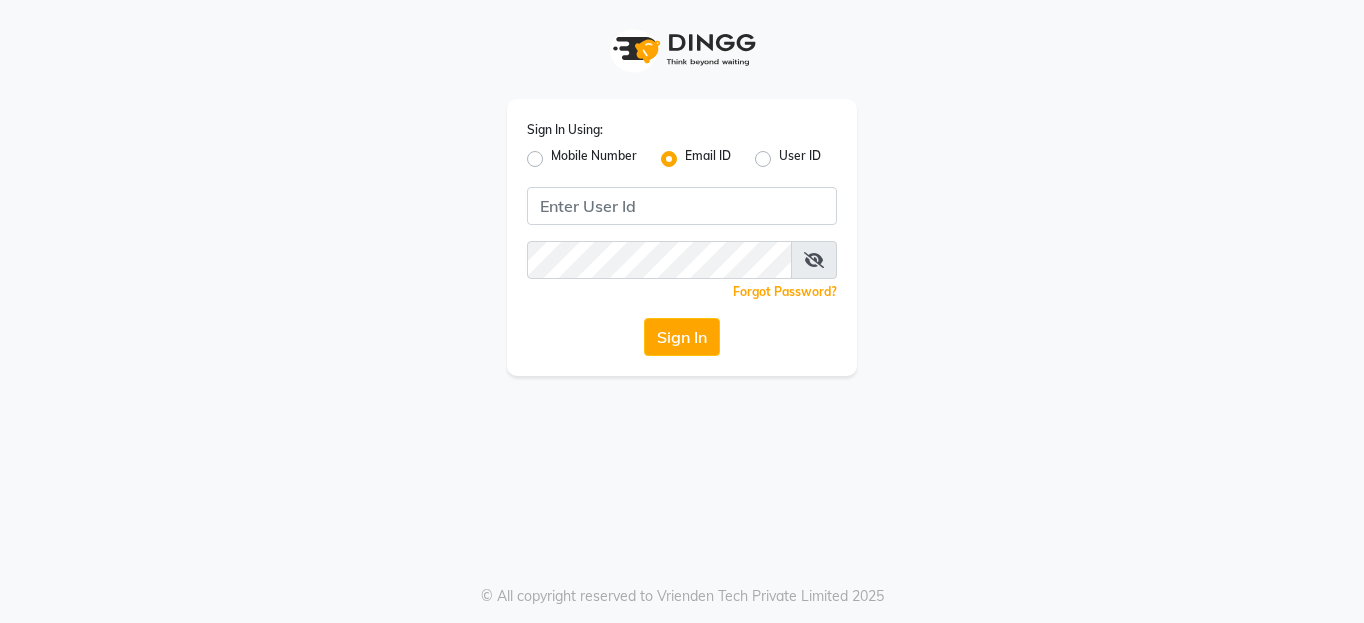 scroll, scrollTop: 0, scrollLeft: 0, axis: both 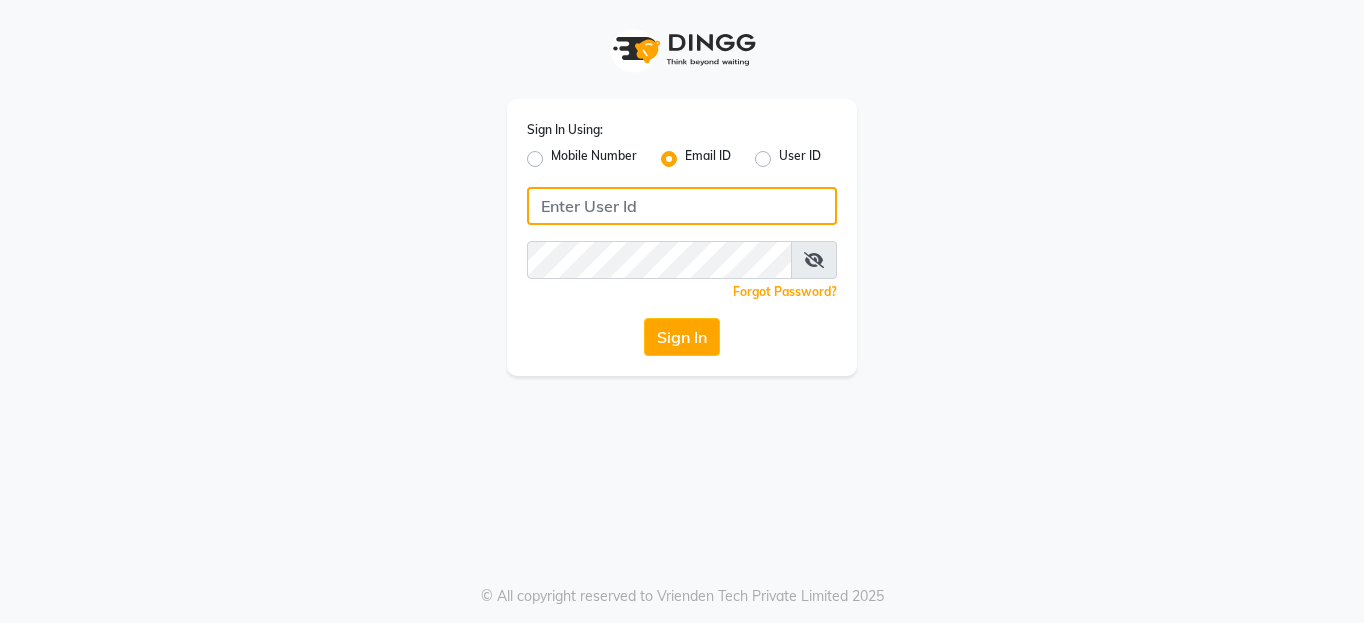 click 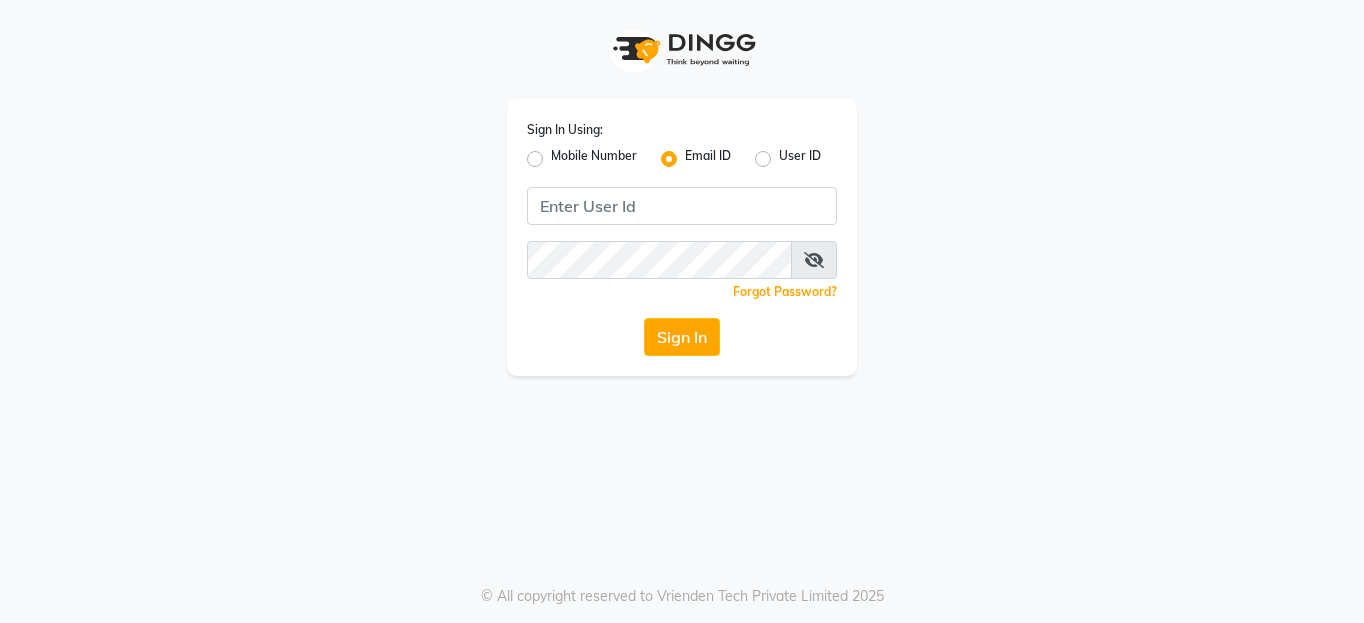 click on "Mobile Number" 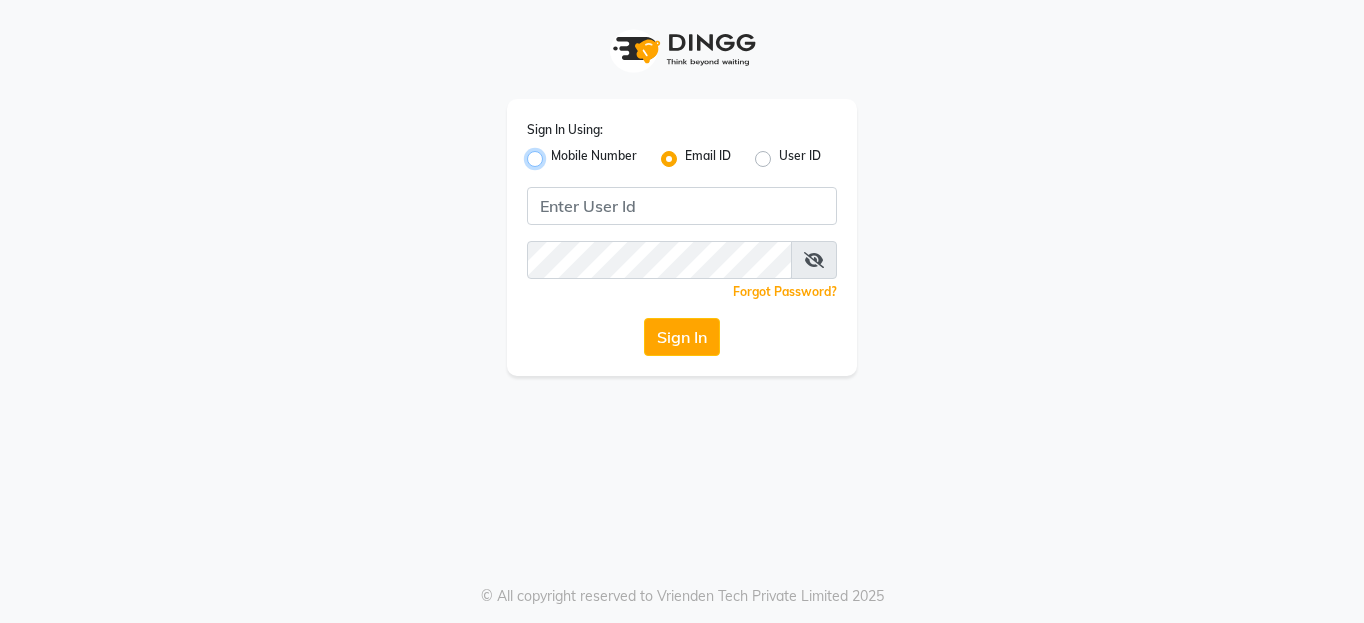 click on "Mobile Number" at bounding box center (557, 153) 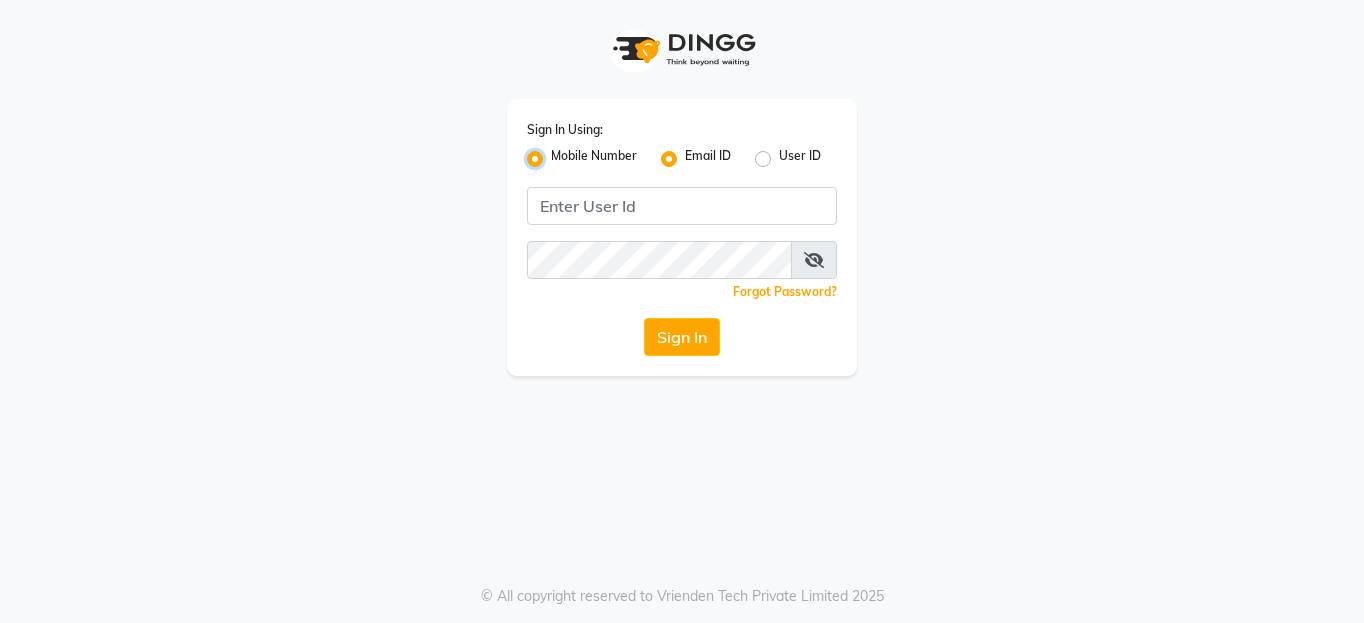 radio on "false" 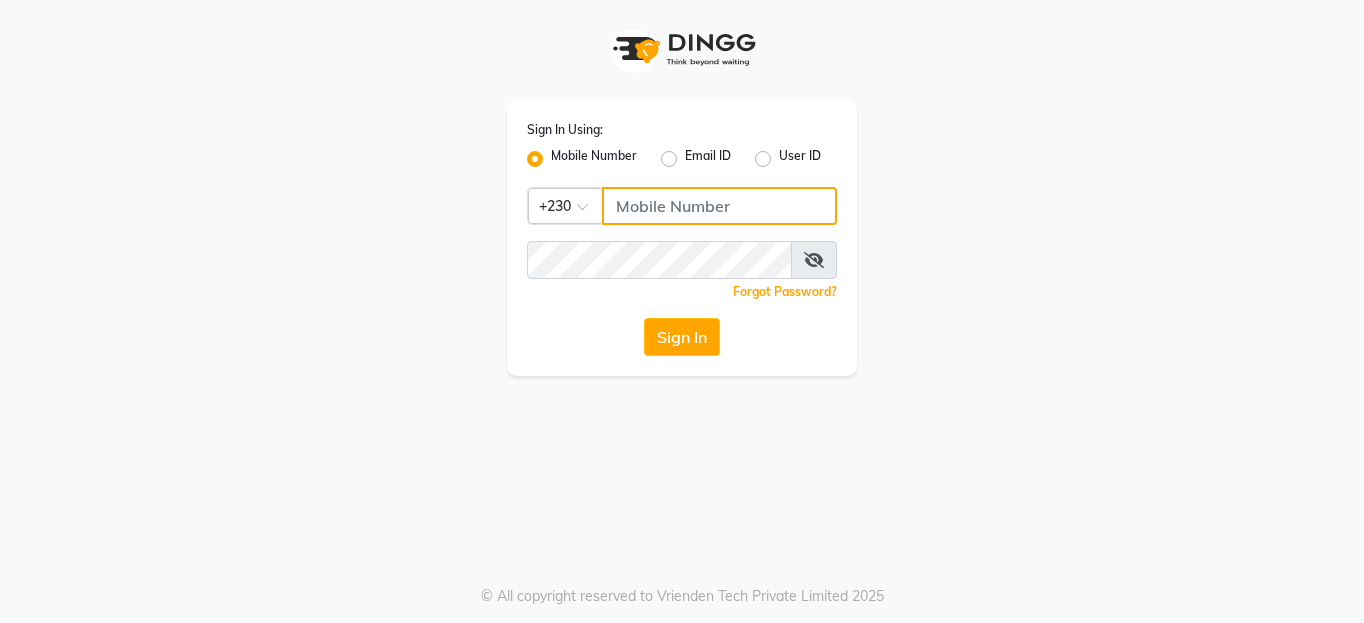 click 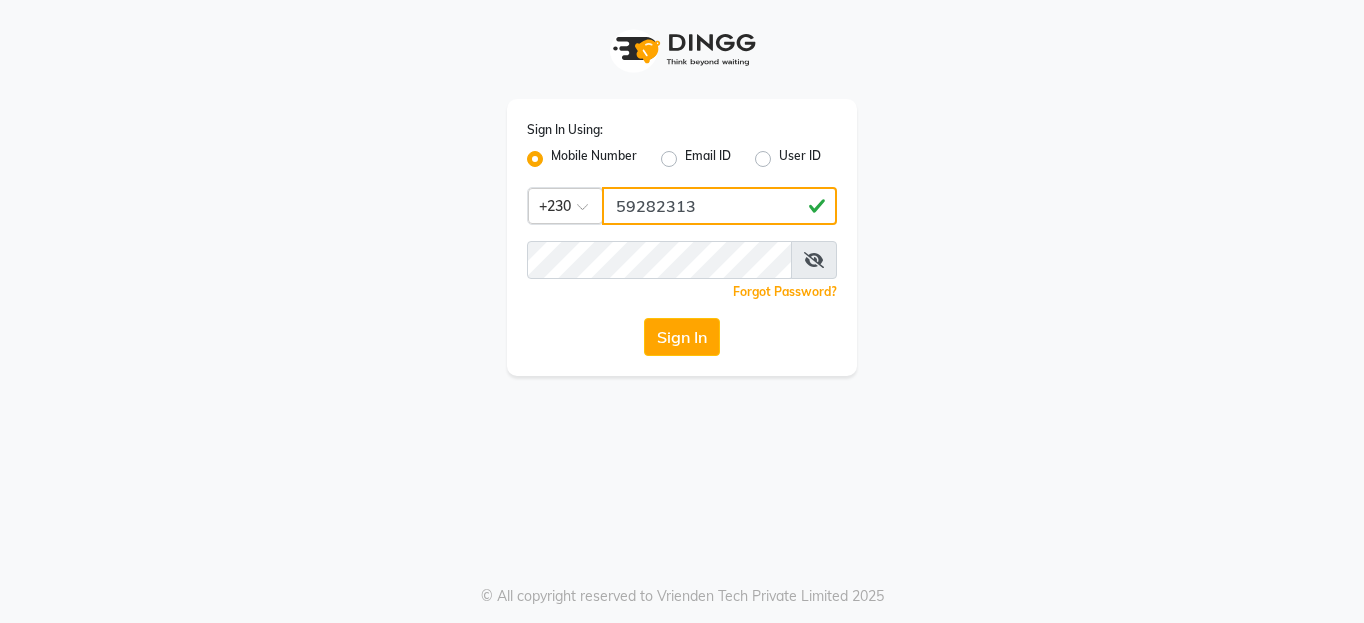 type on "59282313" 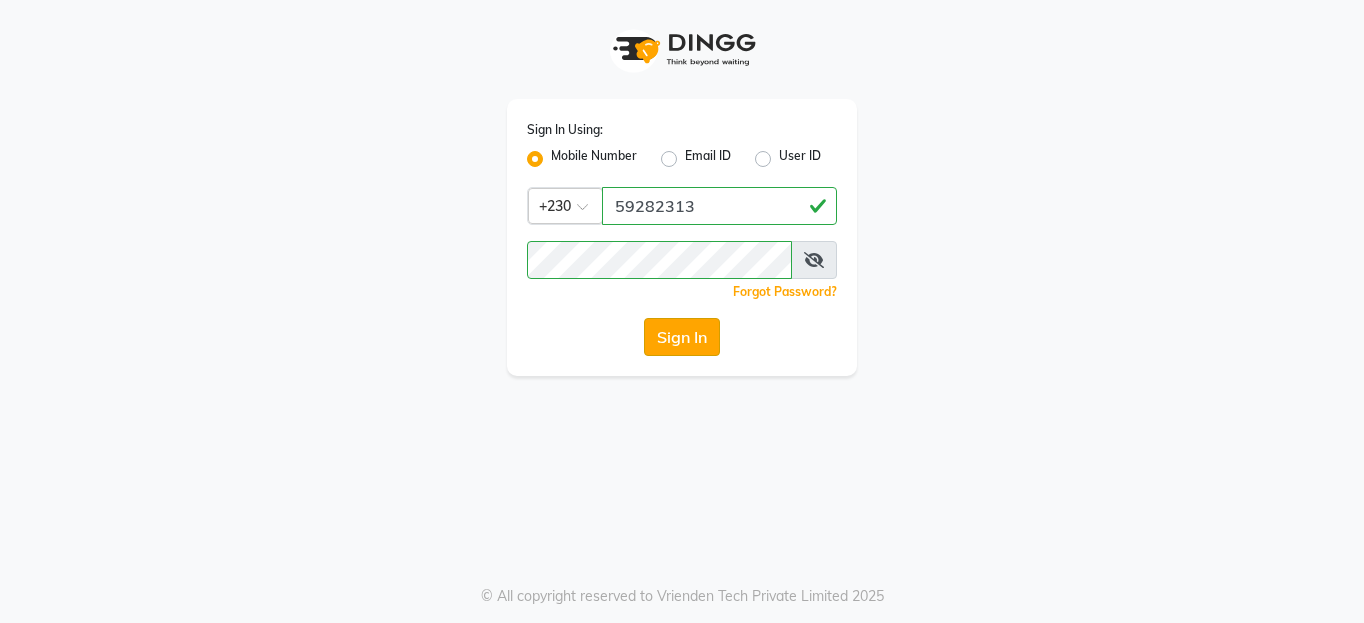click on "Sign In" 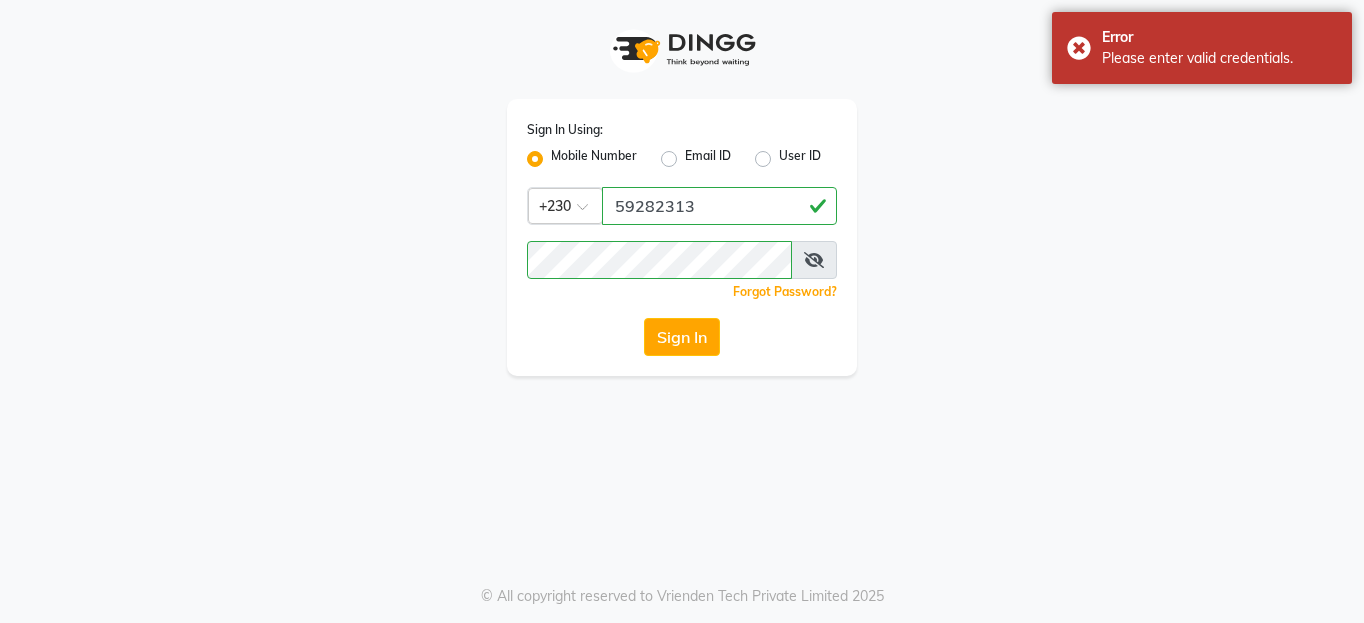 click at bounding box center [814, 260] 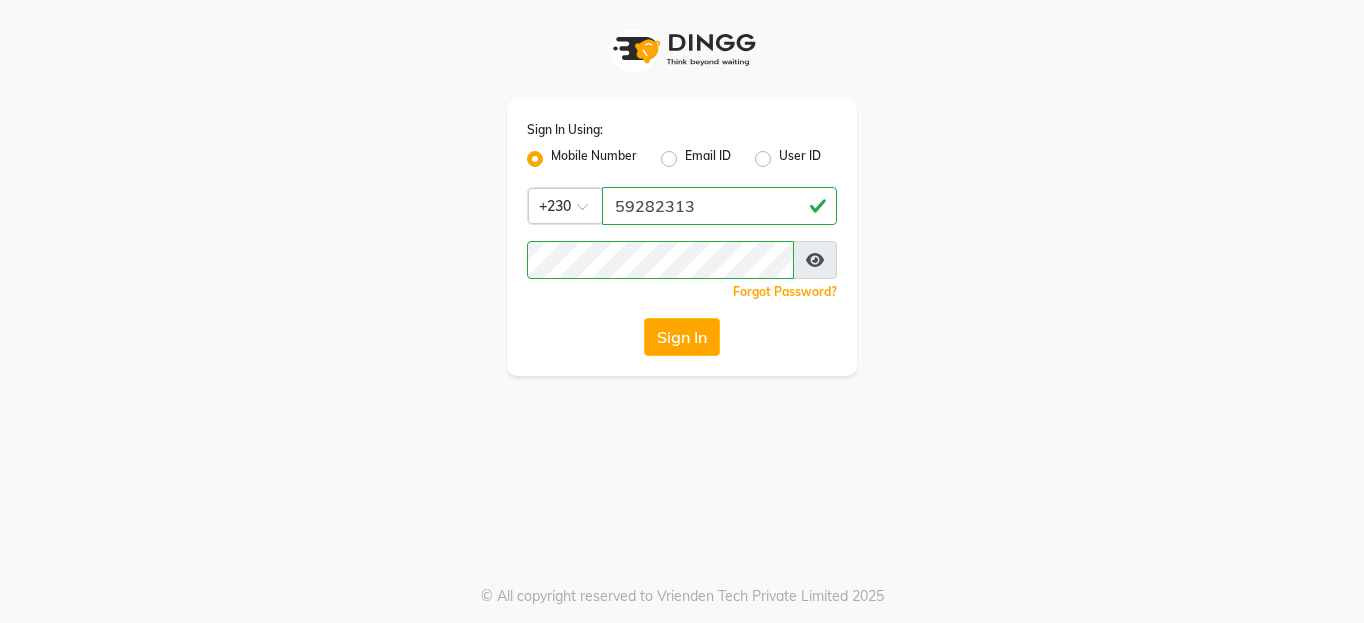 click on "Sign In Using: Mobile Number Email ID User ID Country Code × +230 59282313  Remember me Forgot Password?  Sign In" 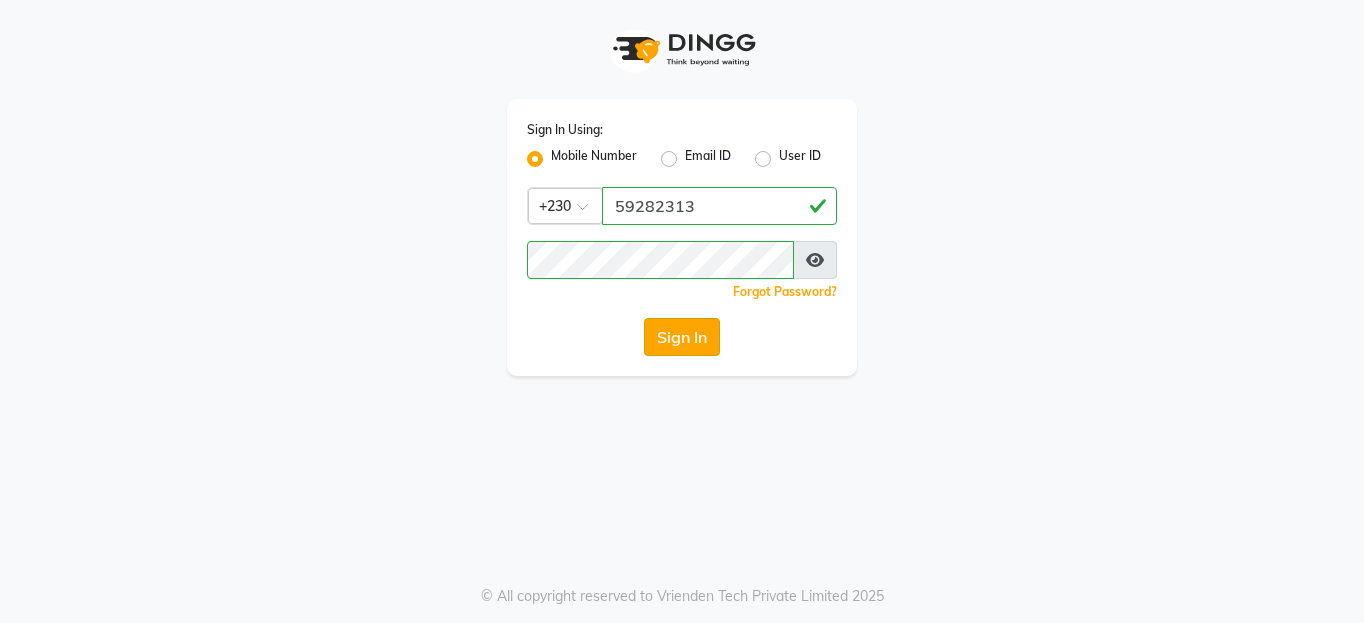 click on "Sign In" 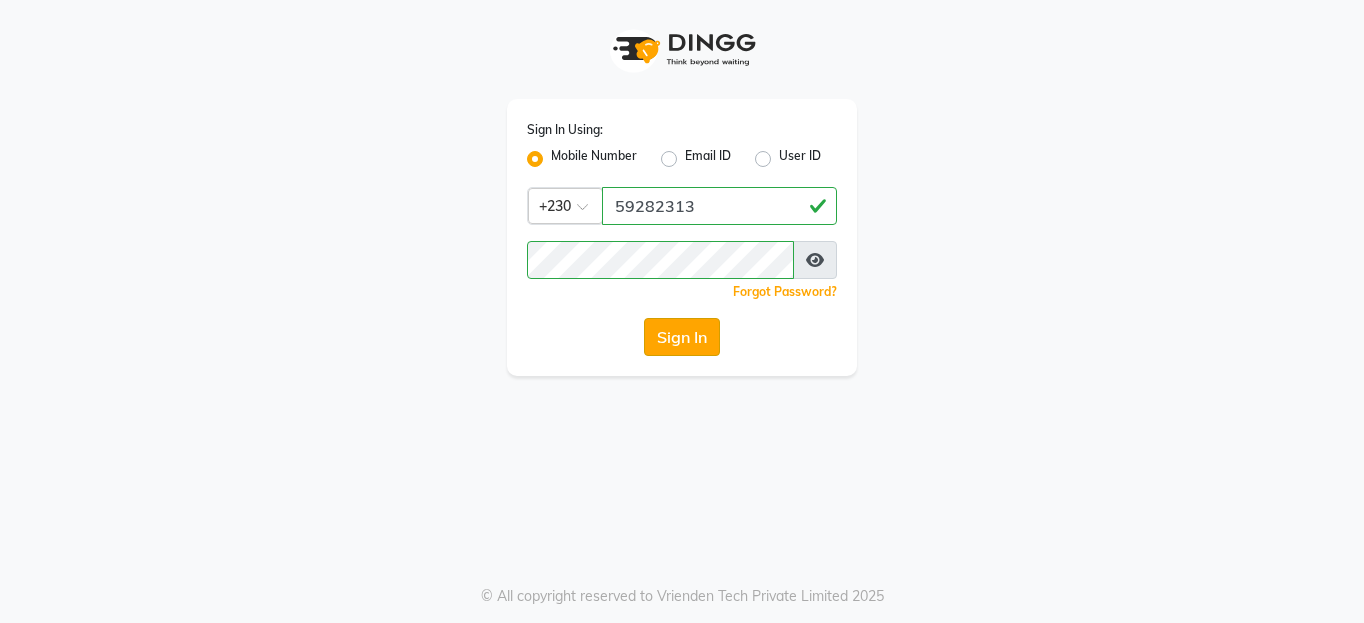 click on "Sign In" 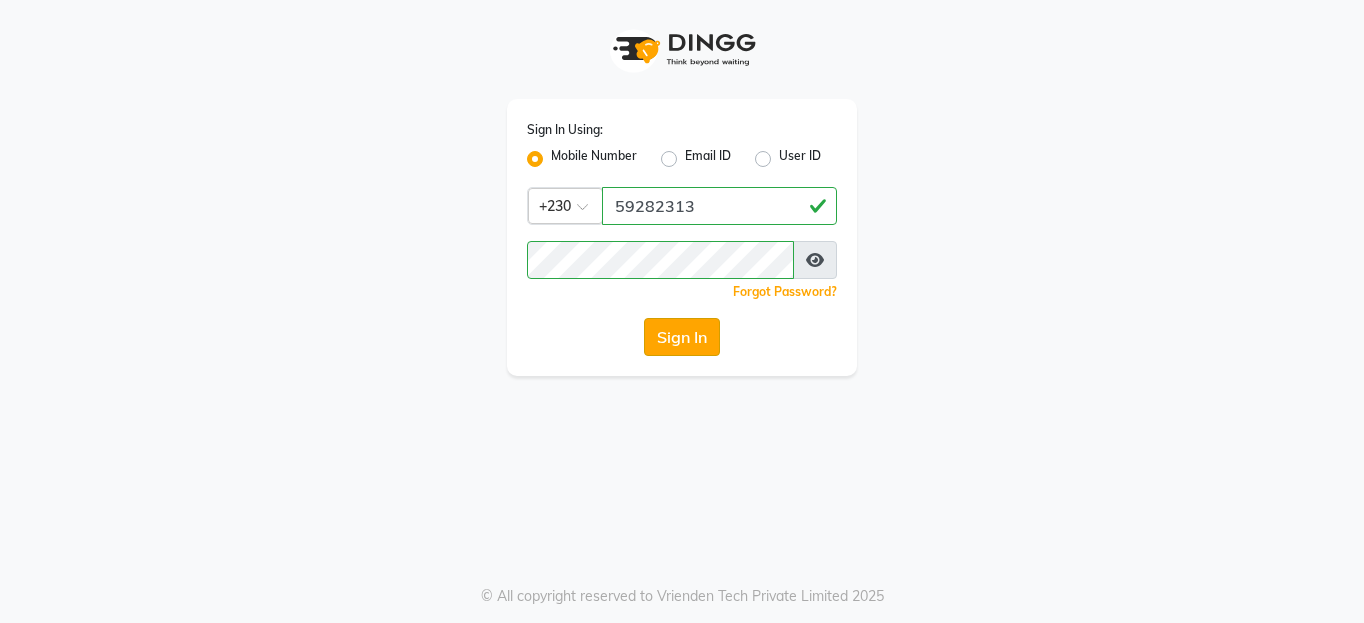 click on "Sign In" 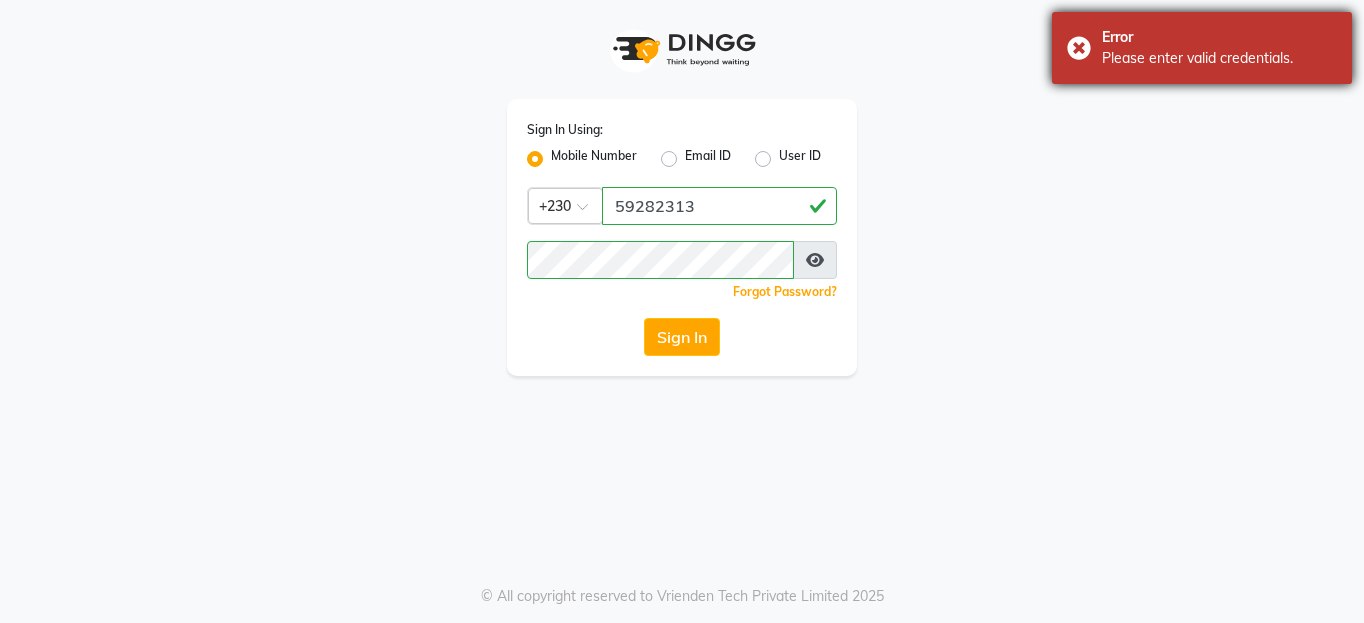 click on "Error   Please enter valid credentials." at bounding box center (1202, 48) 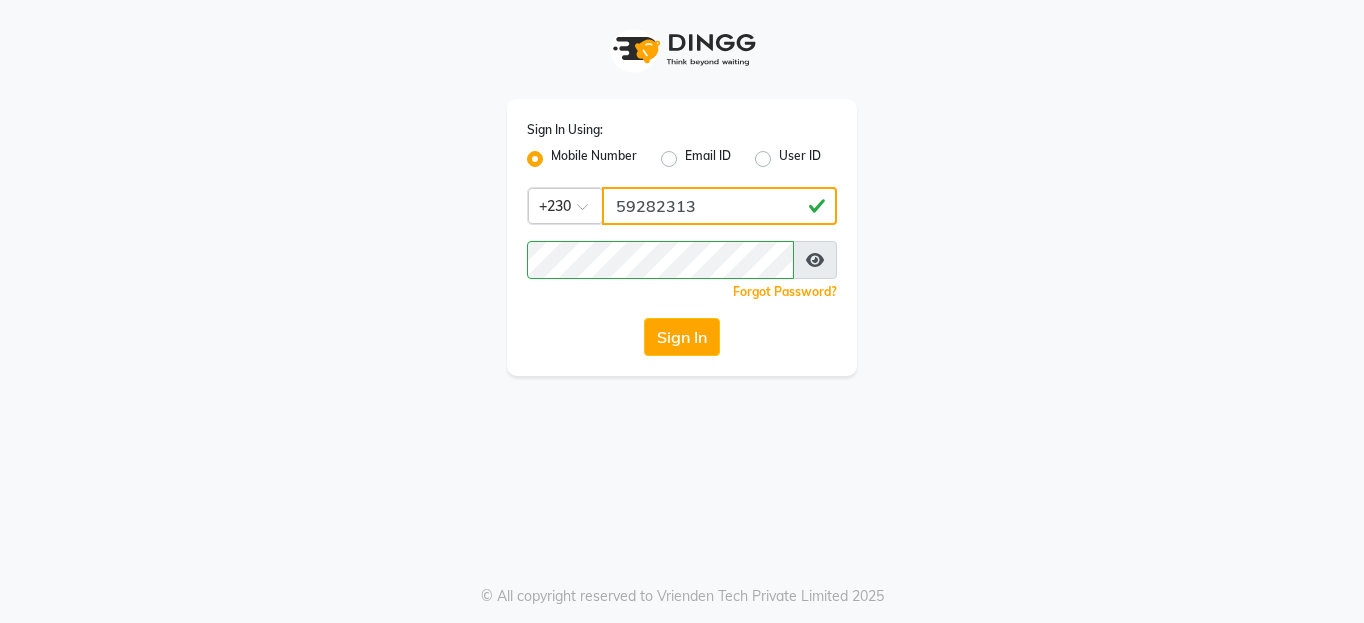 click on "59282313" 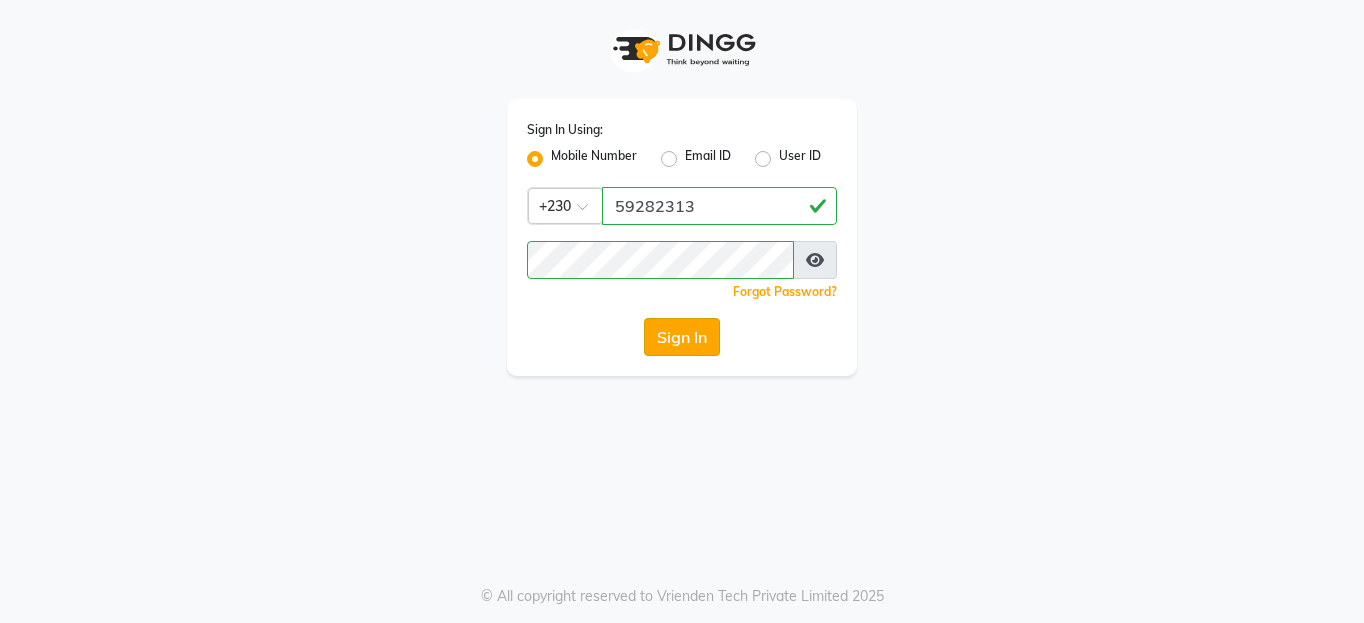 click on "Sign In" 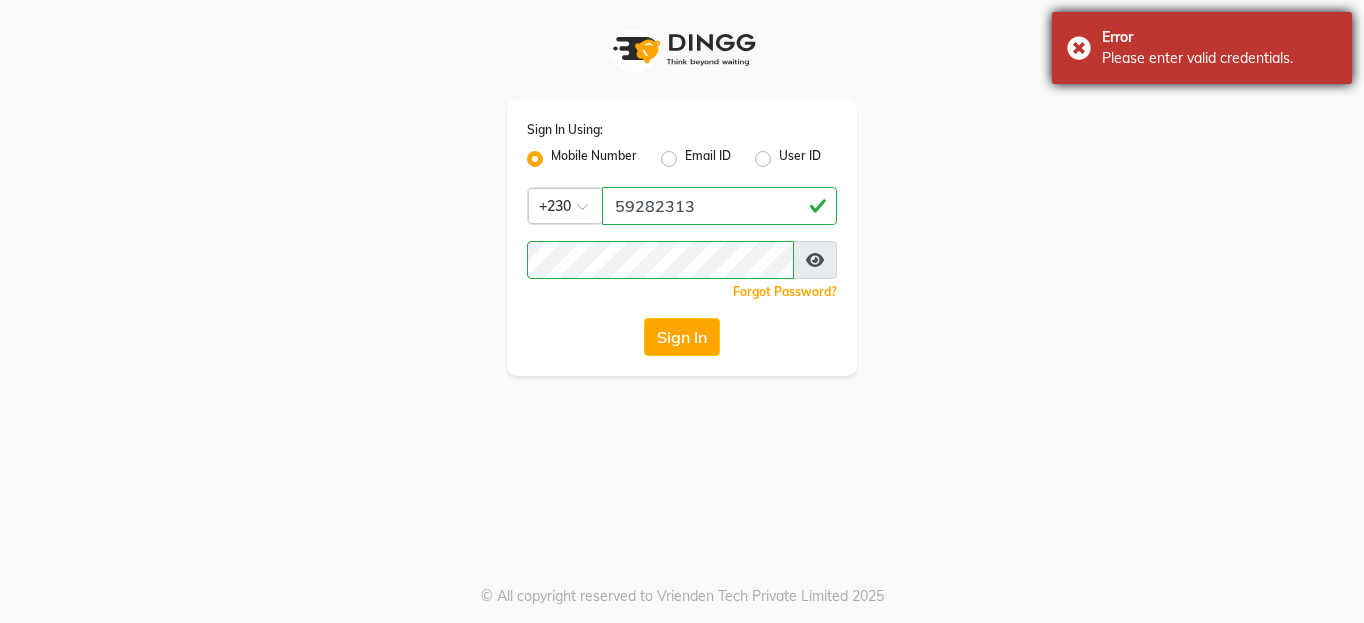 click on "Error   Please enter valid credentials." at bounding box center [1202, 48] 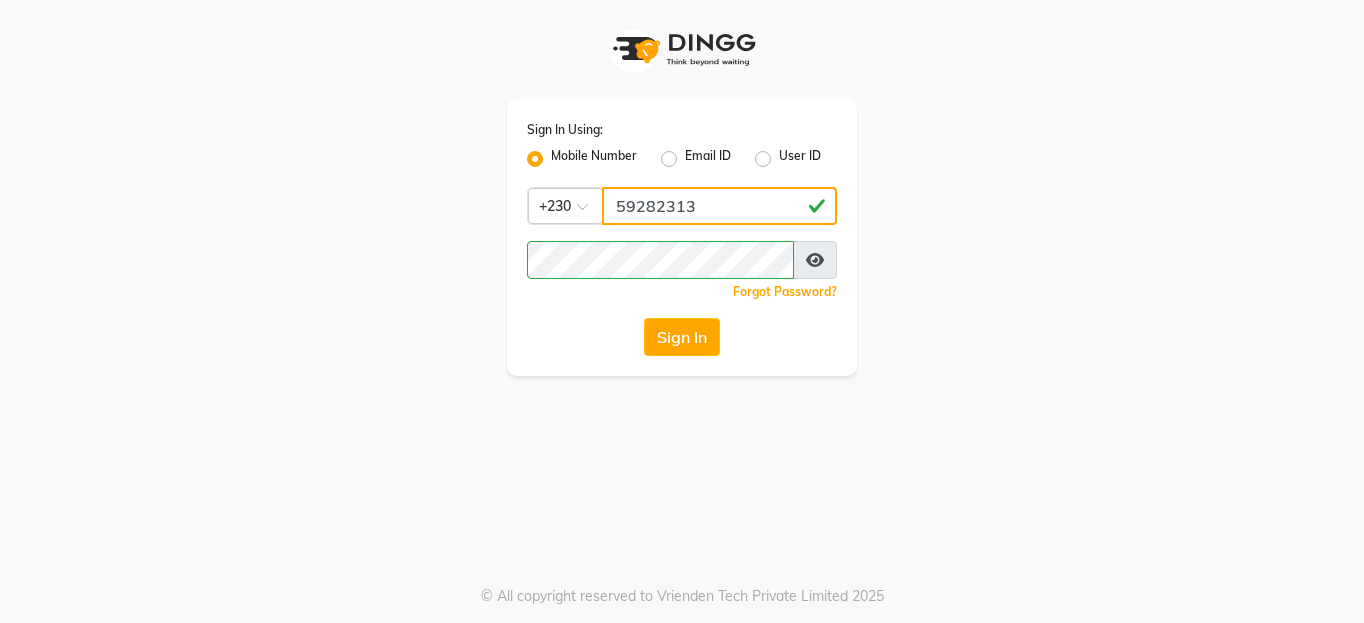 drag, startPoint x: 707, startPoint y: 201, endPoint x: 486, endPoint y: 260, distance: 228.74002 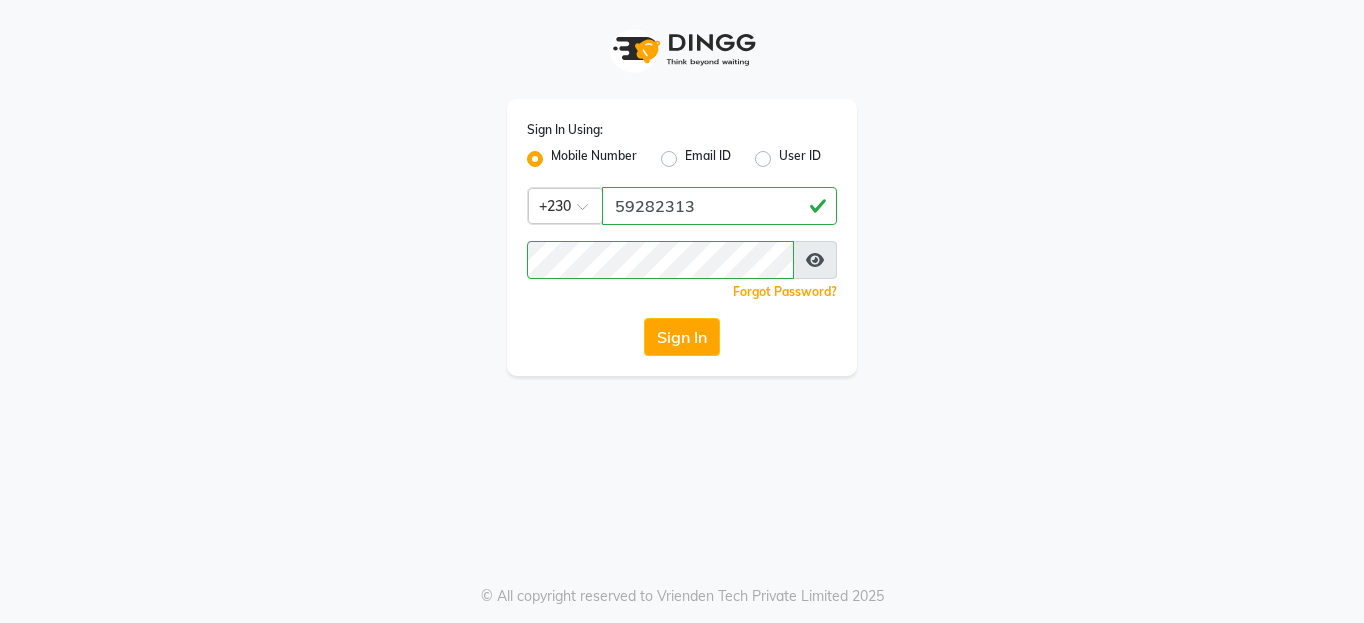 click on "Sign In Using: Mobile Number Email ID User ID Country Code × +230 59282313  Remember me Forgot Password?  Sign In" 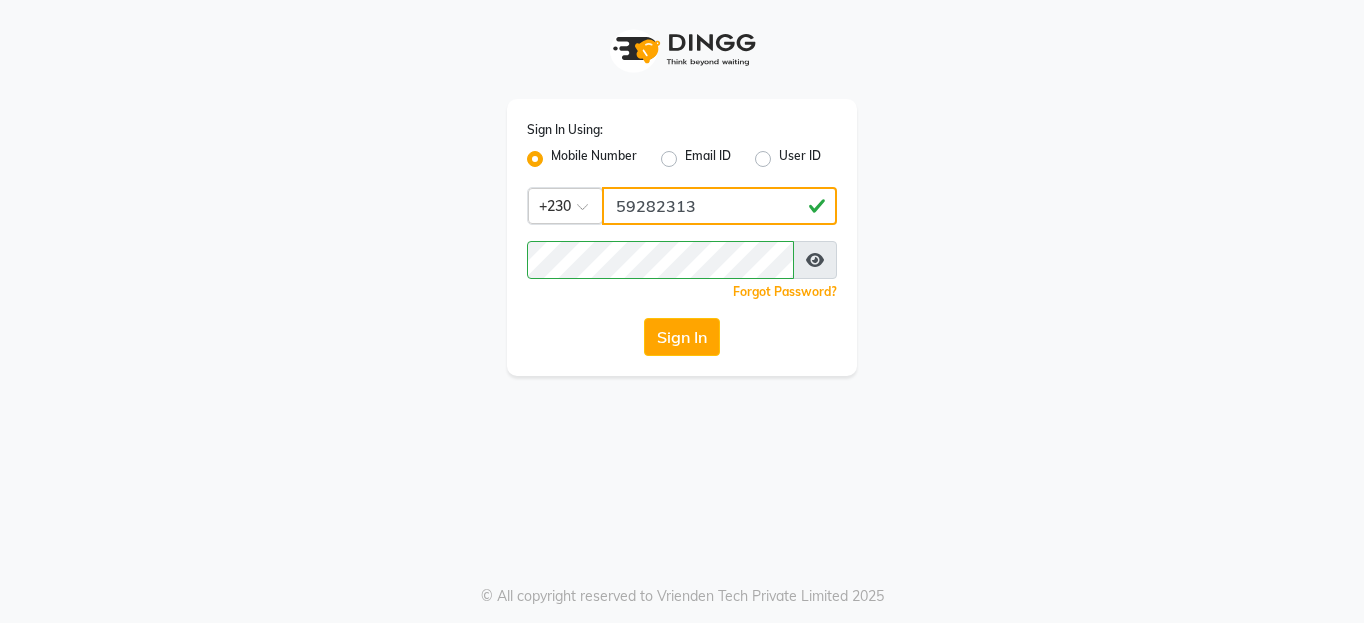 drag, startPoint x: 699, startPoint y: 212, endPoint x: 566, endPoint y: 318, distance: 170.07352 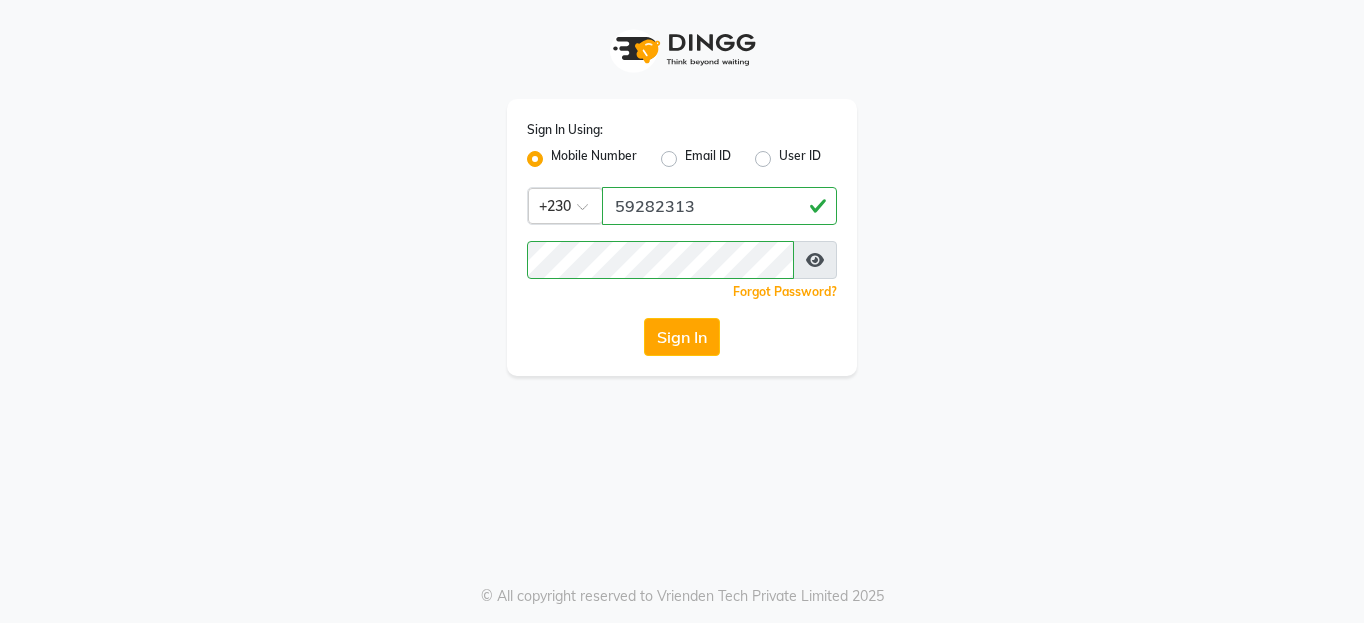 click on "Sign In" 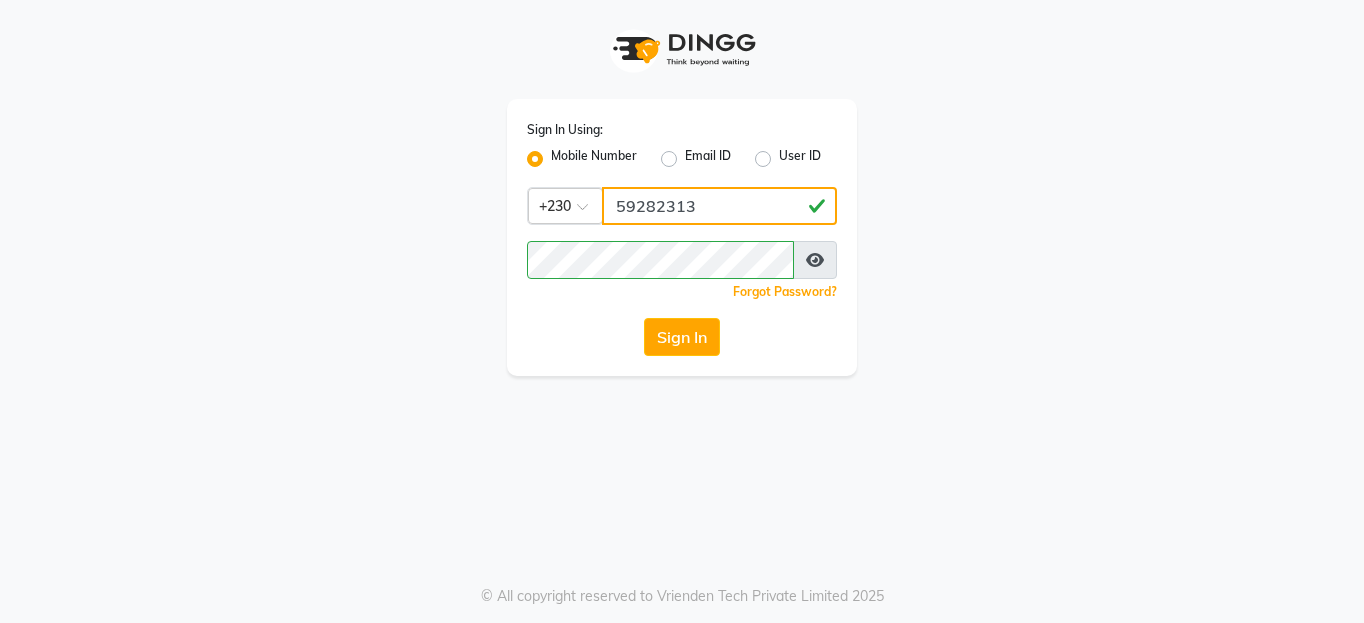 drag, startPoint x: 620, startPoint y: 201, endPoint x: 727, endPoint y: 231, distance: 111.12605 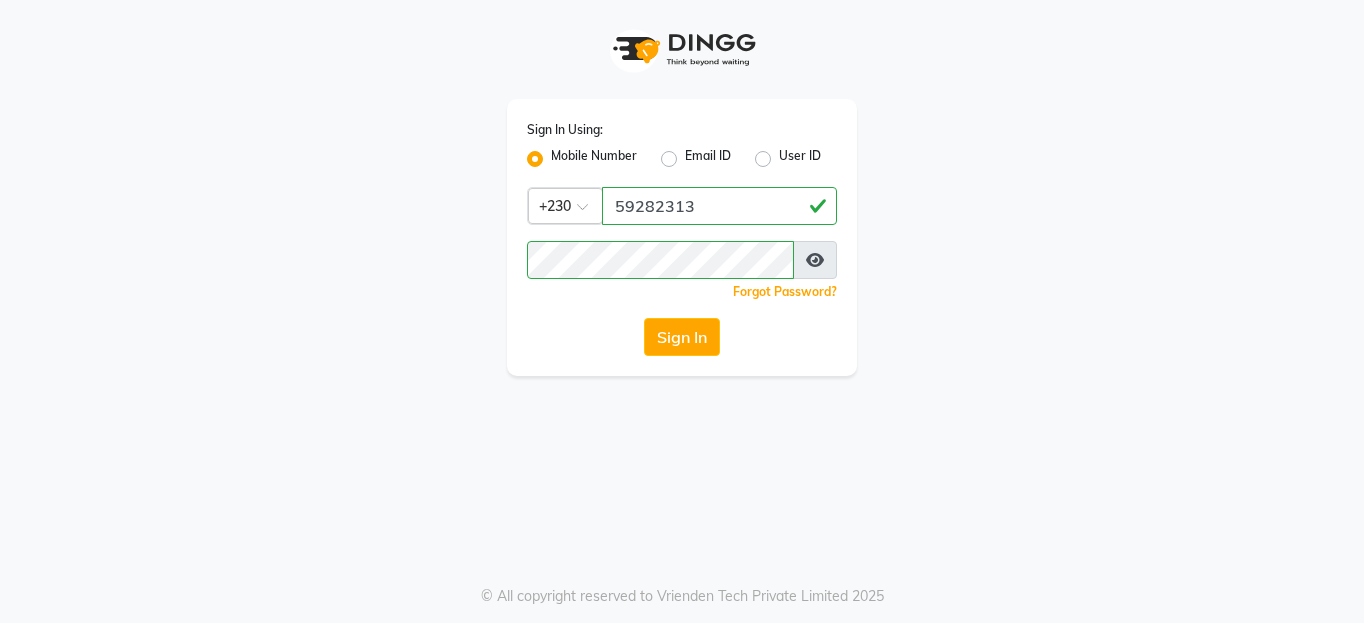 click on "Sign In Using: Mobile Number Email ID User ID Country Code × +230 59282313  Remember me Forgot Password?  Sign In" 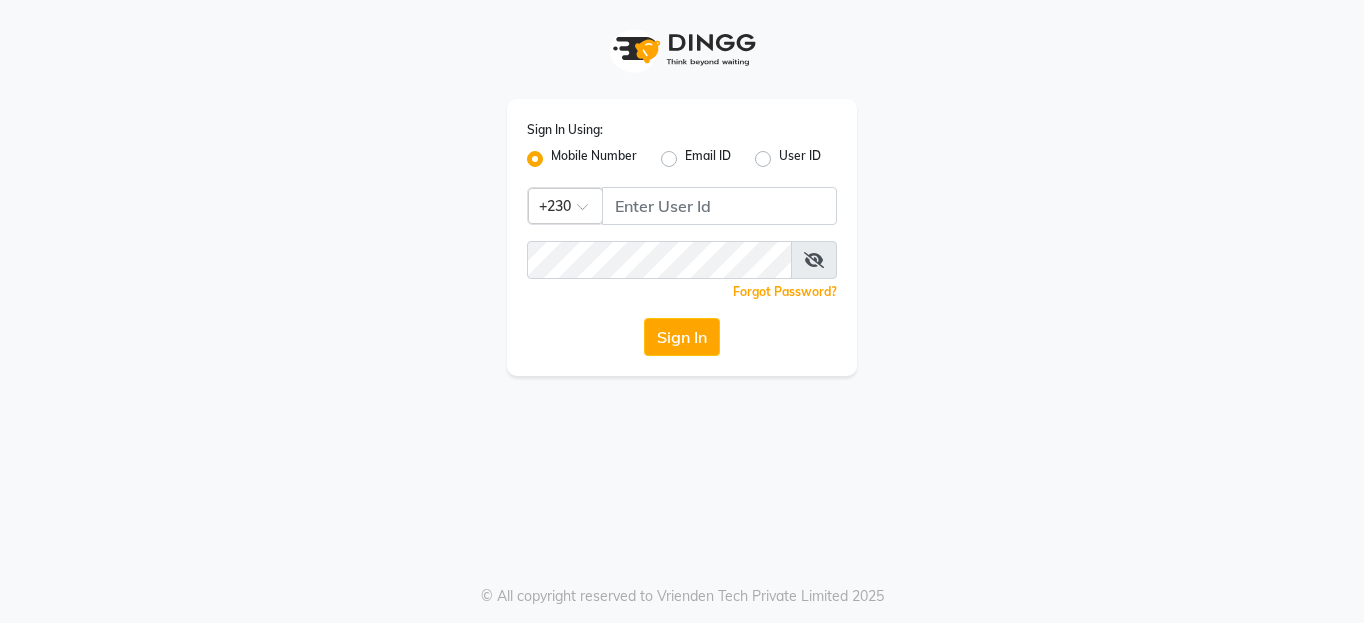 scroll, scrollTop: 0, scrollLeft: 0, axis: both 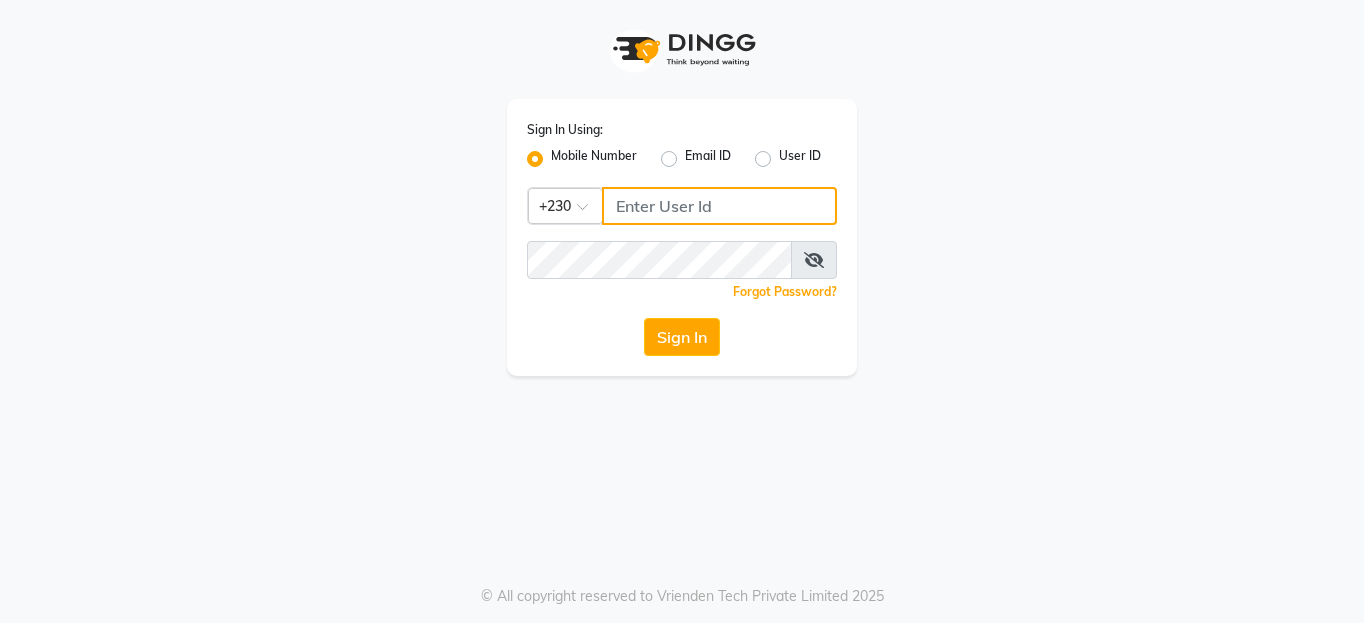 click 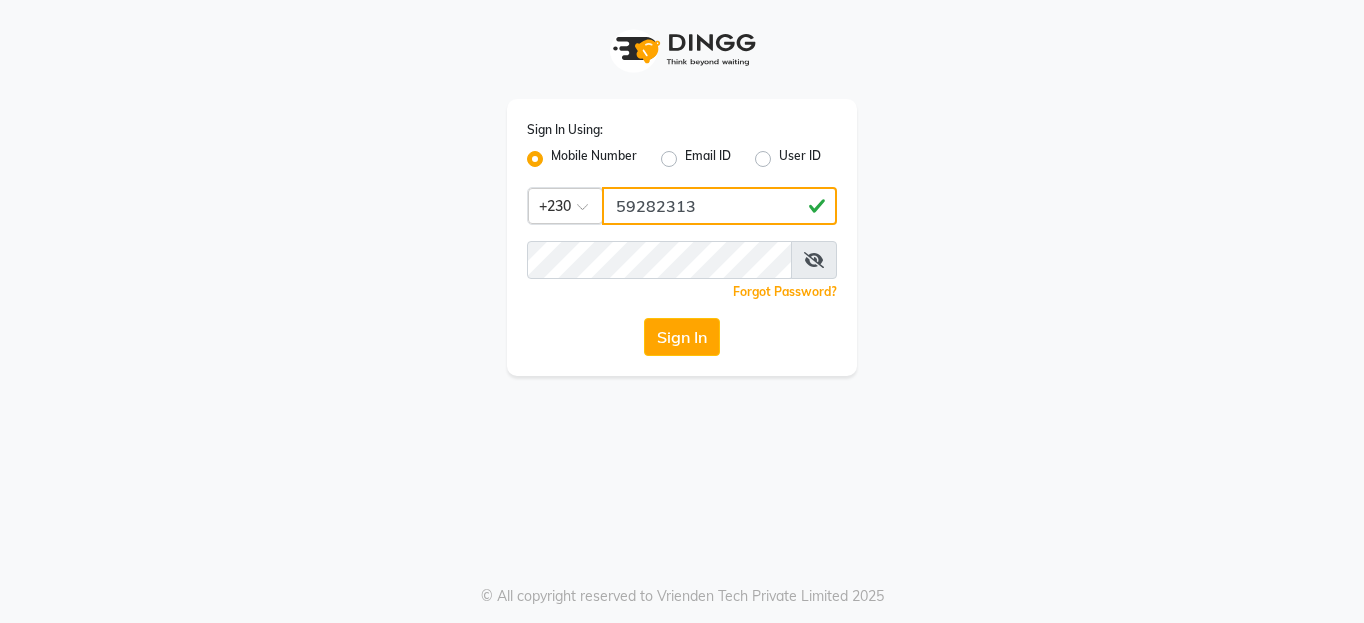 type on "59282313" 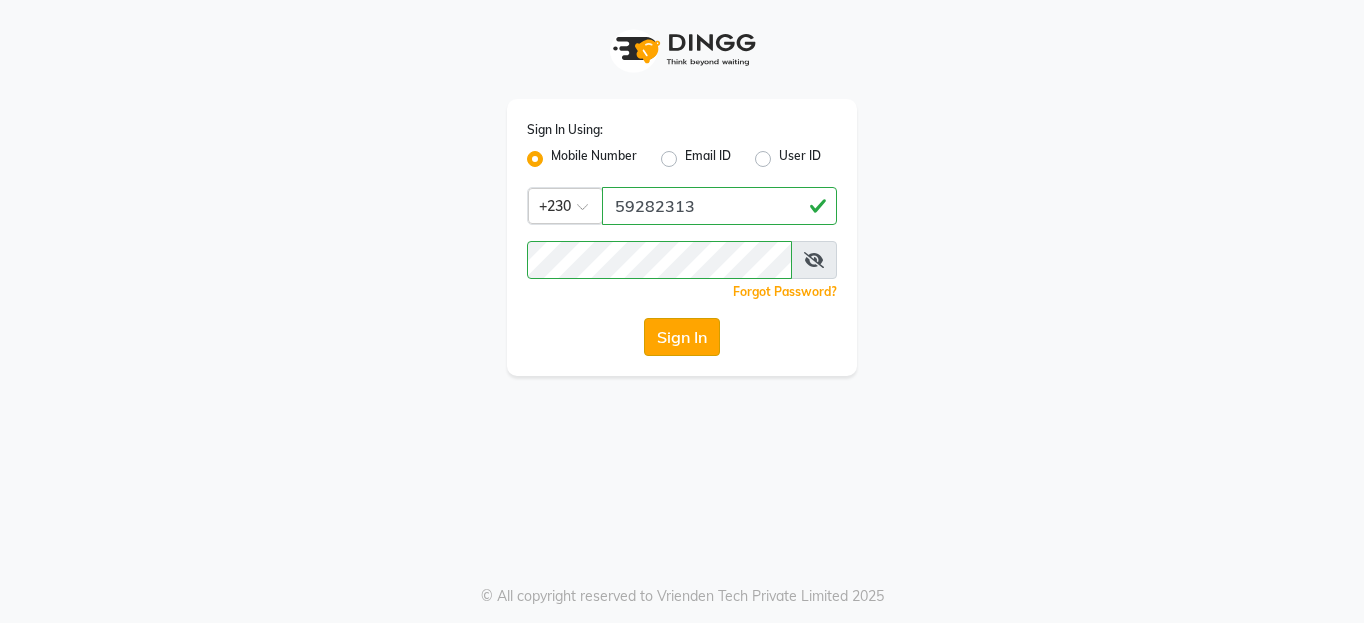 click on "Sign In" 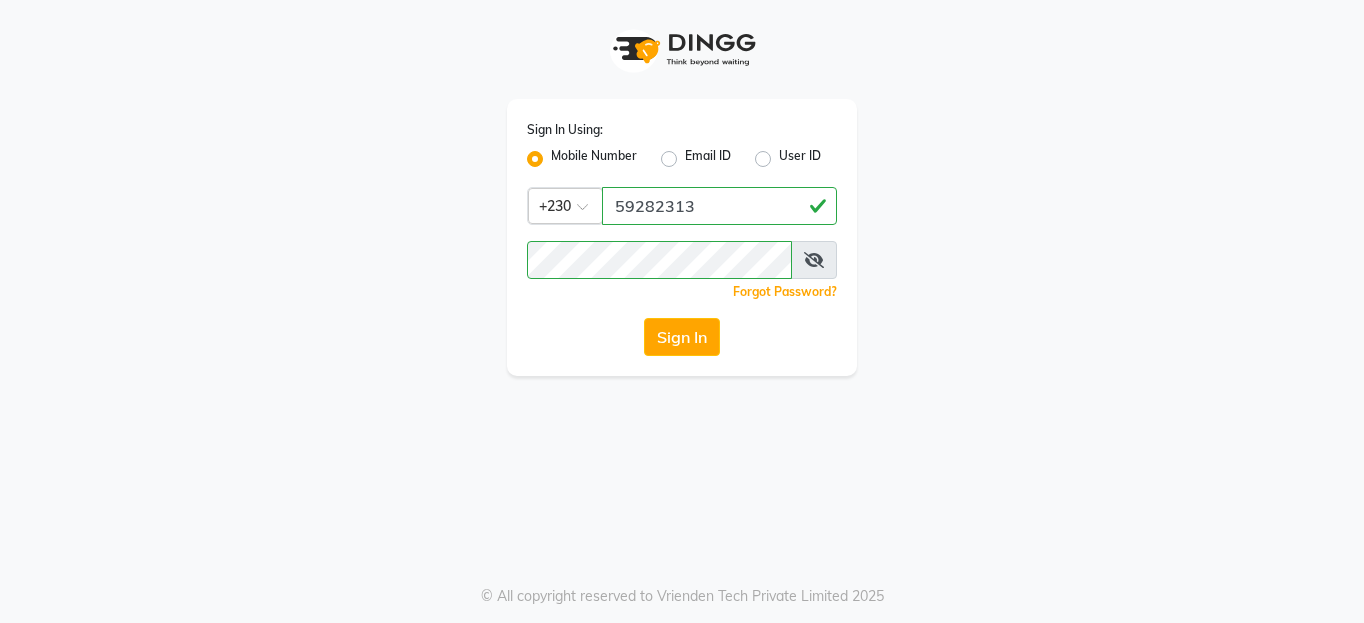 click on "Sign In" 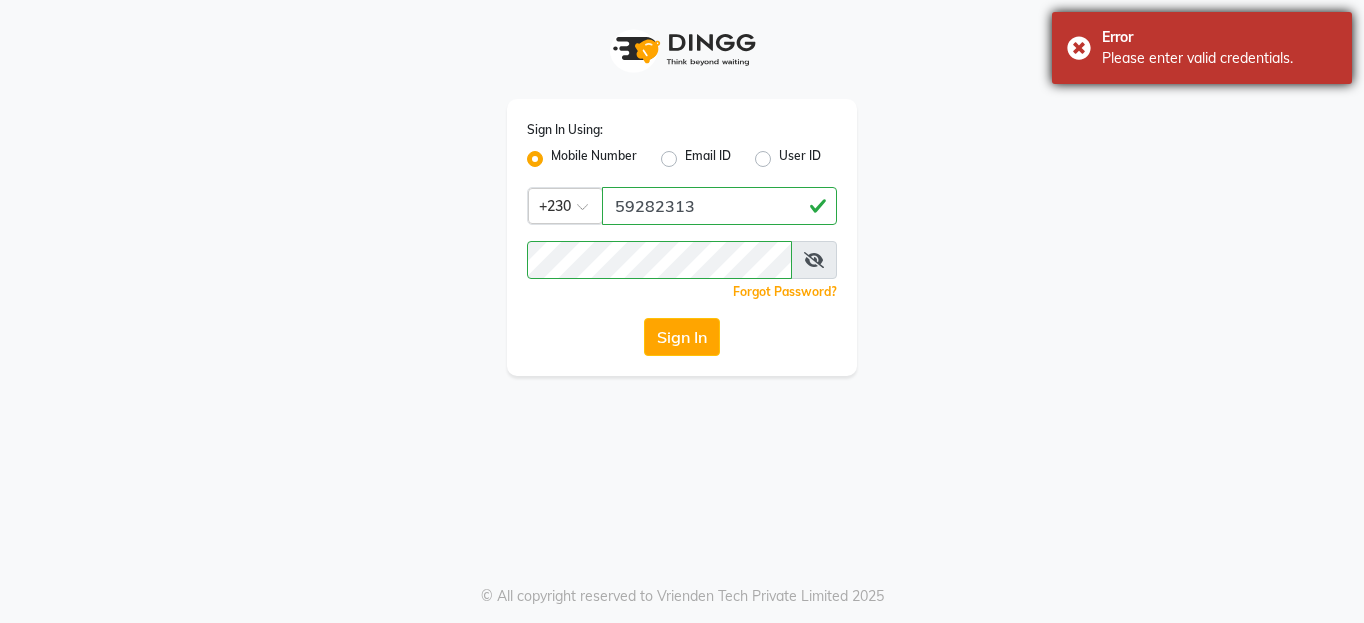 click on "Error   Please enter valid credentials." at bounding box center (1202, 48) 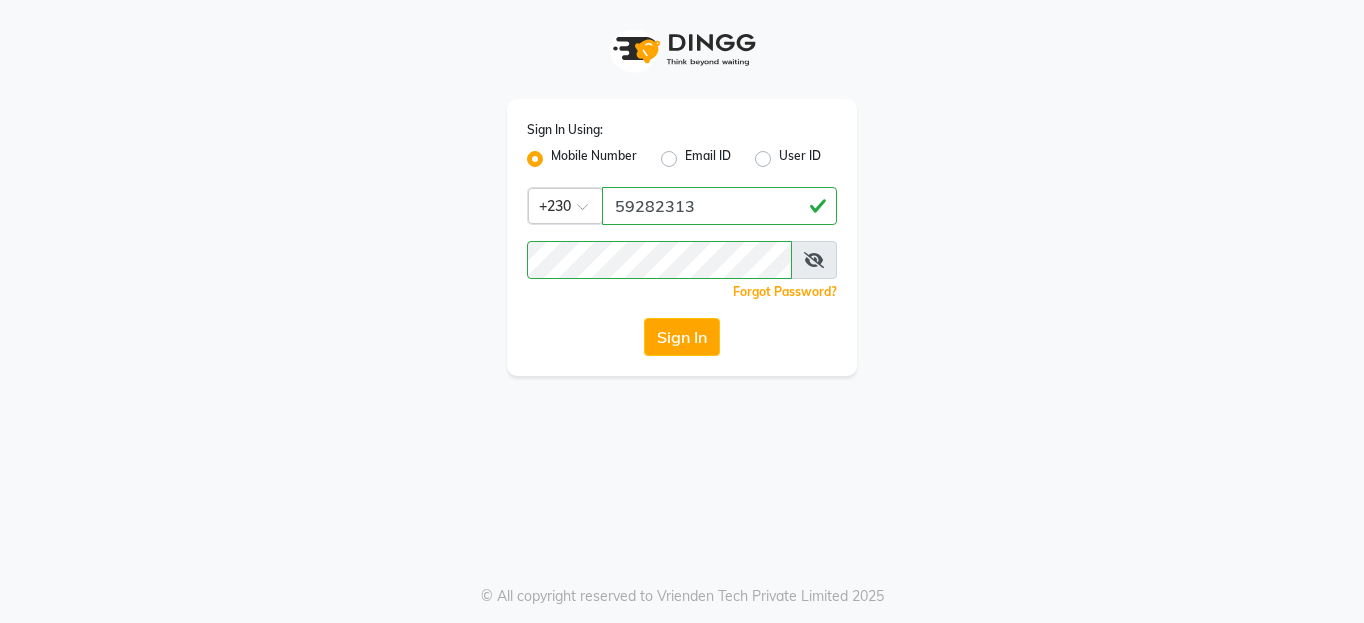 click on "Error   Please enter valid credentials." at bounding box center [1202, 48] 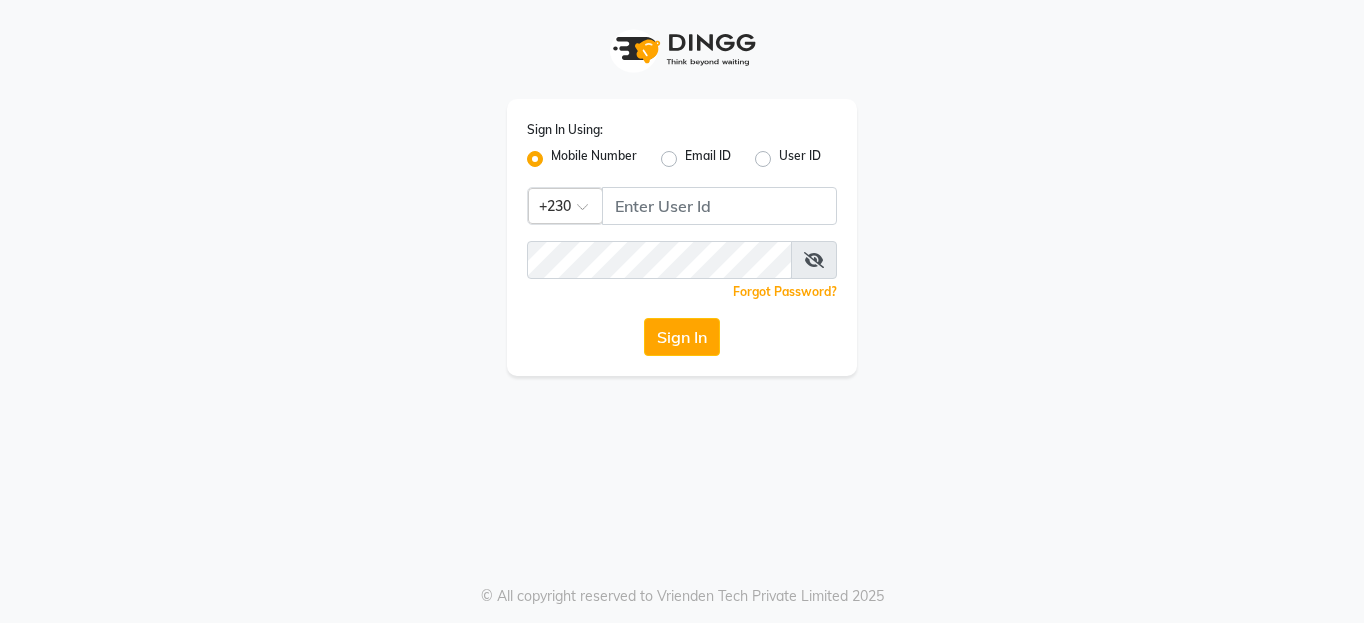 scroll, scrollTop: 0, scrollLeft: 0, axis: both 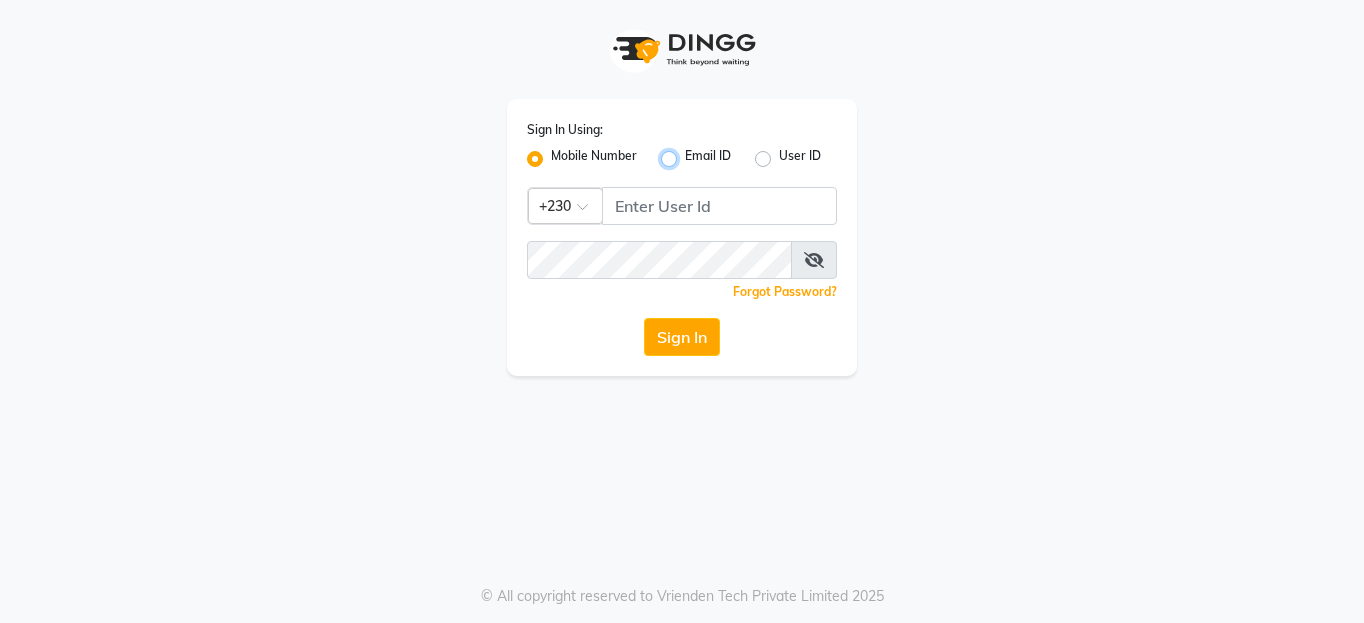 click on "Email ID" at bounding box center (691, 153) 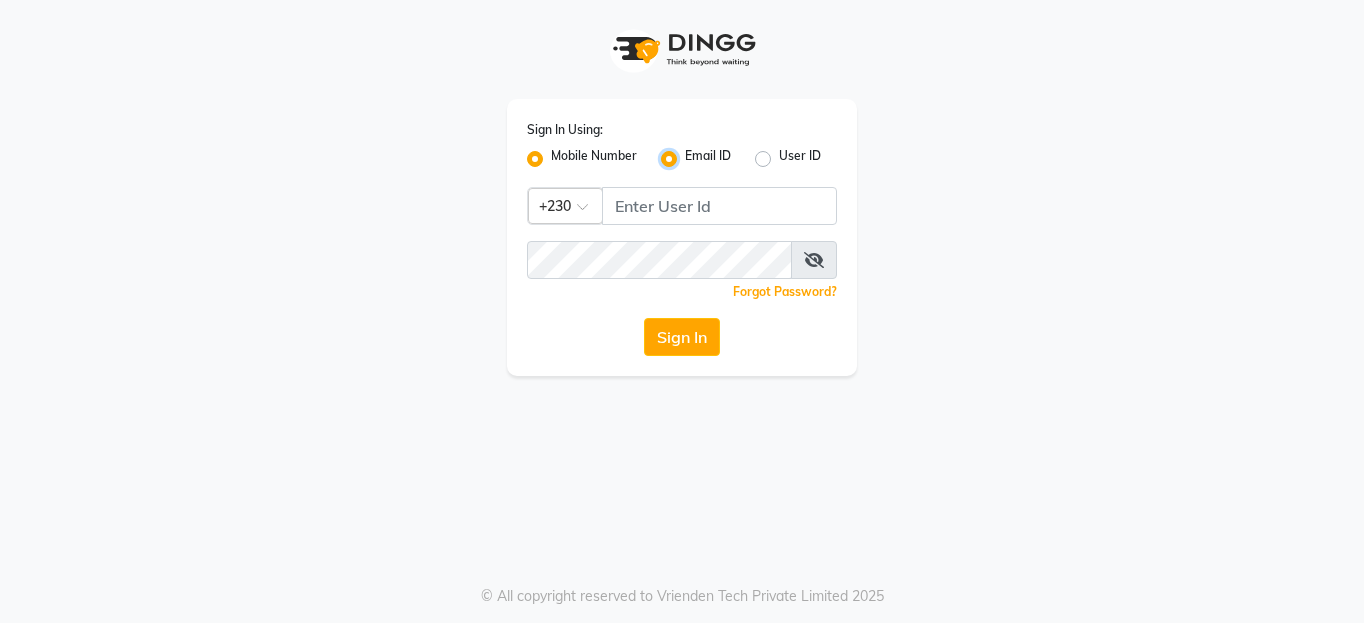 radio on "false" 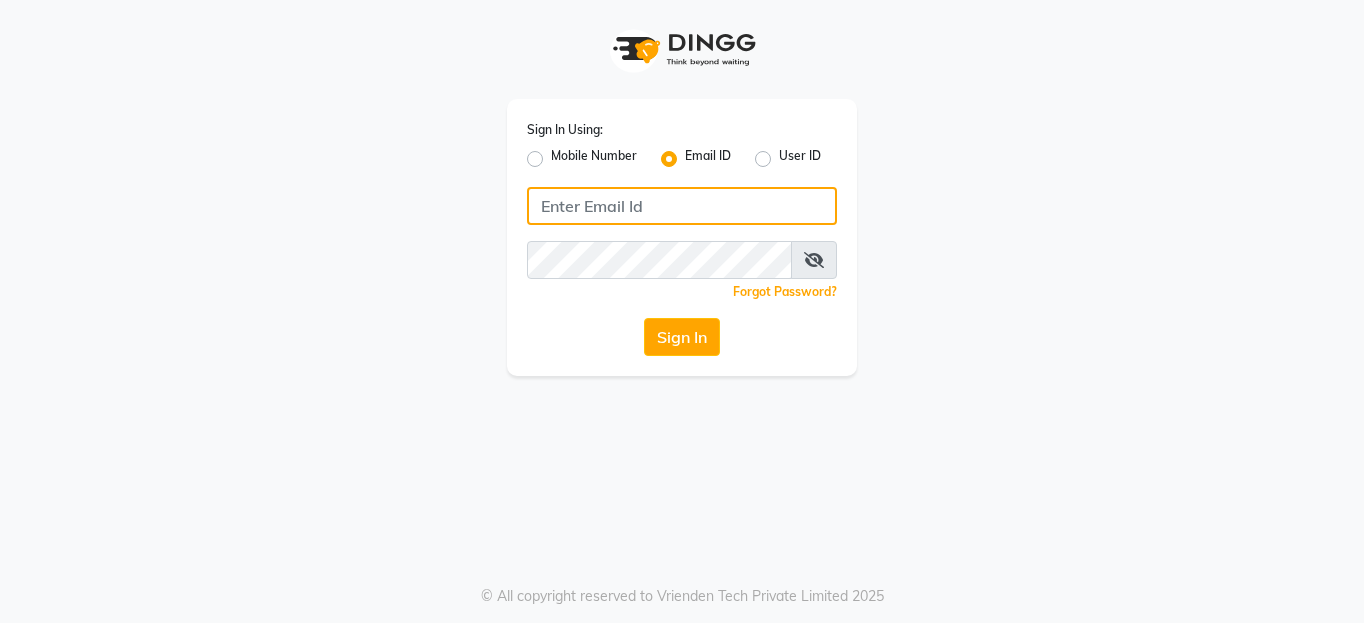 click 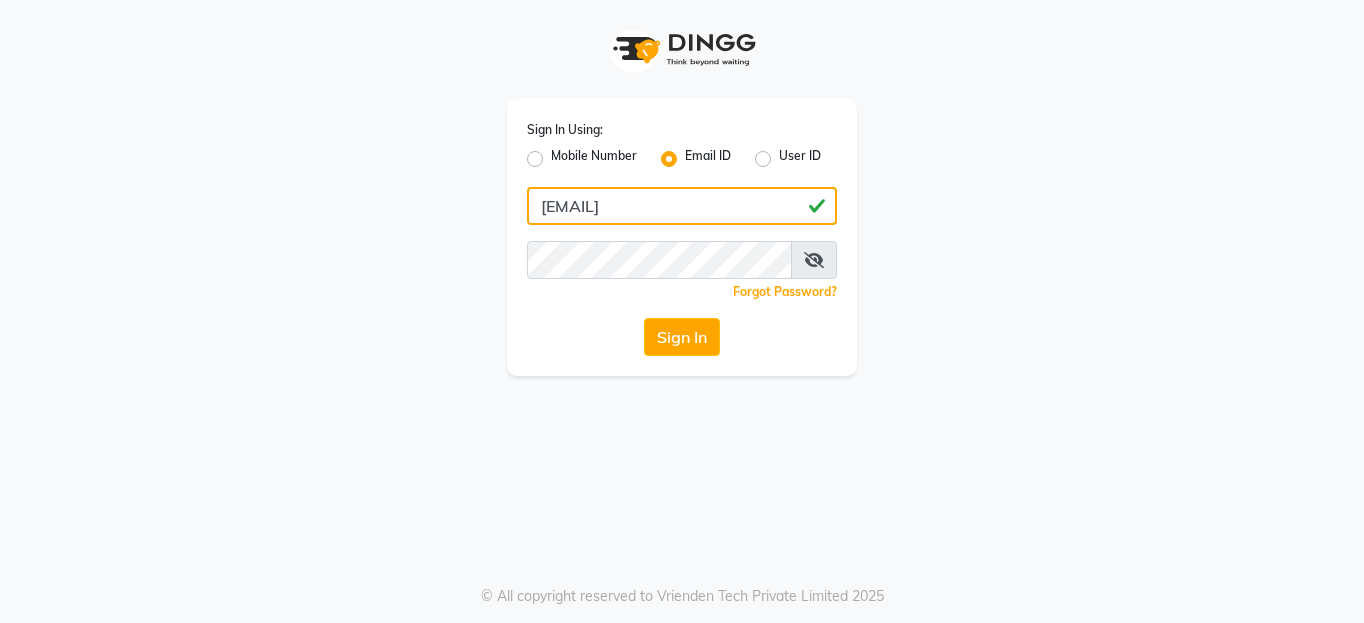 type on "[EMAIL]" 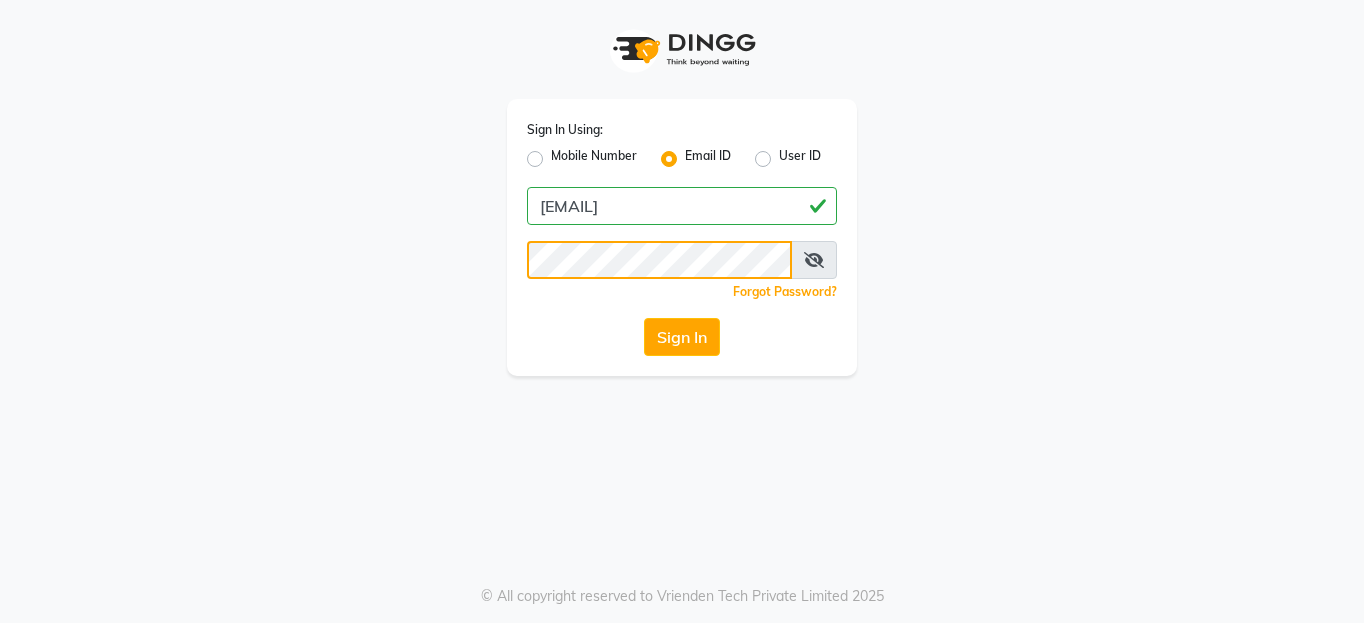 click on "Sign In" 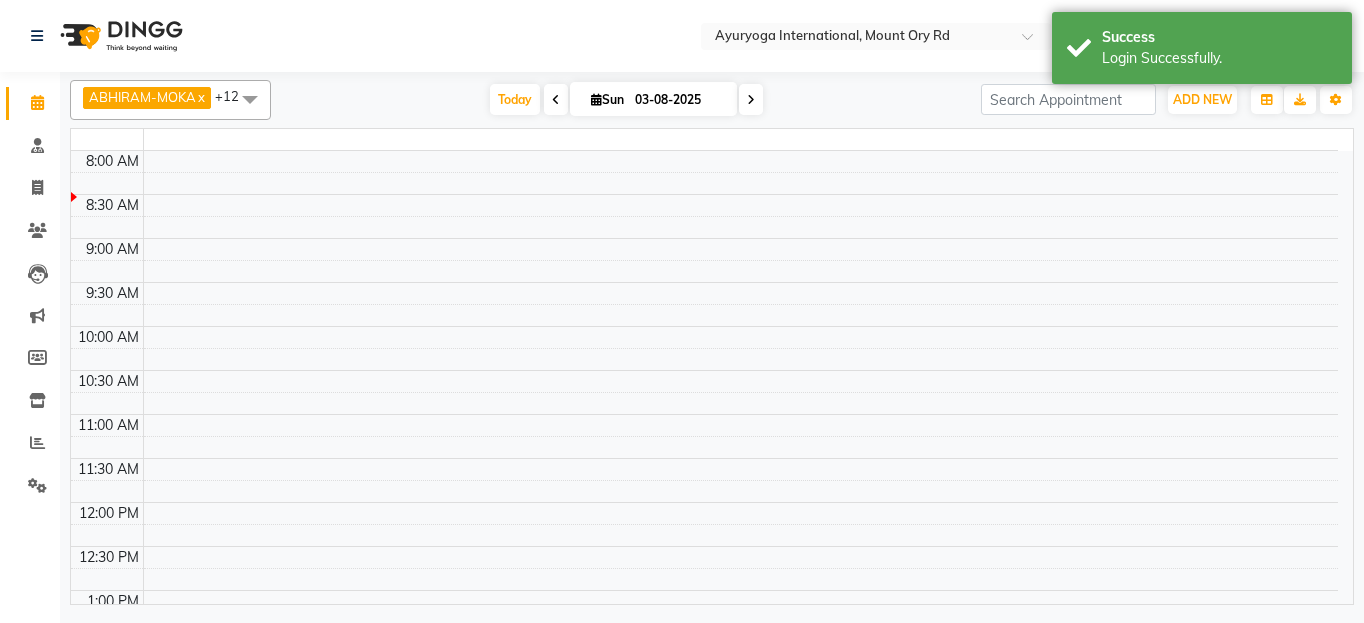 select on "en" 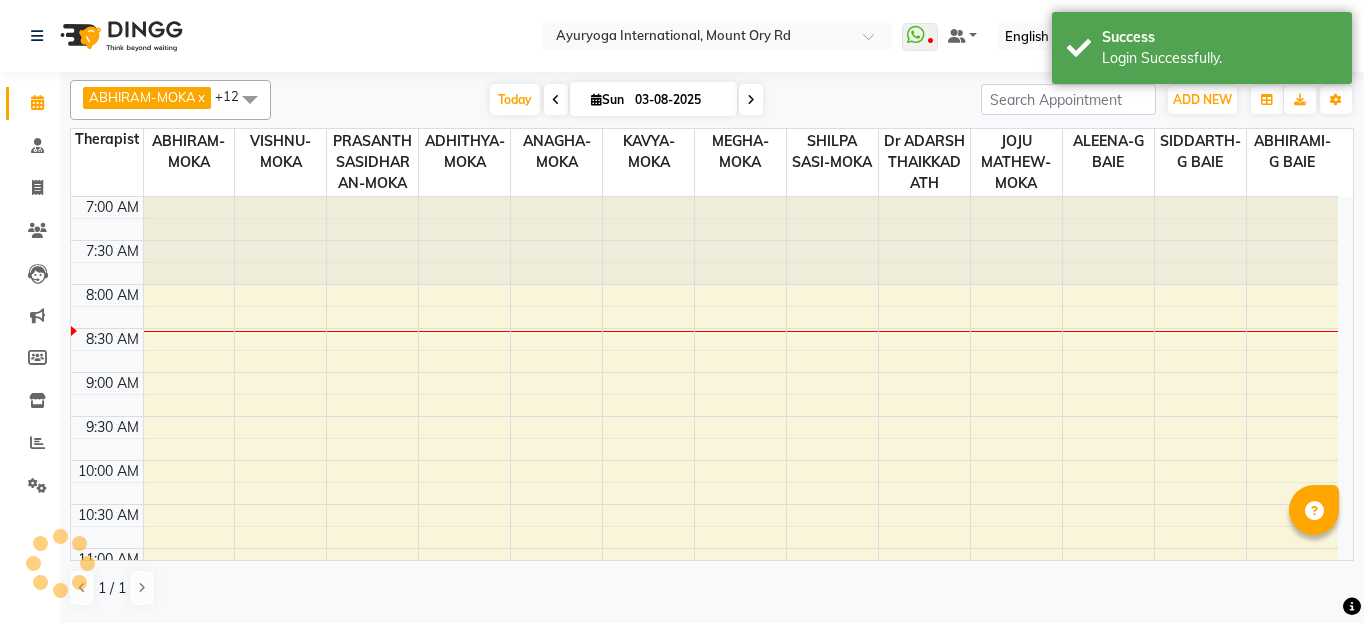 scroll, scrollTop: 0, scrollLeft: 0, axis: both 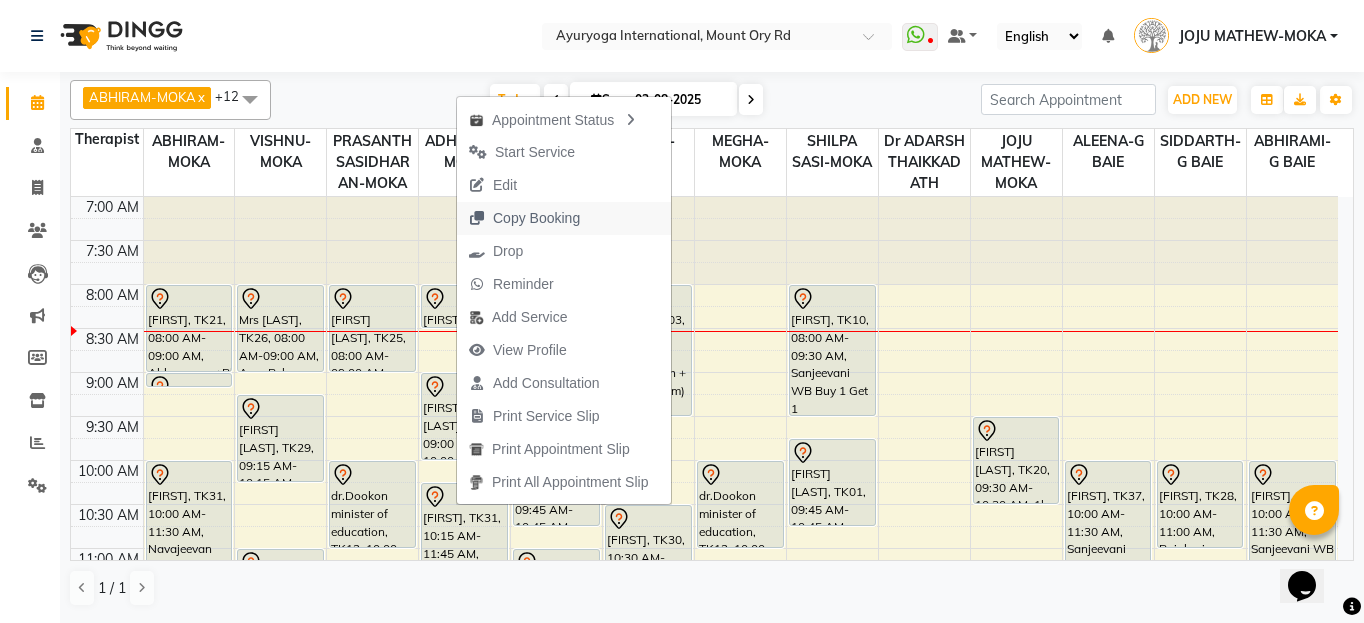click on "Copy Booking" at bounding box center (536, 218) 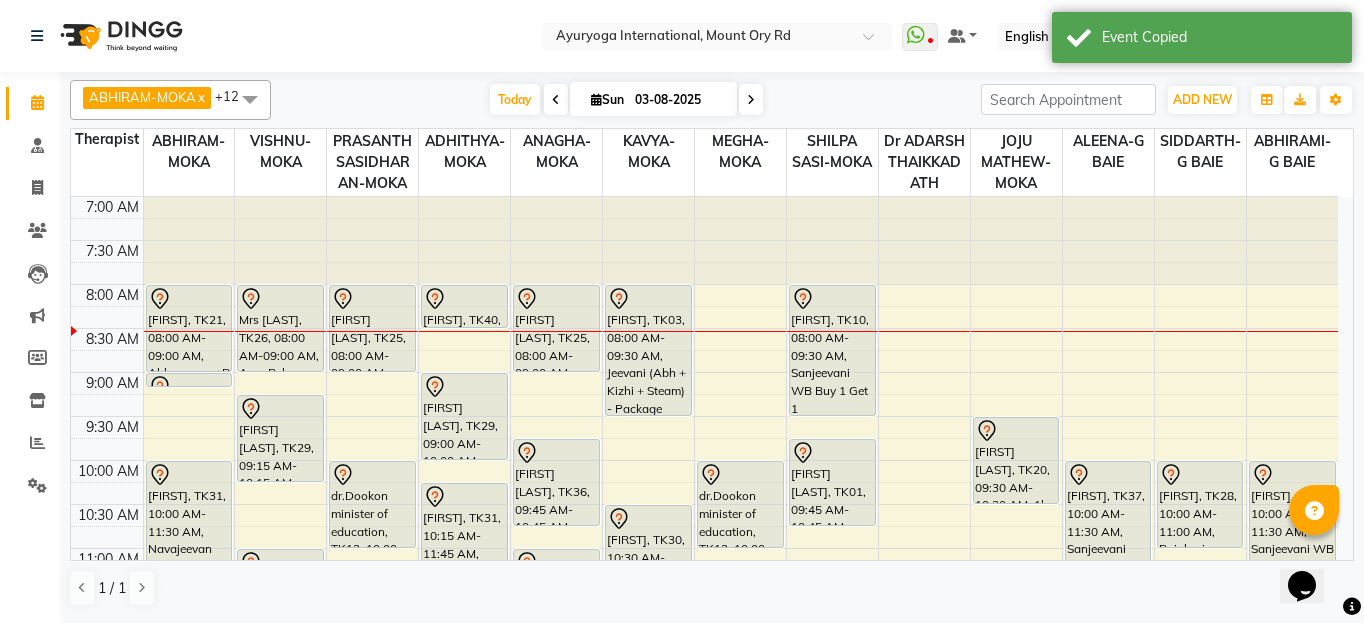 click on "03-08-2025" at bounding box center [679, 100] 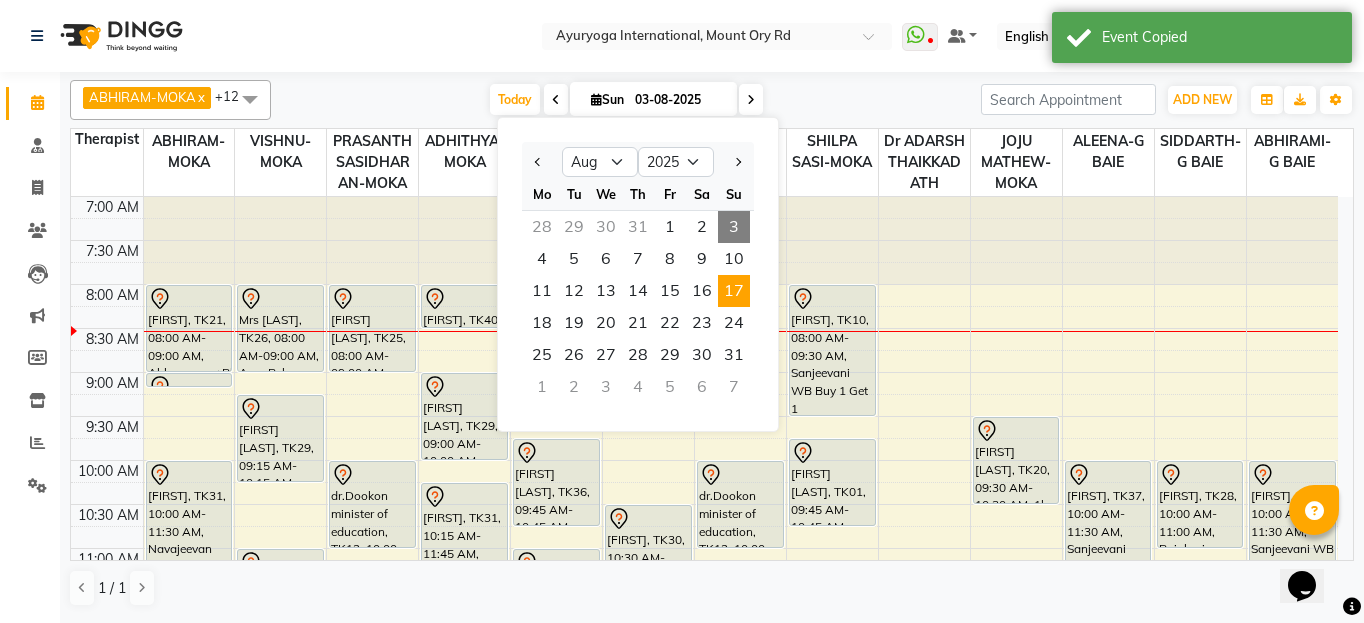 click on "17" at bounding box center (734, 291) 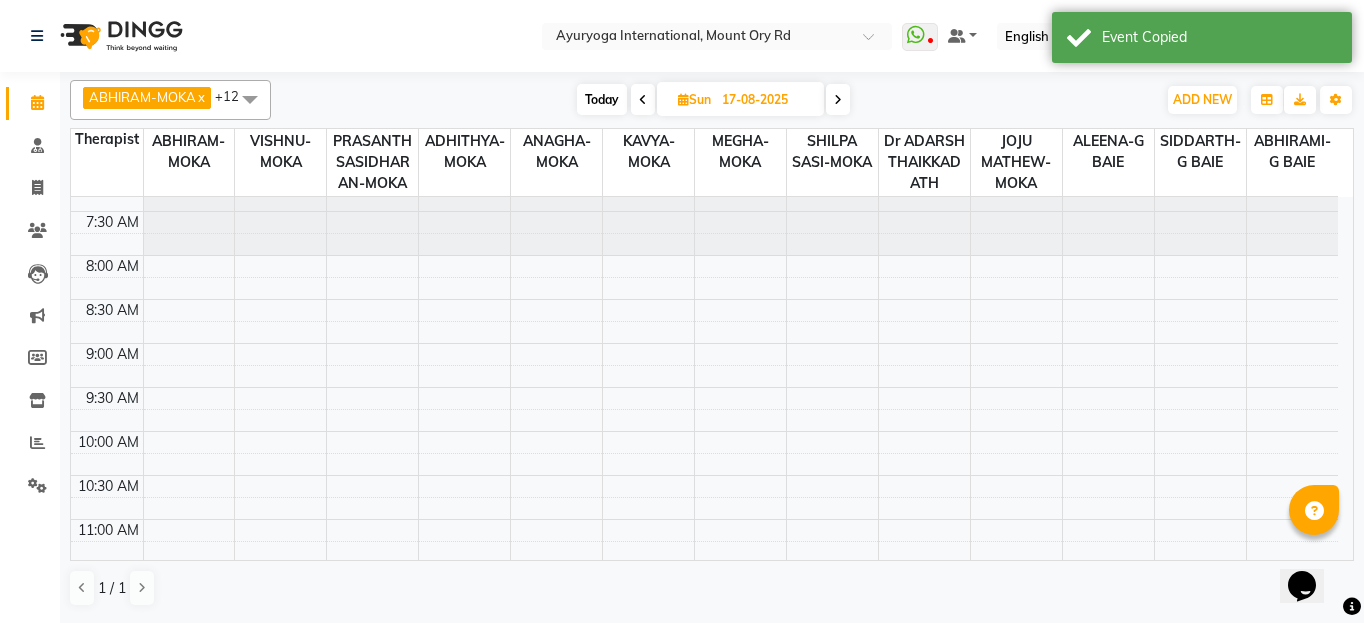 scroll, scrollTop: 0, scrollLeft: 0, axis: both 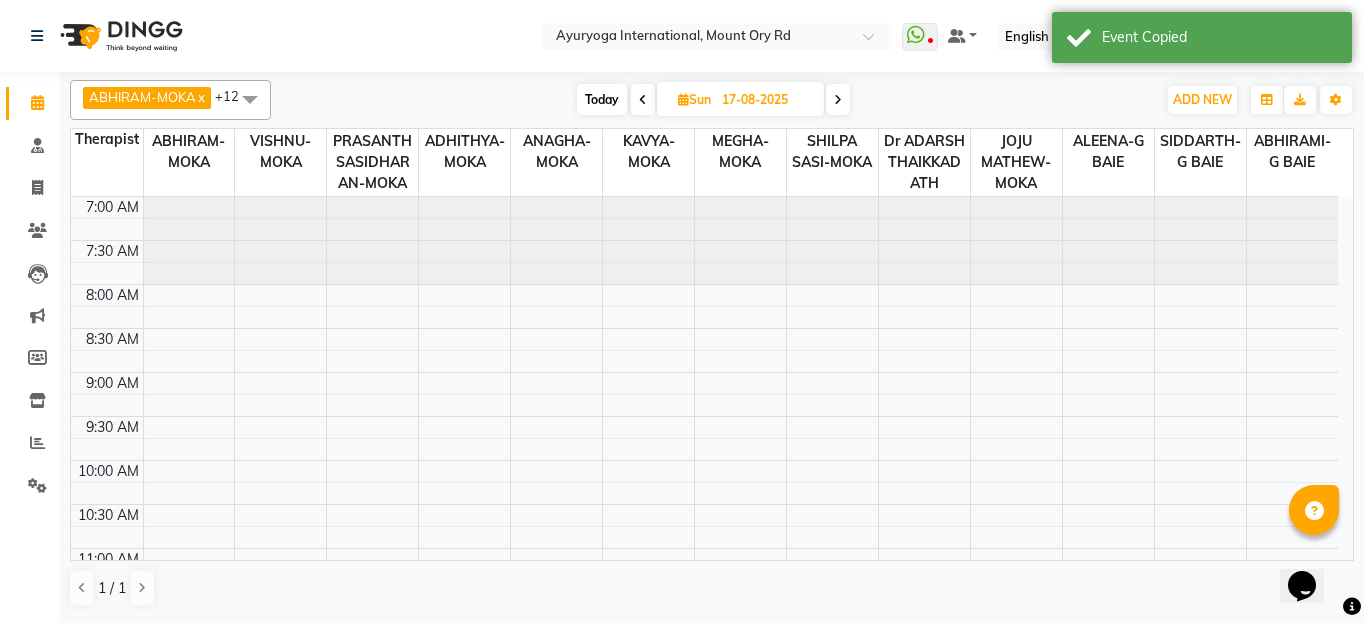 click on "7:00 AM 7:30 AM 8:00 AM 8:30 AM 9:00 AM 9:30 AM 10:00 AM 10:30 AM 11:00 AM 11:30 AM 12:00 PM 12:30 PM 1:00 PM 1:30 PM 2:00 PM 2:30 PM 3:00 PM 3:30 PM 4:00 PM 4:30 PM 5:00 PM 5:30 PM 6:00 PM 6:30 PM 7:00 PM 7:30 PM 8:00 PM 8:30 PM" at bounding box center [704, 812] 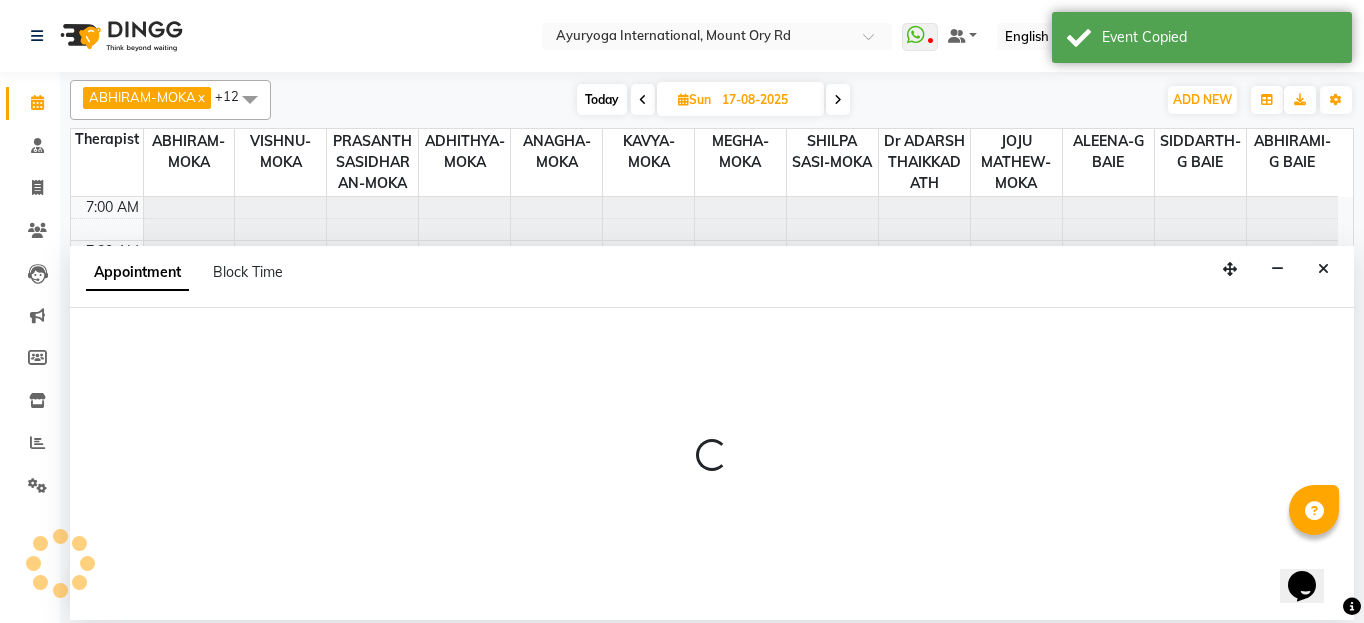 select on "60459" 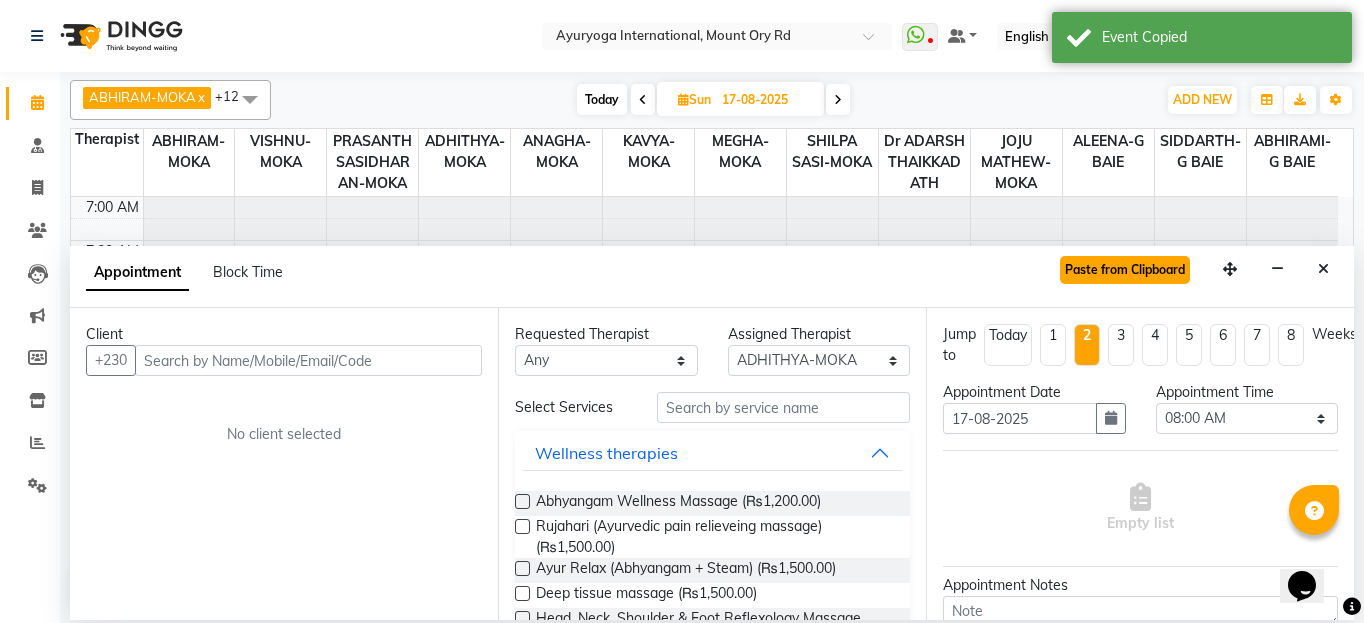click on "Paste from Clipboard" at bounding box center (1125, 270) 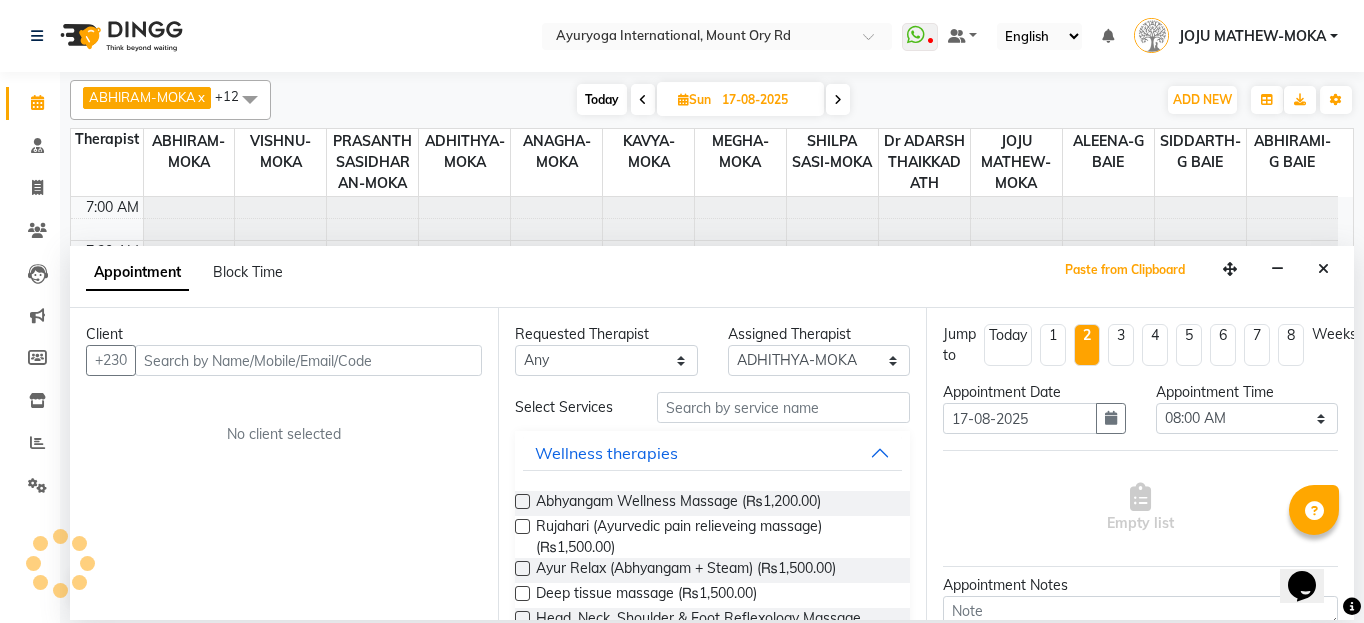 select on "594" 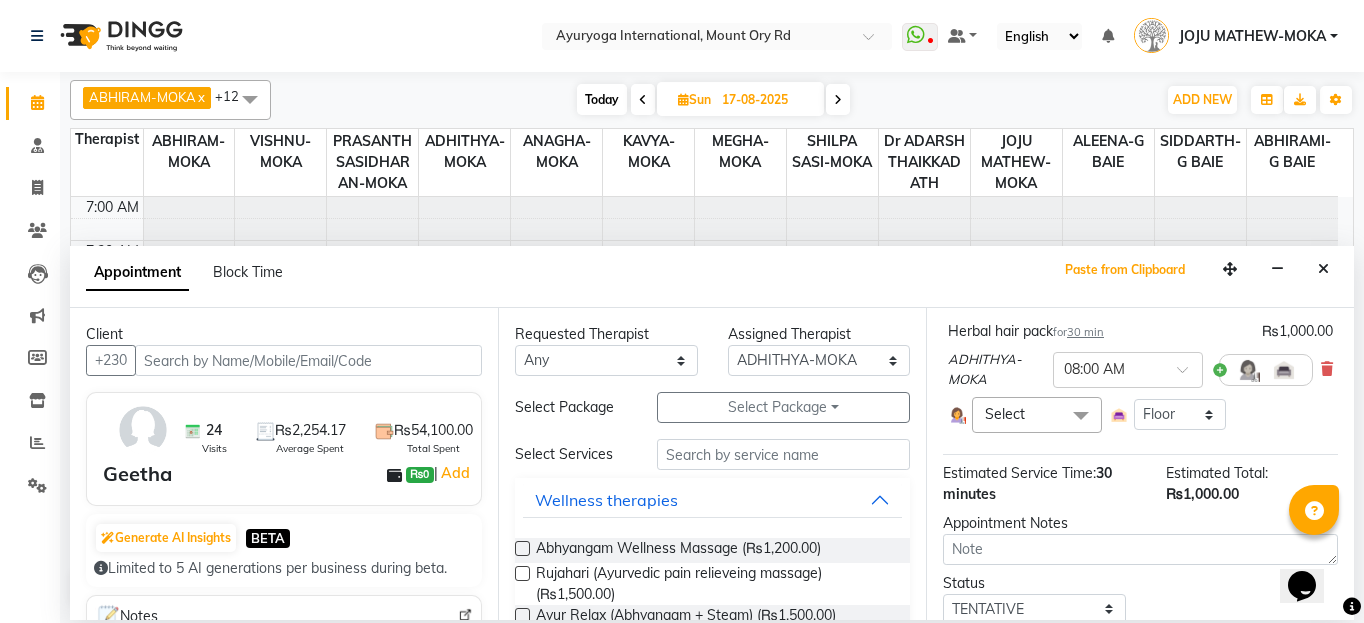 scroll, scrollTop: 288, scrollLeft: 0, axis: vertical 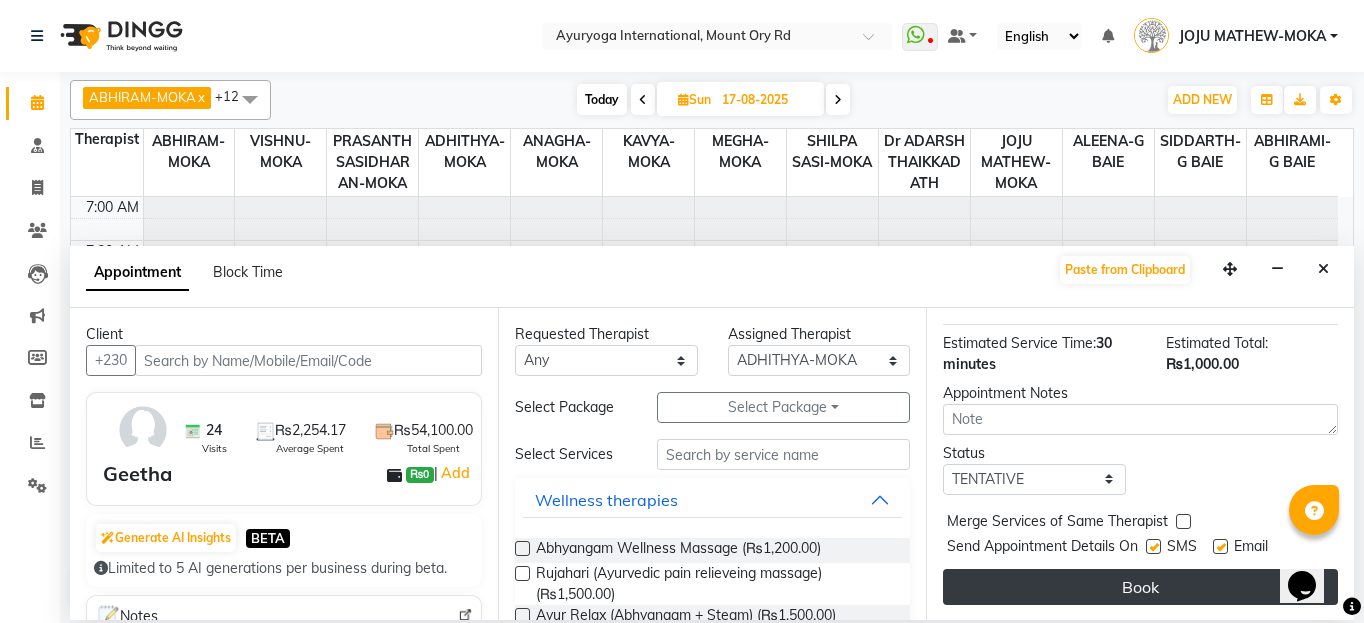 click on "Book" at bounding box center (1140, 587) 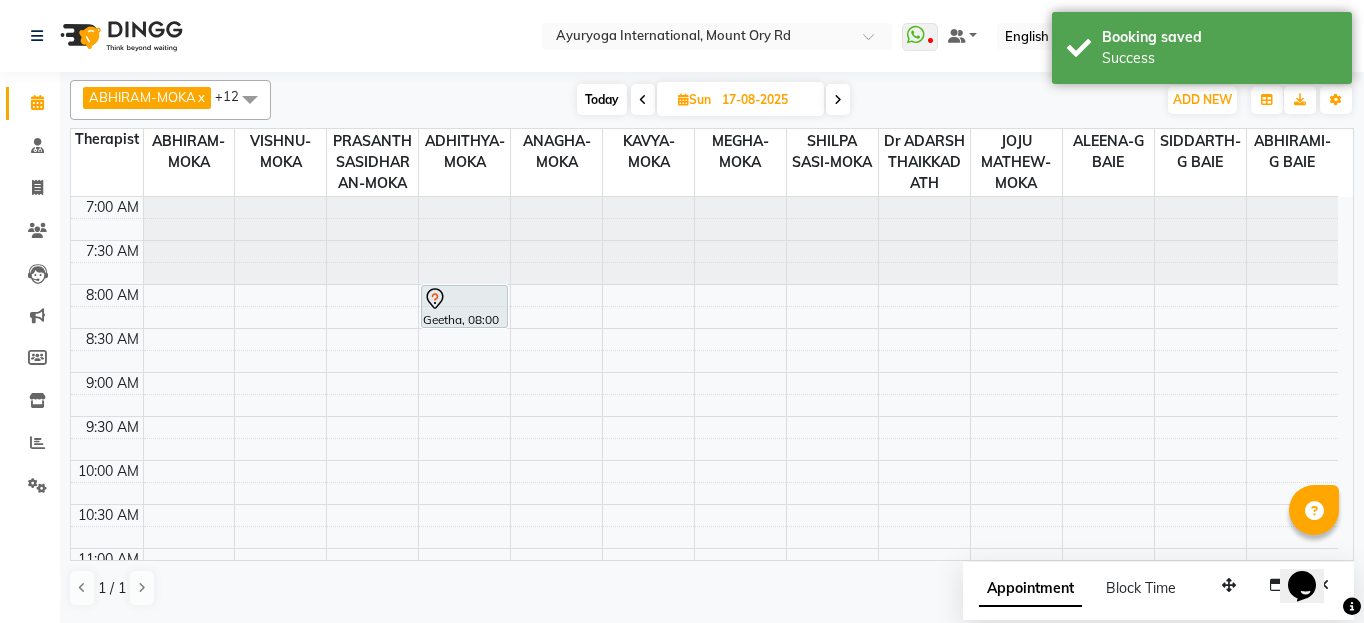 click on "Today" at bounding box center (602, 99) 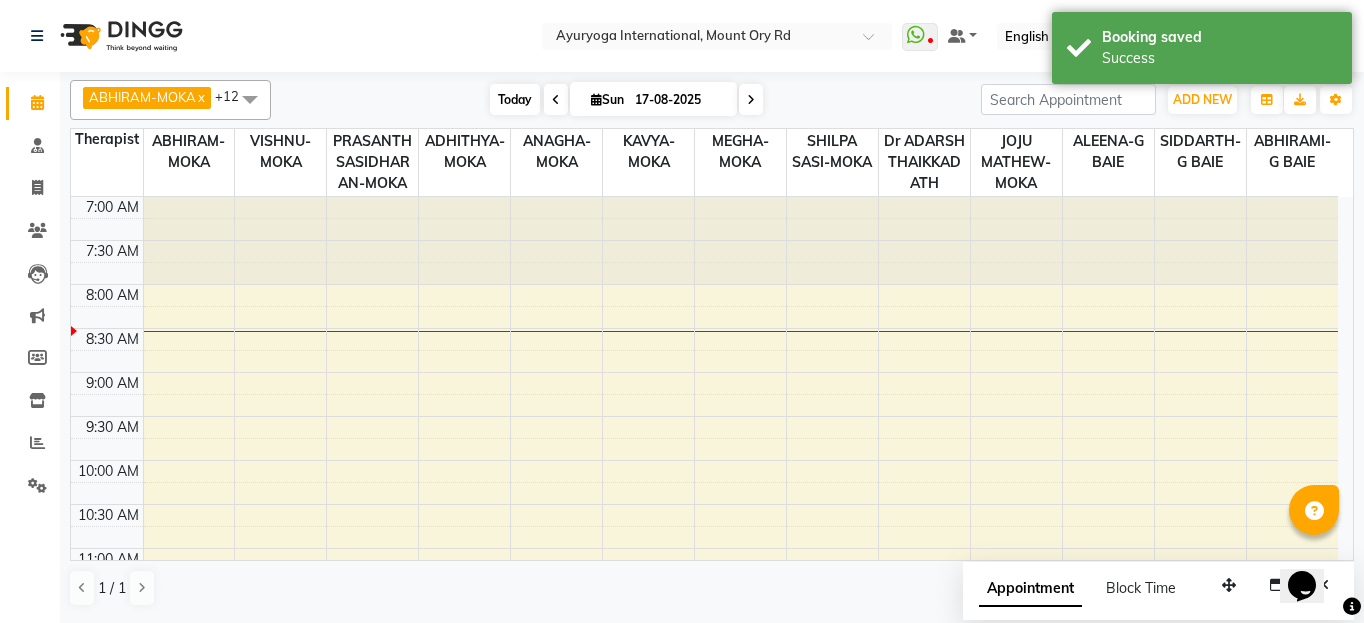 type on "03-08-2025" 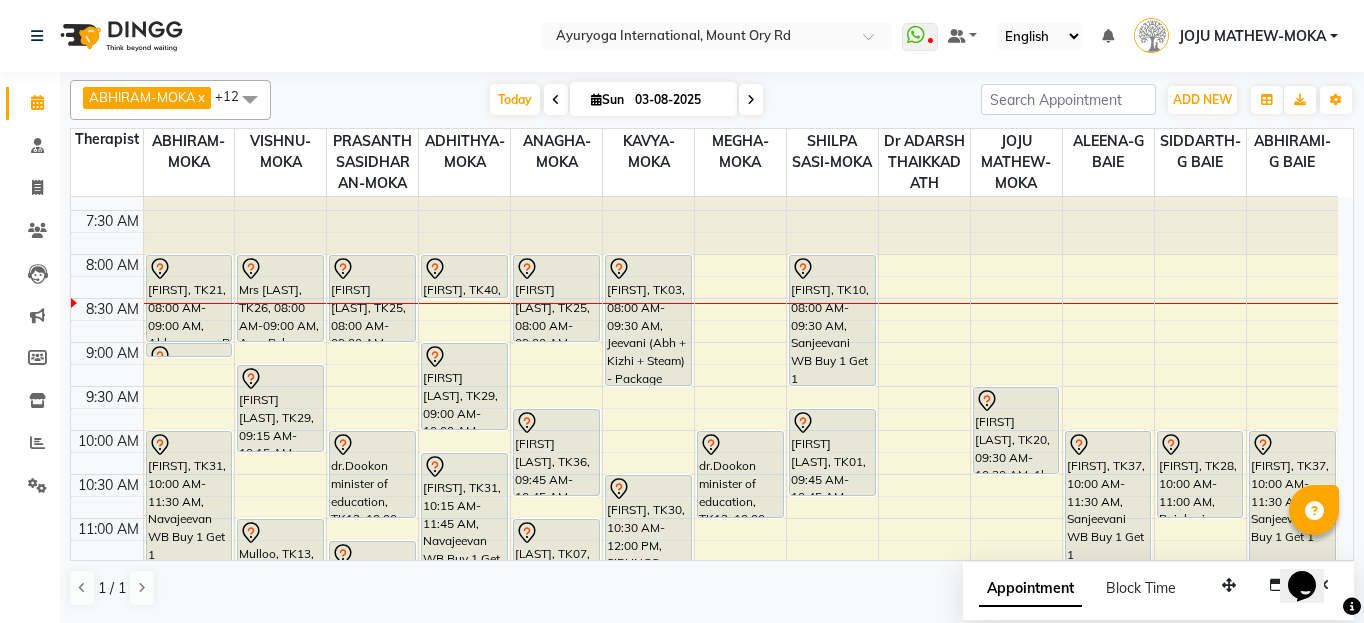 scroll, scrollTop: 0, scrollLeft: 0, axis: both 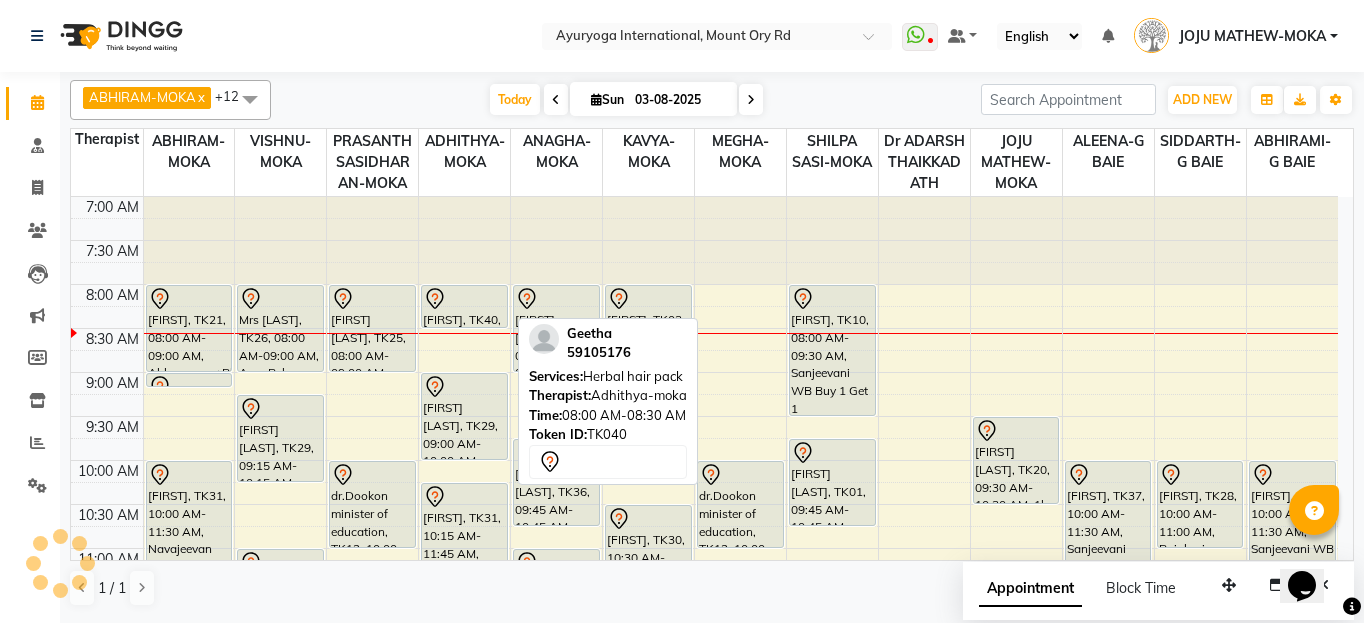 click on "Geetha, TK40, 08:00 AM-08:30 AM, Herbal hair pack" at bounding box center (464, 306) 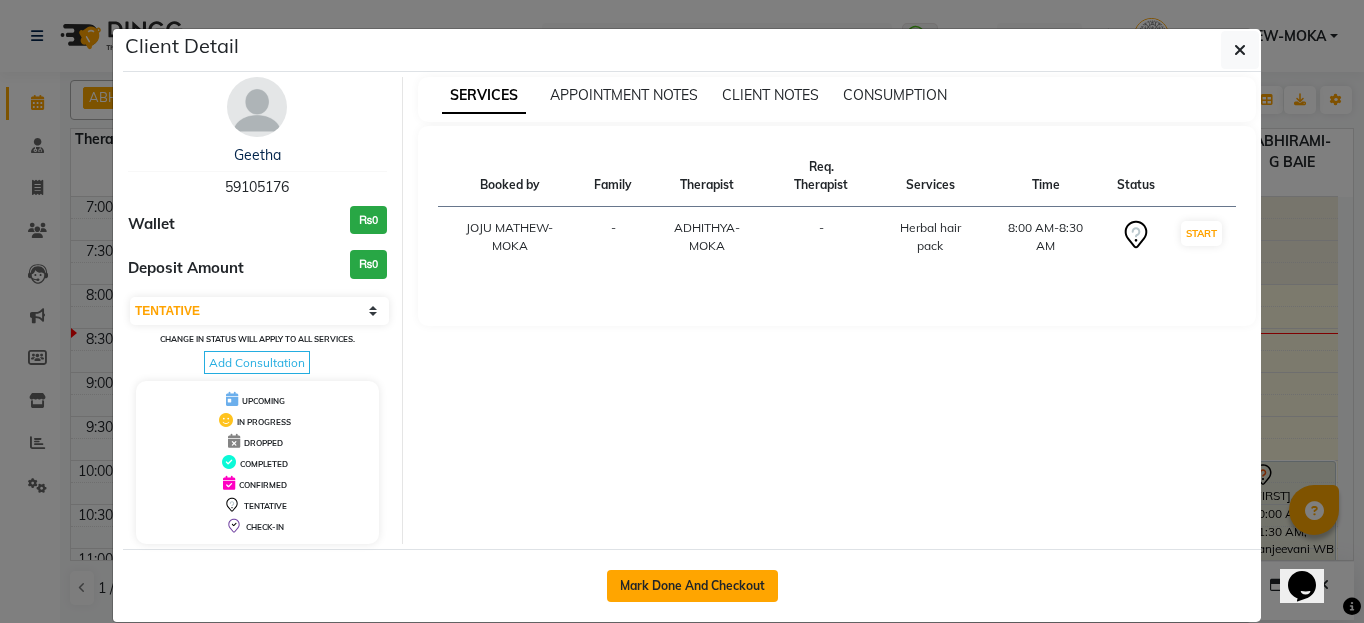 click on "Mark Done And Checkout" 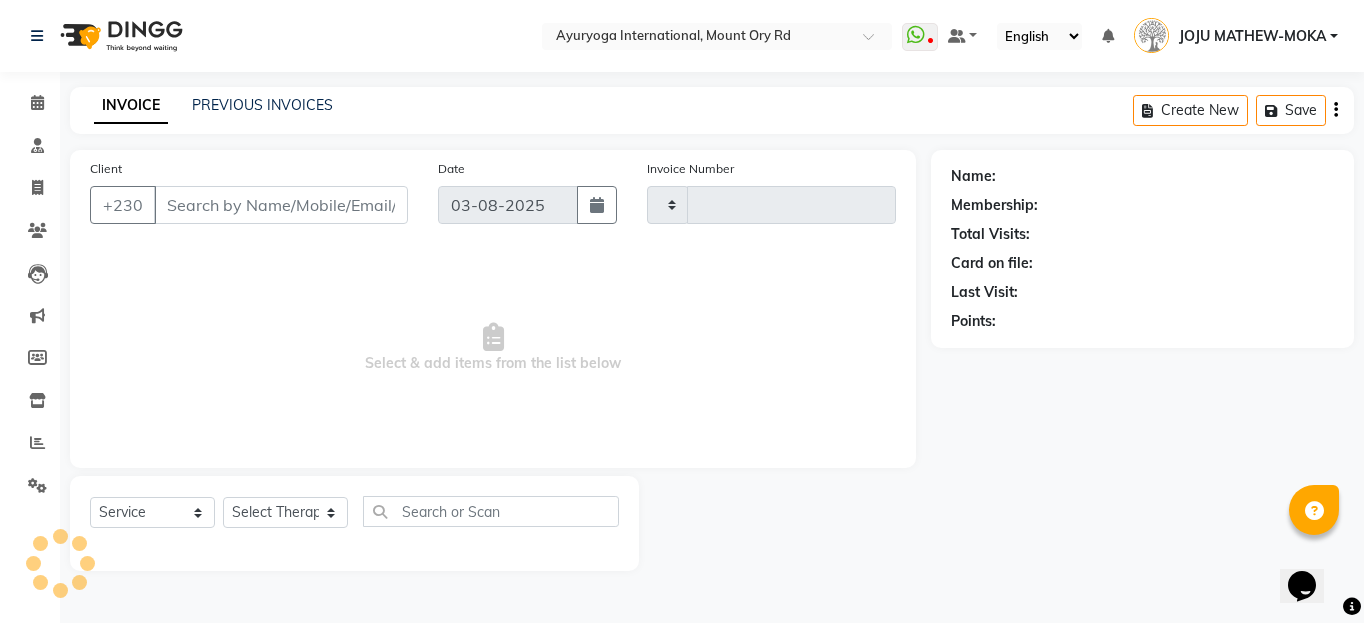 type on "4210" 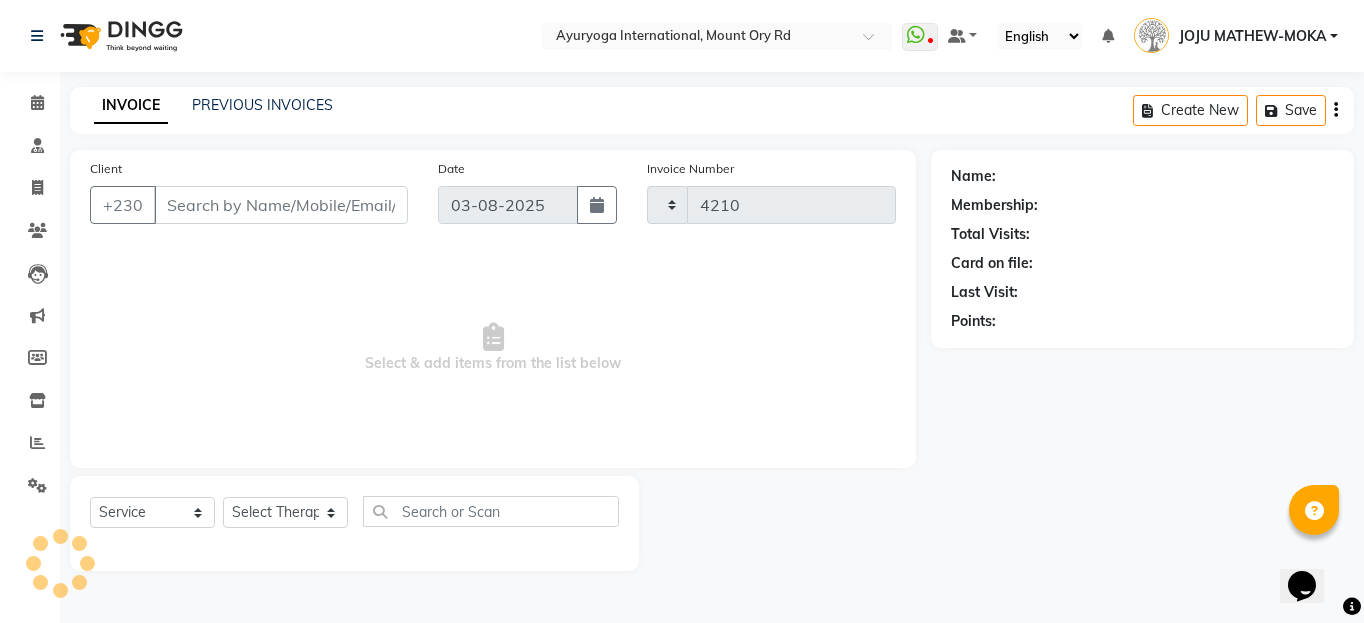 select on "730" 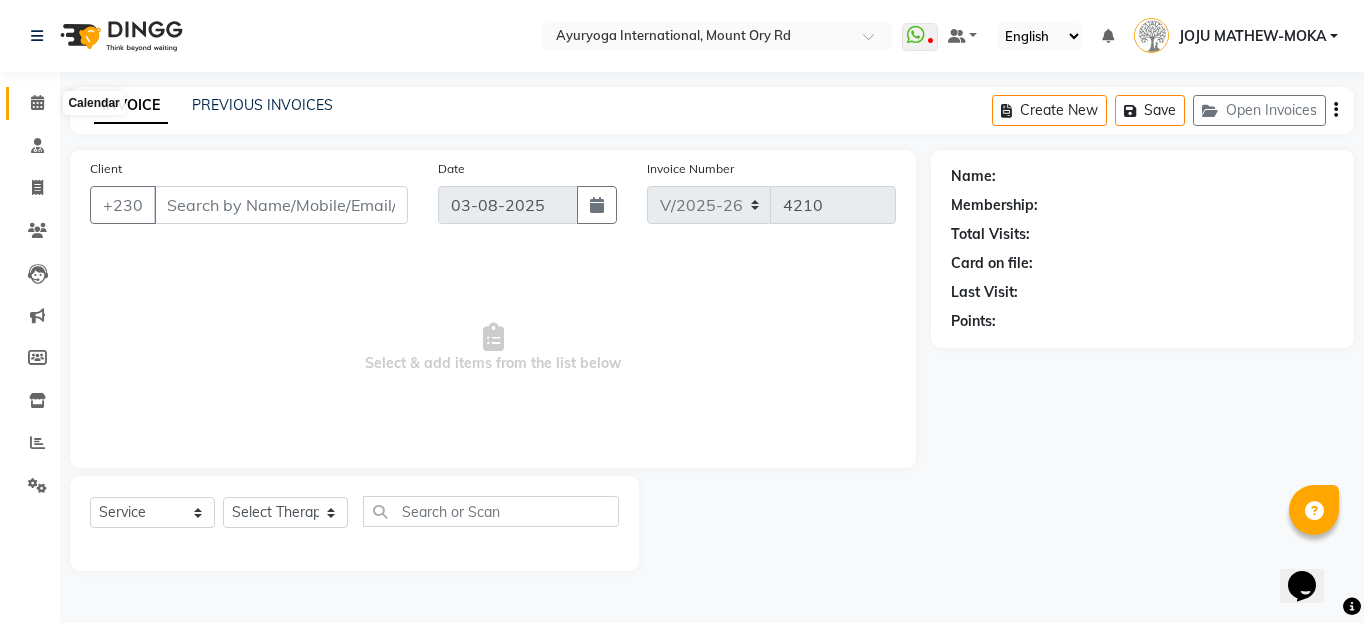 click 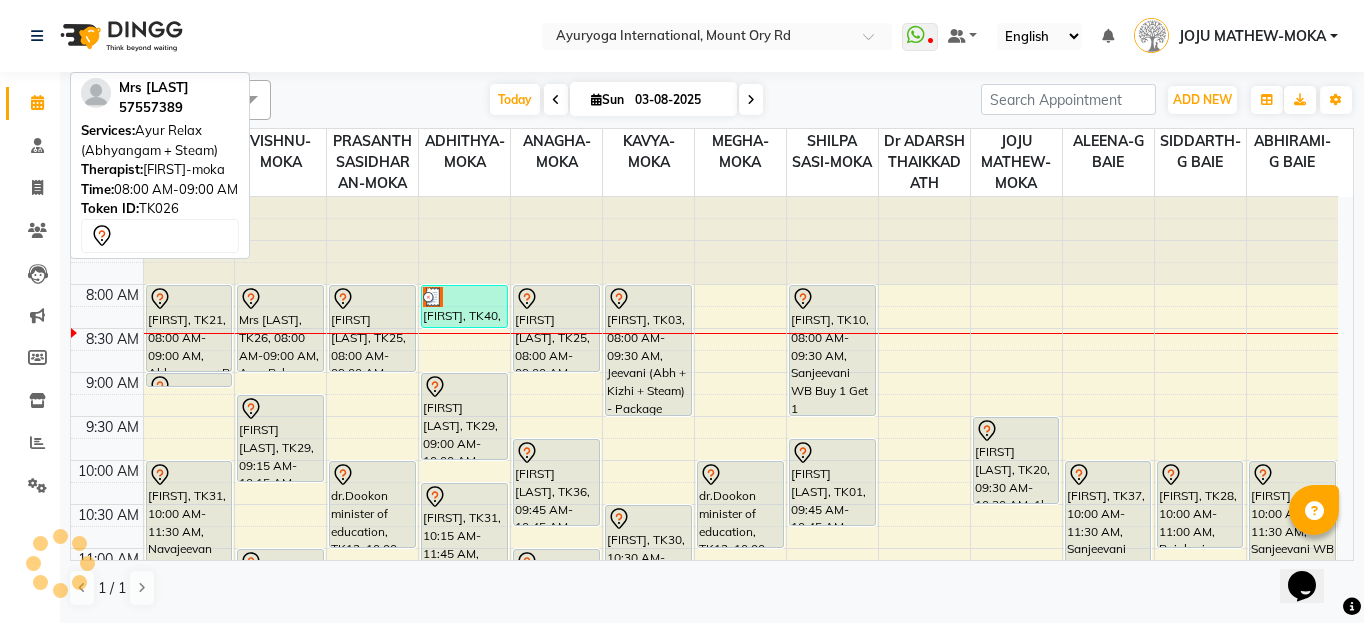 scroll, scrollTop: 0, scrollLeft: 0, axis: both 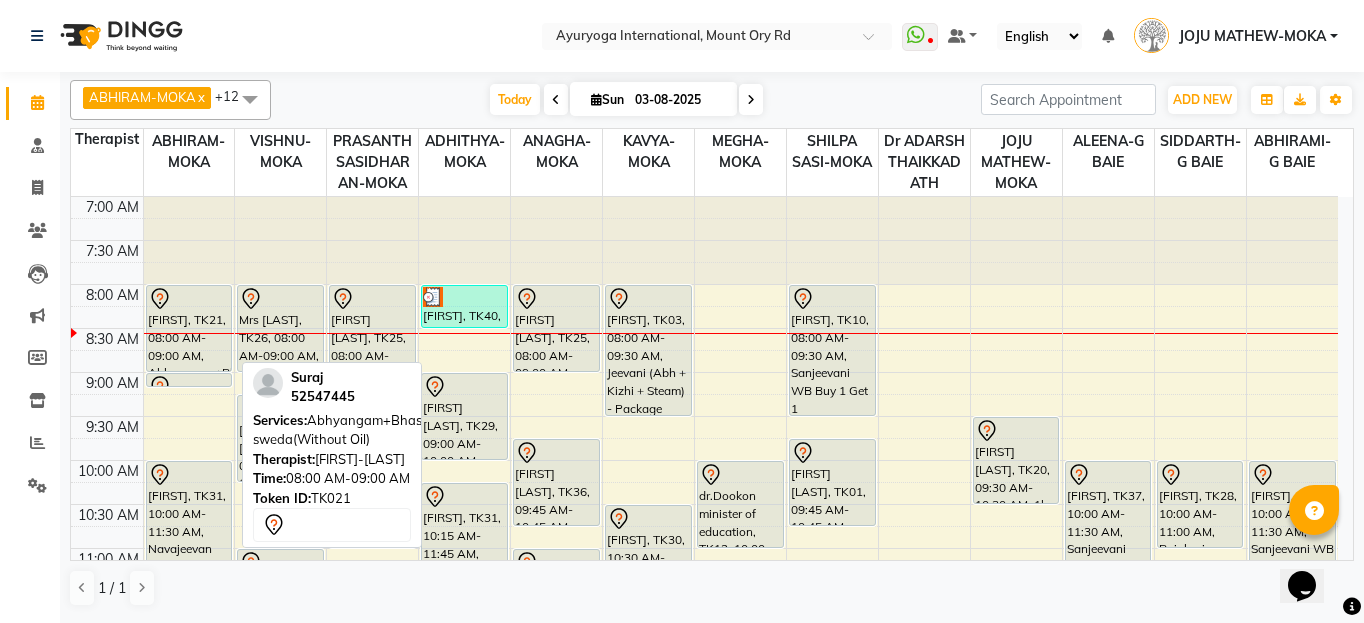 click on "Suraj, TK21, 08:00 AM-09:00 AM, Abhyangam+Bhashpa sweda(Without Oil)" at bounding box center (189, 328) 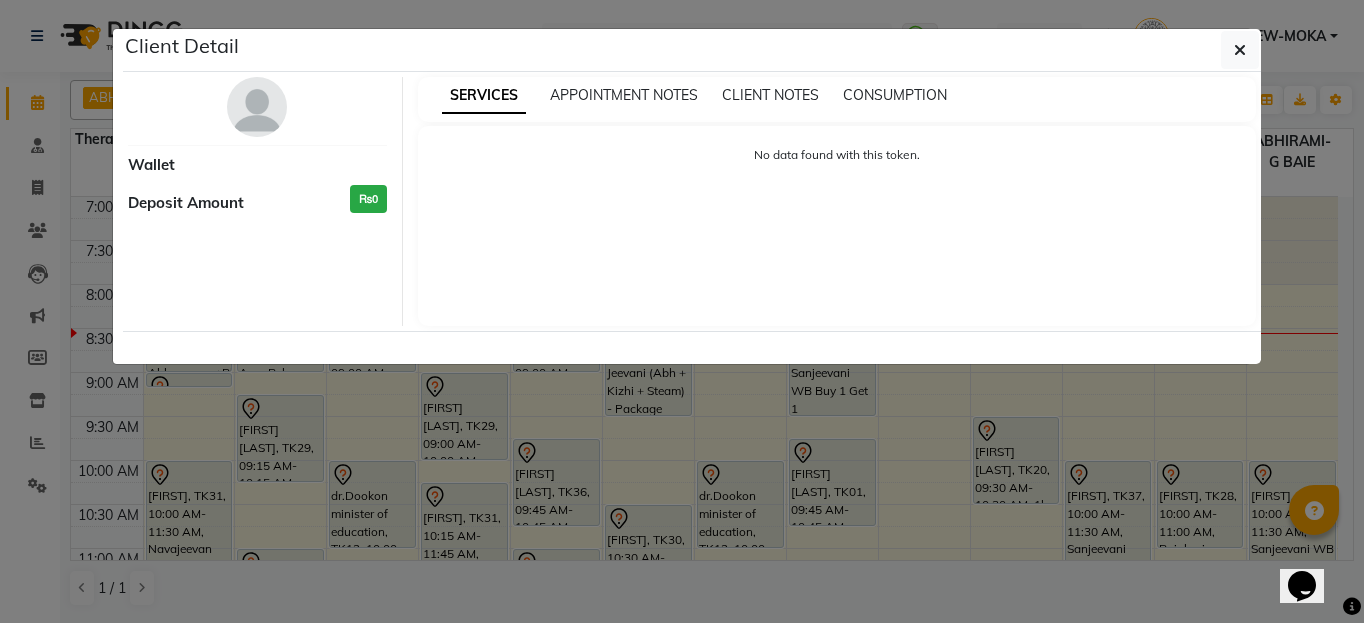 select on "7" 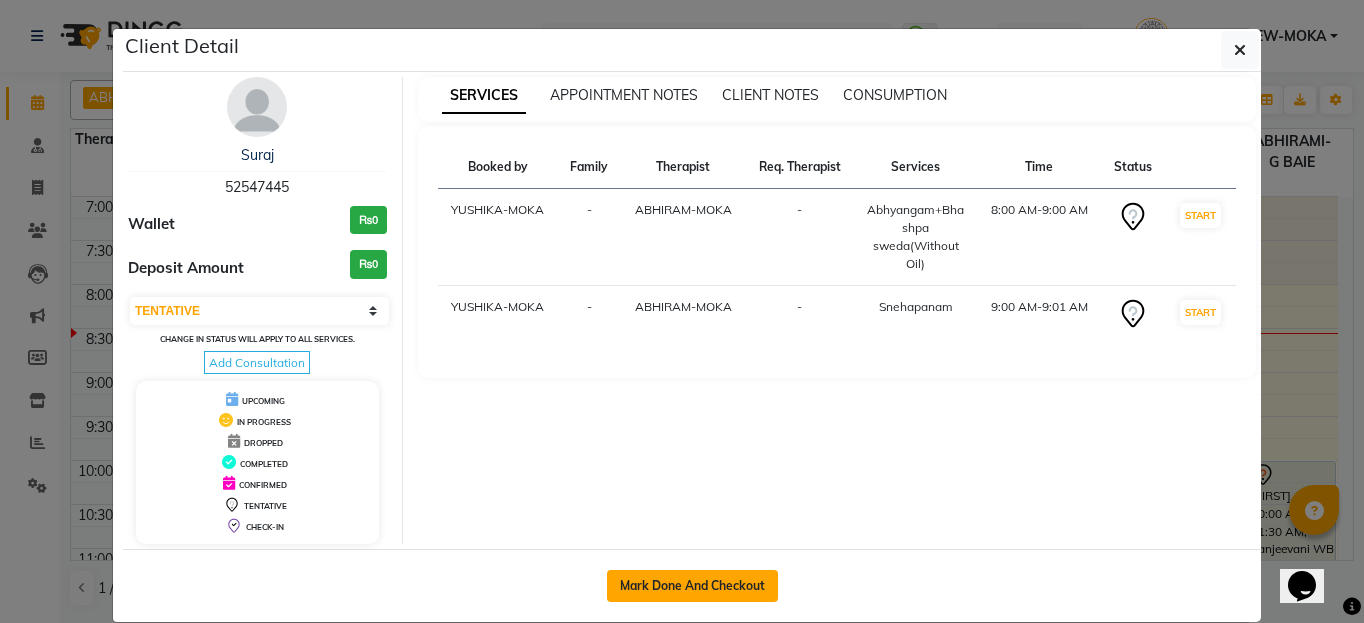 click on "Mark Done And Checkout" 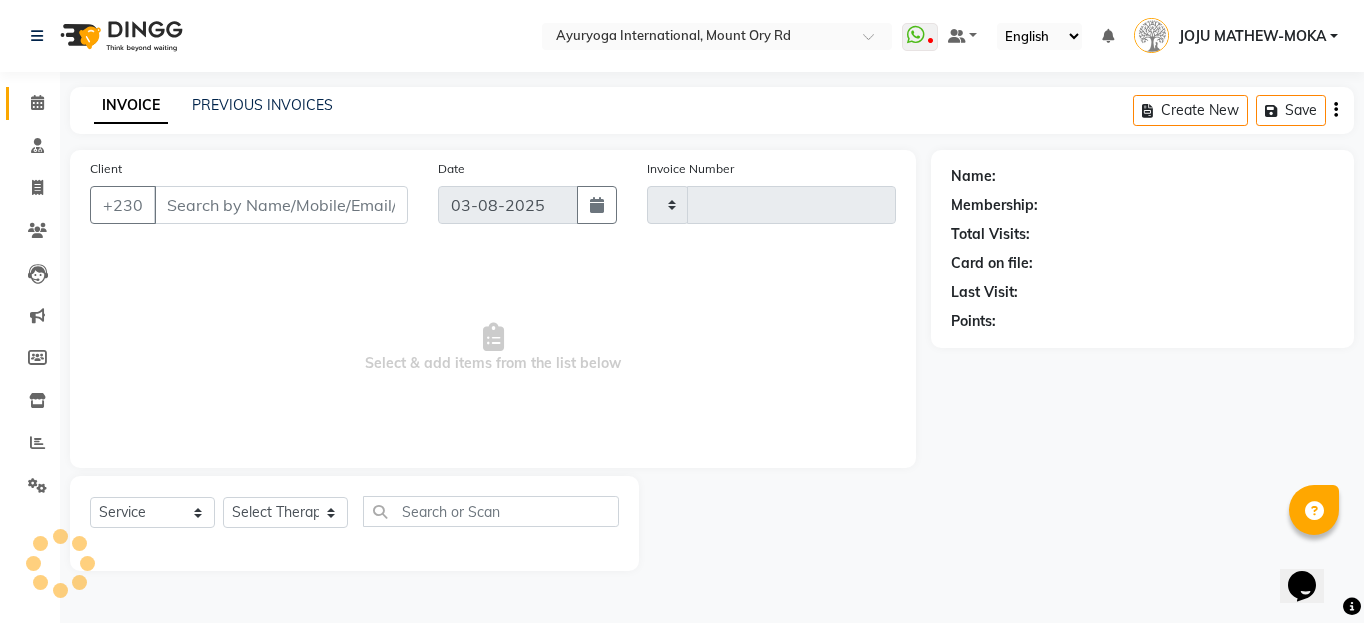 type on "4210" 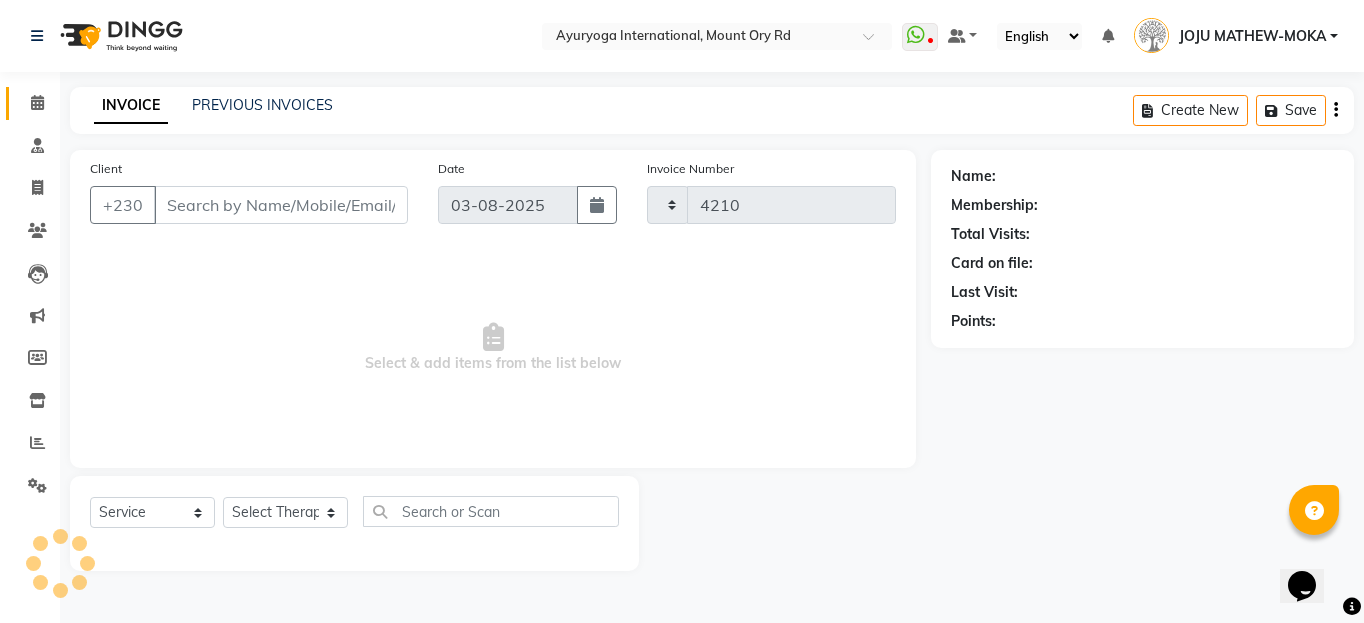 select on "730" 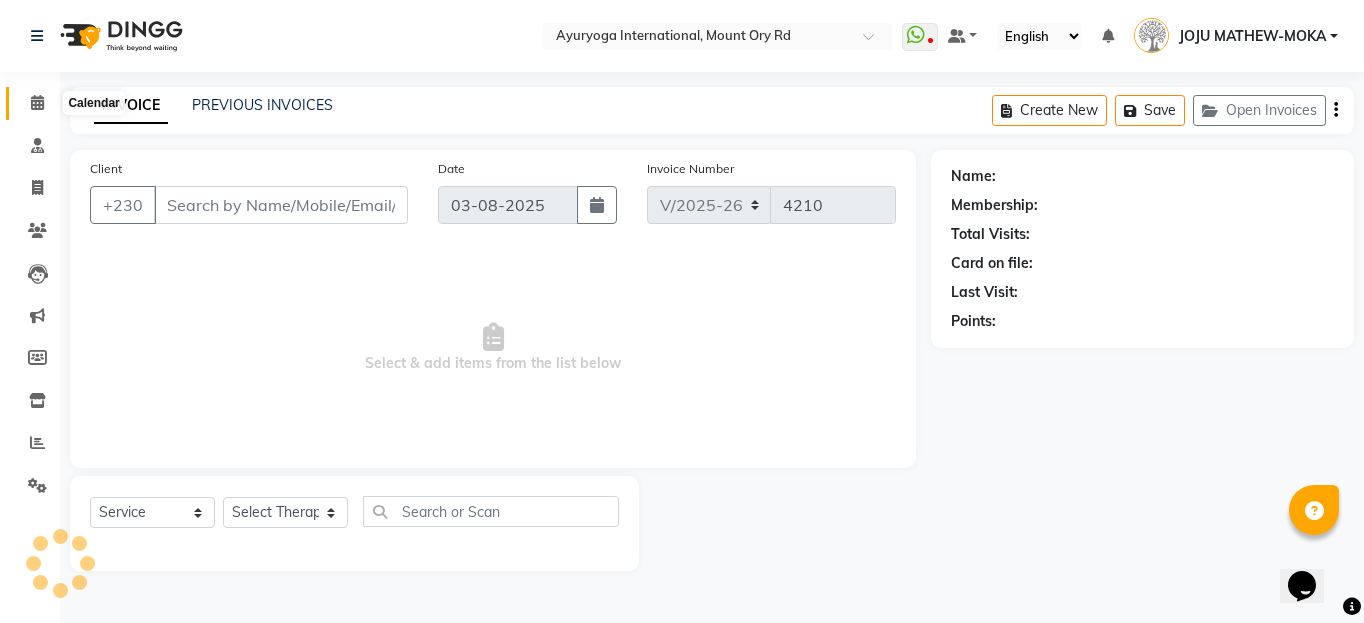 click 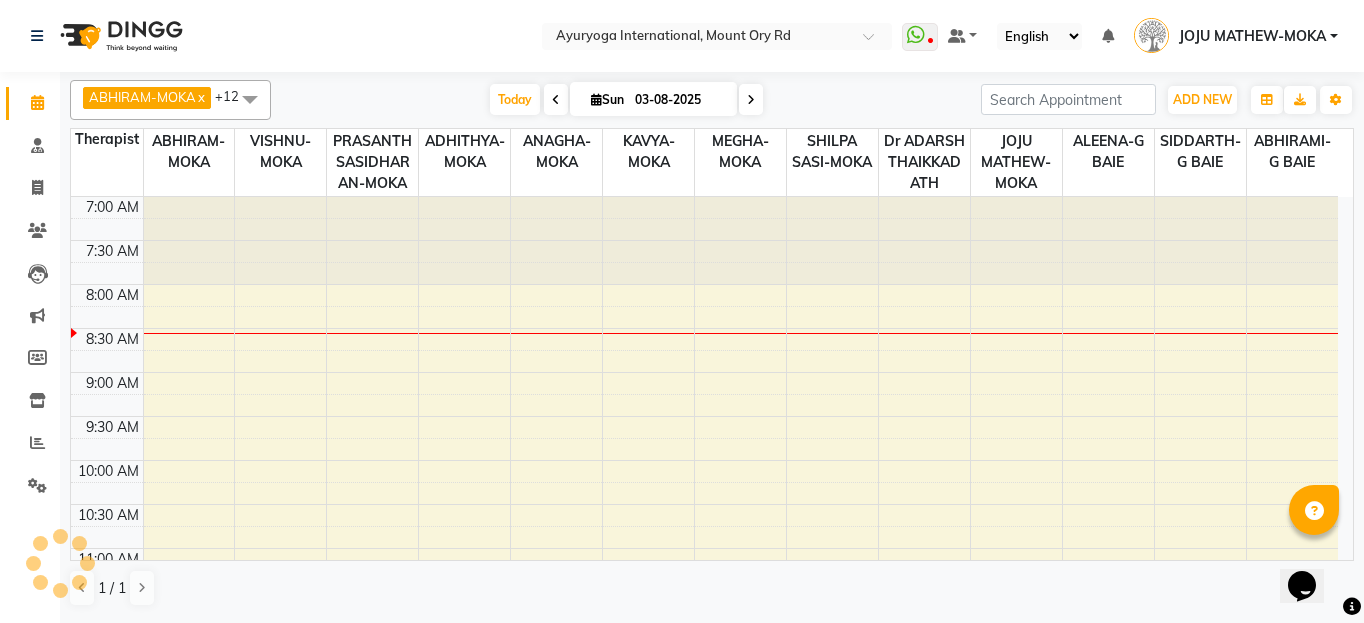 scroll, scrollTop: 0, scrollLeft: 0, axis: both 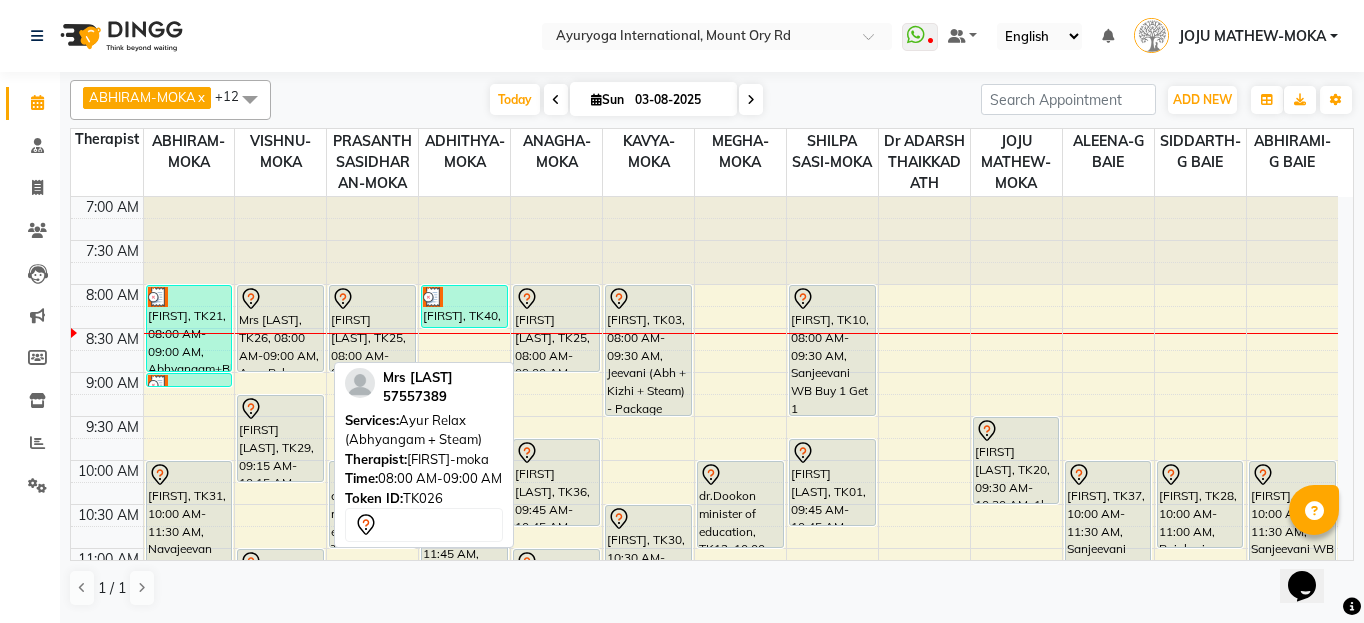 click on "Mrs Lutchman, TK26, 08:00 AM-09:00 AM, Ayur Relax (Abhyangam + Steam)" at bounding box center (280, 328) 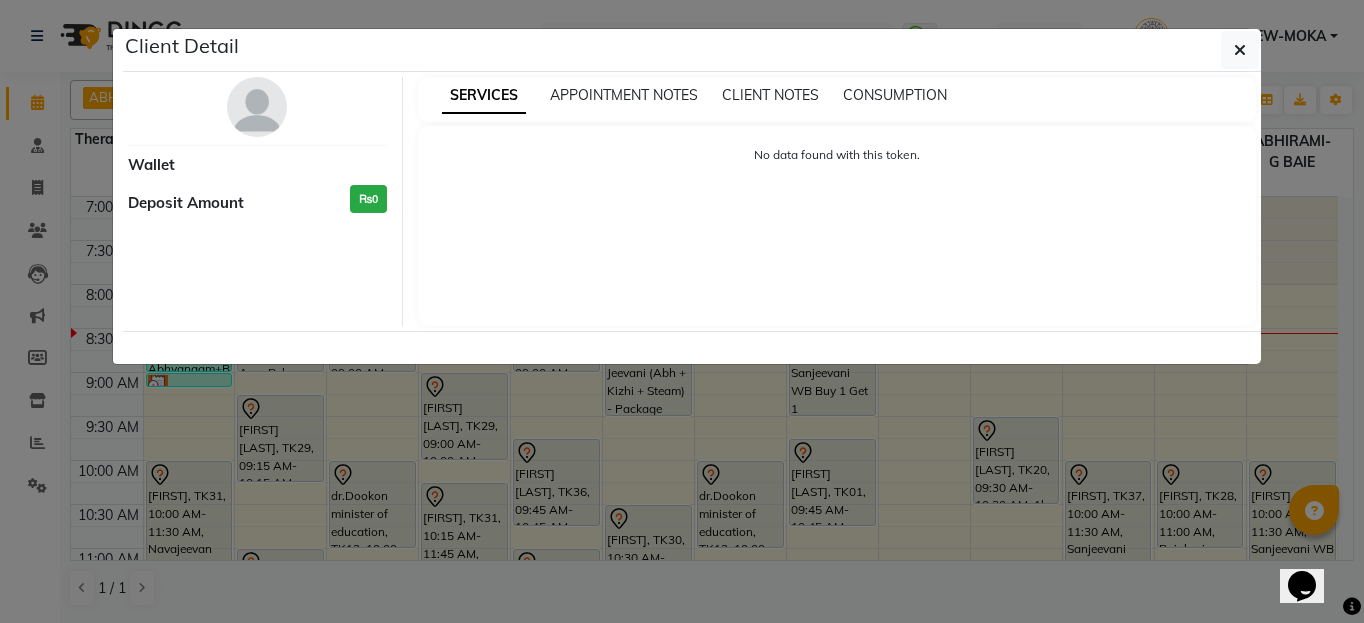 select on "7" 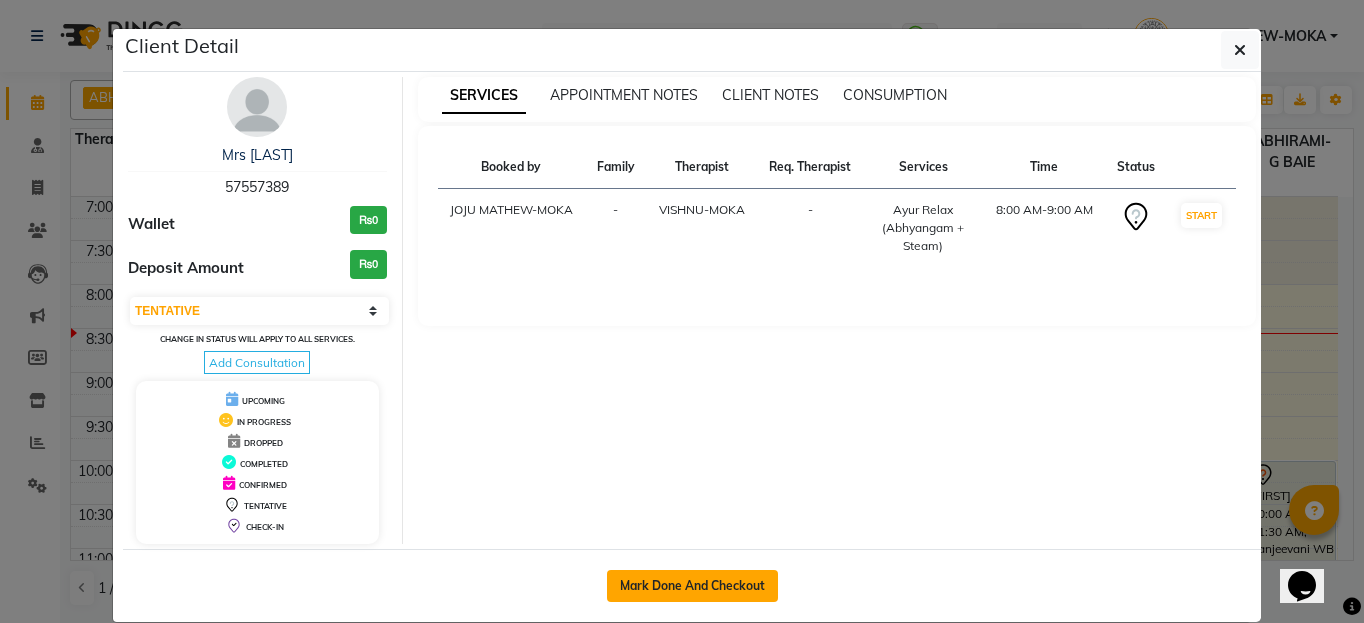 click on "Mark Done And Checkout" 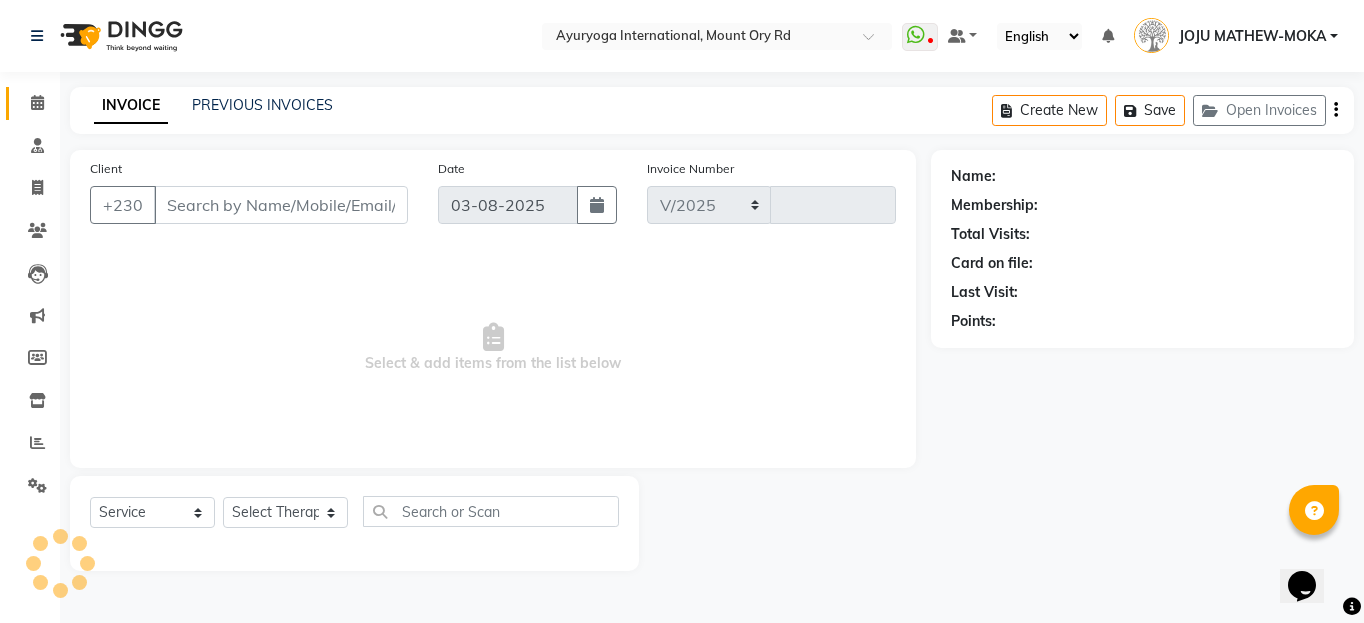 select on "730" 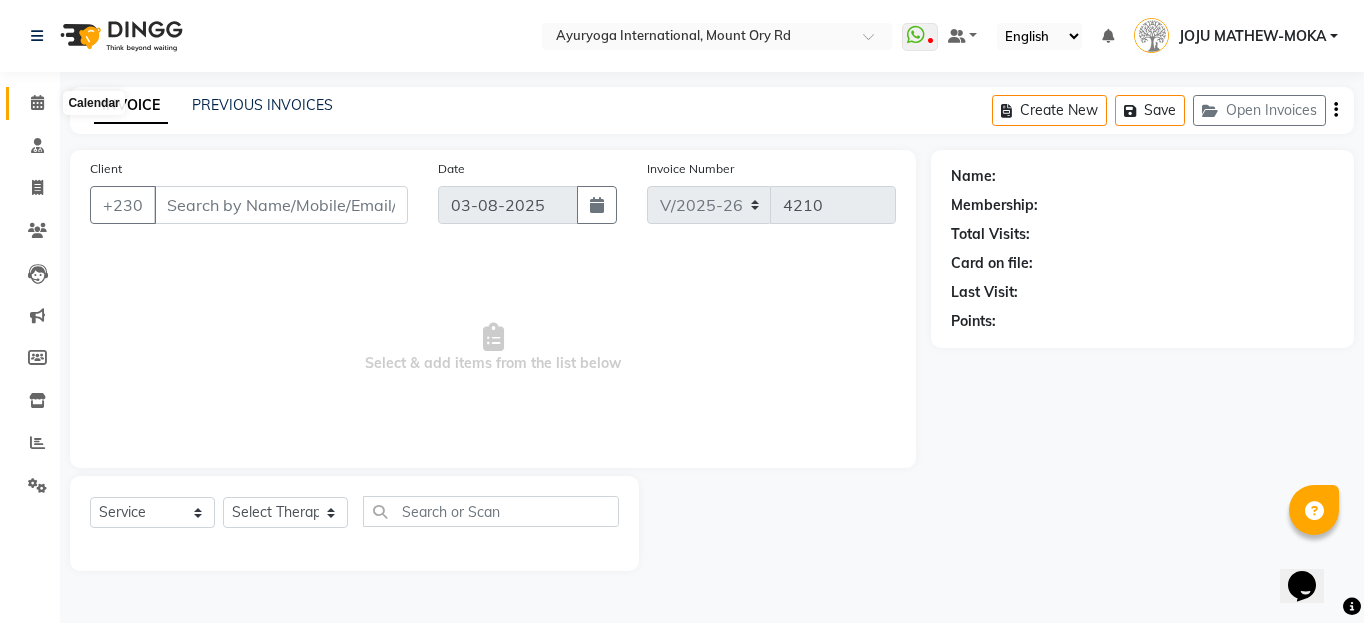 click 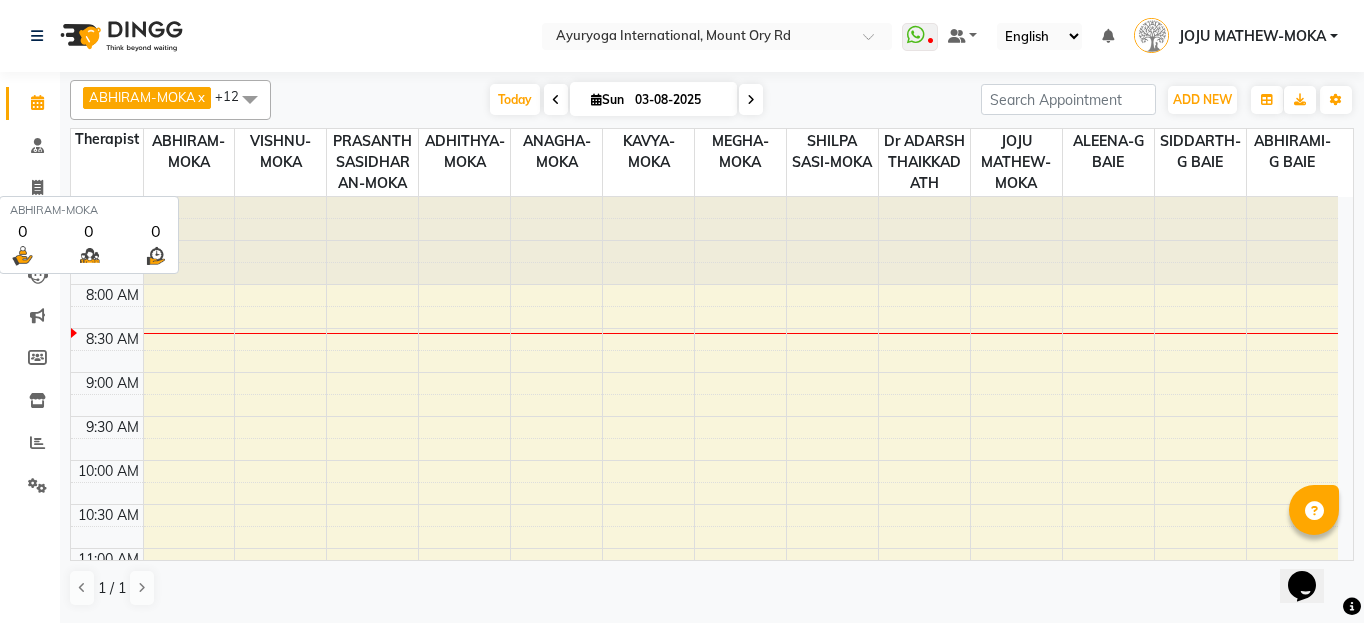 scroll, scrollTop: 0, scrollLeft: 0, axis: both 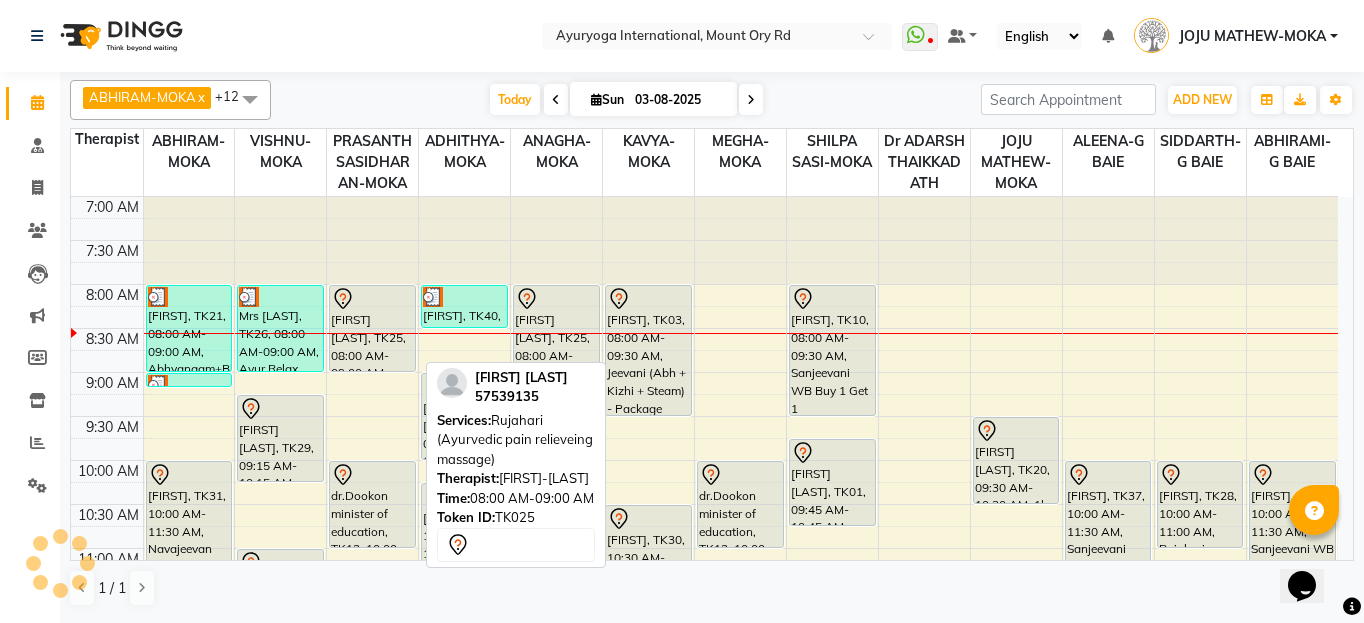 click on "Ishwuar Anand, TK25, 08:00 AM-09:00 AM, Rujahari (Ayurvedic pain relieveing massage)" at bounding box center (372, 328) 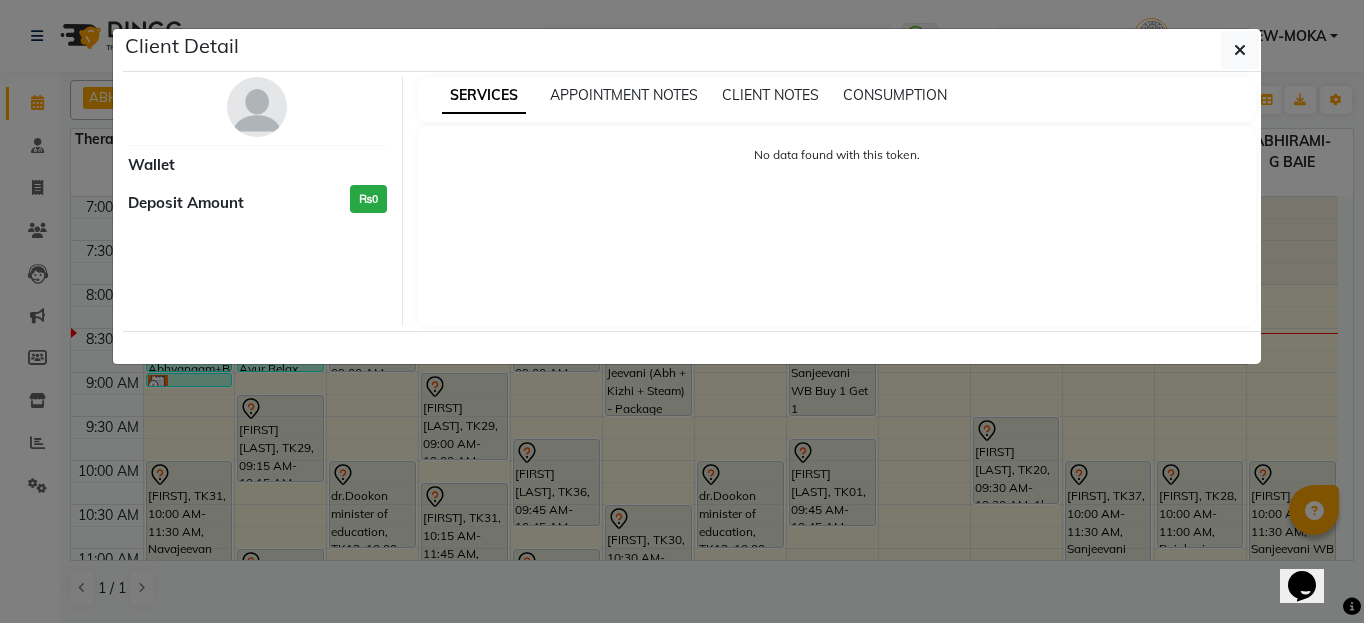 select on "7" 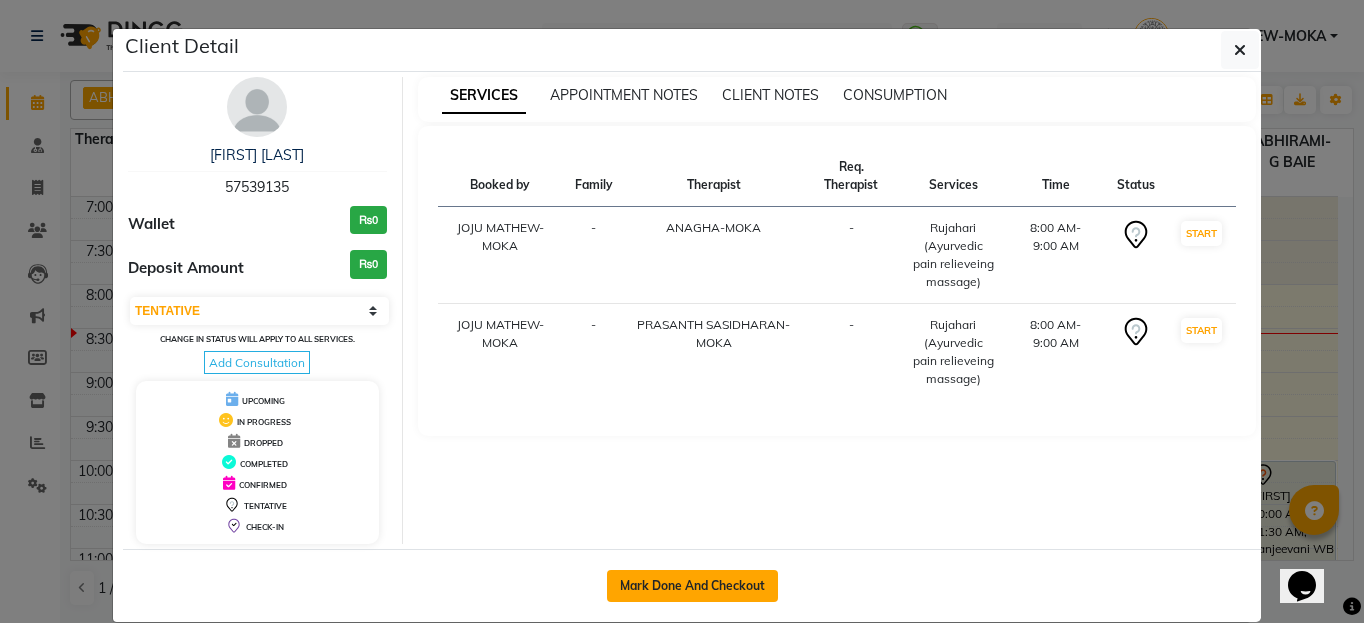 click on "Mark Done And Checkout" 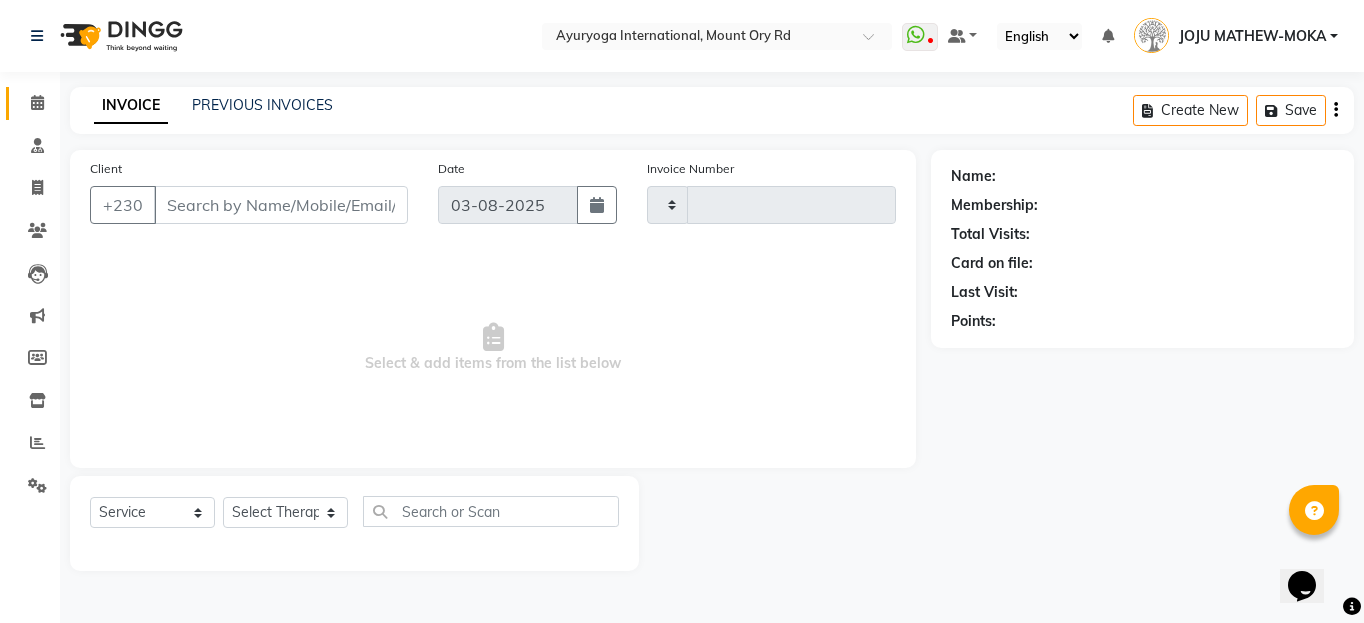 type on "4210" 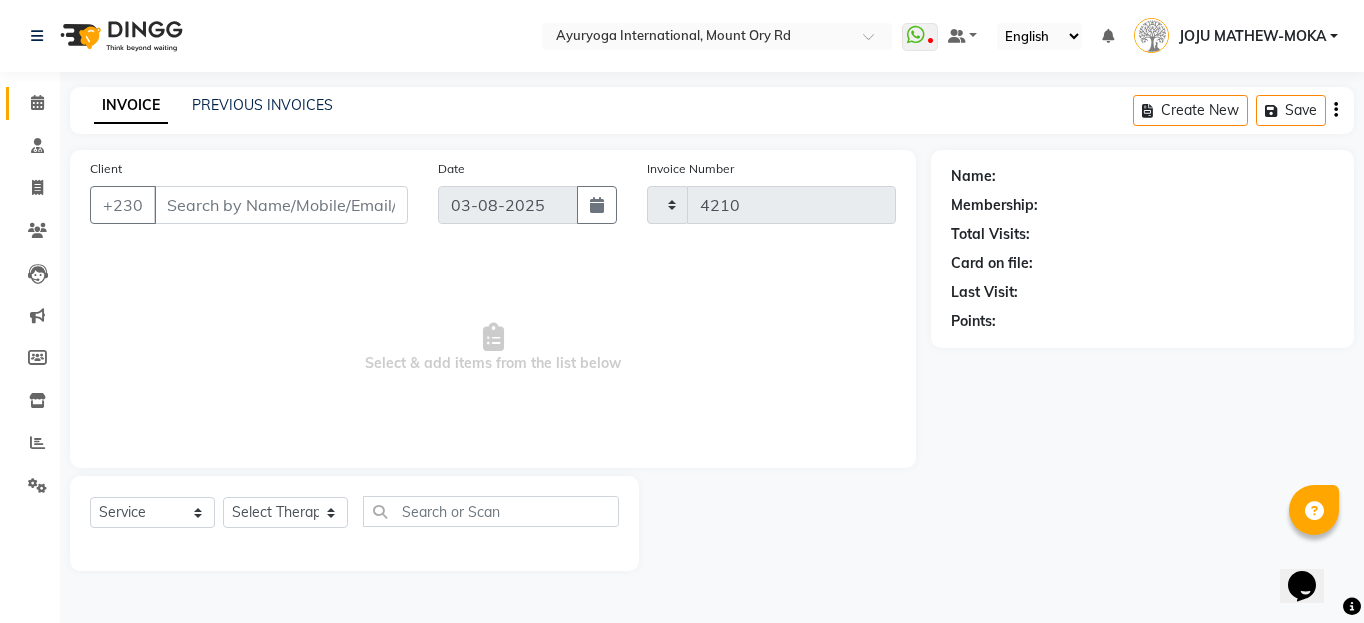 select on "730" 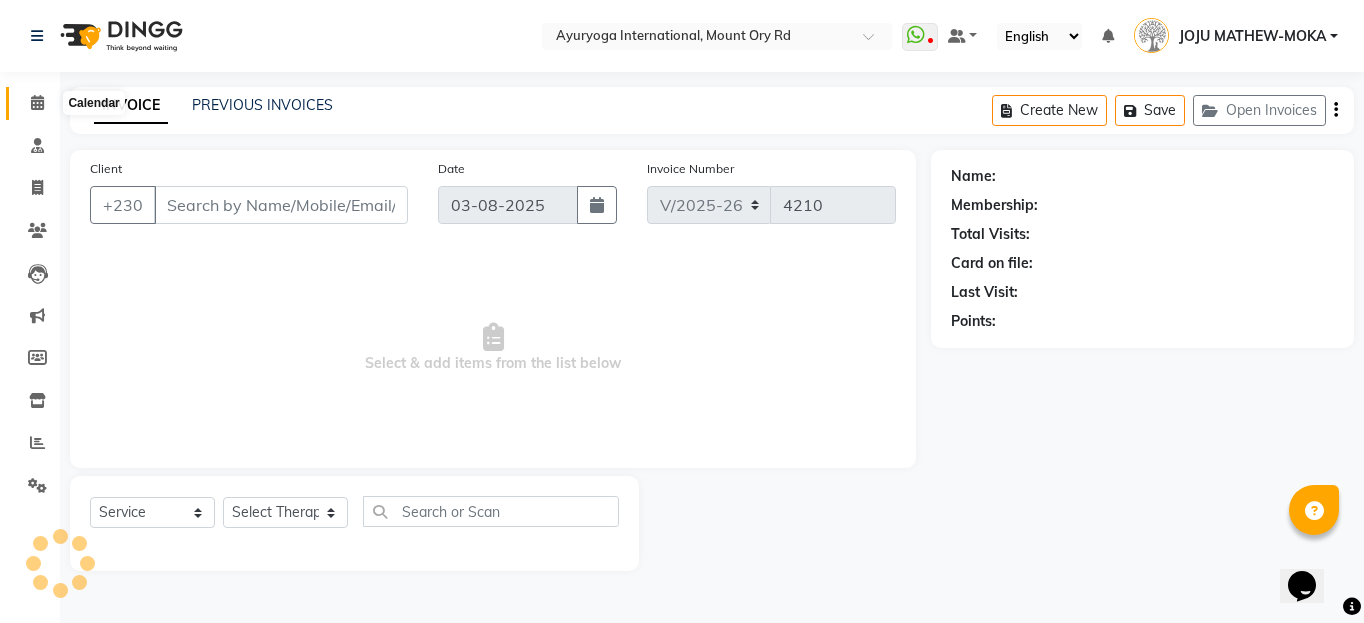 click 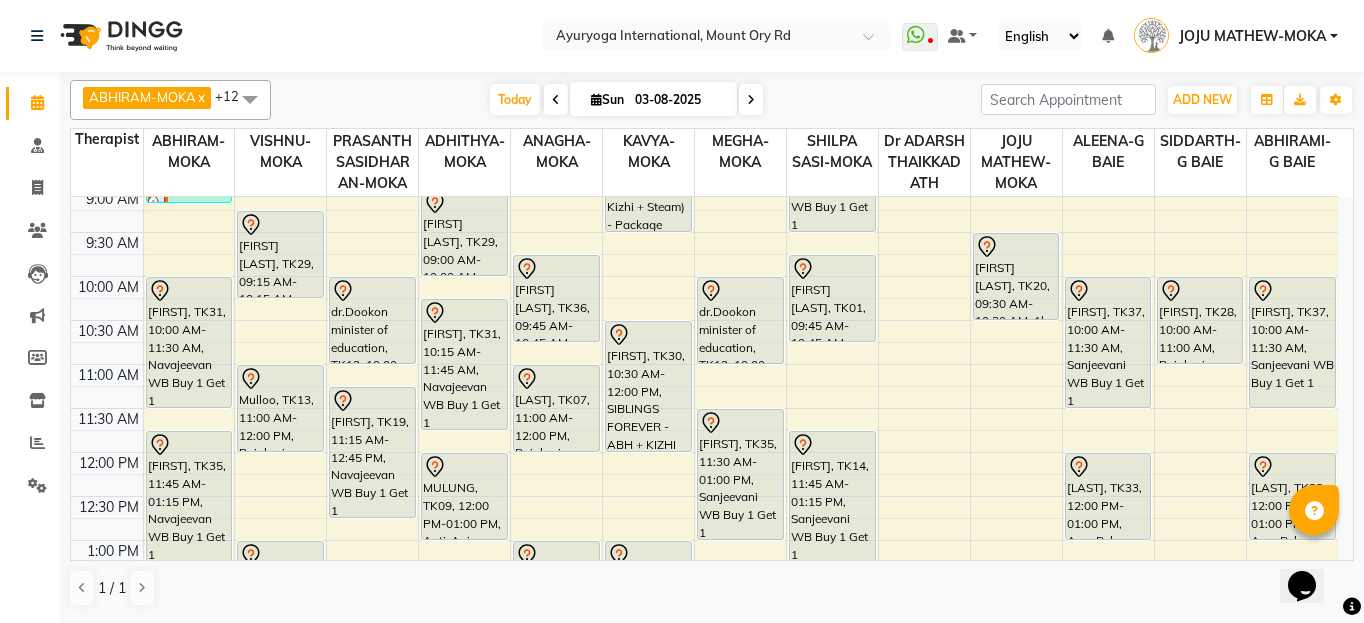 scroll, scrollTop: 0, scrollLeft: 0, axis: both 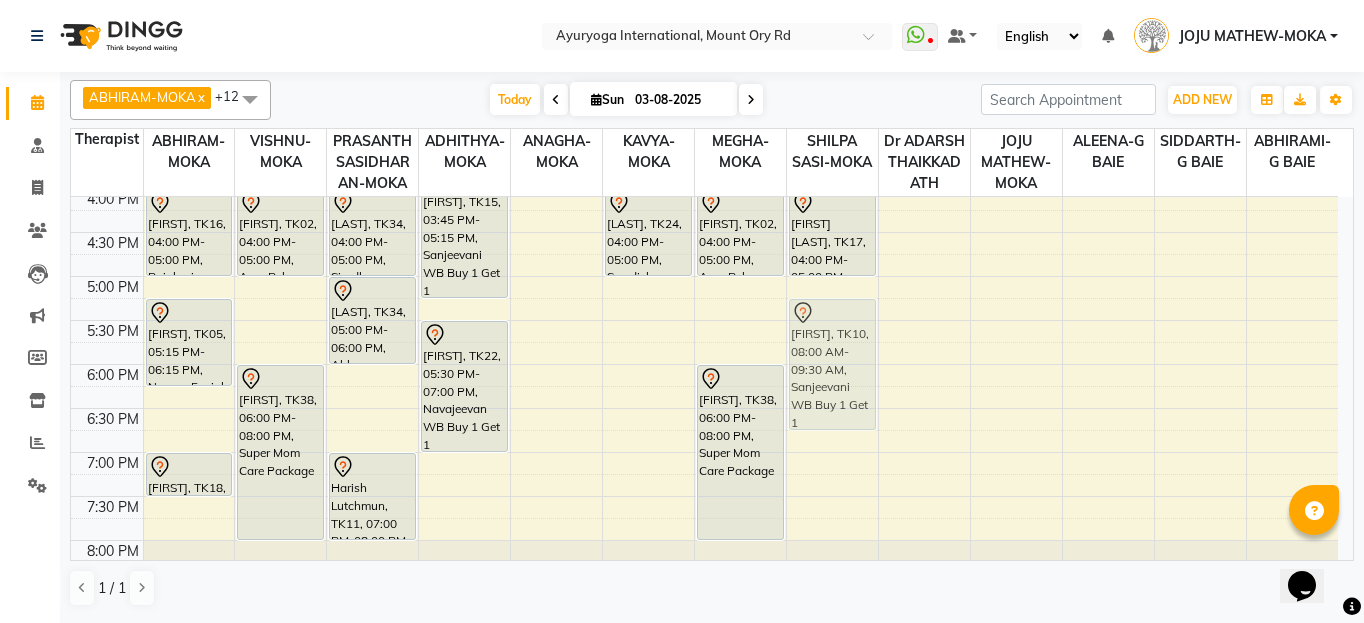 drag, startPoint x: 812, startPoint y: 340, endPoint x: 824, endPoint y: 348, distance: 14.422205 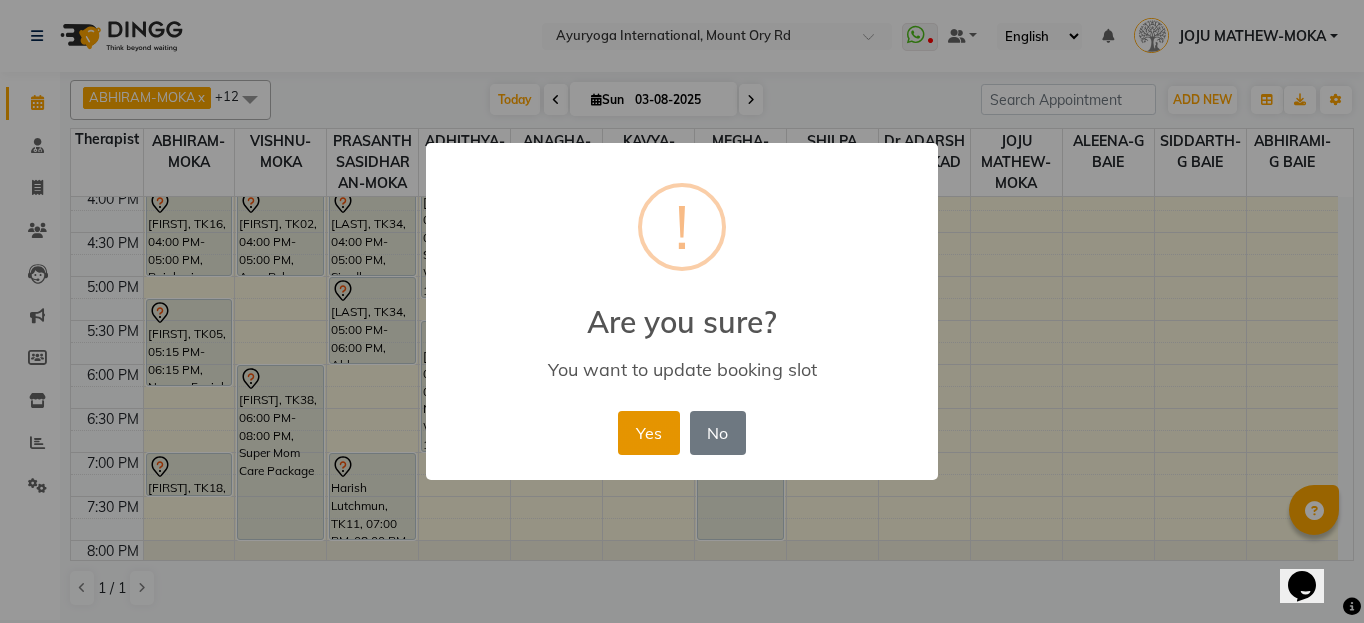 click on "Yes" at bounding box center [648, 433] 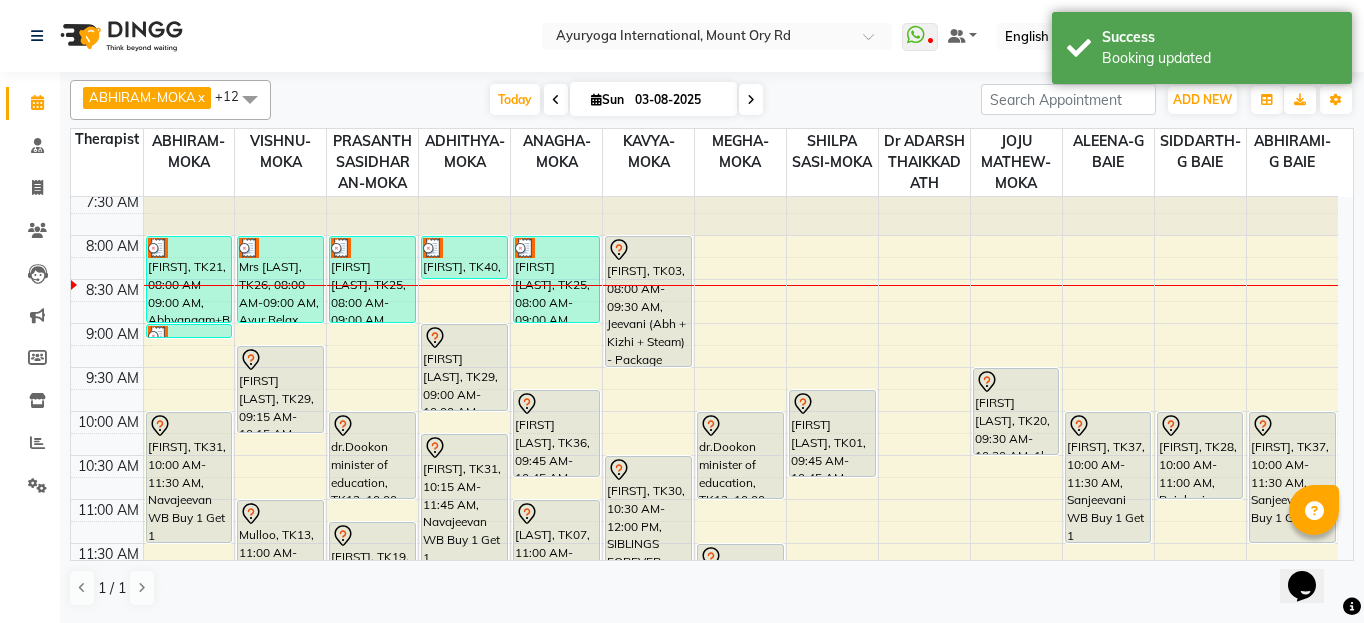 scroll, scrollTop: 0, scrollLeft: 0, axis: both 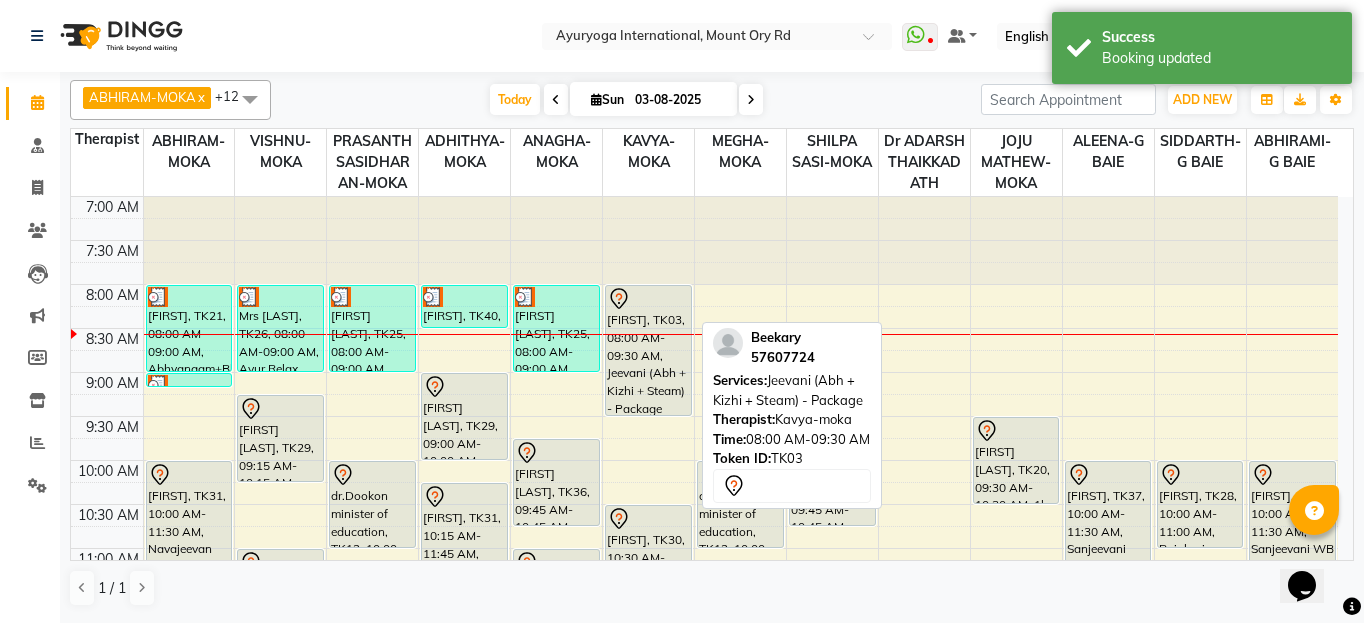 click on "Beekary, TK03, 08:00 AM-09:30 AM, Jeevani (Abh + Kizhi + Steam) - Package" at bounding box center [648, 350] 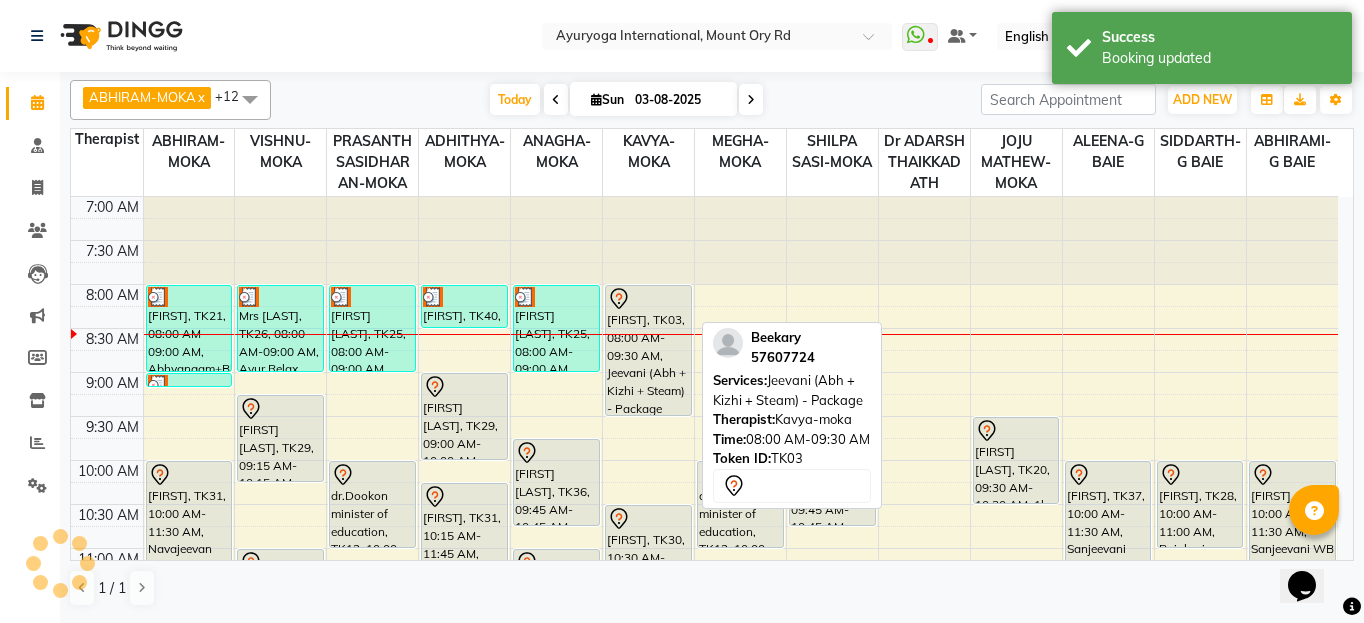 click on "Beekary, TK03, 08:00 AM-09:30 AM, Jeevani (Abh + Kizhi + Steam) - Package" at bounding box center (648, 350) 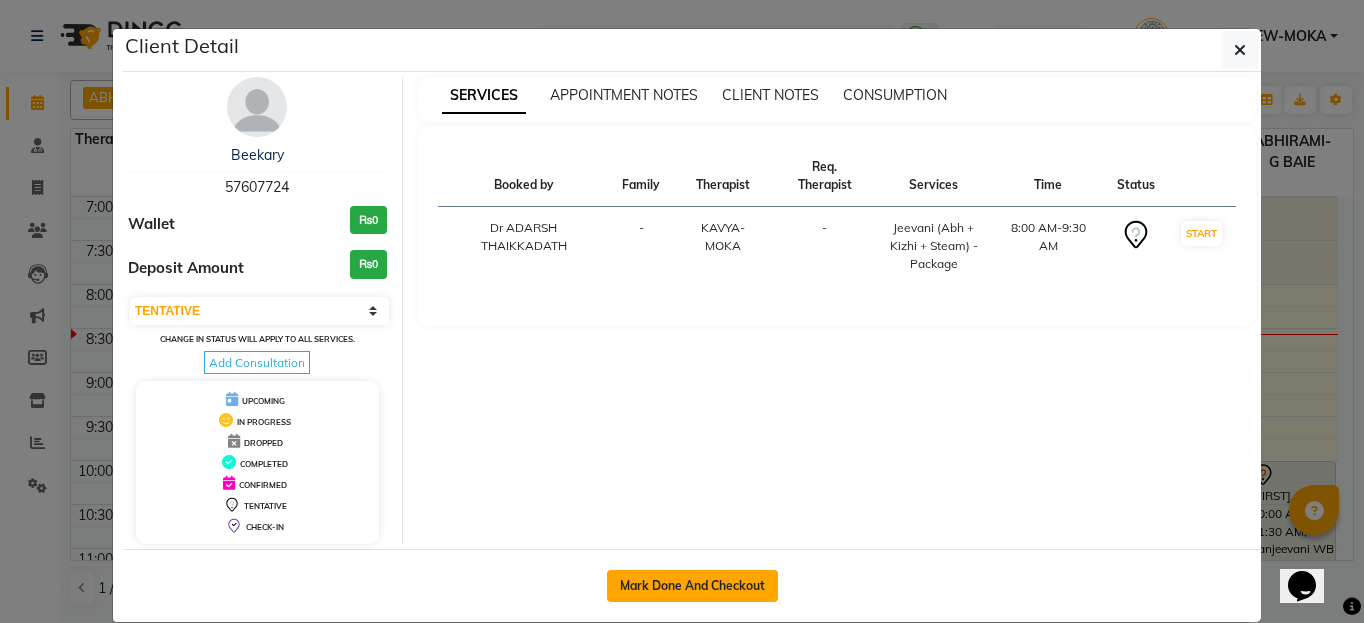 click on "Mark Done And Checkout" 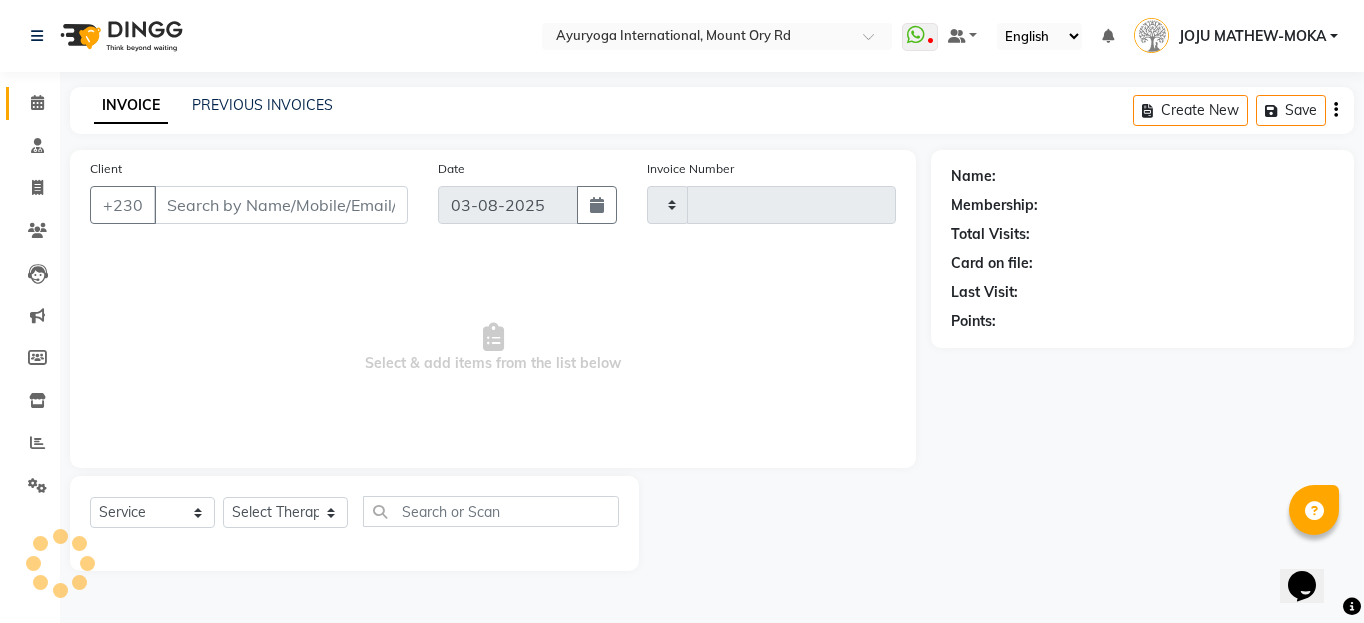 type on "4210" 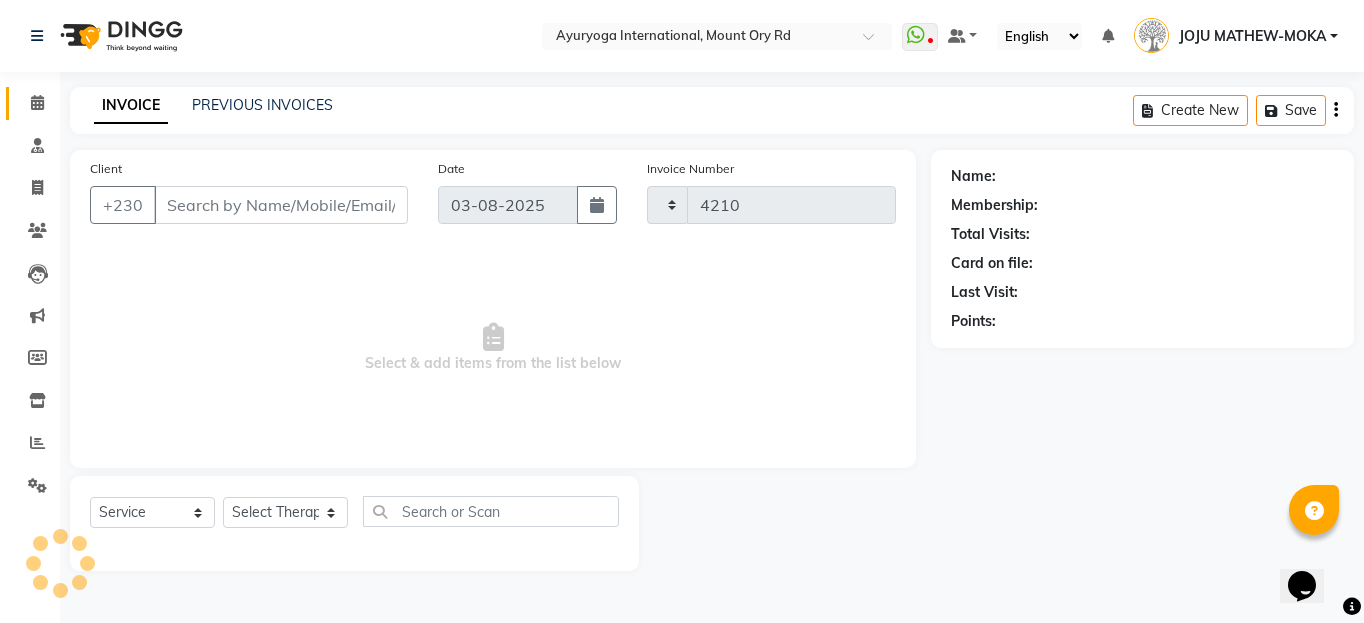 select on "730" 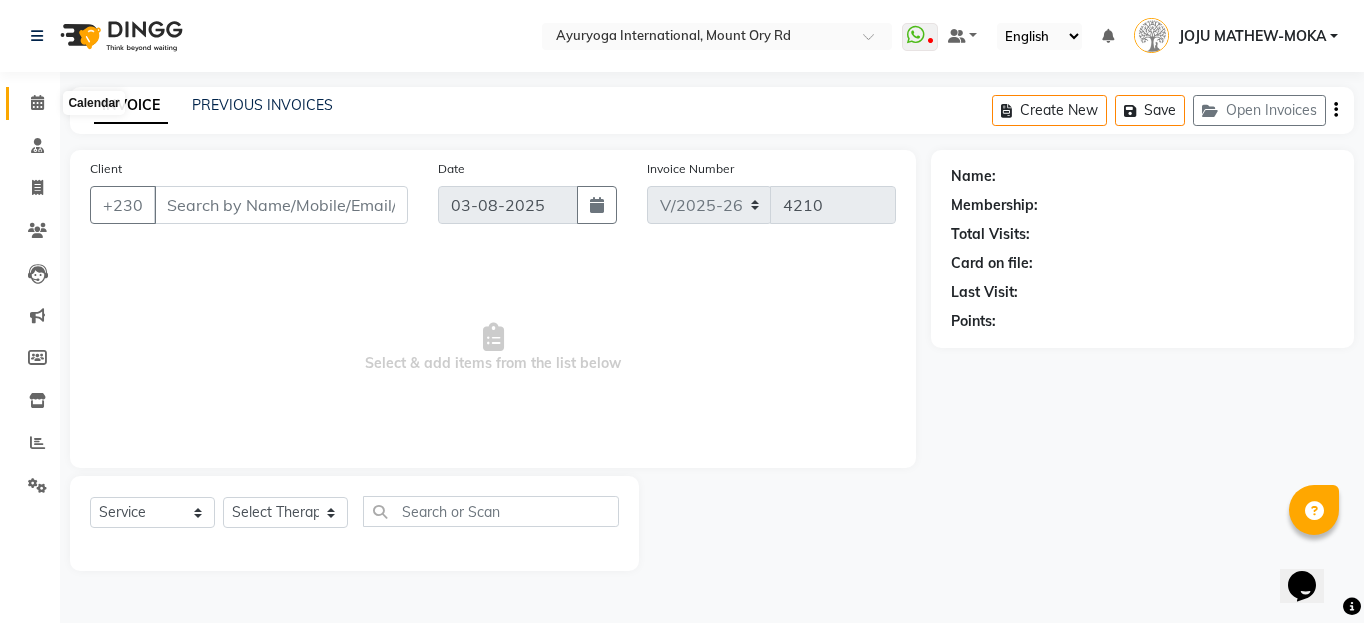 click 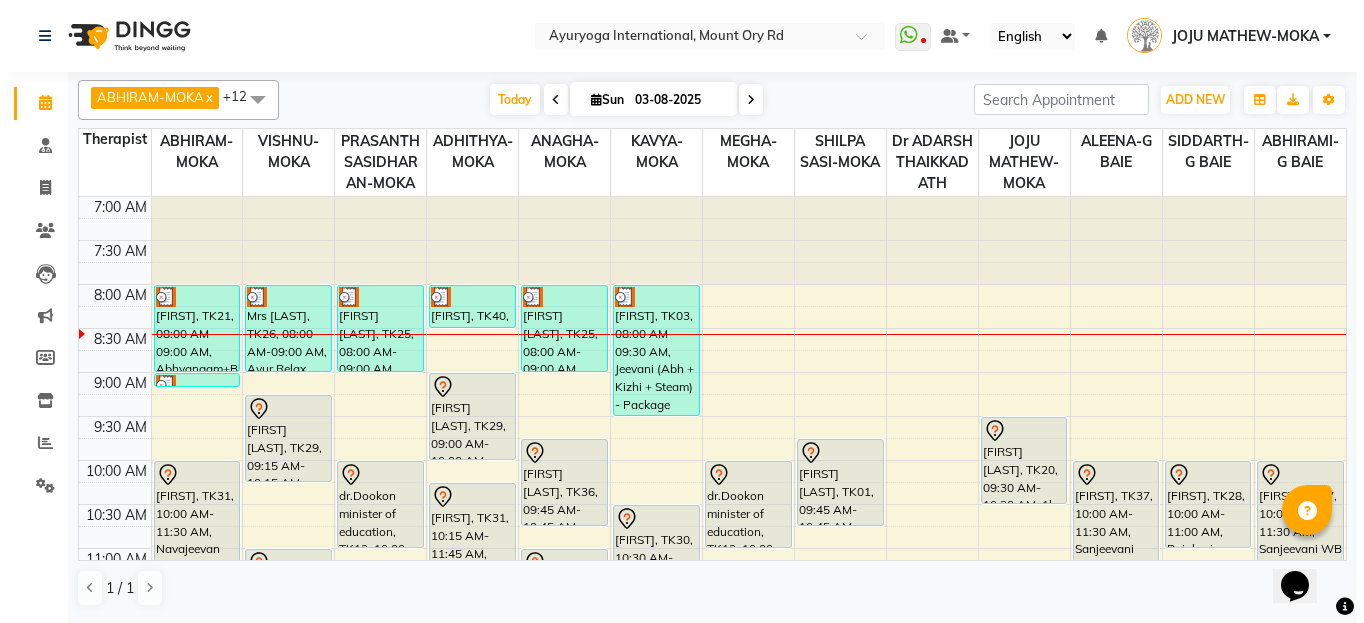 scroll, scrollTop: 0, scrollLeft: 0, axis: both 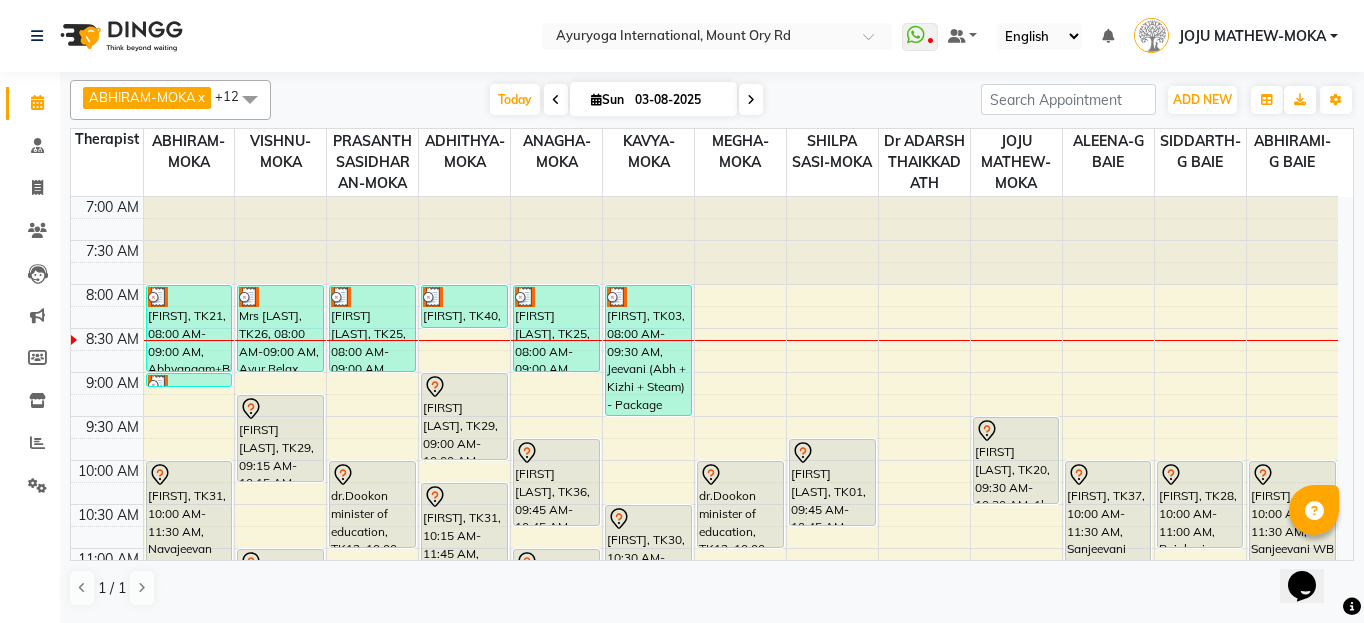 click at bounding box center (751, 100) 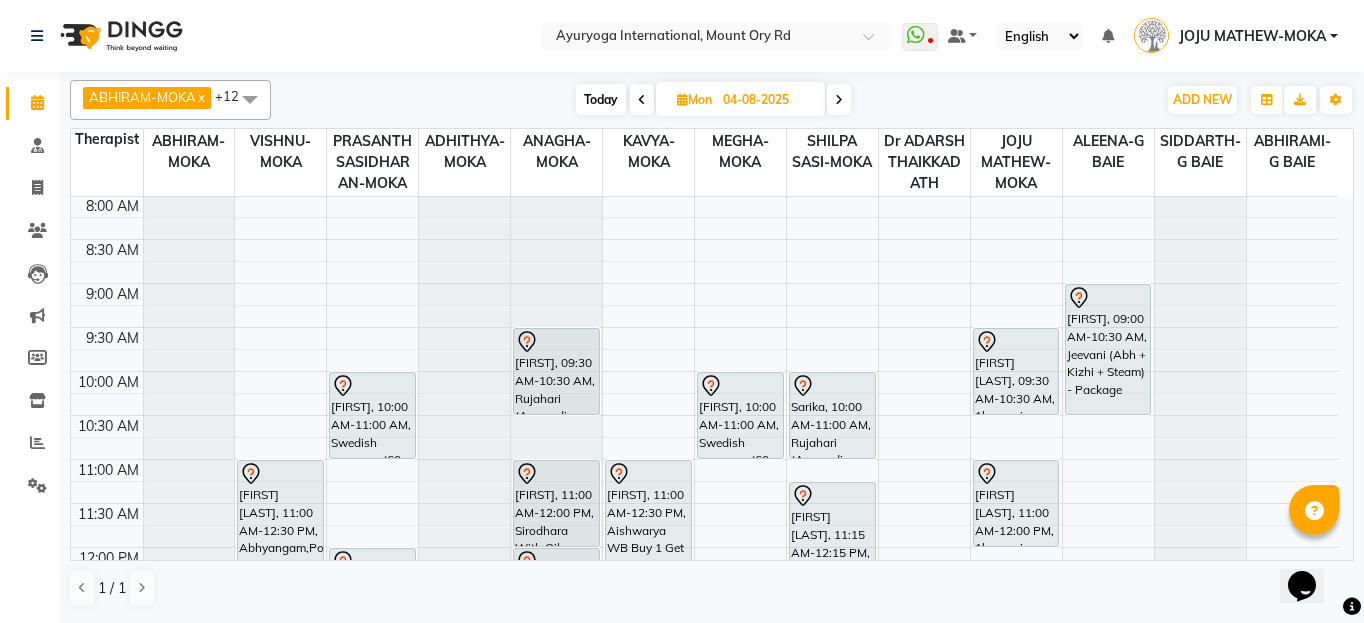 scroll, scrollTop: 0, scrollLeft: 0, axis: both 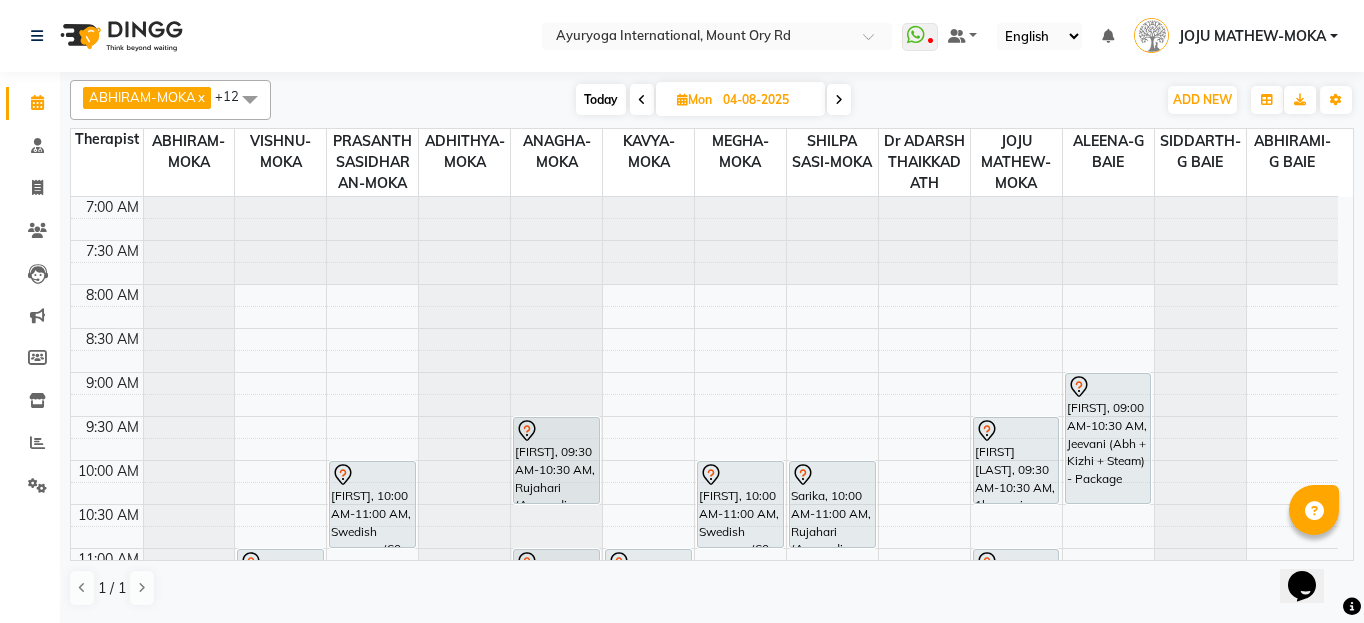 click on "Today" at bounding box center (601, 99) 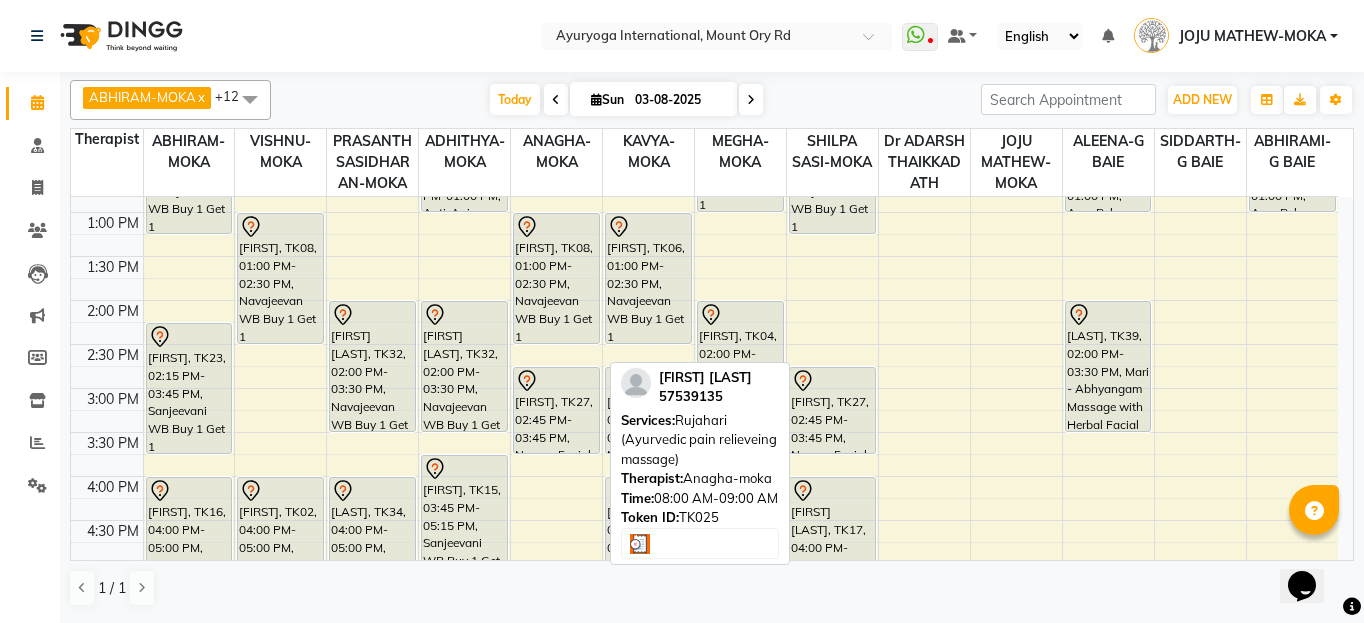 scroll, scrollTop: 700, scrollLeft: 0, axis: vertical 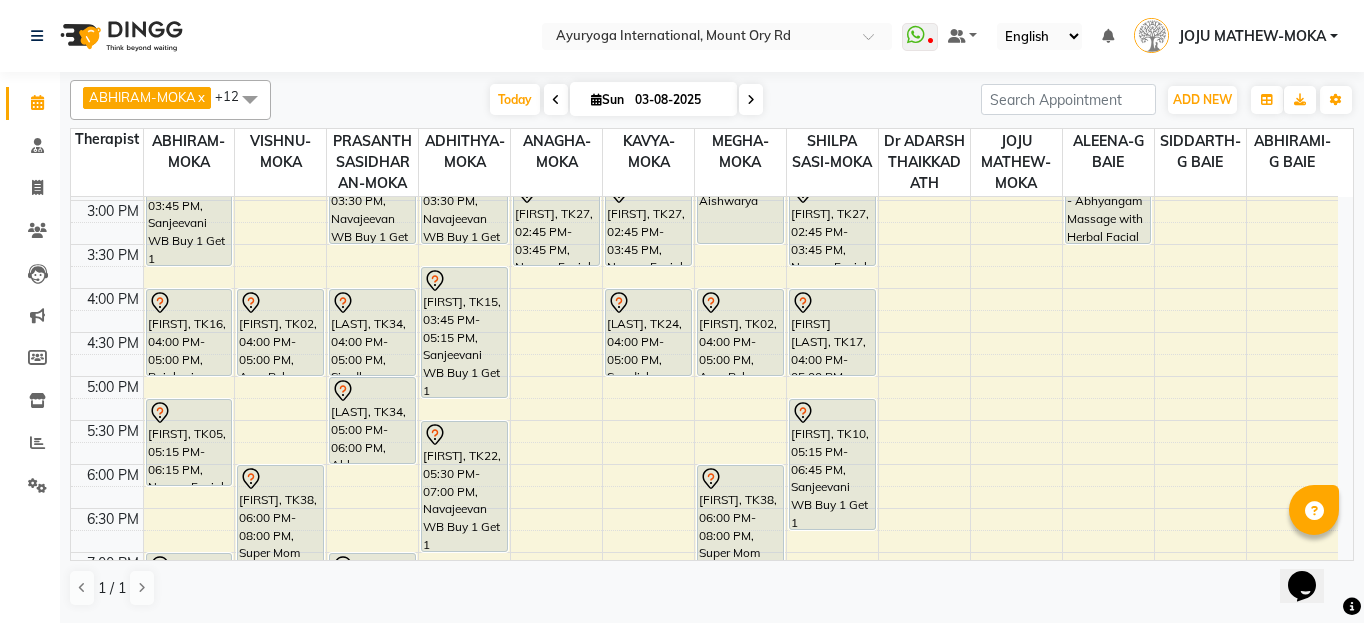 click at bounding box center (751, 99) 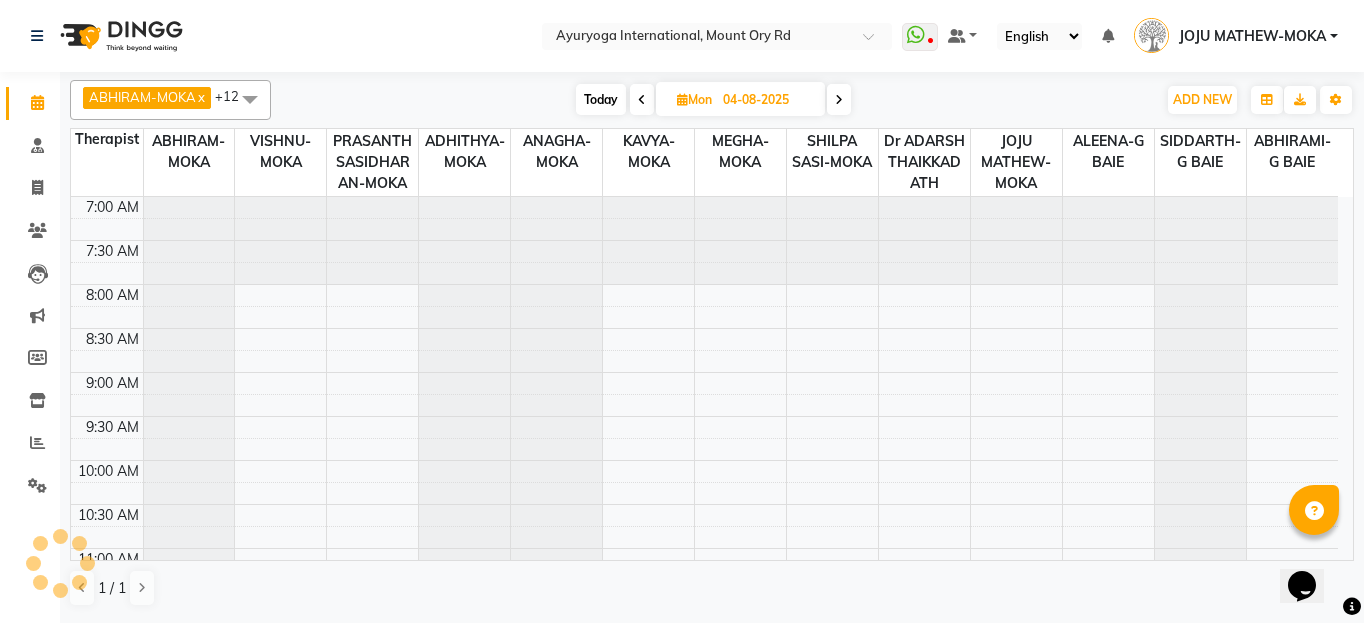 scroll, scrollTop: 89, scrollLeft: 0, axis: vertical 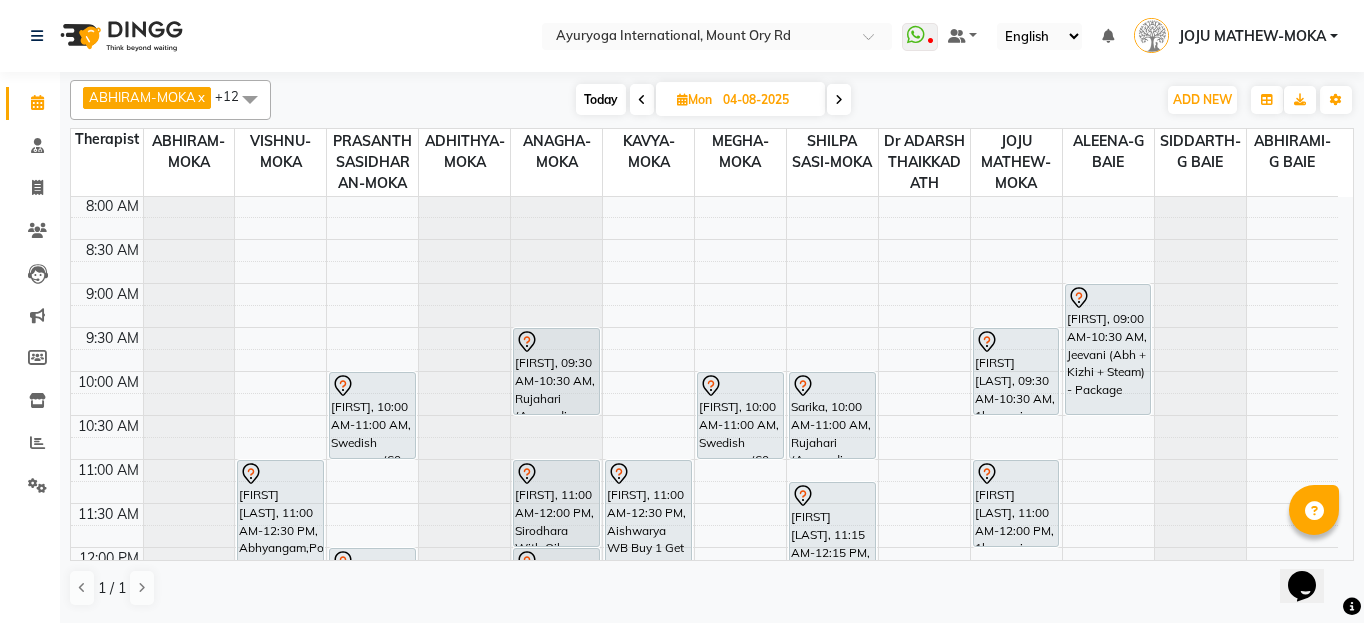 click on "04-08-2025" at bounding box center (767, 100) 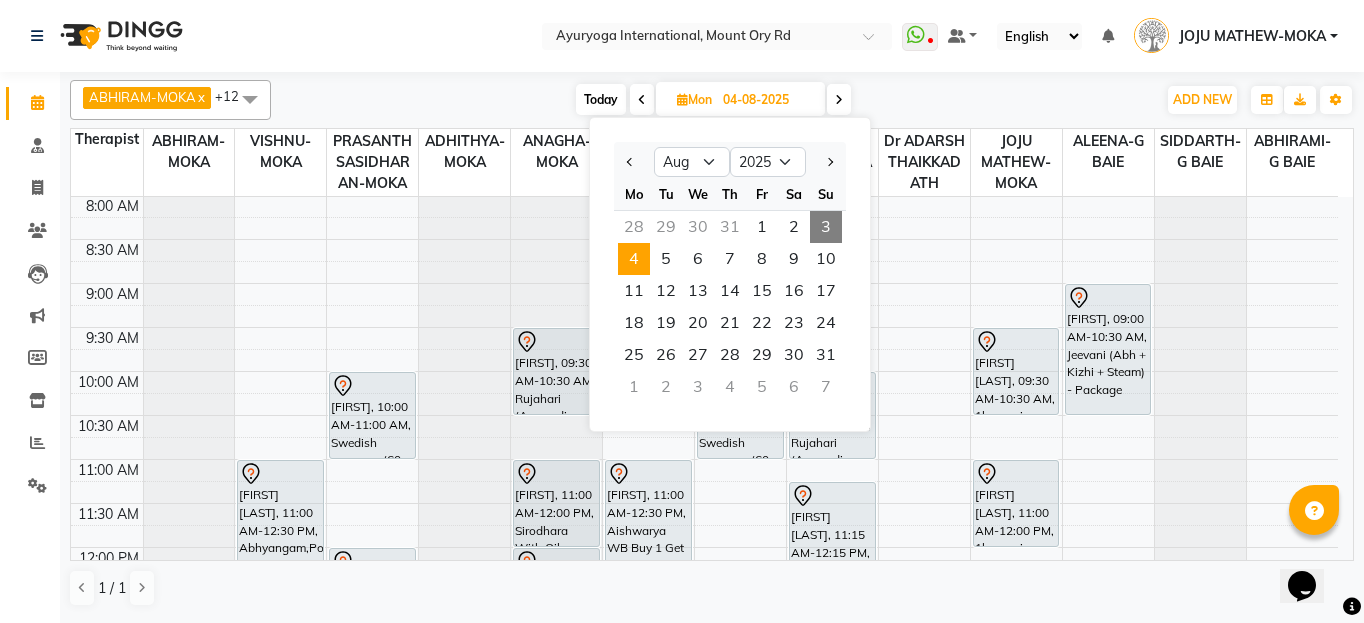 click on "Today  Mon 04-08-2025 Jan Feb Mar Apr May Jun Jul Aug Sep Oct Nov Dec 2015 2016 2017 2018 2019 2020 2021 2022 2023 2024 2025 2026 2027 2028 2029 2030 2031 2032 2033 2034 2035 Mo Tu We Th Fr Sa Su  28   29   30   31   1   2   3   4   5   6   7   8   9   10   11   12   13   14   15   16   17   18   19   20   21   22   23   24   25   26   27   28   29   30   31   1   2   3   4   5   6   7" at bounding box center (713, 100) 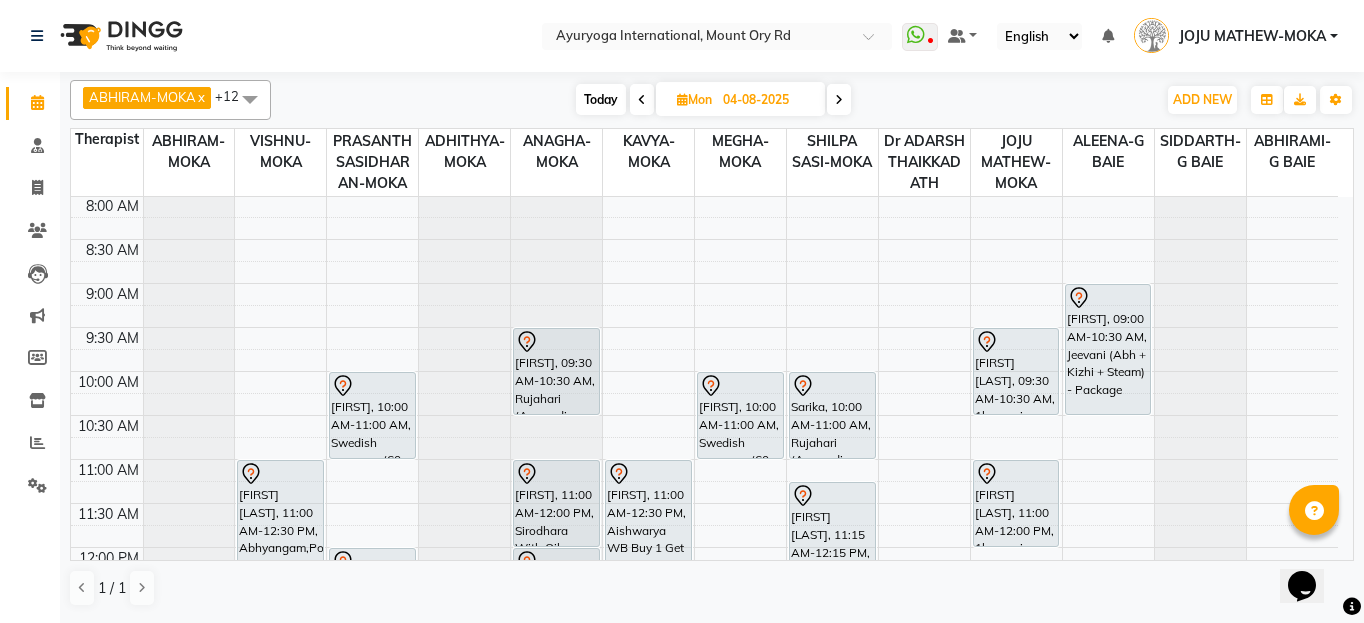 click on "04-08-2025" at bounding box center [767, 100] 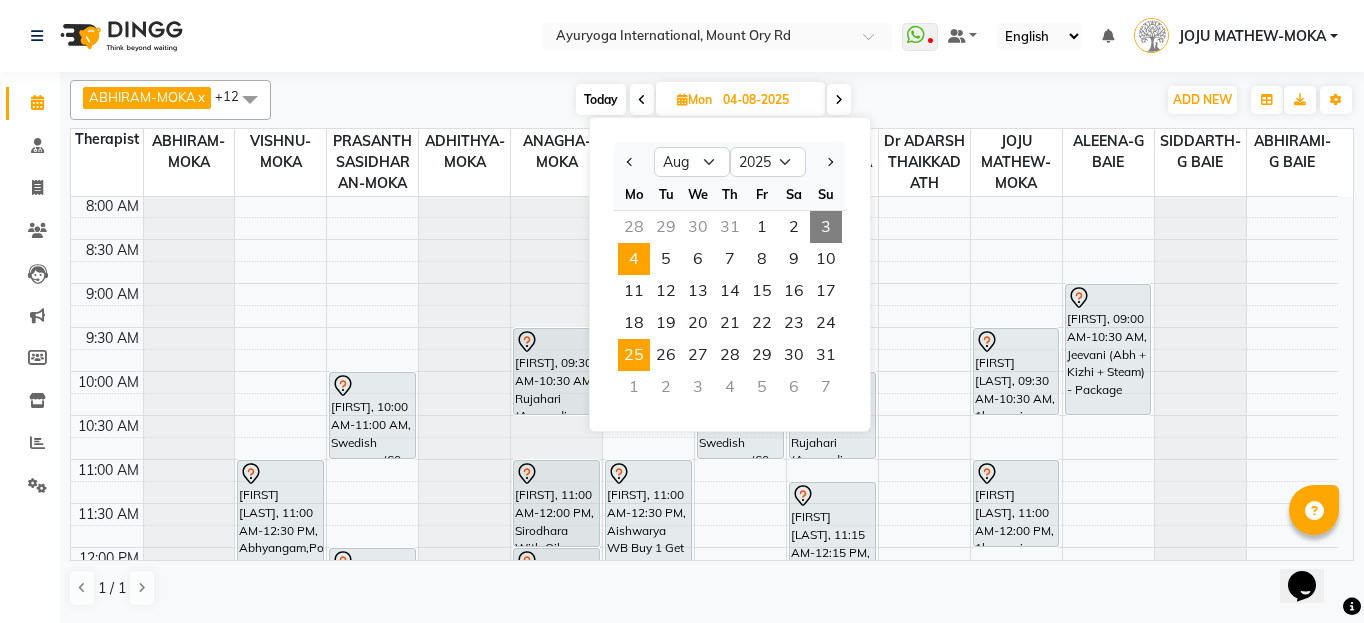 click on "25" at bounding box center [634, 355] 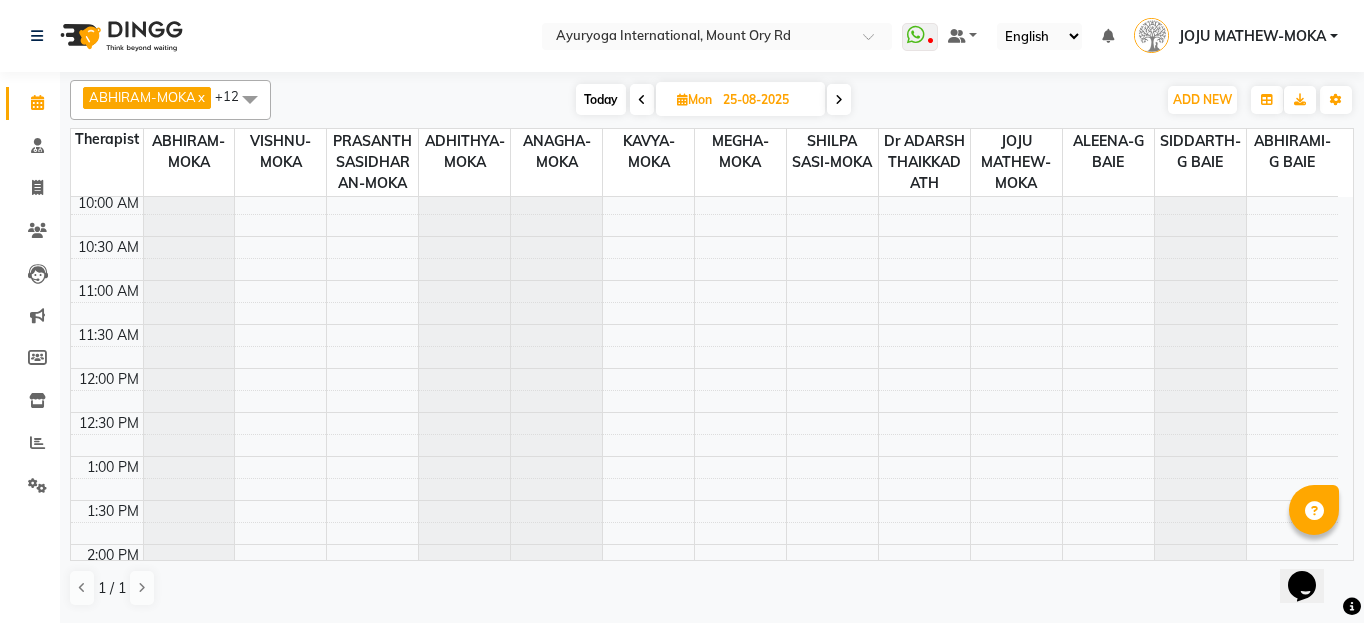 scroll, scrollTop: 368, scrollLeft: 0, axis: vertical 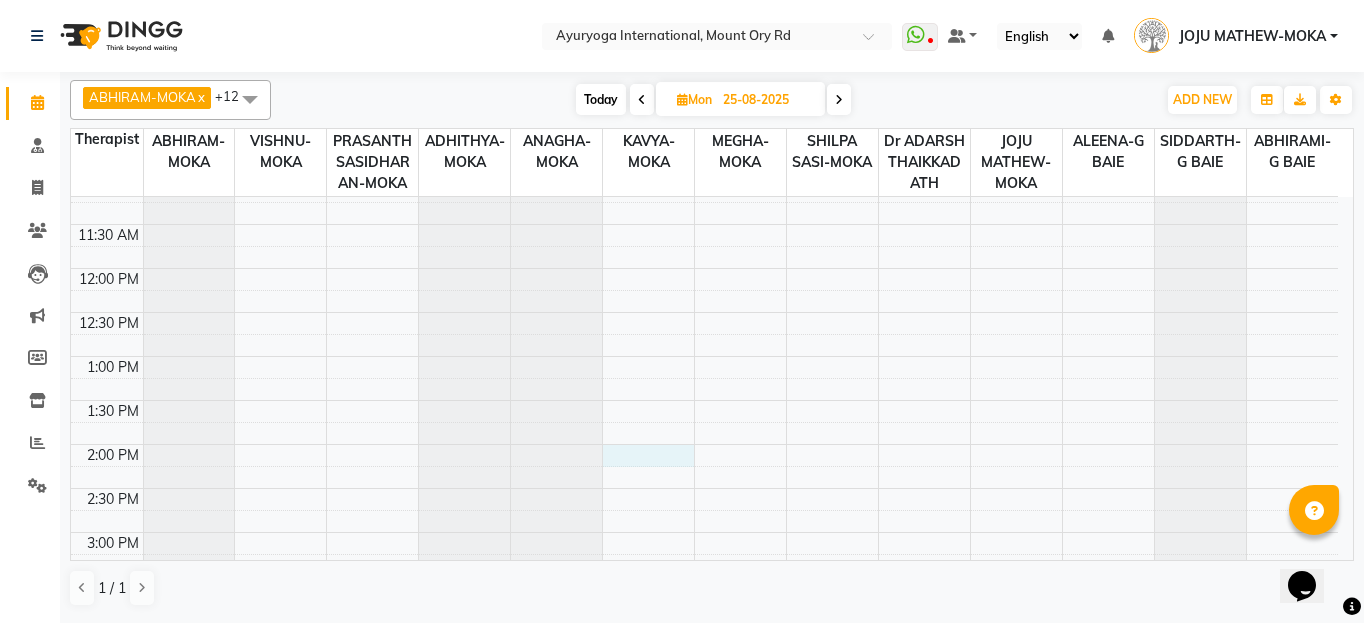 click on "7:00 AM 7:30 AM 8:00 AM 8:30 AM 9:00 AM 9:30 AM 10:00 AM 10:30 AM 11:00 AM 11:30 AM 12:00 PM 12:30 PM 1:00 PM 1:30 PM 2:00 PM 2:30 PM 3:00 PM 3:30 PM 4:00 PM 4:30 PM 5:00 PM 5:30 PM 6:00 PM 6:30 PM 7:00 PM 7:30 PM 8:00 PM 8:30 PM" at bounding box center (704, 444) 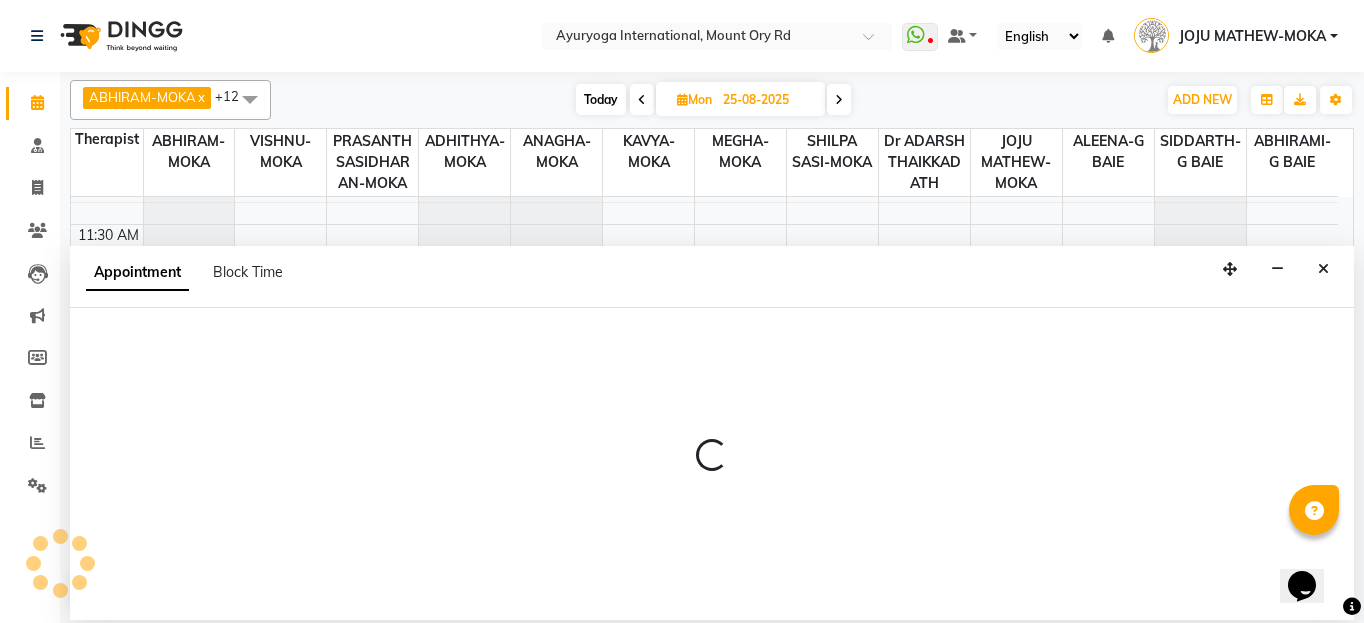 select on "36055" 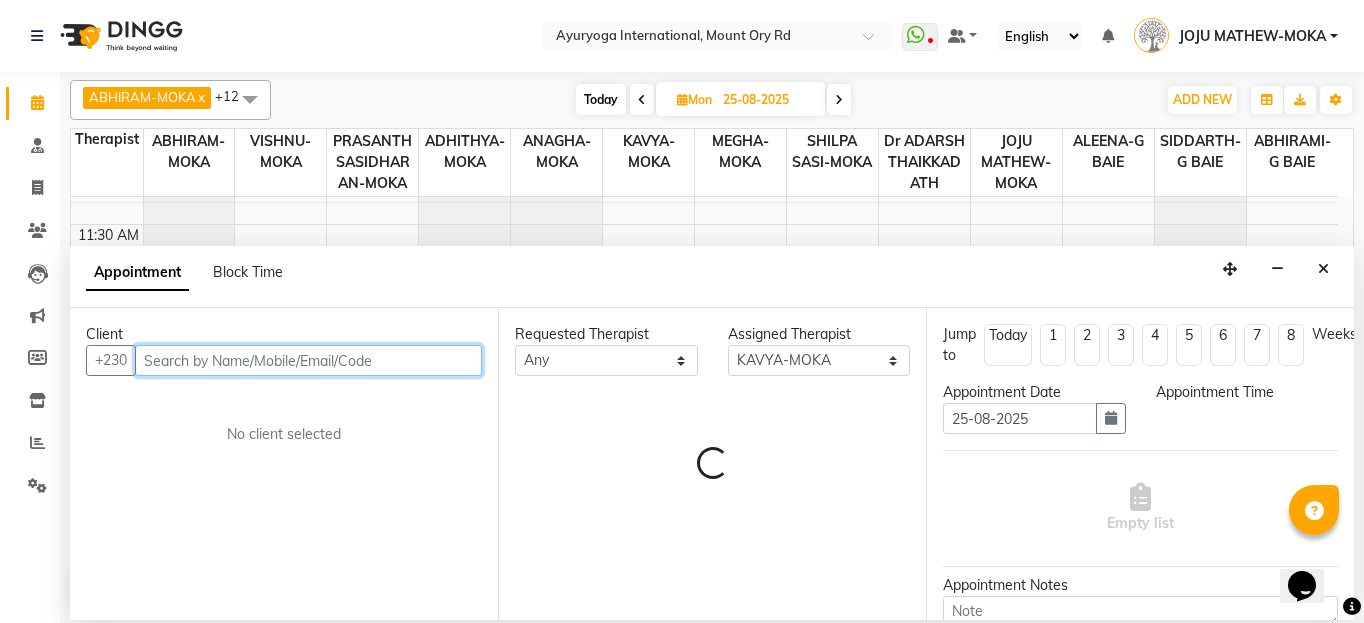 select on "840" 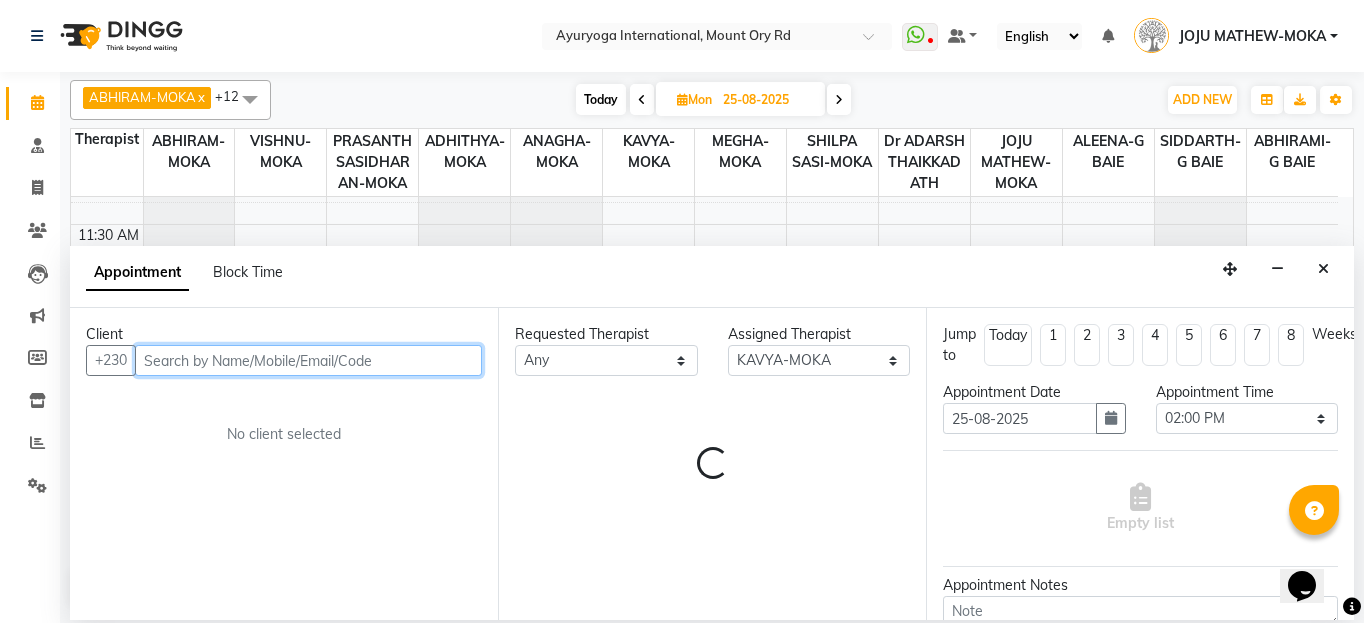 click at bounding box center (308, 360) 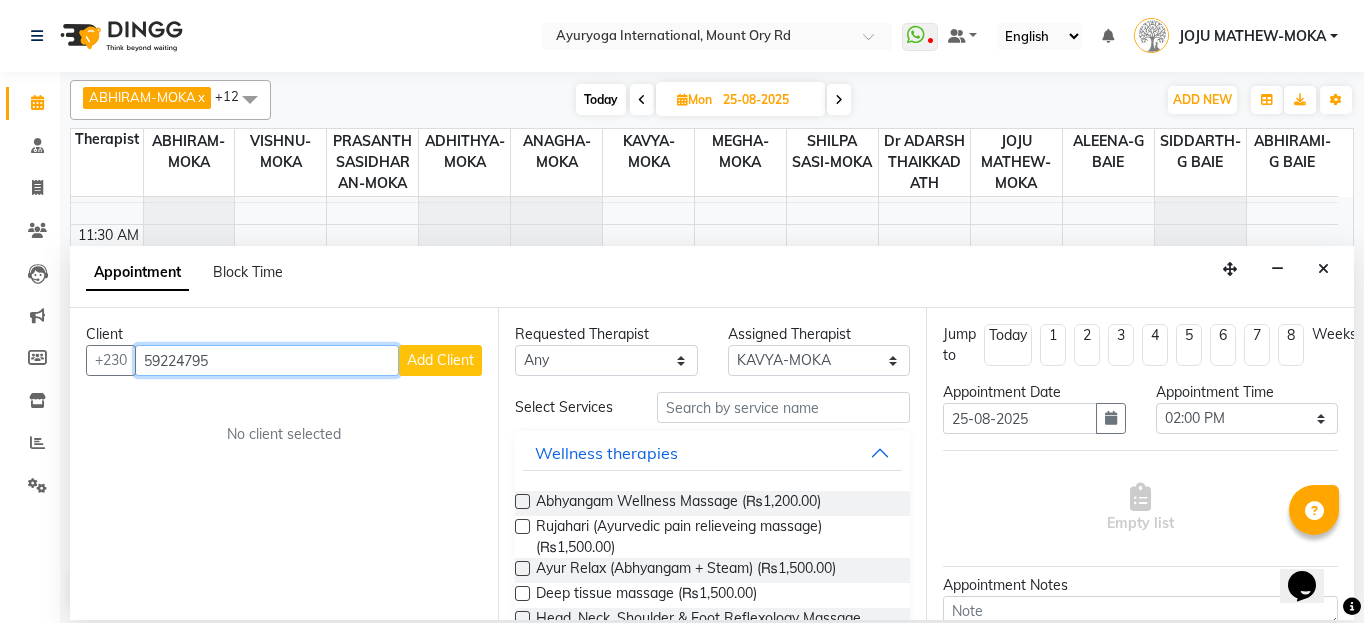 type on "59224795" 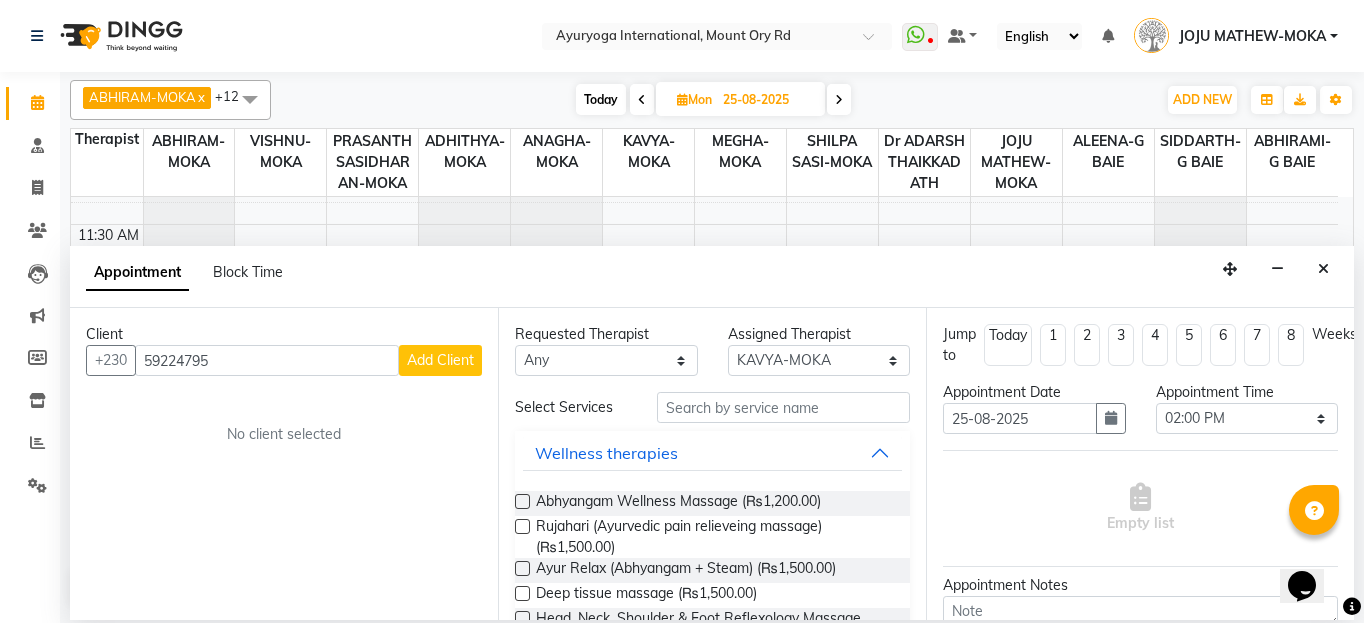 click on "Add Client" at bounding box center [440, 360] 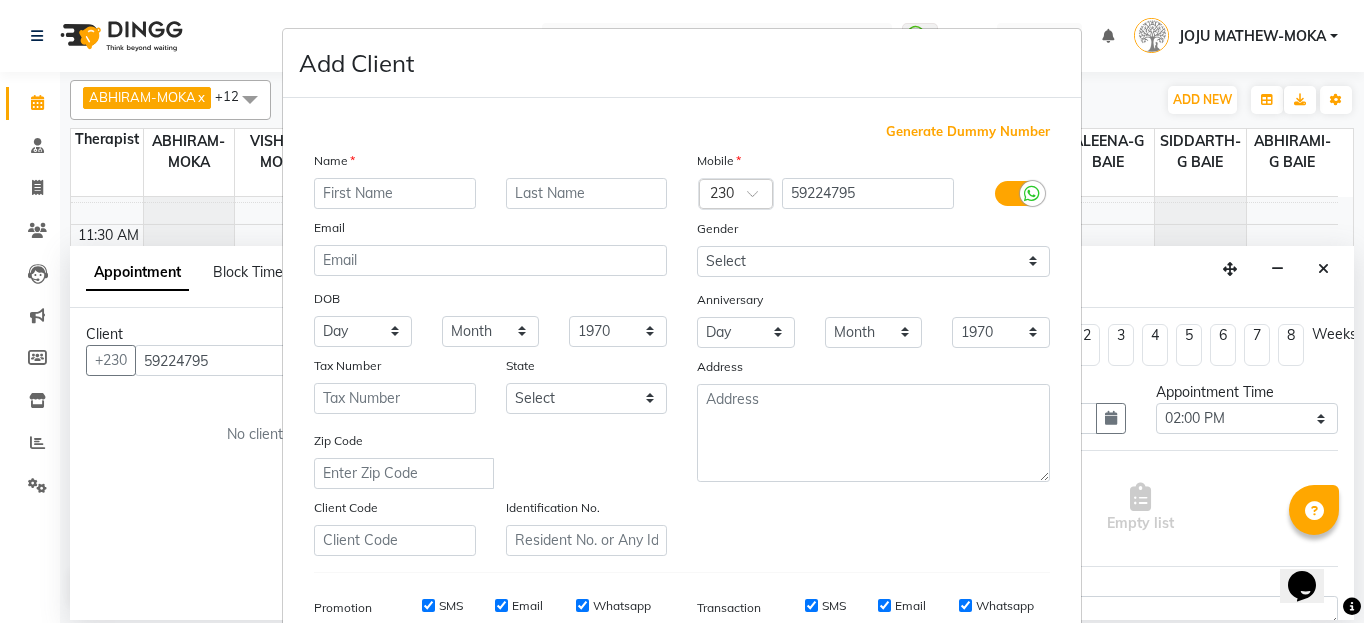 click at bounding box center (395, 193) 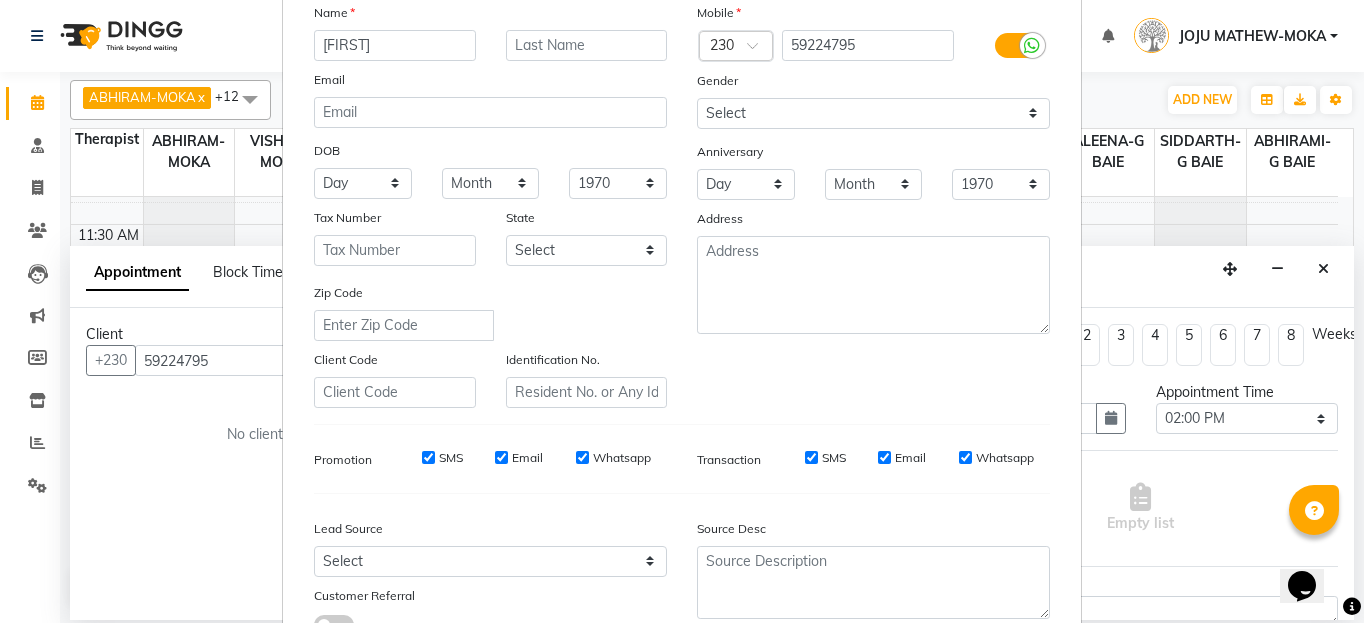scroll, scrollTop: 300, scrollLeft: 0, axis: vertical 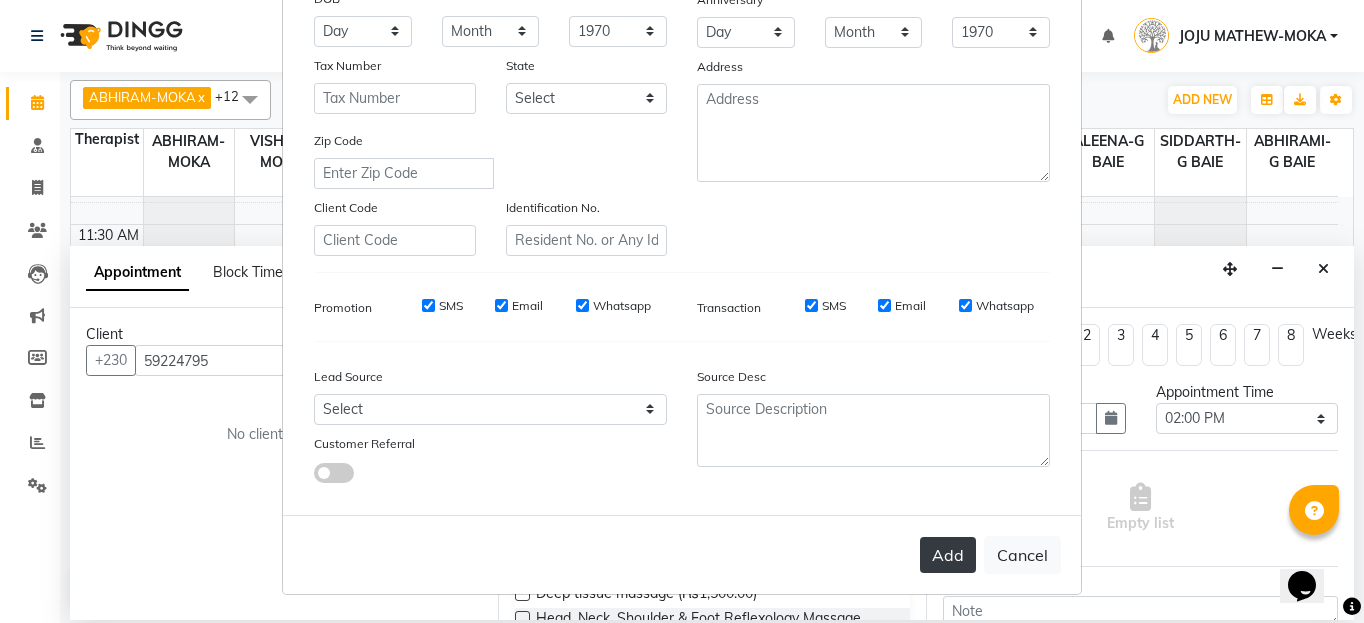 type on "sarah" 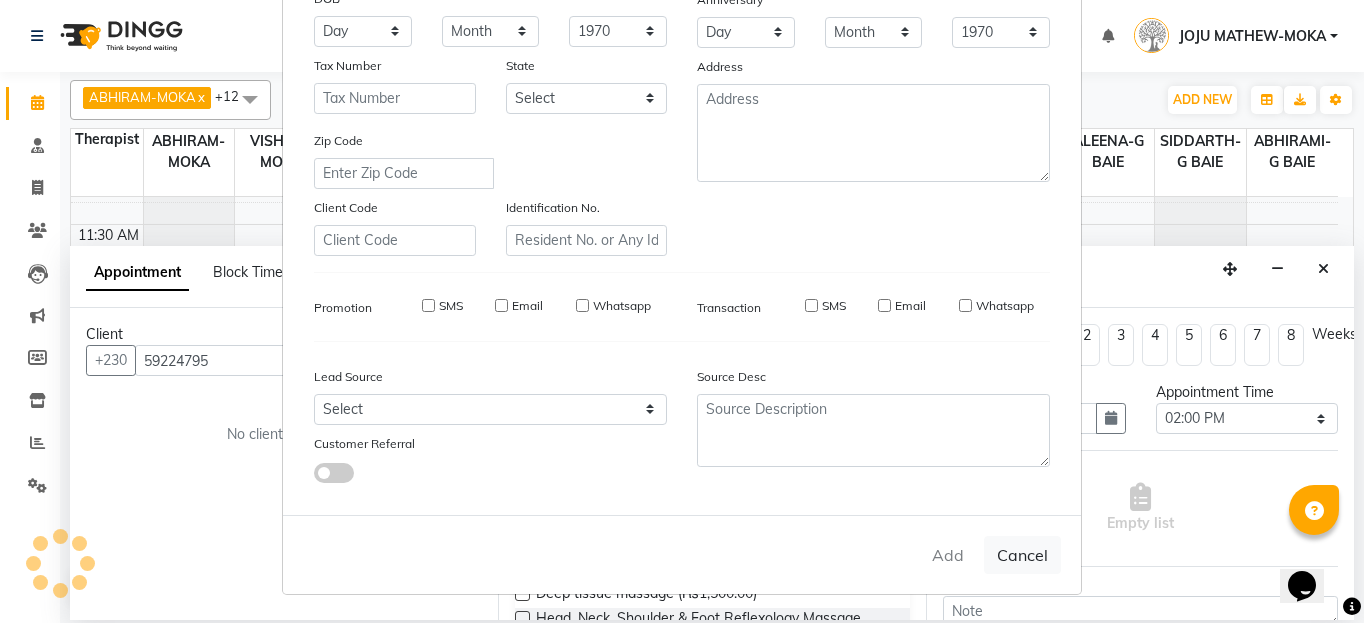 type 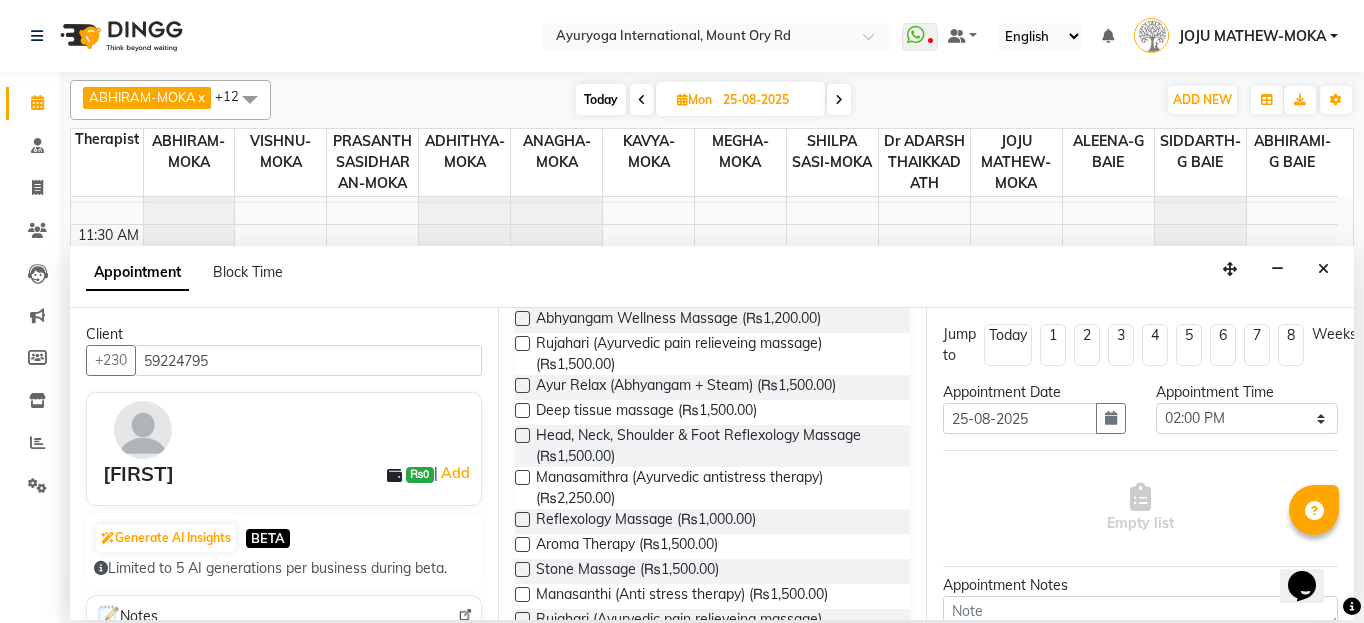 scroll, scrollTop: 200, scrollLeft: 0, axis: vertical 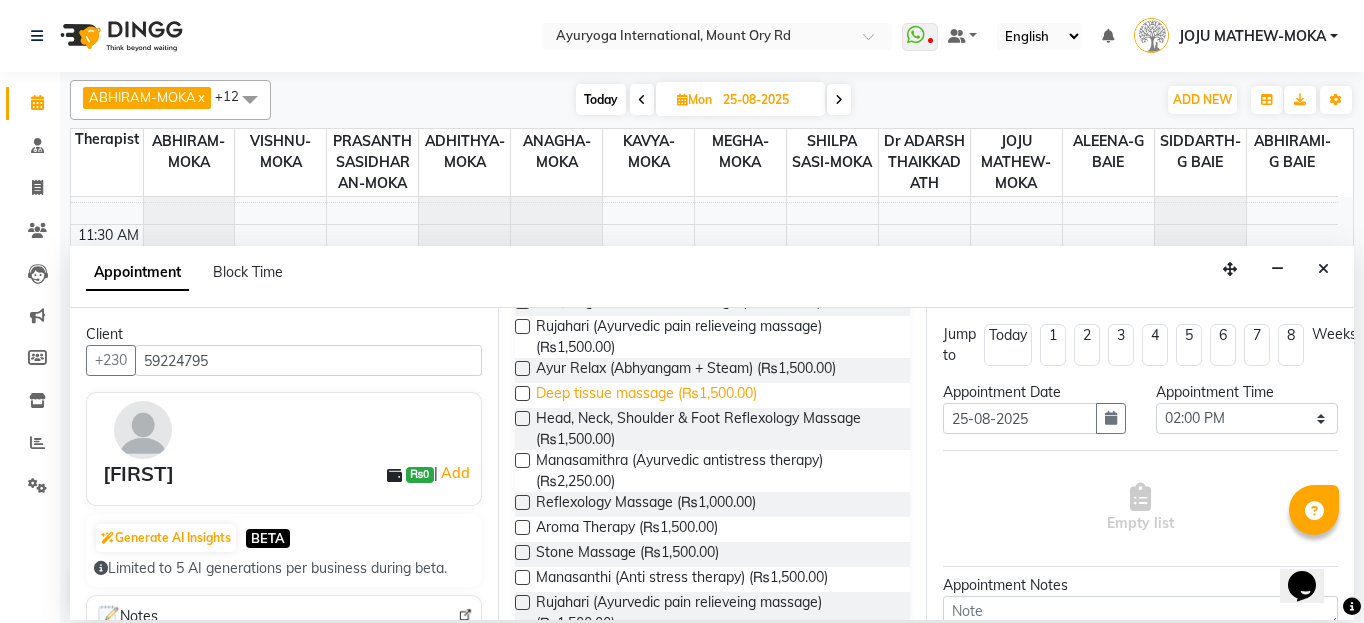 click on "Deep tissue massage (₨1,500.00)" at bounding box center (646, 395) 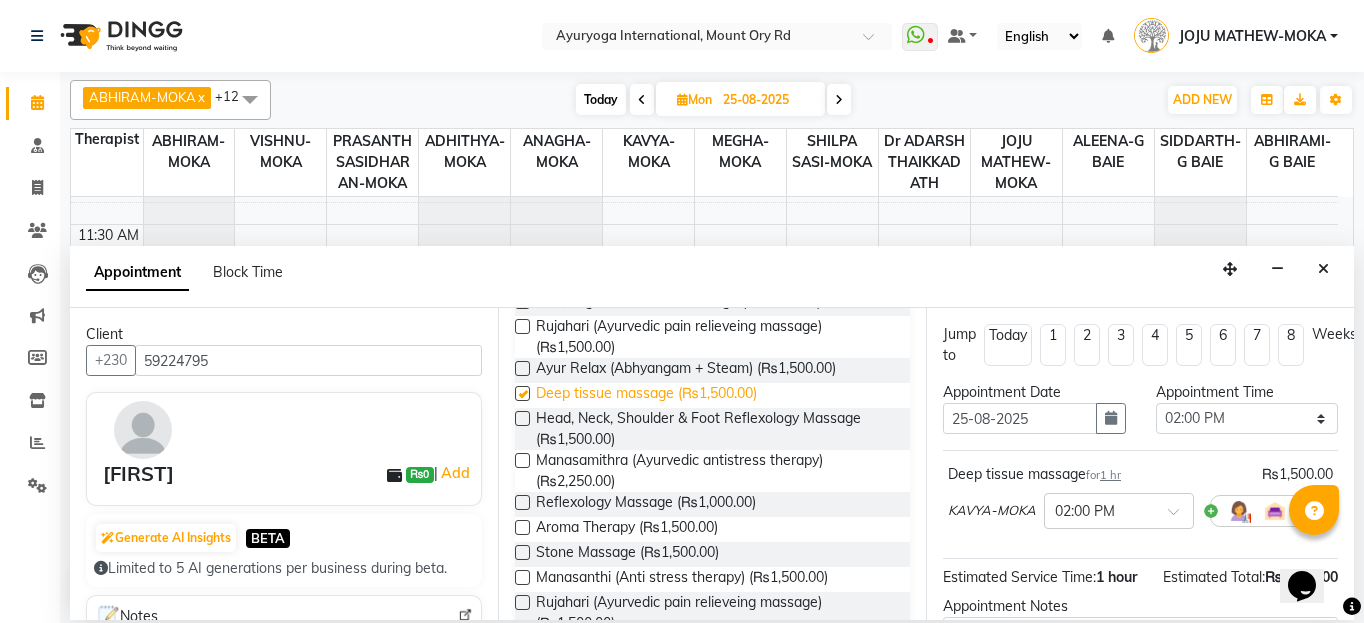 checkbox on "false" 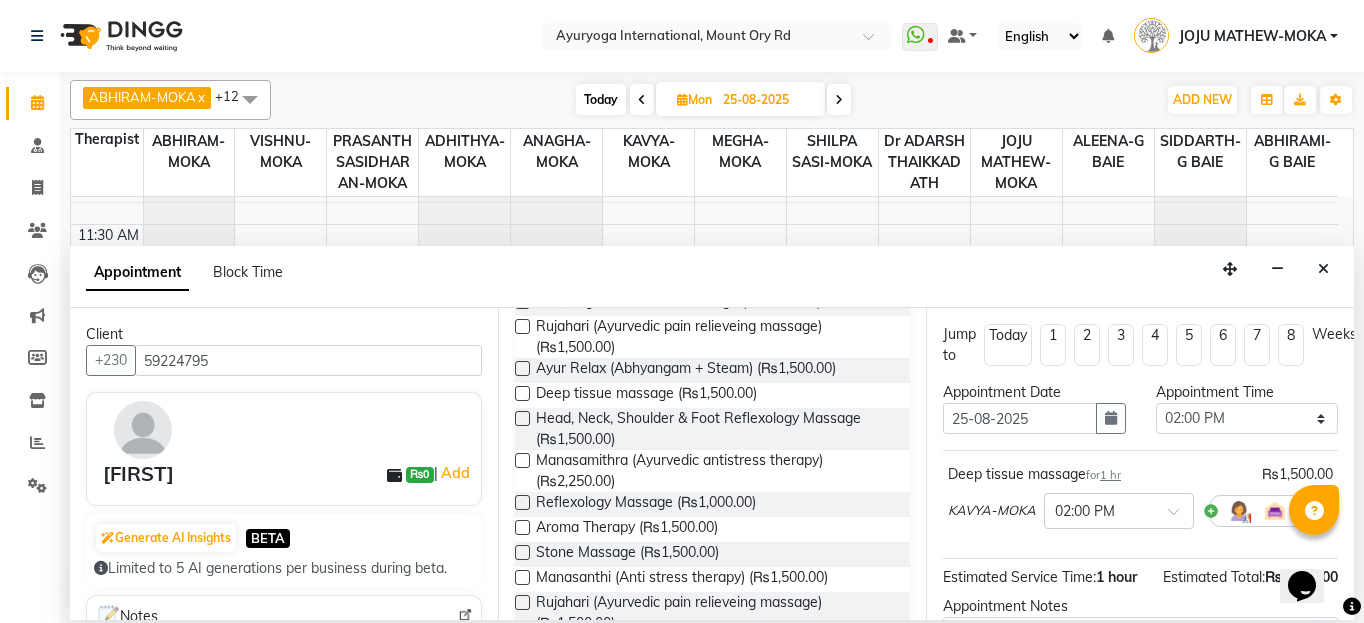 scroll, scrollTop: 253, scrollLeft: 0, axis: vertical 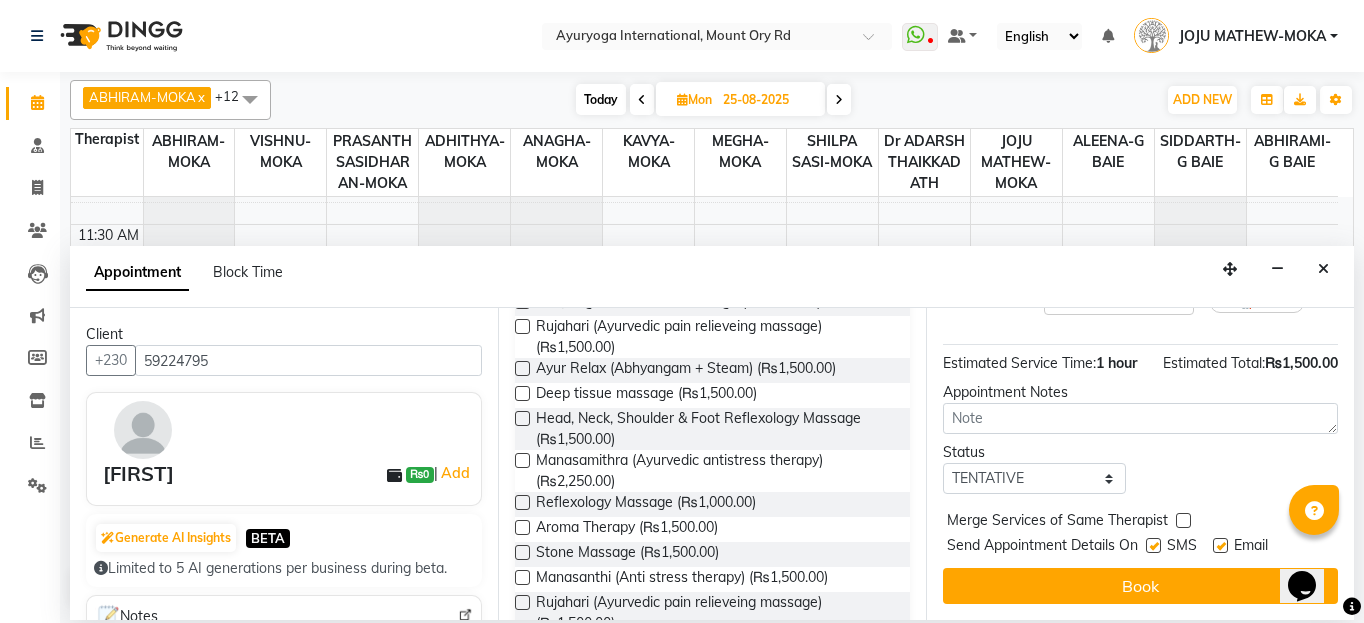 click on "SMS" at bounding box center [1182, 547] 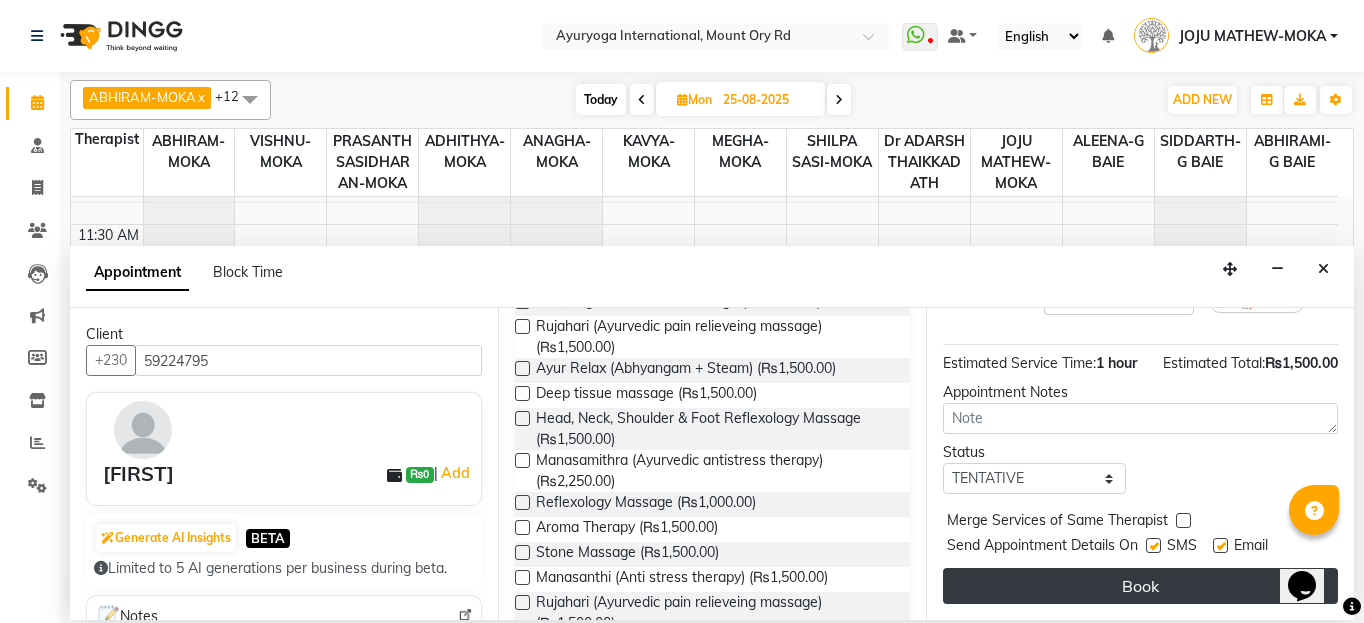 click on "Book" at bounding box center (1140, 586) 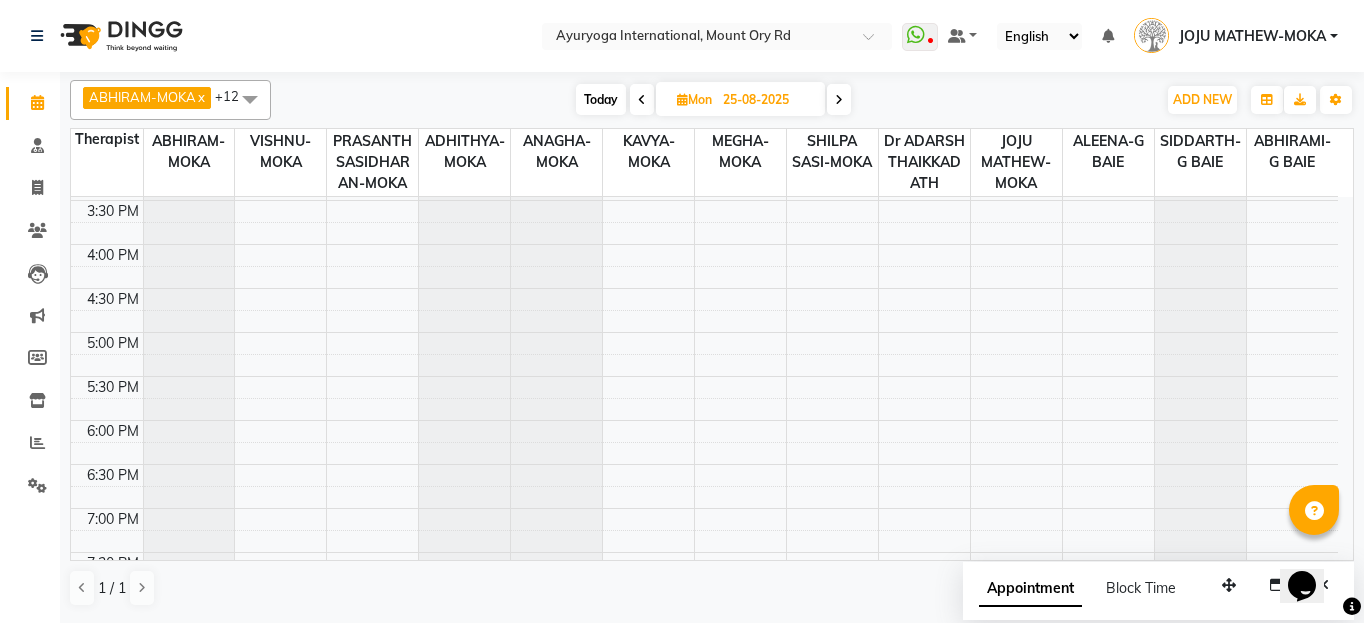scroll, scrollTop: 668, scrollLeft: 0, axis: vertical 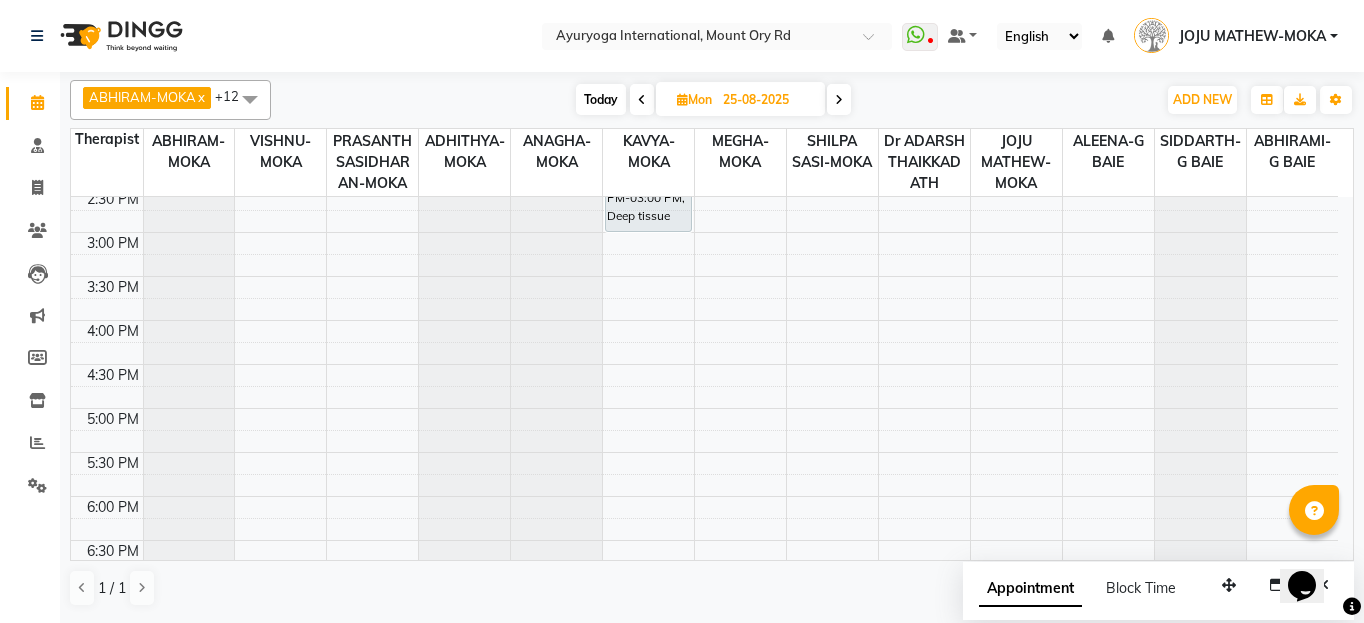 click on "Today" at bounding box center [601, 99] 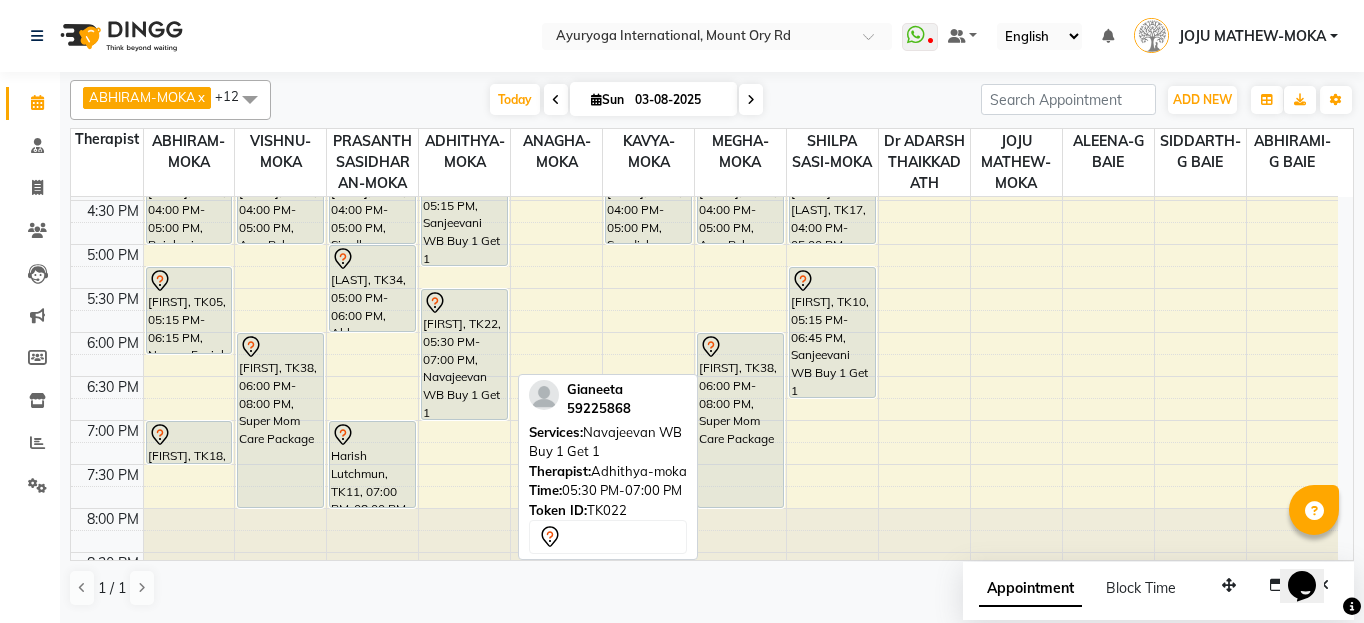 scroll, scrollTop: 868, scrollLeft: 0, axis: vertical 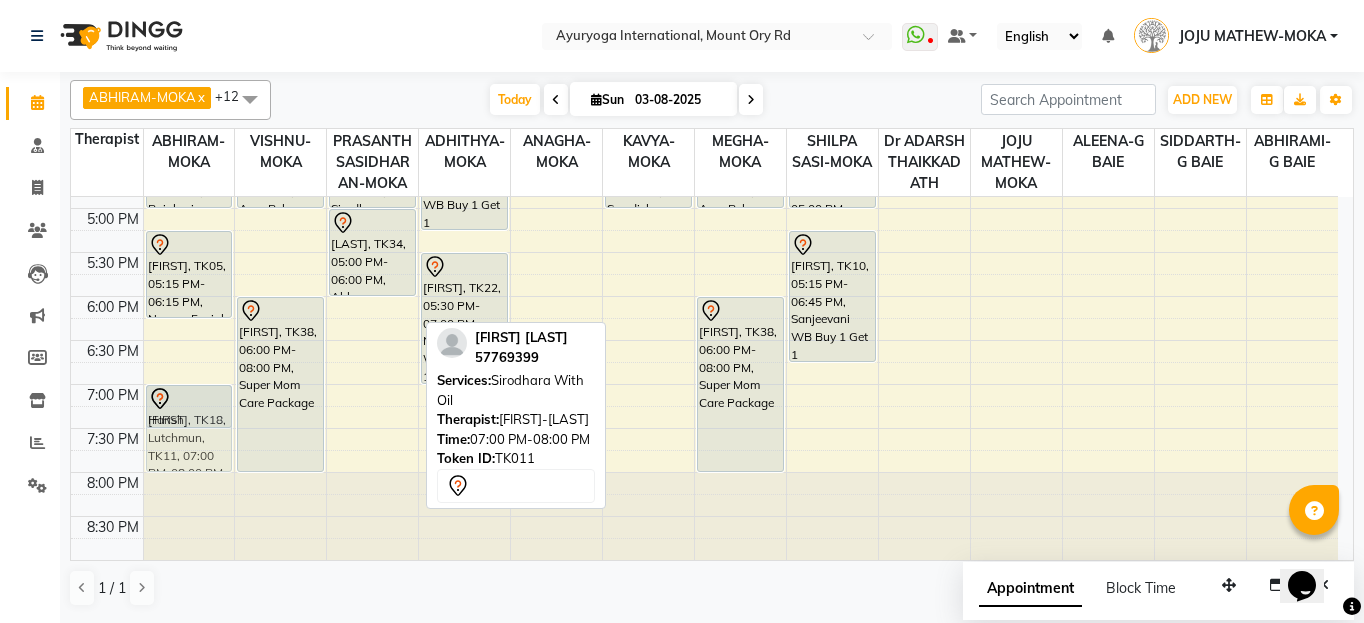 drag, startPoint x: 363, startPoint y: 424, endPoint x: 222, endPoint y: 426, distance: 141.01419 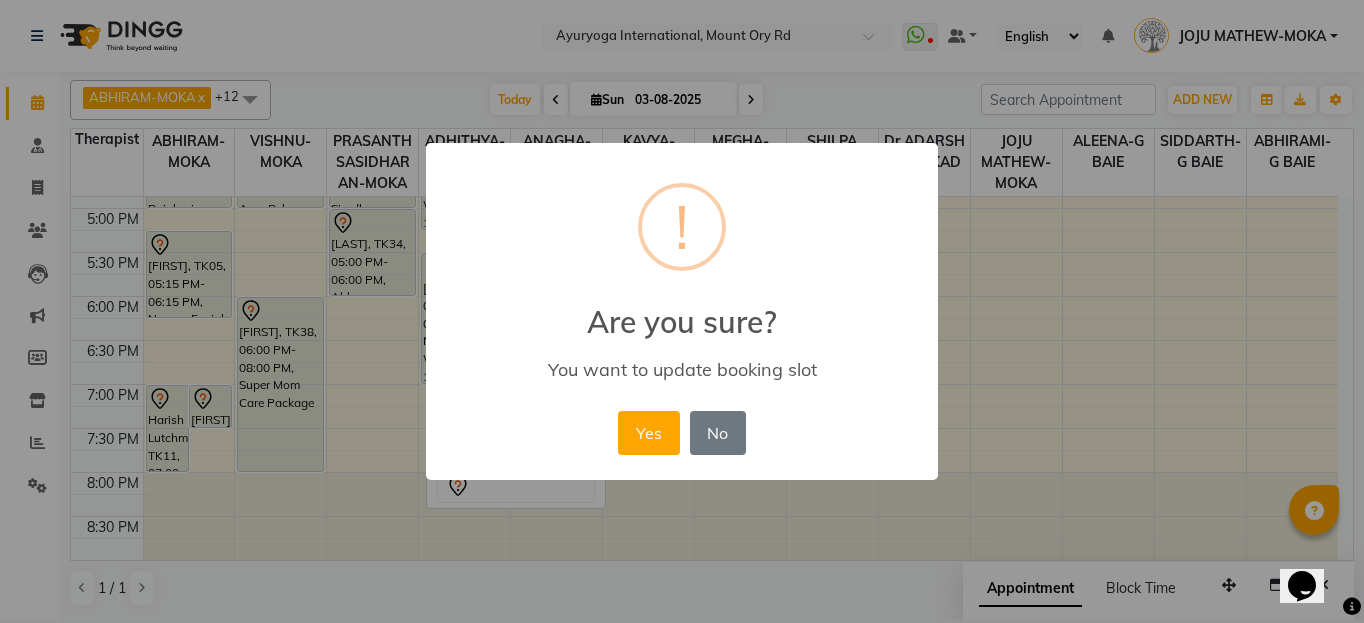 type 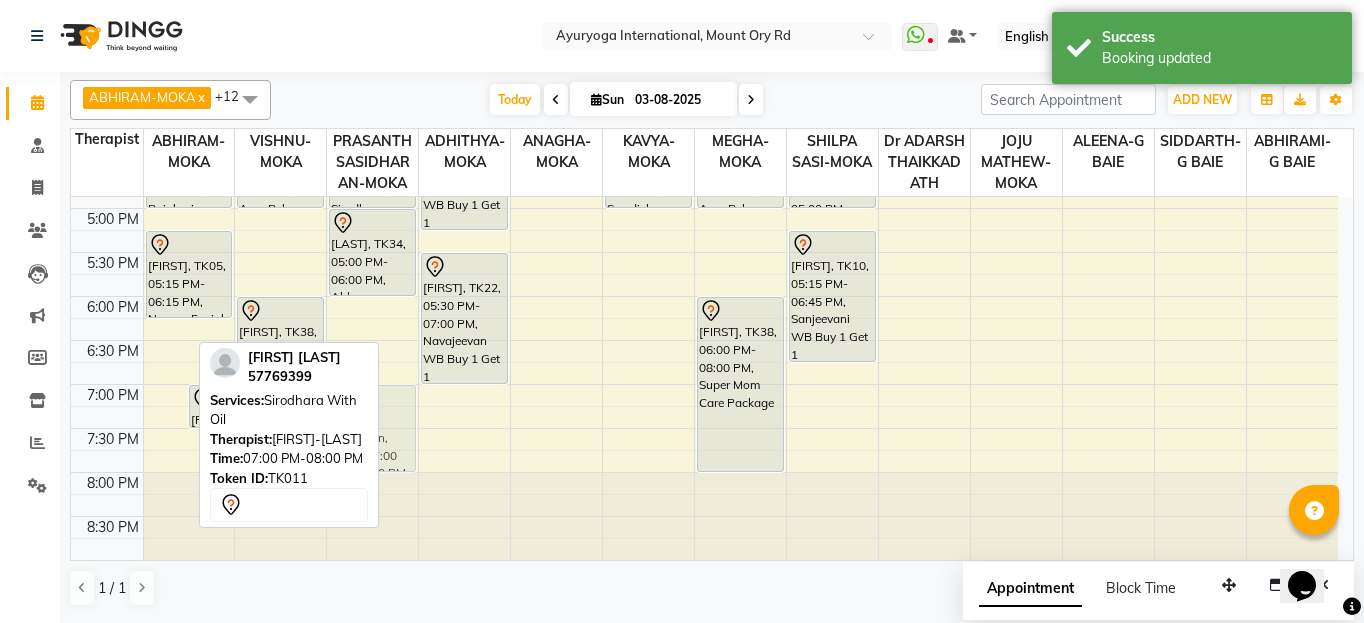 drag, startPoint x: 166, startPoint y: 429, endPoint x: 348, endPoint y: 424, distance: 182.06866 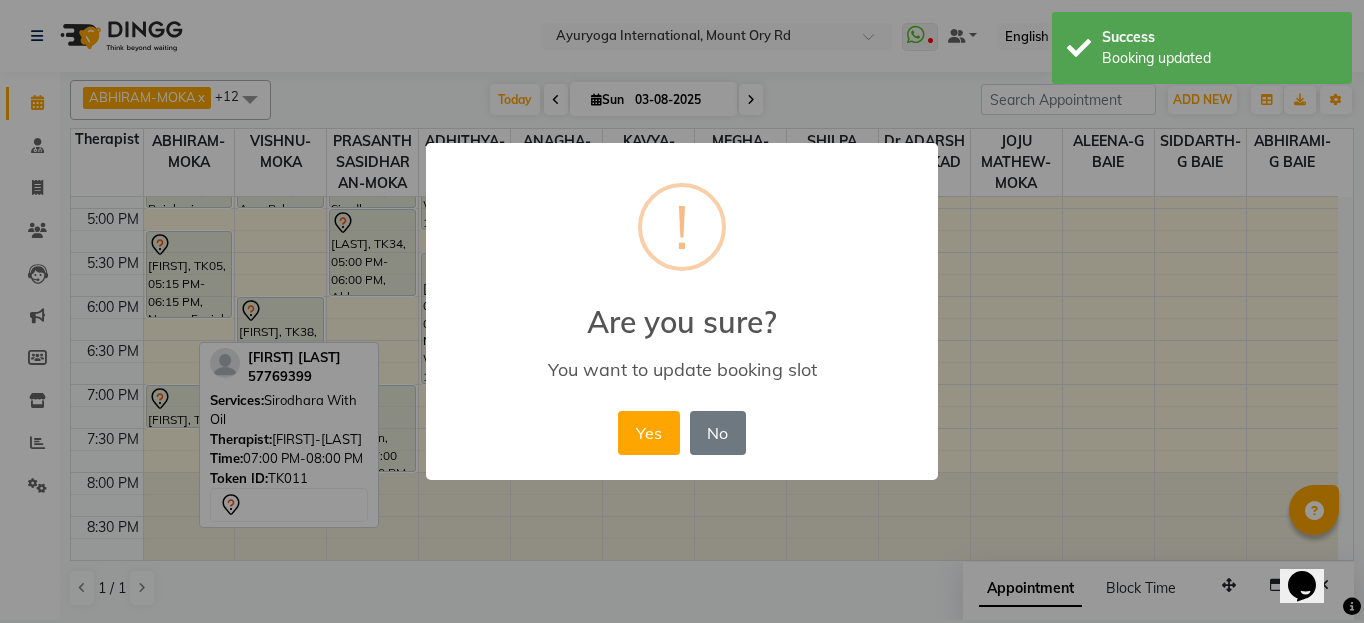 type 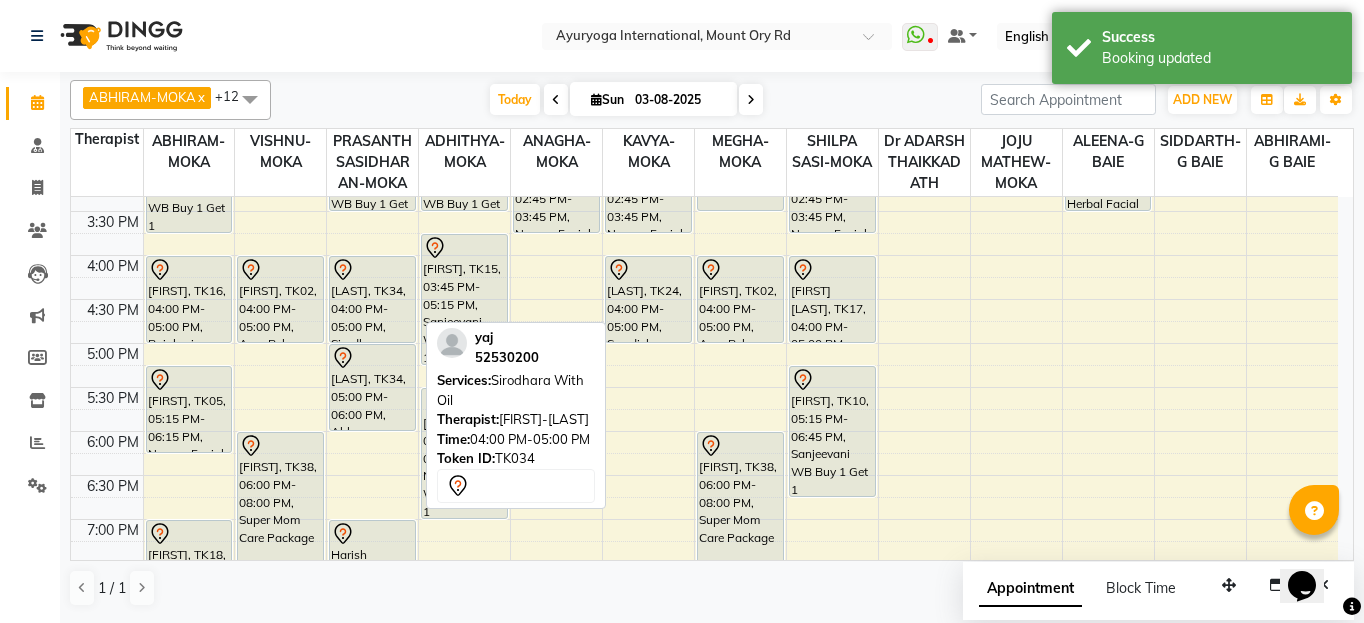scroll, scrollTop: 768, scrollLeft: 0, axis: vertical 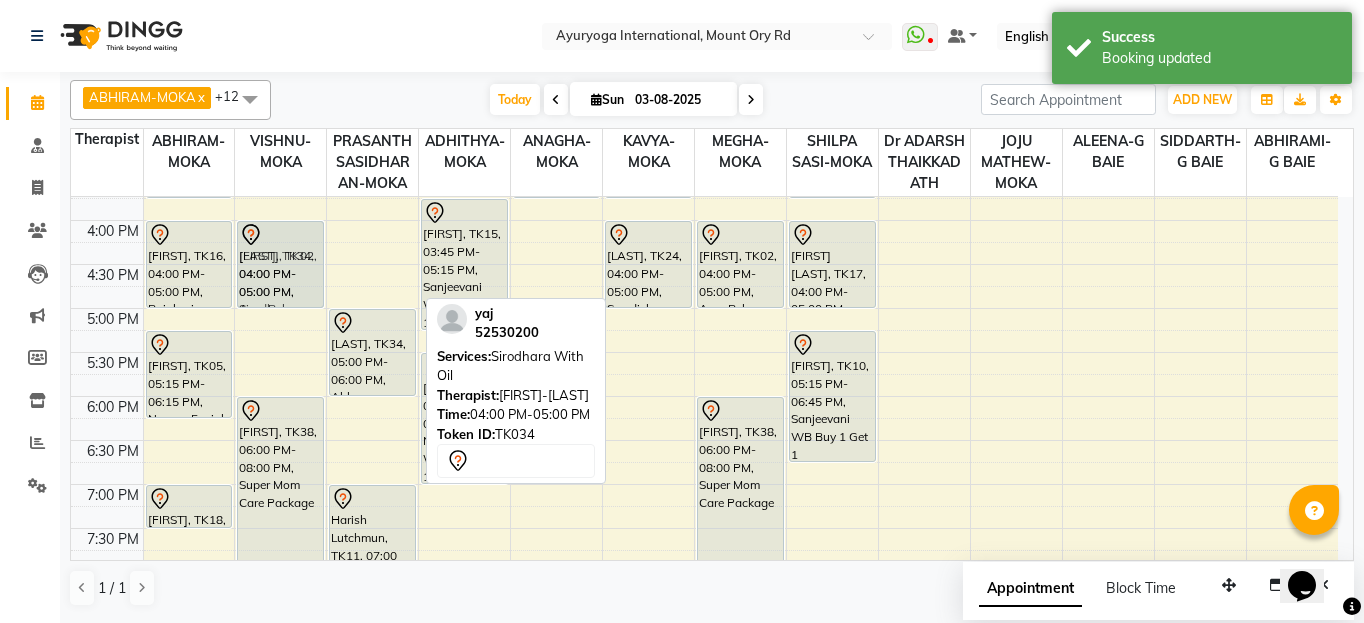 drag, startPoint x: 356, startPoint y: 255, endPoint x: 294, endPoint y: 246, distance: 62.649822 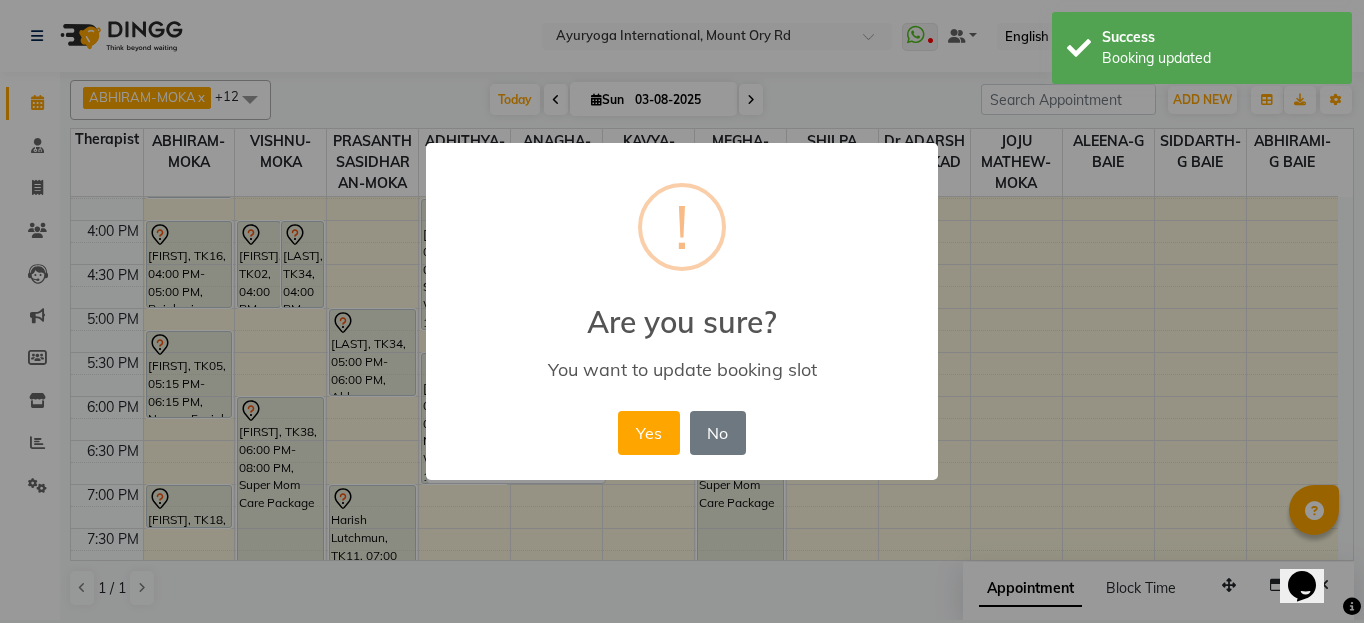 type 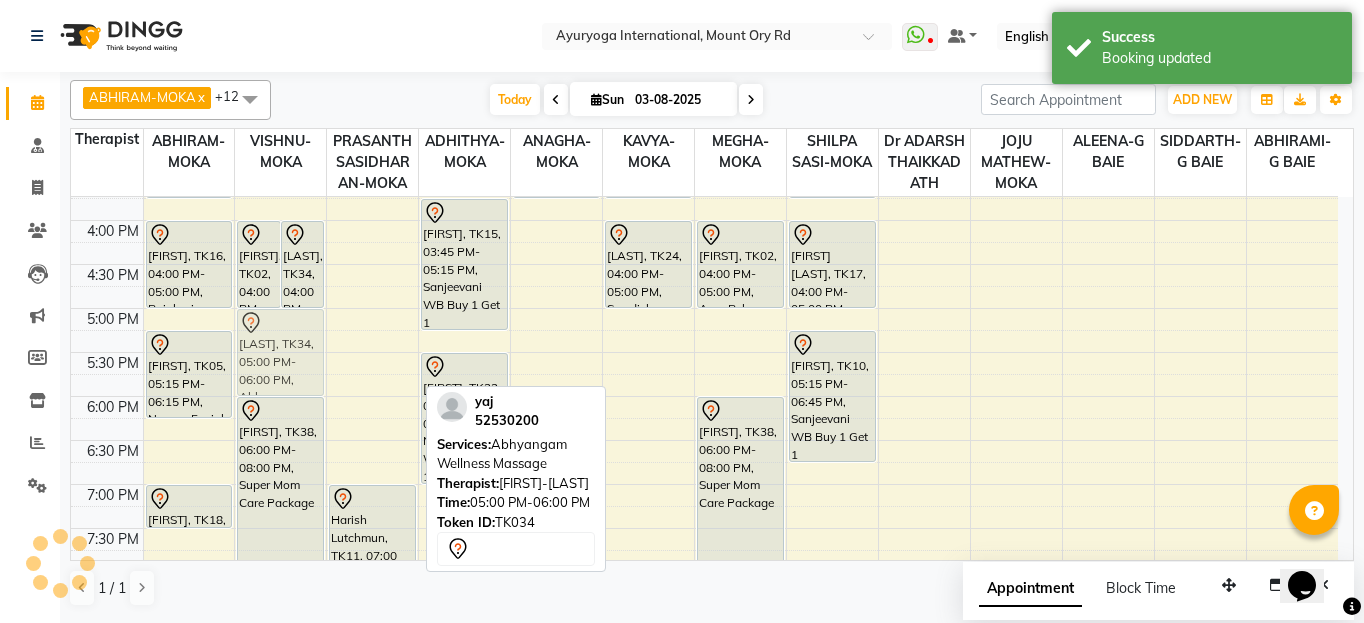 drag, startPoint x: 359, startPoint y: 350, endPoint x: 303, endPoint y: 351, distance: 56.008926 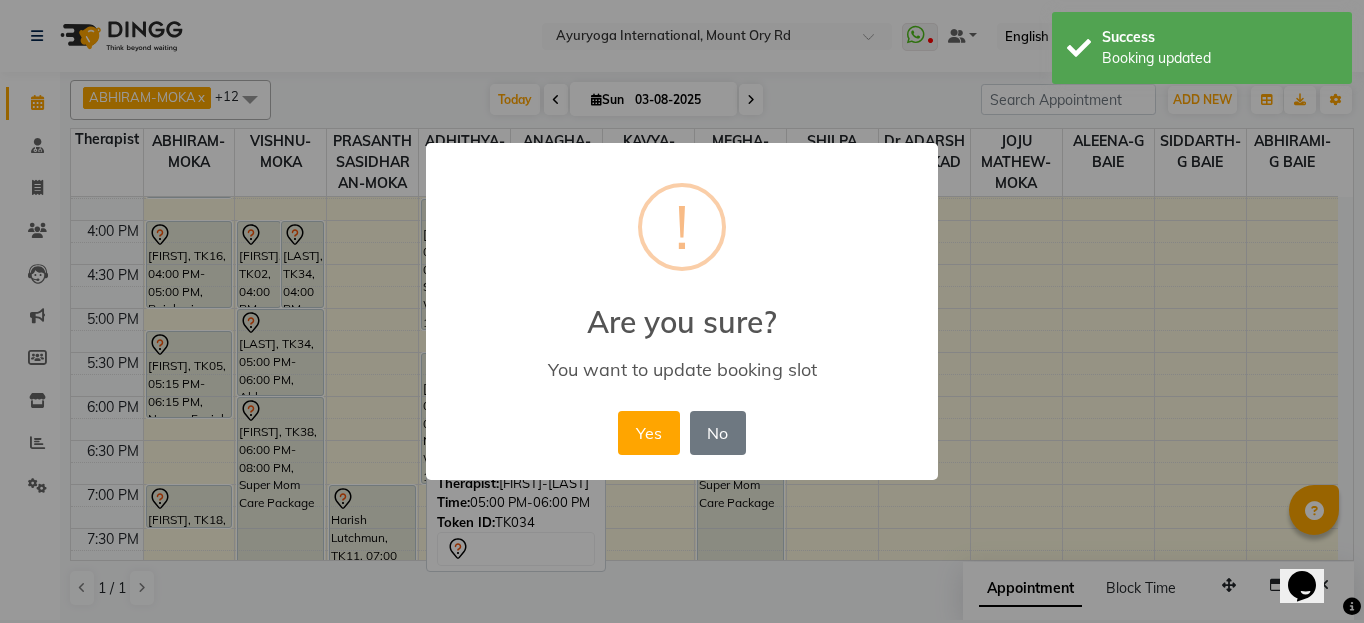 type 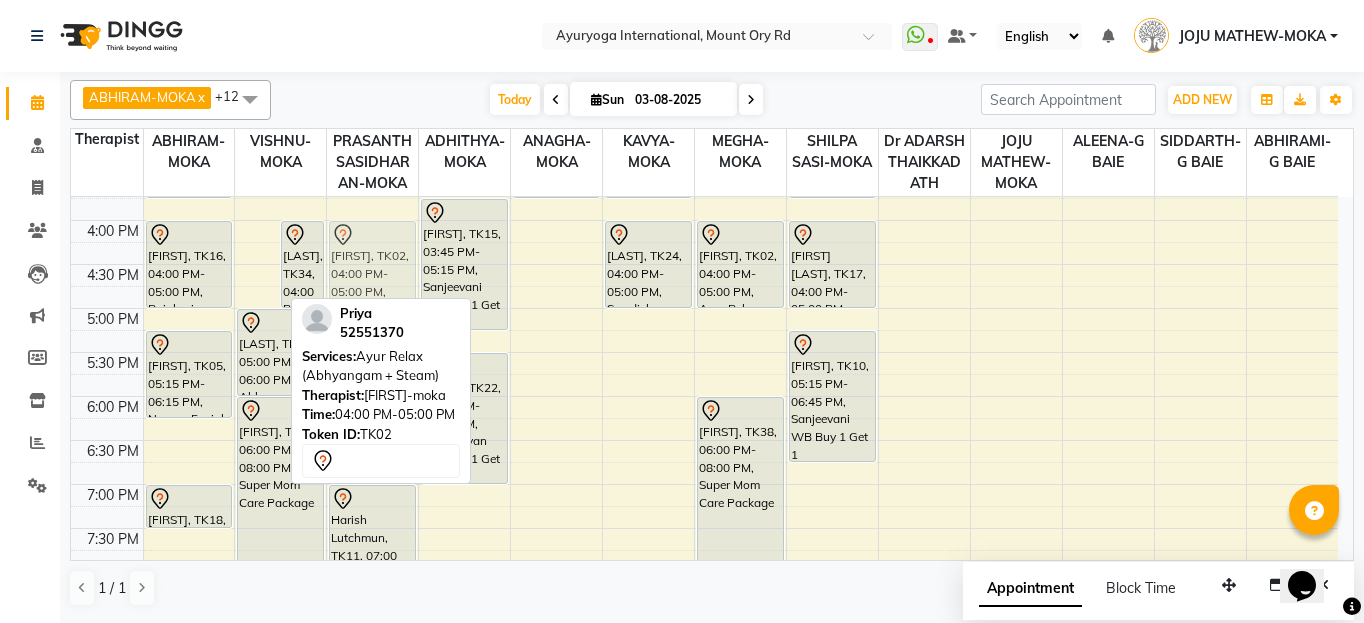 drag, startPoint x: 252, startPoint y: 274, endPoint x: 372, endPoint y: 283, distance: 120.33703 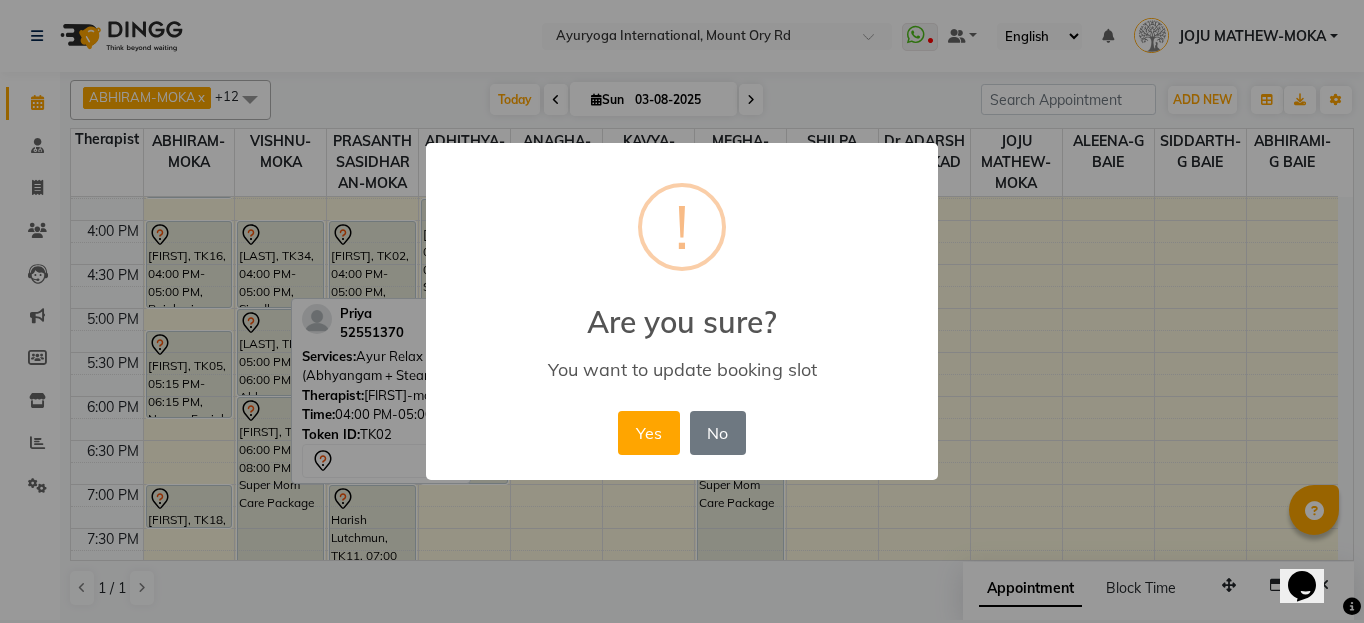 type 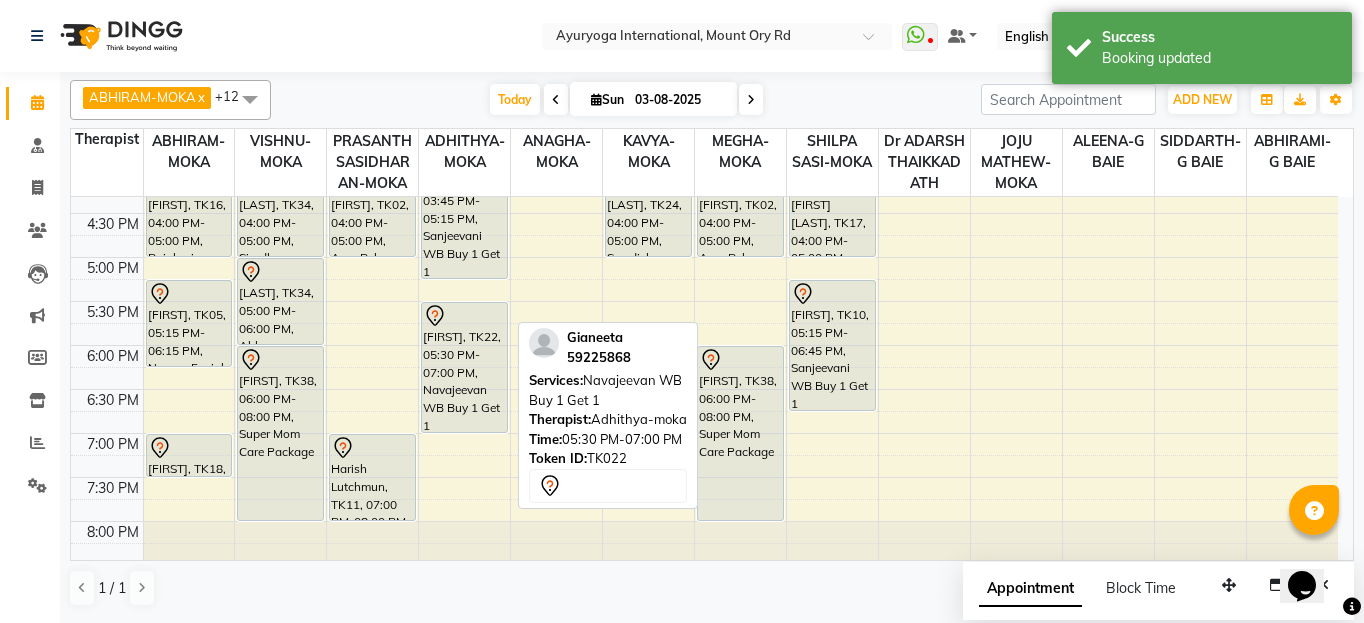 scroll, scrollTop: 868, scrollLeft: 0, axis: vertical 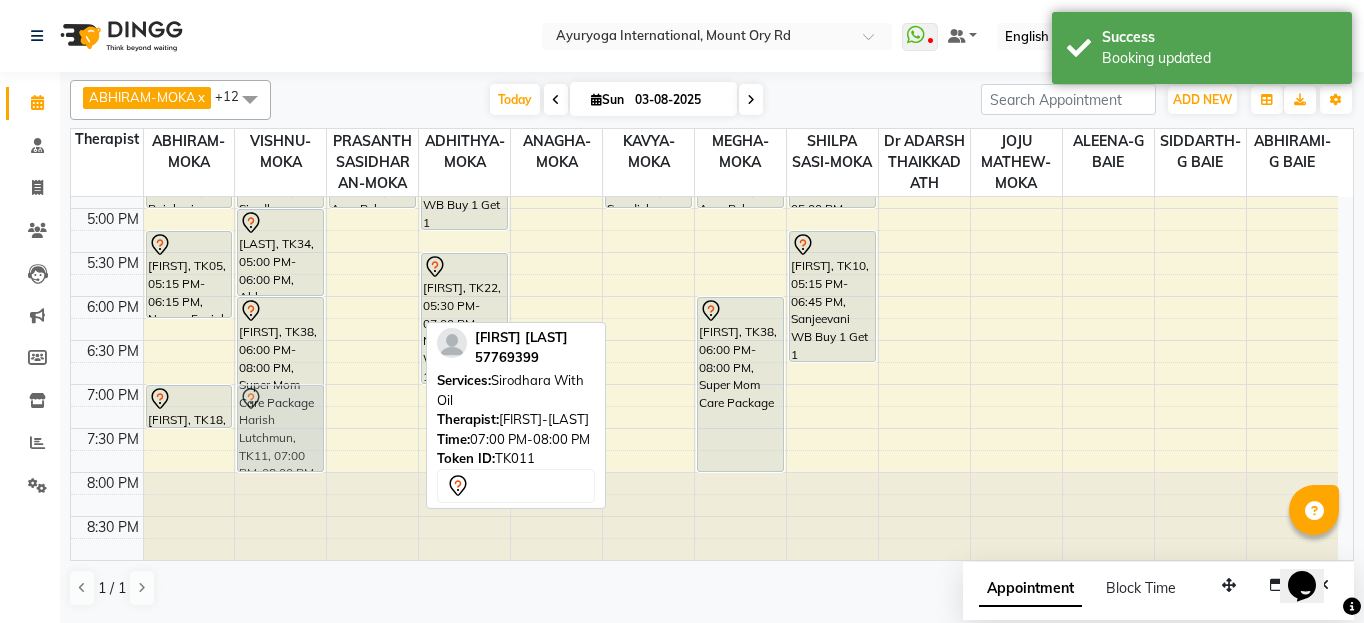 drag, startPoint x: 376, startPoint y: 424, endPoint x: 321, endPoint y: 430, distance: 55.326305 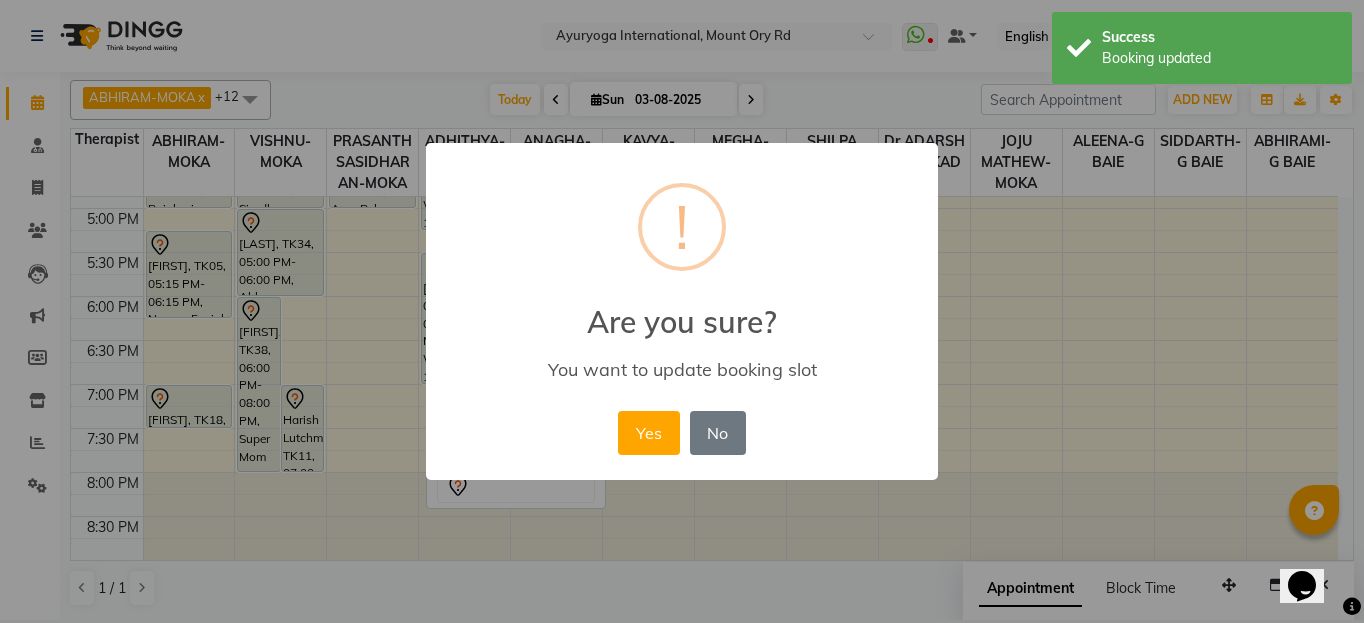 type 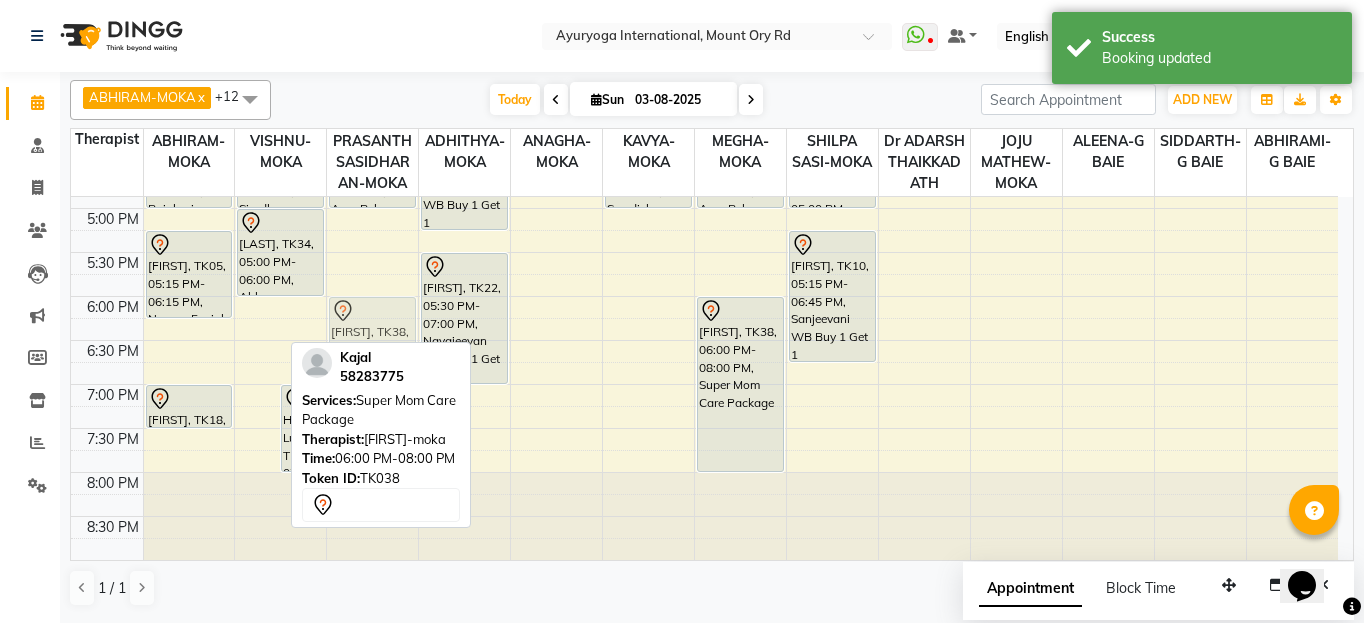 drag, startPoint x: 247, startPoint y: 352, endPoint x: 342, endPoint y: 354, distance: 95.02105 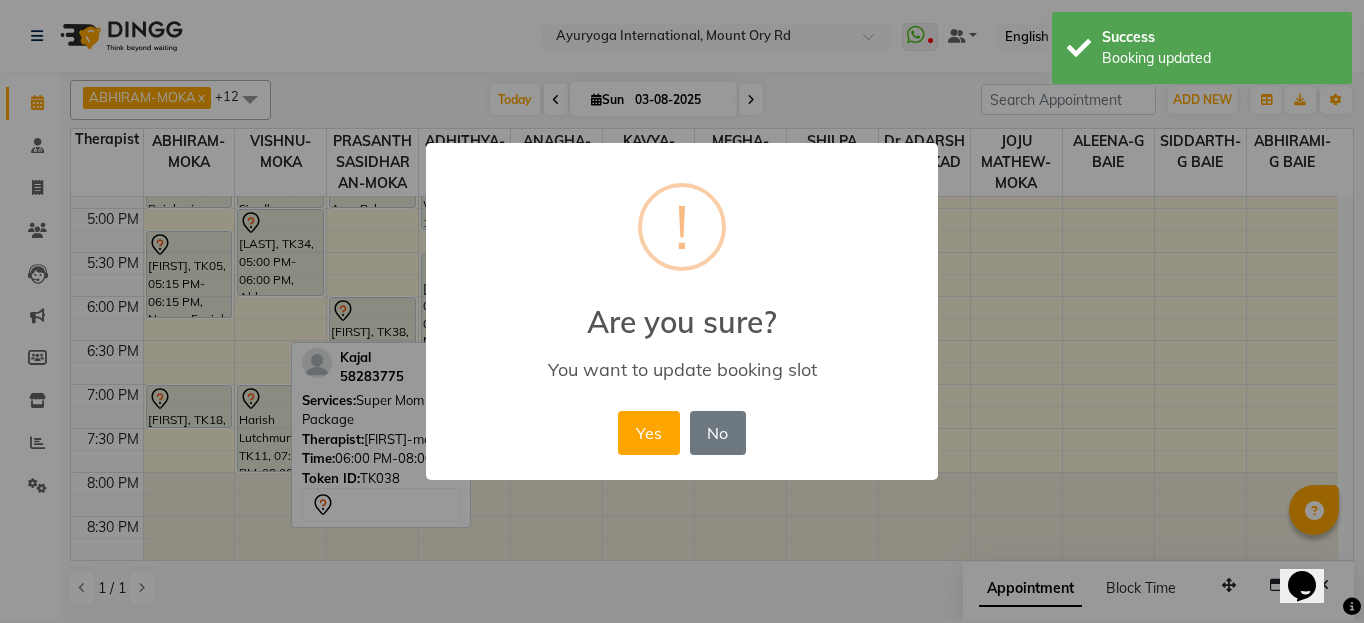 type 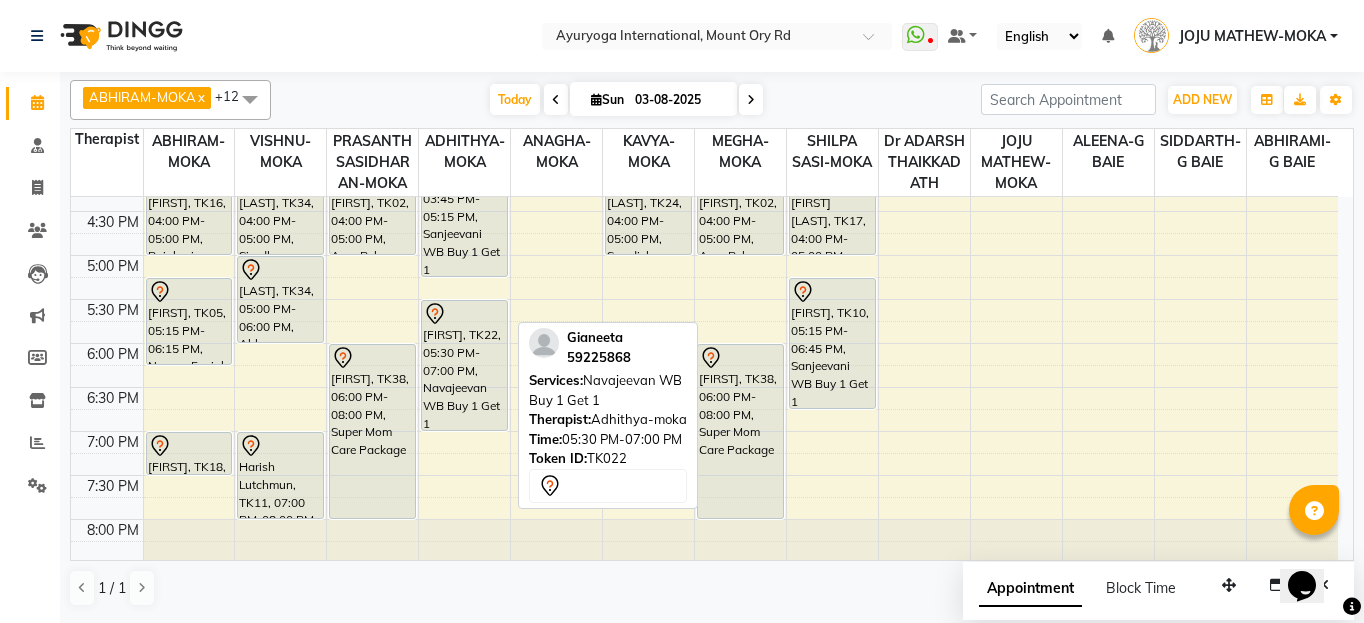 scroll, scrollTop: 868, scrollLeft: 0, axis: vertical 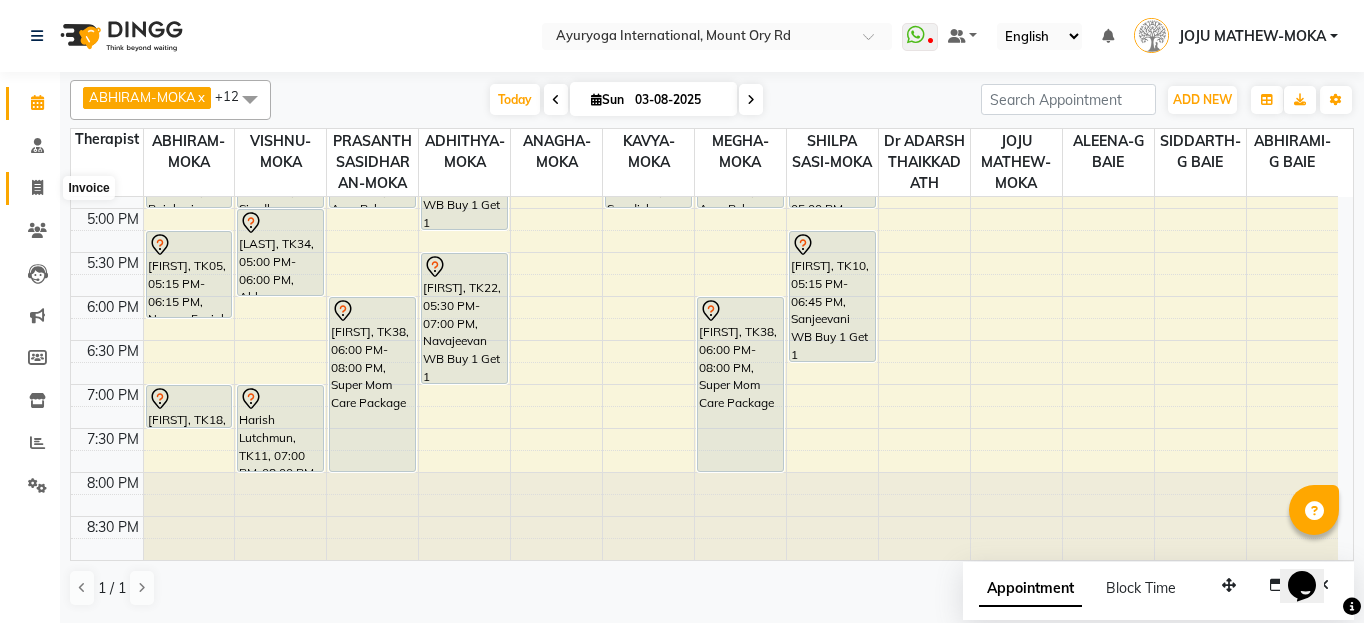 click 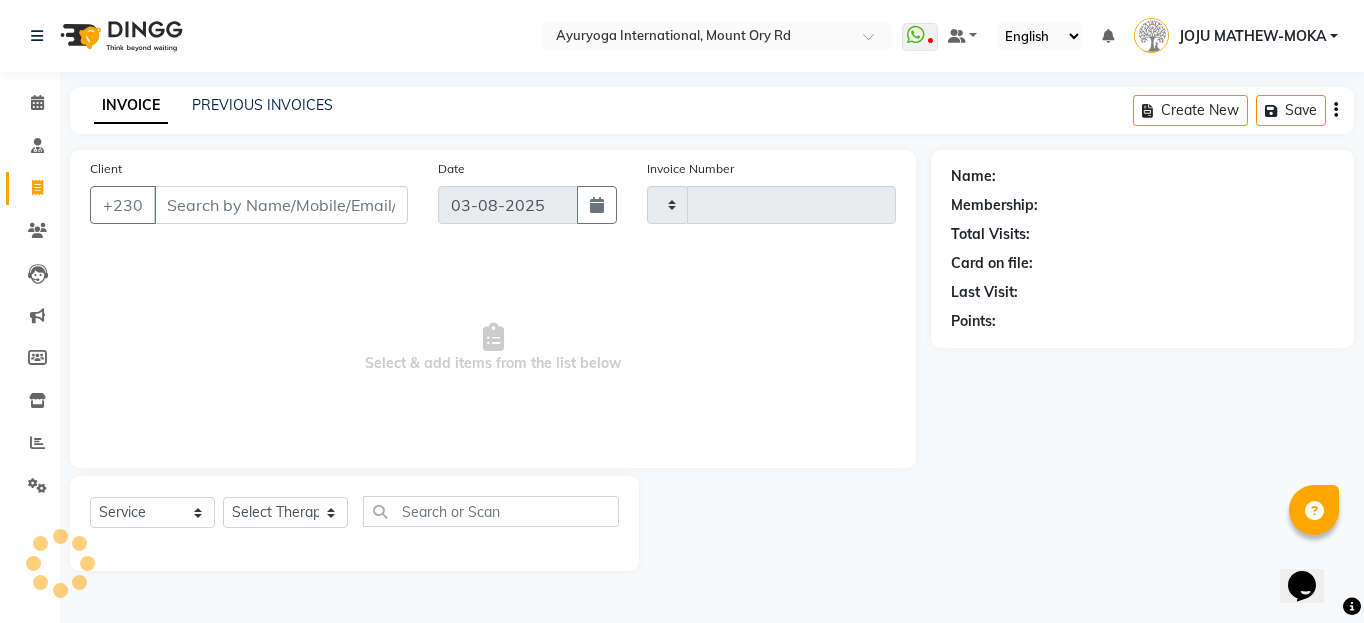 type on "4210" 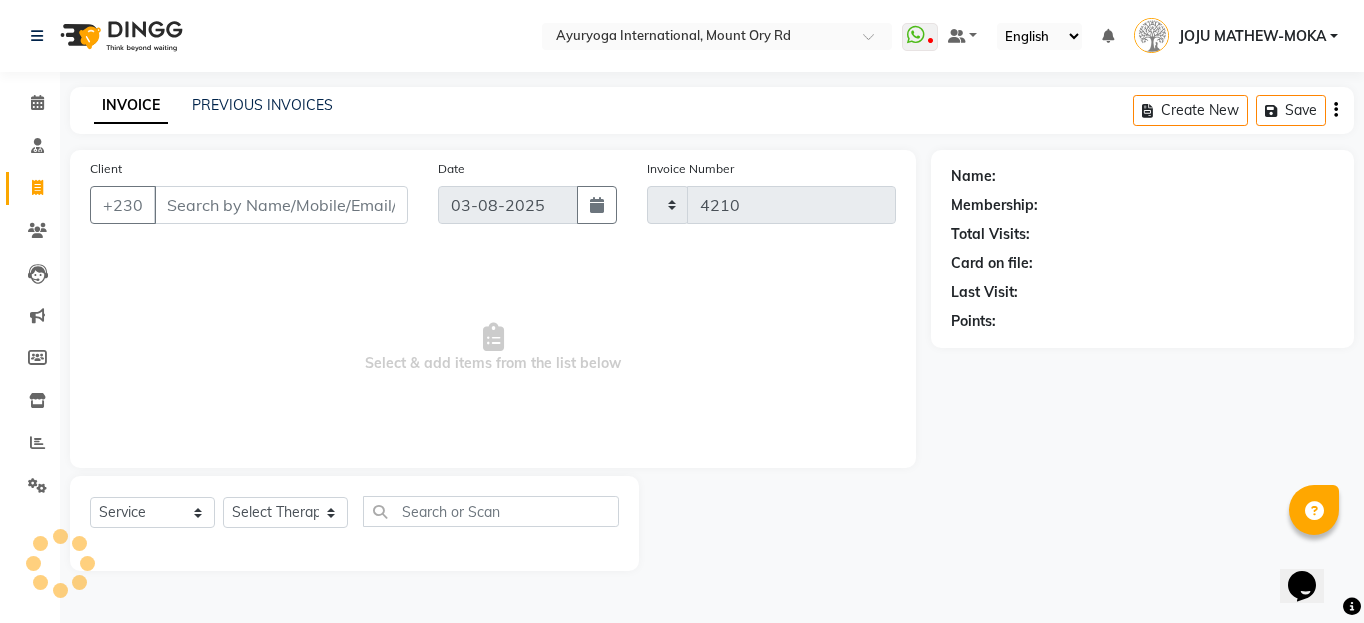 select on "730" 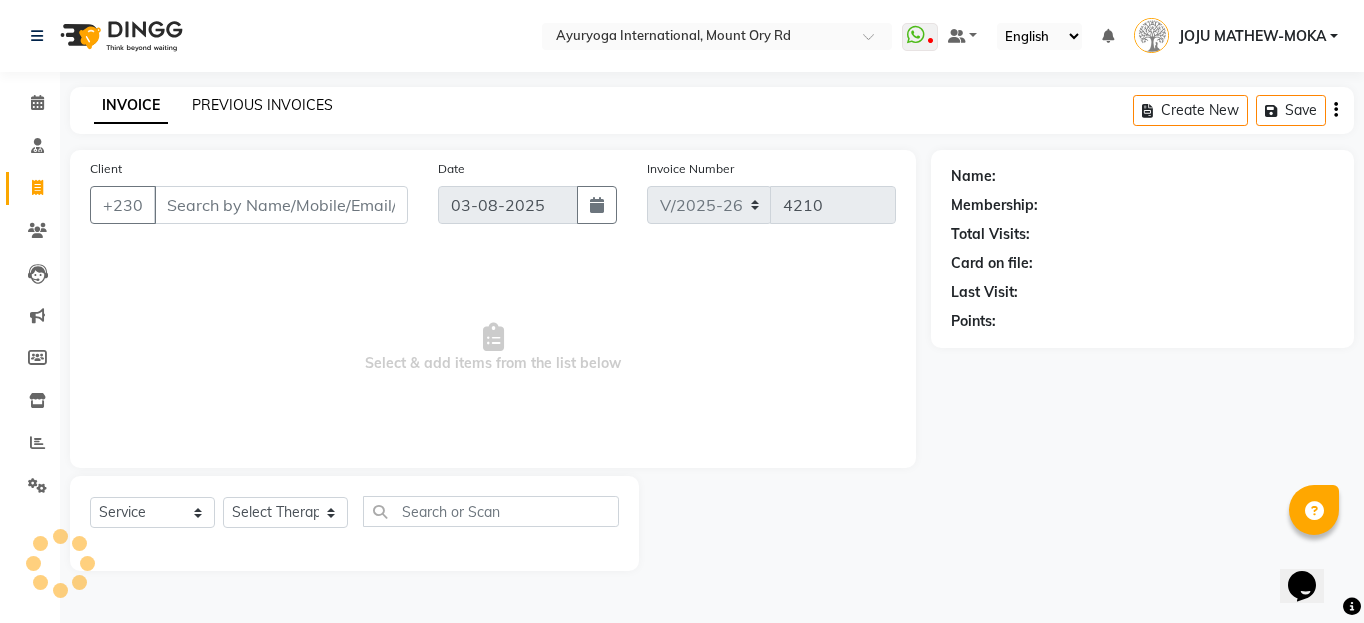 click on "PREVIOUS INVOICES" 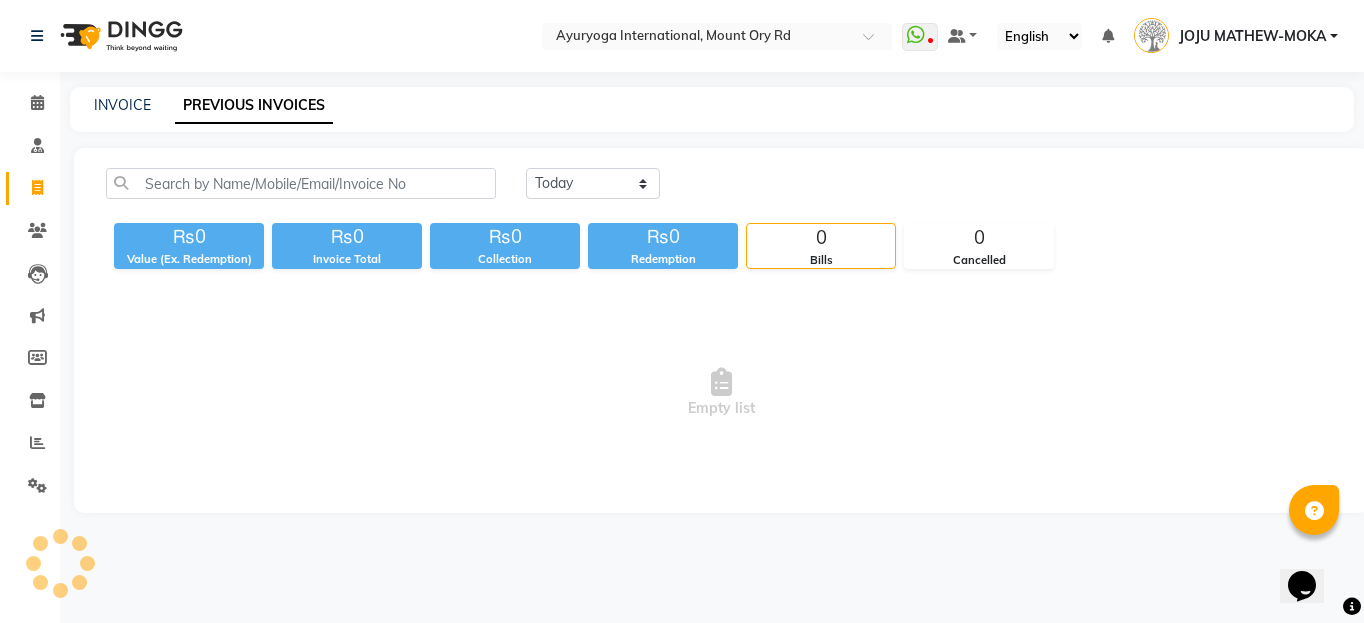 click on "INVOICE PREVIOUS INVOICES Today Yesterday Custom Range ₨0 Value (Ex. Redemption) ₨0 Invoice Total  ₨0 Collection ₨0 Redemption 0 Bills 0 Cancelled  Empty list" 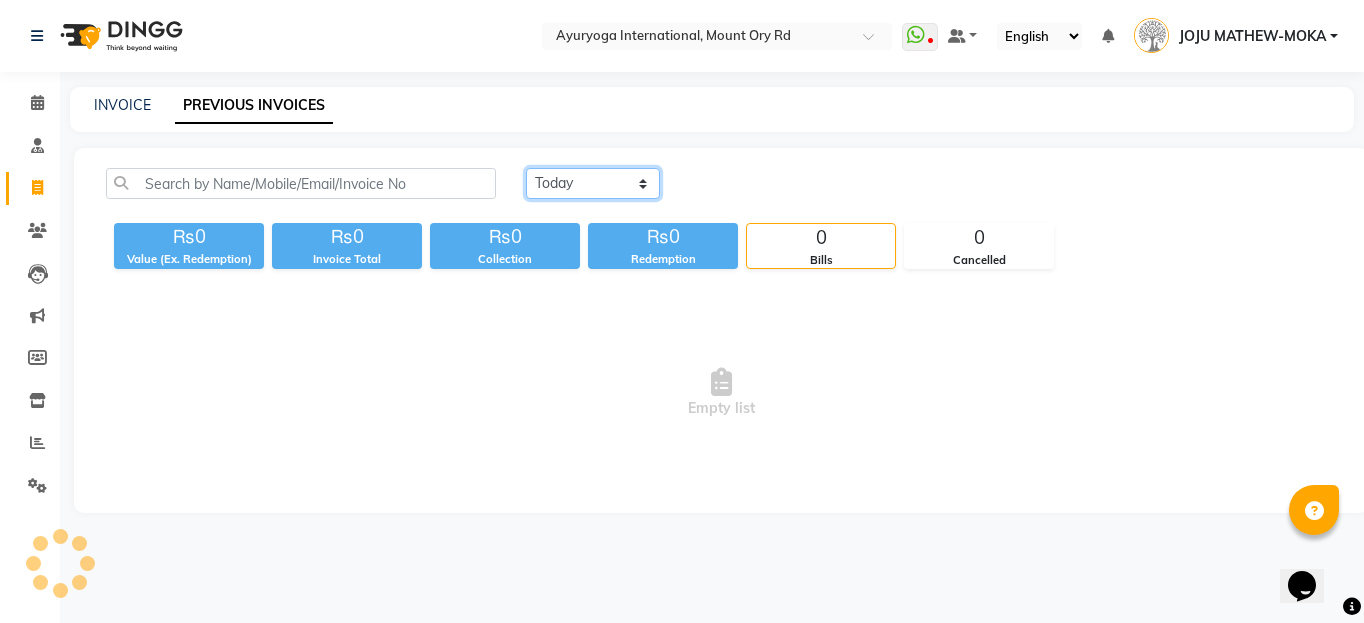 click on "Today Yesterday Custom Range" 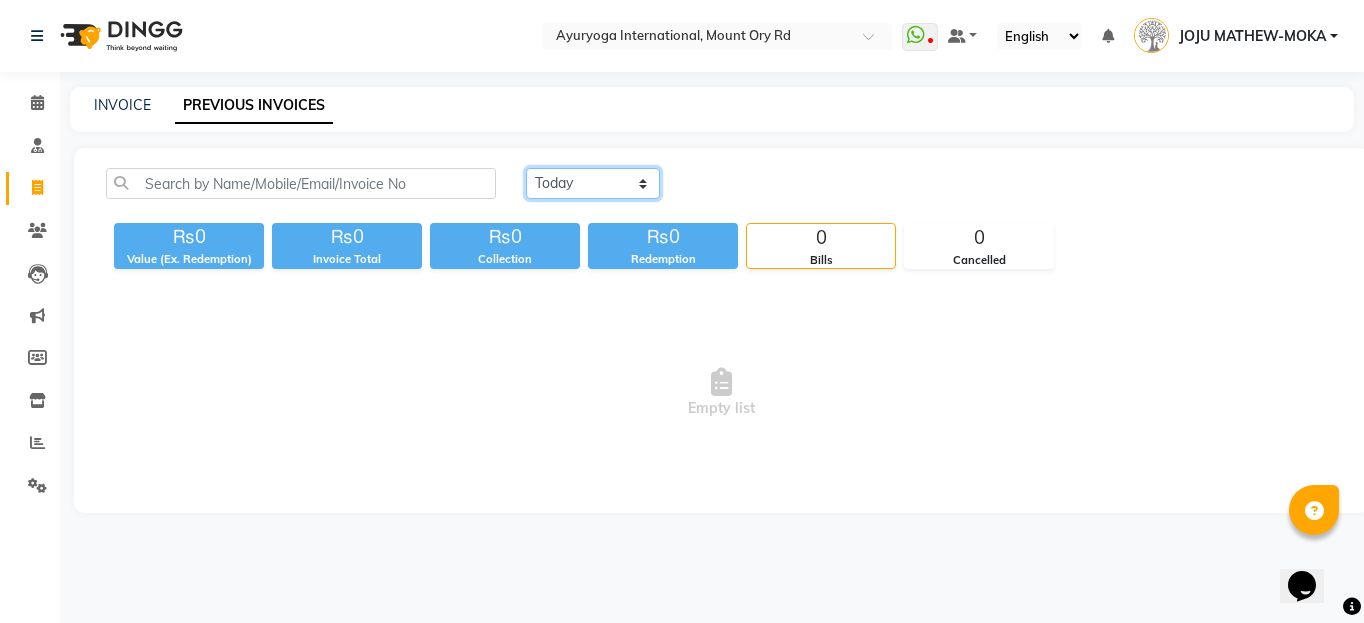 select on "yesterday" 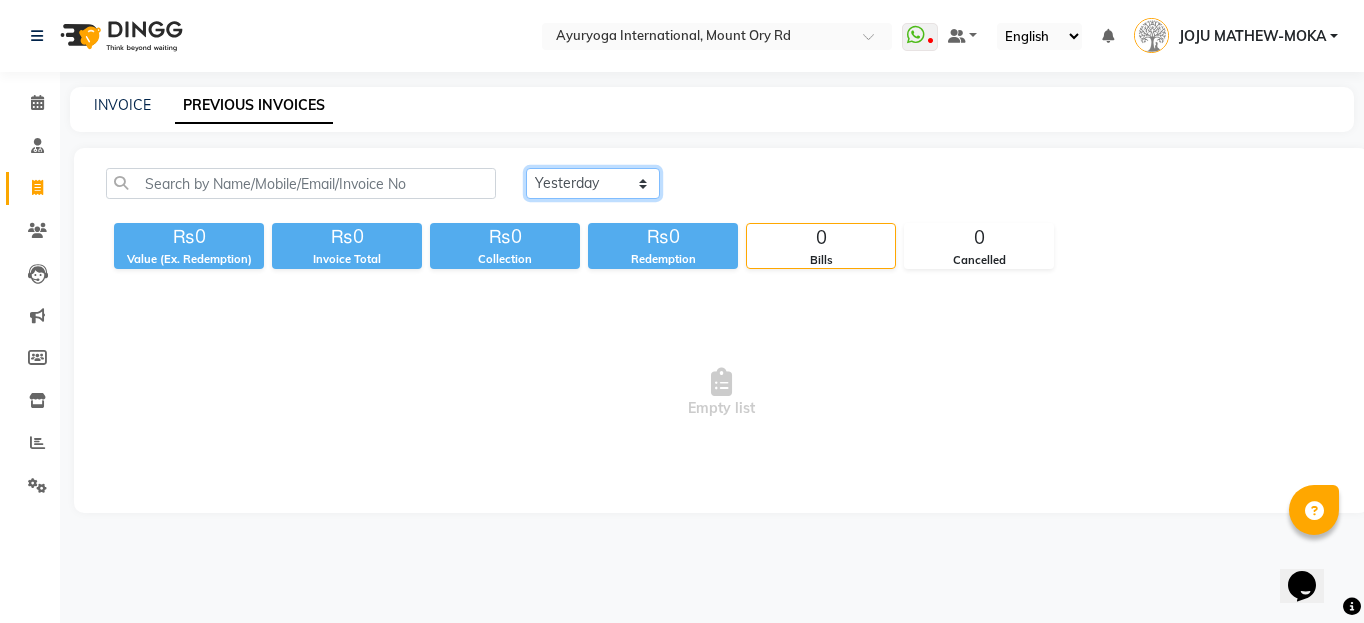 click on "Today Yesterday Custom Range" 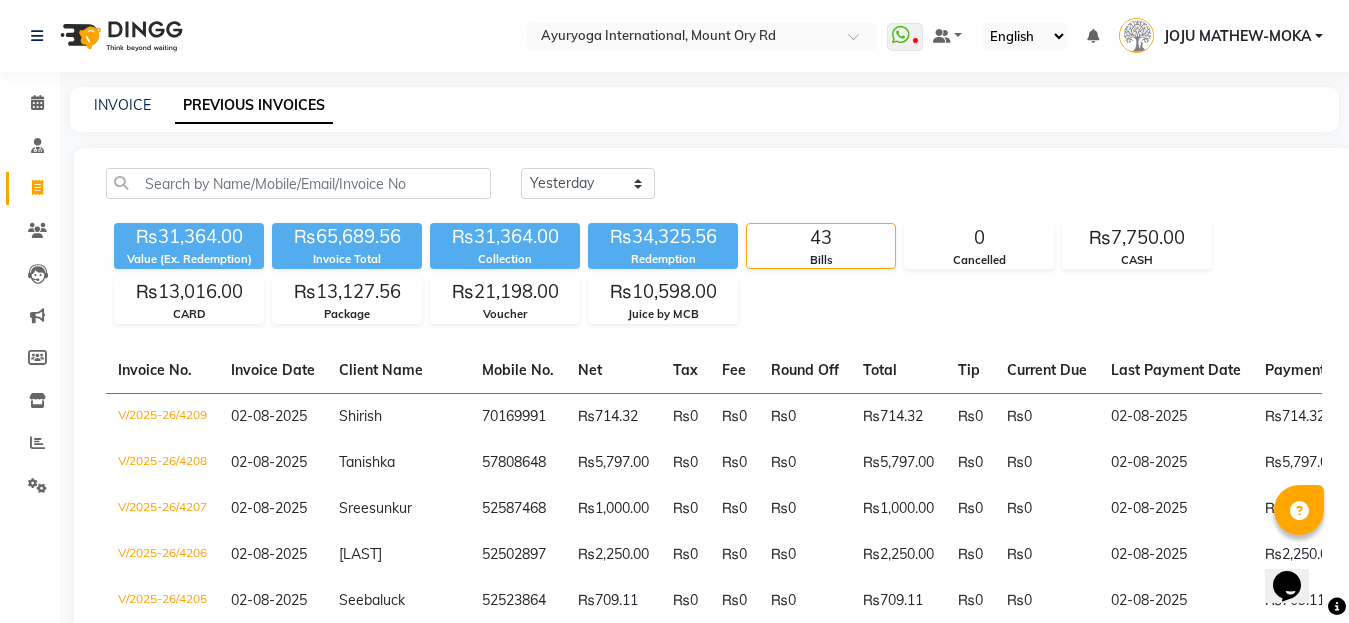 click on "Select Location × Ayuryoga International, Mount Ory Rd  WhatsApp Status  ✕ Status:  Disconnected Most Recent Message: 02-08-2025     04:27 PM Recent Service Activity: 02-08-2025     04:27 PM  08047224946 Whatsapp Settings Default Panel My Panel English ENGLISH Español العربية मराठी हिंदी ગુજરાતી தமிழ் 中文 Notifications nothing to show JOJU MATHEW-MOKA Manage Profile Change Password Sign out  Version:3.15.11" 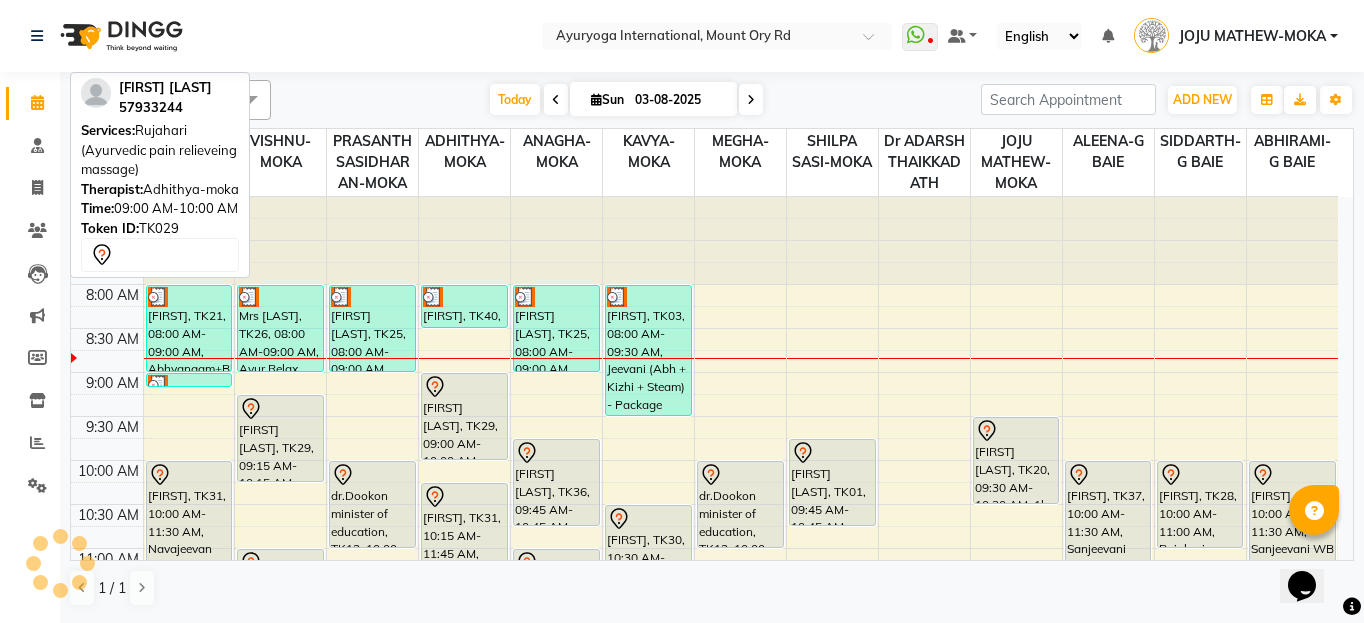 scroll, scrollTop: 0, scrollLeft: 0, axis: both 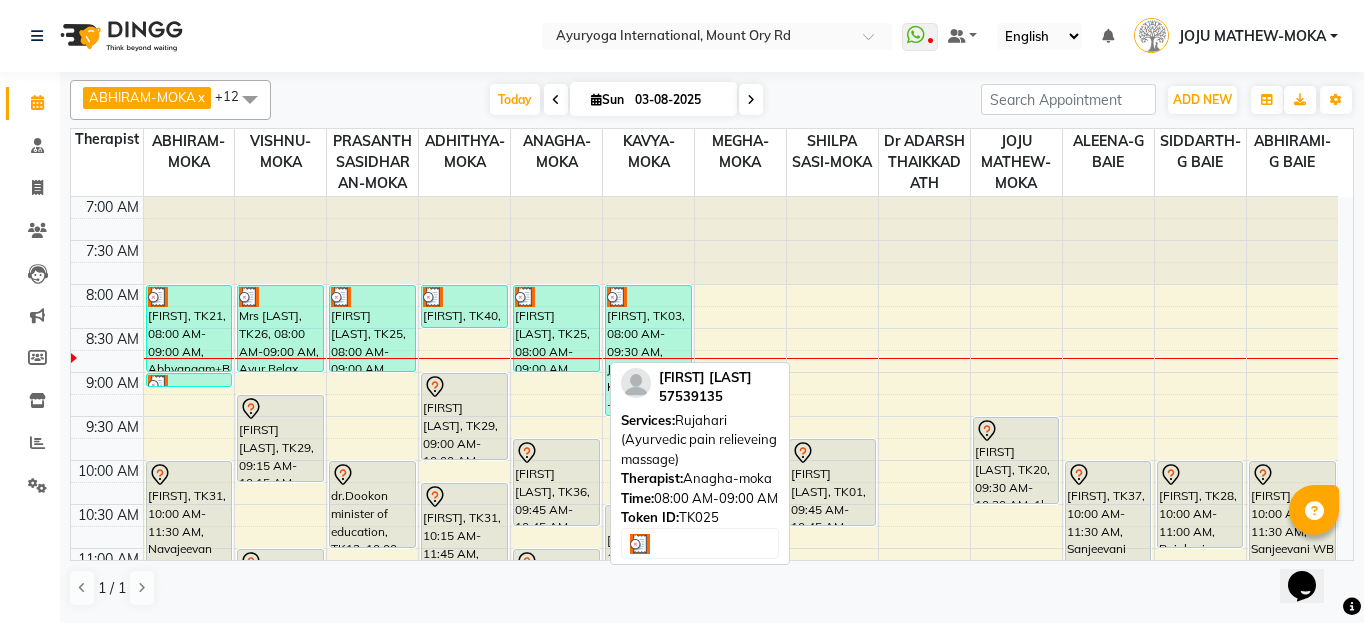 click on "Ishwuar Anand, TK25, 08:00 AM-09:00 AM, Rujahari (Ayurvedic pain relieveing massage)" at bounding box center [556, 328] 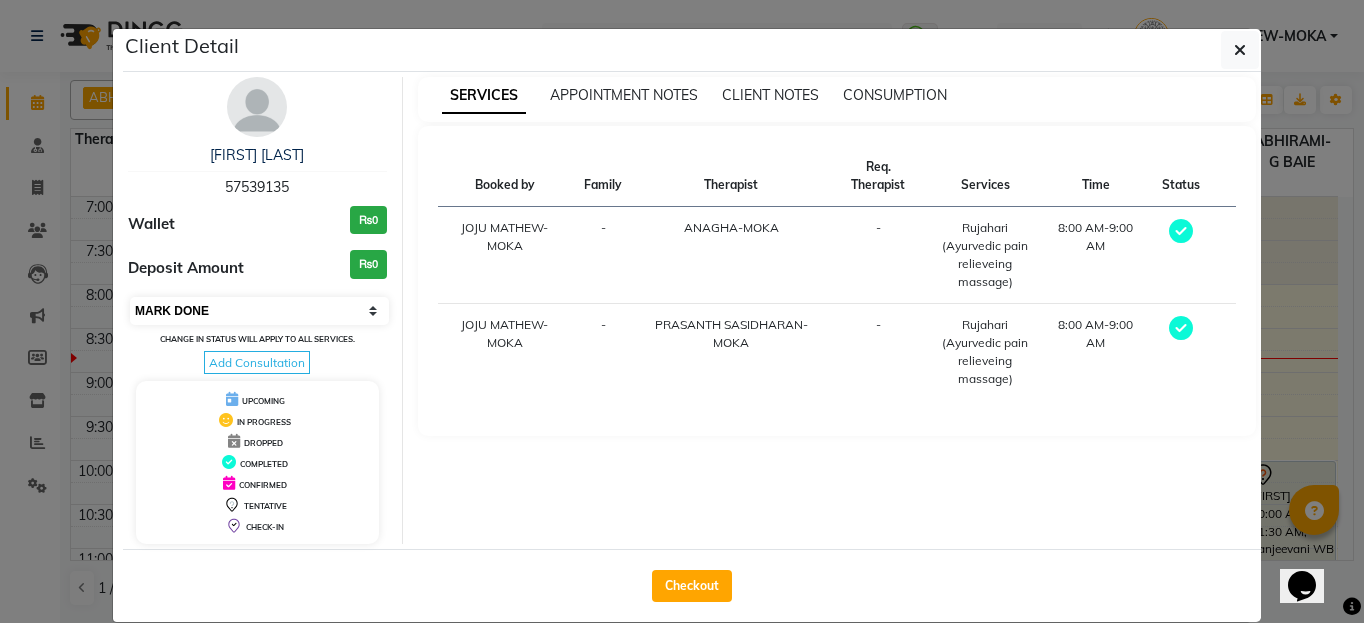 click on "Select MARK DONE UPCOMING" at bounding box center (259, 311) 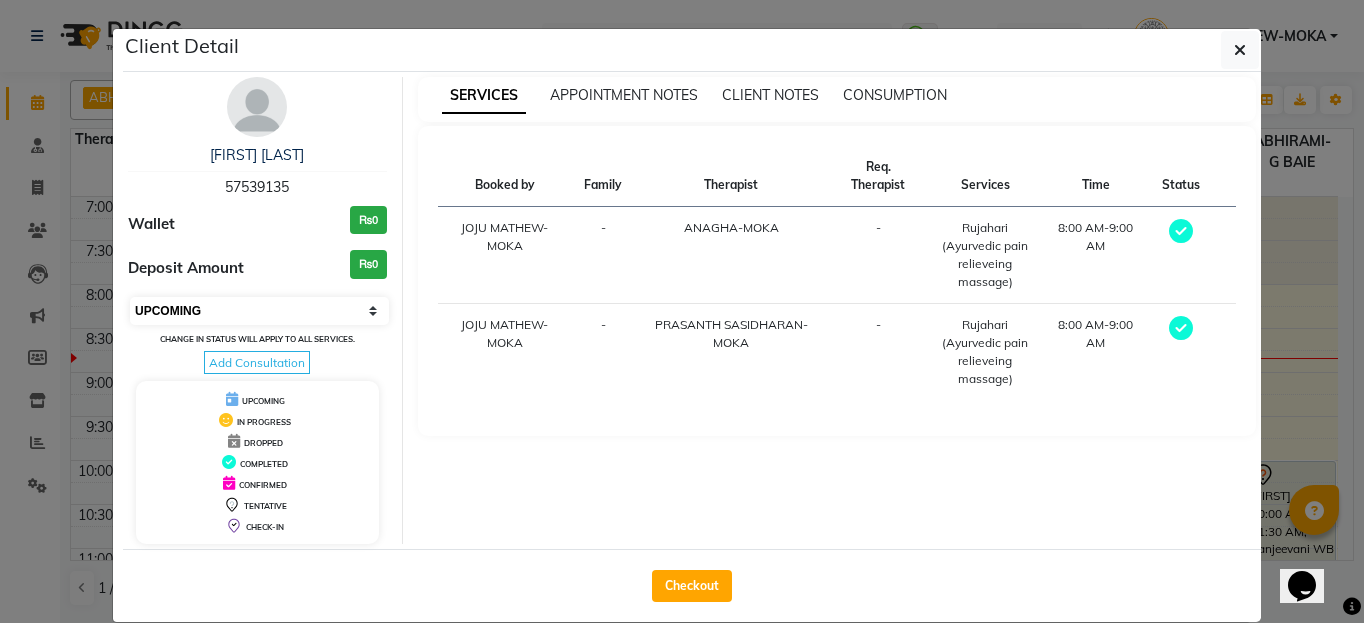 click on "Select MARK DONE UPCOMING" at bounding box center [259, 311] 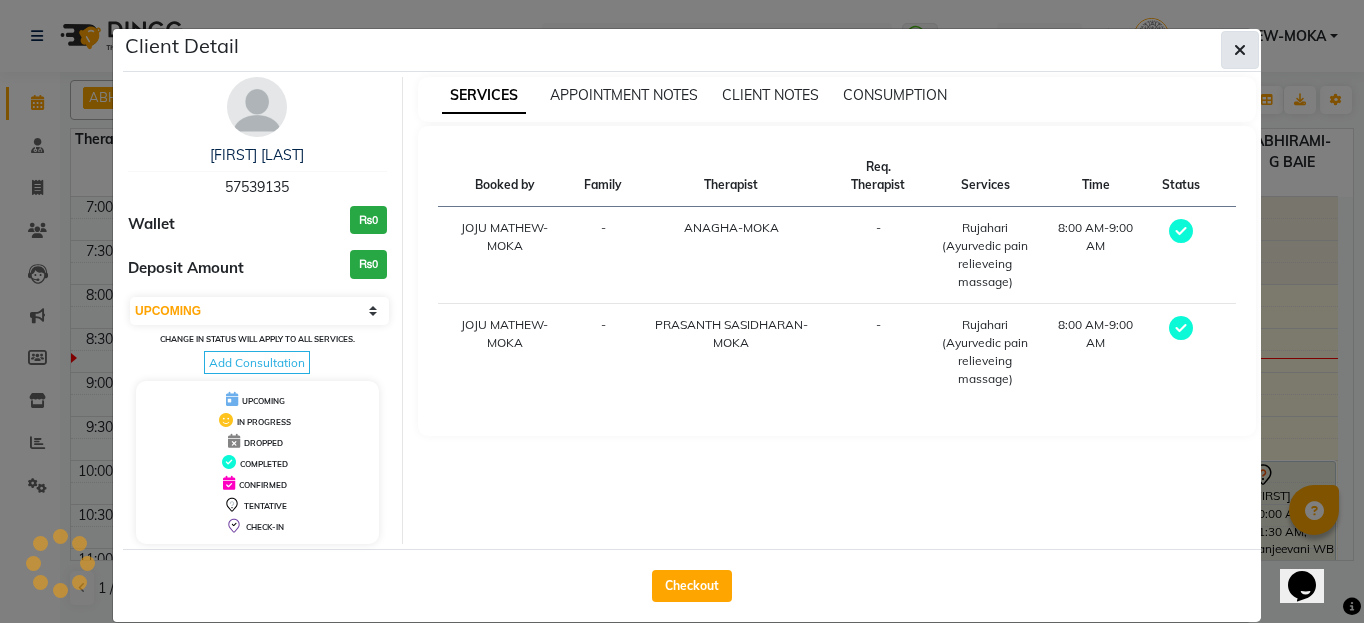 click 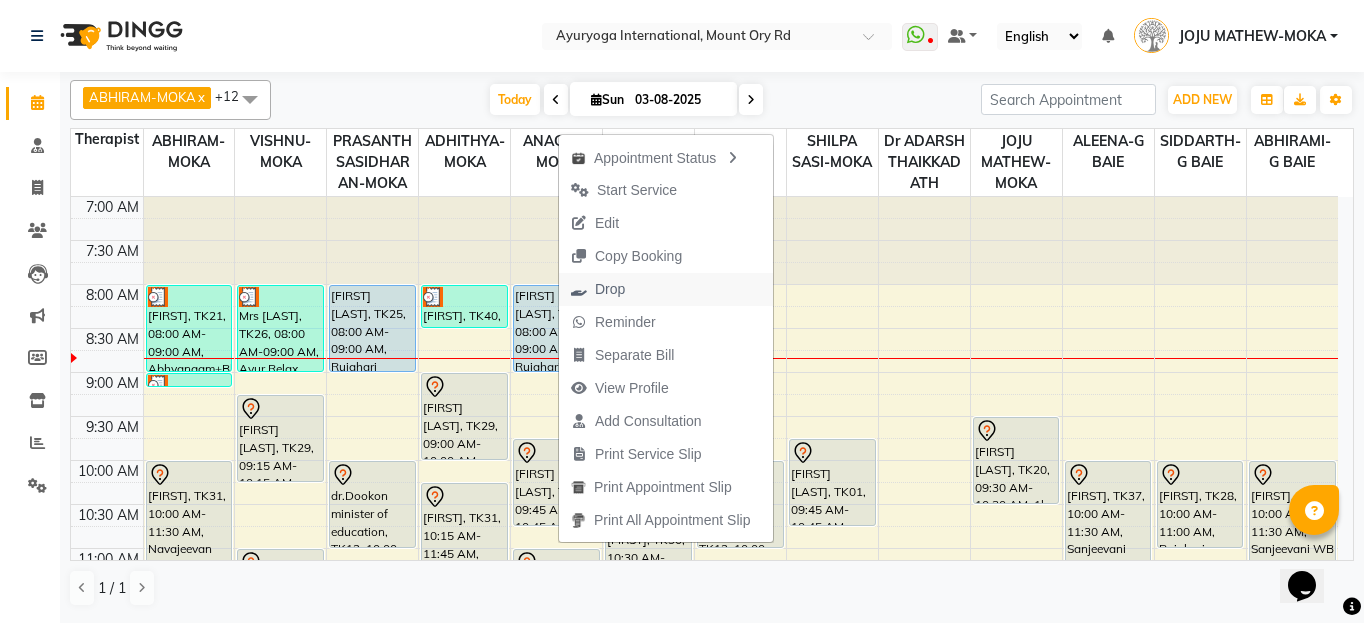 click on "Drop" at bounding box center [666, 289] 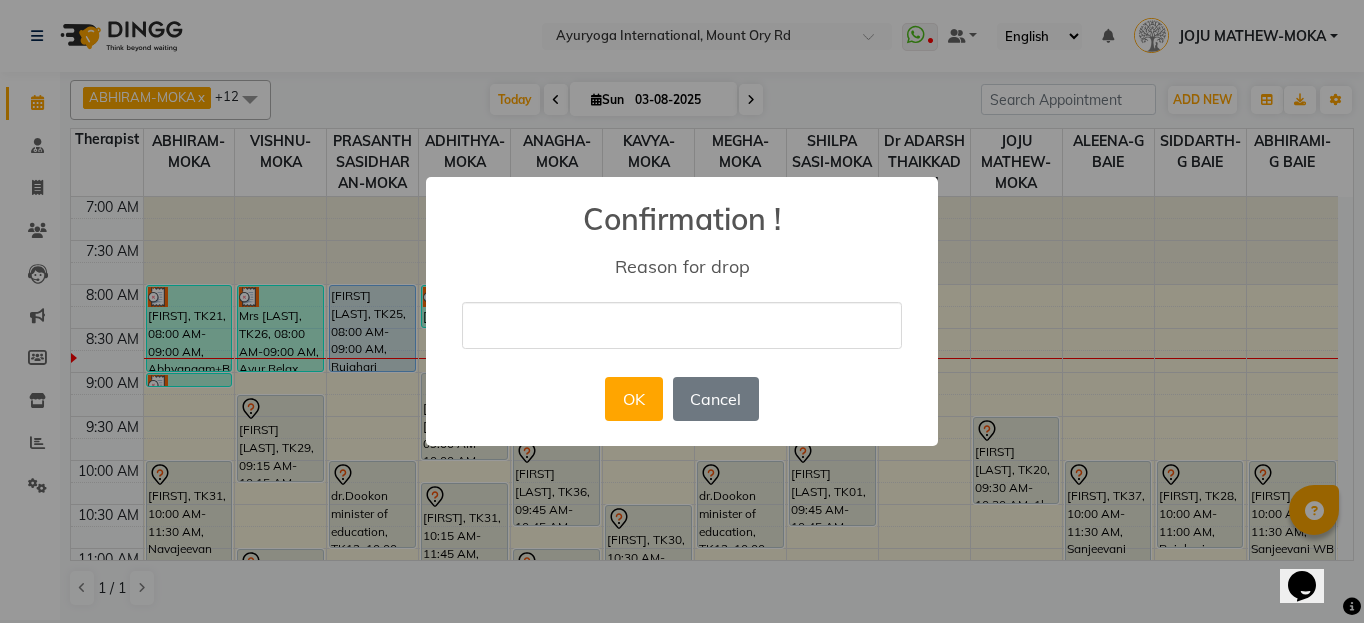 click at bounding box center [682, 325] 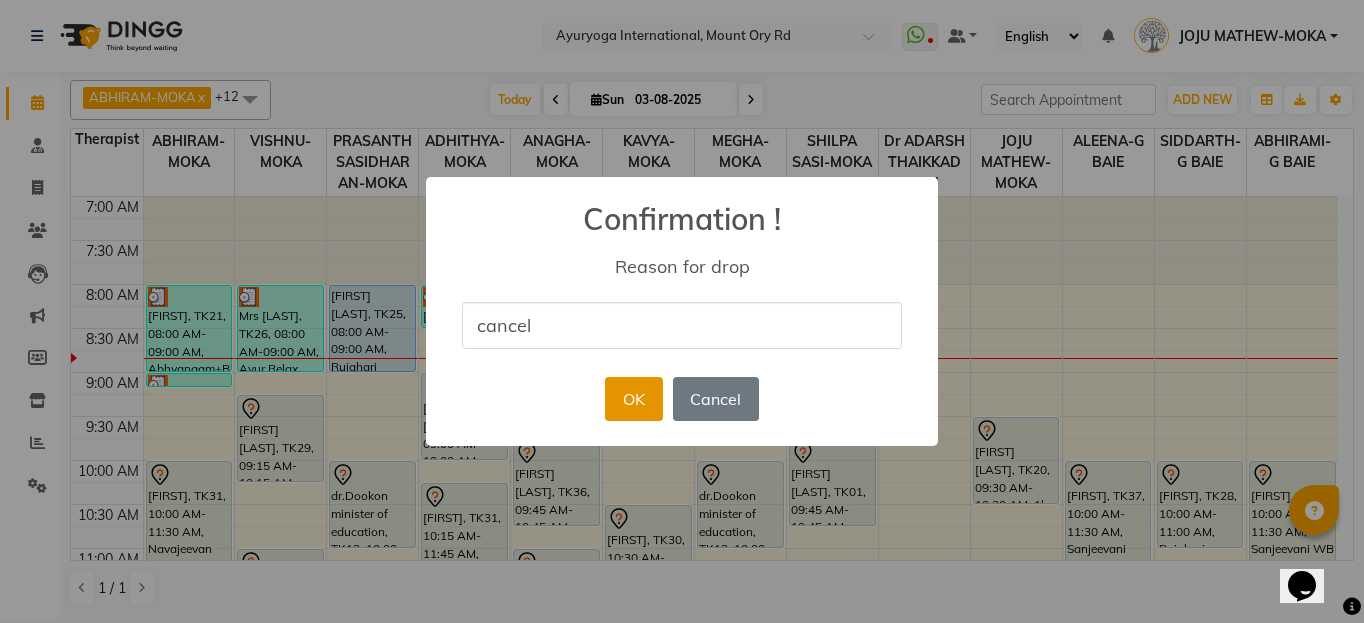 click on "OK" at bounding box center [633, 399] 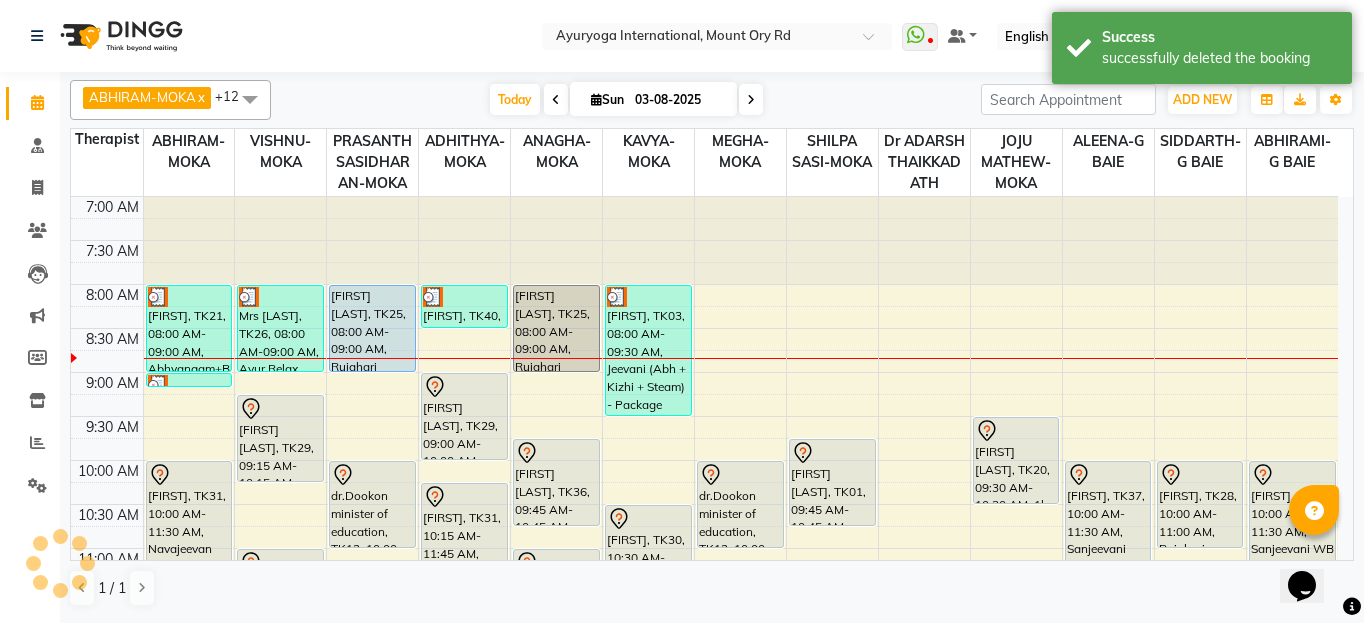 scroll, scrollTop: 100, scrollLeft: 0, axis: vertical 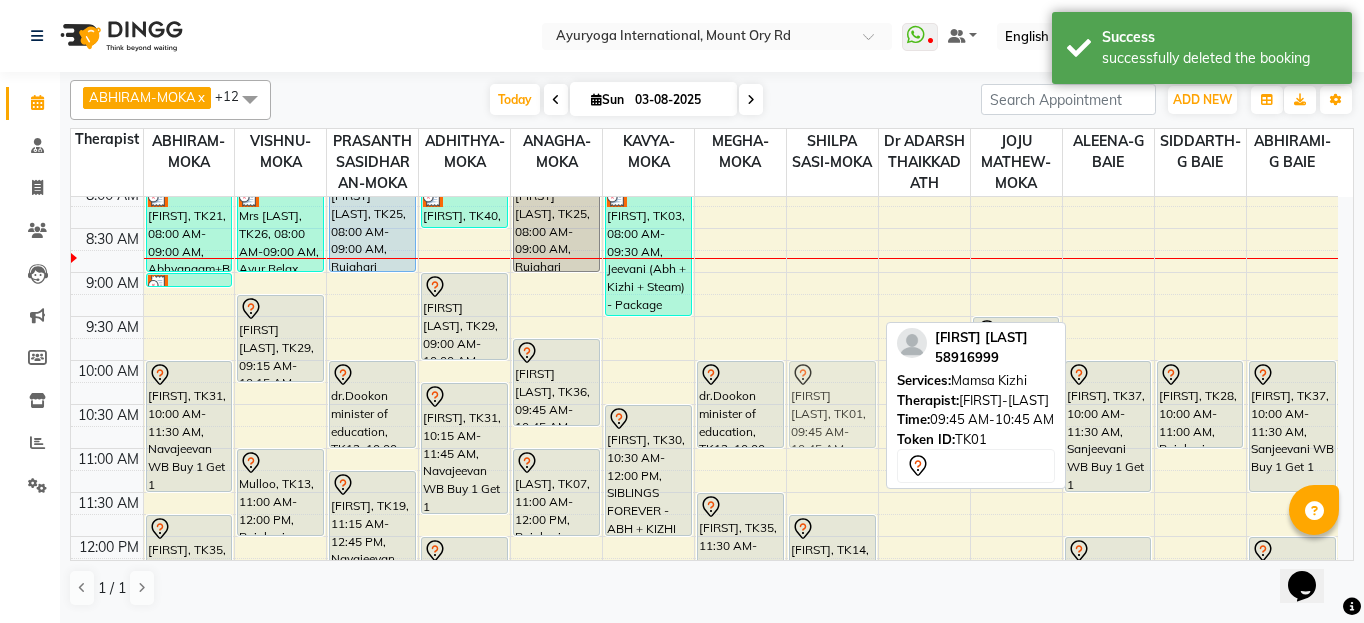 click on "Shyama Biju, TK01, 09:45 AM-10:45 AM, Mamsa Kizhi             Melanie, TK14, 11:45 AM-01:15 PM, Sanjeevani WB Buy 1 Get 1              Anoushka, TK27, 02:45 PM-03:45 PM, Navara Facial             Rajshri Devi Gopy, TK17, 04:00 PM-05:00 PM, Rujahari (Ayurvedic pain relieveing massage)             Vidisha, TK10, 05:15 PM-06:45 PM, Sanjeevani WB Buy 1 Get 1              Shyama Biju, TK01, 09:45 AM-10:45 AM, Mamsa Kizhi" at bounding box center [832, 712] 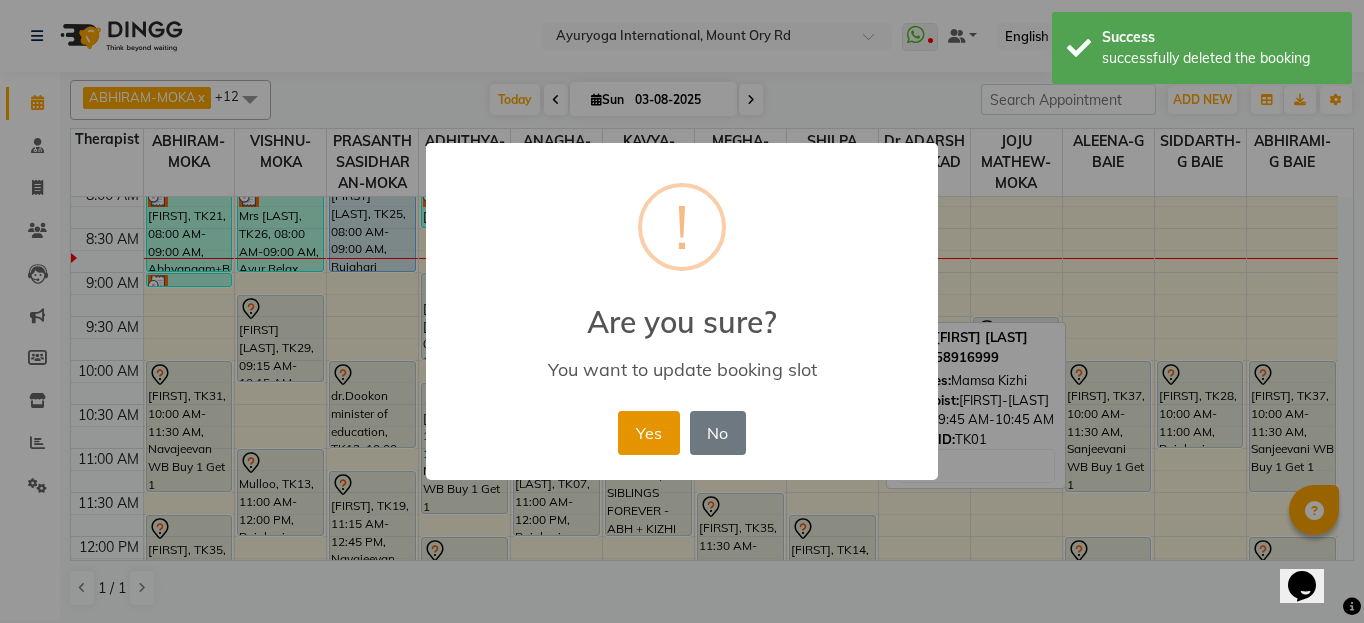 click on "Yes" at bounding box center [648, 433] 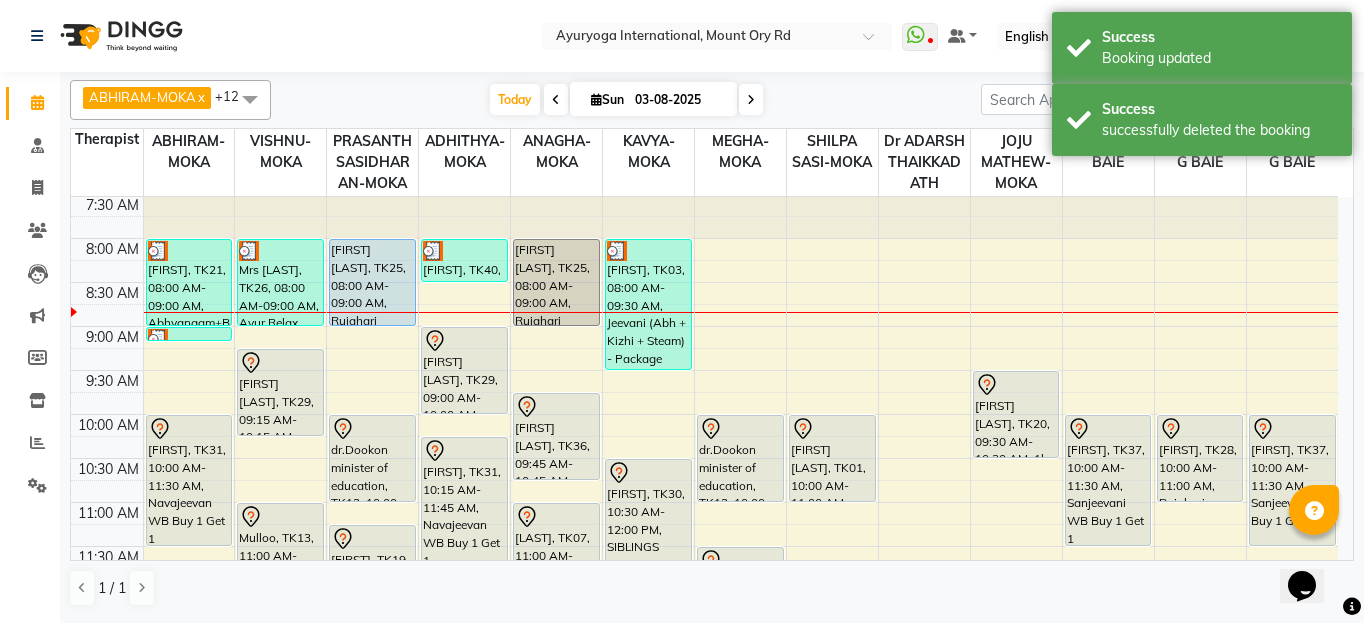 scroll, scrollTop: 0, scrollLeft: 0, axis: both 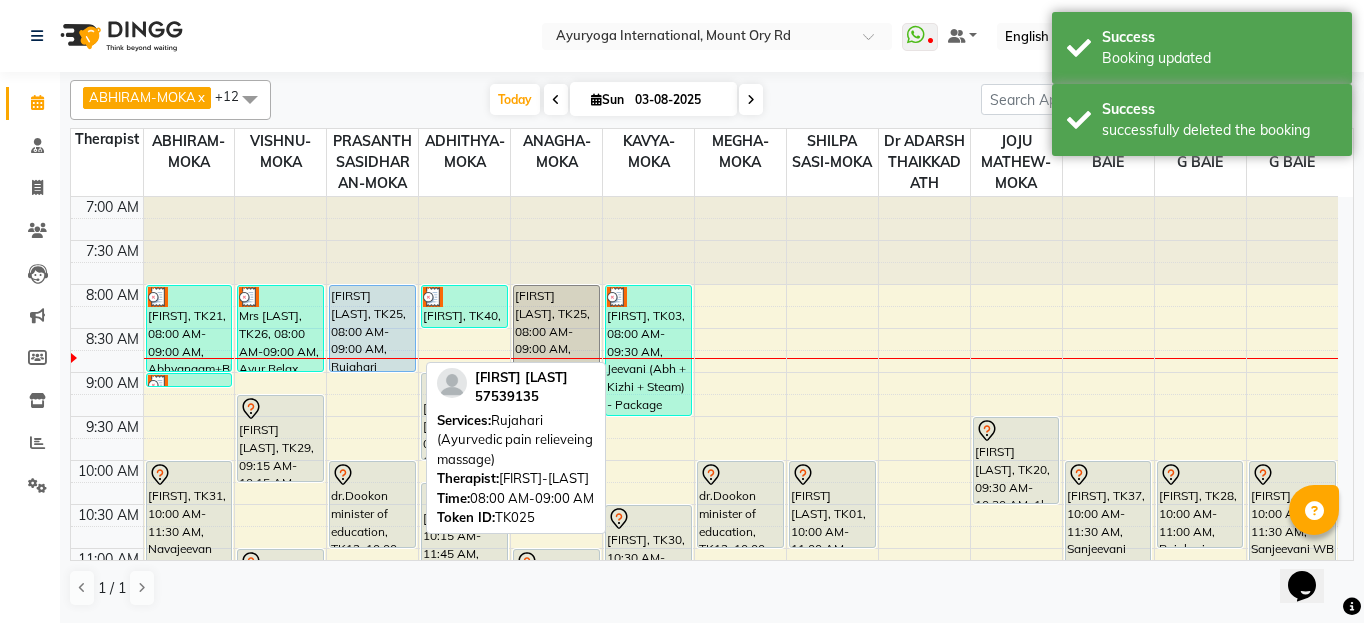 click on "Ishwuar Anand, TK25, 08:00 AM-09:00 AM, Rujahari (Ayurvedic pain relieveing massage)" at bounding box center [372, 328] 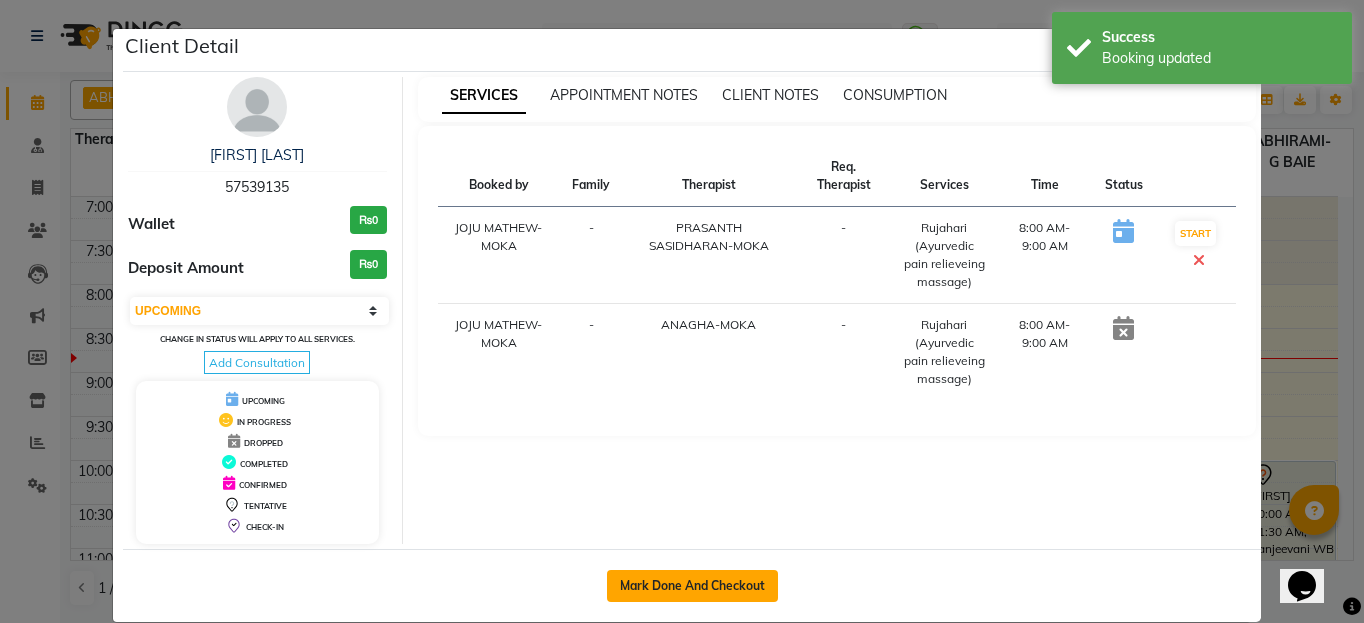 click on "Mark Done And Checkout" 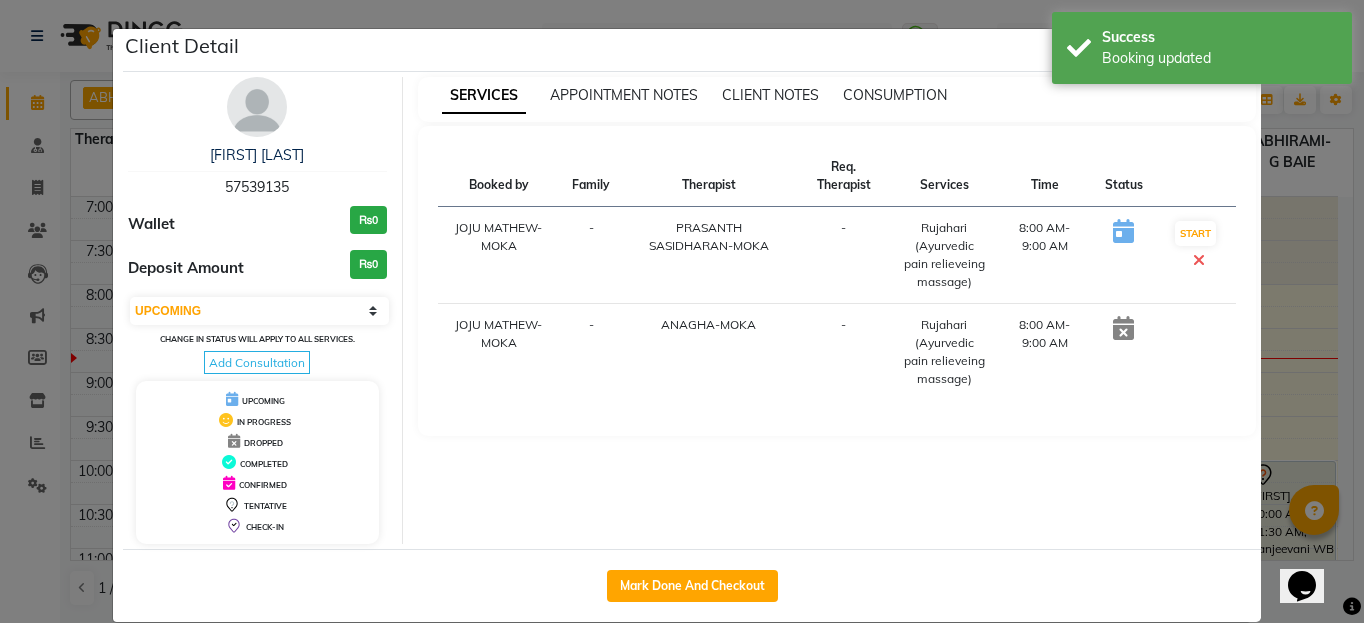 select on "service" 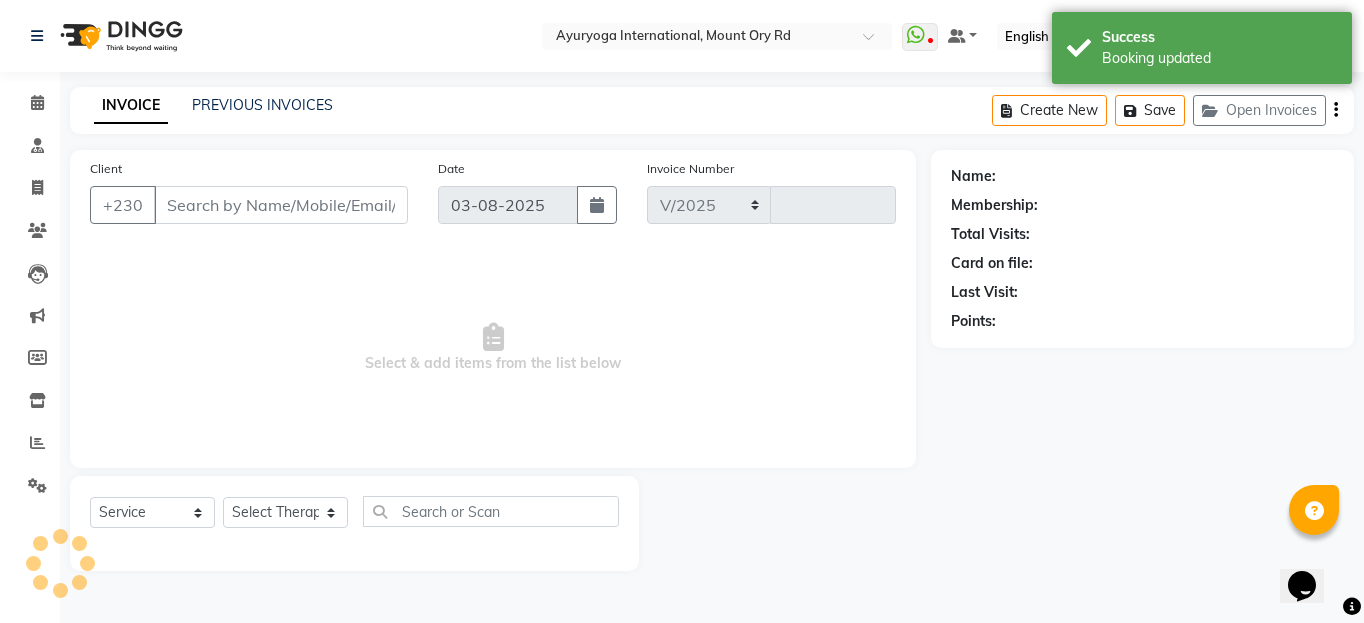select on "730" 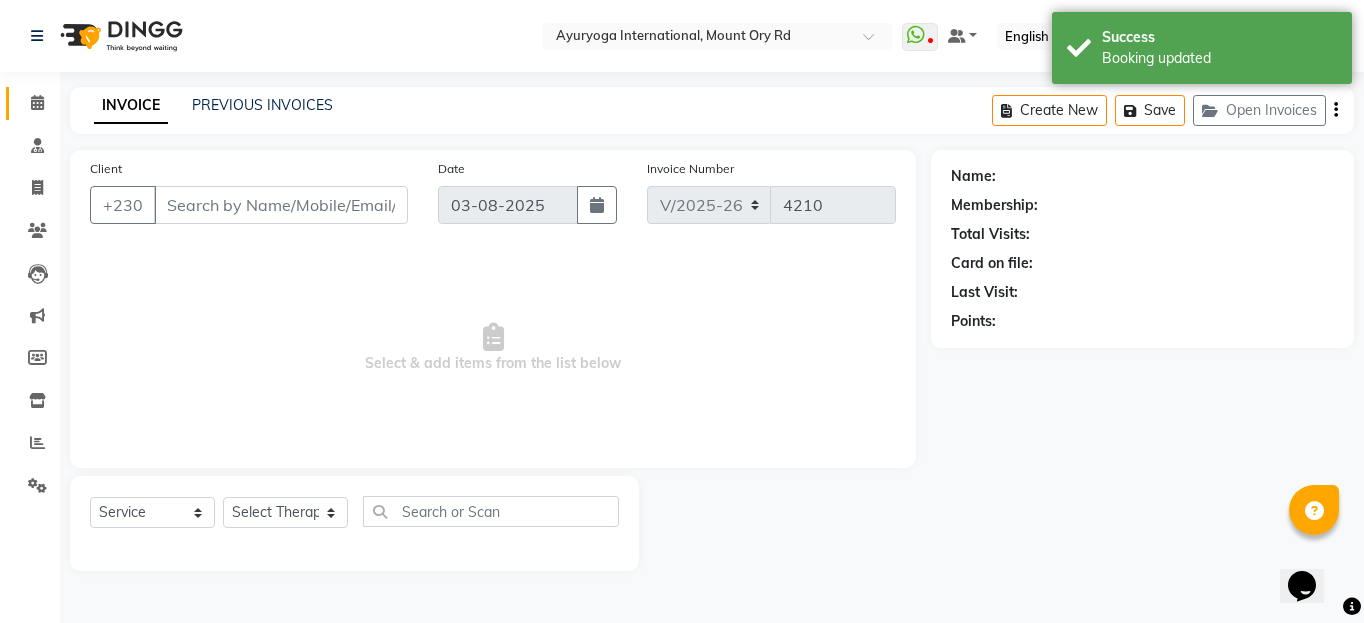 click on "Calendar" 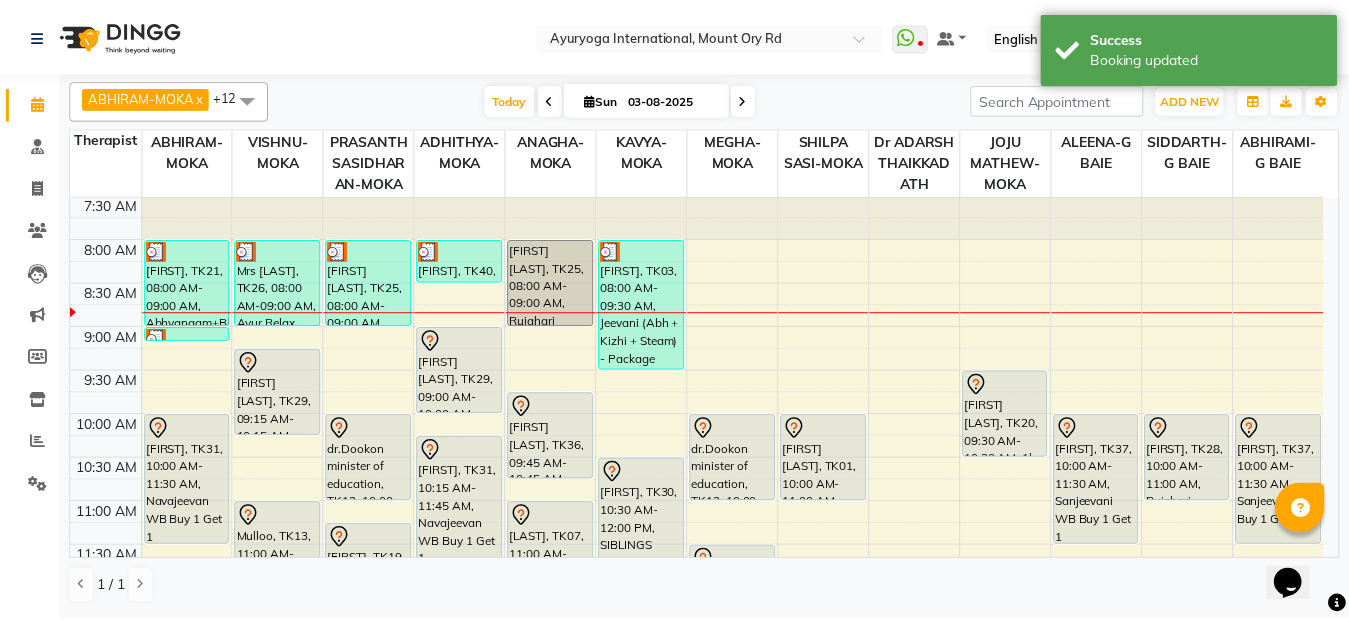 scroll, scrollTop: 0, scrollLeft: 0, axis: both 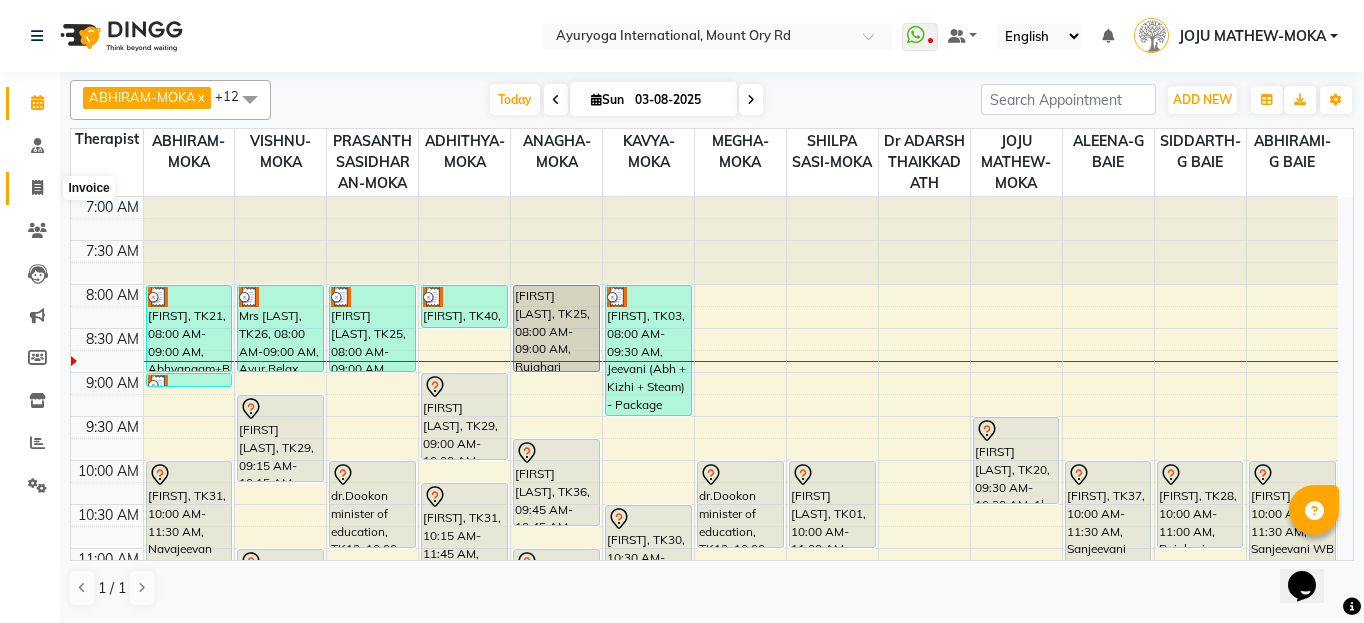 click 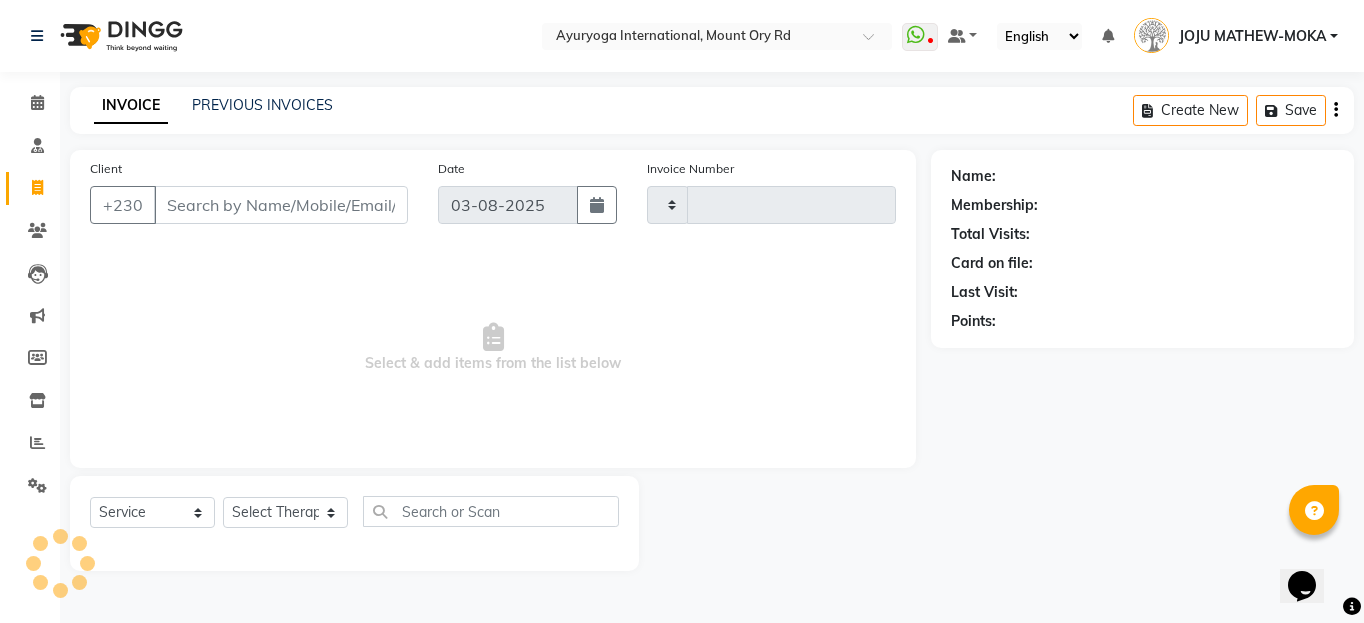 type on "4210" 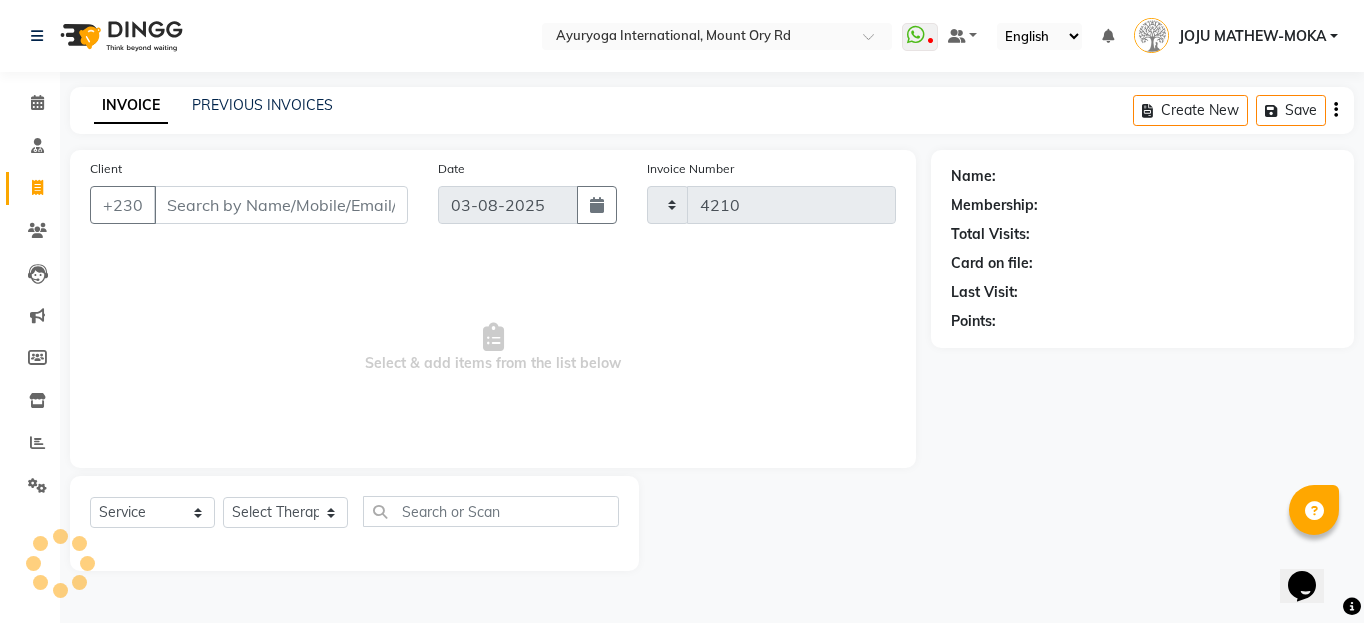 select on "730" 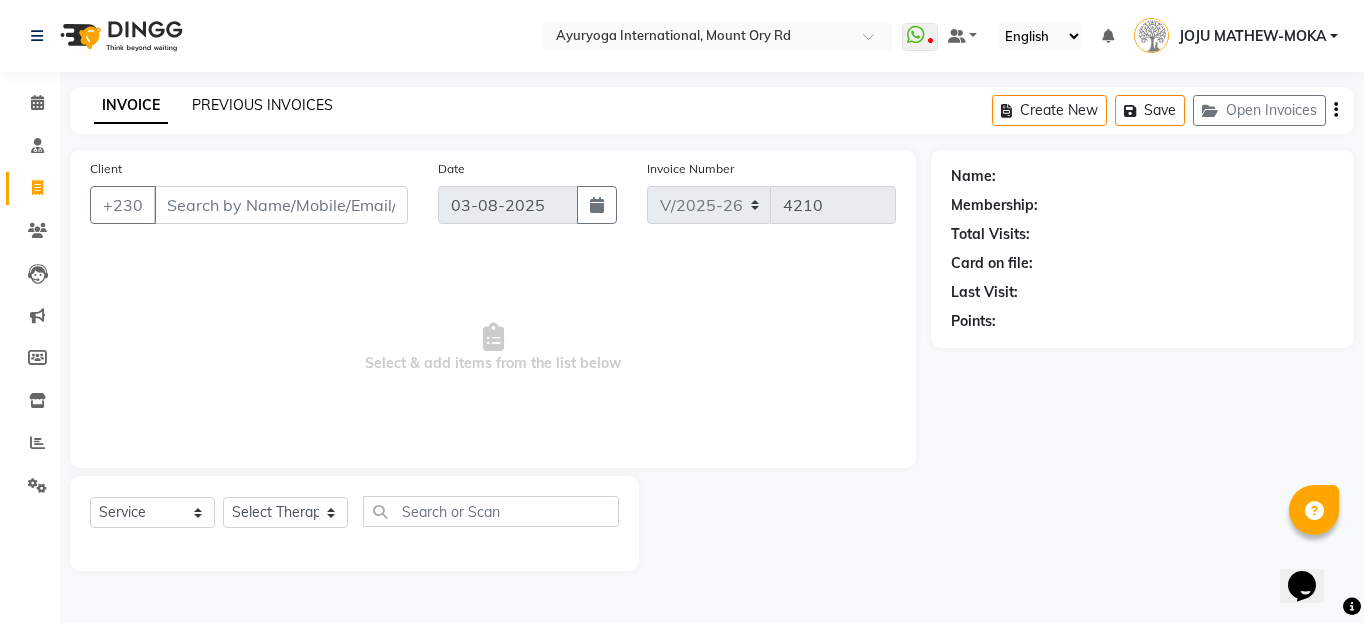 click on "PREVIOUS INVOICES" 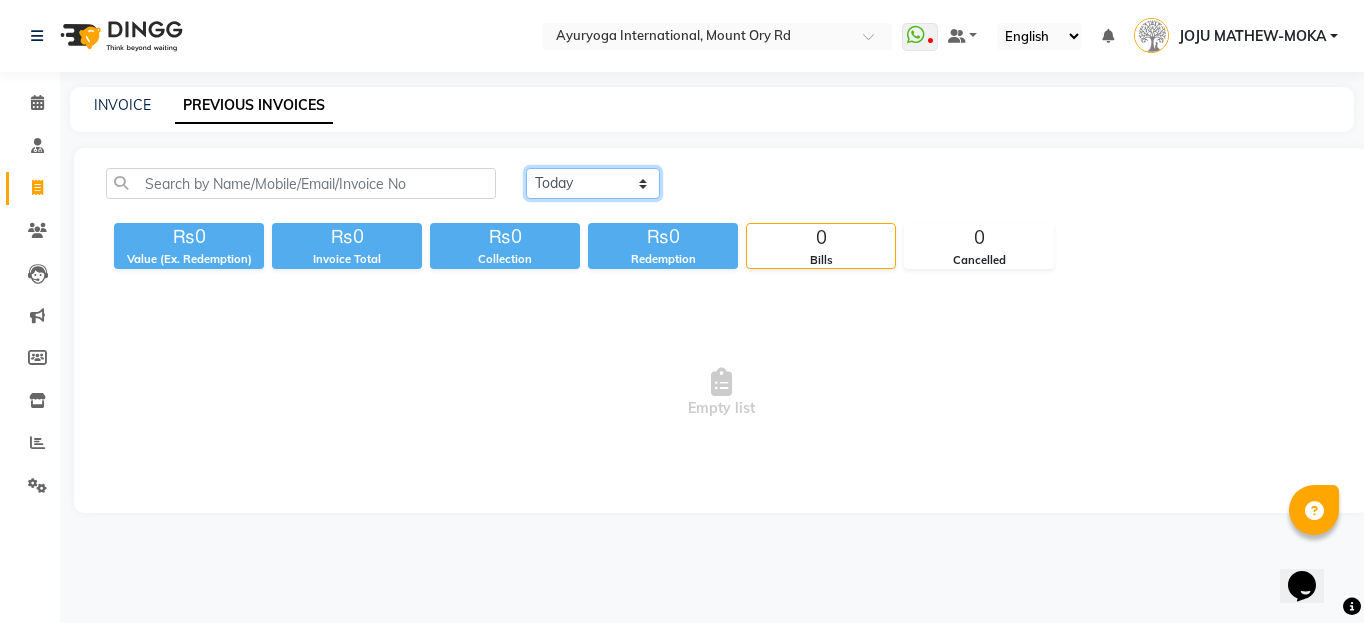 click on "Today Yesterday Custom Range" 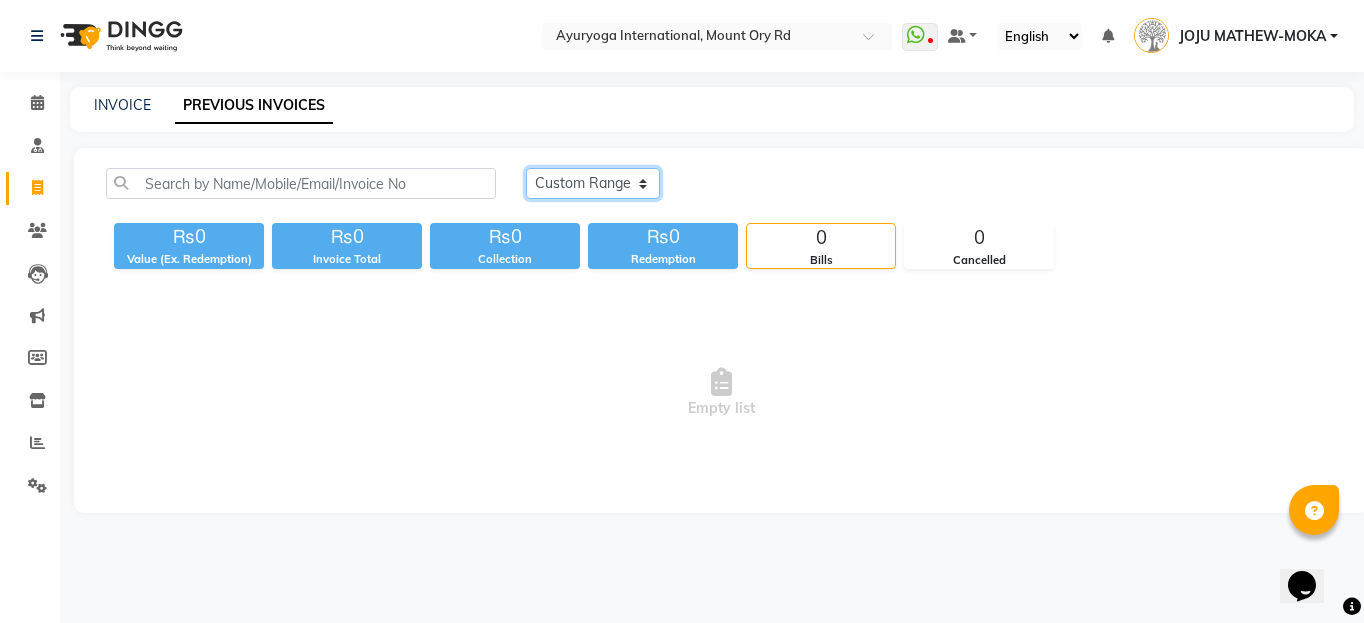click on "Today Yesterday Custom Range" 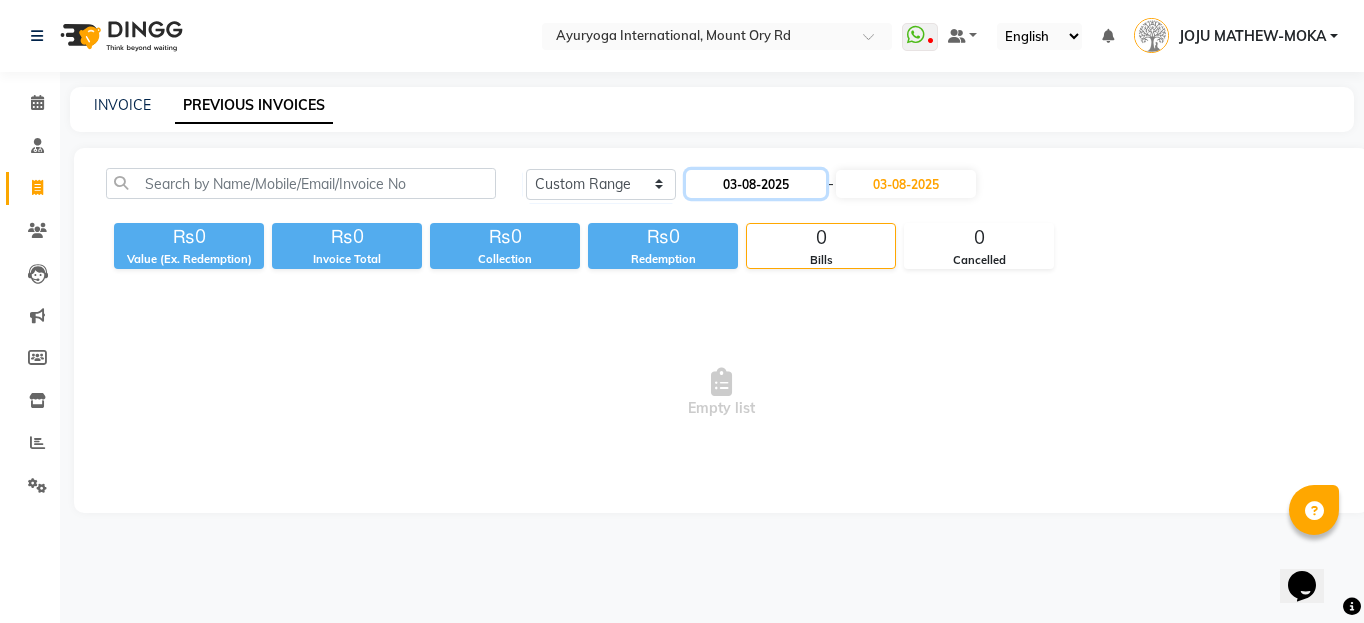 click on "03-08-2025" 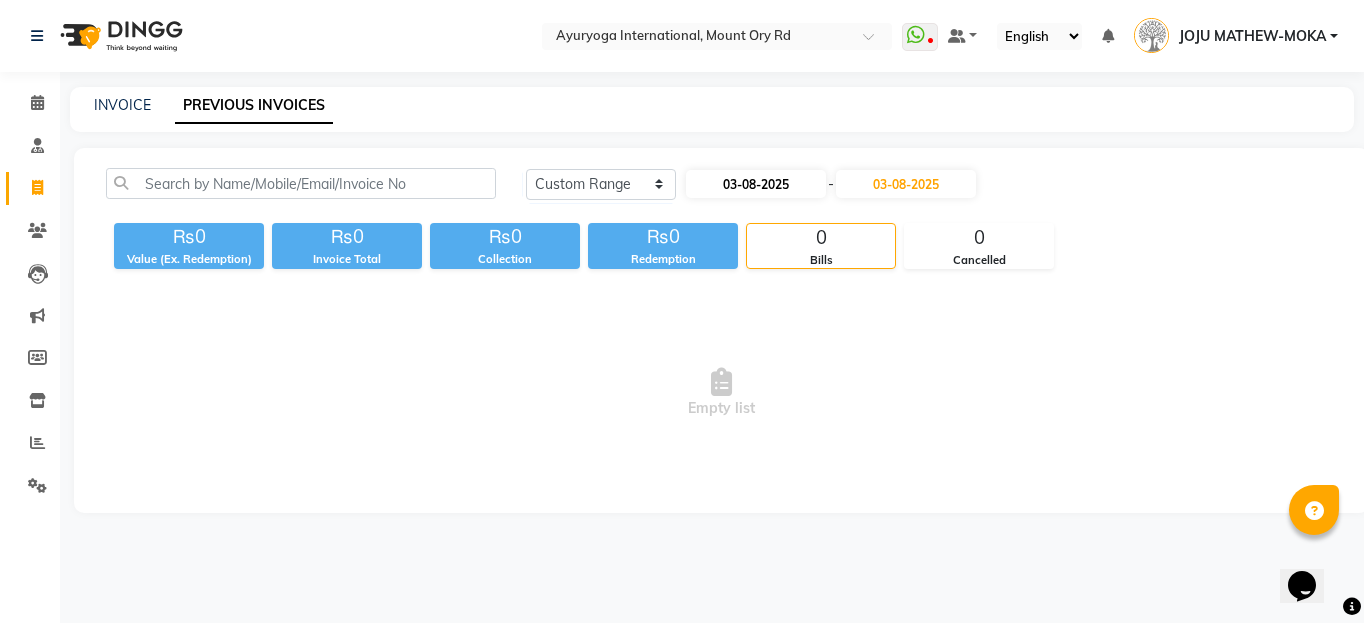 select on "8" 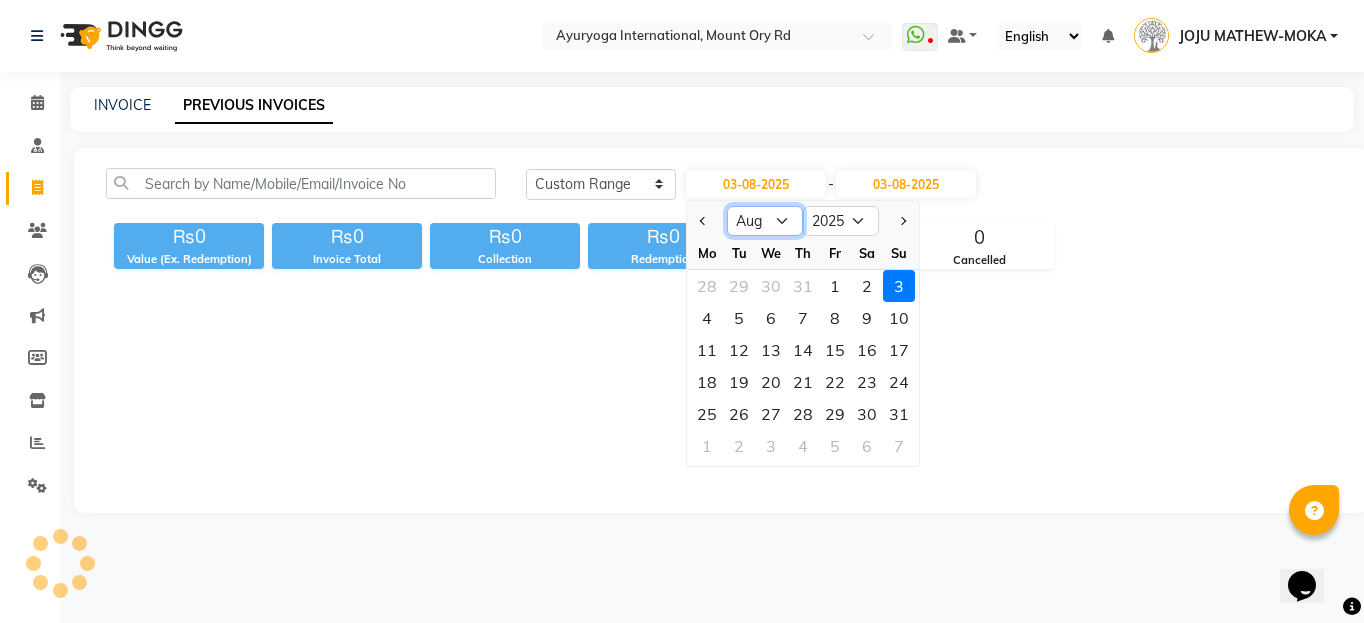 click on "Jan Feb Mar Apr May Jun Jul Aug Sep Oct Nov Dec" 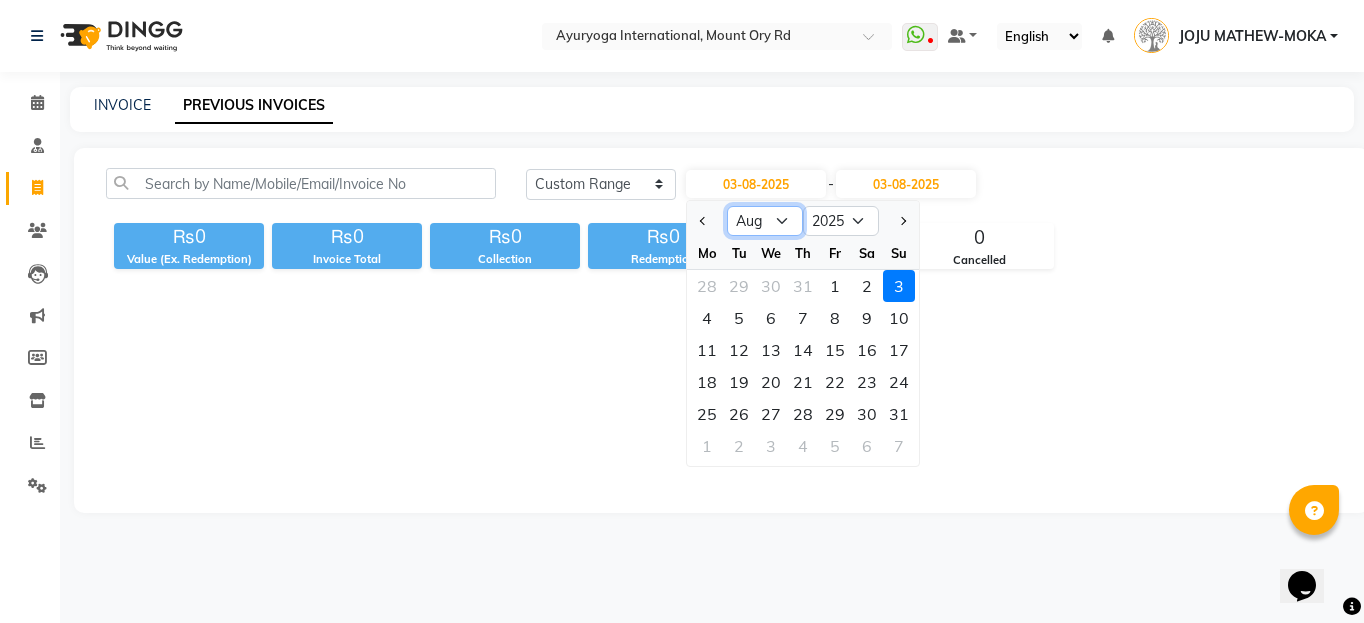 select on "6" 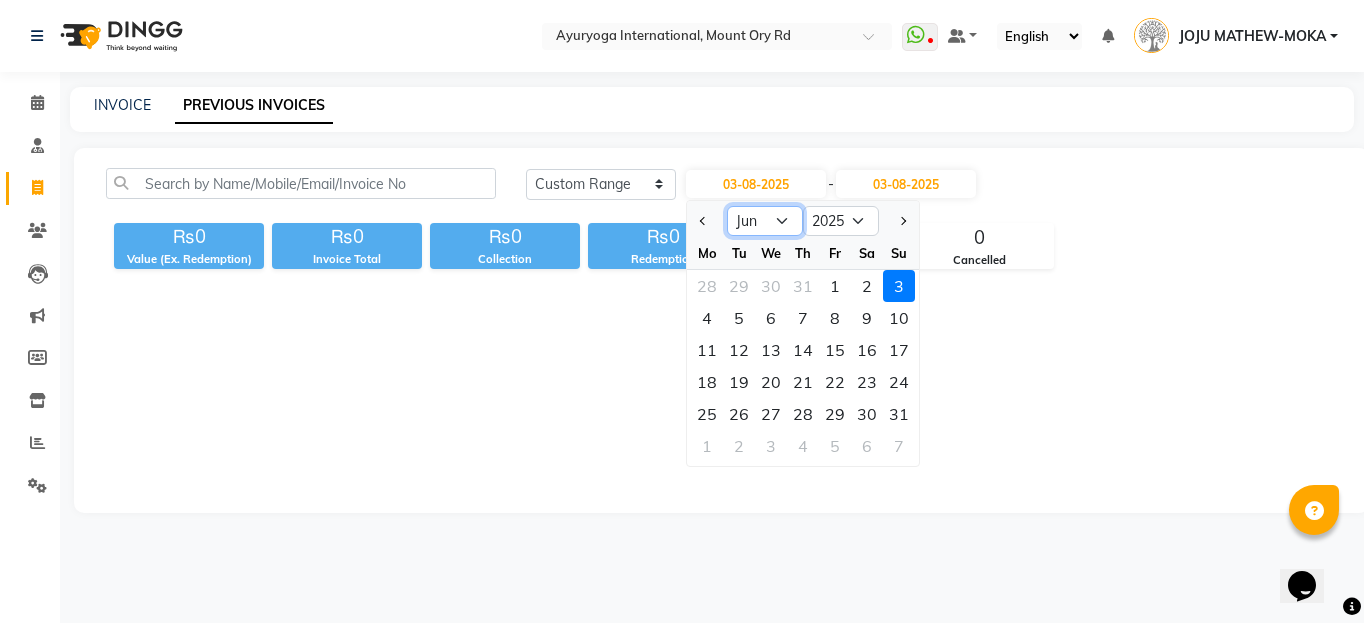 click on "Jan Feb Mar Apr May Jun Jul Aug Sep Oct Nov Dec" 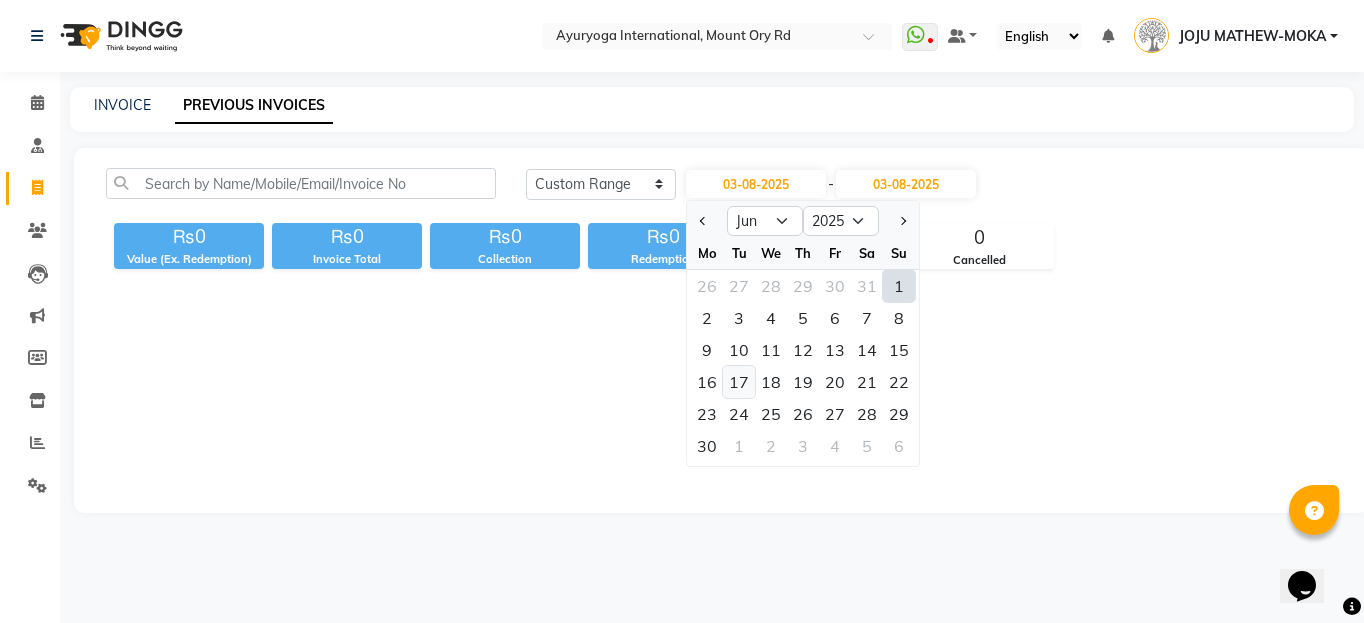 click on "17" 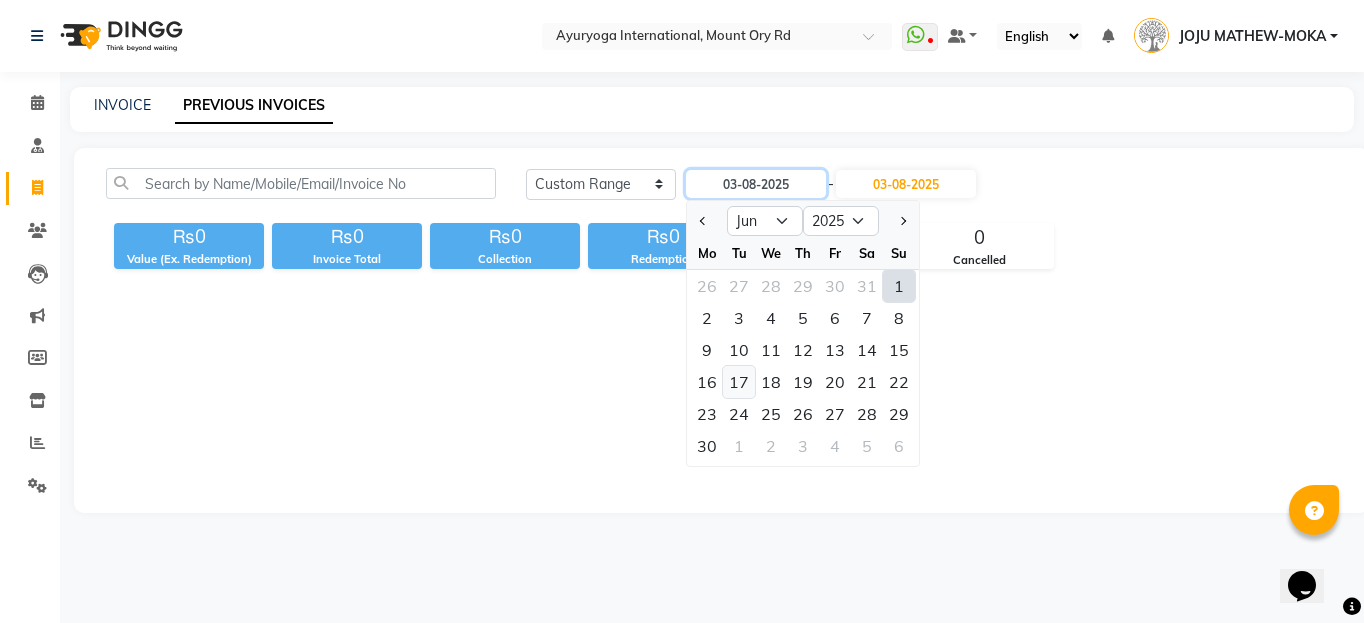 type on "17-06-2025" 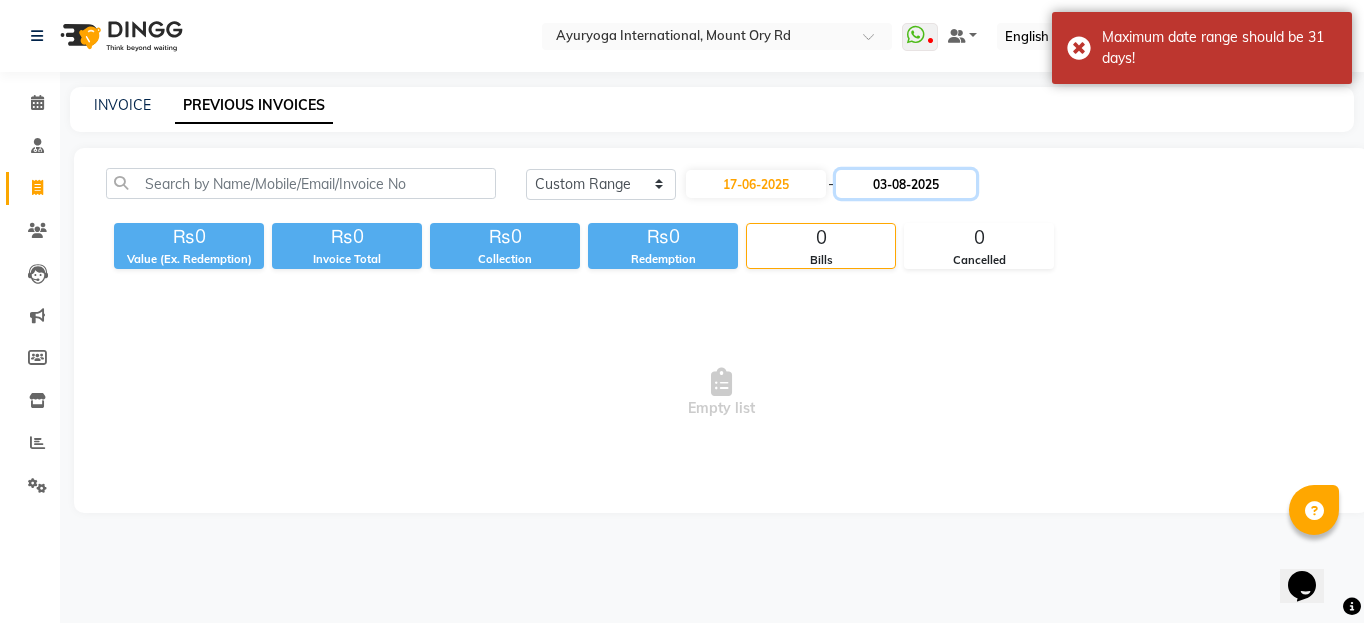 click on "03-08-2025" 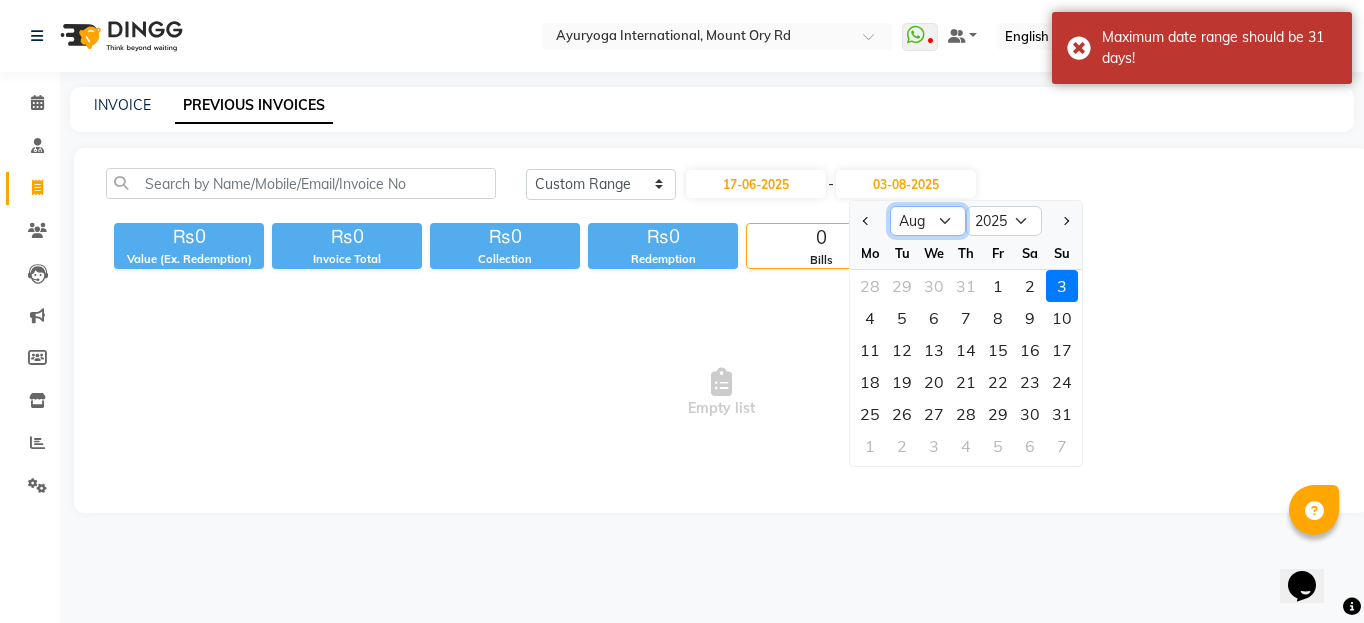 click on "Jun Jul Aug Sep Oct Nov Dec" 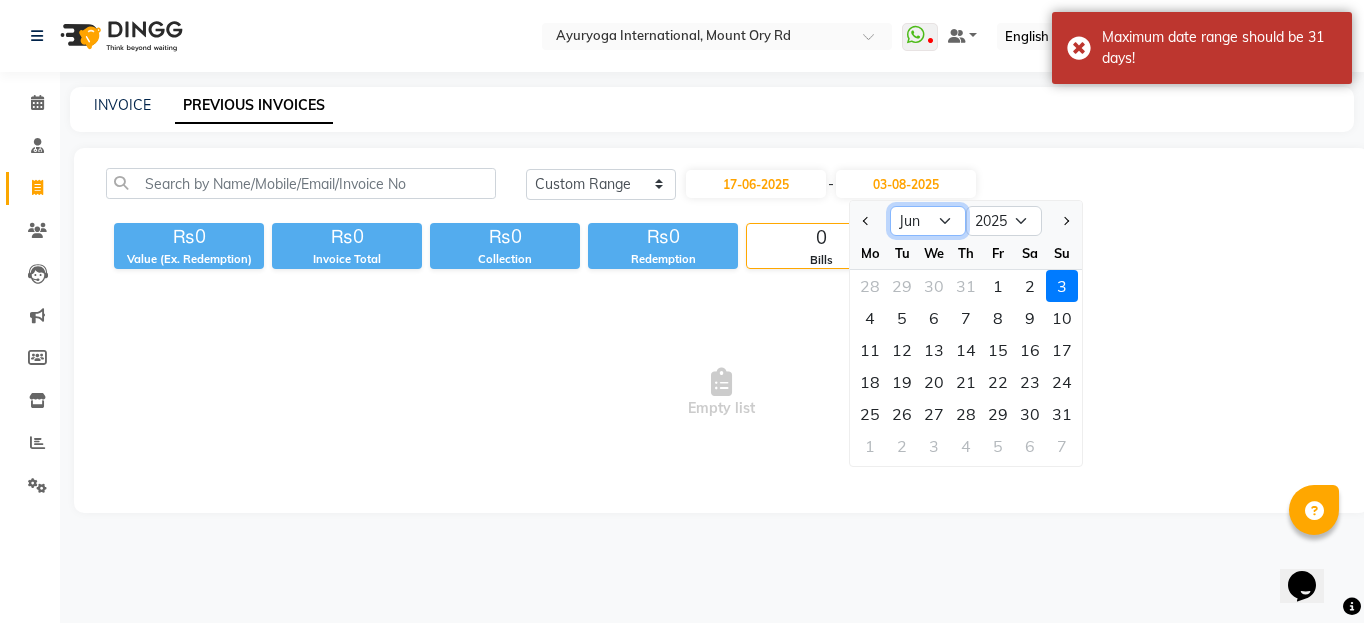 click on "Jun Jul Aug Sep Oct Nov Dec" 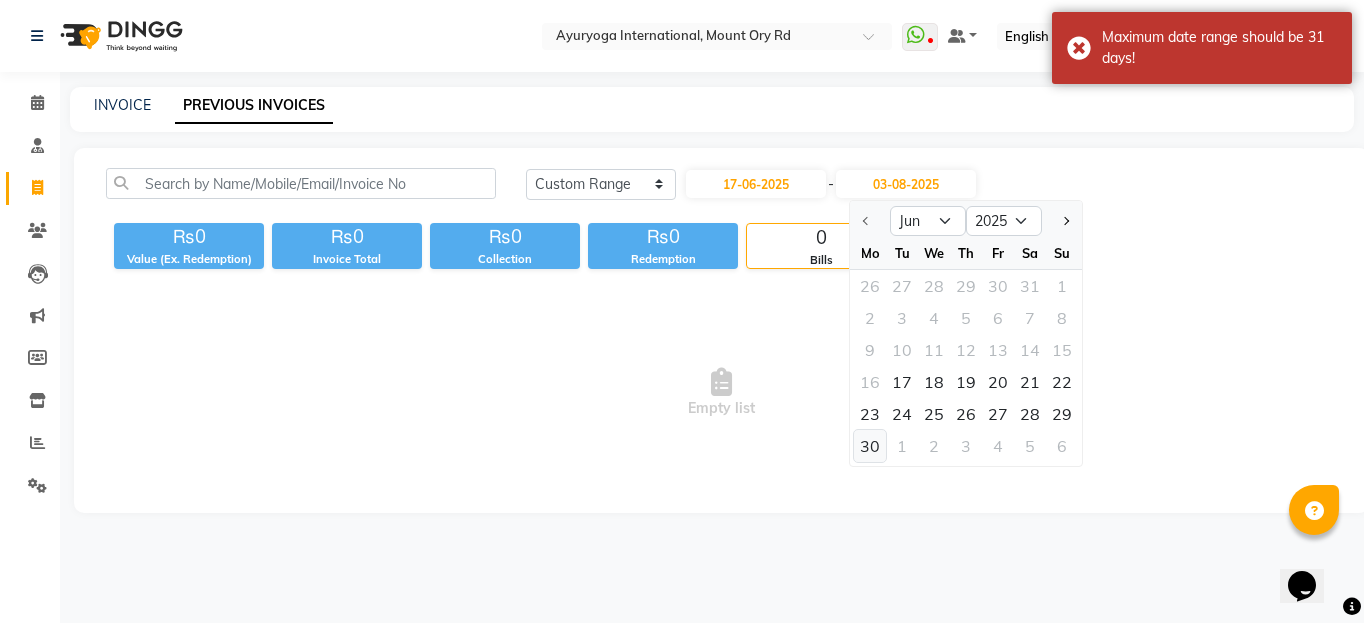 click on "30" 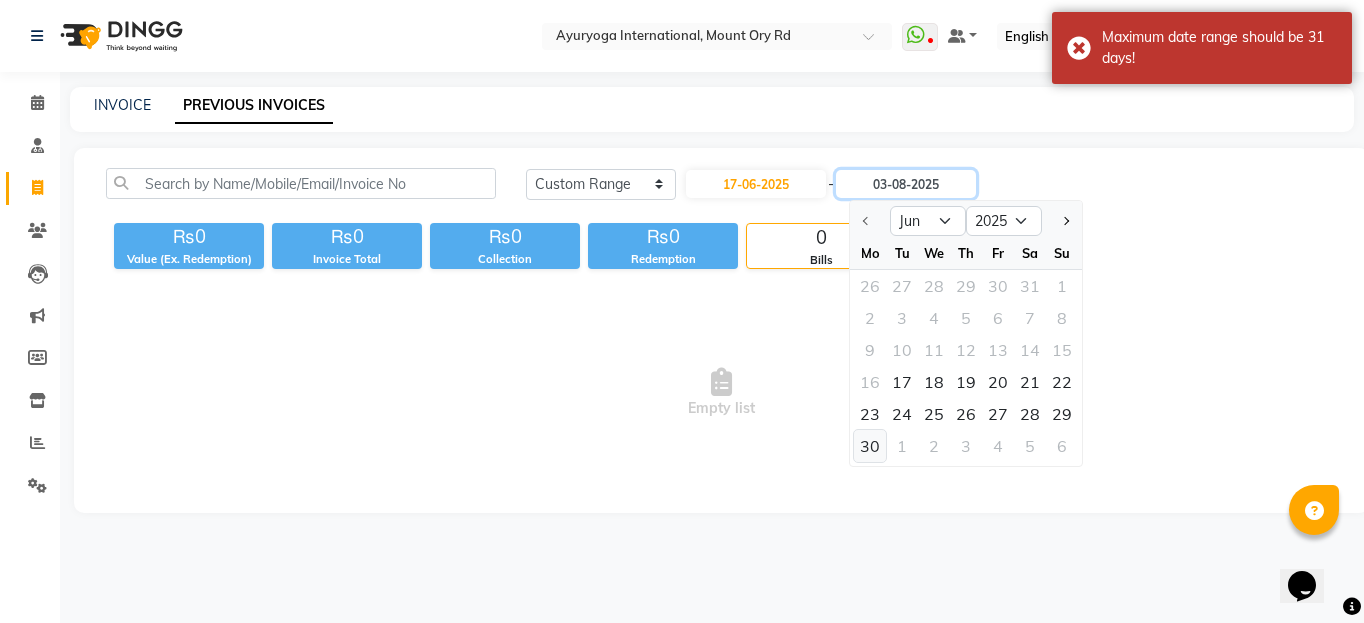 type on "30-06-2025" 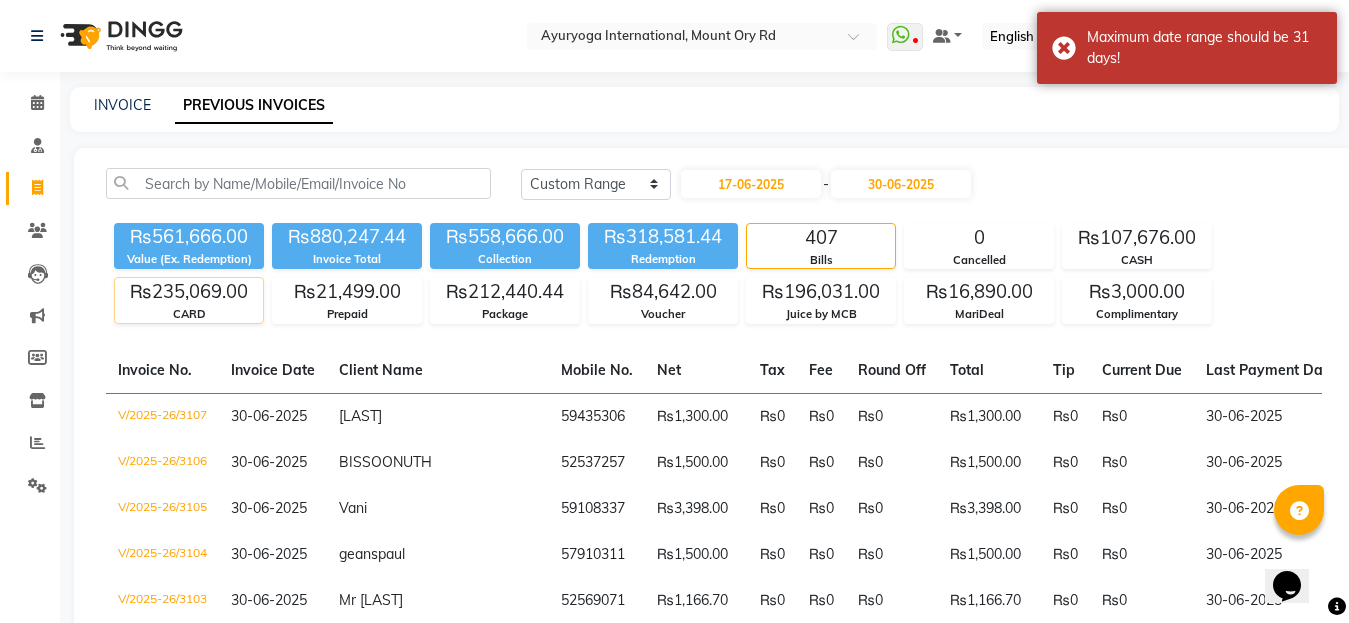 click on "₨235,069.00" 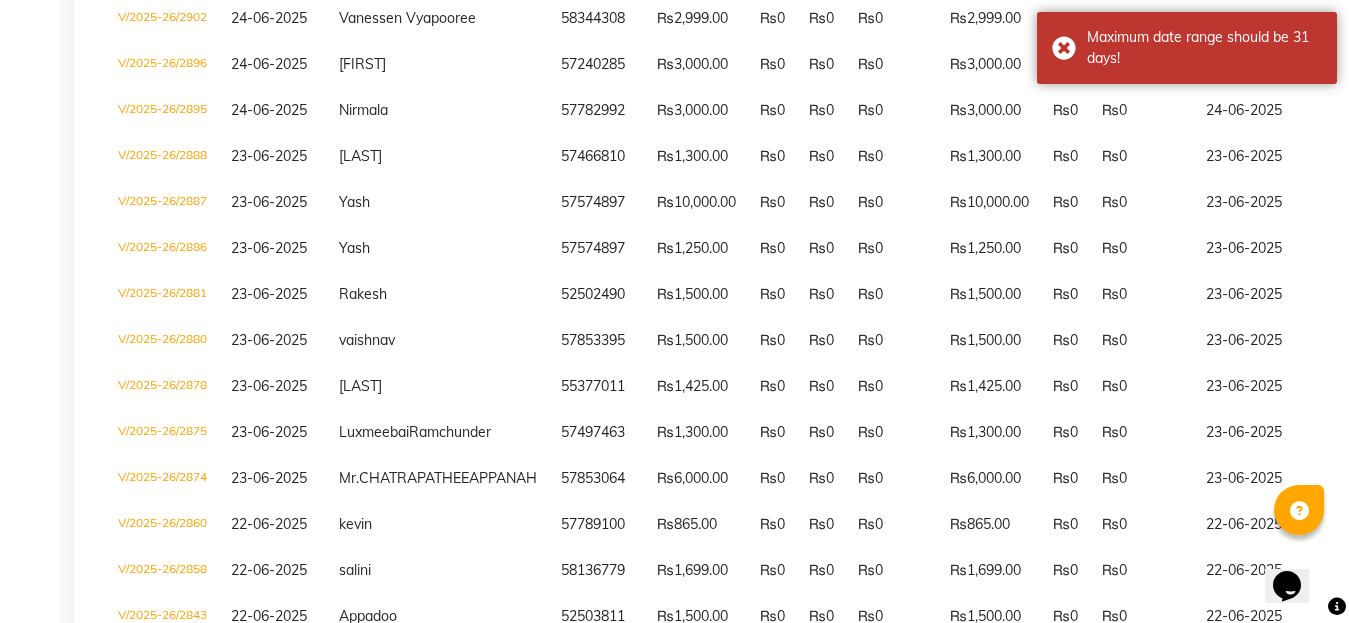 scroll, scrollTop: 3847, scrollLeft: 0, axis: vertical 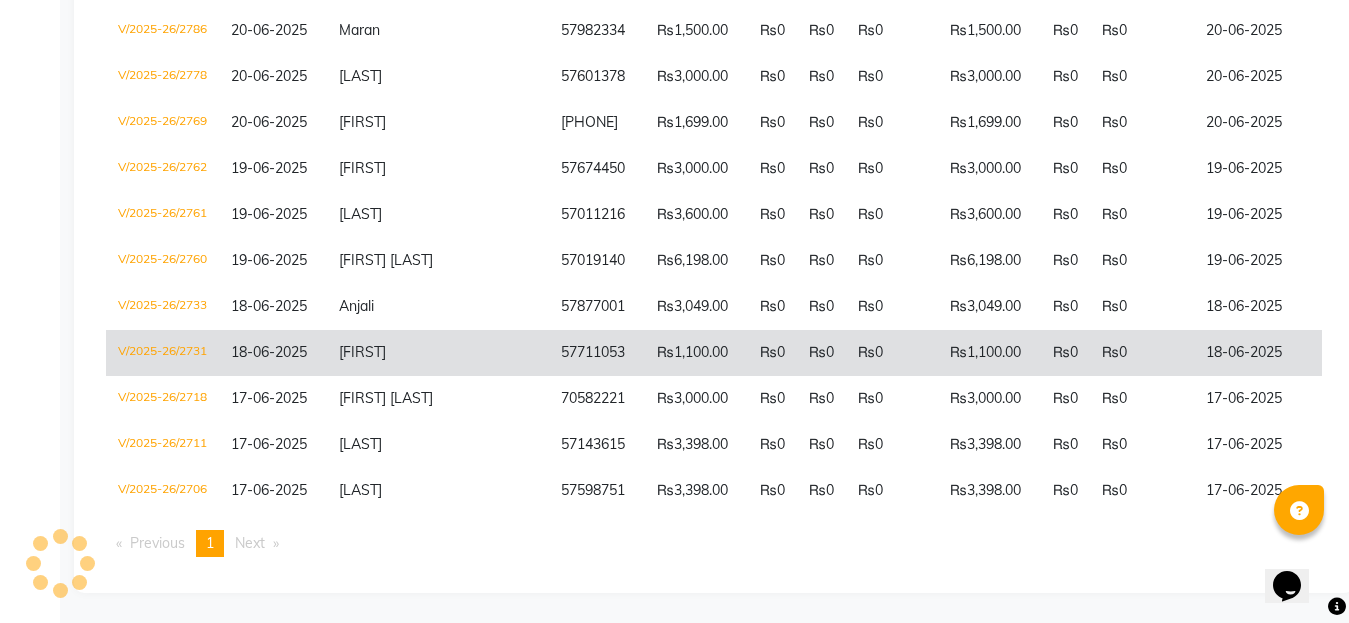 click on "Meithili" 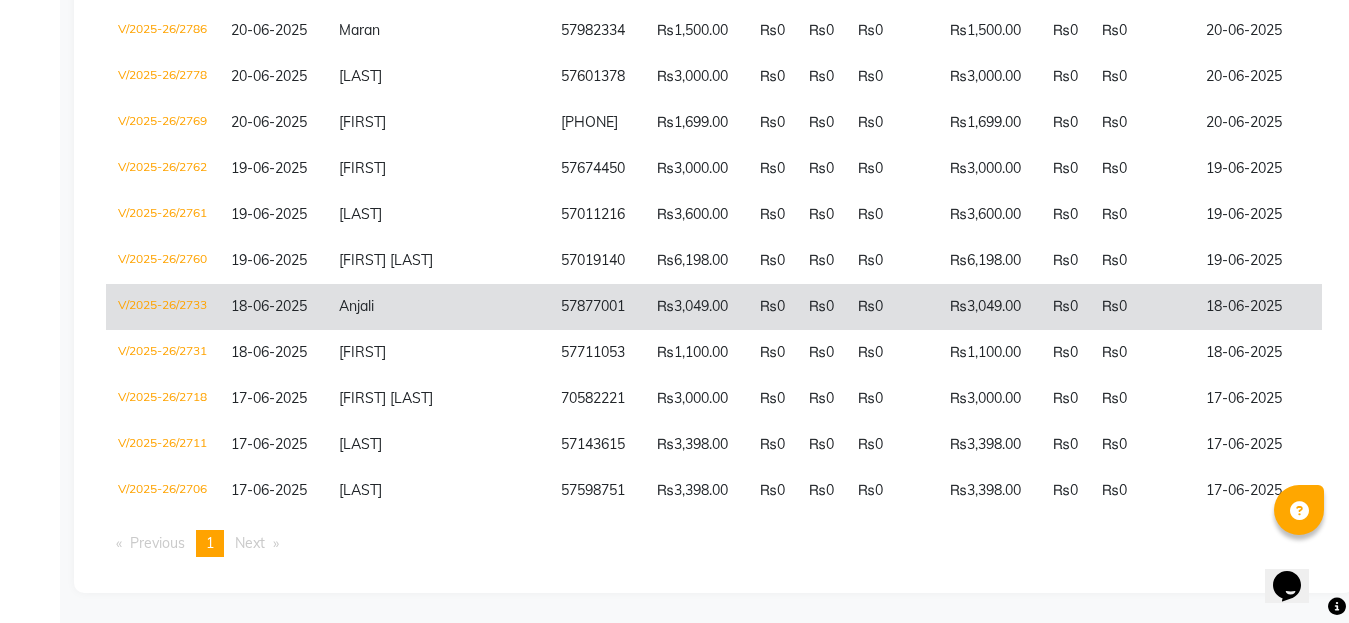 click on "Anjali" 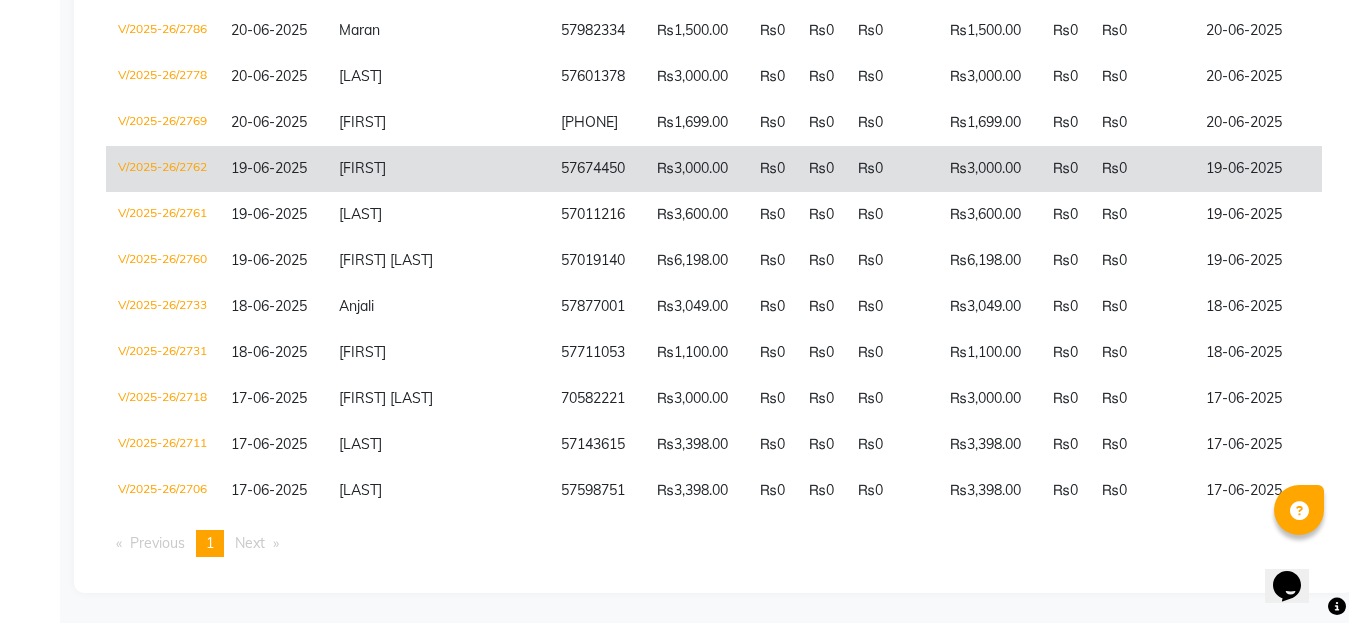 click on "devtejah" 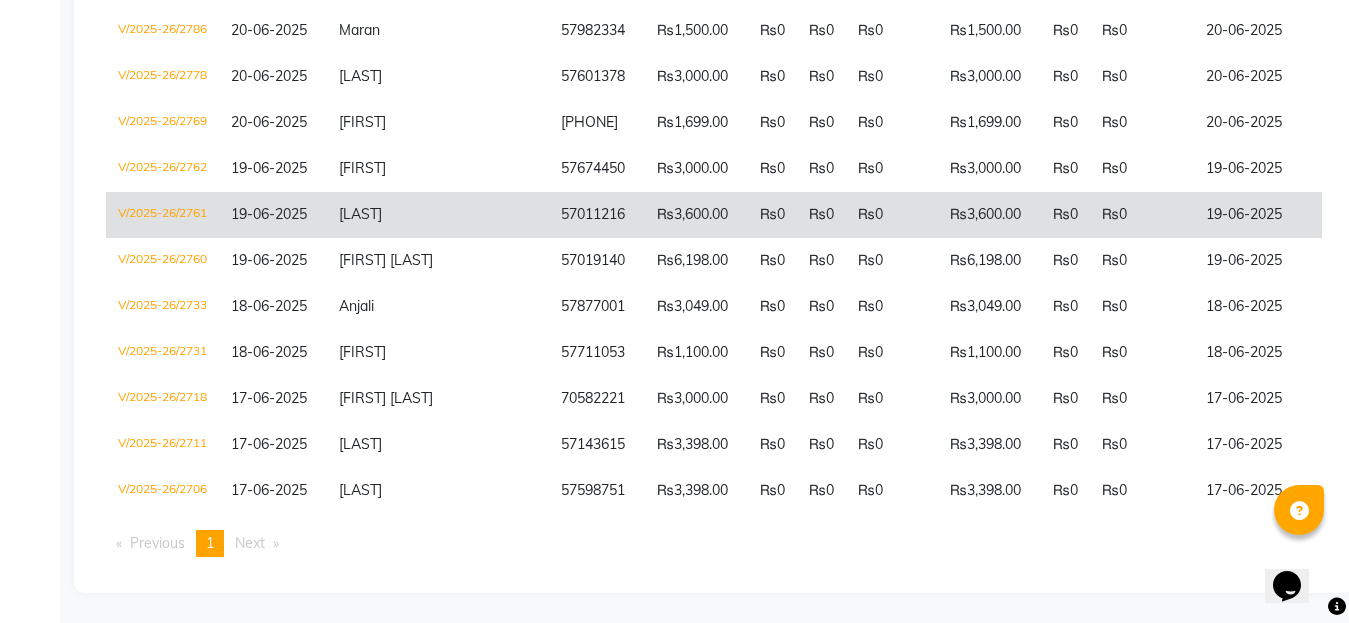 click on "Ramruttun" 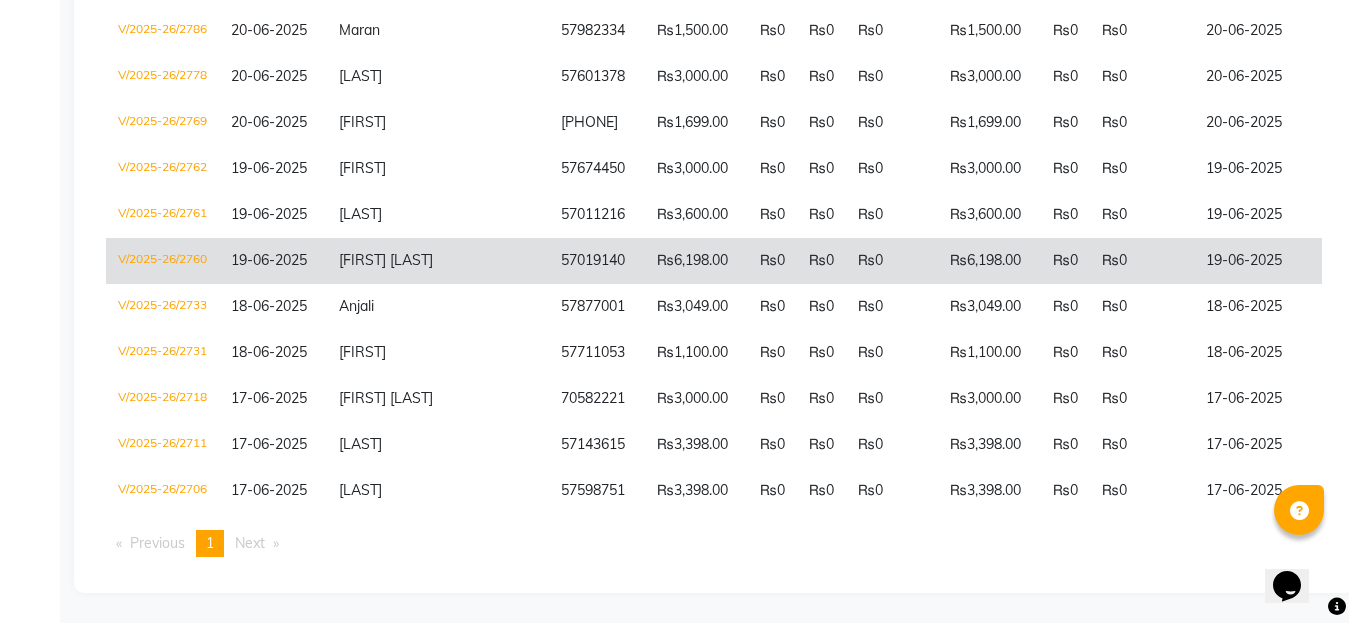 click on "Manisha Juggoo" 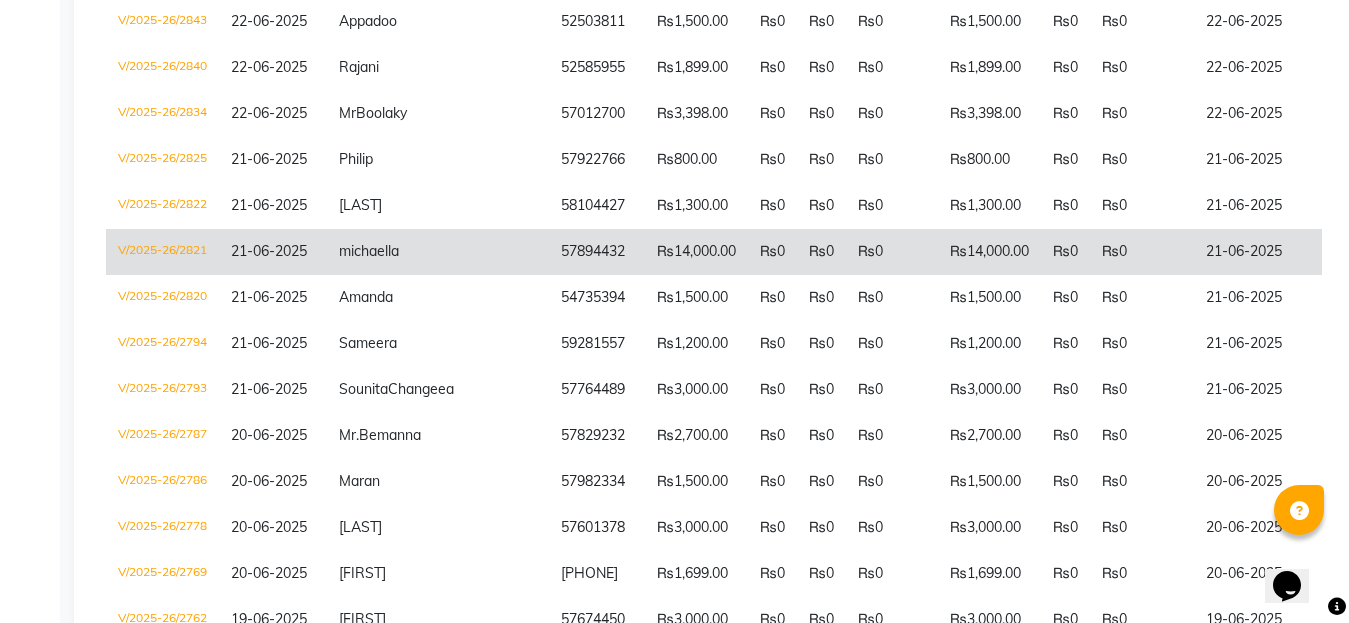 scroll, scrollTop: 3600, scrollLeft: 0, axis: vertical 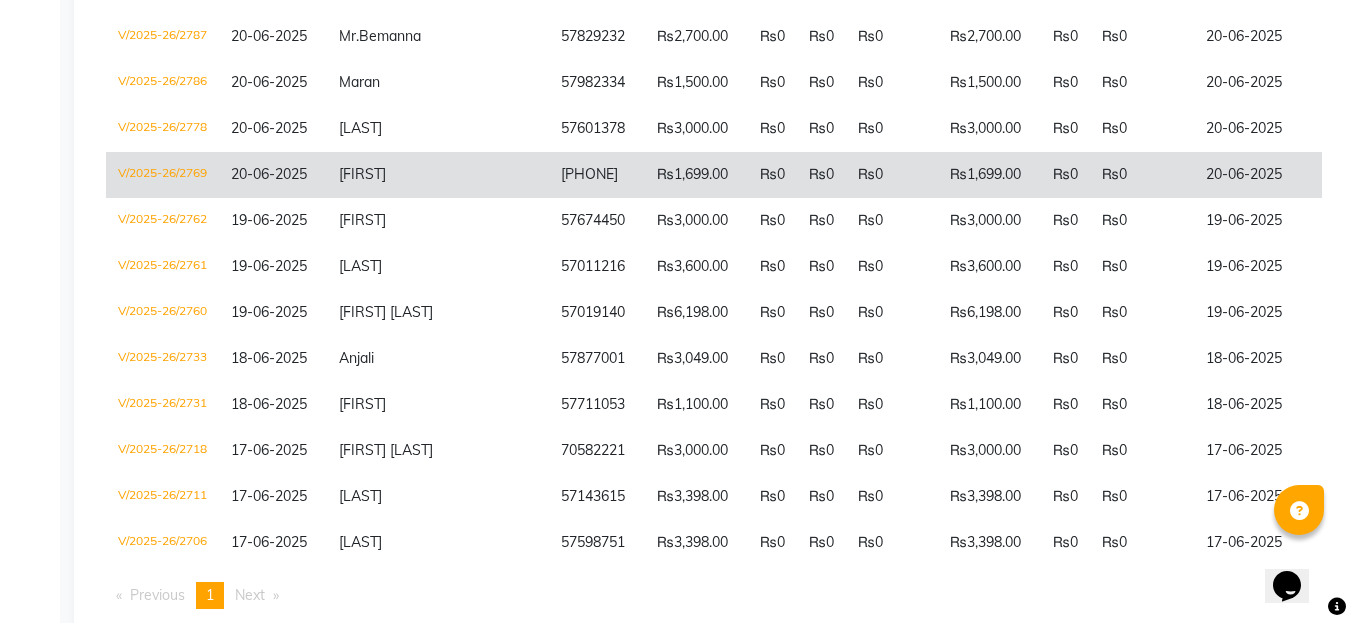 click on "Alexendra" 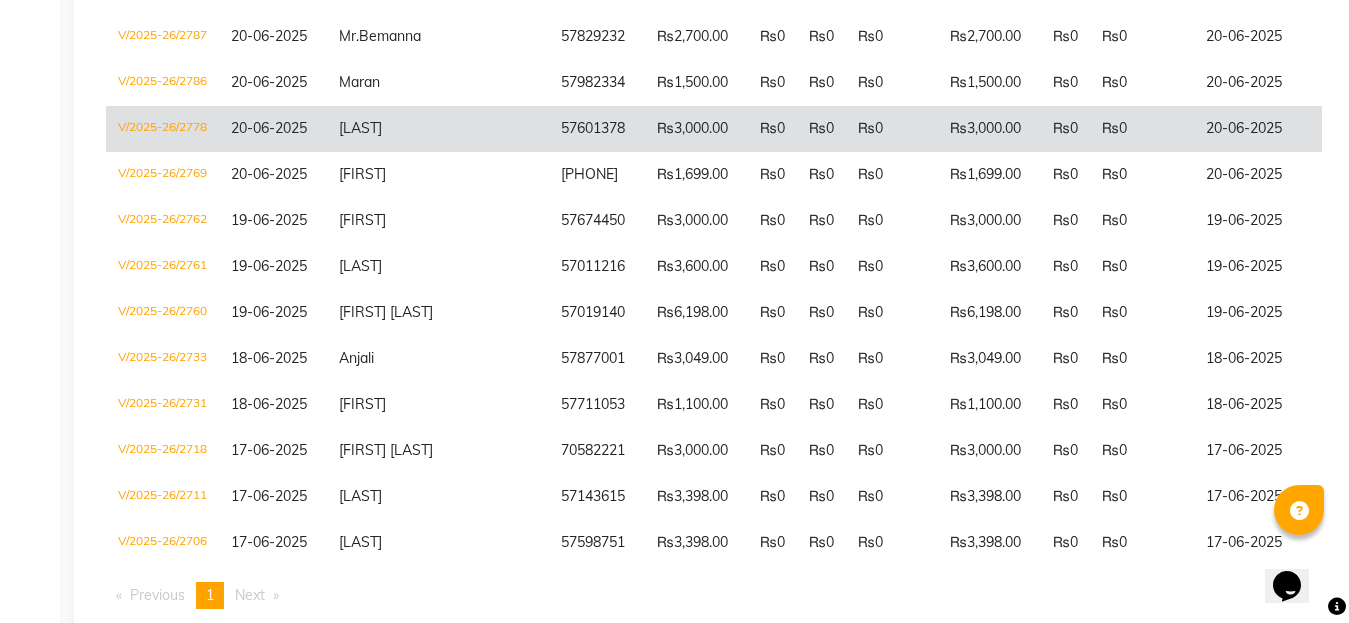 click on "ubhee" 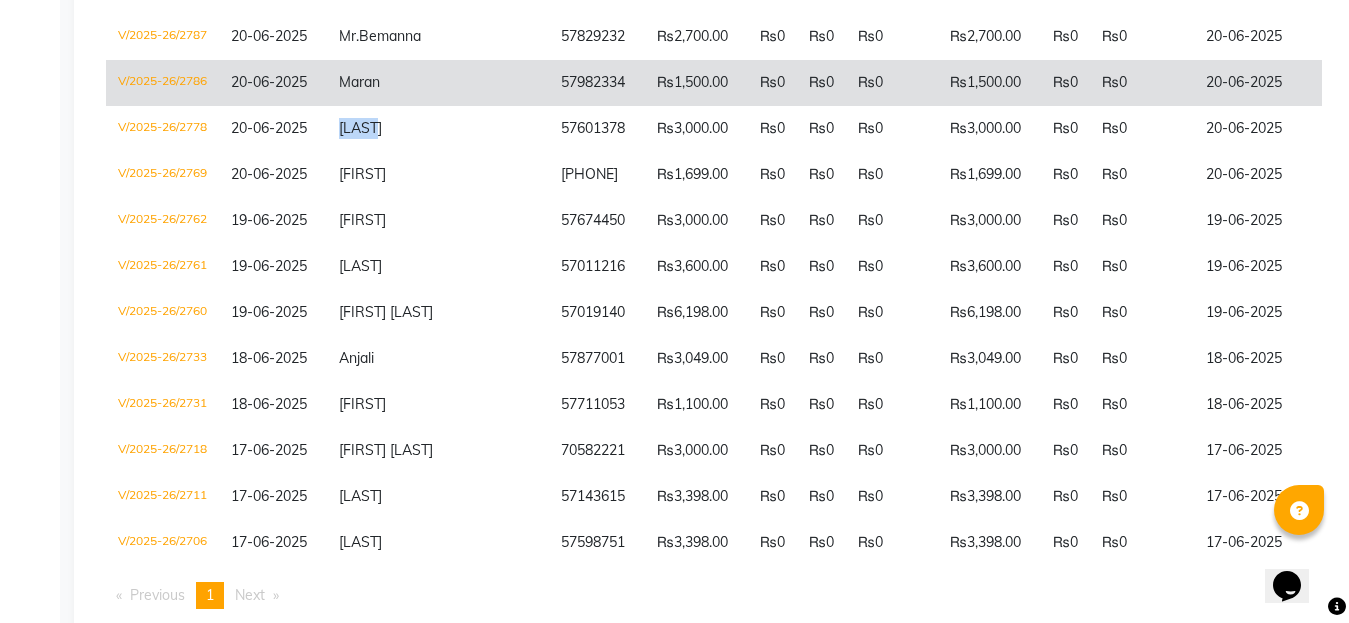 click on "20-06-2025" 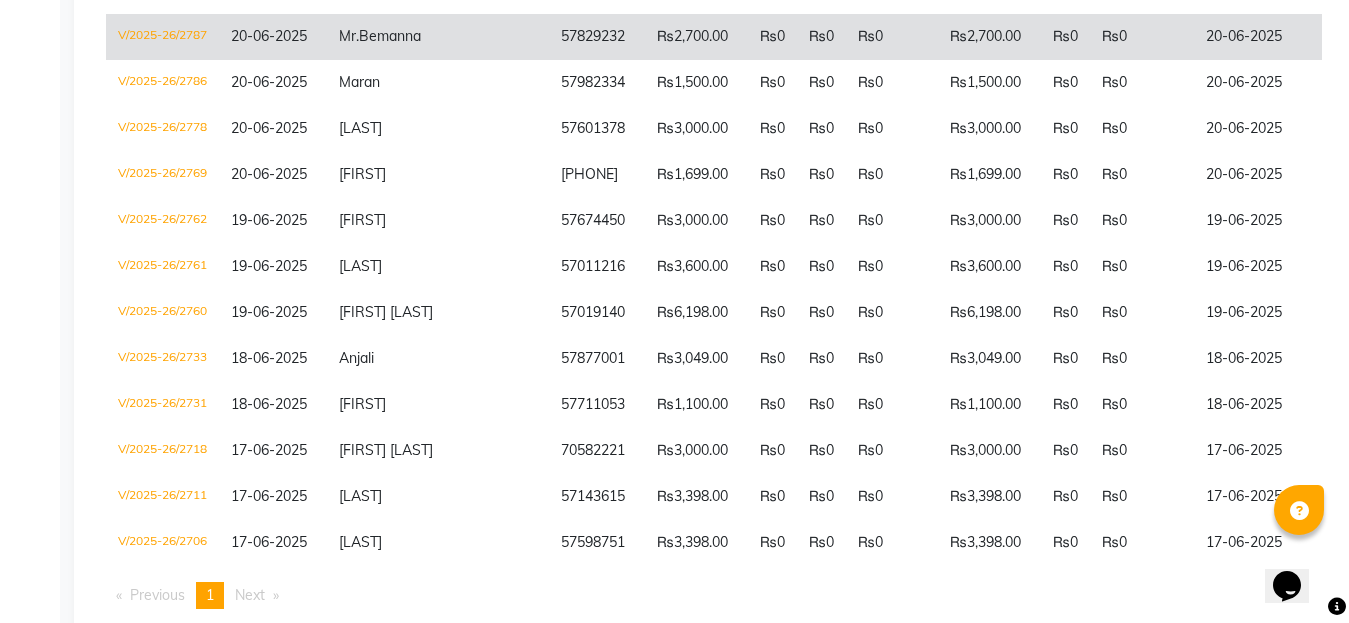 click on "20-06-2025" 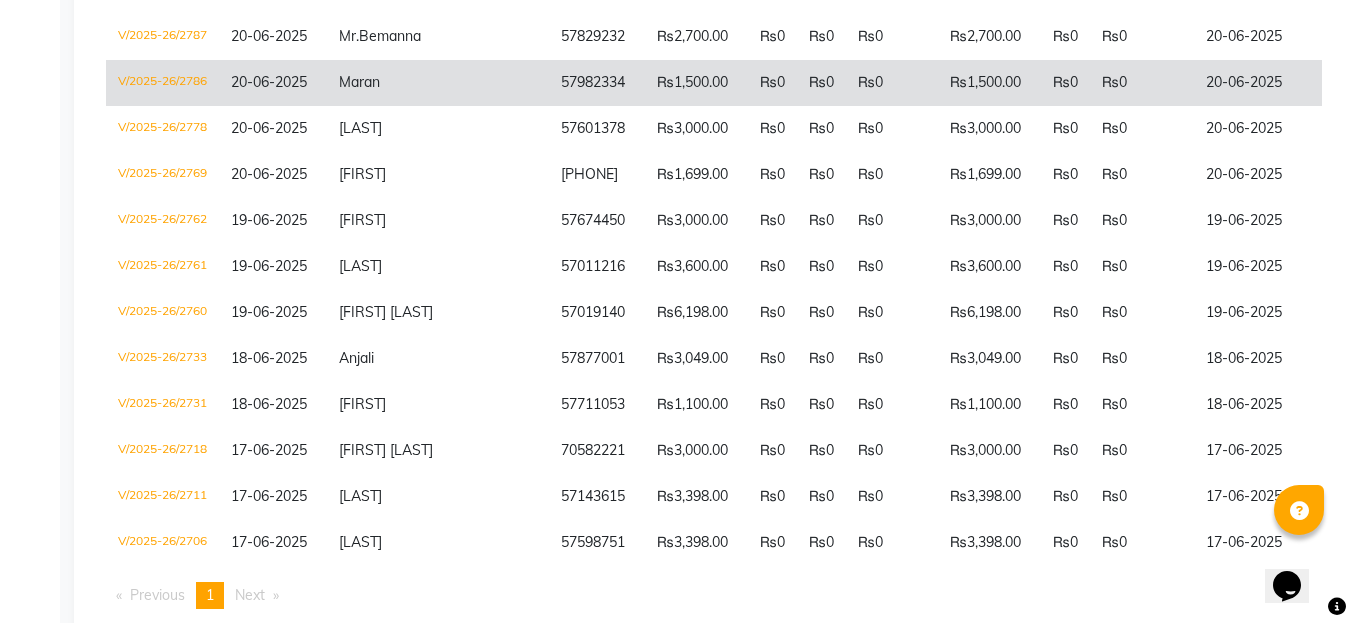 scroll, scrollTop: 3400, scrollLeft: 0, axis: vertical 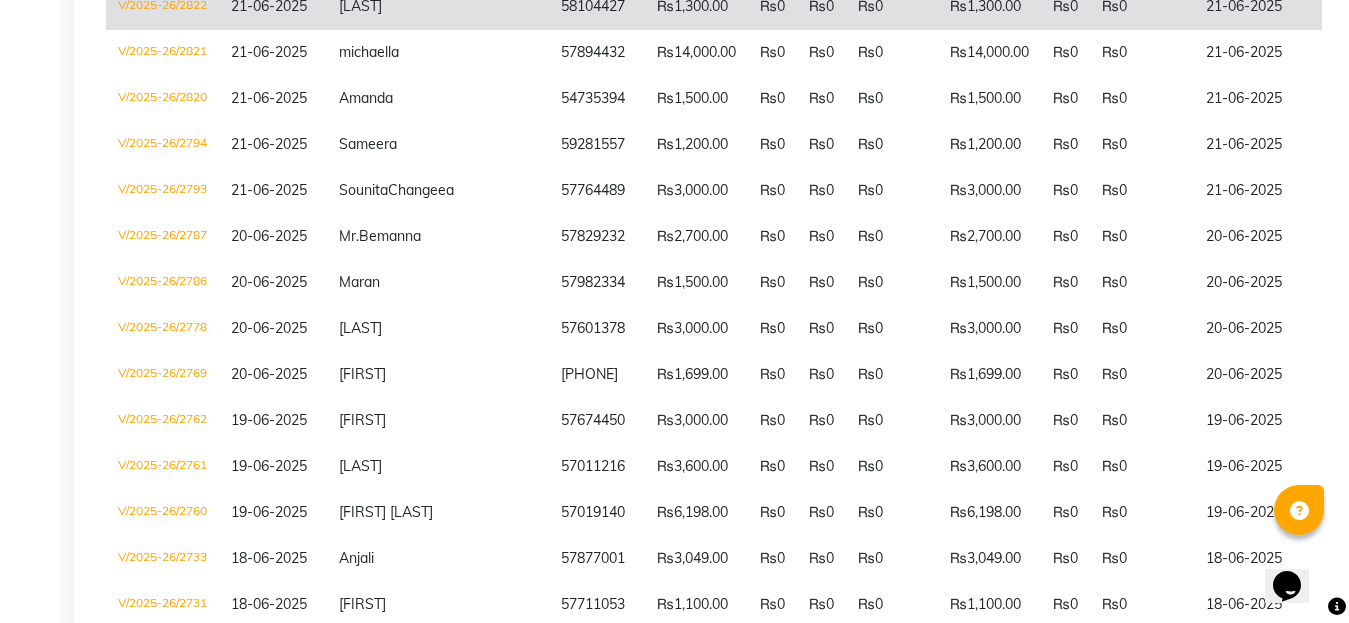 click on "21-06-2025" 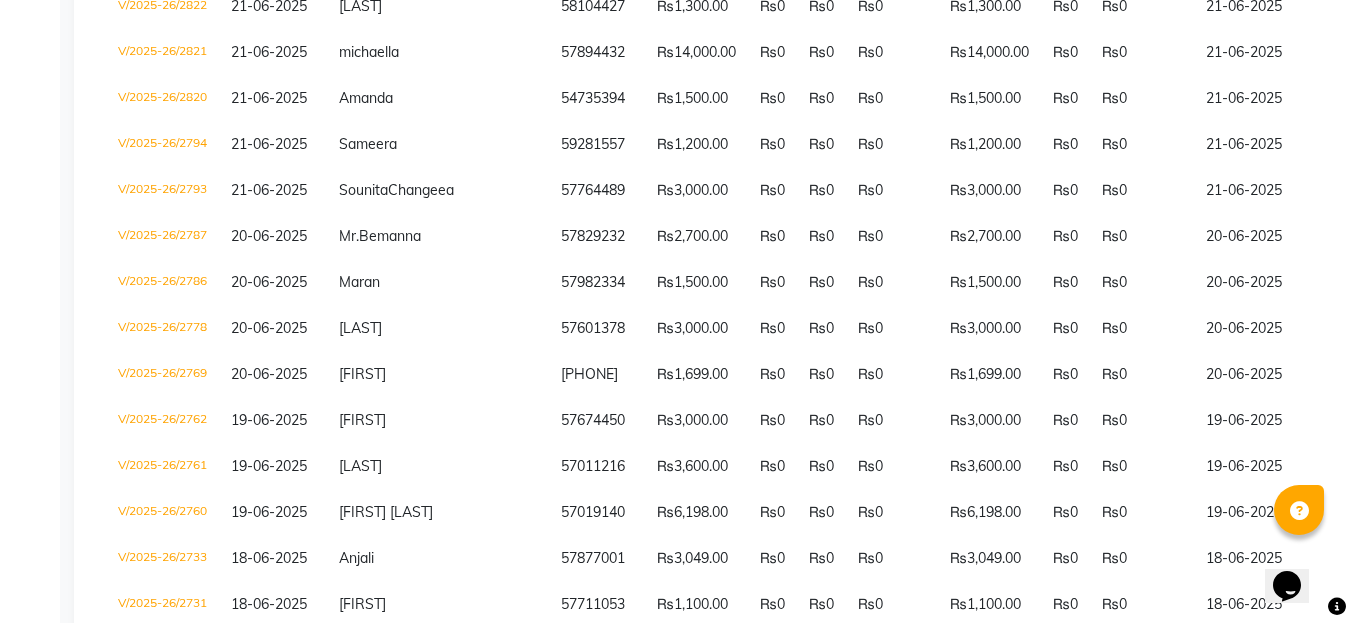 click on "21-06-2025" 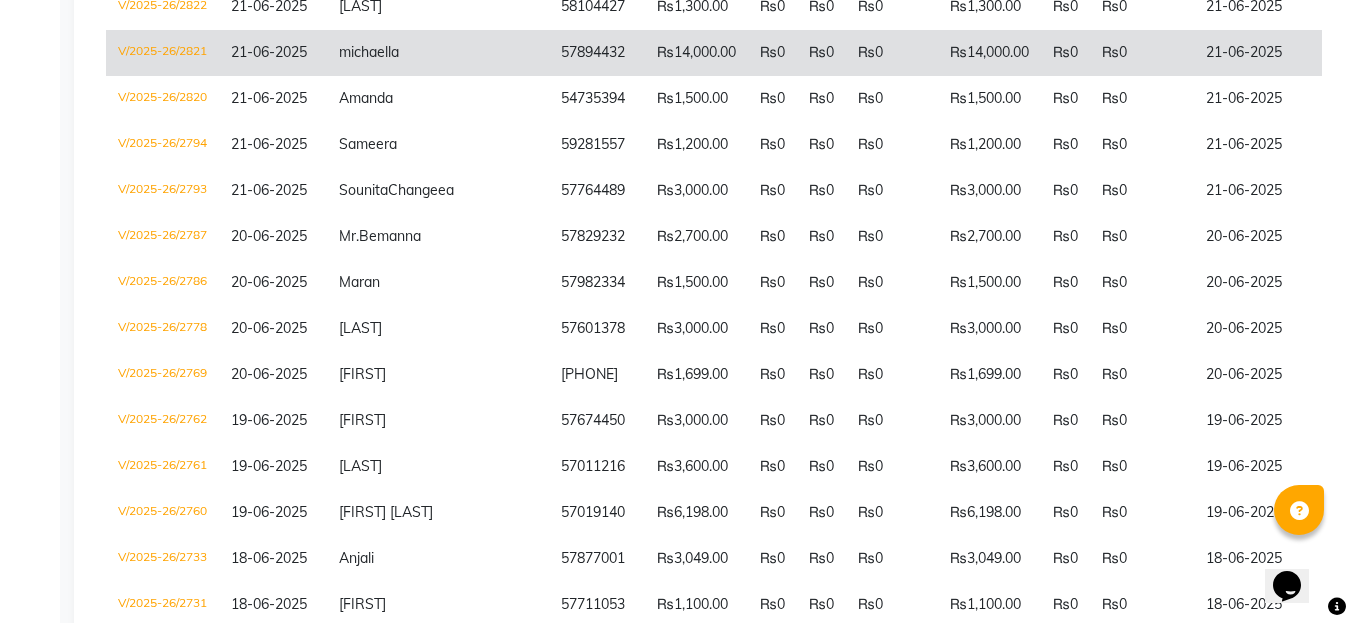 click on "21-06-2025" 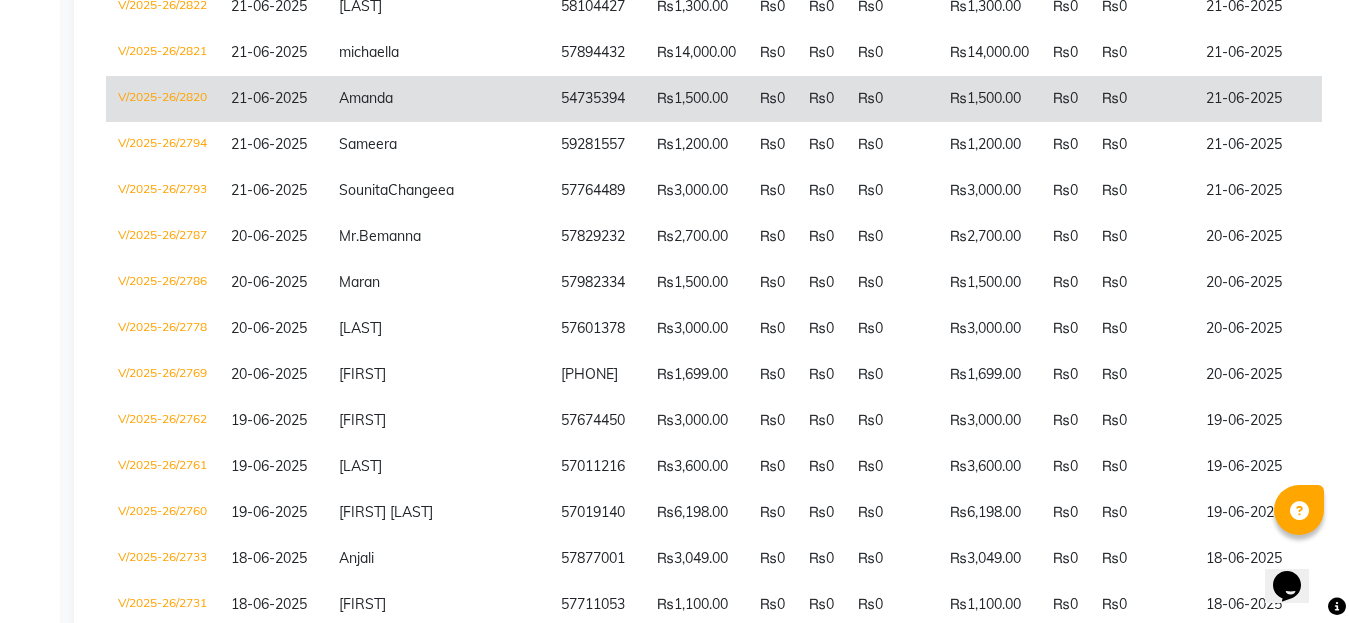 click on "21-06-2025" 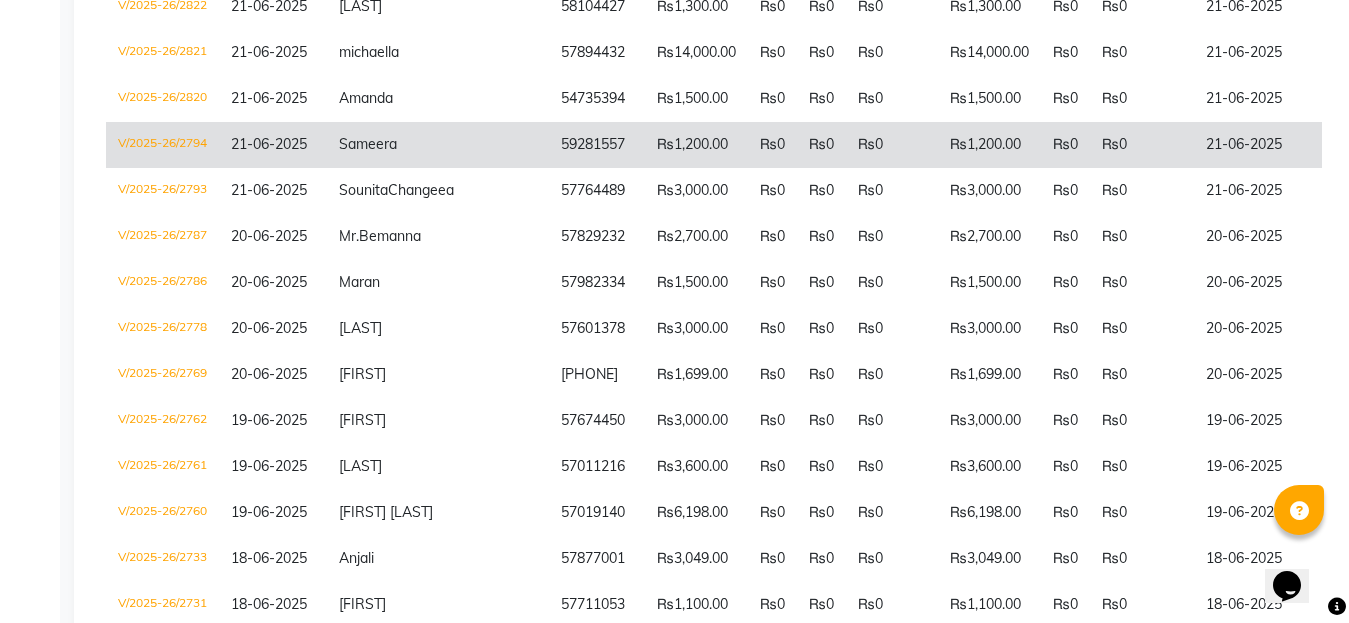 click on "21-06-2025" 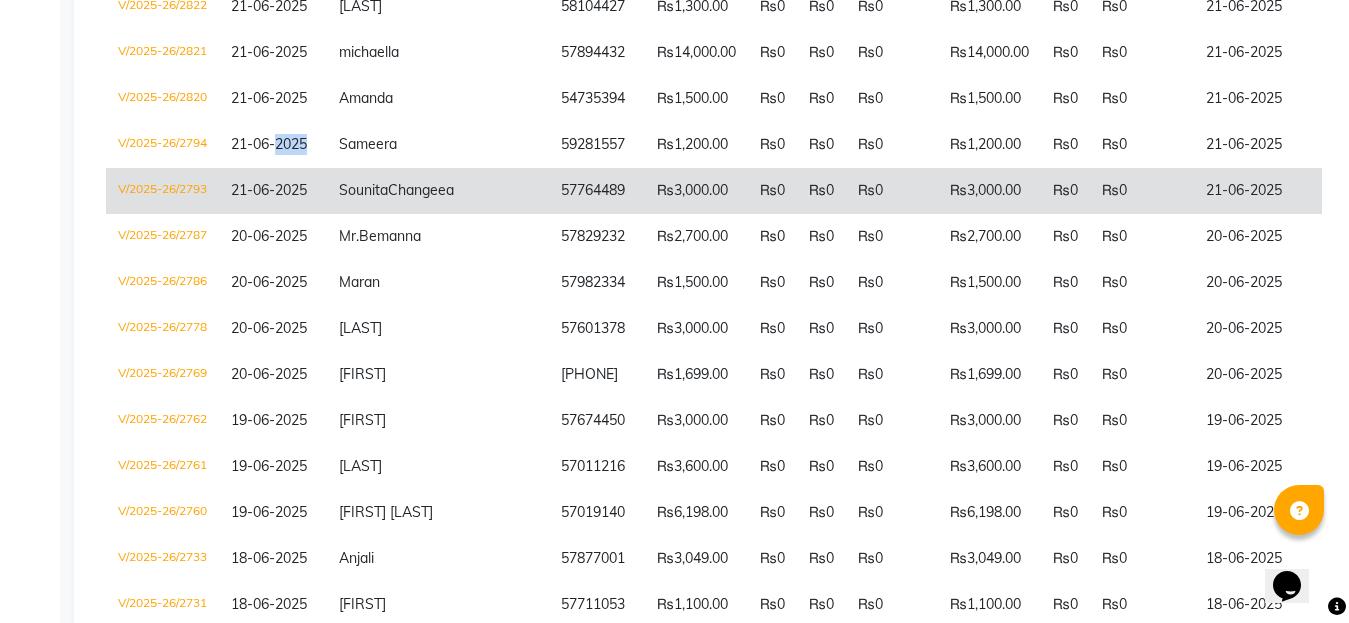 click on "21-06-2025" 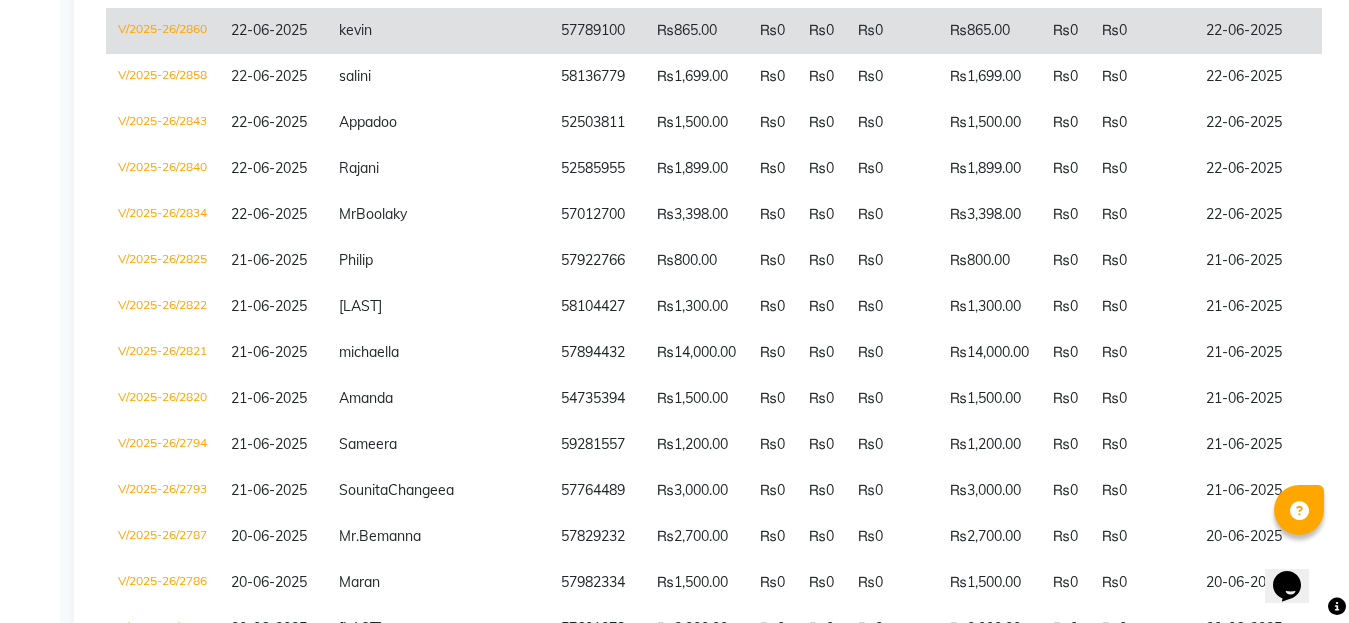scroll, scrollTop: 3000, scrollLeft: 0, axis: vertical 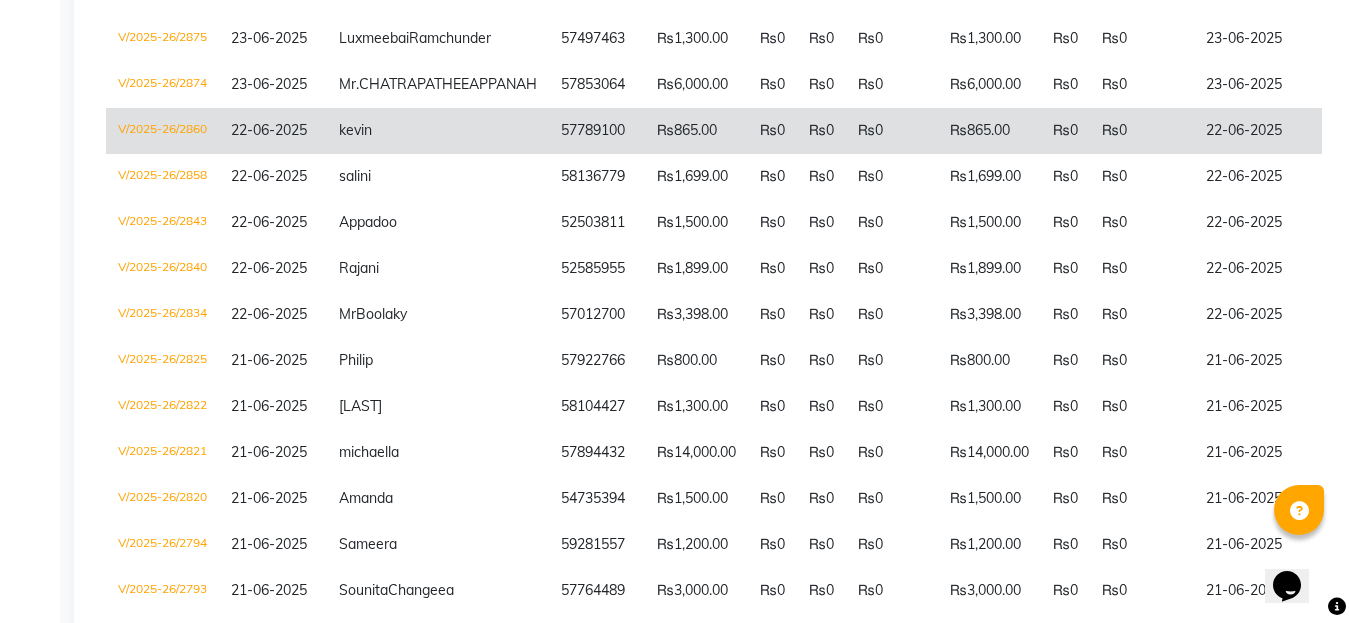 click on "57789100" 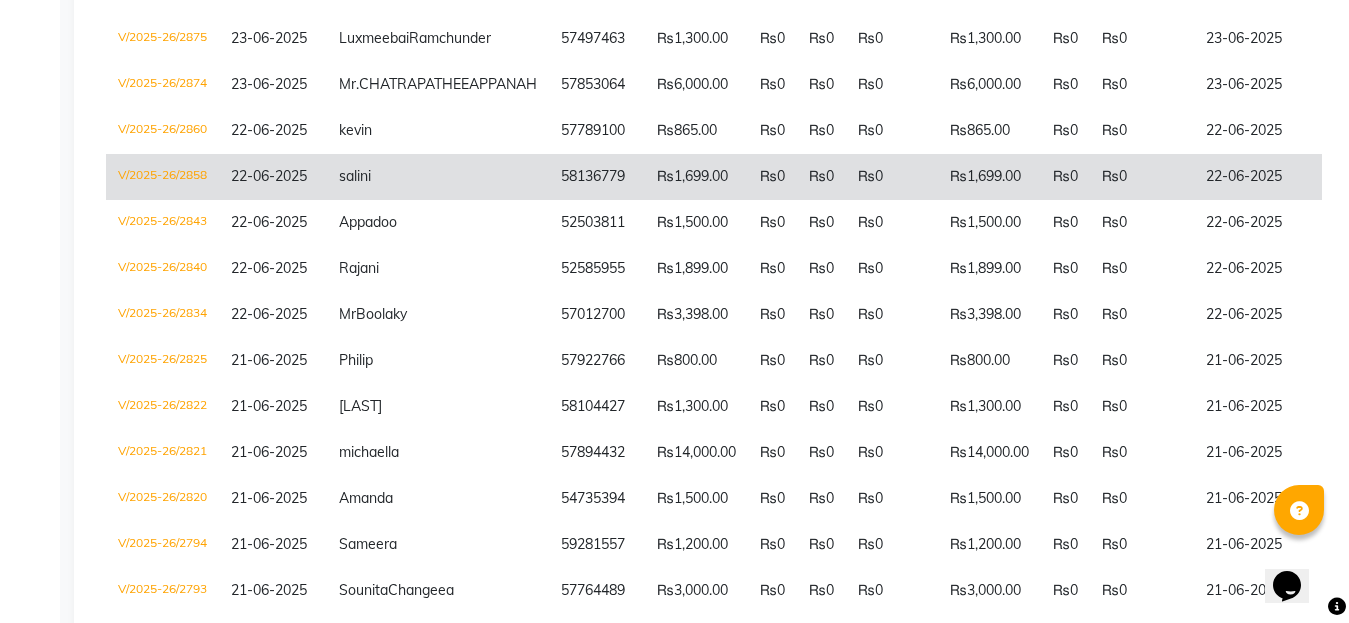 click on "salini" 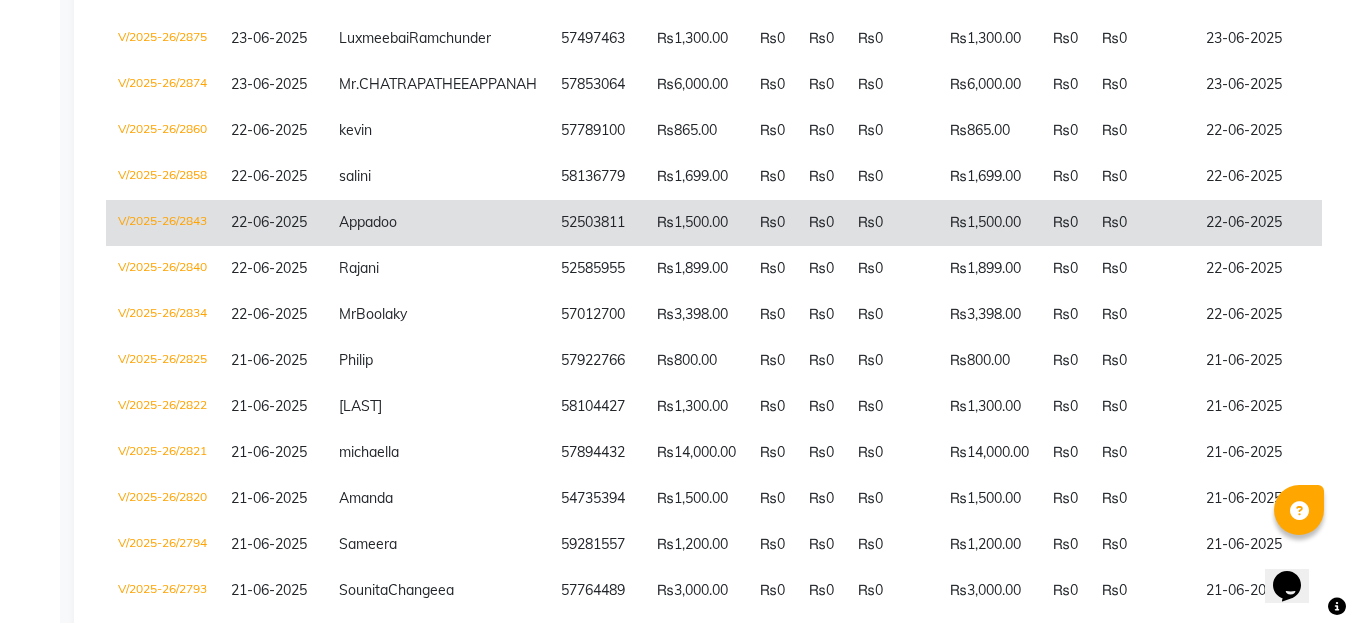 click on "22-06-2025" 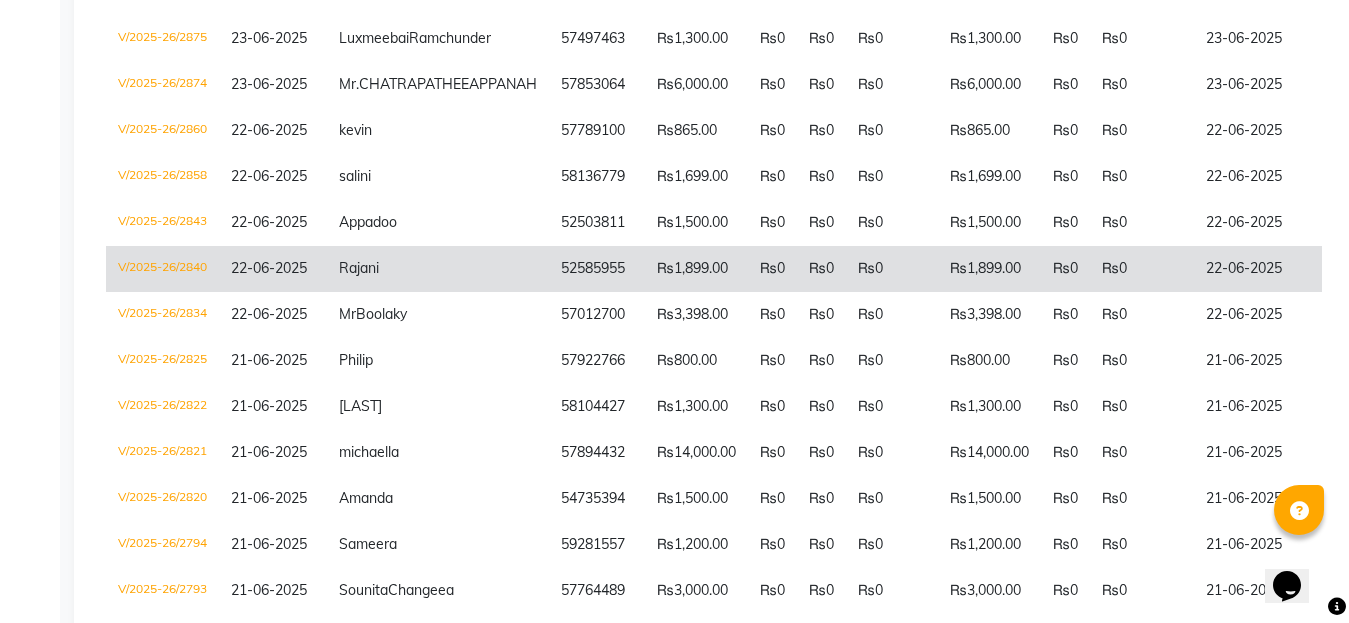 click on "22-06-2025" 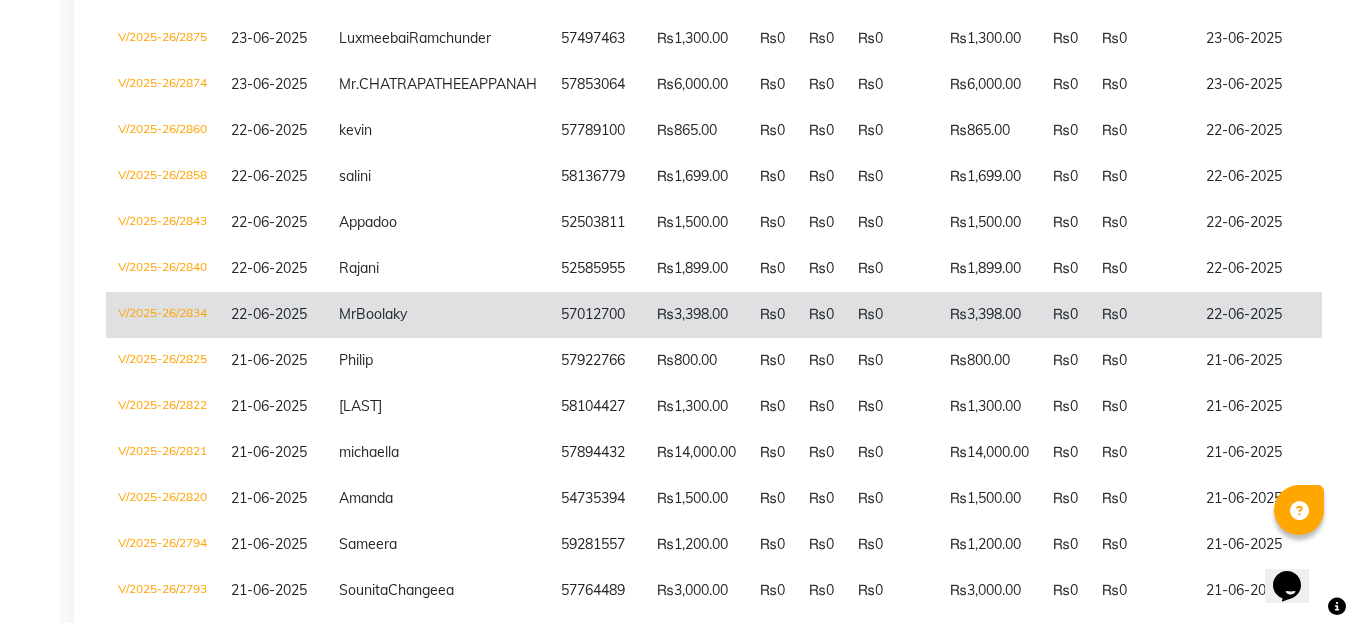 click on "22-06-2025" 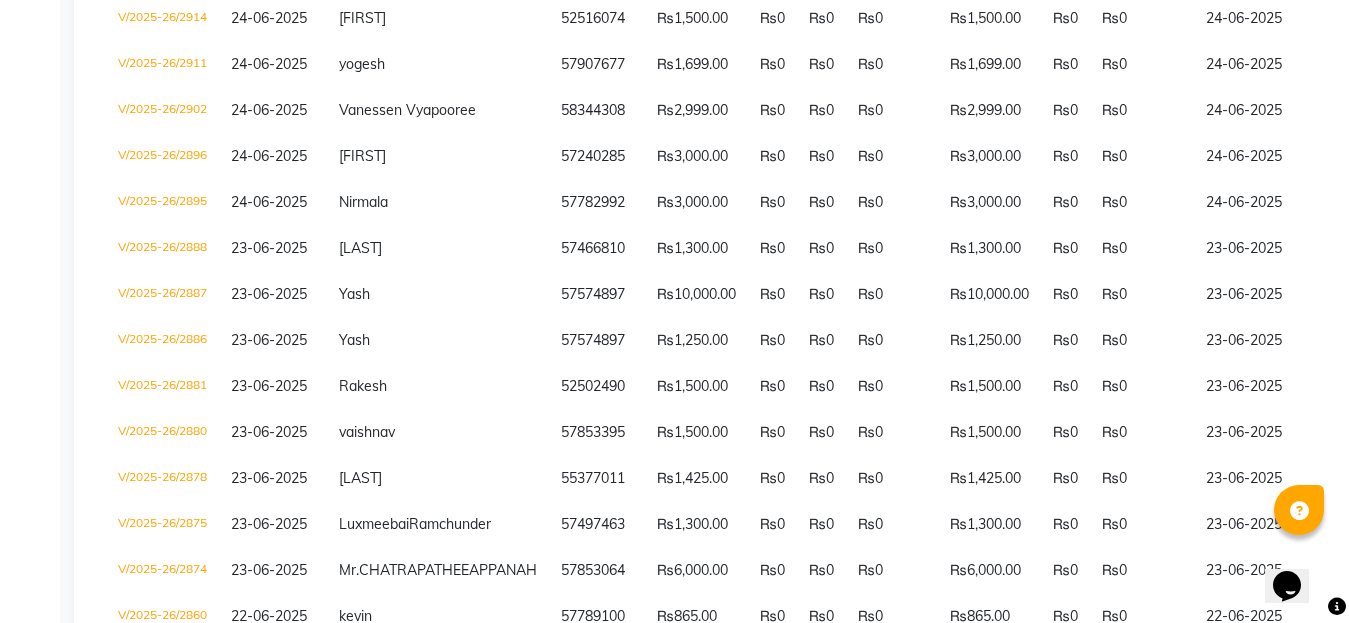 scroll, scrollTop: 2400, scrollLeft: 0, axis: vertical 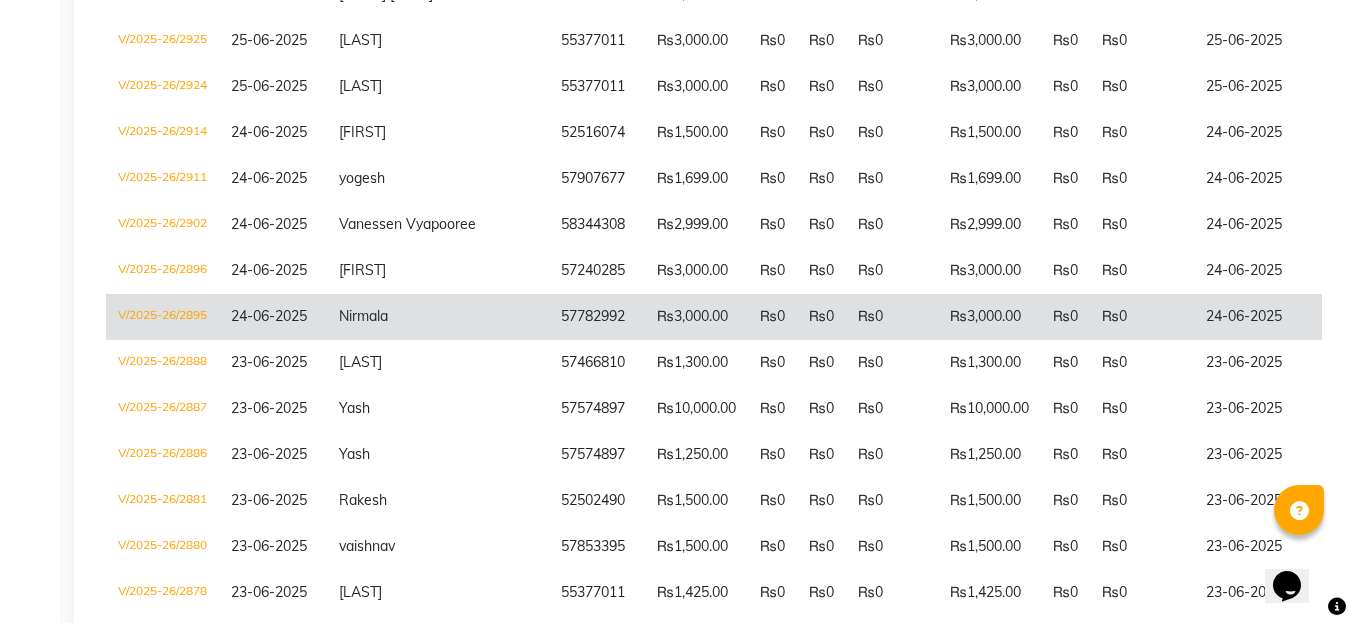 click on "24-06-2025" 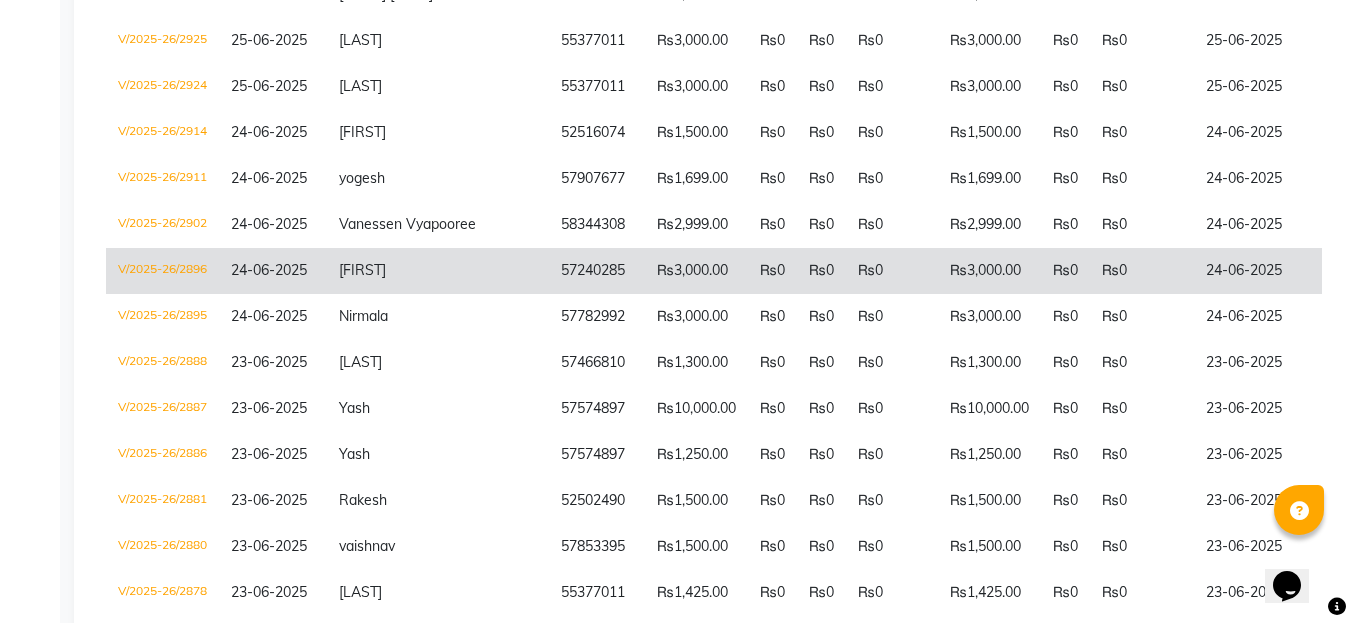 click on "24-06-2025" 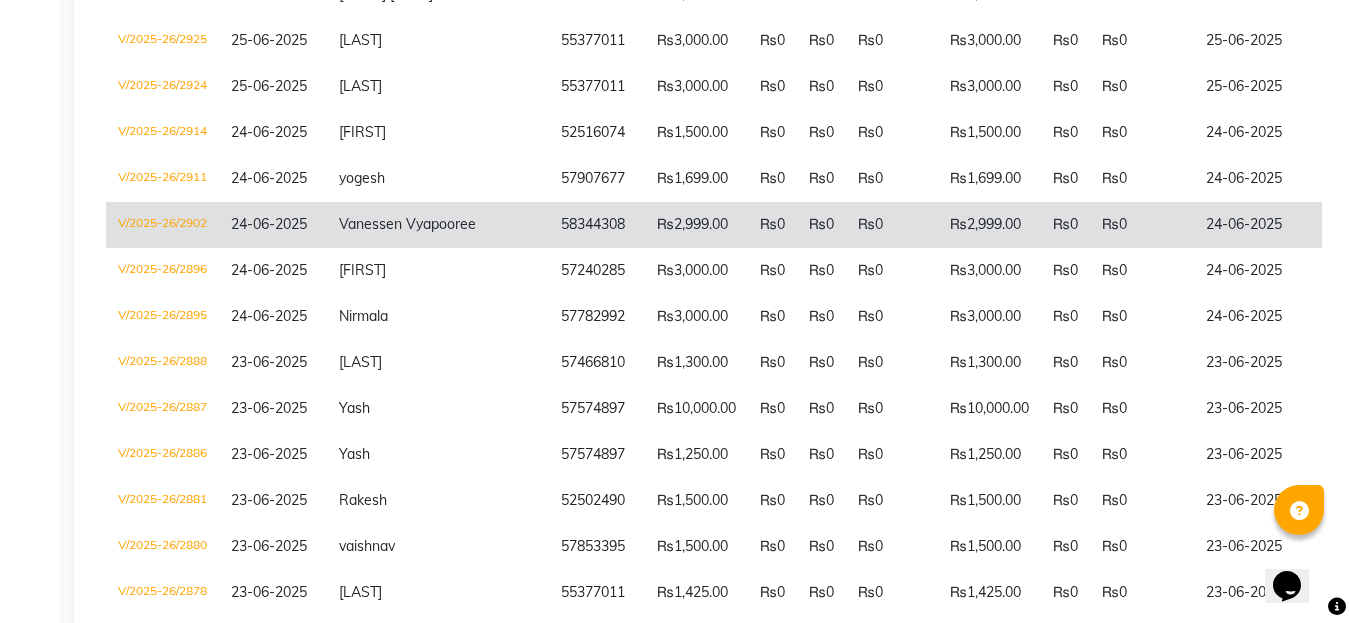 click on "24-06-2025" 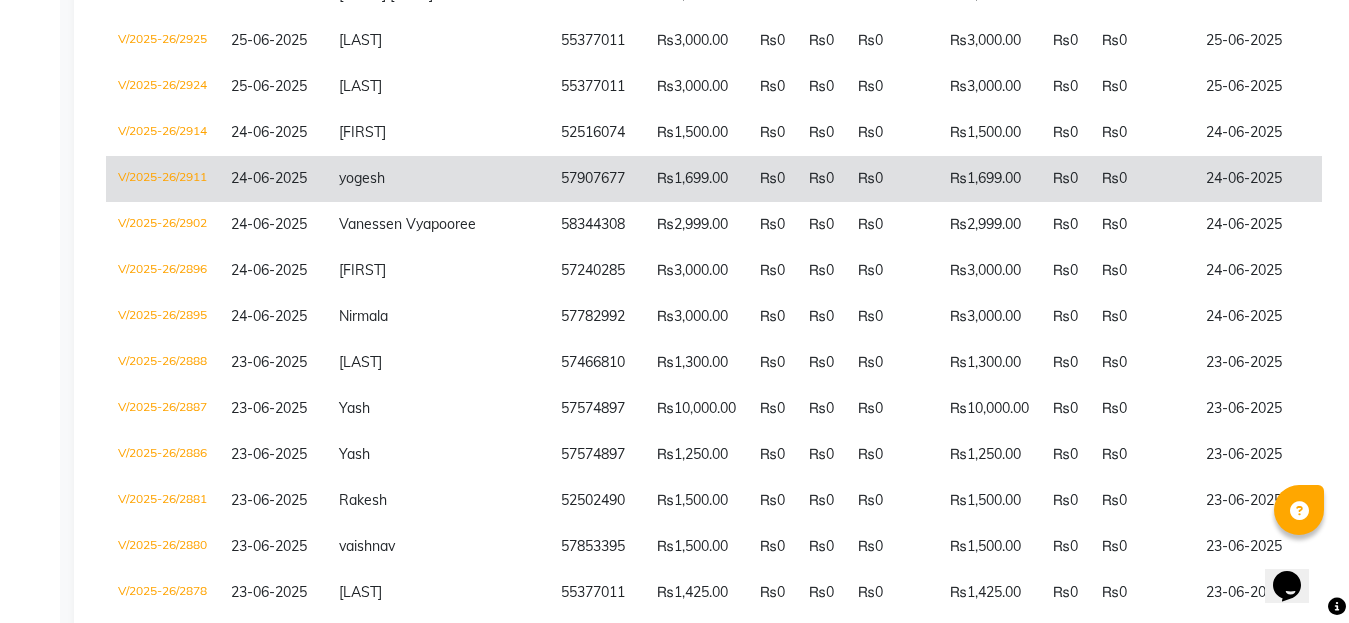 click on "24-06-2025" 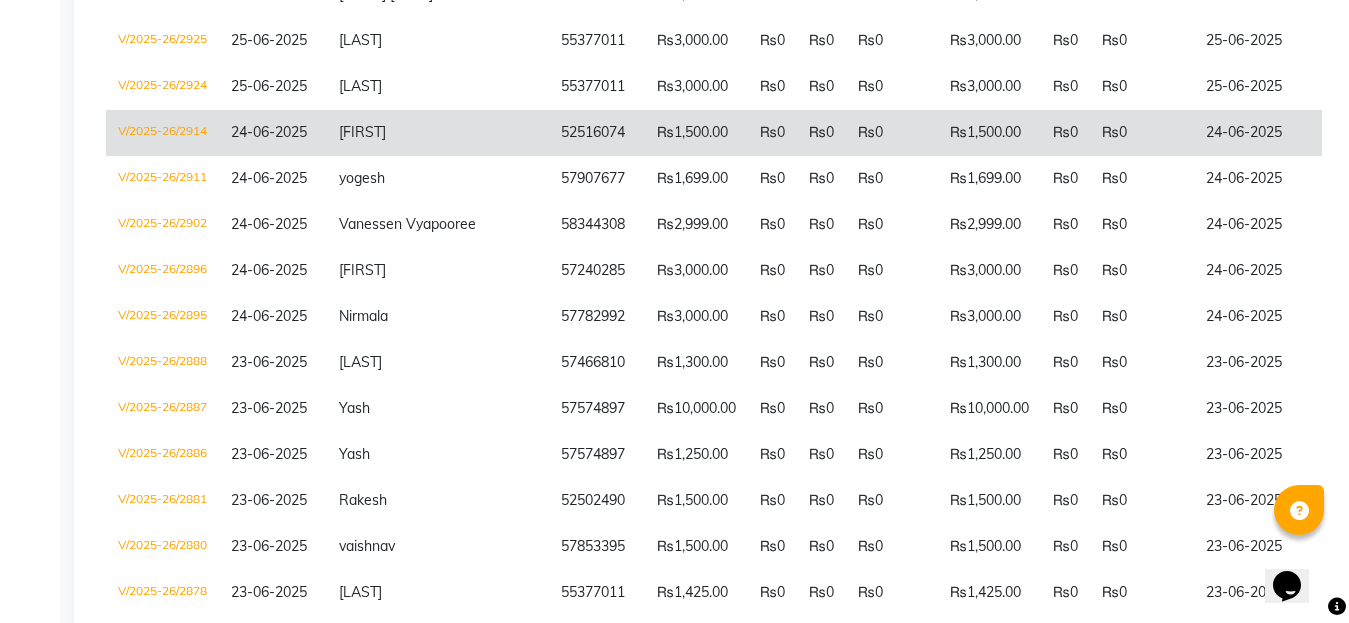 click on "24-06-2025" 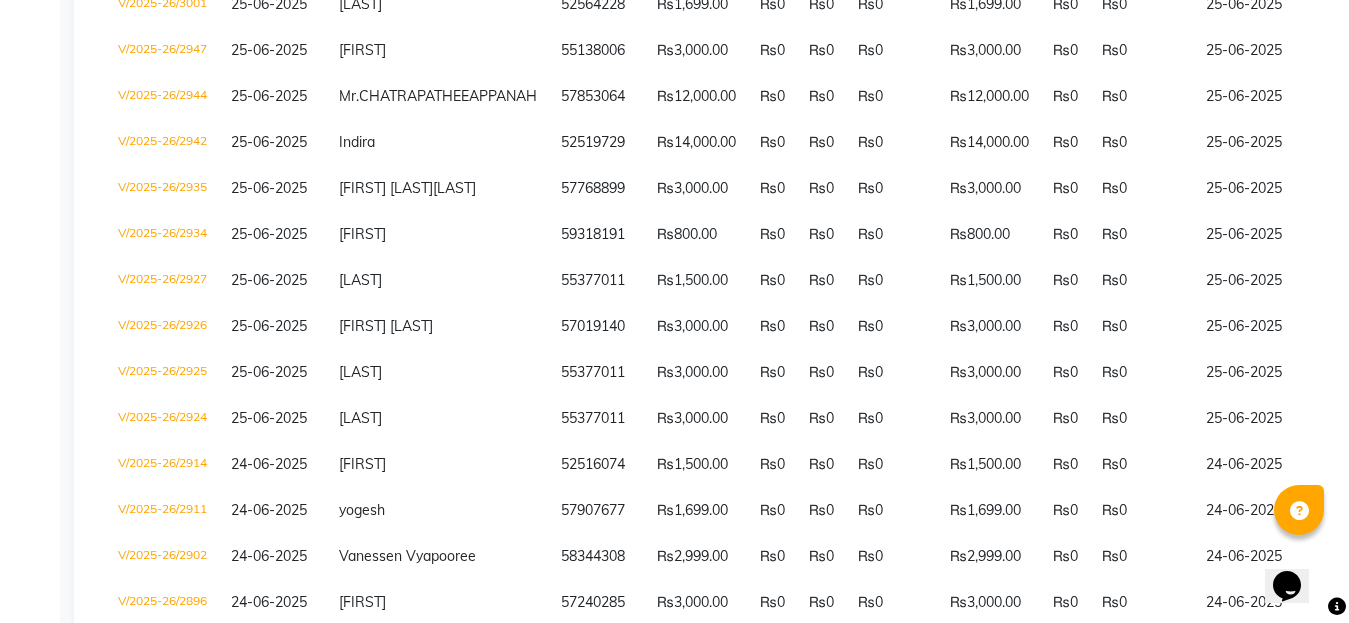 scroll, scrollTop: 2100, scrollLeft: 0, axis: vertical 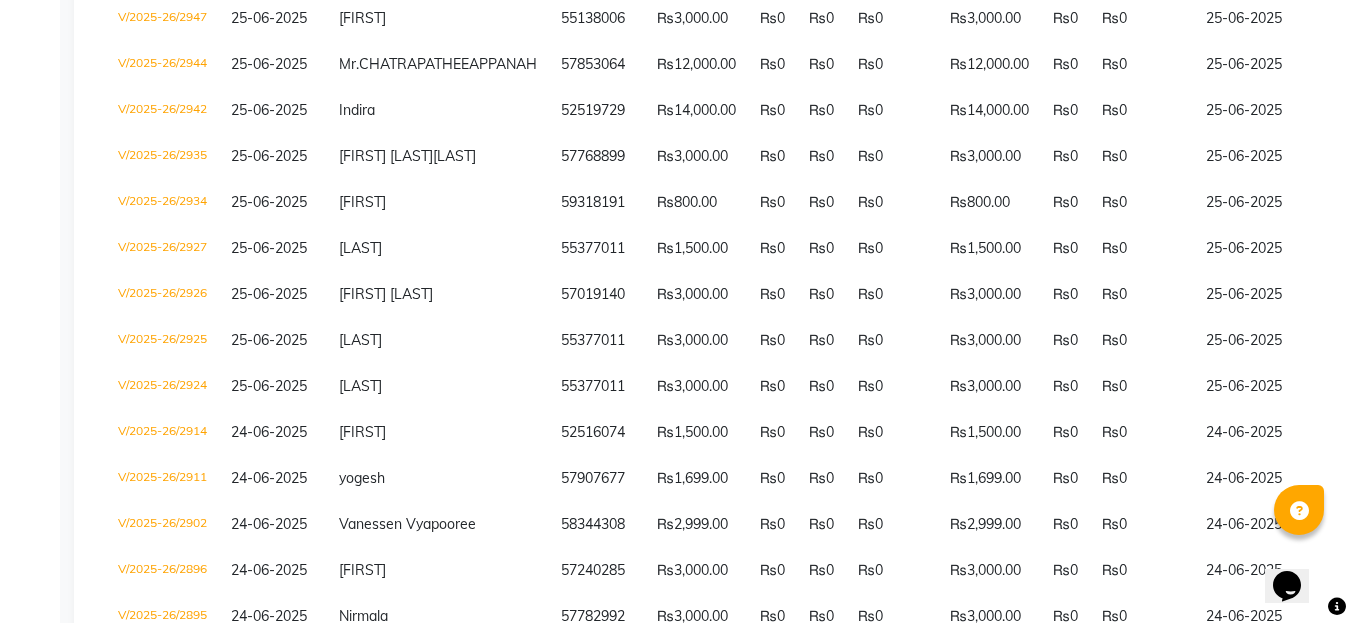 click on "gireesha" 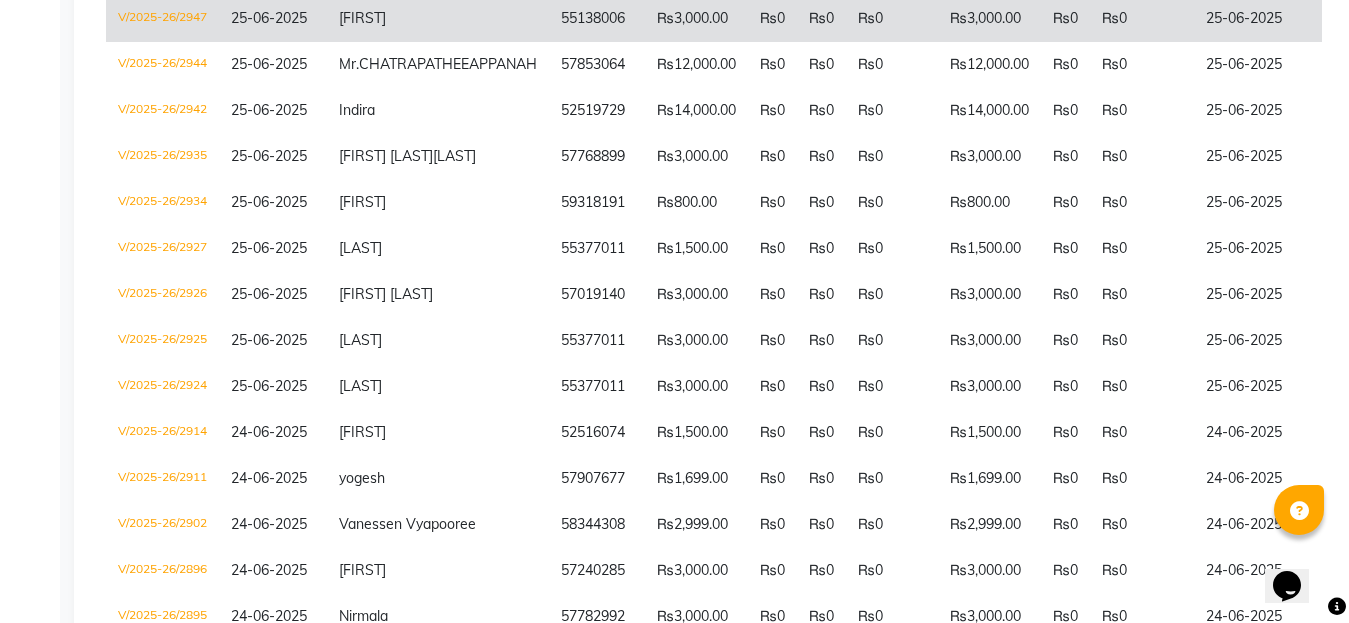click on "25-06-2025" 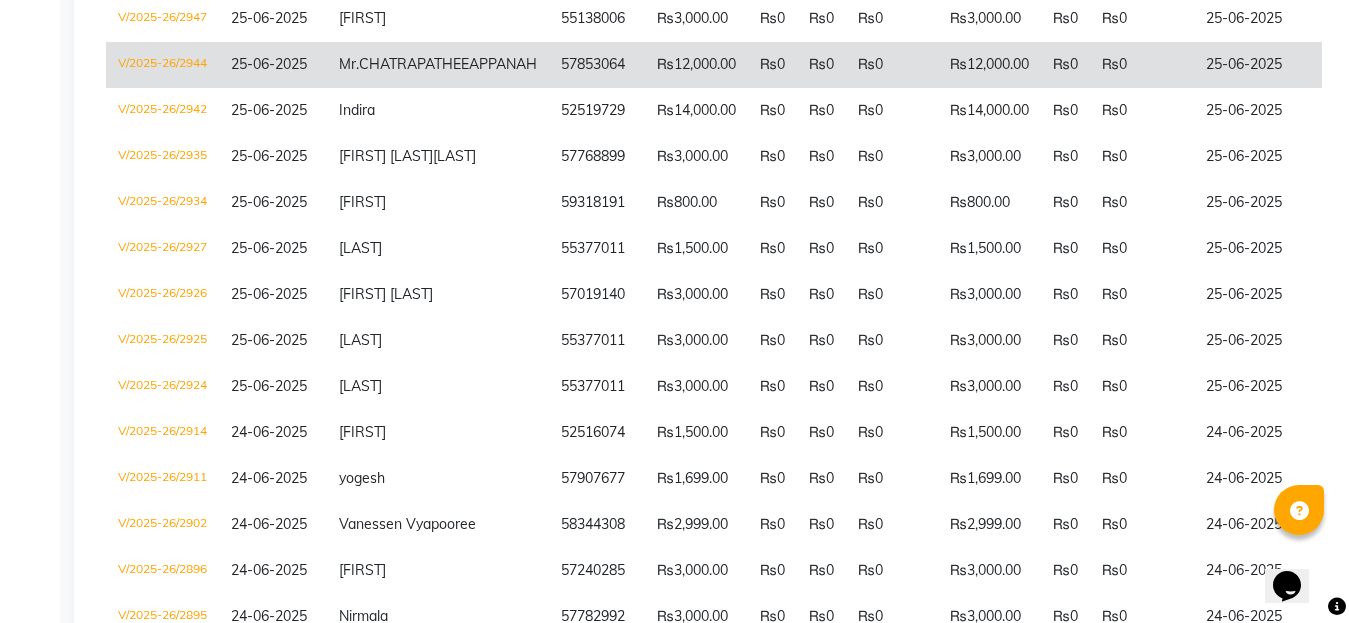click on "25-06-2025" 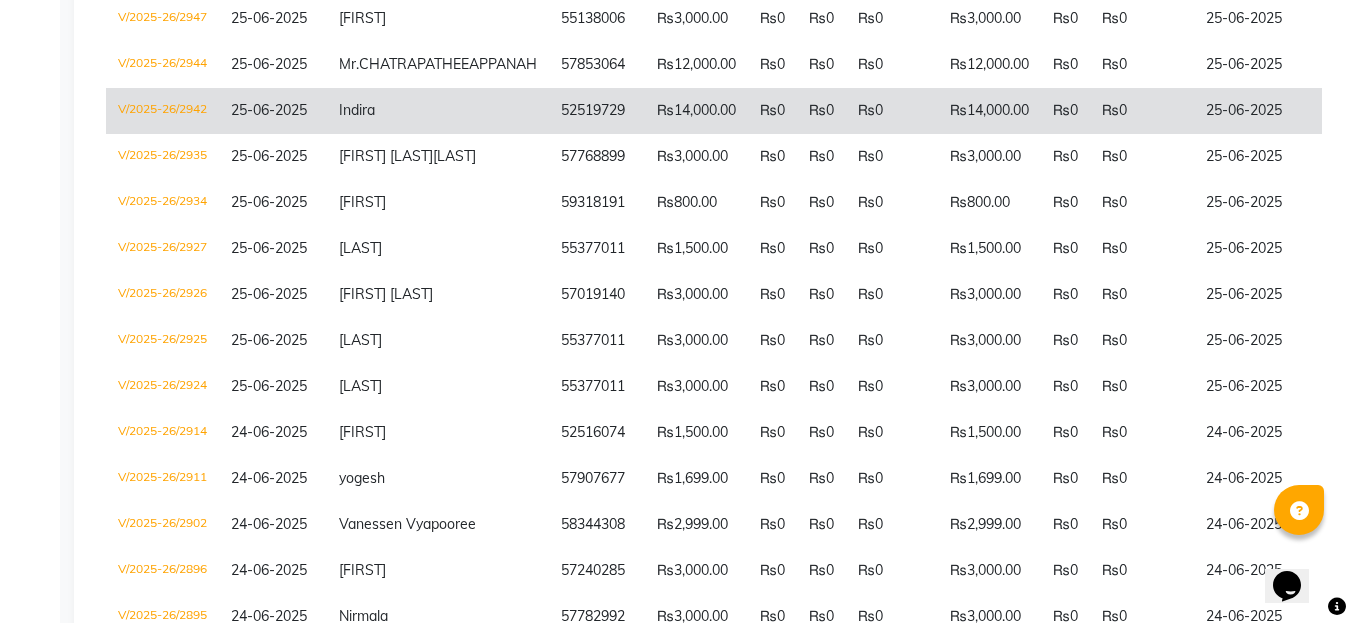 click on "25-06-2025" 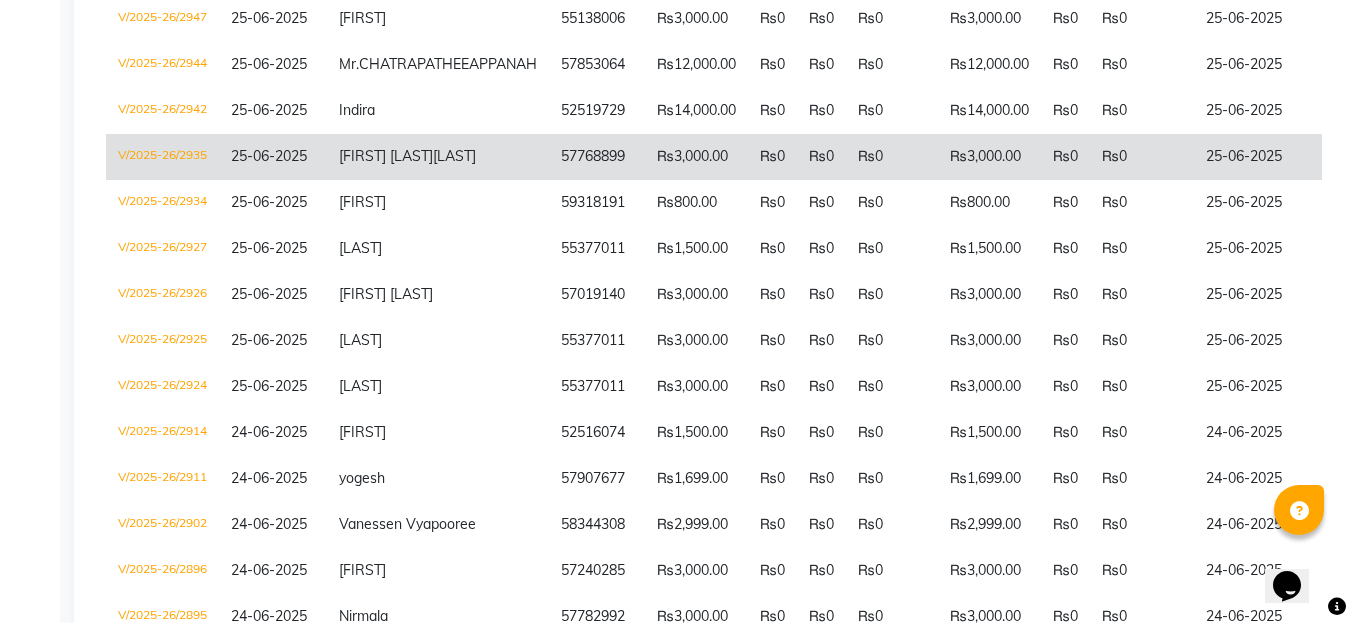 click on "25-06-2025" 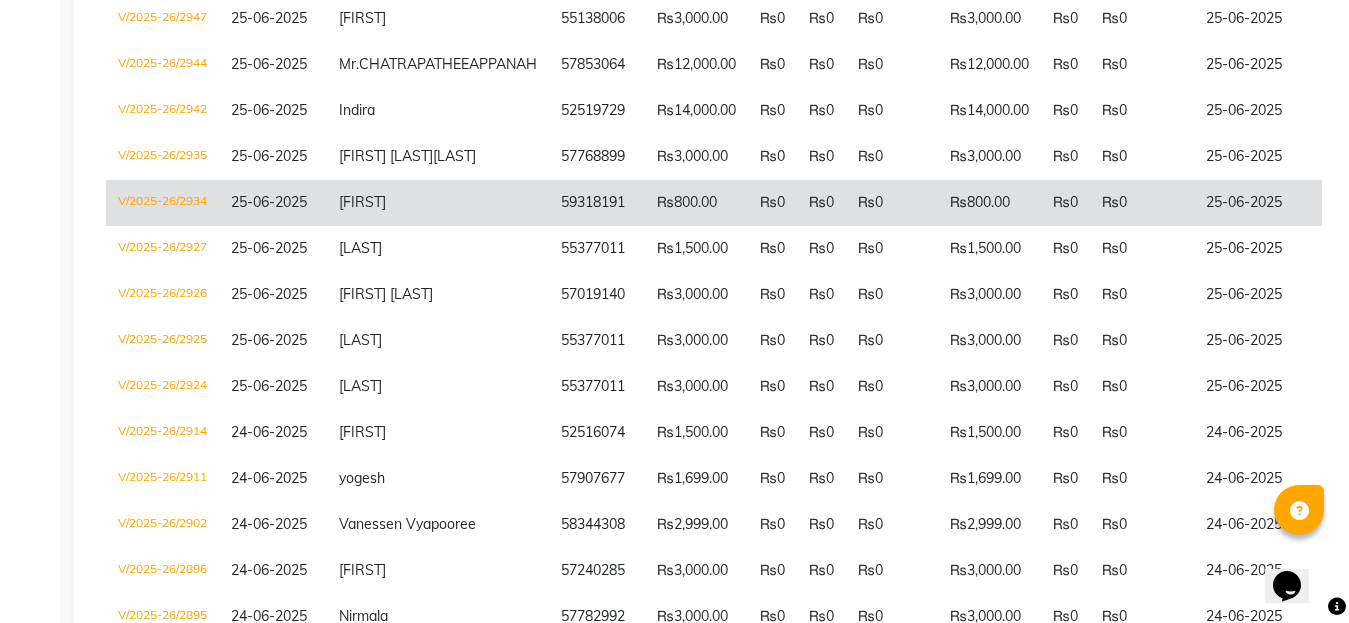 click on "Nadisha" 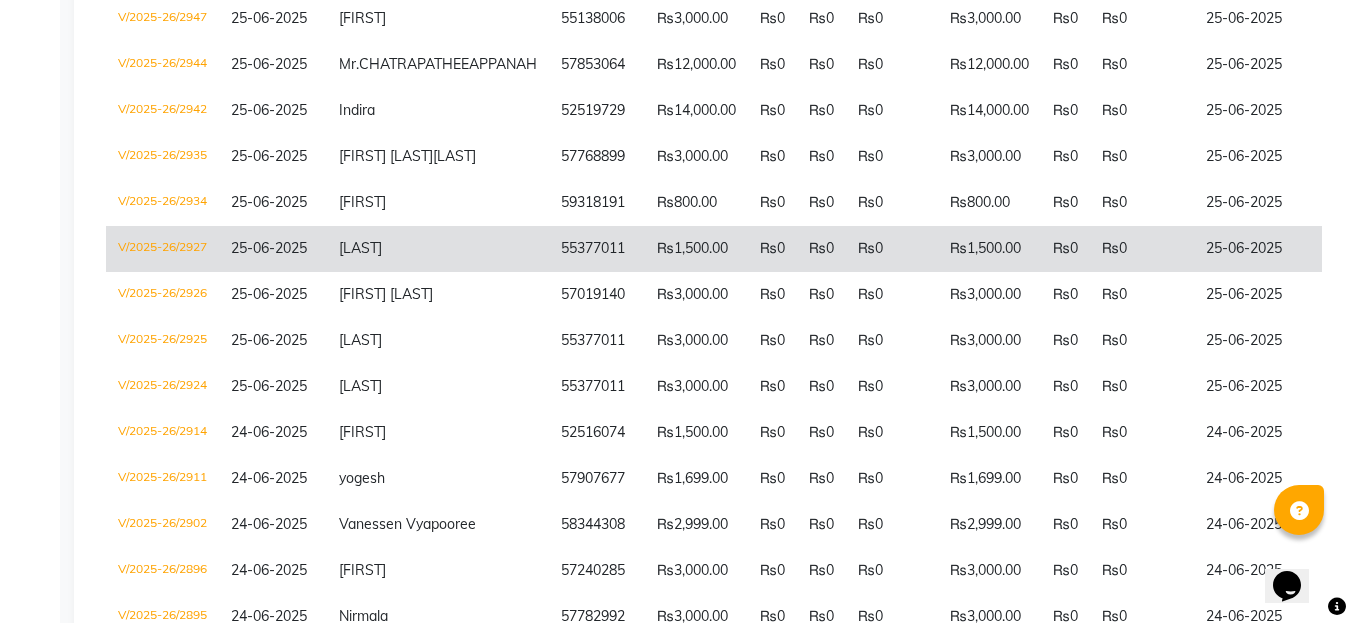 click on "25-06-2025" 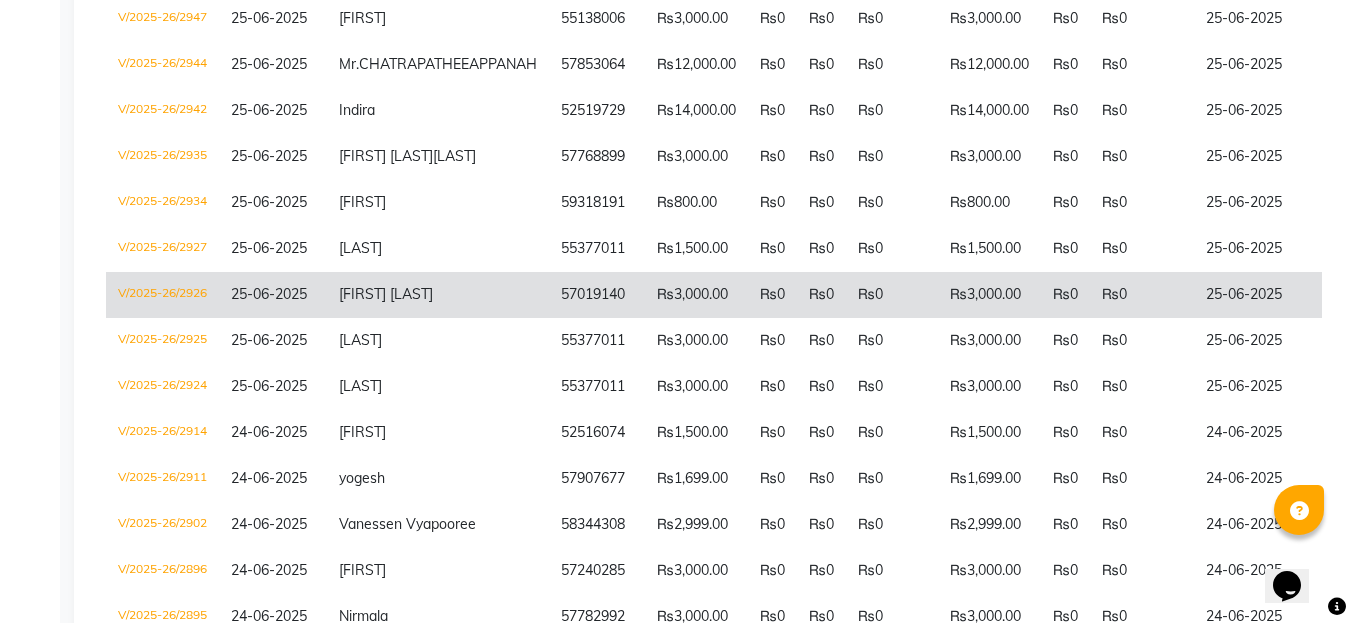 click on "25-06-2025" 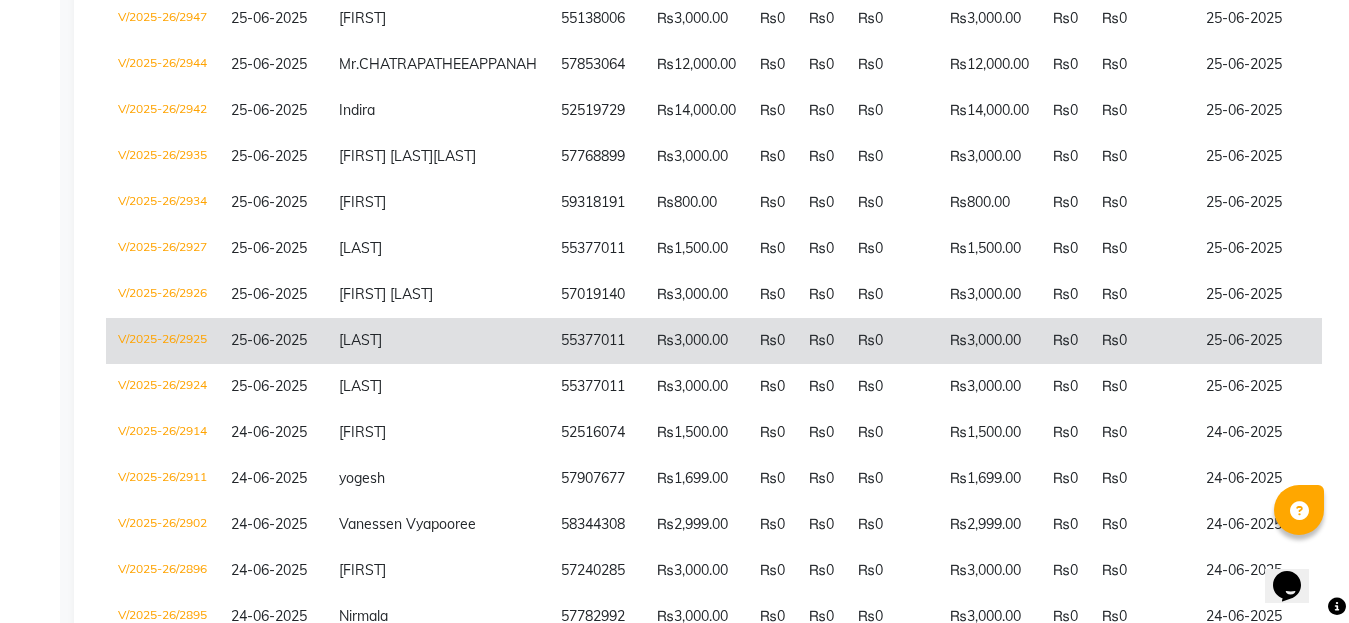 click on "25-06-2025" 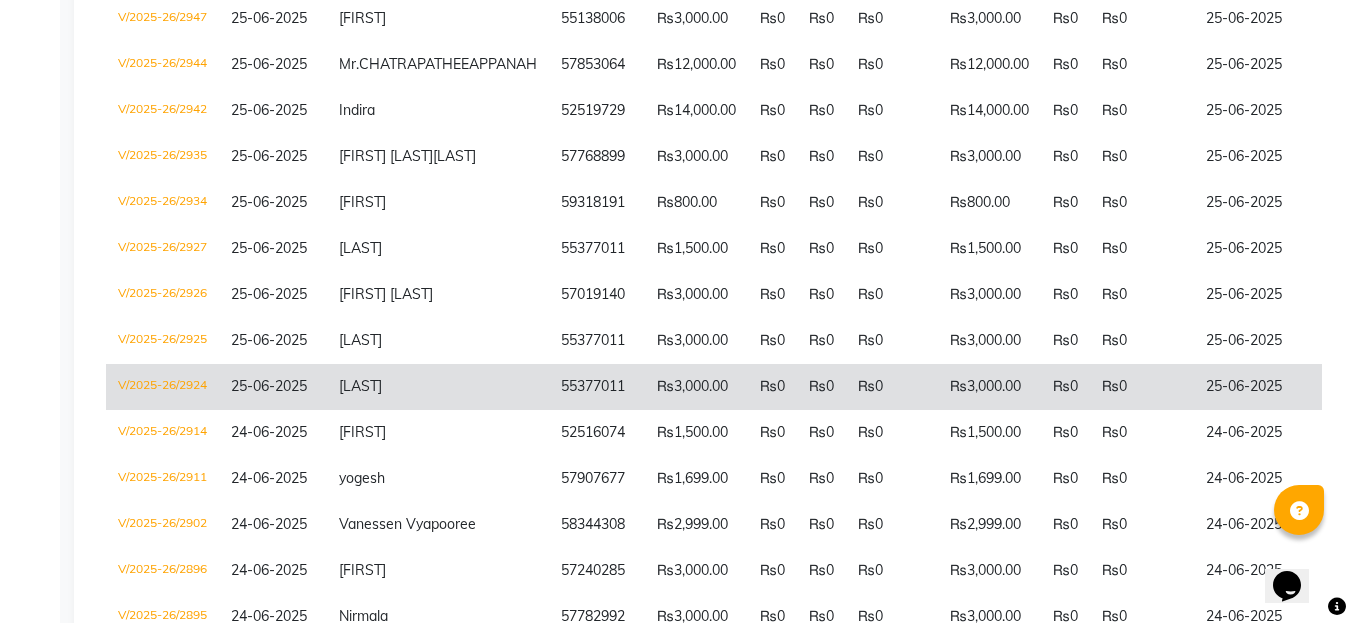 click on "25-06-2025" 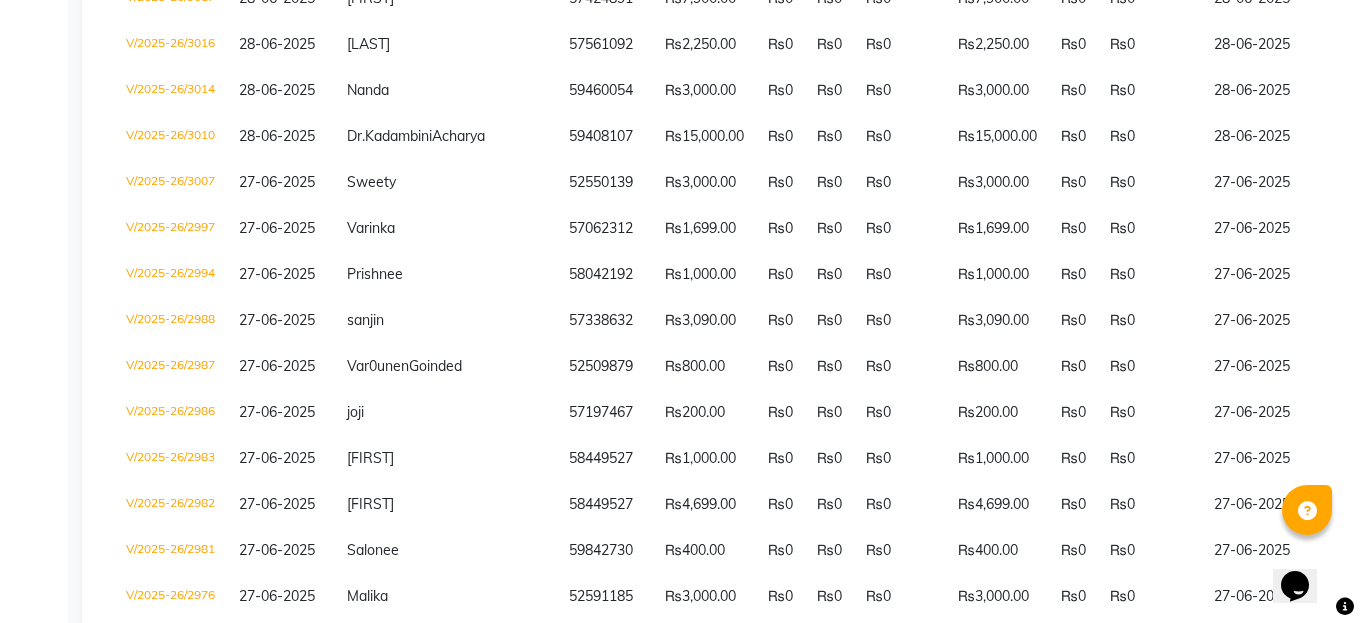 scroll, scrollTop: 0, scrollLeft: 0, axis: both 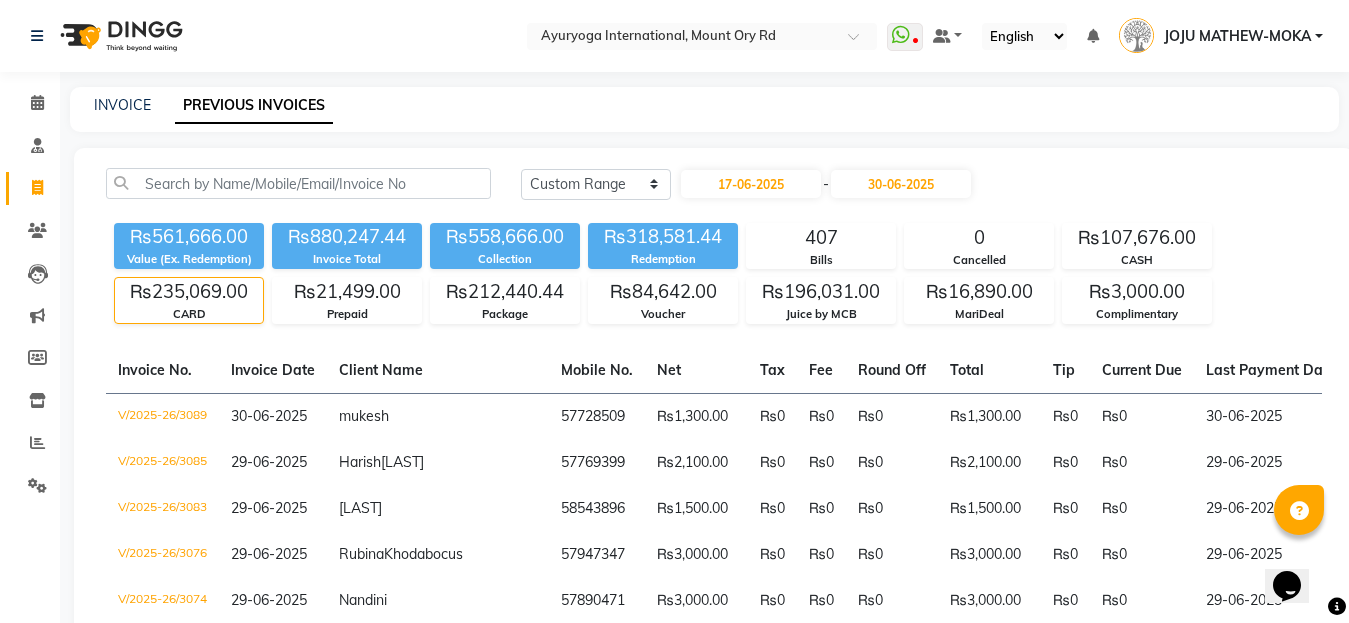 click 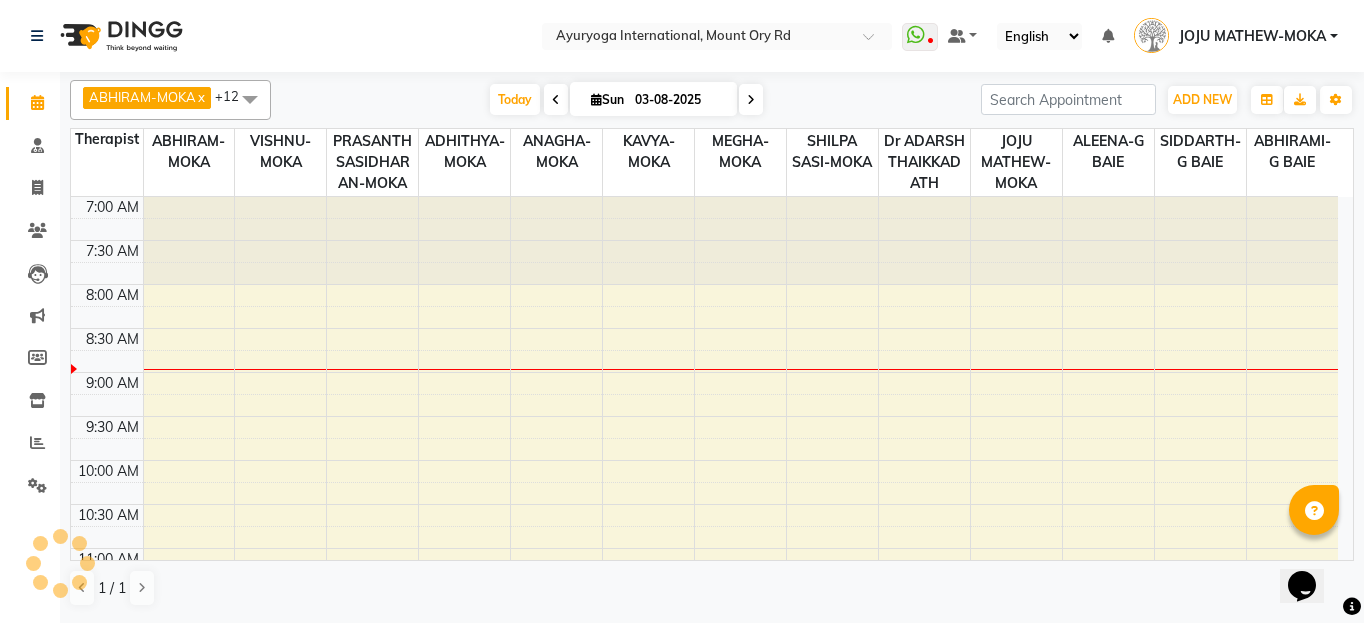 scroll, scrollTop: 0, scrollLeft: 0, axis: both 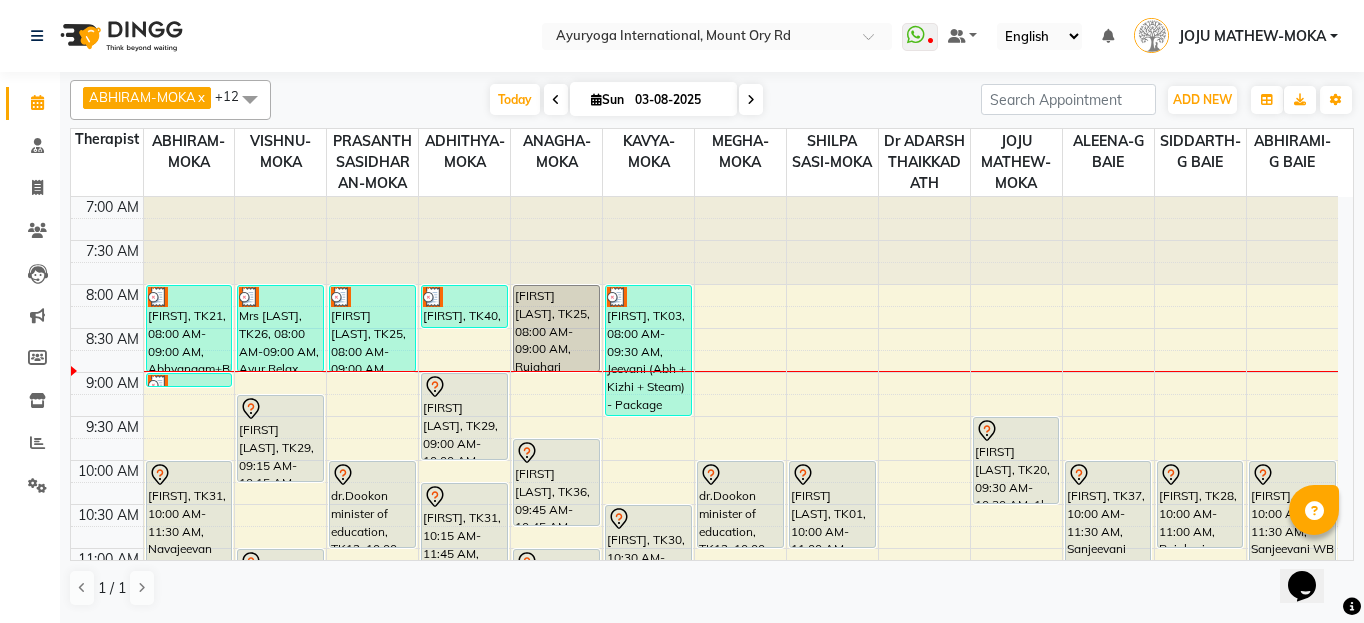 click at bounding box center (751, 99) 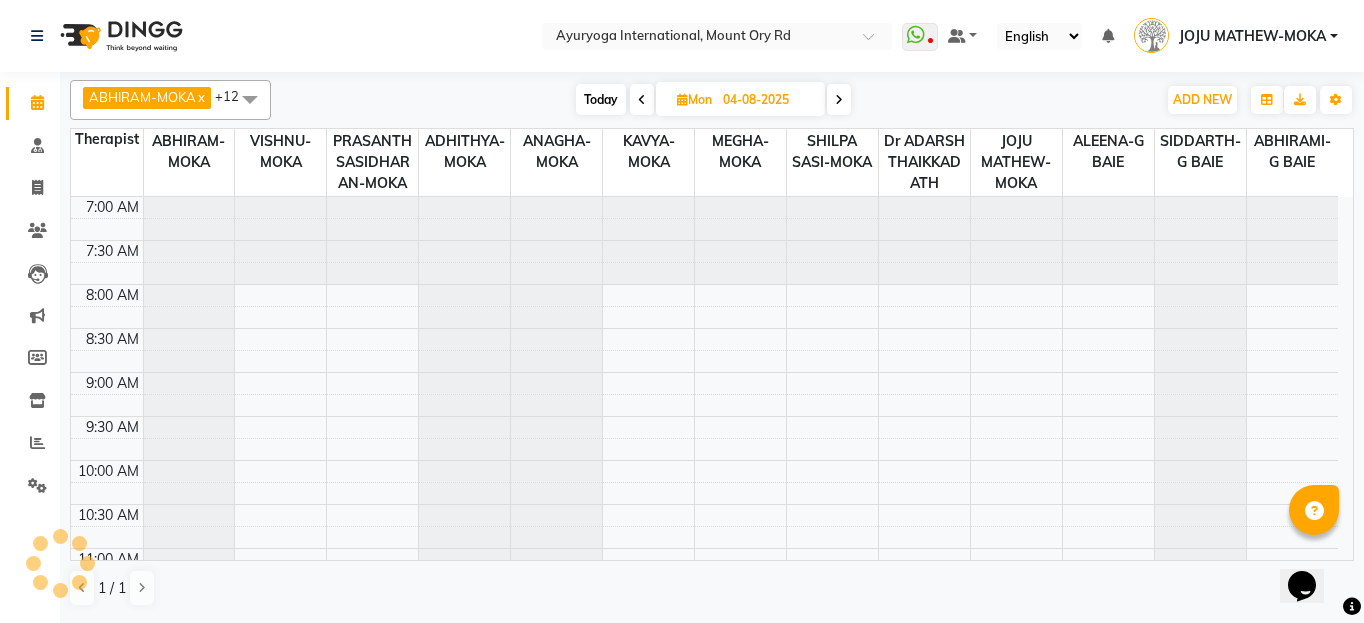 scroll, scrollTop: 89, scrollLeft: 0, axis: vertical 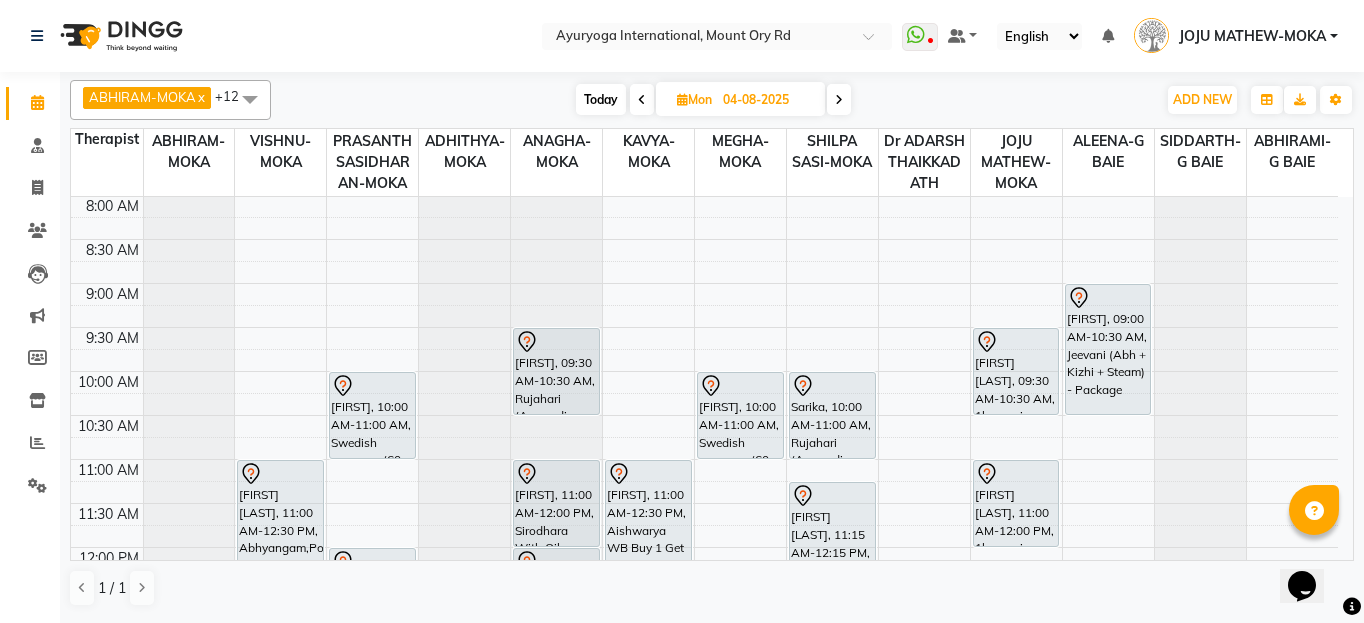 click at bounding box center (642, 99) 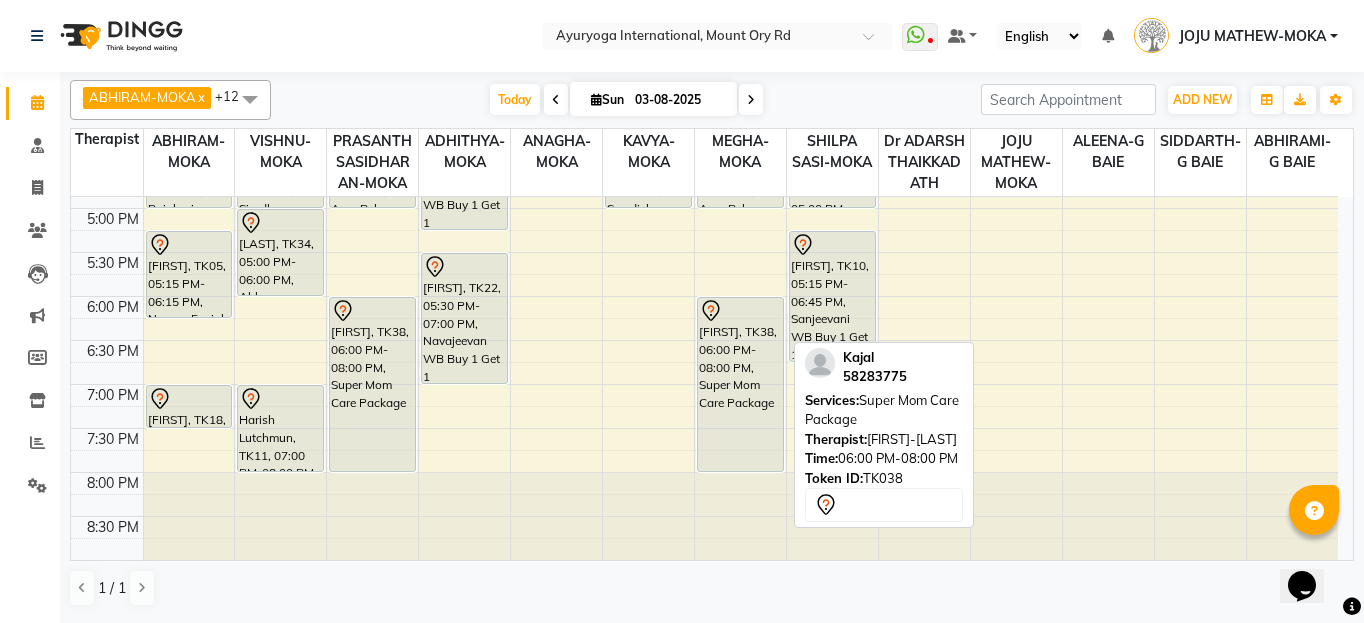 scroll, scrollTop: 768, scrollLeft: 0, axis: vertical 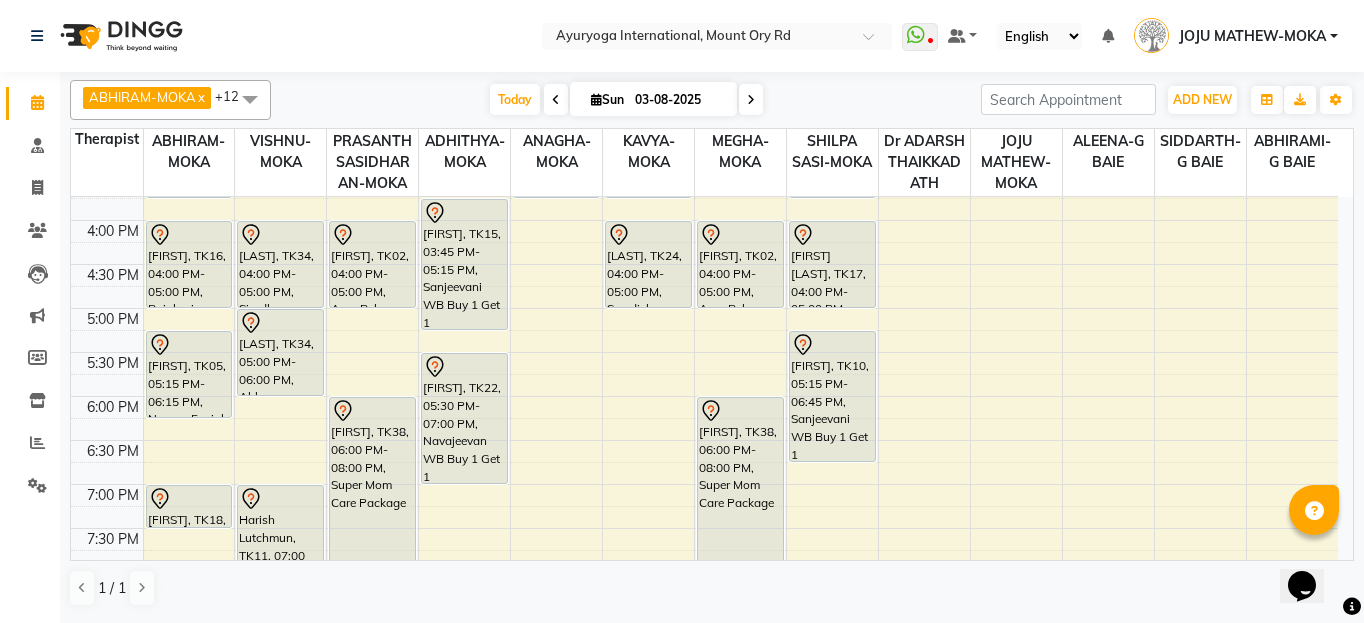 click on "7:00 AM 7:30 AM 8:00 AM 8:30 AM 9:00 AM 9:30 AM 10:00 AM 10:30 AM 11:00 AM 11:30 AM 12:00 PM 12:30 PM 1:00 PM 1:30 PM 2:00 PM 2:30 PM 3:00 PM 3:30 PM 4:00 PM 4:30 PM 5:00 PM 5:30 PM 6:00 PM 6:30 PM 7:00 PM 7:30 PM 8:00 PM 8:30 PM     Suraj, TK21, 08:00 AM-09:00 AM, Abhyangam+Bhashpa sweda(Without Oil)     Suraj, TK21, 09:00 AM-09:01 AM, Snehapanam             Saverah, TK31, 10:00 AM-11:30 AM, Navajeevan WB Buy 1 Get 1             Ashwin, TK35, 11:45 AM-01:15 PM, Navajeevan WB Buy 1 Get 1             Taariq, TK23, 02:15 PM-03:45 PM, Sanjeevani WB Buy 1 Get 1              GOPEE, TK16, 04:00 PM-05:00 PM, Rujahari (Ayurvedic pain relieveing massage)             tejas, TK05, 05:15 PM-06:15 PM, Navara Facial             Shirish, TK18, 07:00 PM-07:30 PM, Sthanika Podikizhi     Mrs Lutchman, TK26, 08:00 AM-09:00 AM, Ayur Relax (Abhyangam + Steam)             Sankuntala Gujadhur, TK29, 09:15 AM-10:15 AM, Rujahari (Ayurvedic pain relieveing massage)" at bounding box center (704, 44) 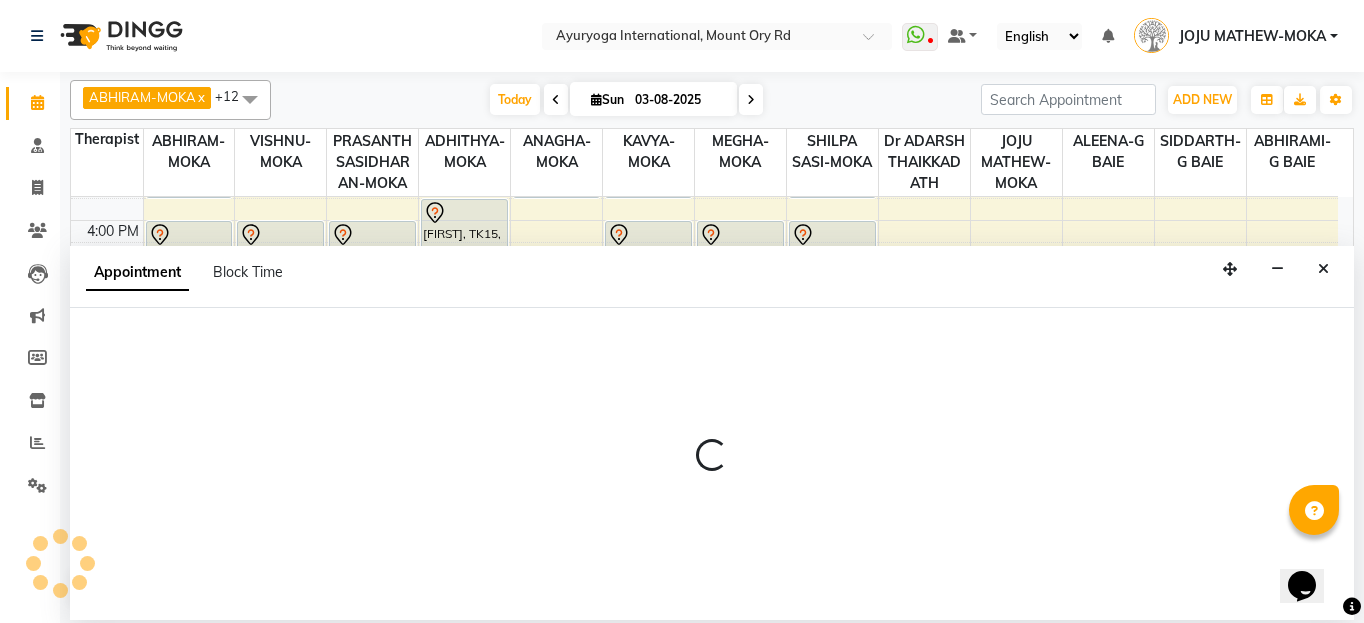 select on "36055" 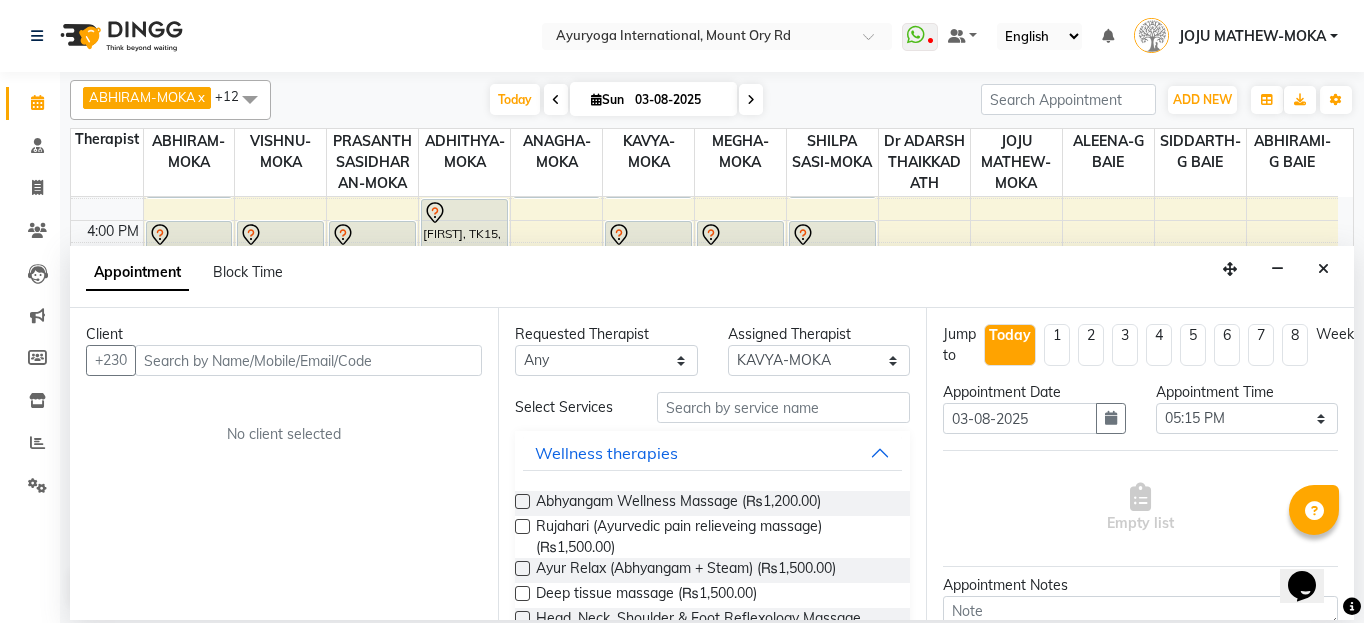 click at bounding box center [308, 360] 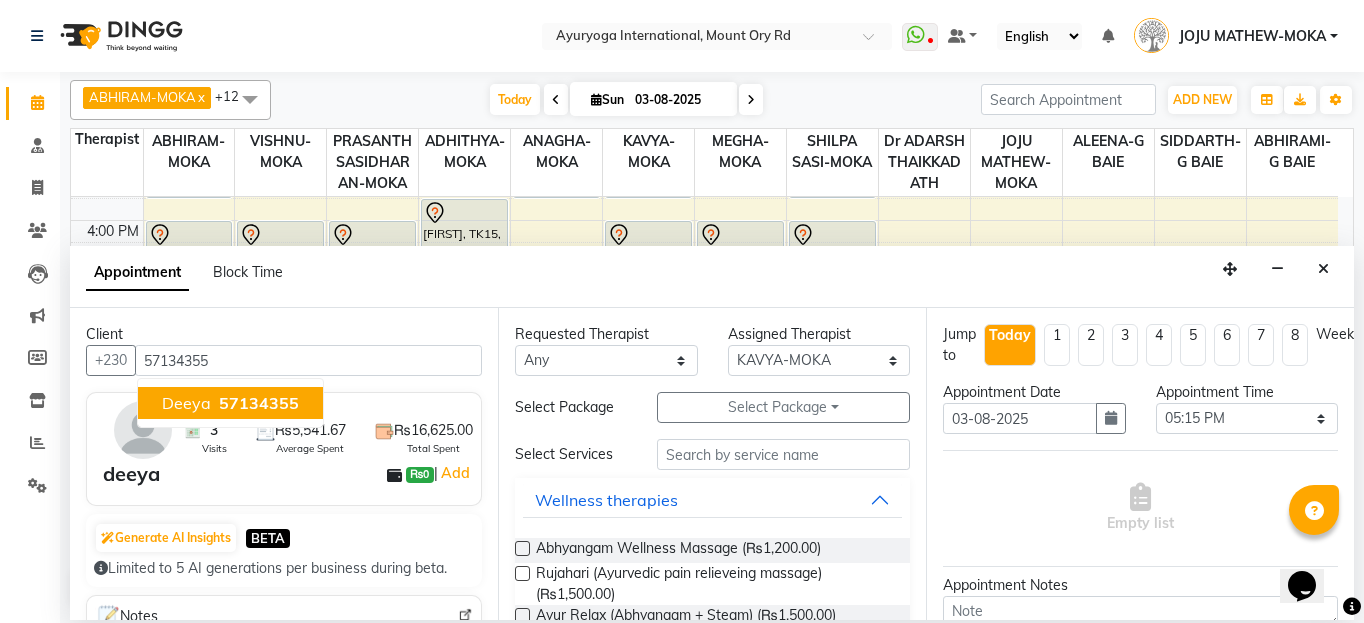 click on "57134355" at bounding box center [308, 360] 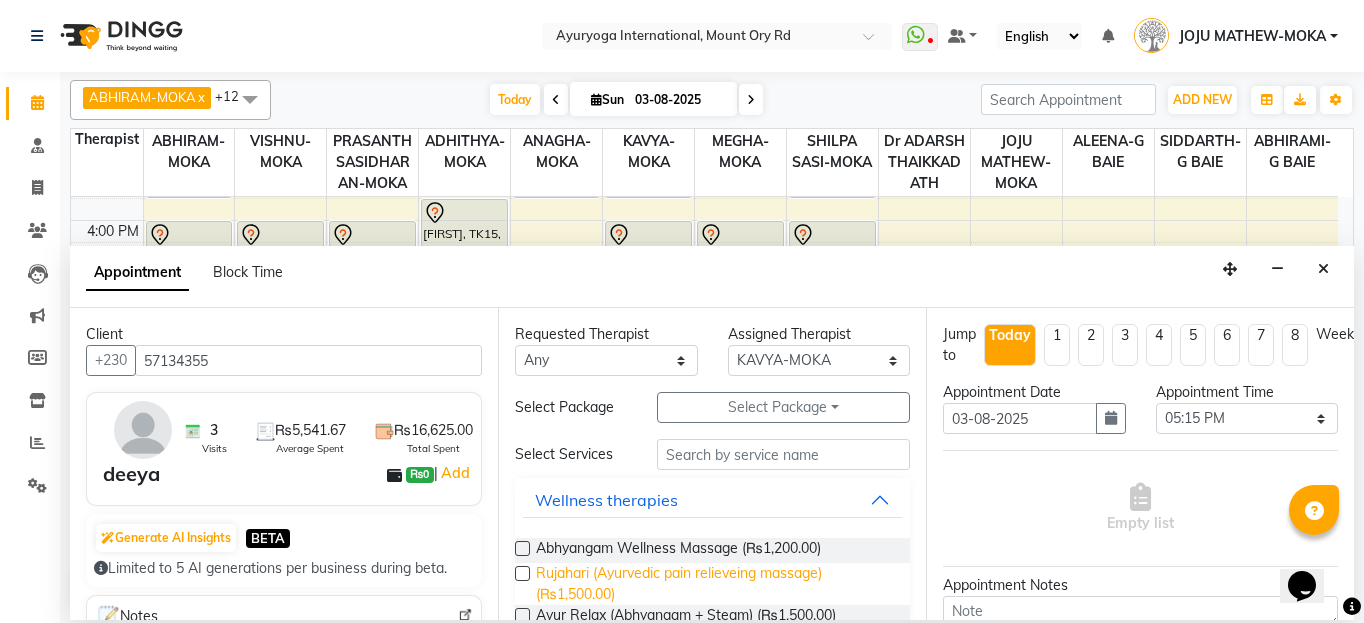 type on "57134355" 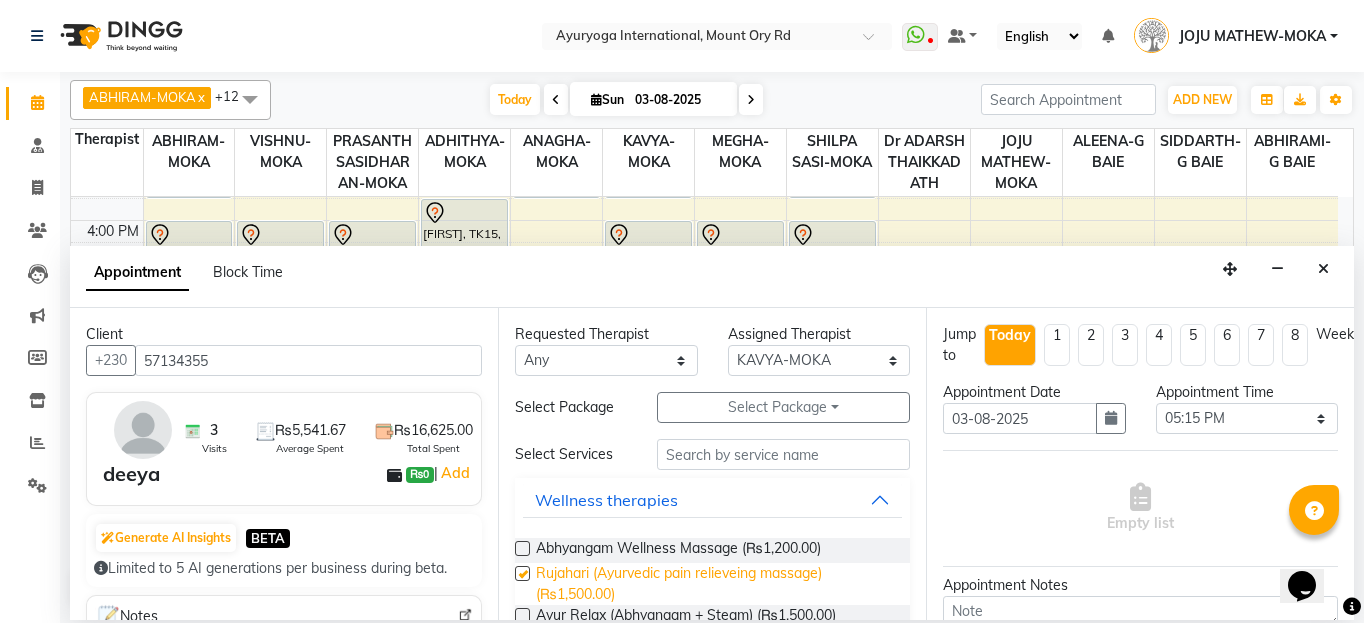 checkbox on "false" 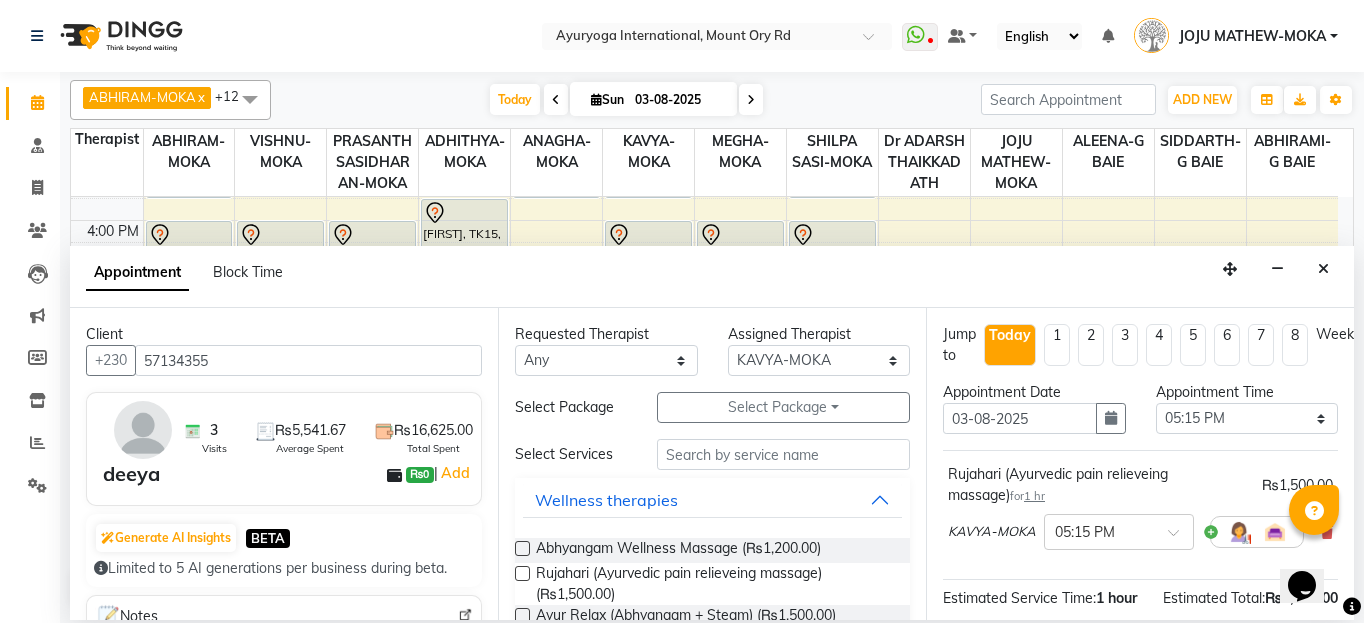 scroll, scrollTop: 274, scrollLeft: 0, axis: vertical 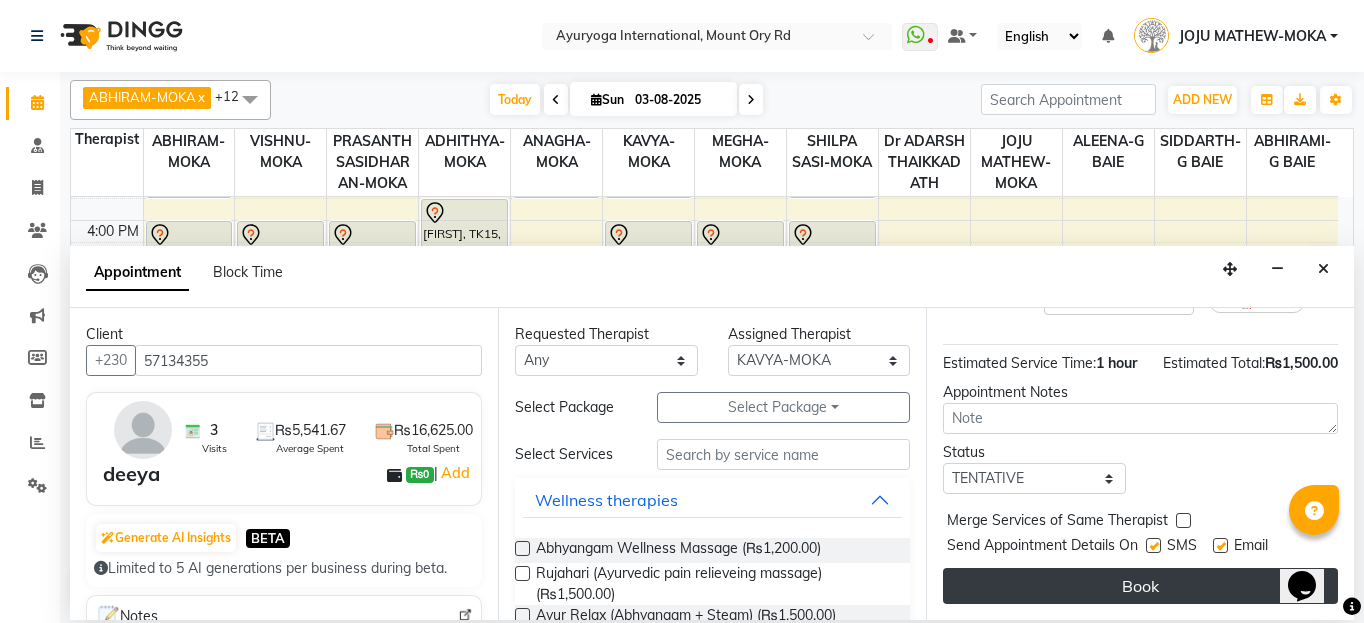 click on "Book" at bounding box center (1140, 586) 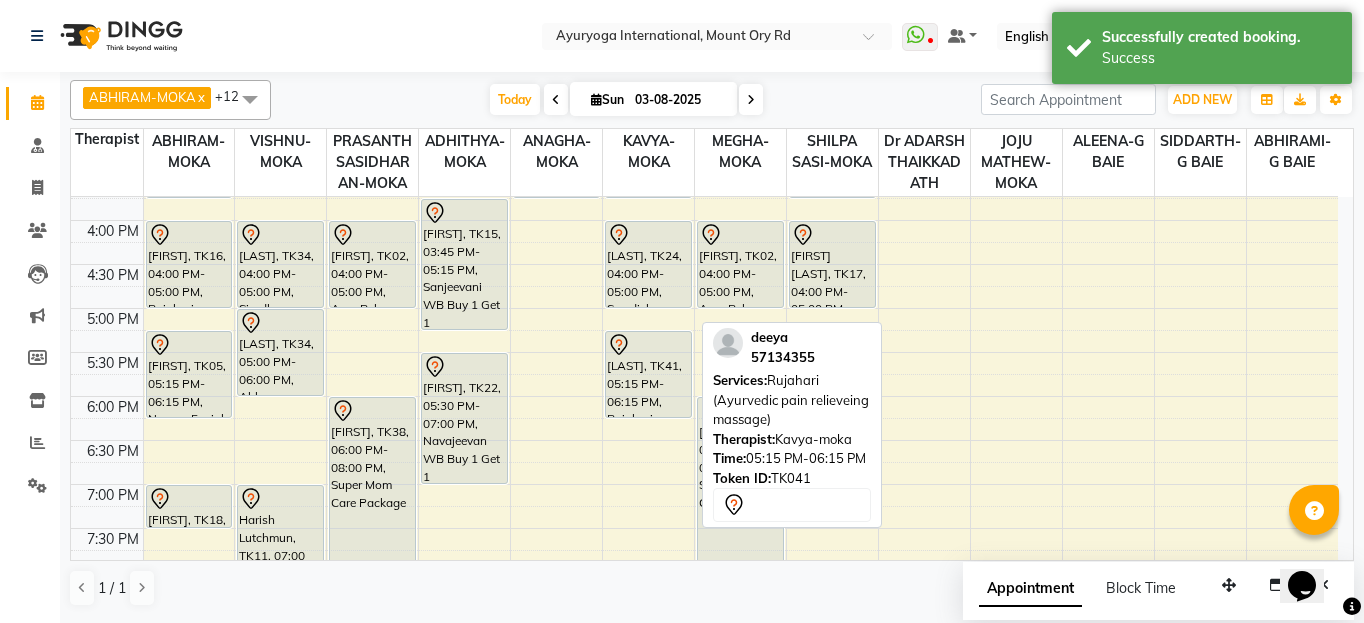 click on "[LAST], TK41, 05:15 PM-06:15 PM, Rujahari (Ayurvedic pain relieveing massage)" at bounding box center (648, 374) 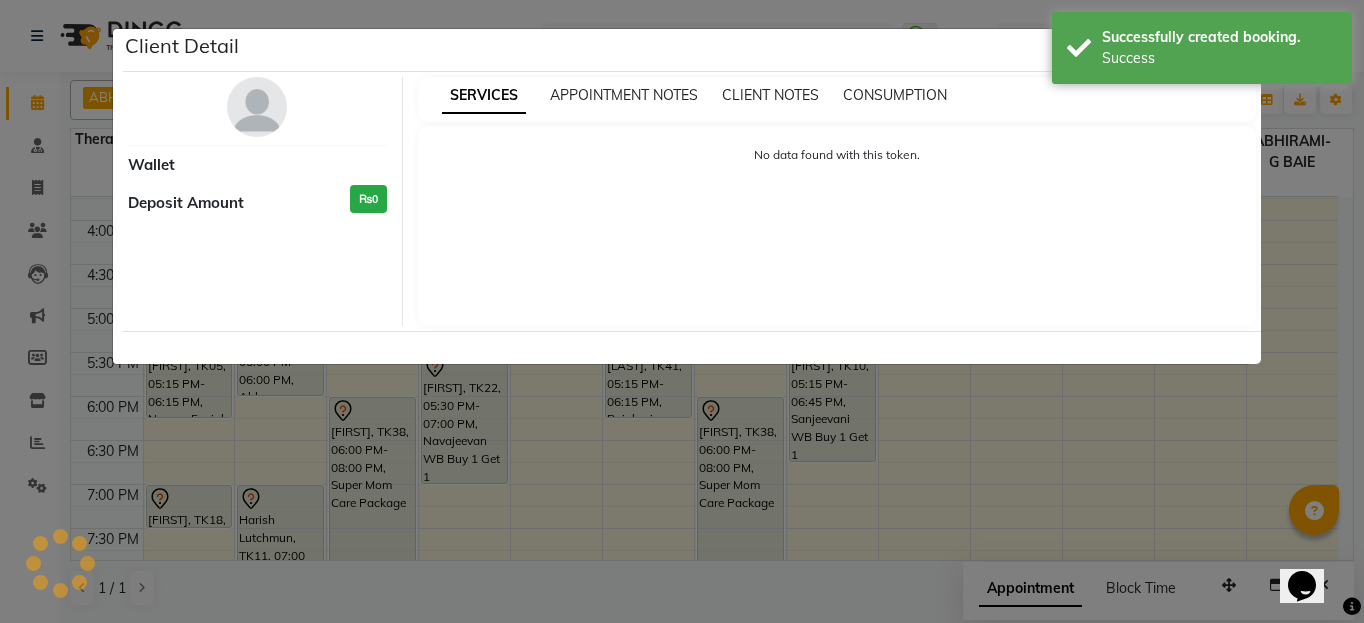select on "7" 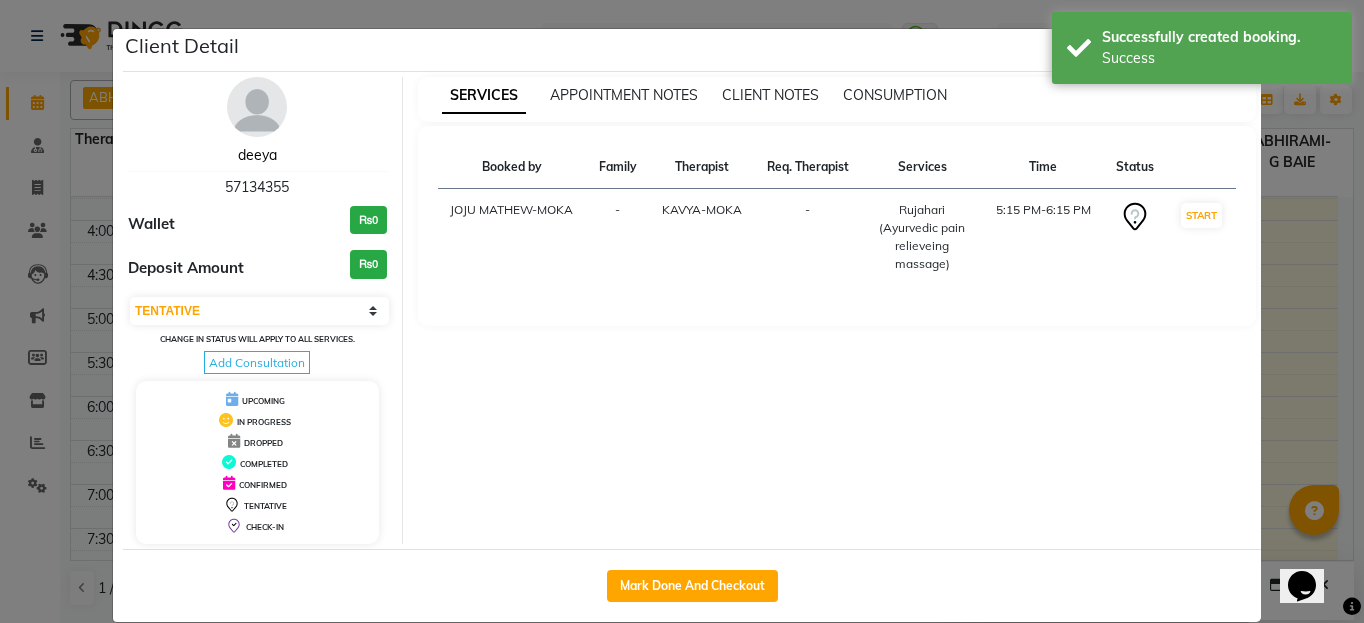 click on "deeya" at bounding box center (257, 155) 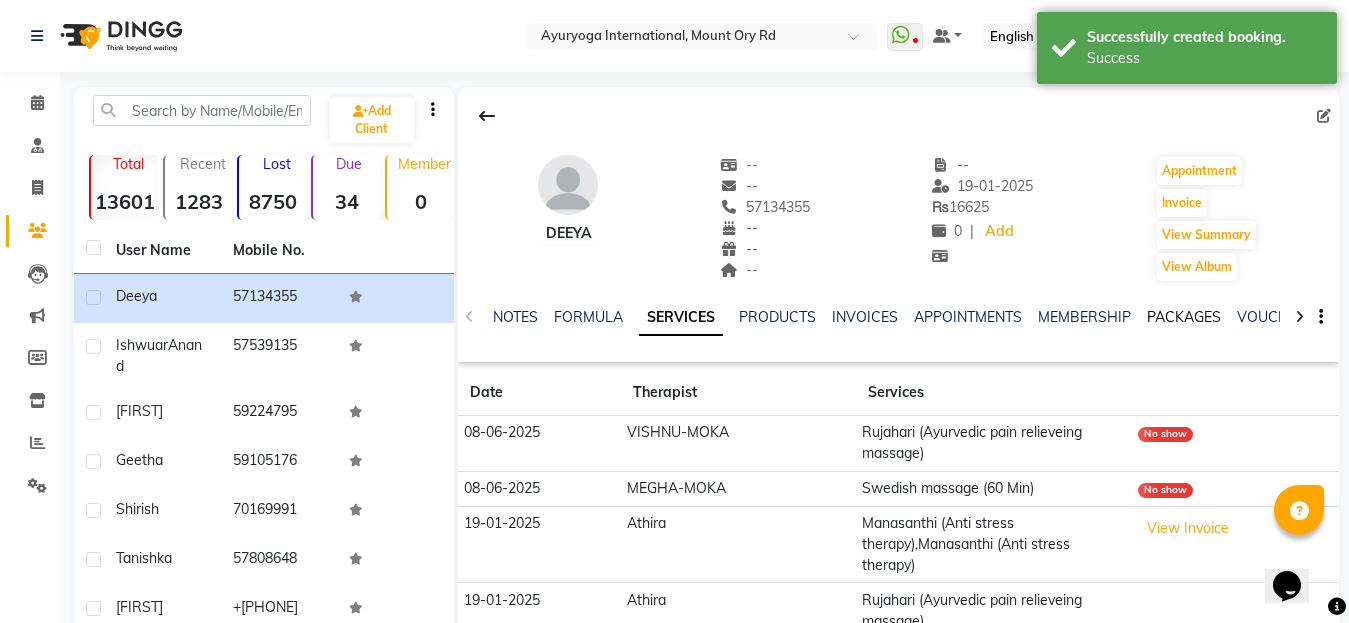 click on "PACKAGES" 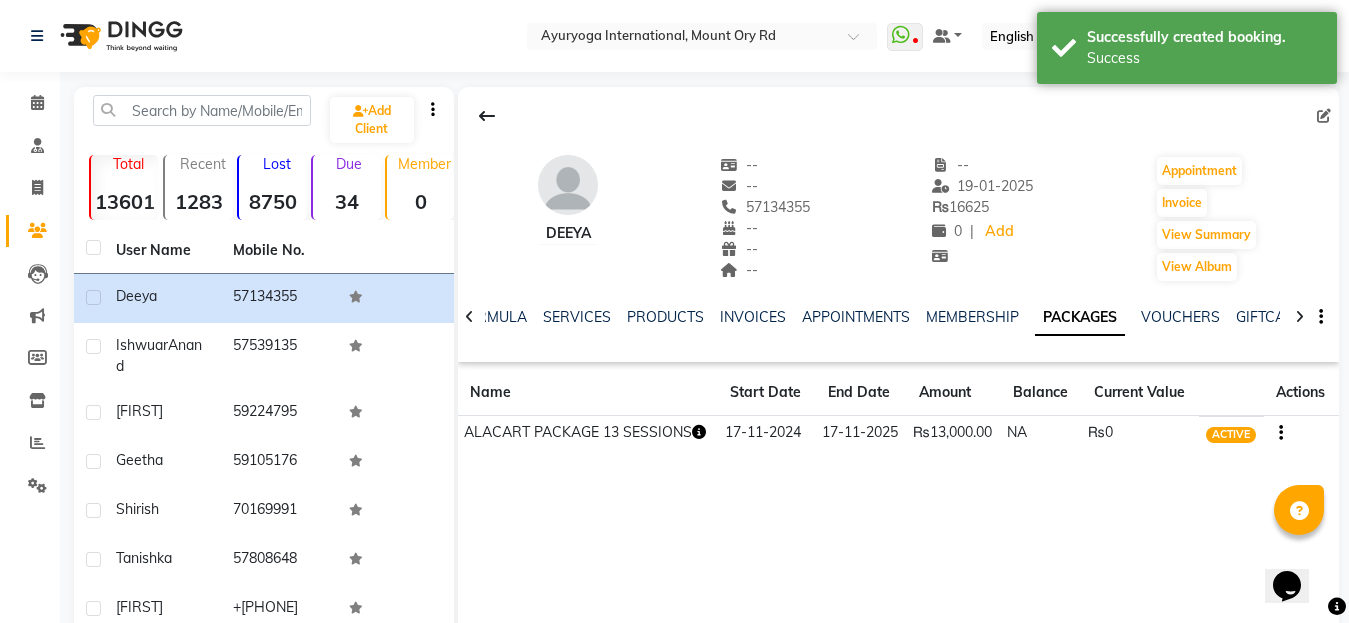 click on "ALACART PACKAGE 13 SESSIONS" 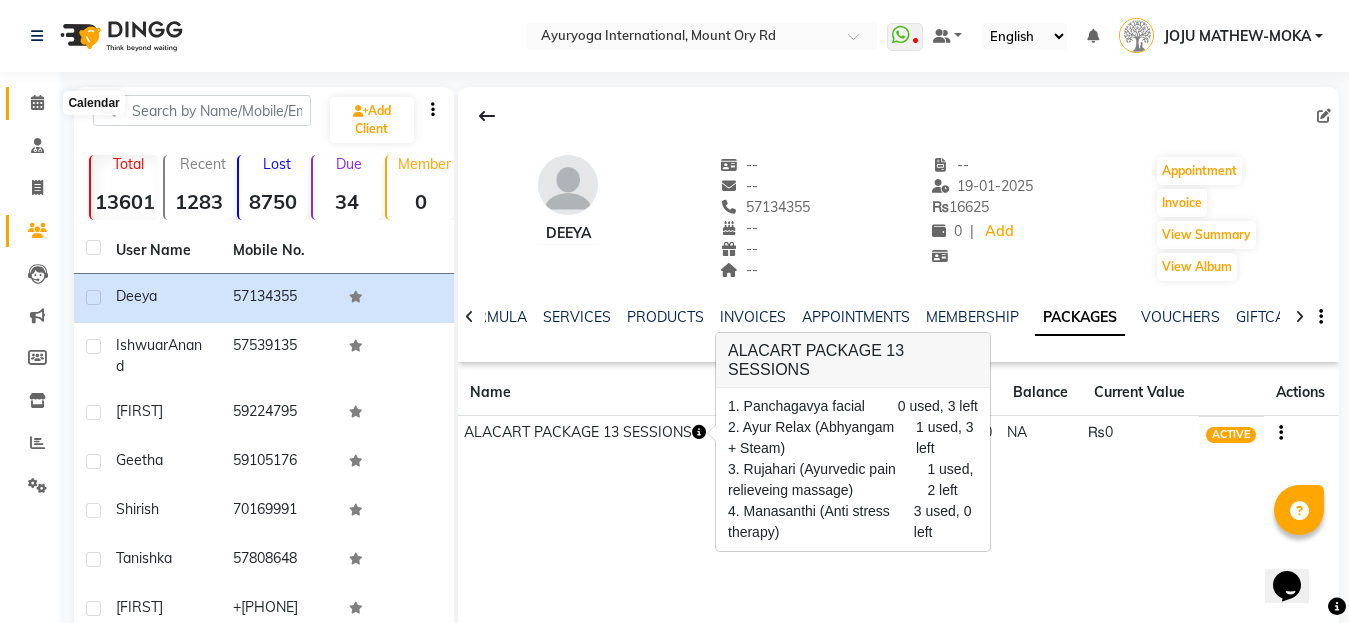 click 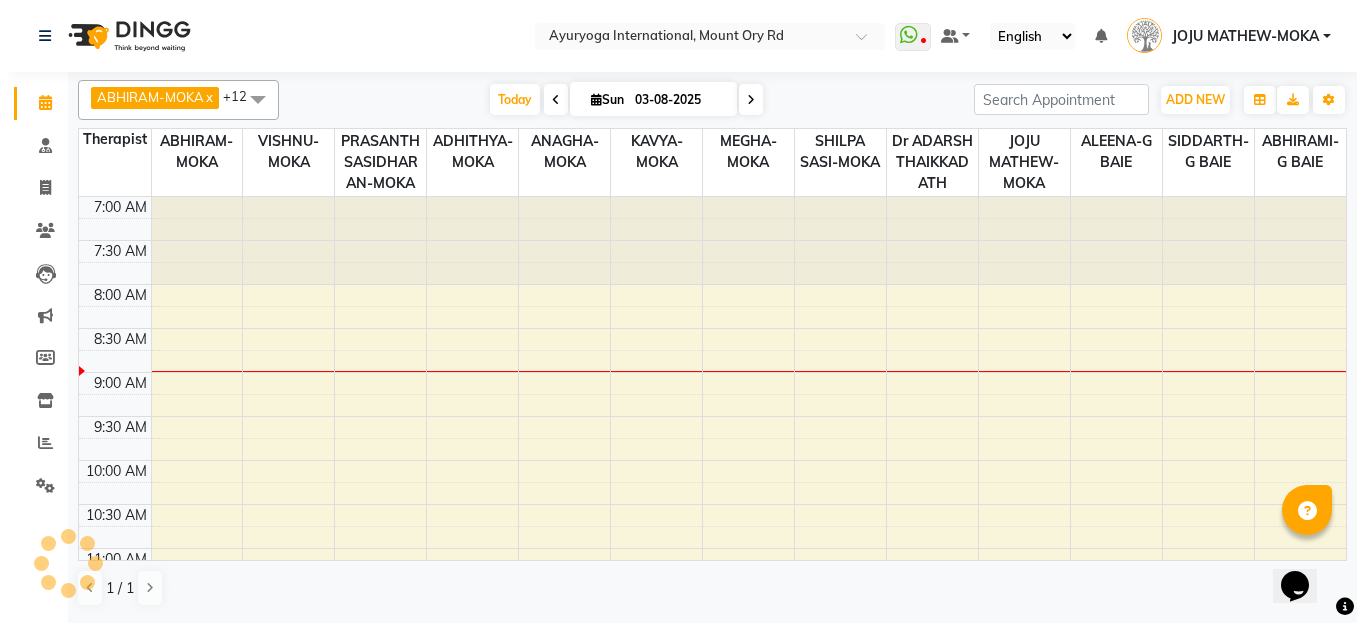 scroll, scrollTop: 0, scrollLeft: 0, axis: both 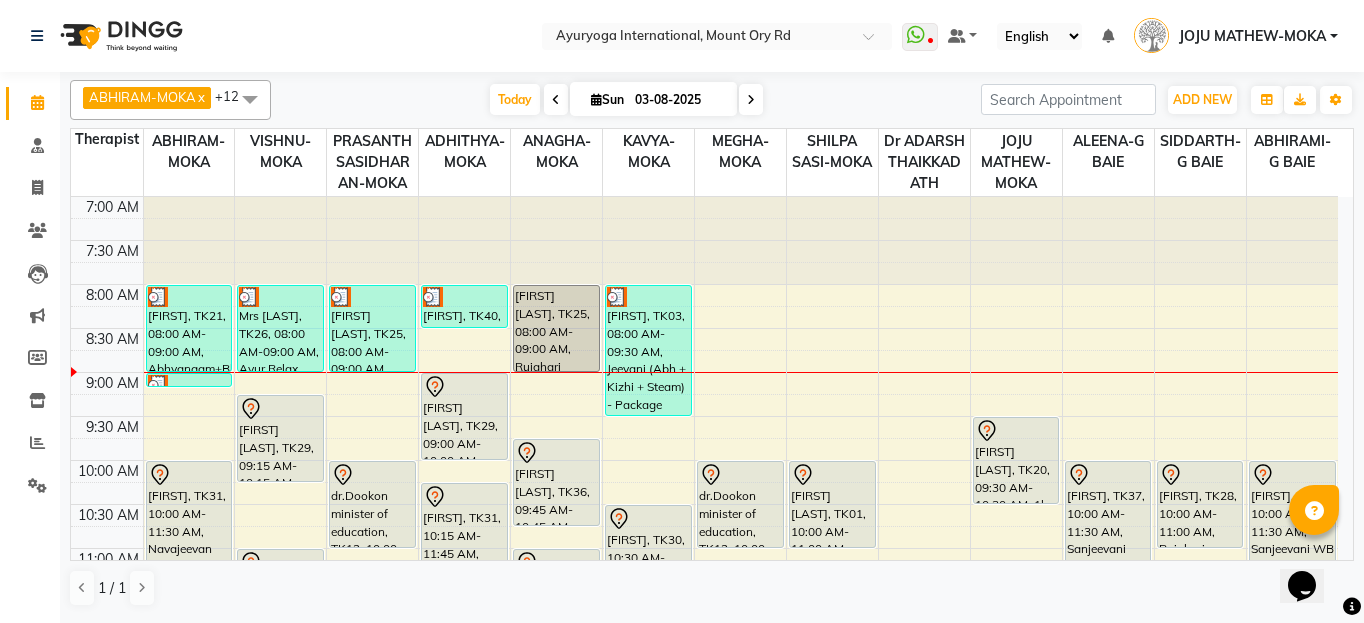 click at bounding box center [751, 99] 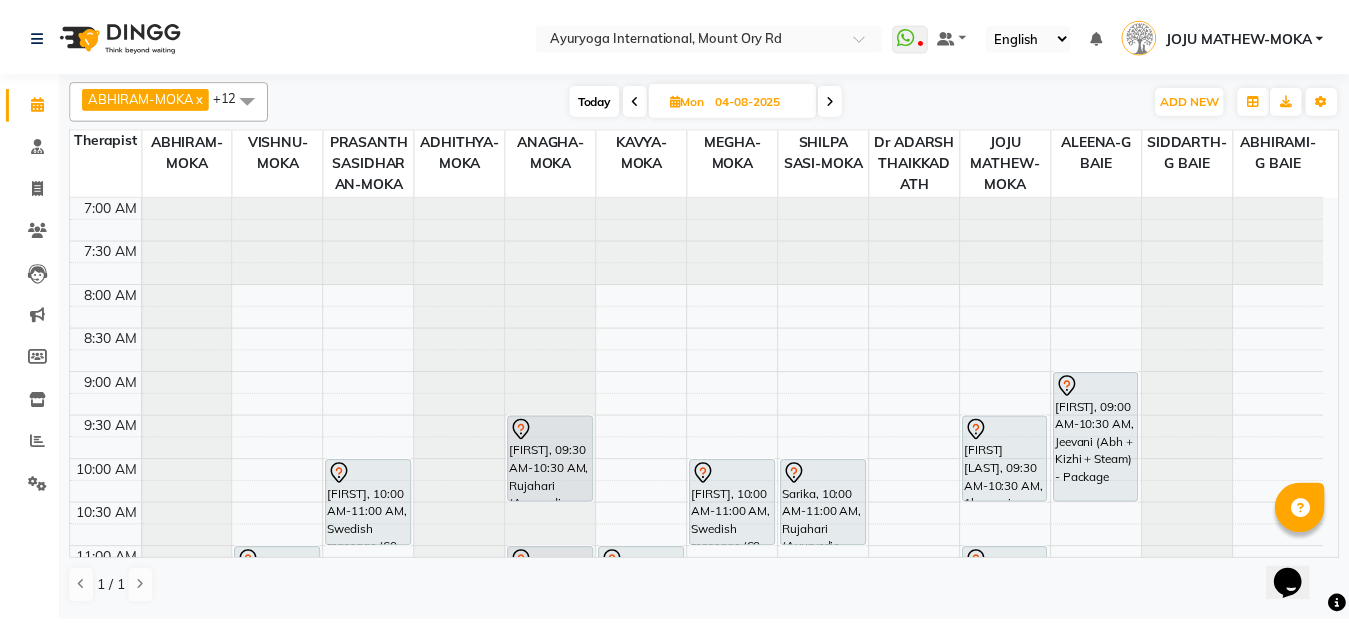 scroll, scrollTop: 100, scrollLeft: 0, axis: vertical 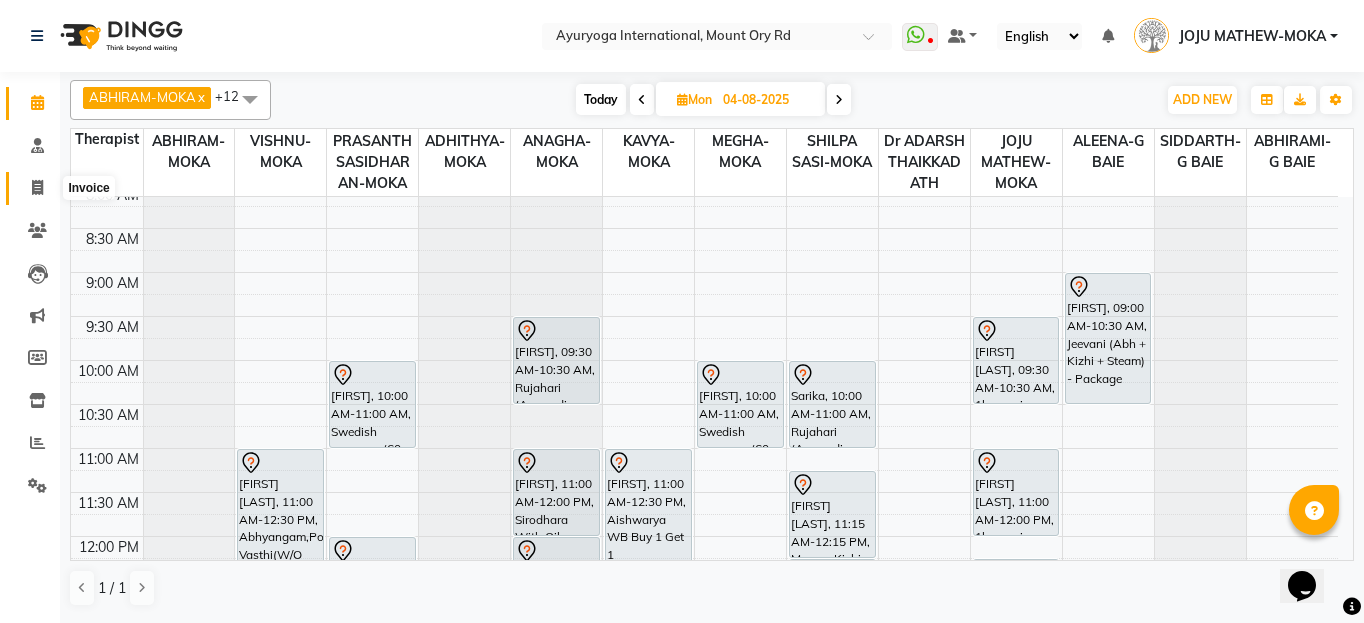click 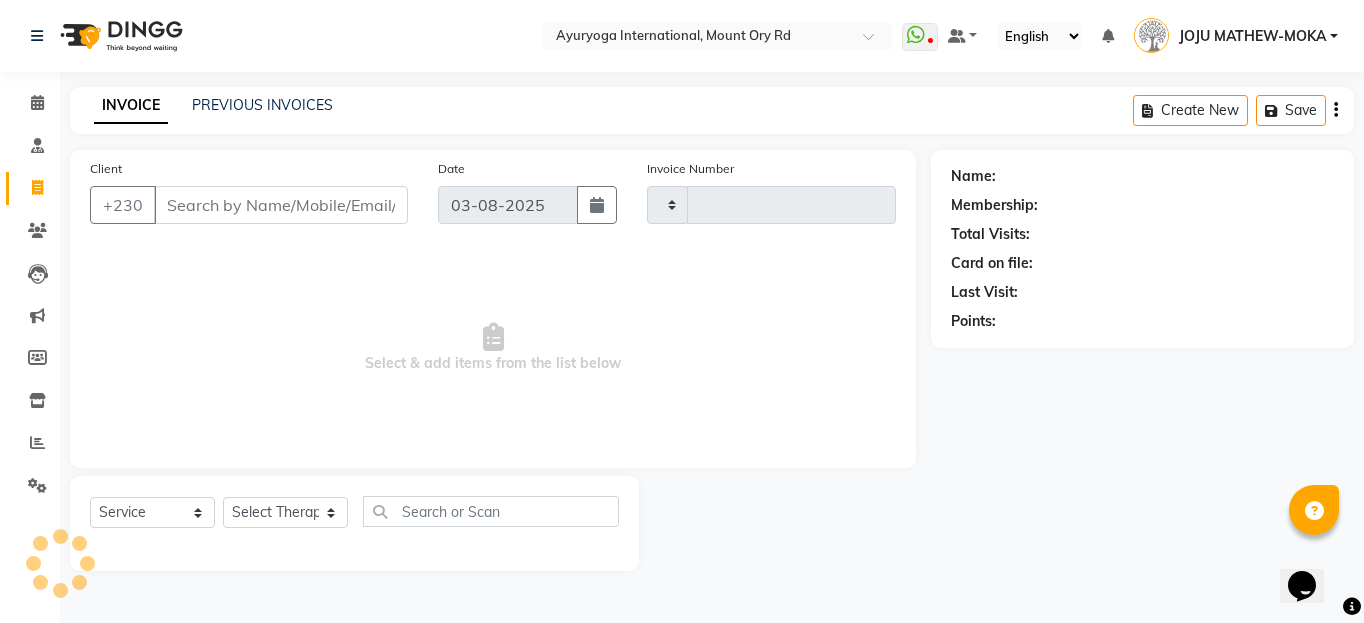 type on "4210" 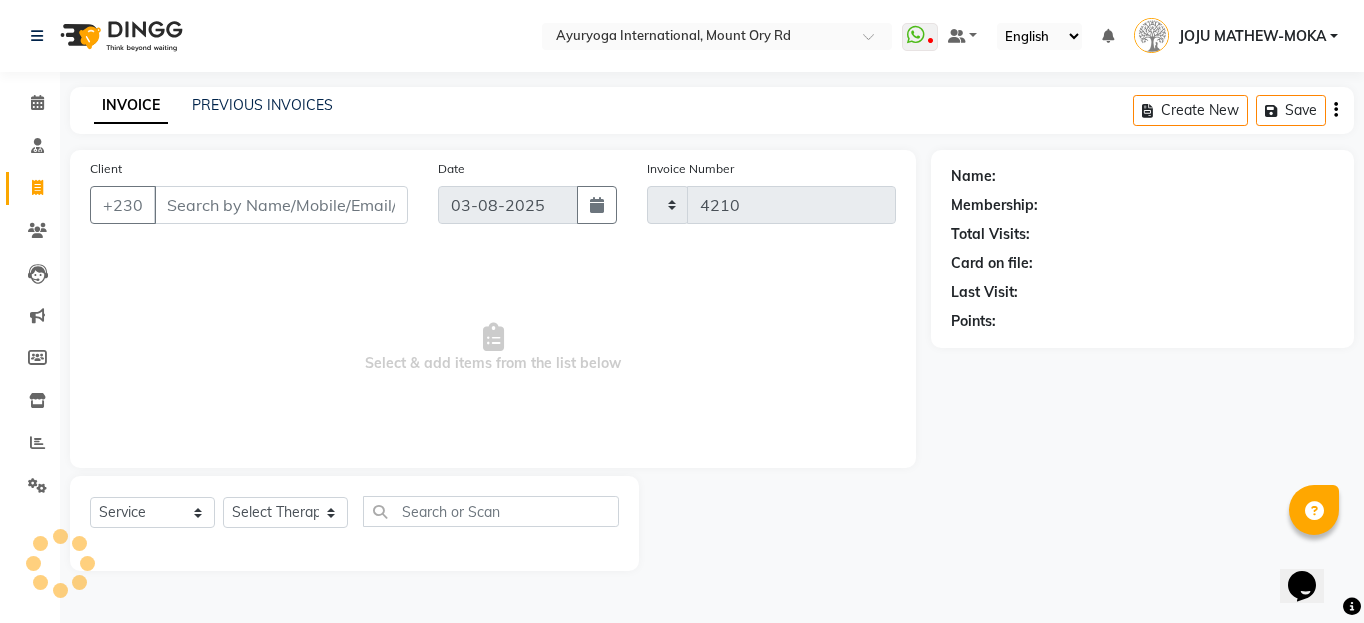 select on "730" 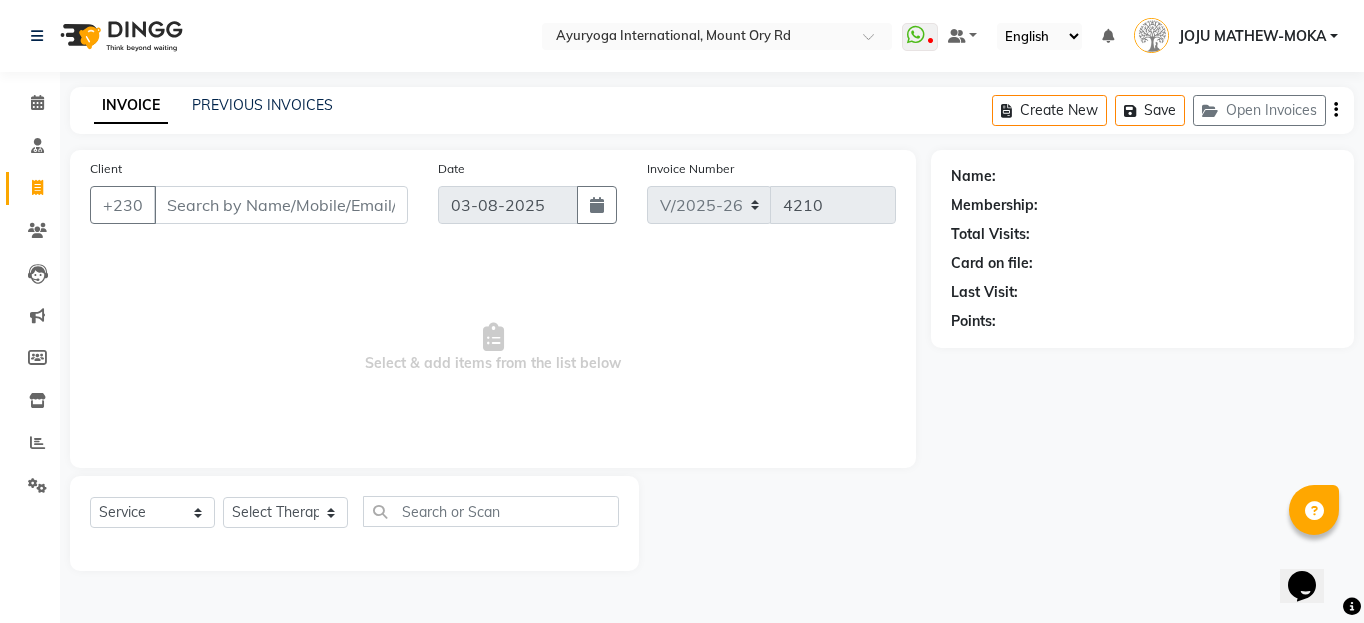 click on "INVOICE PREVIOUS INVOICES" 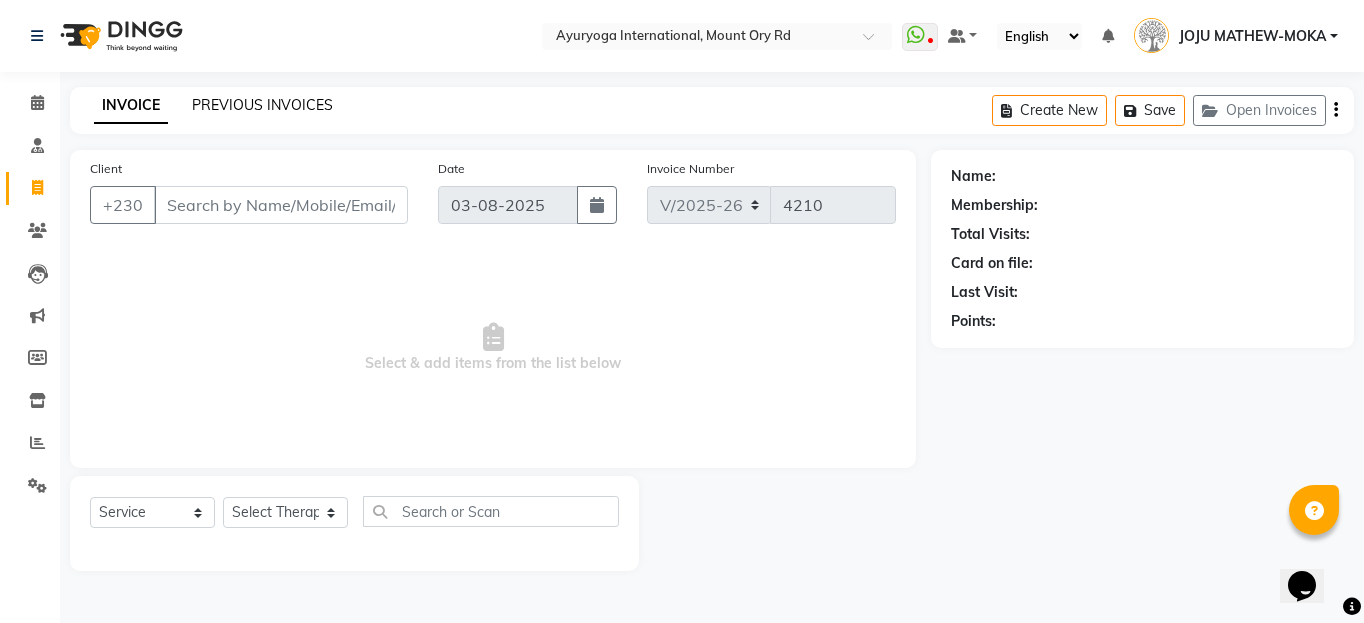 click on "PREVIOUS INVOICES" 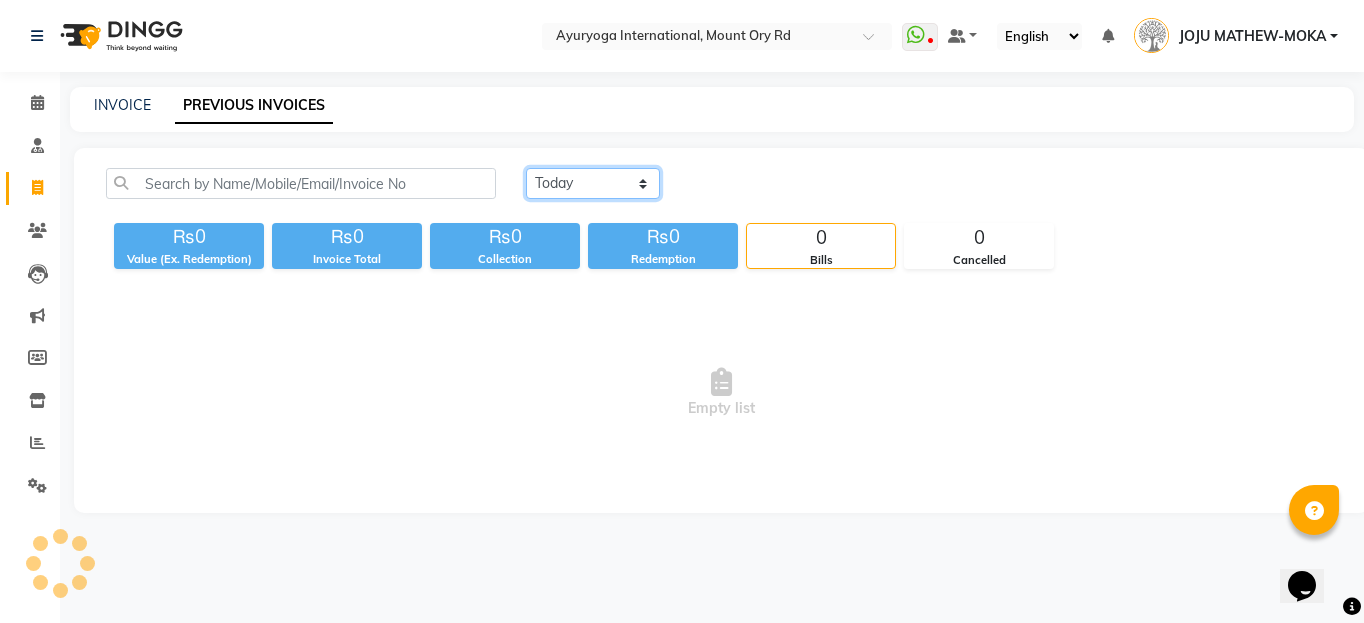 click on "Today Yesterday Custom Range" 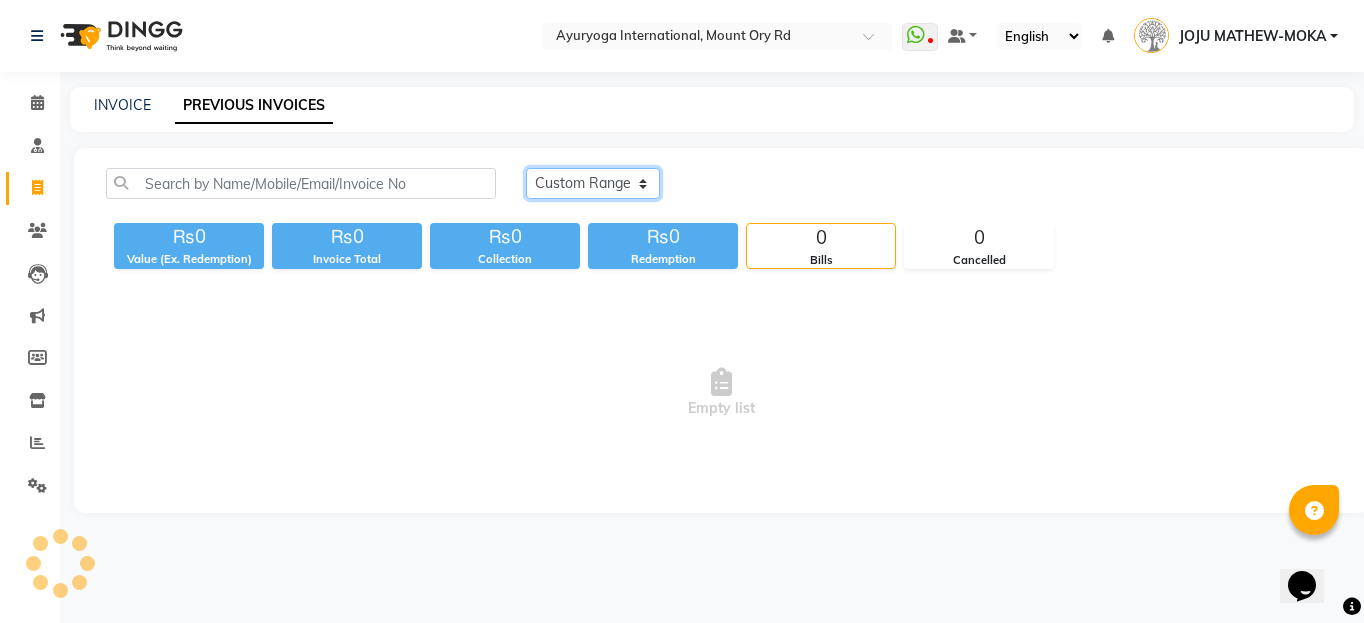 click on "Today Yesterday Custom Range" 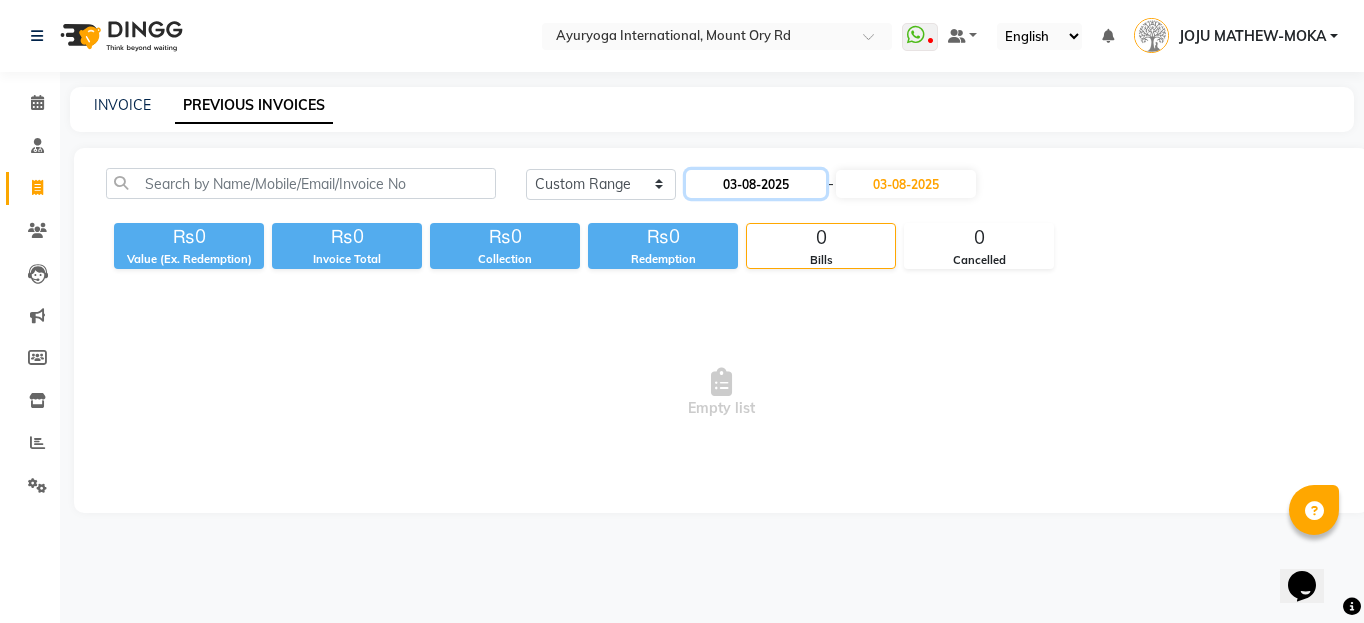 click on "03-08-2025" 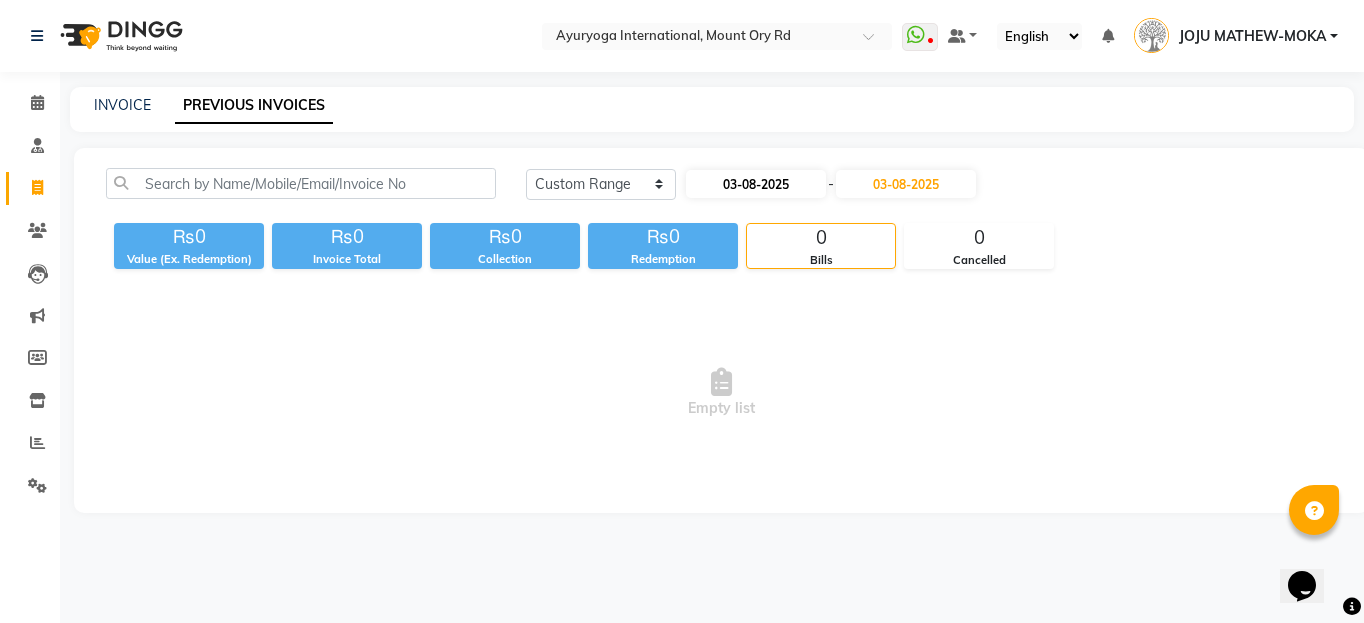 select on "8" 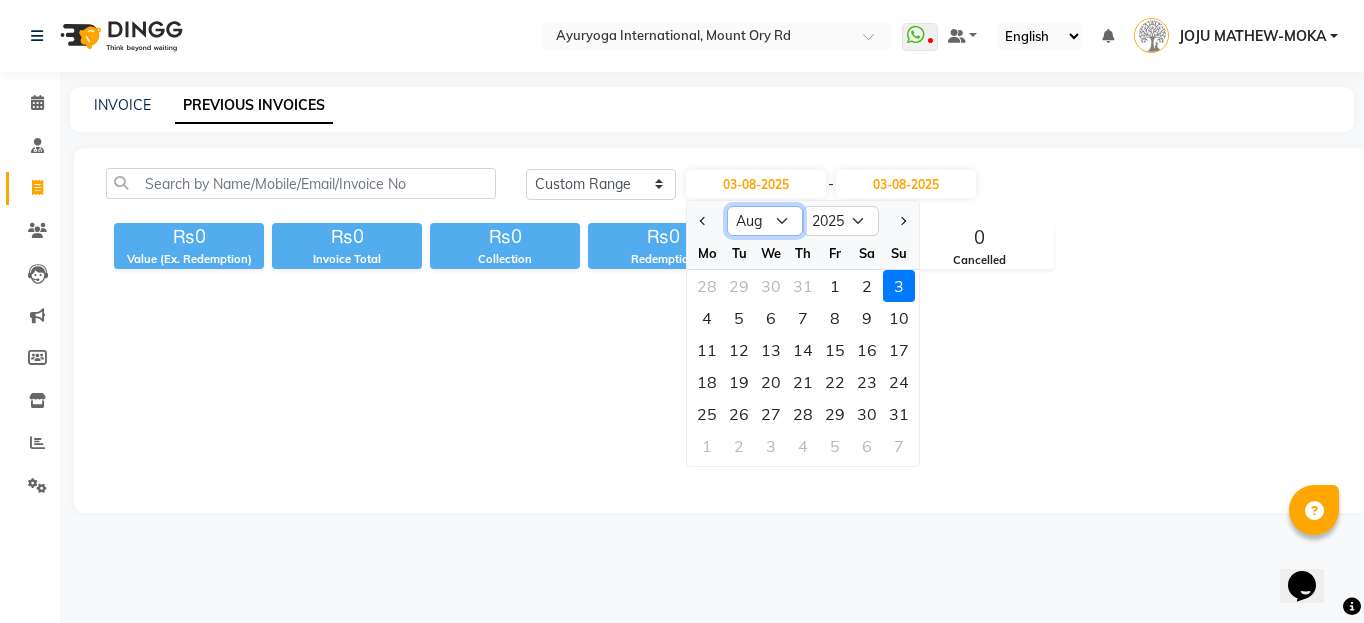 click on "Jan Feb Mar Apr May Jun Jul Aug Sep Oct Nov Dec" 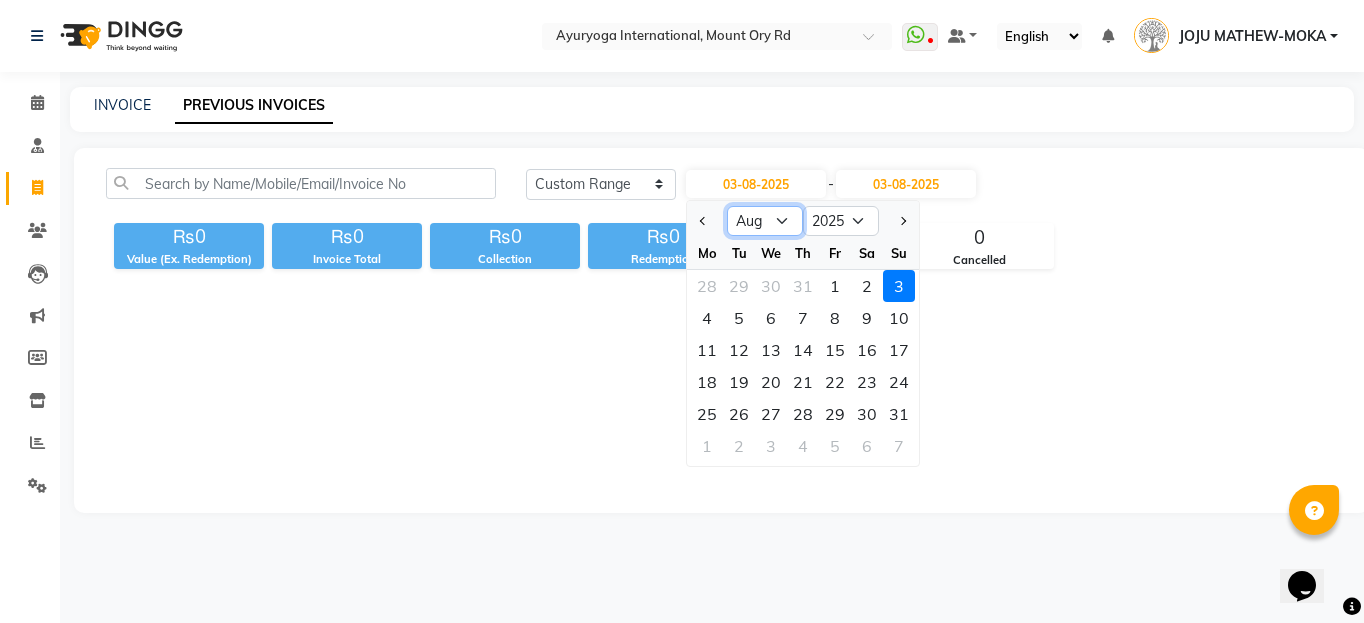 select on "6" 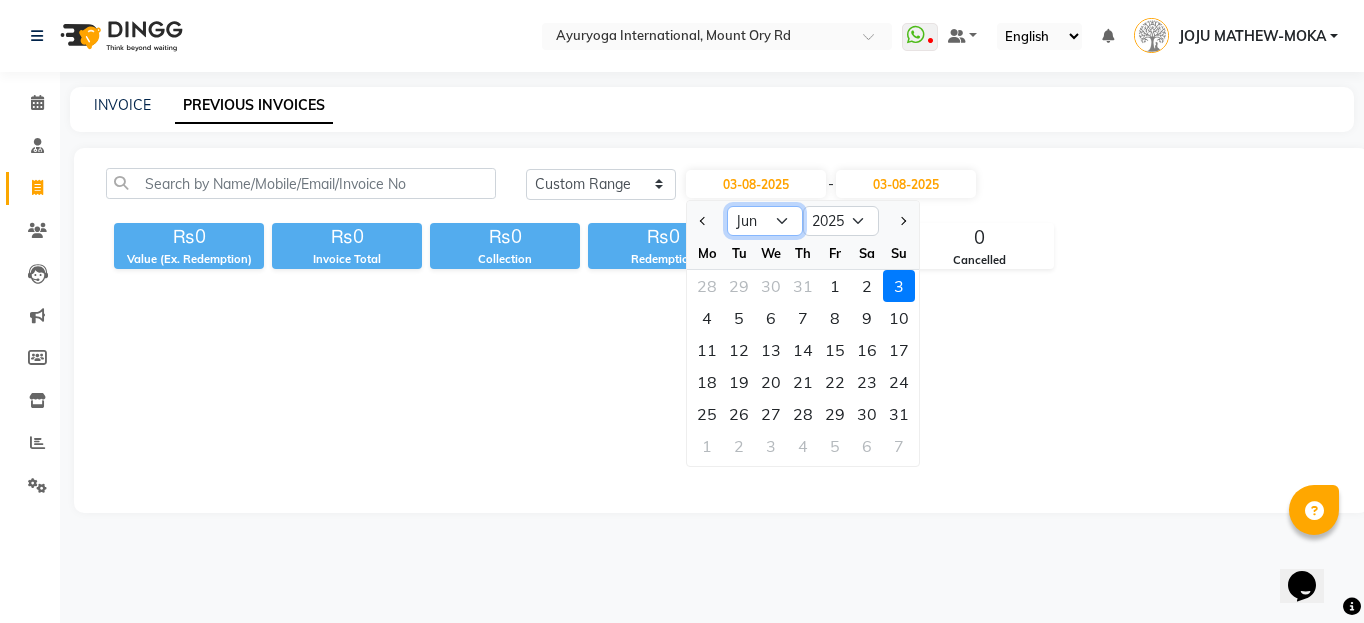 click on "Jan Feb Mar Apr May Jun Jul Aug Sep Oct Nov Dec" 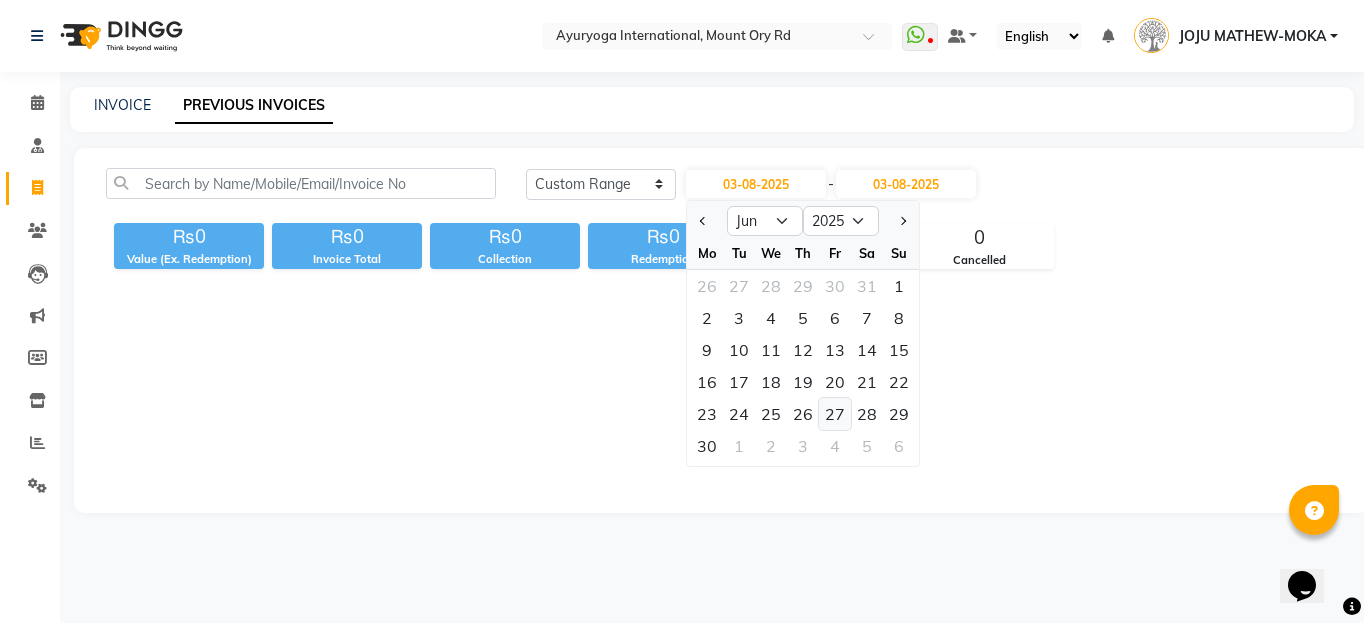 click on "27" 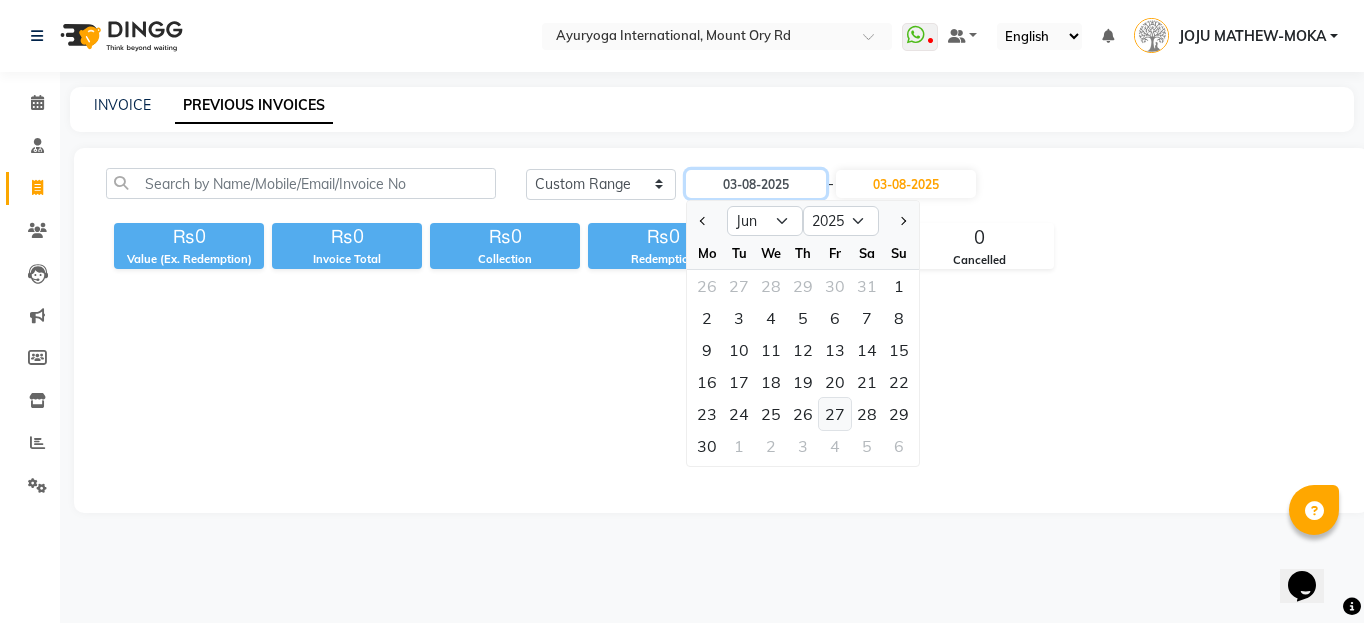 type on "27-06-2025" 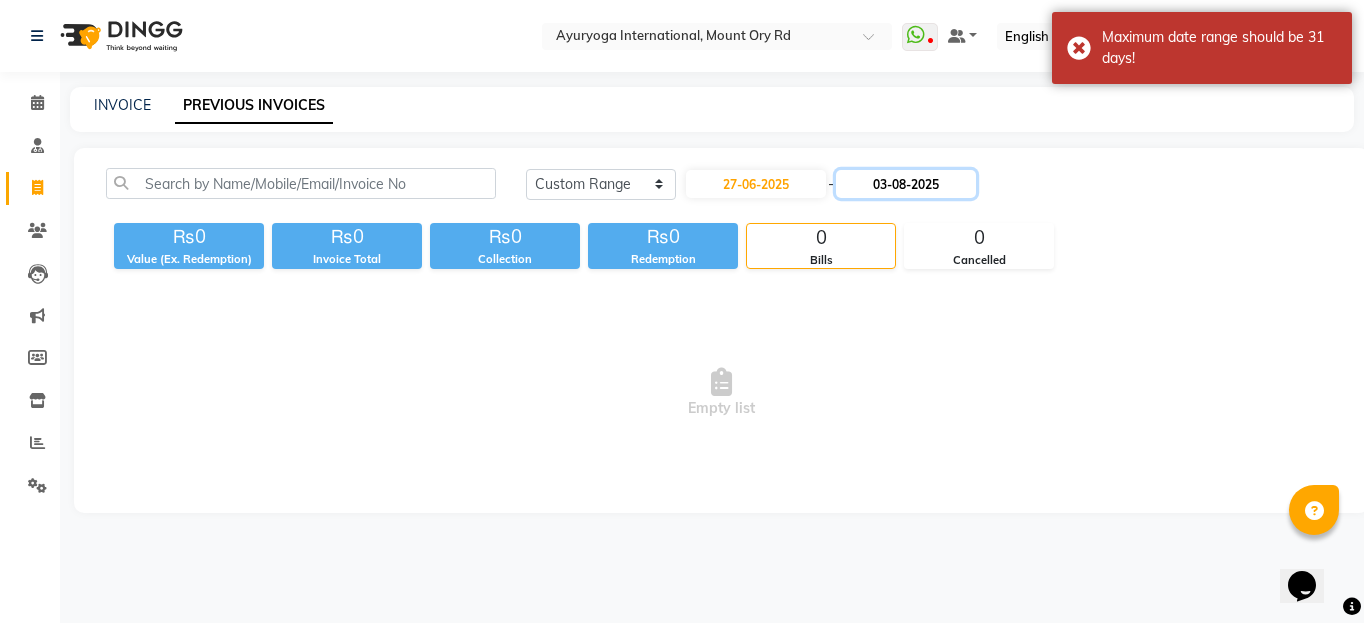 click on "03-08-2025" 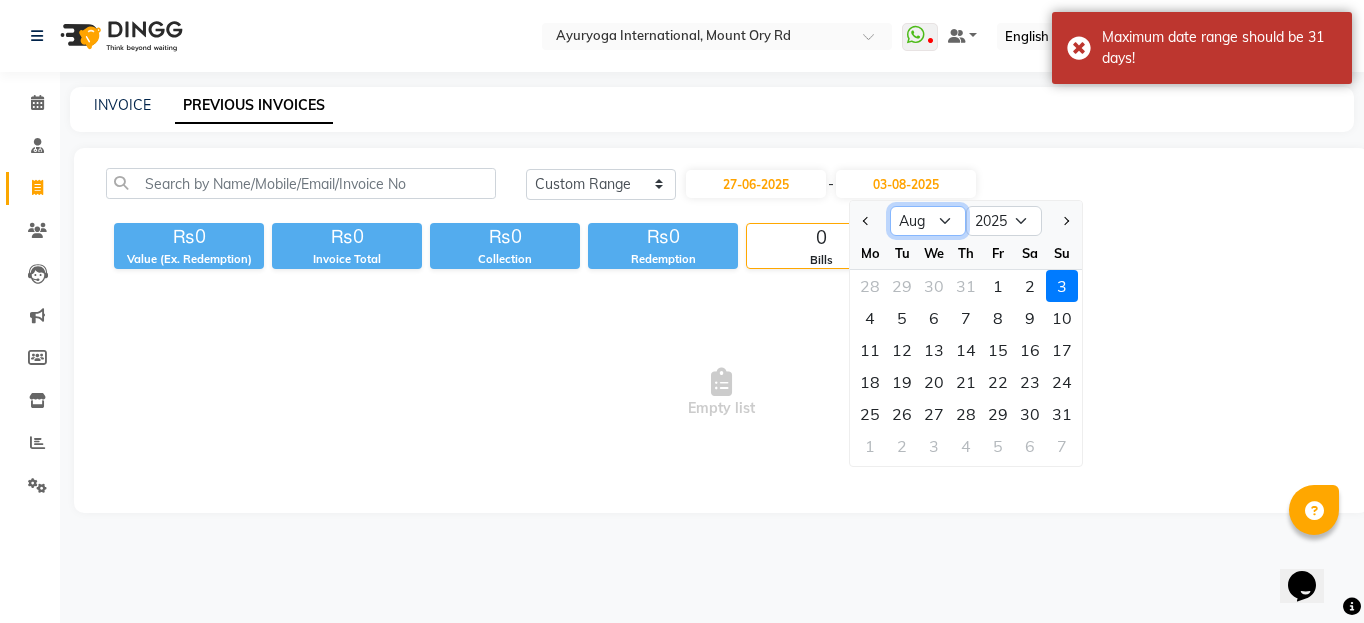 click on "Jun Jul Aug Sep Oct Nov Dec" 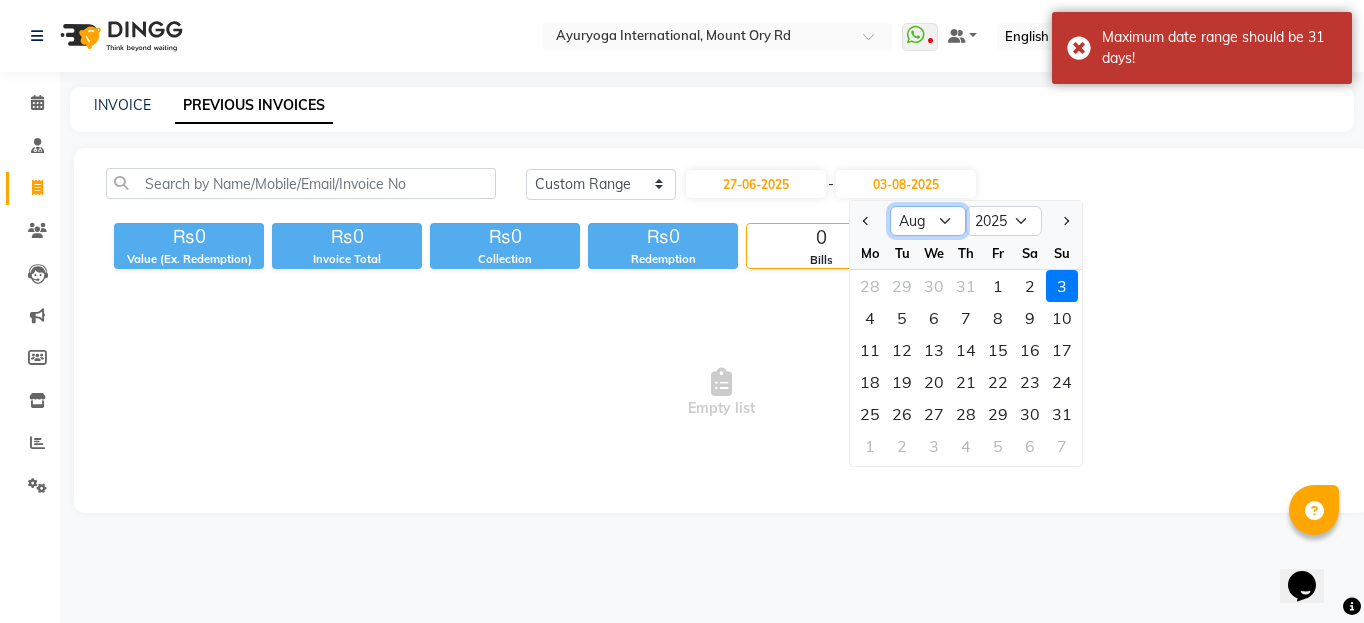select on "6" 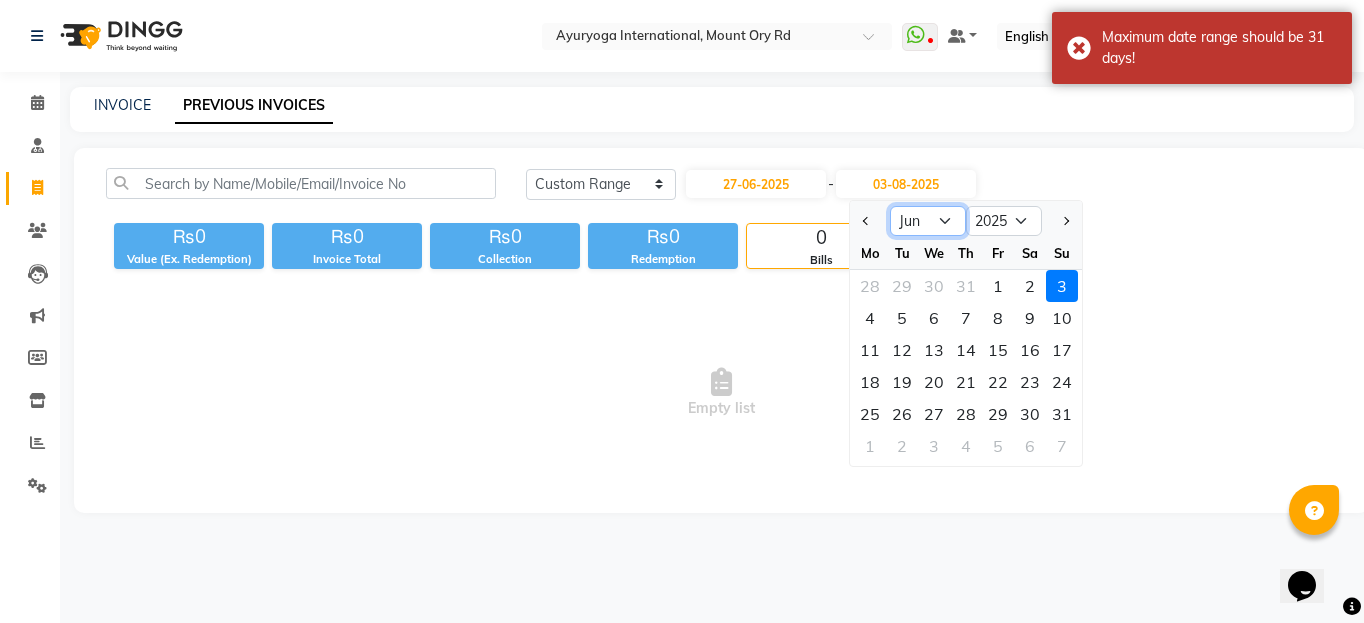 click on "Jun Jul Aug Sep Oct Nov Dec" 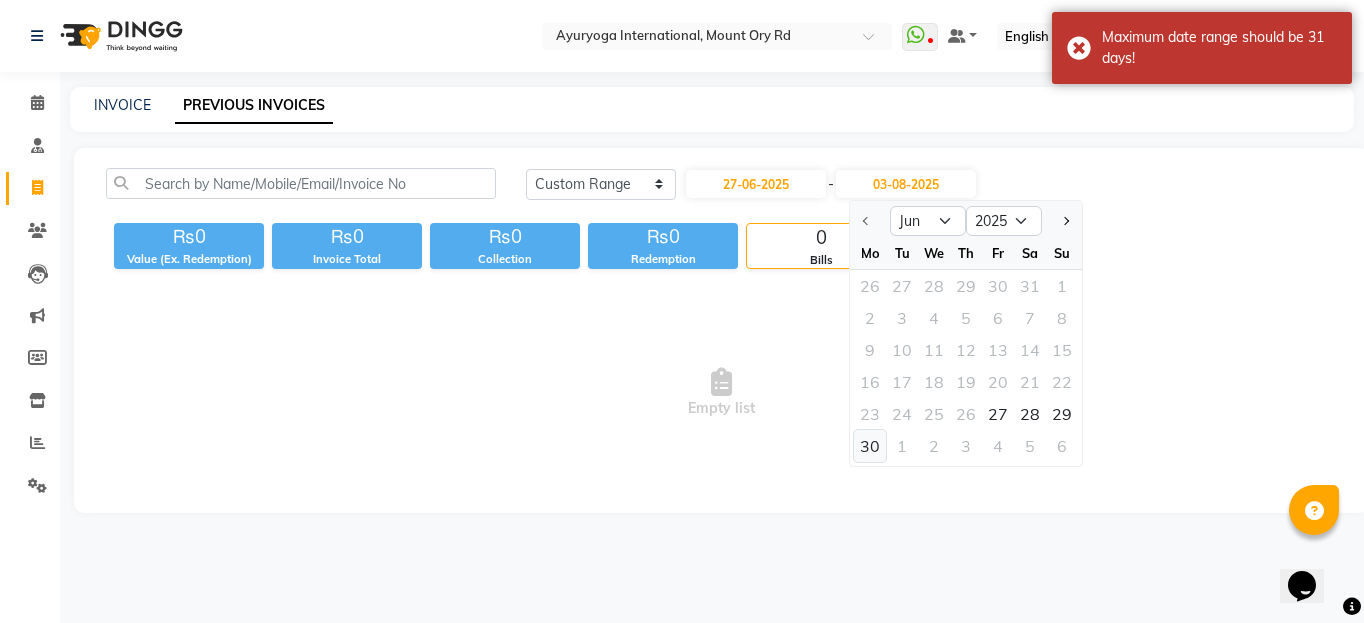 click on "30" 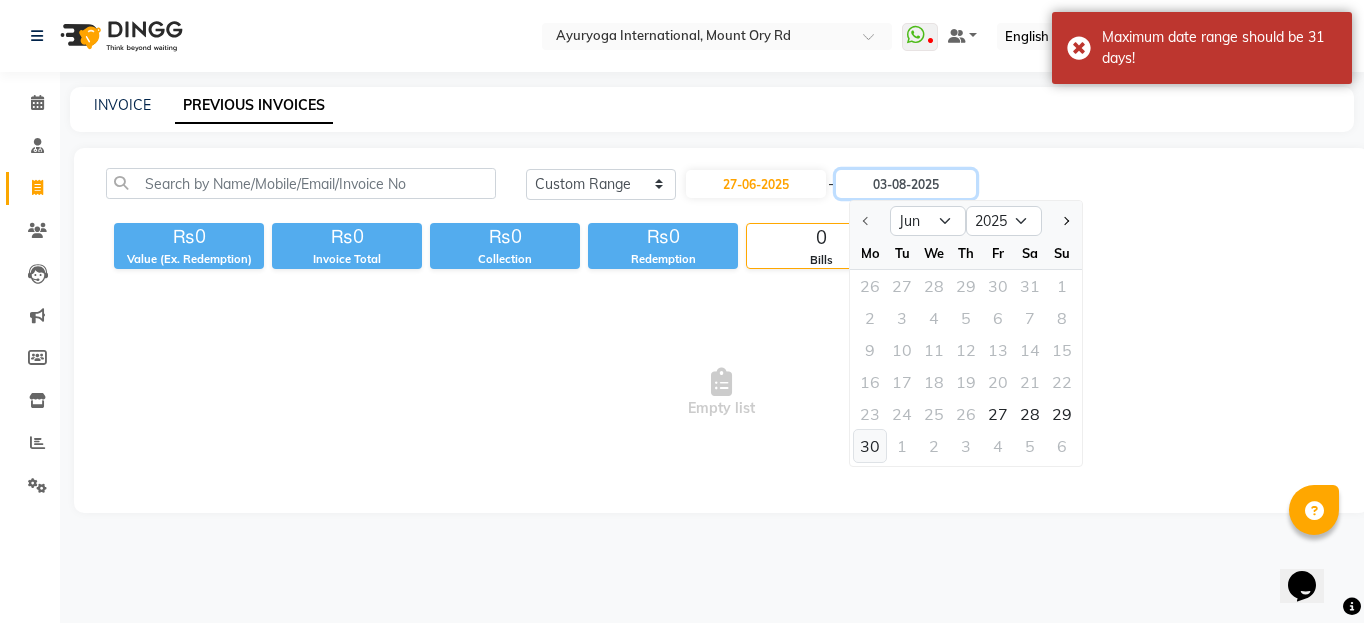 type on "30-06-2025" 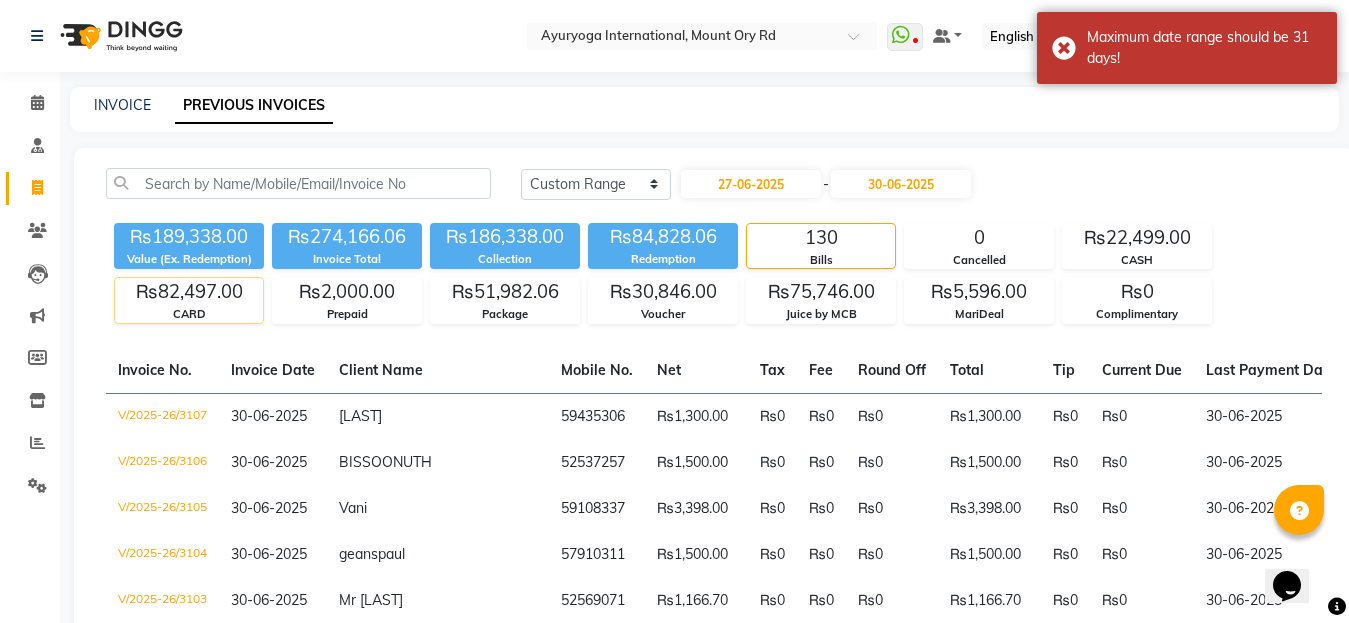 click on "₨82,497.00" 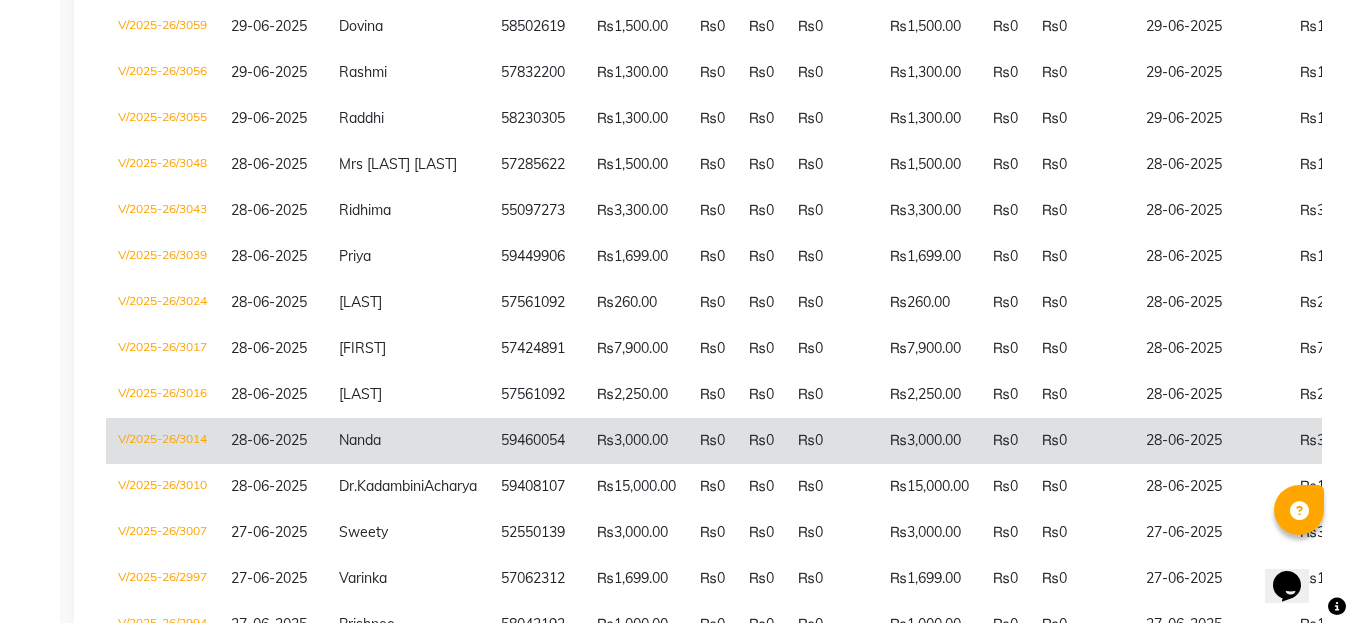 scroll, scrollTop: 900, scrollLeft: 0, axis: vertical 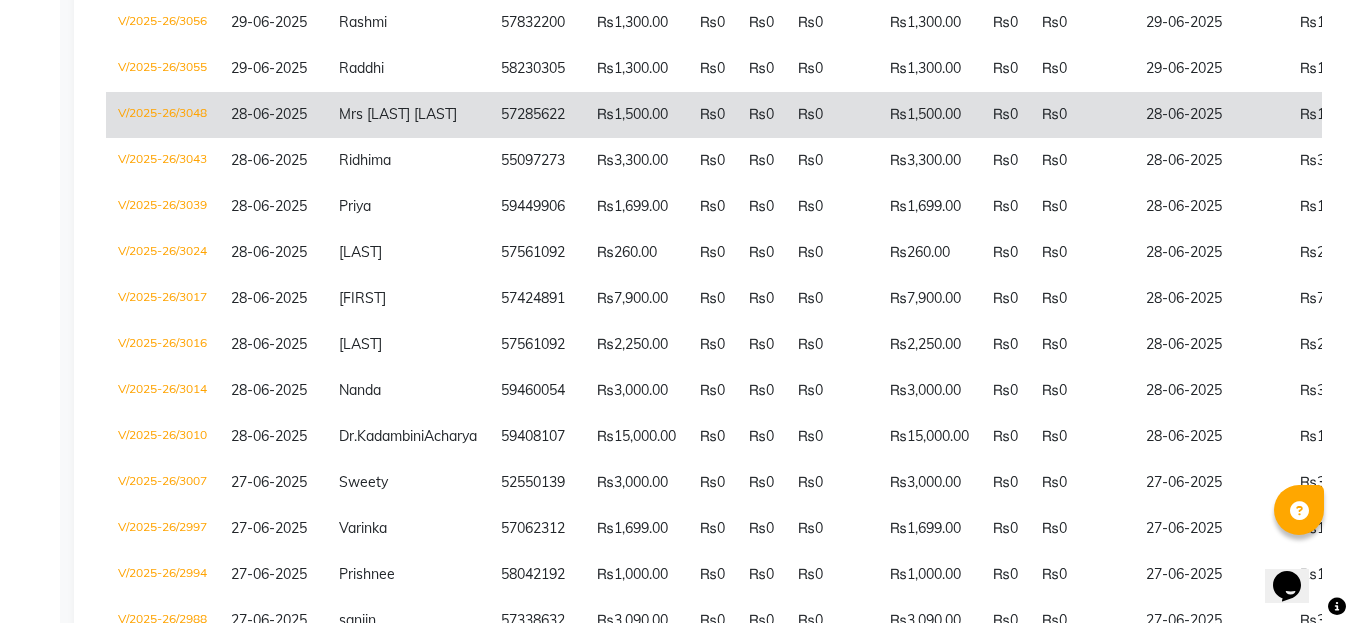 click on "Mrs Shanu Purmanund" 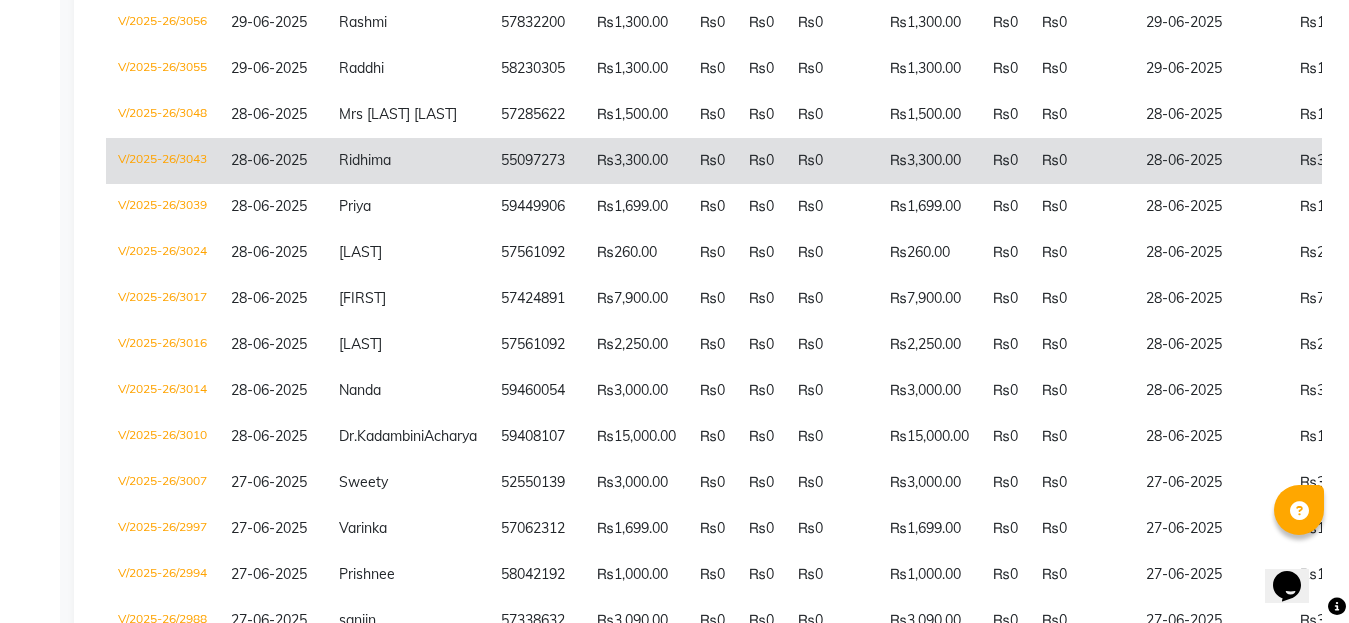 click on "Ridhima" 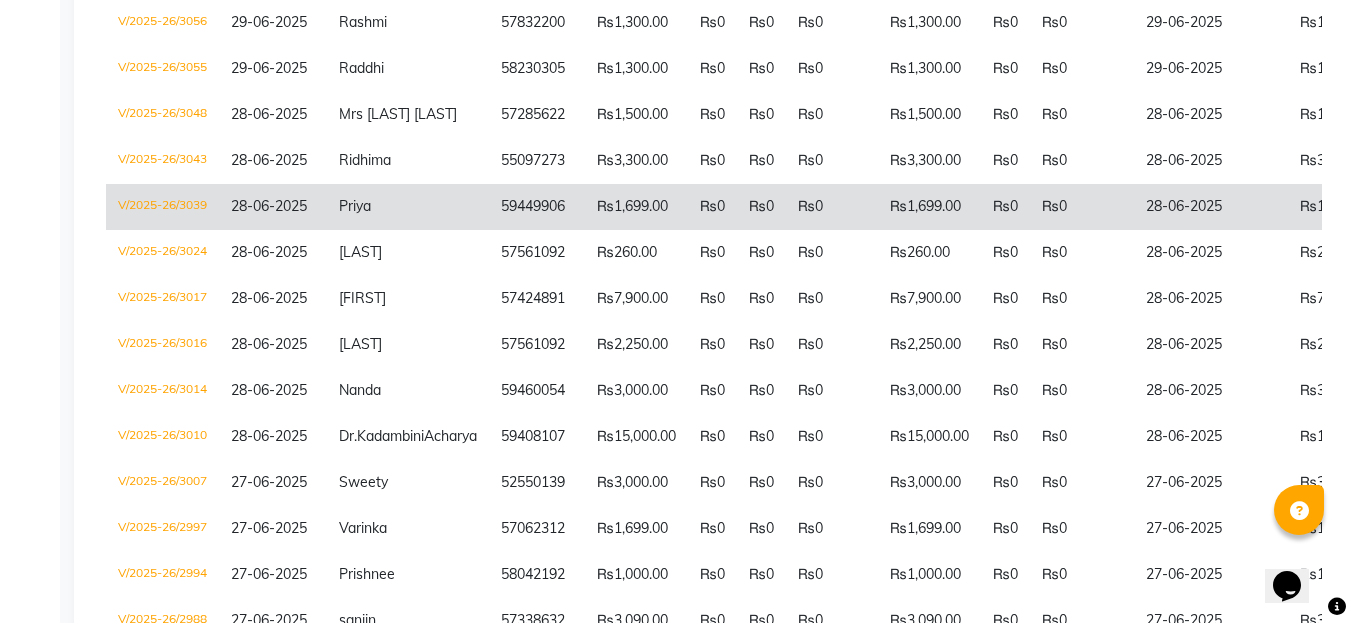 click on "28-06-2025" 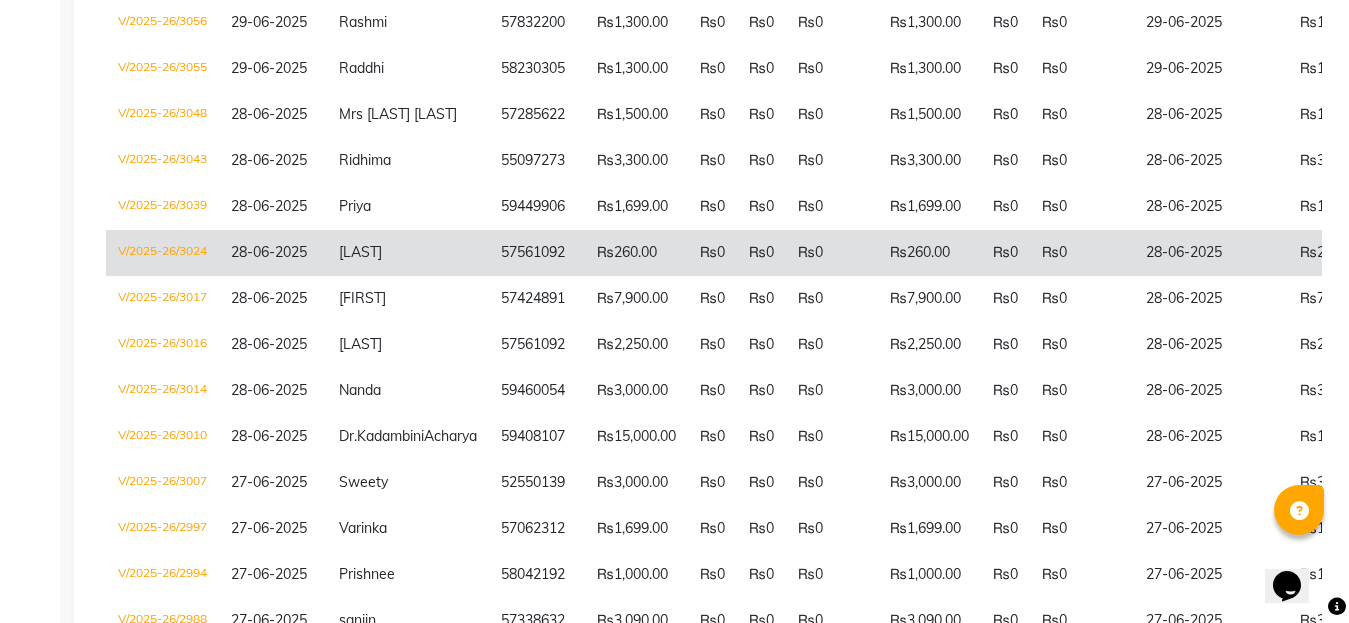 click on "28-06-2025" 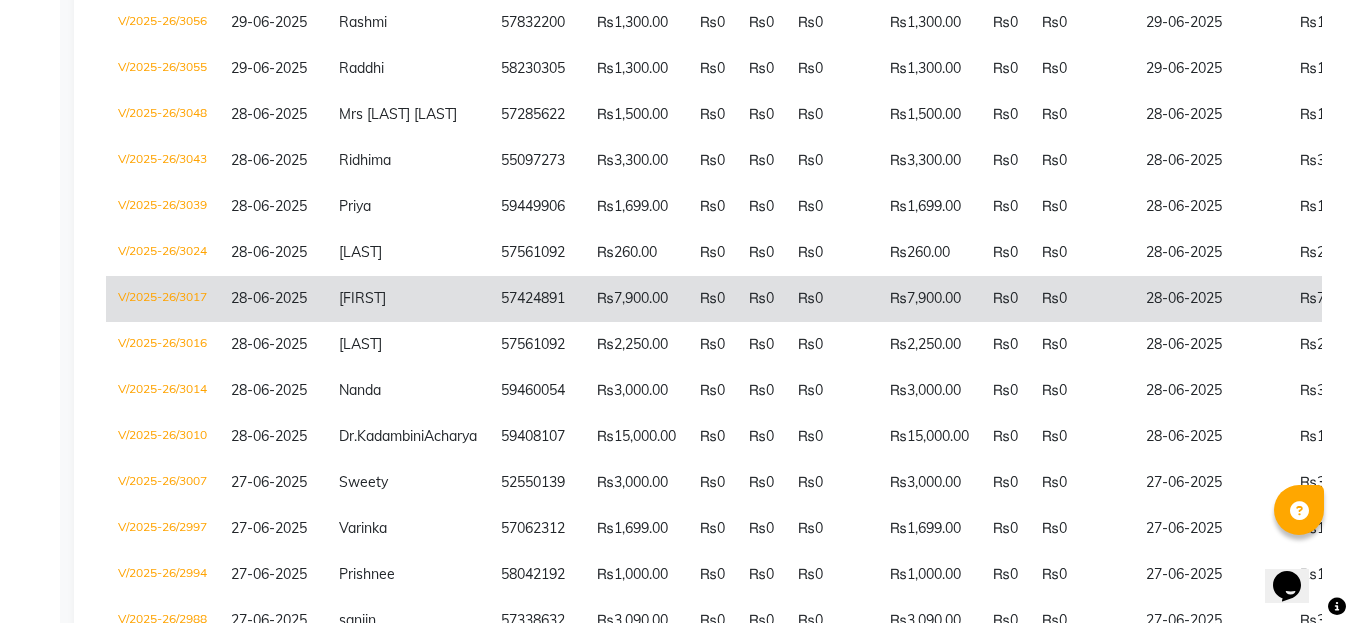 click on "28-06-2025" 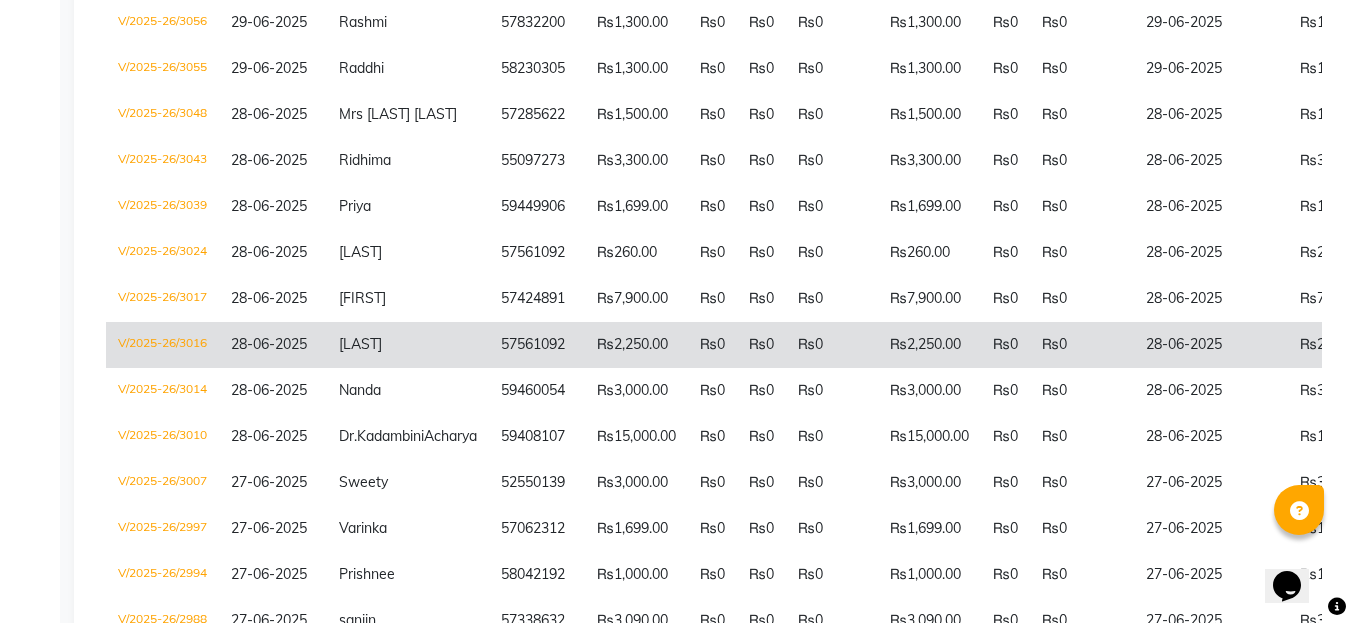 click on "28-06-2025" 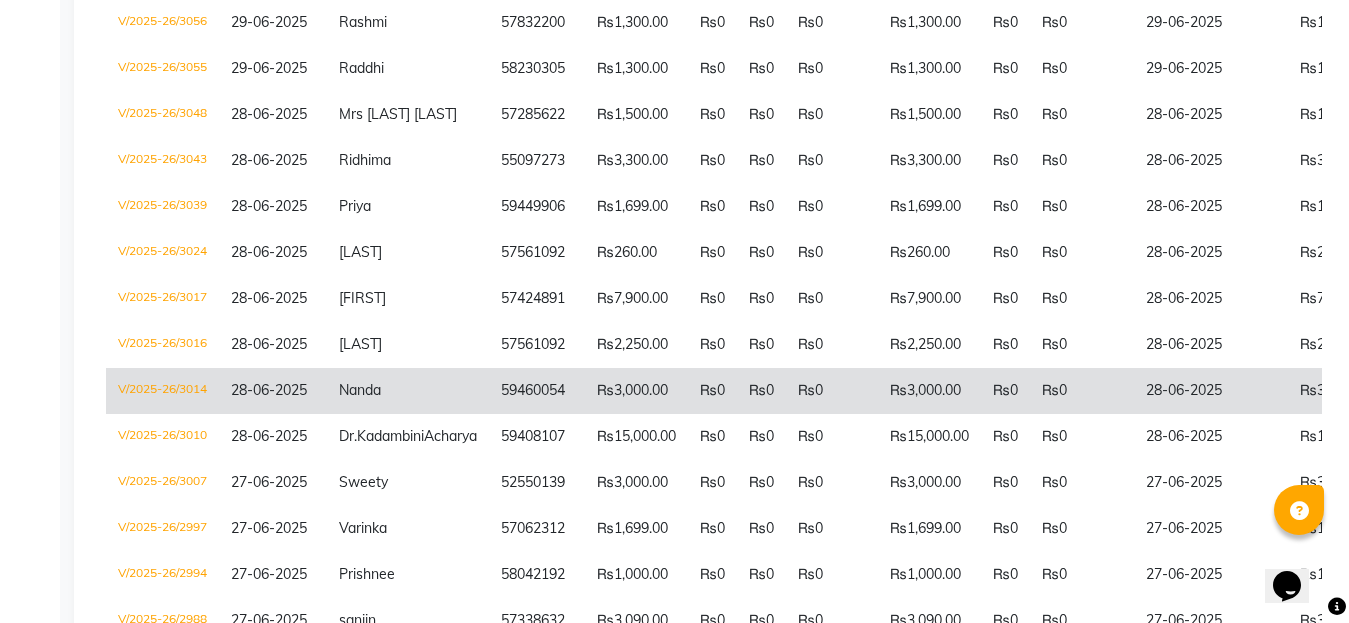 click on "28-06-2025" 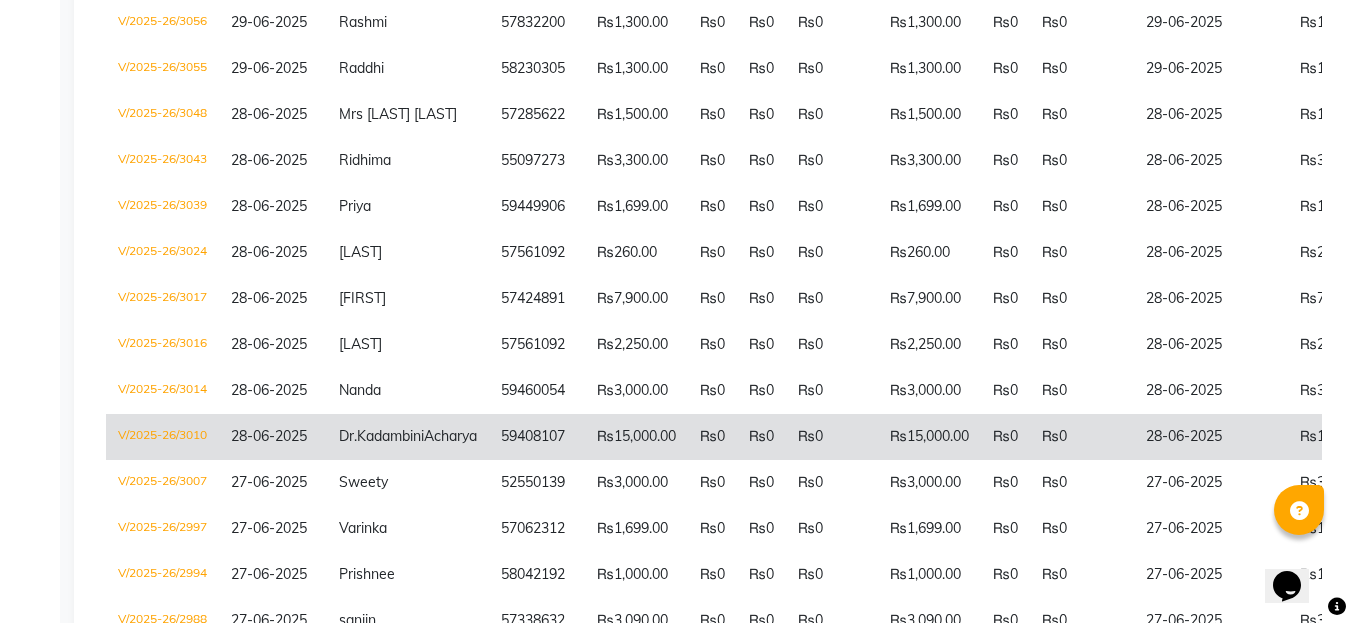 click on "28-06-2025" 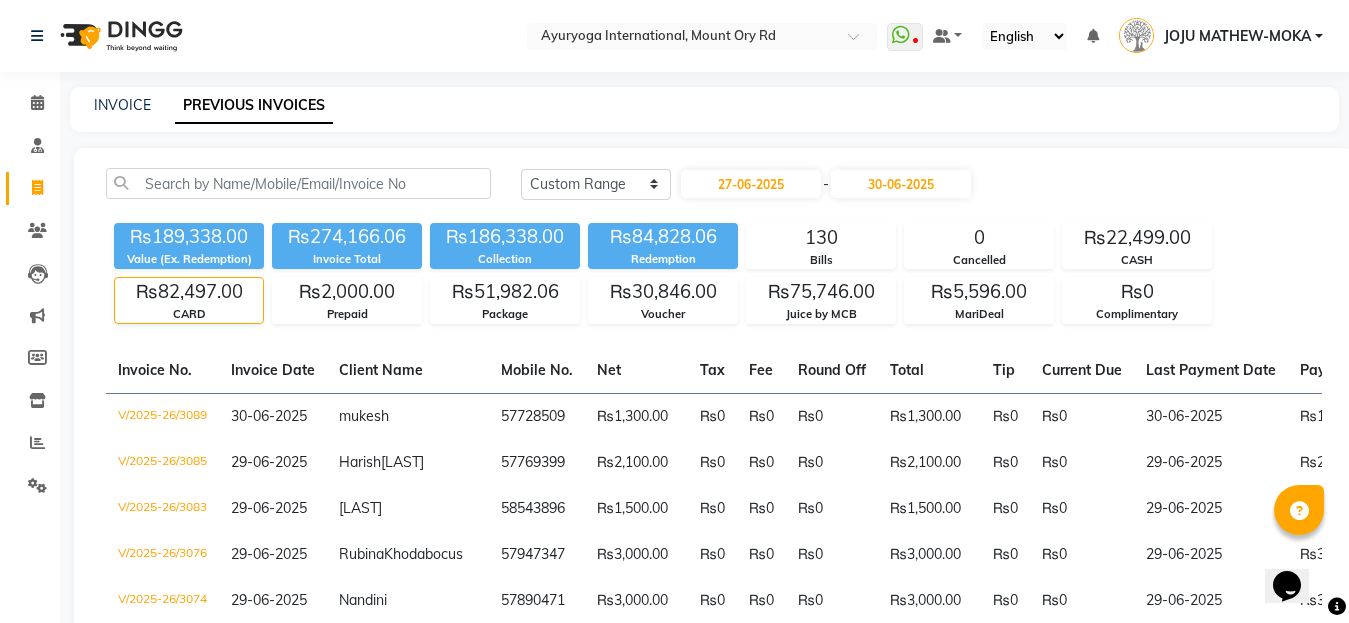 scroll, scrollTop: 300, scrollLeft: 0, axis: vertical 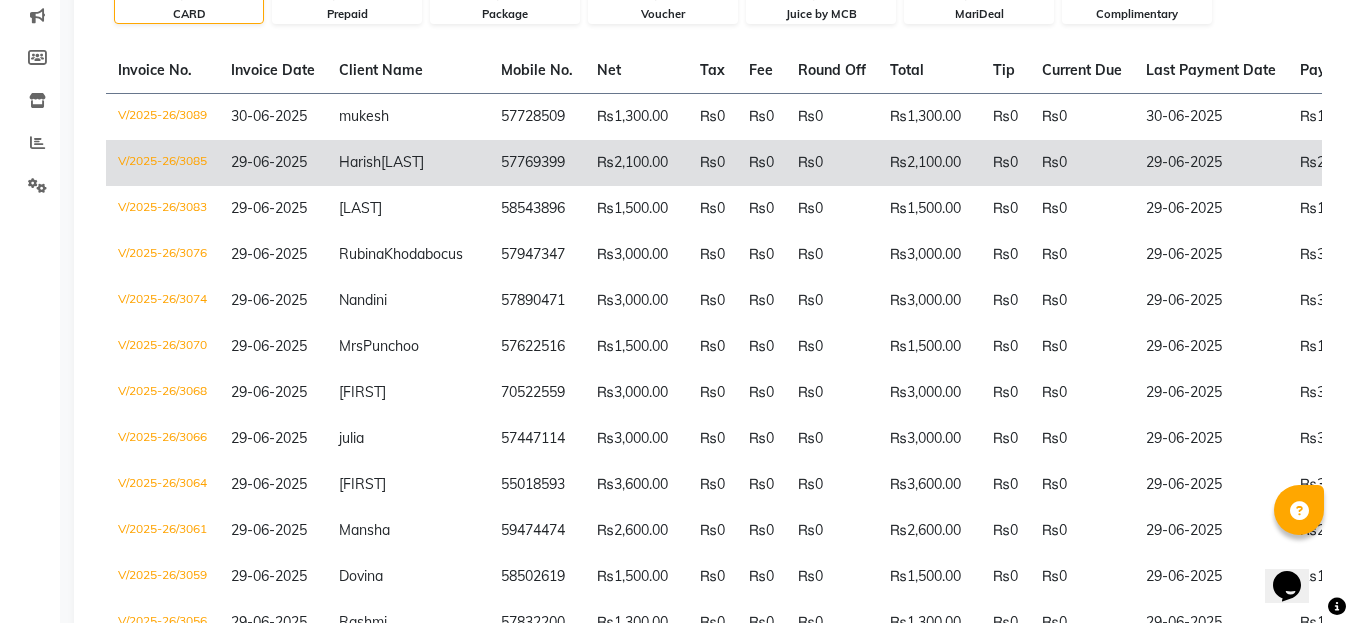 click on "Harish  Lutchmun" 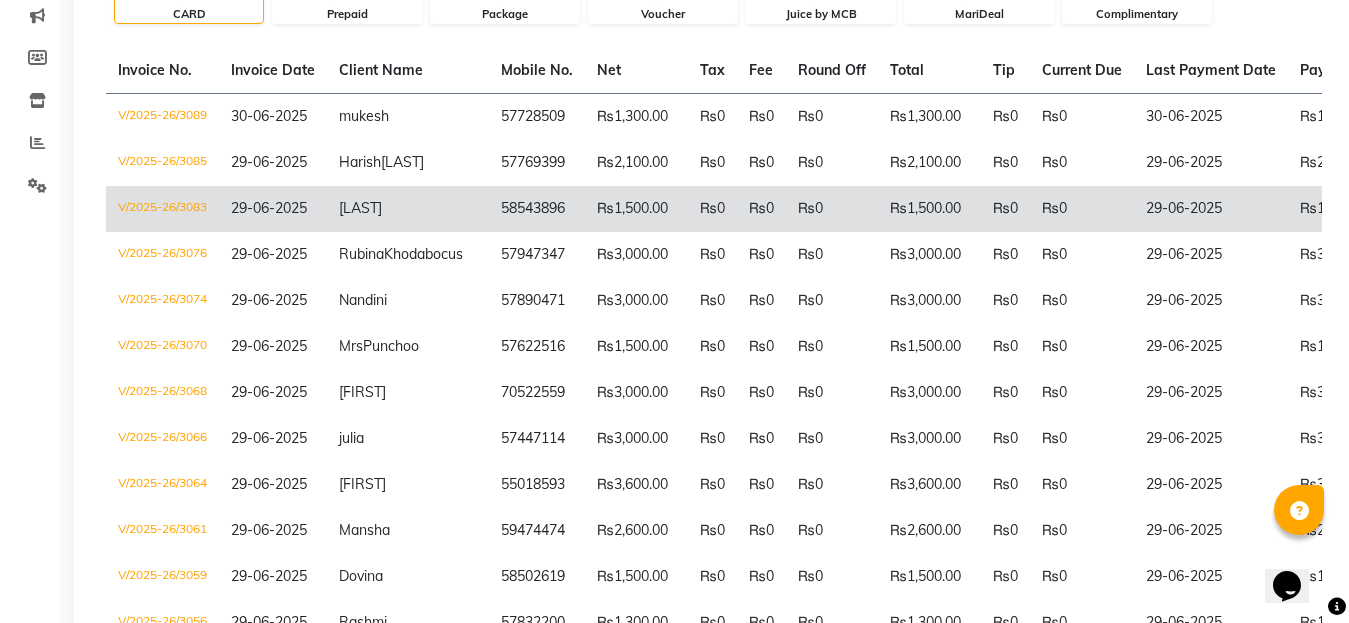 click on "patricia" 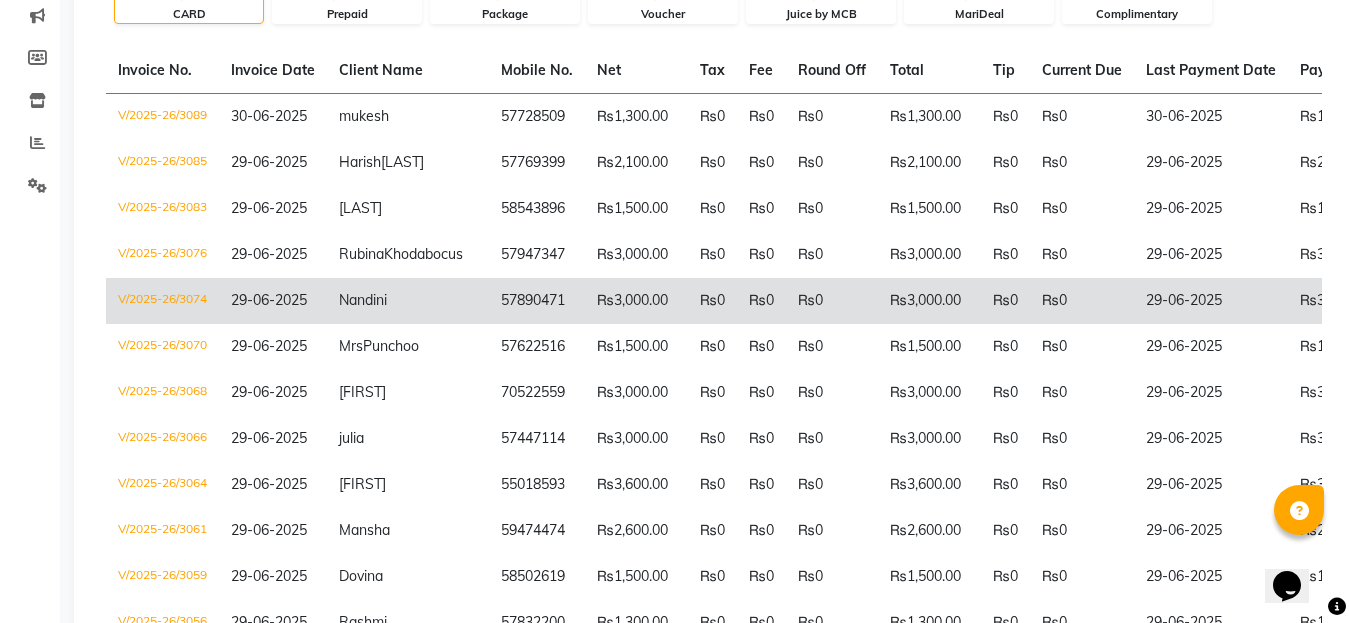 click on "Nandini" 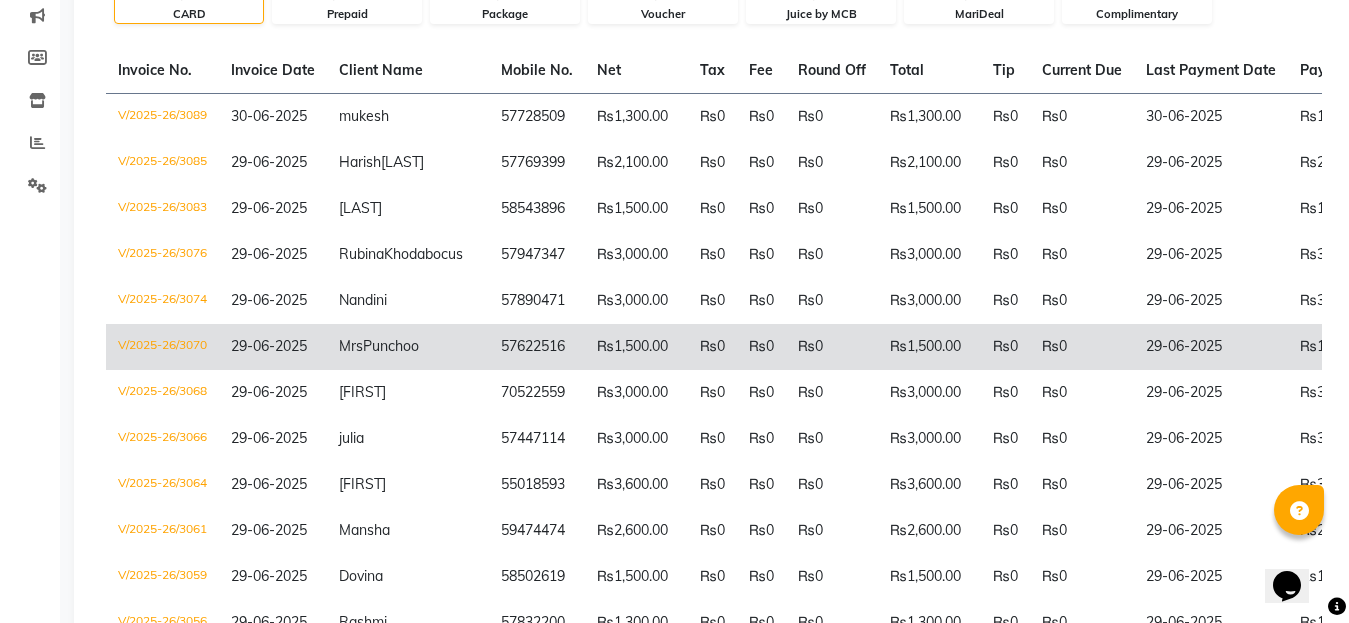 click on "Punchoo" 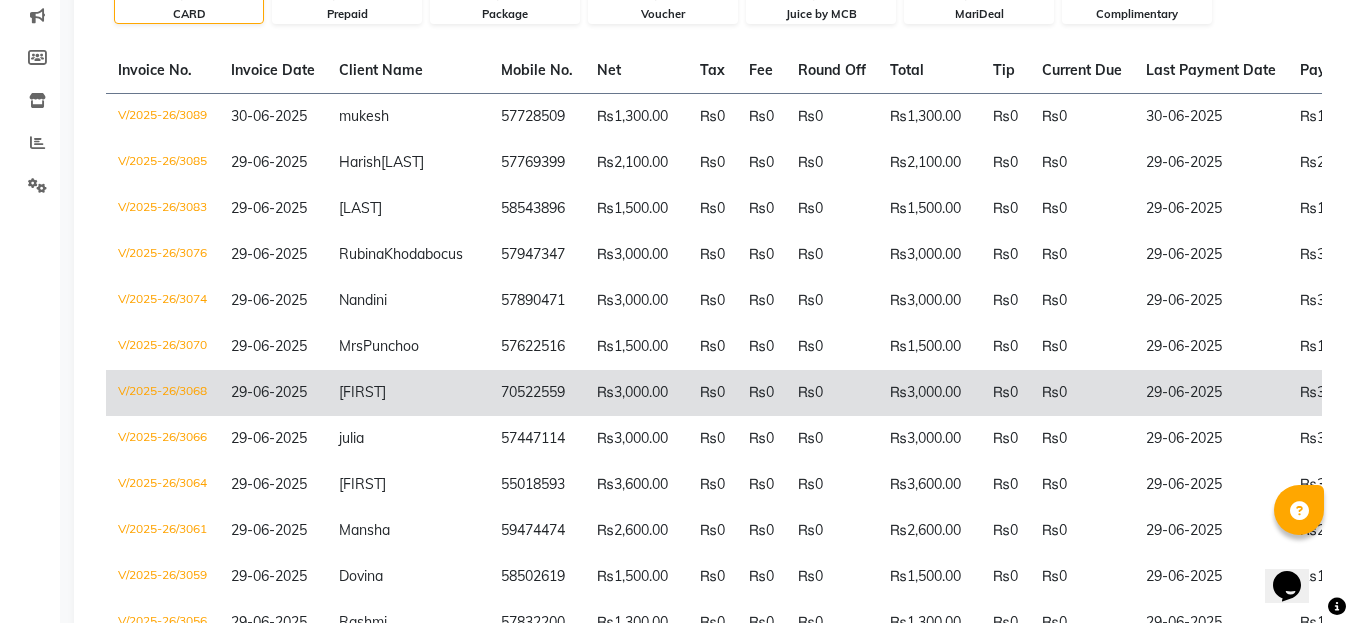 click on "PETER" 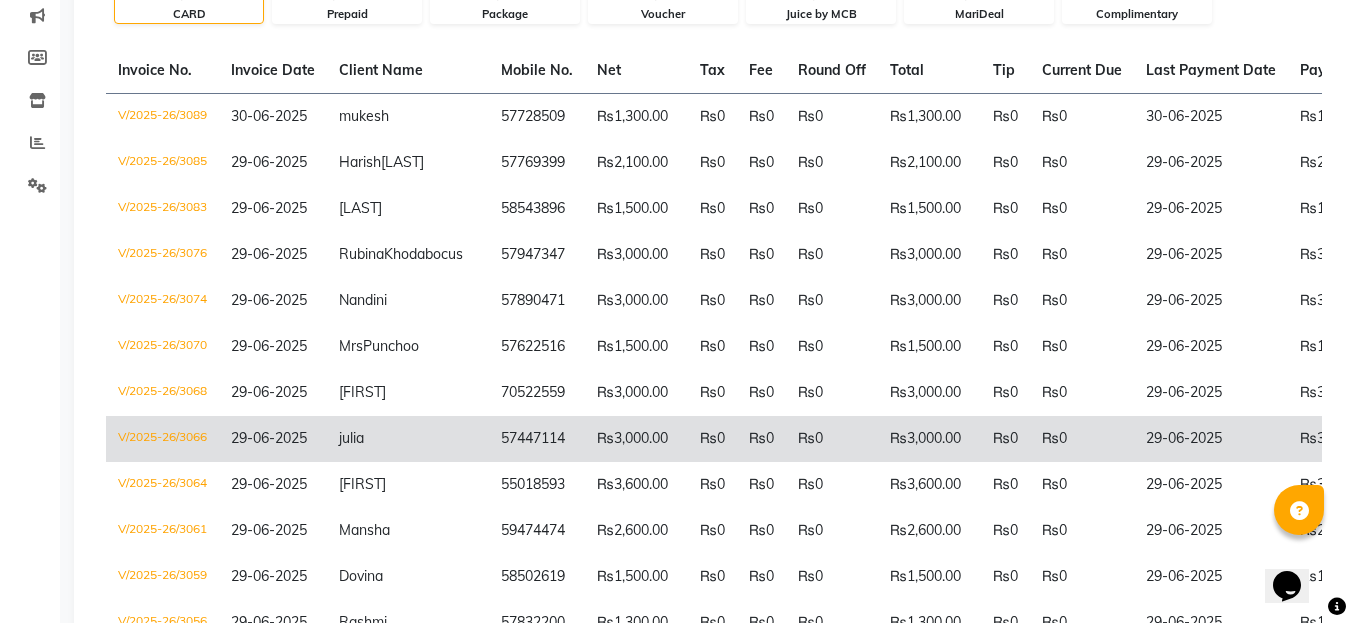 click on "julia" 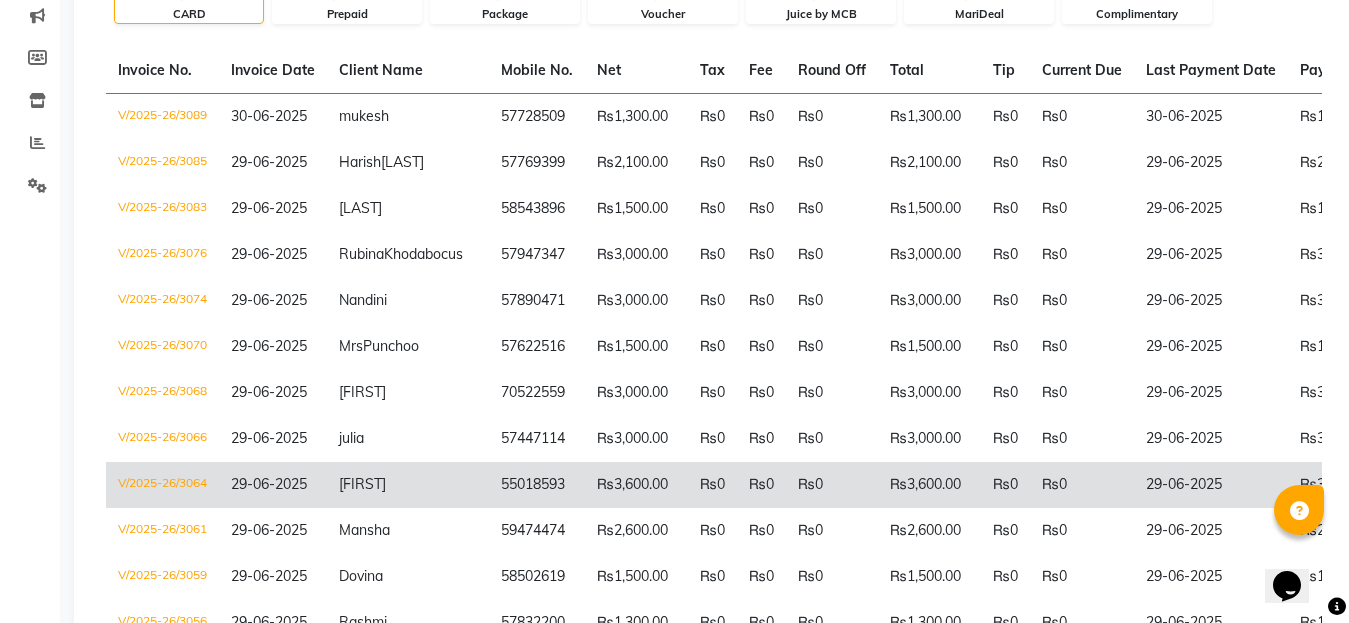 click on "[FIRST]" 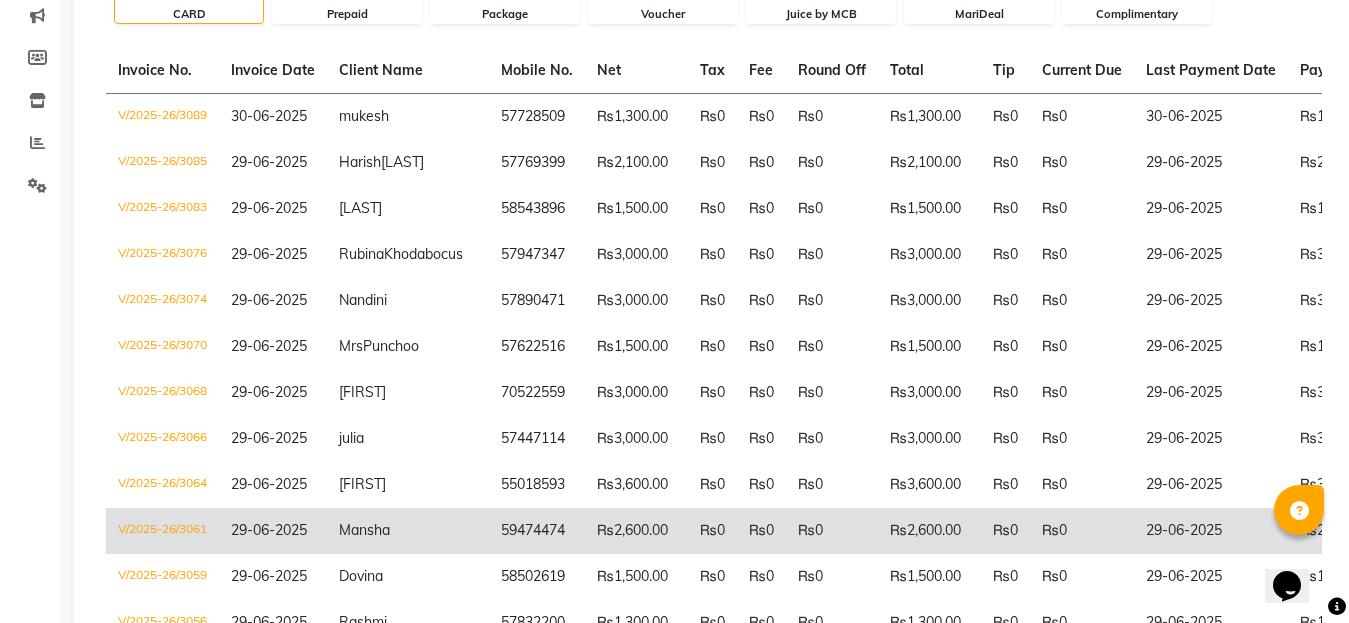click on "Mansha" 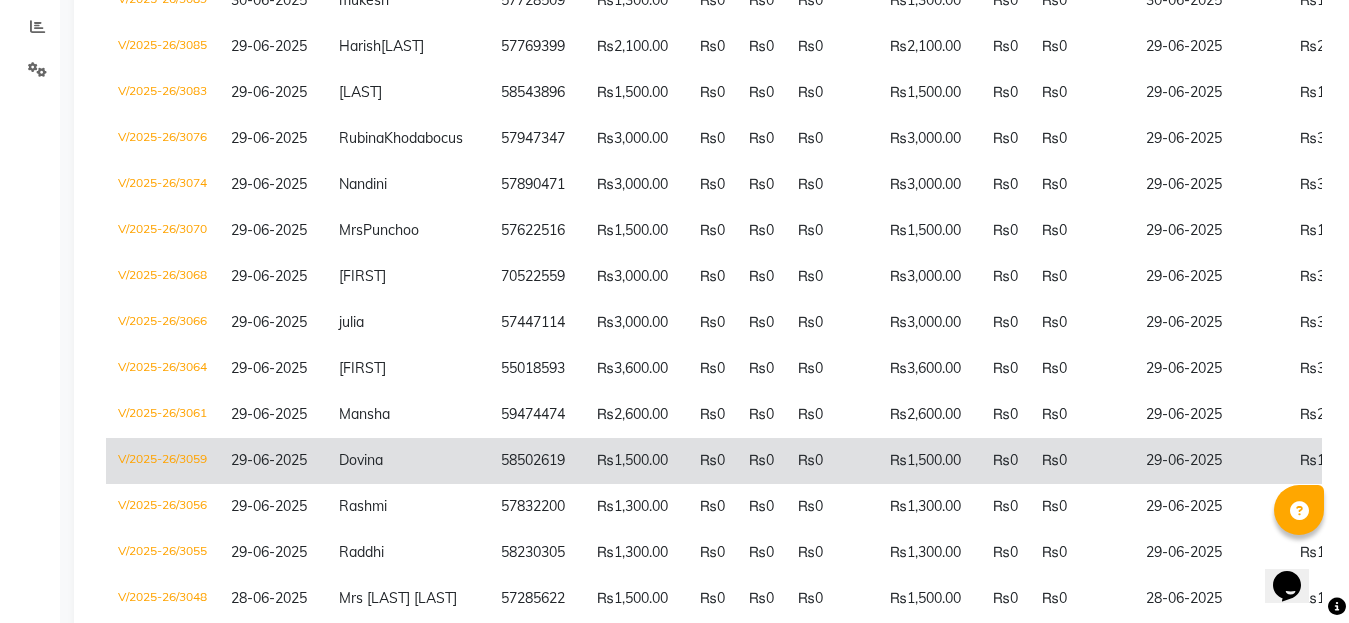 scroll, scrollTop: 600, scrollLeft: 0, axis: vertical 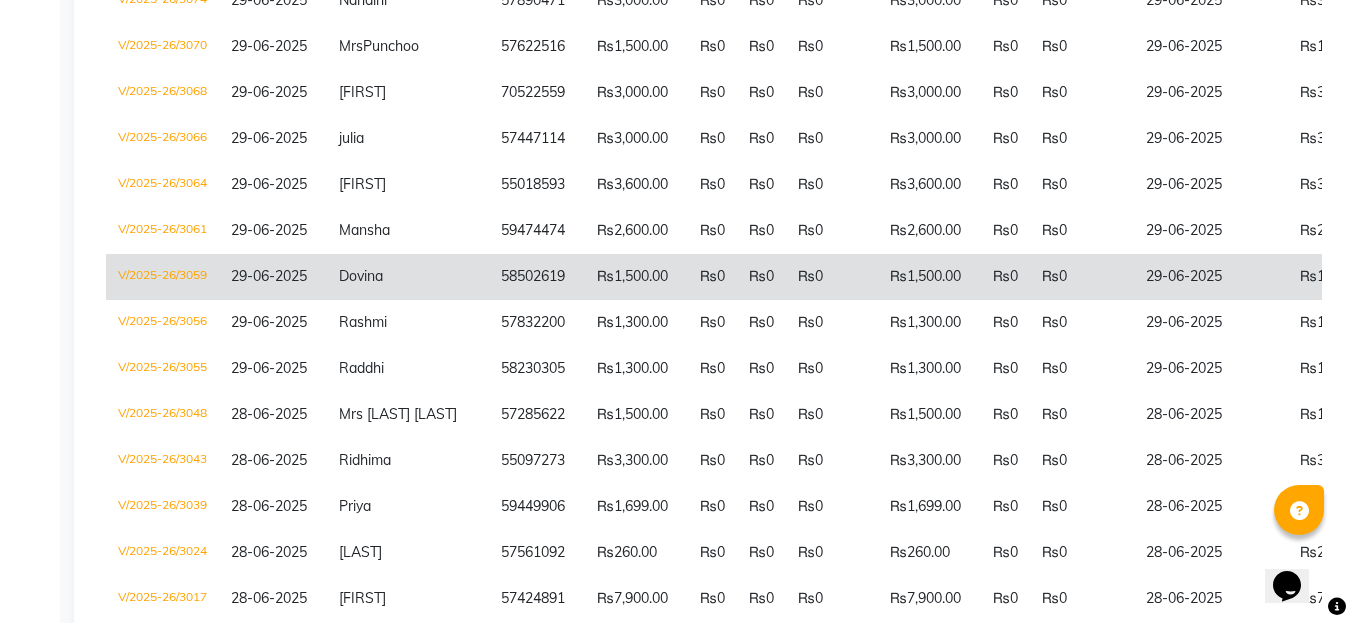 click on "Dovina" 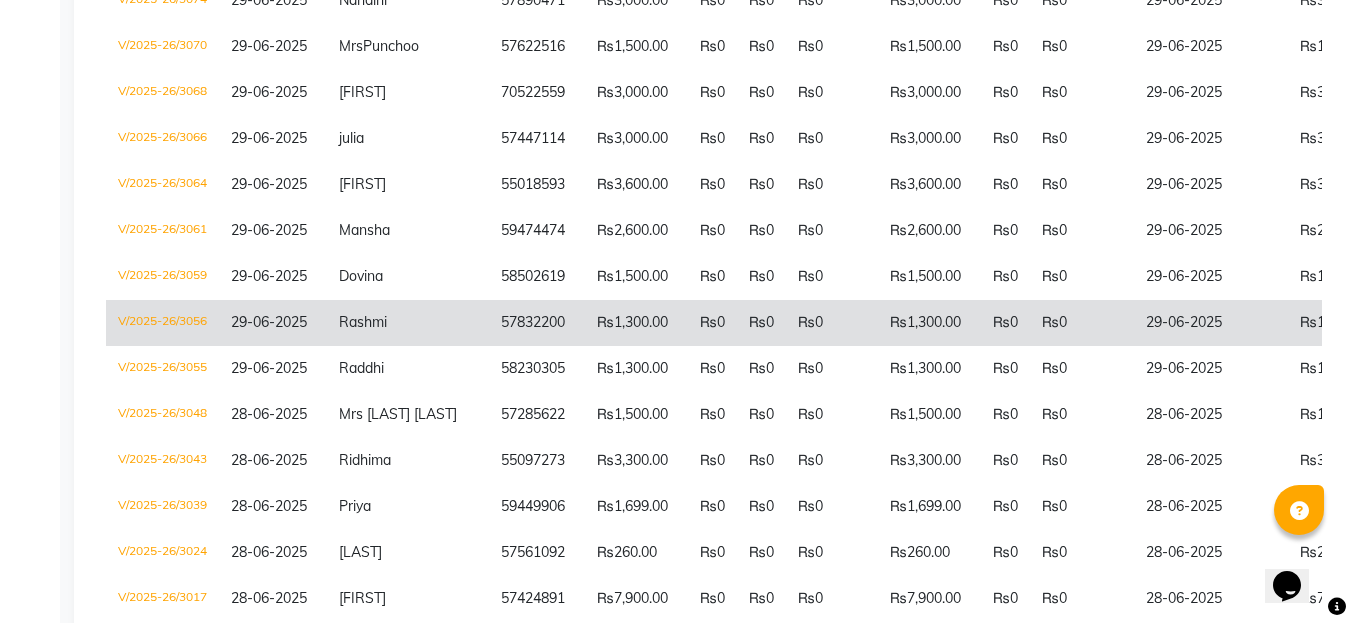 click on "Rashmi" 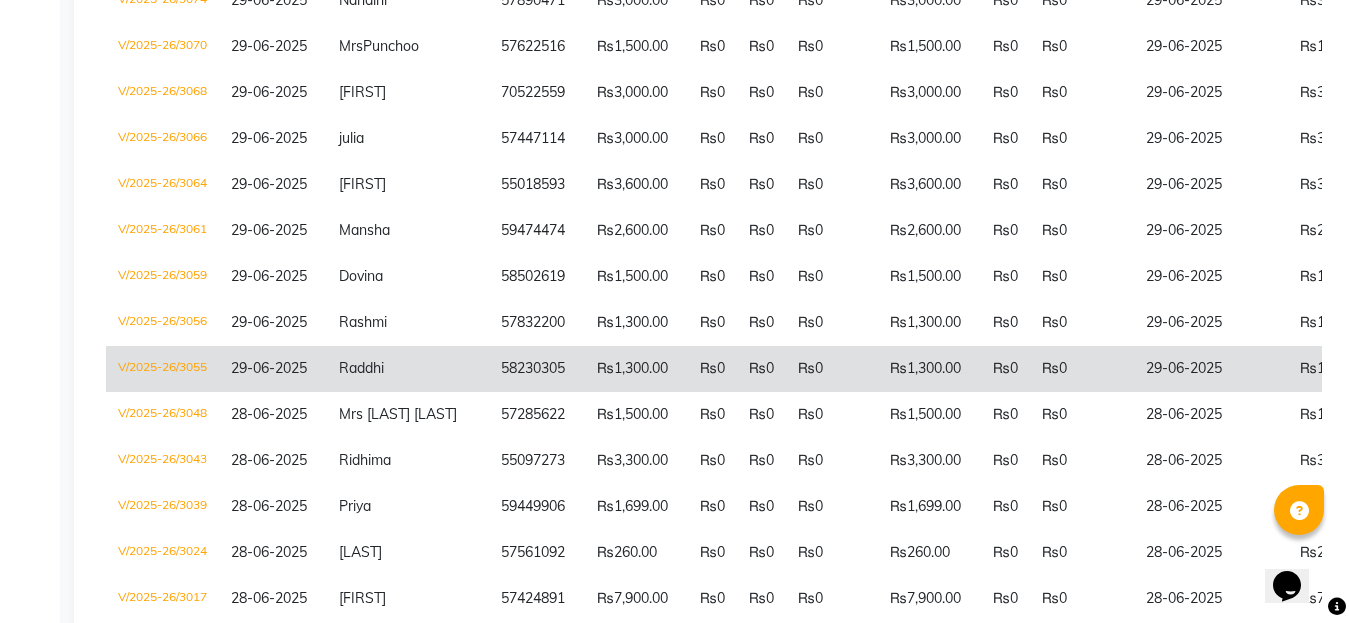 click on "Raddhi" 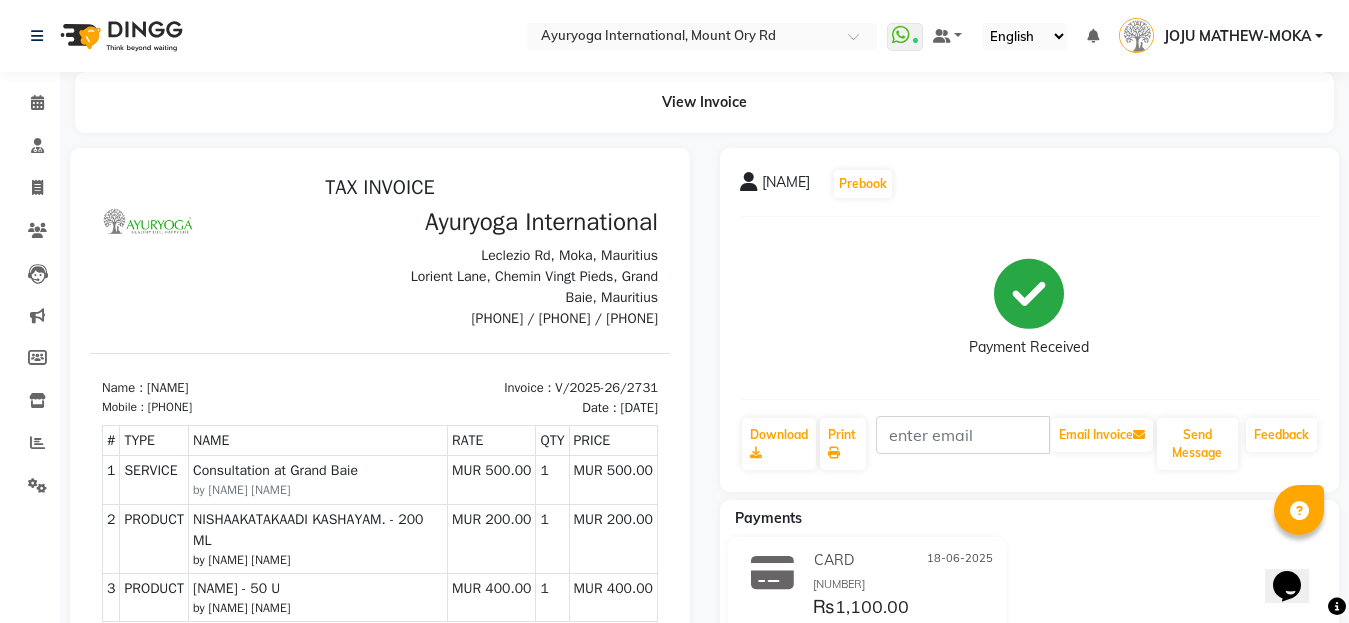 scroll, scrollTop: 0, scrollLeft: 0, axis: both 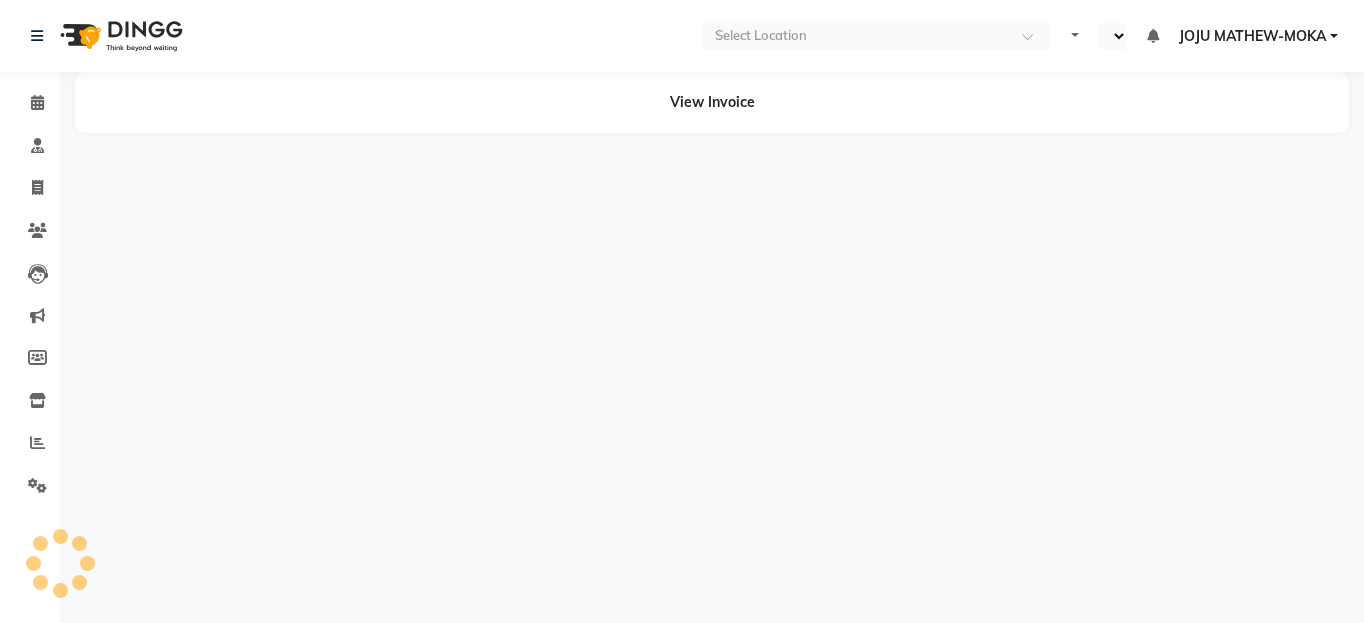 select on "en" 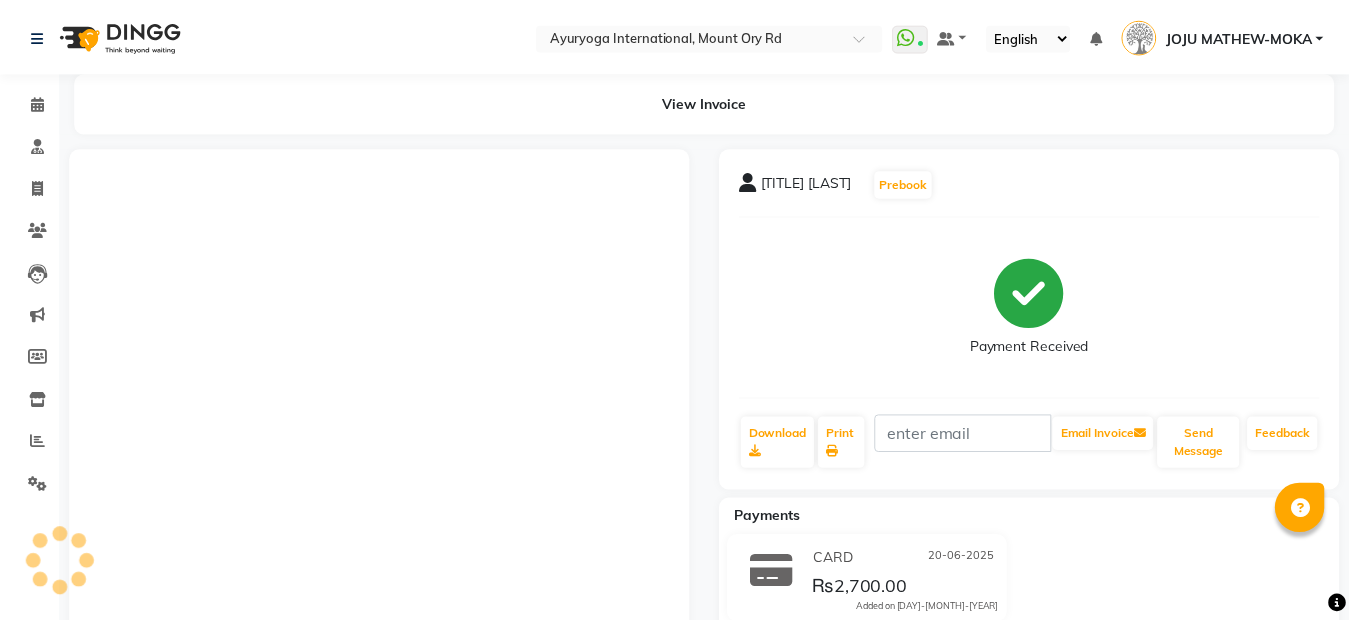 scroll, scrollTop: 0, scrollLeft: 0, axis: both 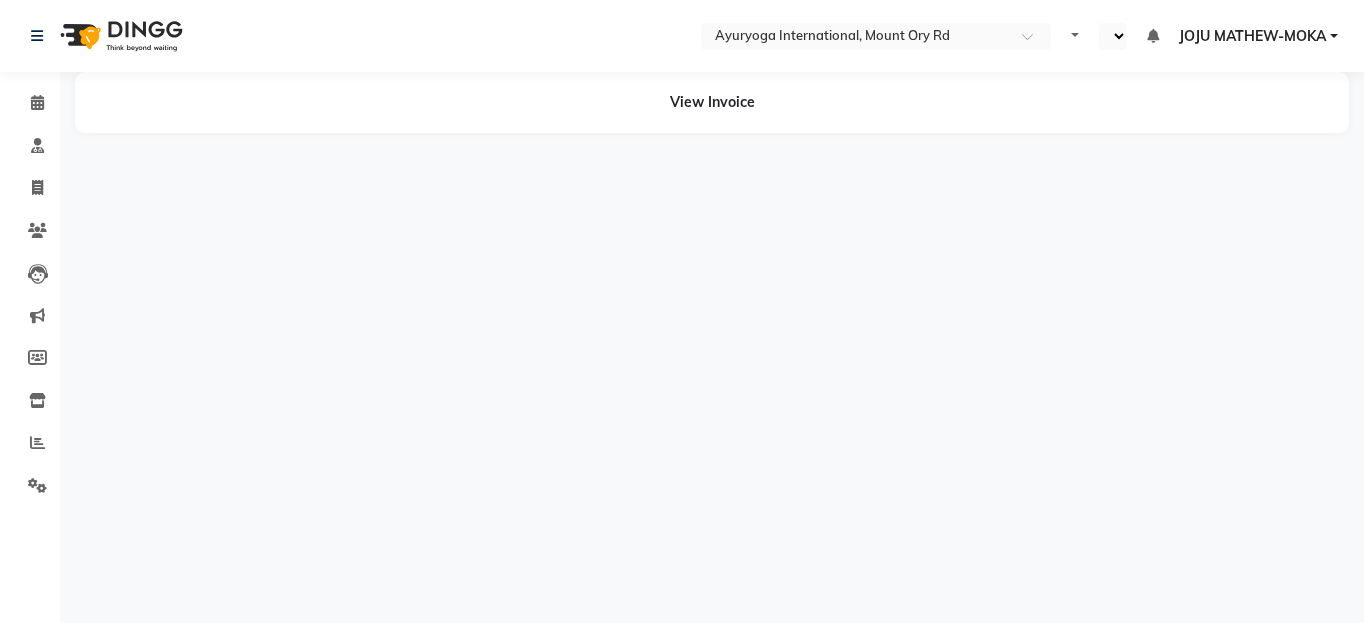 select on "en" 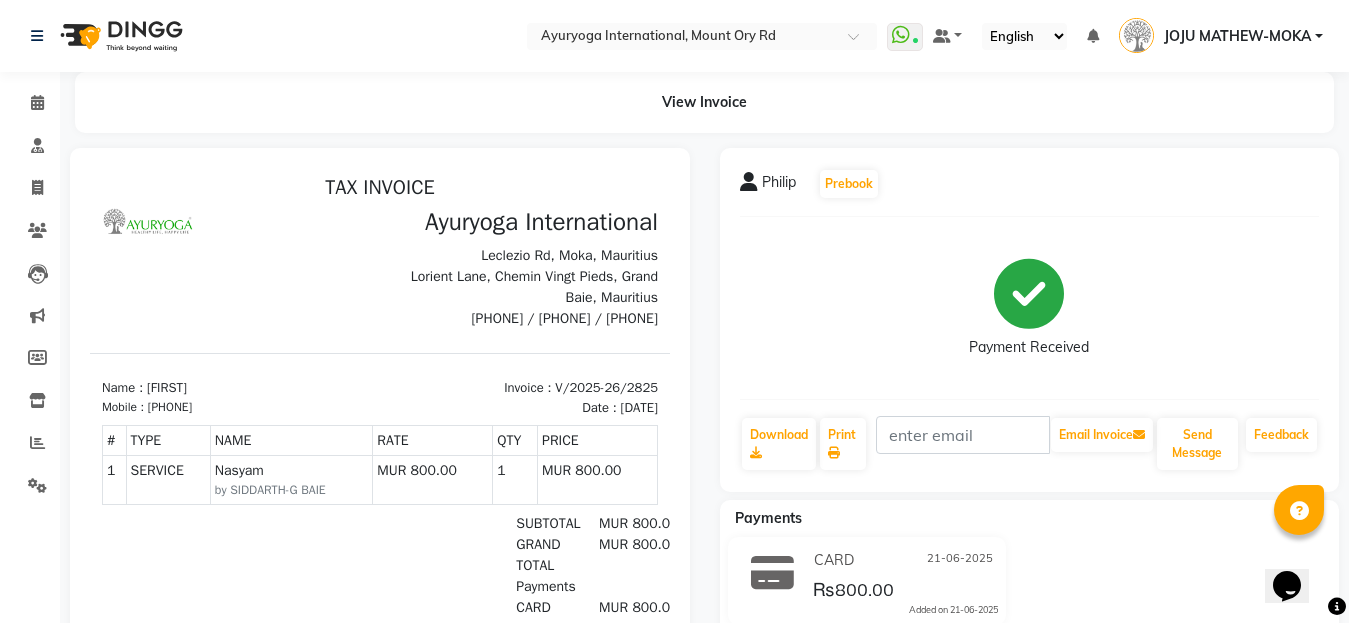 scroll, scrollTop: 0, scrollLeft: 0, axis: both 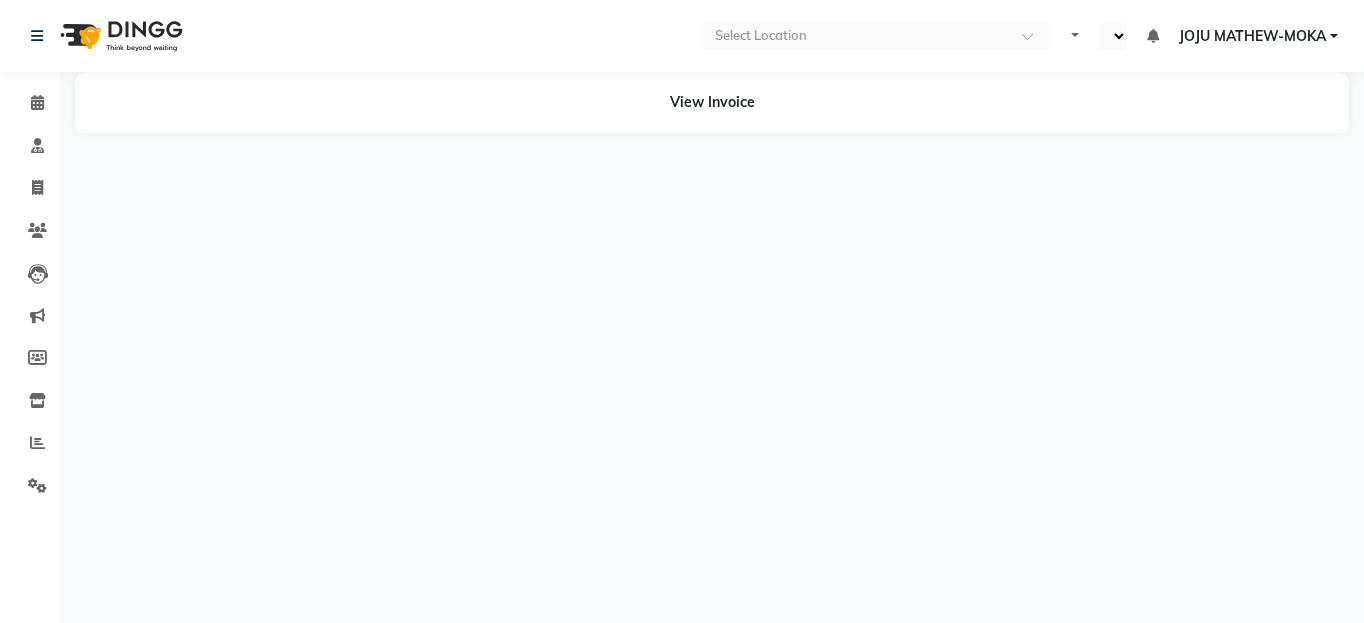 select on "en" 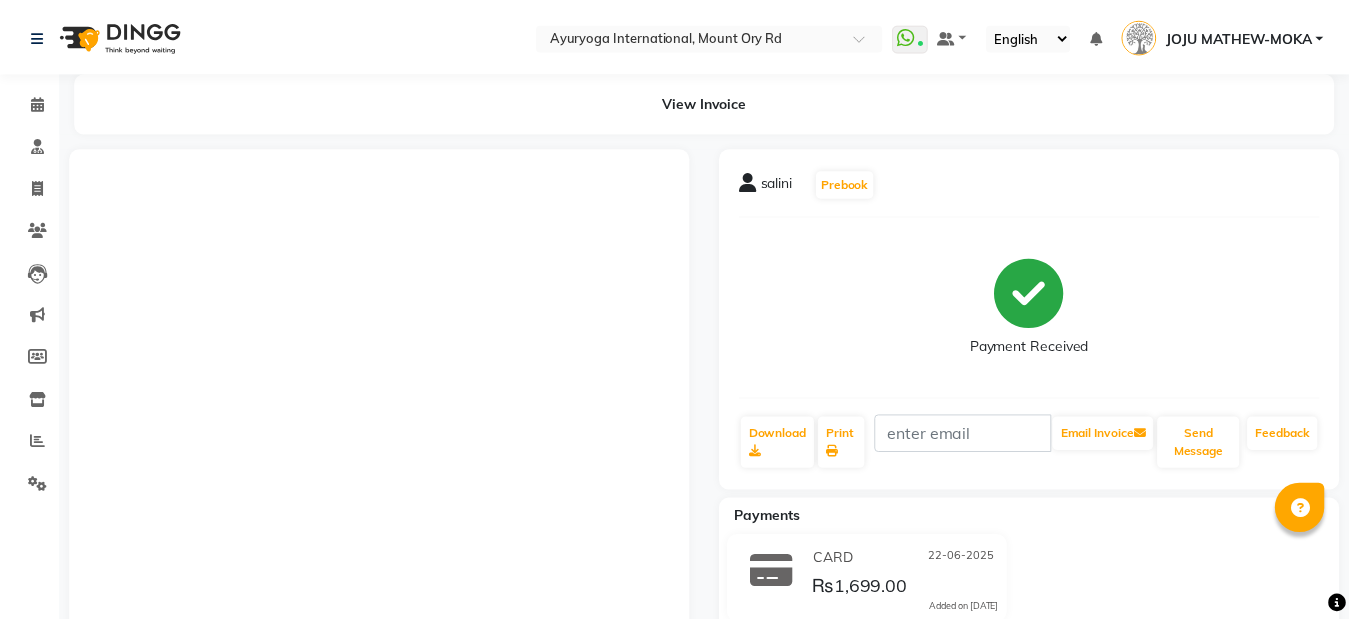 scroll, scrollTop: 0, scrollLeft: 0, axis: both 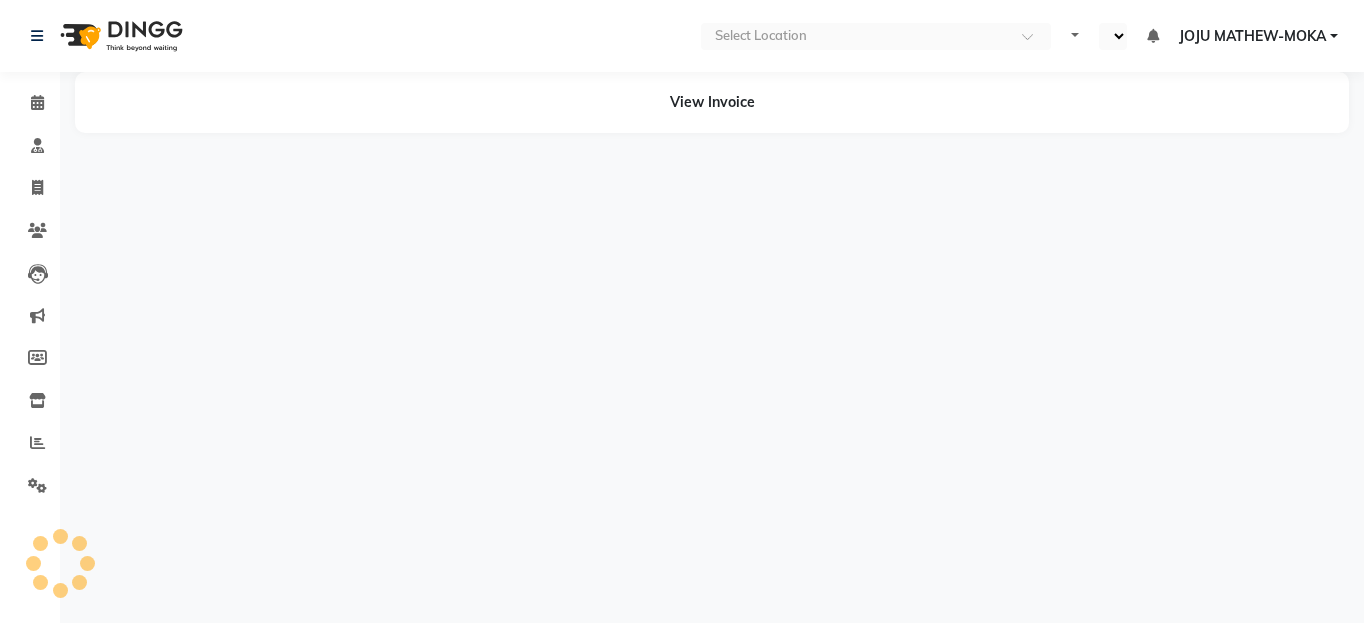 select on "en" 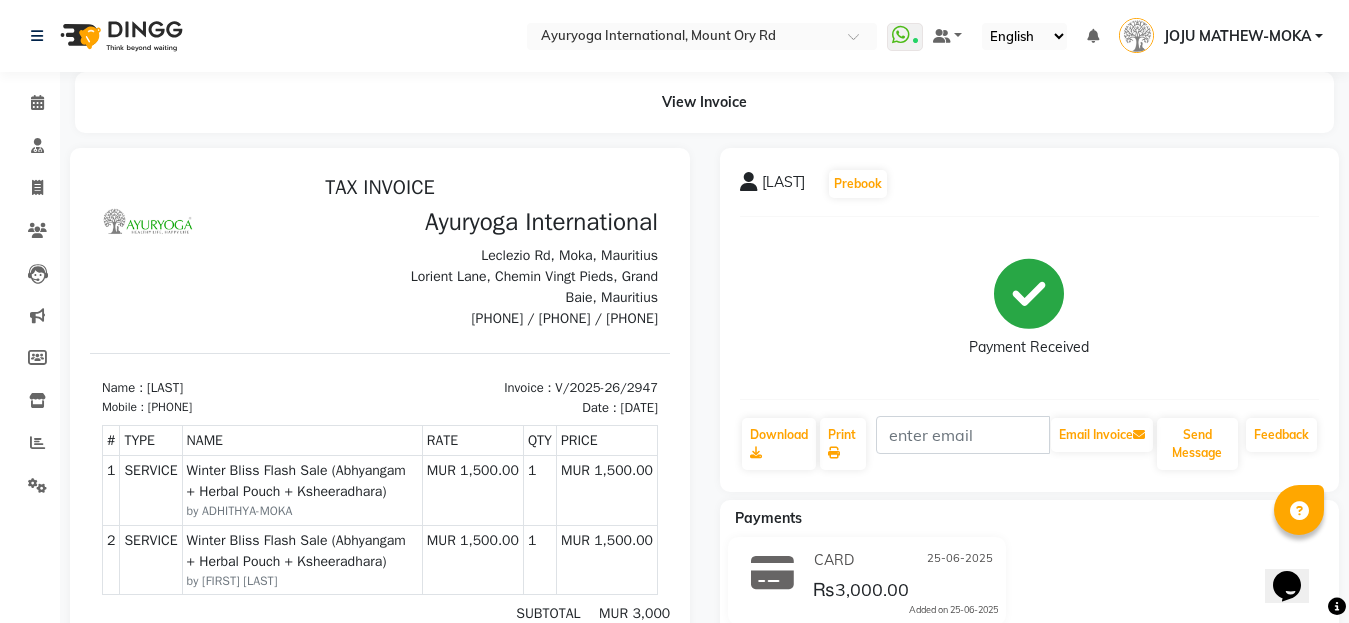 scroll, scrollTop: 0, scrollLeft: 0, axis: both 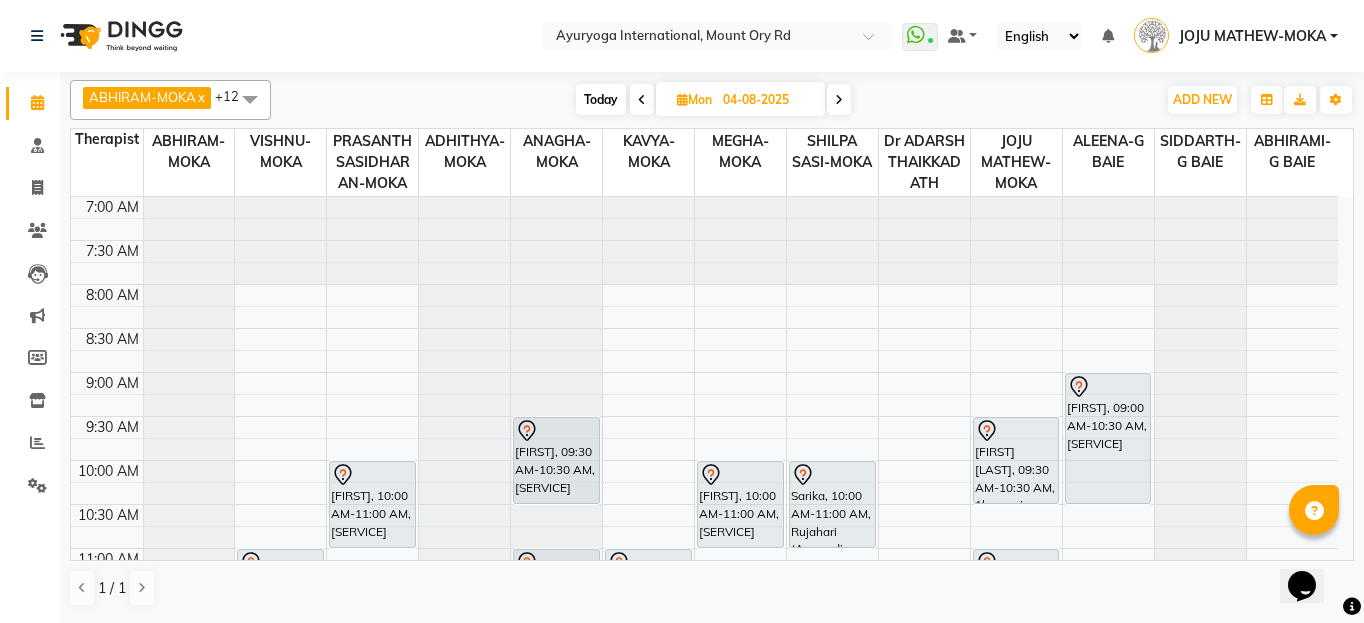 click on "Today" at bounding box center (601, 99) 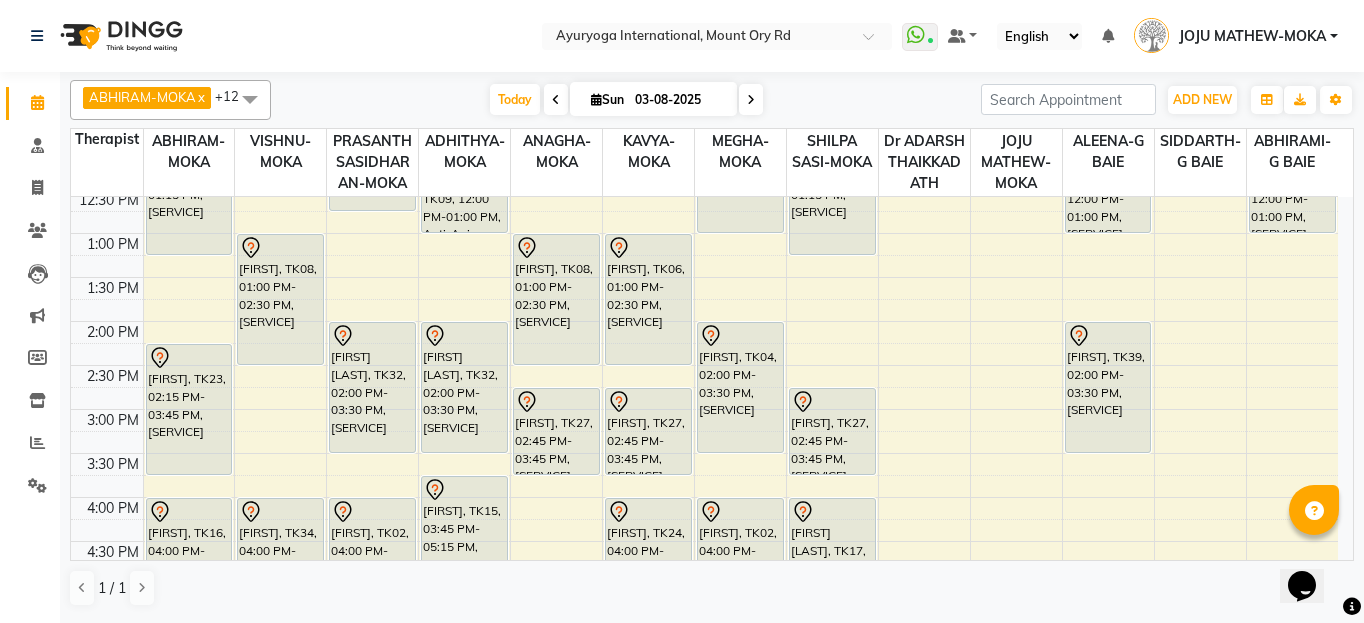 scroll, scrollTop: 491, scrollLeft: 0, axis: vertical 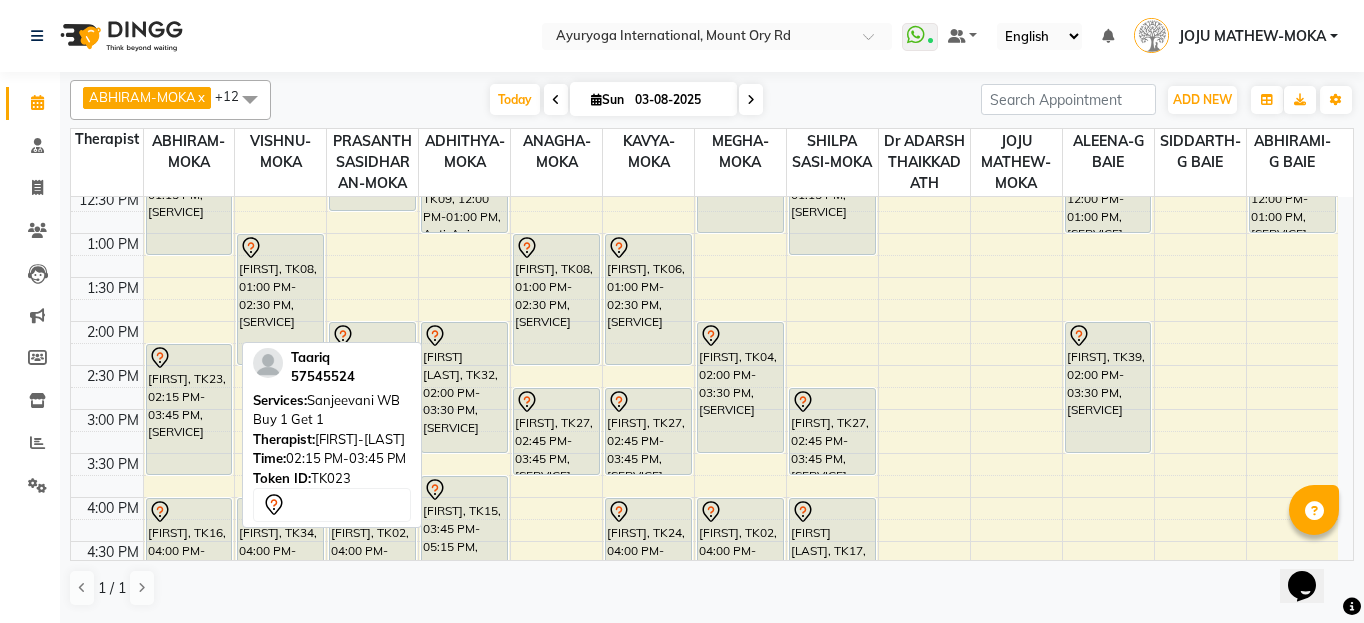 click on "Taariq, TK23, 02:15 PM-03:45 PM, Sanjeevani WB Buy 1 Get 1" at bounding box center [189, 409] 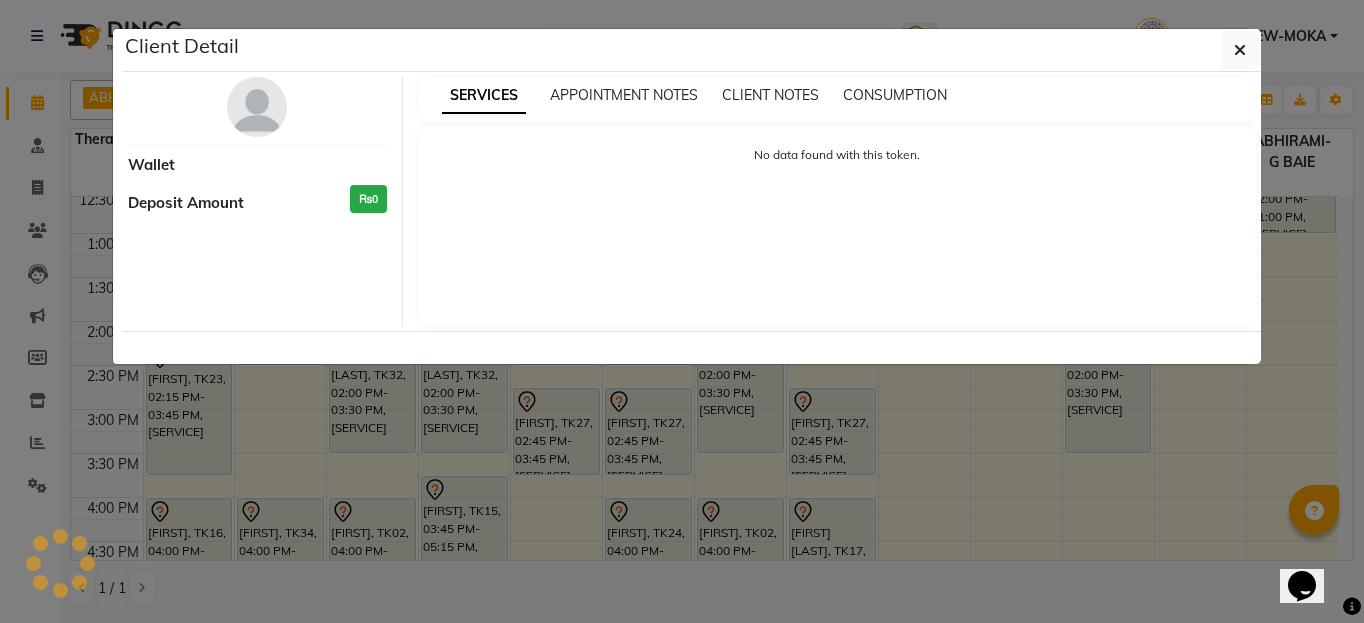 select on "7" 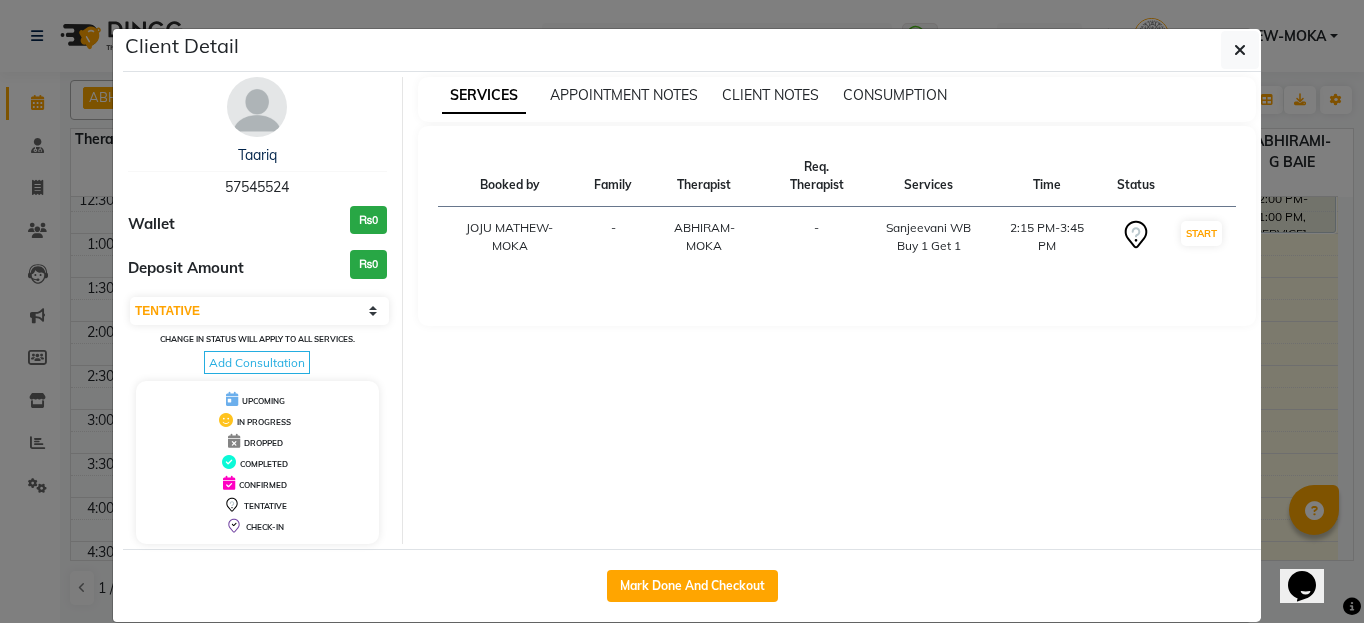 click on "Taariq    57545524 Wallet ₨0 Deposit Amount  ₨0  Select IN SERVICE CONFIRMED TENTATIVE CHECK IN MARK DONE DROPPED UPCOMING Change in status will apply to all services. Add Consultation UPCOMING IN PROGRESS DROPPED COMPLETED CONFIRMED TENTATIVE CHECK-IN" at bounding box center (258, 310) 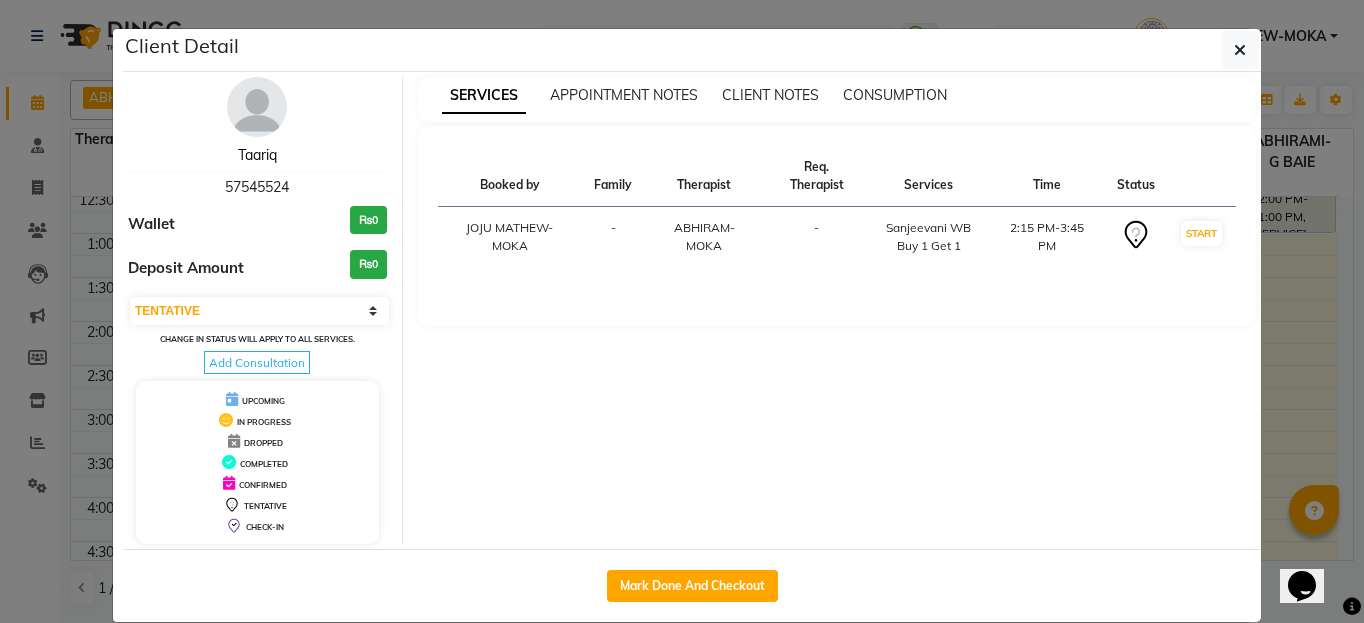 click on "Taariq" at bounding box center [257, 155] 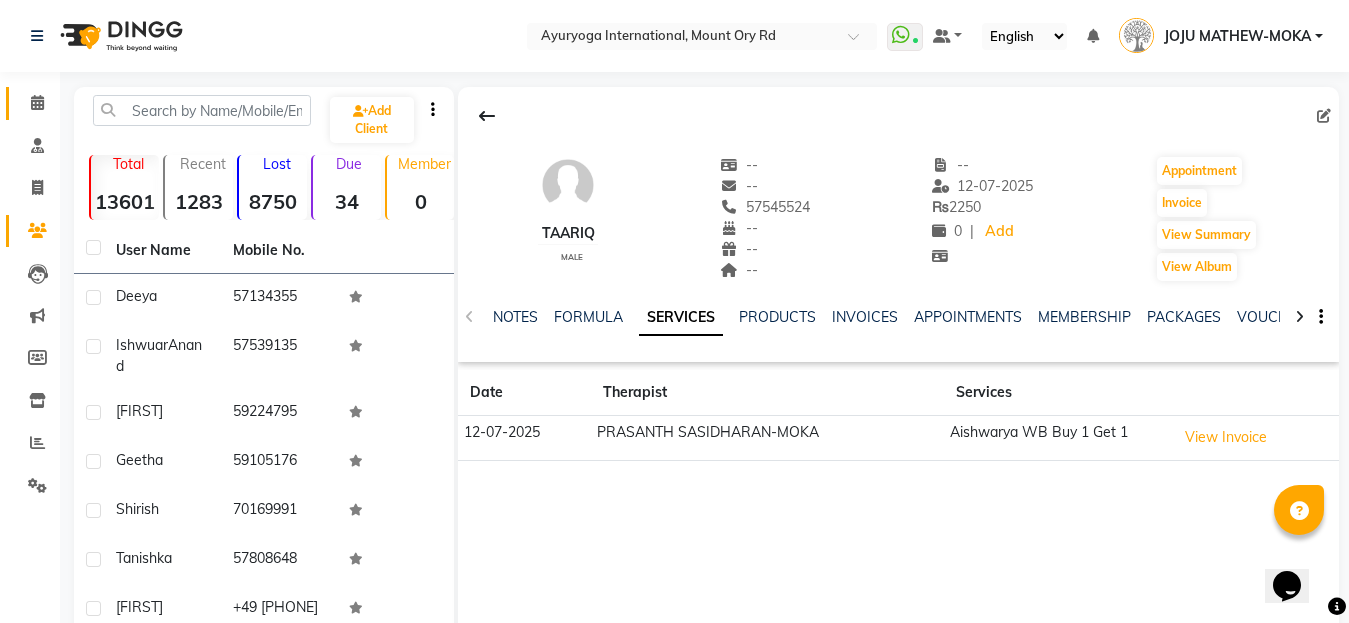 click on "Calendar" 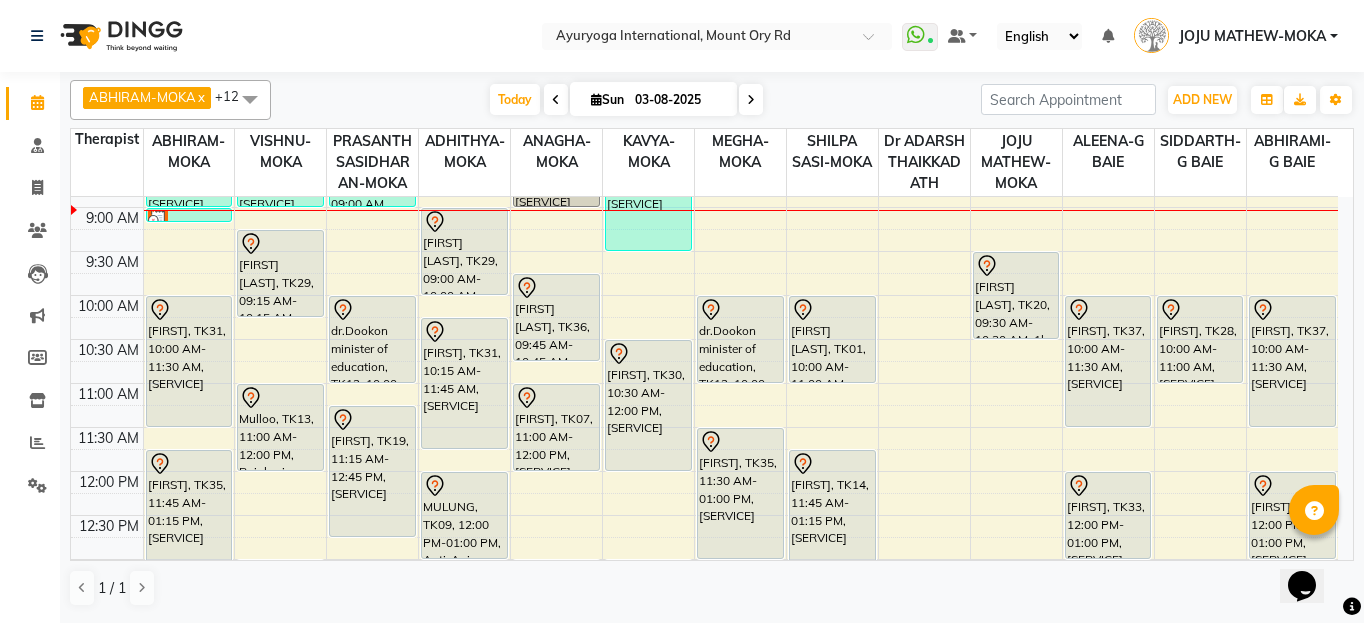scroll, scrollTop: 166, scrollLeft: 0, axis: vertical 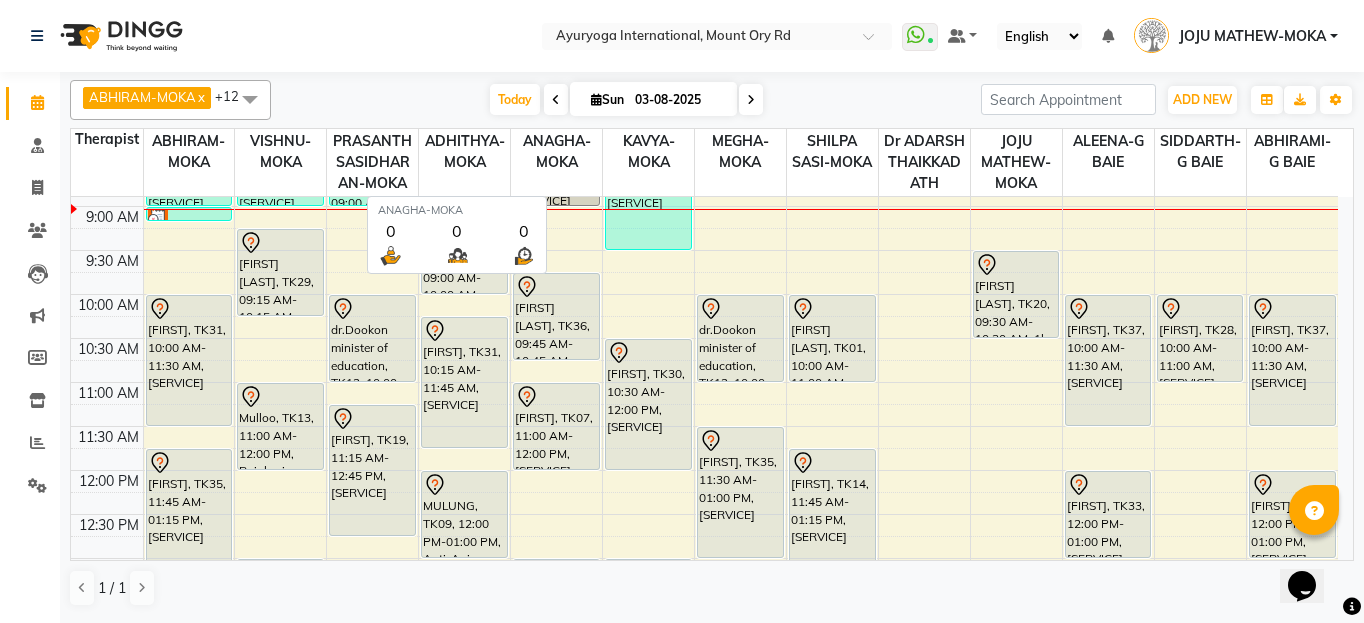 click on "ANAGHA-MOKA" at bounding box center [556, 152] 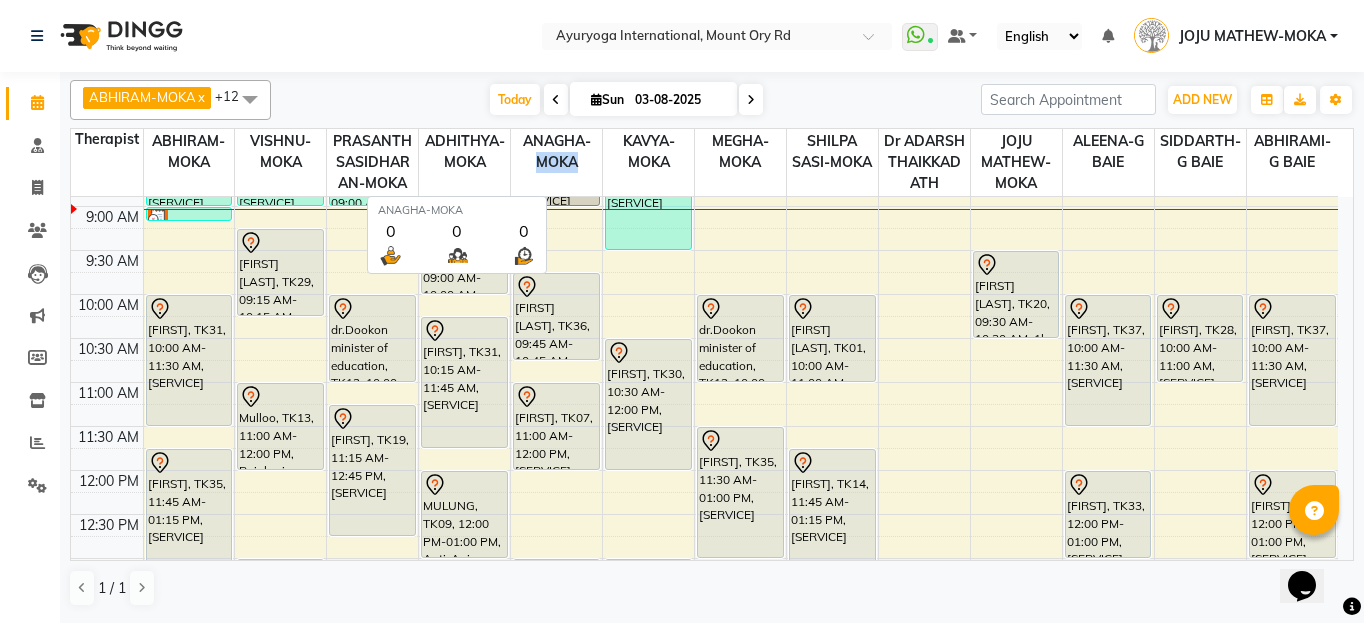 click on "ANAGHA-MOKA" at bounding box center [556, 152] 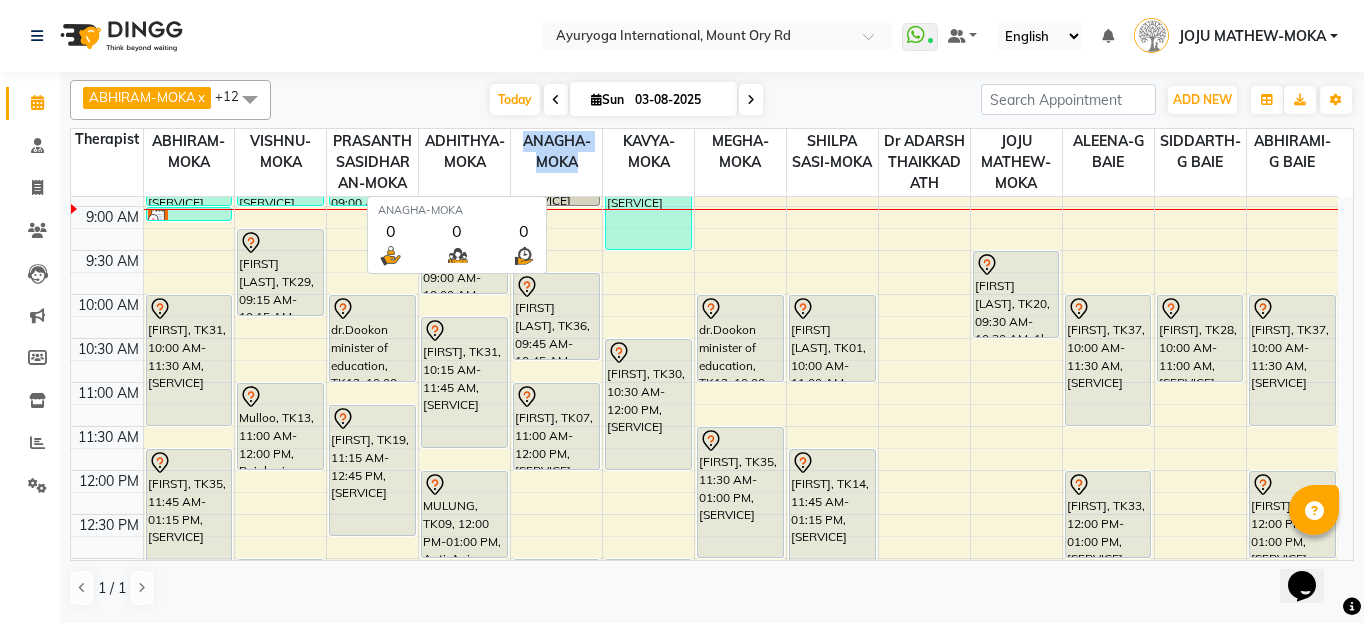 click on "ANAGHA-MOKA" at bounding box center [556, 152] 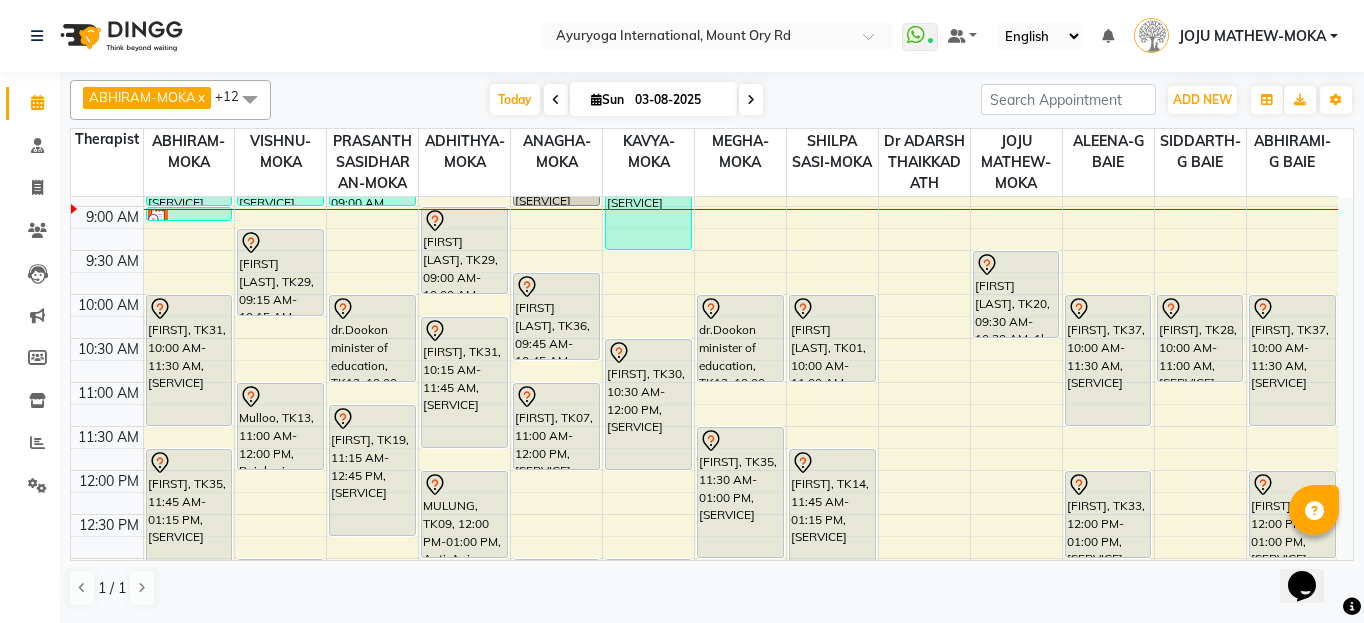 click on "Today  Sun 03-08-2025" at bounding box center [626, 100] 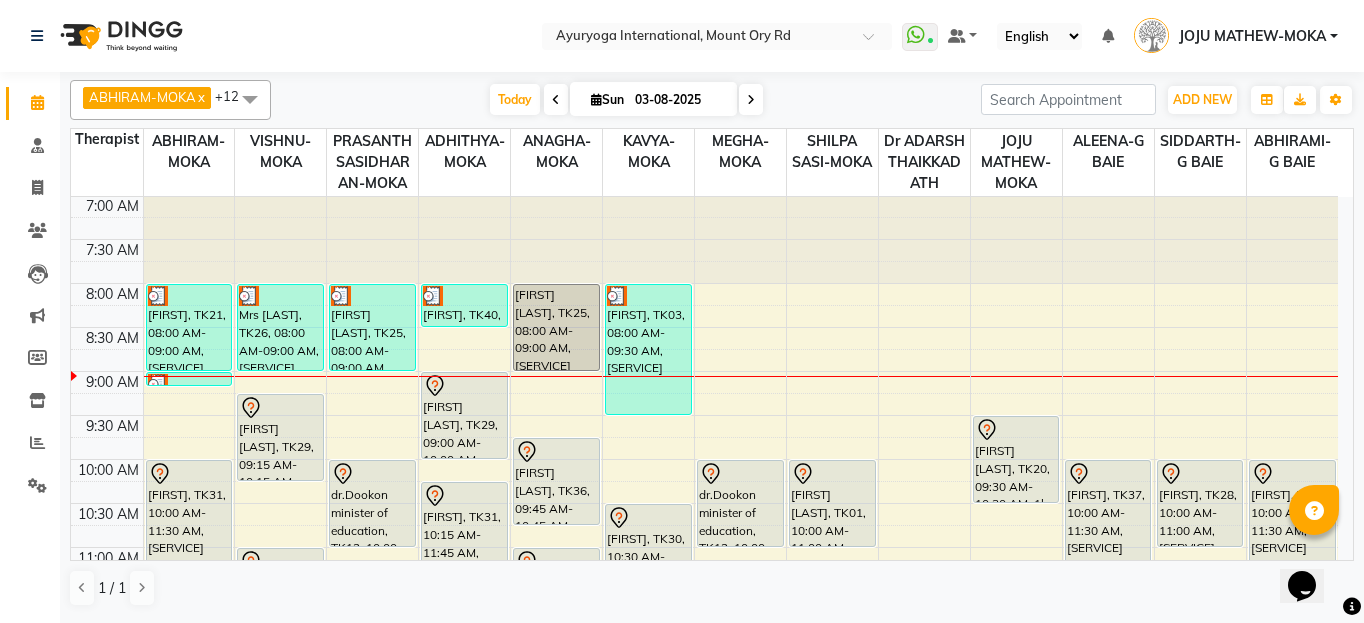scroll, scrollTop: 0, scrollLeft: 0, axis: both 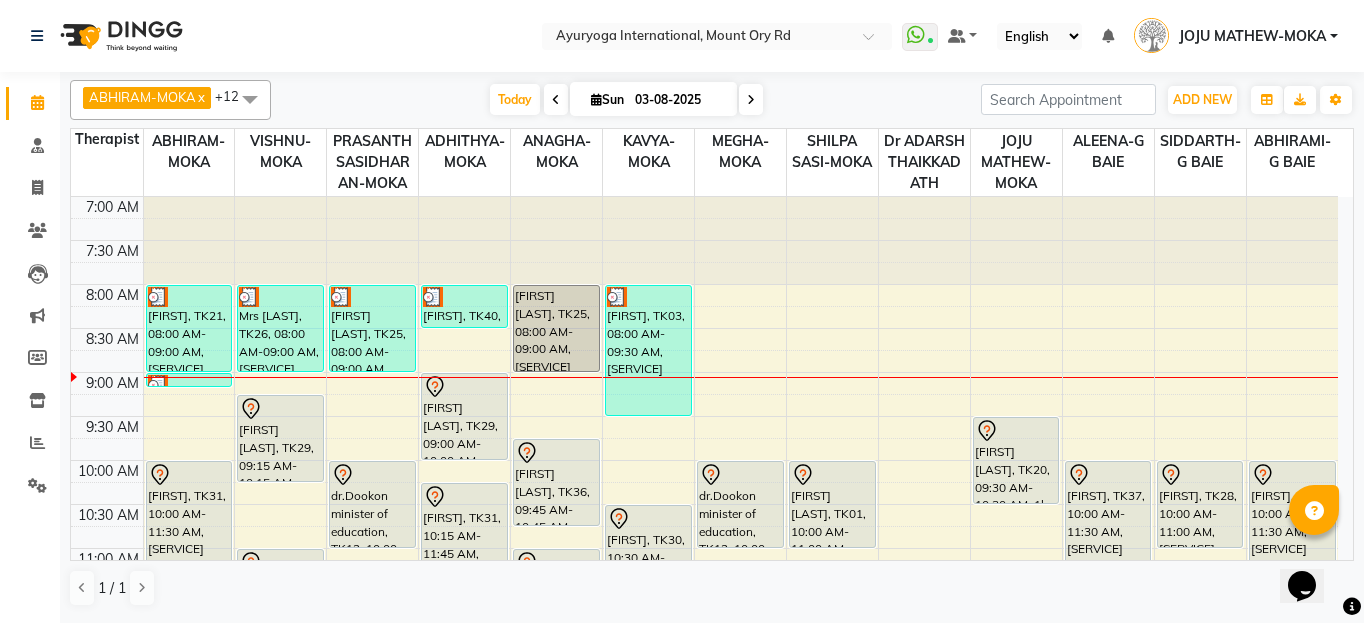 click at bounding box center [751, 100] 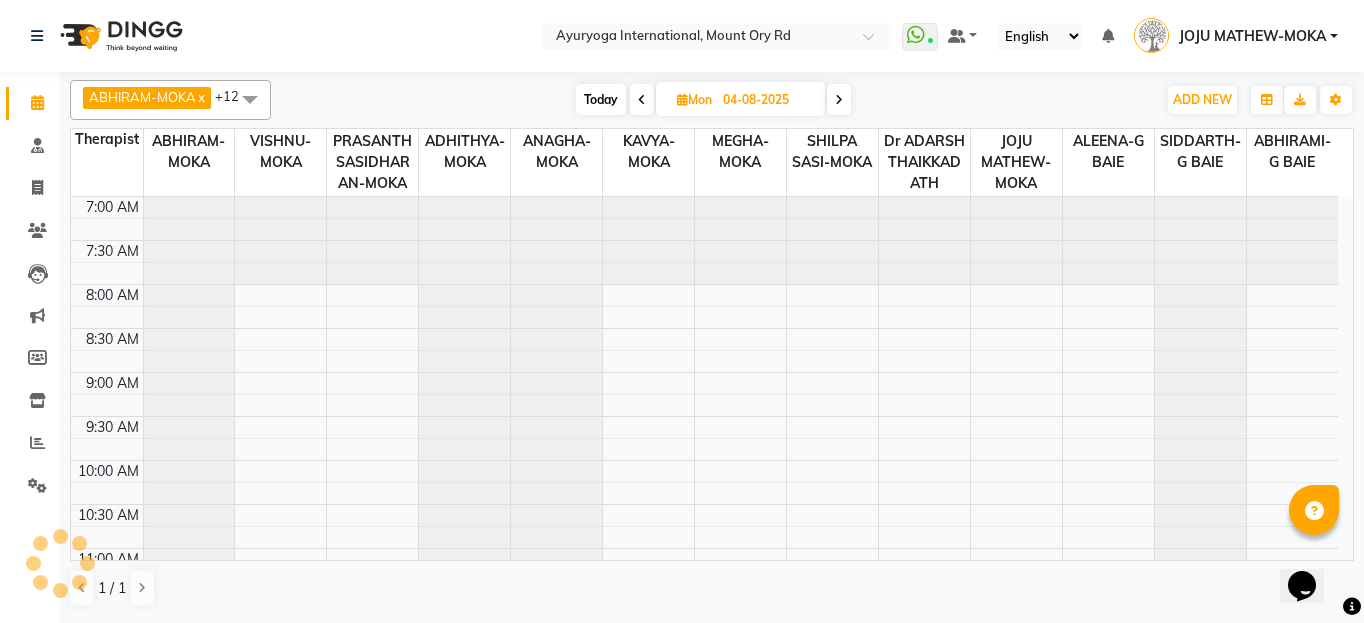 scroll, scrollTop: 177, scrollLeft: 0, axis: vertical 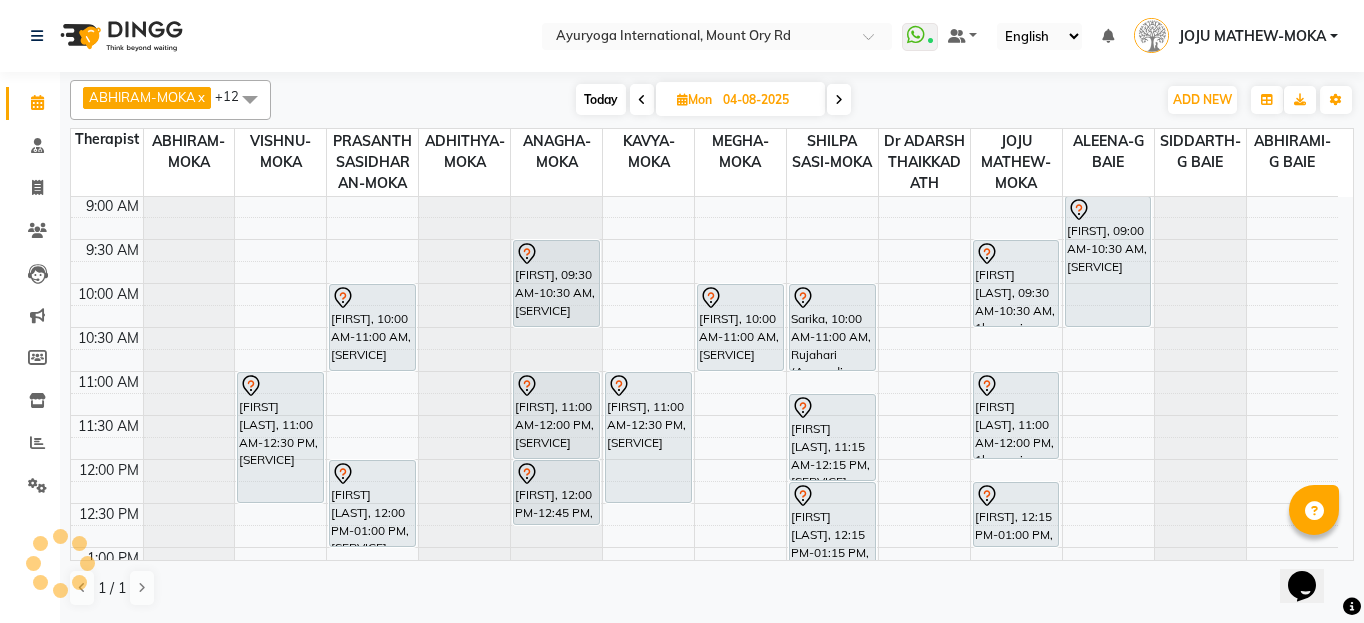 click at bounding box center [839, 100] 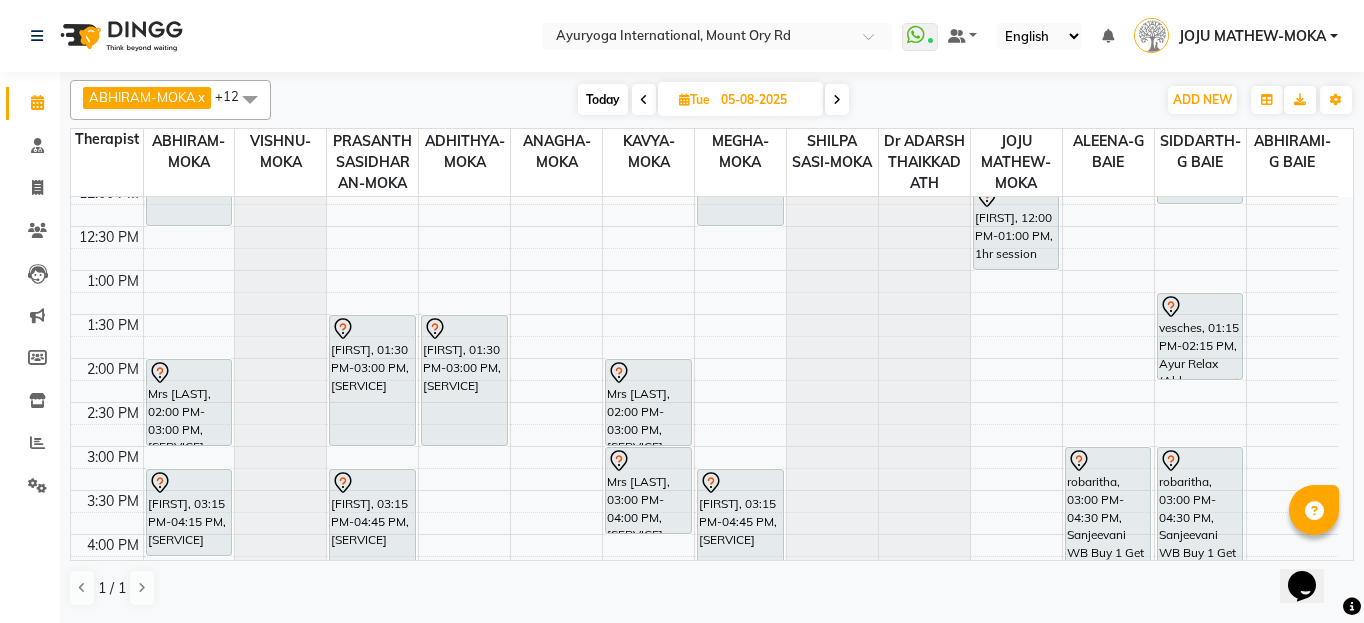 scroll, scrollTop: 500, scrollLeft: 0, axis: vertical 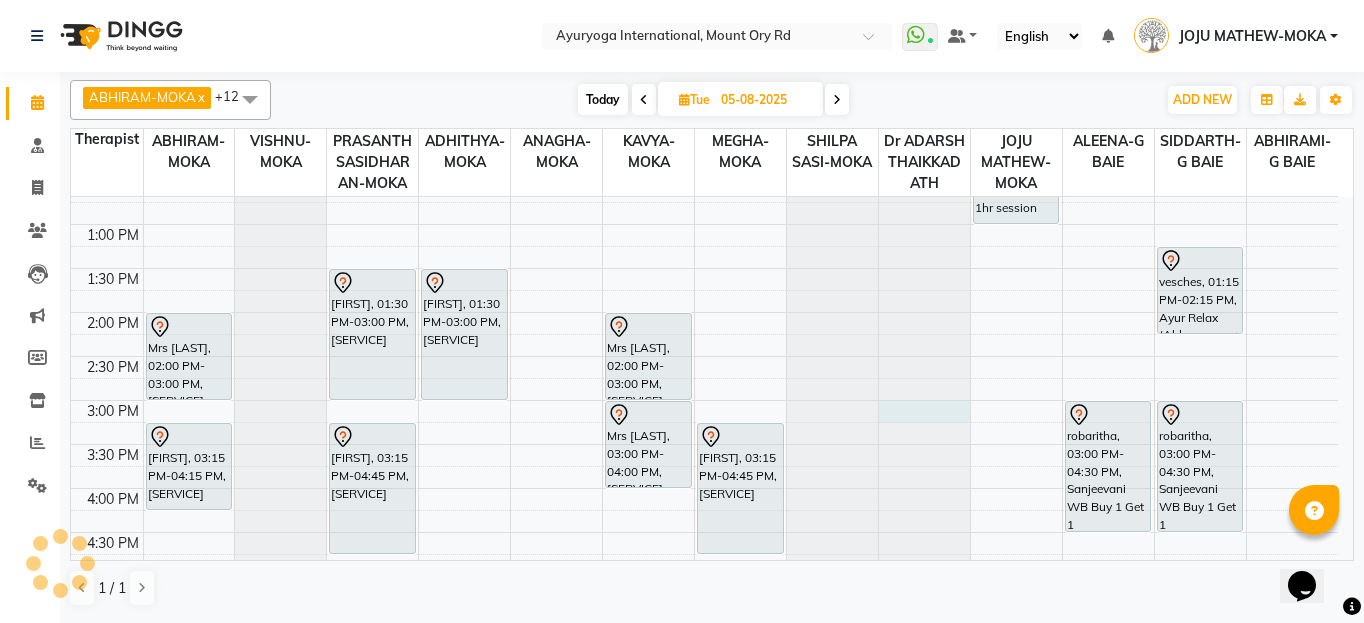 click at bounding box center [924, -303] 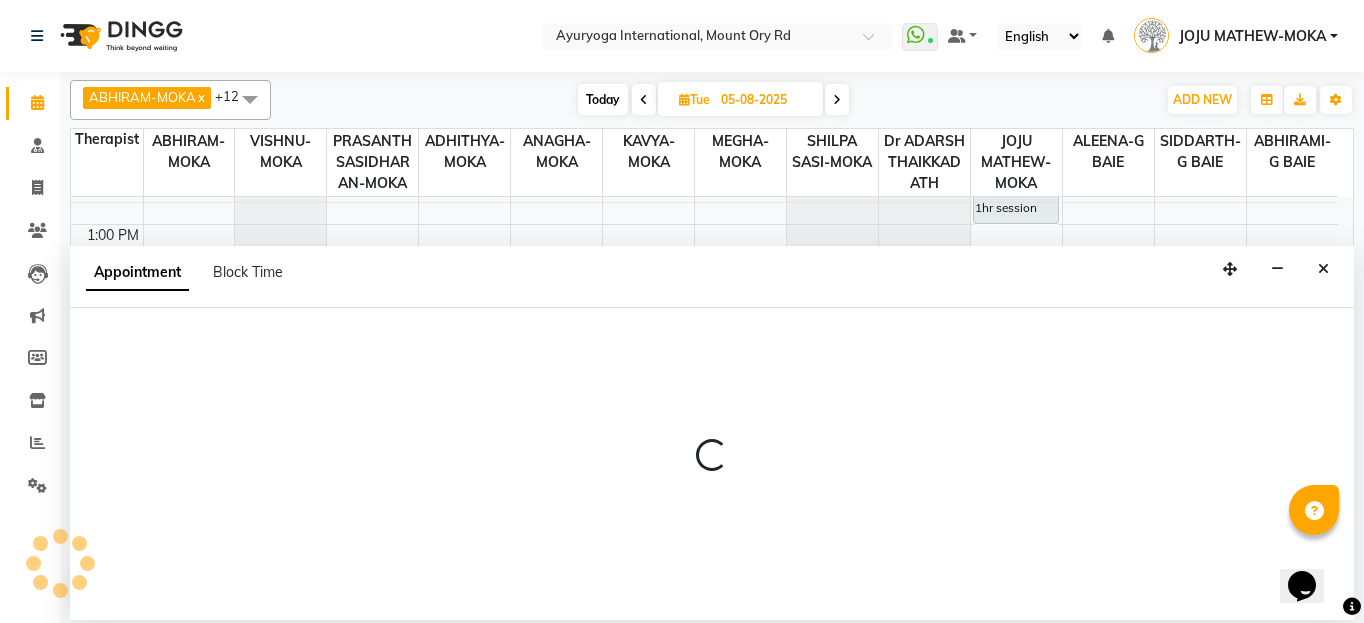 select on "19827" 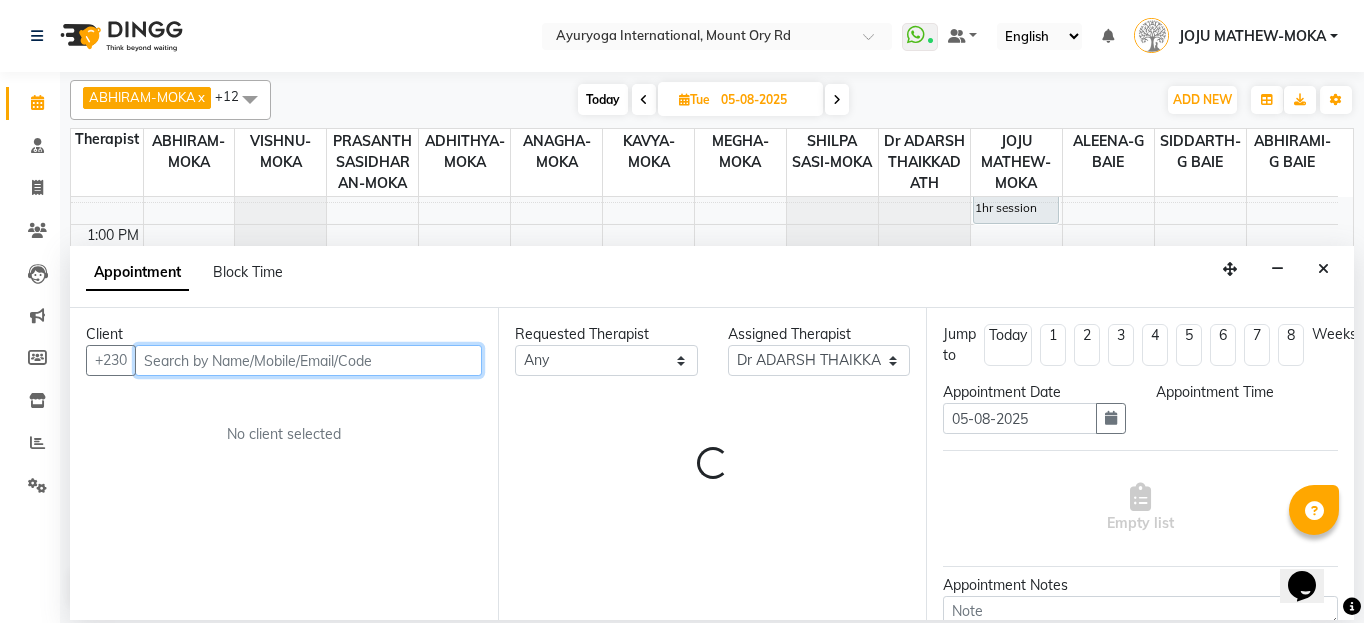 select on "900" 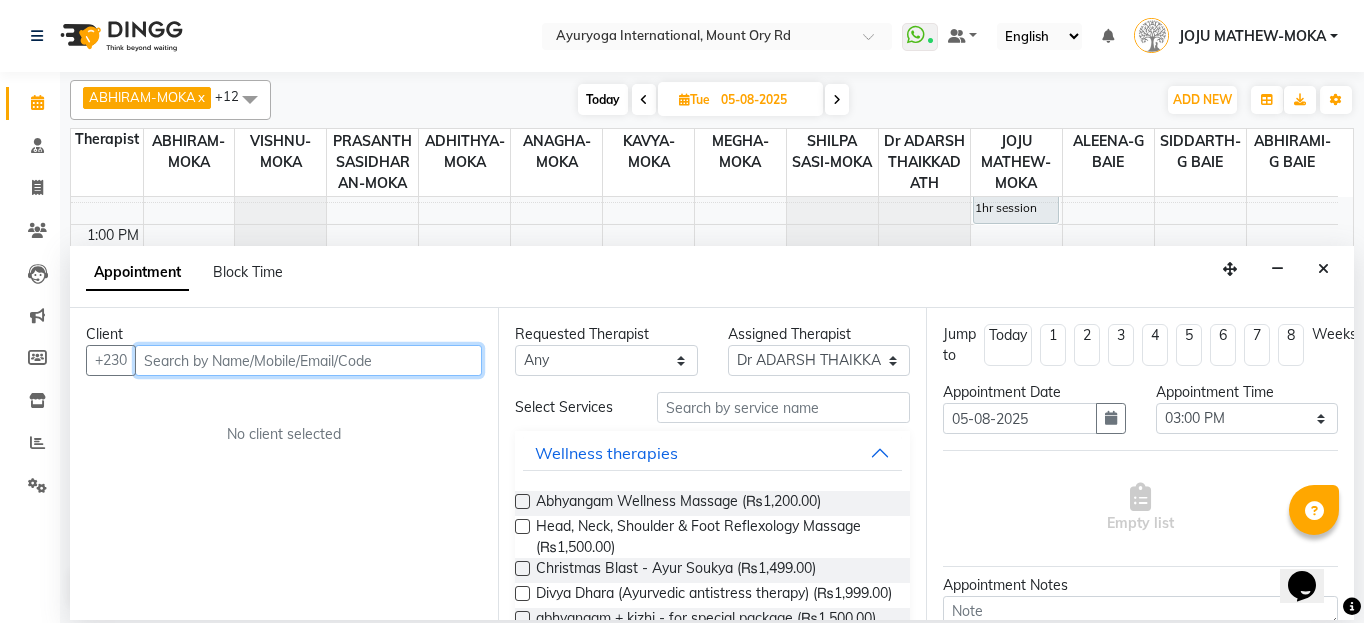 click at bounding box center (308, 360) 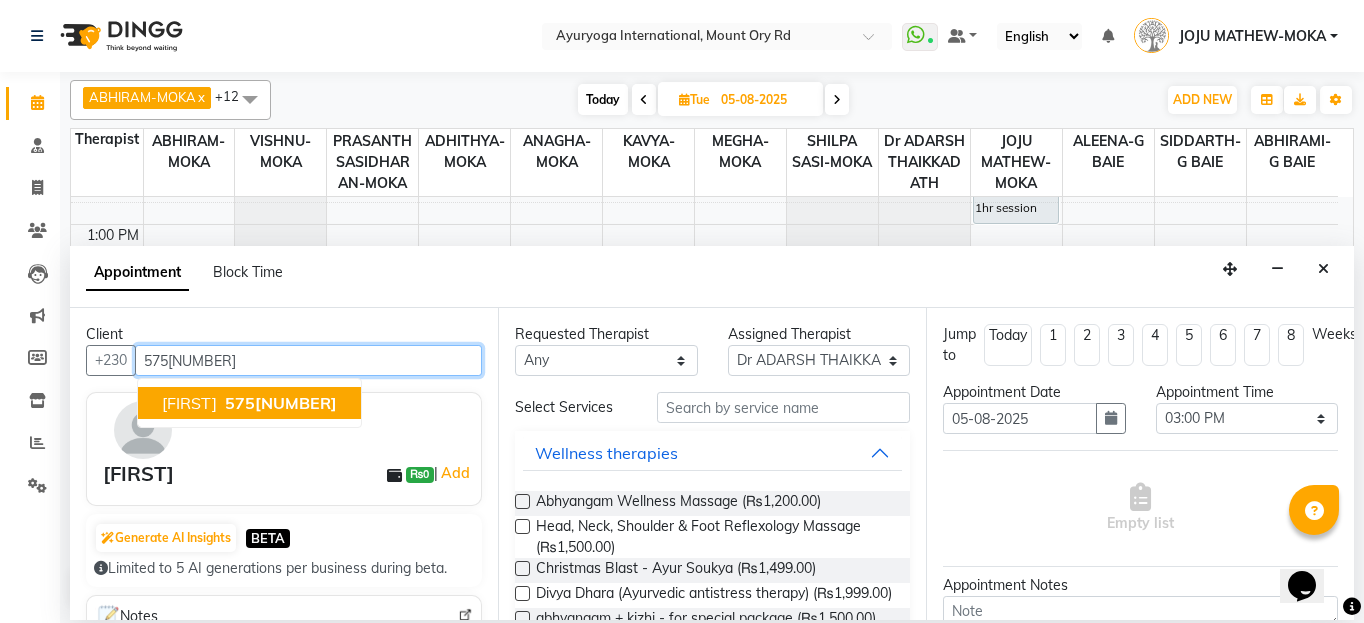 click on "57511427" at bounding box center [281, 403] 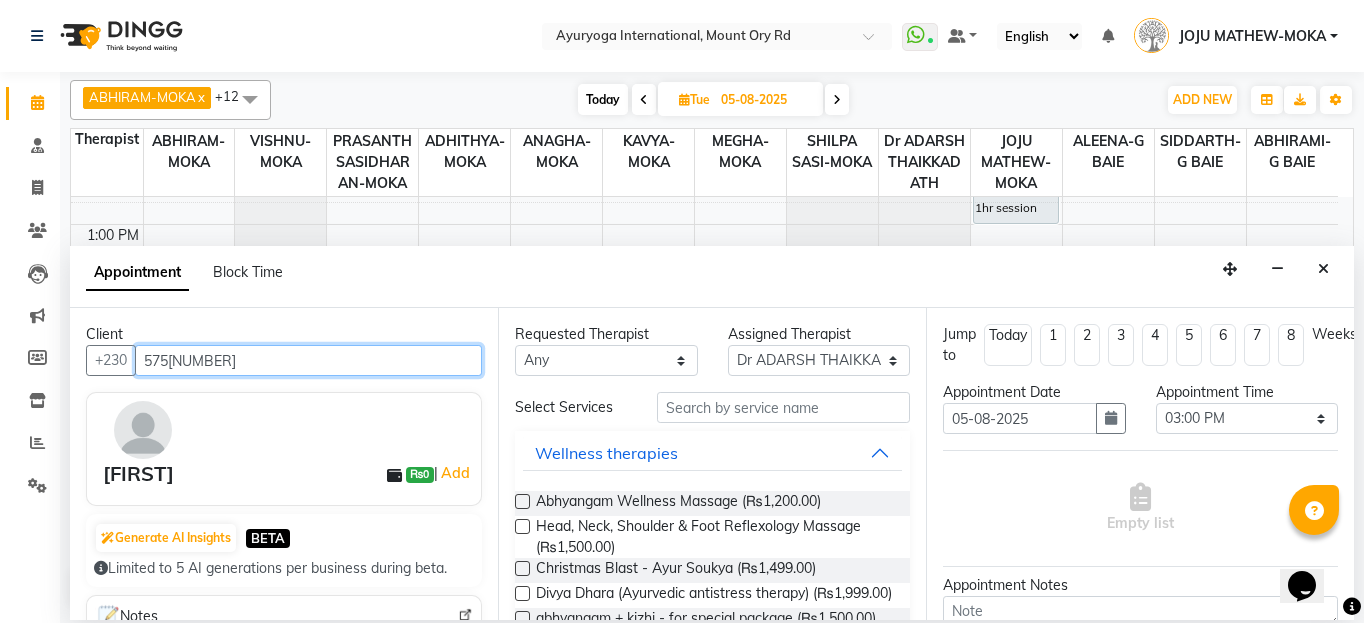type on "57511427" 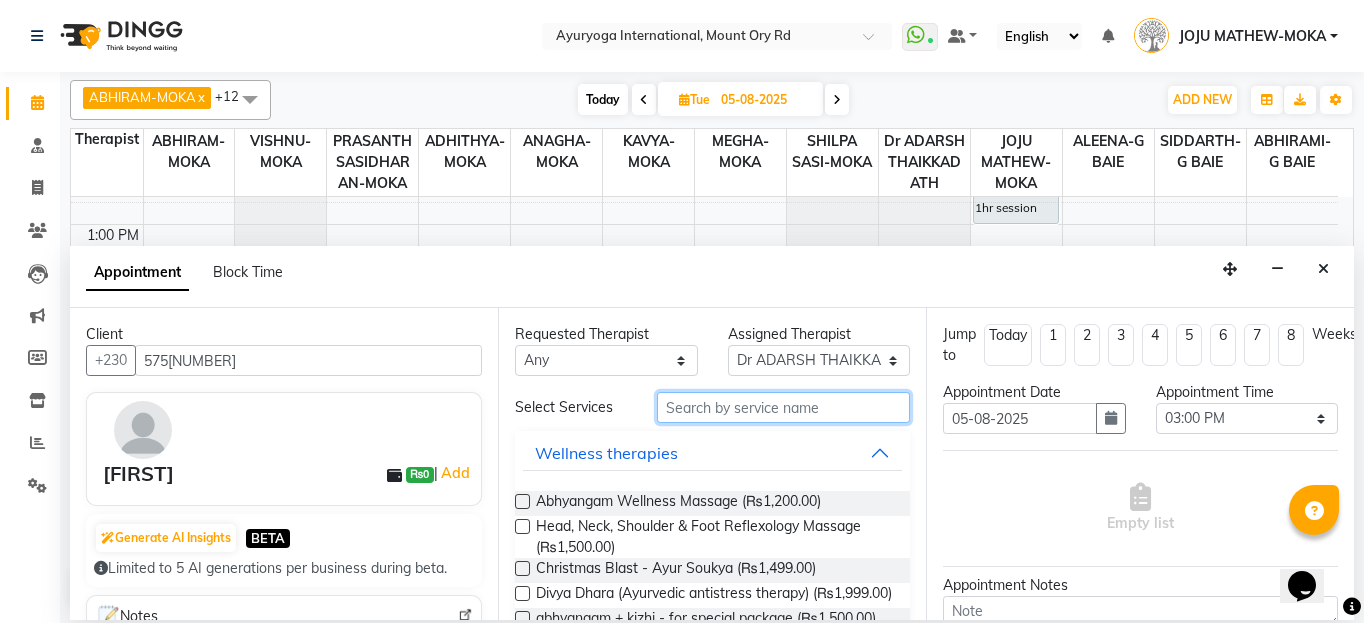 click at bounding box center [783, 407] 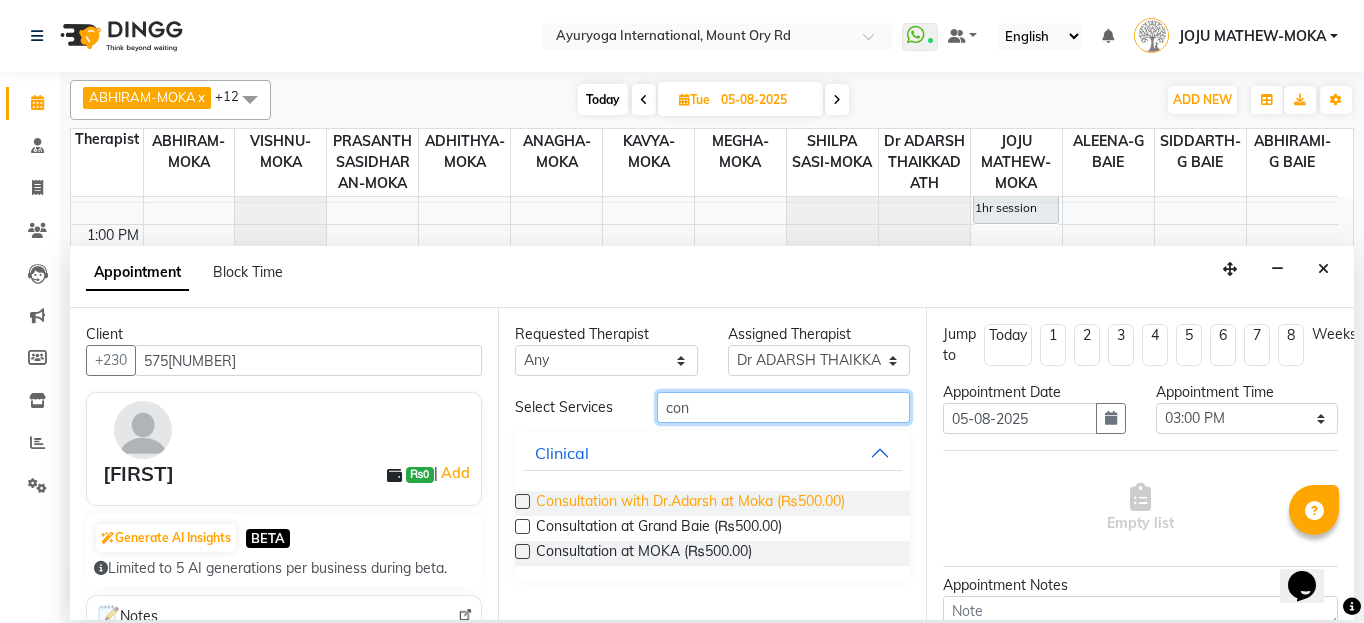type on "con" 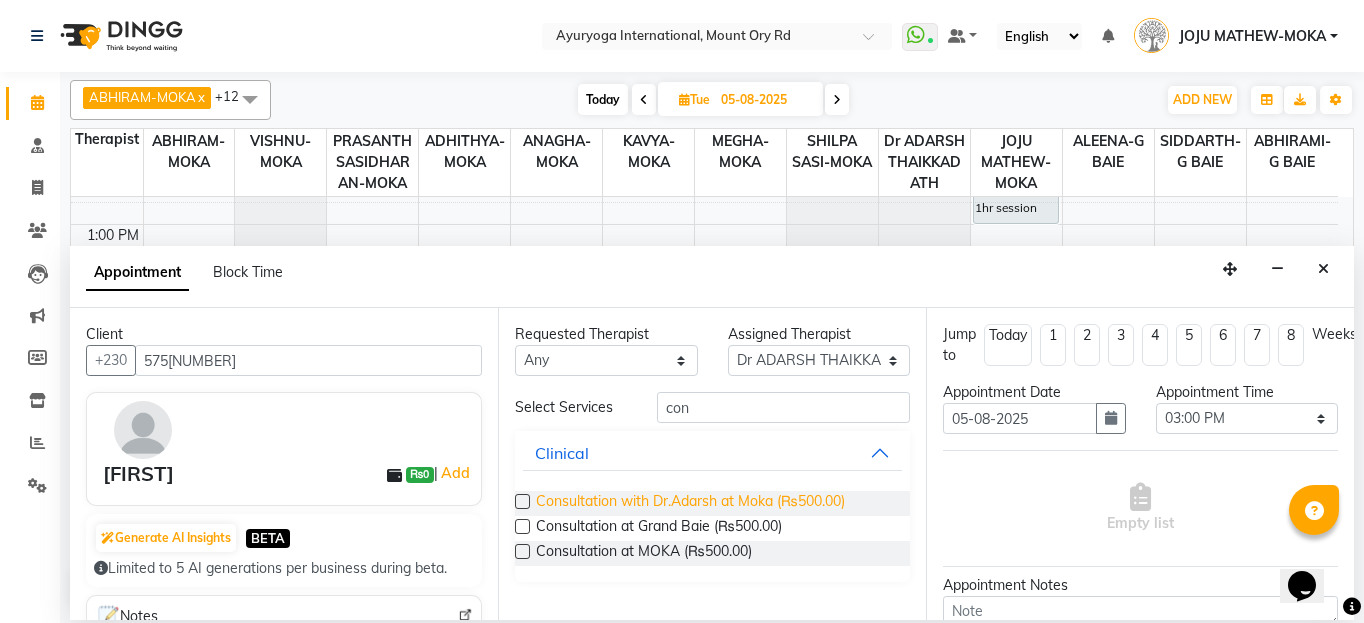 click on "Consultation with Dr.Adarsh at Moka (₨500.00)" at bounding box center [690, 503] 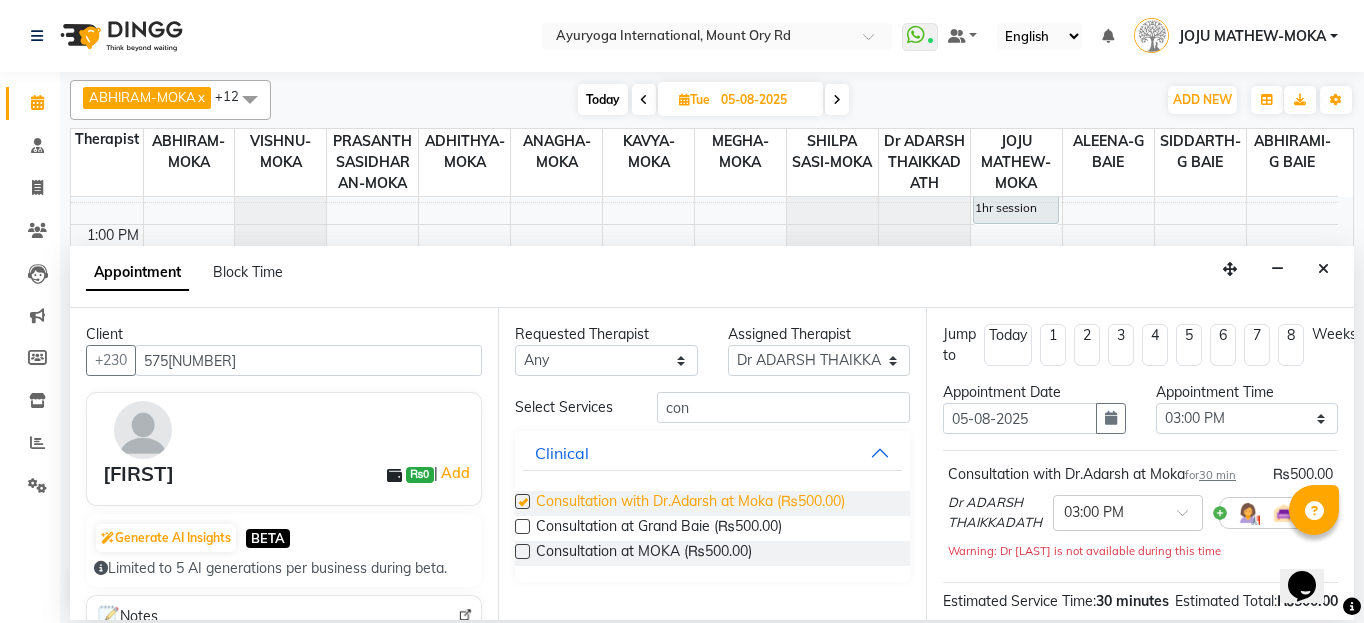 checkbox on "false" 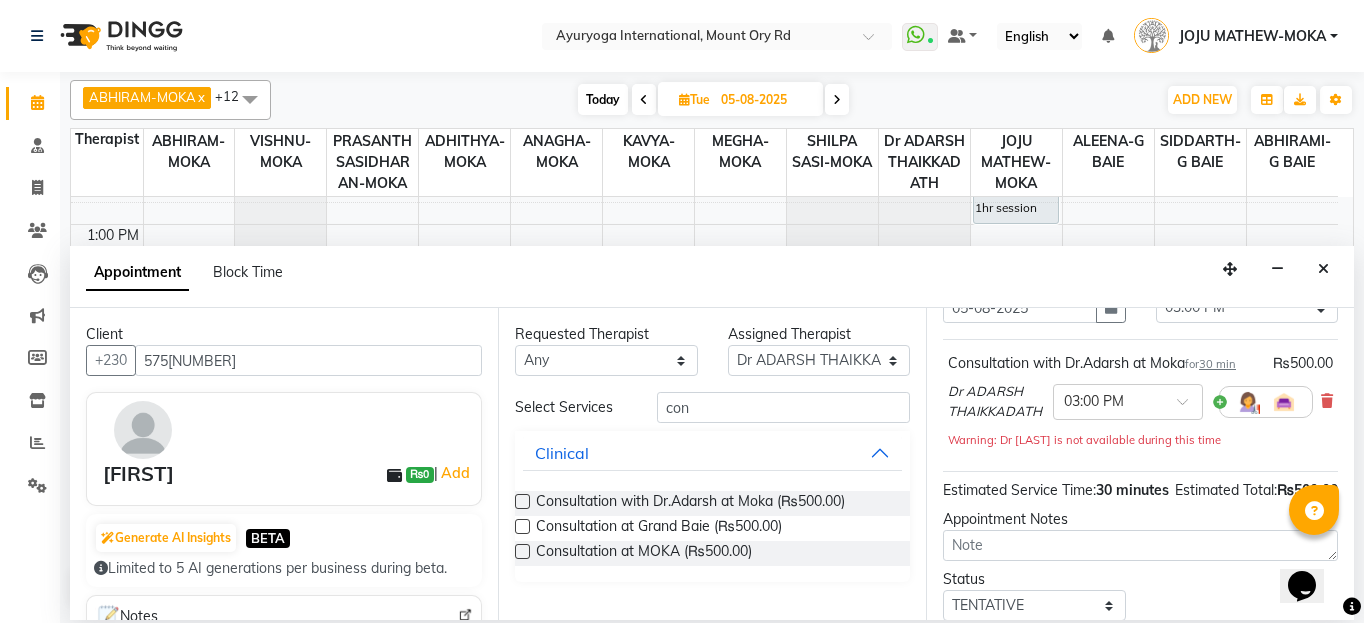 scroll, scrollTop: 274, scrollLeft: 0, axis: vertical 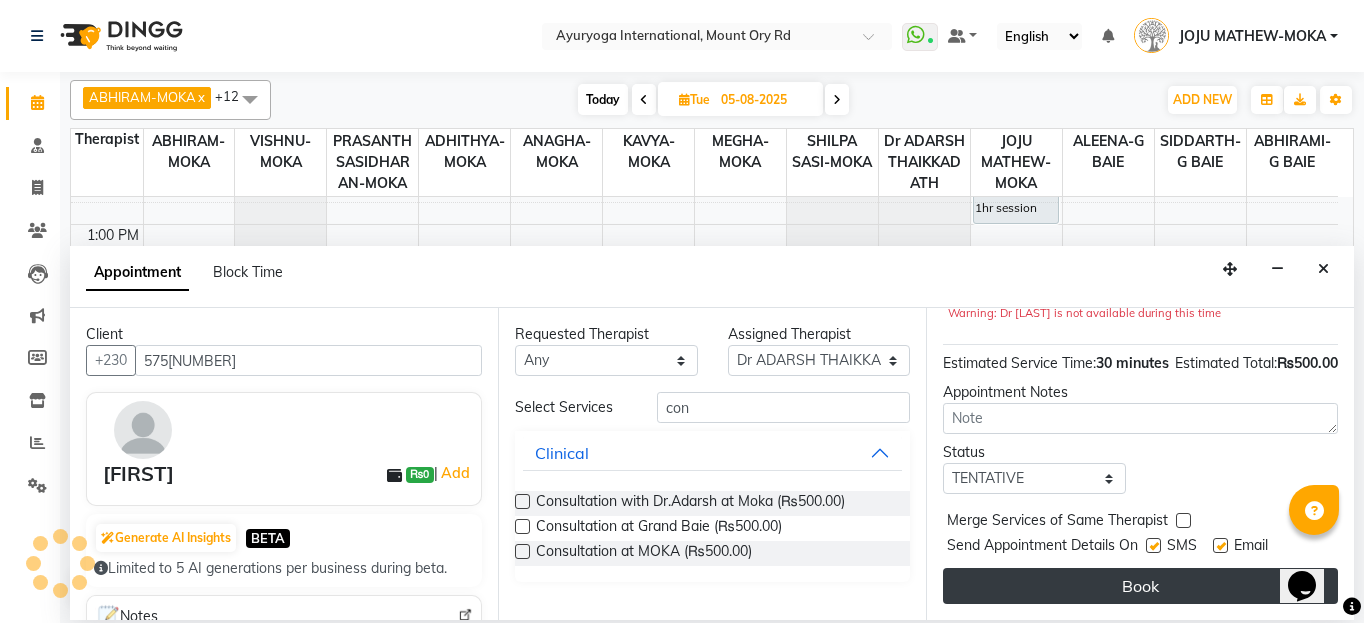 click on "Book" at bounding box center (1140, 586) 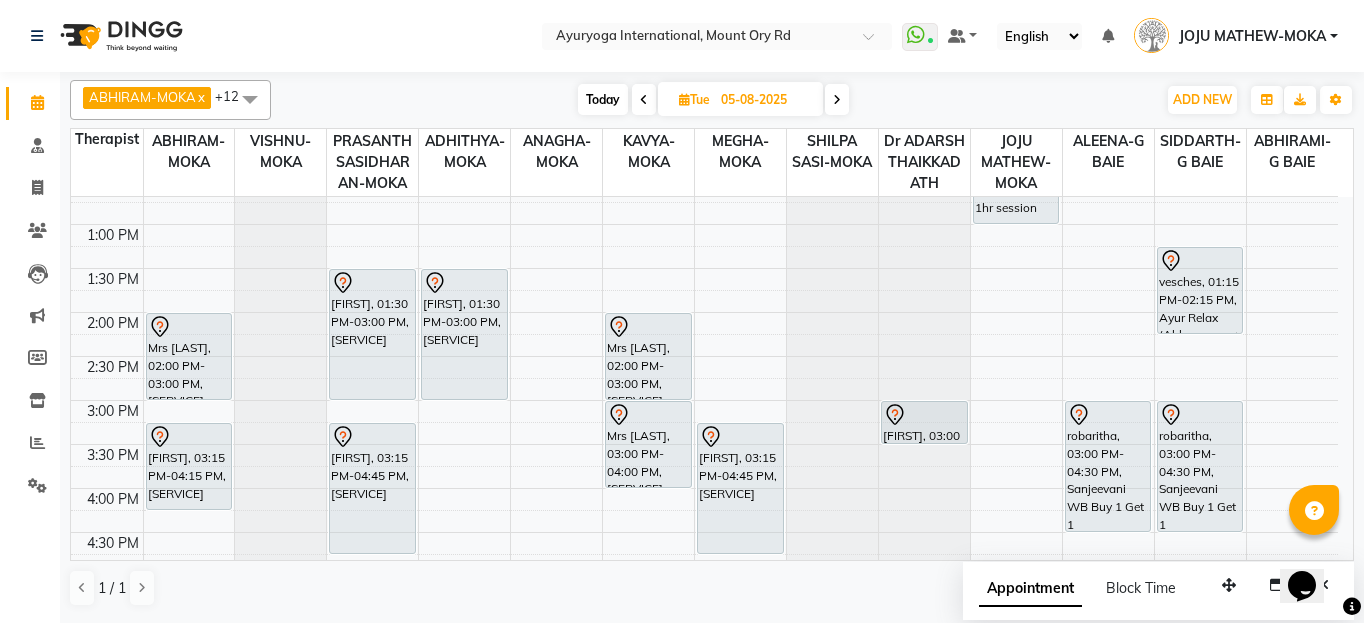 click on "Today" at bounding box center [603, 99] 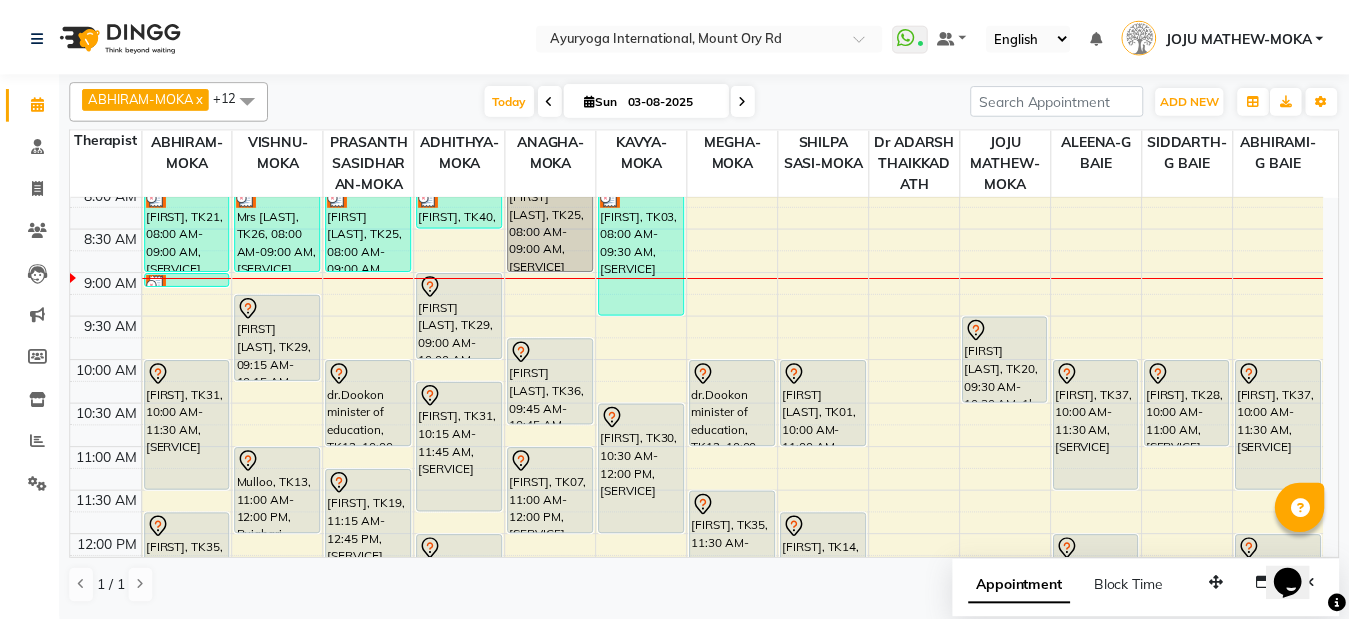 scroll, scrollTop: 0, scrollLeft: 0, axis: both 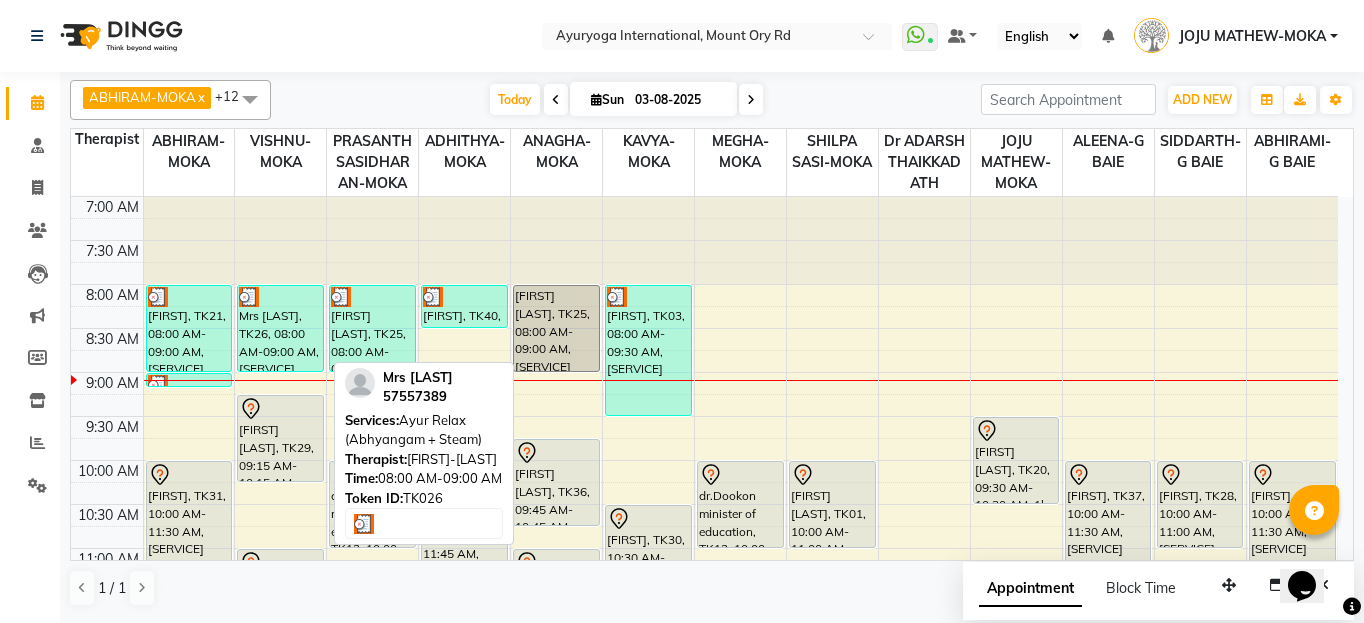 click on "Mrs Lutchman, TK26, 08:00 AM-09:00 AM, Ayur Relax (Abhyangam + Steam)" at bounding box center [280, 328] 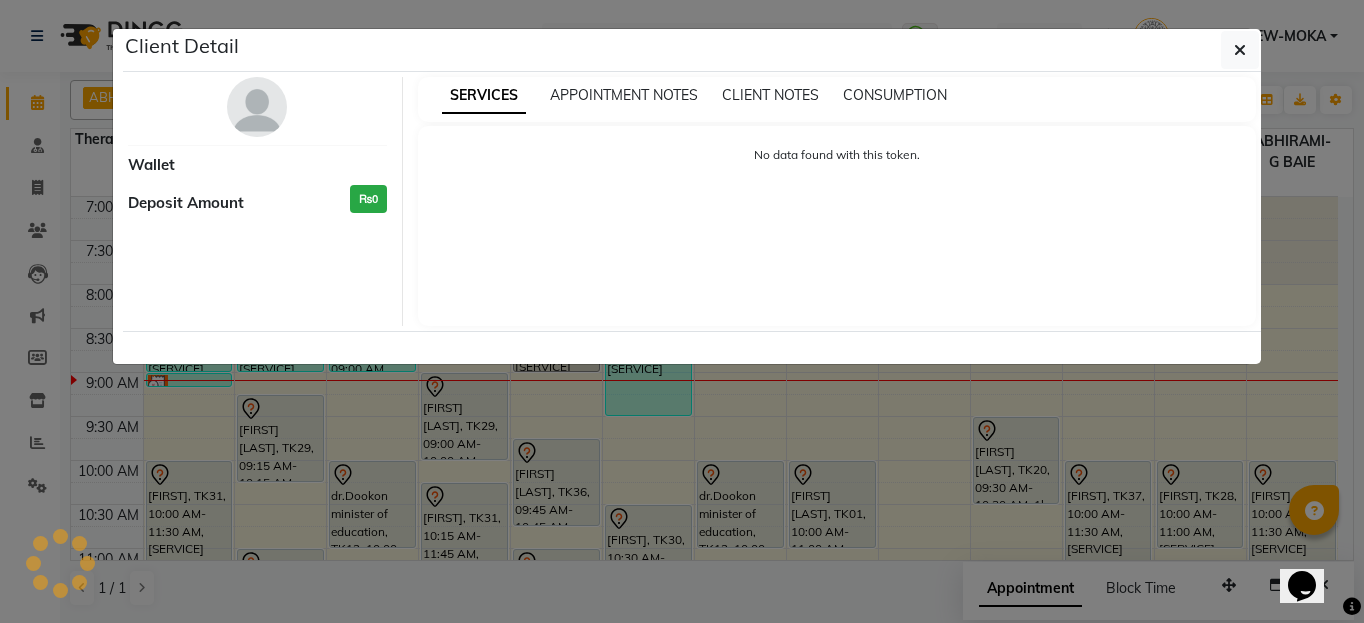 select on "3" 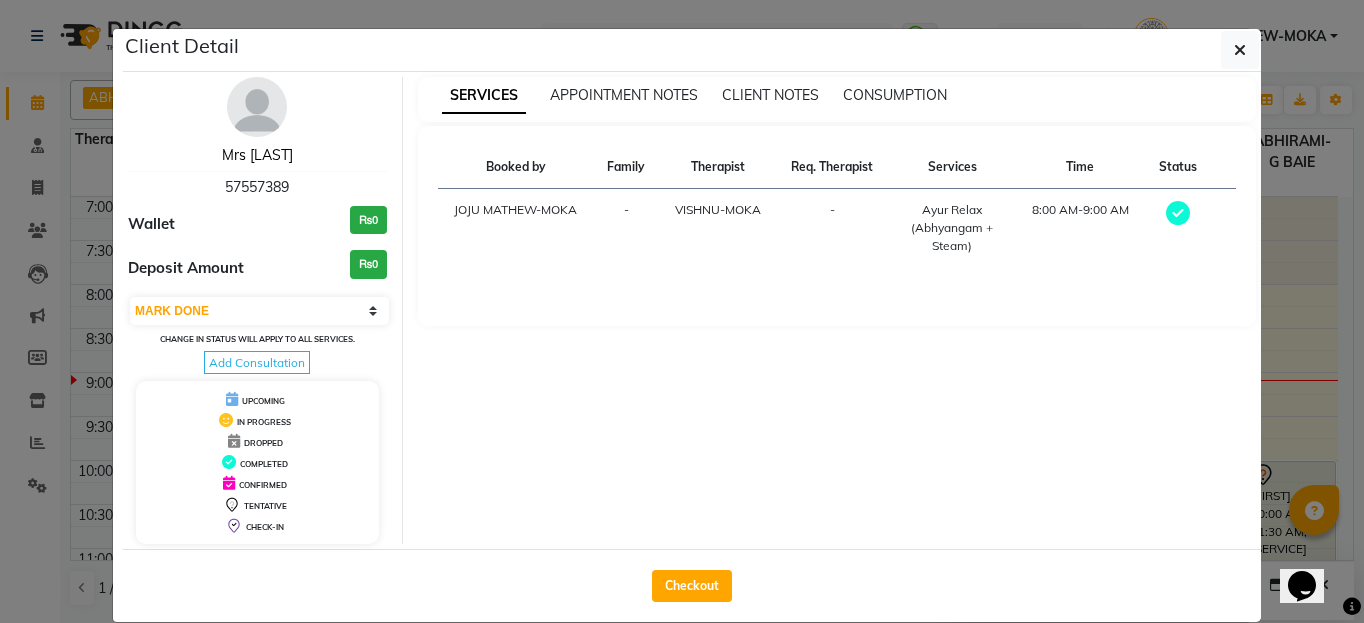 click on "Mrs Lutchman" at bounding box center [257, 155] 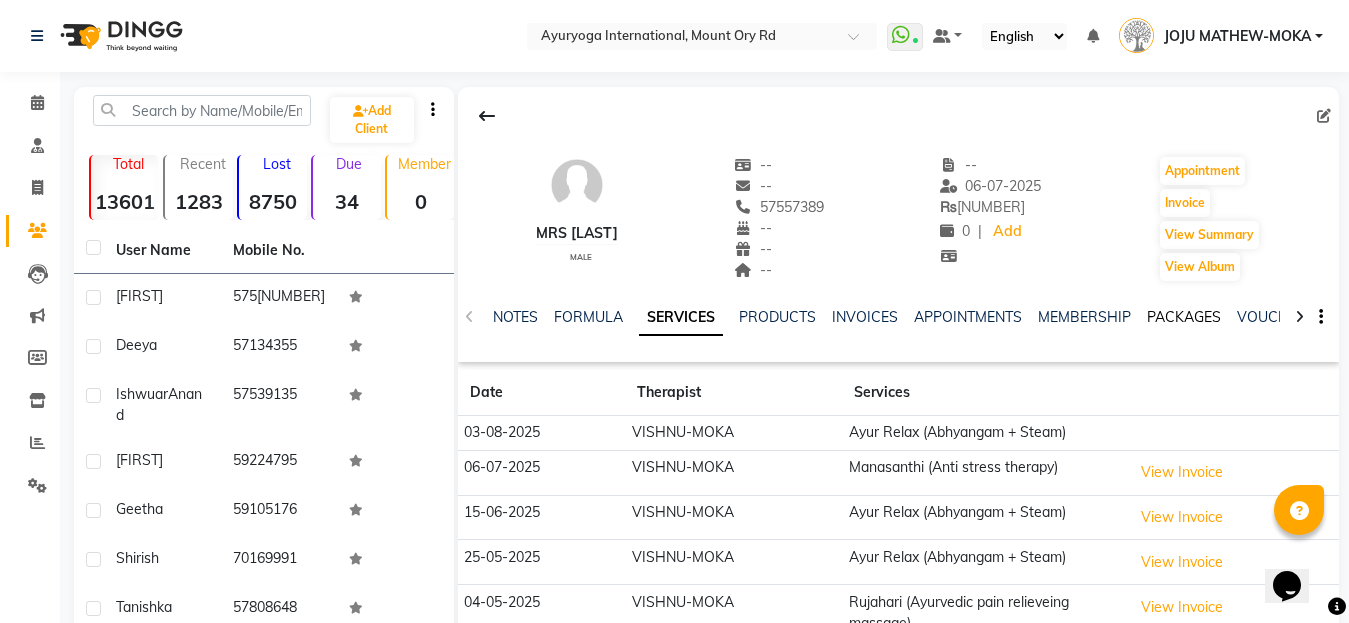 click on "PACKAGES" 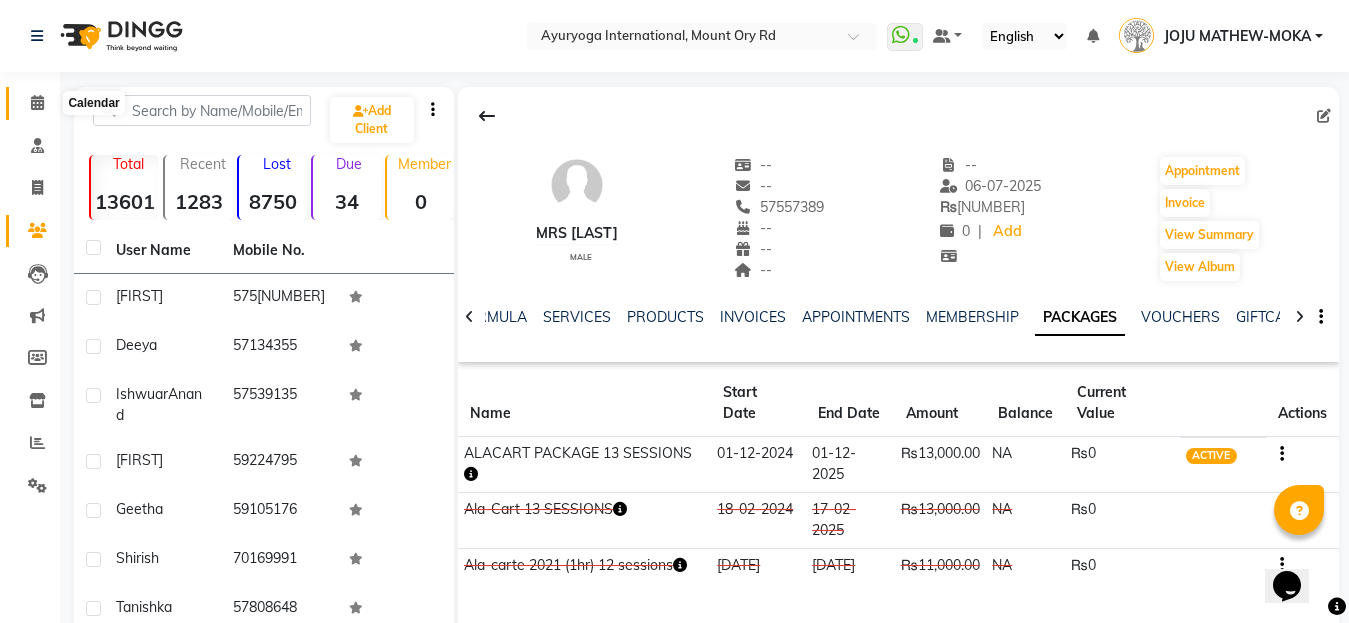 click 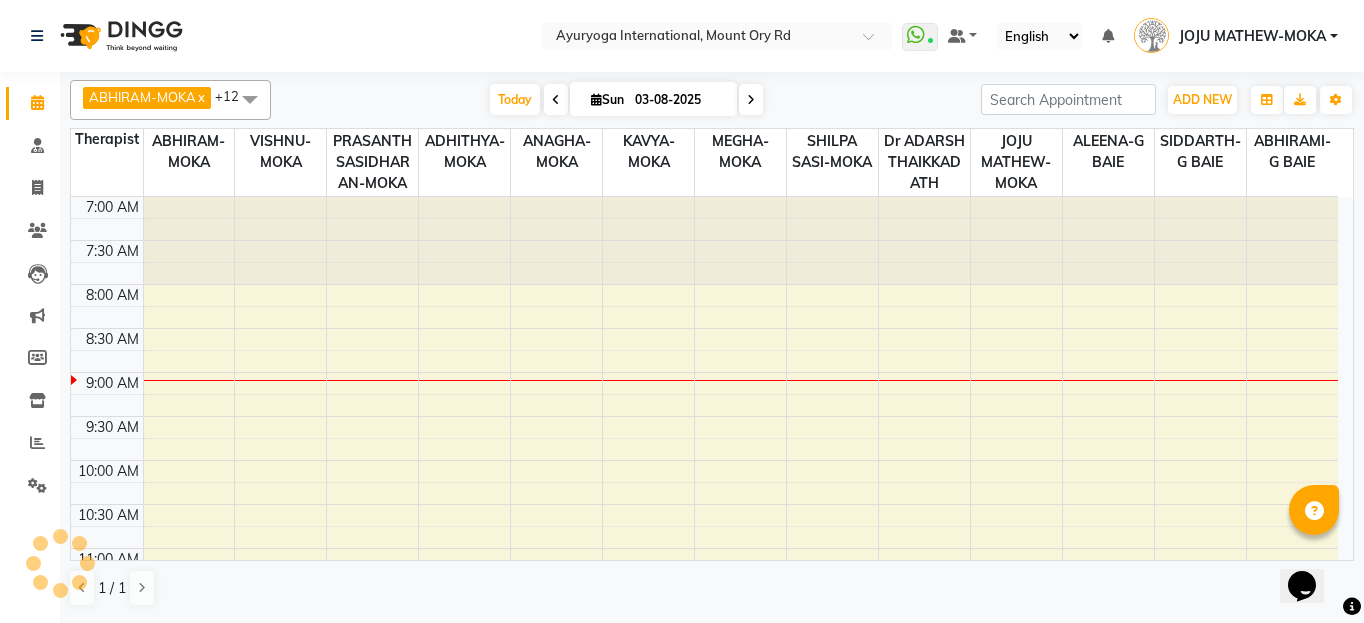 scroll, scrollTop: 0, scrollLeft: 0, axis: both 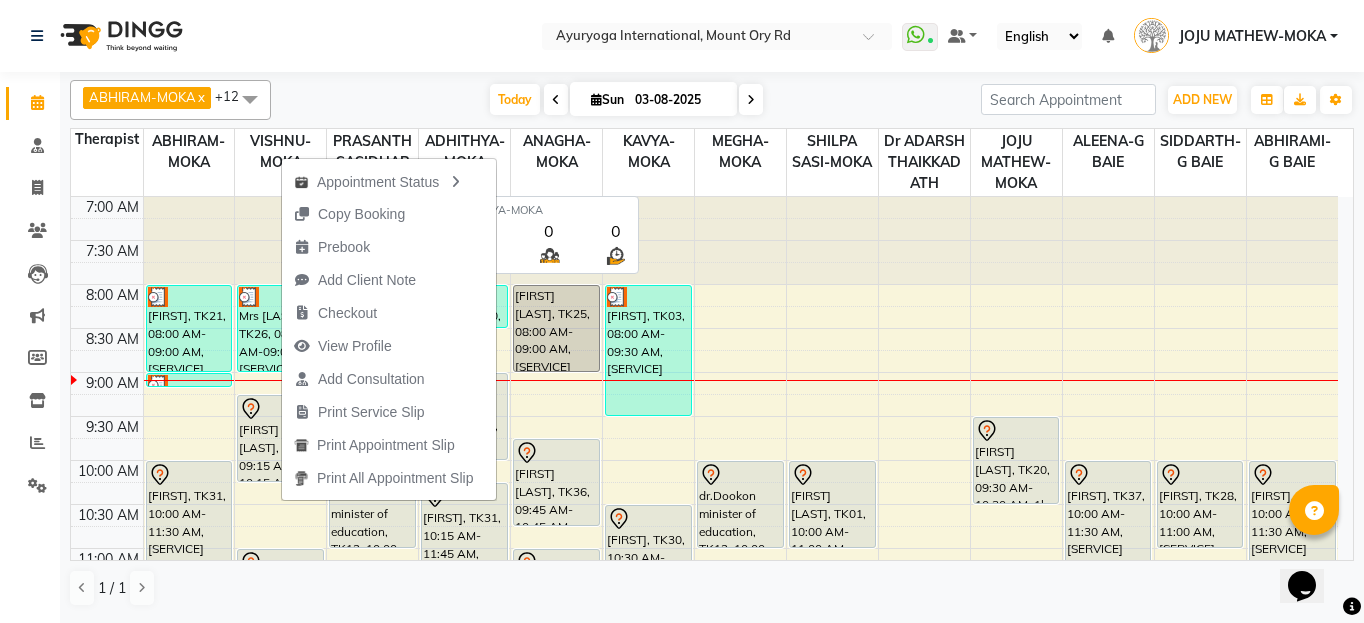 click on "KAVYA-MOKA" at bounding box center [648, 152] 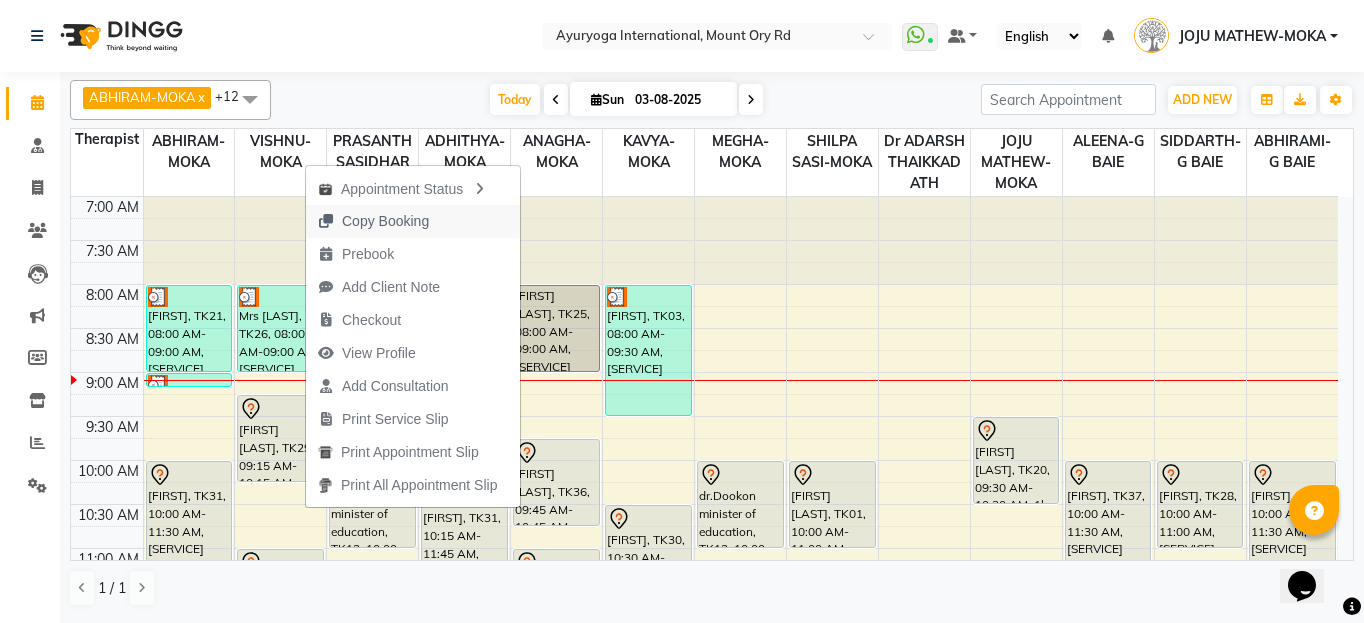 click on "Copy Booking" at bounding box center [373, 221] 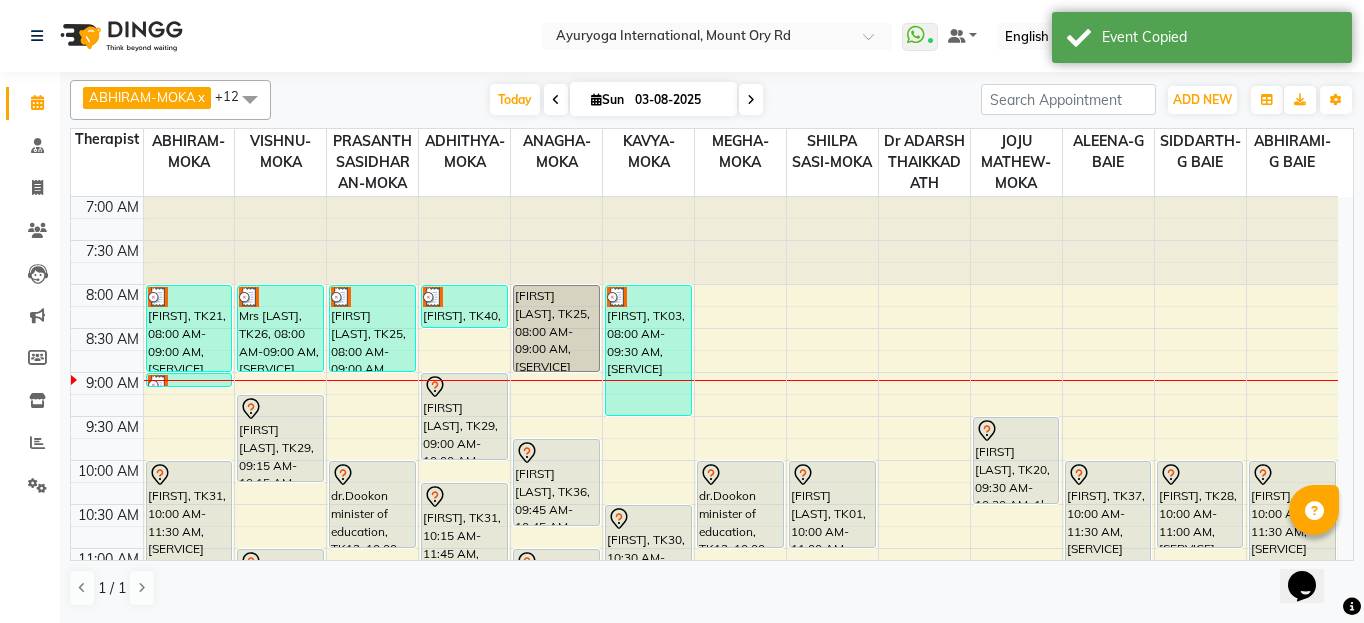 click on "03-08-2025" at bounding box center [679, 100] 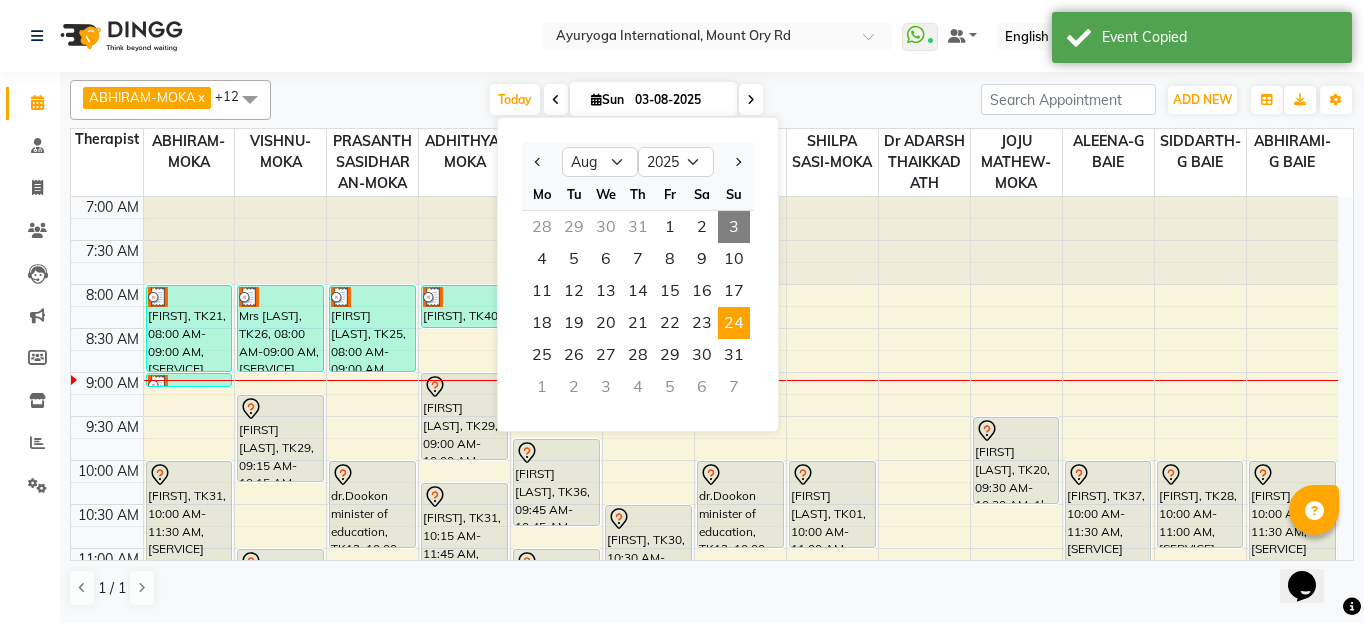 click on "24" at bounding box center [734, 323] 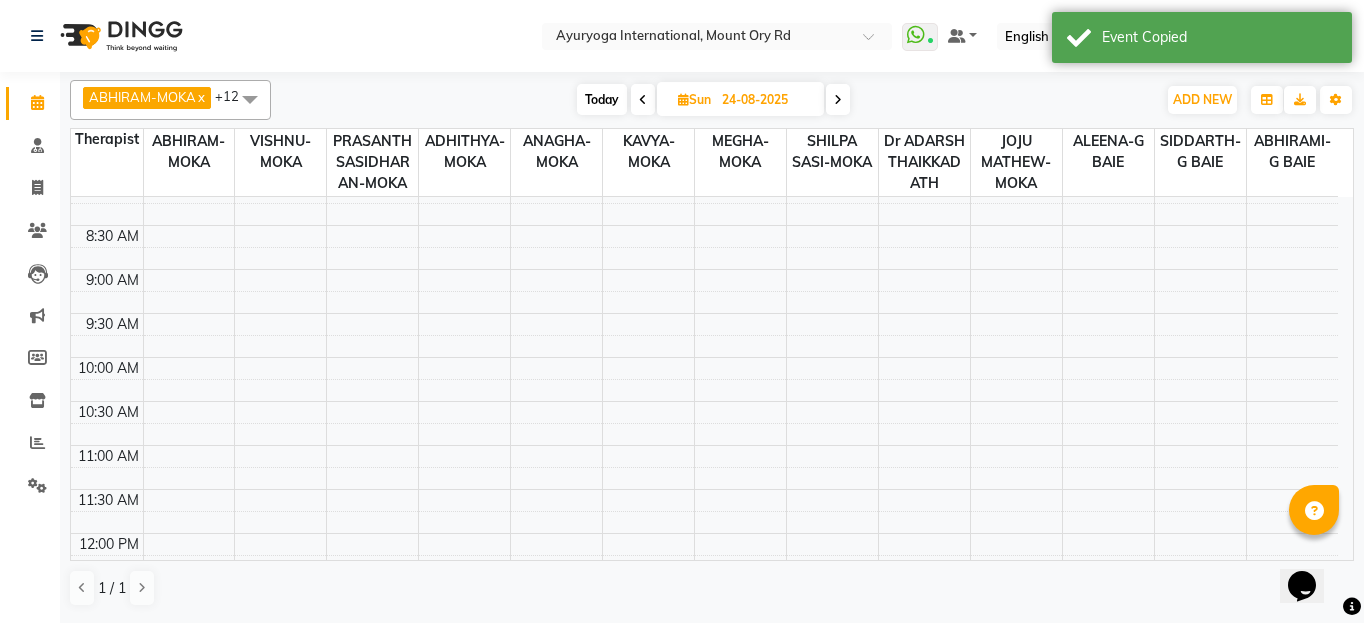 scroll, scrollTop: 0, scrollLeft: 0, axis: both 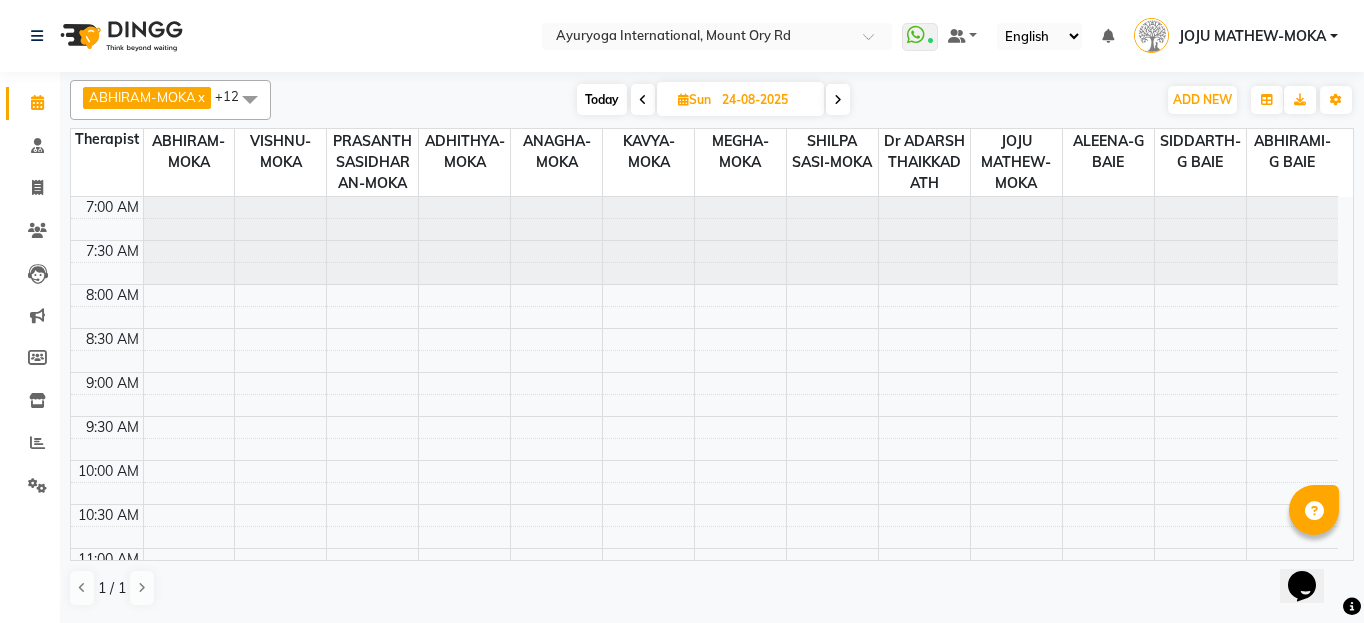 click on "7:00 AM 7:30 AM 8:00 AM 8:30 AM 9:00 AM 9:30 AM 10:00 AM 10:30 AM 11:00 AM 11:30 AM 12:00 PM 12:30 PM 1:00 PM 1:30 PM 2:00 PM 2:30 PM 3:00 PM 3:30 PM 4:00 PM 4:30 PM 5:00 PM 5:30 PM 6:00 PM 6:30 PM 7:00 PM 7:30 PM 8:00 PM 8:30 PM" at bounding box center (704, 812) 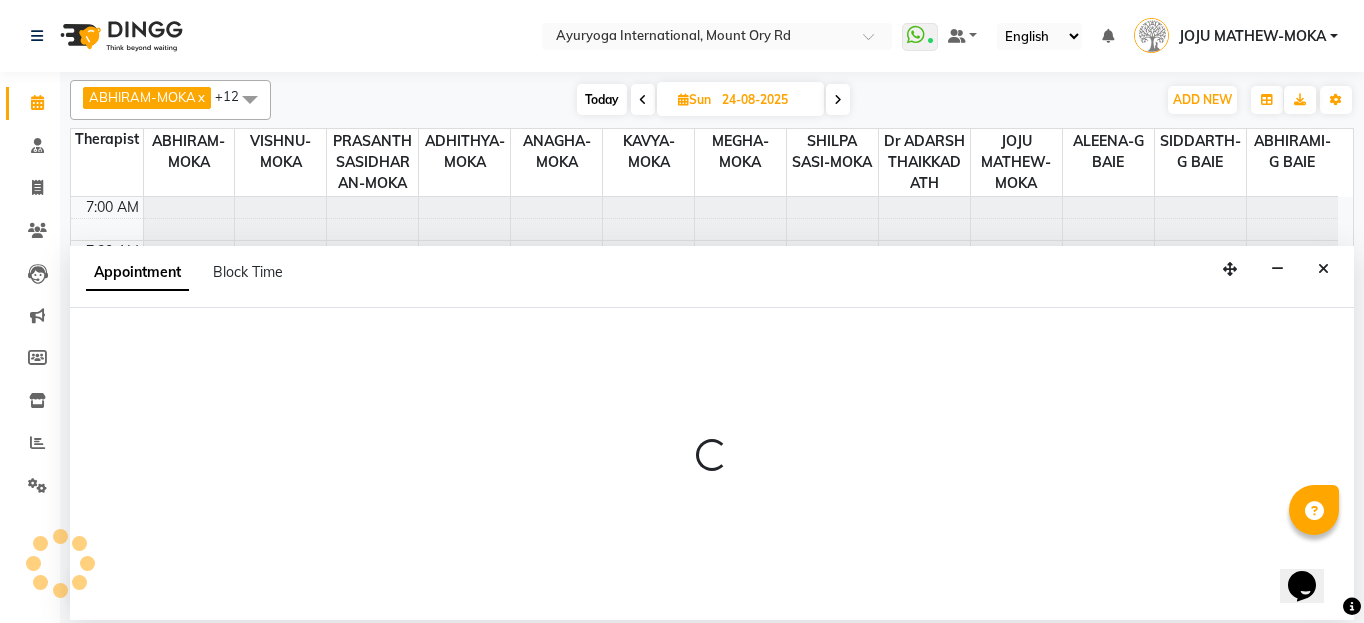select on "36053" 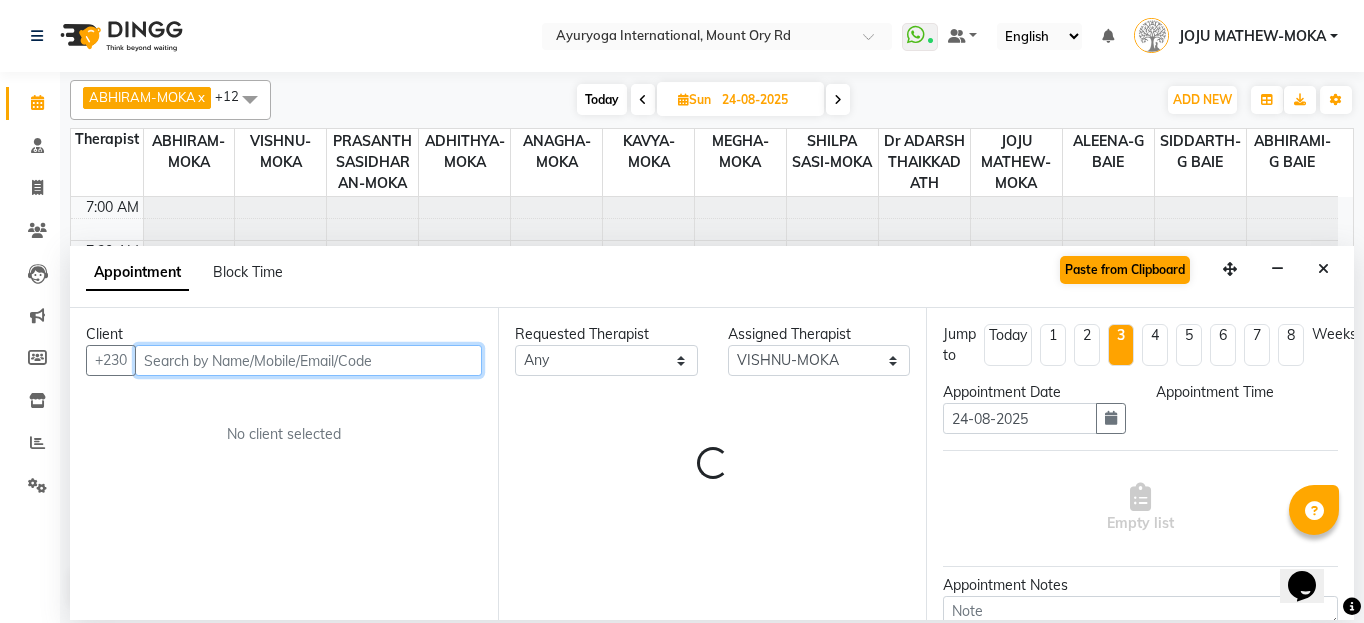 select on "480" 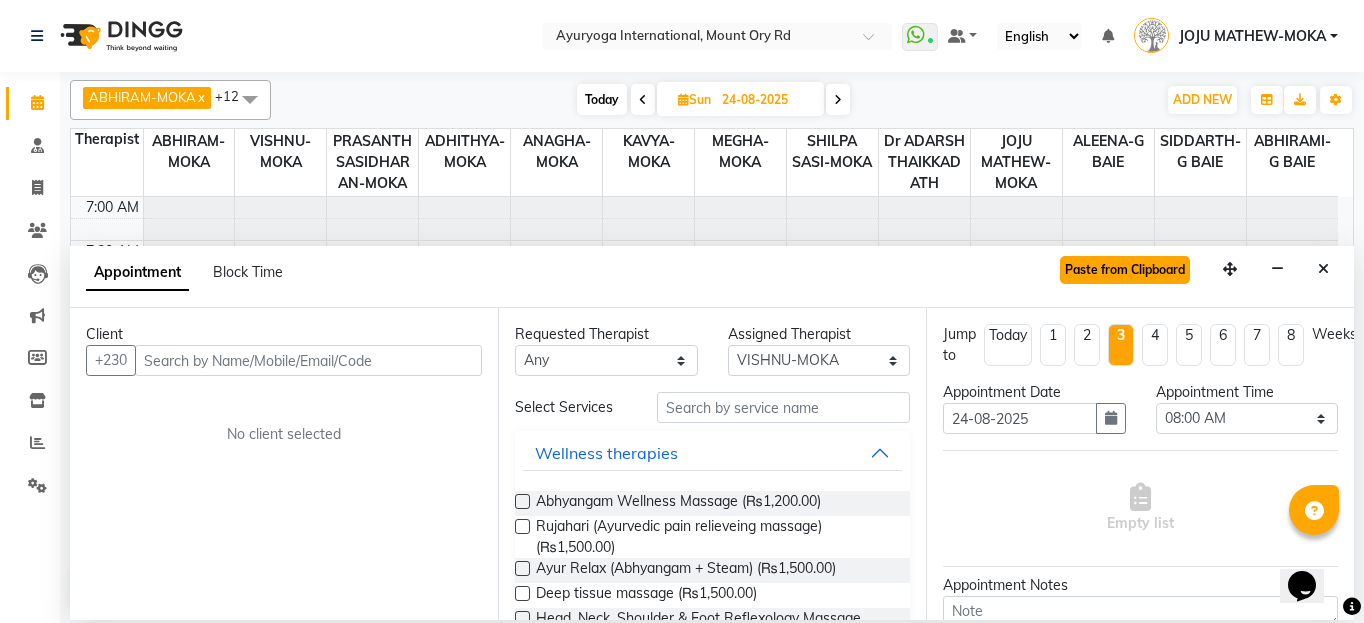 click on "Paste from Clipboard" at bounding box center [1125, 270] 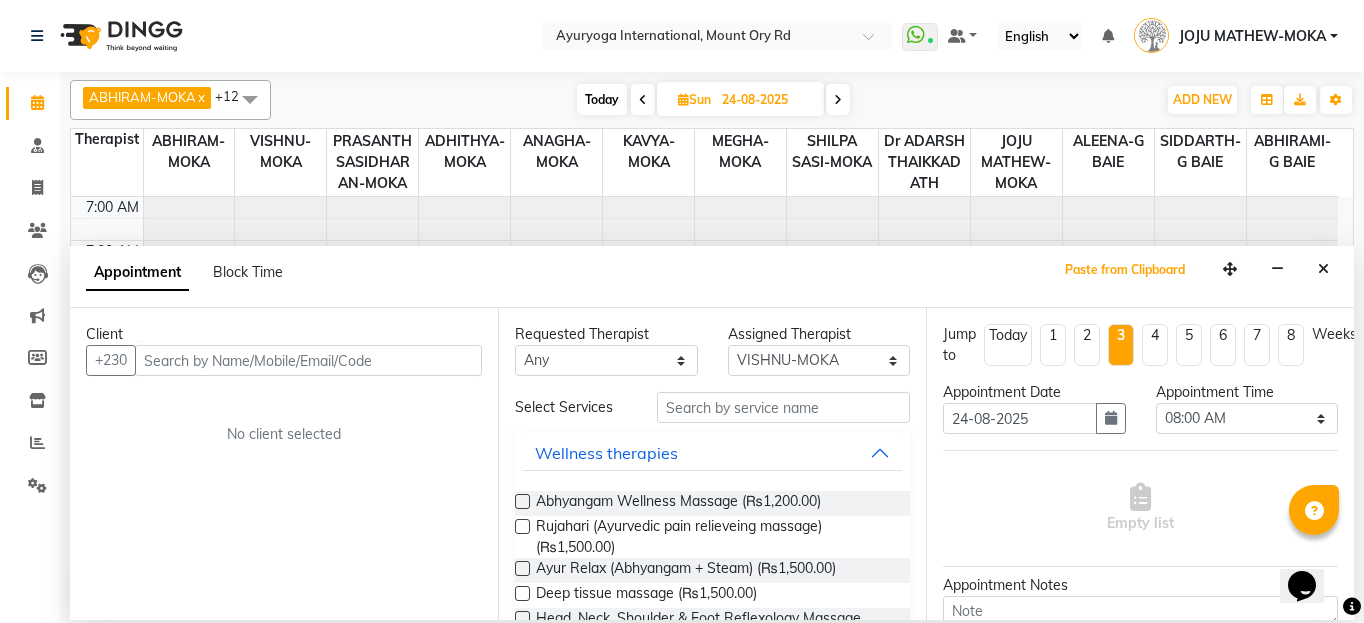 select 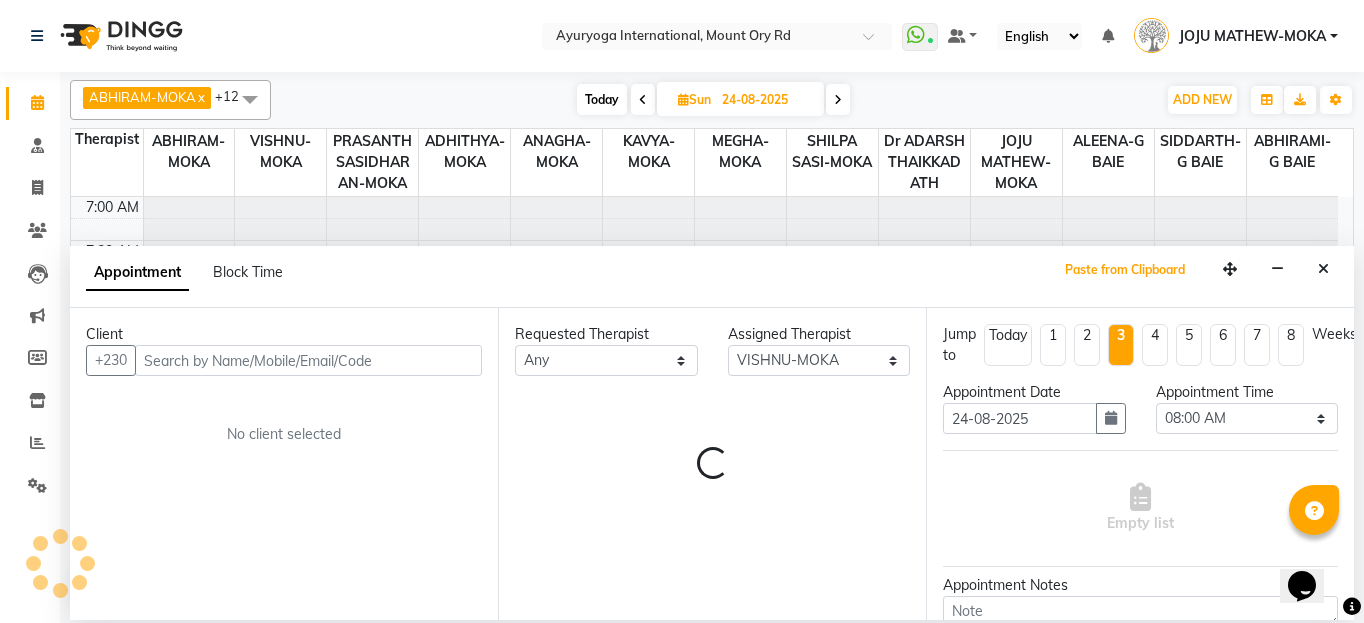 select on "1144" 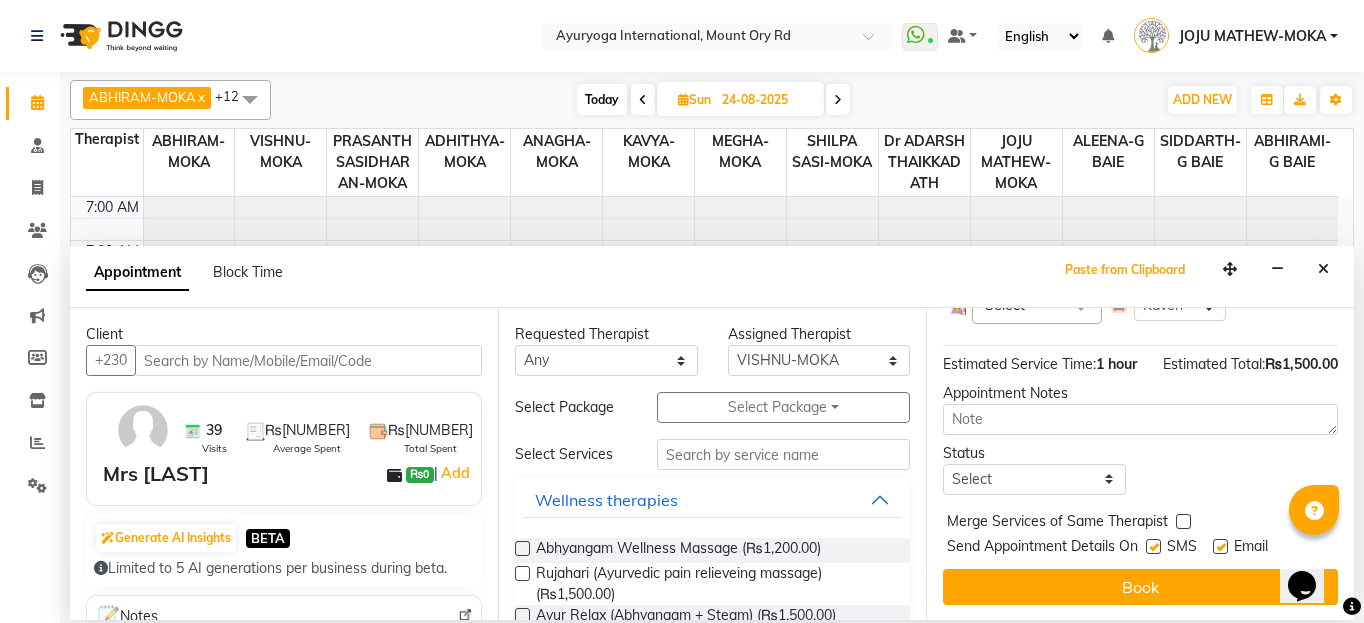 scroll, scrollTop: 288, scrollLeft: 0, axis: vertical 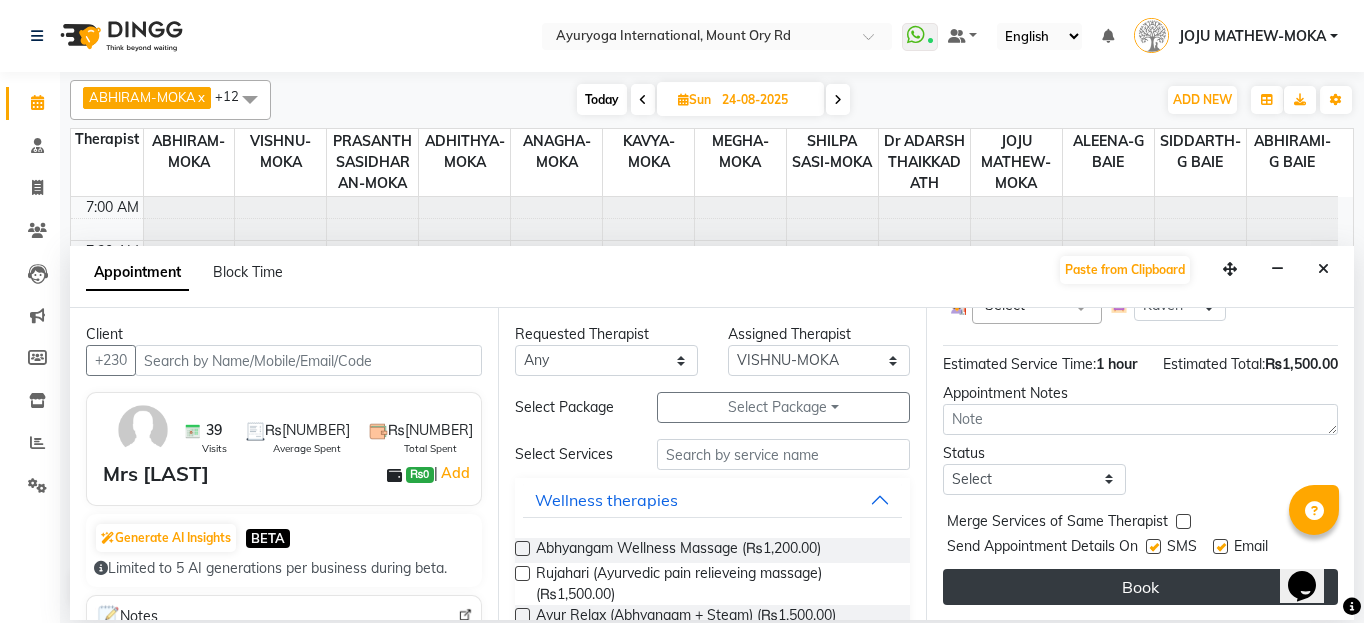 click on "Book" at bounding box center [1140, 587] 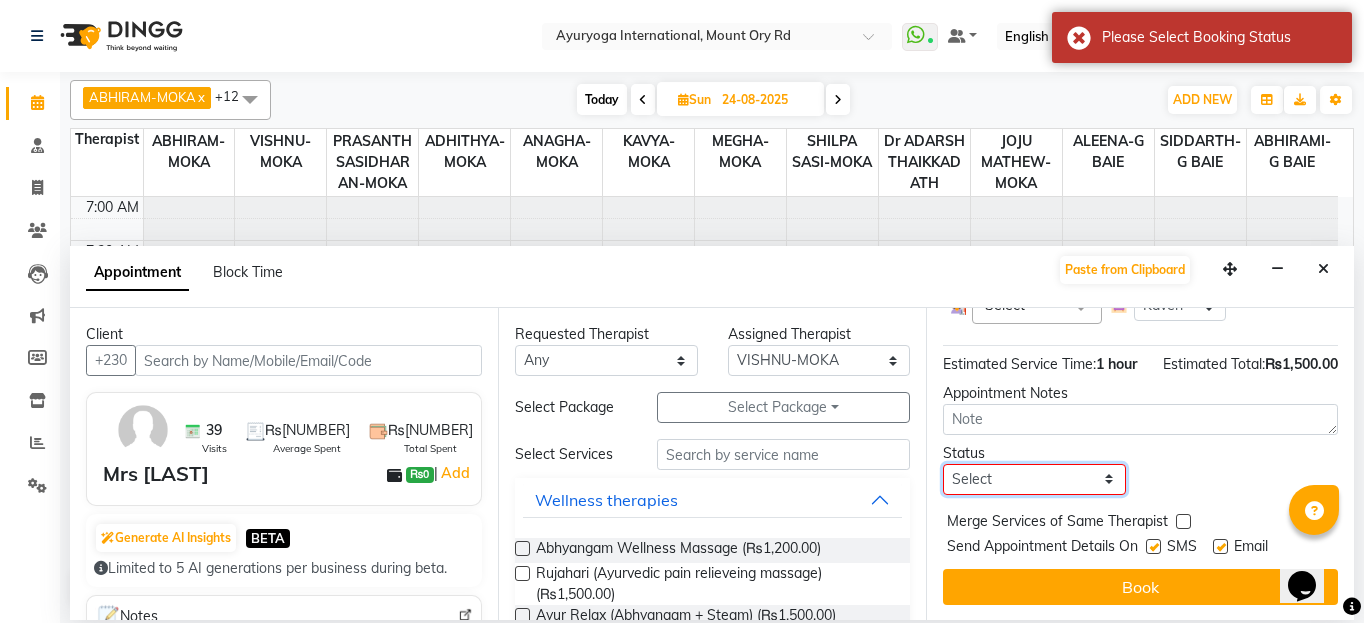 drag, startPoint x: 1060, startPoint y: 457, endPoint x: 1053, endPoint y: 475, distance: 19.313208 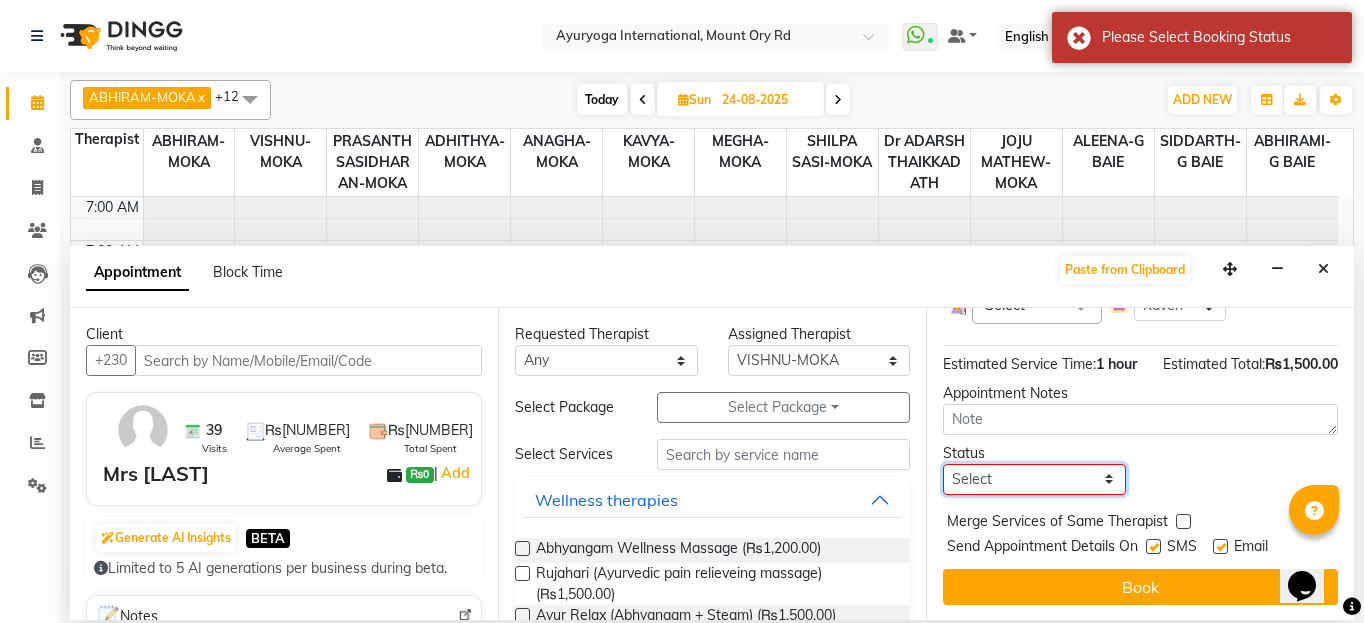 click on "Select TENTATIVE CONFIRM UPCOMING" at bounding box center [1034, 479] 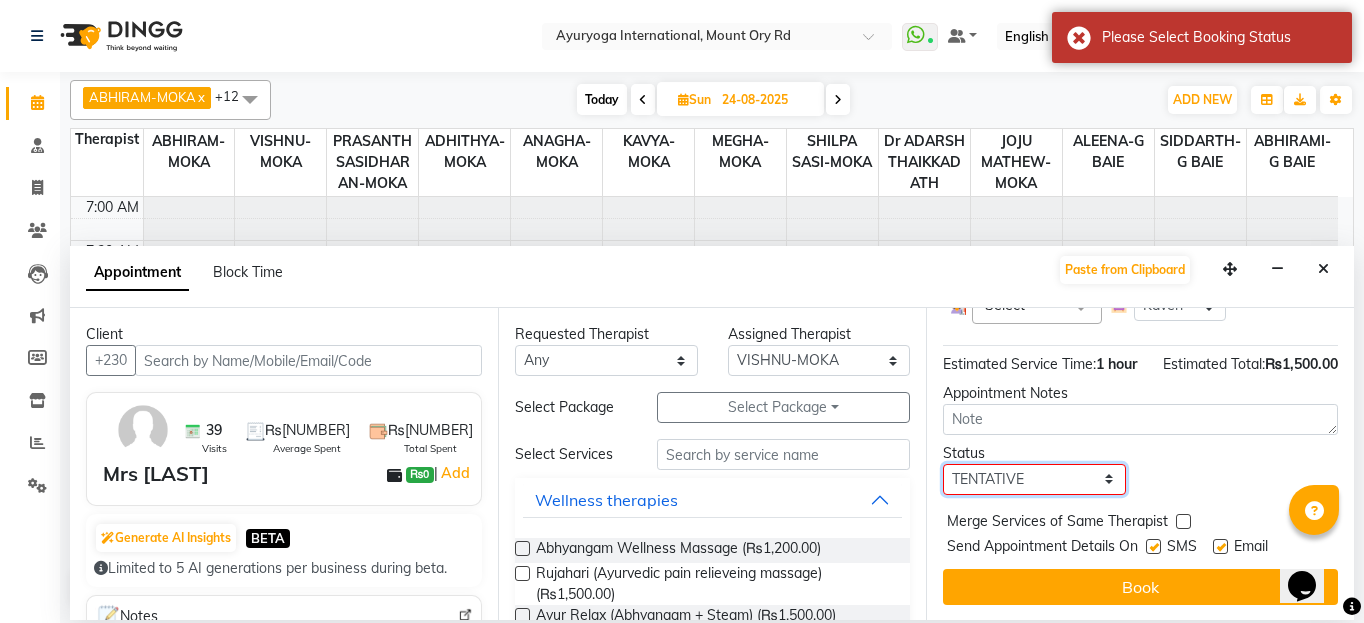 click on "Select TENTATIVE CONFIRM UPCOMING" at bounding box center [1034, 479] 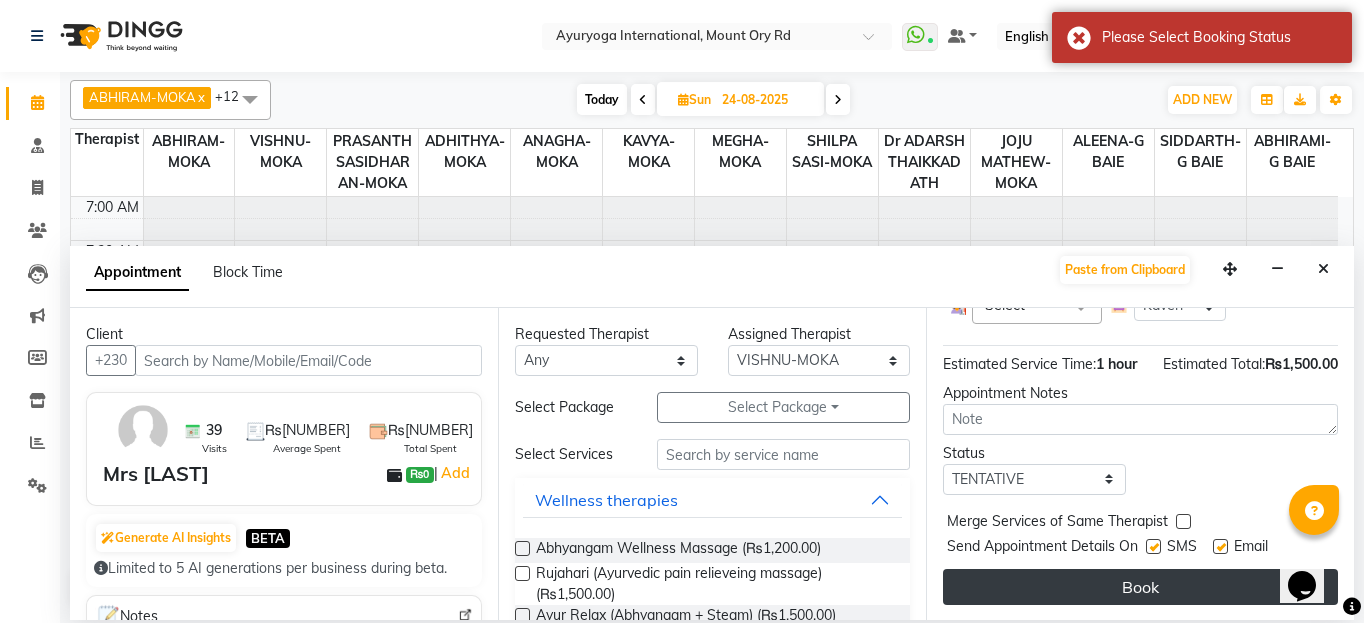 click on "Book" at bounding box center [1140, 587] 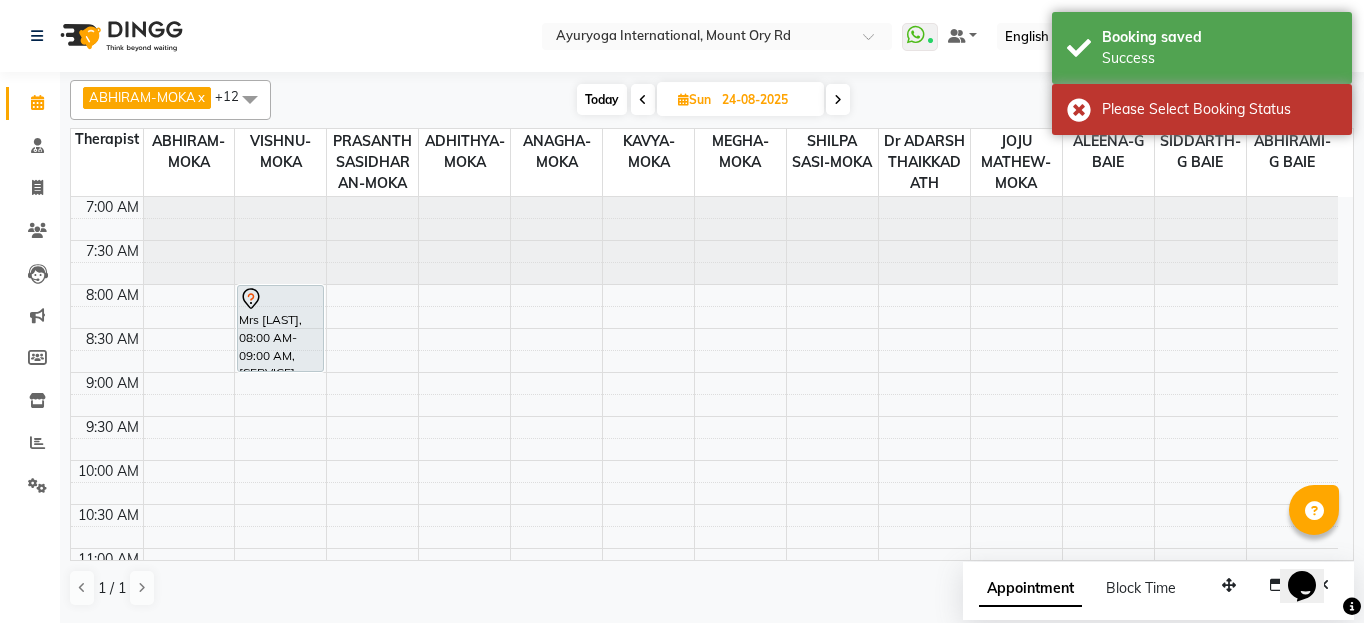 click on "Today" at bounding box center (602, 99) 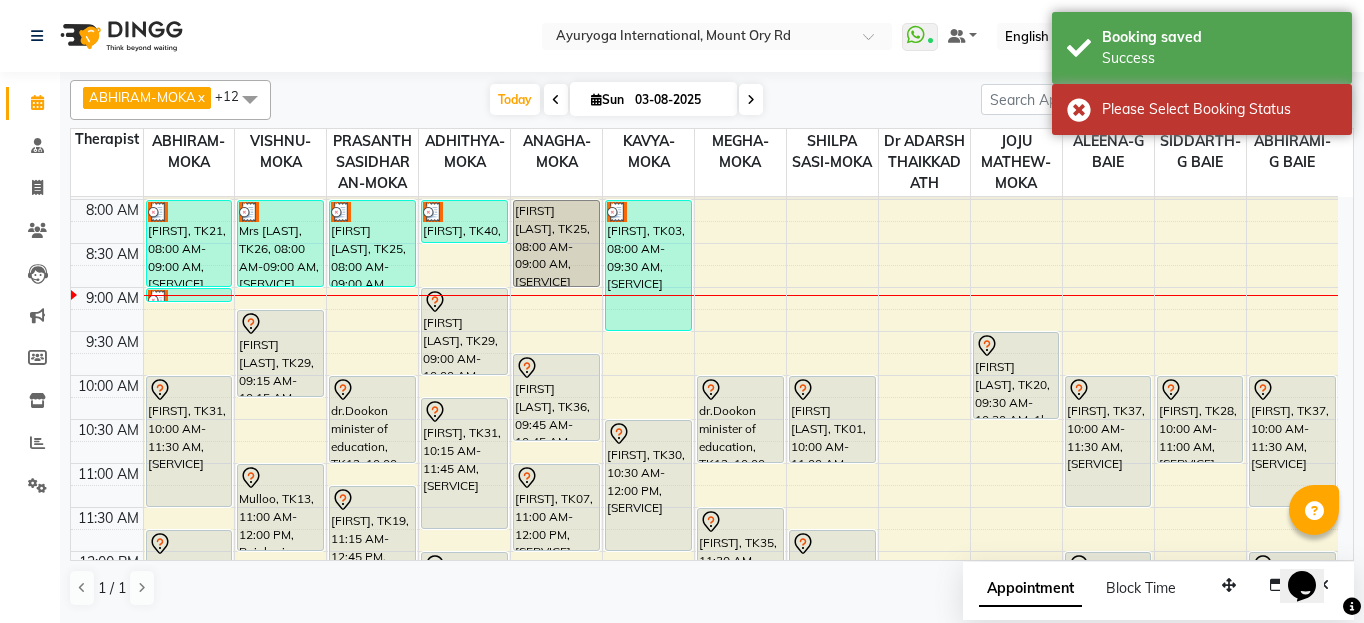 scroll, scrollTop: 0, scrollLeft: 0, axis: both 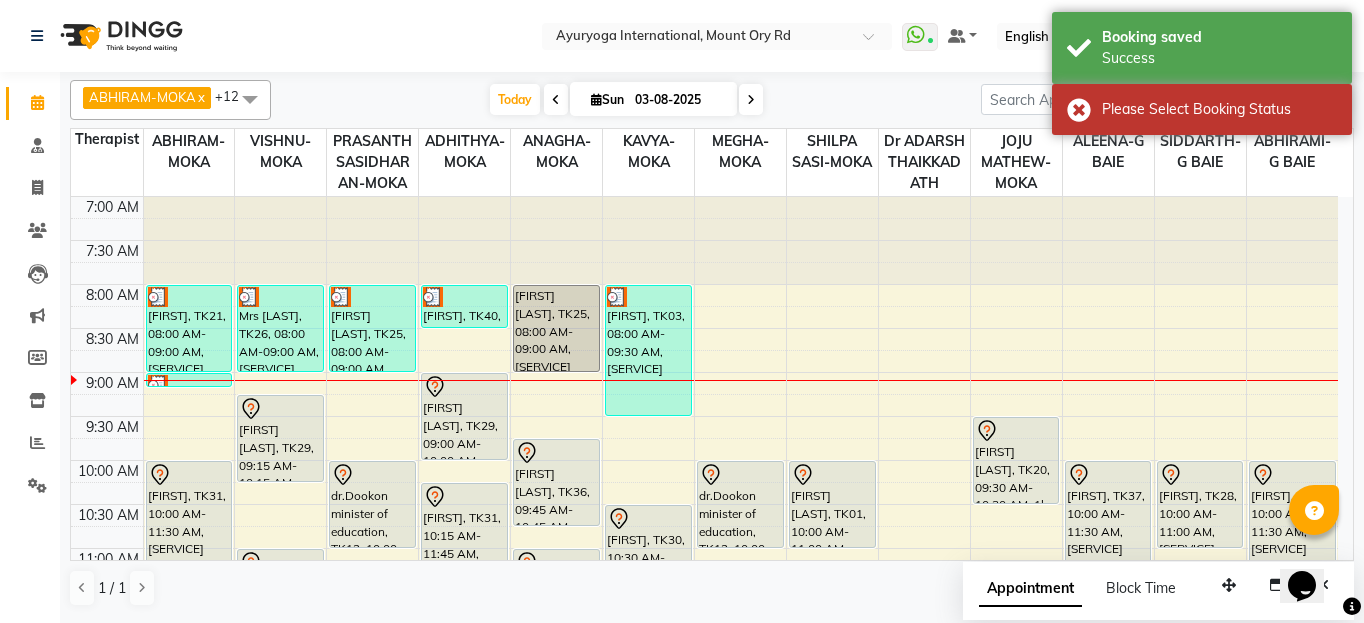 click at bounding box center [556, 99] 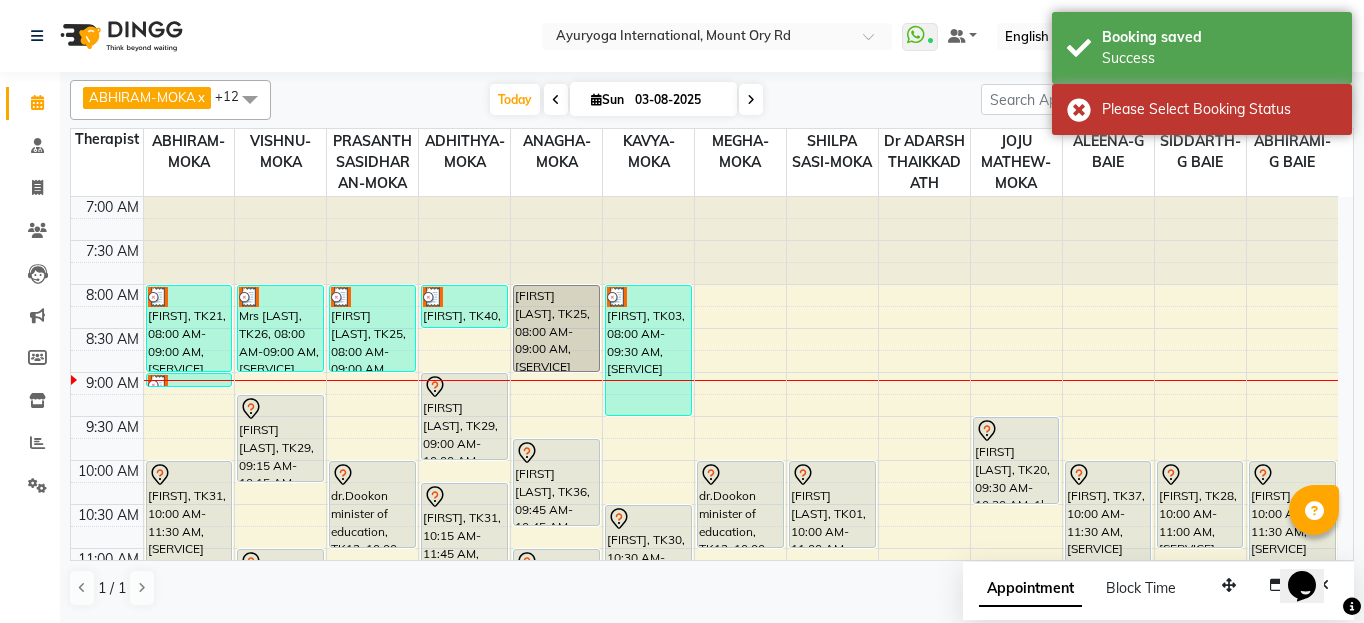 click on "Today  Sun 03-08-2025" at bounding box center (626, 100) 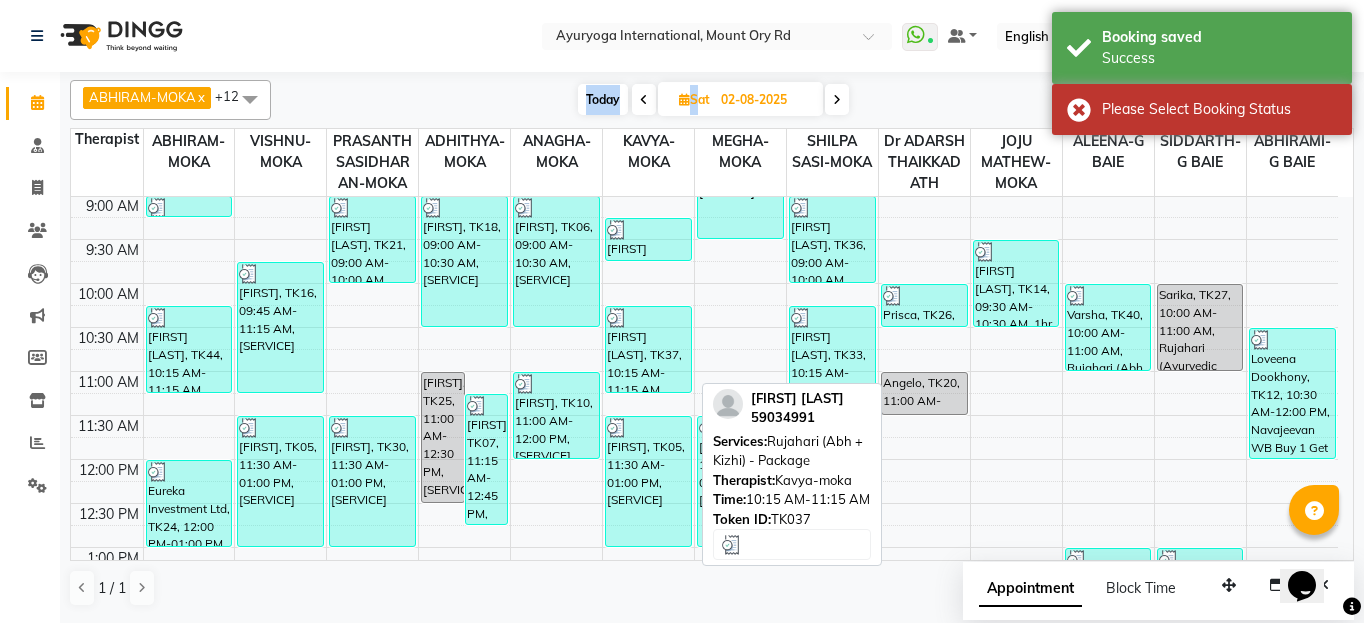 scroll, scrollTop: 0, scrollLeft: 0, axis: both 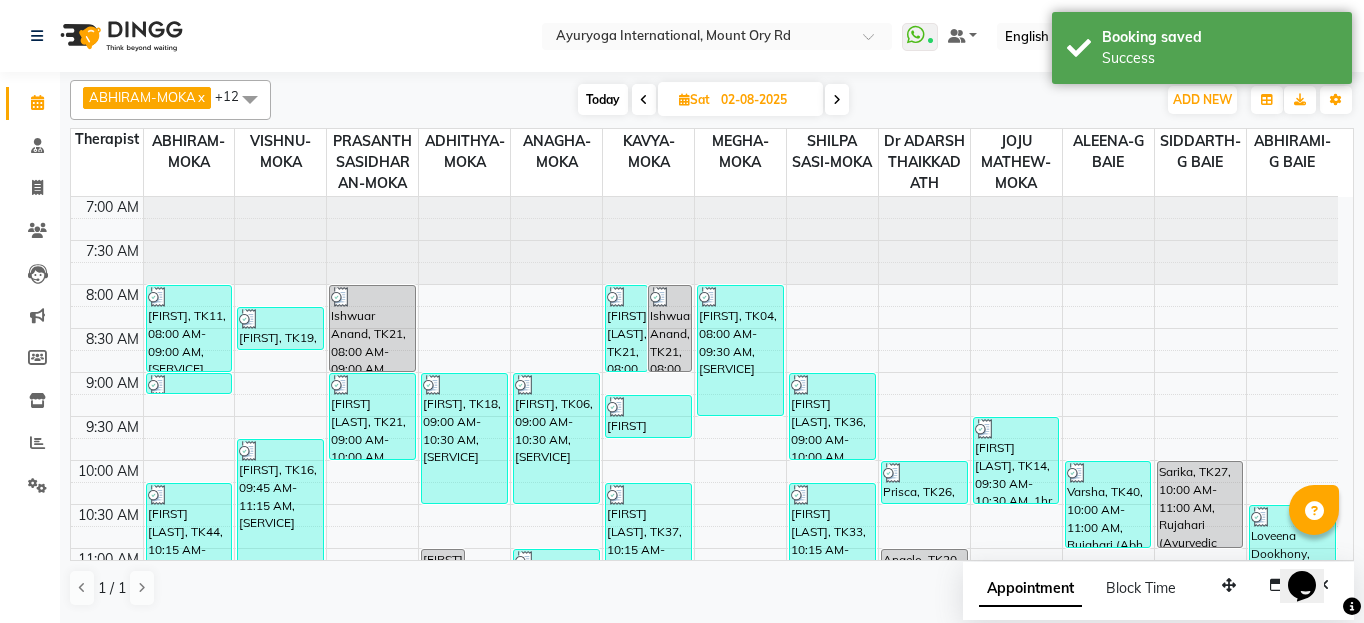 click at bounding box center [837, 100] 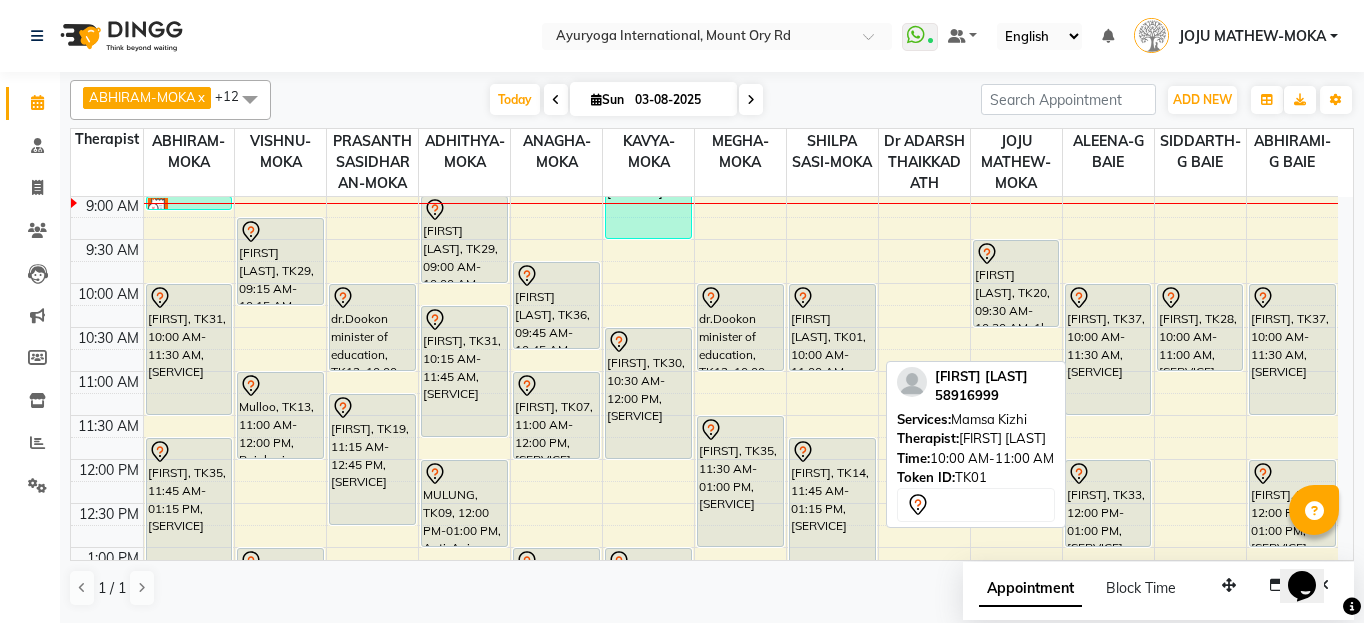 scroll, scrollTop: 277, scrollLeft: 0, axis: vertical 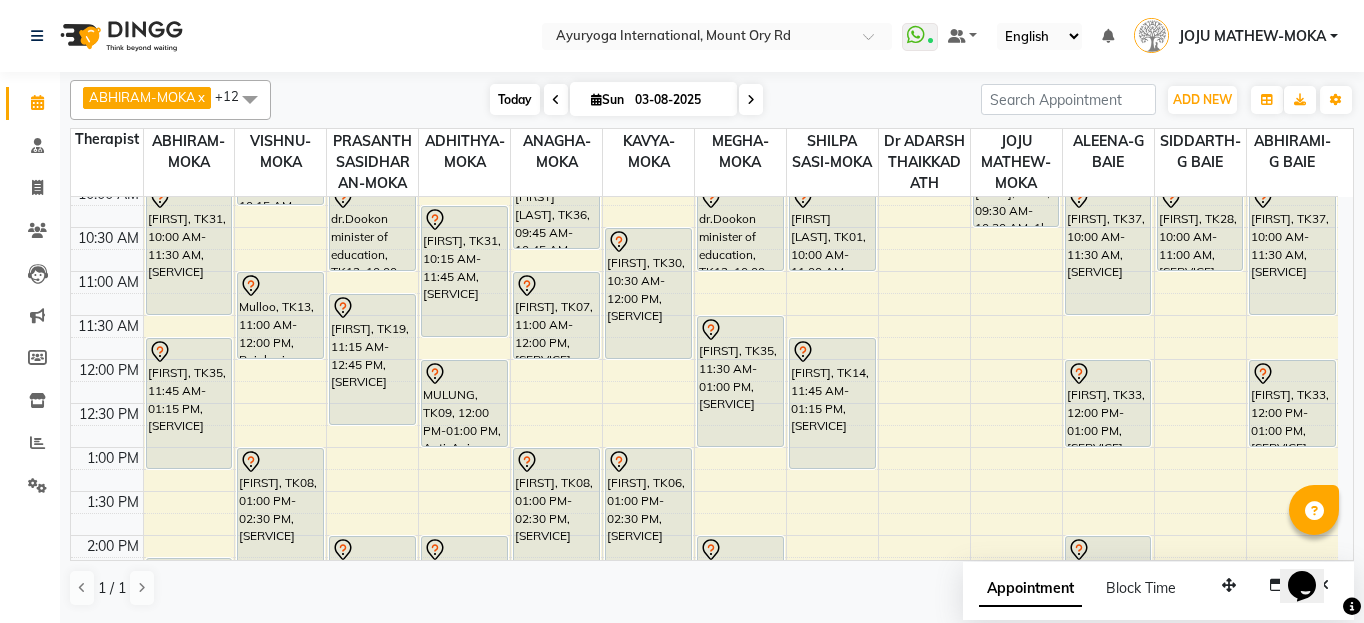 click on "Today" at bounding box center (515, 99) 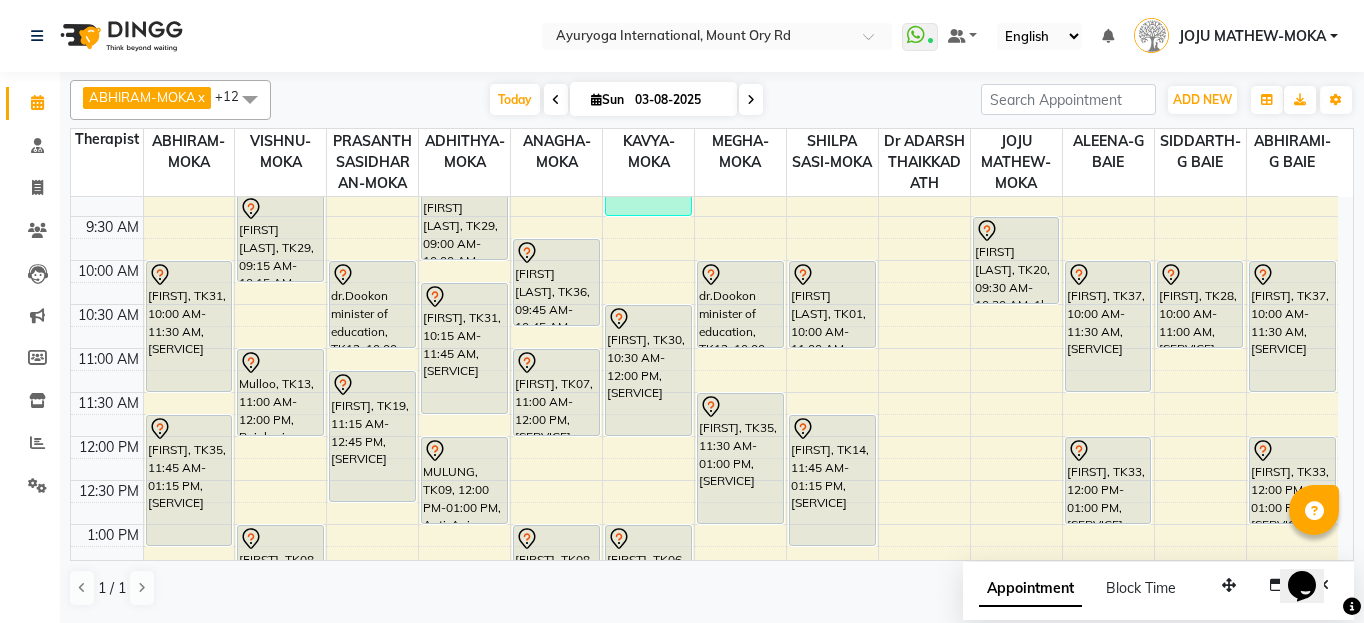 scroll, scrollTop: 0, scrollLeft: 0, axis: both 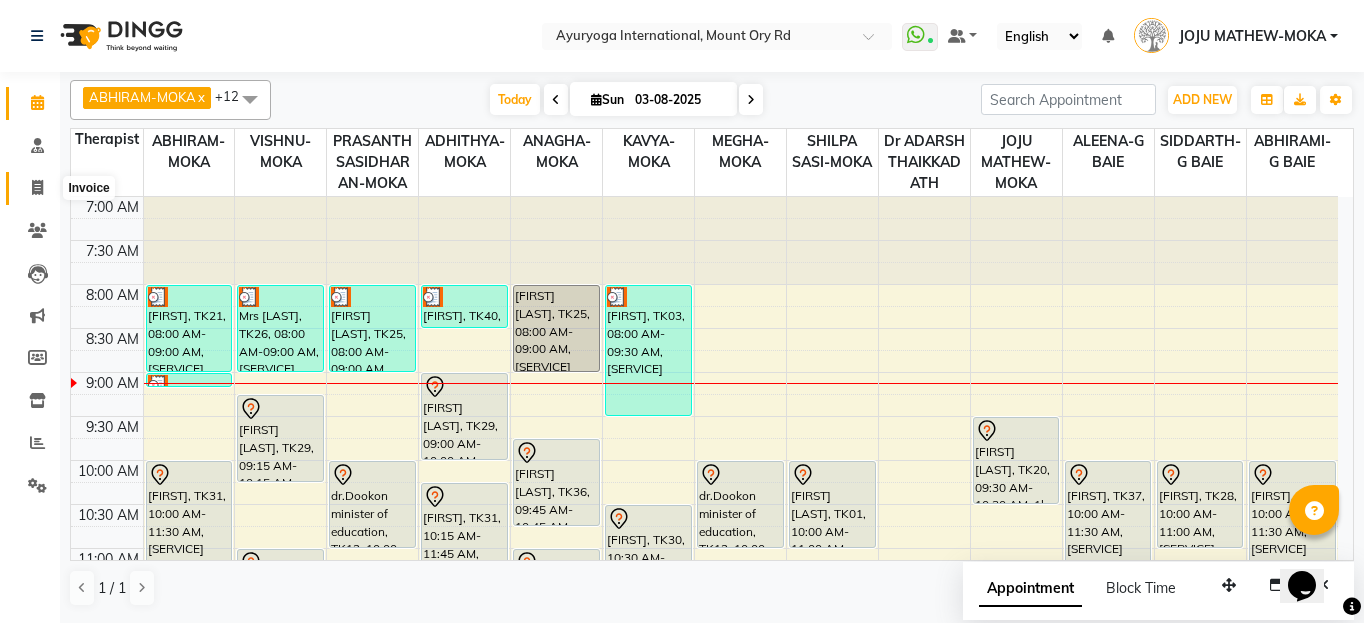 click 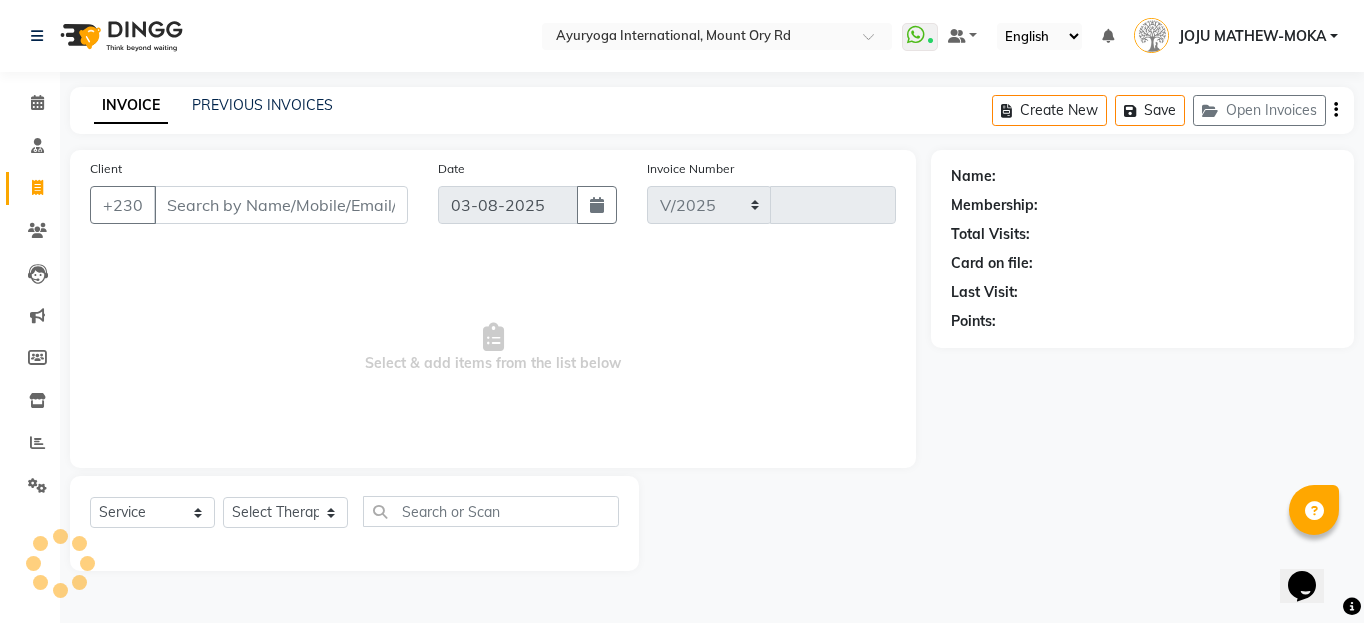 select on "730" 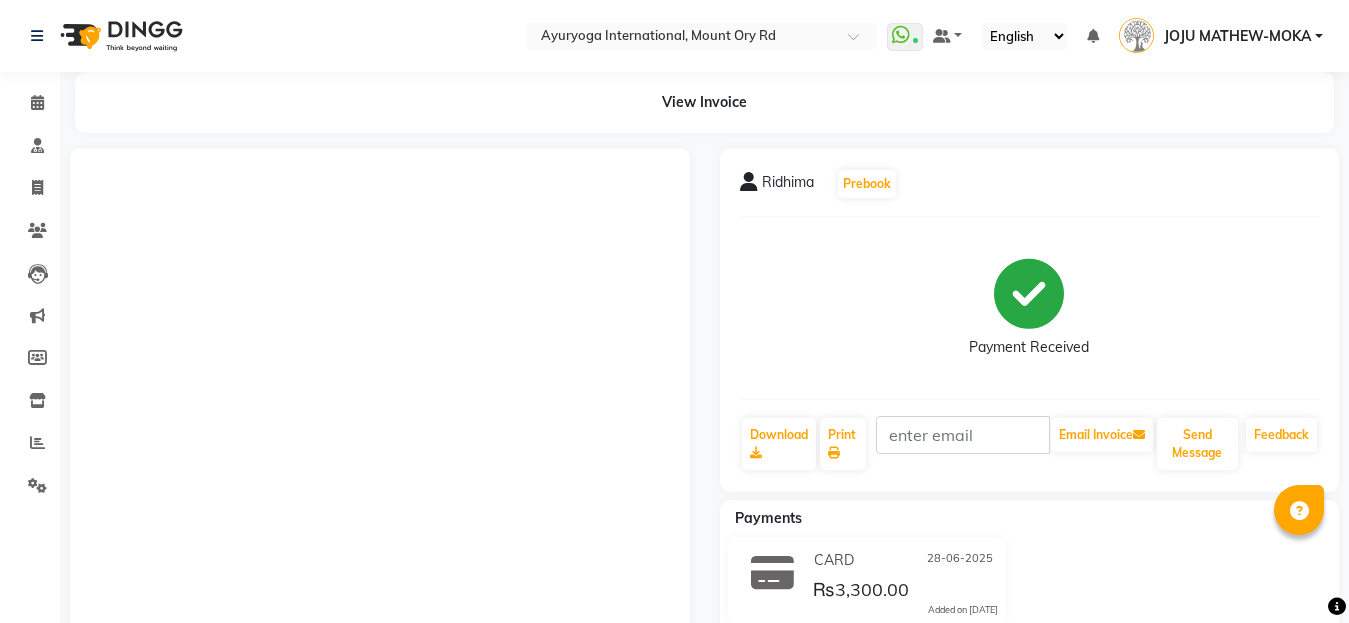 scroll, scrollTop: 0, scrollLeft: 0, axis: both 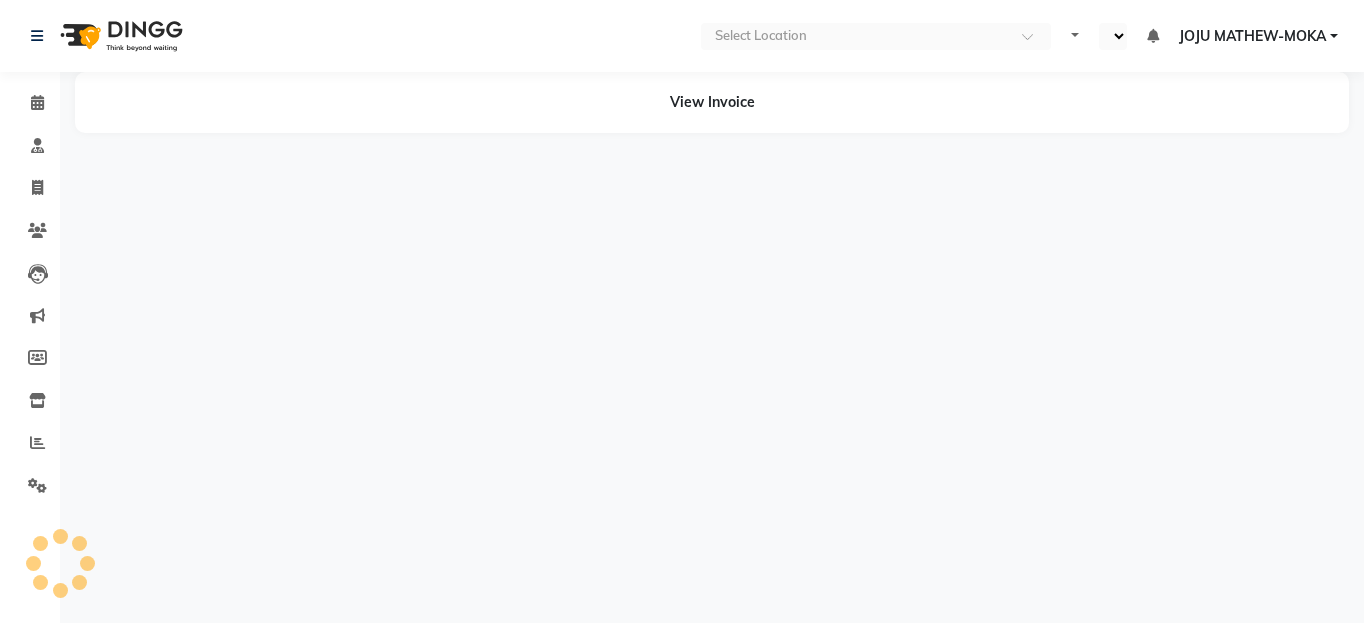 select on "en" 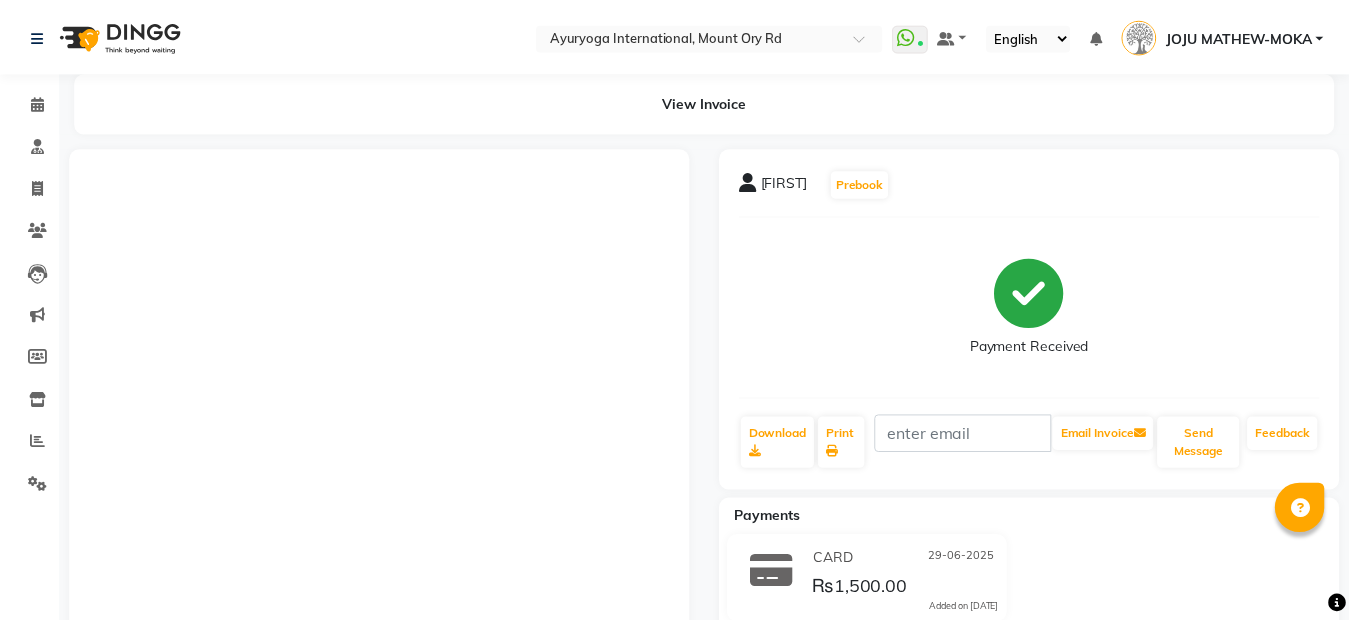 scroll, scrollTop: 0, scrollLeft: 0, axis: both 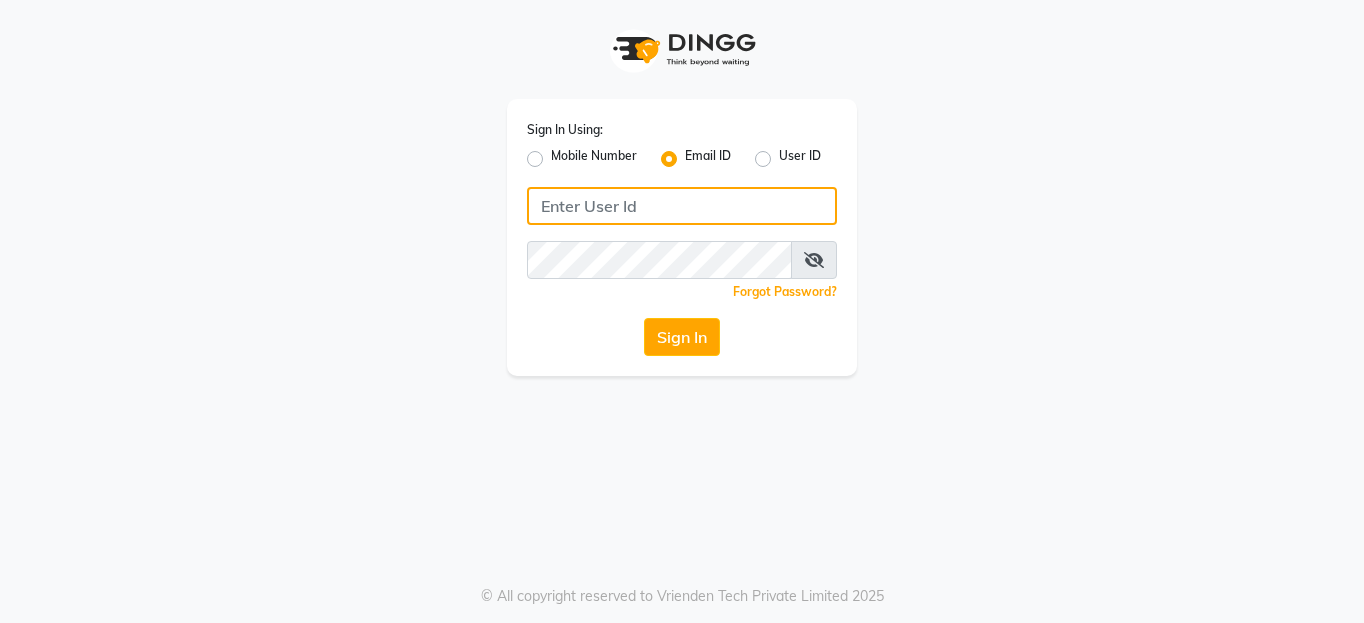 click 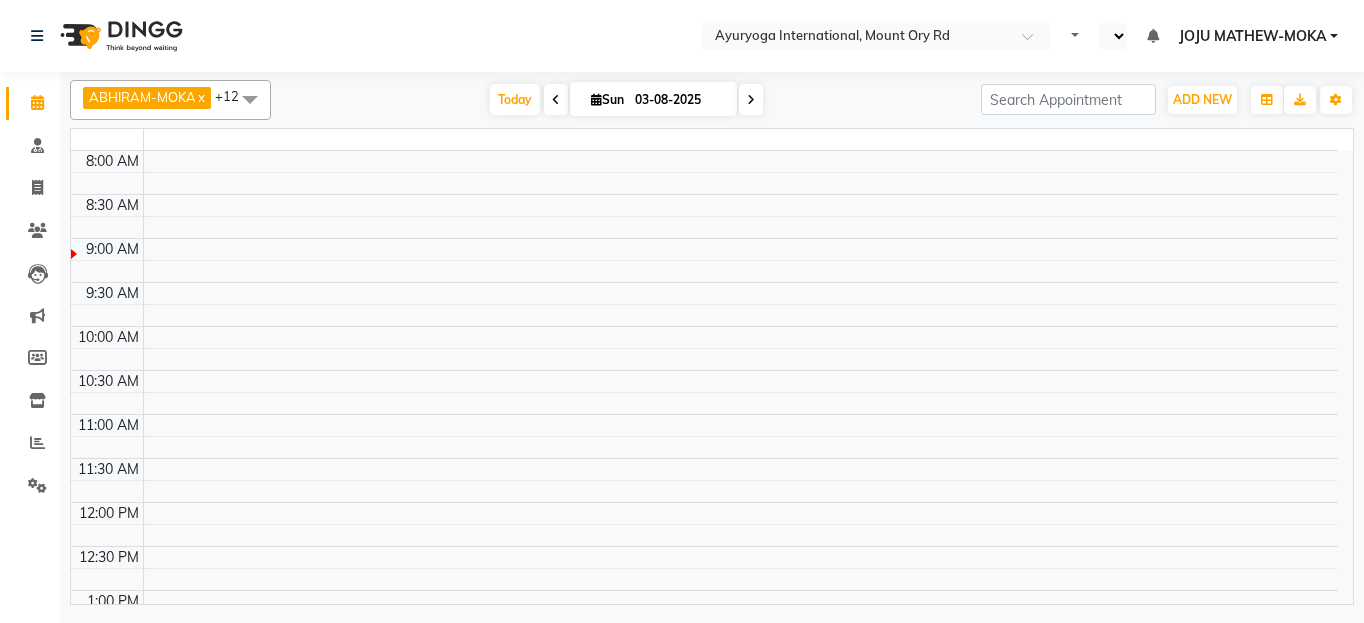 select on "en" 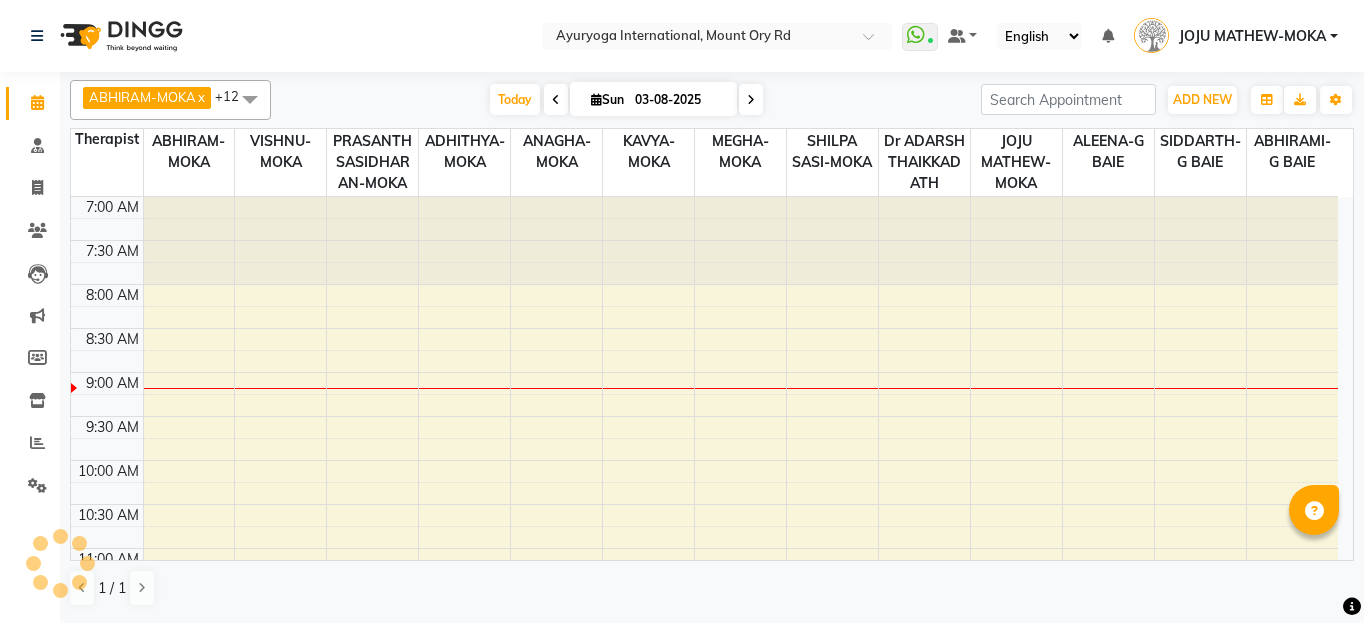 scroll, scrollTop: 0, scrollLeft: 0, axis: both 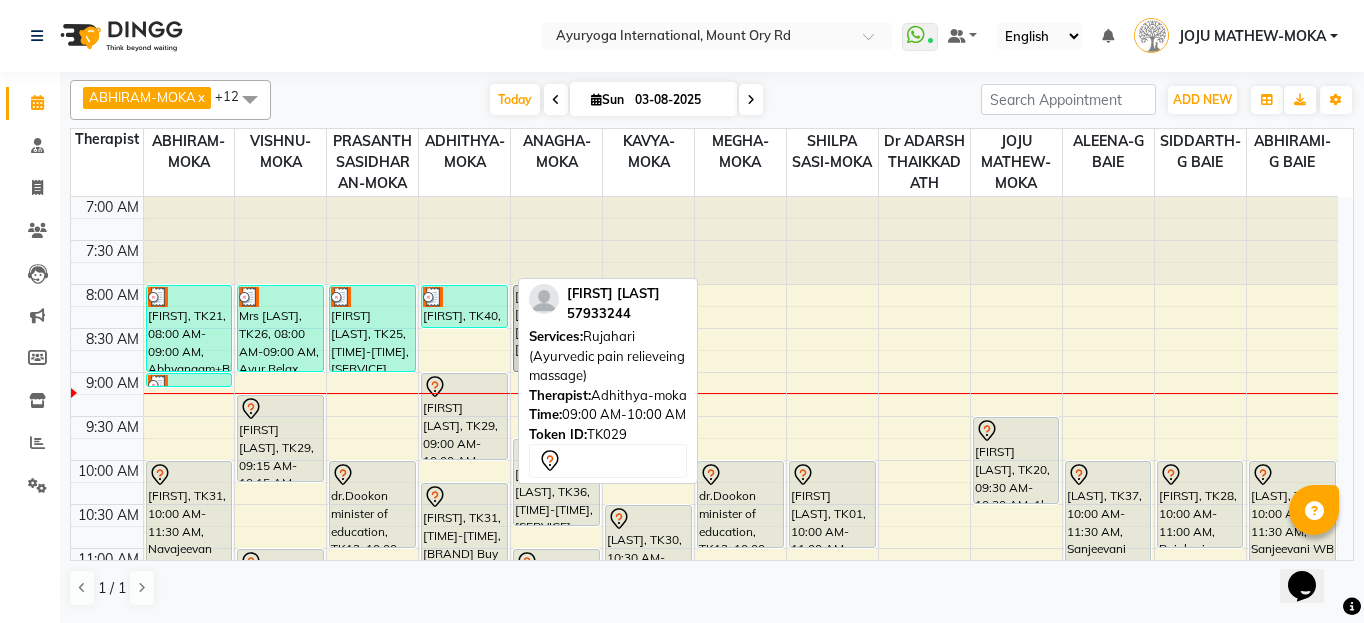 click on "[FIRST] [LAST], TK29, 09:00 AM-10:00 AM, Rujahari (Ayurvedic pain relieveing massage)" at bounding box center (464, 416) 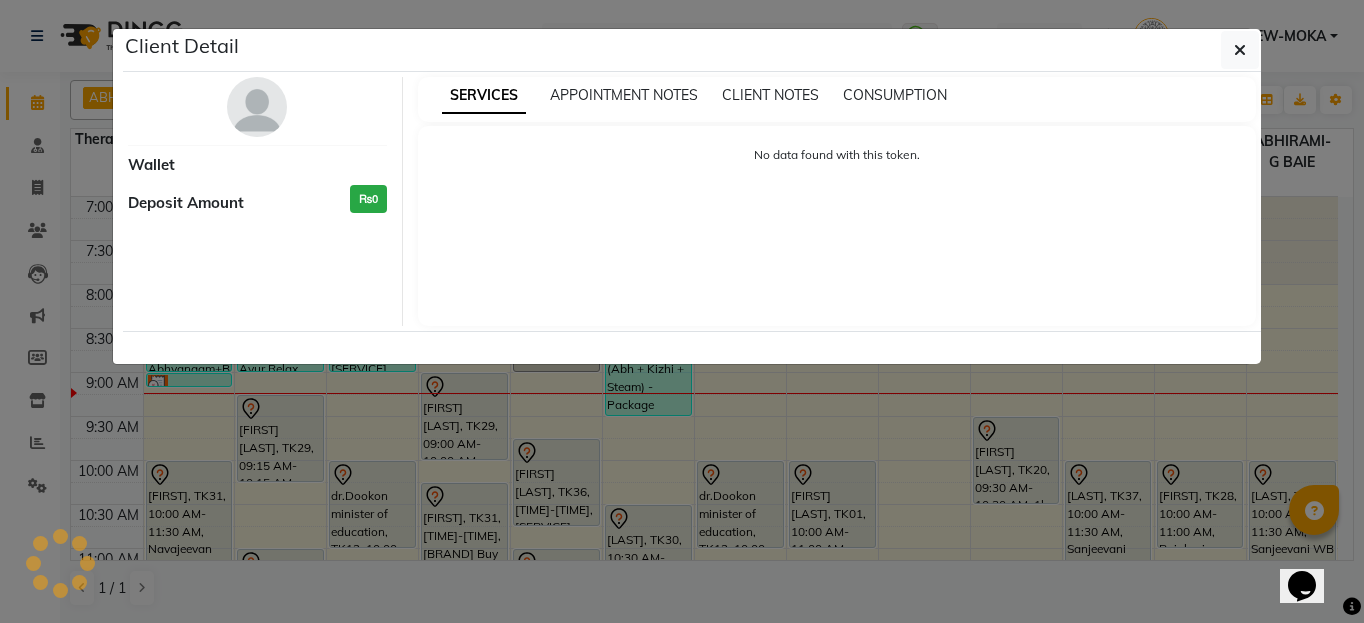 select on "7" 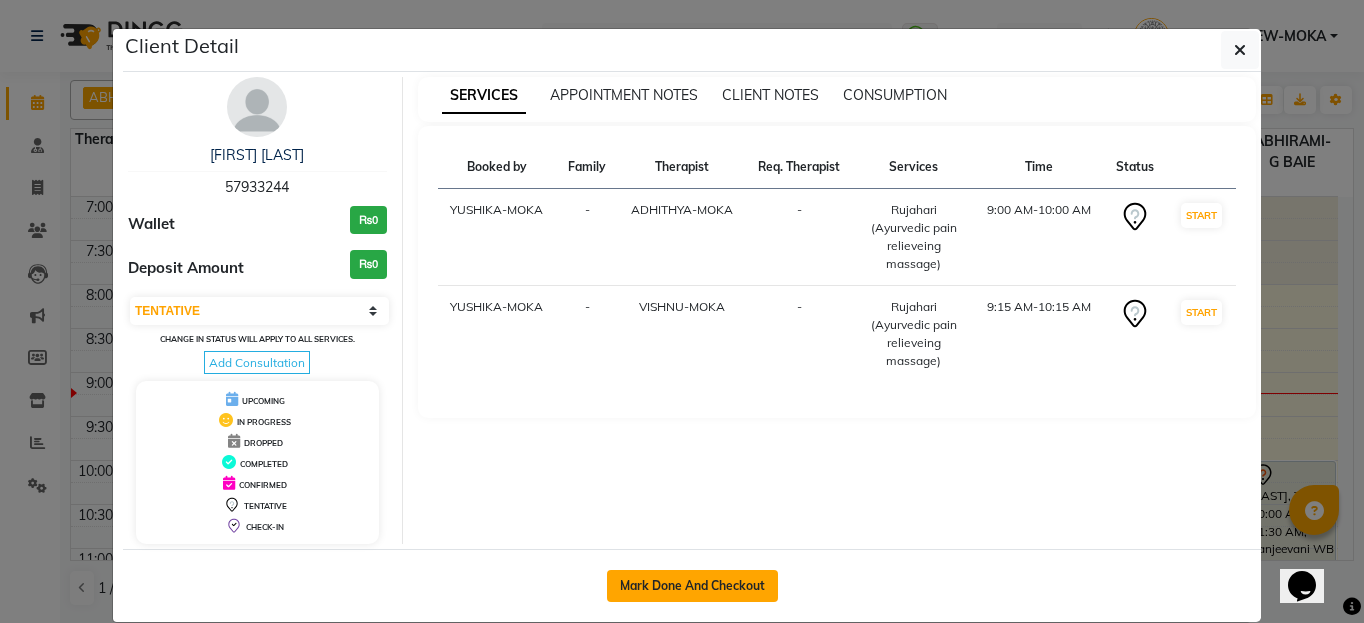 click on "Mark Done And Checkout" 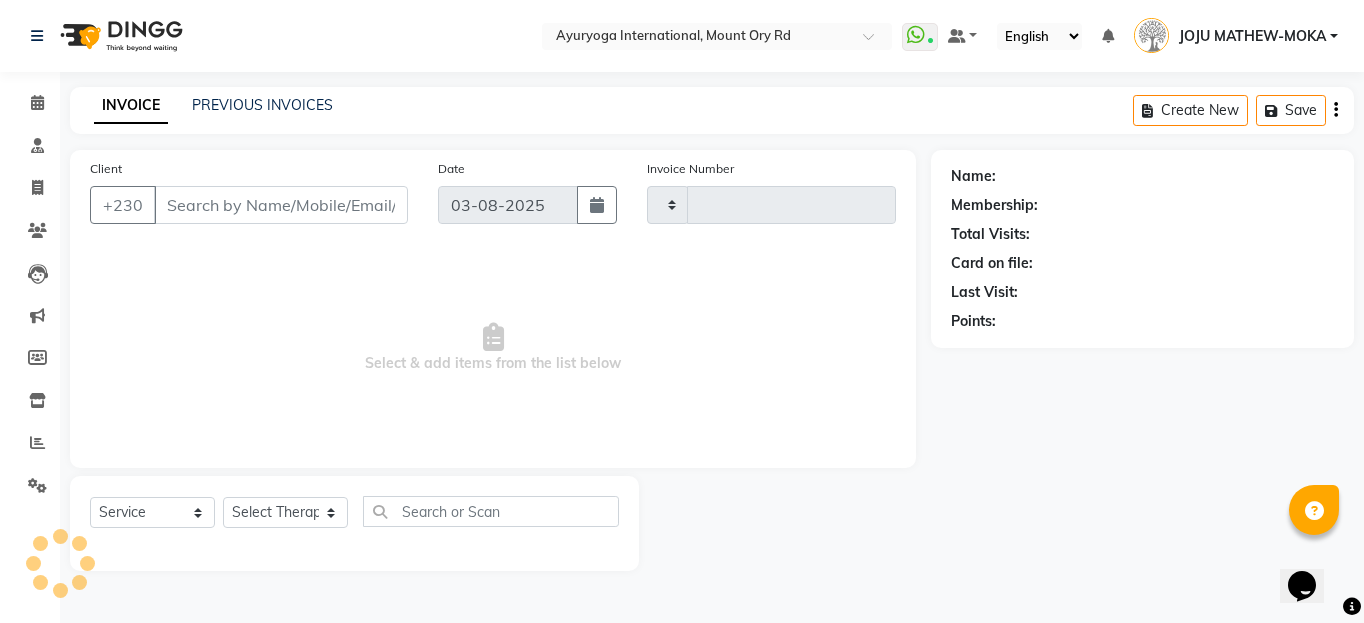 type on "4210" 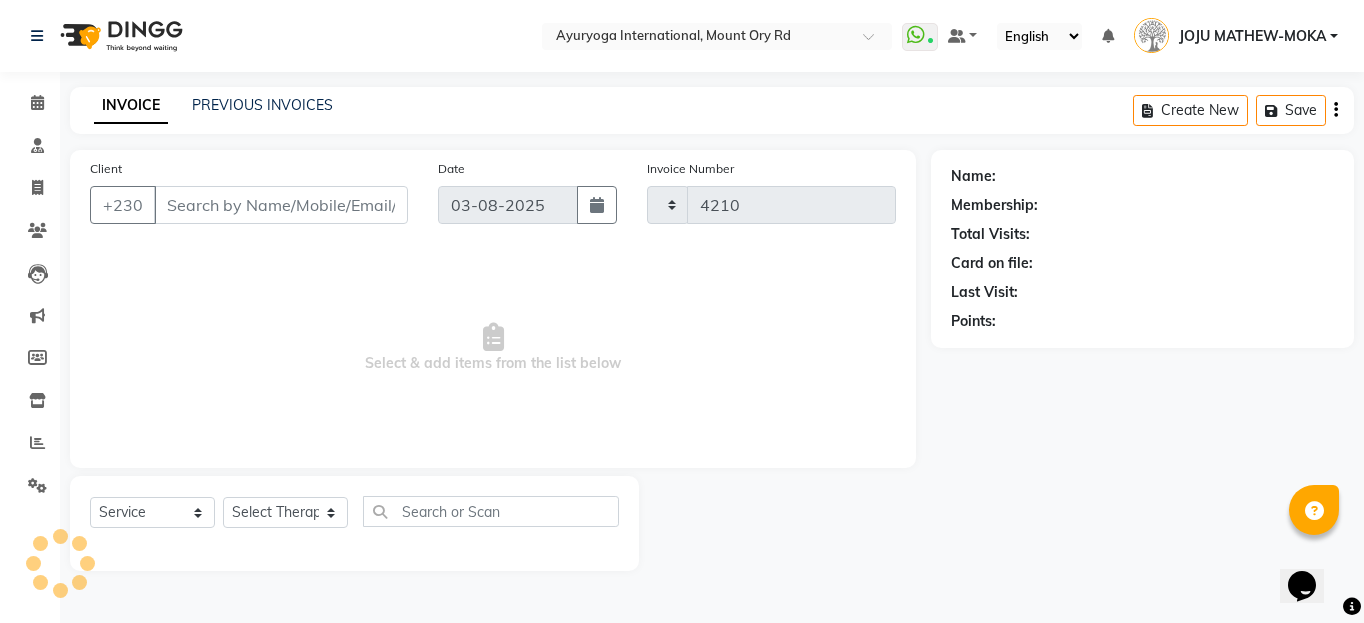 select on "730" 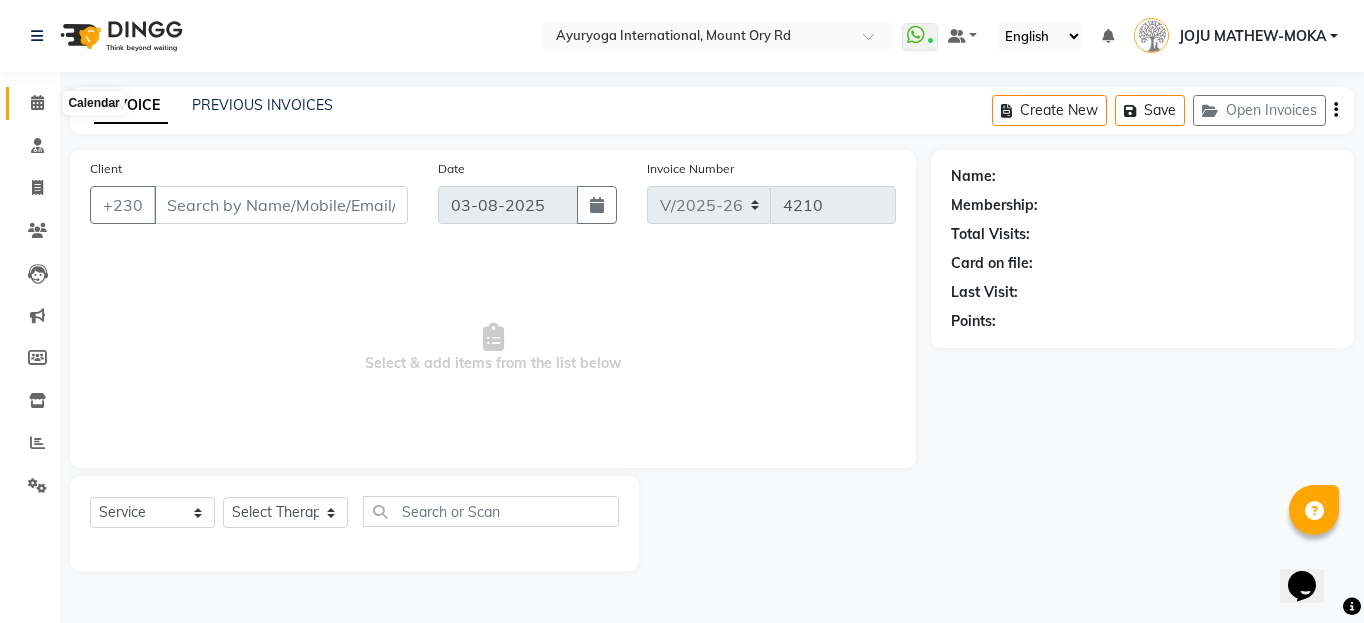 click 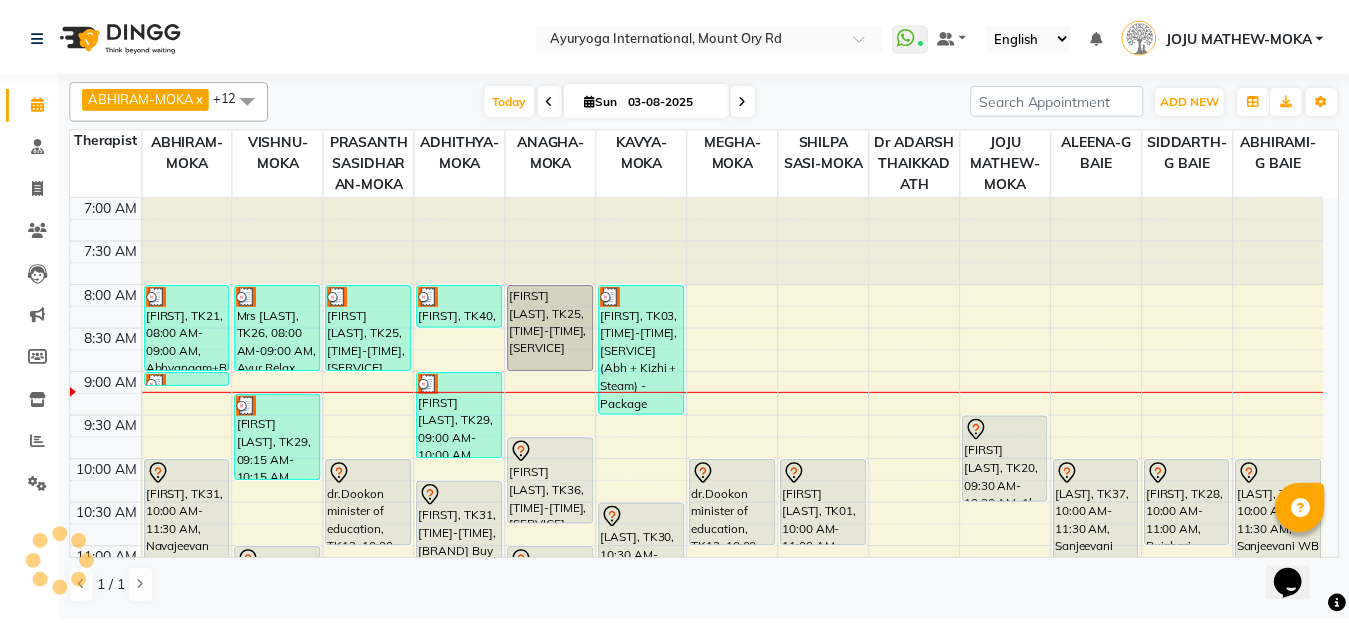 scroll, scrollTop: 0, scrollLeft: 0, axis: both 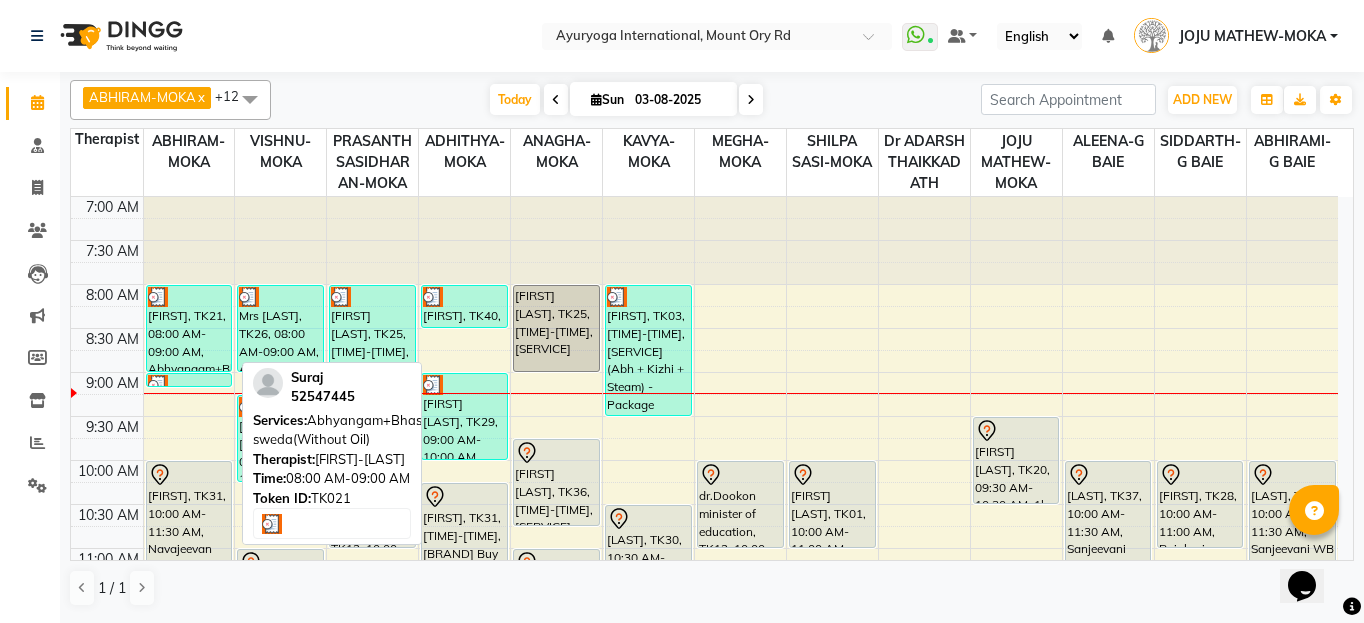 click on "[FIRST], TK21, 08:00 AM-09:00 AM, Abhyangam+Bhashpa sweda(Without Oil)" at bounding box center [189, 328] 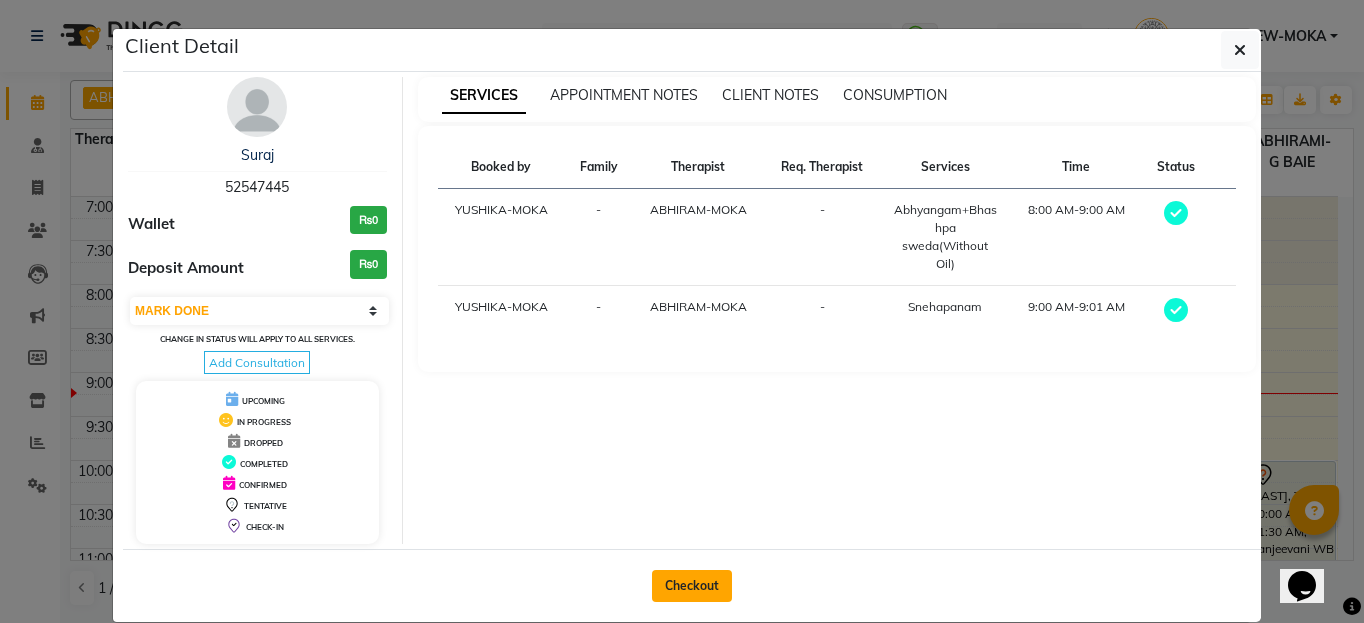click on "Checkout" 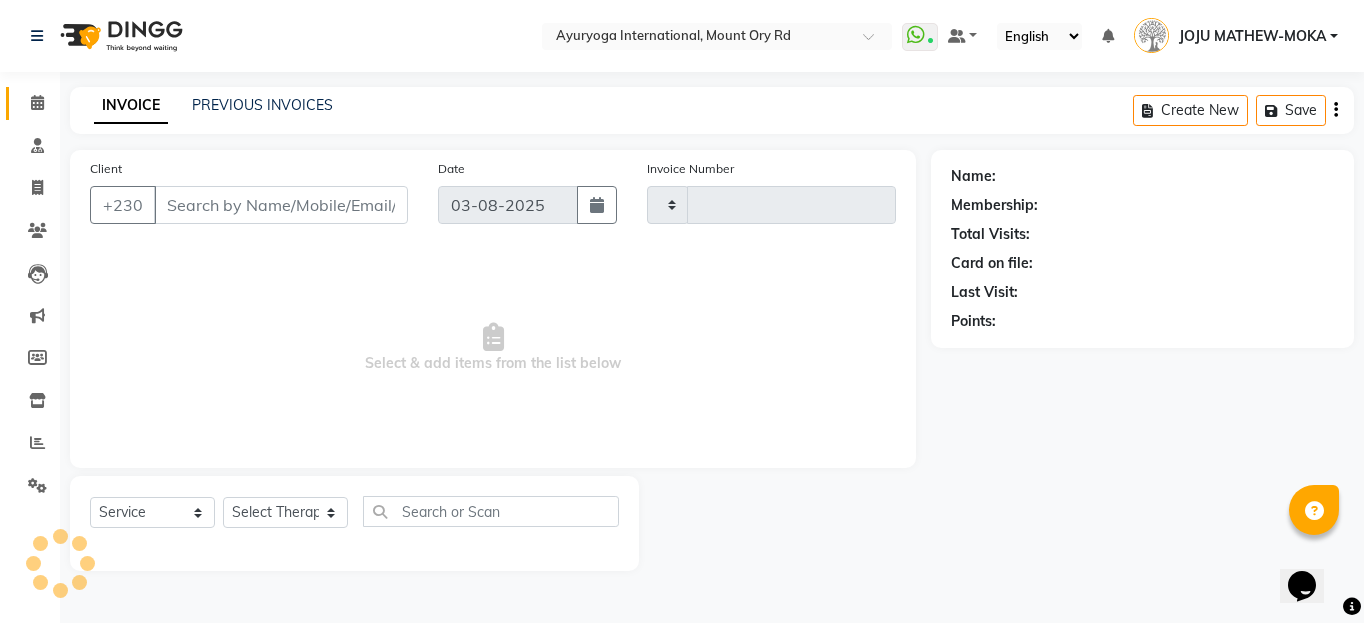 type on "4210" 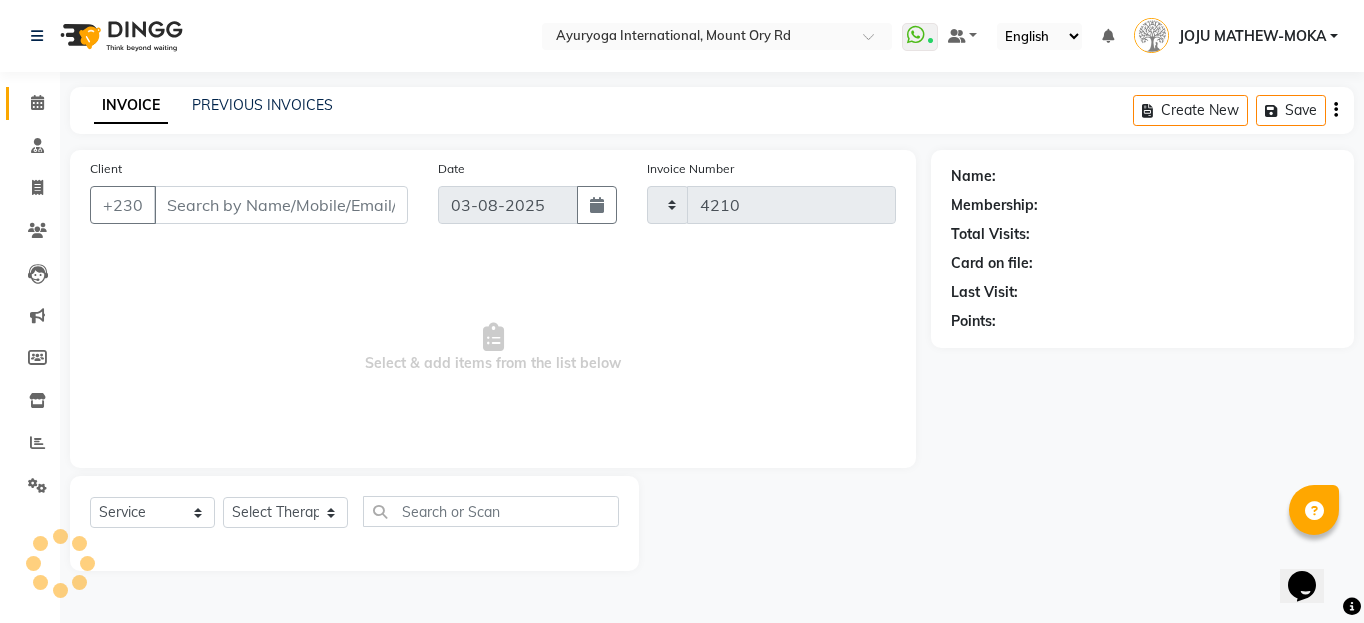 select on "730" 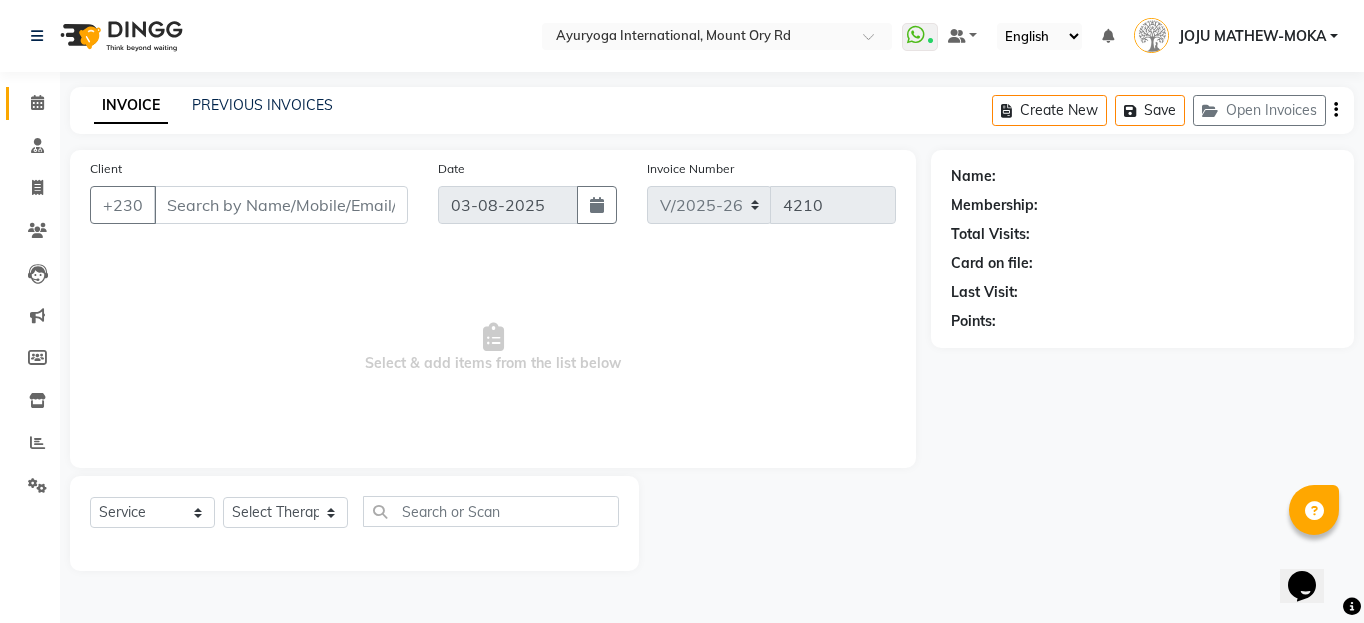 type on "52547445" 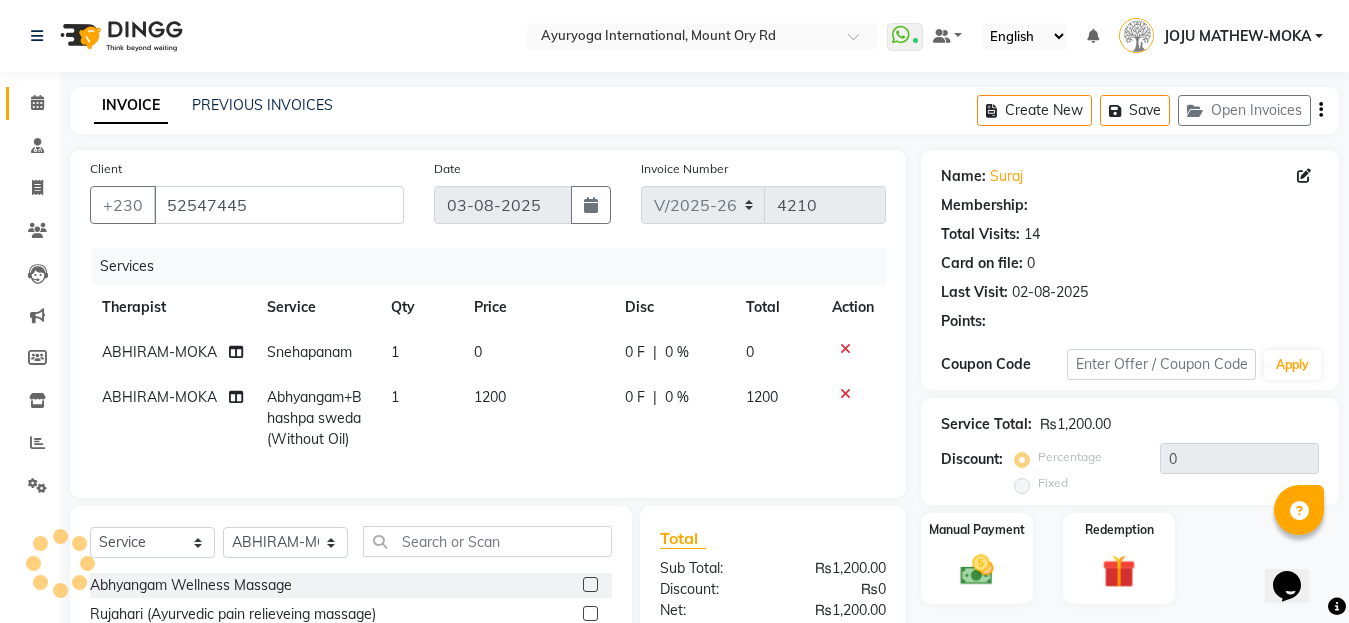 type on "5" 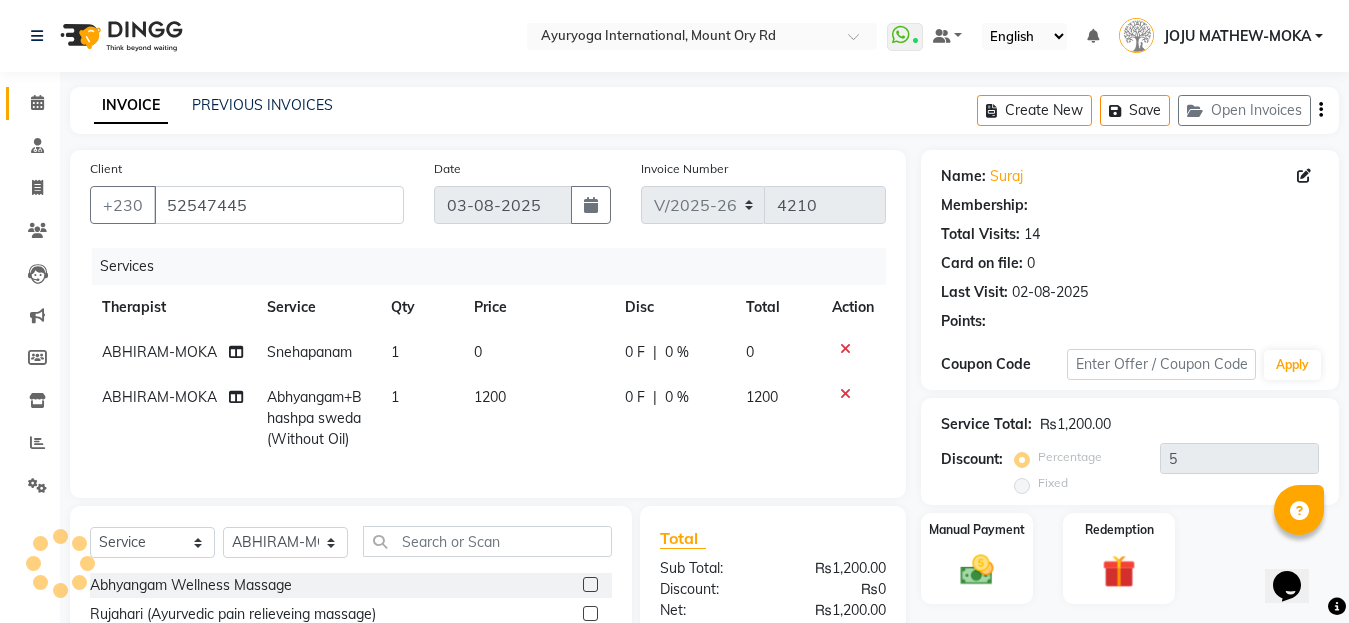 select on "1: Object" 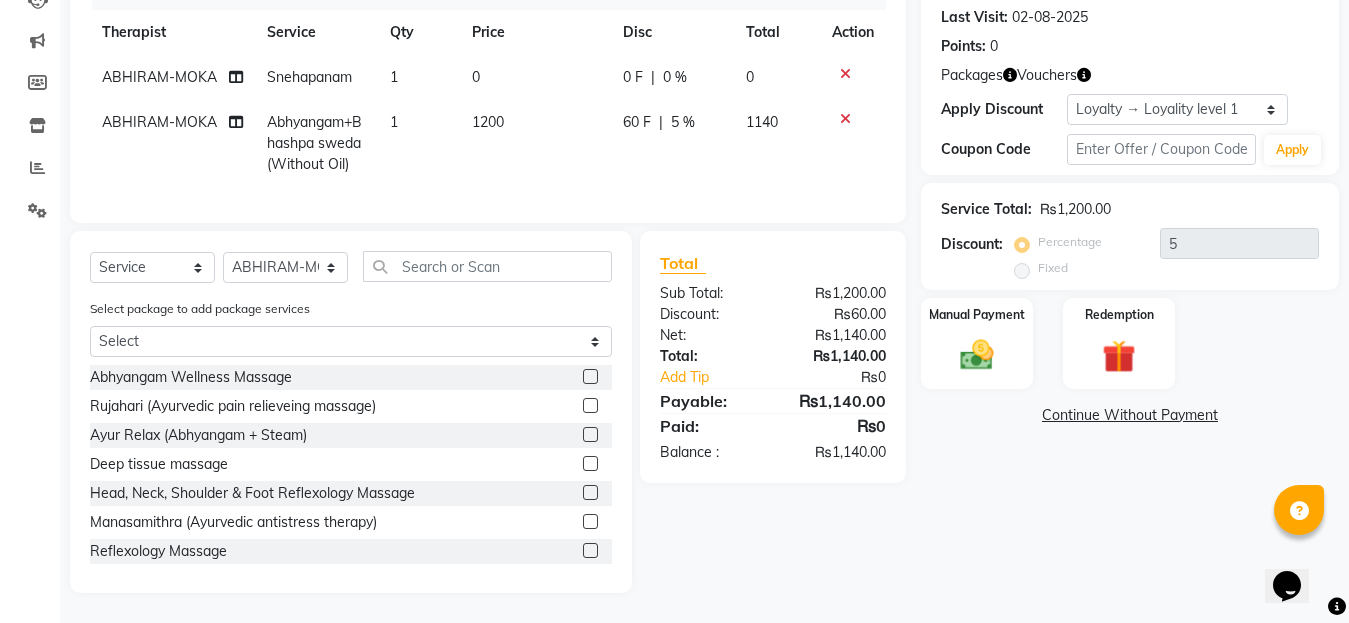 scroll, scrollTop: 290, scrollLeft: 0, axis: vertical 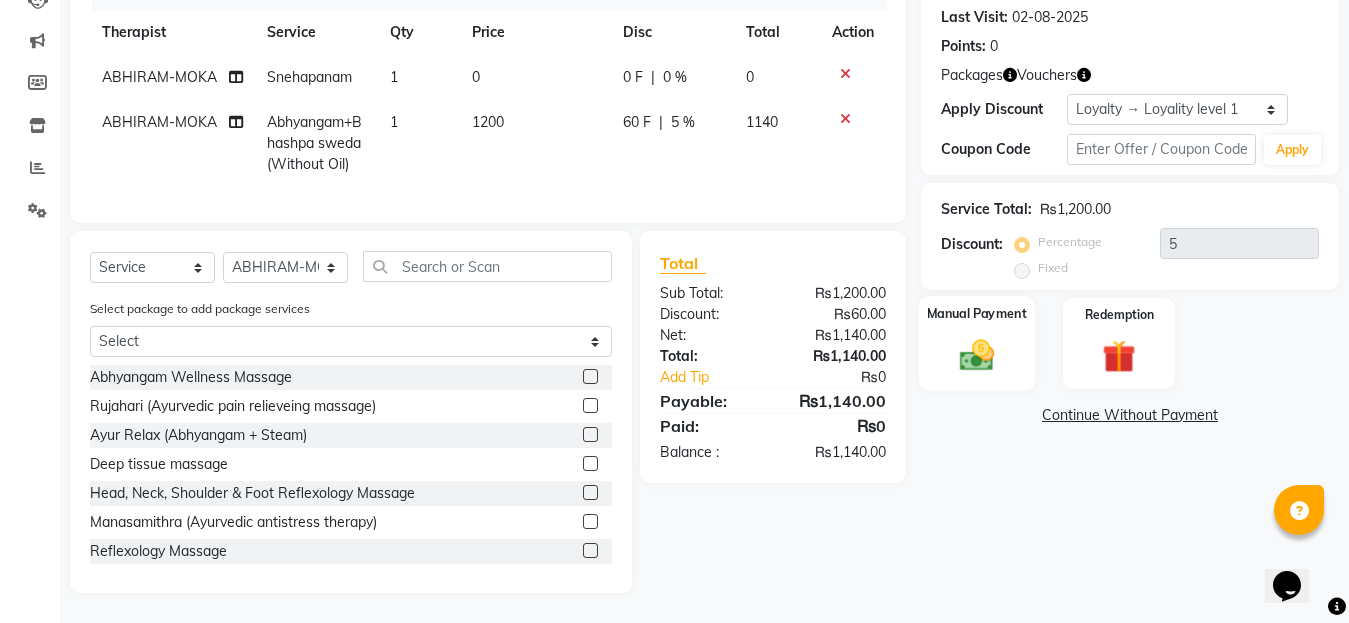 click 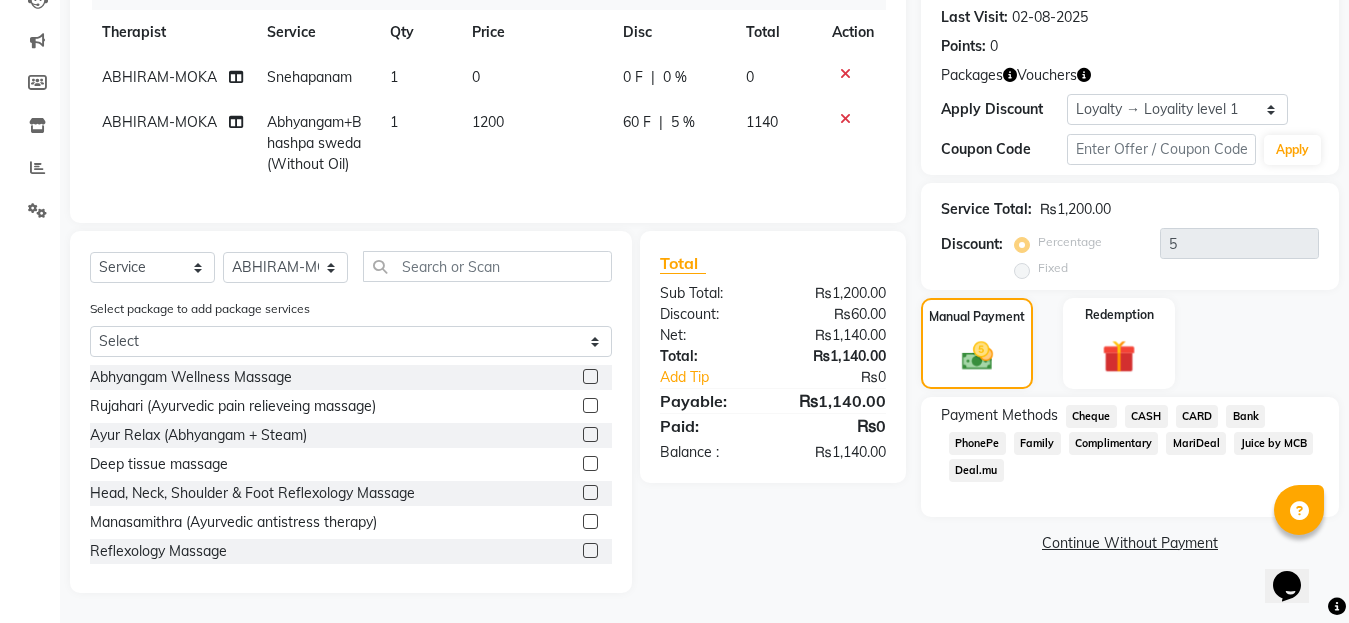 click on "CARD" 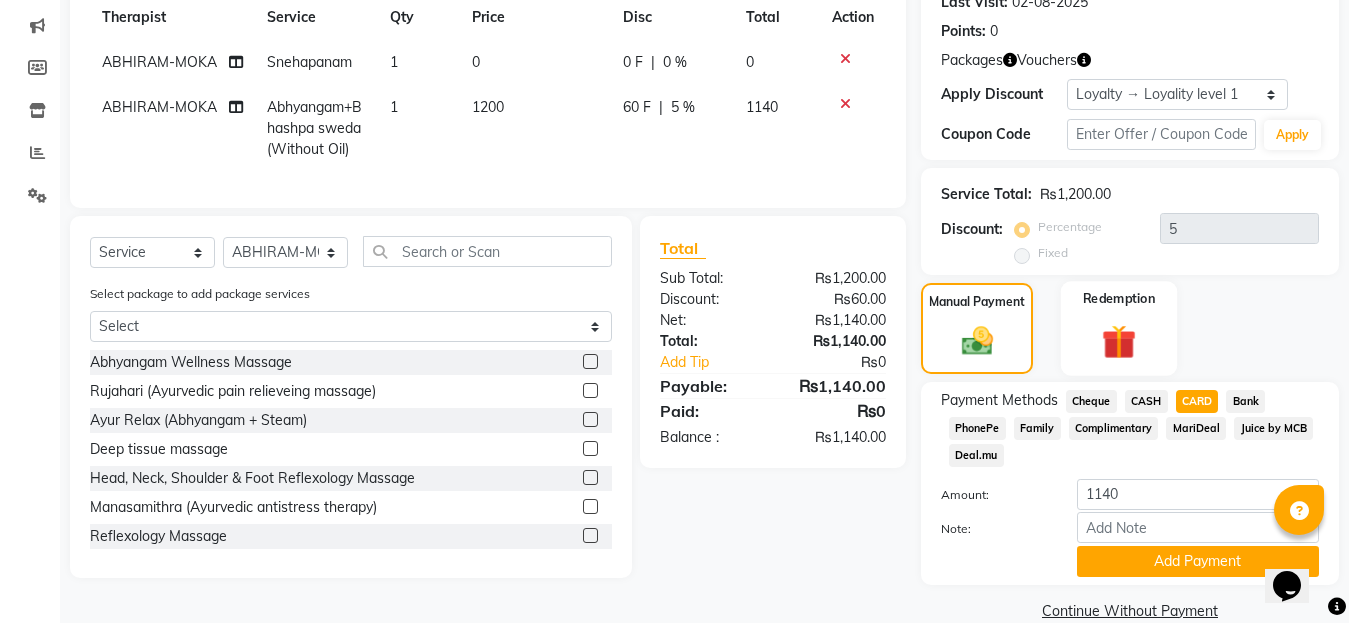 click 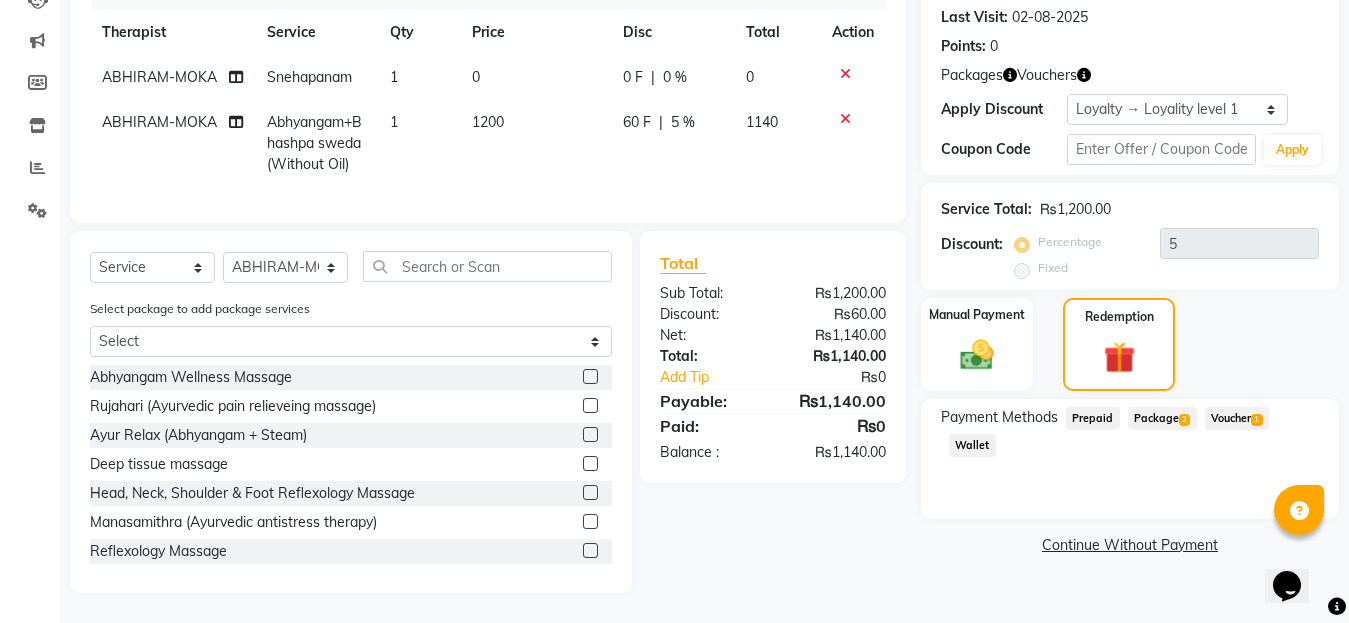 click on "2" 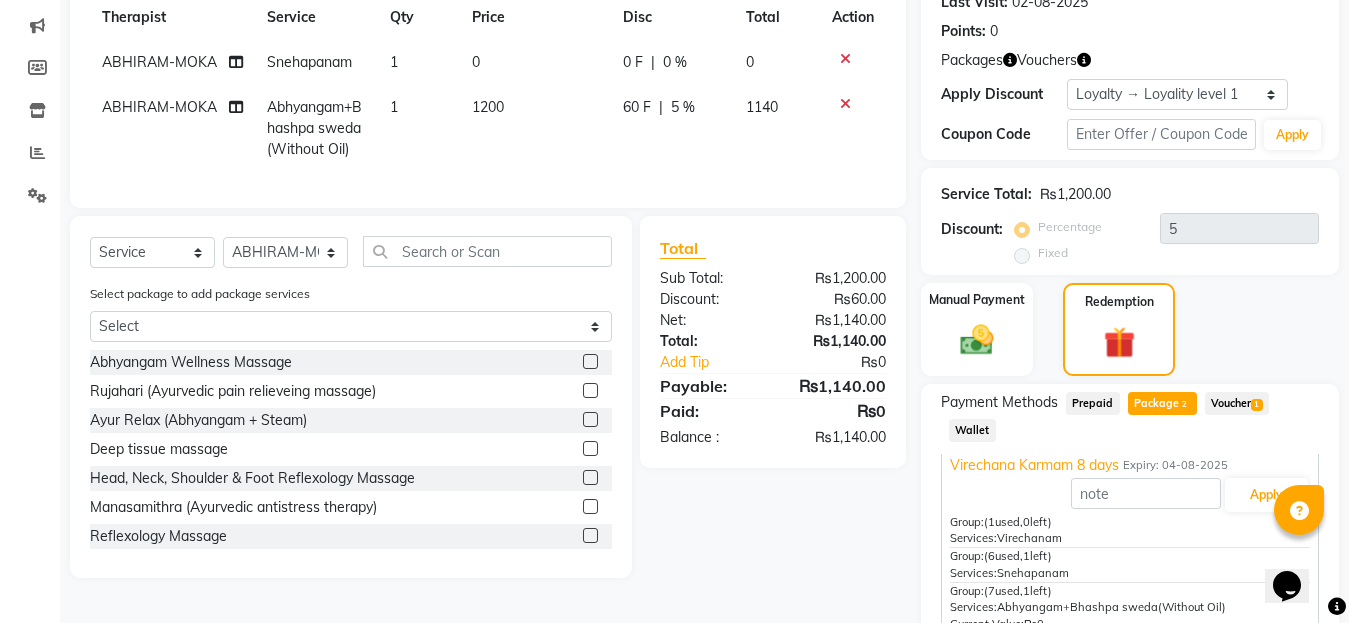 scroll, scrollTop: 21, scrollLeft: 0, axis: vertical 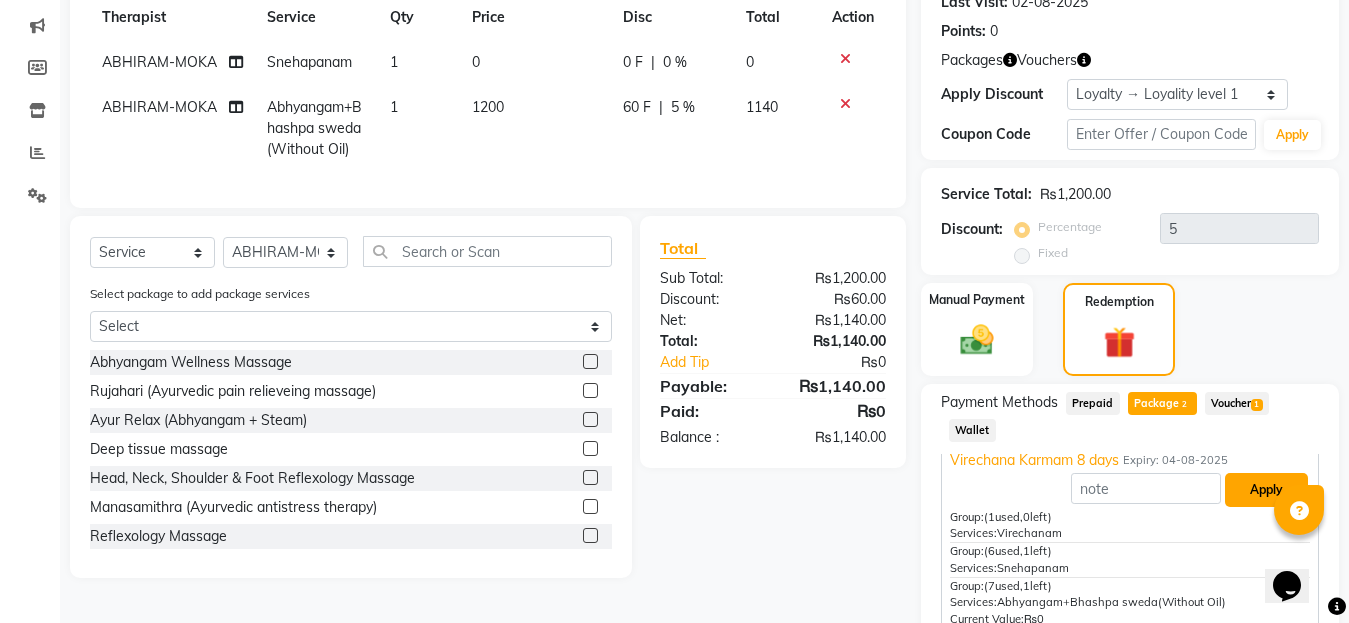 click on "Apply" at bounding box center (1266, 490) 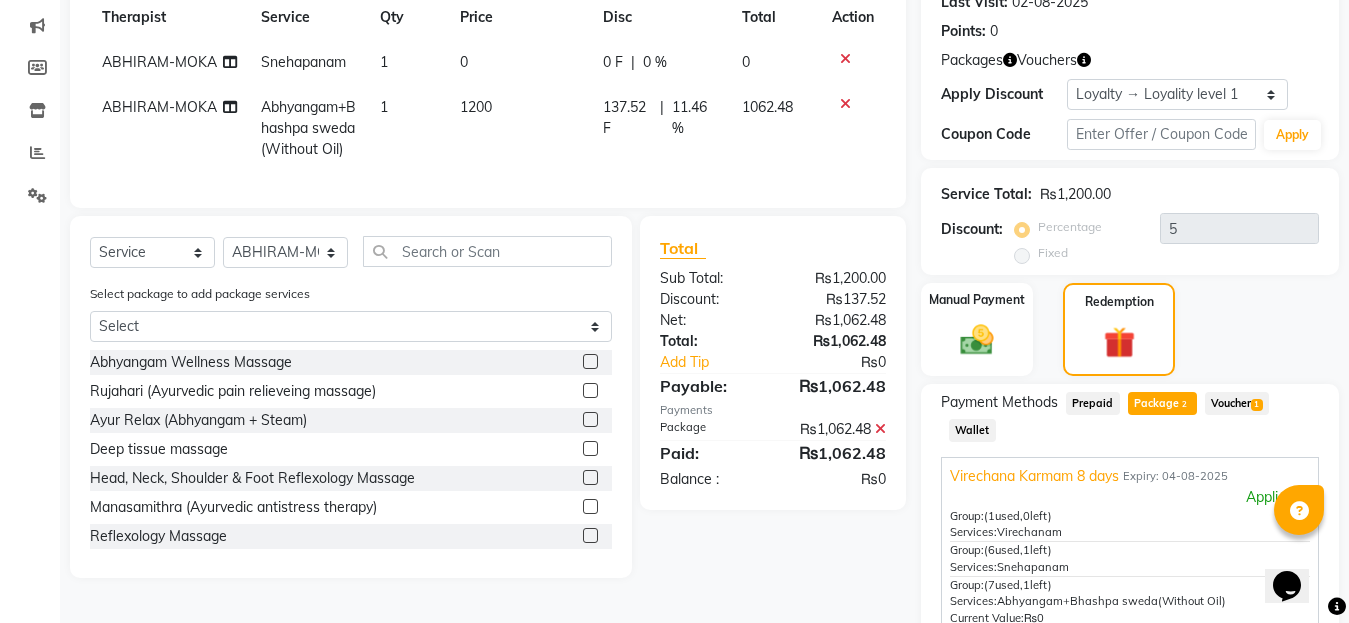 scroll, scrollTop: 4, scrollLeft: 0, axis: vertical 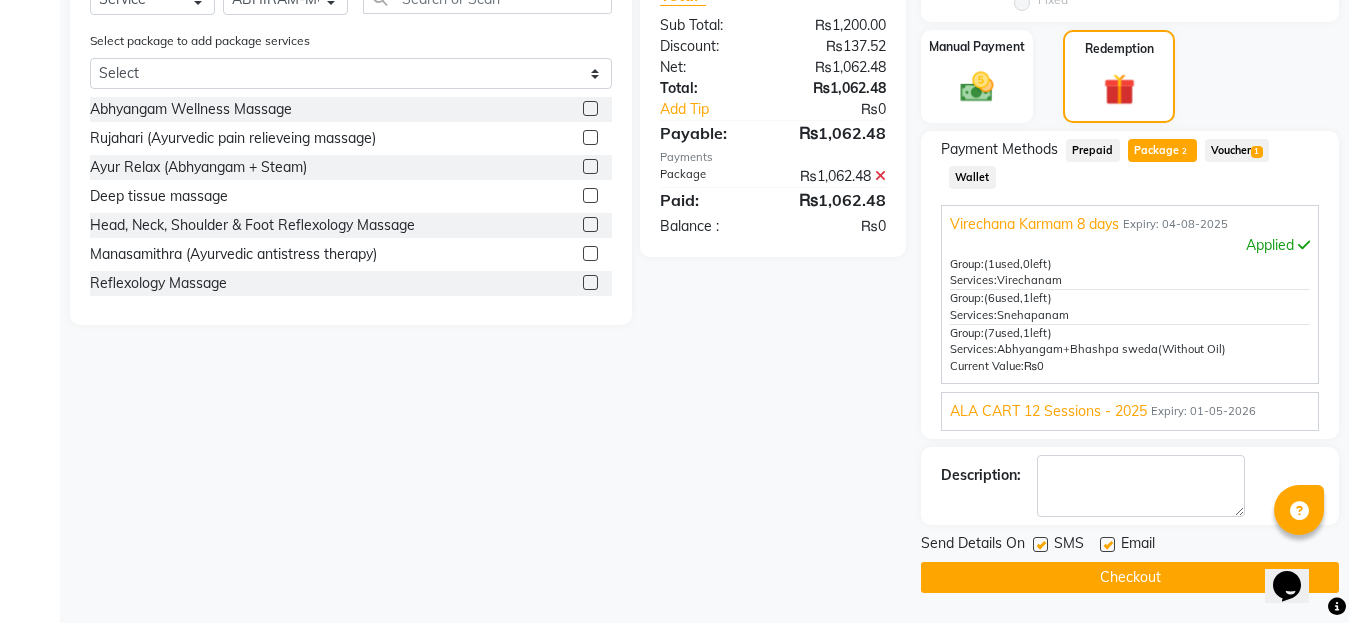 click on "Checkout" 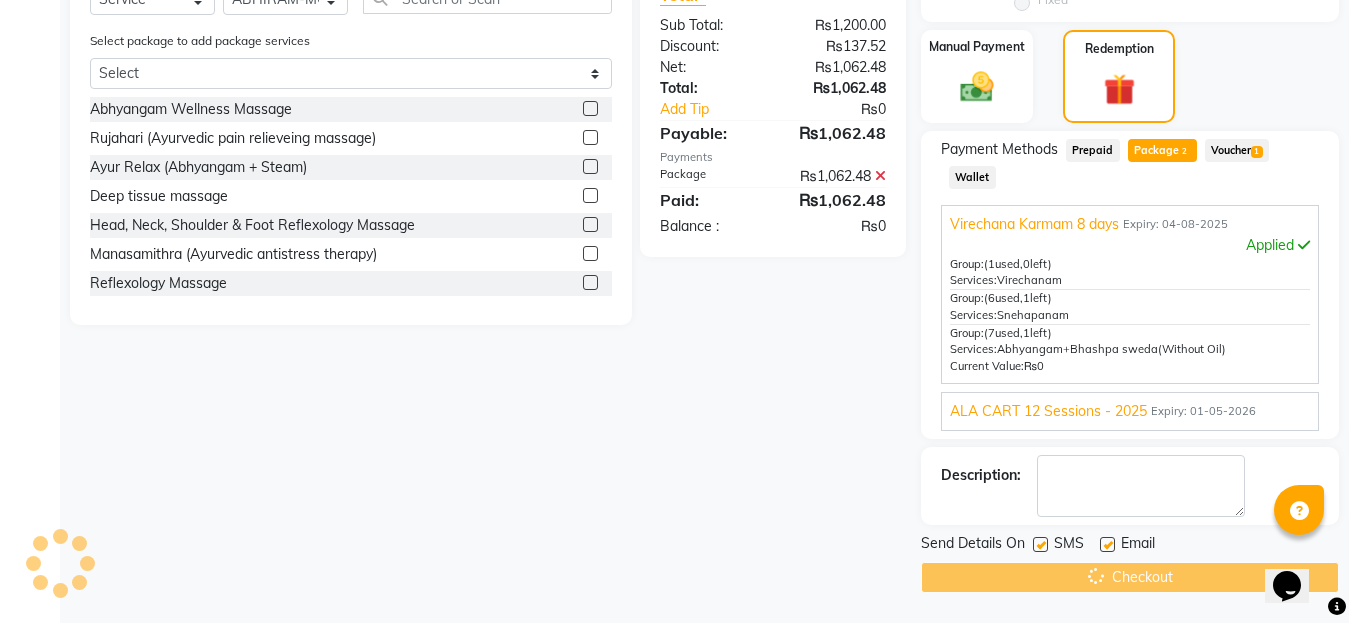 scroll, scrollTop: 43, scrollLeft: 0, axis: vertical 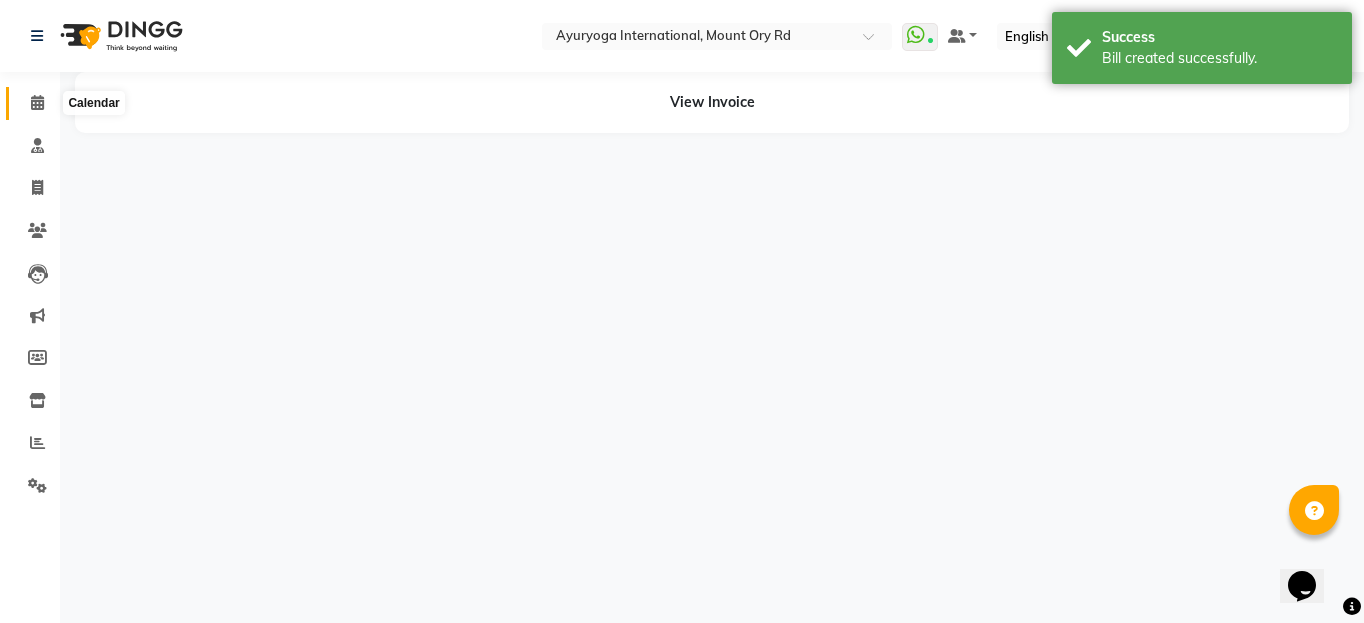 click 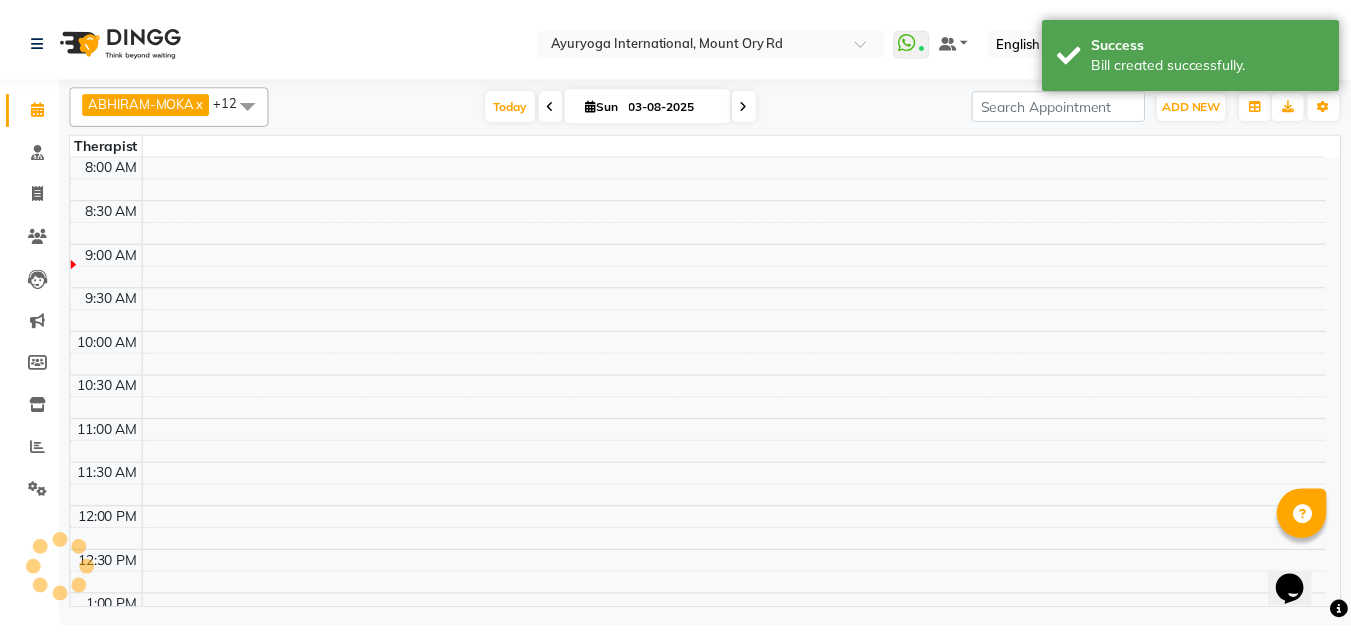 scroll, scrollTop: 0, scrollLeft: 0, axis: both 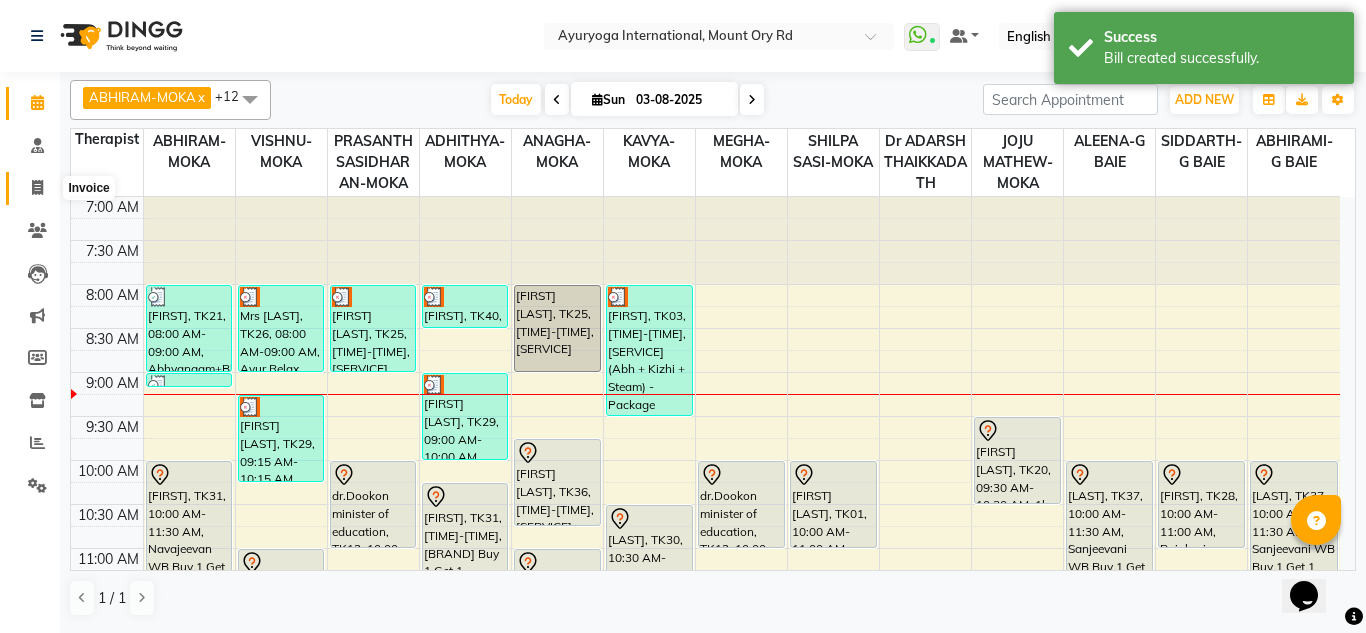 click 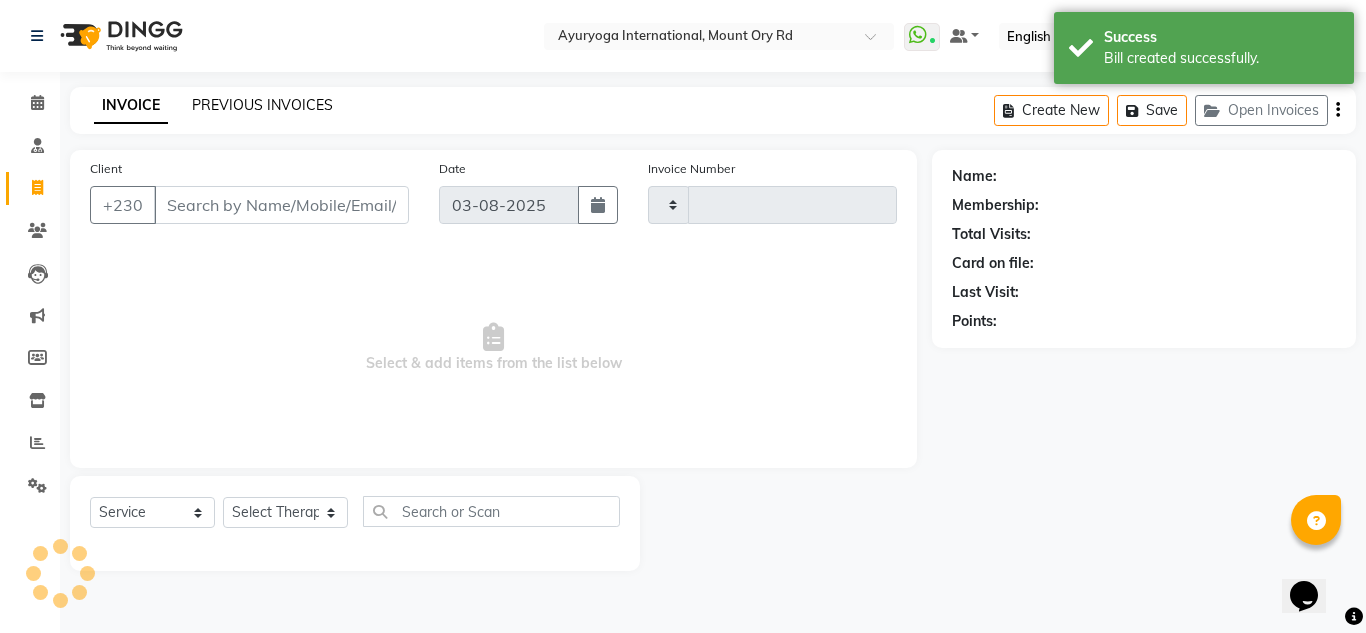 click on "PREVIOUS INVOICES" 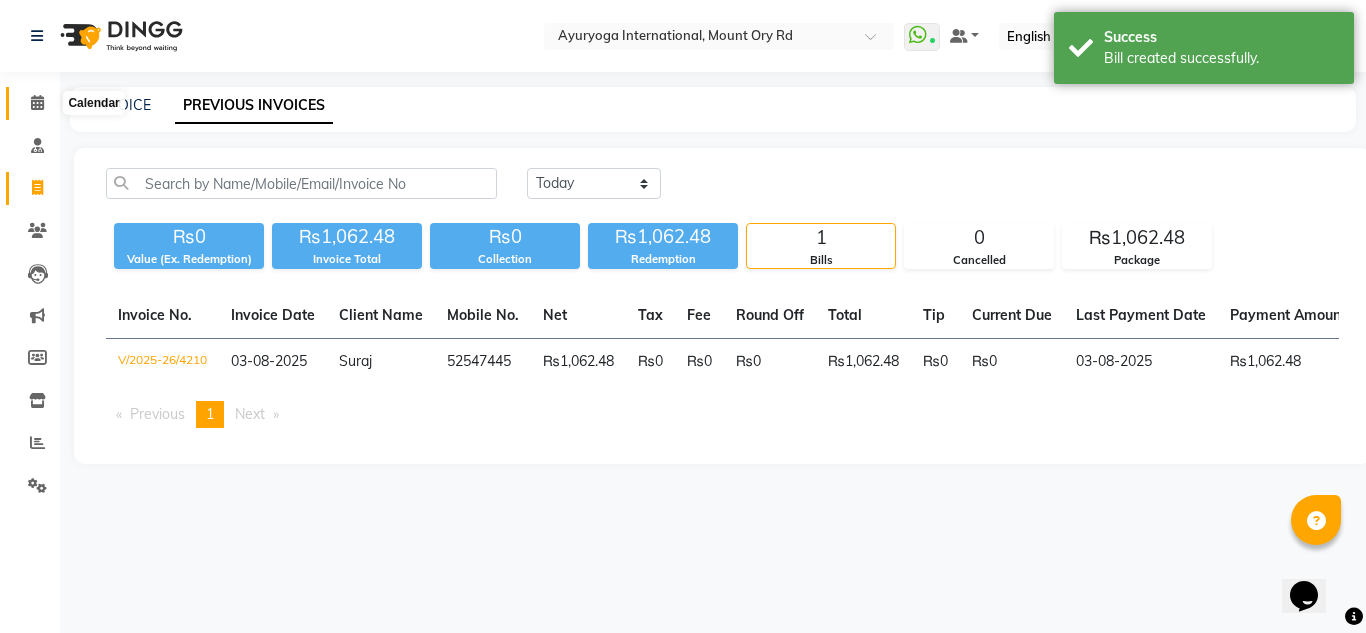 click 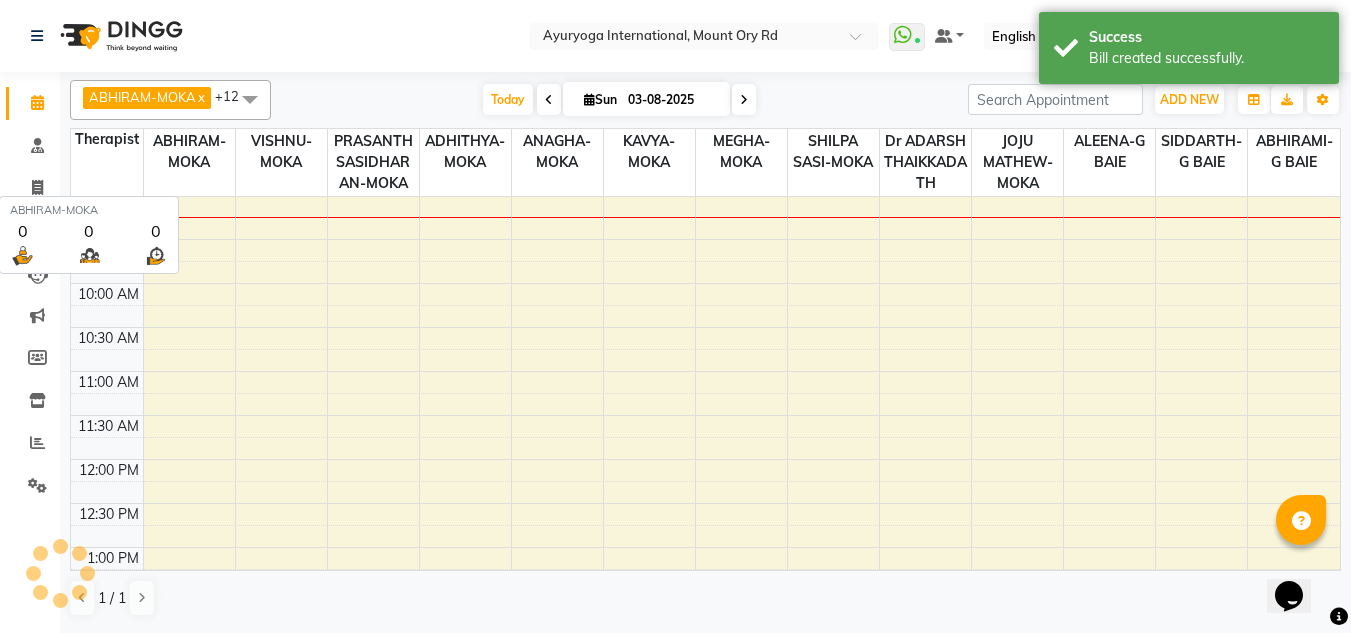 scroll, scrollTop: 0, scrollLeft: 0, axis: both 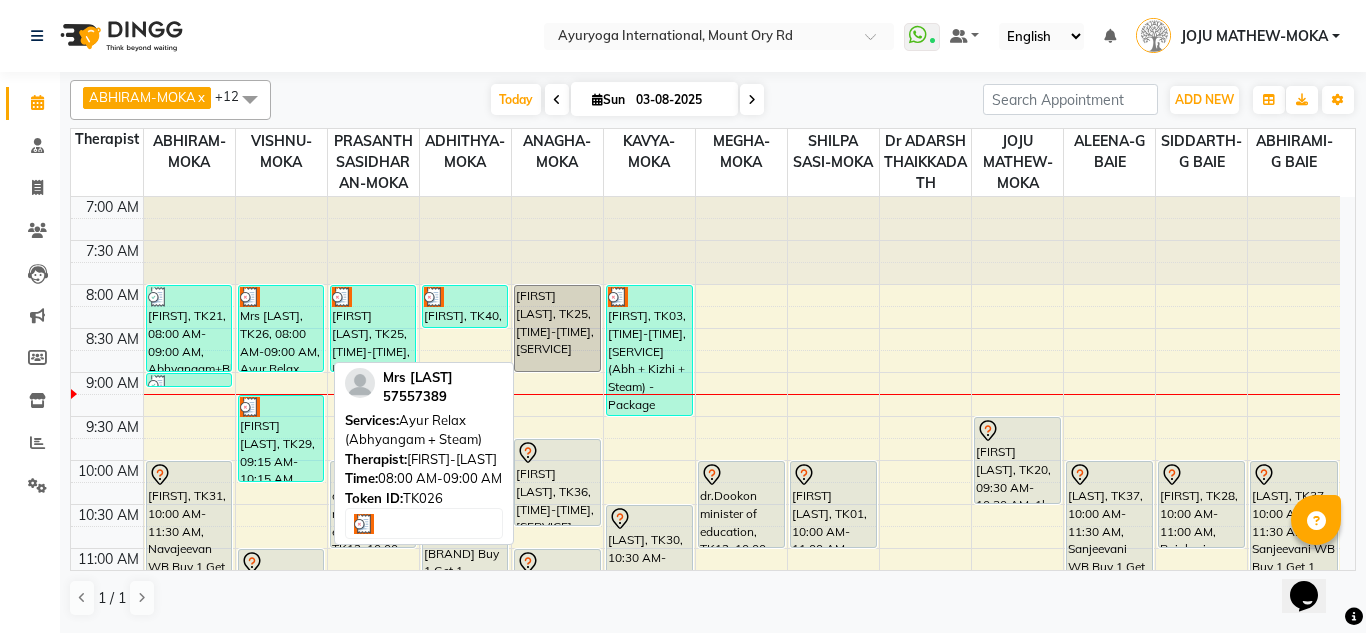 click on "Mrs [LAST], TK26, 08:00 AM-09:00 AM, Ayur Relax (Abhyangam + Steam)" at bounding box center (281, 328) 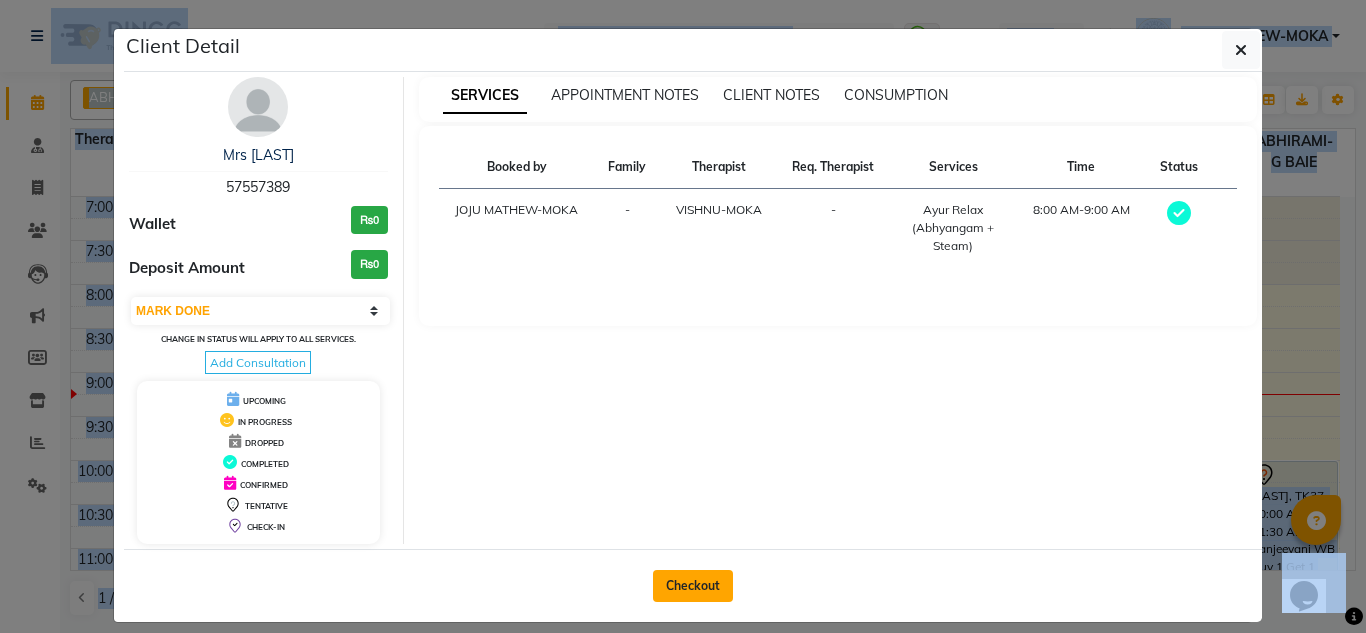 click on "Checkout" 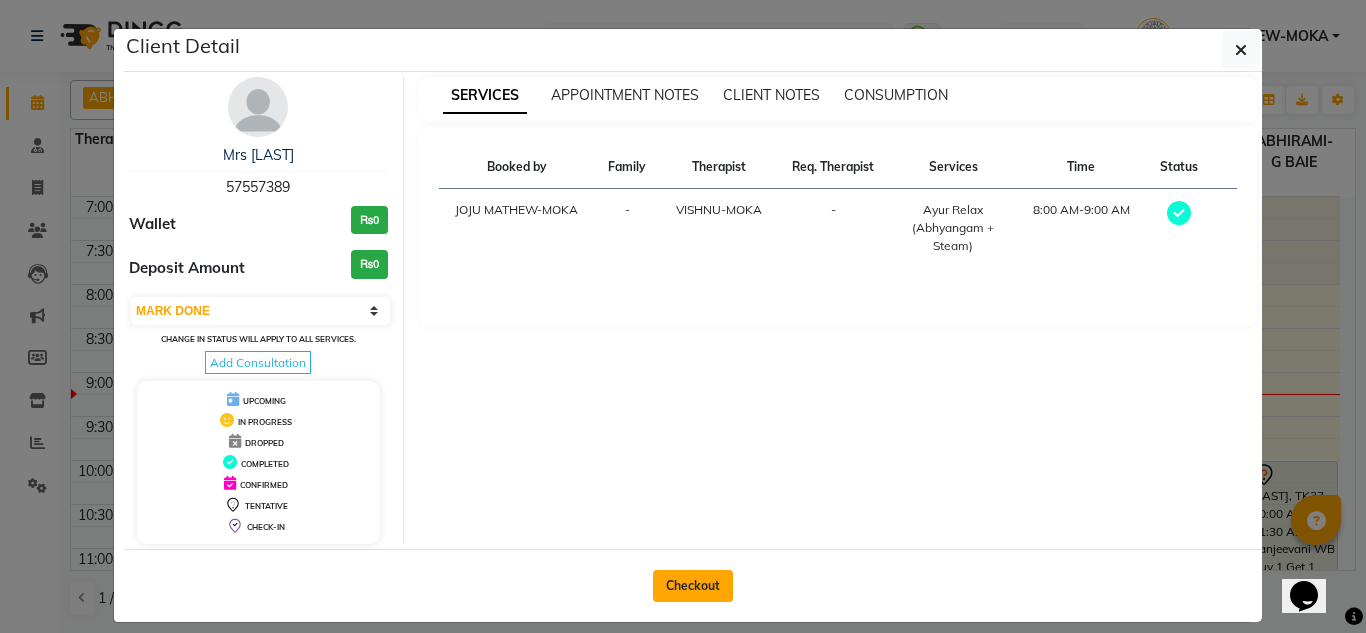 select on "service" 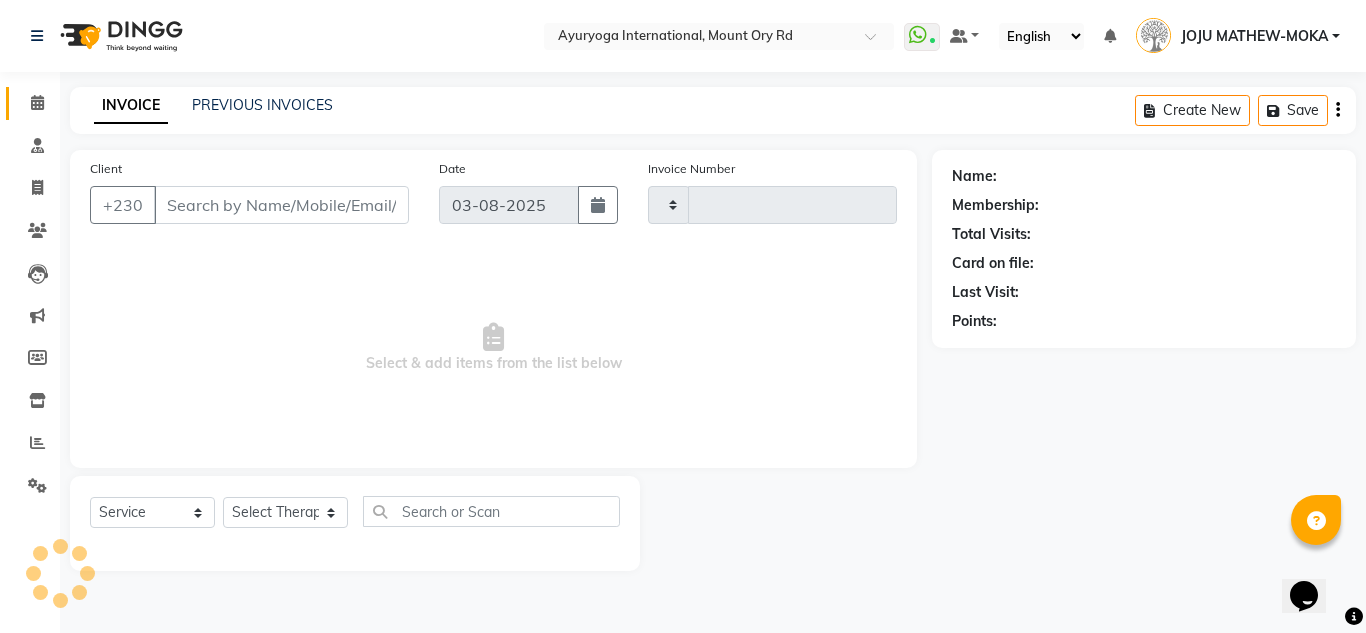 type on "4211" 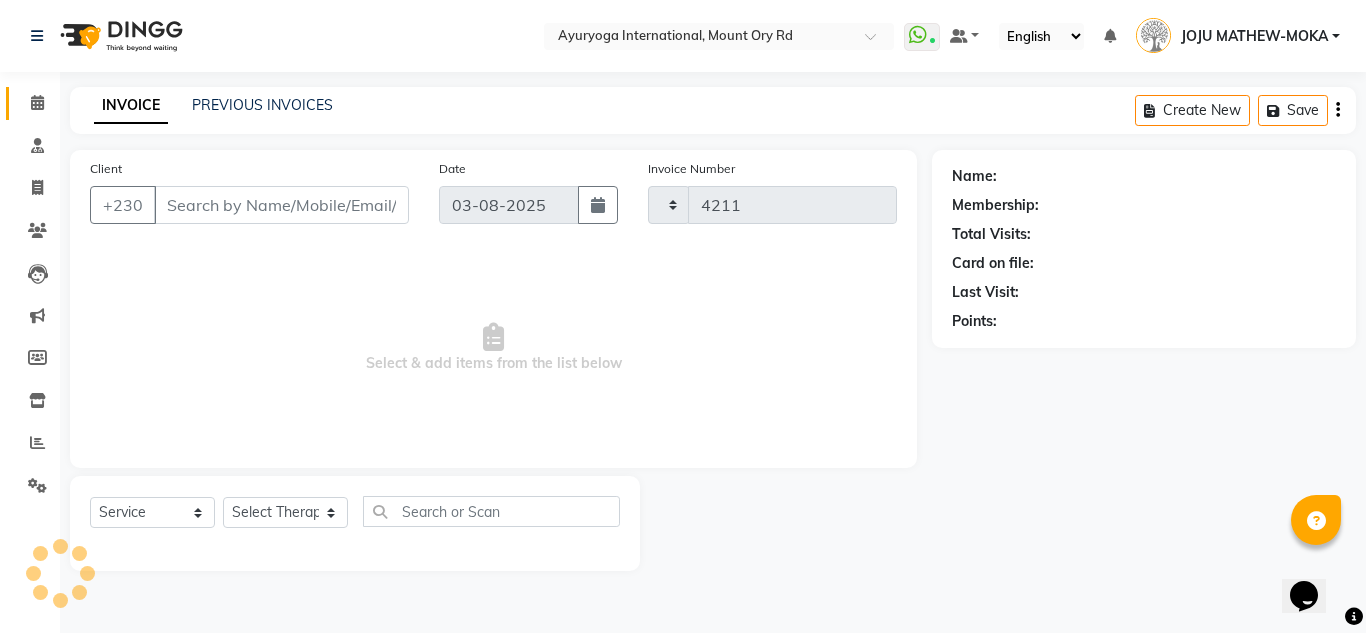 select on "730" 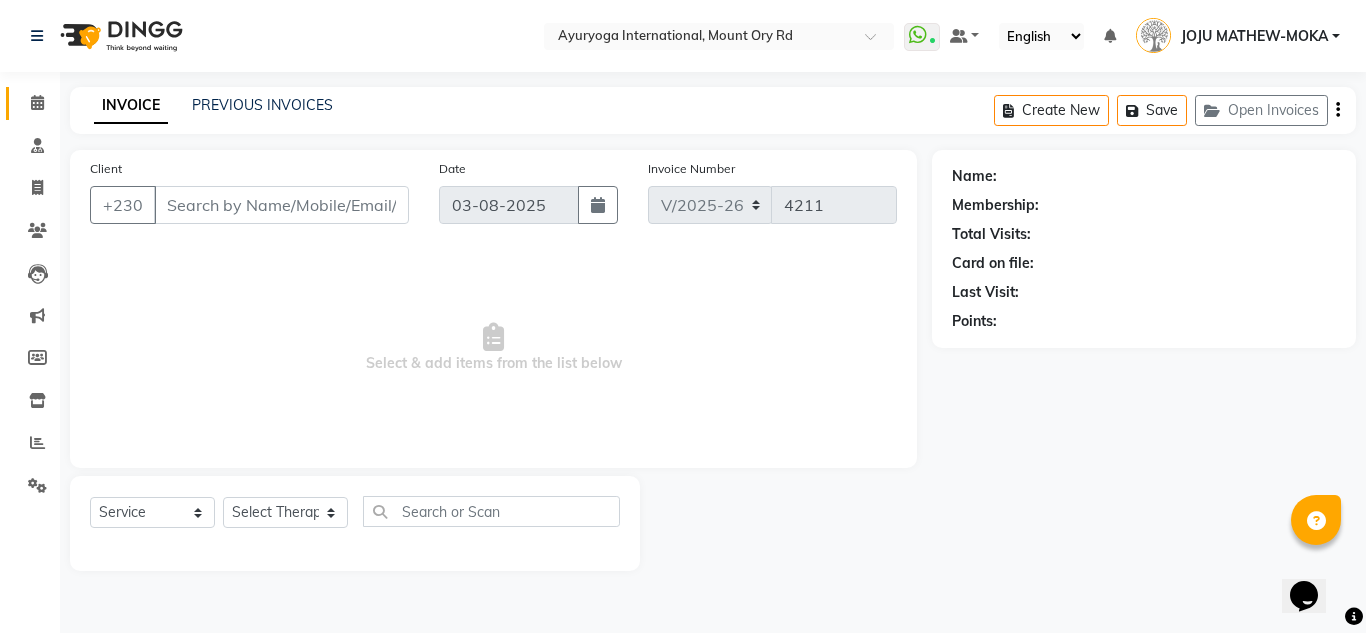 type on "57557389" 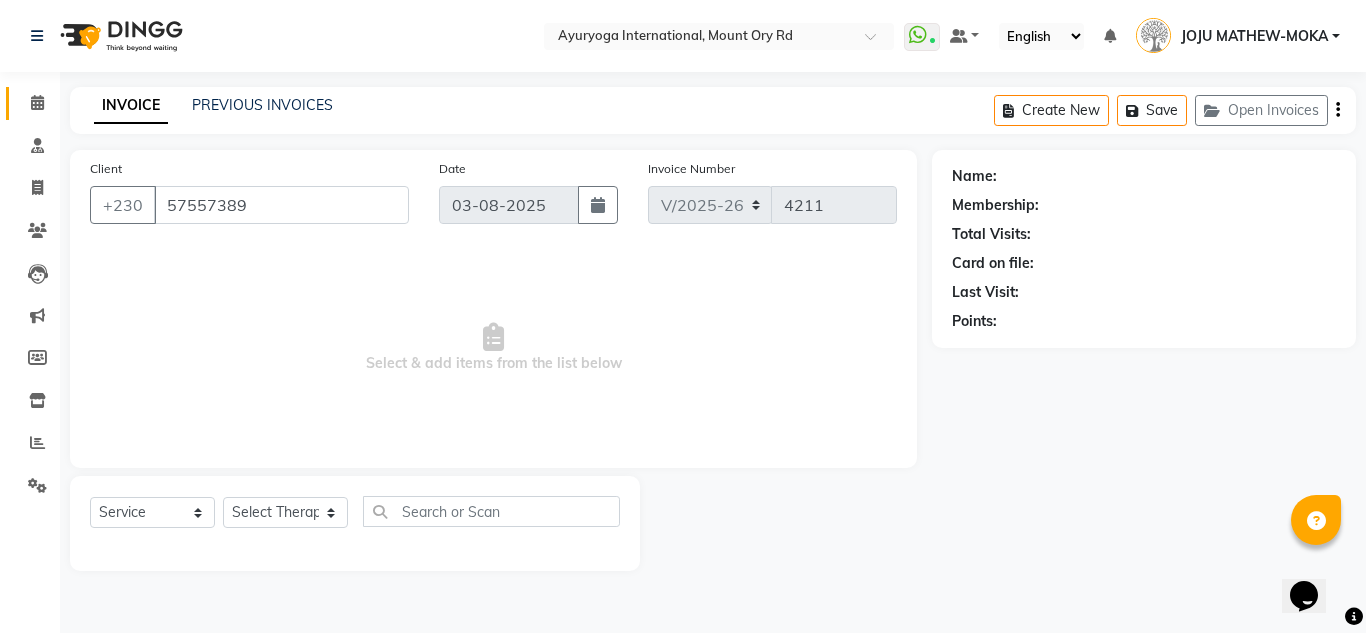 select on "36053" 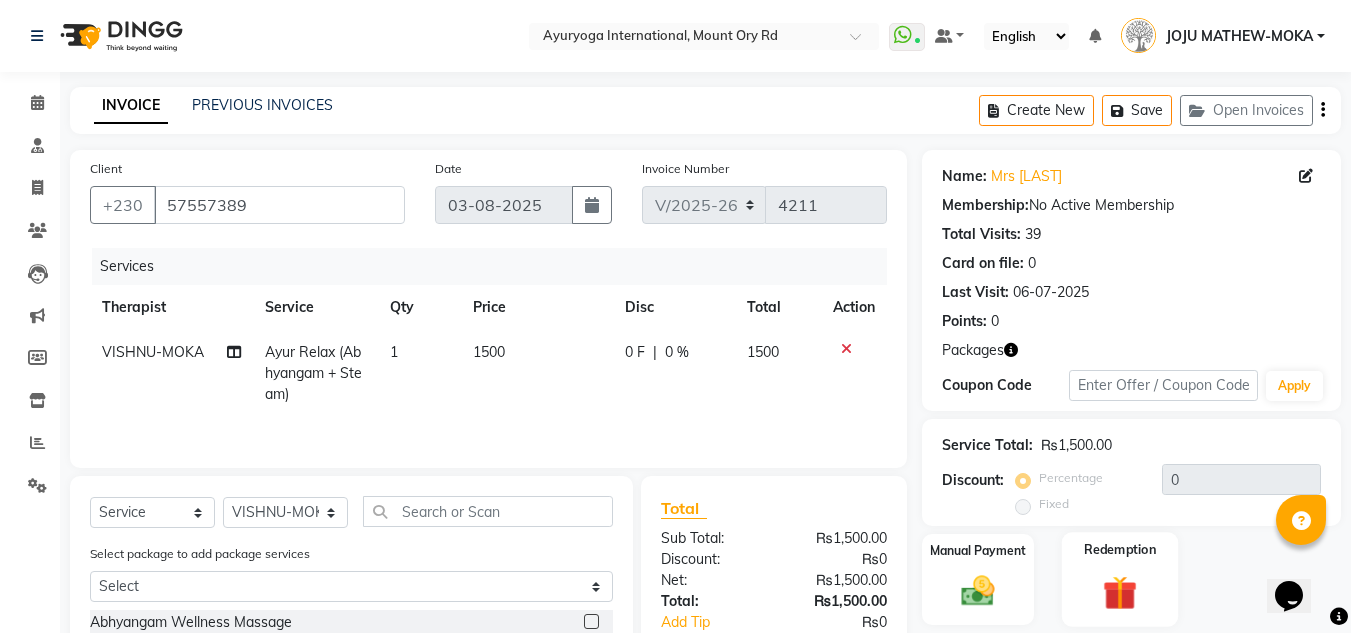 click on "Redemption" 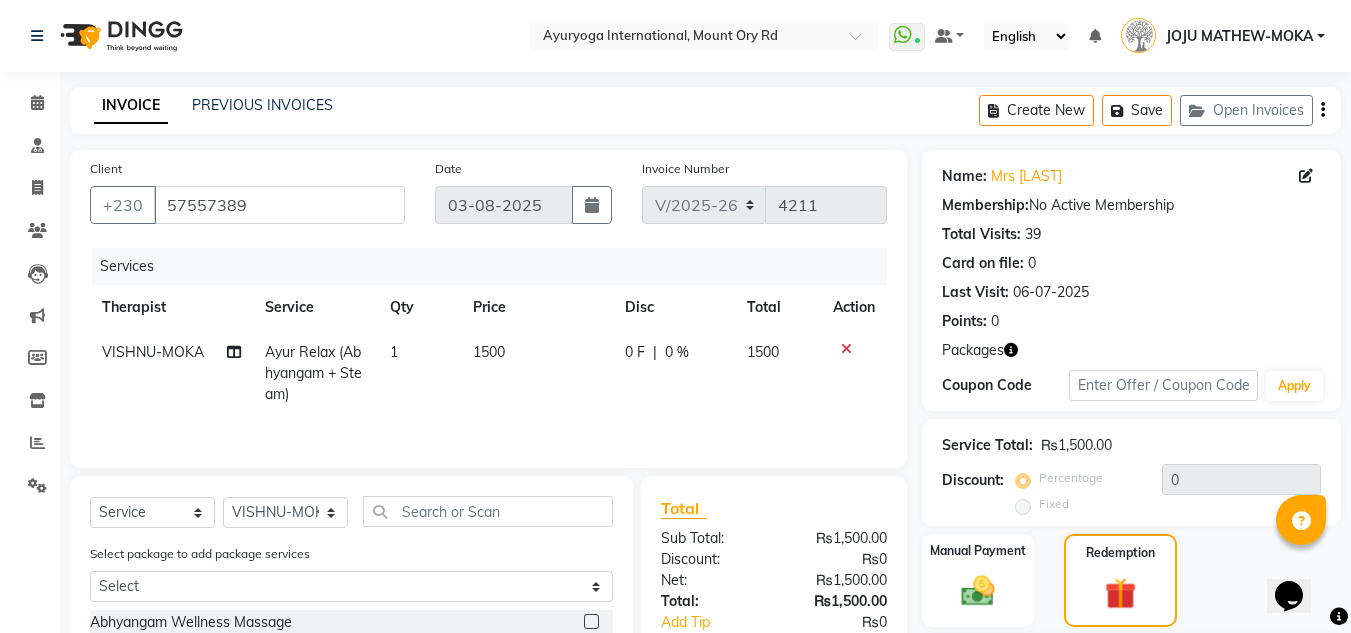 scroll, scrollTop: 235, scrollLeft: 0, axis: vertical 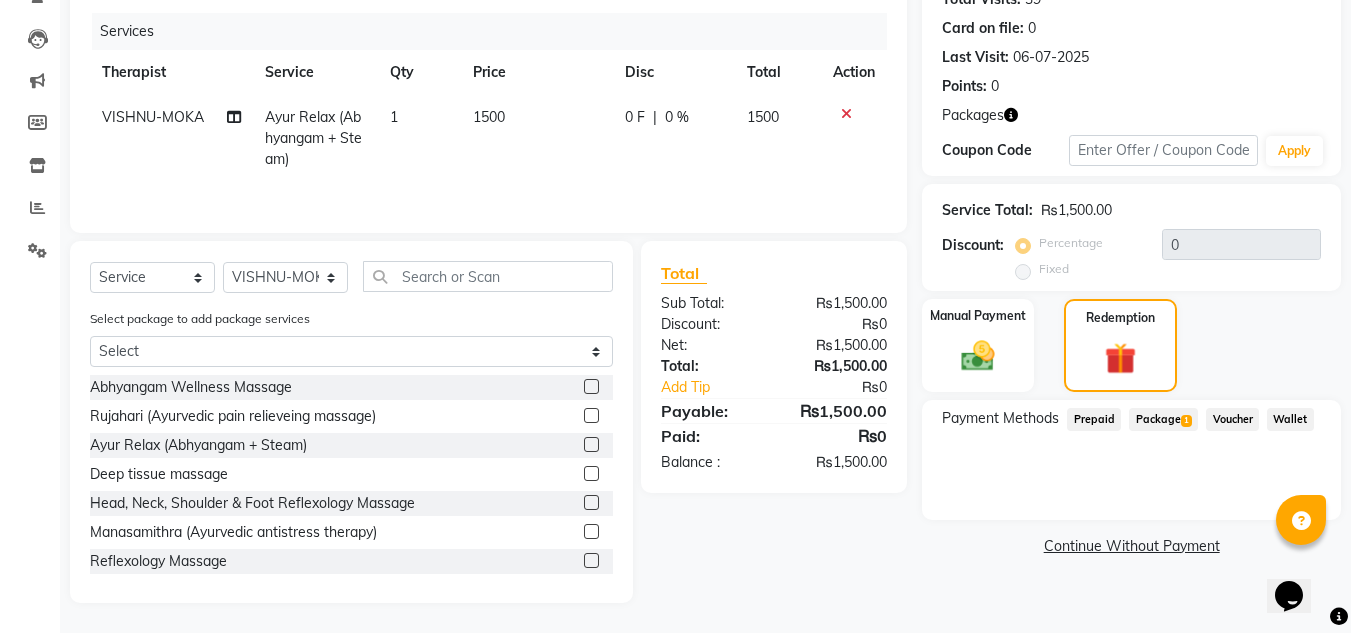 click on "Package  1" 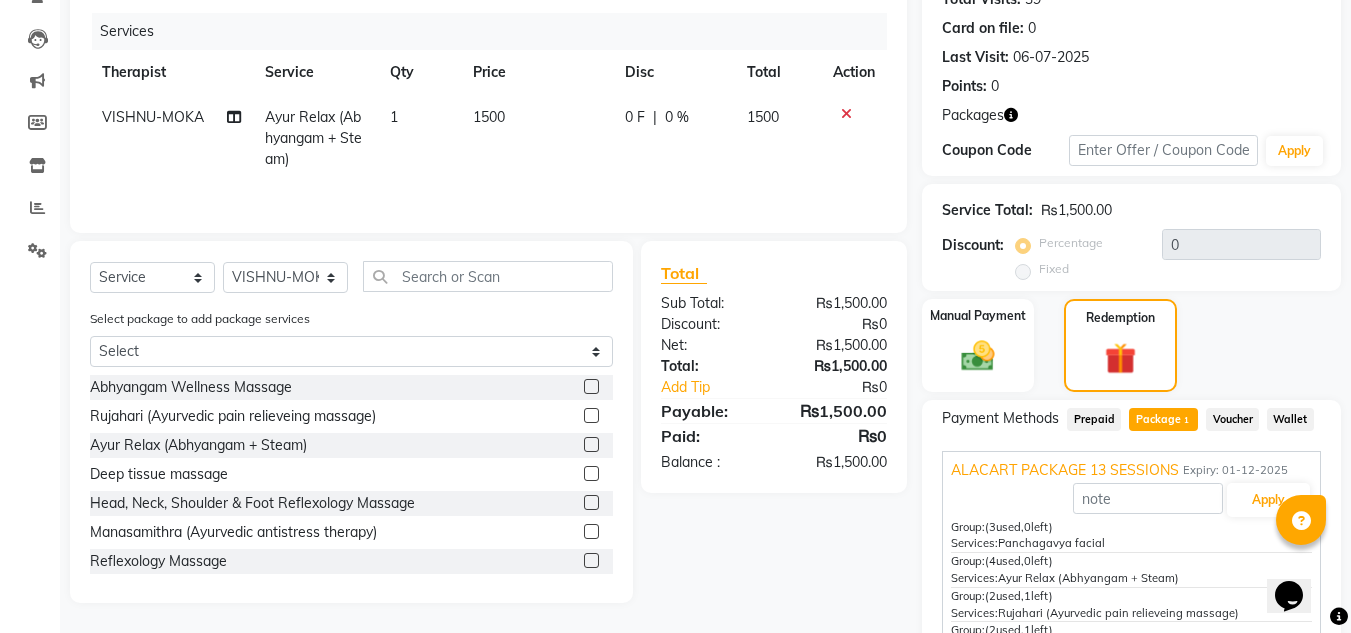 scroll, scrollTop: 335, scrollLeft: 0, axis: vertical 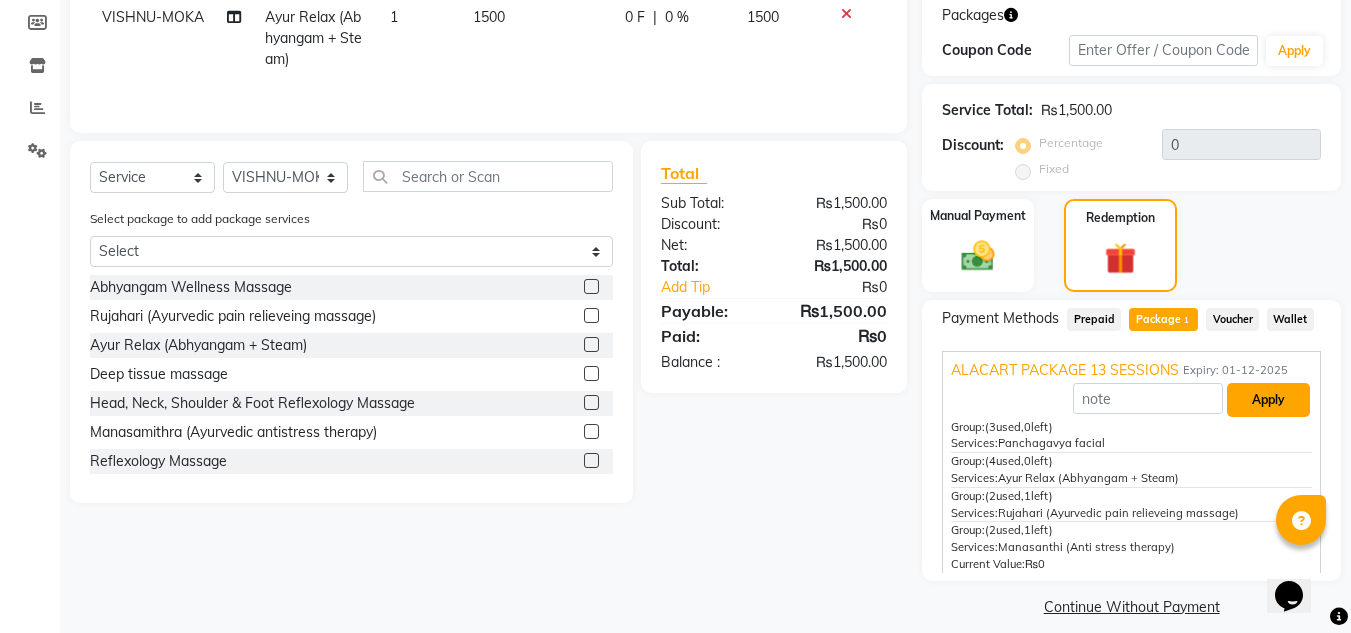 click on "Apply" at bounding box center [1268, 400] 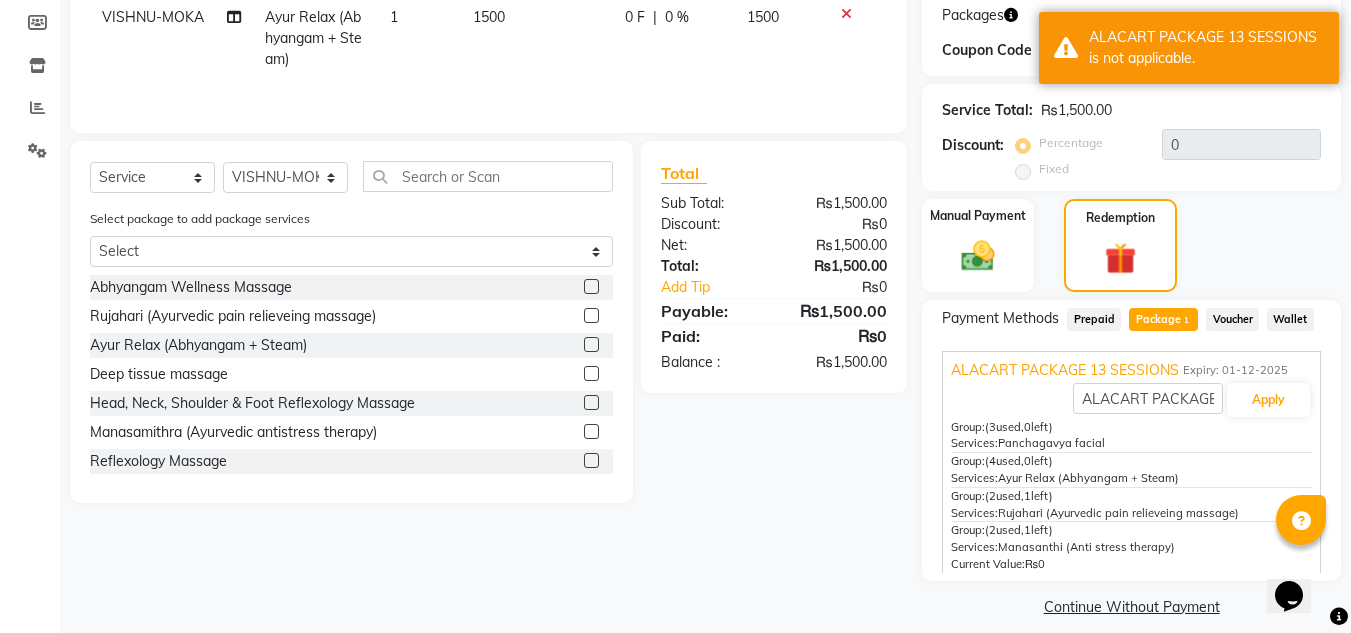drag, startPoint x: 1249, startPoint y: 511, endPoint x: 1001, endPoint y: 515, distance: 248.03226 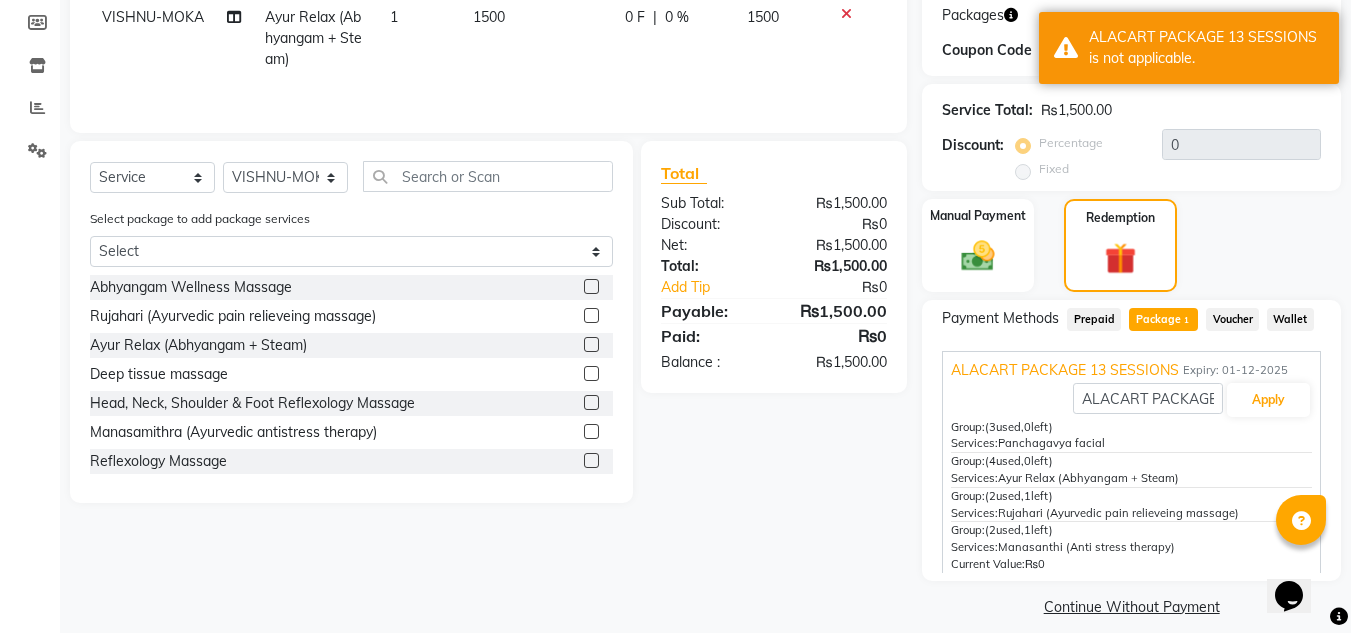 click on "Services:   Rujahari (Ayurvedic pain relieveing massage)" at bounding box center (1131, 513) 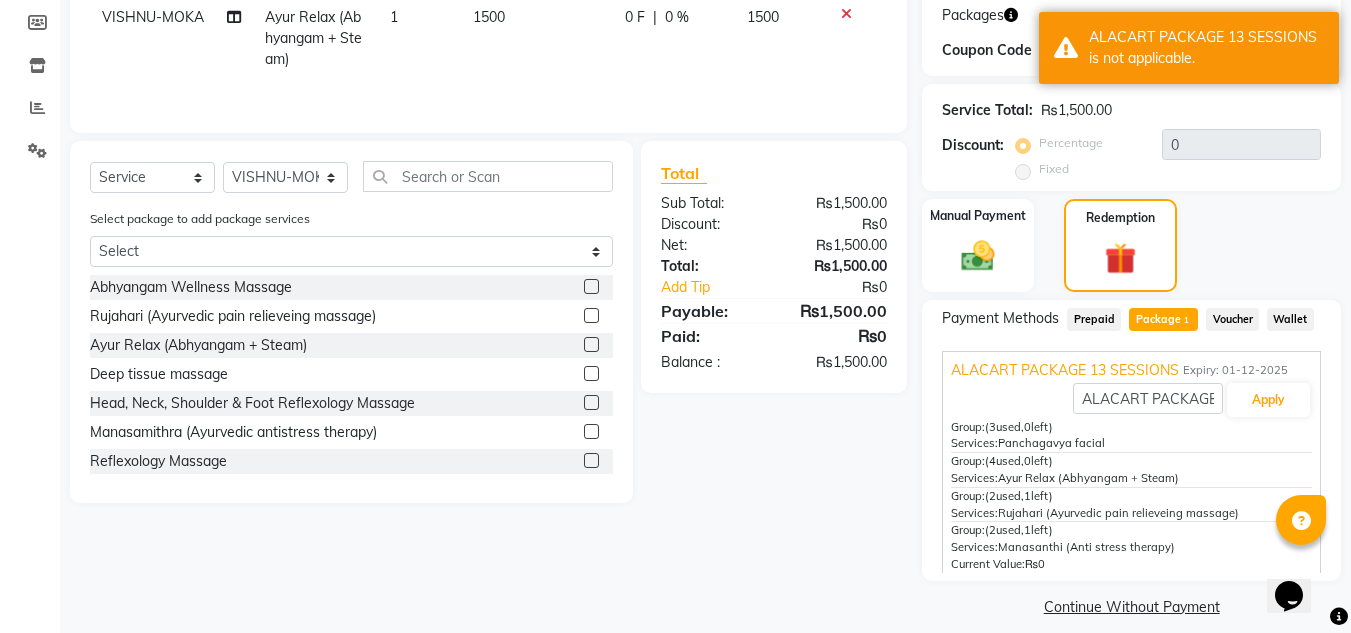 scroll, scrollTop: 35, scrollLeft: 0, axis: vertical 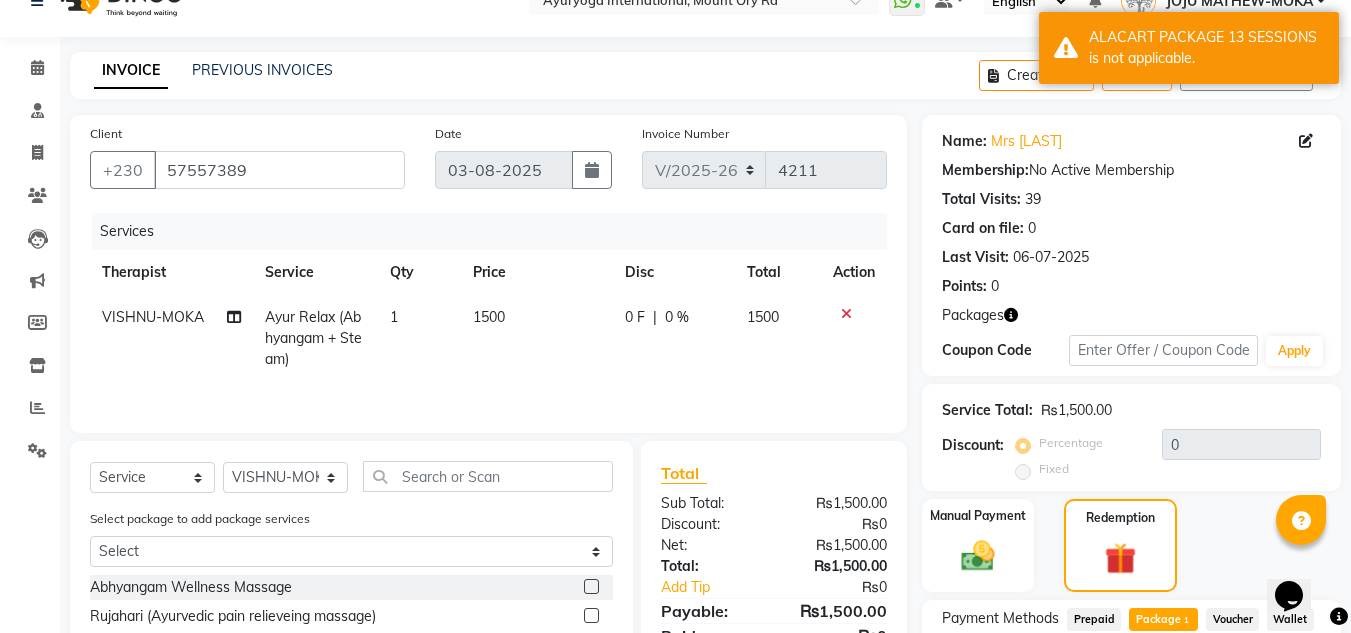 click on "Ayur Relax (Abhyangam + Steam)" 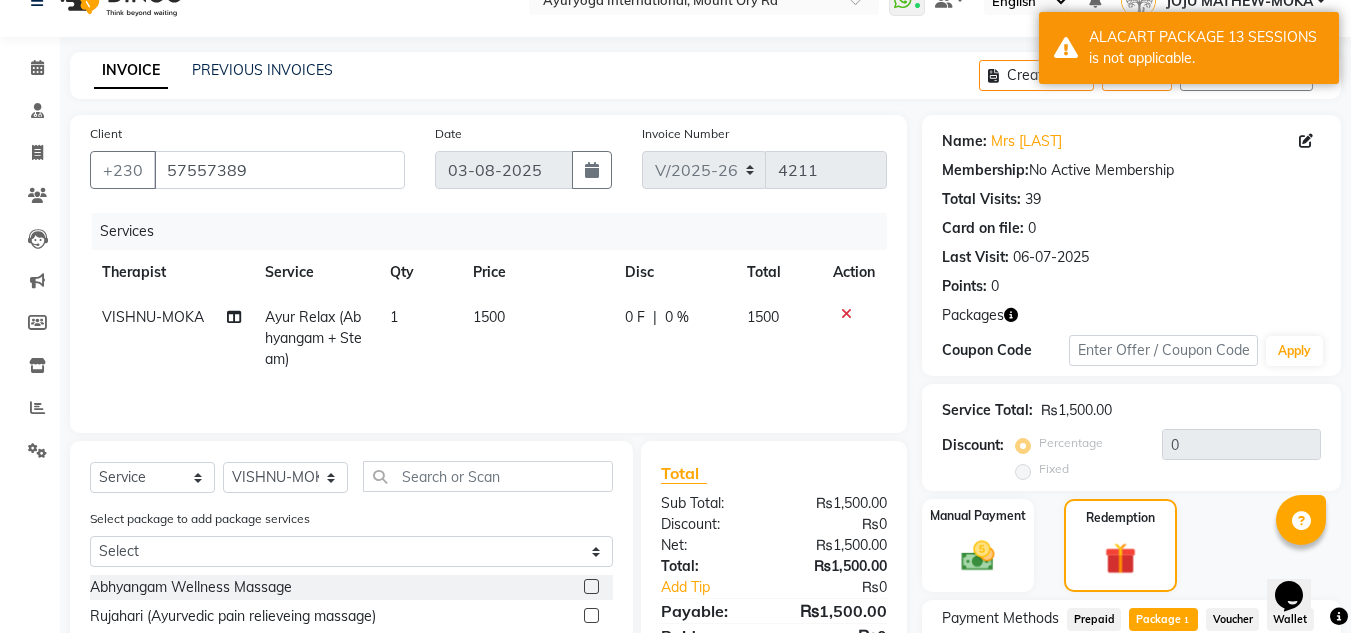 select on "36053" 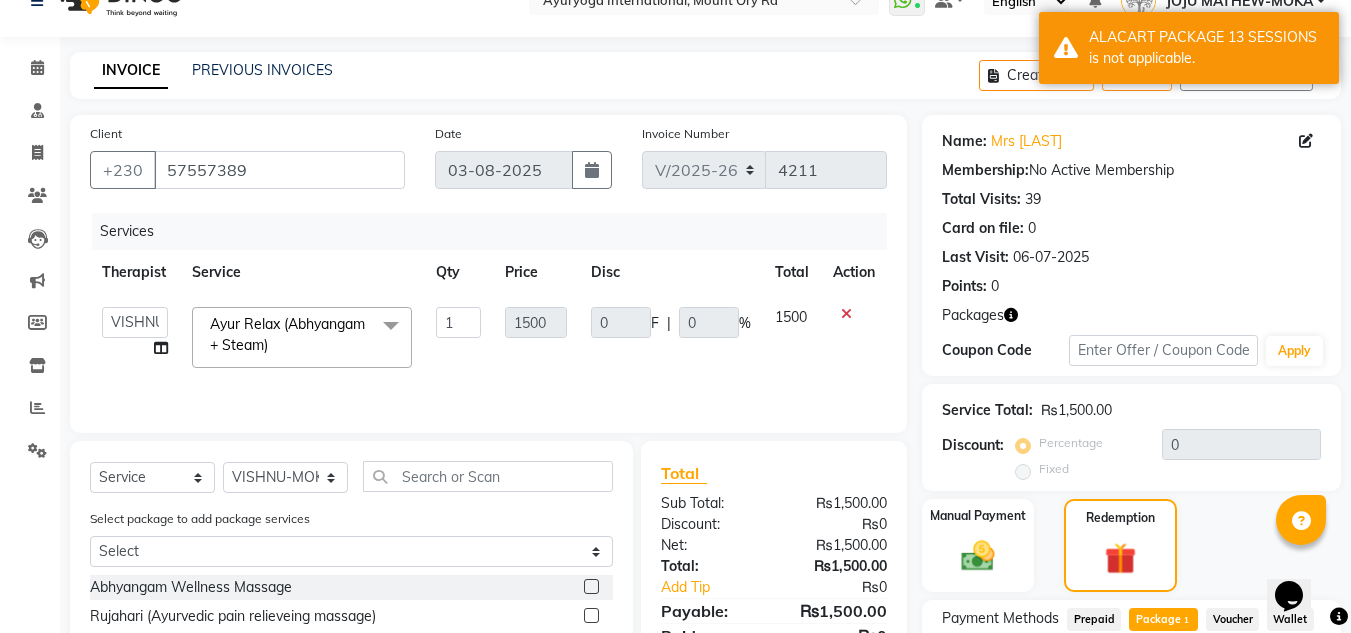 click on "Ayur Relax (Abhyangam + Steam)  x" 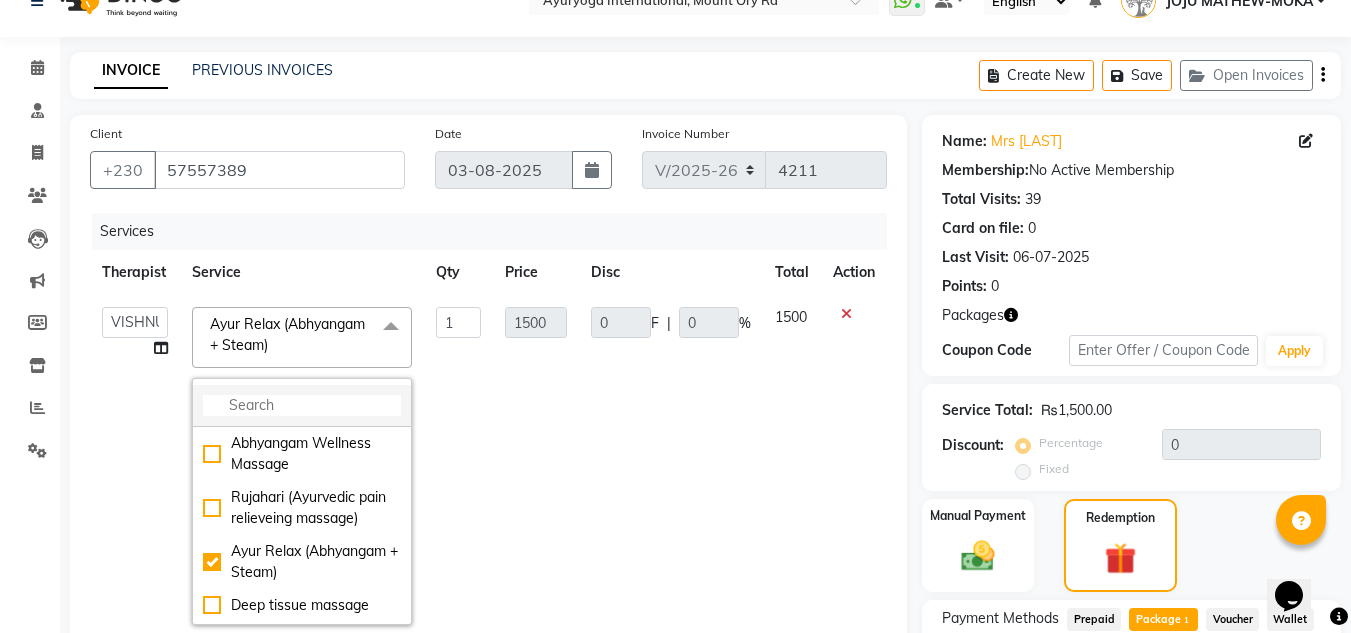 click 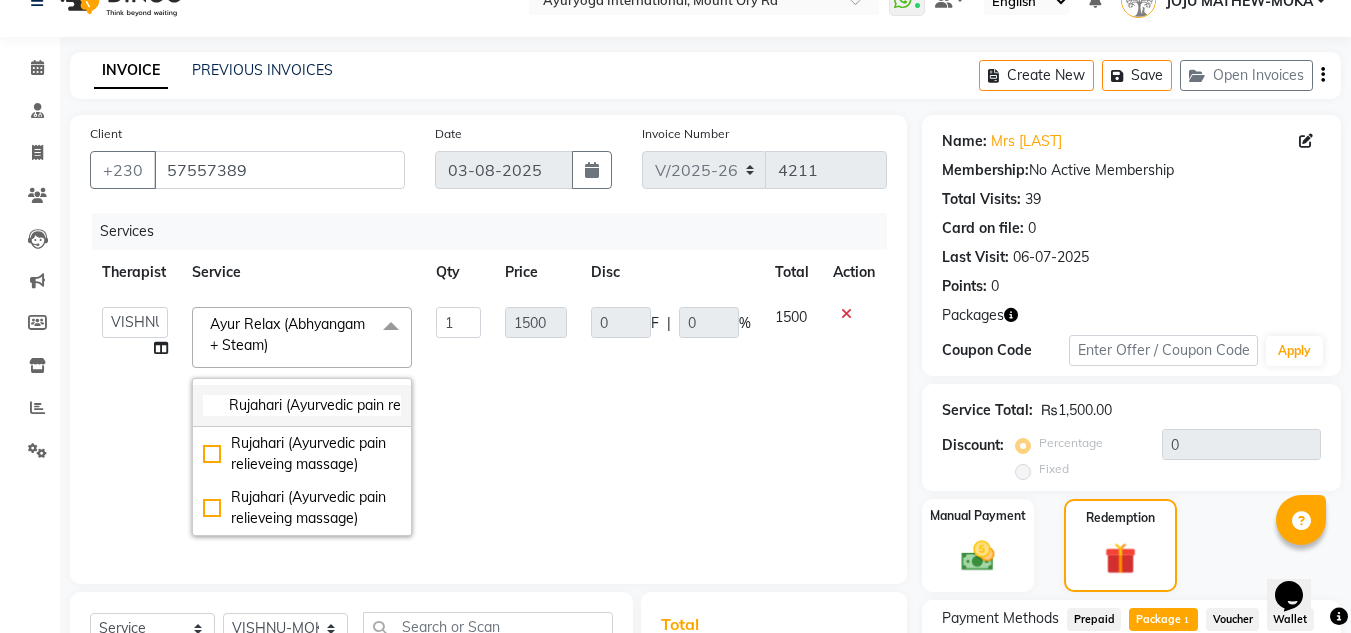 scroll, scrollTop: 0, scrollLeft: 120, axis: horizontal 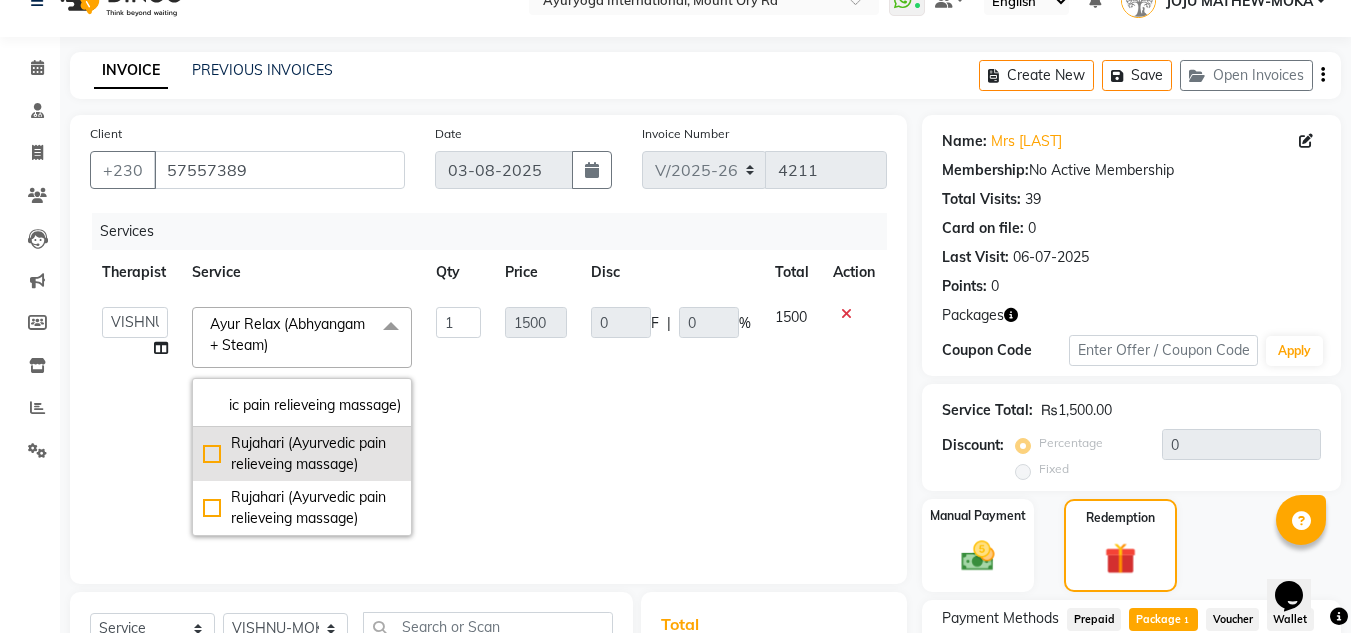 type on "Rujahari (Ayurvedic pain relieveing massage)" 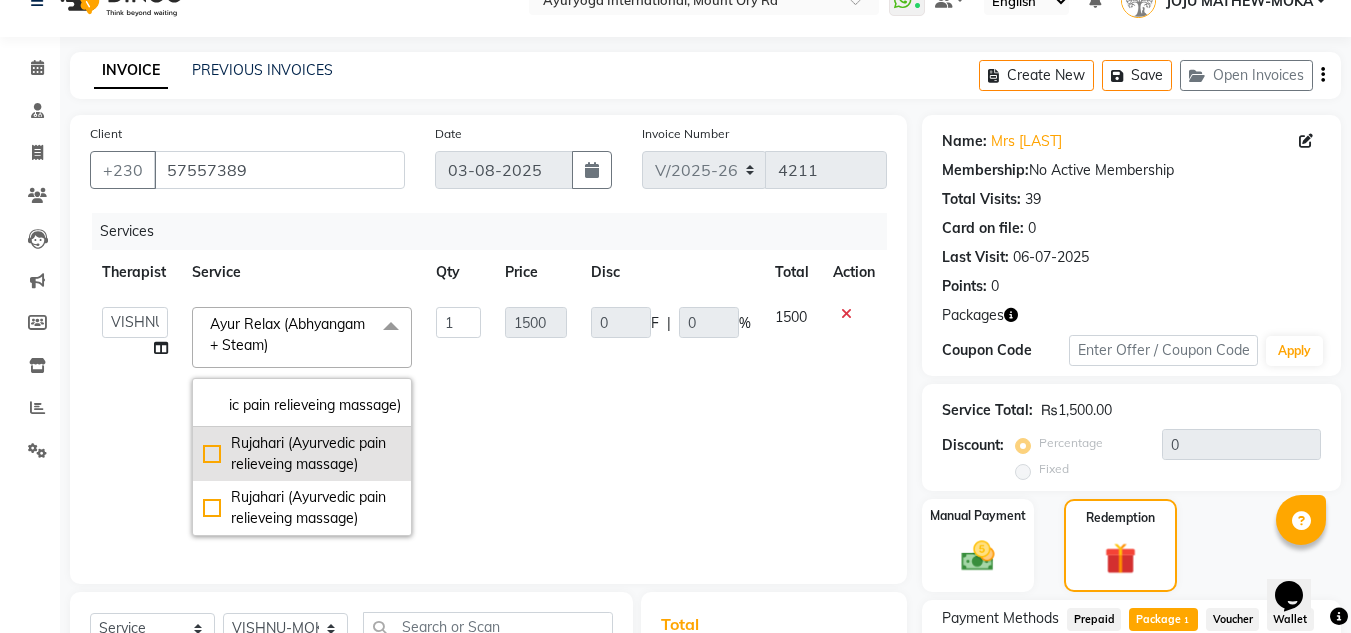 click on "Rujahari (Ayurvedic pain relieveing massage)" 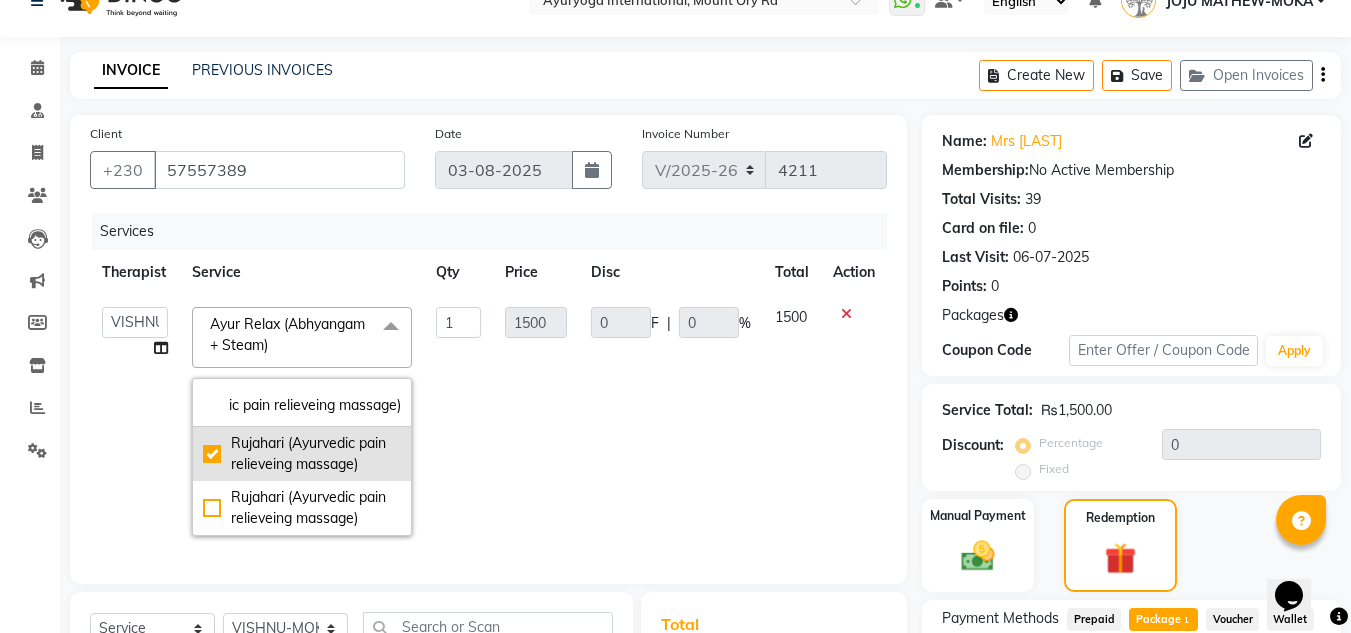 checkbox on "true" 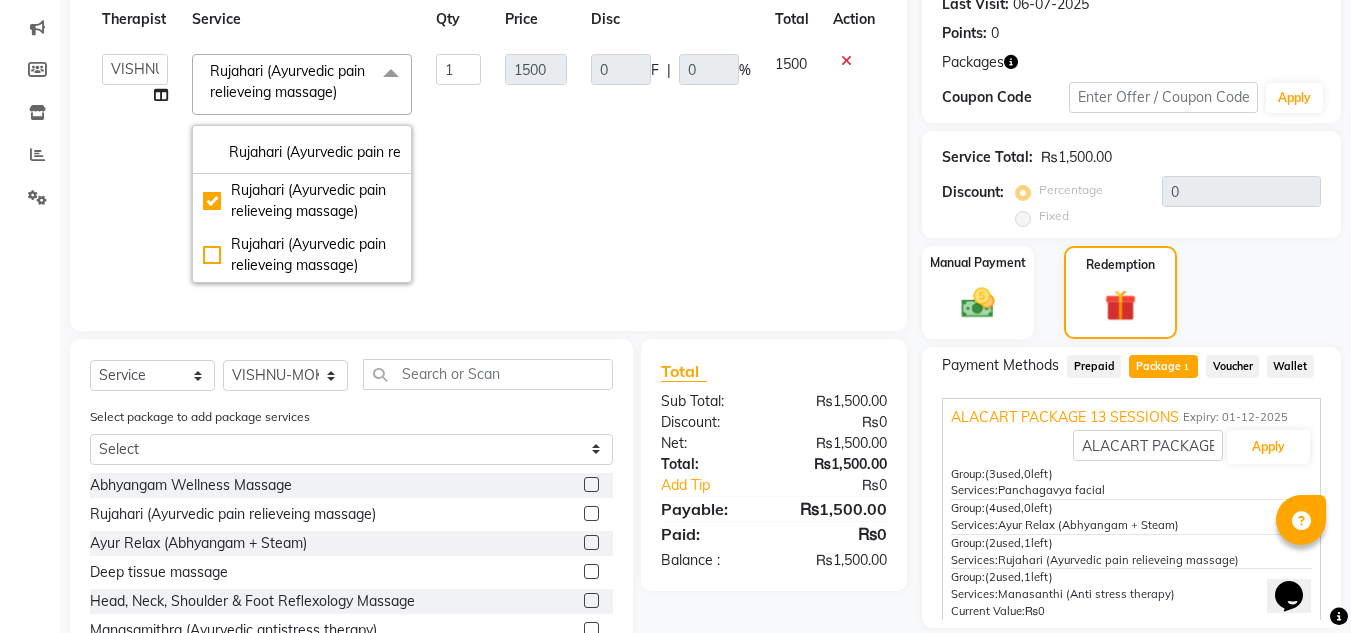 scroll, scrollTop: 401, scrollLeft: 0, axis: vertical 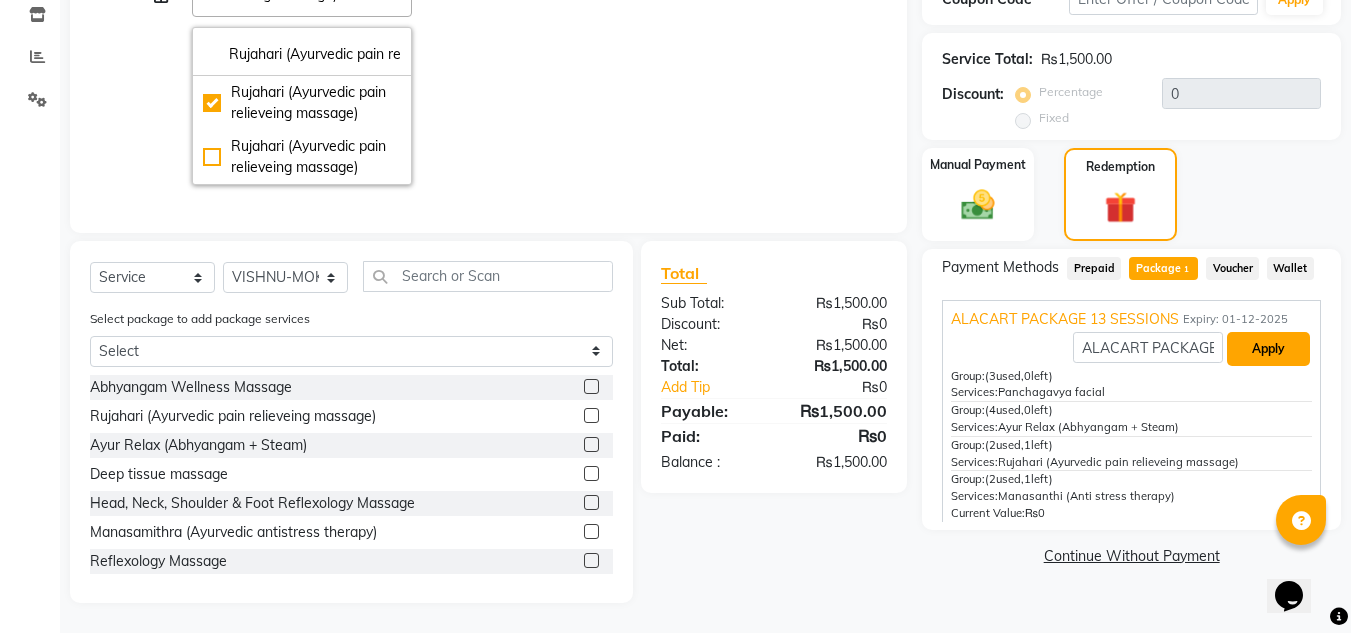 click on "Apply" at bounding box center [1268, 349] 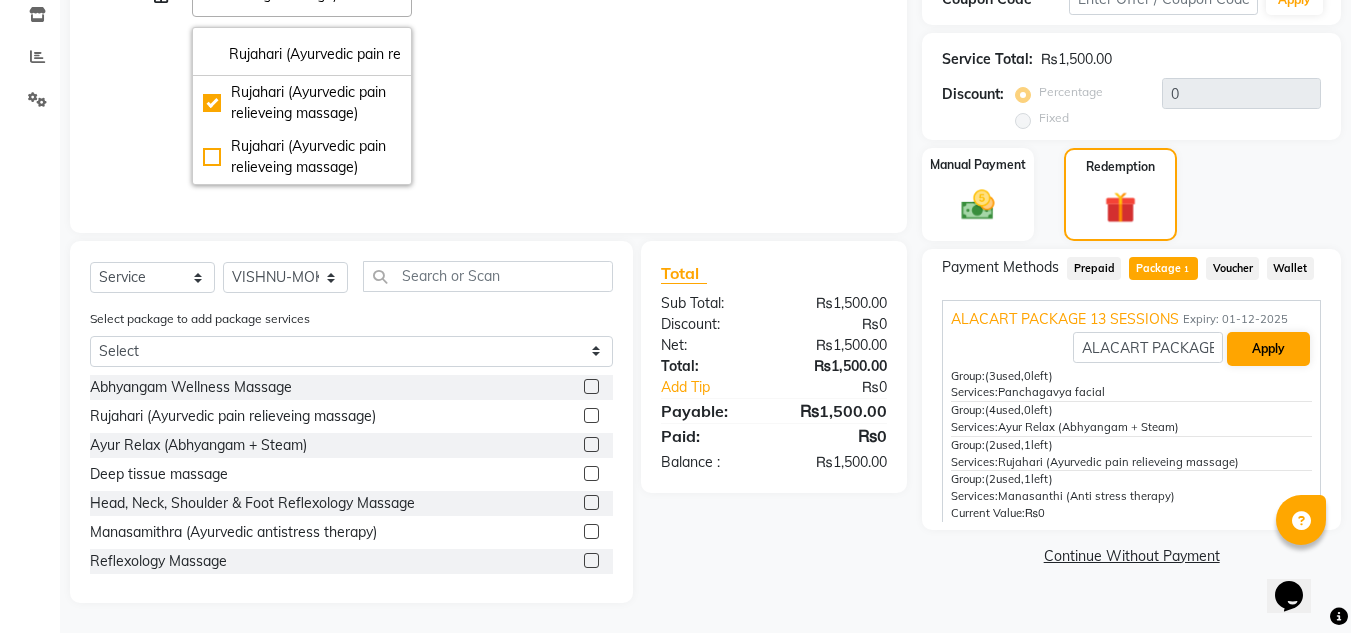type on "468.3" 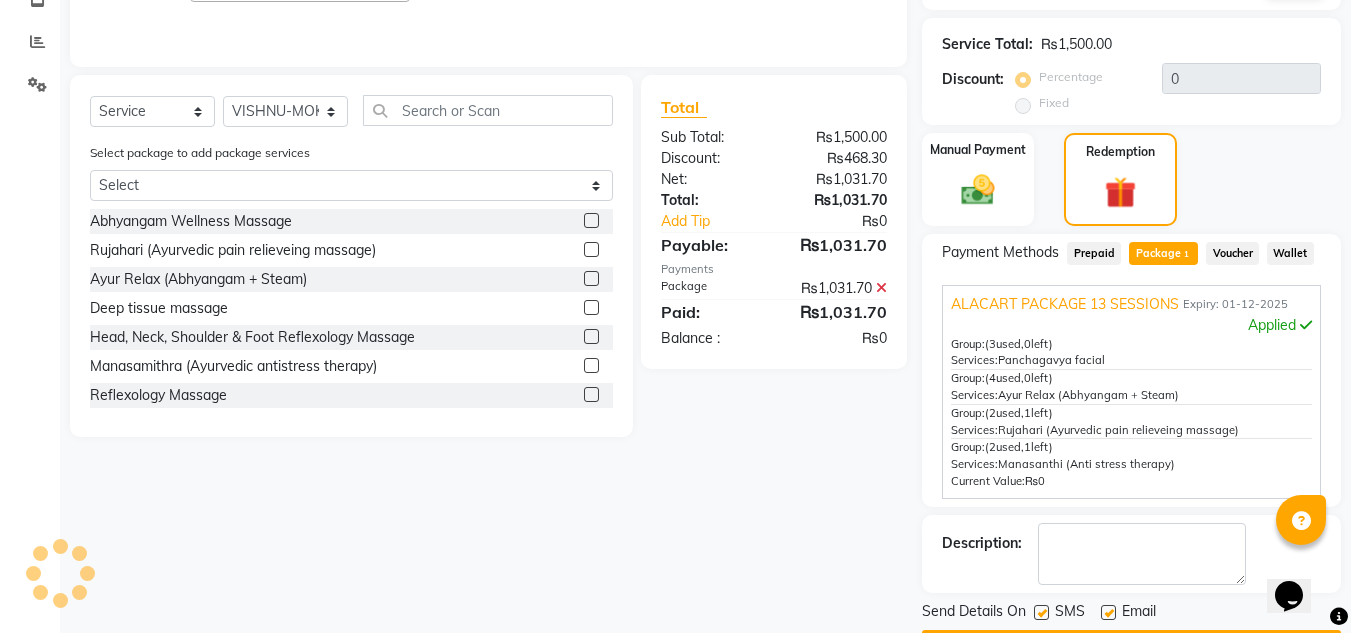 scroll, scrollTop: 459, scrollLeft: 0, axis: vertical 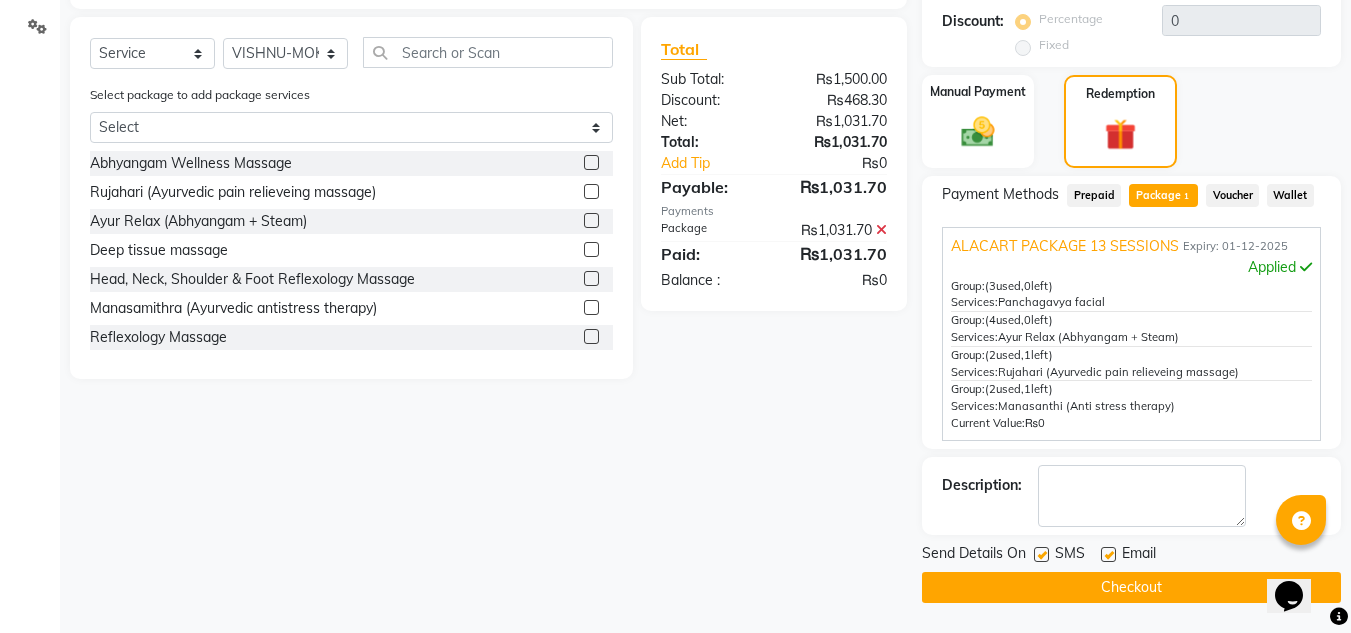 click on "Checkout" 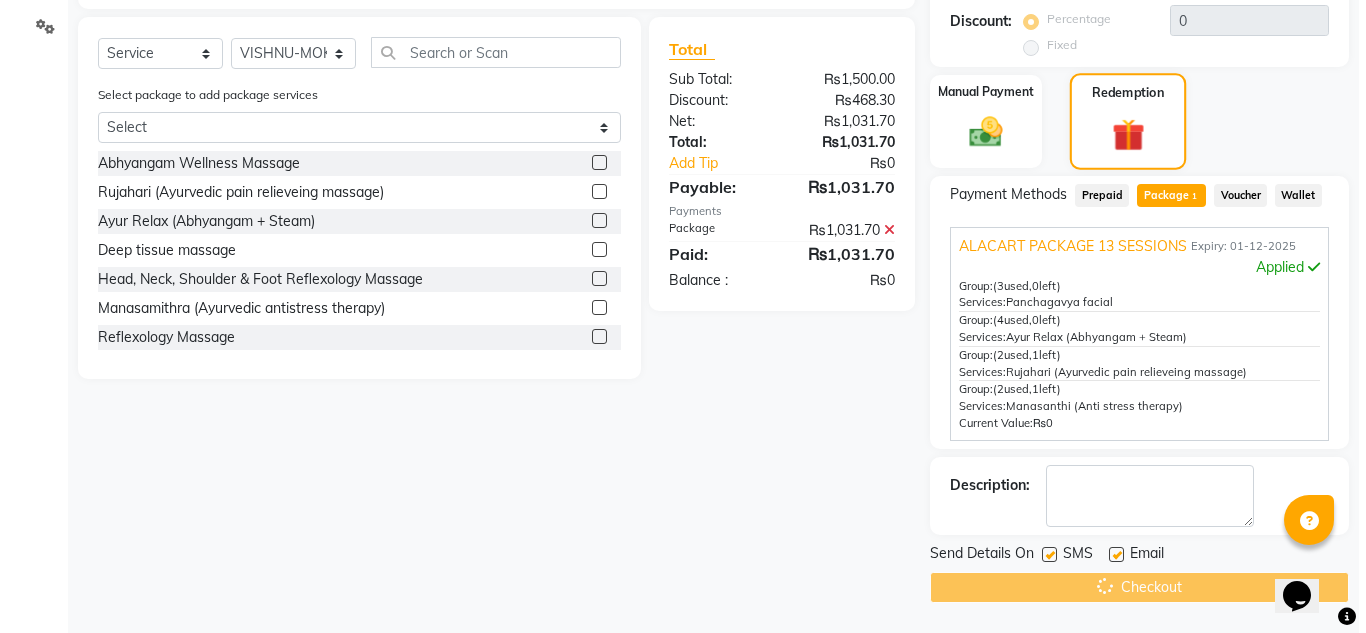 scroll, scrollTop: 0, scrollLeft: 0, axis: both 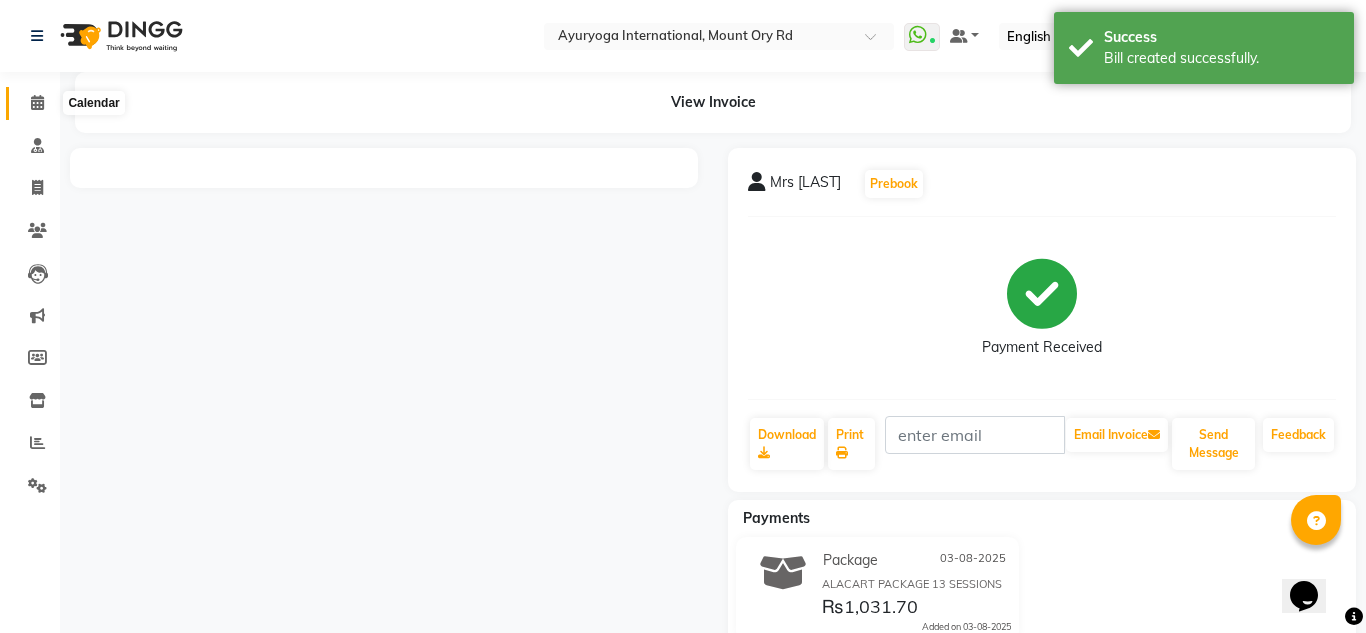 click 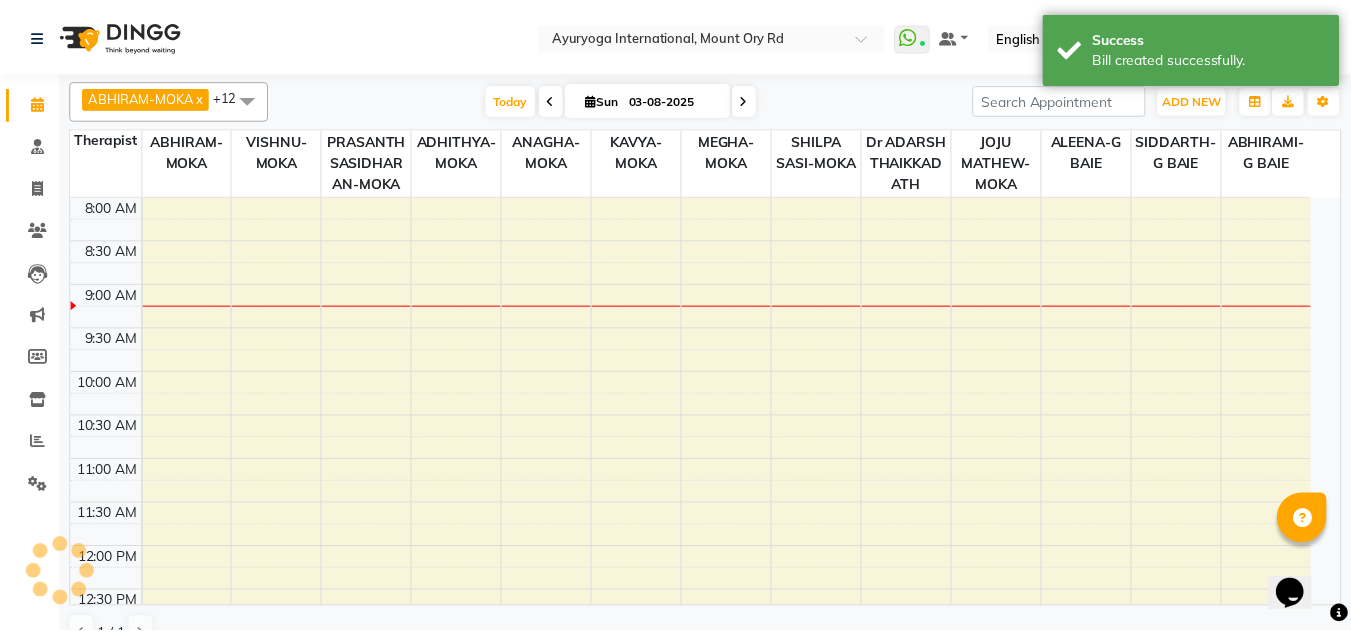 scroll, scrollTop: 0, scrollLeft: 0, axis: both 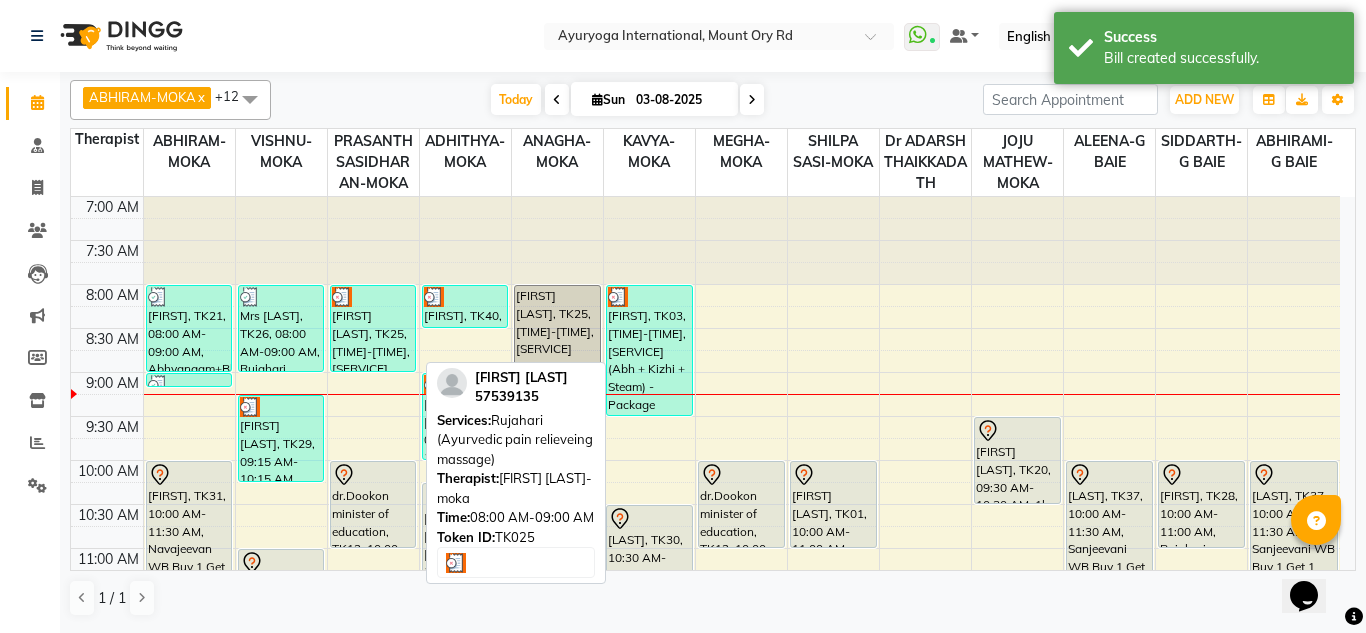 click on "[FIRST] [LAST], TK25, [TIME]-[TIME], [SERVICE]" at bounding box center (373, 328) 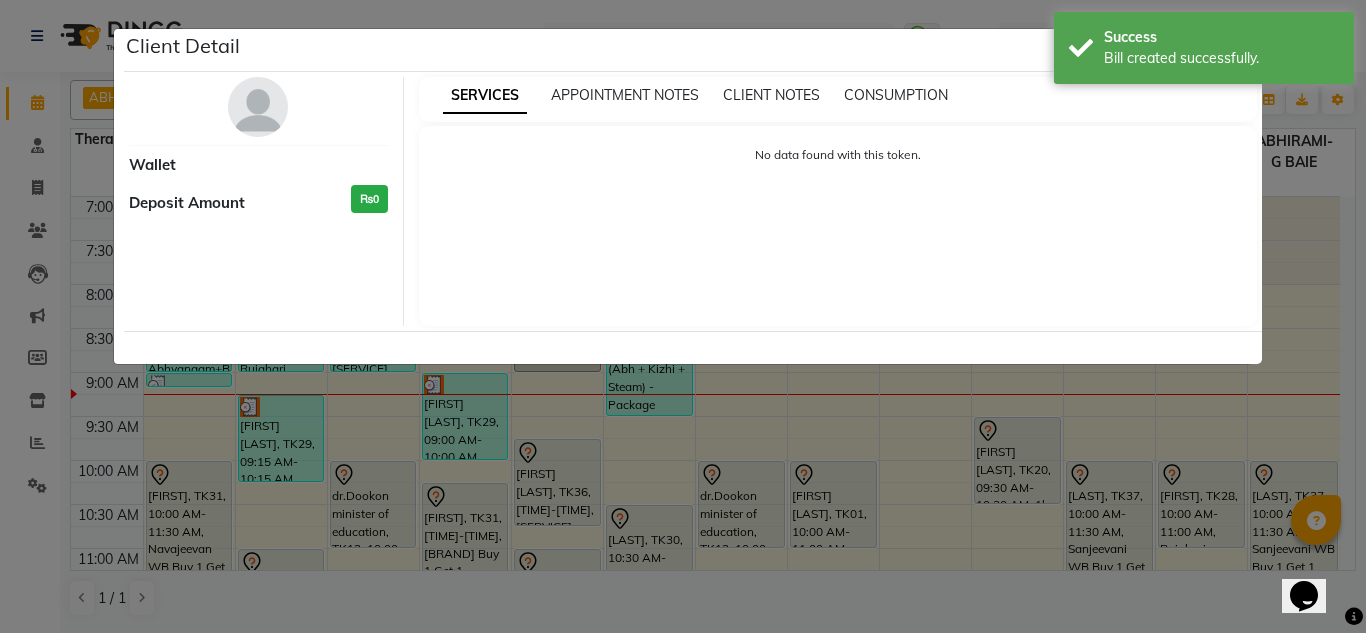 select on "3" 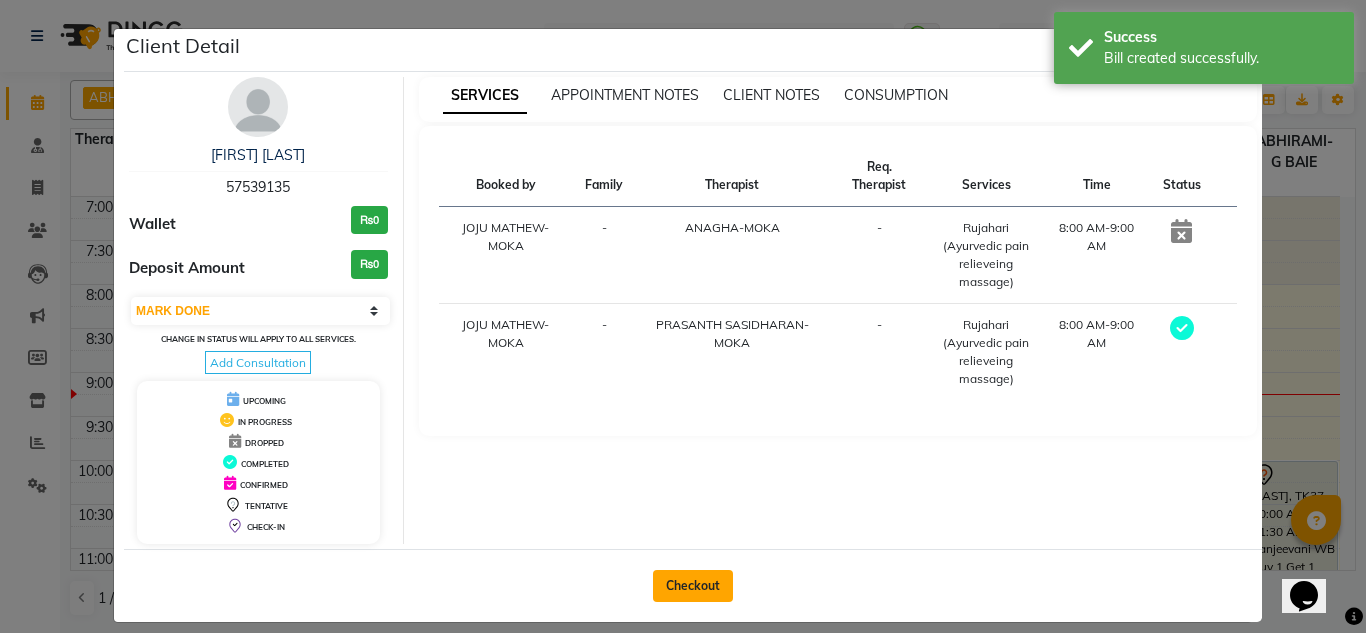 click on "Checkout" 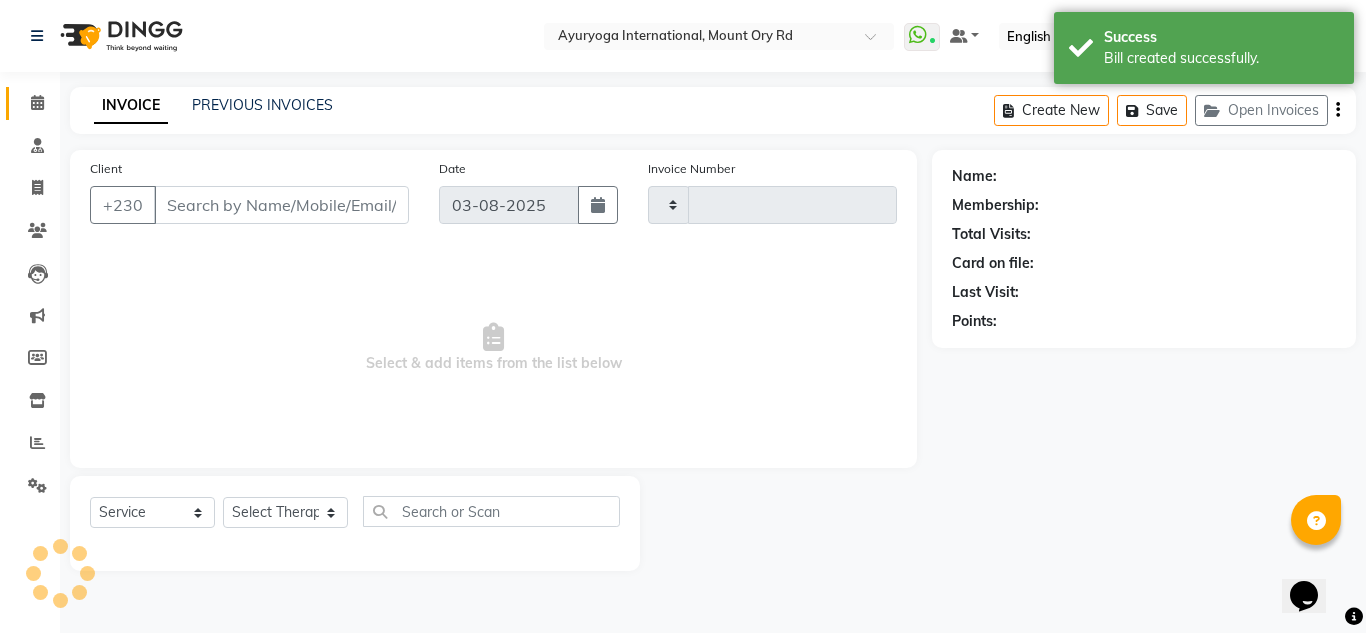 type on "4212" 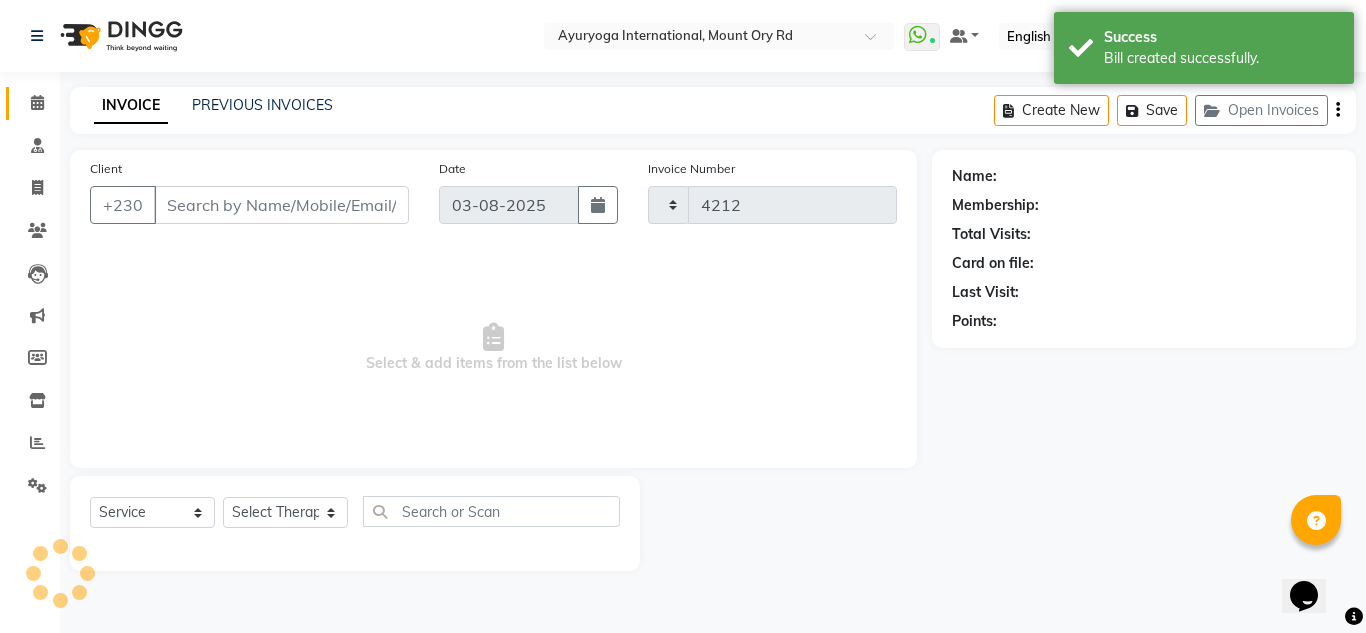 select on "730" 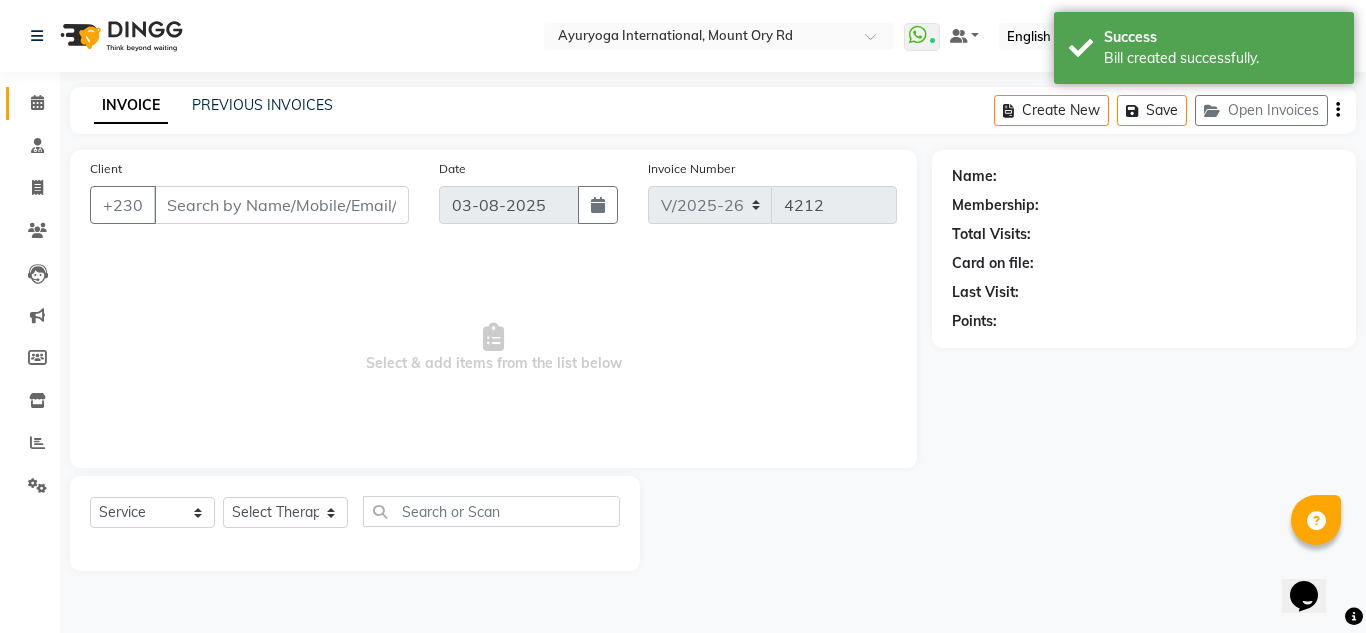 type on "57539135" 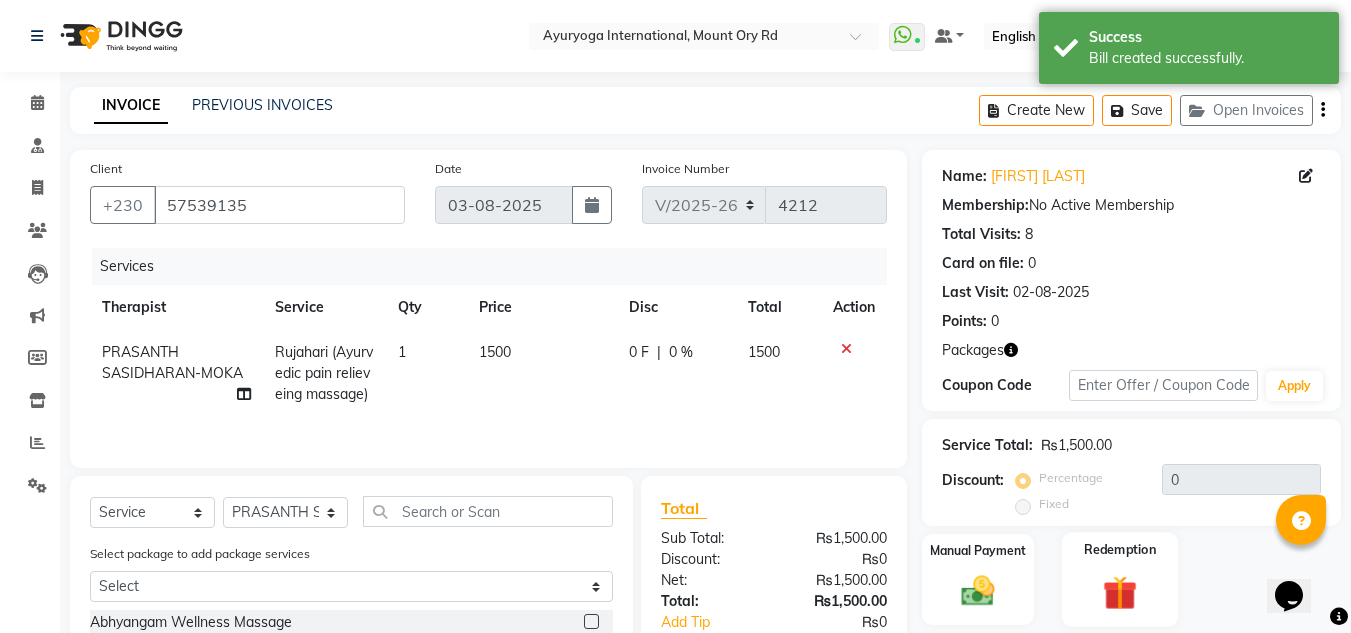 click 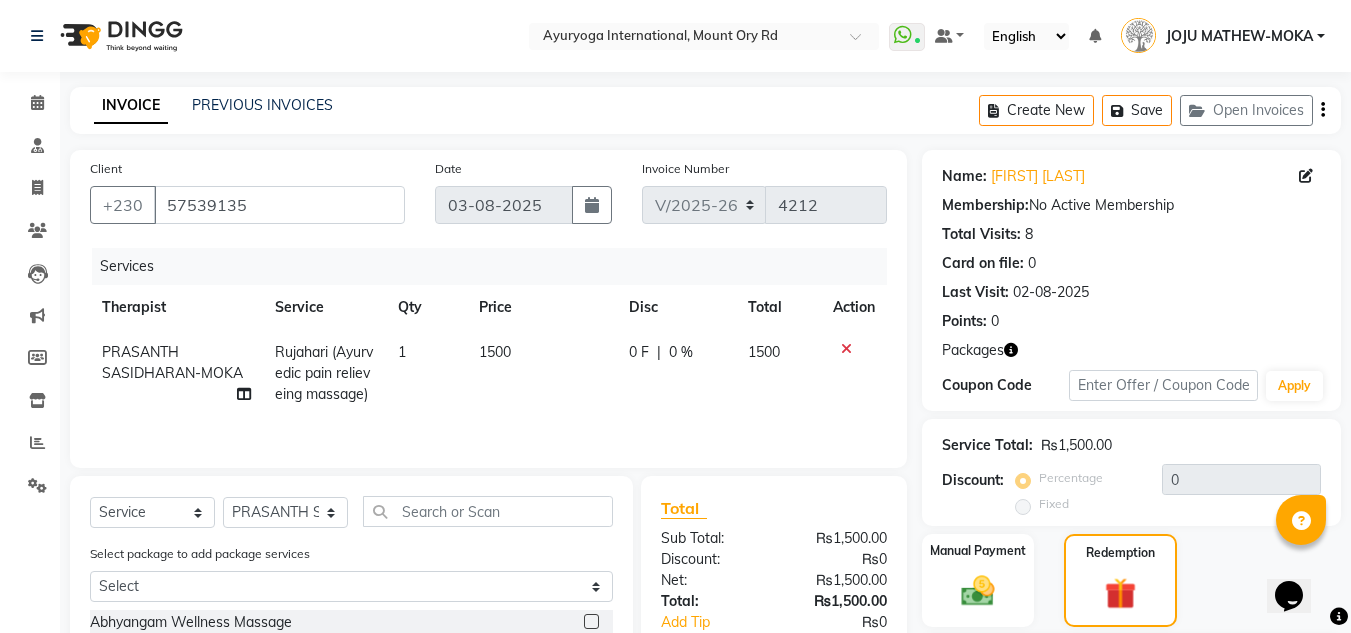 scroll, scrollTop: 200, scrollLeft: 0, axis: vertical 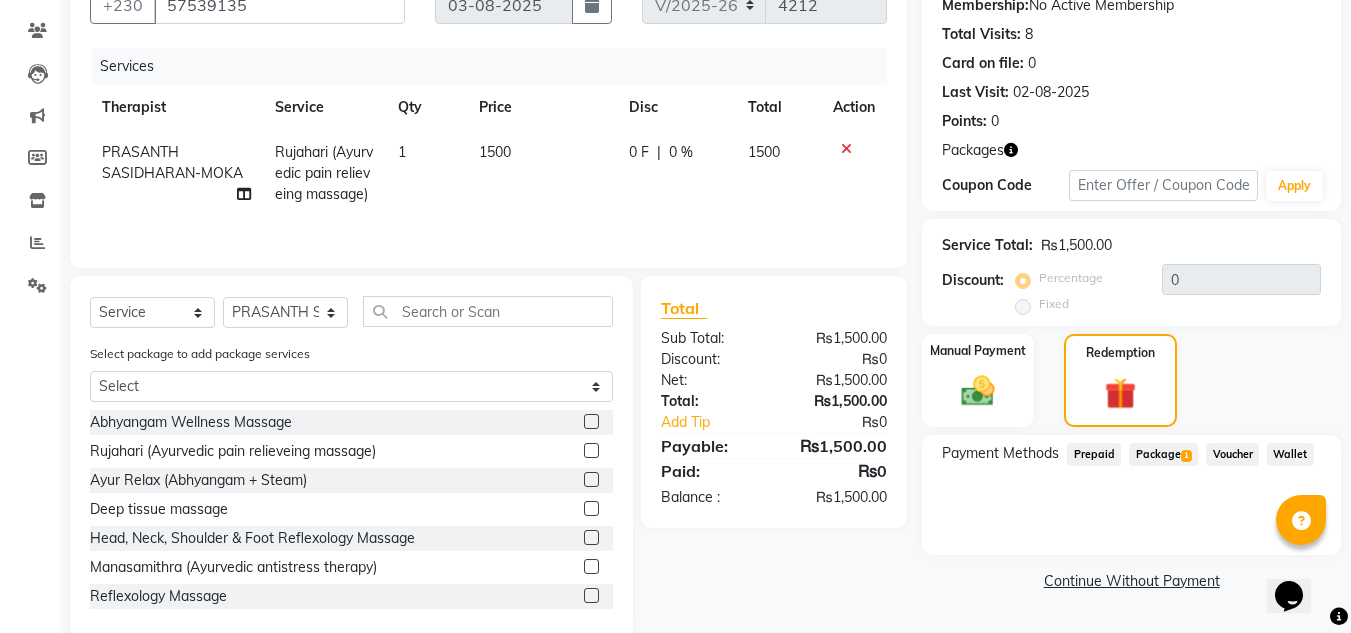 click on "Package  1" 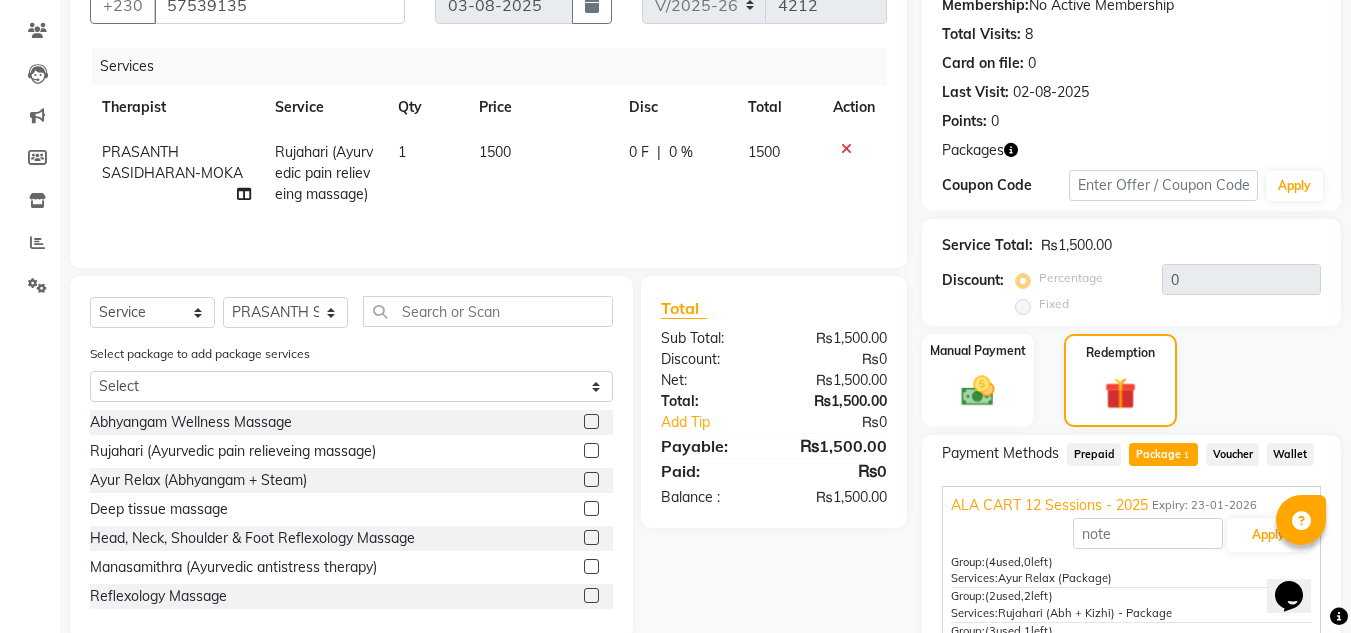 scroll, scrollTop: 328, scrollLeft: 0, axis: vertical 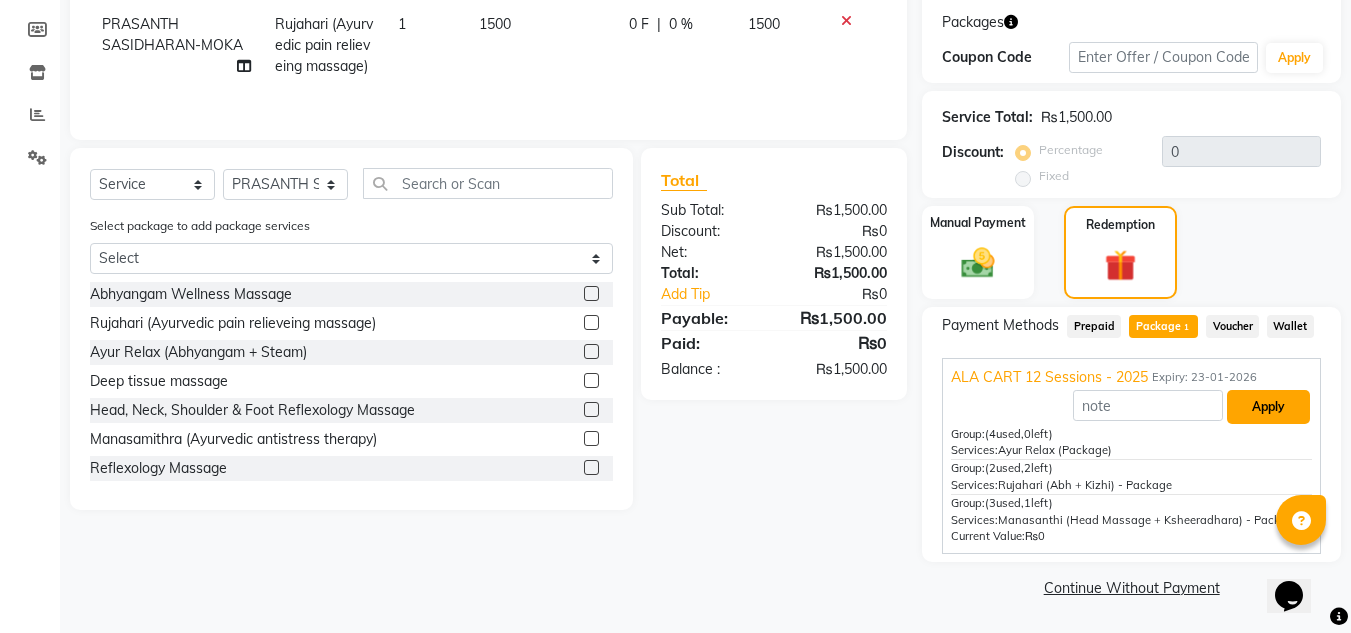click on "Apply" at bounding box center [1268, 407] 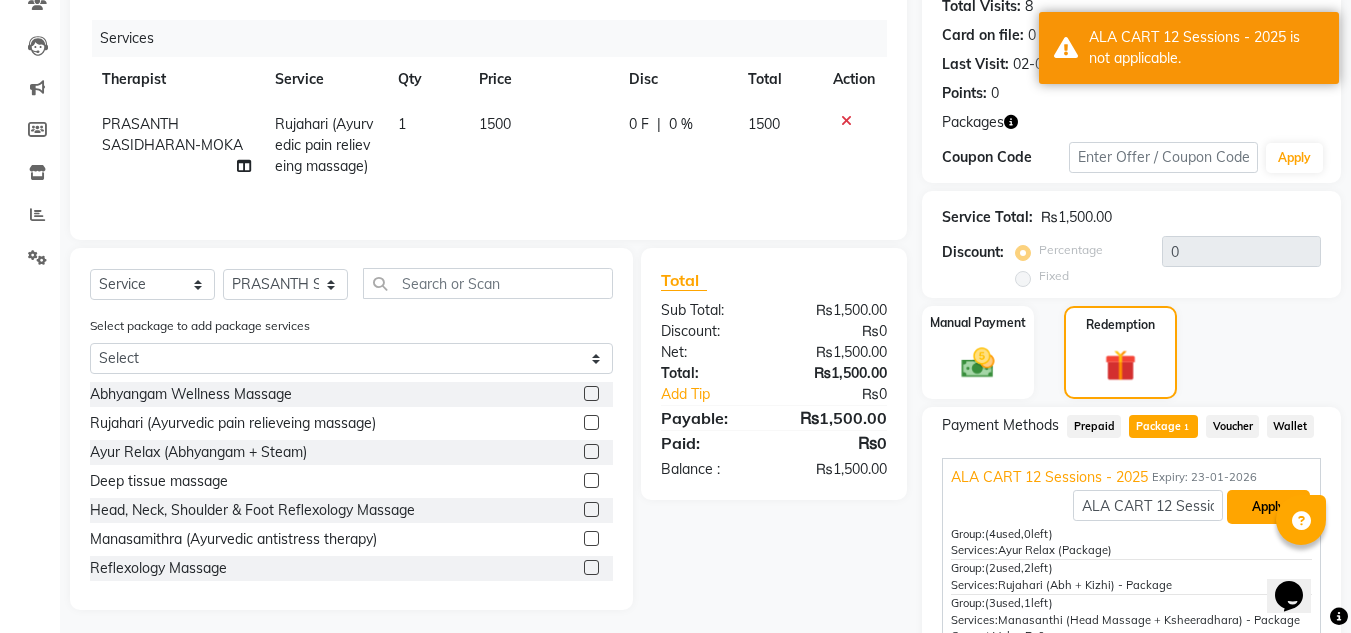 scroll, scrollTop: 328, scrollLeft: 0, axis: vertical 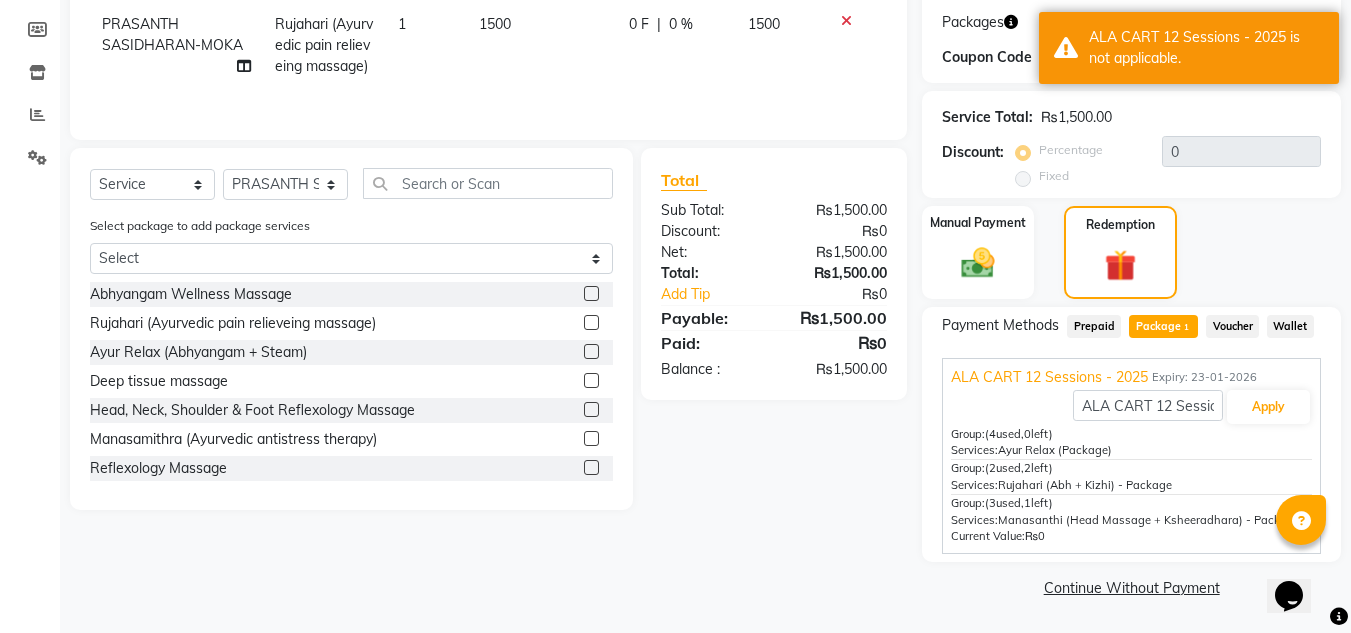 drag, startPoint x: 1185, startPoint y: 484, endPoint x: 1001, endPoint y: 486, distance: 184.01086 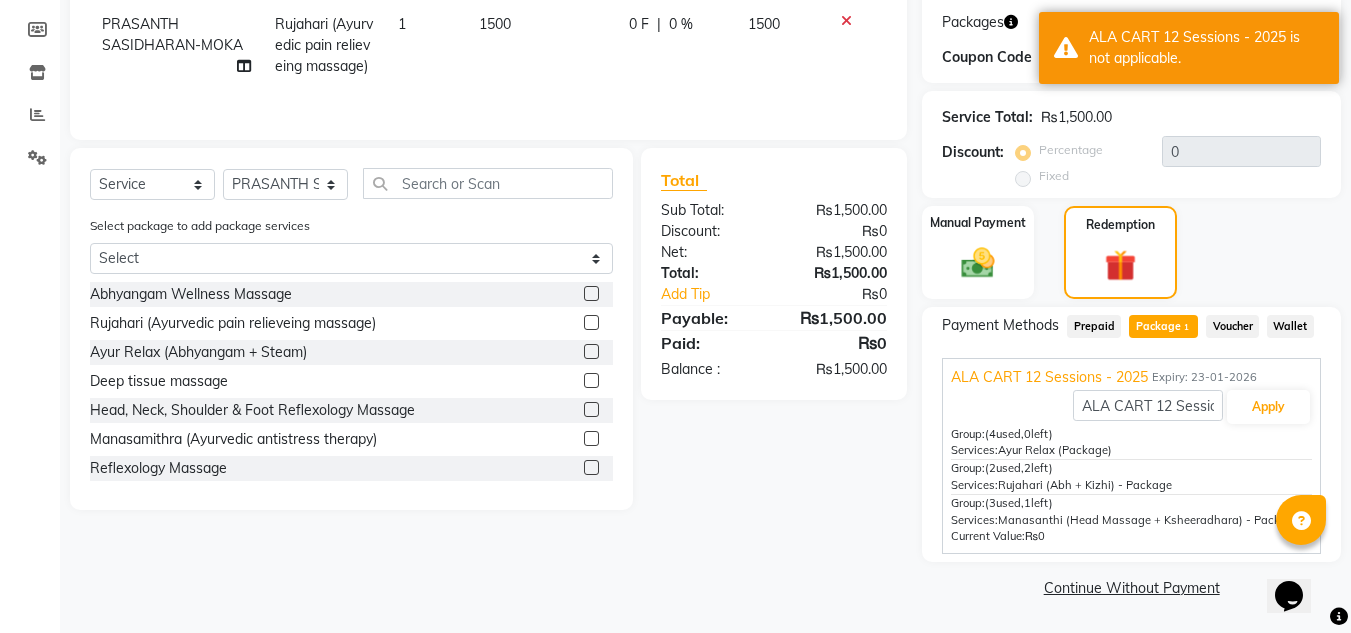 click on "Services:   Rujahari (Abh + Kizhi) - Package" at bounding box center (1131, 485) 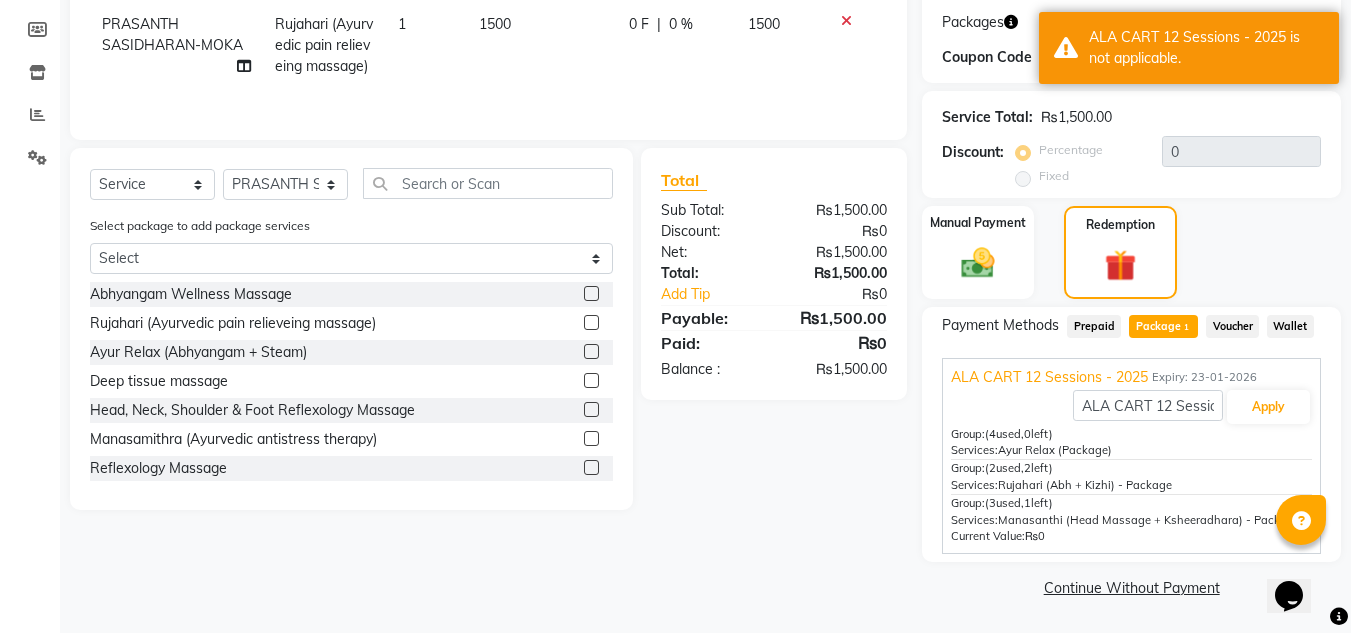 drag, startPoint x: 312, startPoint y: 74, endPoint x: 313, endPoint y: 62, distance: 12.0415945 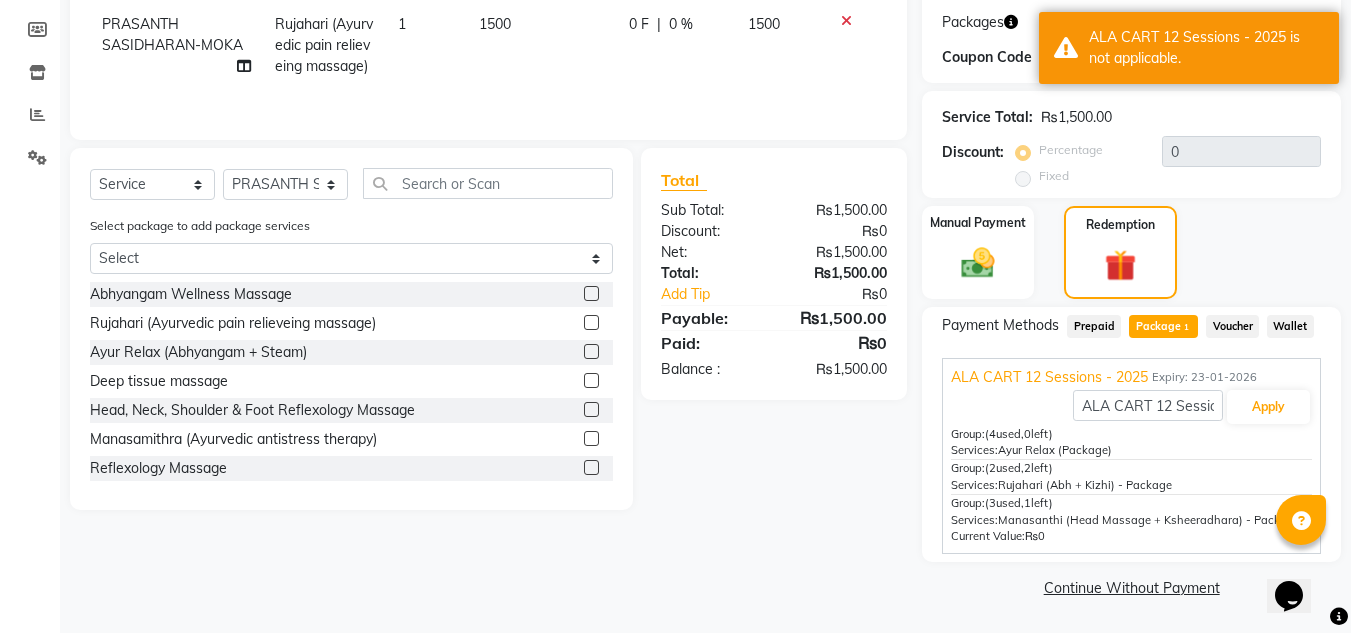 click on "Rujahari (Ayurvedic pain relieveing massage)" 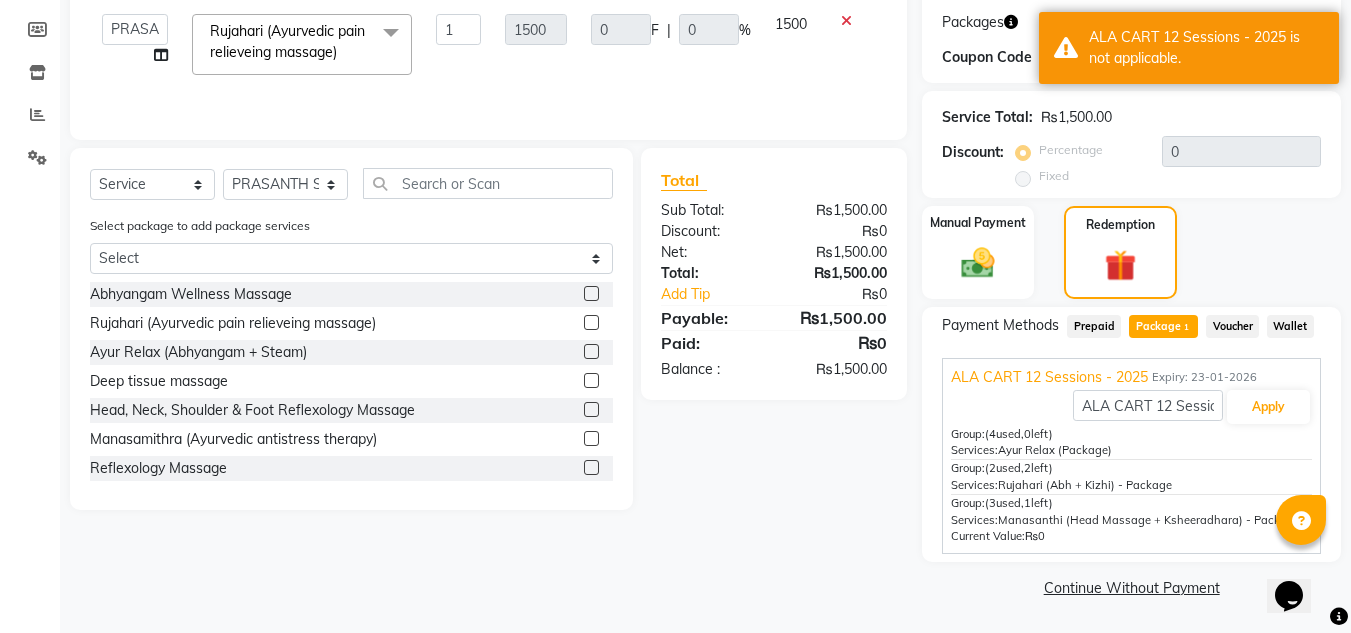 click on "Rujahari (Ayurvedic pain relieveing massage)  x" 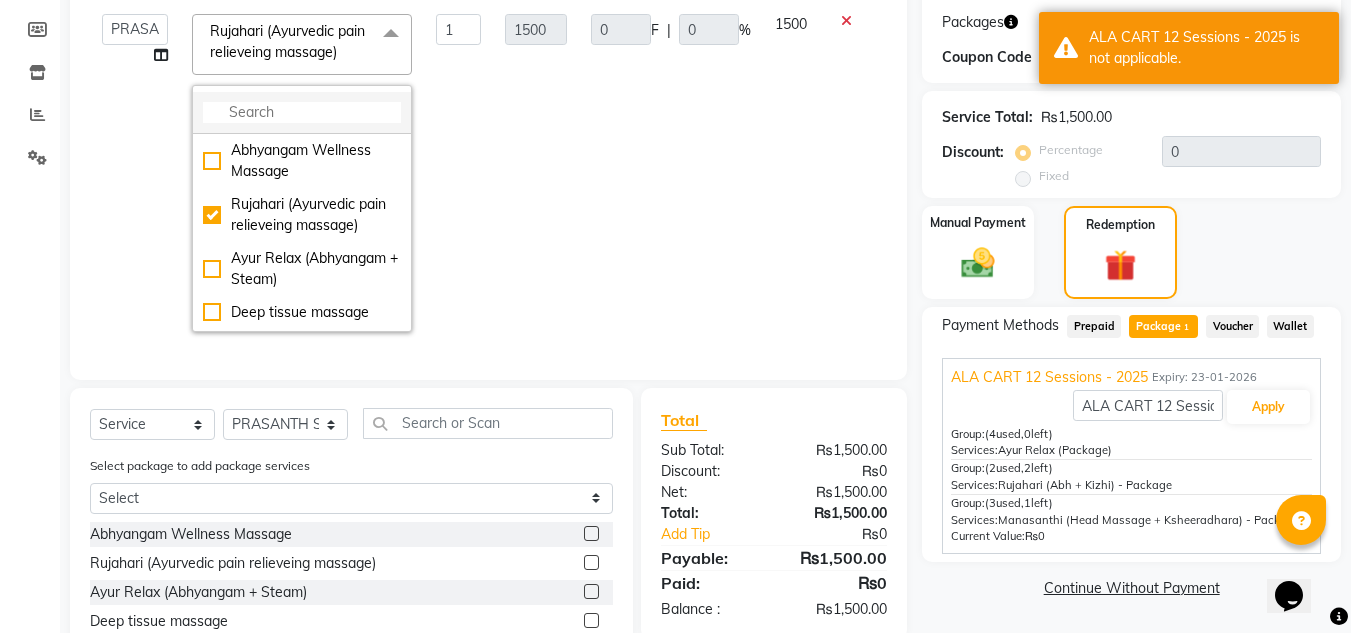 click 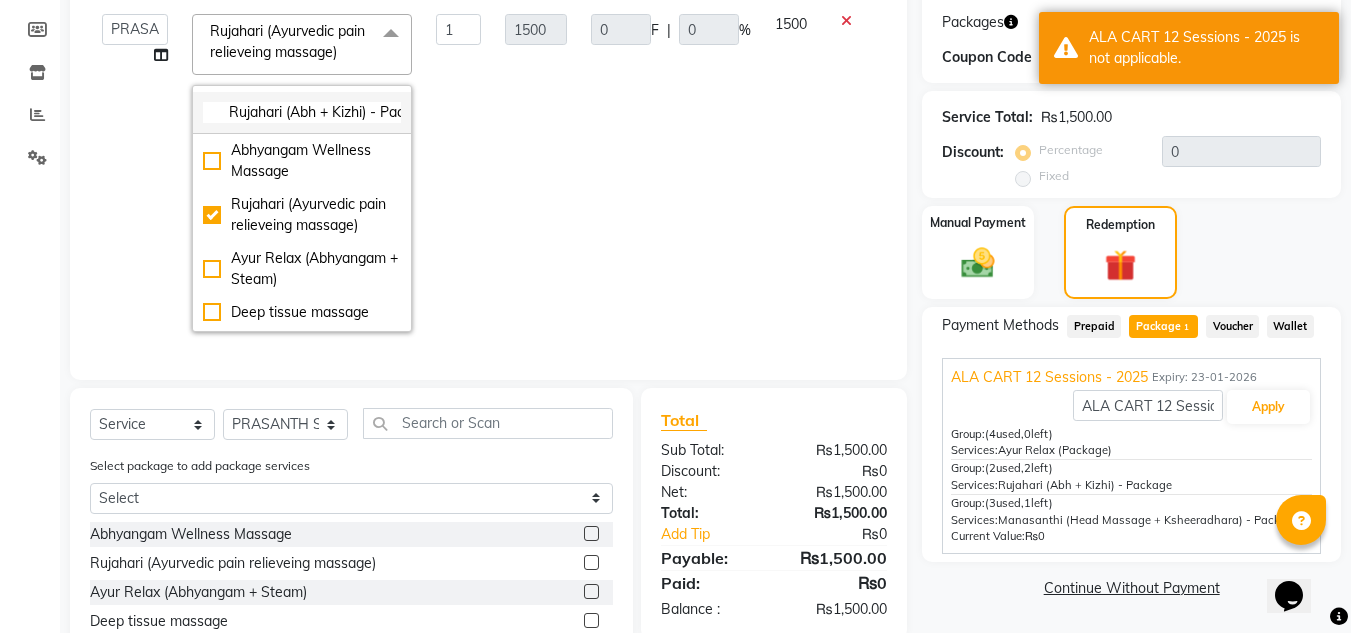 scroll, scrollTop: 0, scrollLeft: 38, axis: horizontal 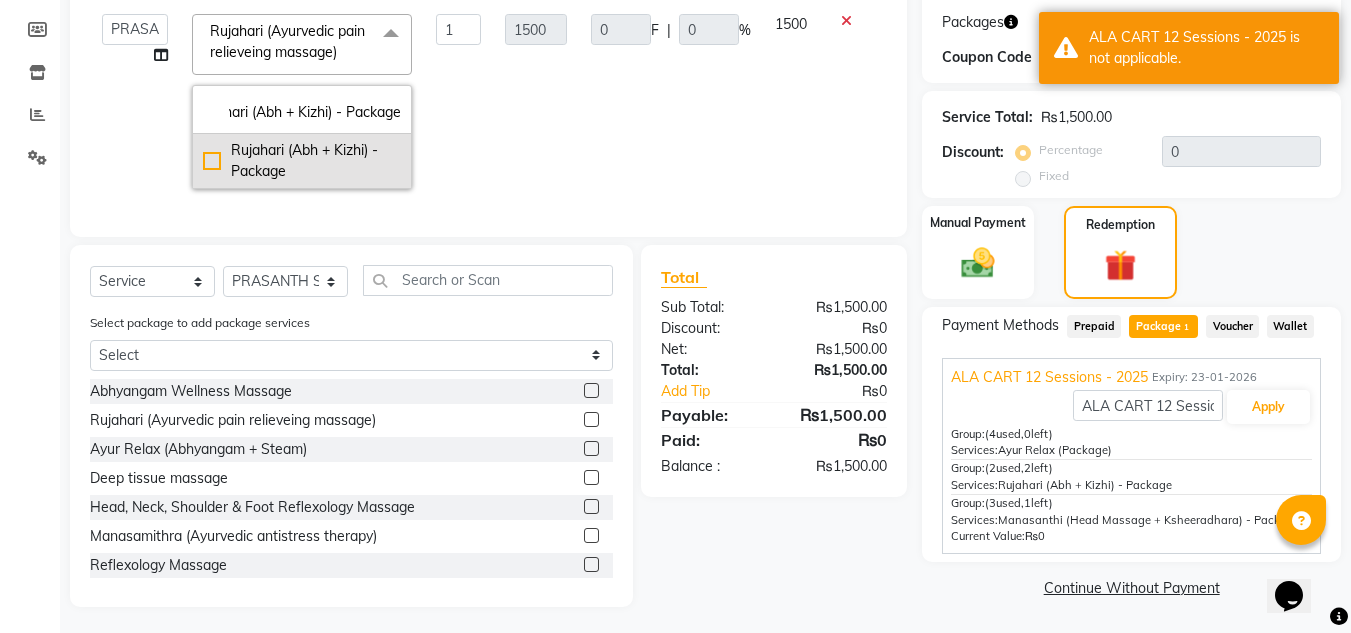 type on "Rujahari (Abh + Kizhi) - Package" 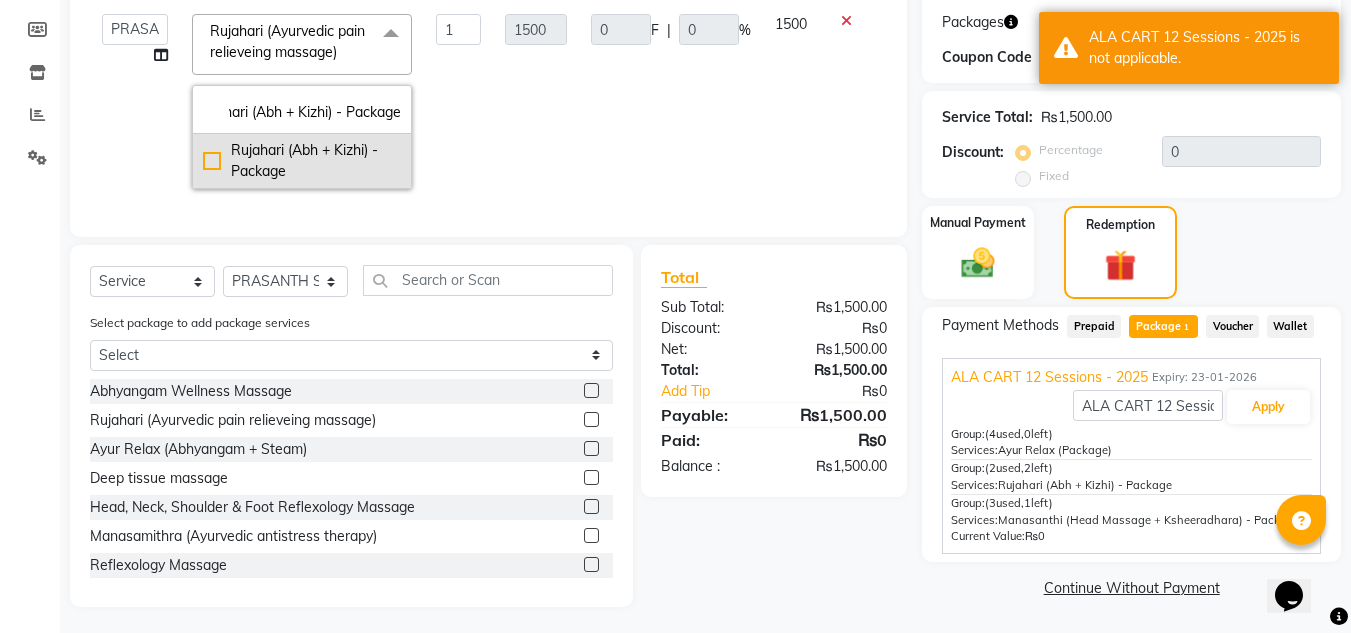 click on "Rujahari (Abh + Kizhi) - Package" 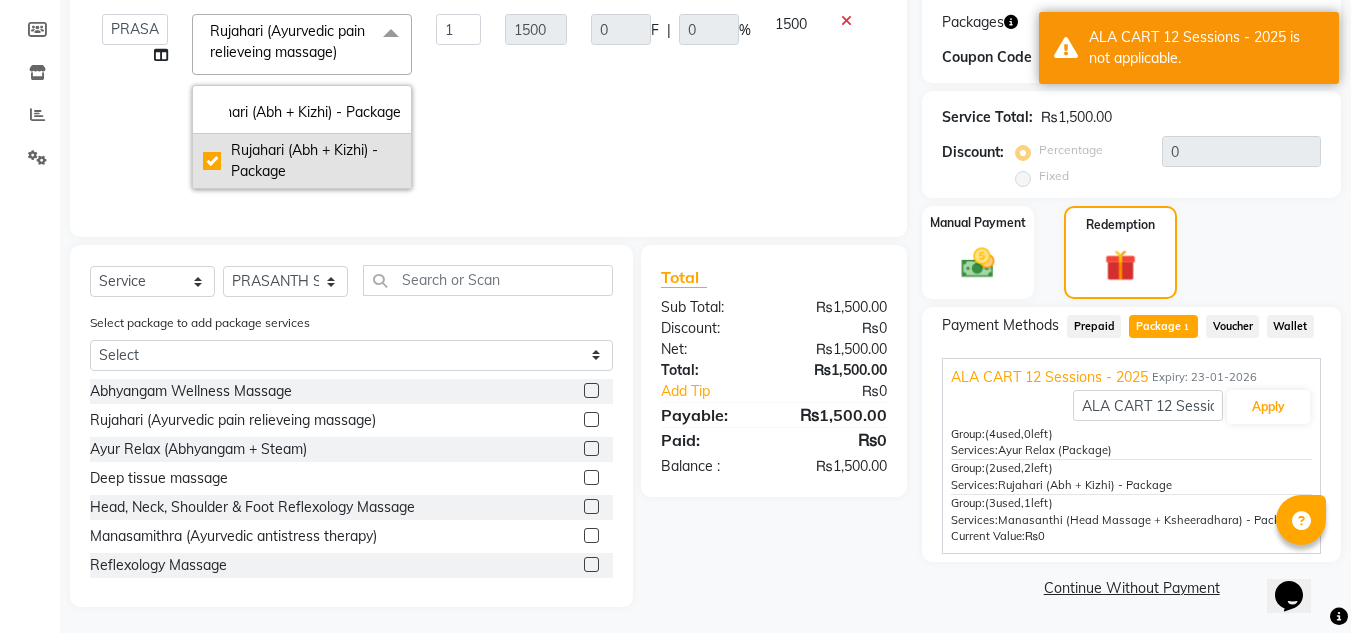checkbox on "true" 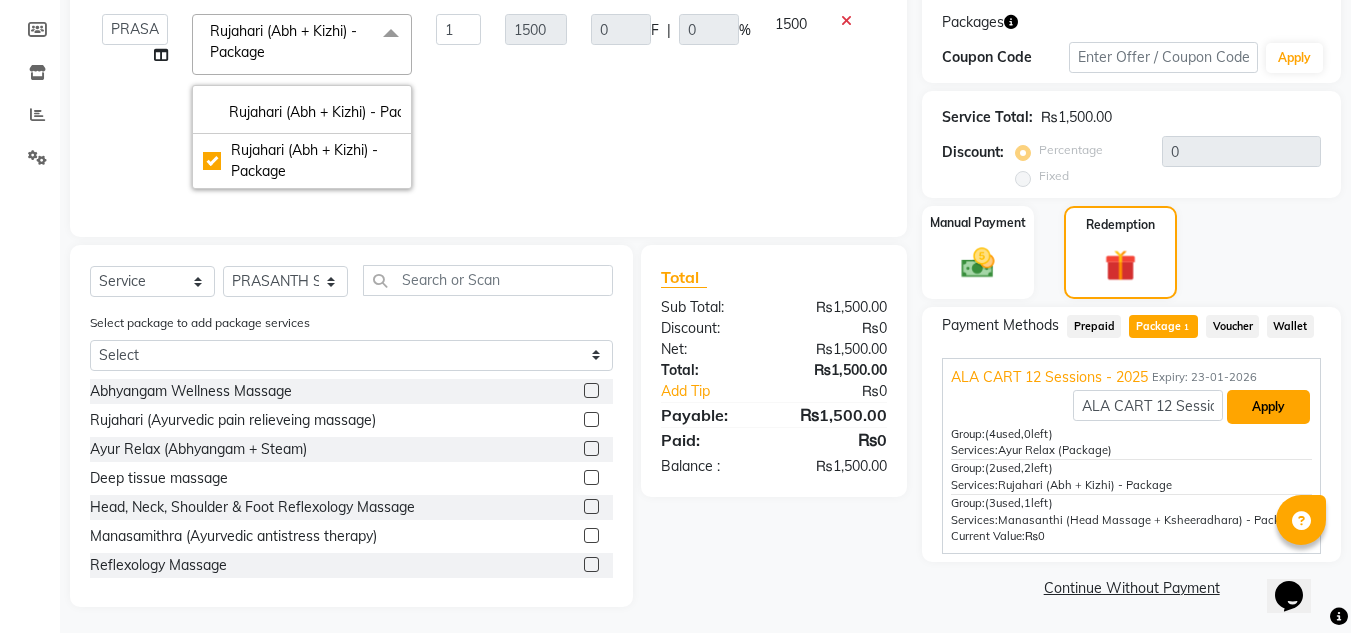 click on "Apply" at bounding box center [1268, 407] 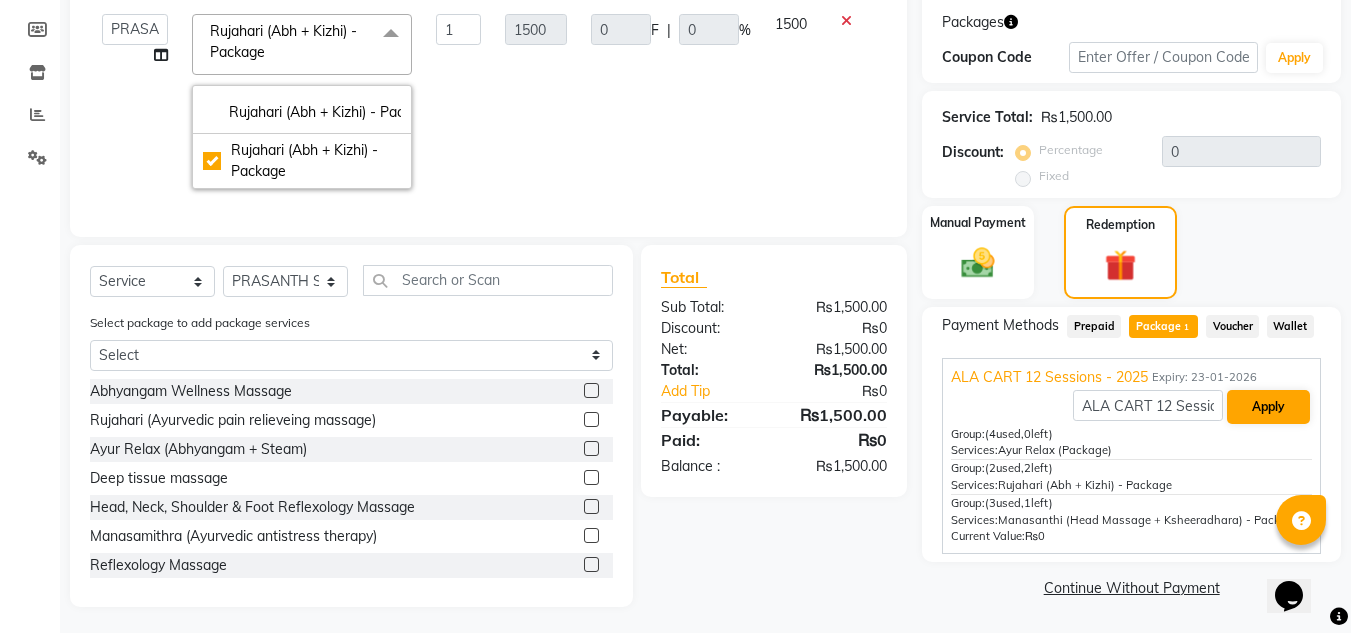 type on "333.3" 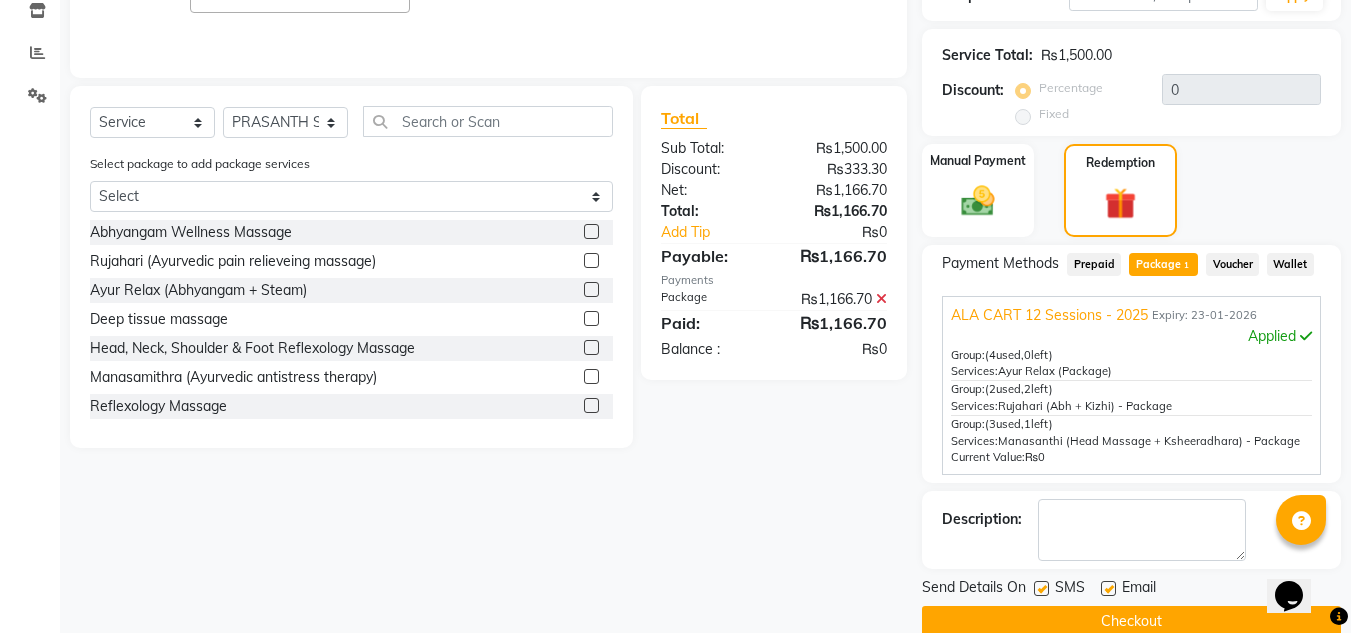 scroll, scrollTop: 424, scrollLeft: 0, axis: vertical 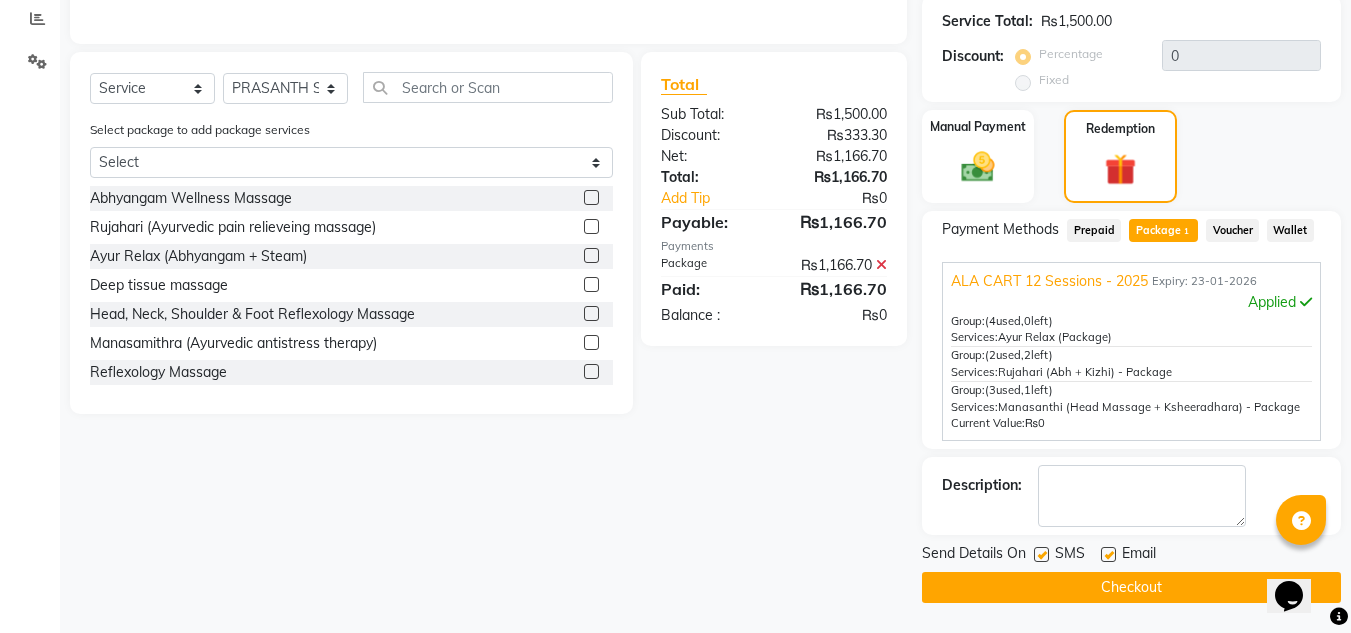 click on "Checkout" 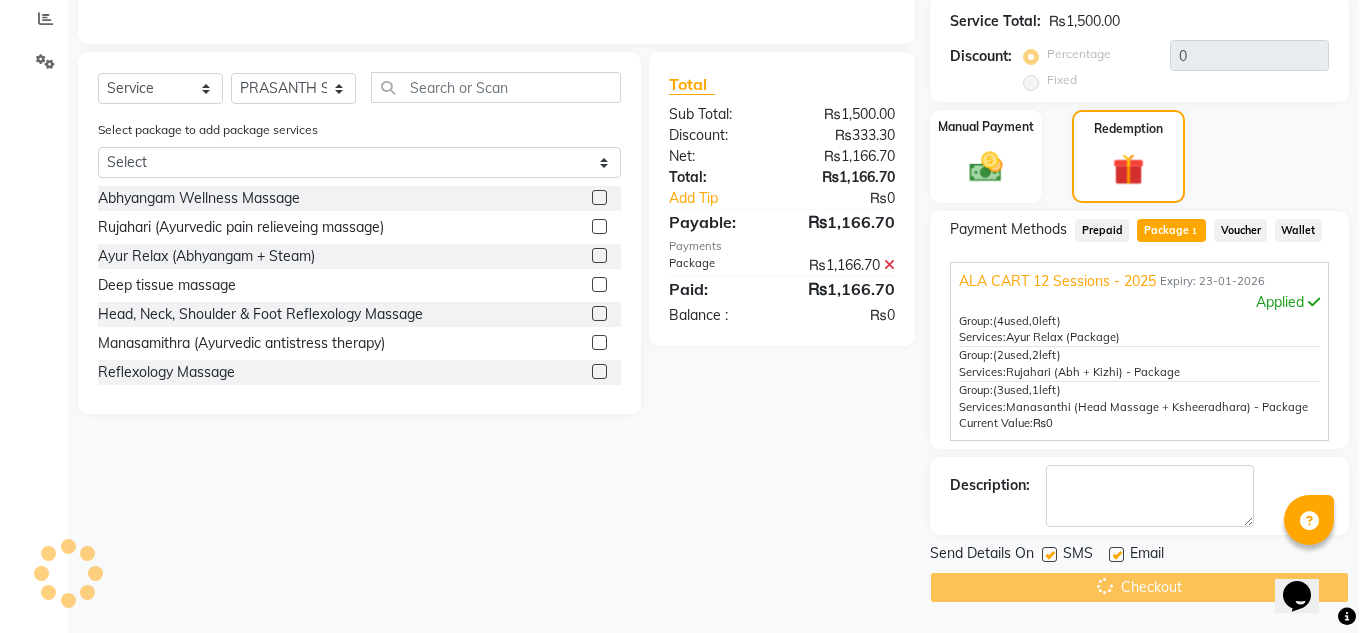 scroll, scrollTop: 0, scrollLeft: 0, axis: both 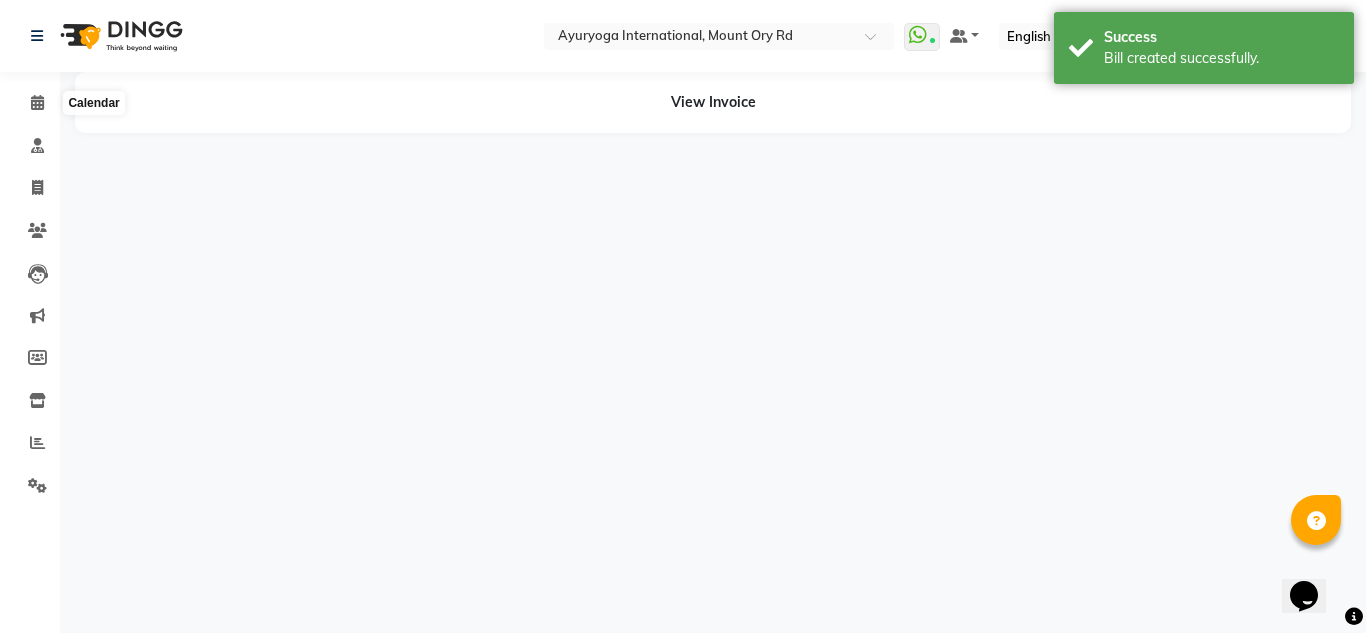 click on "Calendar" 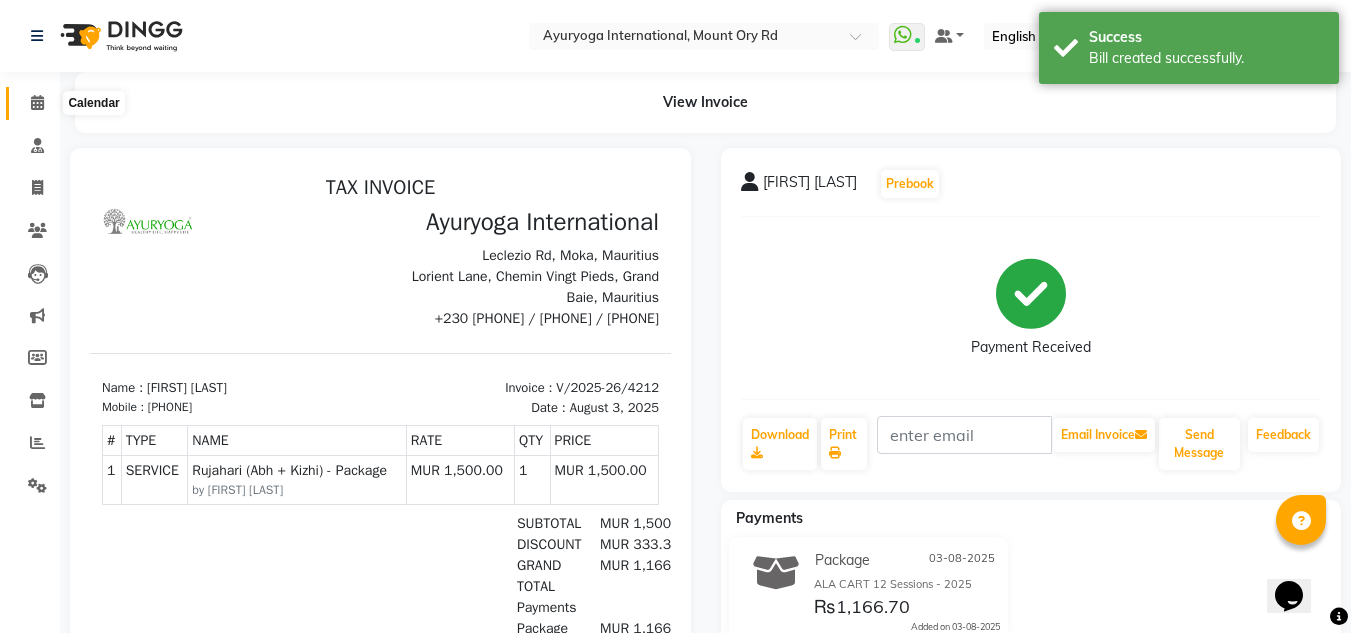 click 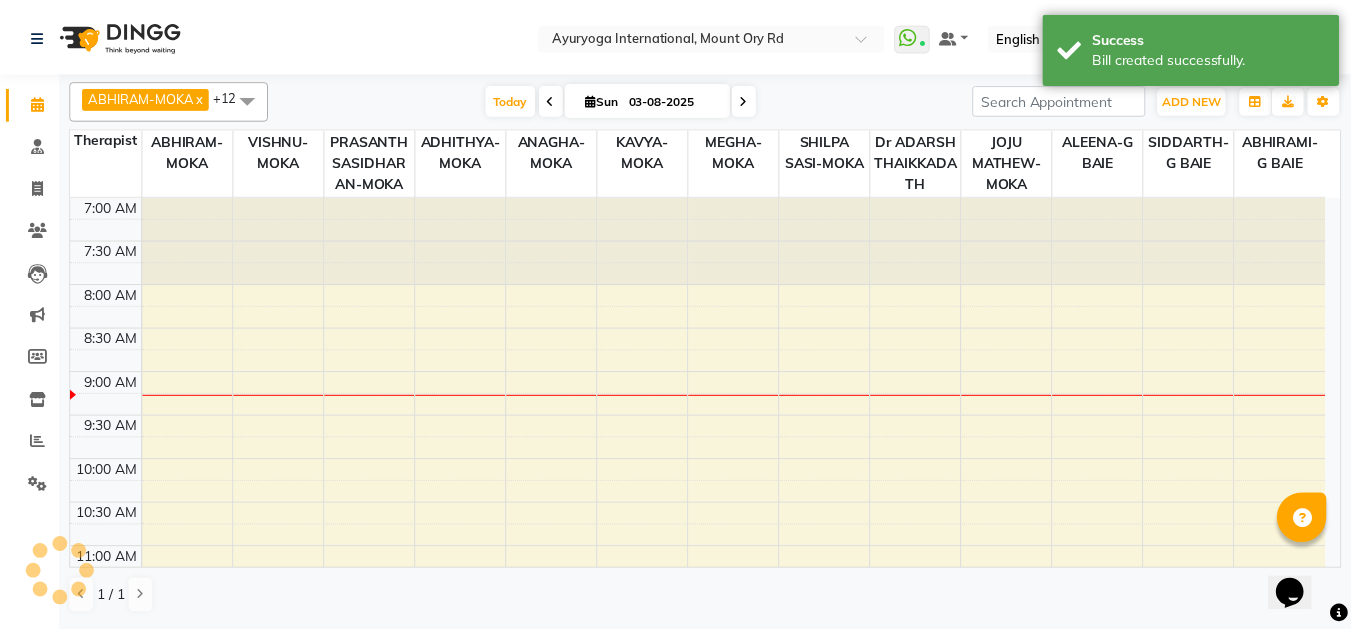 scroll, scrollTop: 0, scrollLeft: 0, axis: both 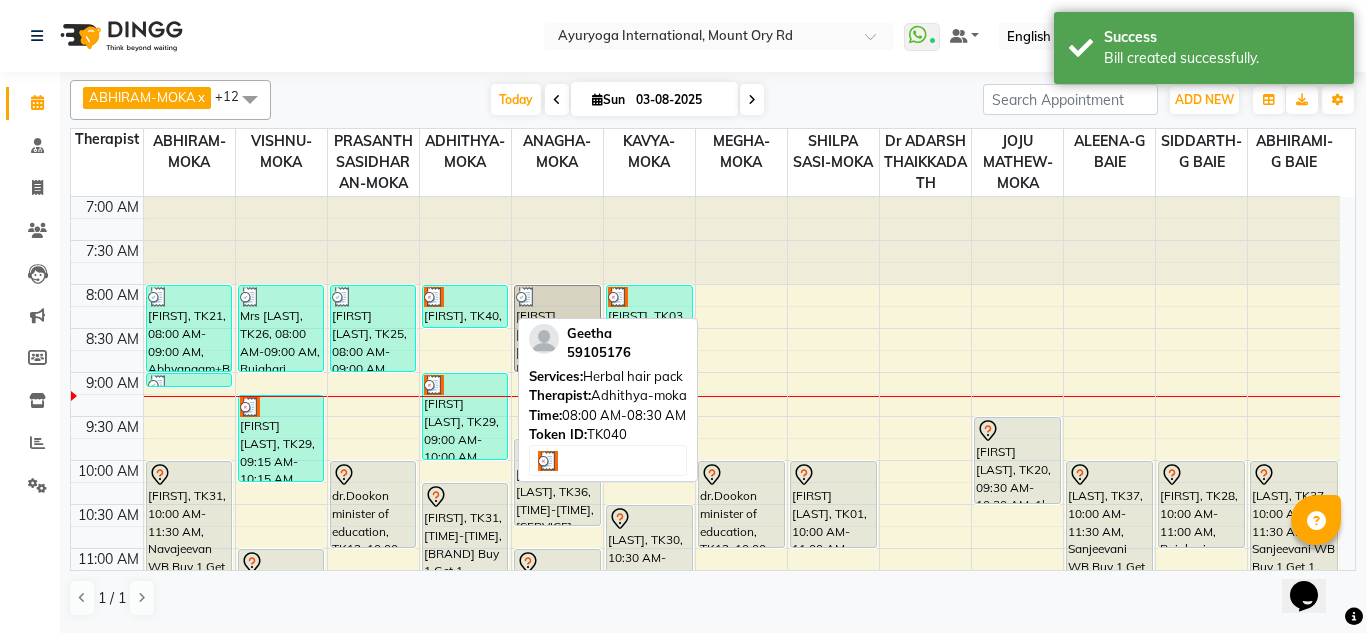 click on "[FIRST], TK40, [TIME]-[TIME], [SERVICE]" at bounding box center [465, 306] 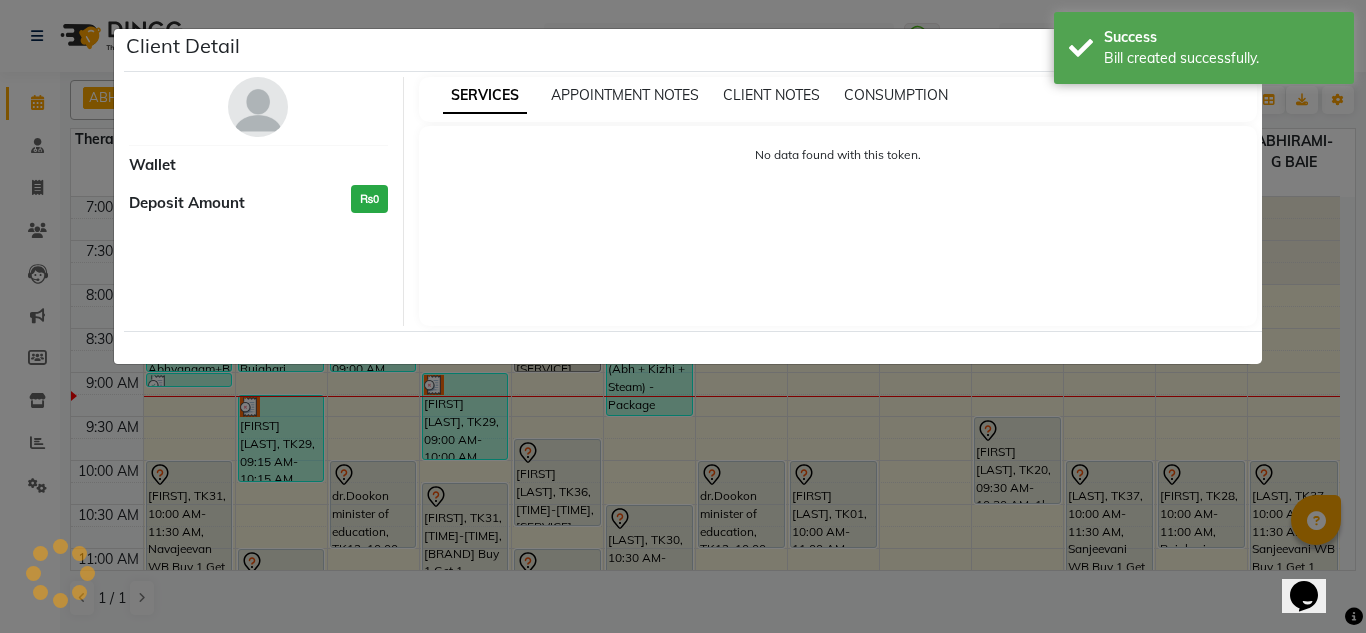 select on "3" 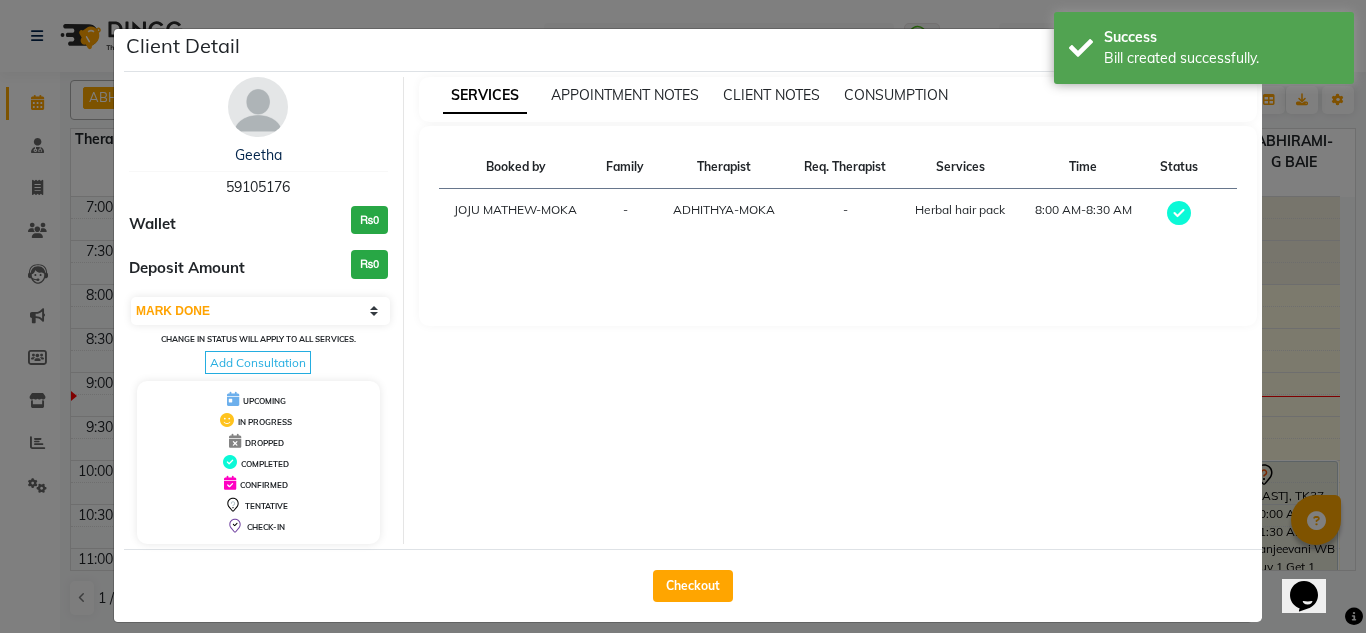 click on "Checkout" 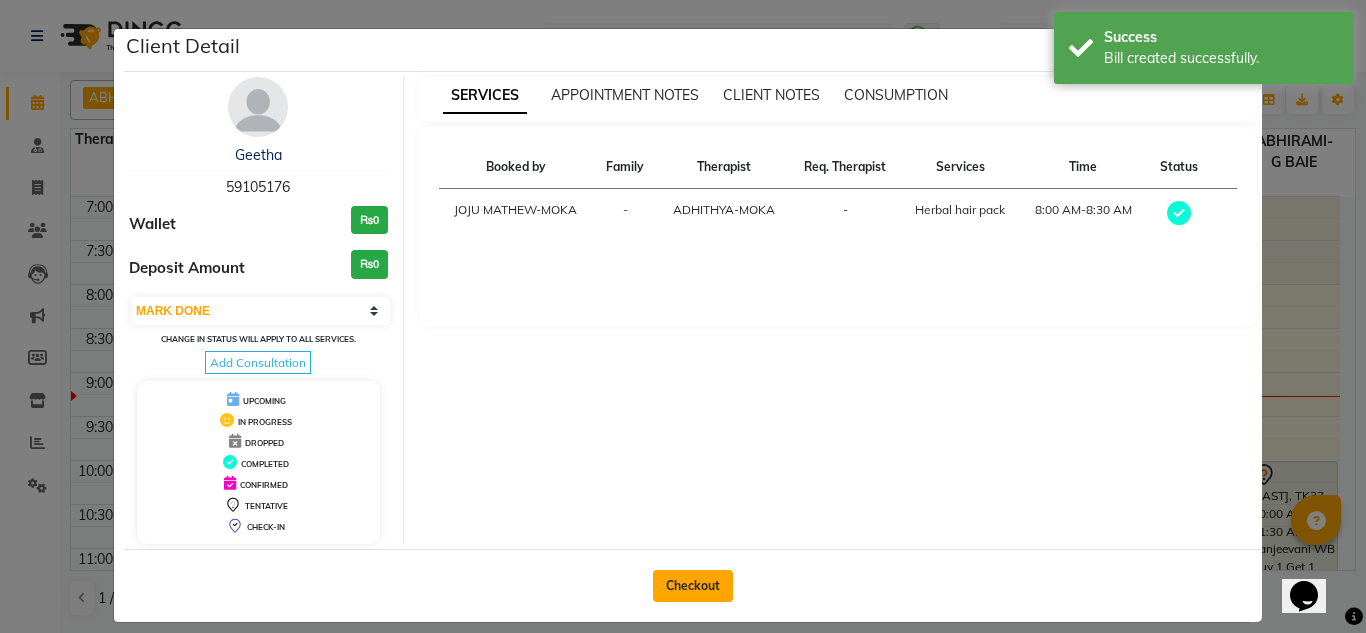 click on "Checkout" 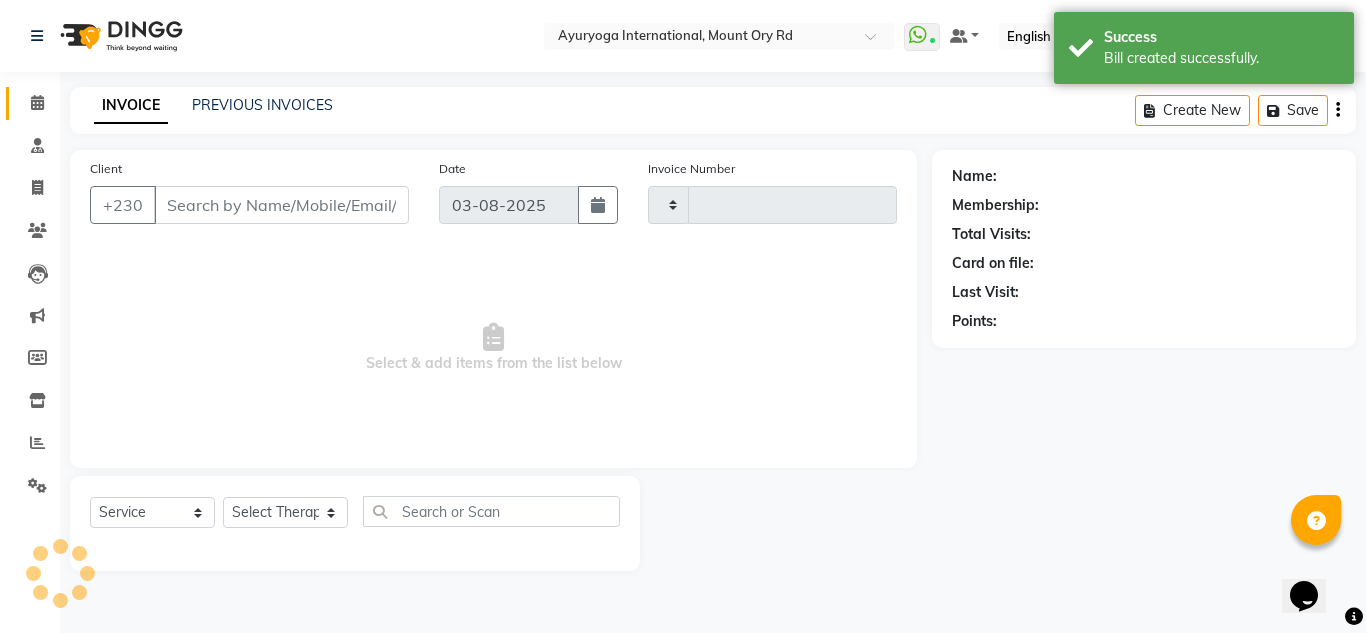 type on "4213" 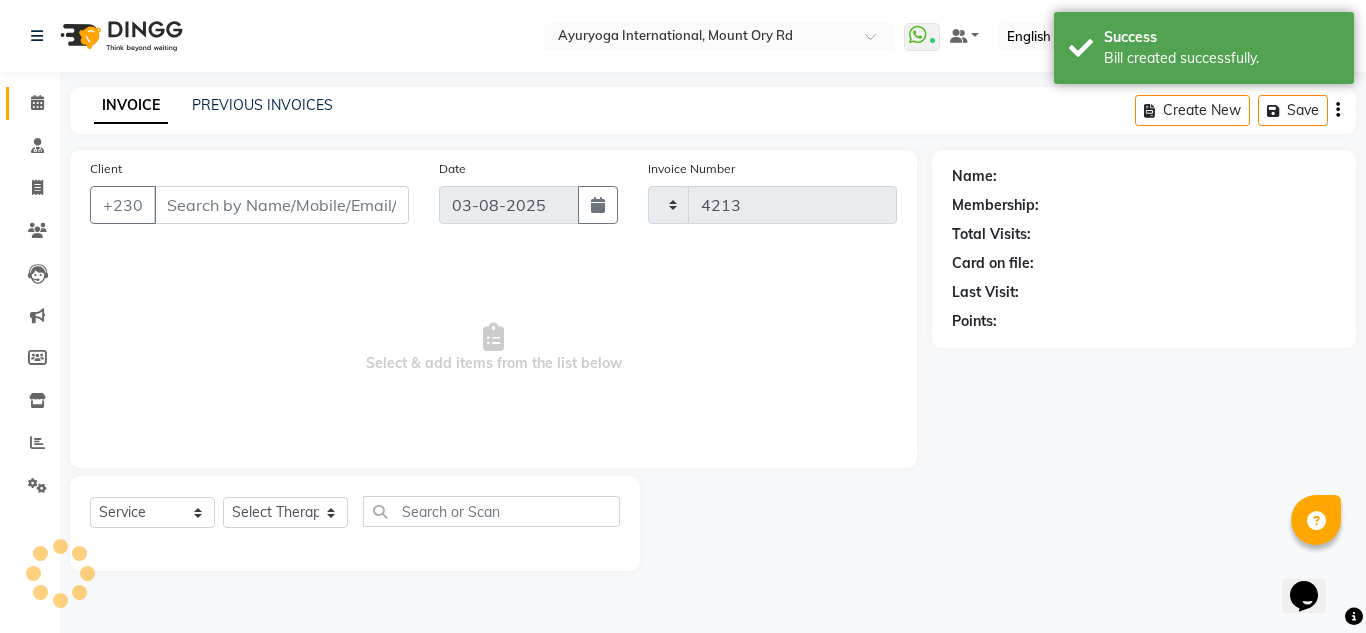 select on "730" 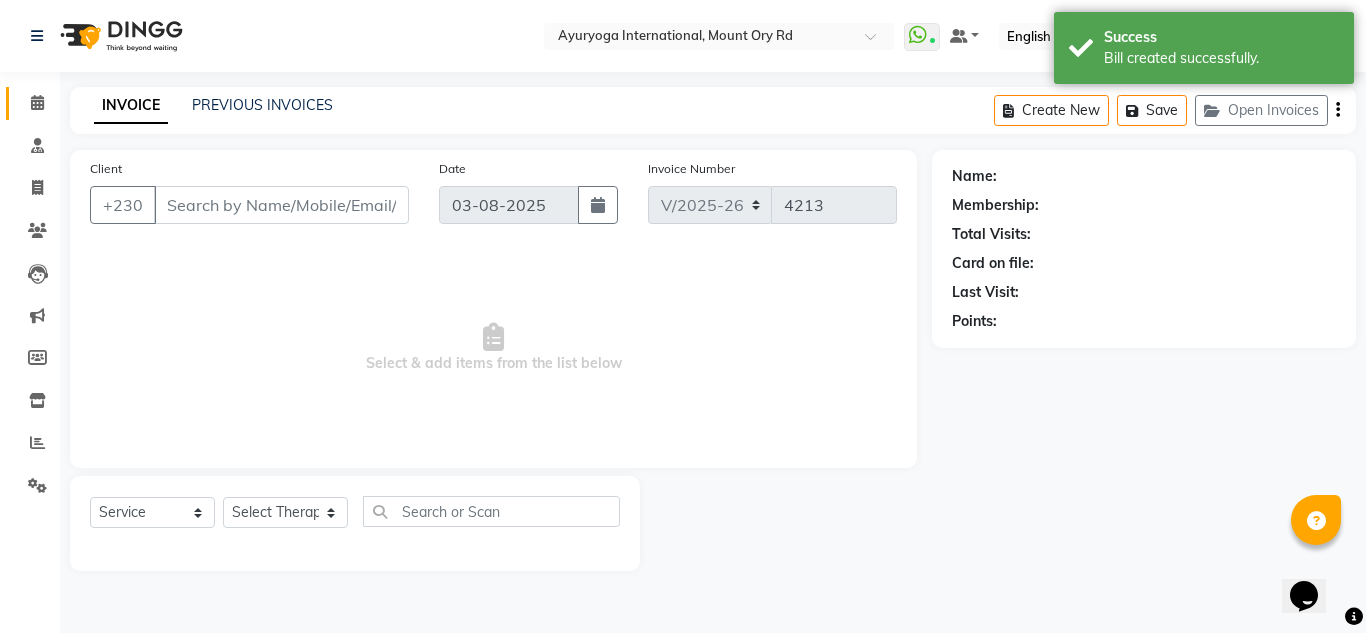 type on "59105176" 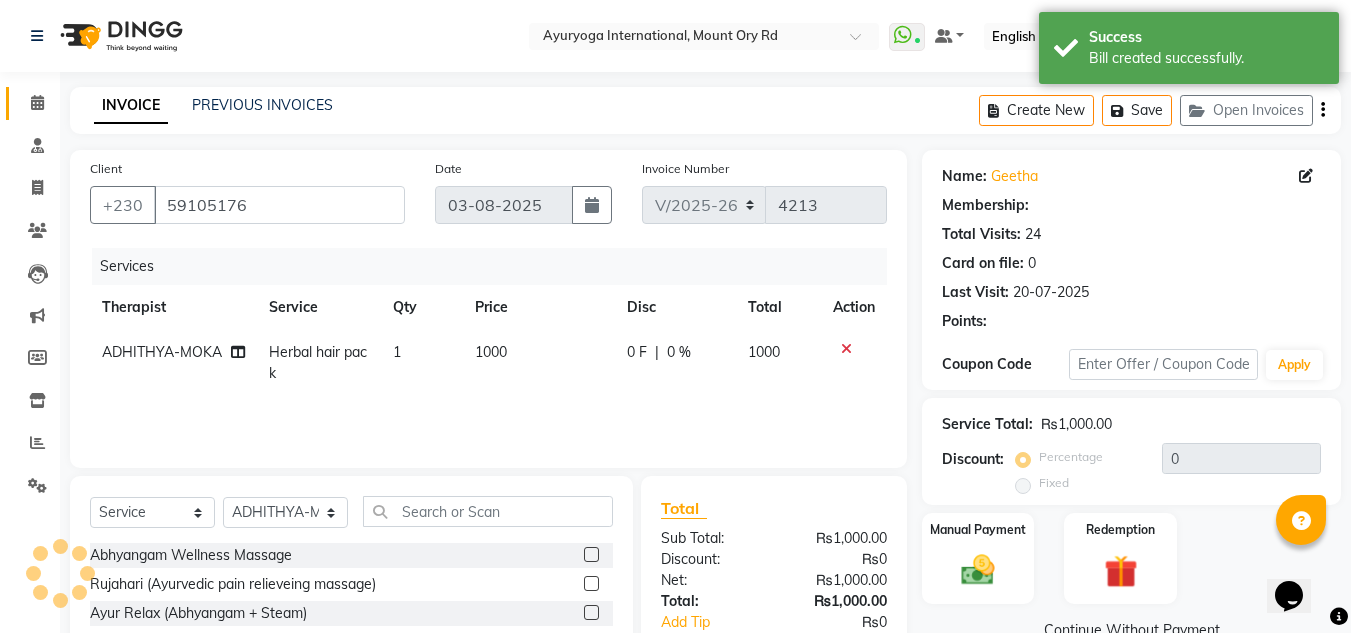 type on "10" 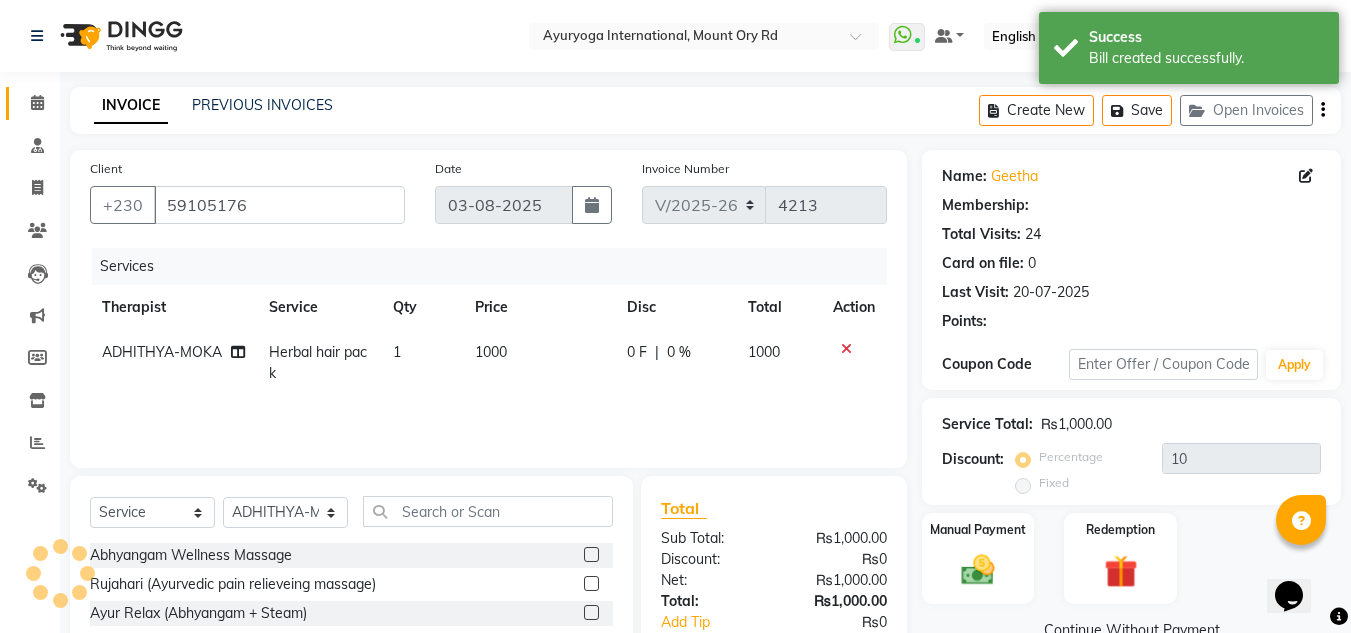 select on "1: Object" 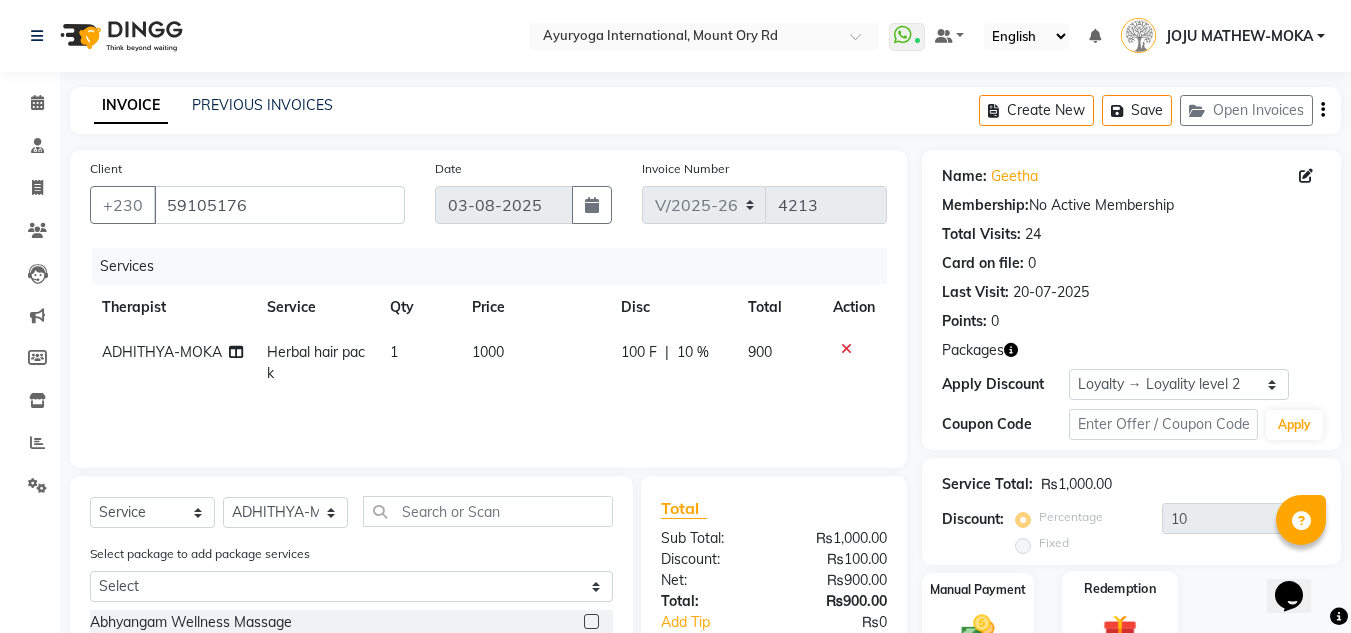 click on "Redemption" 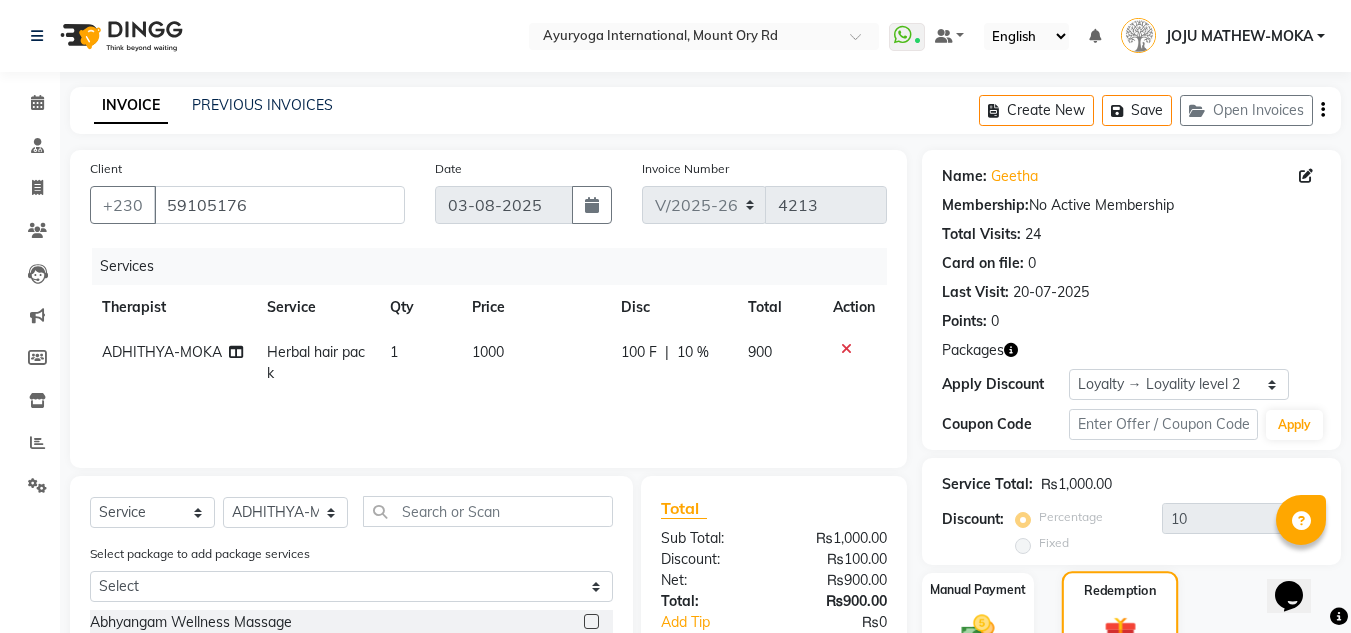 scroll, scrollTop: 100, scrollLeft: 0, axis: vertical 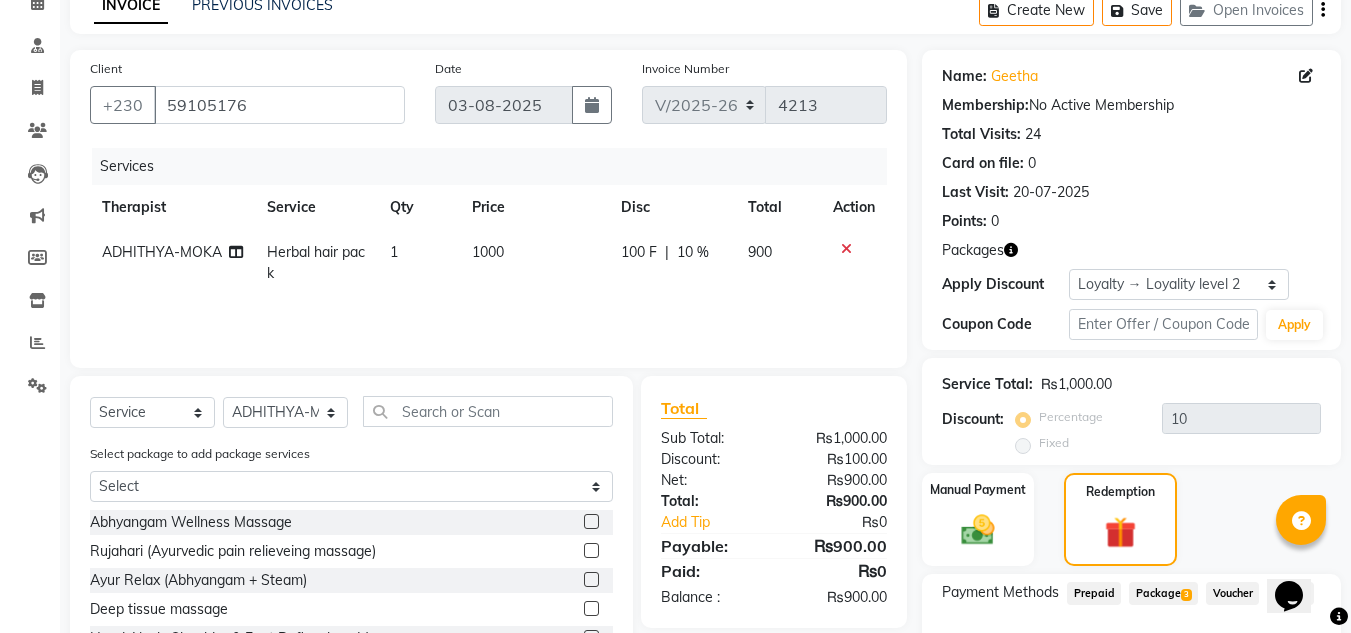 click on "Package  3" 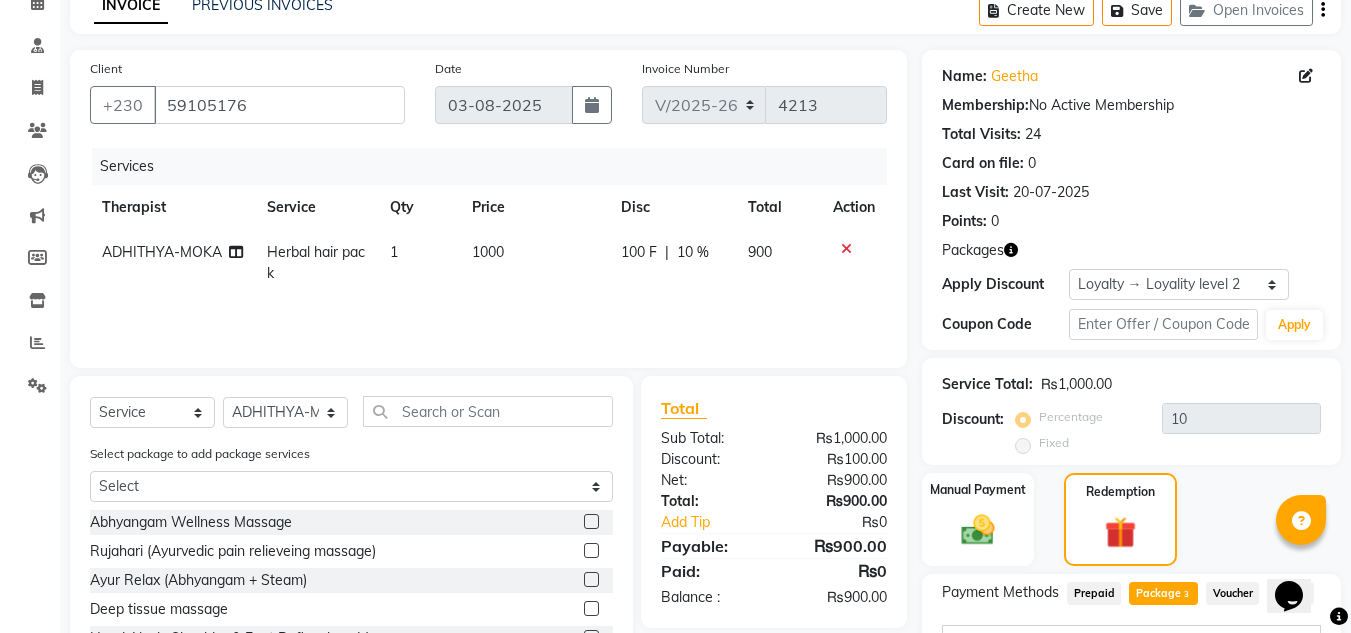 scroll, scrollTop: 392, scrollLeft: 0, axis: vertical 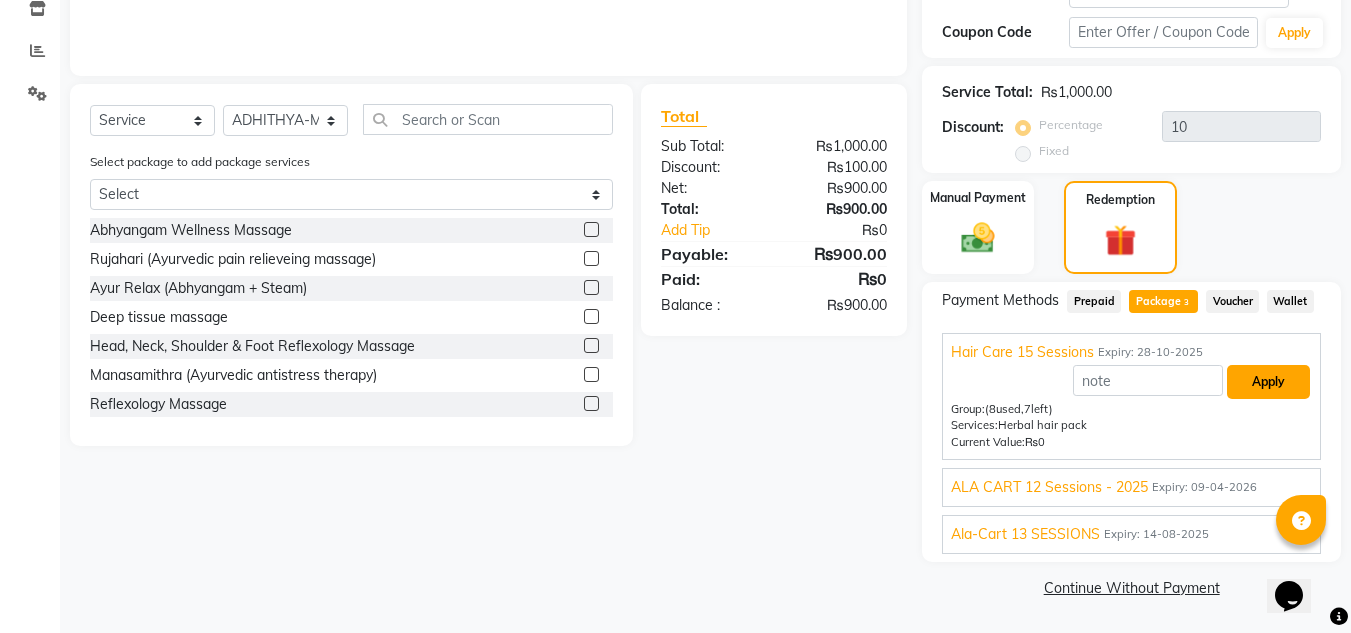click on "Apply" at bounding box center [1268, 382] 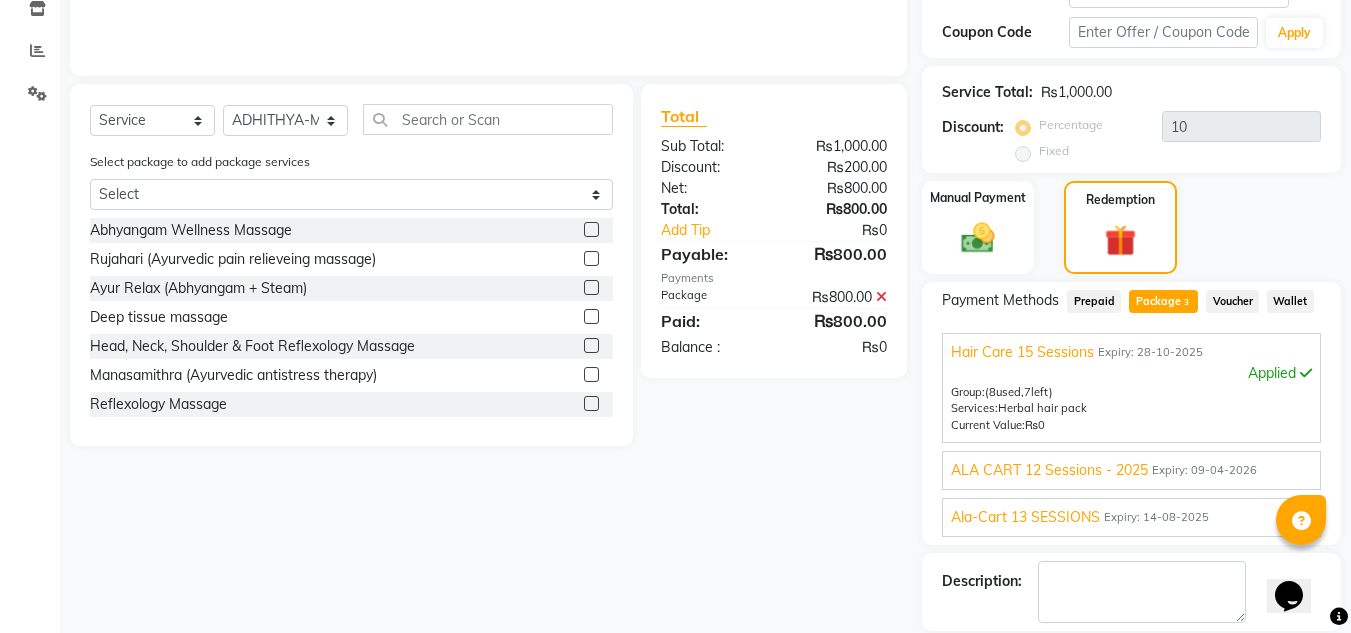 scroll, scrollTop: 488, scrollLeft: 0, axis: vertical 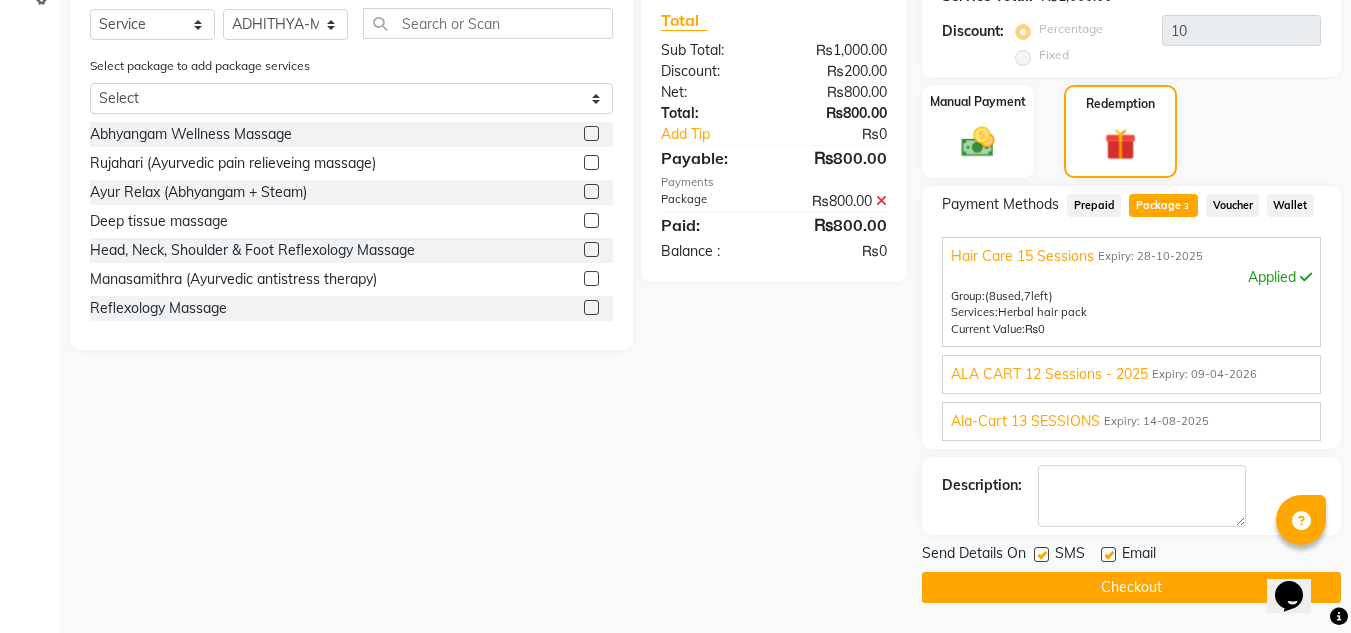 click on "Checkout" 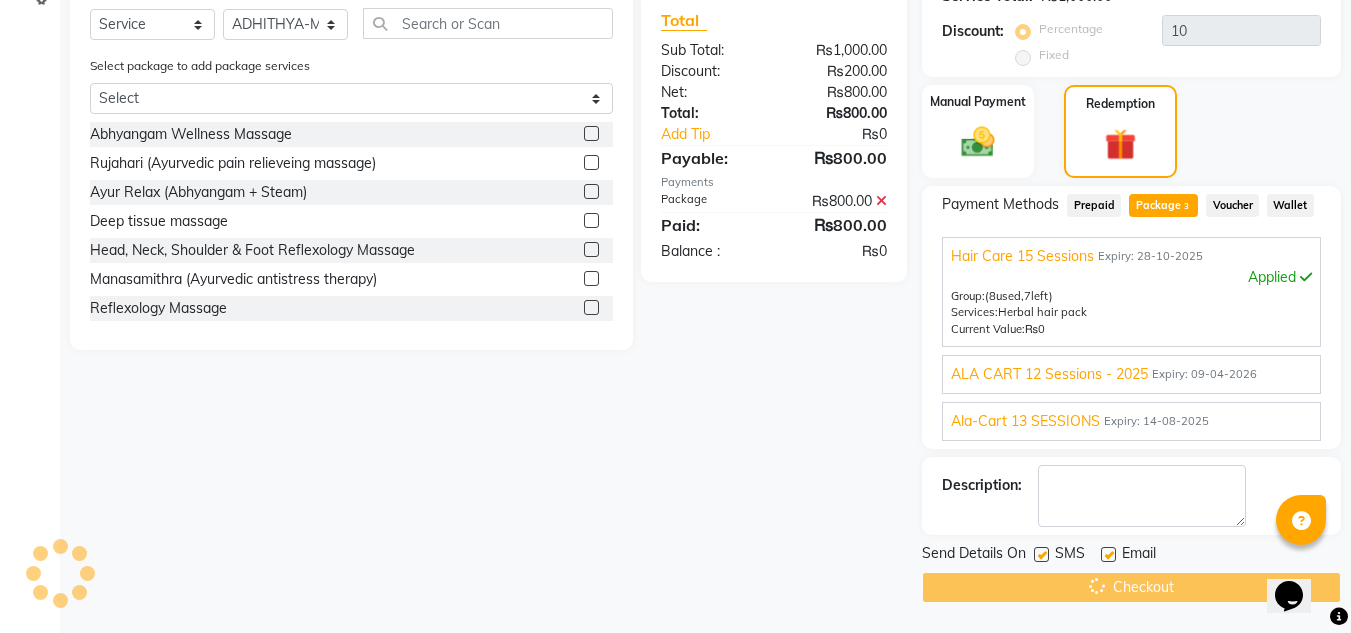 scroll, scrollTop: 88, scrollLeft: 0, axis: vertical 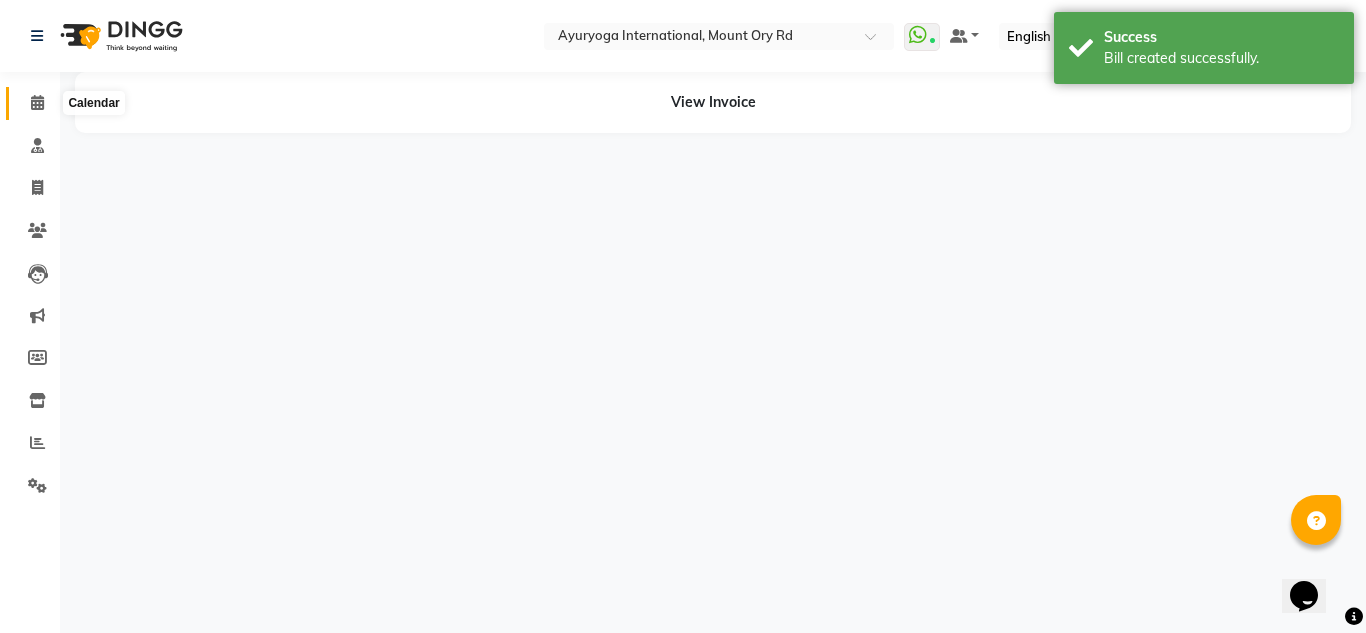 click 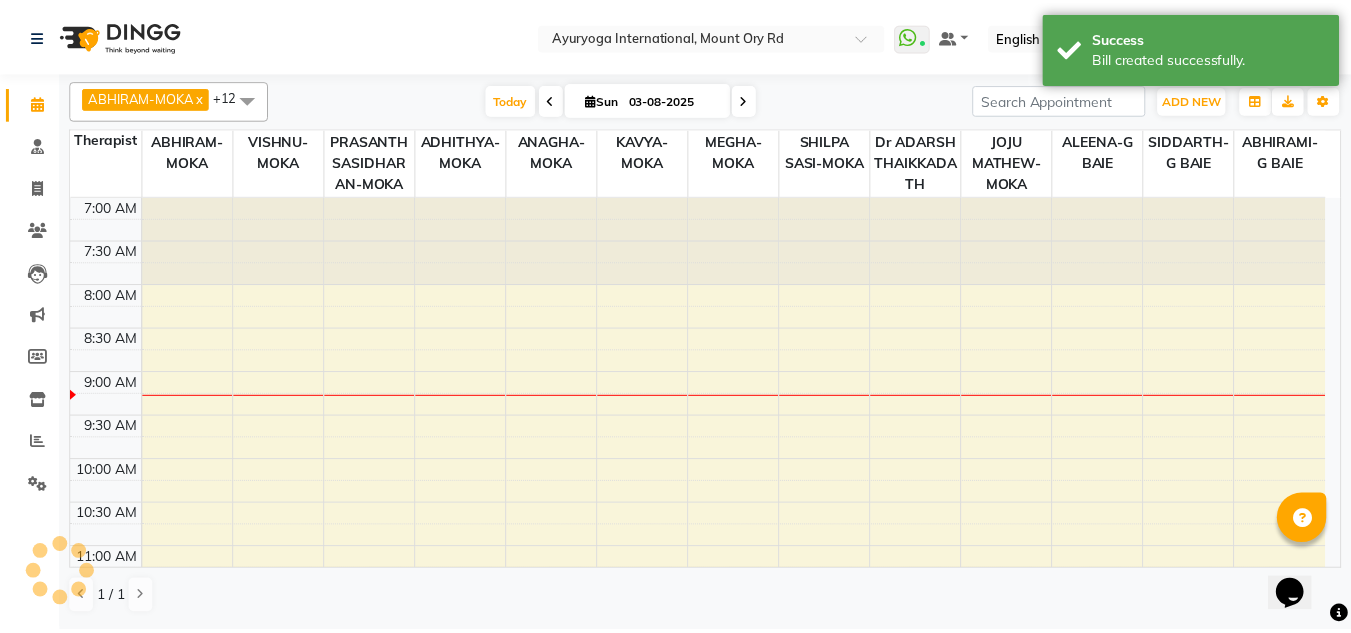 scroll, scrollTop: 0, scrollLeft: 0, axis: both 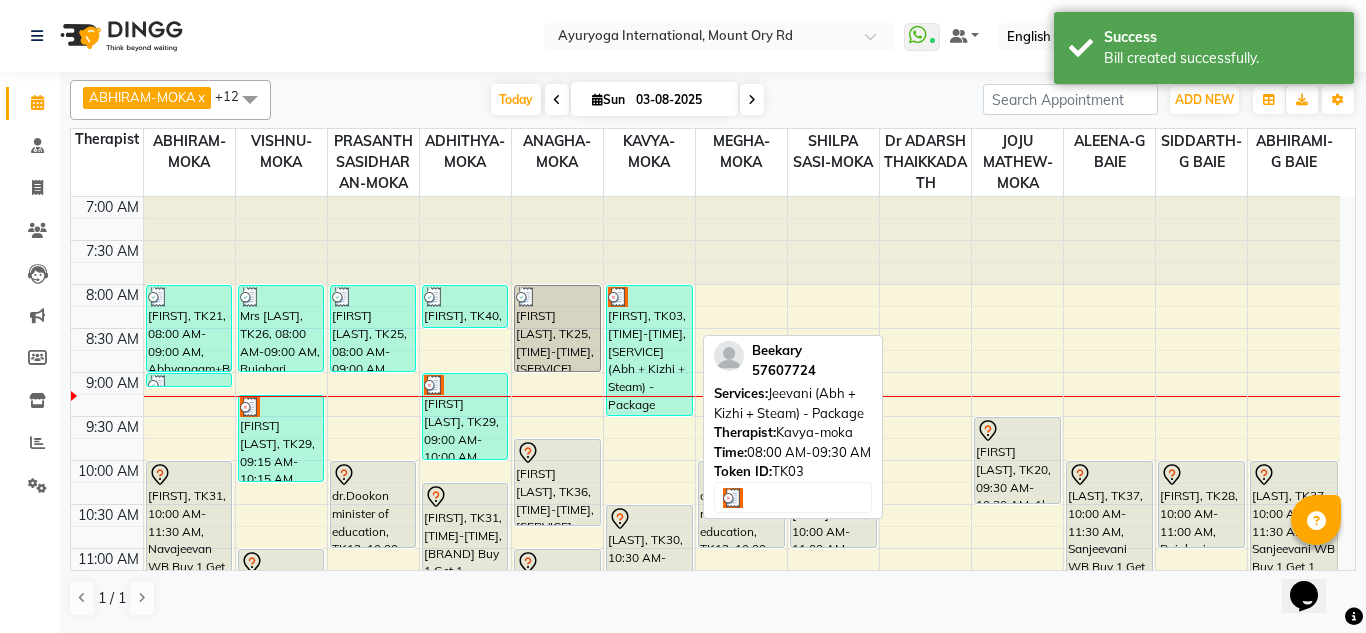 click on "[FIRST], TK03, [TIME]-[TIME], [SERVICE] (Abh + Kizhi + Steam) - Package" at bounding box center (649, 350) 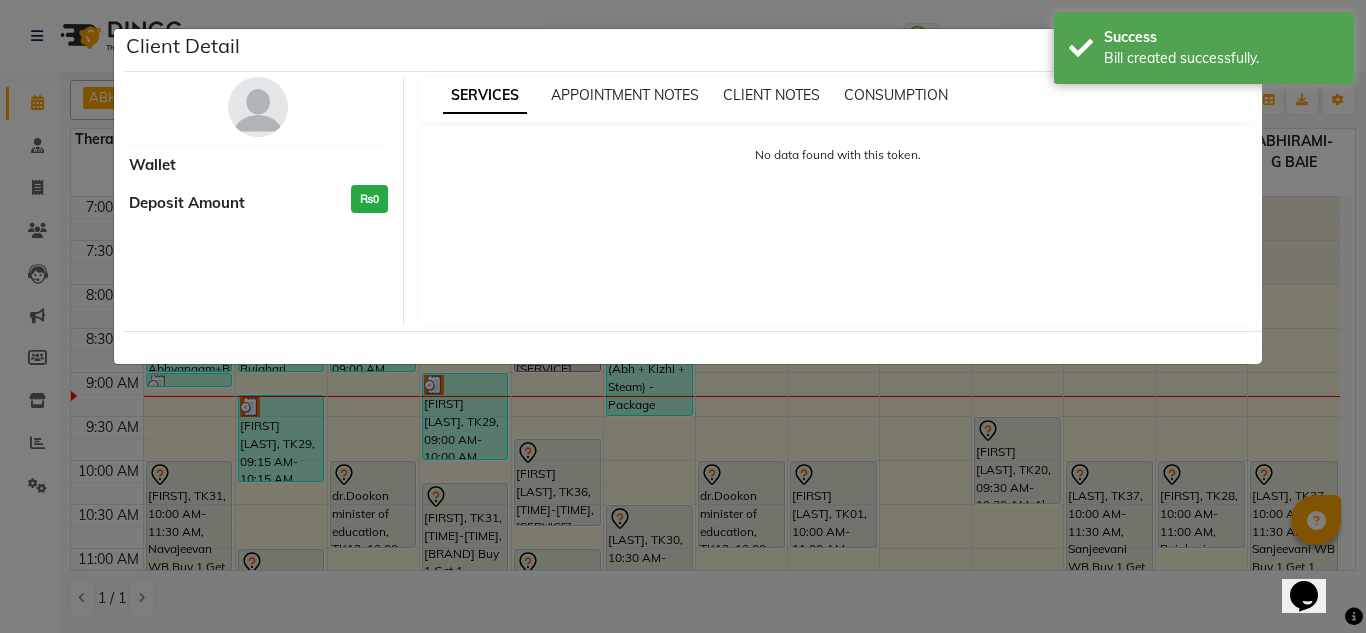 select on "3" 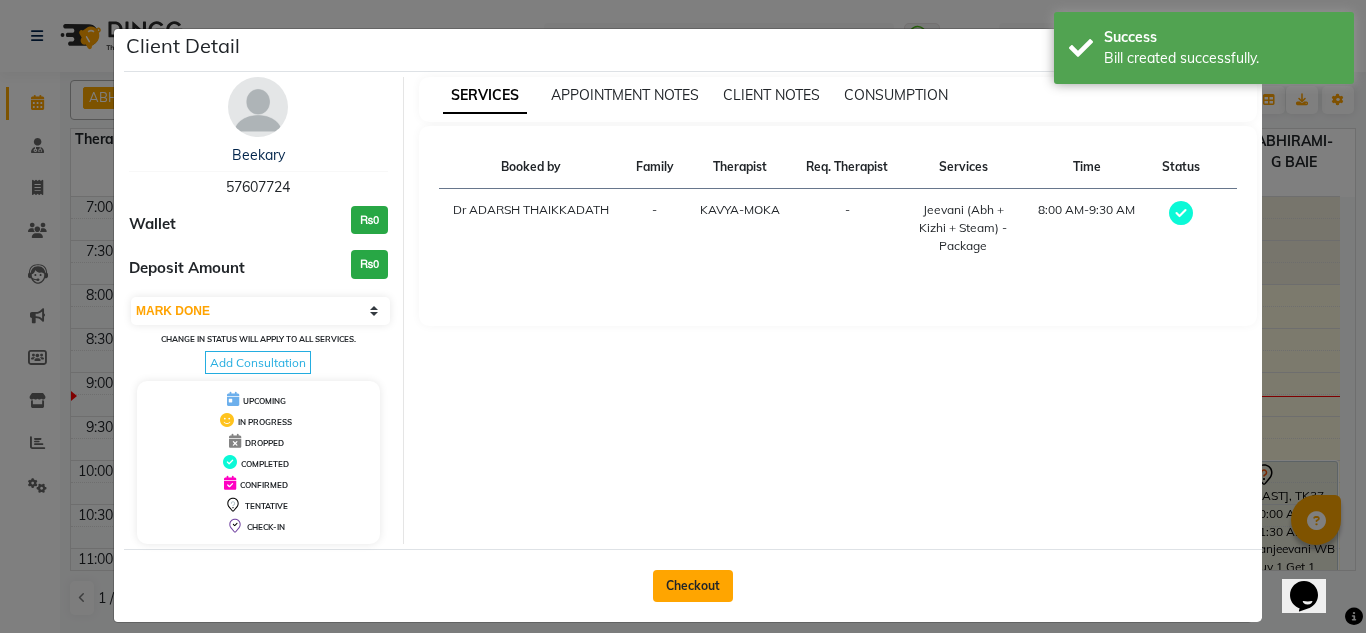 click on "Checkout" 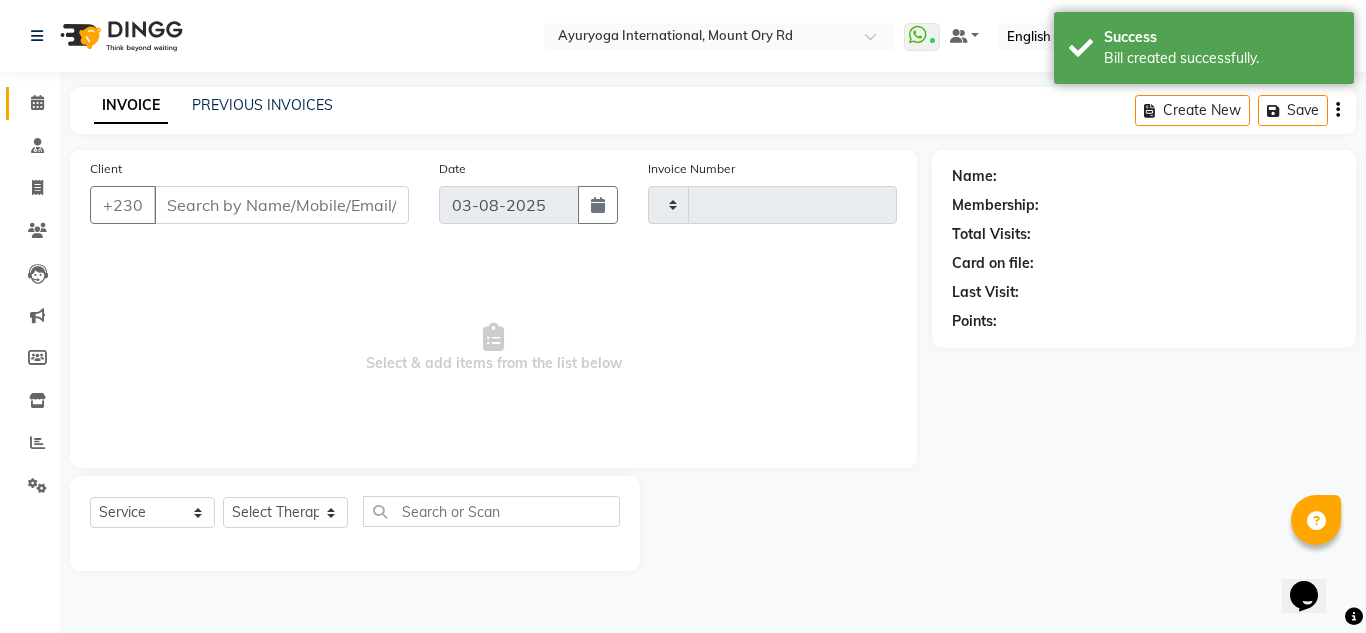 type on "4214" 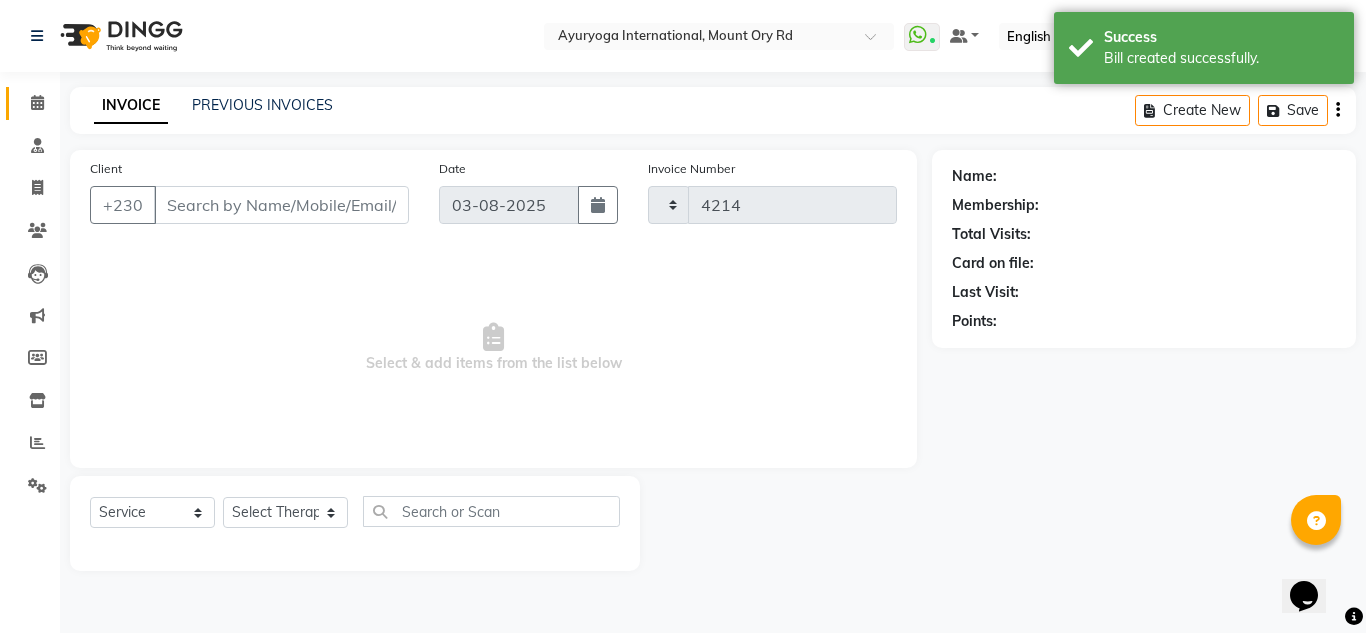 select on "730" 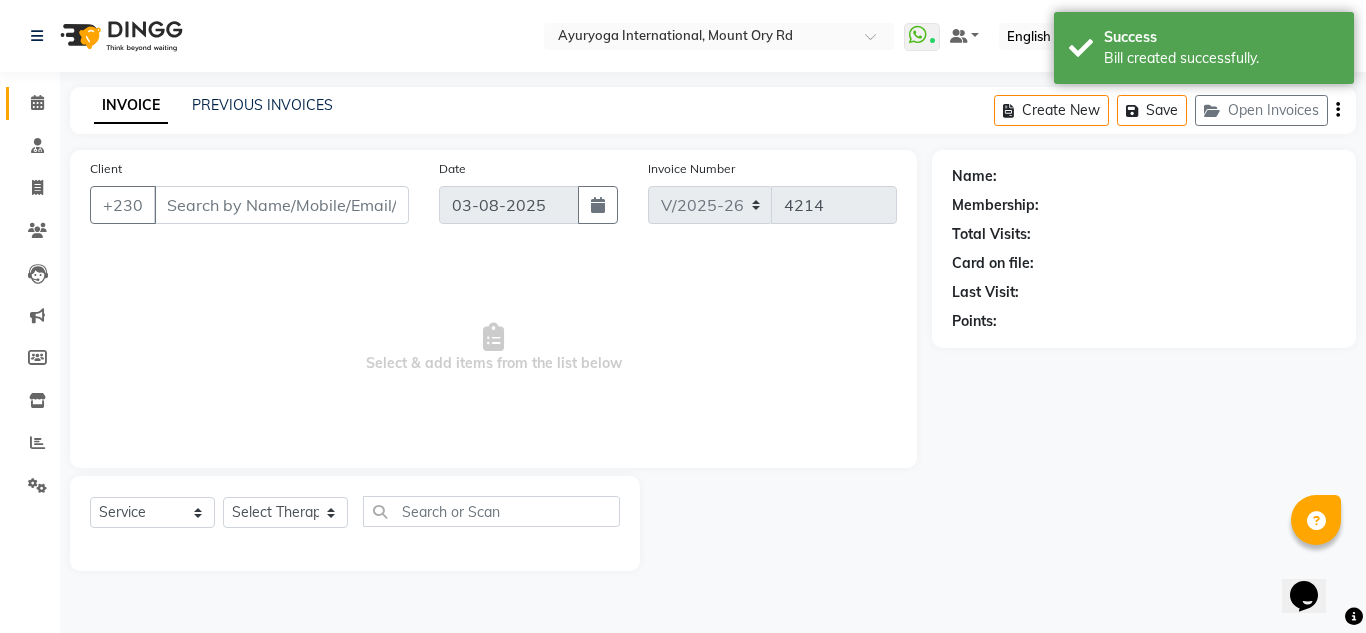 type on "57607724" 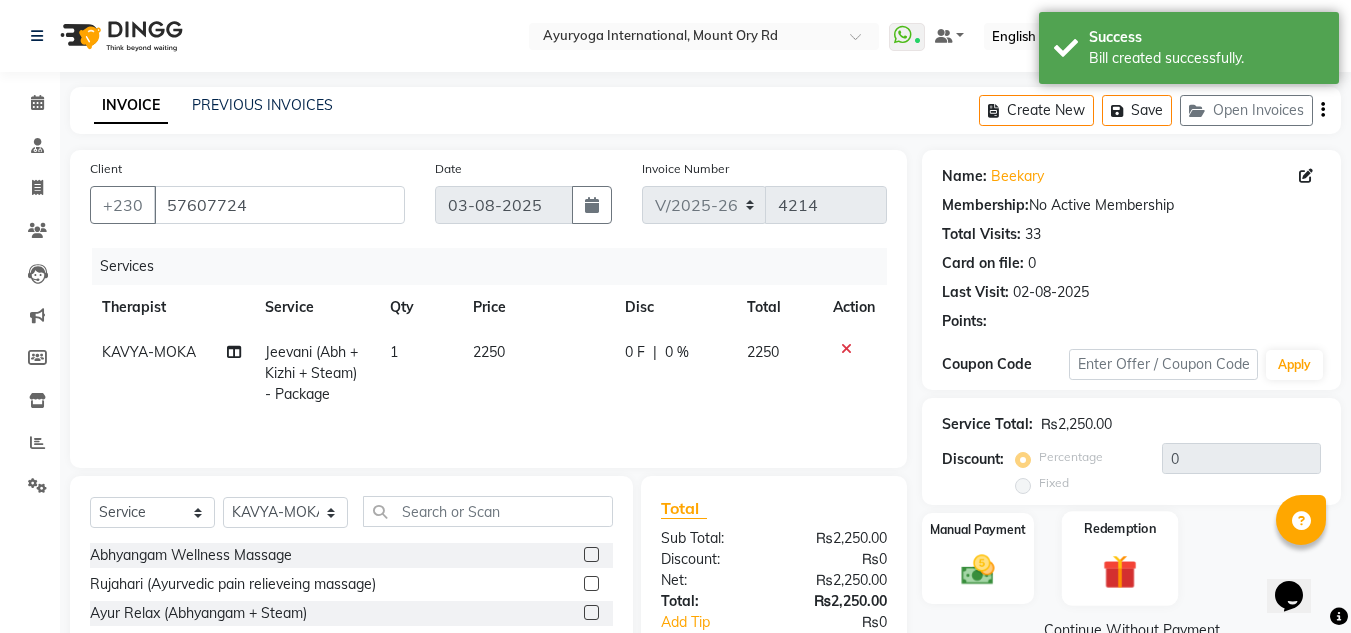 click 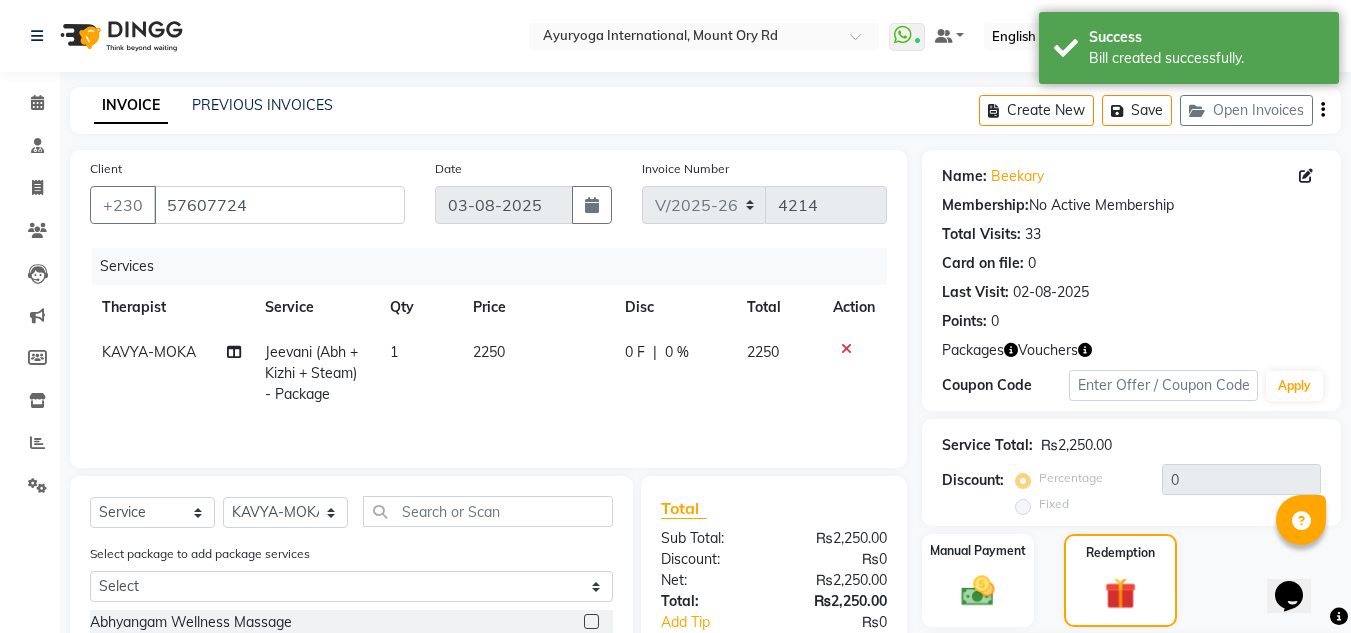 scroll, scrollTop: 200, scrollLeft: 0, axis: vertical 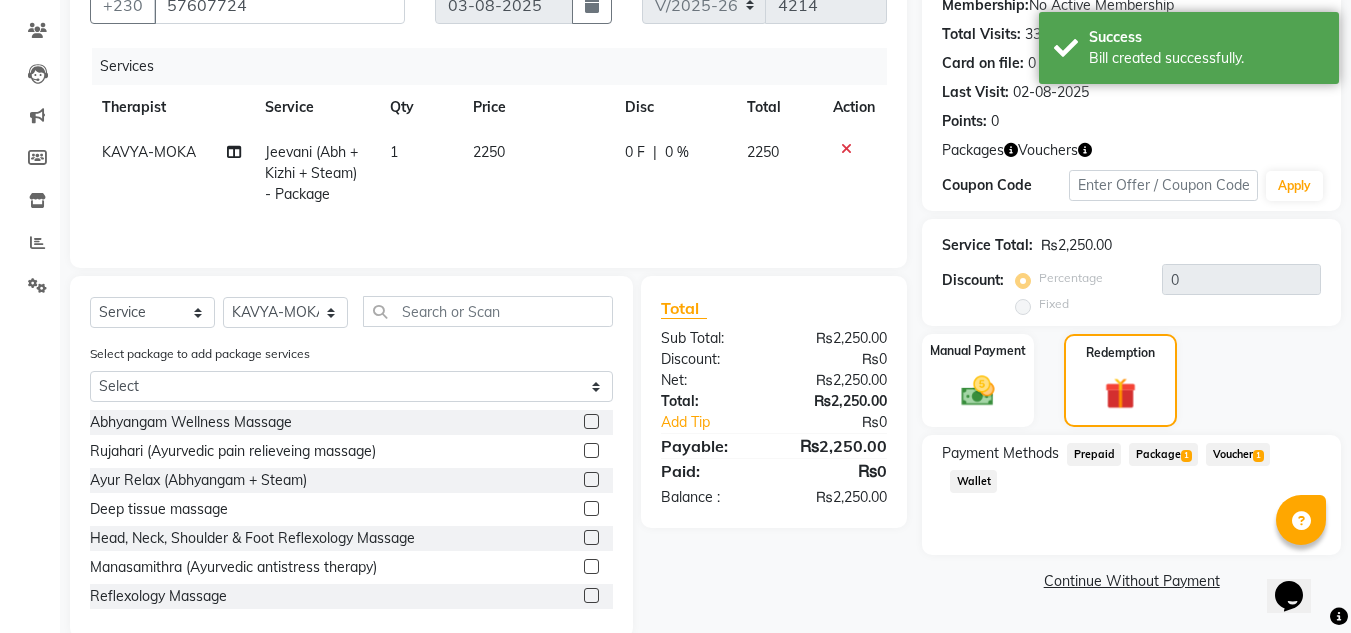 click on "1" 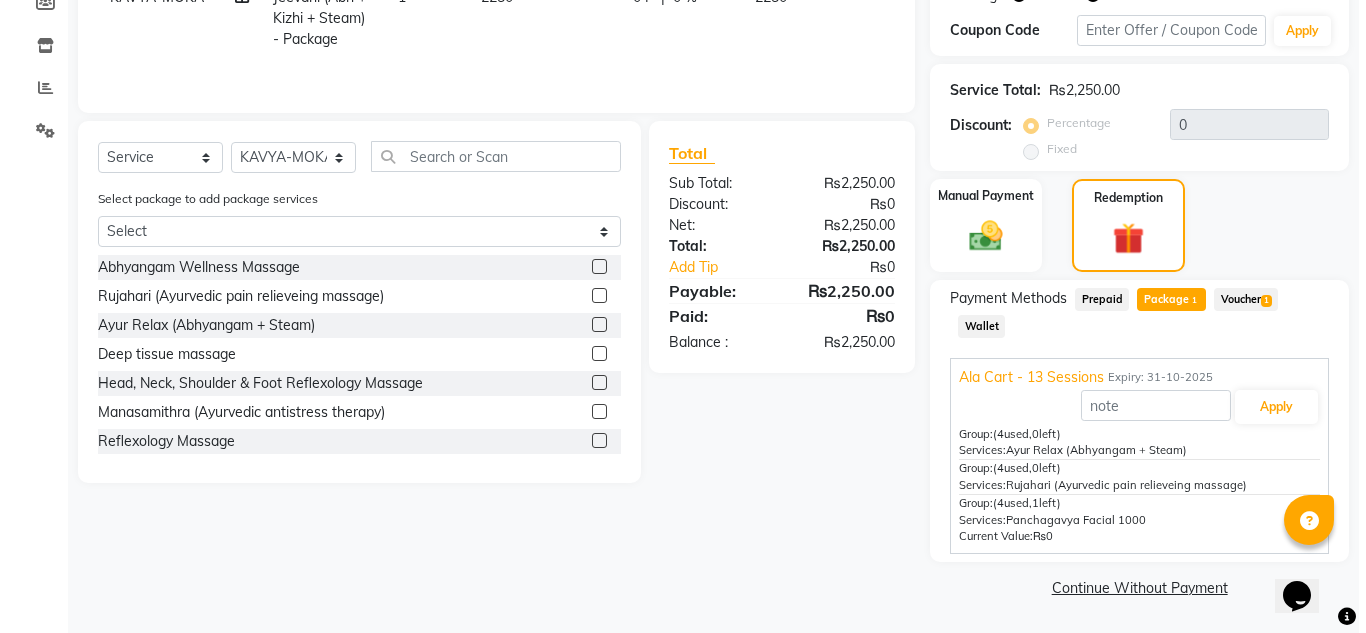 scroll, scrollTop: 0, scrollLeft: 0, axis: both 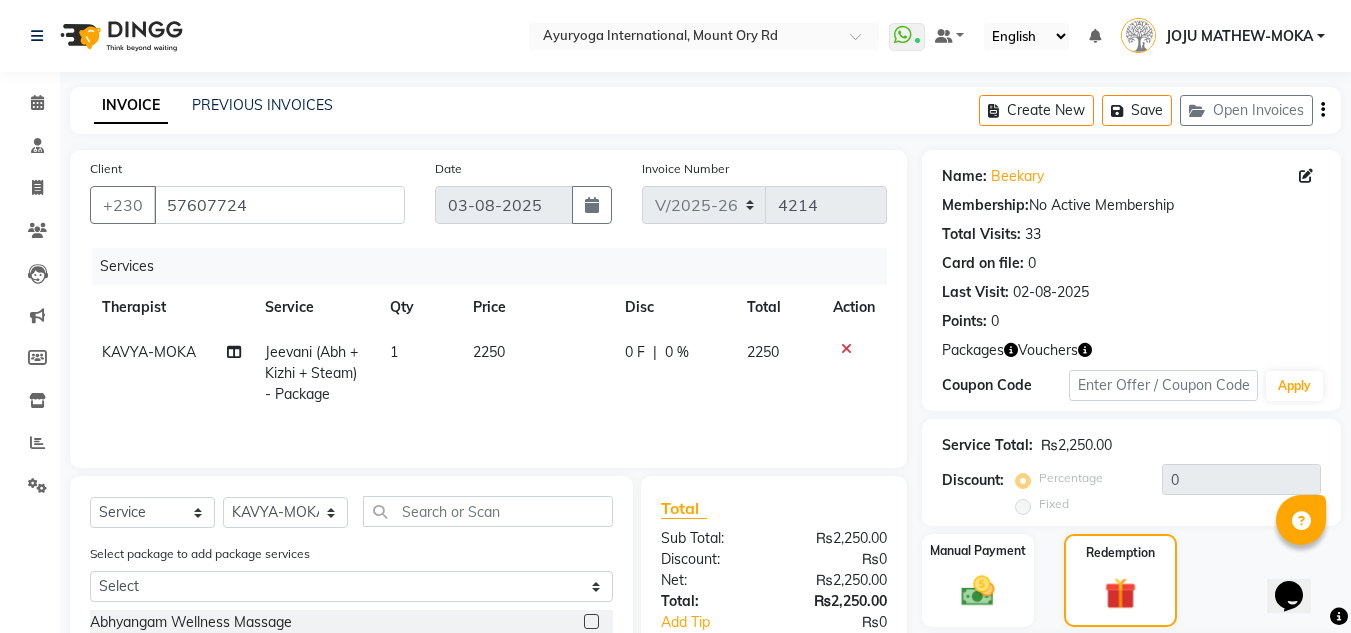 click 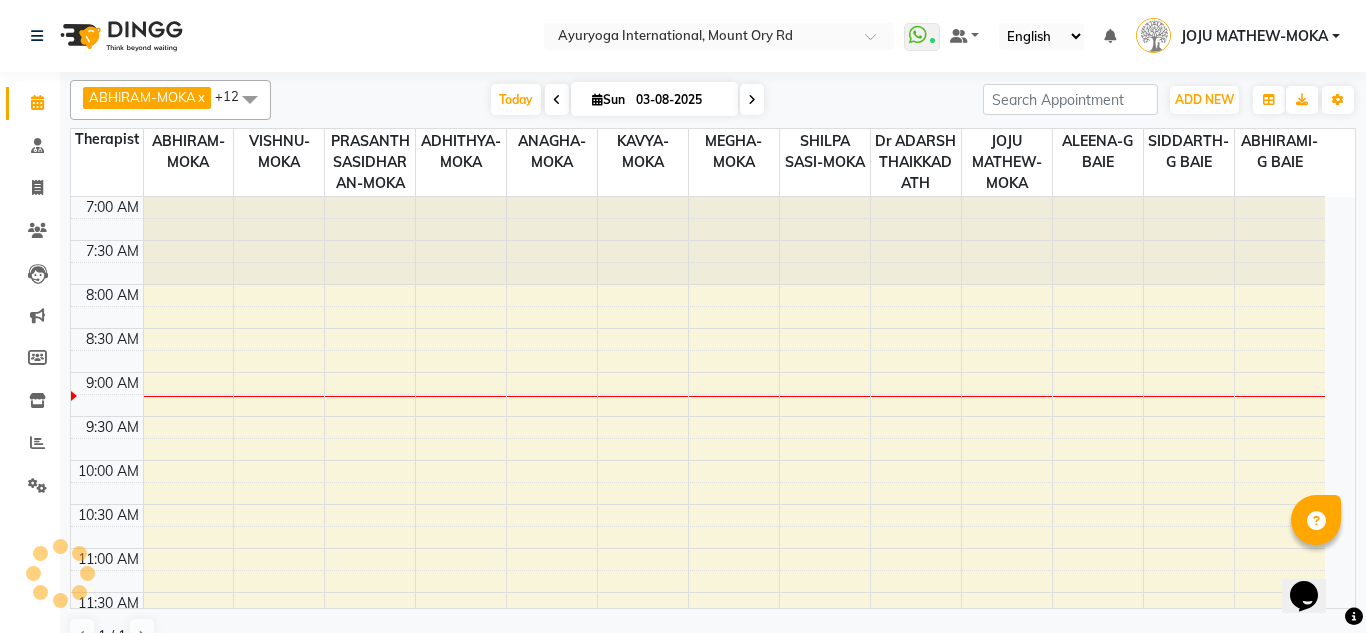 scroll, scrollTop: 0, scrollLeft: 0, axis: both 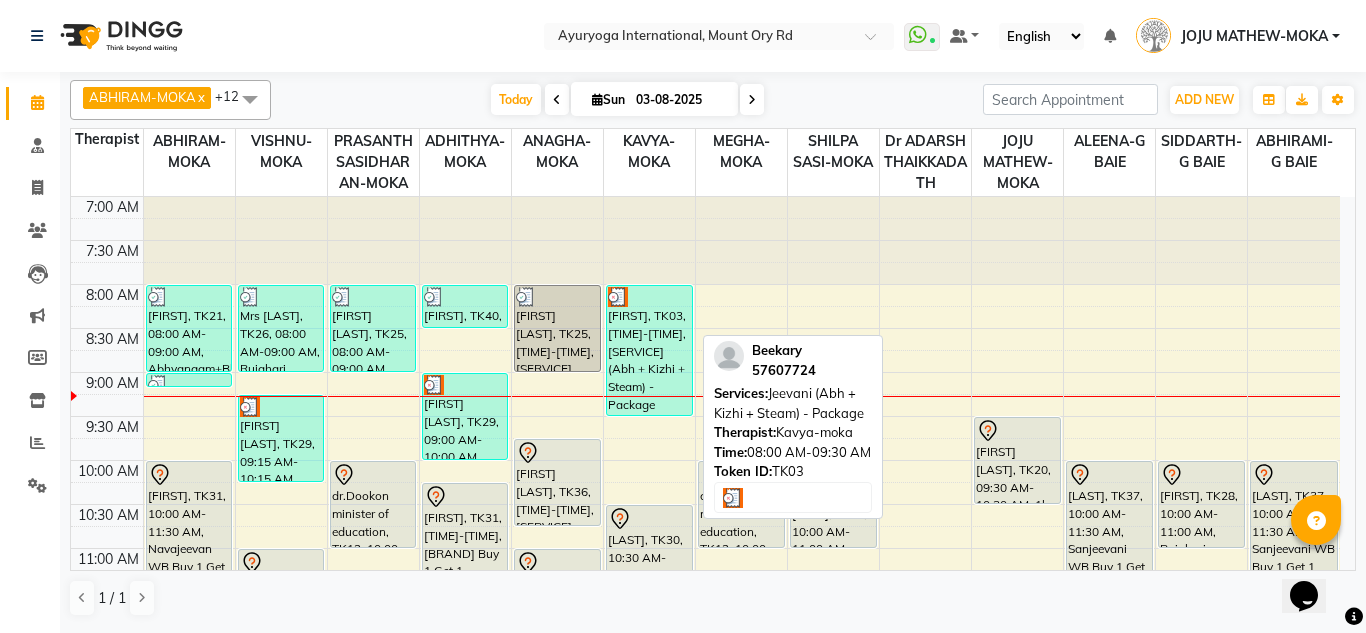 click on "[FIRST], TK03, [TIME]-[TIME], [SERVICE] (Abh + Kizhi + Steam) - Package" at bounding box center (649, 350) 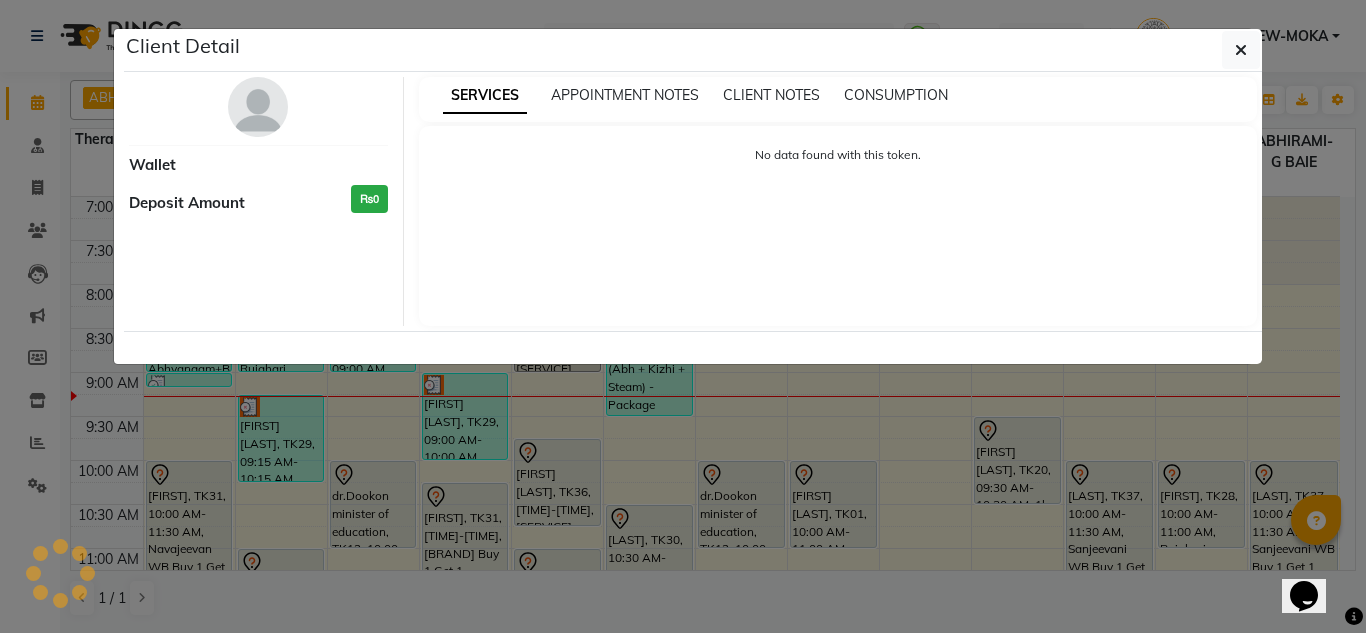 select on "3" 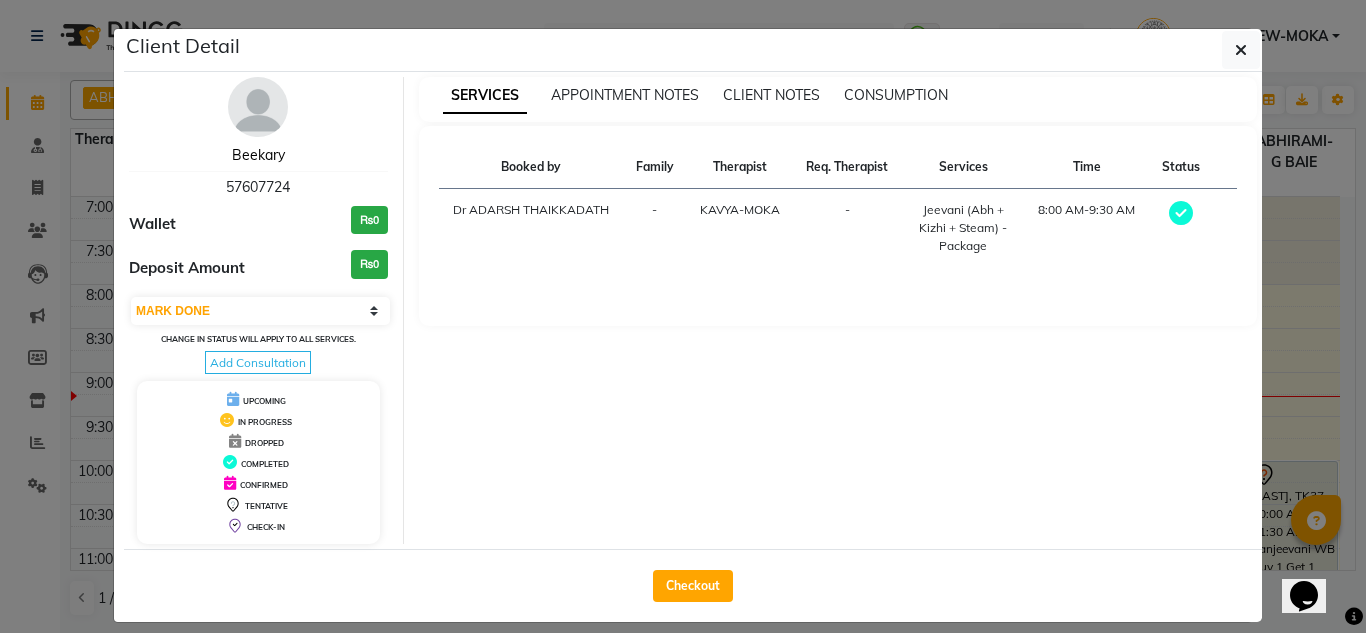 click on "Beekary" at bounding box center [258, 155] 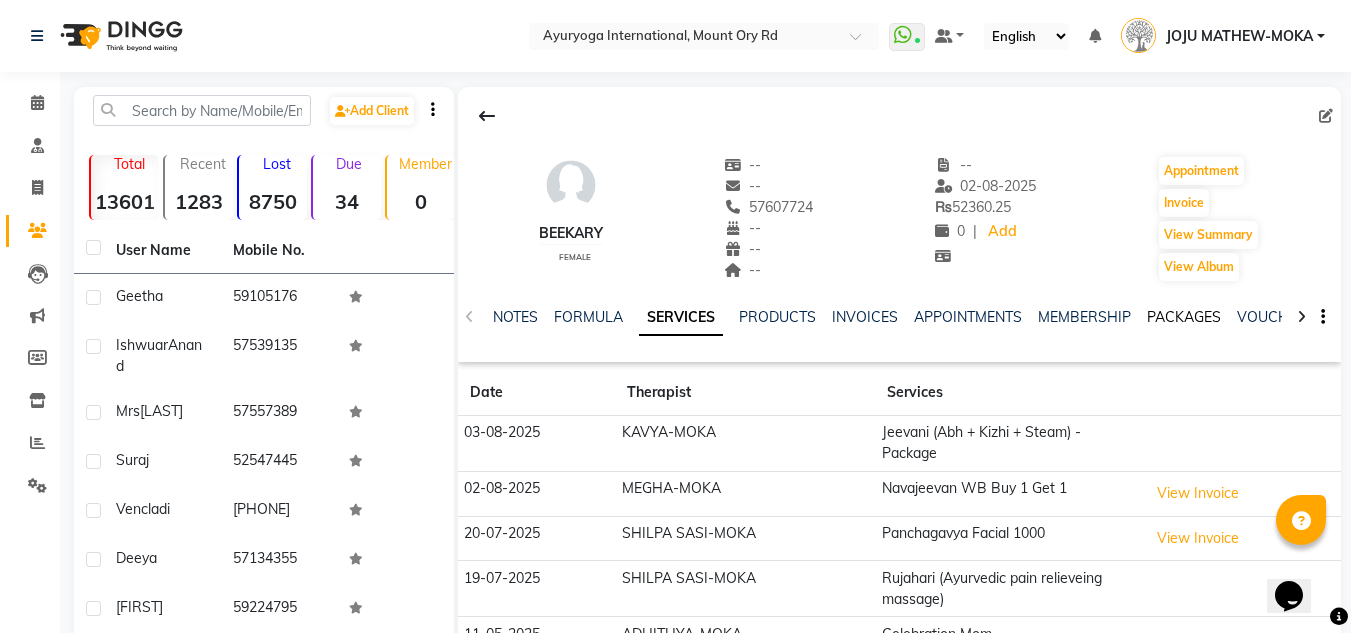 click on "PACKAGES" 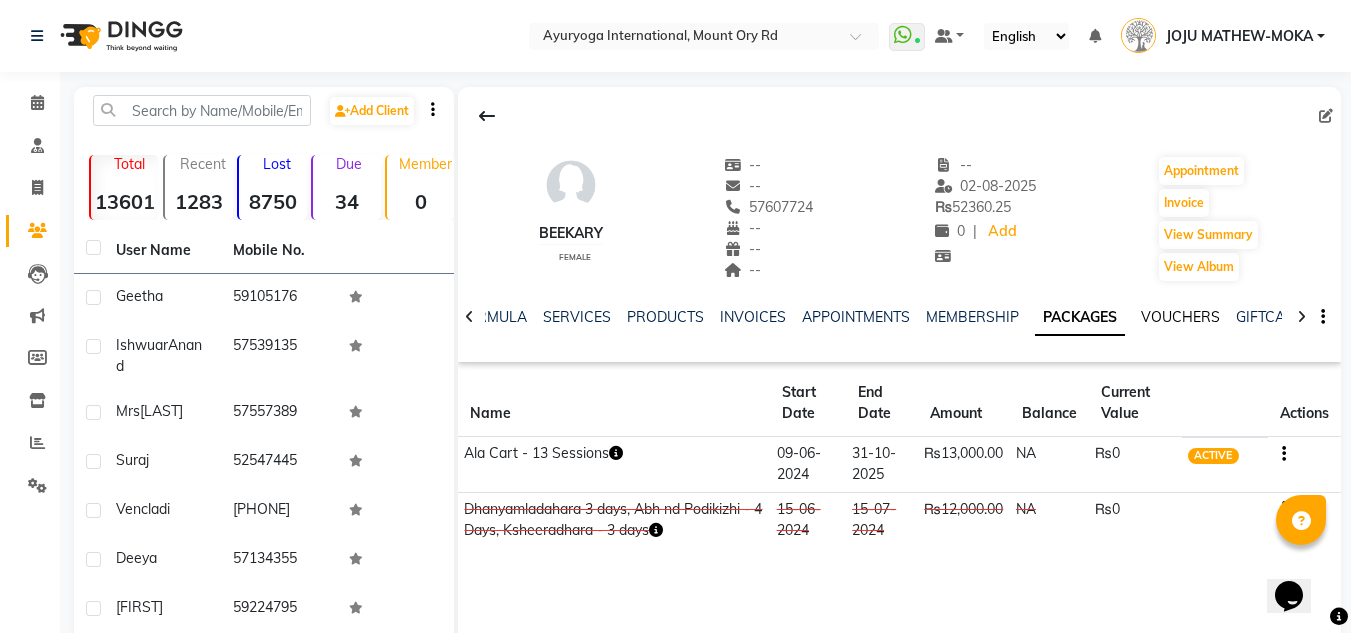 click on "VOUCHERS" 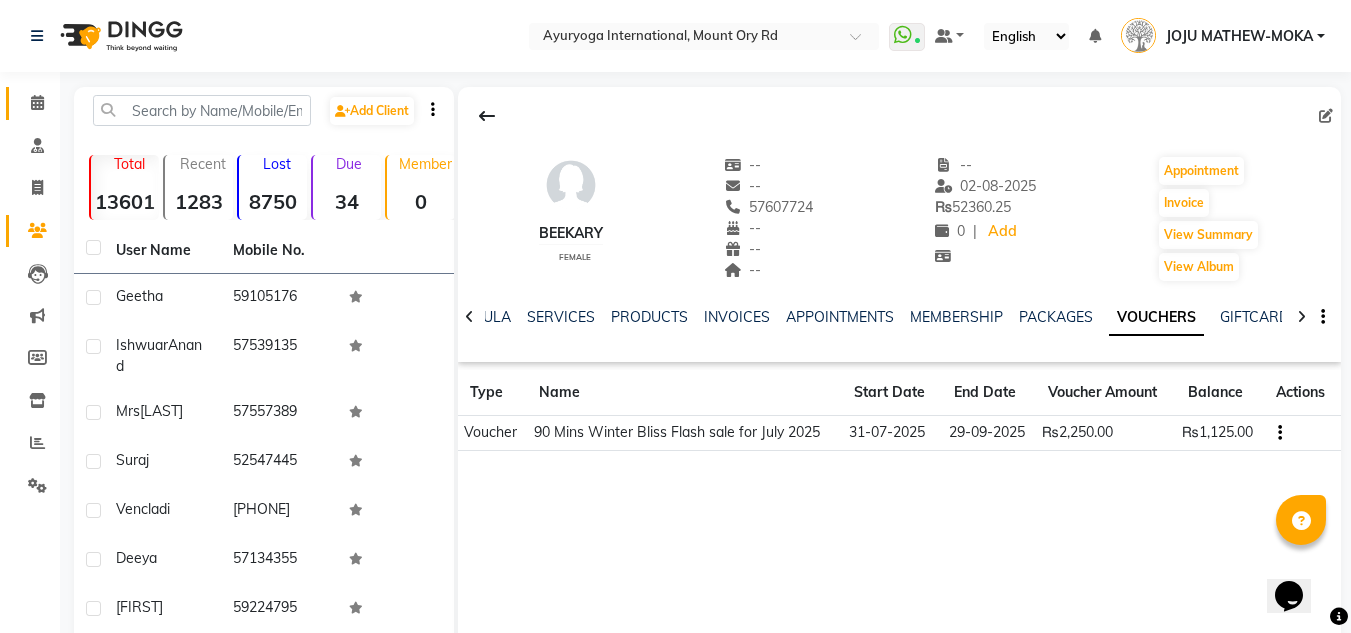click on "Calendar" 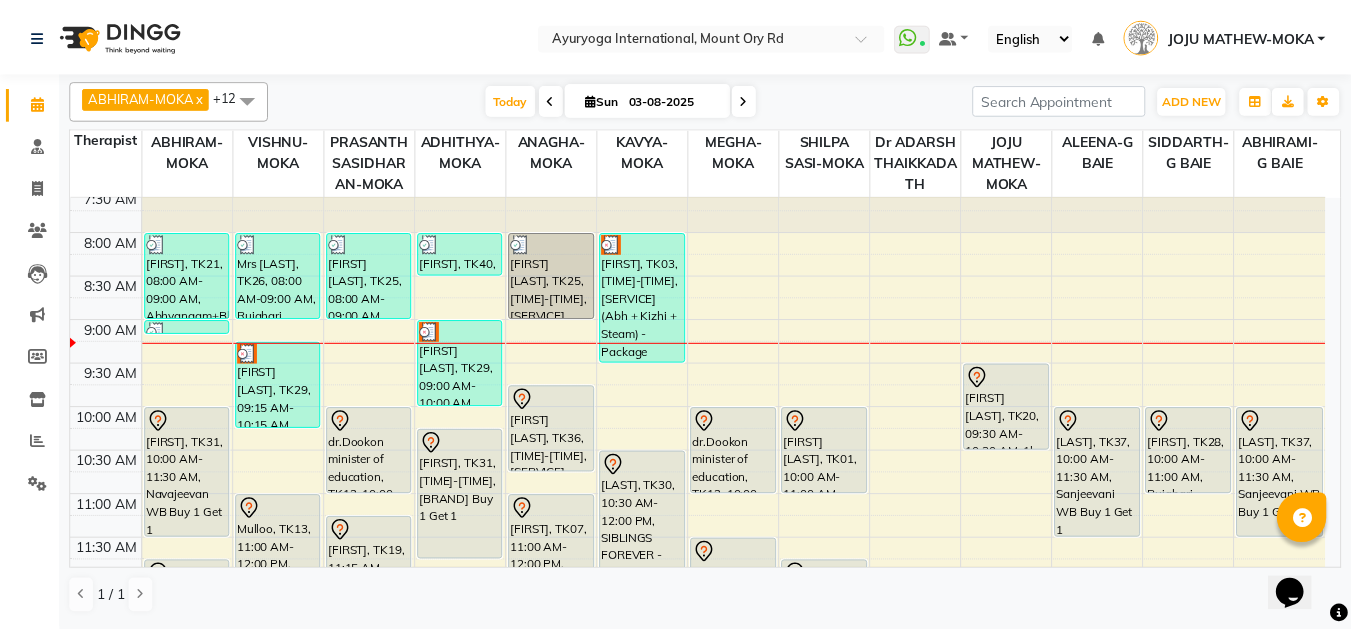 scroll, scrollTop: 100, scrollLeft: 0, axis: vertical 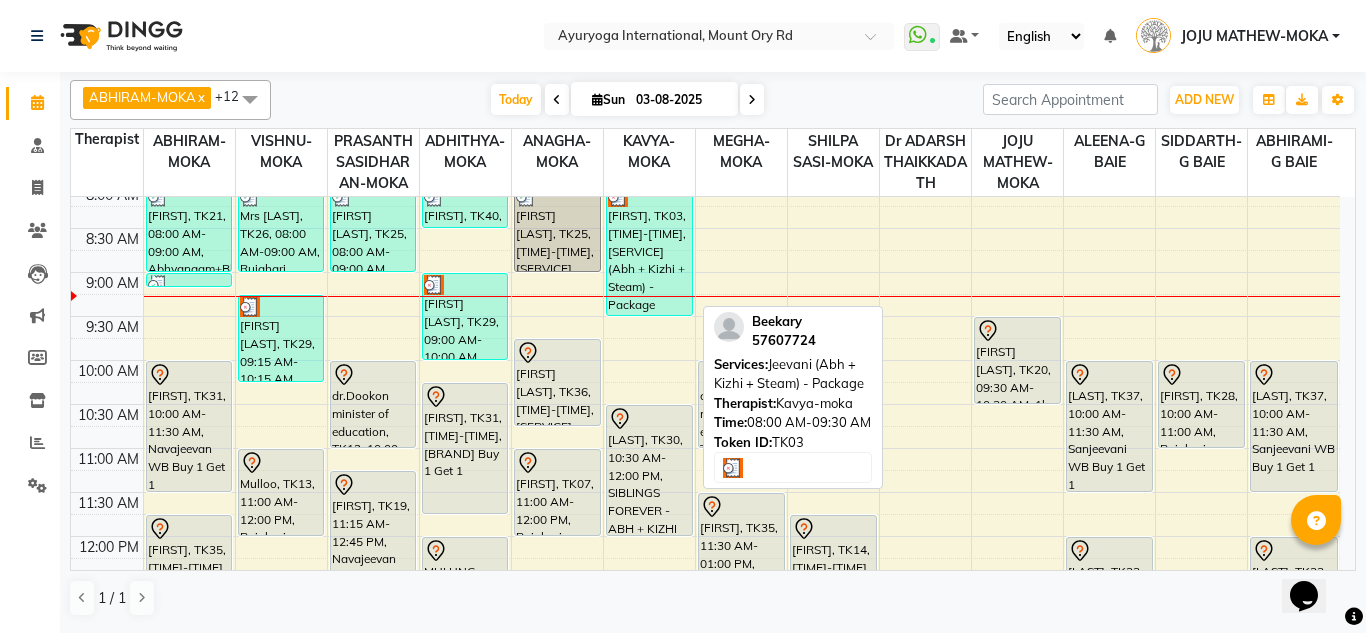 click on "[FIRST], TK03, [TIME]-[TIME], [SERVICE] (Abh + Kizhi + Steam) - Package" at bounding box center [649, 250] 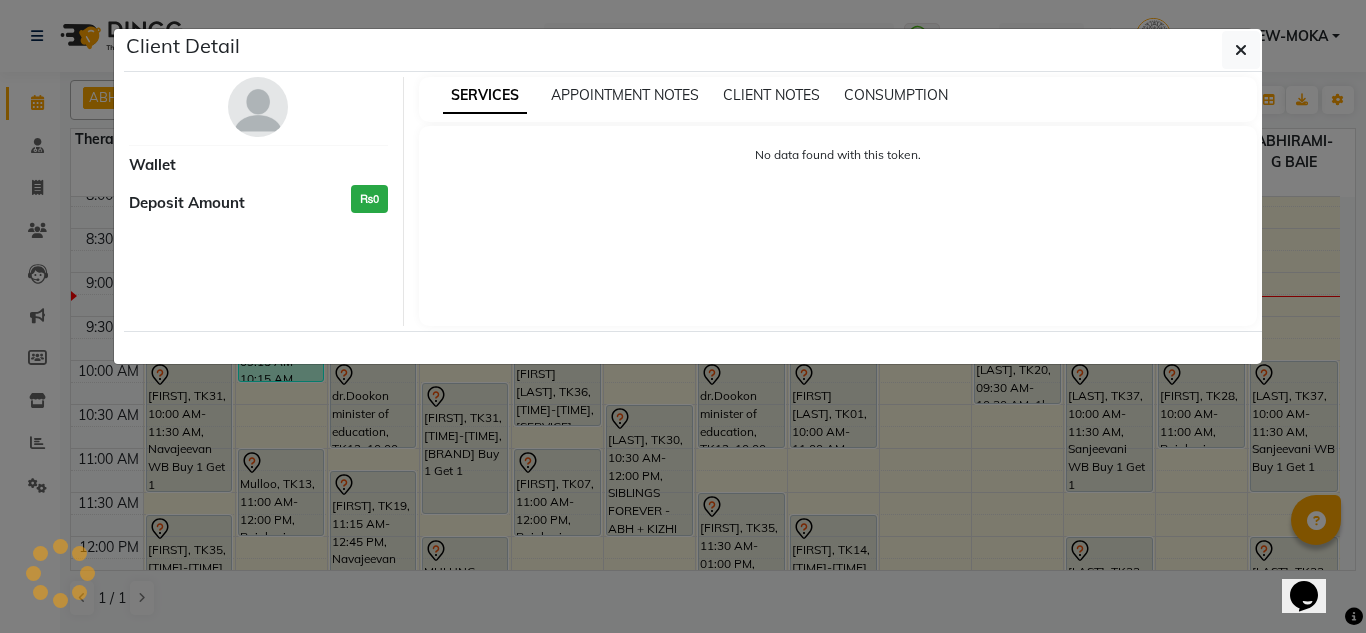 select on "3" 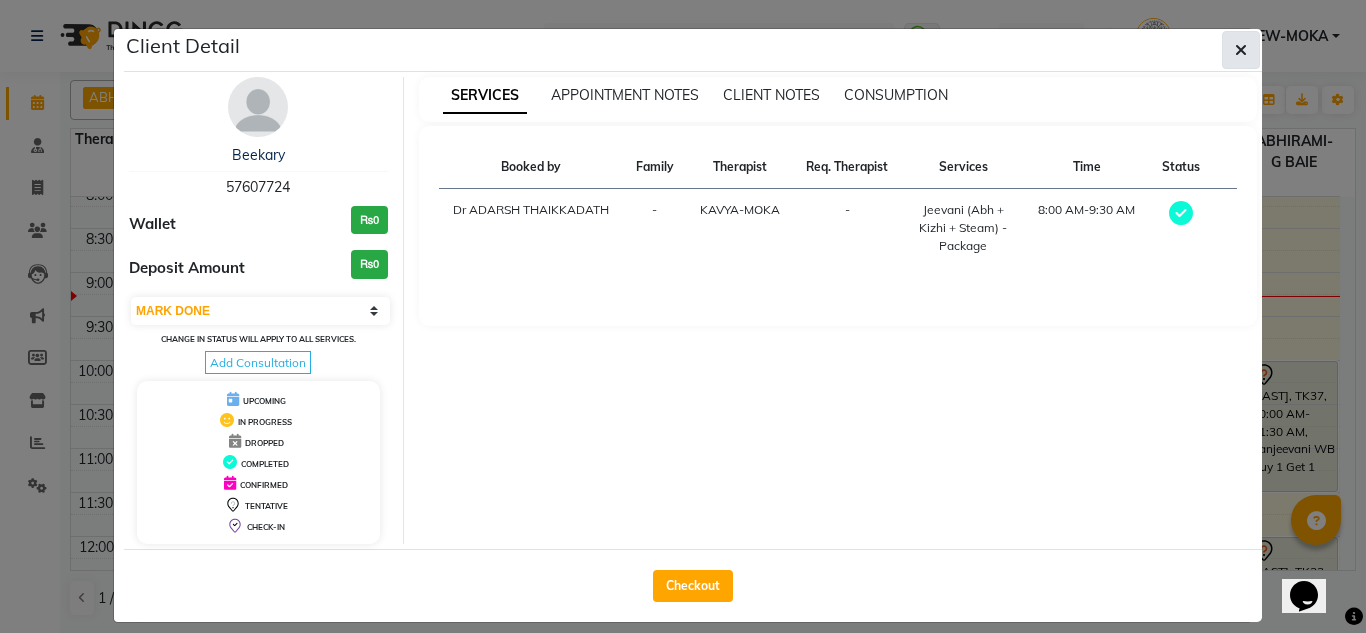 click 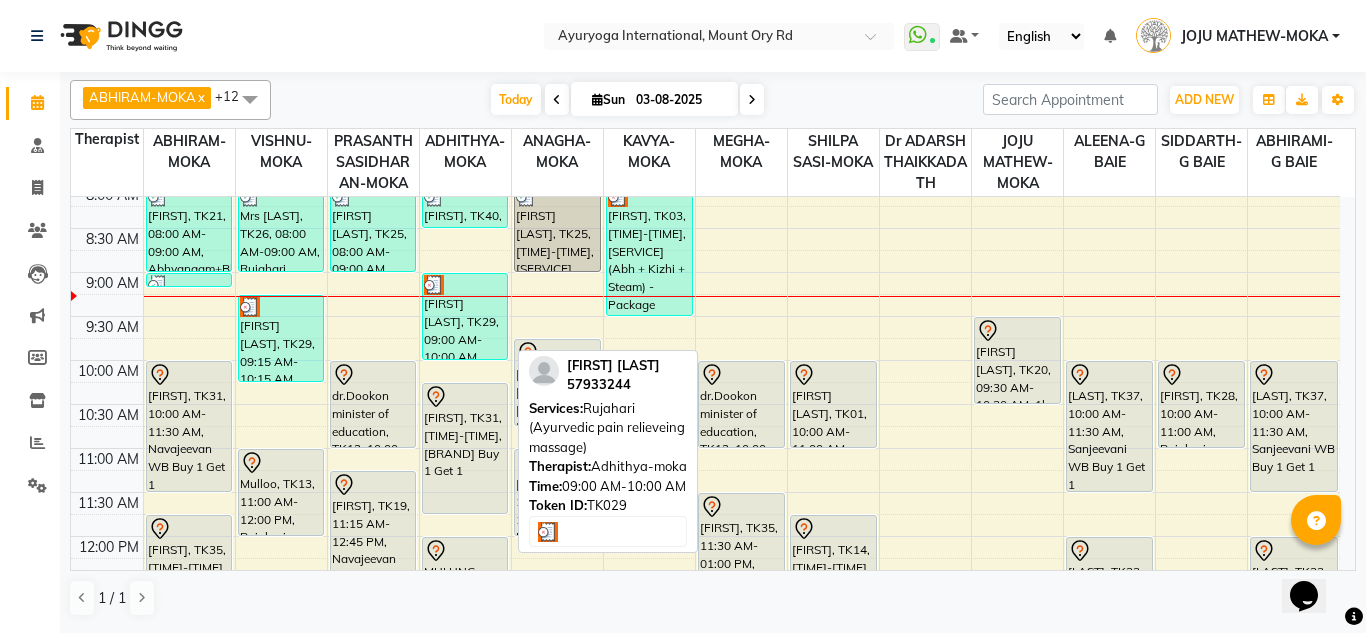 click on "[FIRST] [LAST], TK29, 09:00 AM-10:00 AM, Rujahari (Ayurvedic pain relieveing massage)" at bounding box center (465, 316) 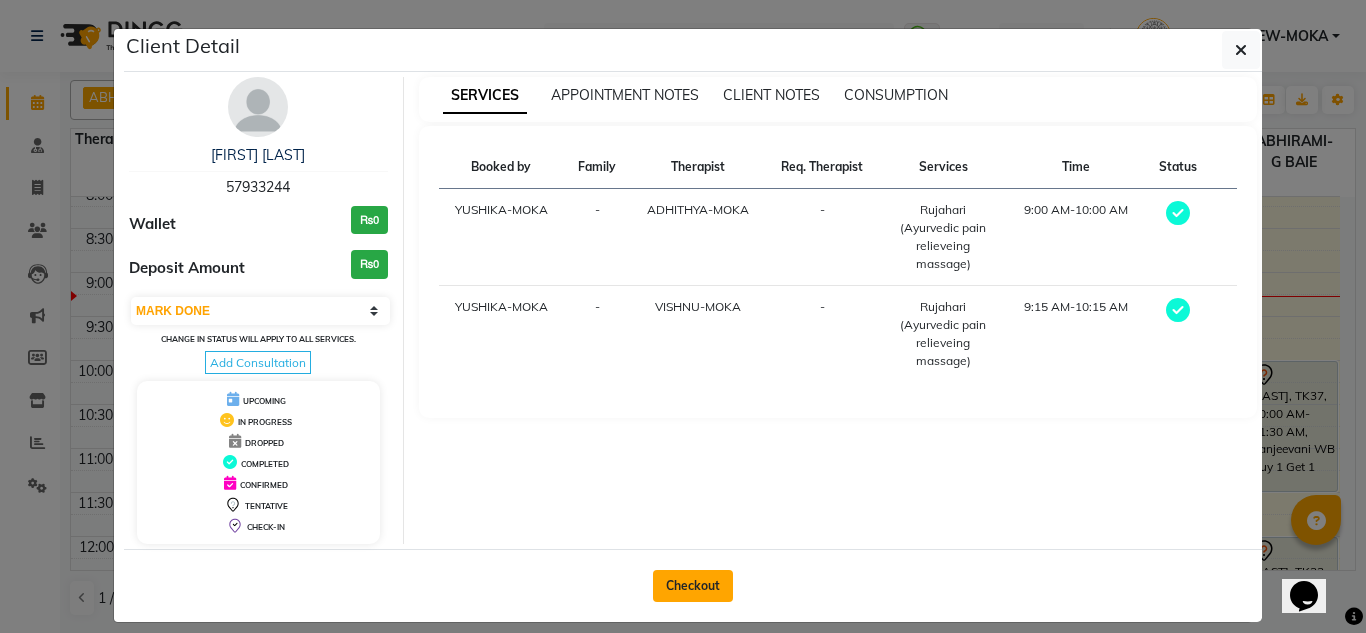 click on "Checkout" 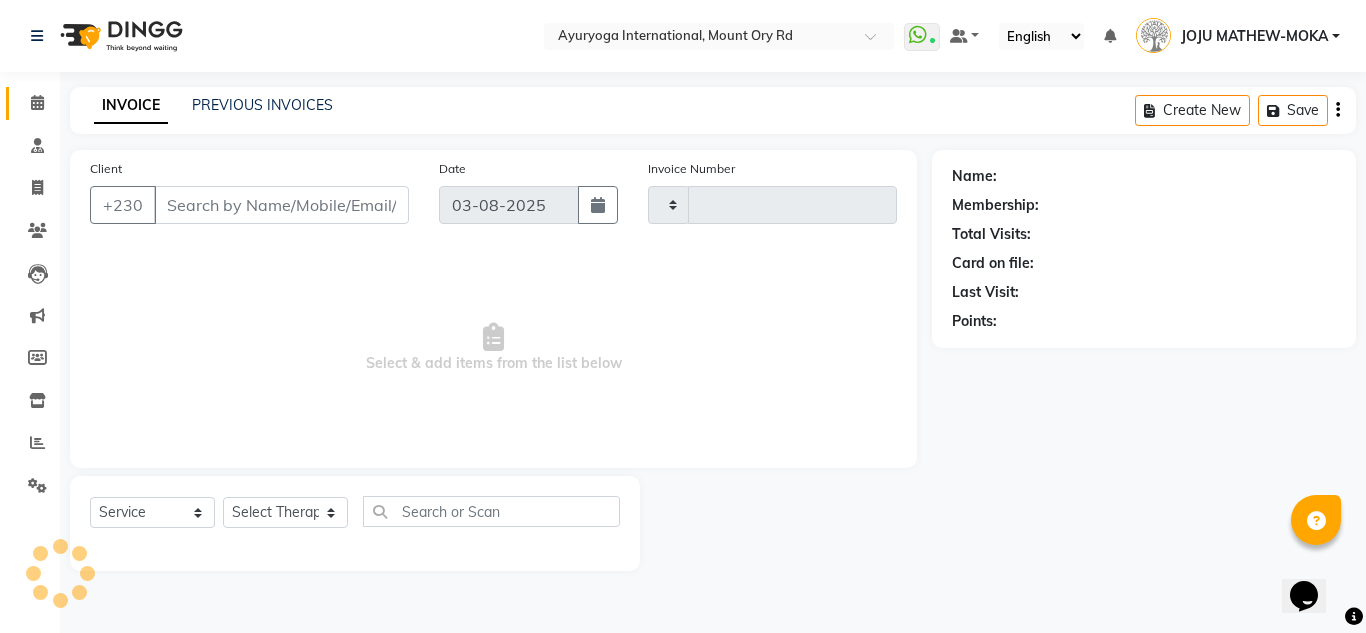 type on "4214" 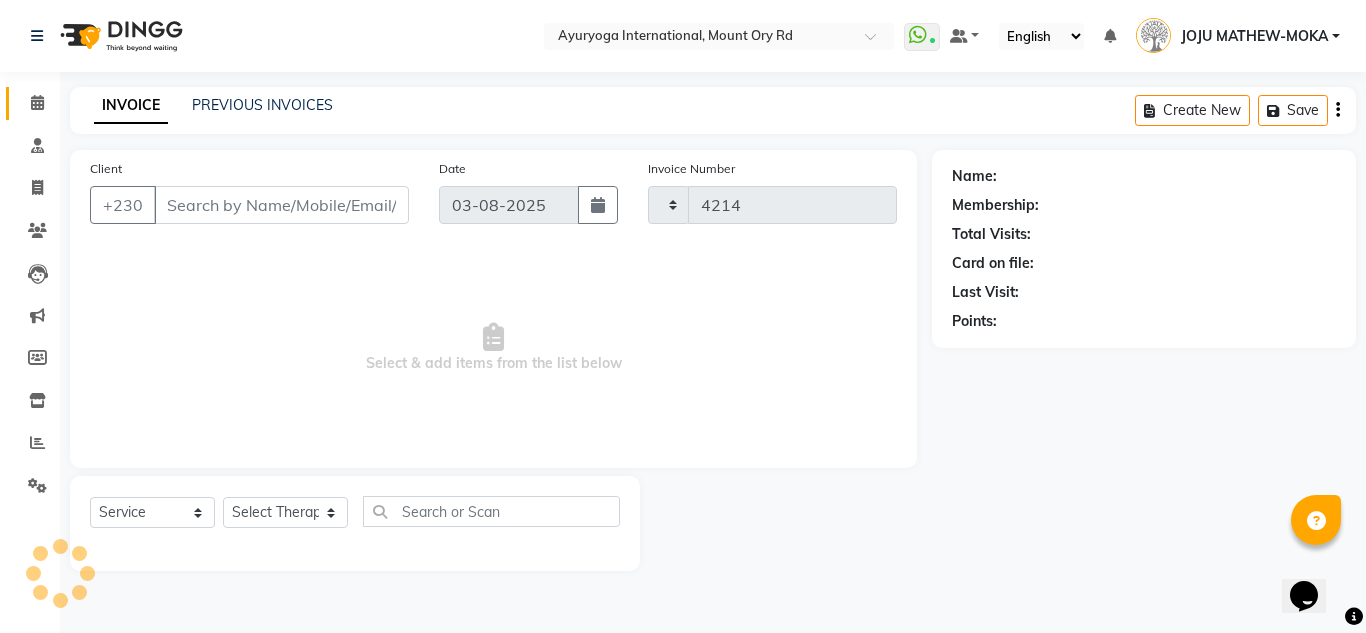 select on "730" 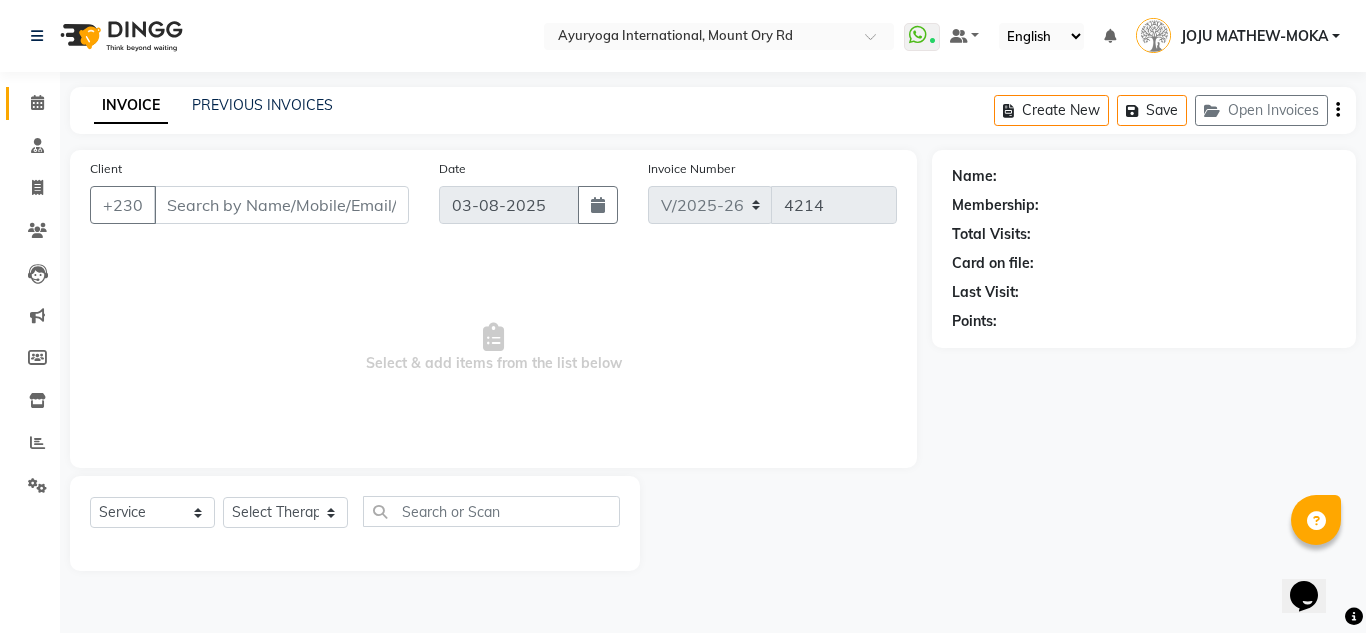 type on "57933244" 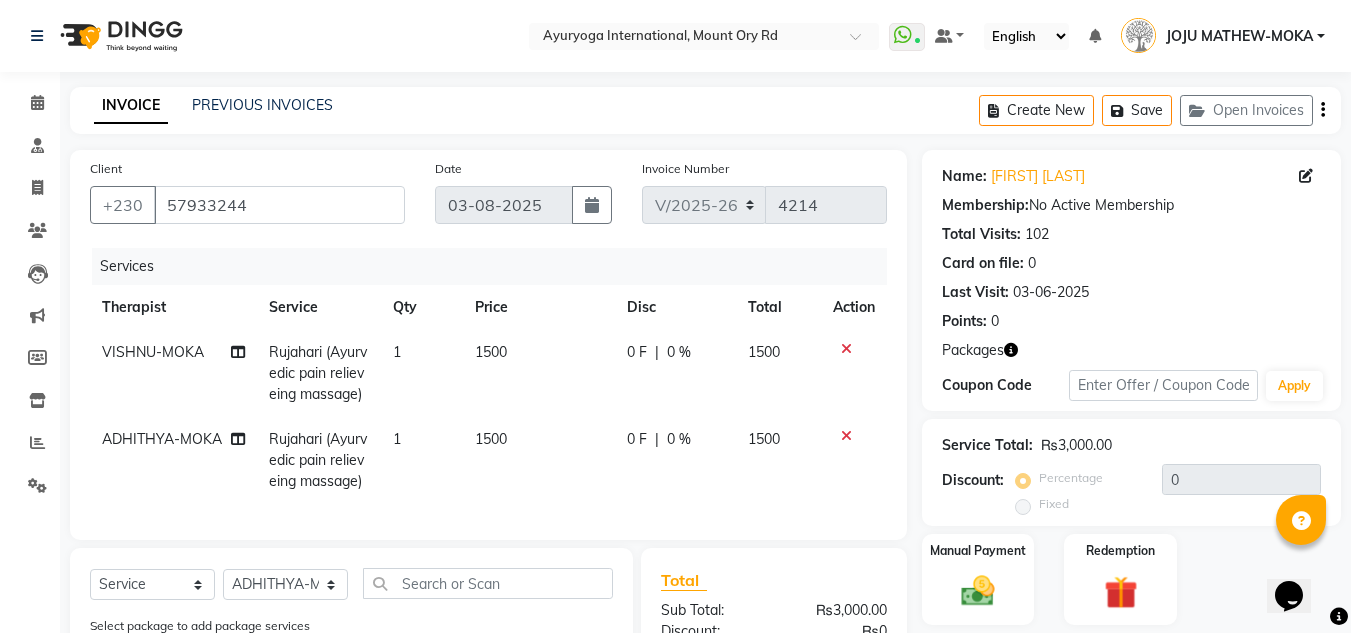 click on "Manual Payment Redemption" 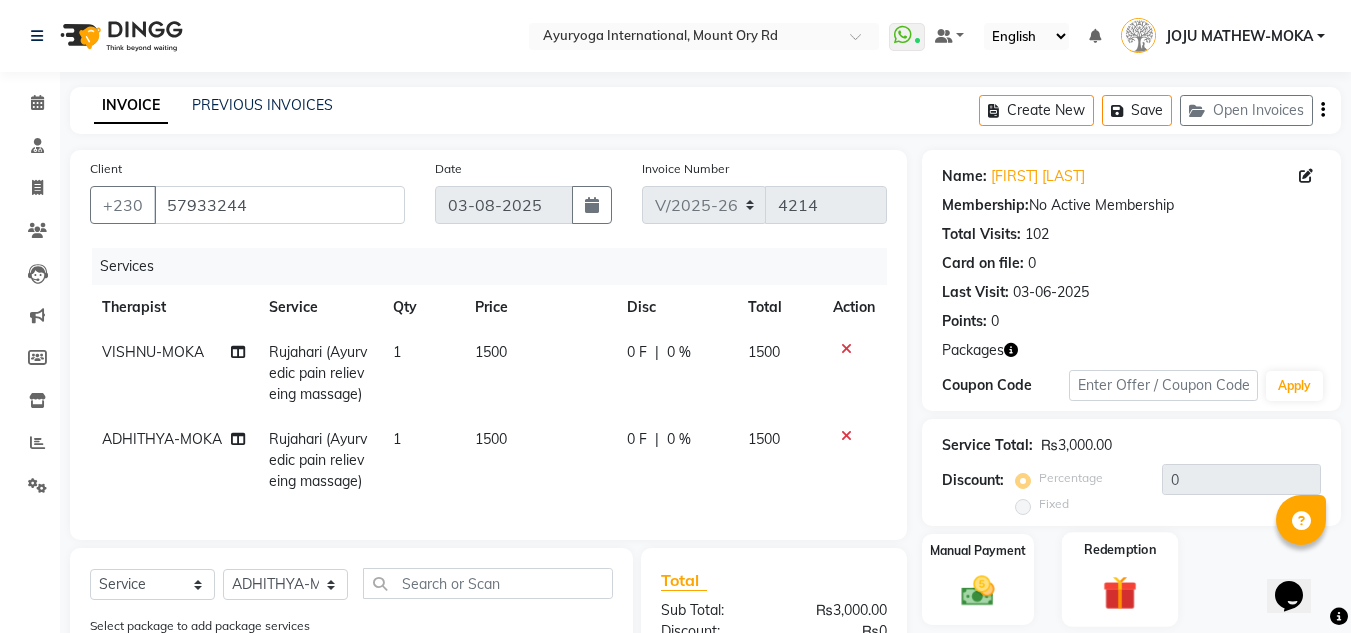 click on "Redemption" 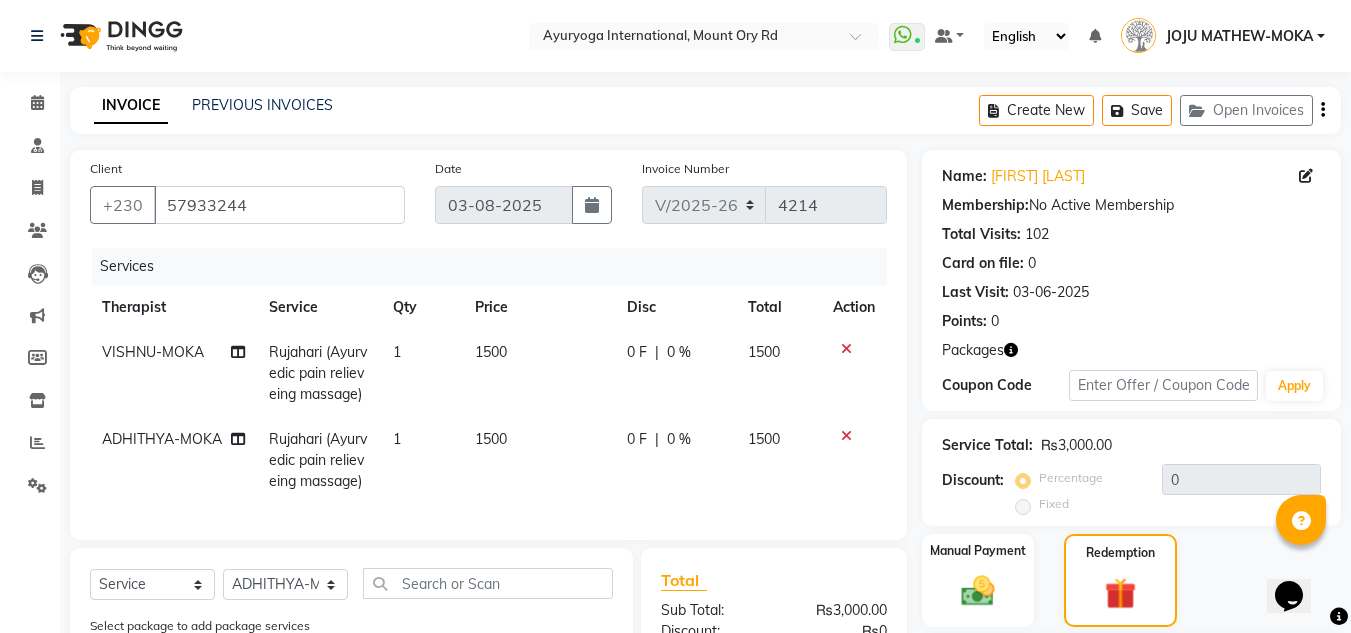 scroll, scrollTop: 300, scrollLeft: 0, axis: vertical 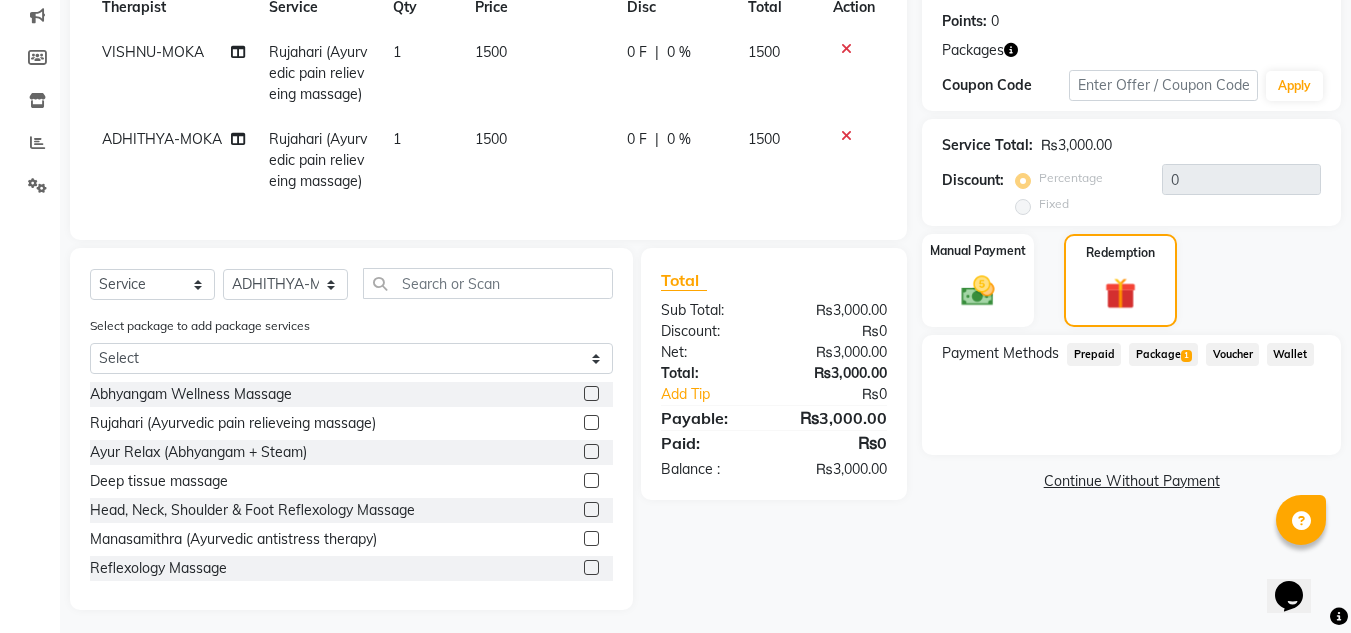 click on "1" 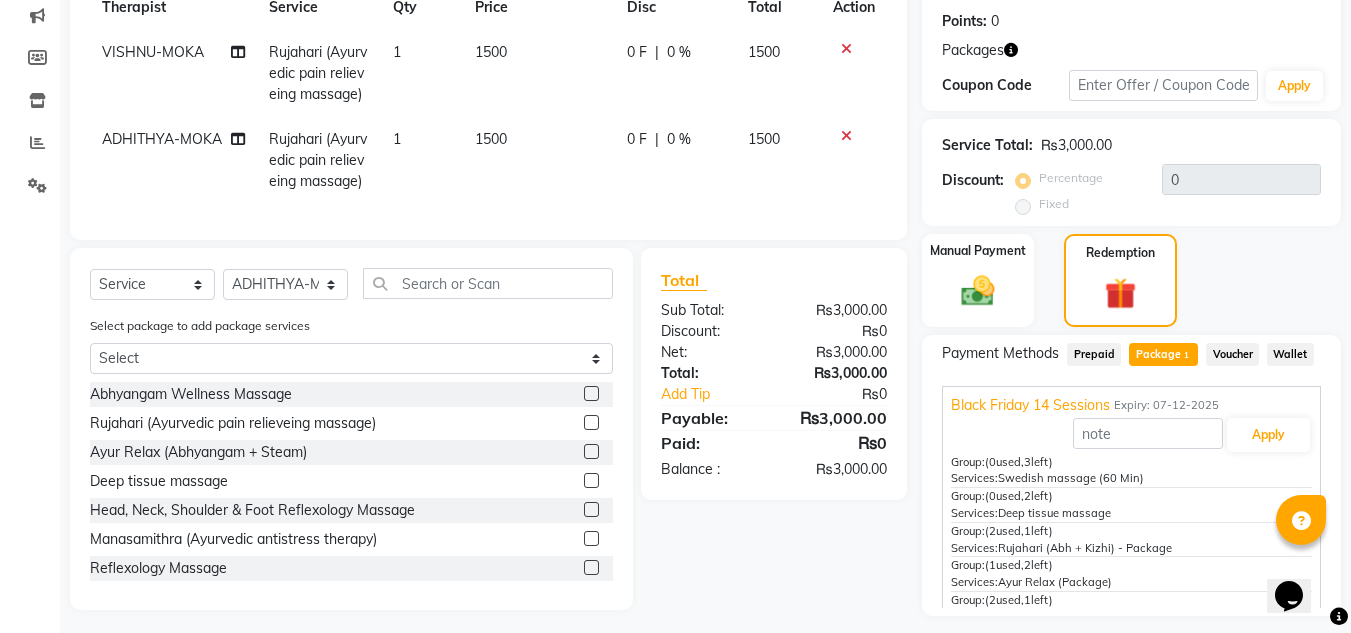 drag, startPoint x: 1119, startPoint y: 513, endPoint x: 1000, endPoint y: 517, distance: 119.06721 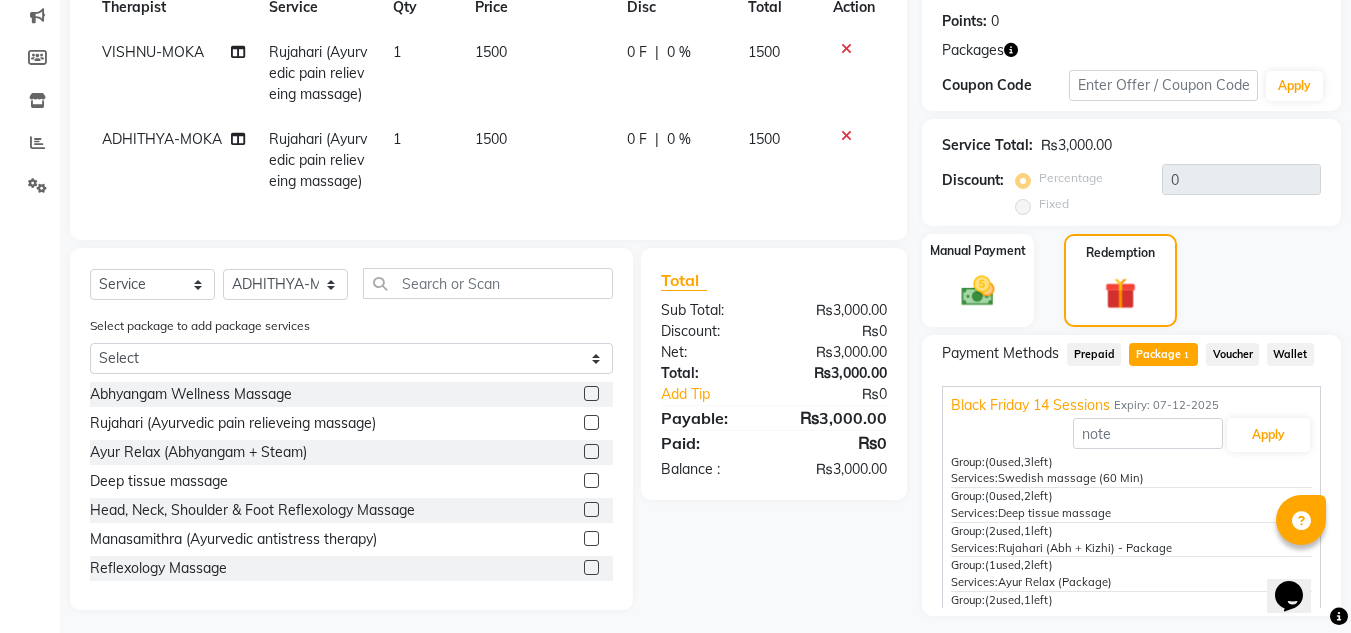 click on "Services:   Deep tissue massage" at bounding box center (1131, 513) 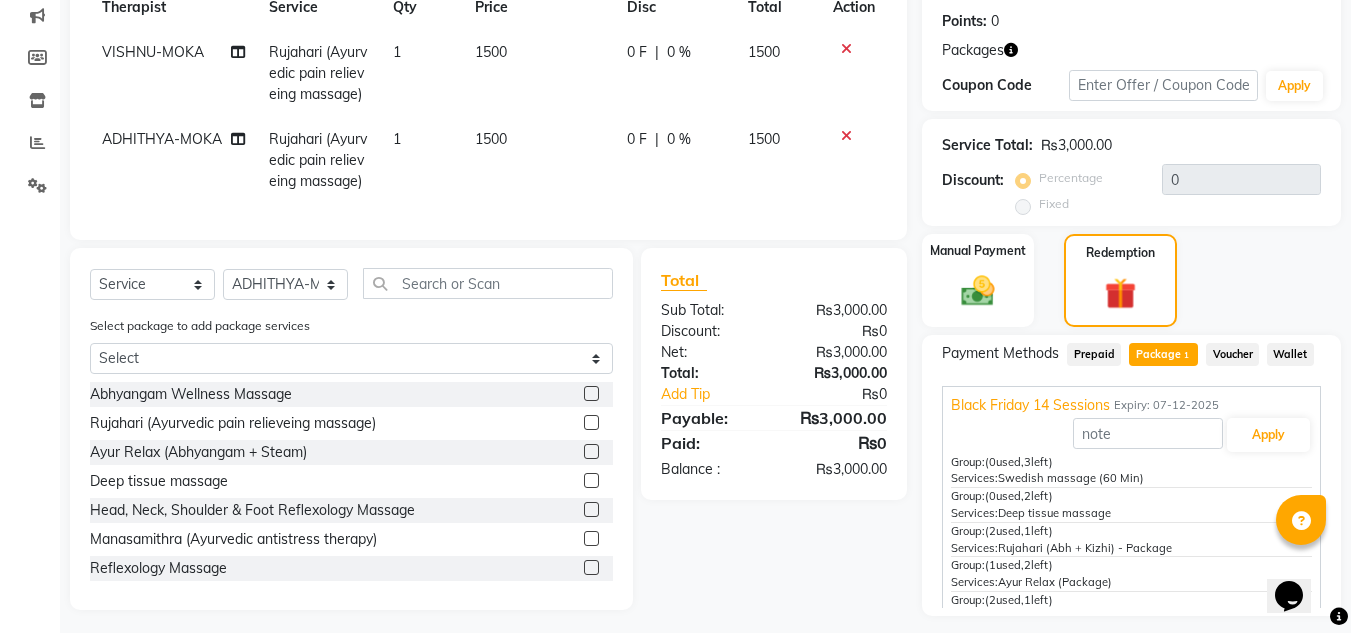 scroll, scrollTop: 100, scrollLeft: 0, axis: vertical 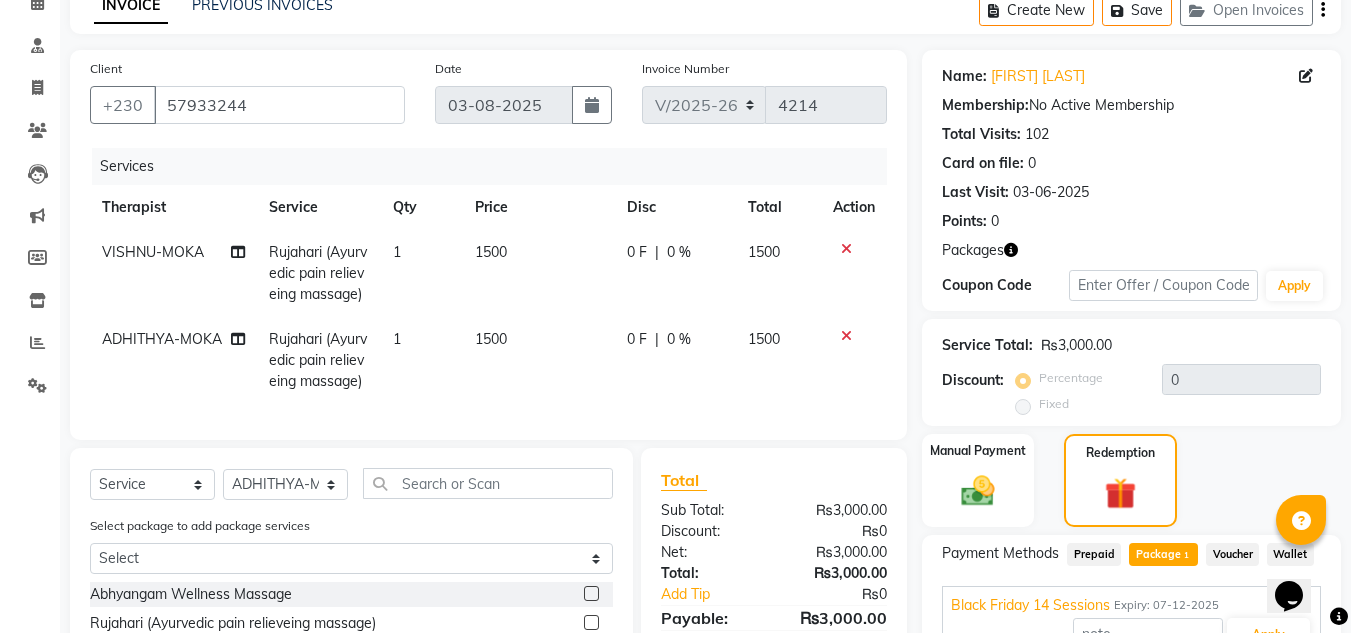 click on "Rujahari (Ayurvedic pain relieveing massage)" 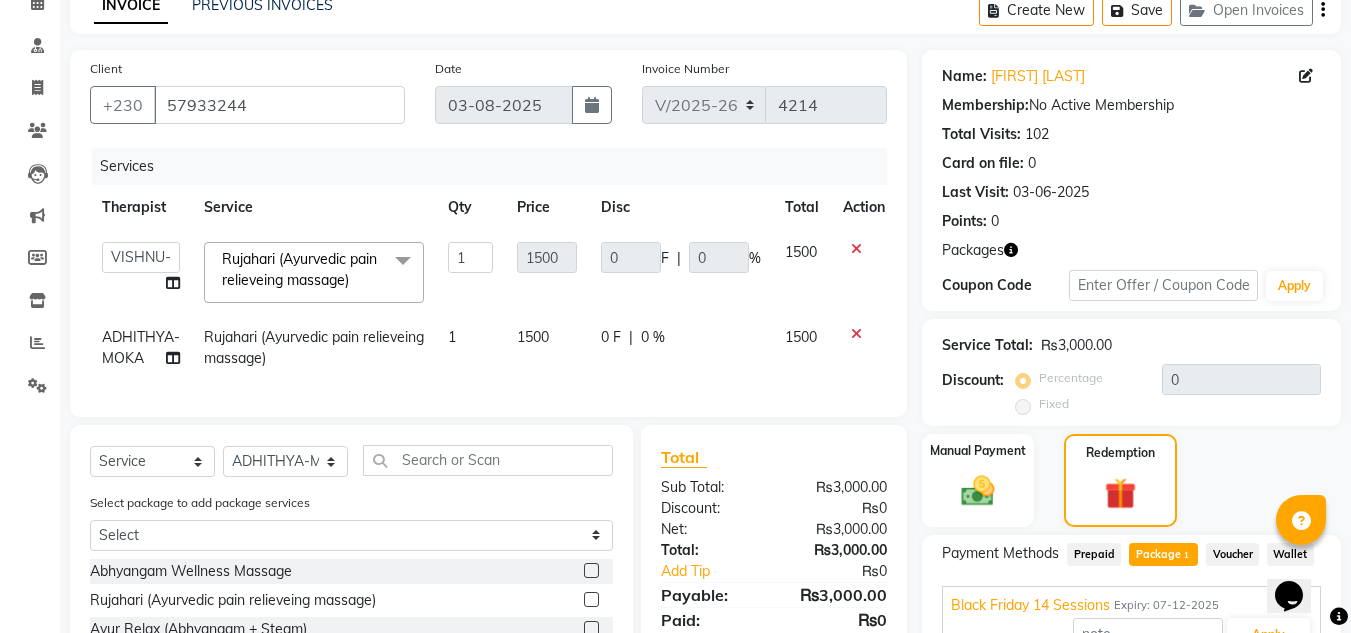 click on "Rujahari (Ayurvedic pain relieveing massage)" 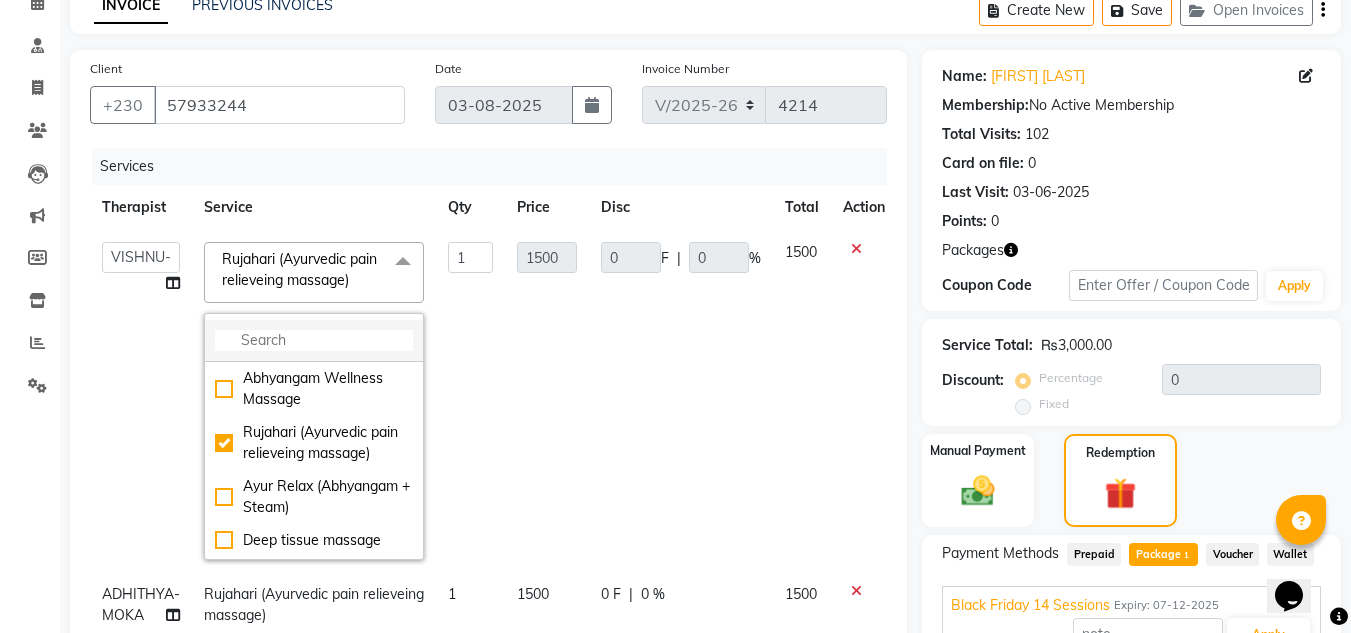 click 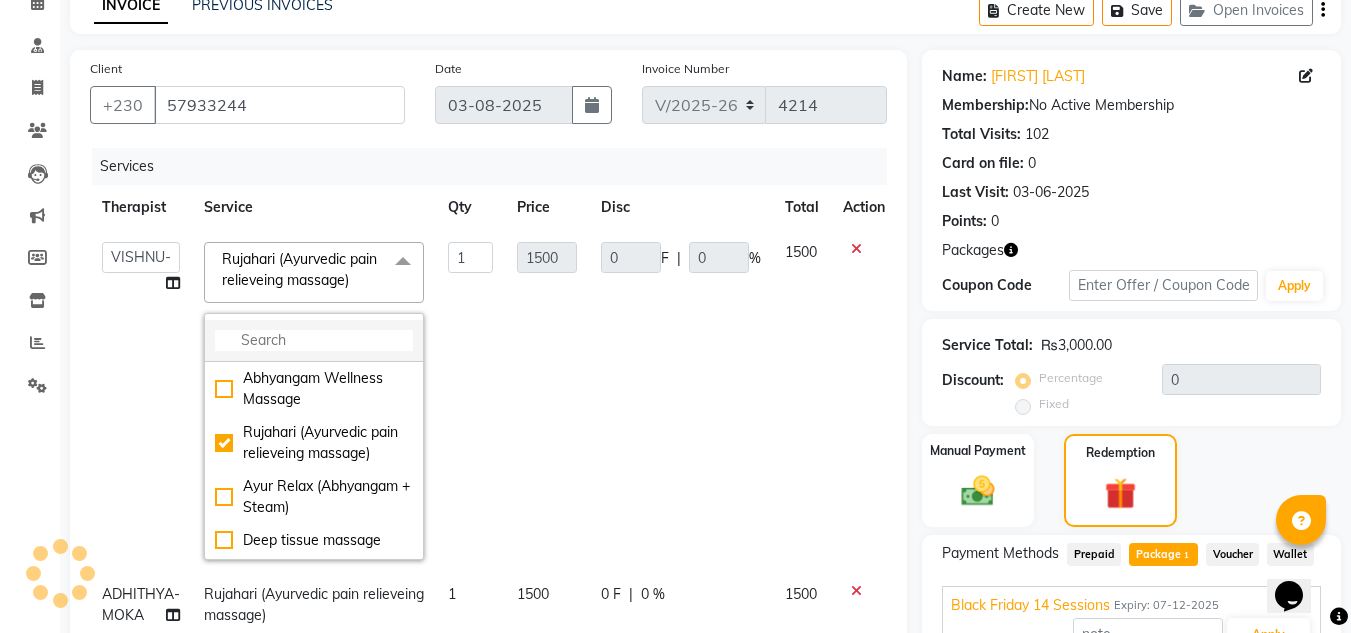 paste on "Deep tissue massage" 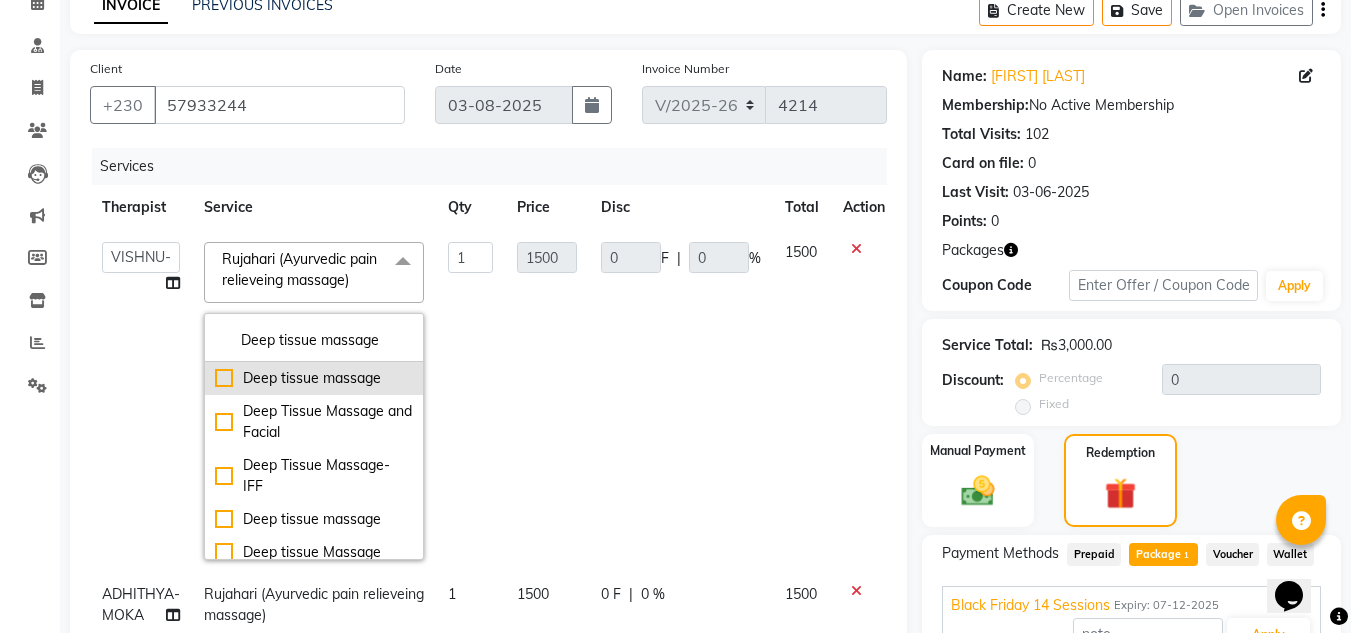 type on "Deep tissue massage" 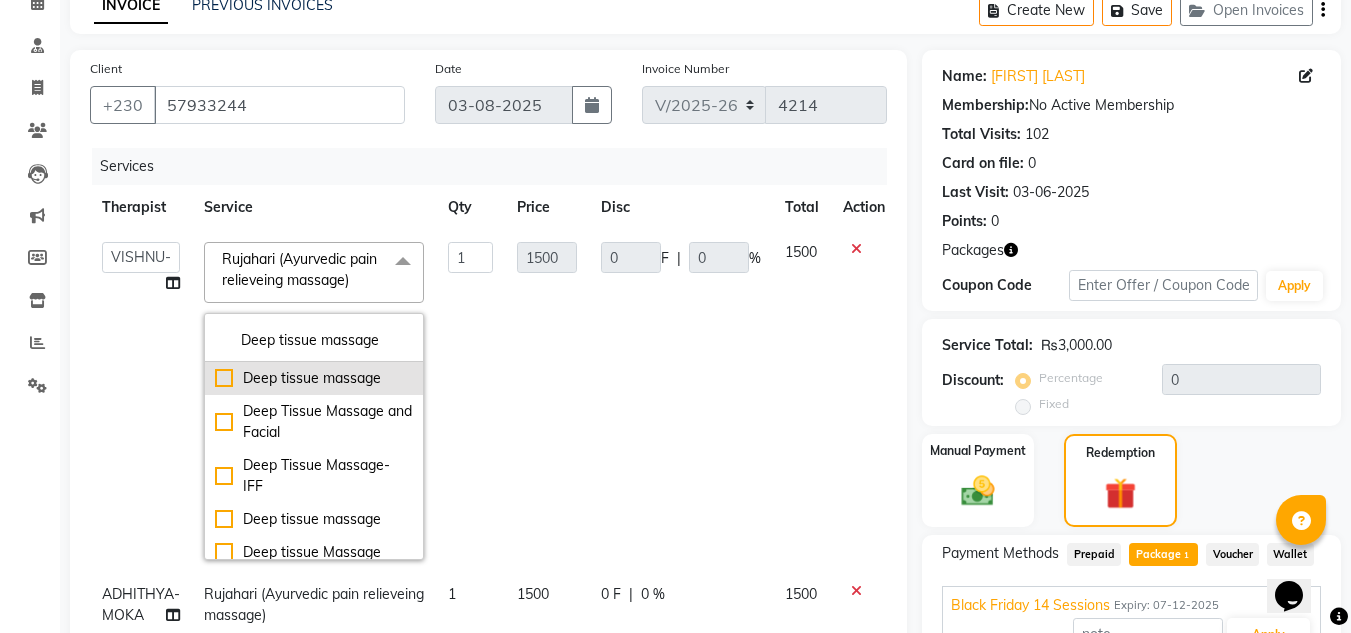 click on "Deep tissue massage" 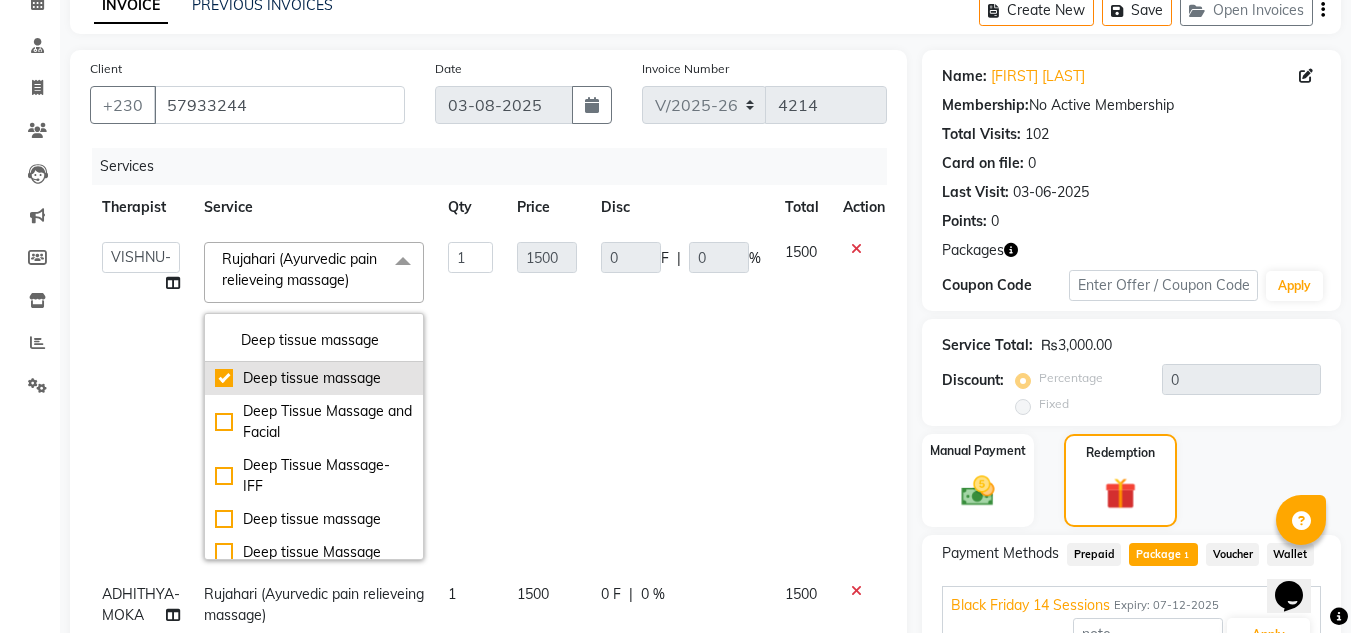 checkbox on "true" 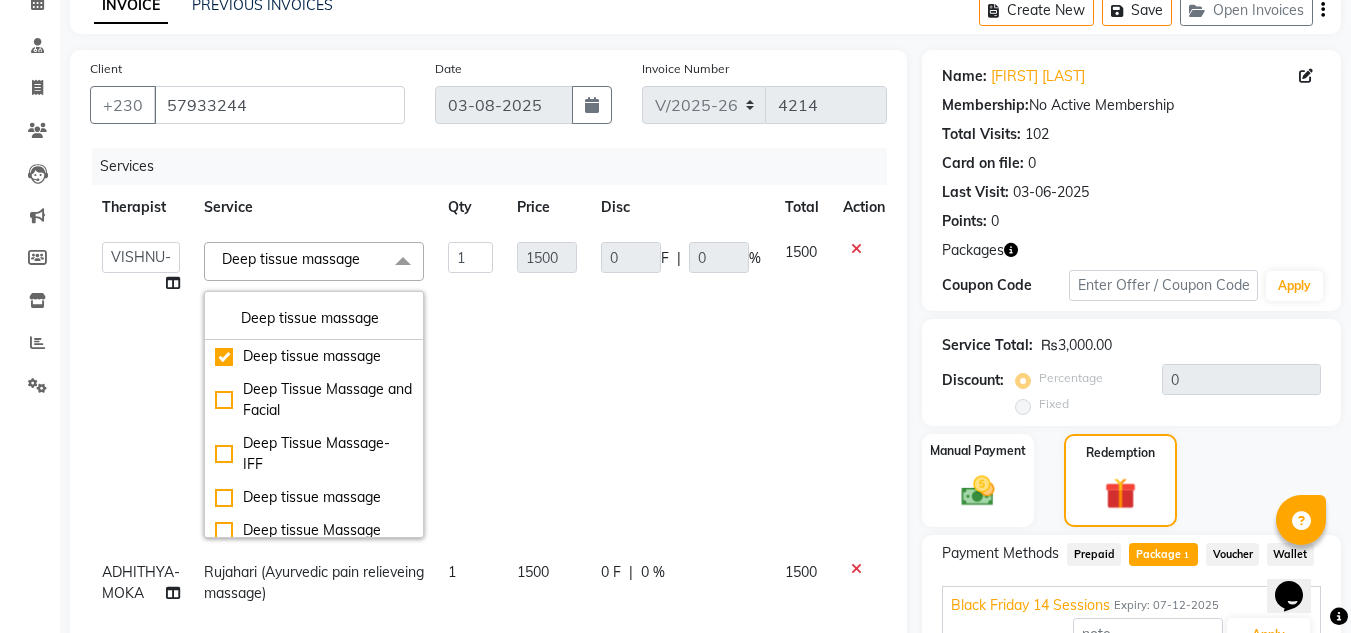 click on "0 F | 0 %" 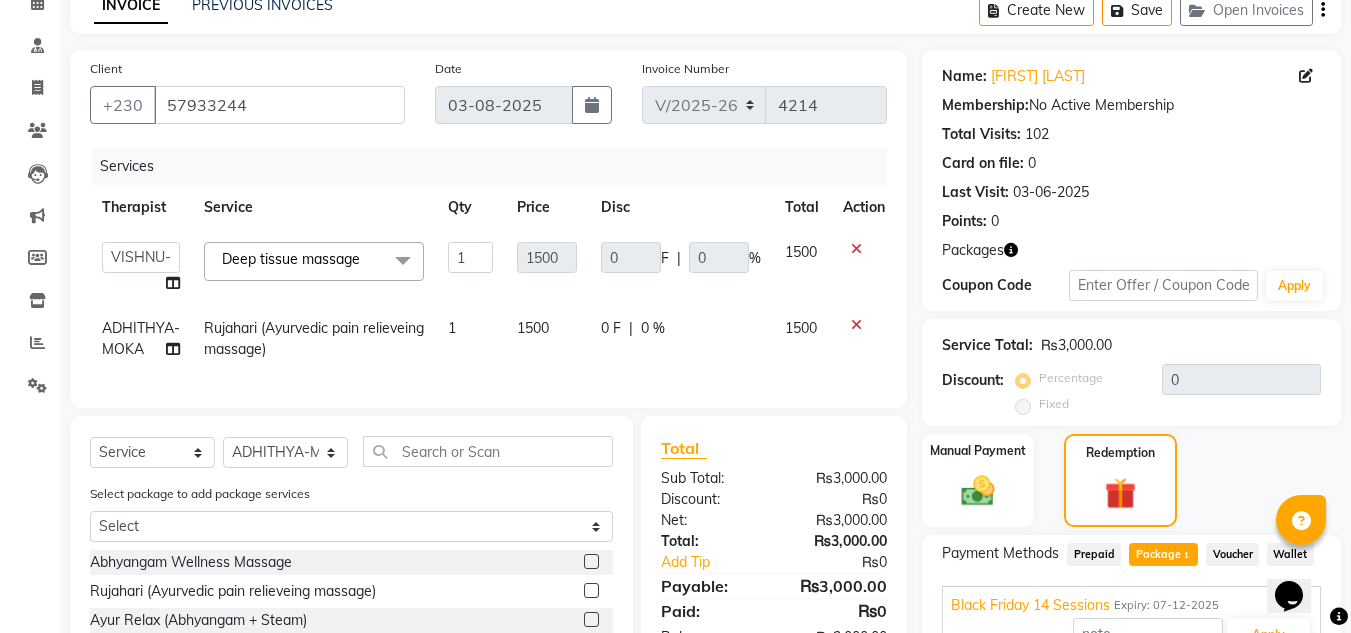 click on "Rujahari (Ayurvedic pain relieveing massage)" 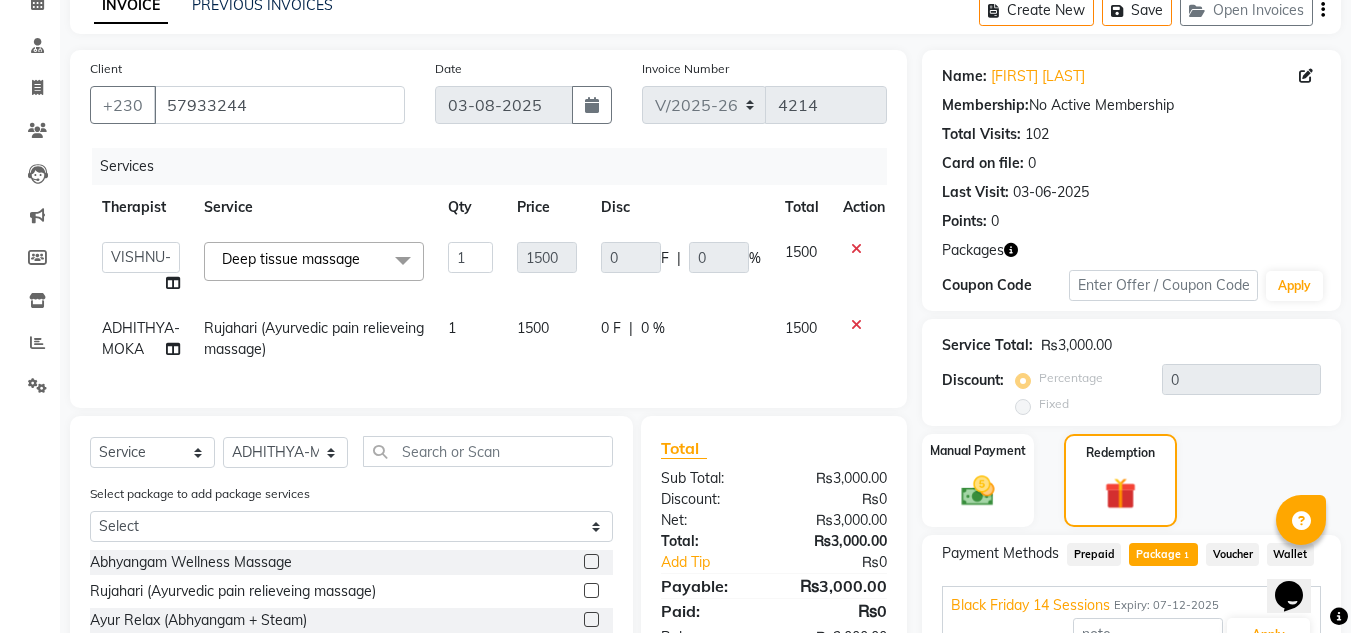 select on "60459" 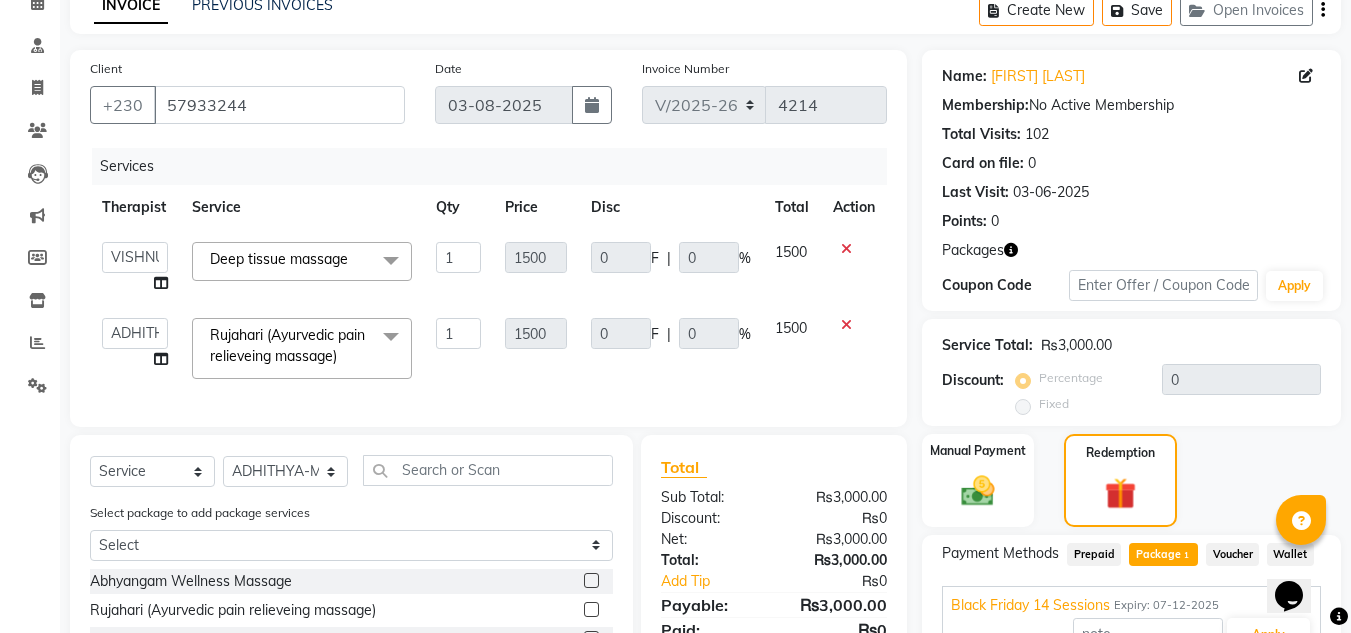 click on "Rujahari (Ayurvedic pain relieveing massage)" 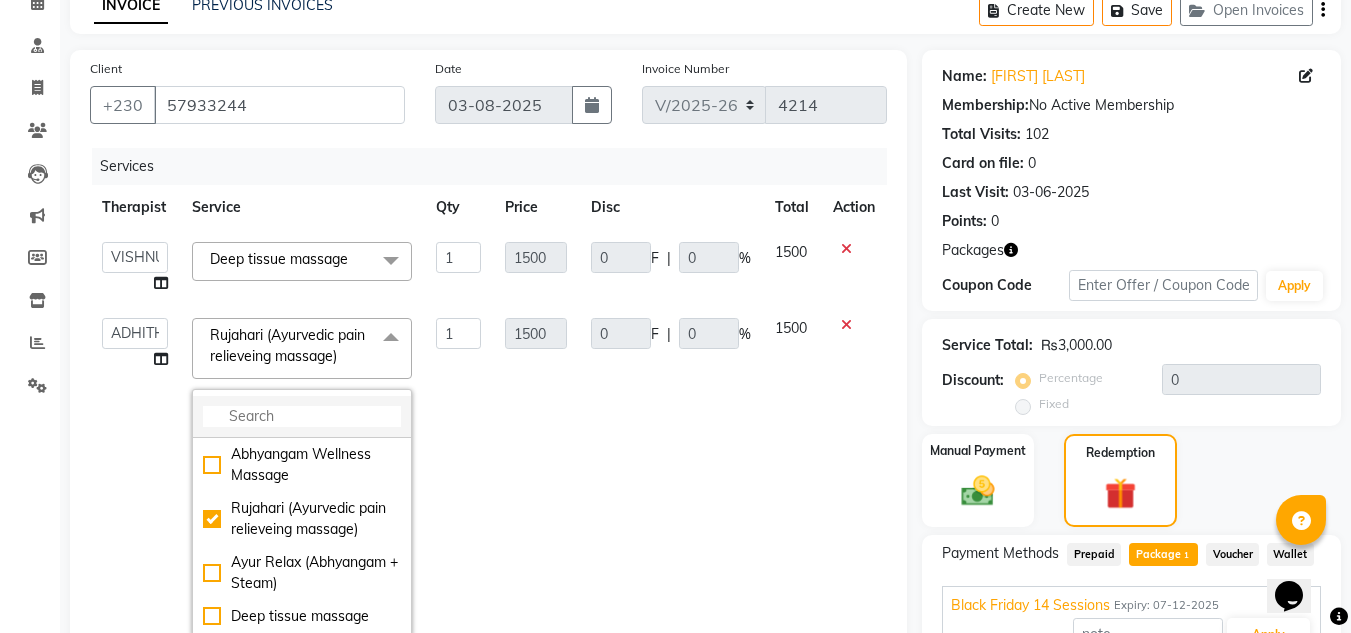 click 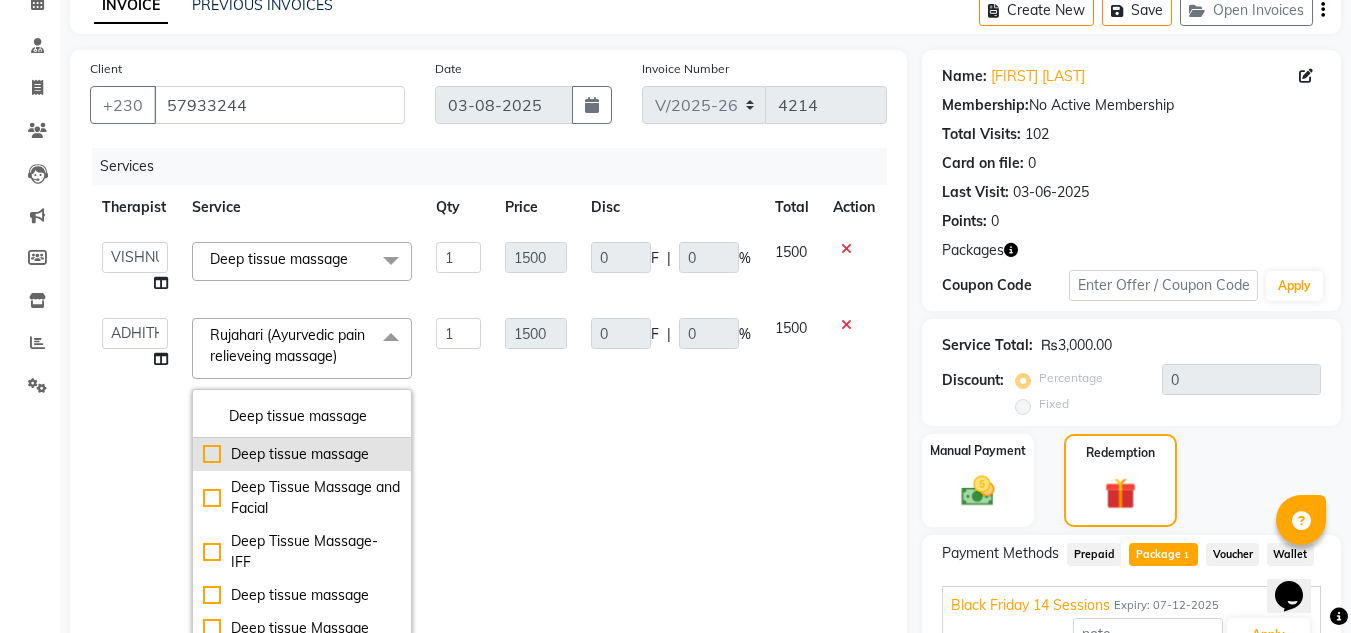 type on "Deep tissue massage" 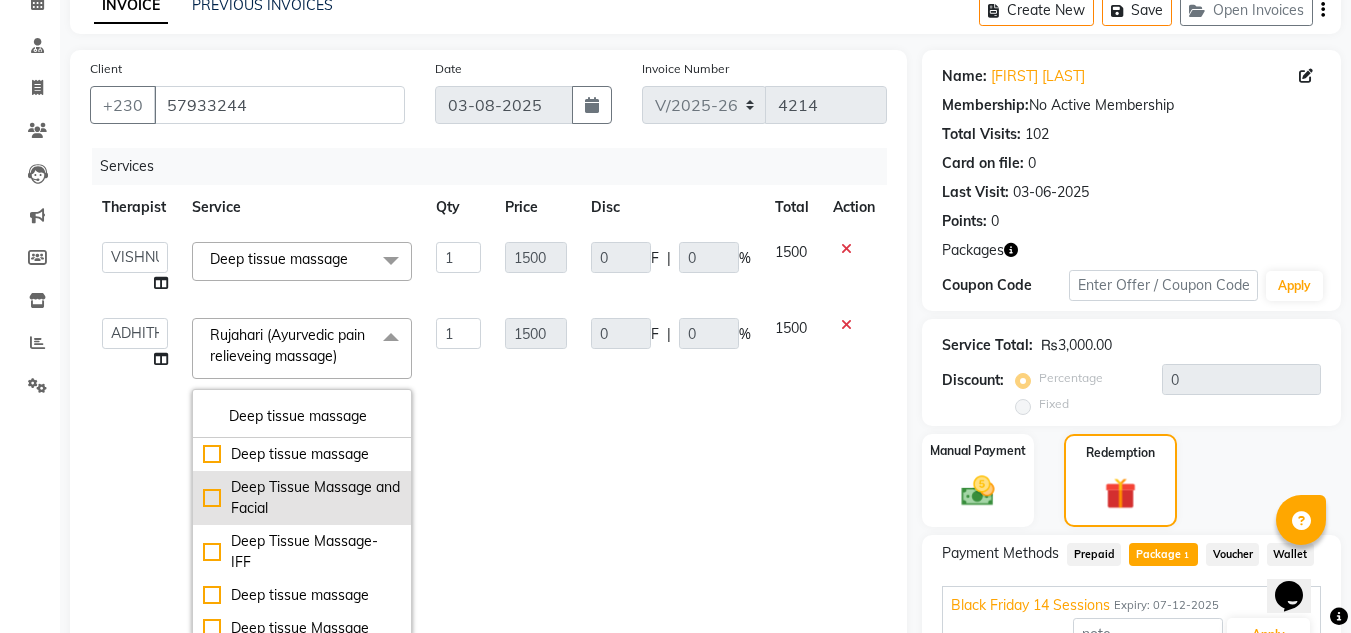 click on "Deep tissue massage" 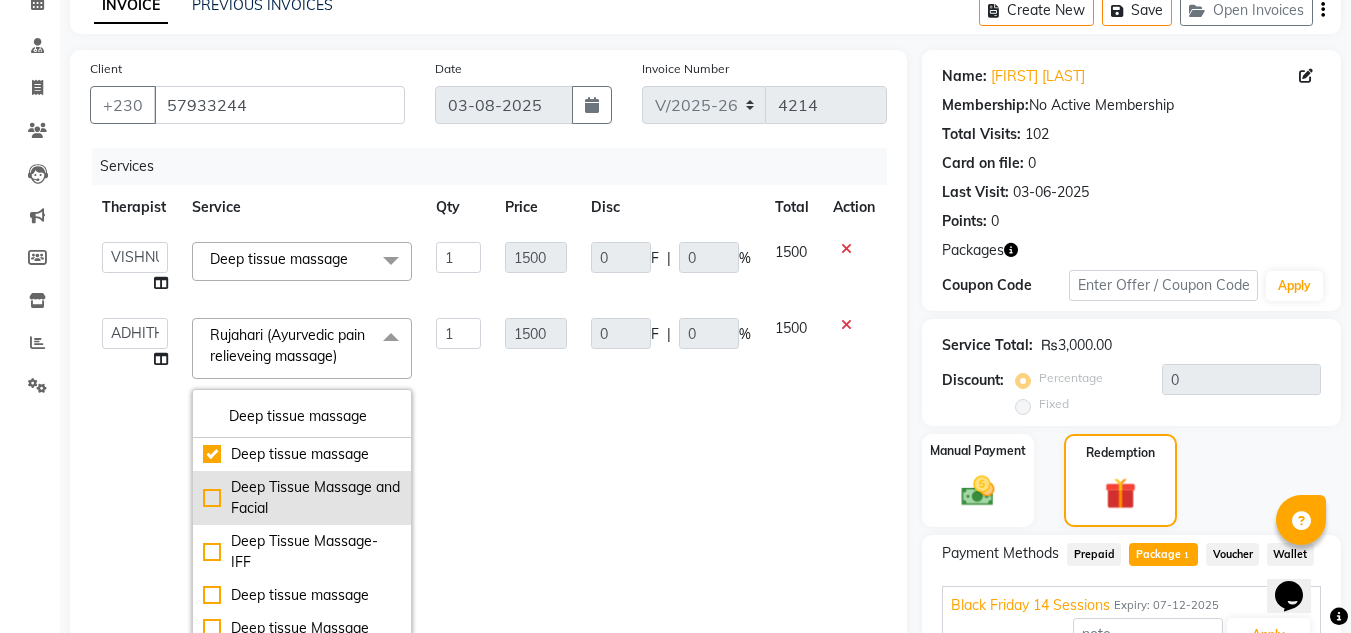 checkbox on "true" 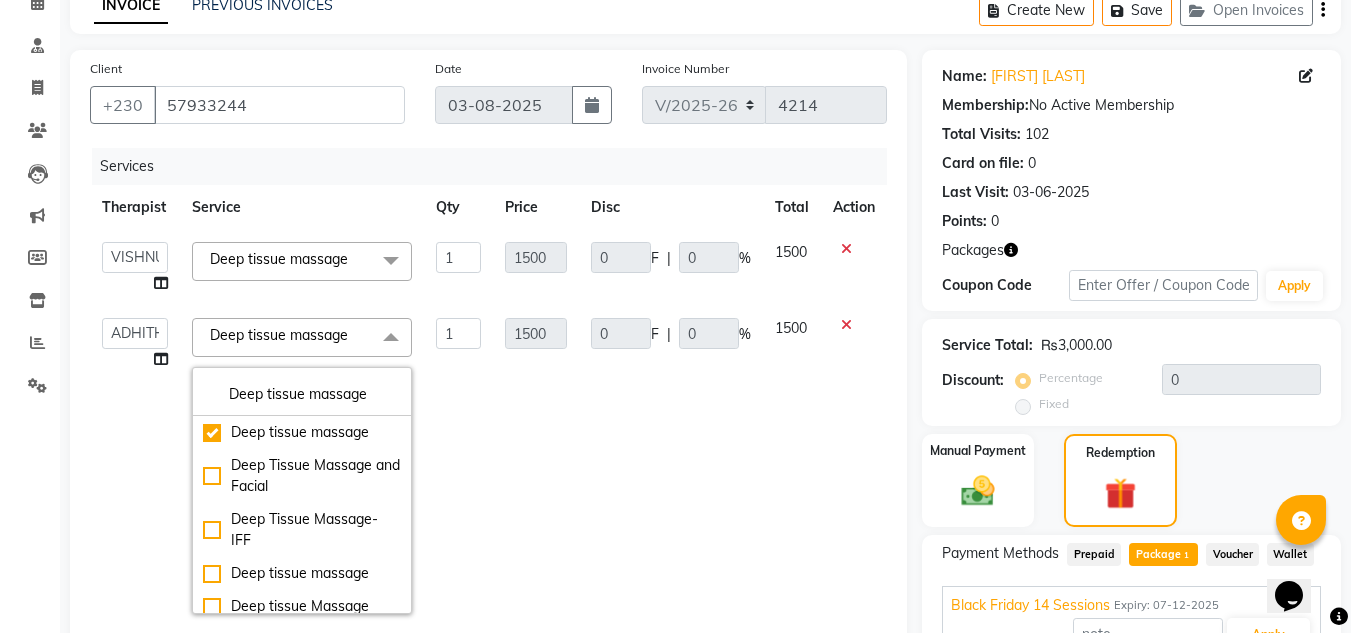click on "0 F | 0 %" 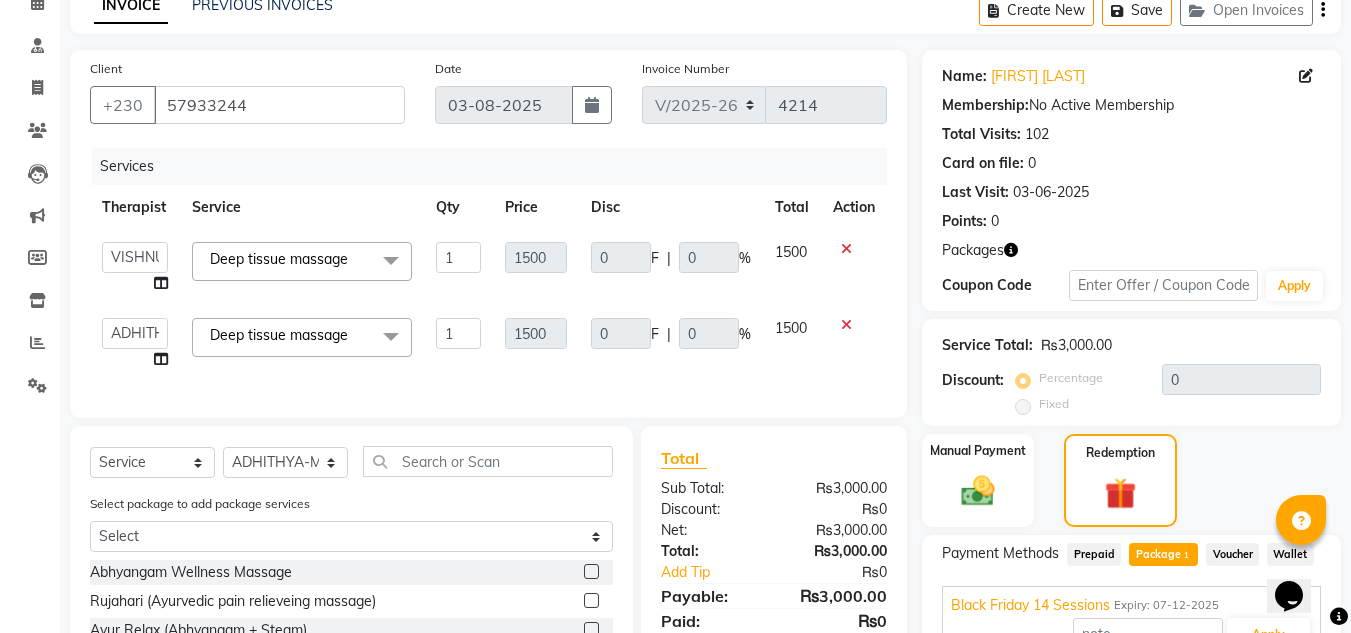 scroll, scrollTop: 300, scrollLeft: 0, axis: vertical 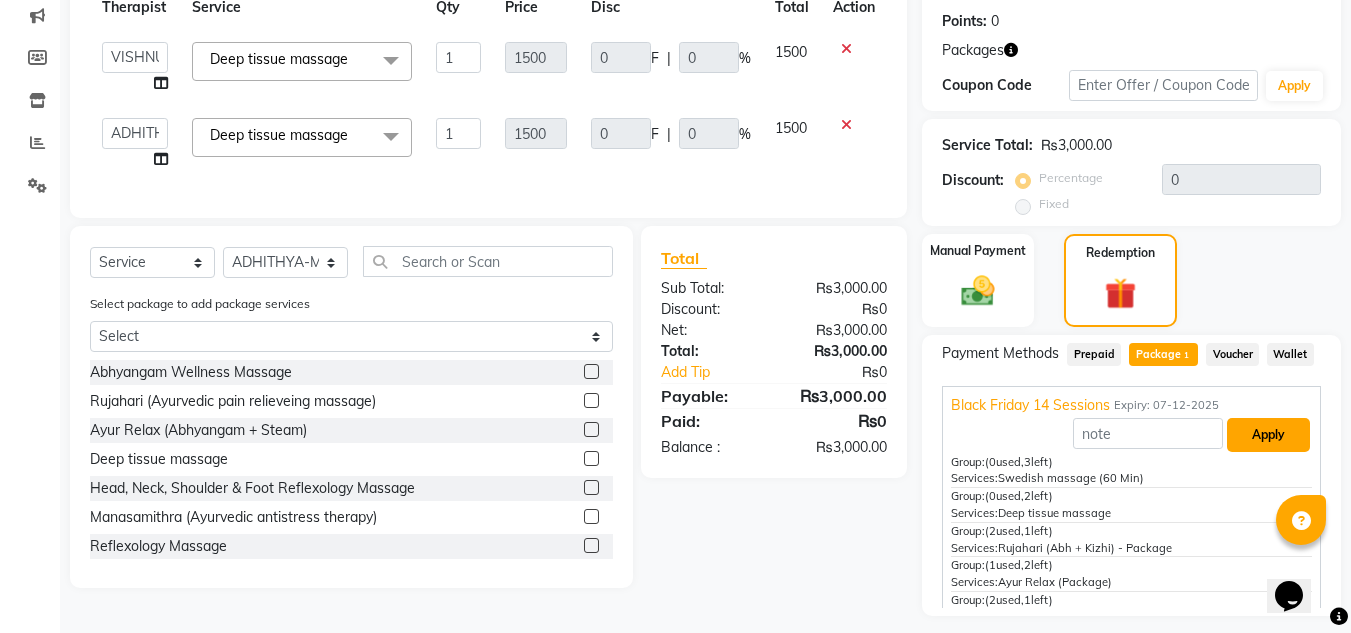 click on "Apply" at bounding box center (1268, 435) 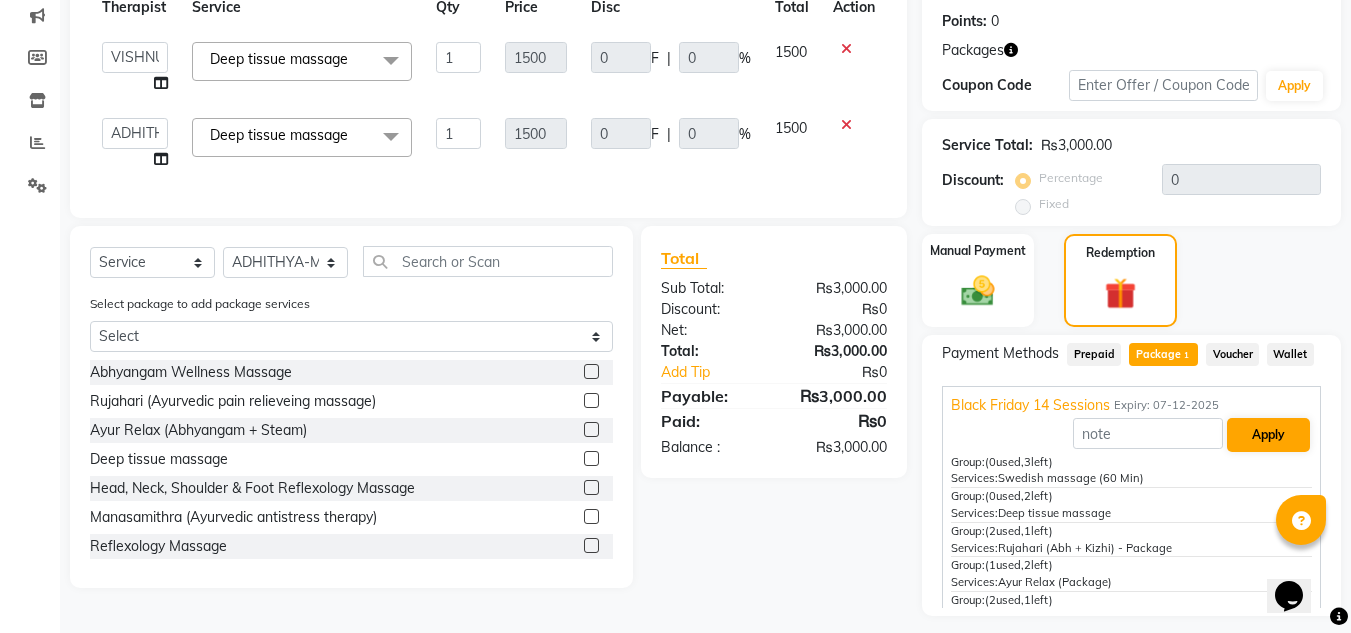 type on "544.05" 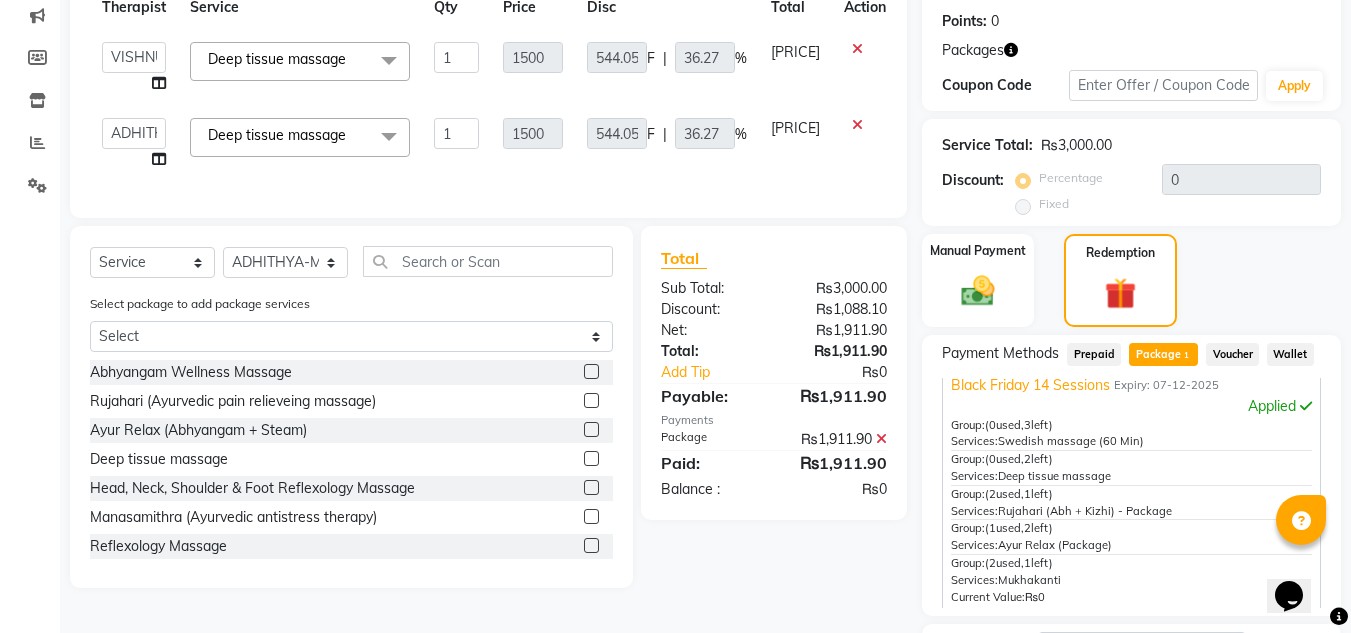 scroll, scrollTop: 26, scrollLeft: 0, axis: vertical 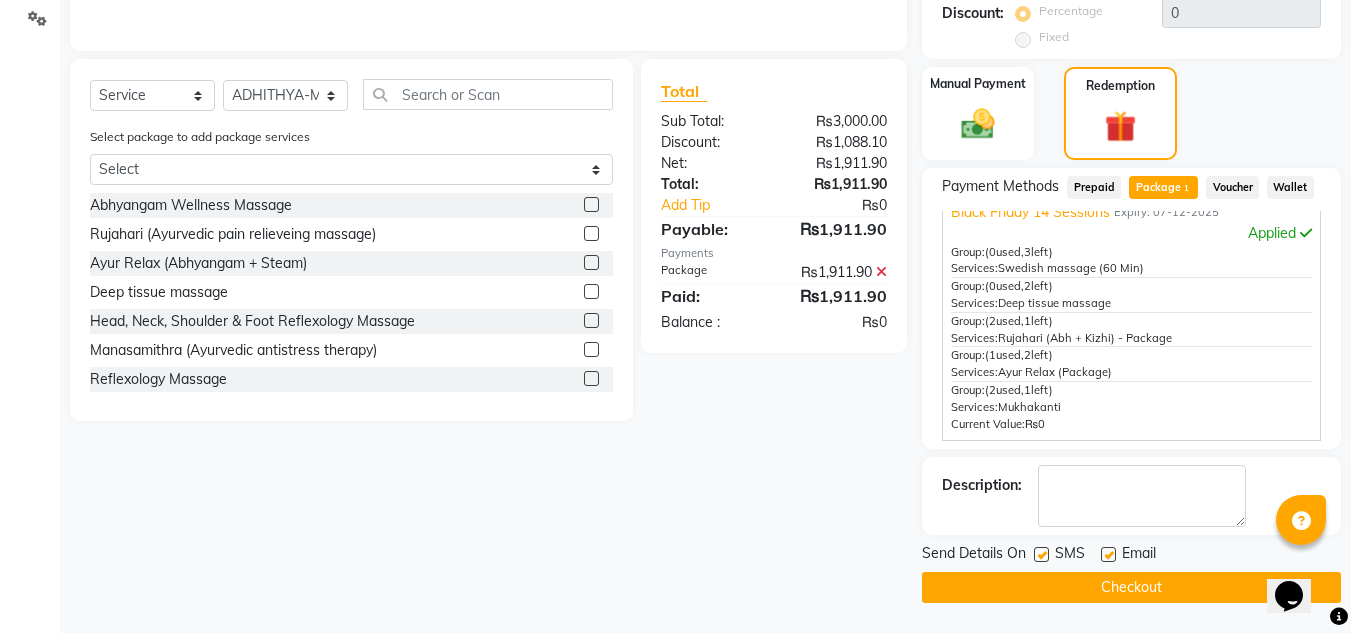 click on "Checkout" 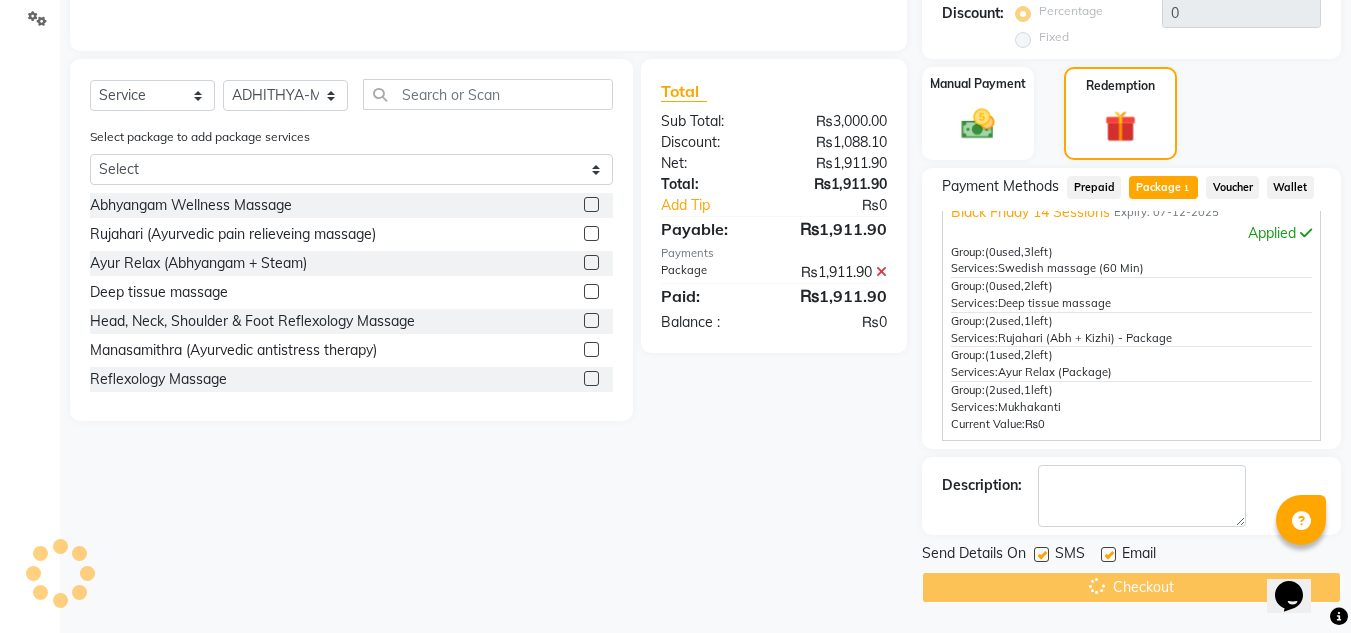 scroll, scrollTop: 0, scrollLeft: 0, axis: both 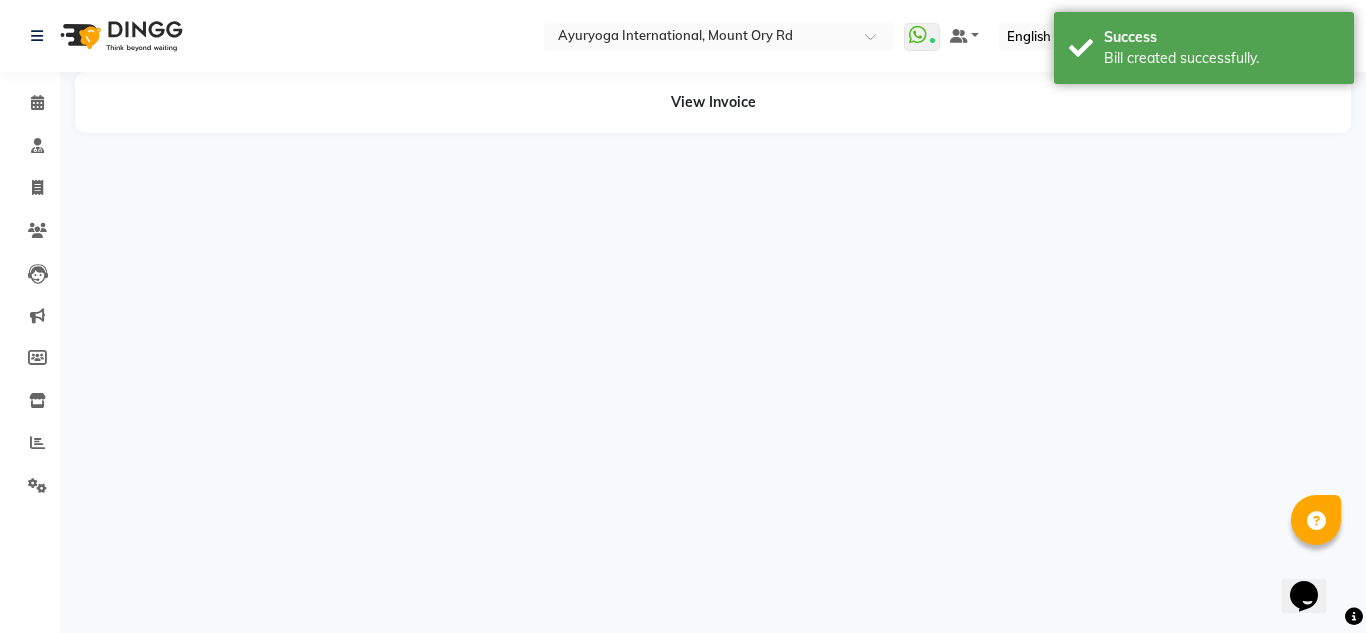 click on "Calendar" 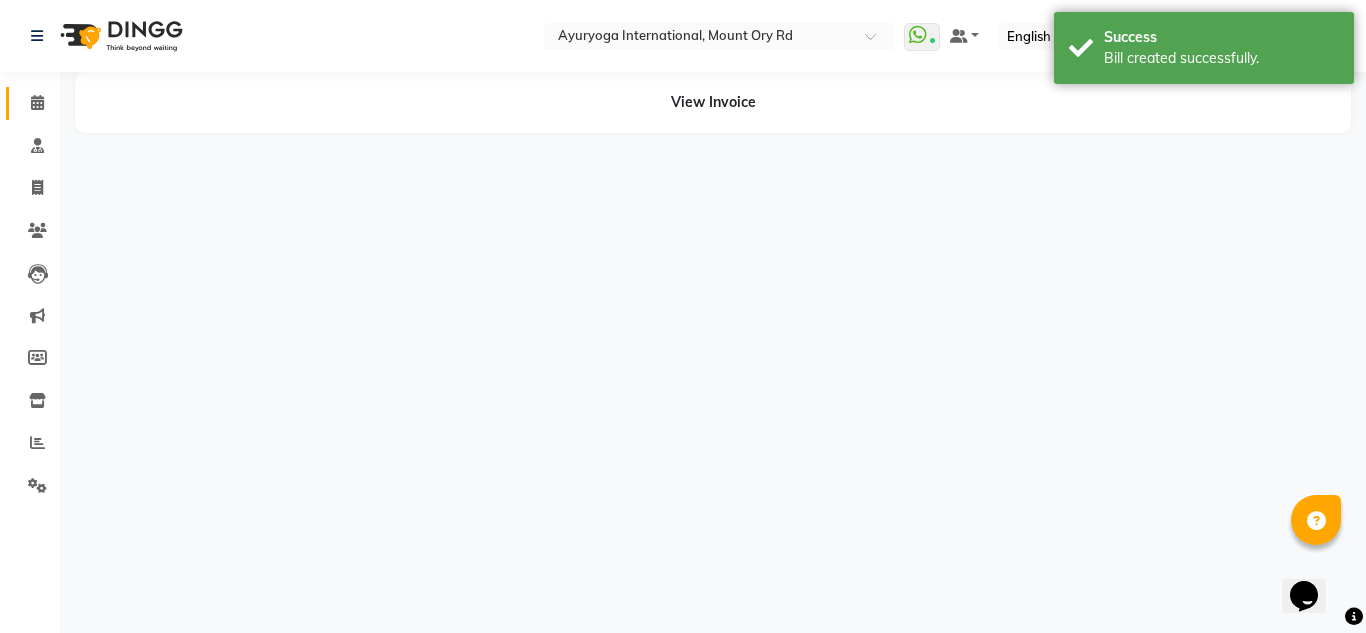 click 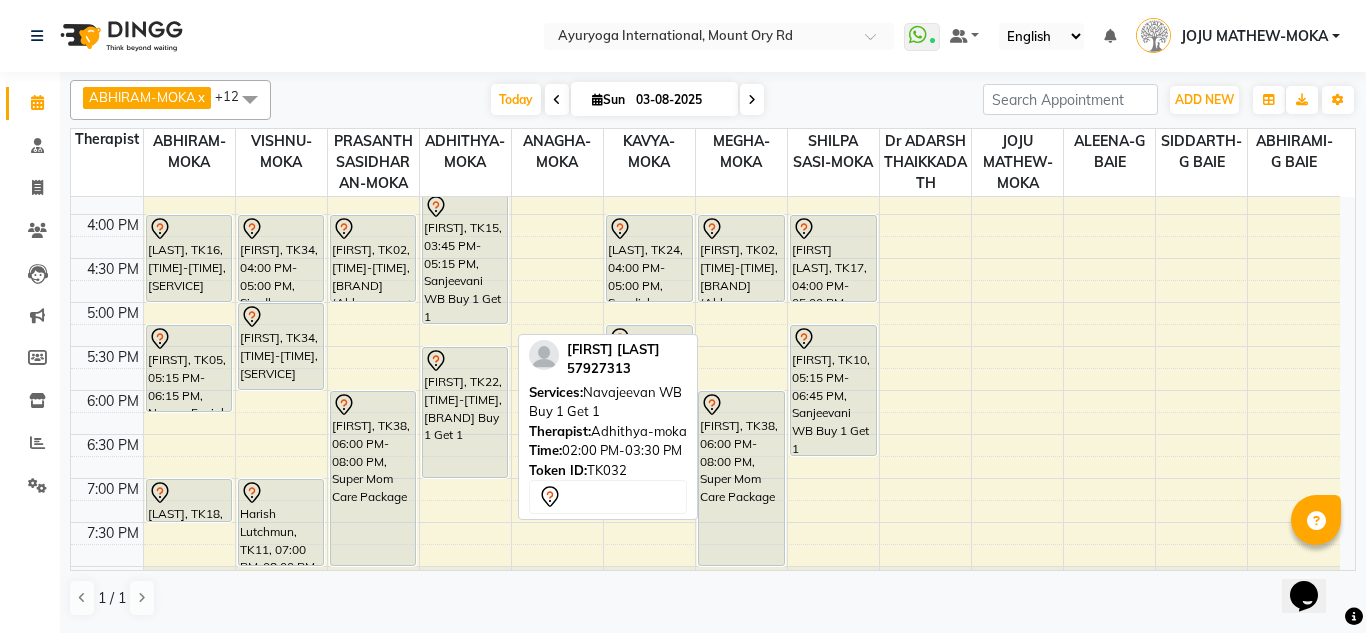 scroll, scrollTop: 800, scrollLeft: 0, axis: vertical 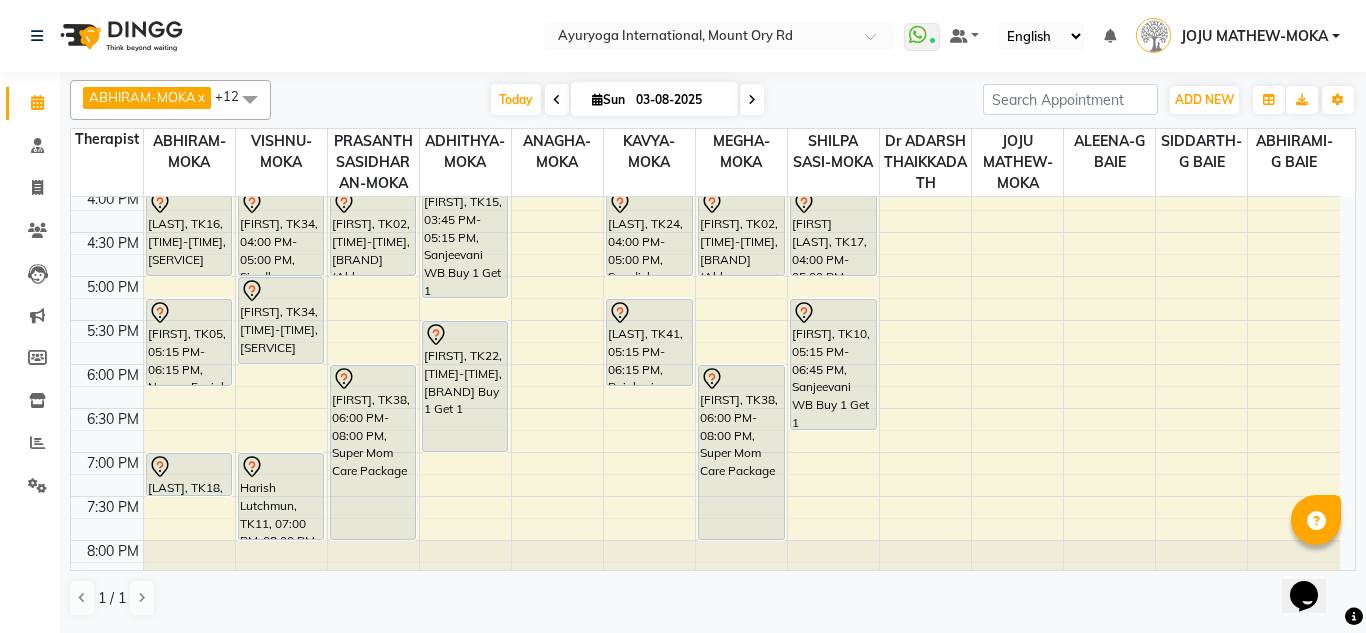 click at bounding box center (752, 99) 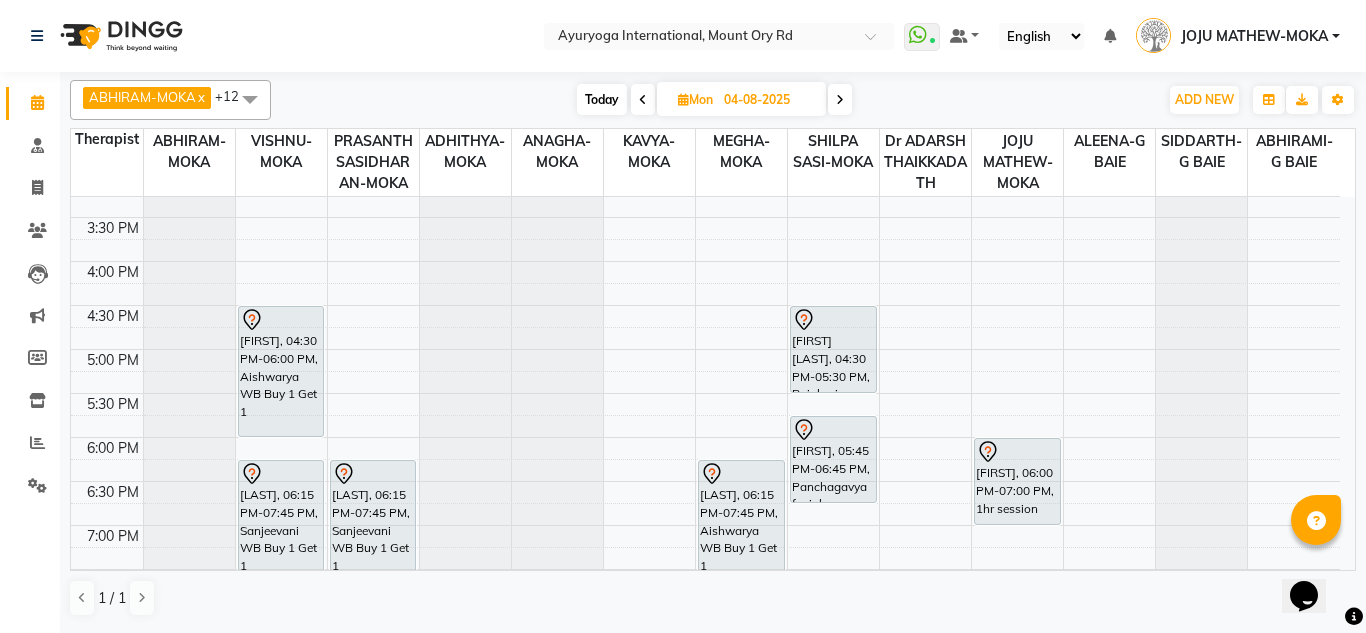 scroll, scrollTop: 858, scrollLeft: 0, axis: vertical 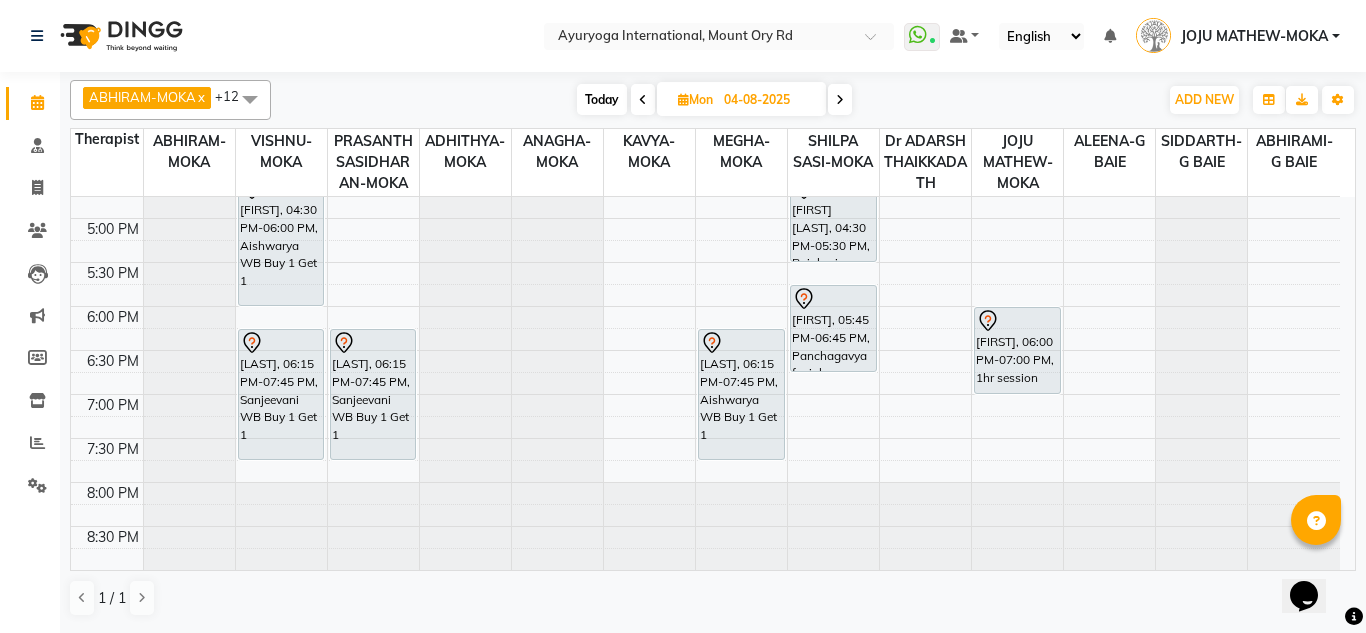 click on "Today" at bounding box center (602, 99) 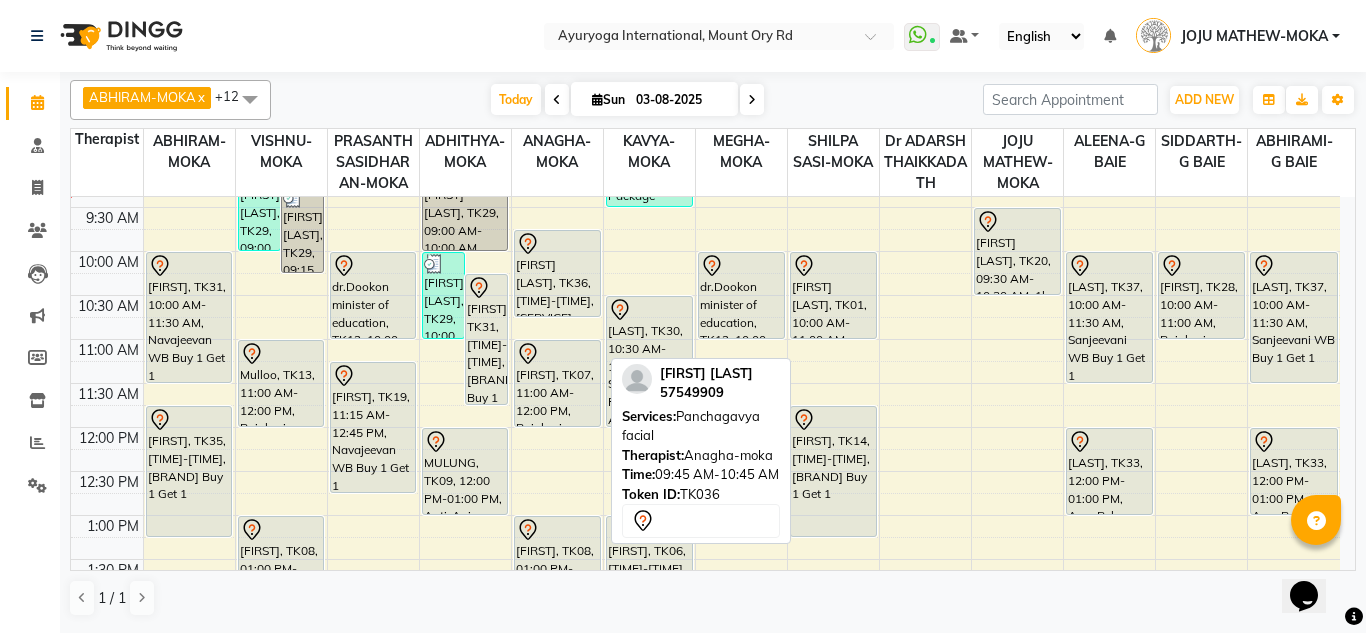 scroll, scrollTop: 258, scrollLeft: 0, axis: vertical 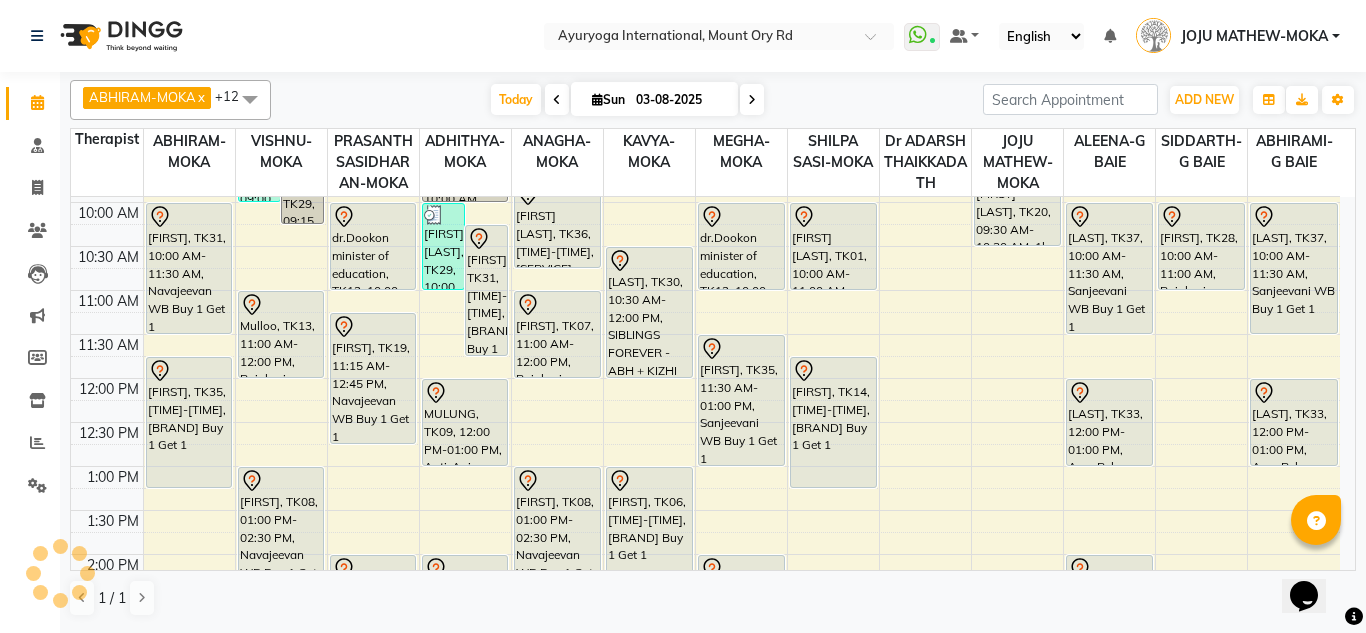 click on "03-08-2025" at bounding box center [680, 100] 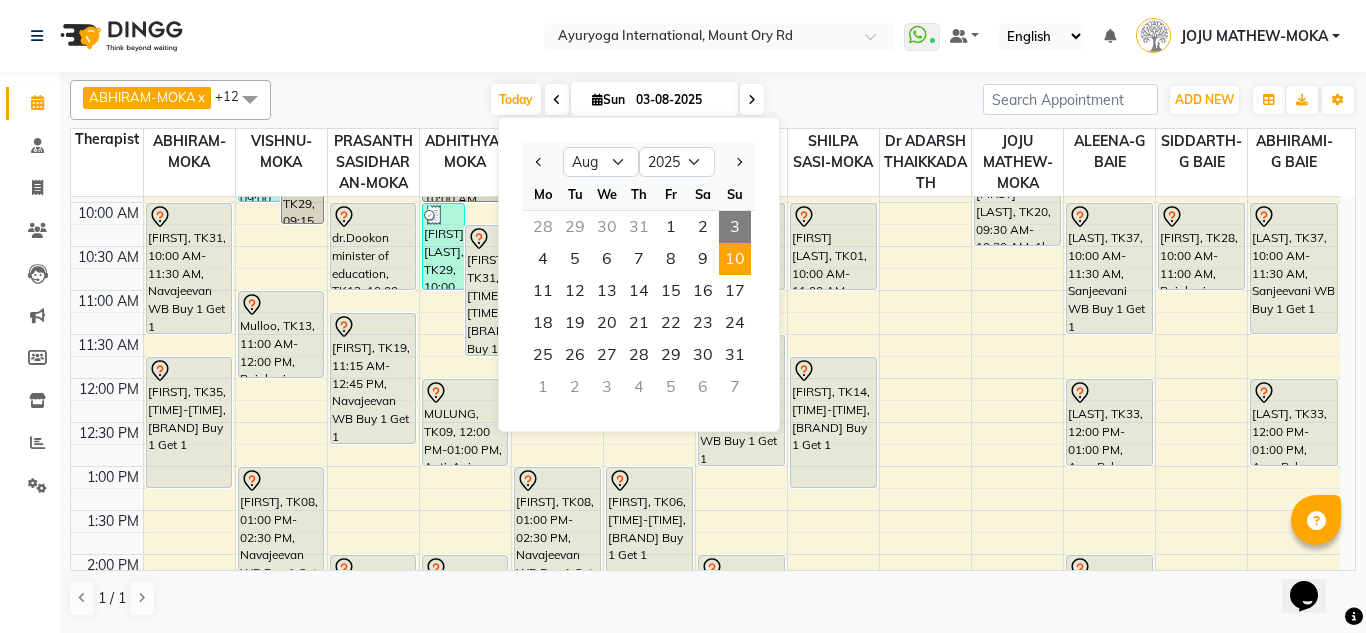 click on "10" at bounding box center (735, 259) 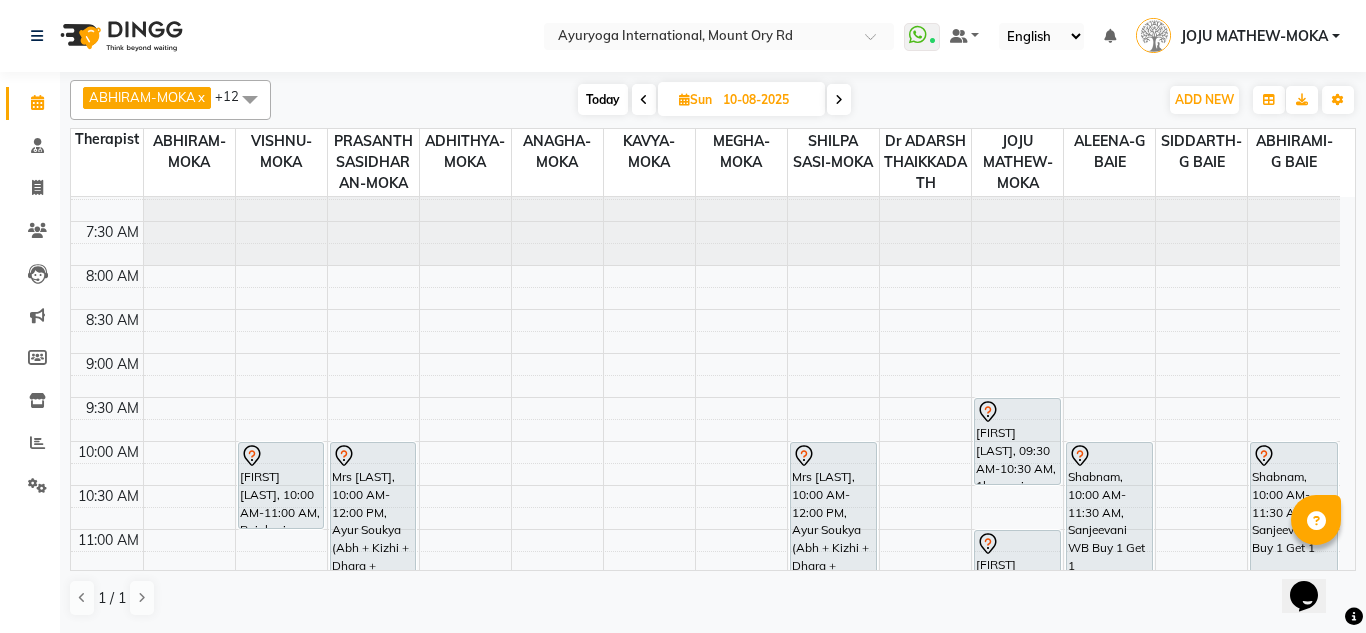 scroll, scrollTop: 0, scrollLeft: 0, axis: both 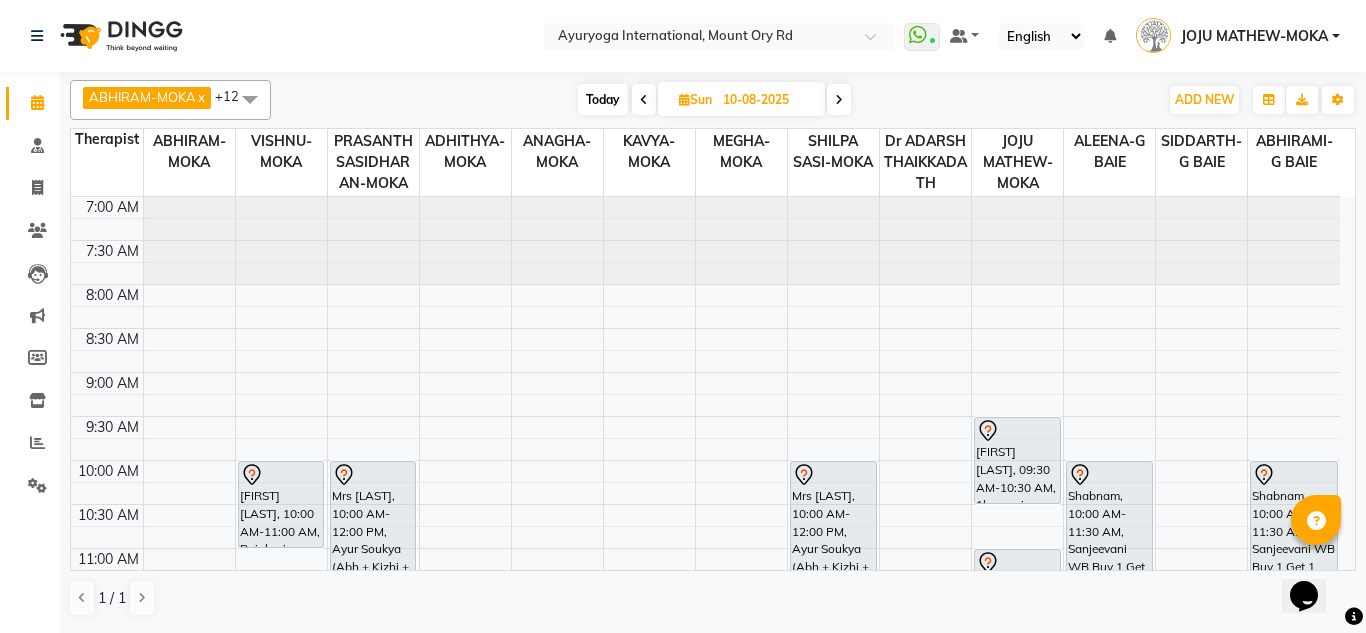 click on "Today" at bounding box center (603, 99) 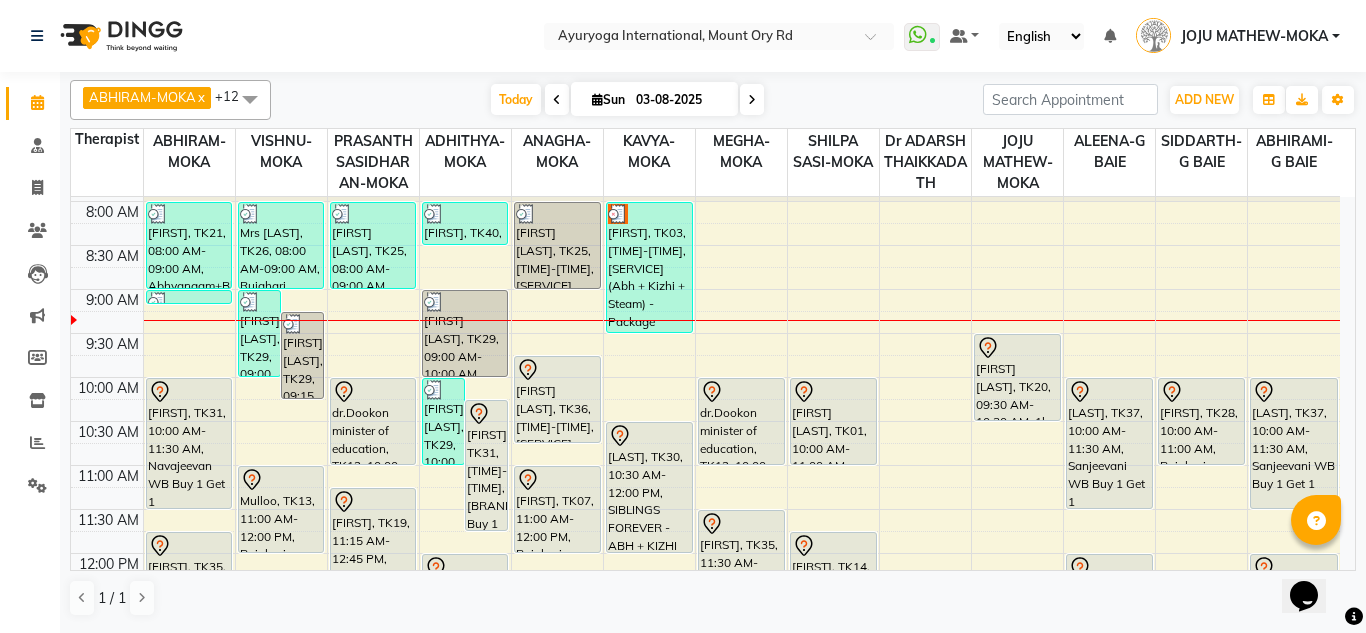 scroll, scrollTop: 82, scrollLeft: 0, axis: vertical 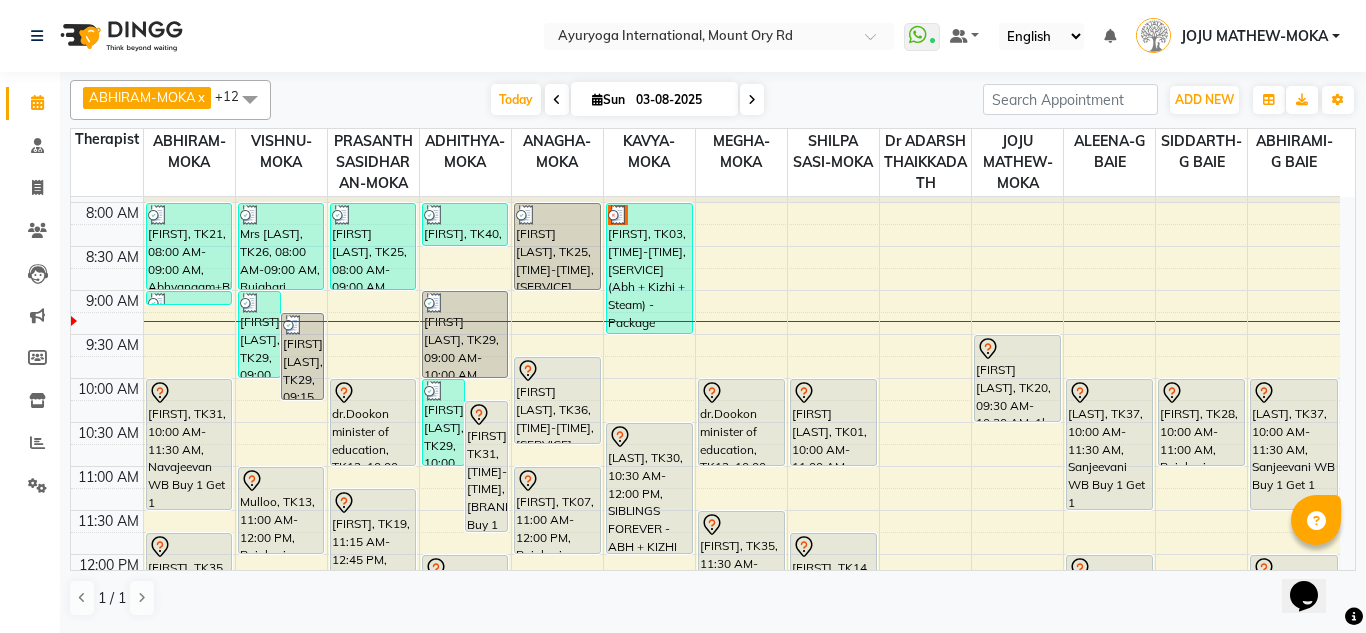 click on "03-08-2025" at bounding box center [680, 100] 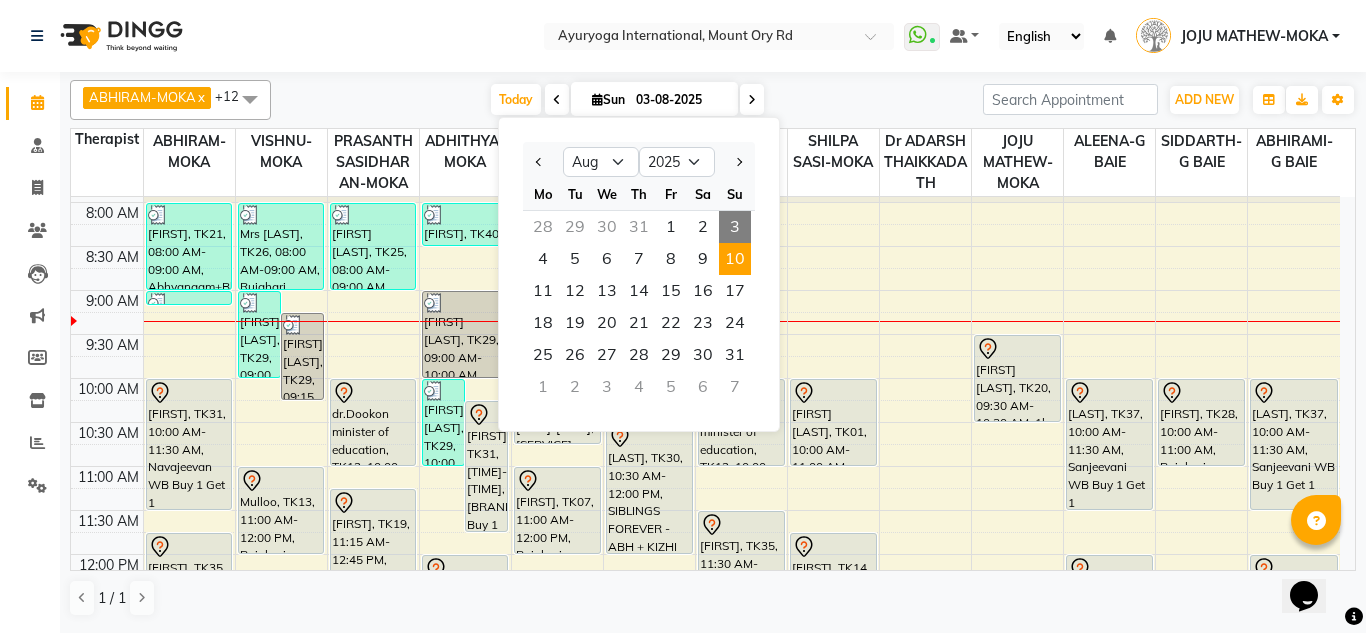click on "10" at bounding box center (735, 259) 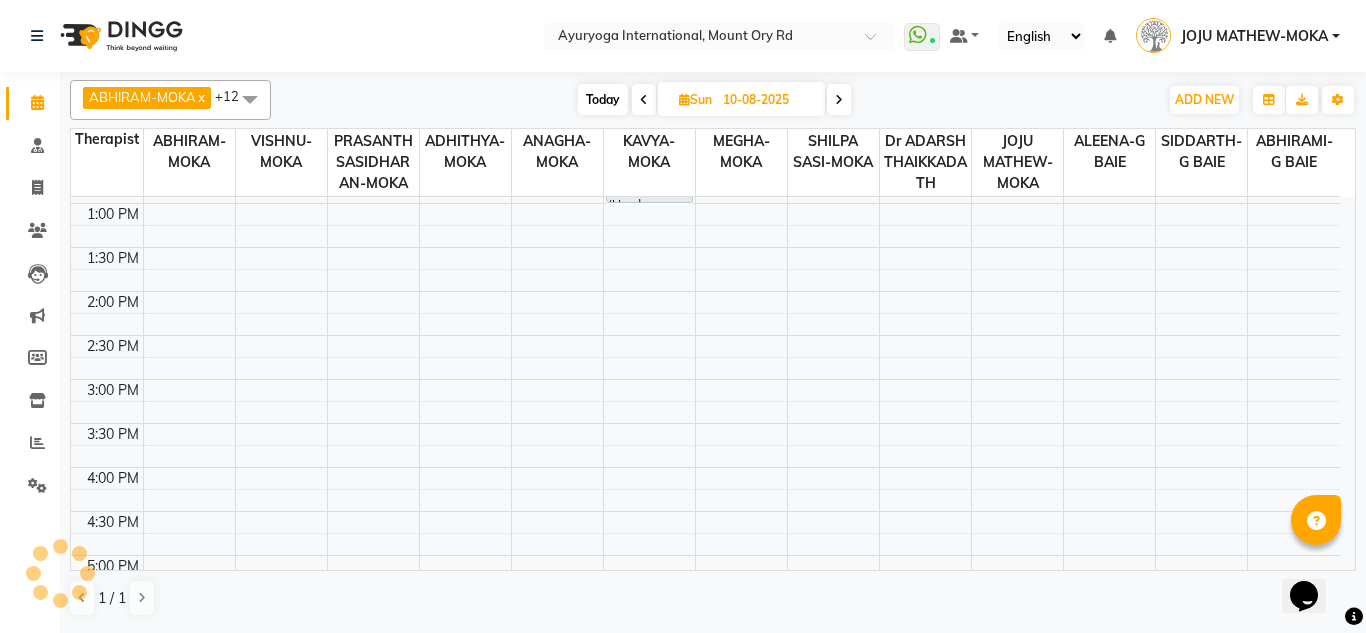 scroll, scrollTop: 858, scrollLeft: 0, axis: vertical 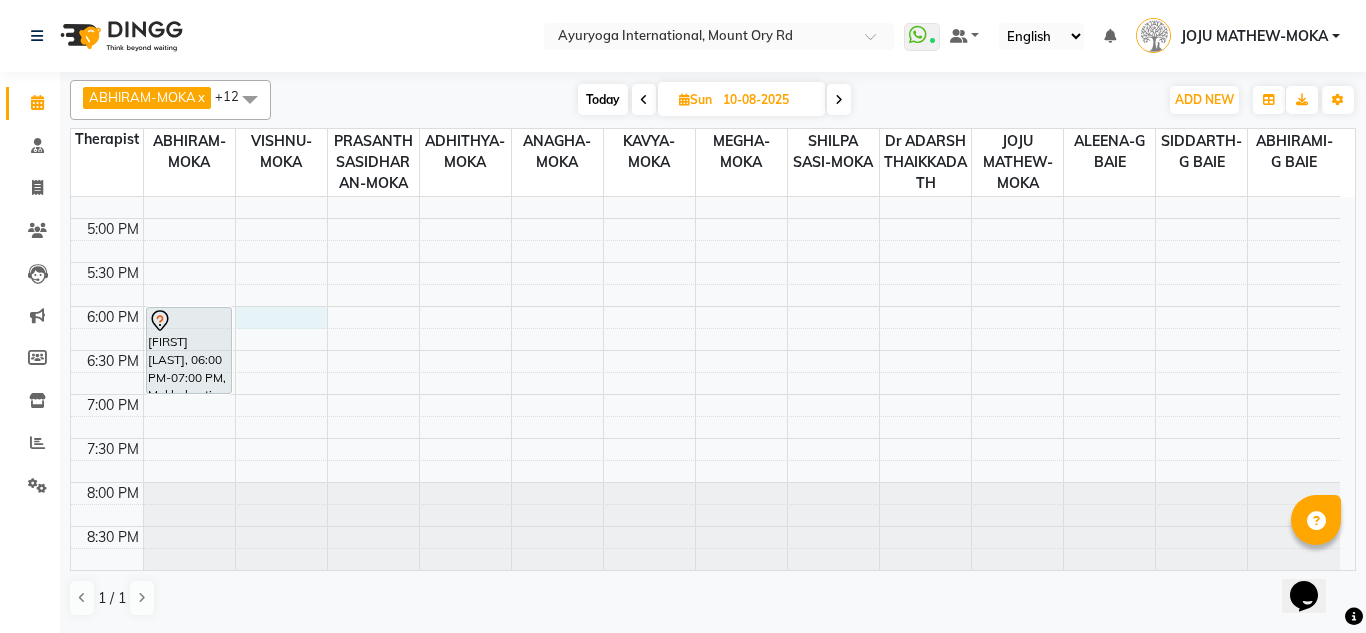 click on "[TIME] [TIME] [TIME] [TIME] [TIME] [TIME] [TIME] [TIME] [TIME] [TIME] [TIME] [TIME] [TIME] [TIME] [TIME] [TIME] [TIME] [TIME] [TIME] [TIME] [TIME] [TIME] [TIME] [TIME] [TIME] [TIME] [TIME] [TIME] [TIME] [TIME]             [FIRST] [LAST], [TIME]-[TIME], [SERVICE]             [FIRST] [LAST], [TIME]-[TIME], [SERVICE] (Abh + Kizhi + Dhara + Steam)             [FIRST], [TIME]-[TIME], [SERVICE] (Head Massage + [SERVICE]) - Package             Mrs [LAST], [TIME]-[TIME], [SERVICE] (Abh + Kizhi + Dhara + Steam)             [LAST] [LAST], [TIME]-[TIME], [DURATION] session             [FIRST] [LAST], [TIME]-[TIME], [DURATION] session             [FIRST], [TIME]-[TIME], [BRAND] Buy 1 Get 1              [FIRST], [TIME]-[TIME], [BRAND] Buy 1 Get 1" at bounding box center (705, -46) 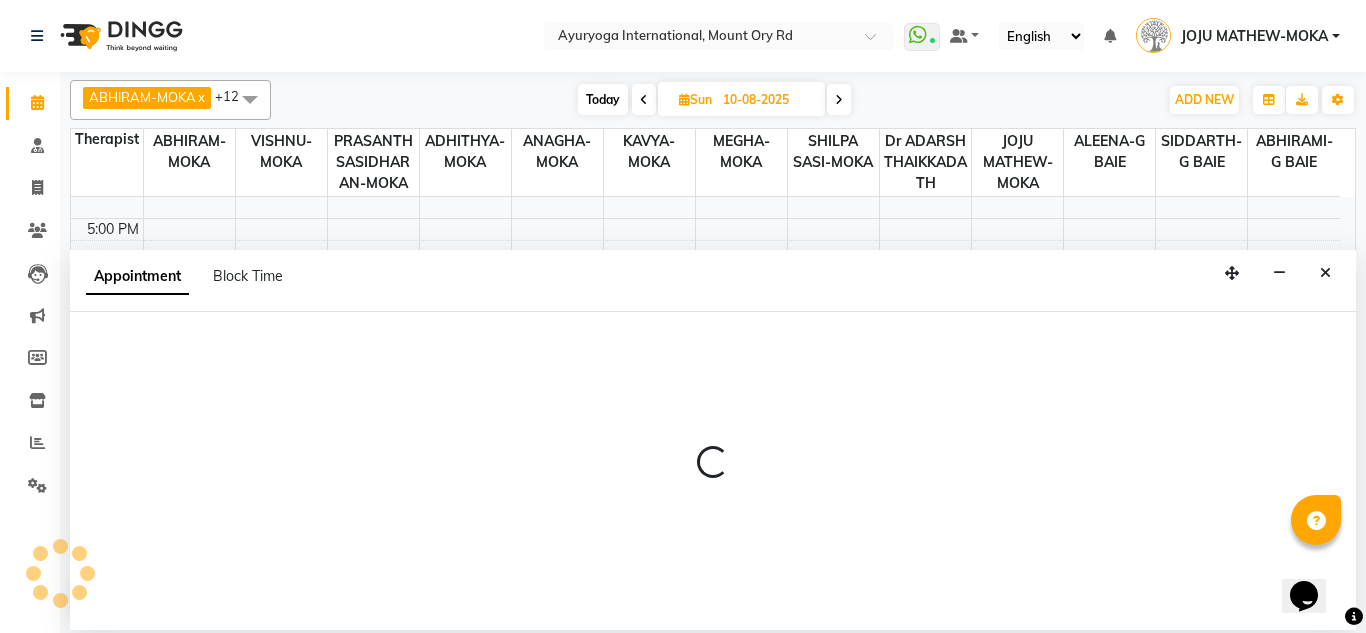 select on "36053" 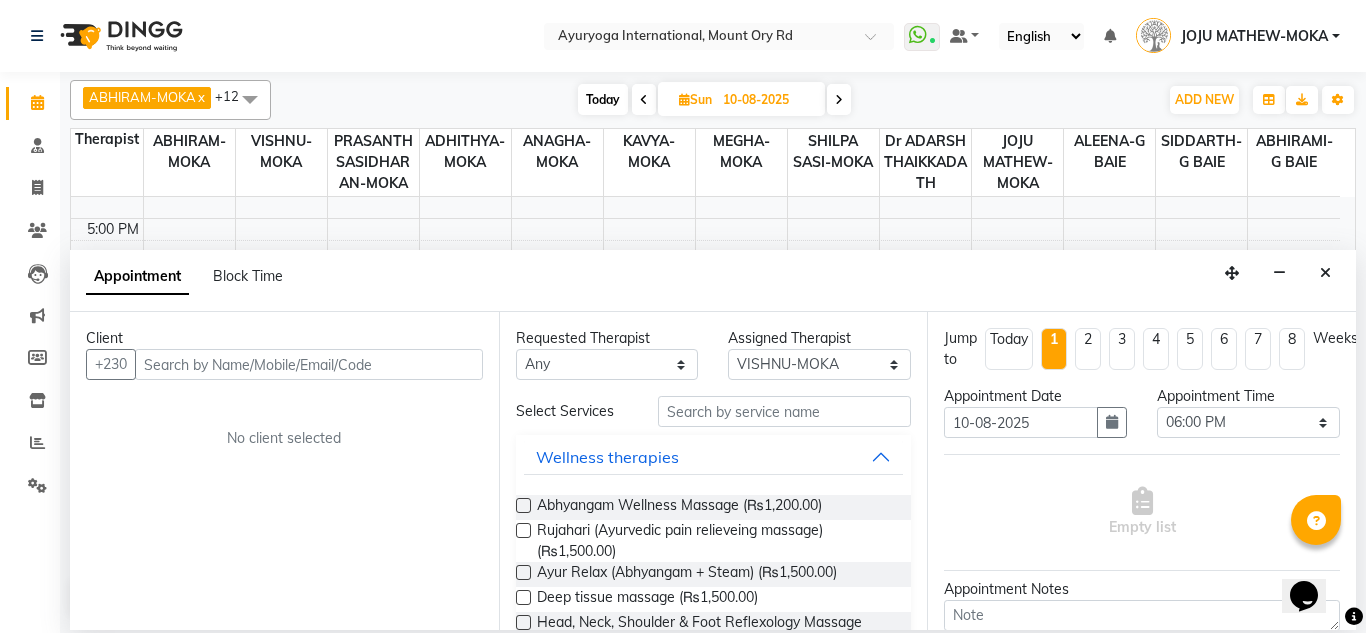 click at bounding box center (309, 364) 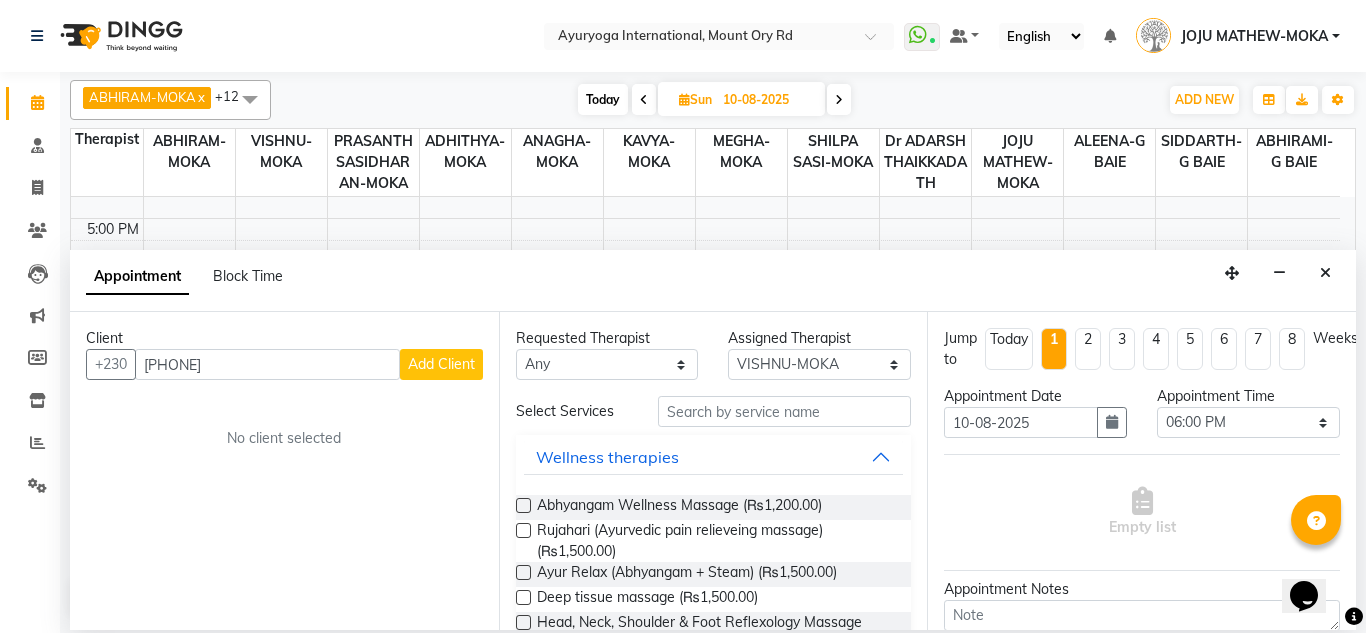click on "[PHONE]" at bounding box center (267, 364) 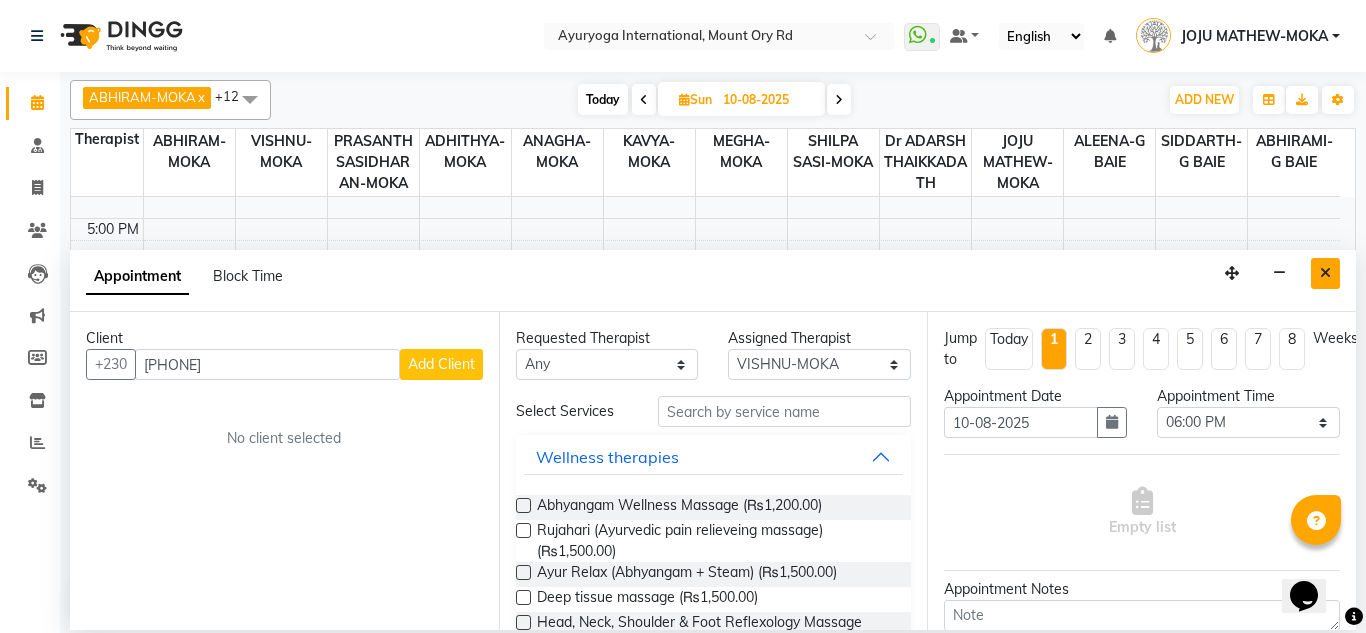 type on "[PHONE]" 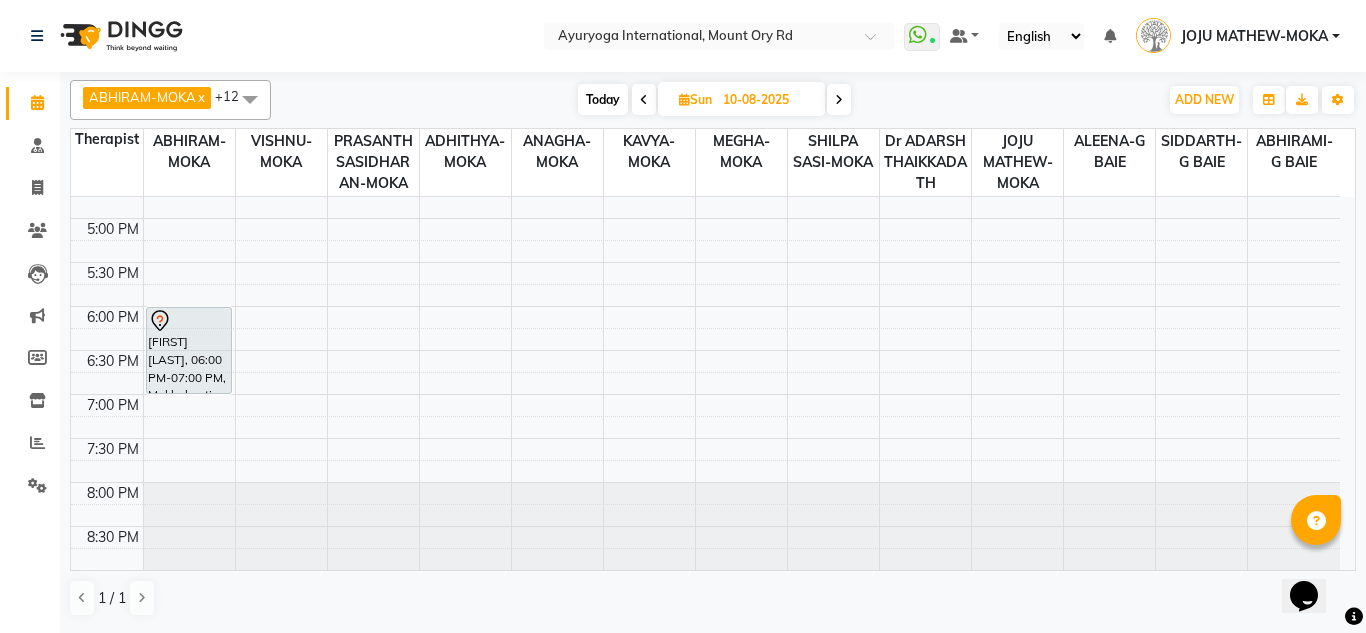 click at bounding box center [684, 99] 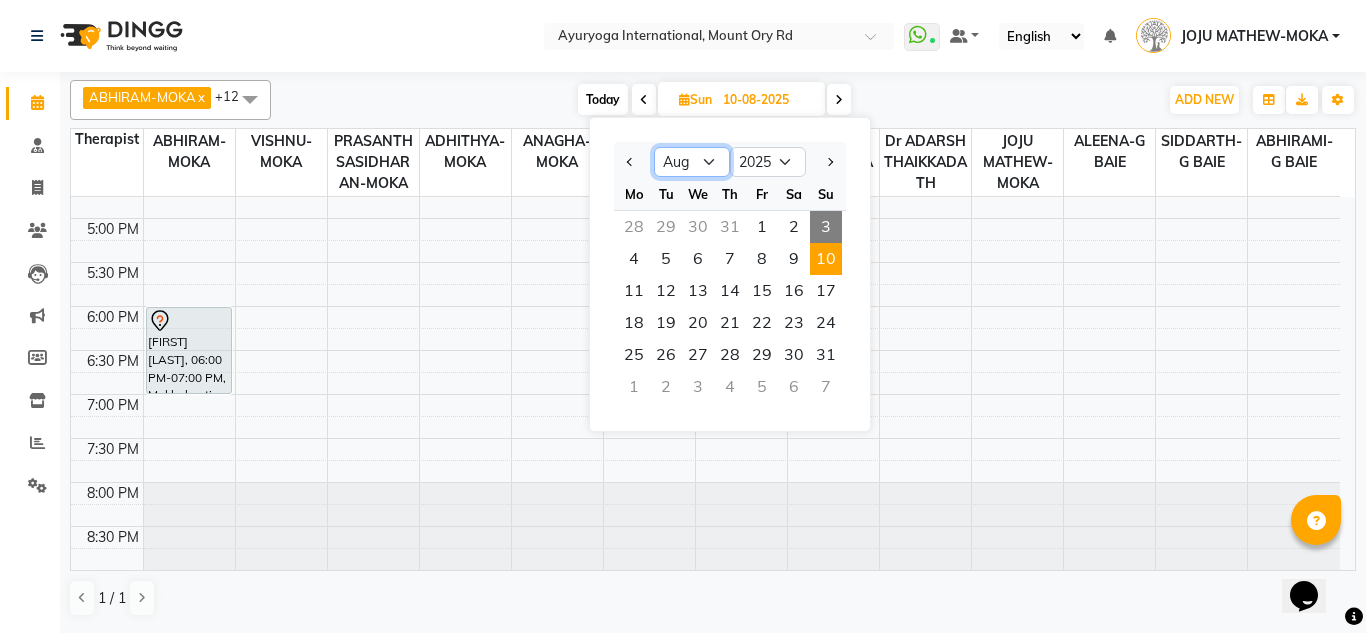 click on "Jan Feb Mar Apr May Jun Jul Aug Sep Oct Nov Dec" at bounding box center [692, 162] 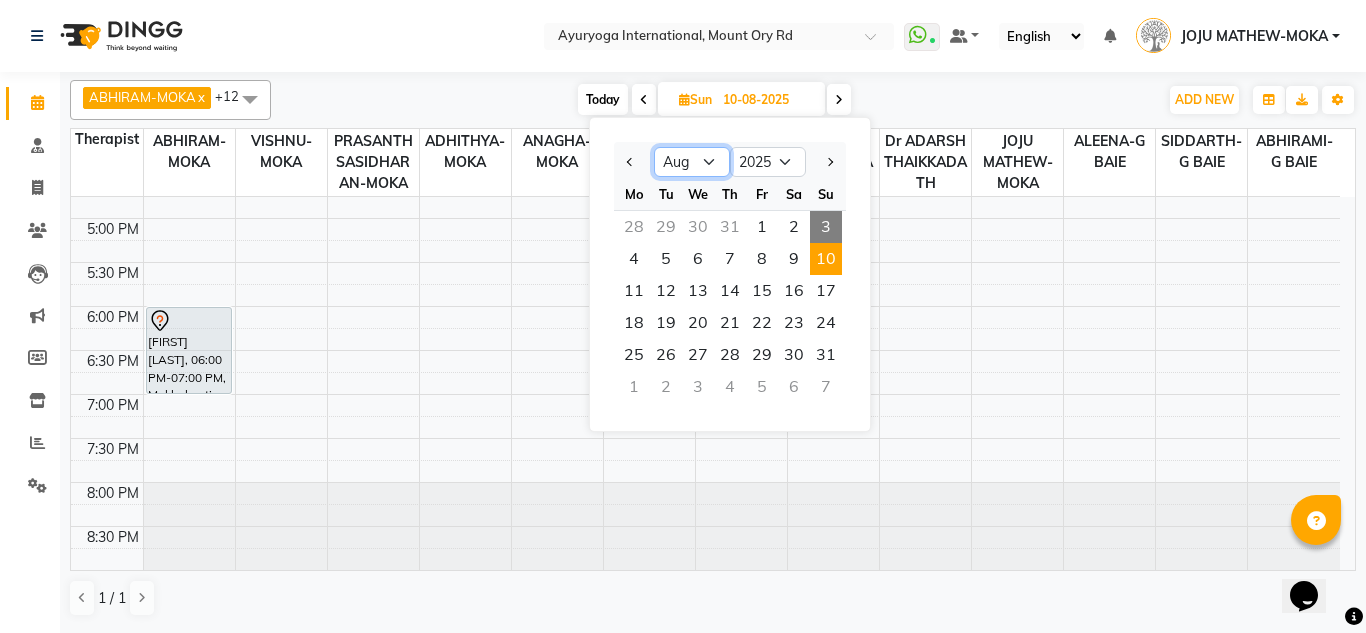 select on "7" 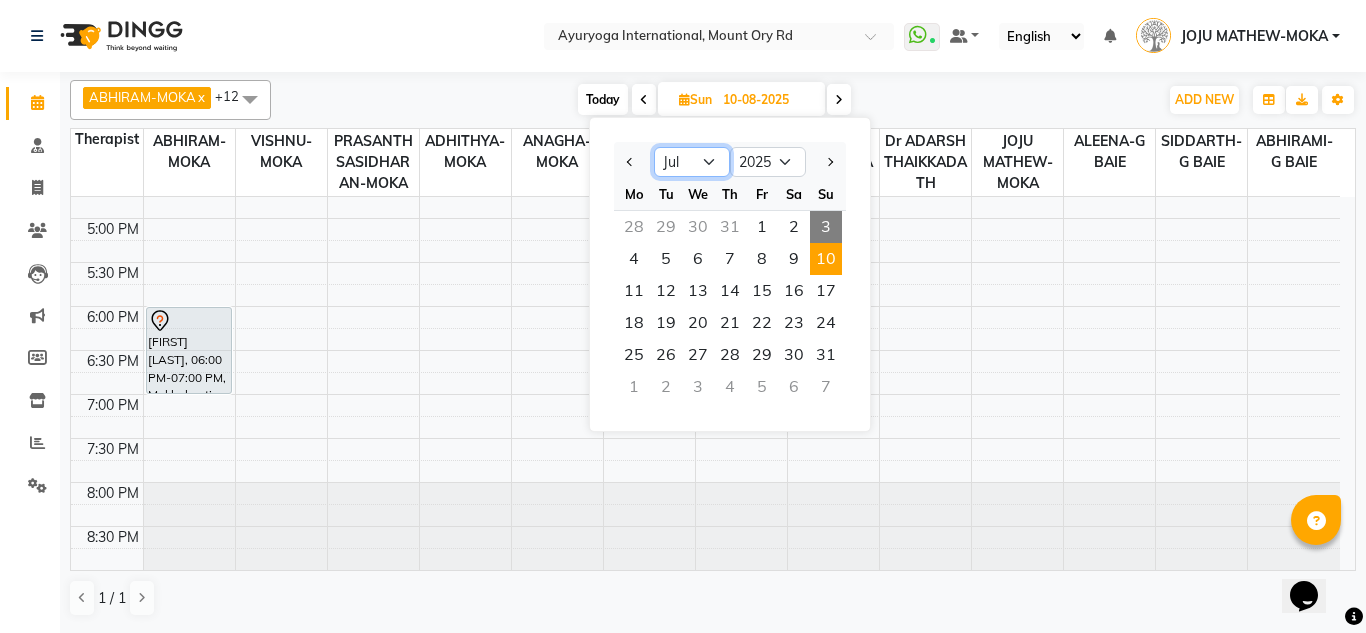 click on "Jan Feb Mar Apr May Jun Jul Aug Sep Oct Nov Dec" at bounding box center (692, 162) 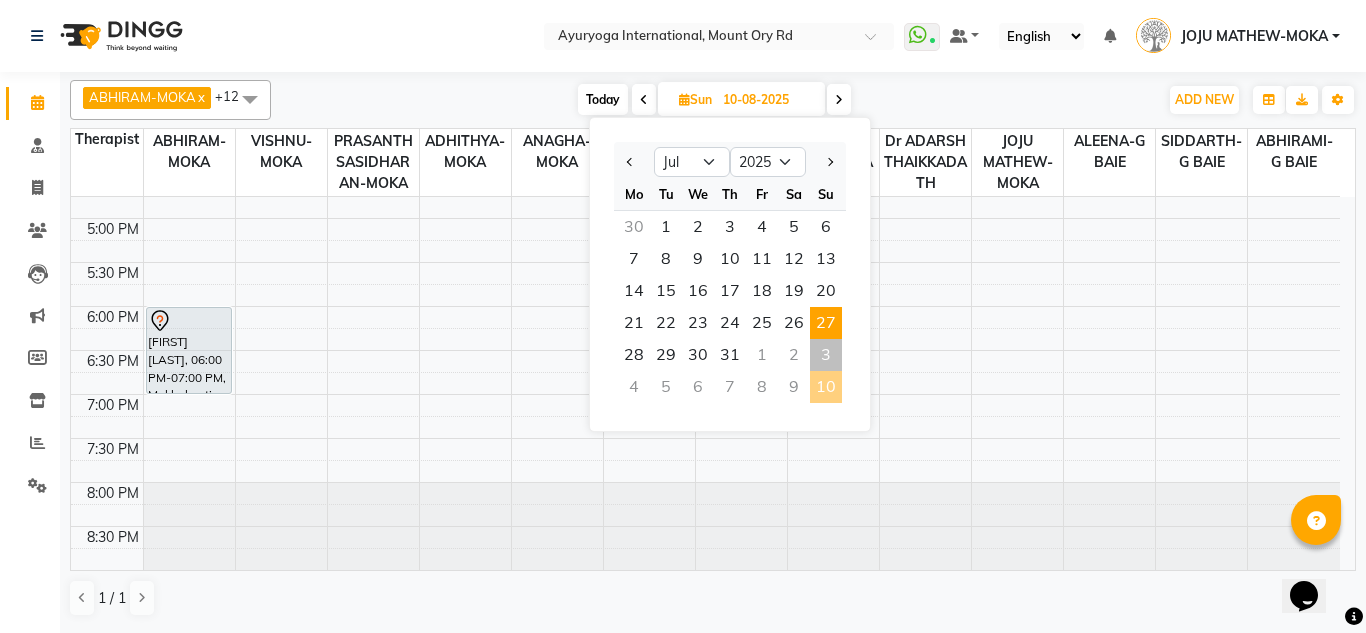 click on "27" at bounding box center [826, 323] 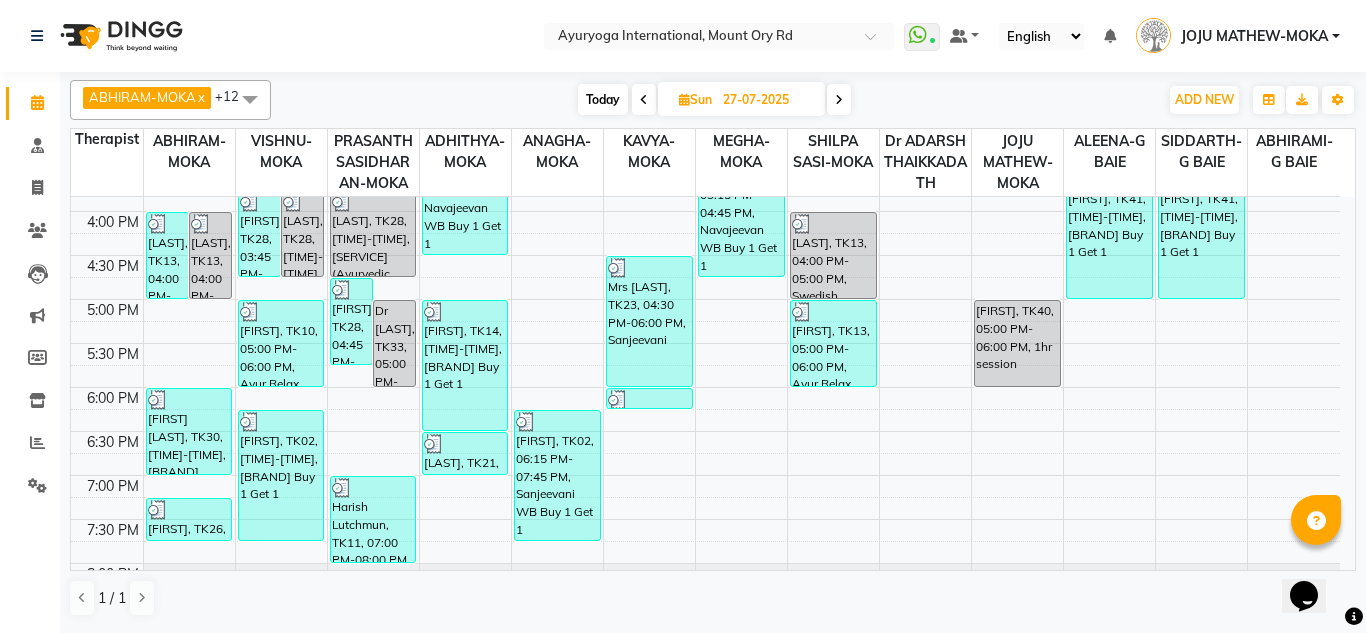 scroll, scrollTop: 858, scrollLeft: 0, axis: vertical 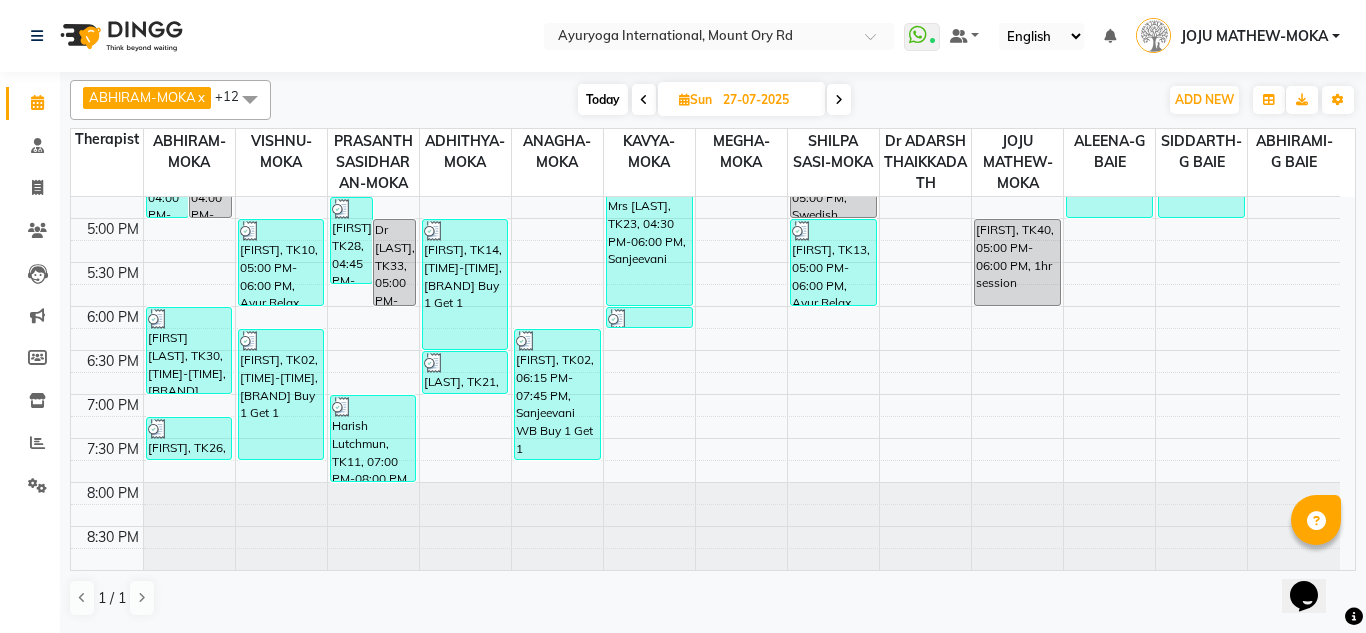 click on "27-07-2025" at bounding box center [767, 100] 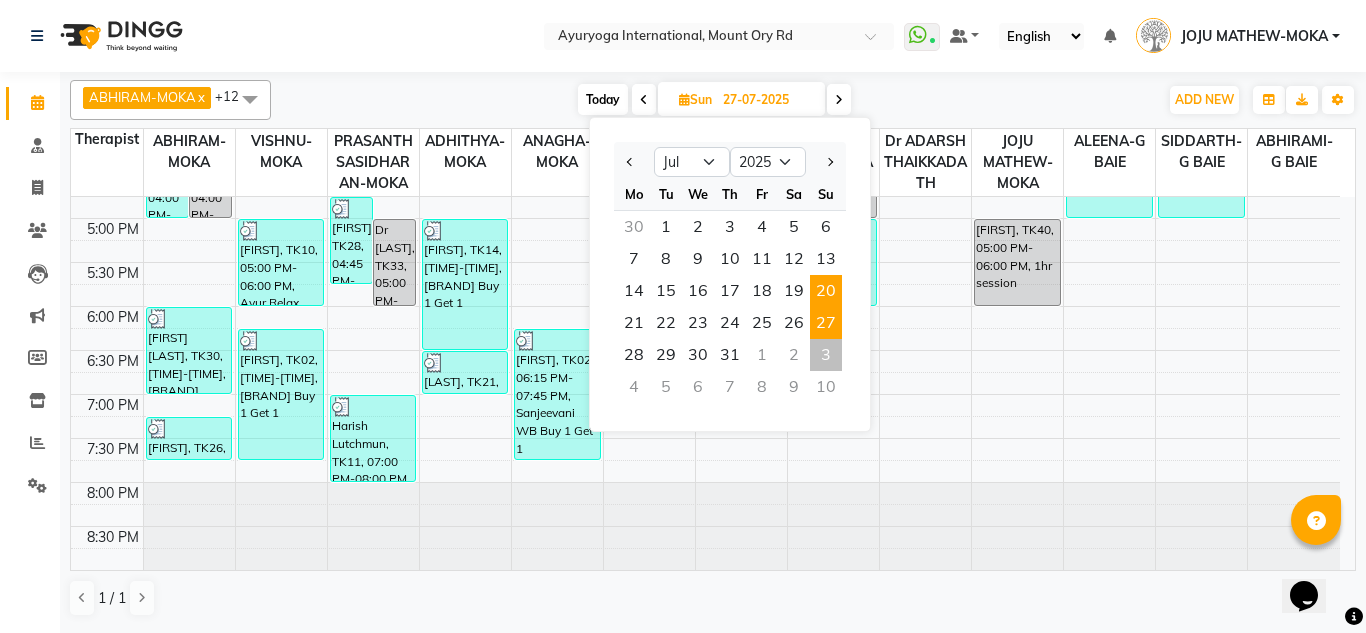 click on "20" at bounding box center (826, 291) 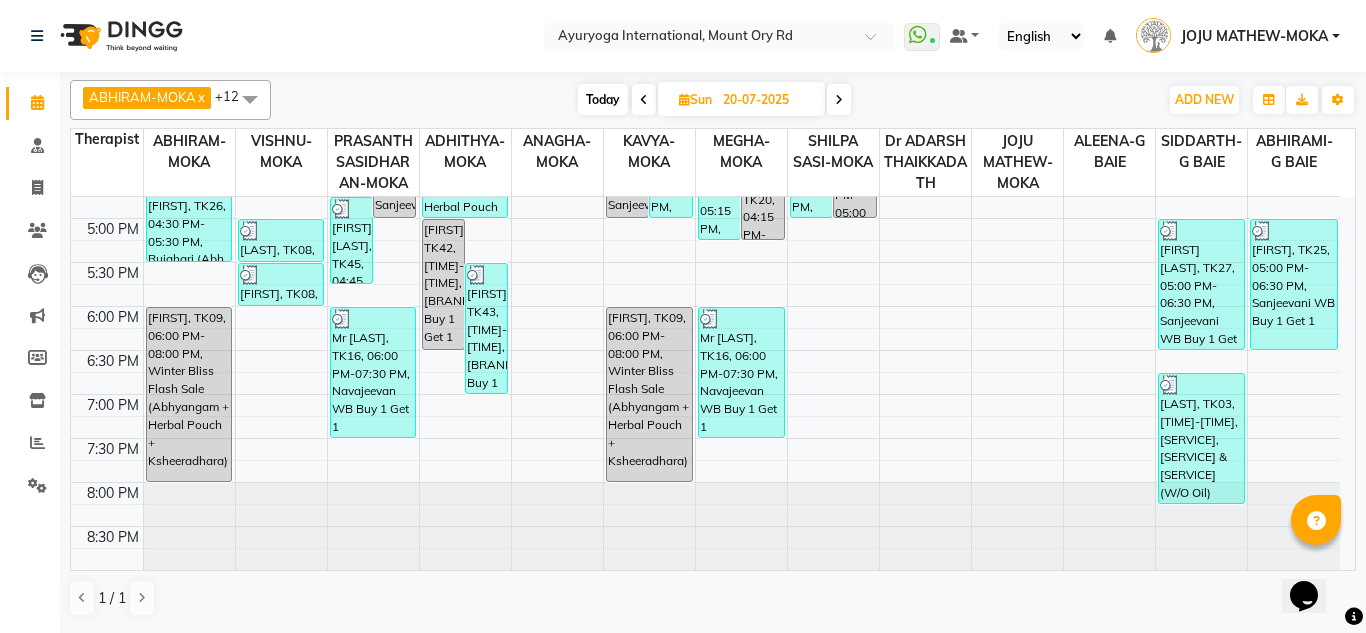 scroll, scrollTop: 758, scrollLeft: 0, axis: vertical 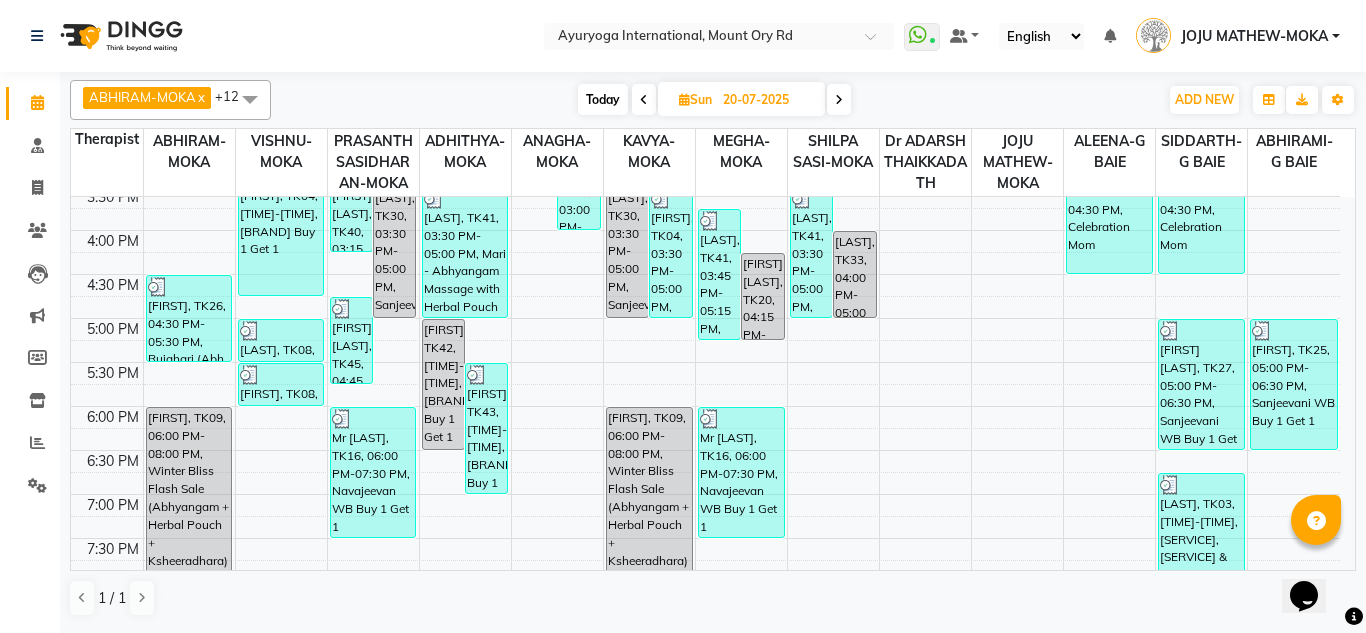 click on "20-07-2025" at bounding box center (767, 100) 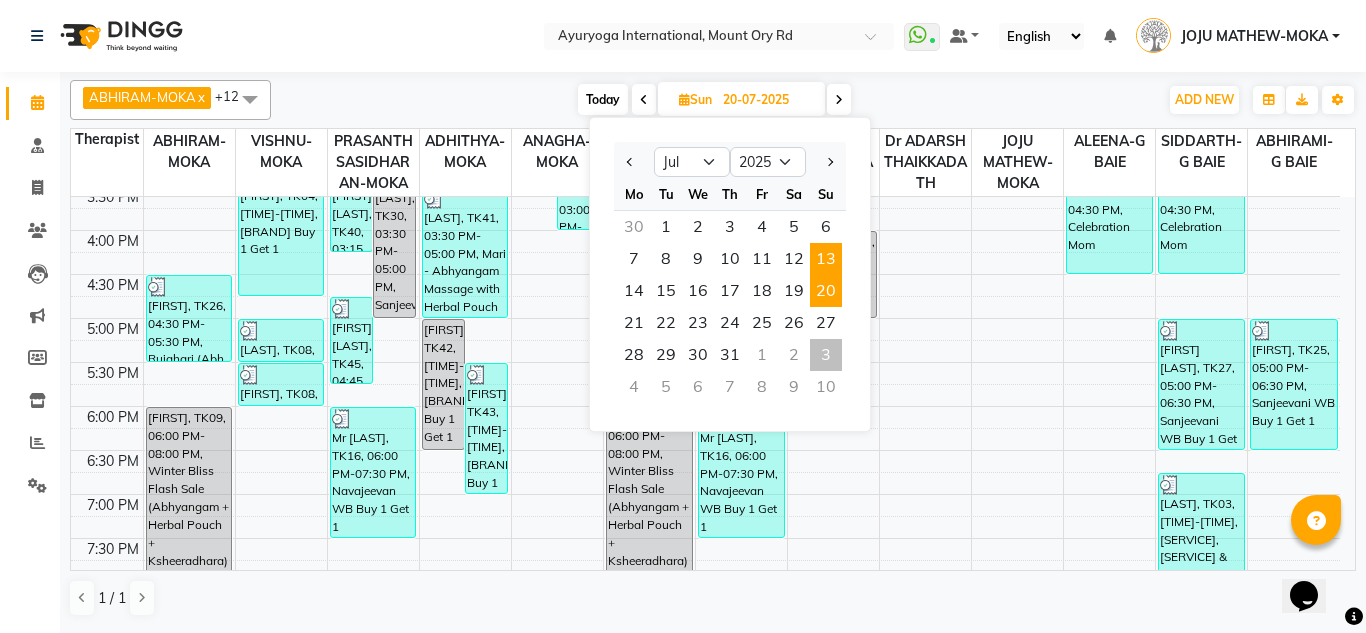 click on "13" at bounding box center (826, 259) 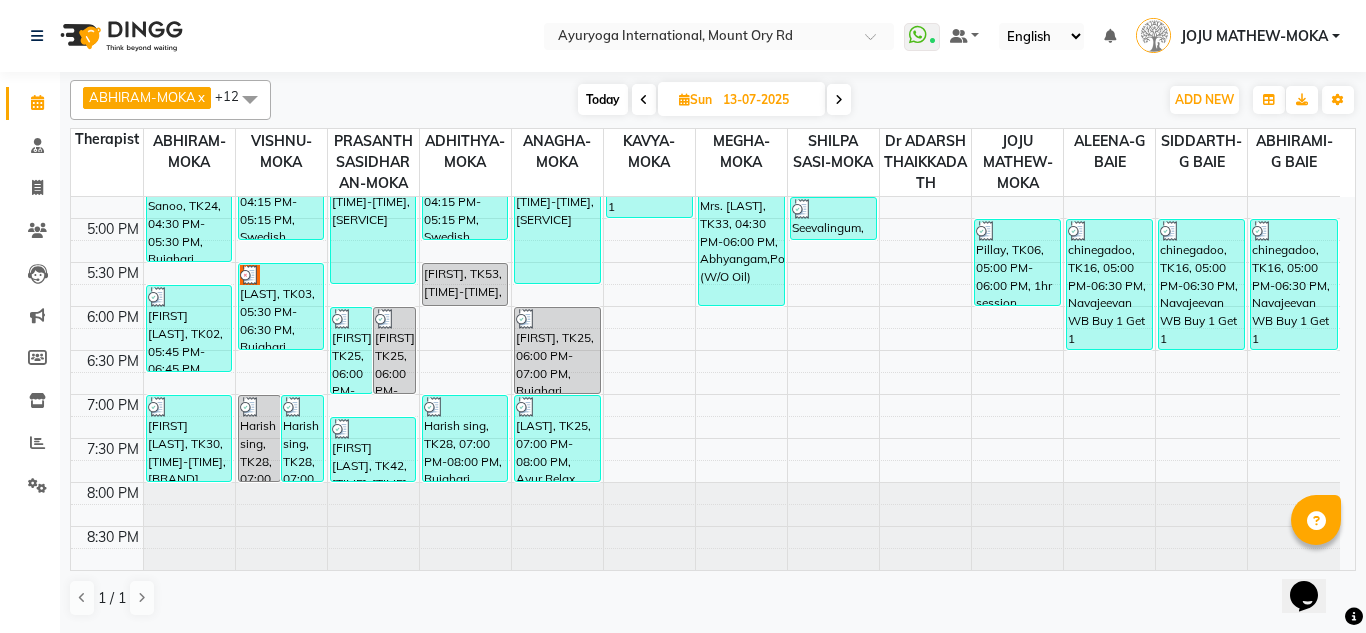scroll, scrollTop: 758, scrollLeft: 0, axis: vertical 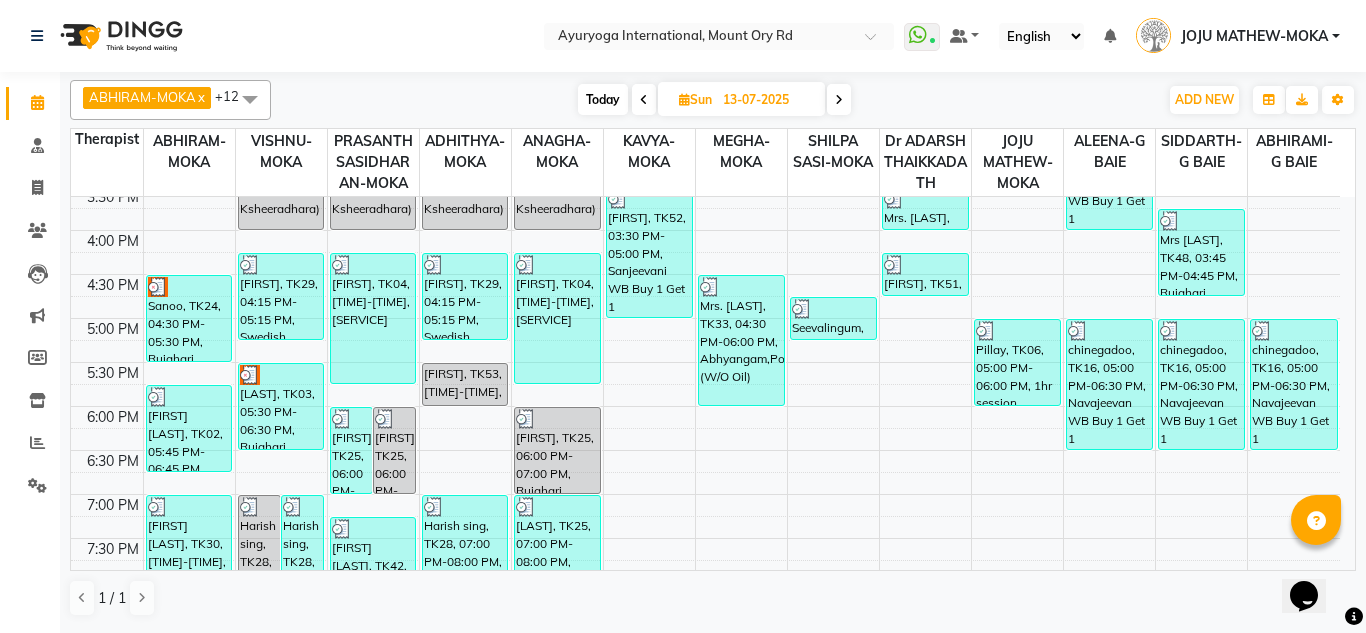 click on "13-07-2025" at bounding box center (767, 100) 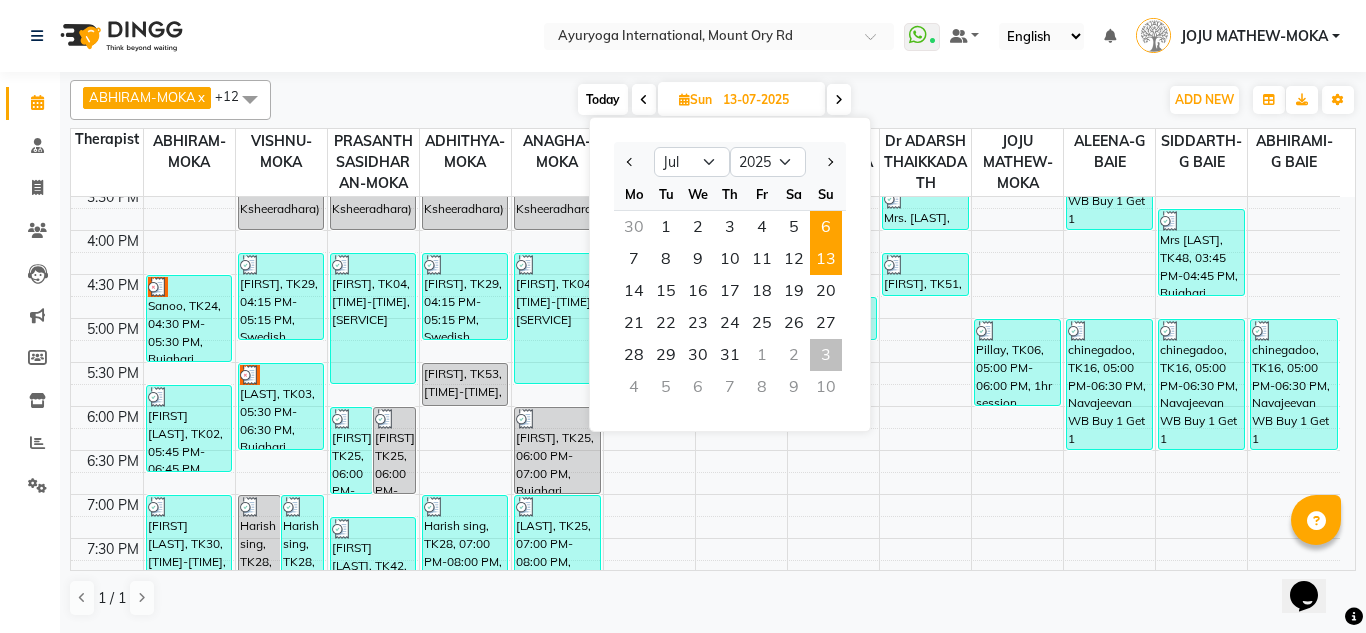 click on "6" at bounding box center (826, 227) 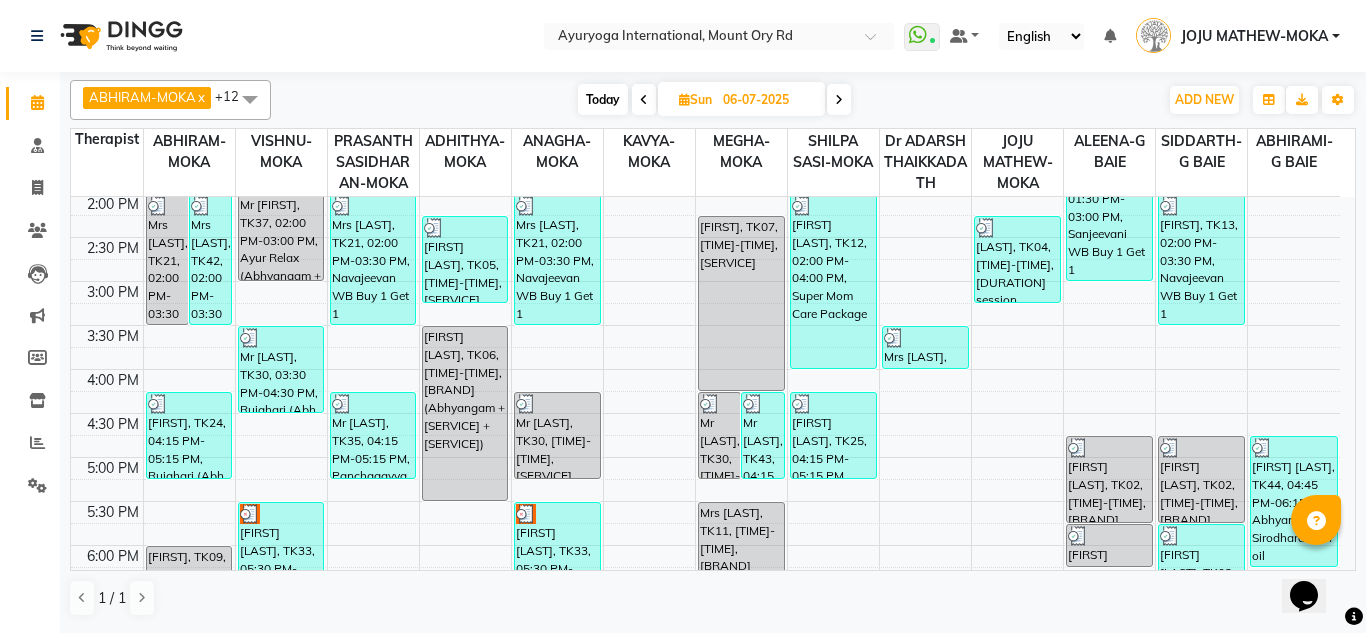 scroll, scrollTop: 558, scrollLeft: 0, axis: vertical 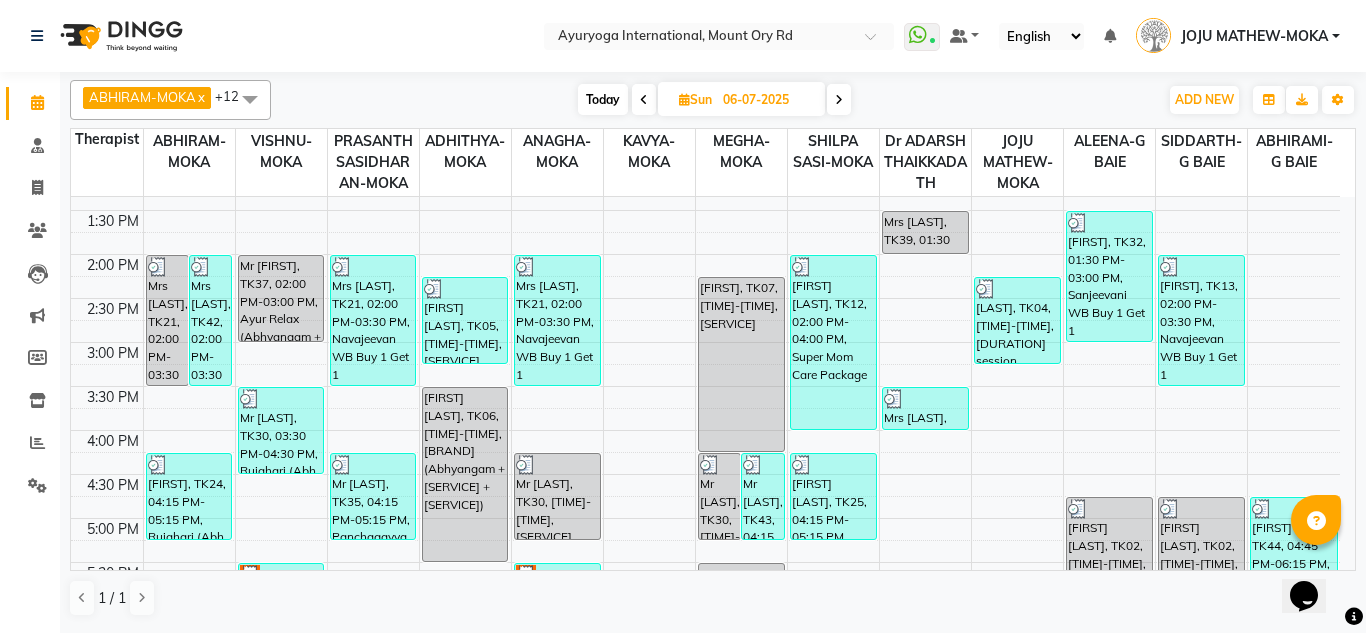 click on "06-07-2025" at bounding box center (767, 100) 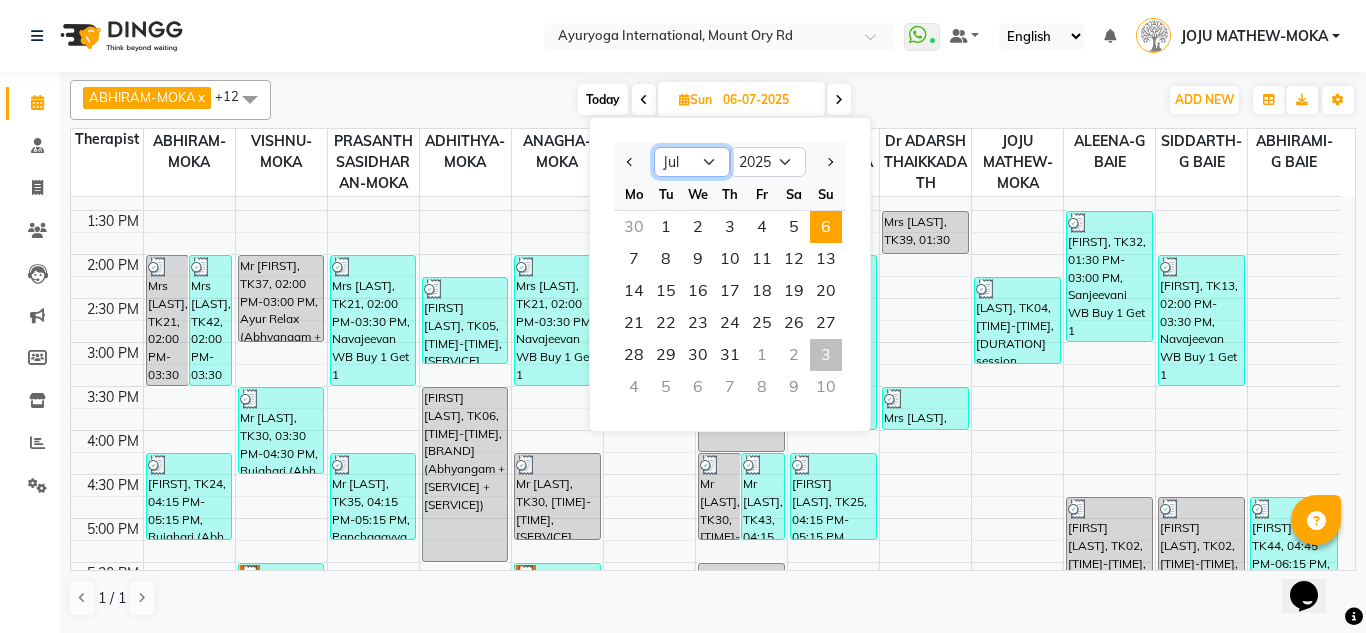 click on "Jan Feb Mar Apr May Jun Jul Aug Sep Oct Nov Dec" at bounding box center (692, 162) 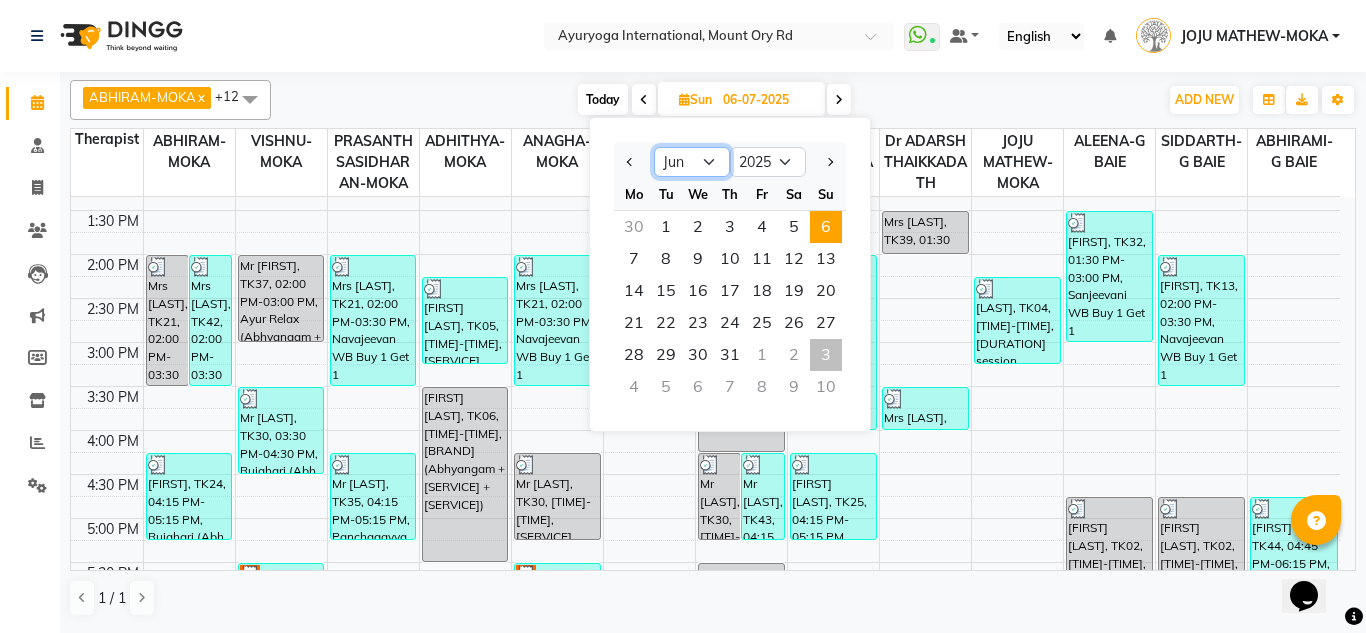 click on "Jan Feb Mar Apr May Jun Jul Aug Sep Oct Nov Dec" at bounding box center (692, 162) 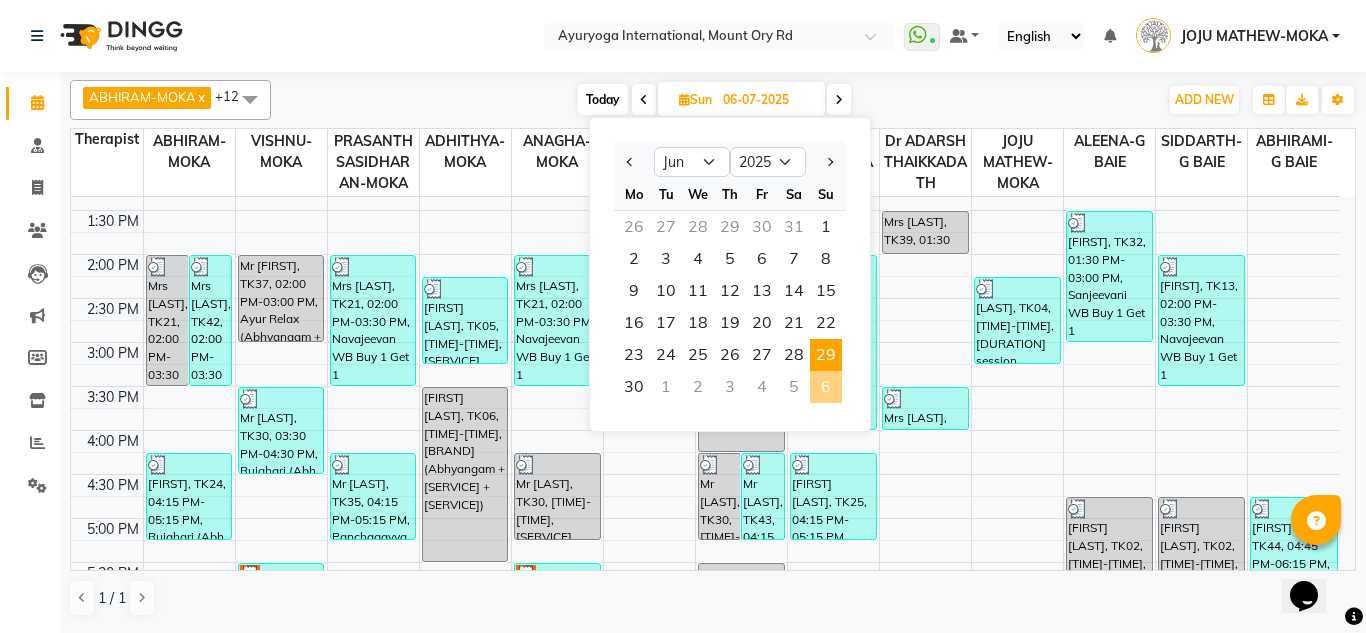 click on "29" at bounding box center (826, 355) 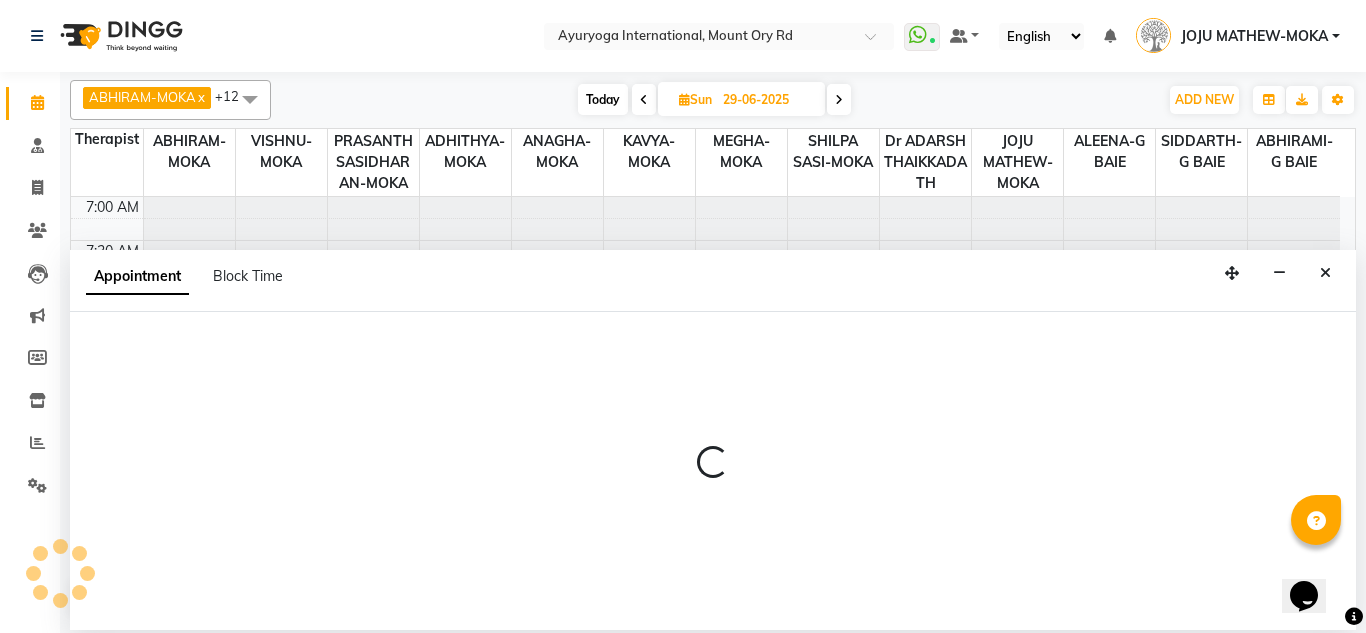 scroll, scrollTop: 177, scrollLeft: 0, axis: vertical 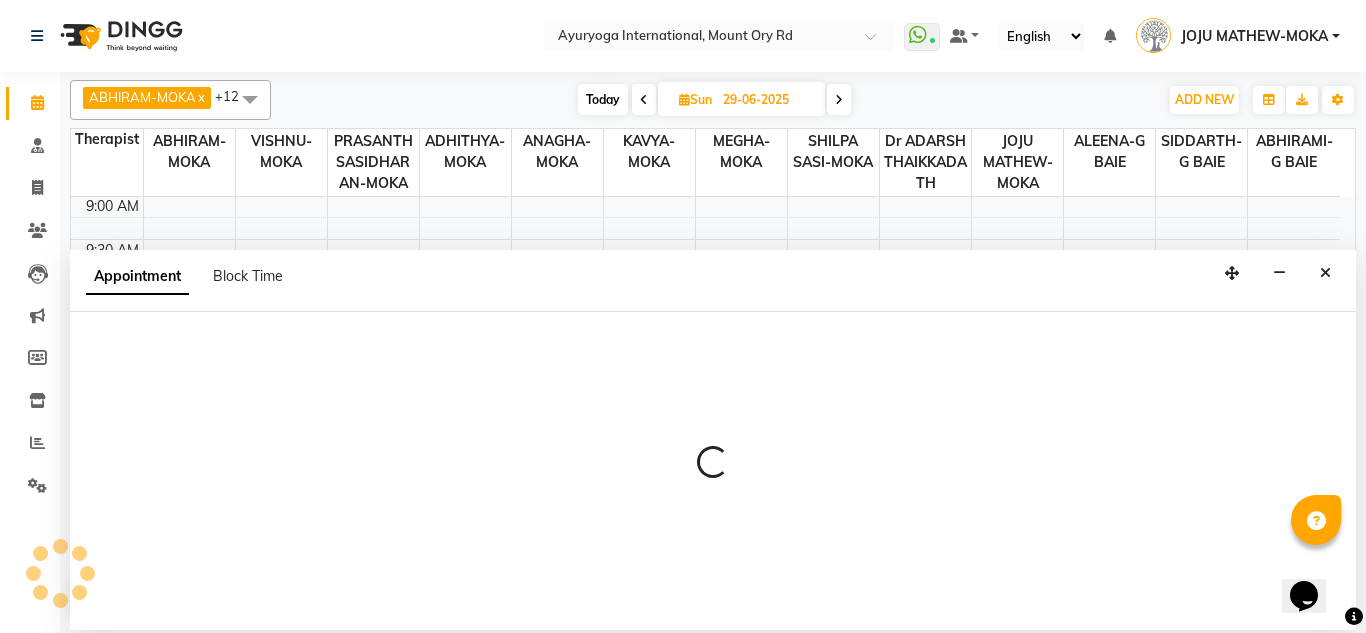 select on "11400" 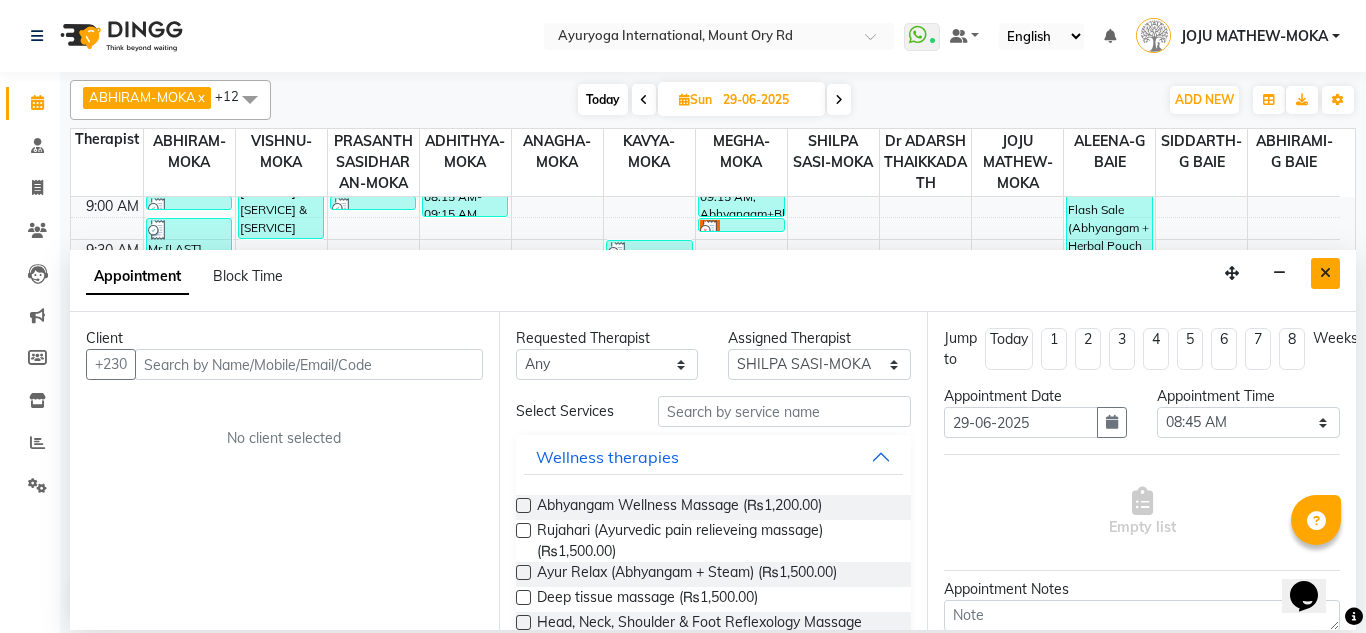 click at bounding box center (1325, 273) 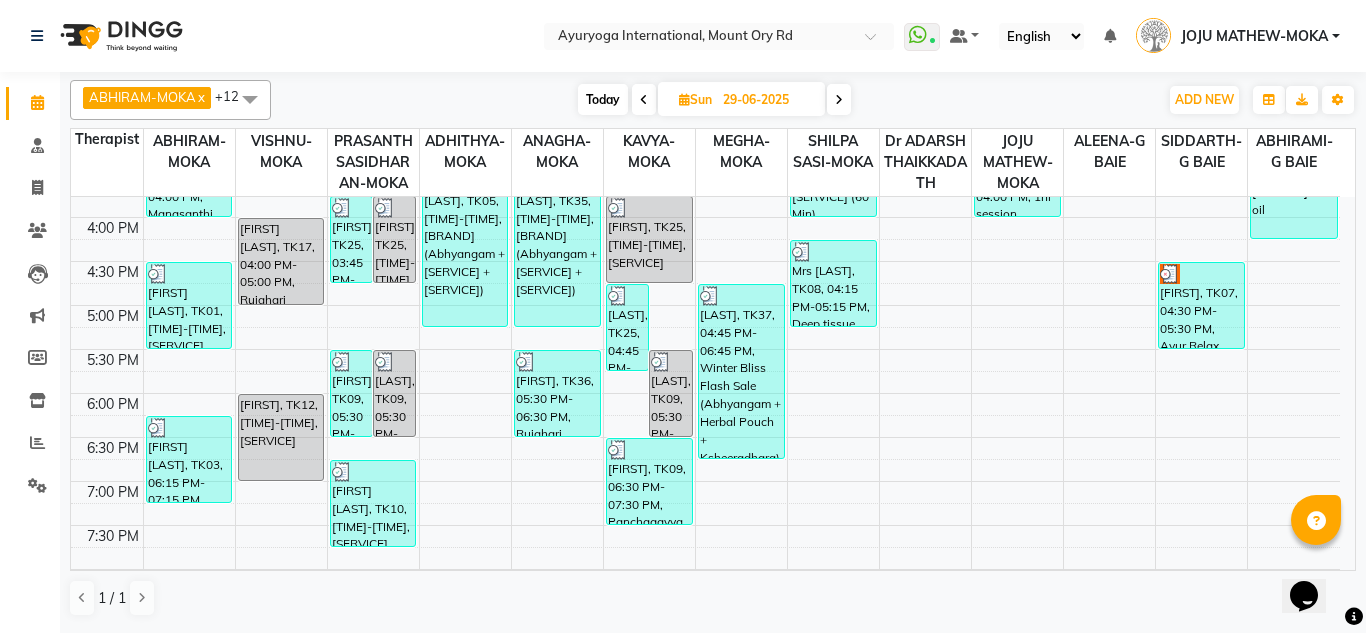 scroll, scrollTop: 858, scrollLeft: 0, axis: vertical 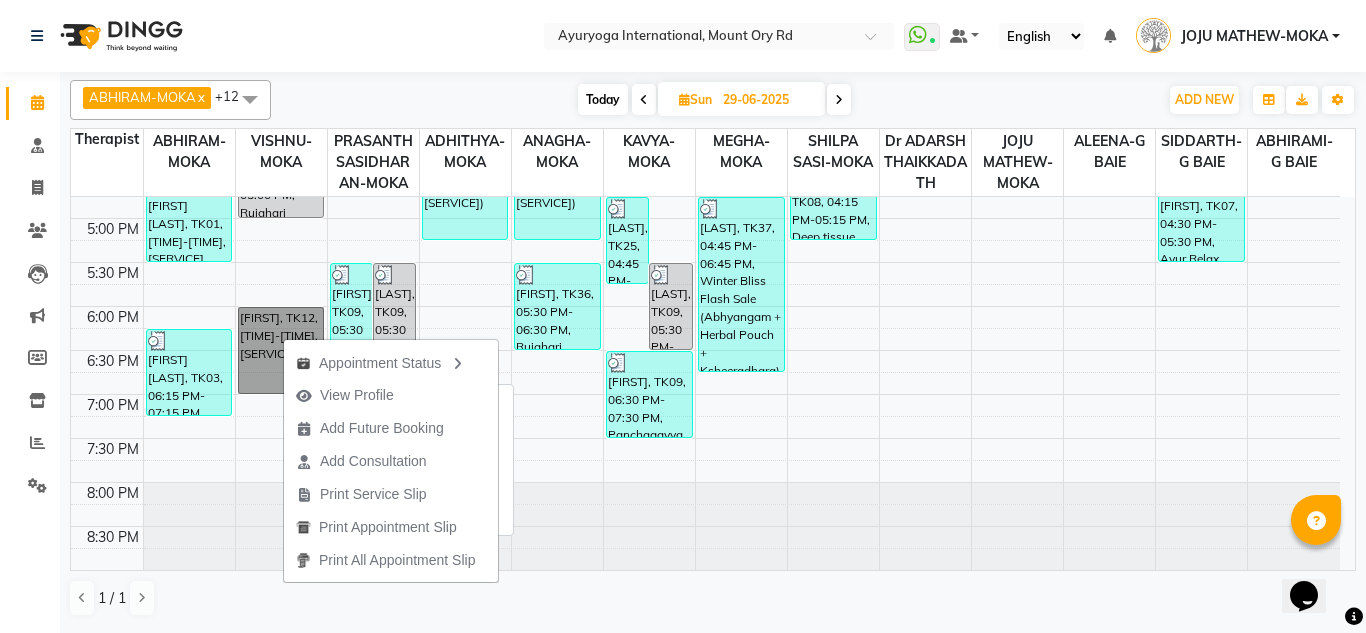 click on "[FIRST], TK12, [TIME]-[TIME], [SERVICE]" at bounding box center (281, 350) 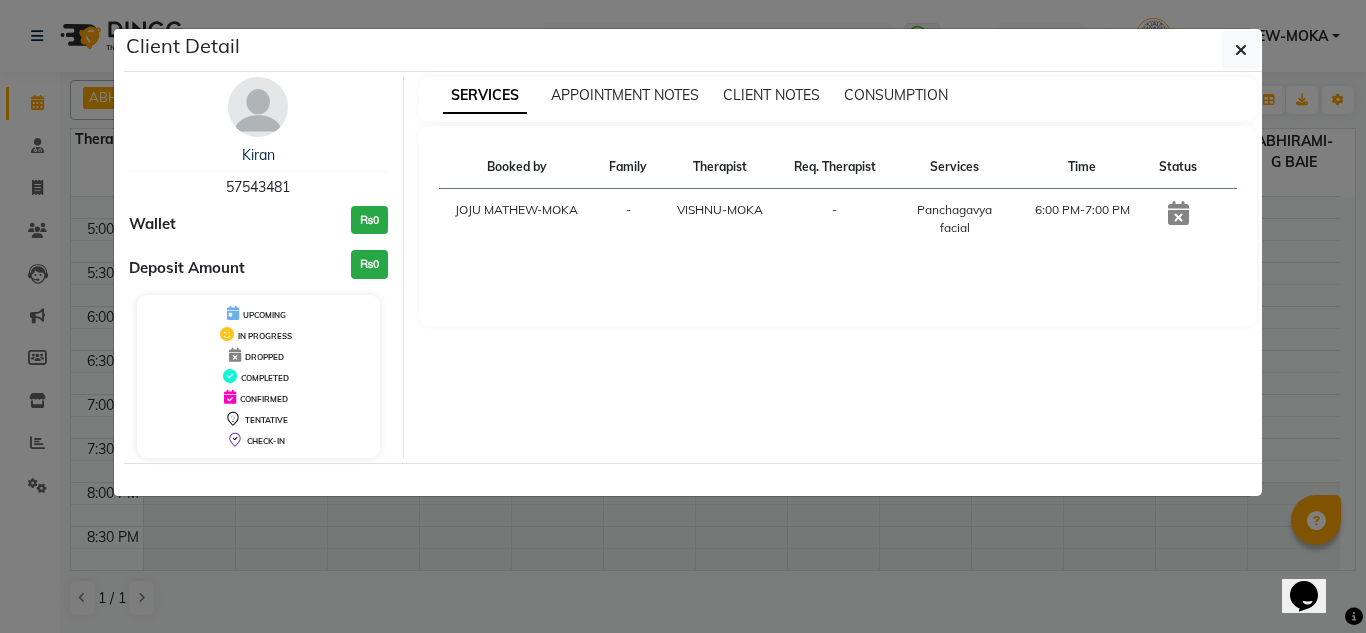 click on "57543481" at bounding box center [258, 187] 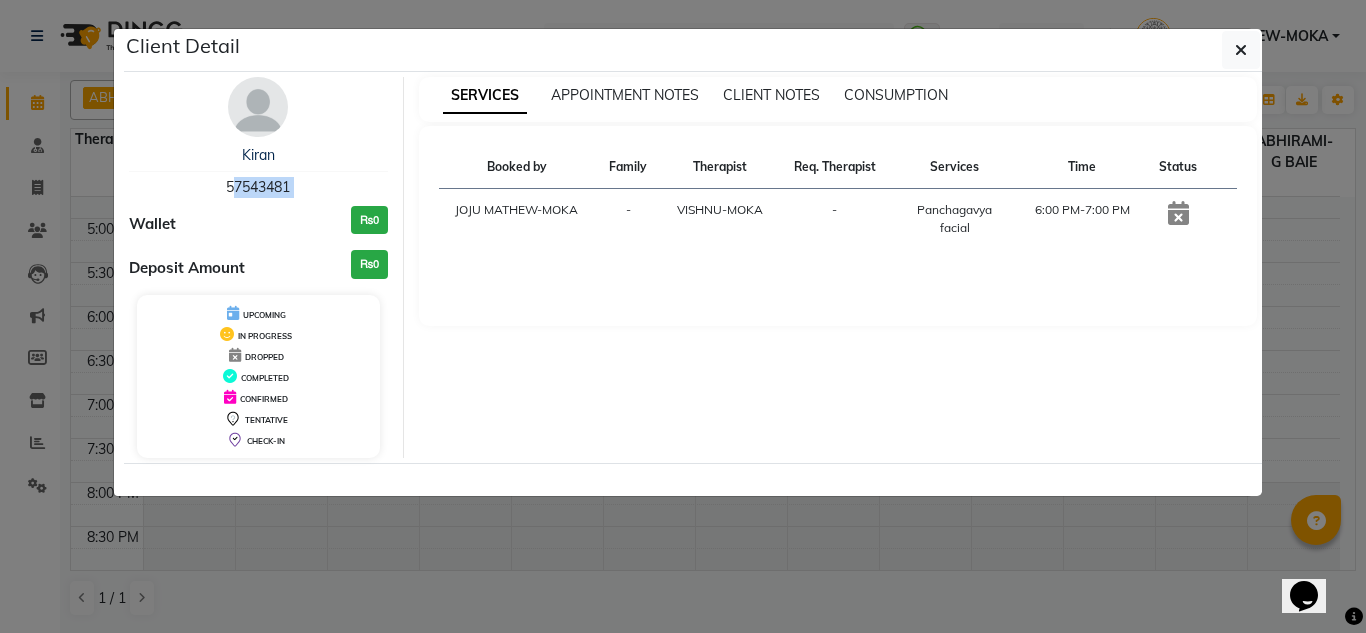 click on "57543481" at bounding box center (258, 187) 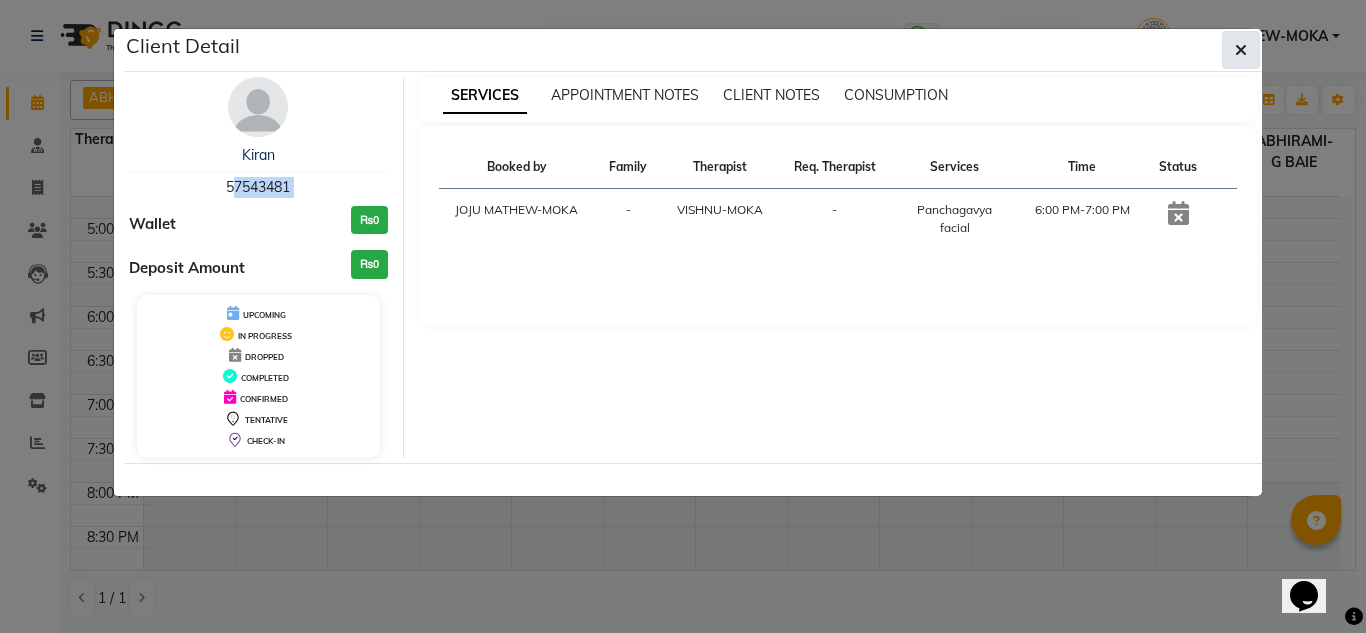 click 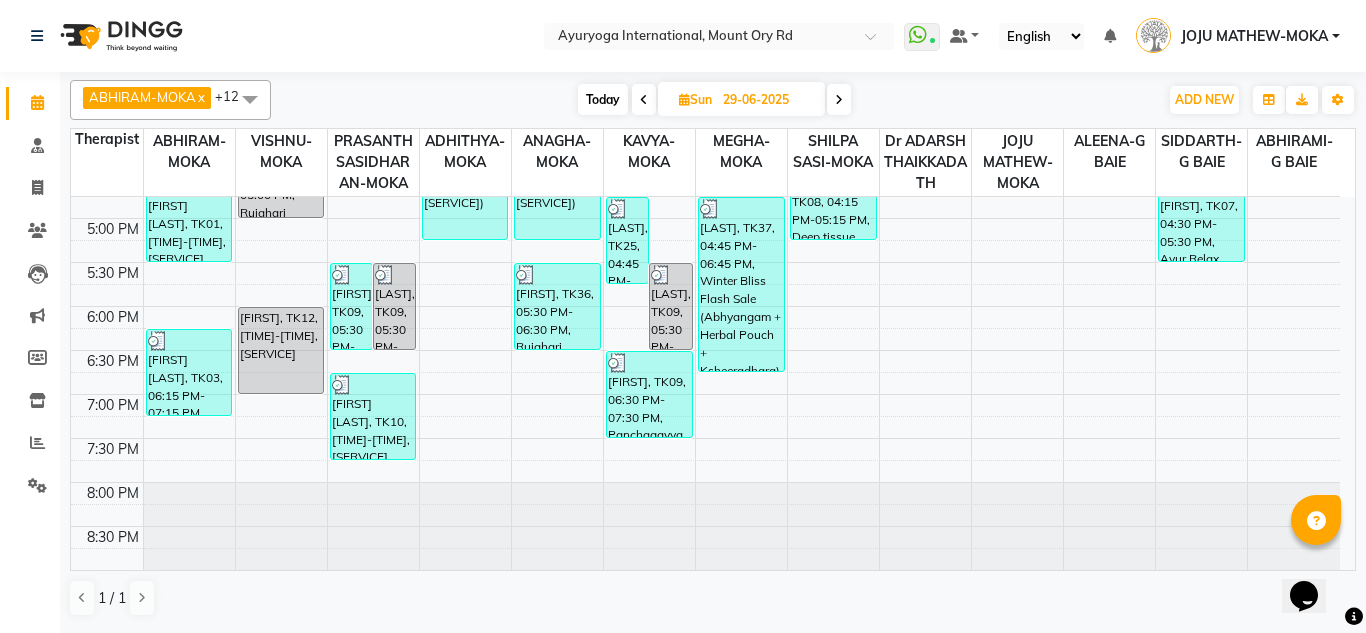 click on "Today" at bounding box center [603, 99] 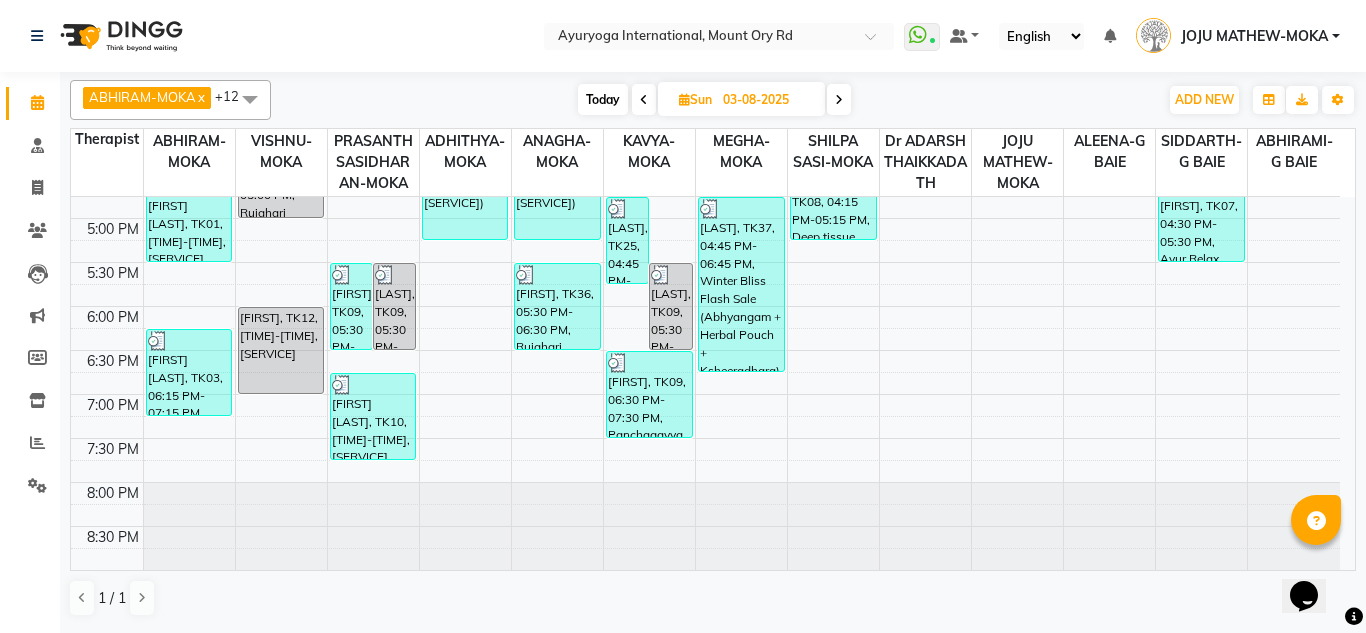 scroll, scrollTop: 0, scrollLeft: 0, axis: both 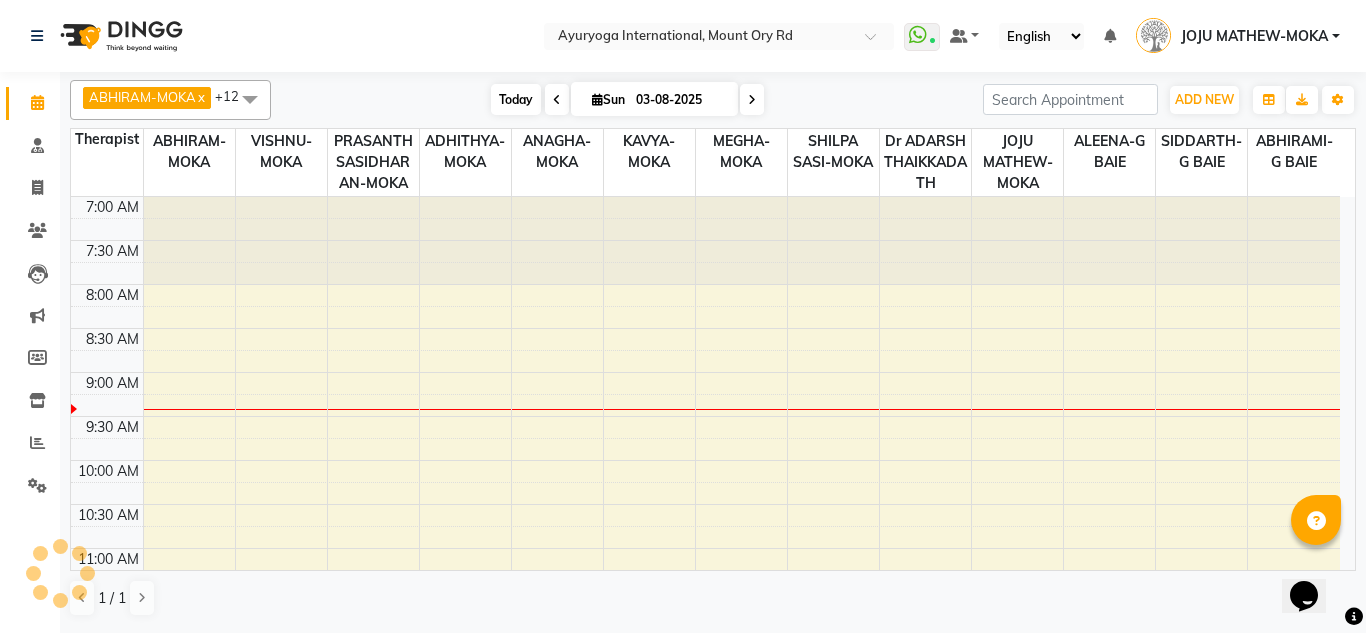click on "Sun" at bounding box center (608, 99) 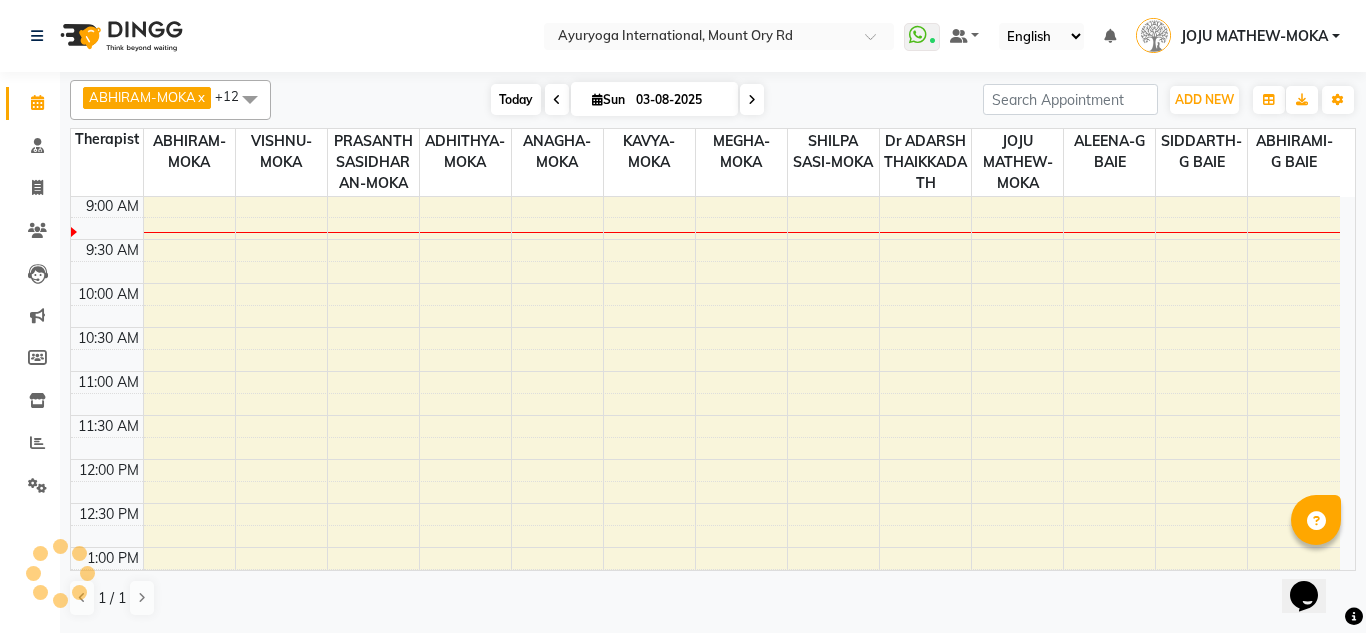 select on "8" 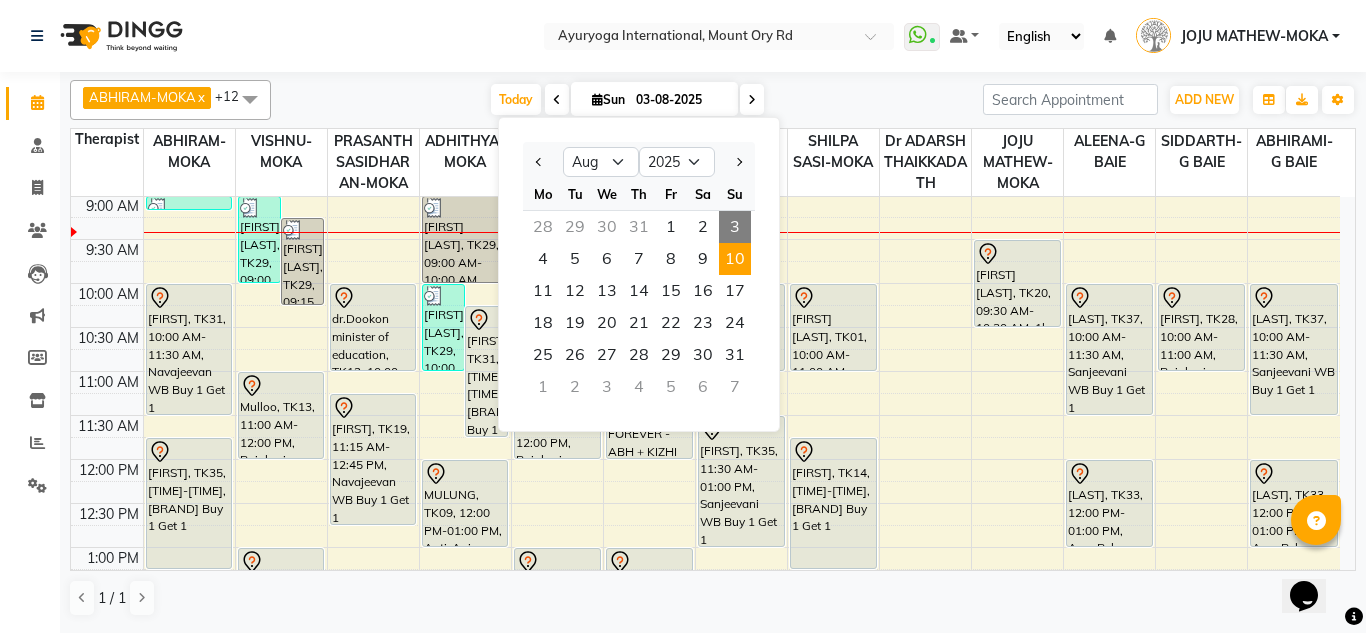 click on "10" at bounding box center (735, 259) 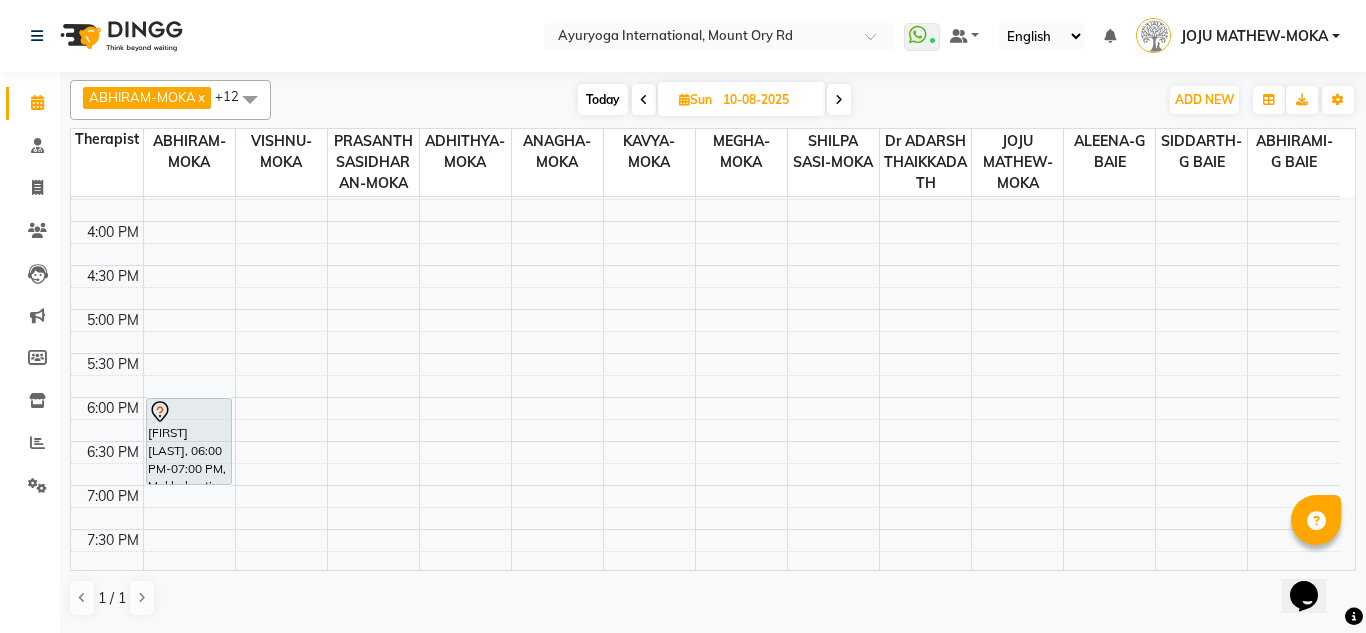 scroll, scrollTop: 858, scrollLeft: 0, axis: vertical 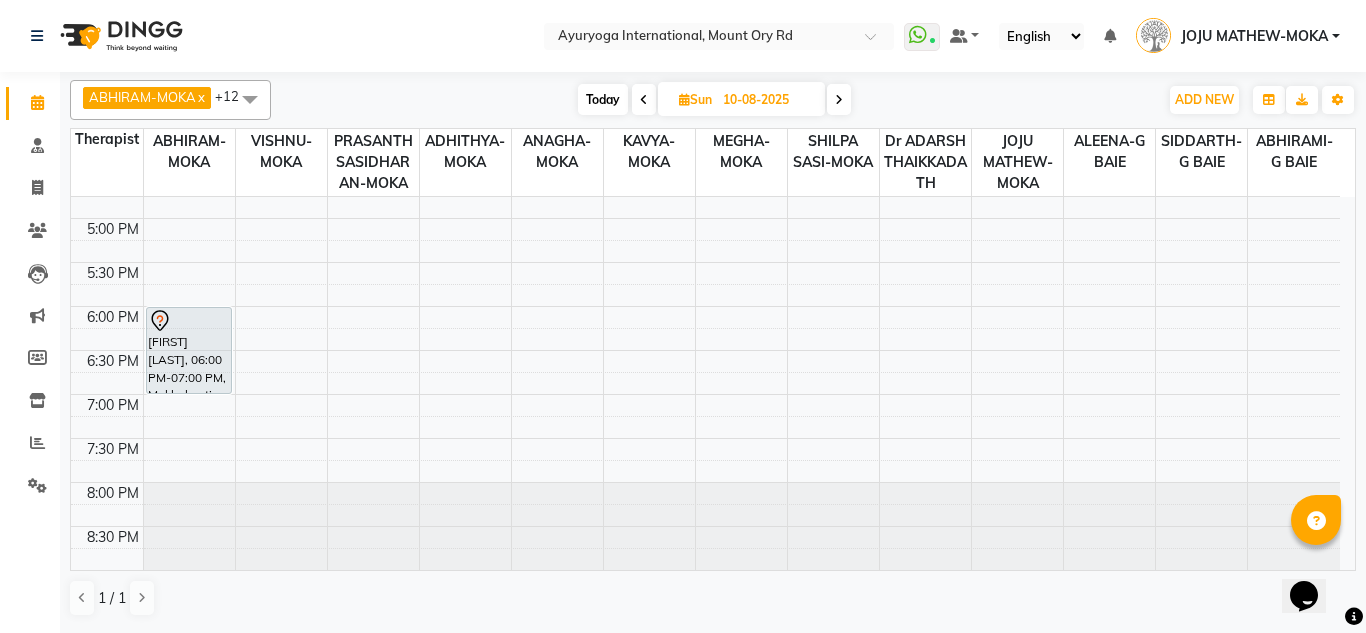 click on "[TIME] [TIME] [TIME] [TIME] [TIME] [TIME] [TIME] [TIME] [TIME] [TIME] [TIME] [TIME] [TIME] [TIME] [TIME] [TIME] [TIME] [TIME] [TIME] [TIME] [TIME] [TIME] [TIME] [TIME] [TIME] [TIME] [TIME] [TIME] [TIME] [TIME]             [FIRST] [LAST], [TIME]-[TIME], [SERVICE]             [FIRST] [LAST], [TIME]-[TIME], [SERVICE] (Abh + Kizhi + Dhara + Steam)             [FIRST], [TIME]-[TIME], [SERVICE] (Head Massage + [SERVICE]) - Package             Mrs [LAST], [TIME]-[TIME], [SERVICE] (Abh + Kizhi + Dhara + Steam)             [LAST] [LAST], [TIME]-[TIME], [DURATION] session             [FIRST] [LAST], [TIME]-[TIME], [DURATION] session             [FIRST], [TIME]-[TIME], [BRAND] Buy 1 Get 1              [FIRST], [TIME]-[TIME], [BRAND] Buy 1 Get 1" at bounding box center (705, -46) 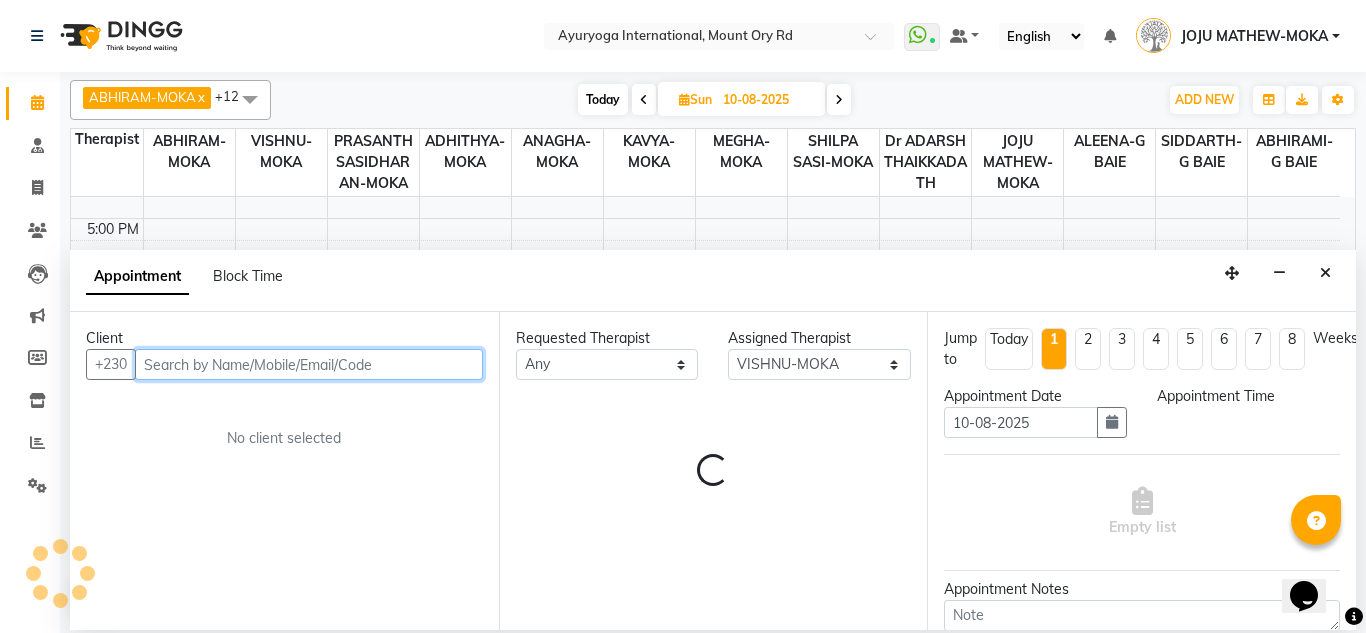 select on "1080" 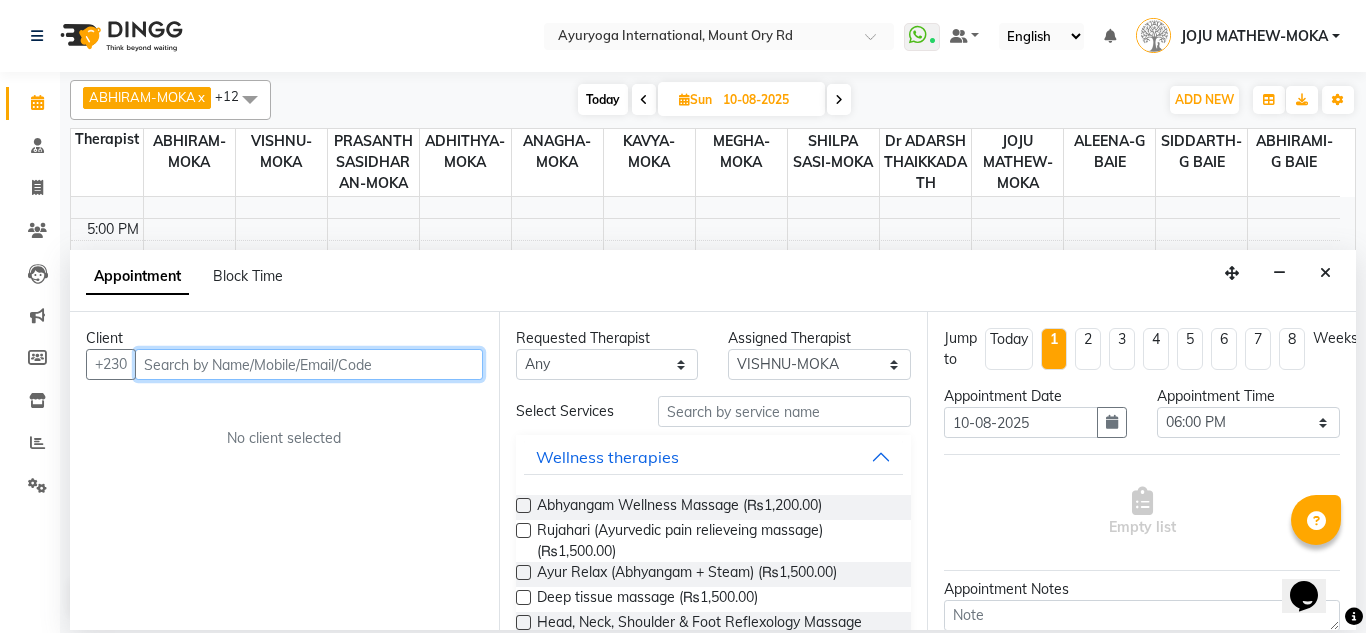 paste on "57543481" 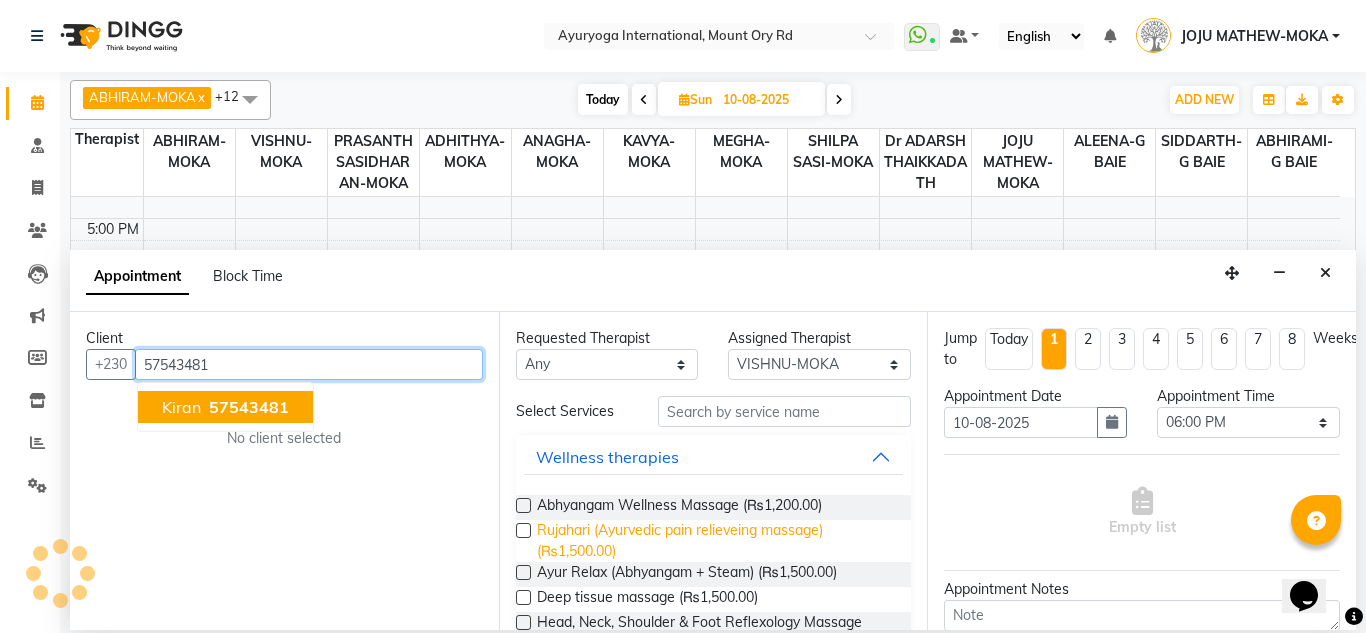 type on "57543481" 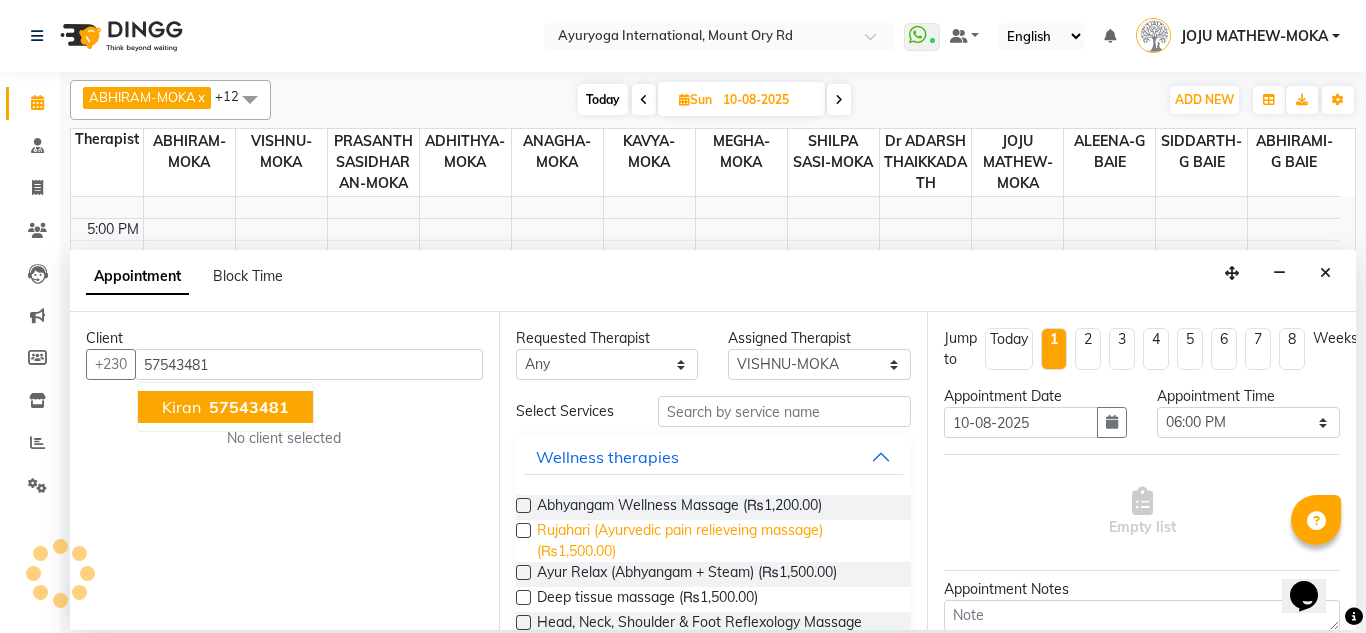 click on "Rujahari (Ayurvedic pain relieveing massage) (₨1,500.00)" at bounding box center (716, 541) 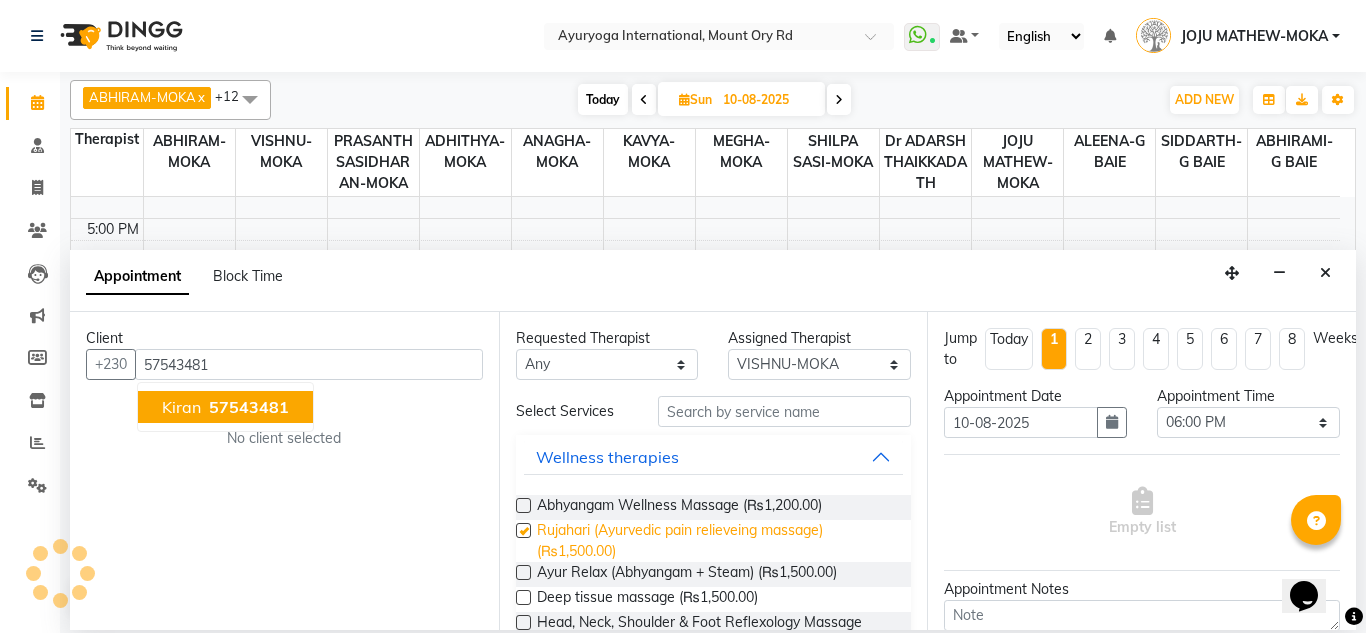 click on "Rujahari (Ayurvedic pain relieveing massage) (₨1,500.00)" at bounding box center (716, 541) 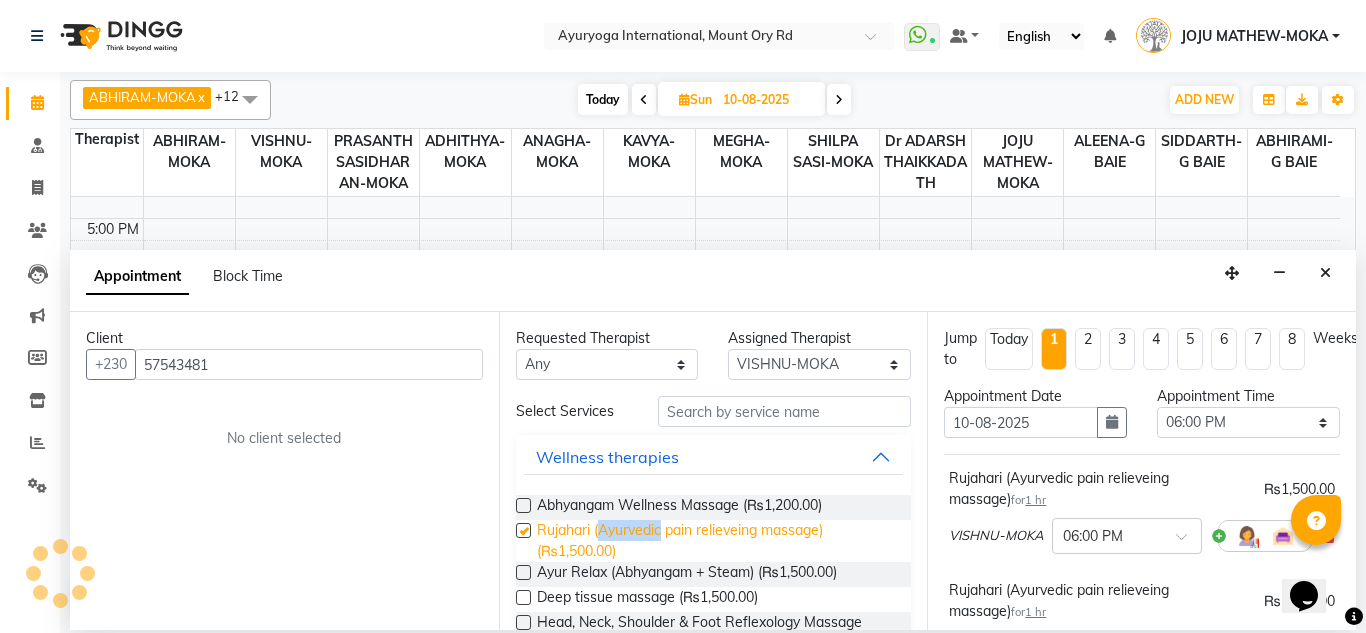 checkbox on "false" 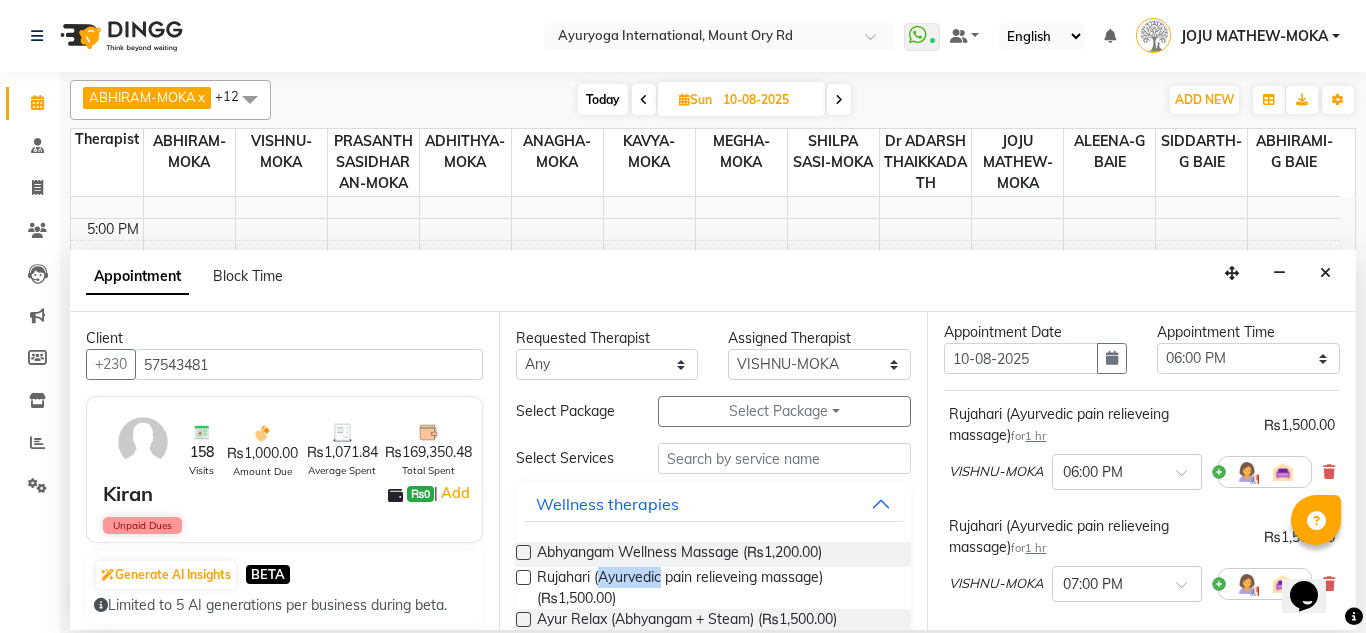 scroll, scrollTop: 383, scrollLeft: 0, axis: vertical 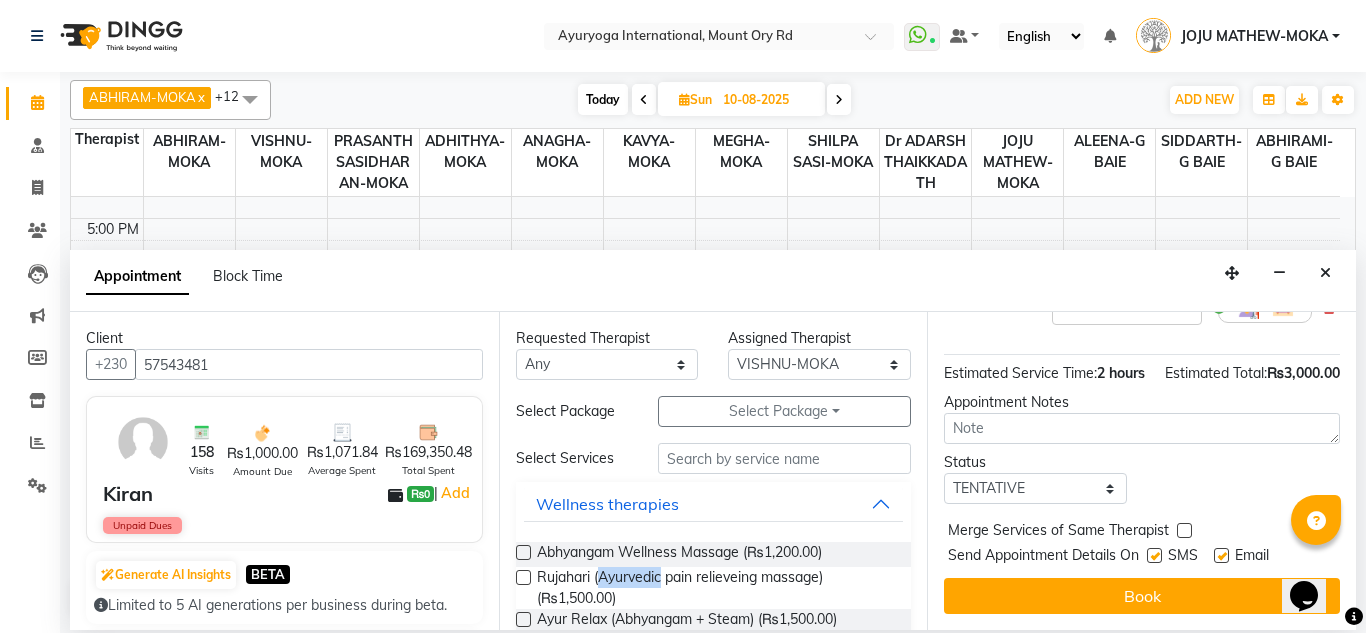 click on "Book" at bounding box center (1142, 596) 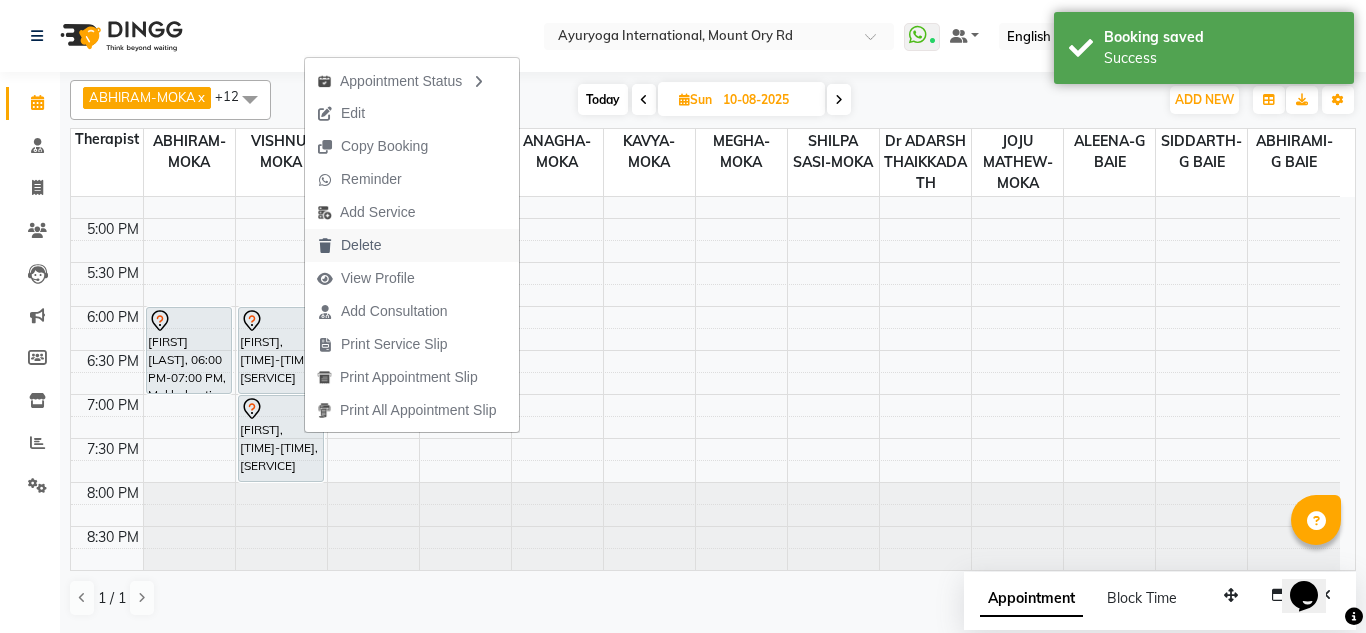click on "Delete" at bounding box center [361, 245] 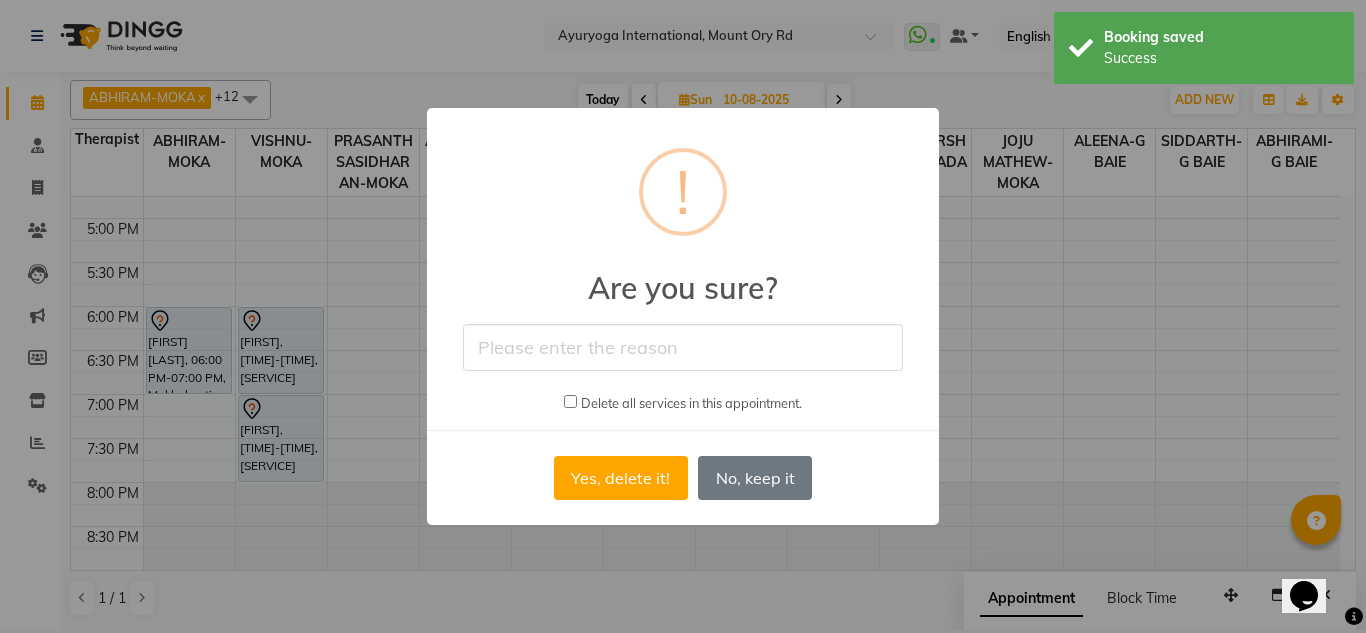 click at bounding box center (683, 347) 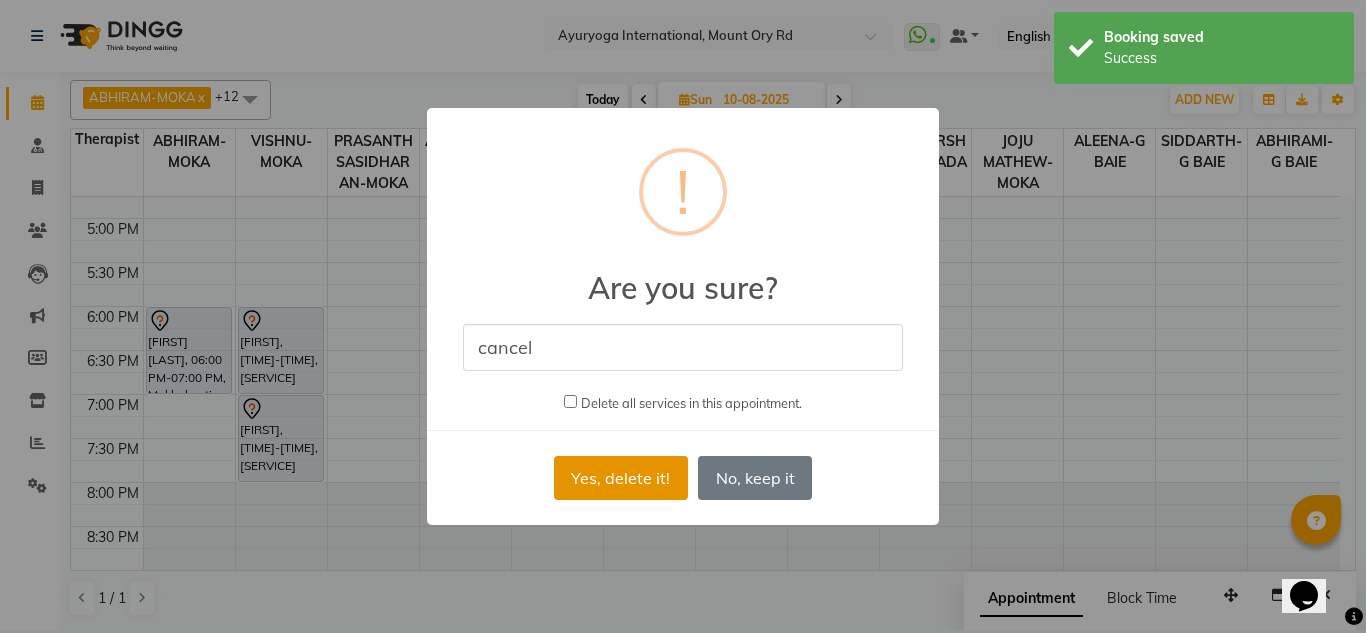 click on "Yes, delete it!" at bounding box center [621, 478] 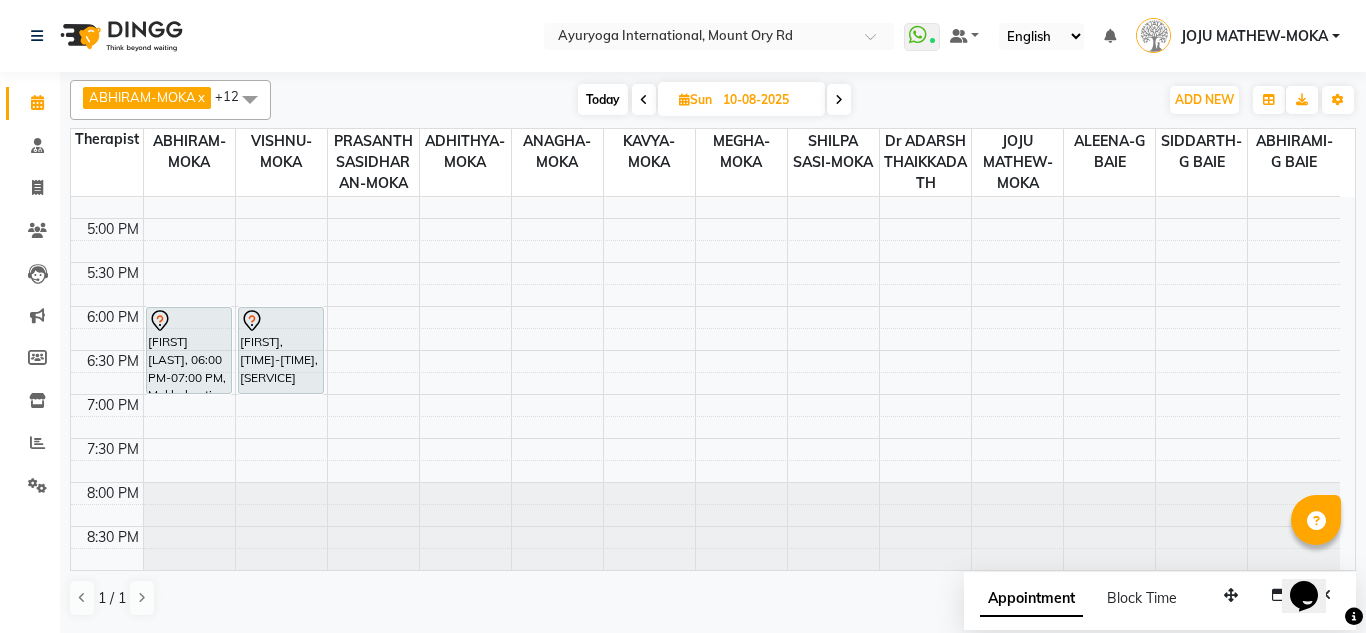 click on "10-08-2025" at bounding box center [767, 100] 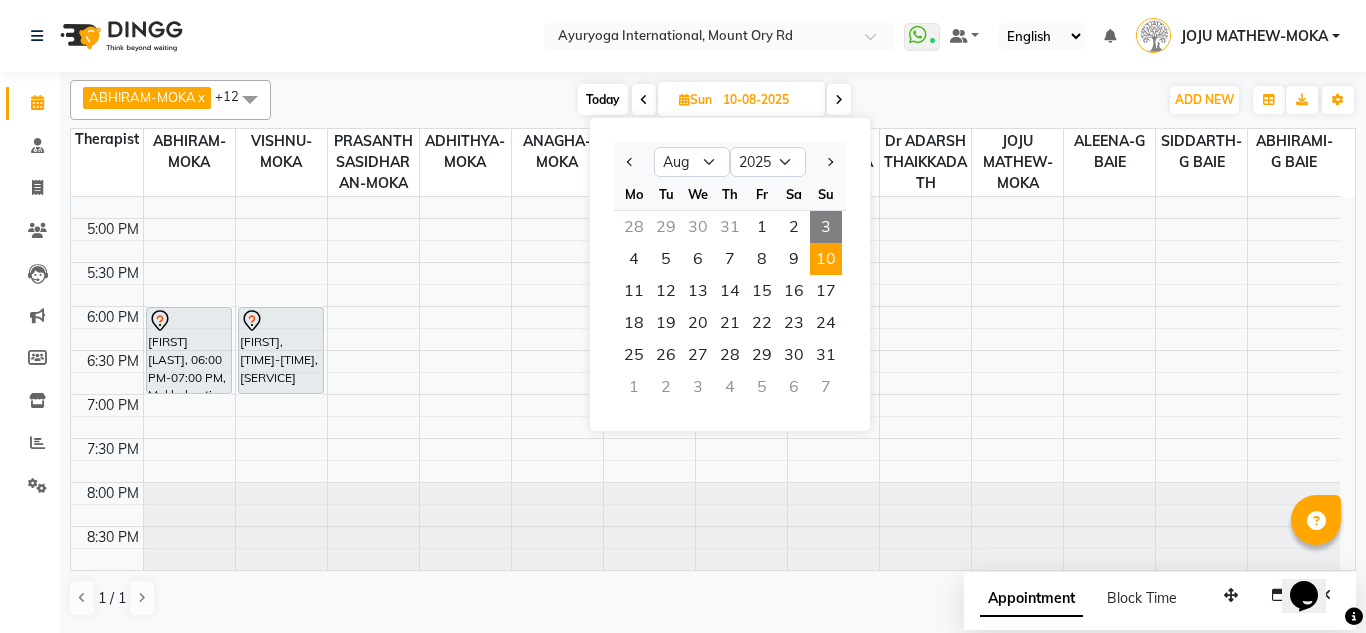 click on "Today" at bounding box center (603, 99) 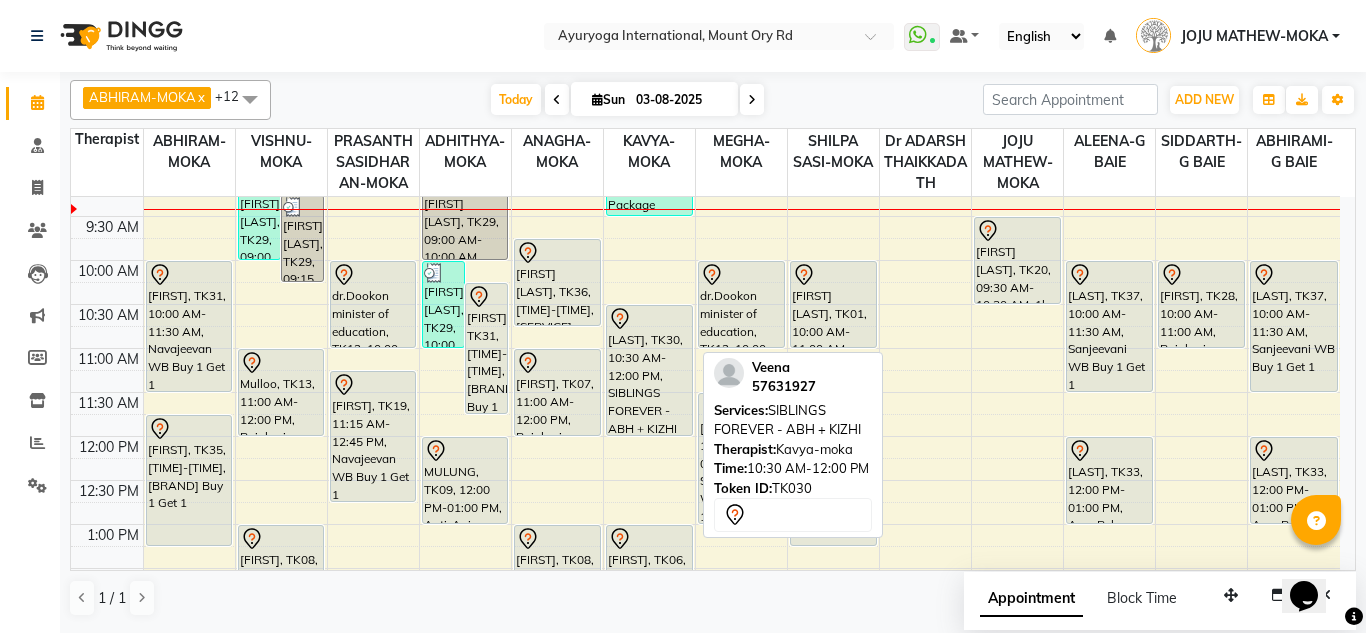 scroll, scrollTop: 100, scrollLeft: 0, axis: vertical 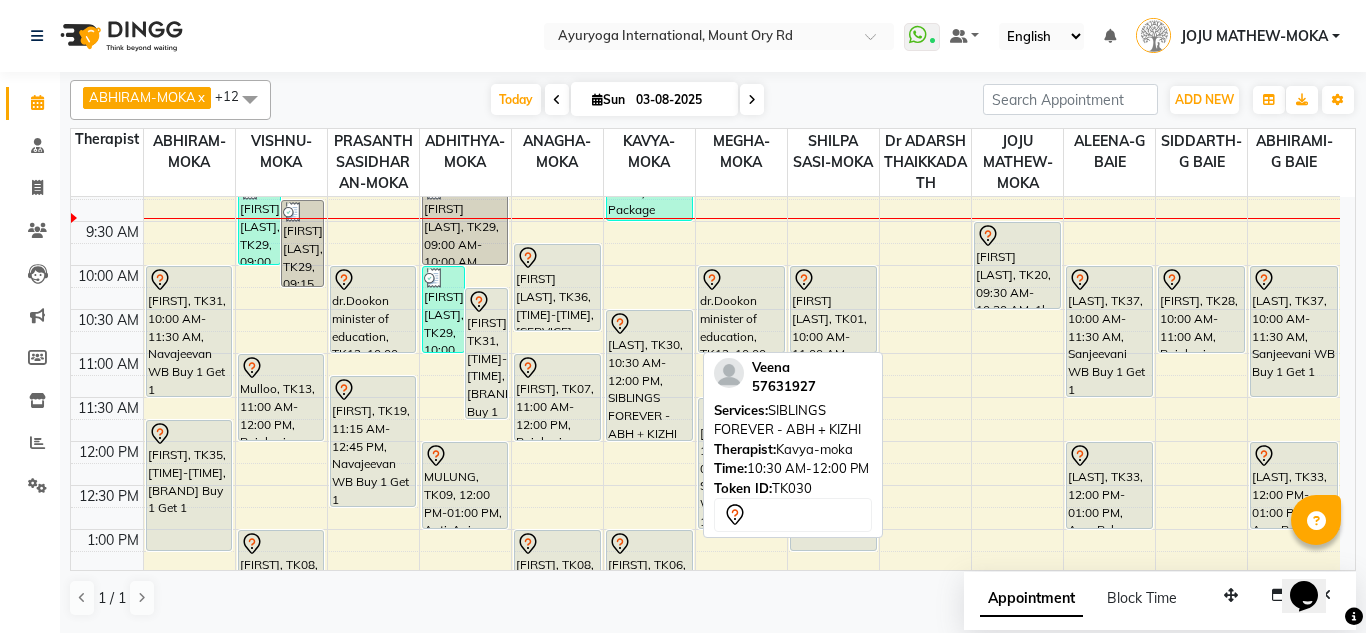 click on "[LAST], TK30, 10:30 AM-12:00 PM, SIBLINGS FOREVER - ABH + KIZHI" at bounding box center [649, 375] 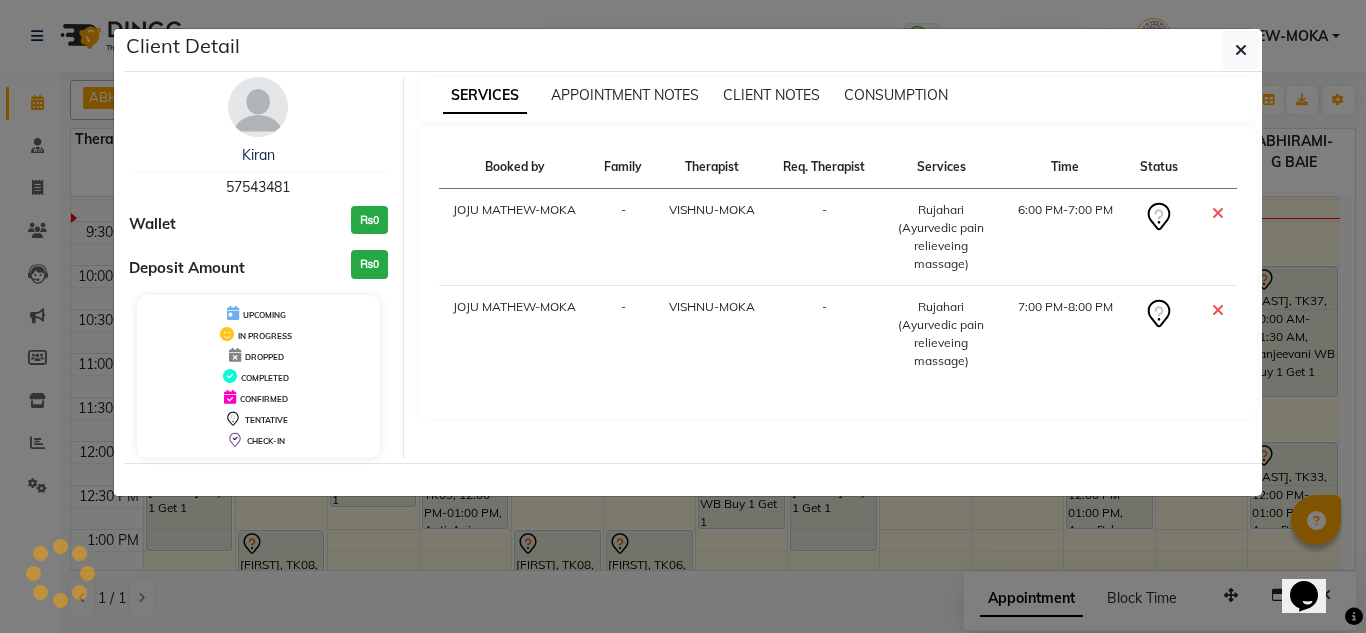 select on "7" 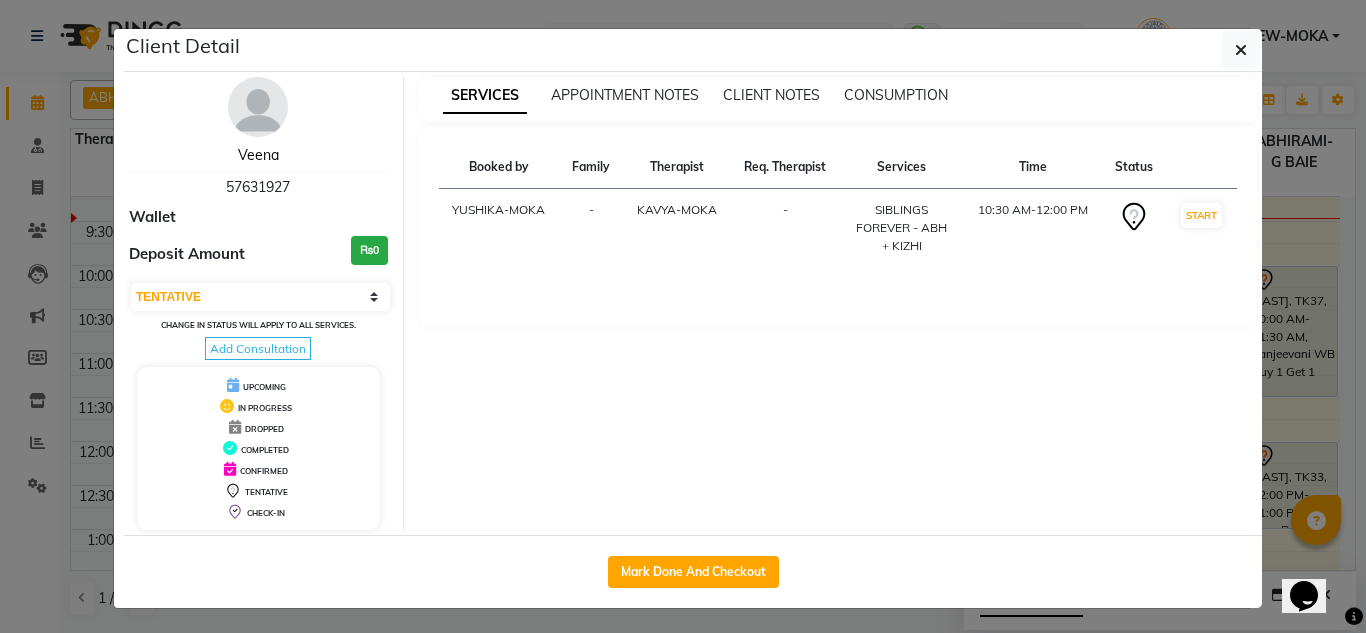 click on "Veena" at bounding box center [258, 155] 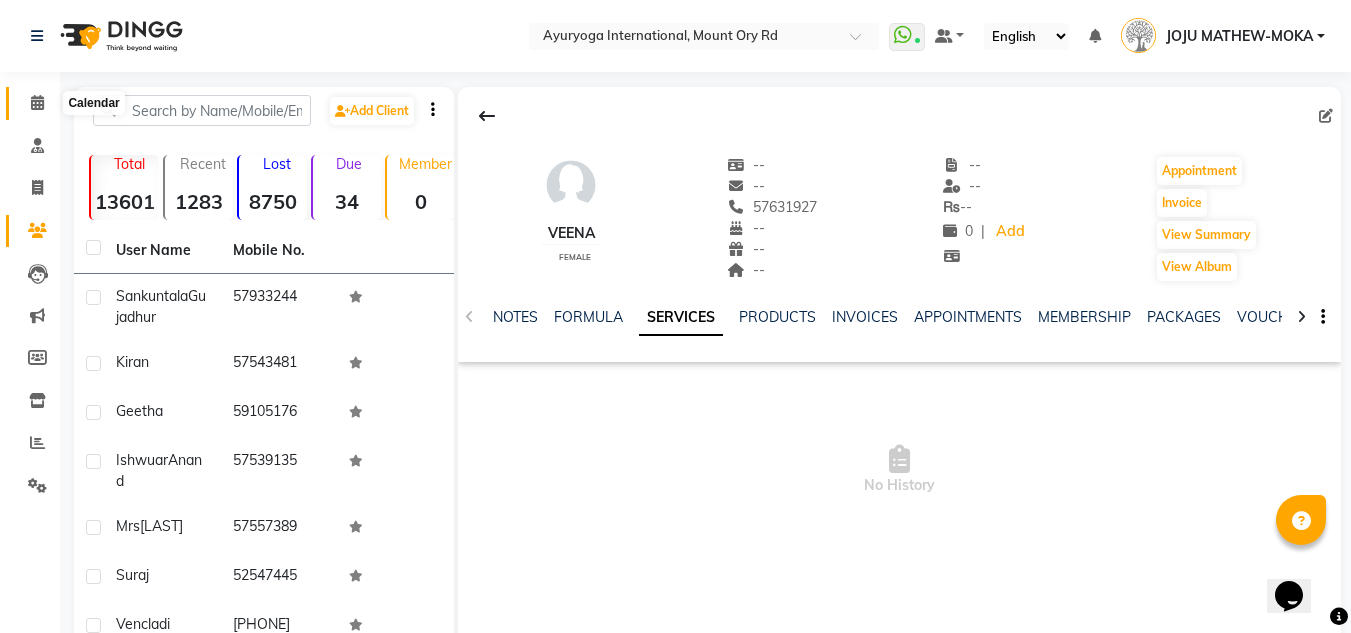 click 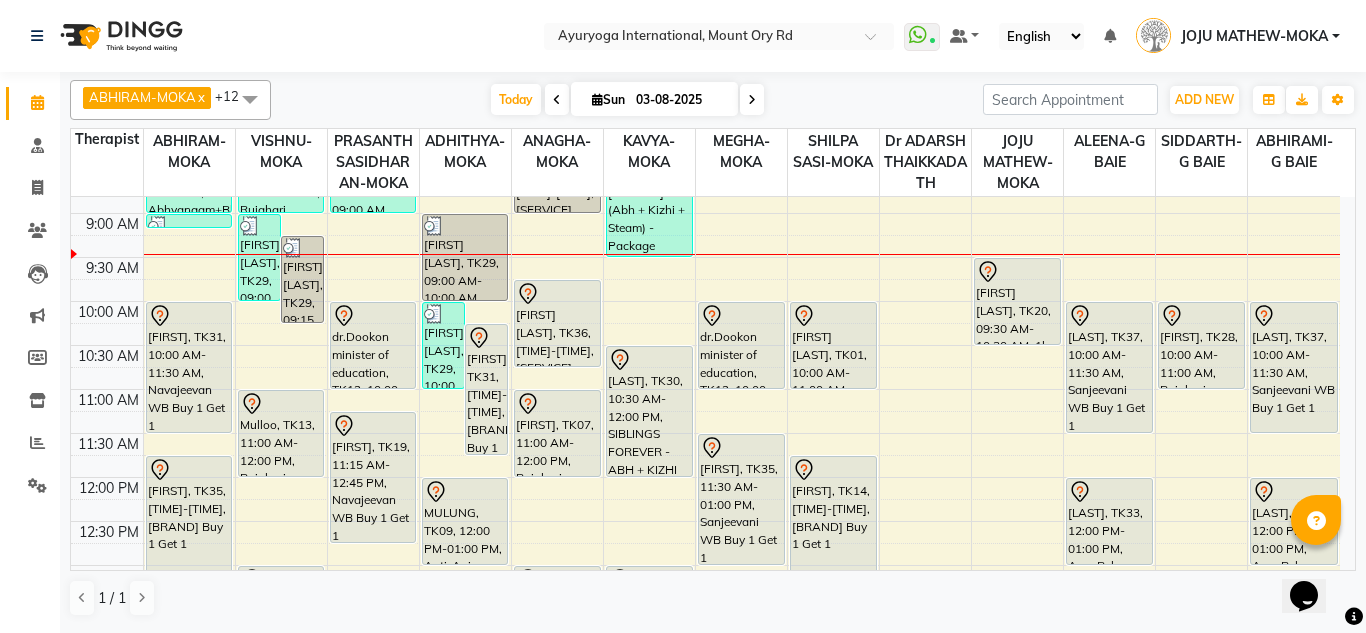 scroll, scrollTop: 158, scrollLeft: 0, axis: vertical 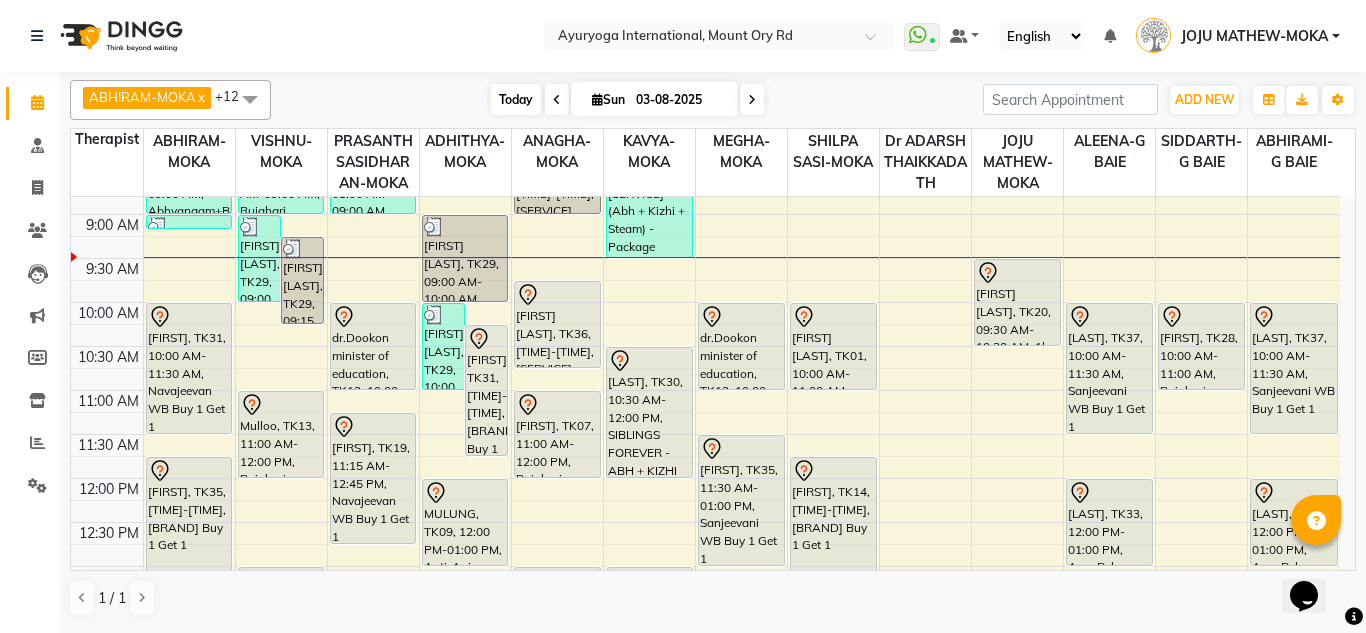 click on "Today" at bounding box center (516, 99) 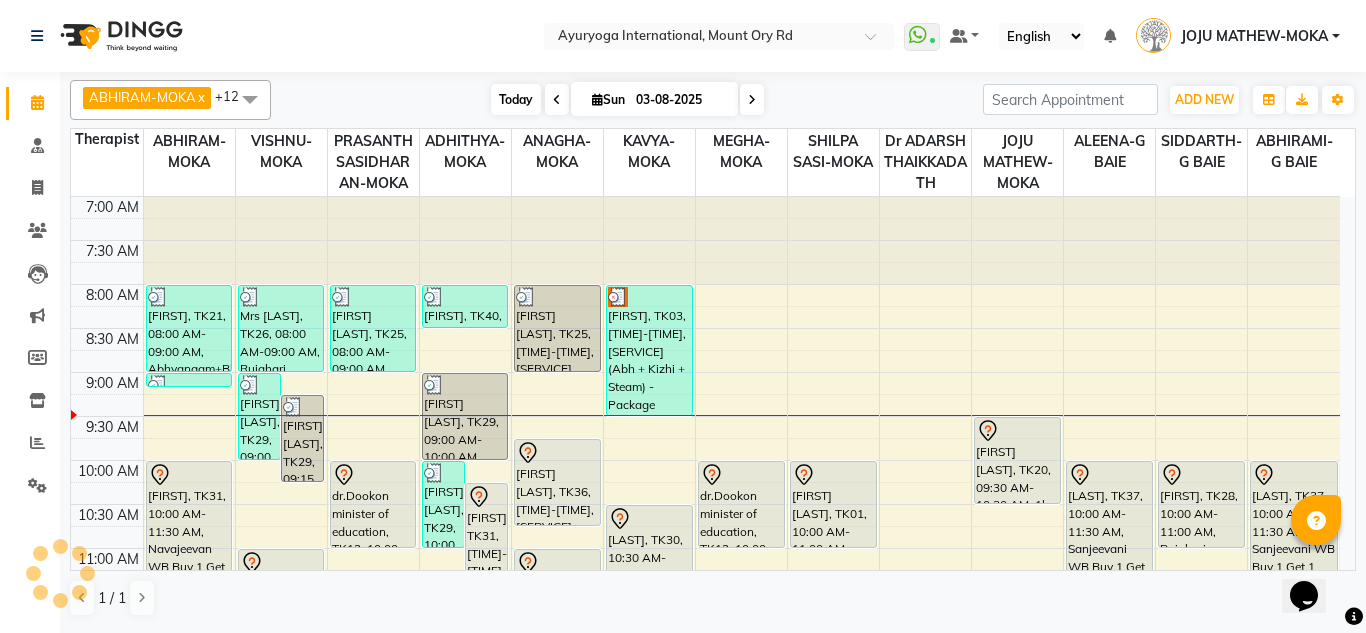 scroll, scrollTop: 177, scrollLeft: 0, axis: vertical 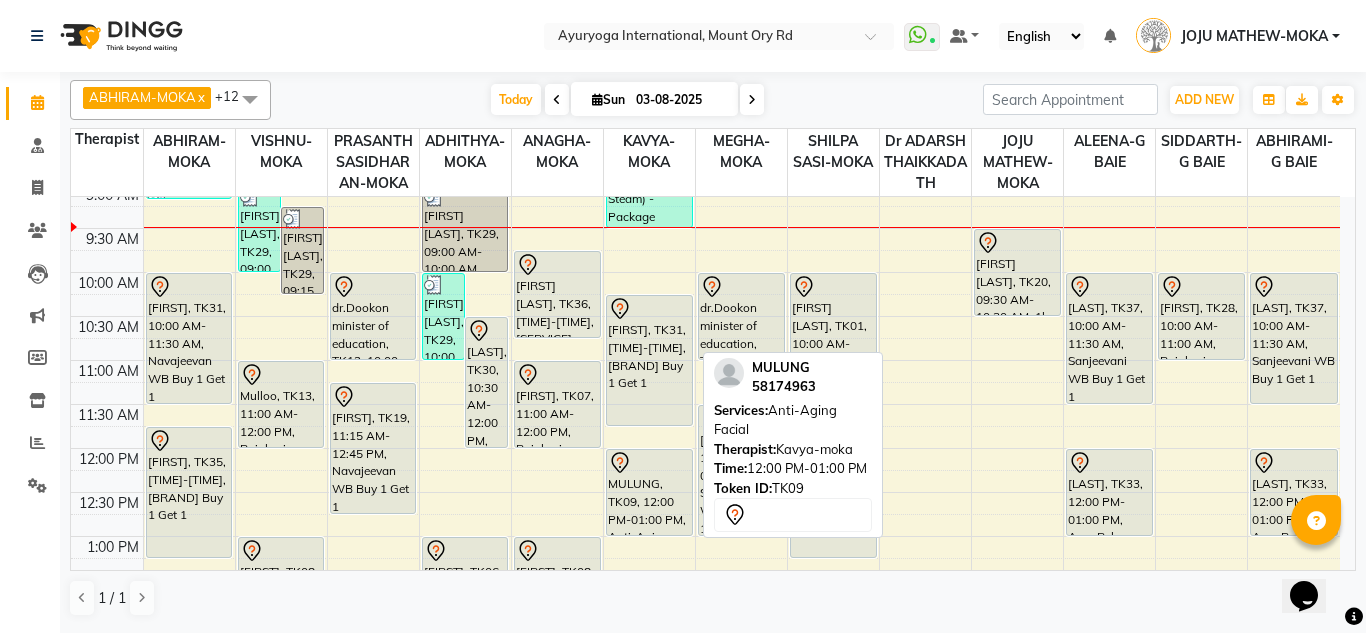 click on "MULUNG, TK09, 12:00 PM-01:00 PM, Anti-Aging Facial" at bounding box center [649, 492] 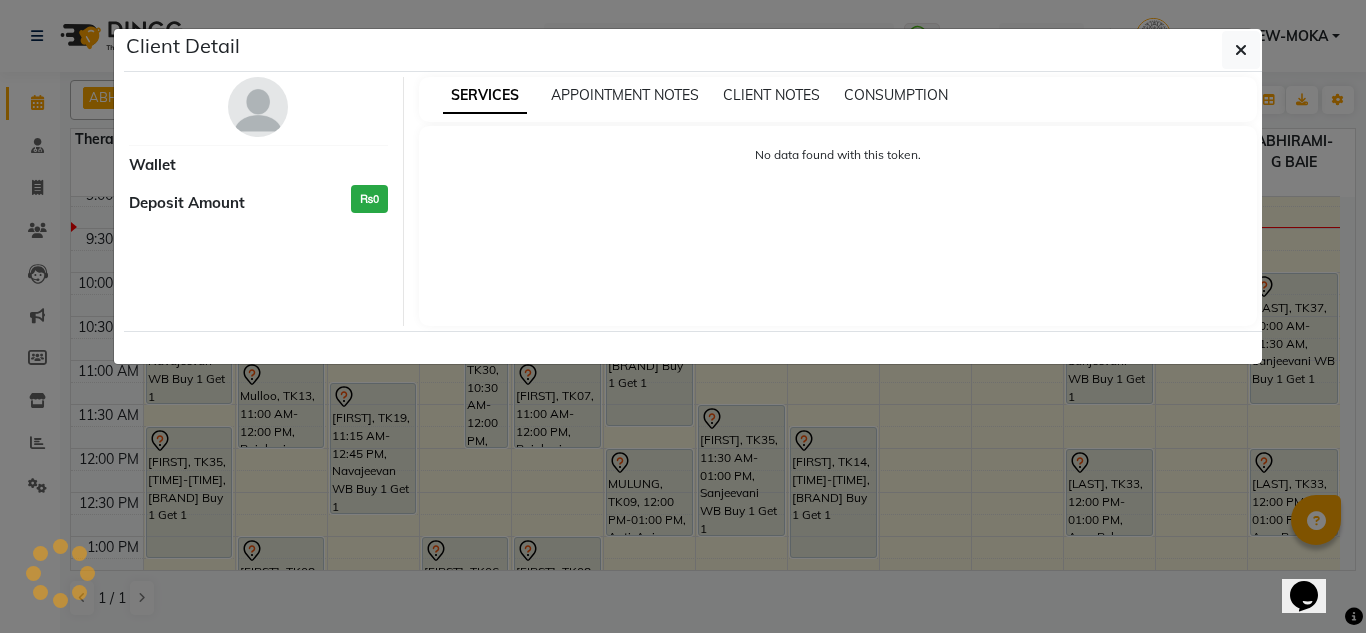 select on "7" 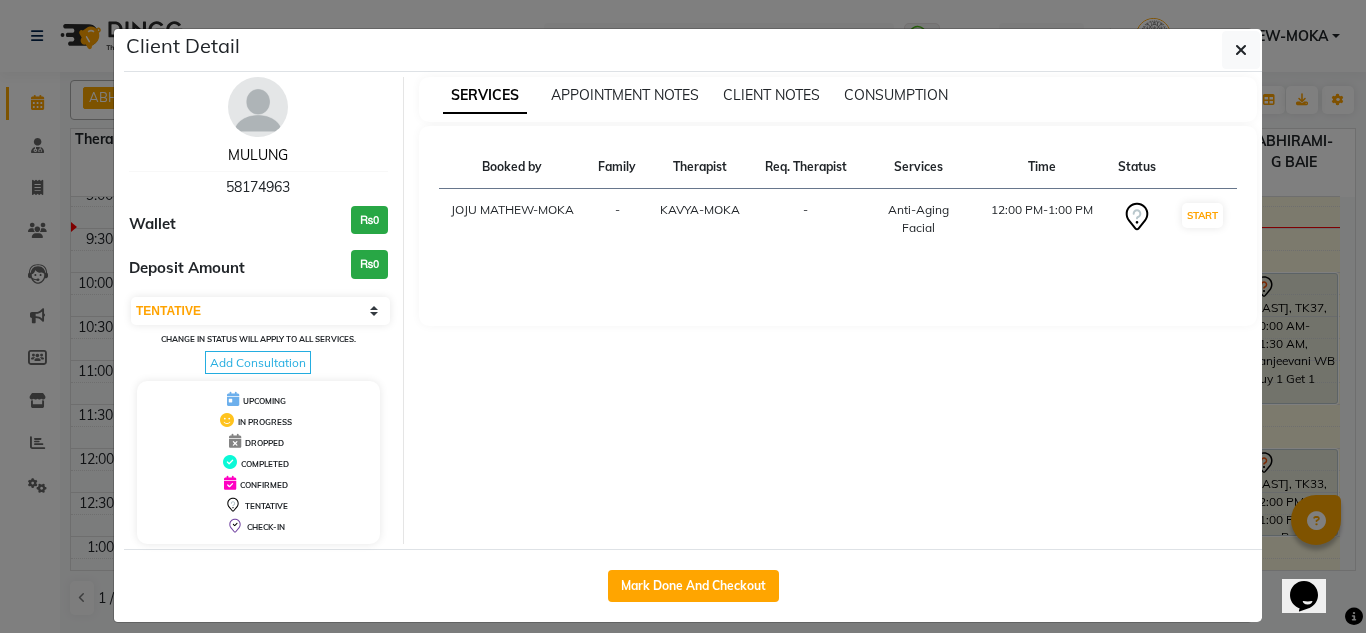 click on "MULUNG" at bounding box center (258, 155) 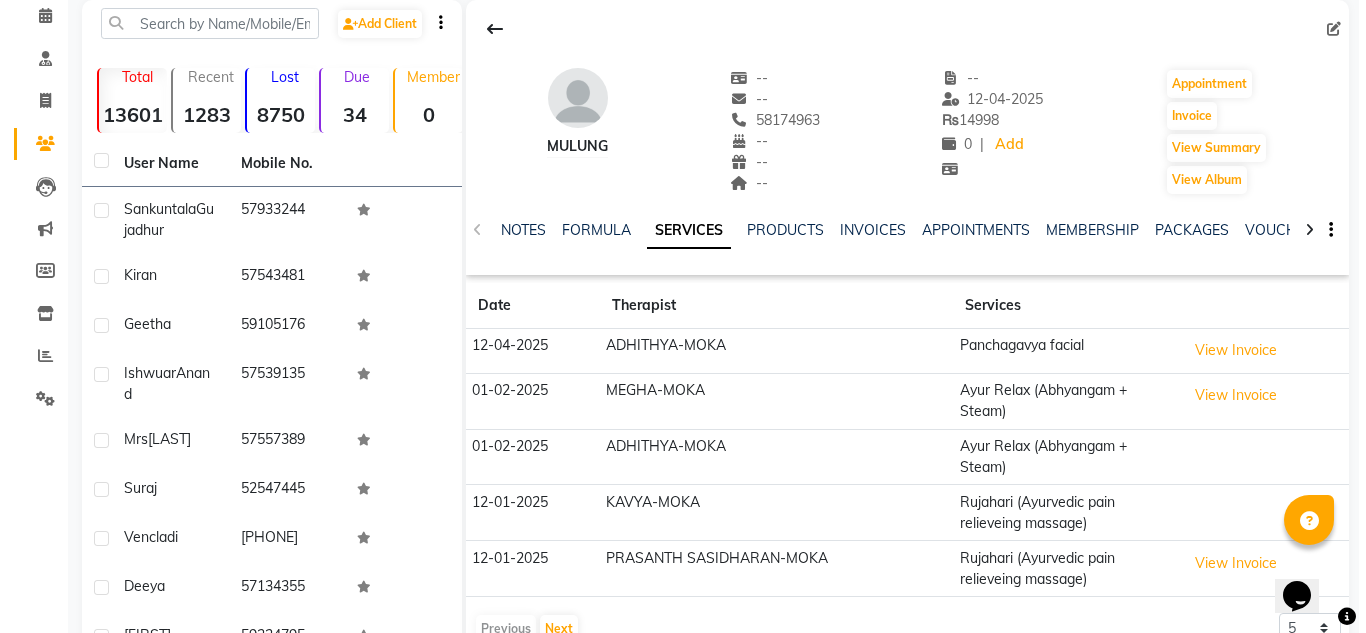 scroll, scrollTop: 0, scrollLeft: 0, axis: both 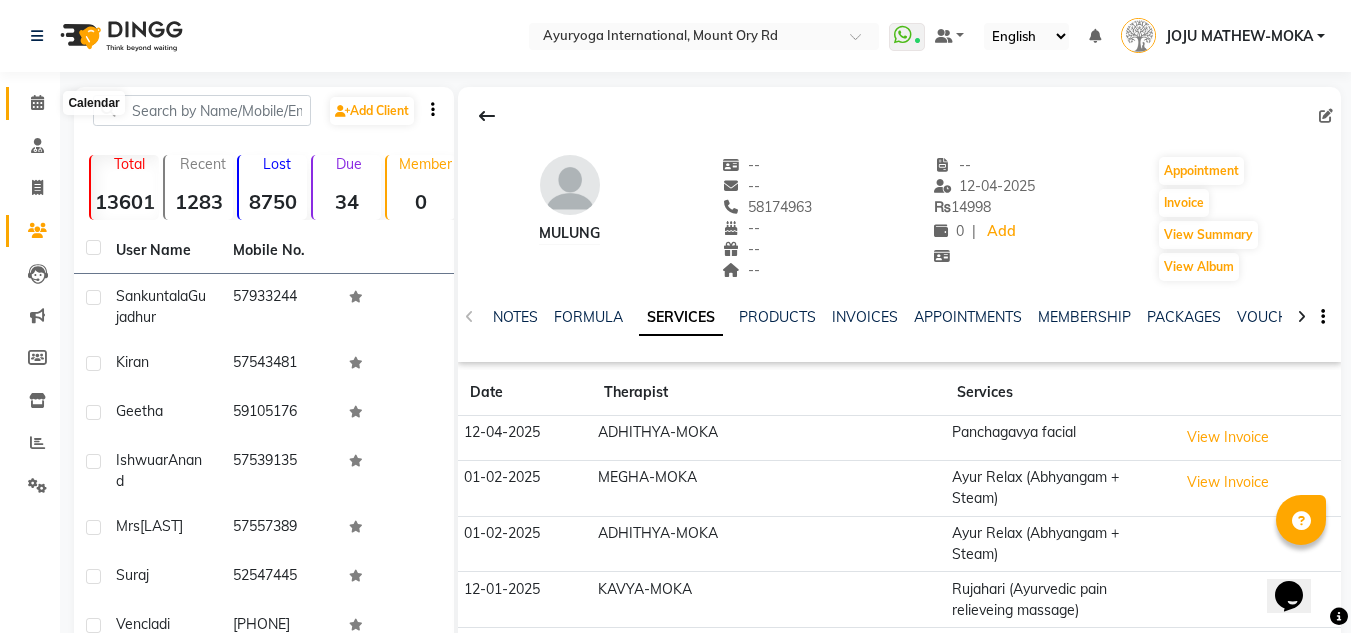 click 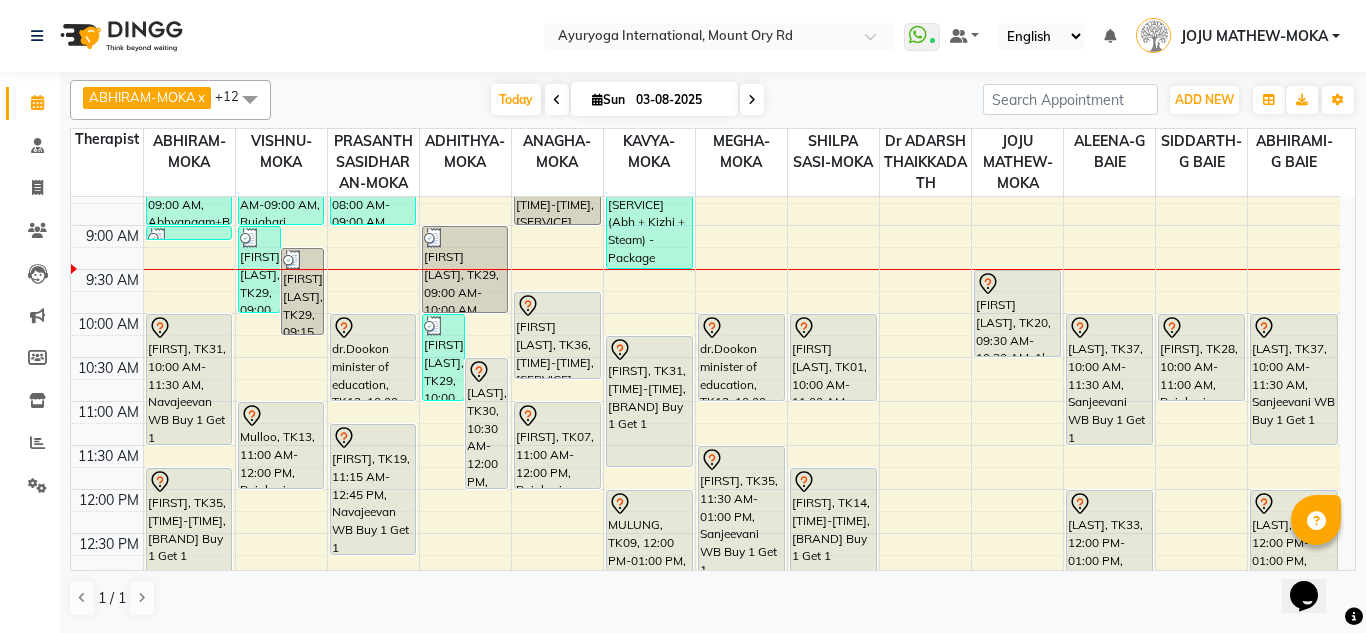 scroll, scrollTop: 200, scrollLeft: 0, axis: vertical 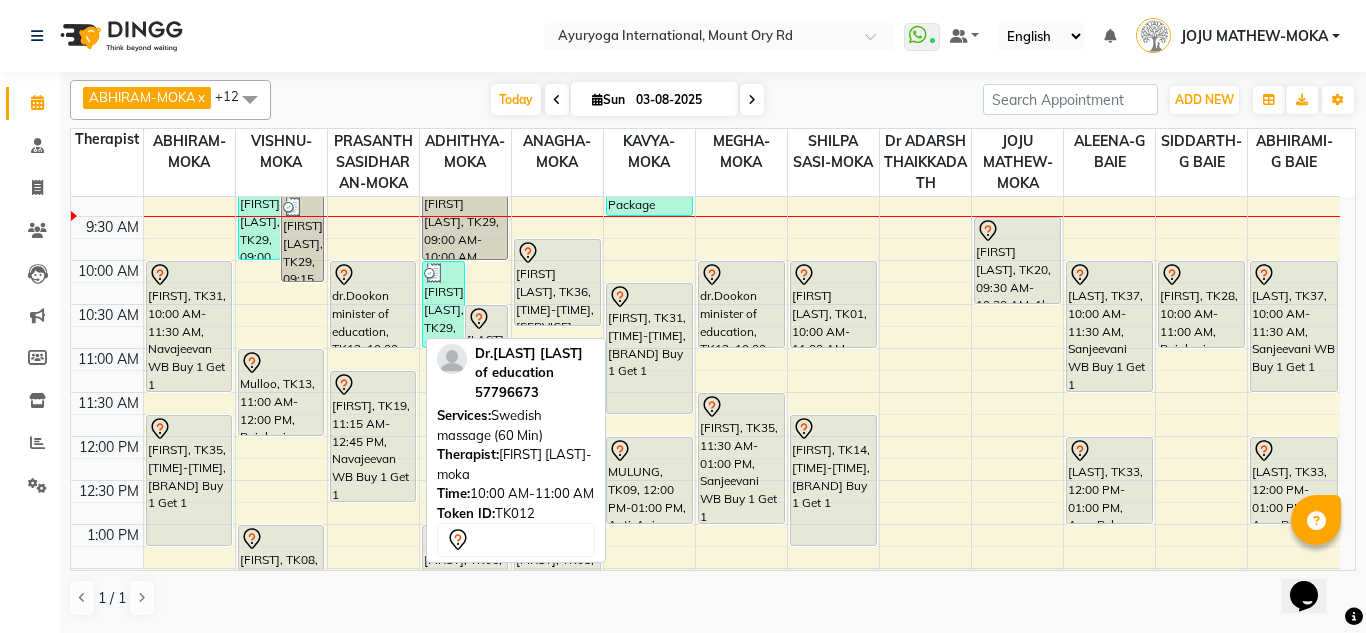 click 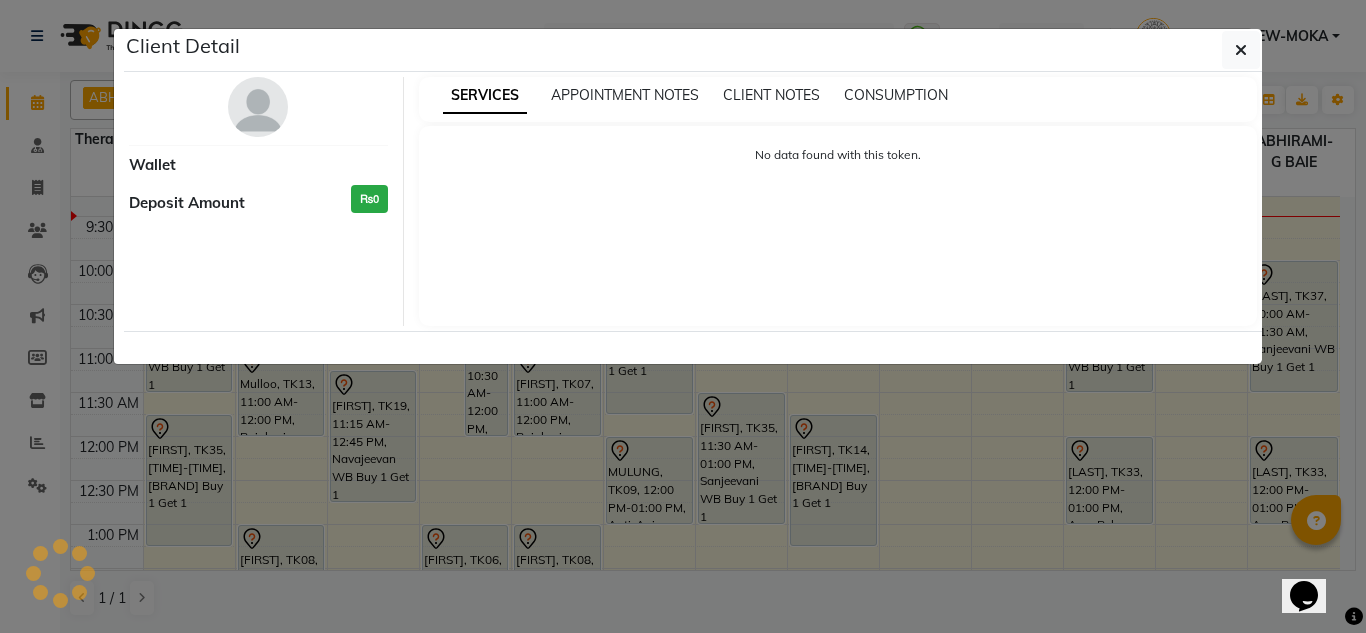 select on "7" 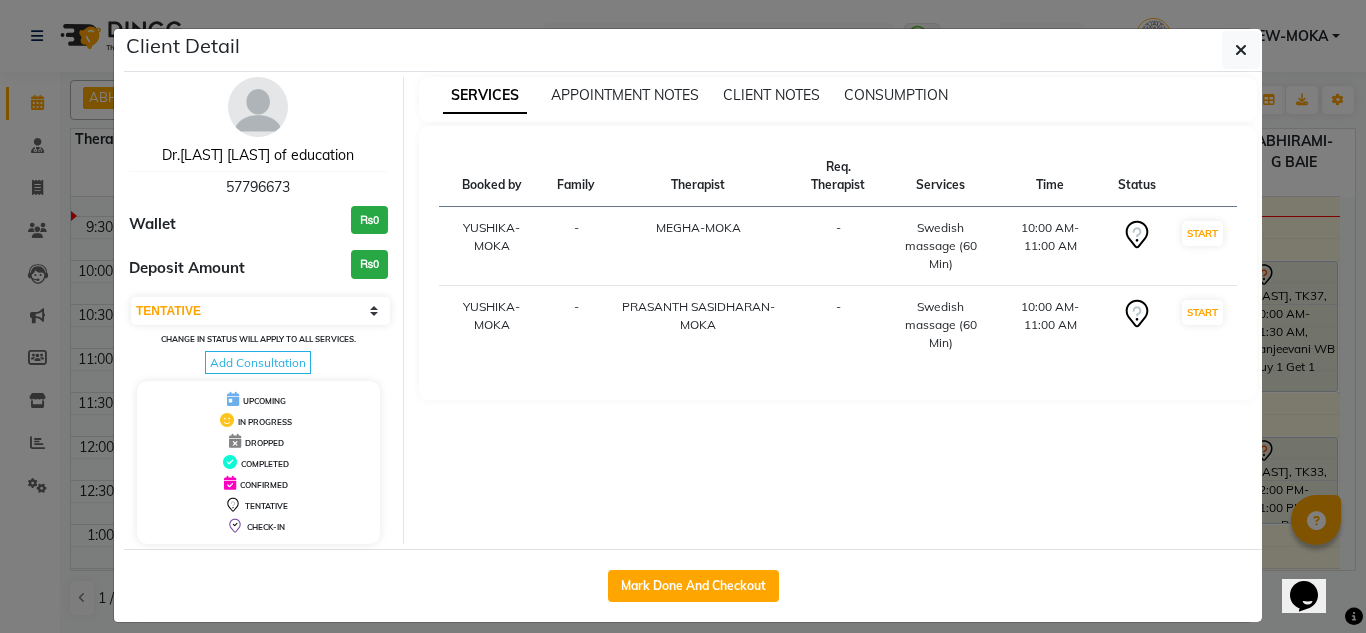 click on "Dr.[LAST] [LAST] of education" at bounding box center [258, 155] 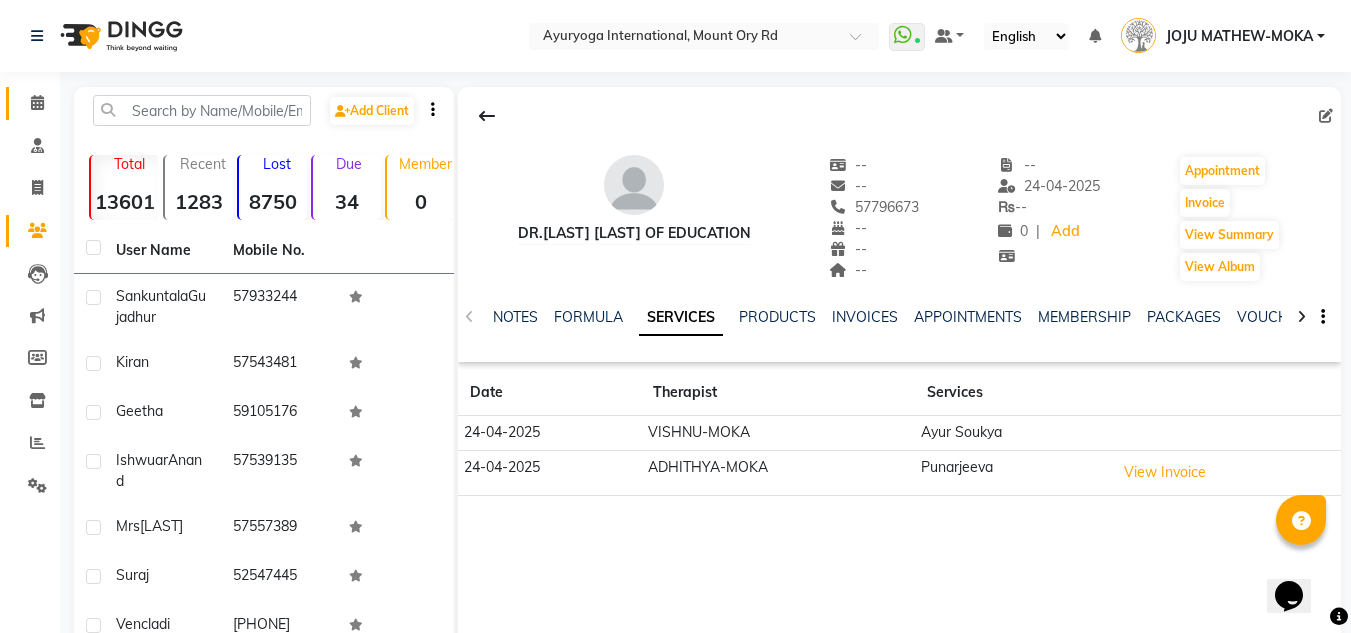 click 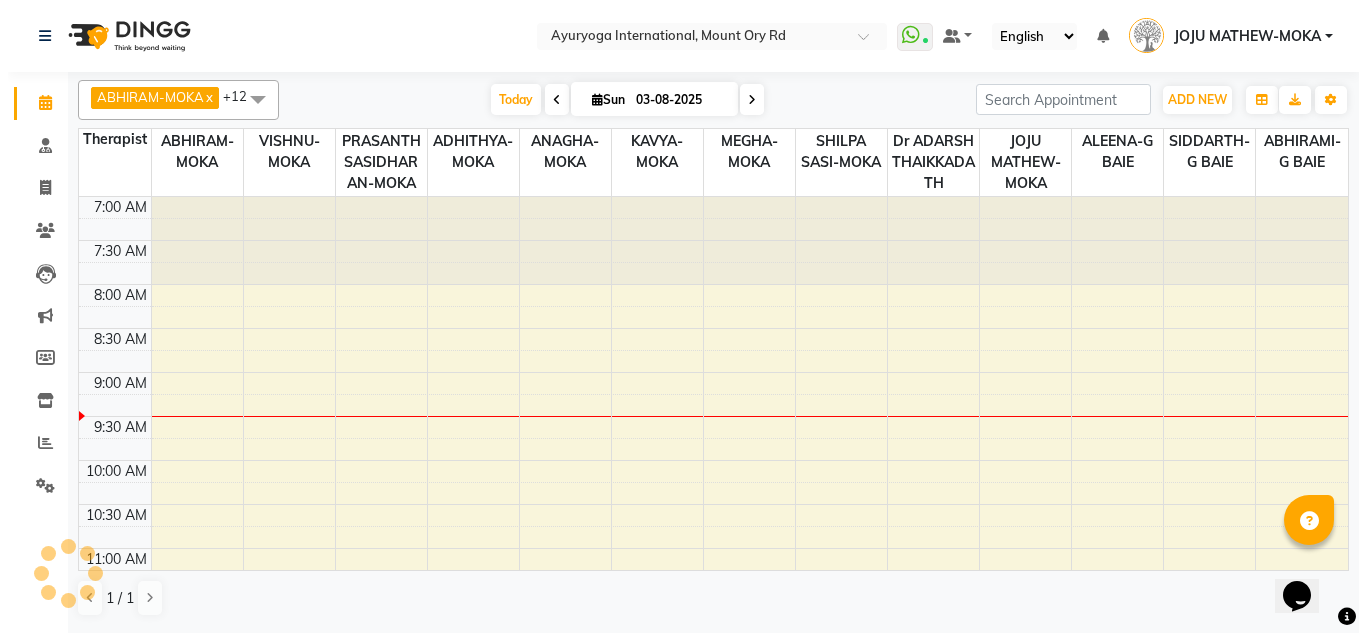scroll, scrollTop: 177, scrollLeft: 0, axis: vertical 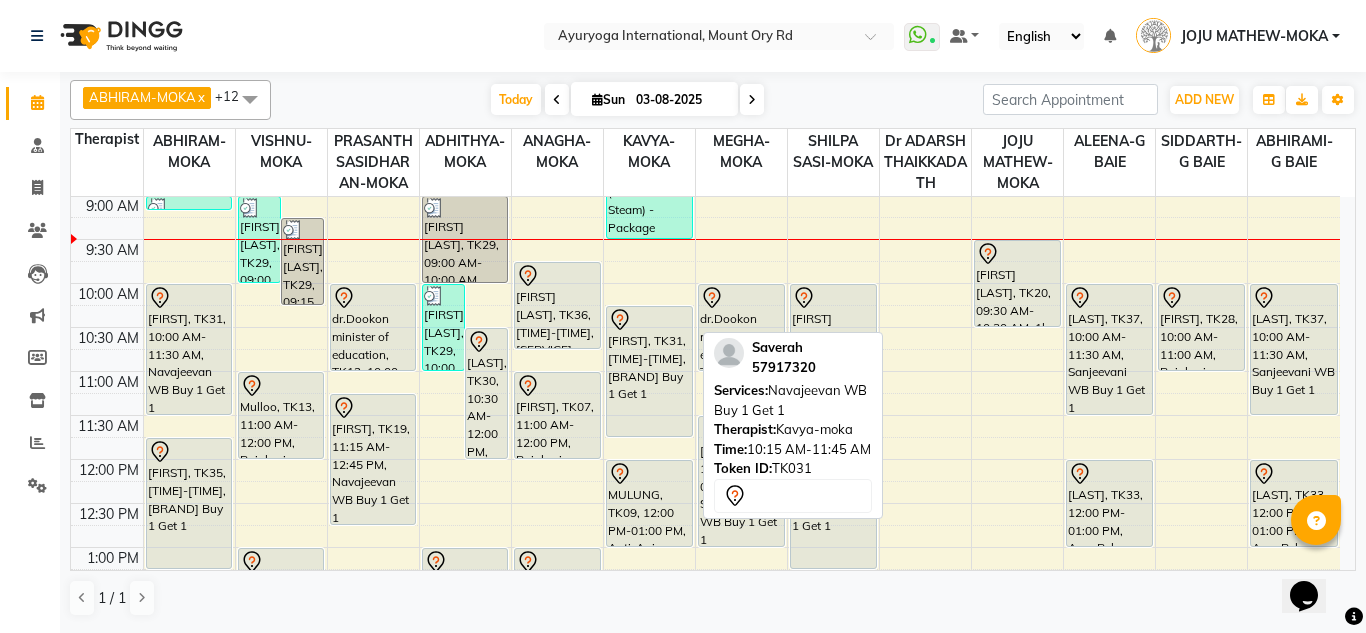 click on "[FIRST], TK31, [TIME]-[TIME], [BRAND] Buy 1 Get 1" at bounding box center (649, 371) 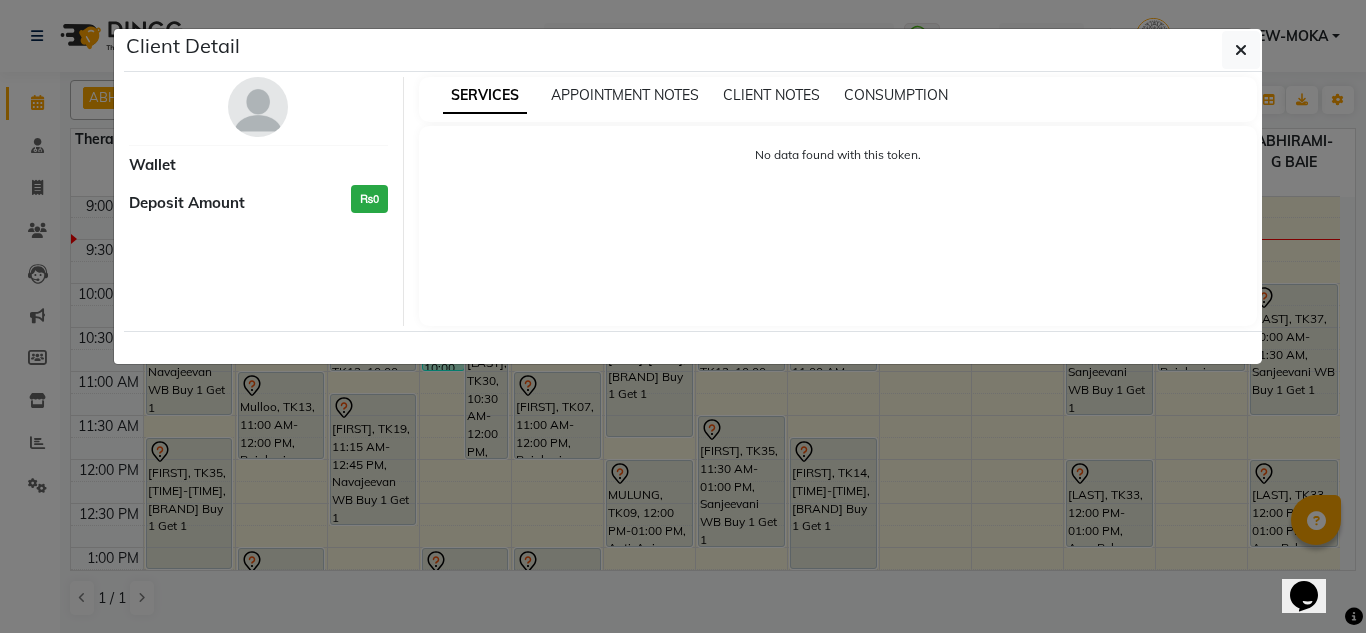 select on "7" 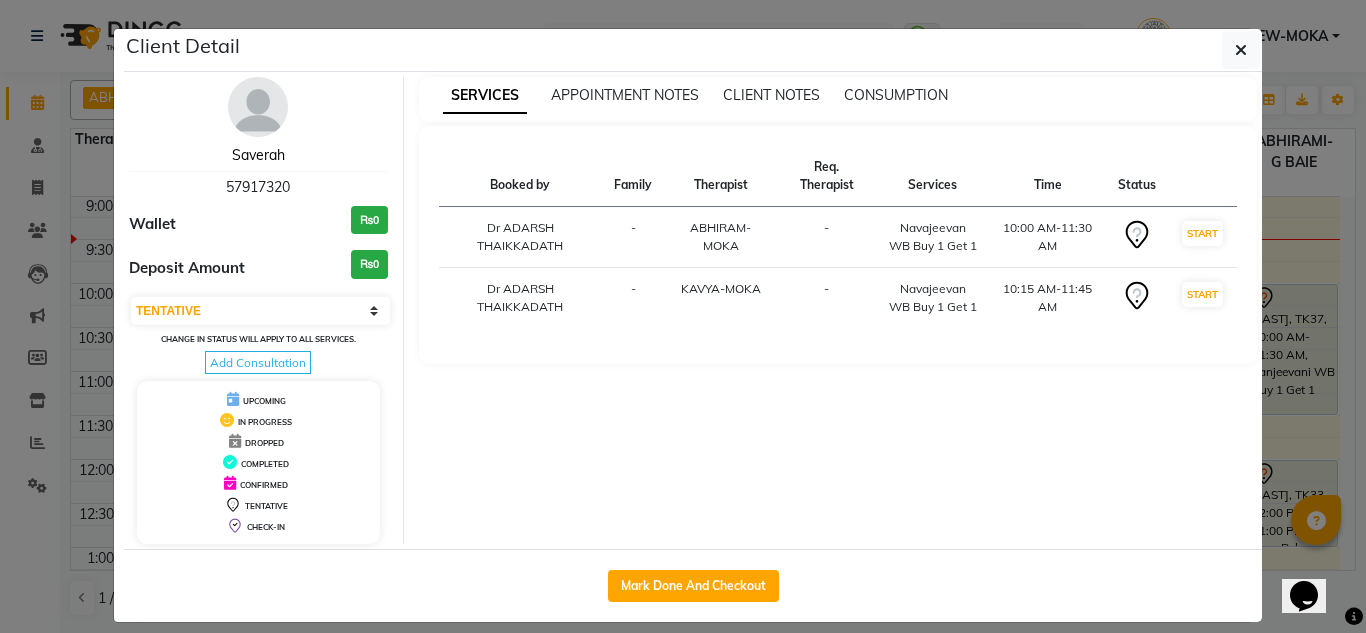 click on "Saverah" at bounding box center [258, 155] 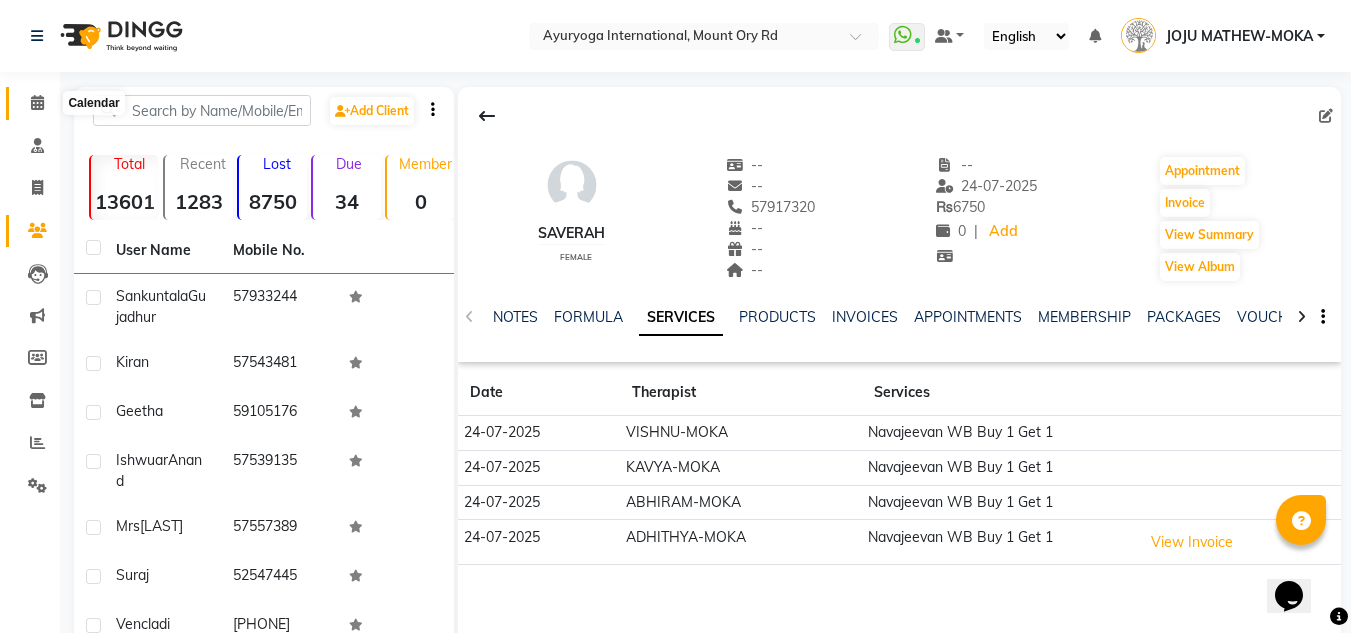 click 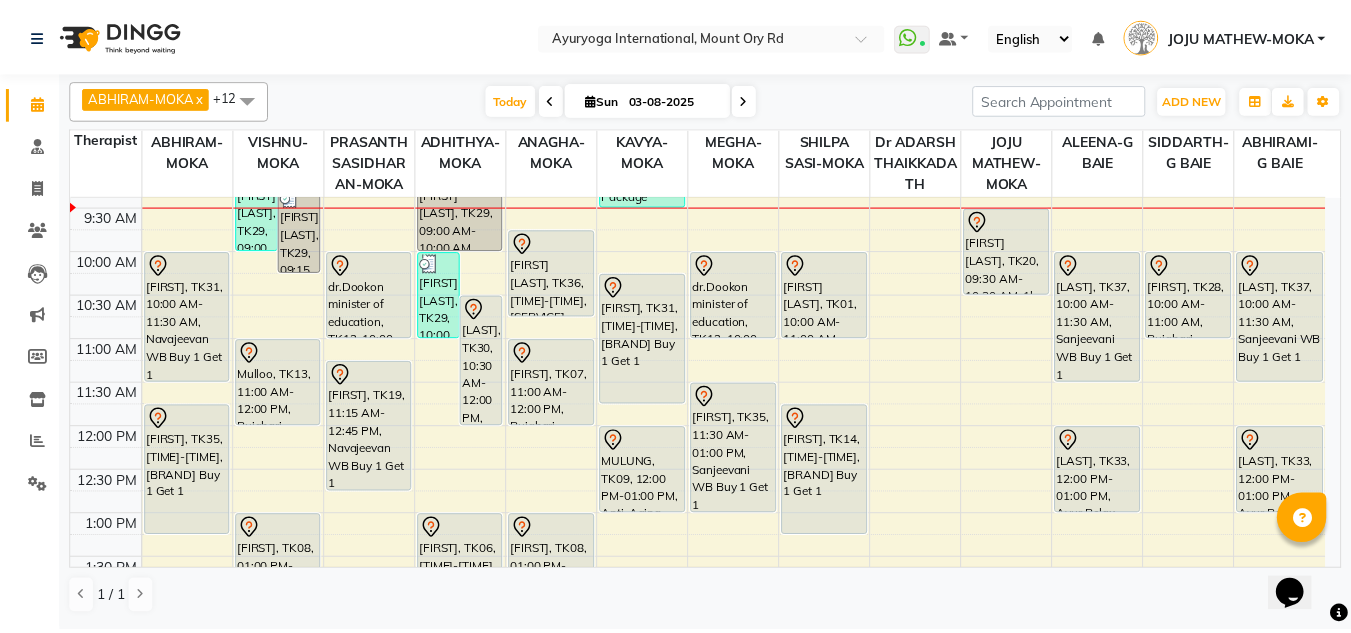 scroll, scrollTop: 200, scrollLeft: 0, axis: vertical 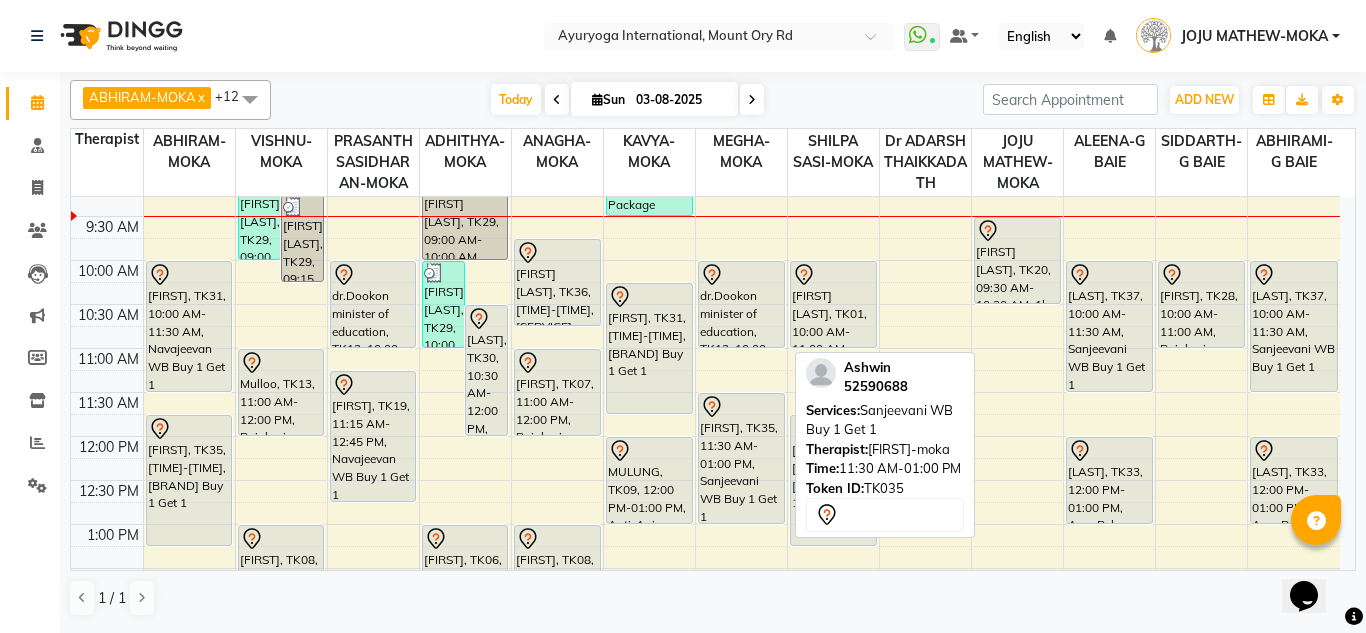 click on "[FIRST], TK35, 11:30 AM-01:00 PM, Sanjeevani WB Buy 1 Get 1" at bounding box center (741, 458) 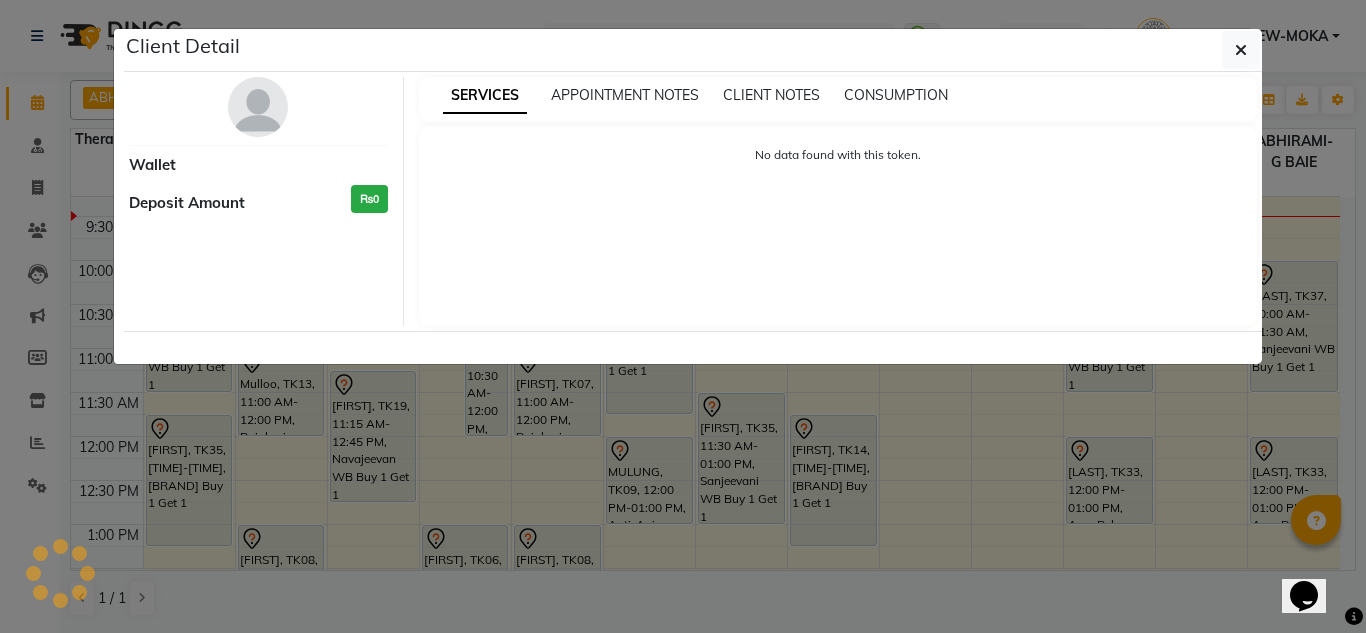 select on "7" 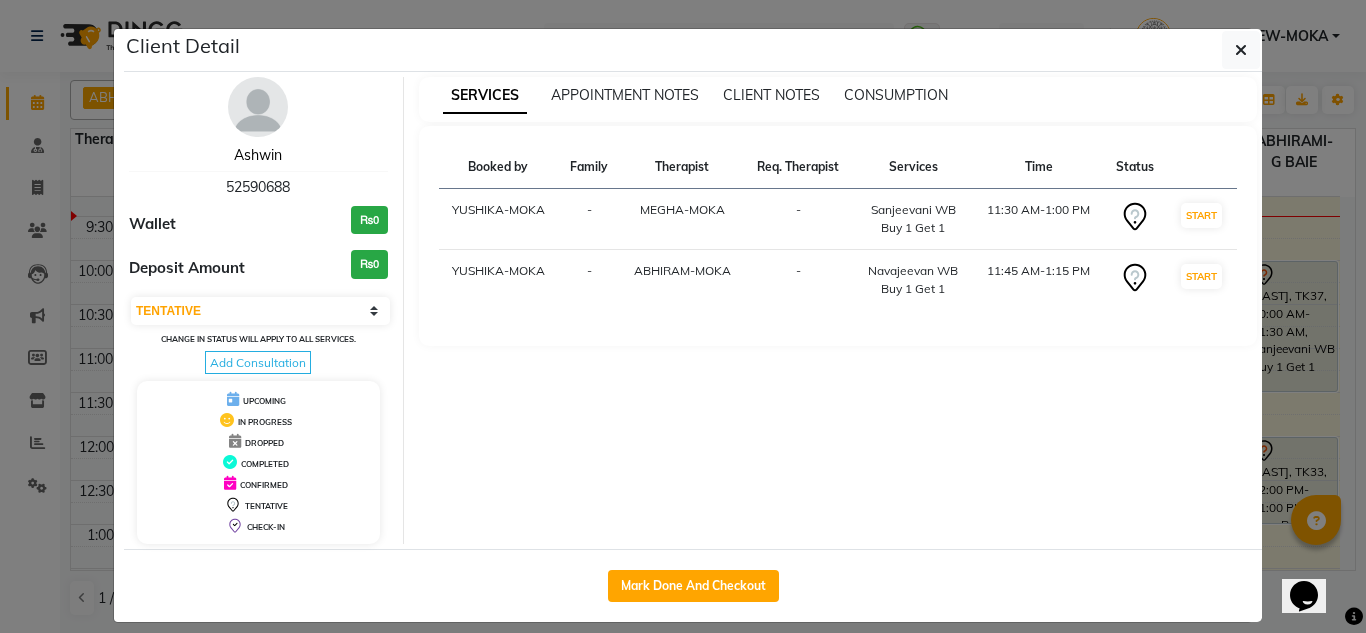 click on "Ashwin" at bounding box center [258, 155] 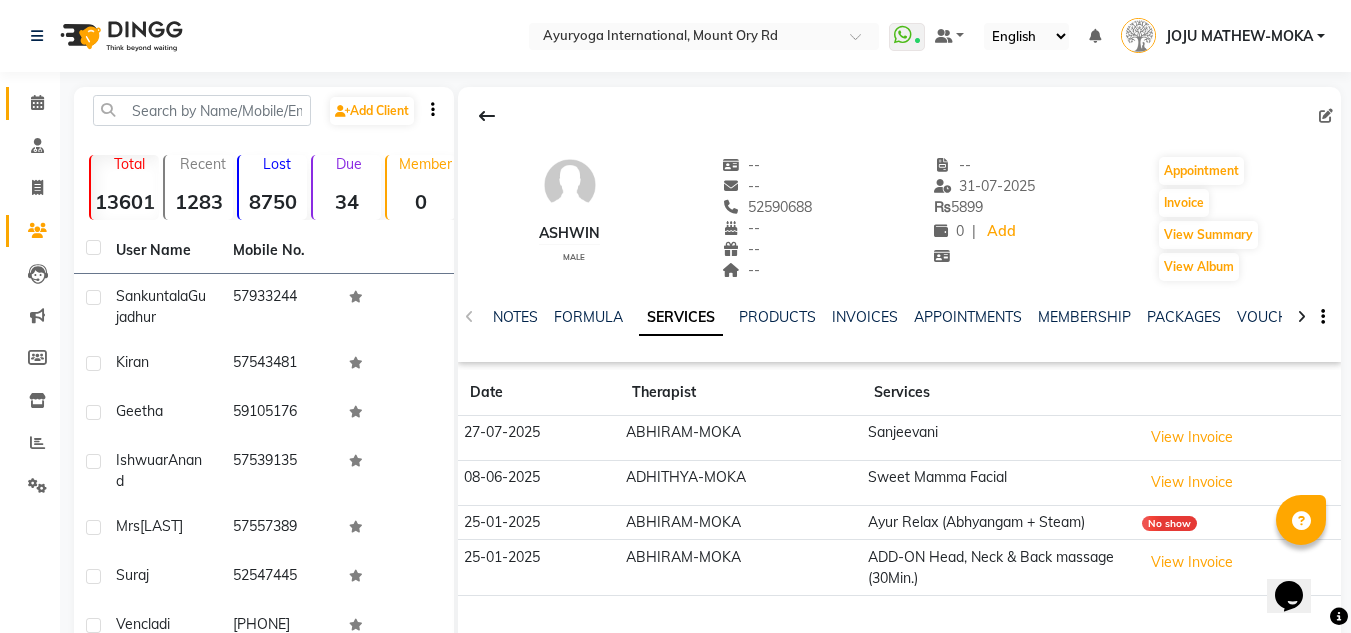 click on "Calendar" 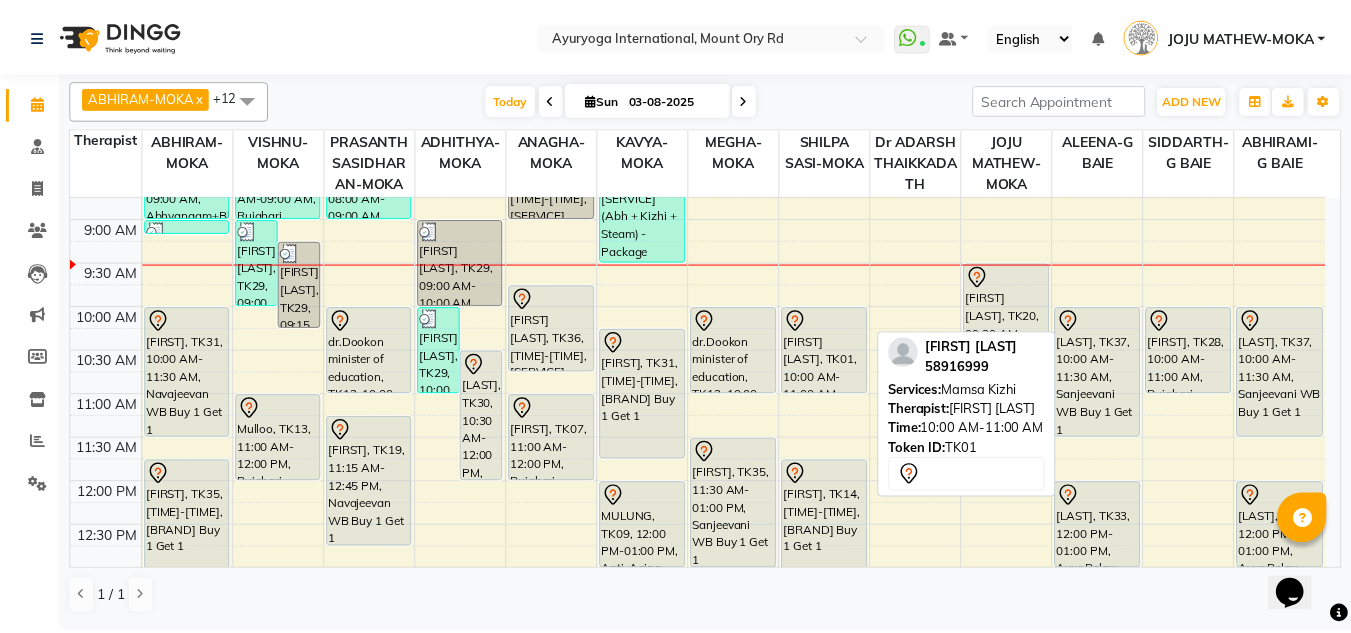 scroll, scrollTop: 200, scrollLeft: 0, axis: vertical 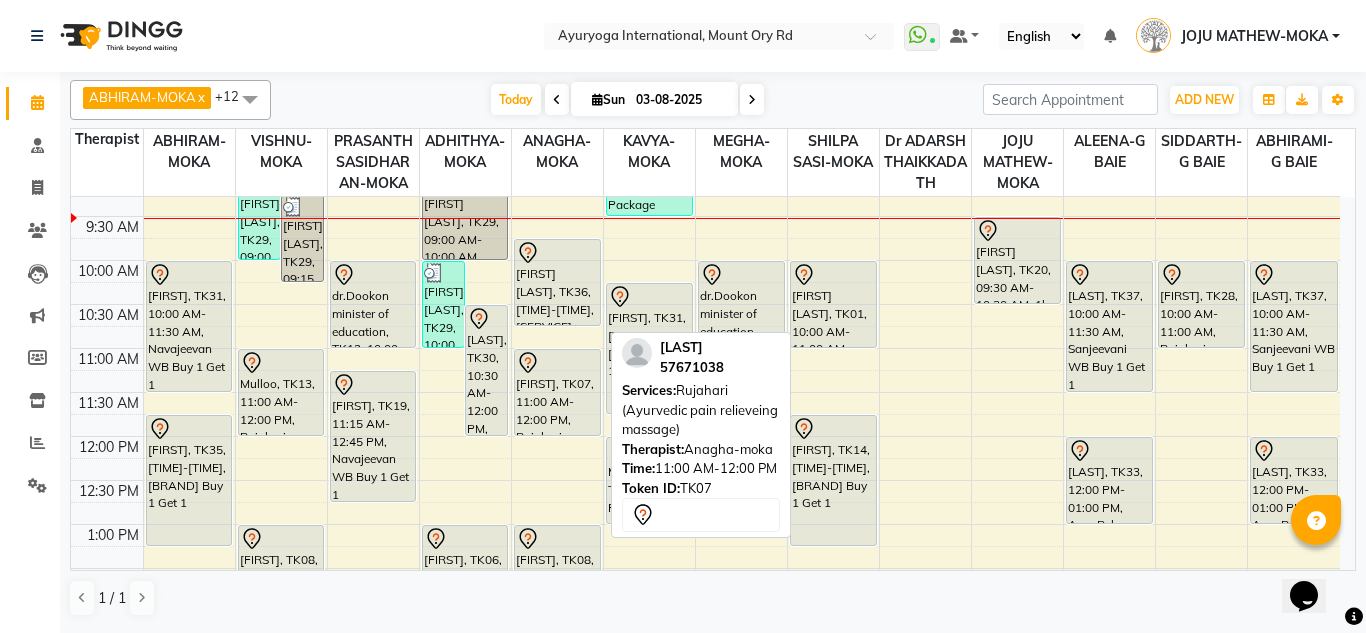 click on "[FIRST], TK07, 11:00 AM-12:00 PM, Rujahari (Ayurvedic pain relieveing massage)" at bounding box center [557, 392] 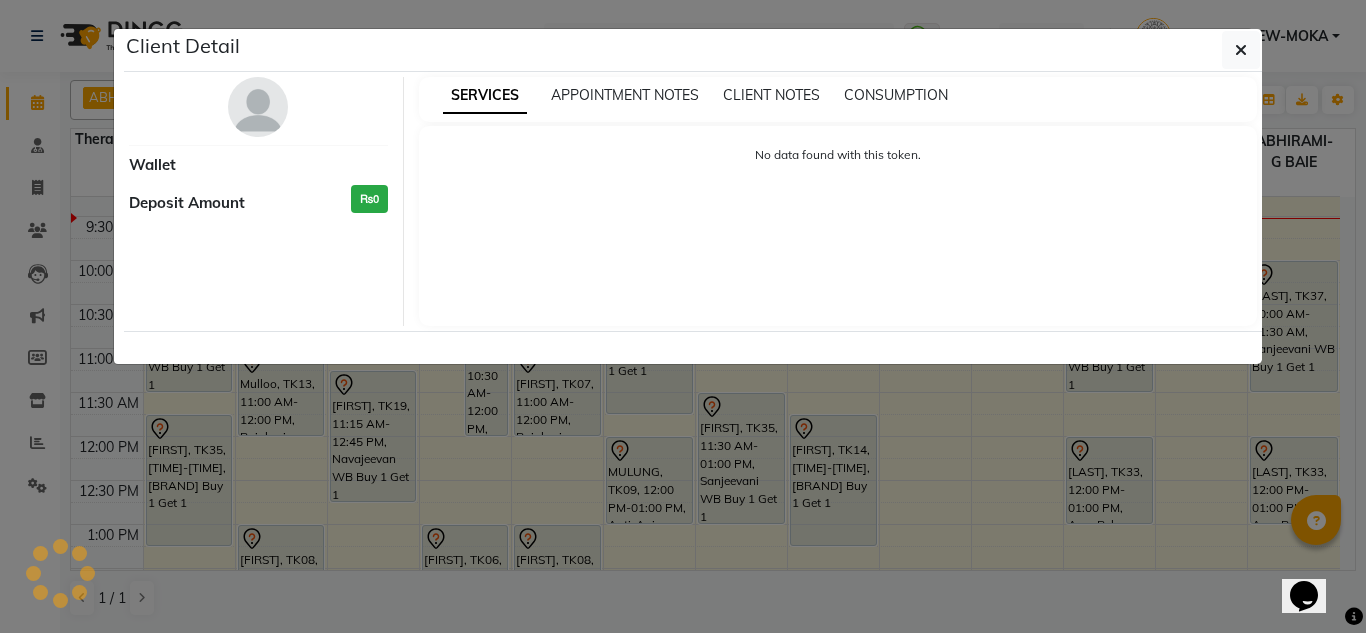 select on "7" 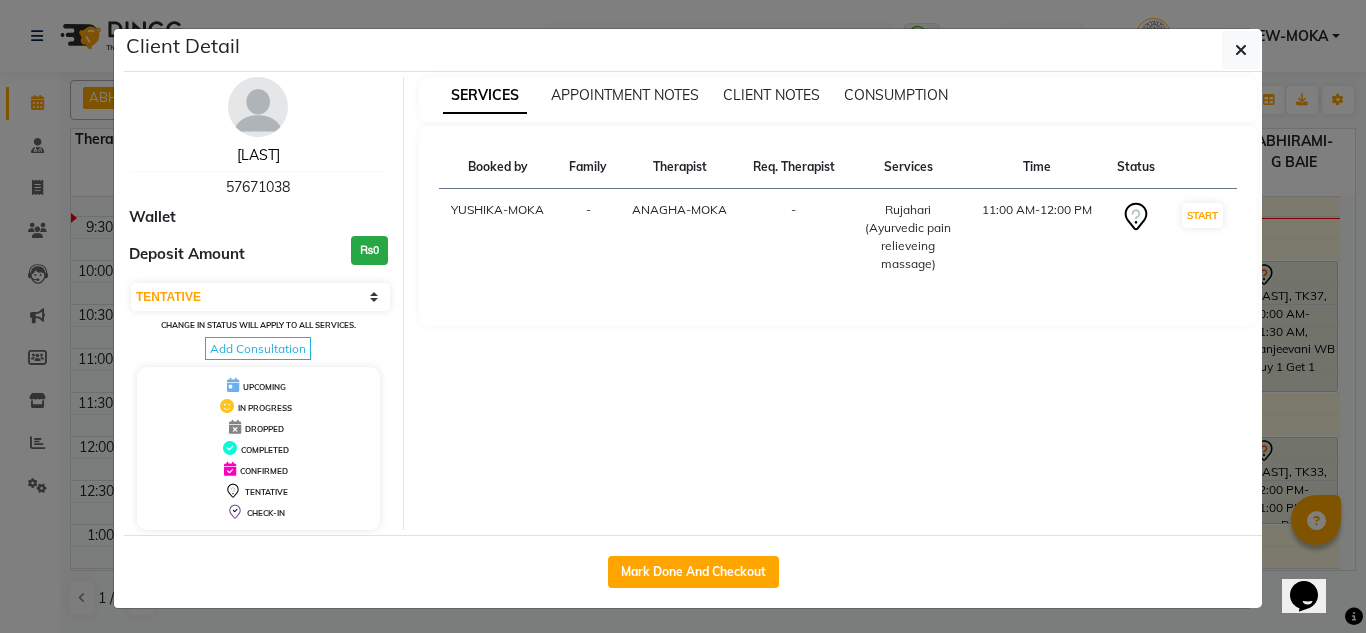 click on "[LAST]" at bounding box center [258, 155] 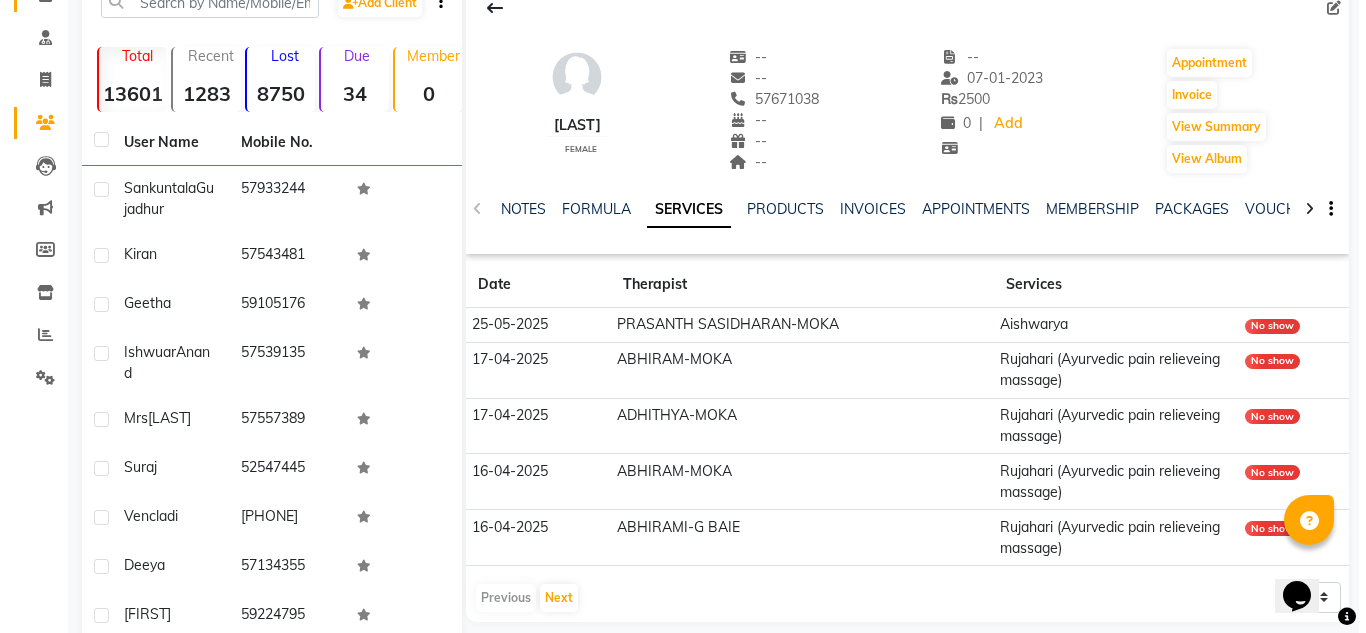 scroll, scrollTop: 0, scrollLeft: 0, axis: both 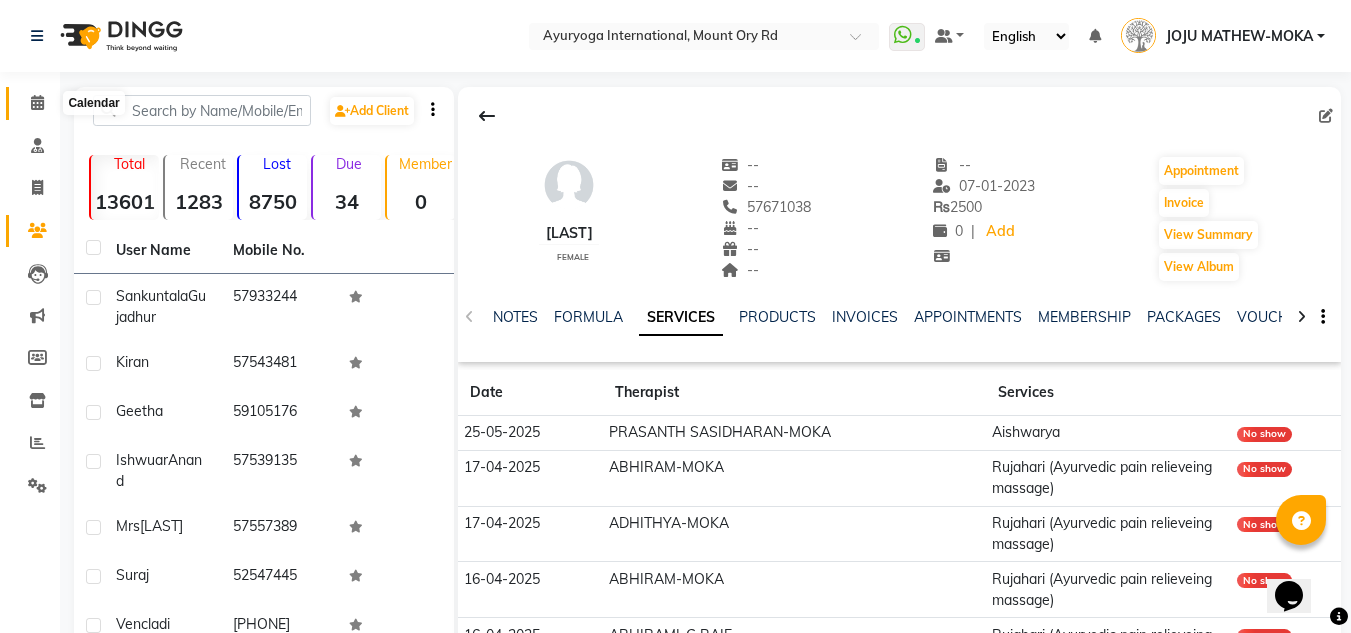 click 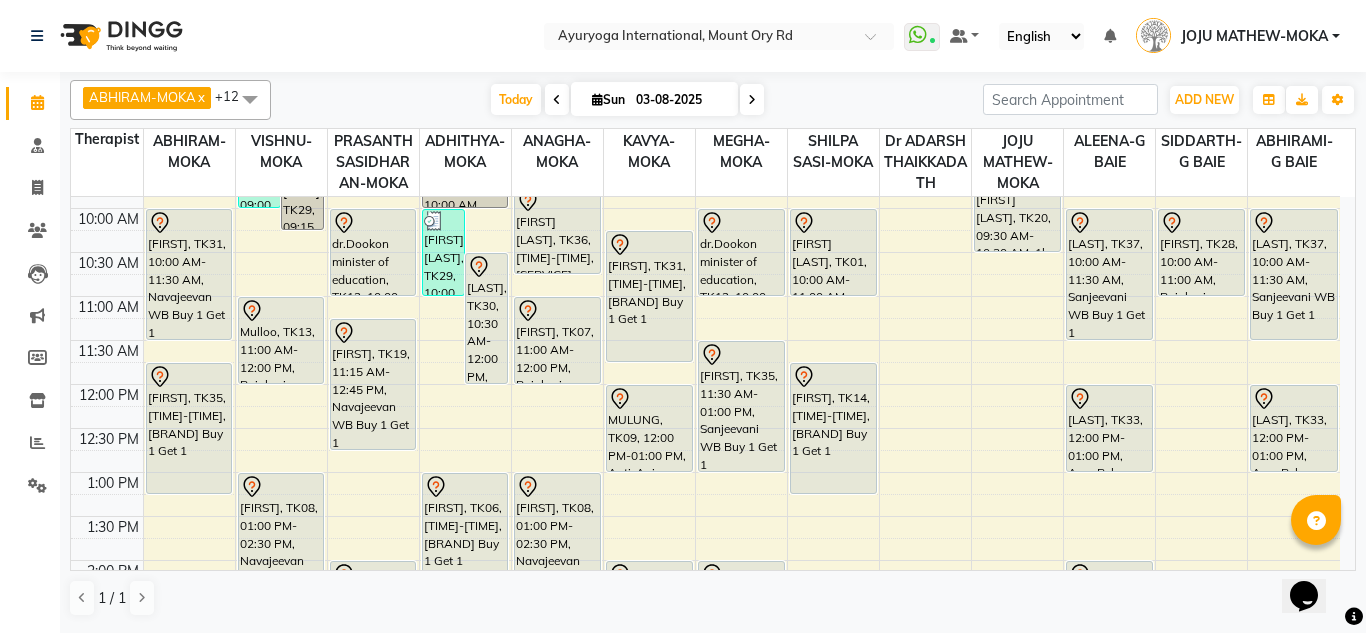 scroll, scrollTop: 300, scrollLeft: 0, axis: vertical 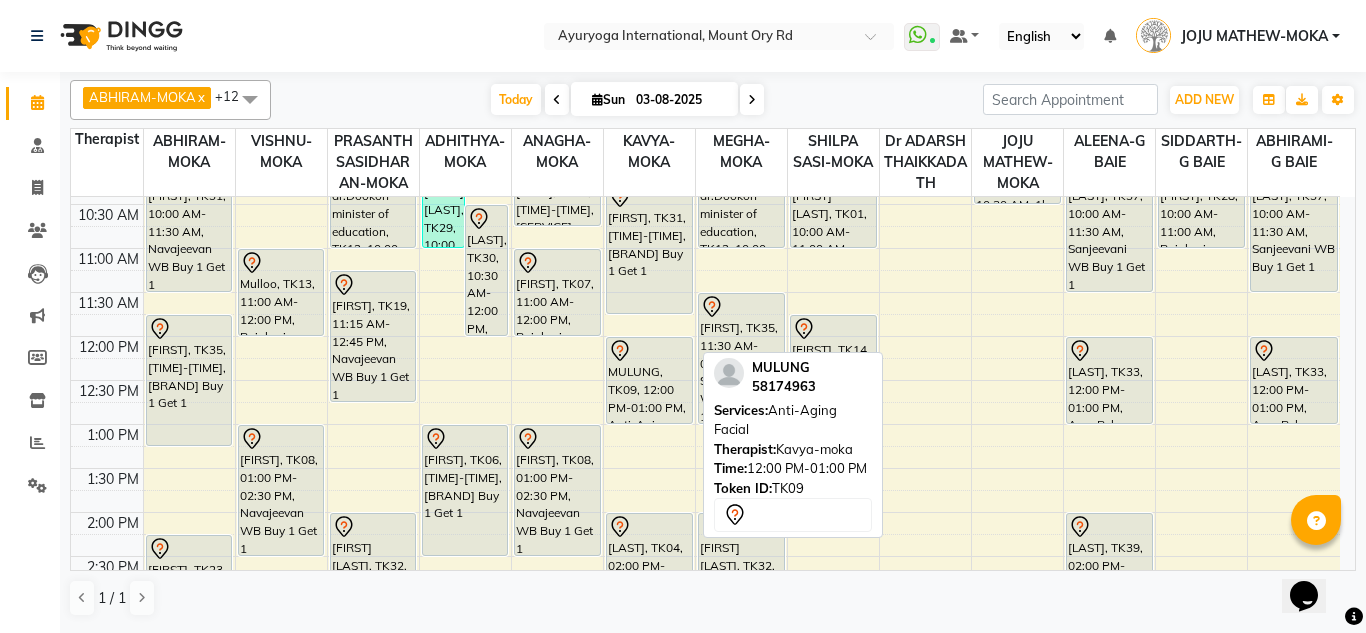 click on "MULUNG, TK09, 12:00 PM-01:00 PM, Anti-Aging Facial" at bounding box center [649, 380] 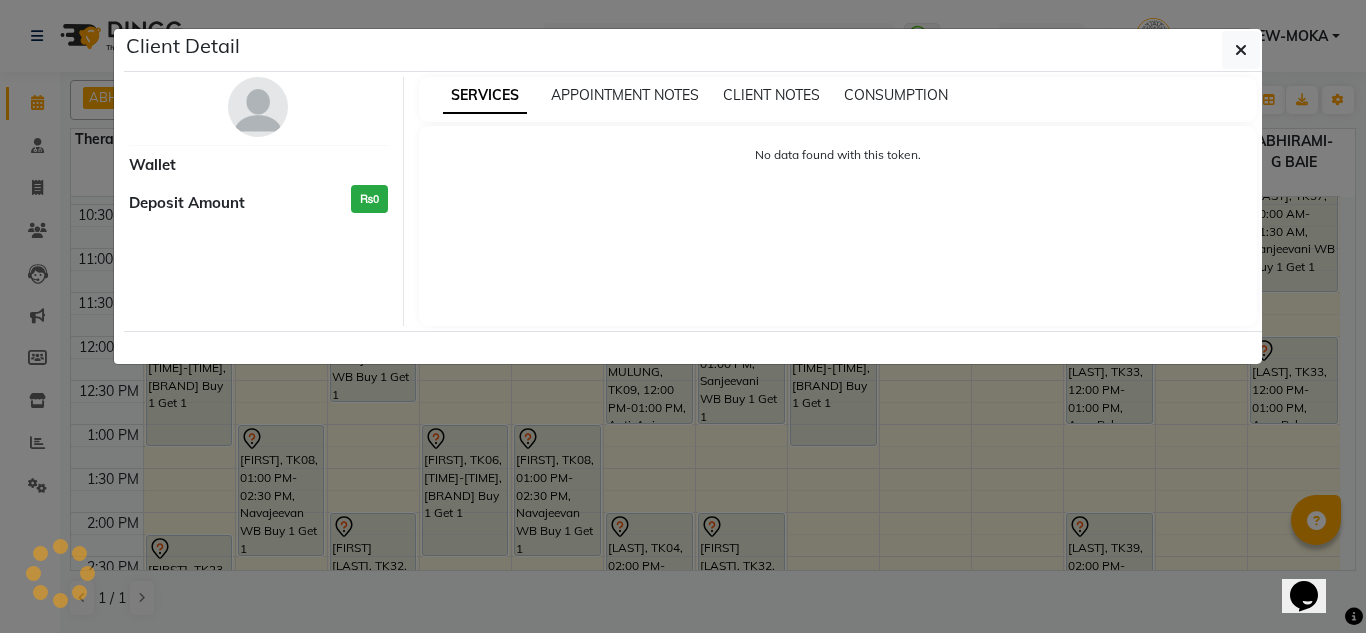 select on "7" 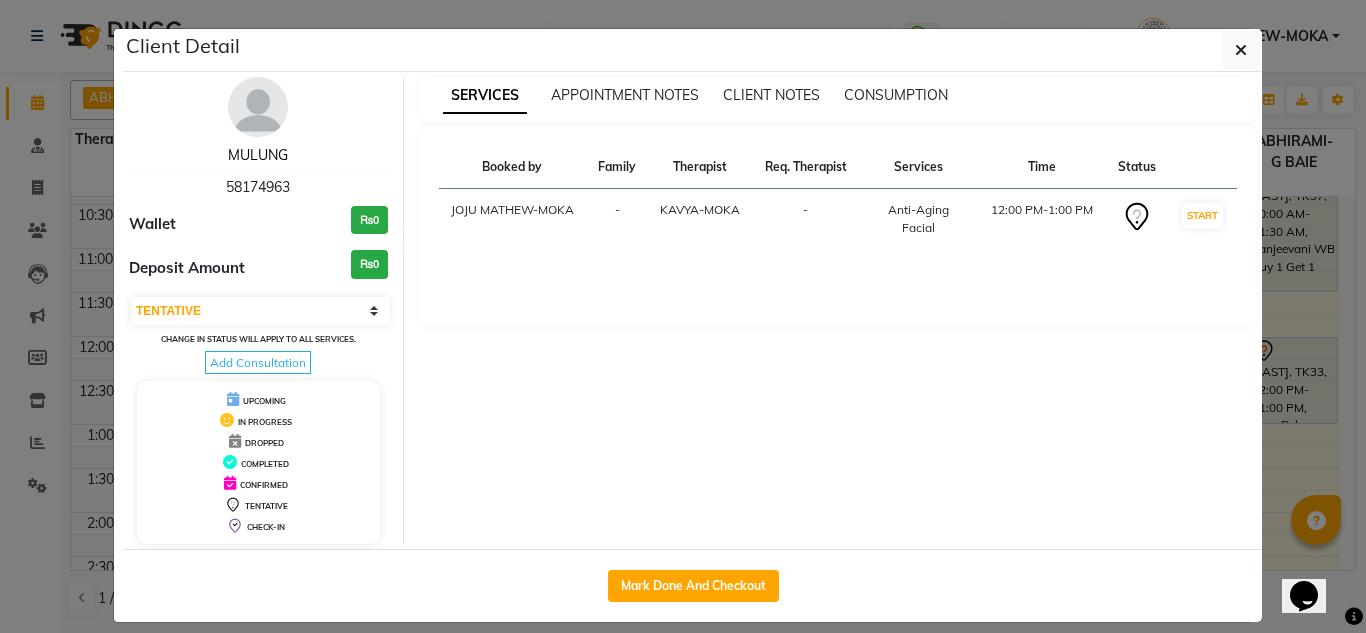 click on "MULUNG" at bounding box center [258, 155] 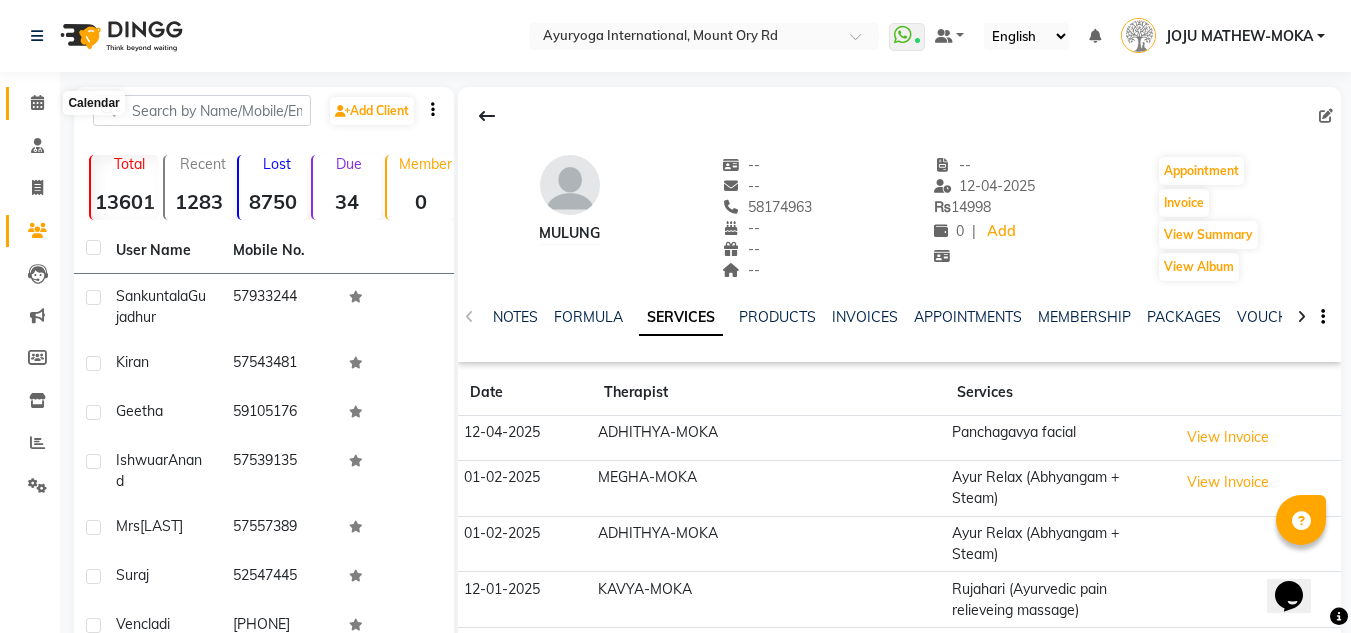 click 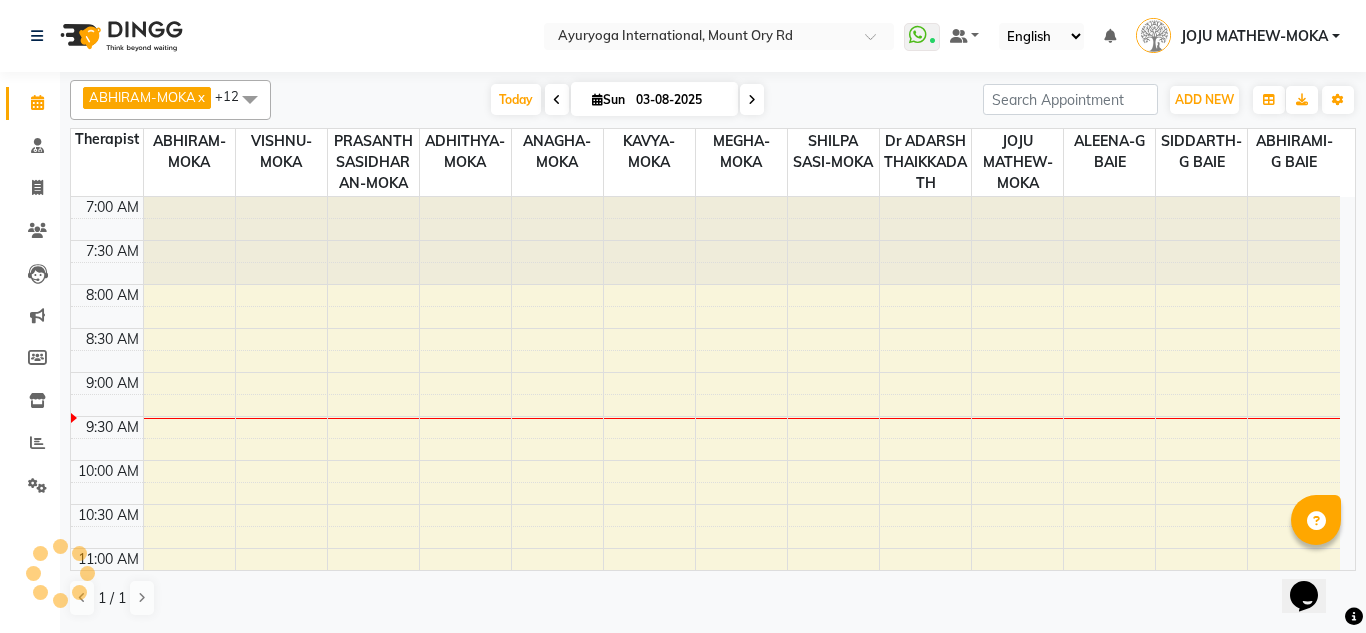 scroll, scrollTop: 0, scrollLeft: 0, axis: both 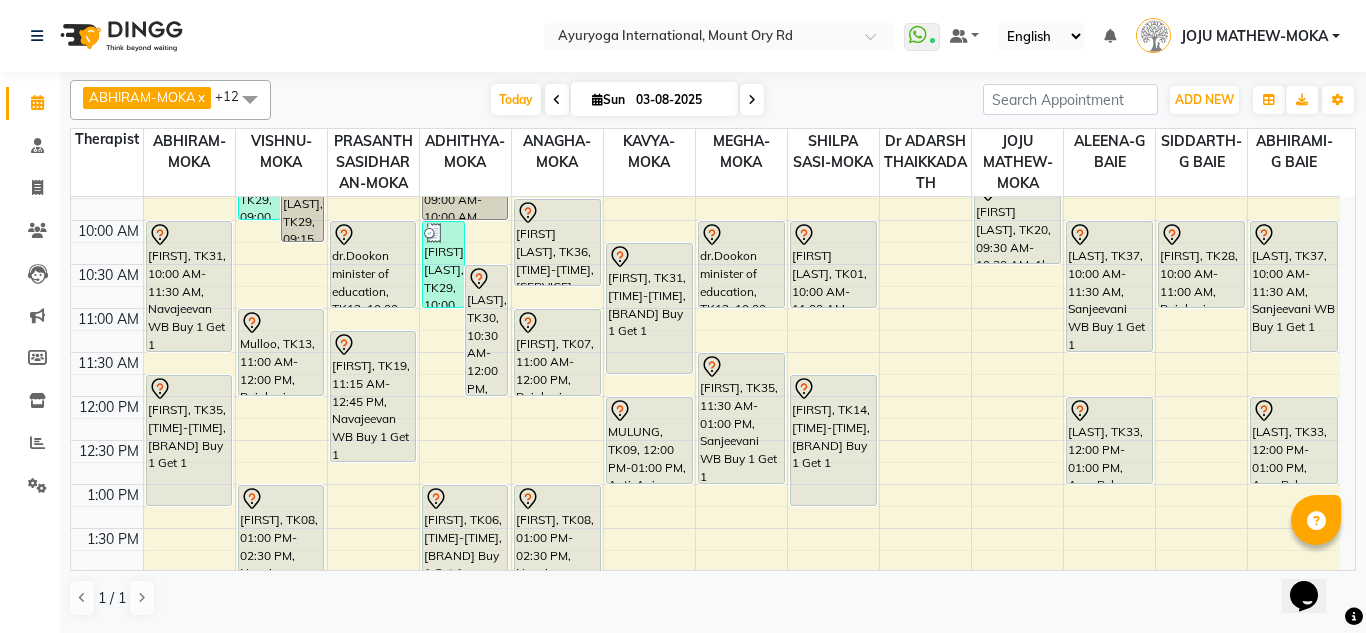 click on "Opens Chat This icon Opens the chat window." at bounding box center [1314, 561] 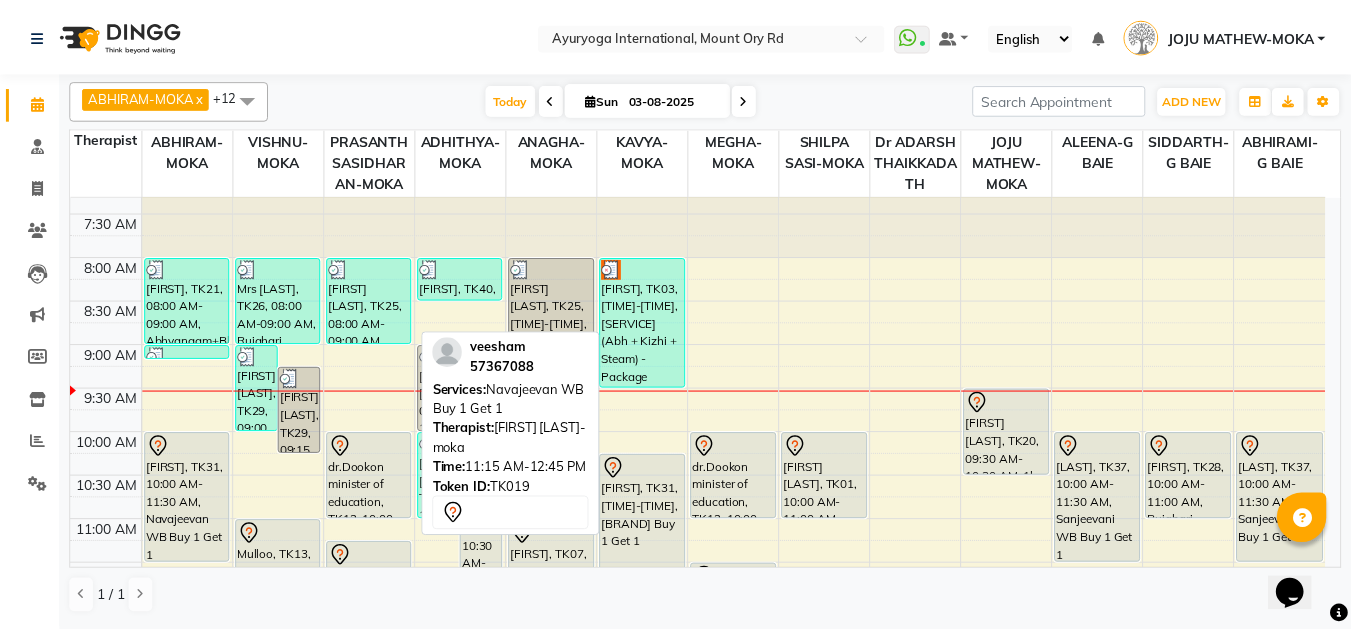 scroll, scrollTop: 0, scrollLeft: 0, axis: both 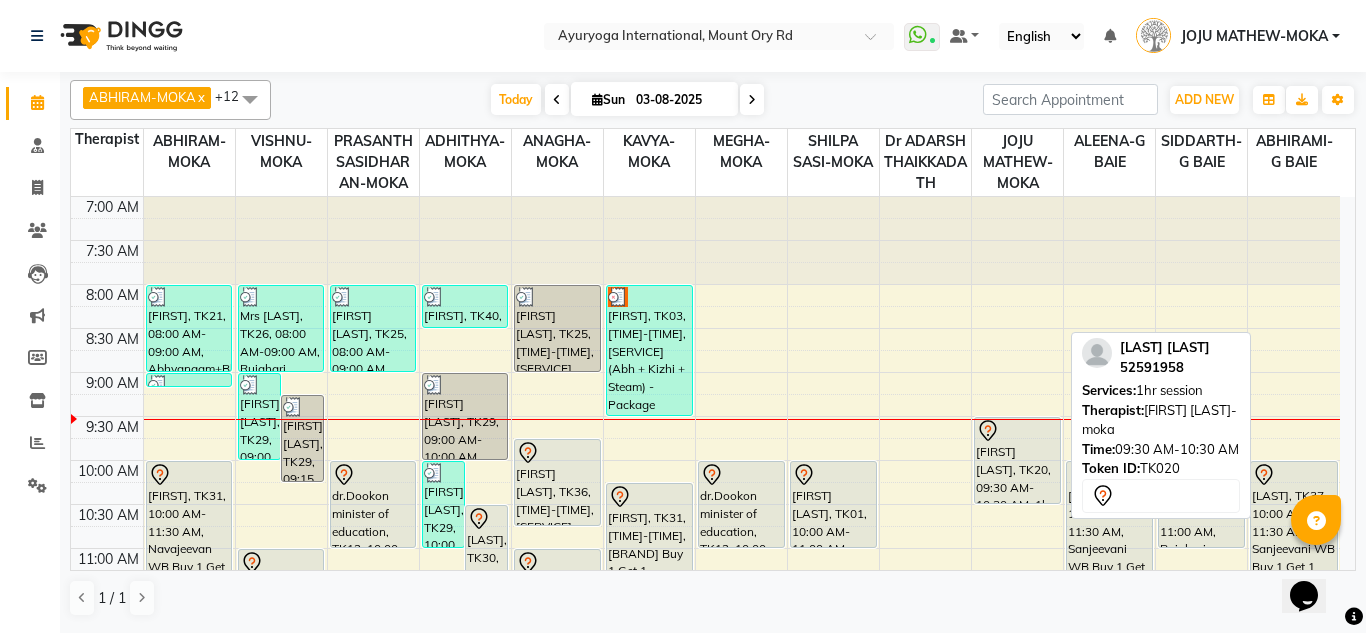 click 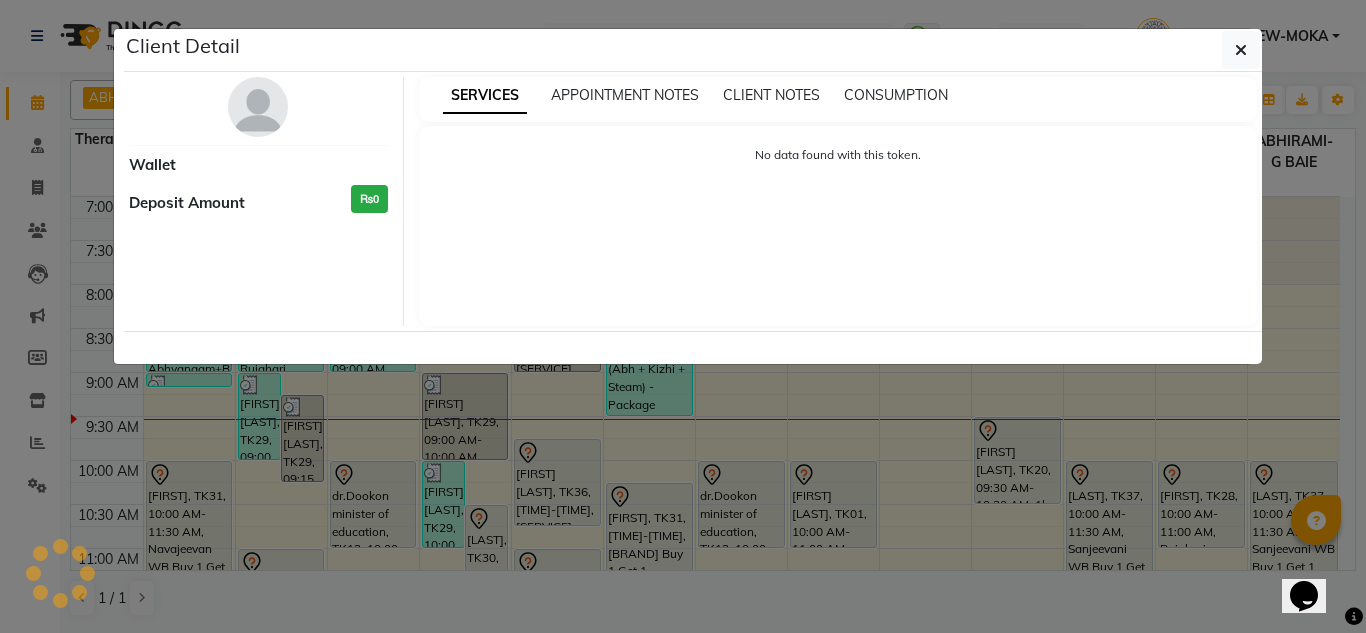 select on "7" 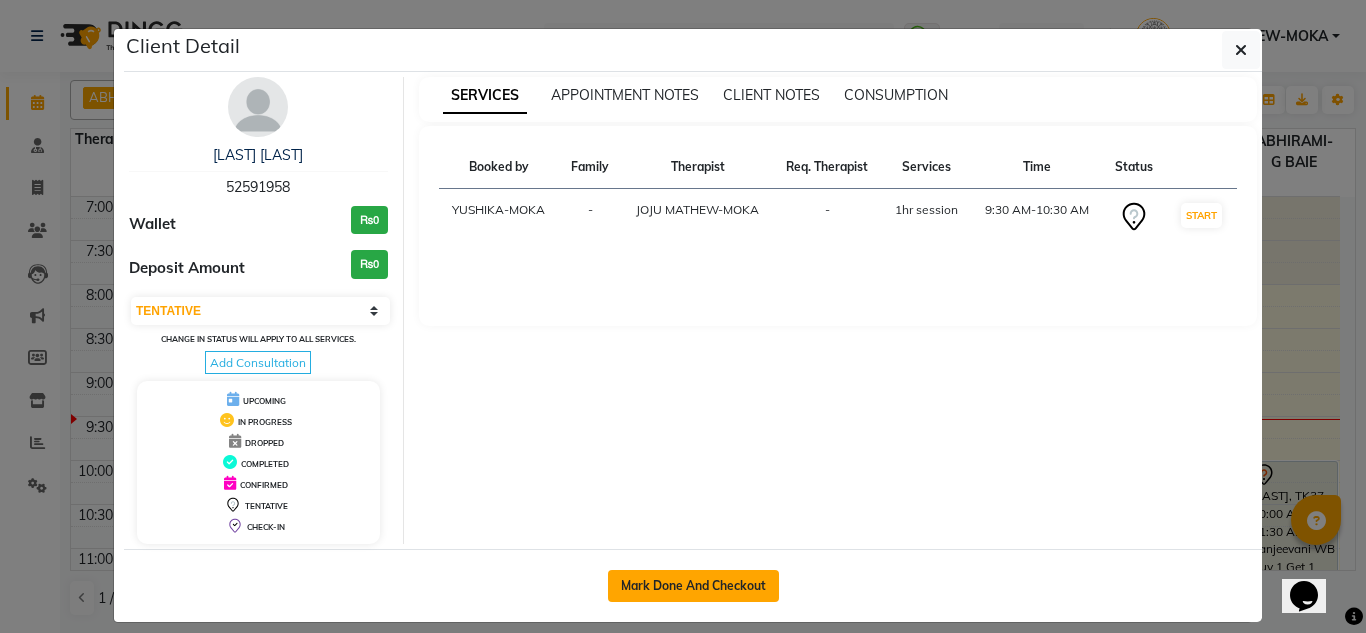 click on "Mark Done And Checkout" 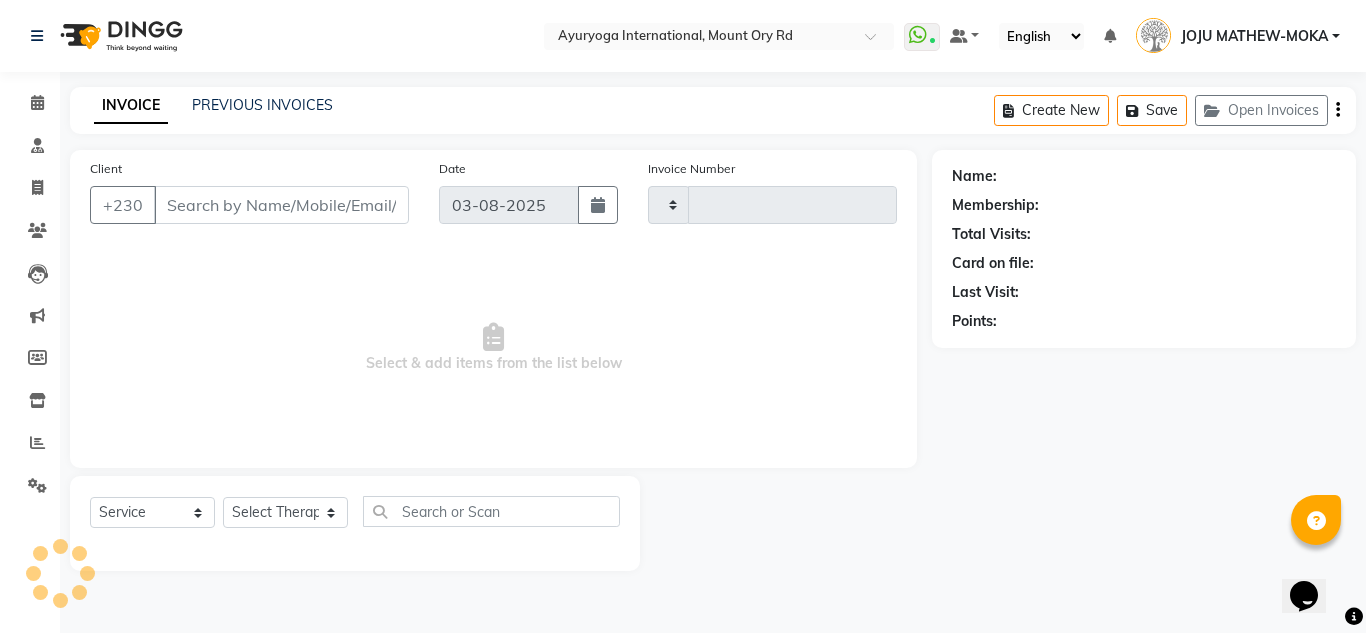 type on "4215" 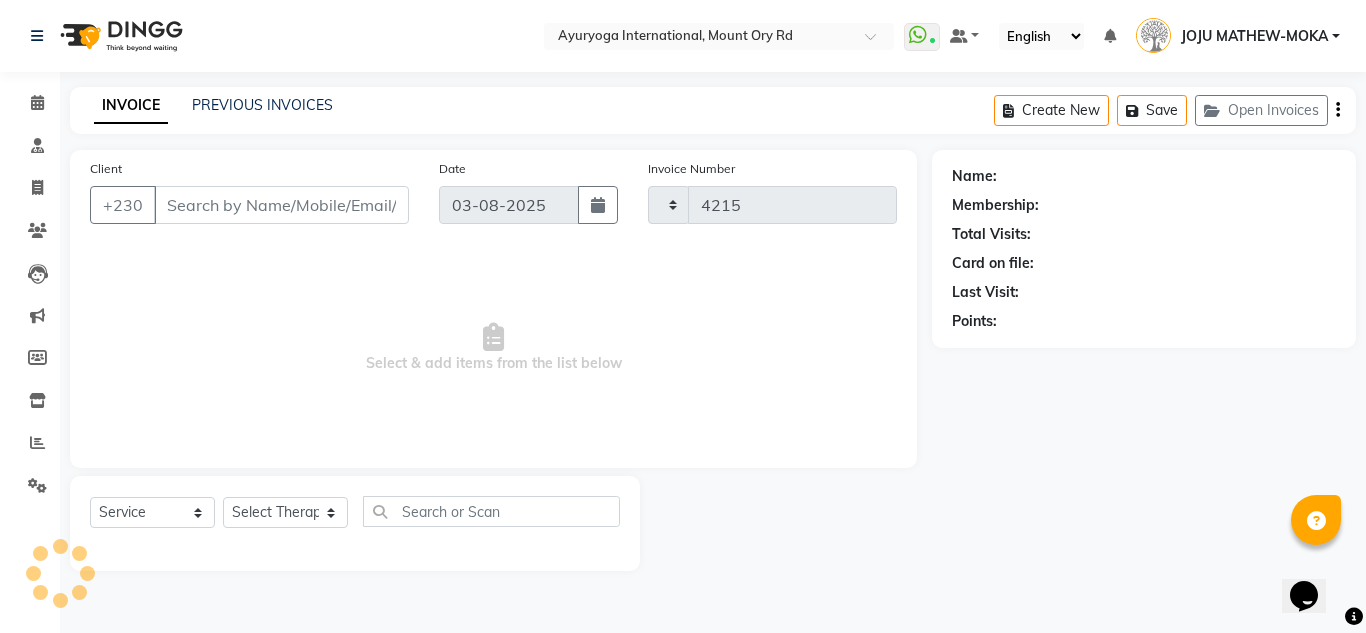 select on "730" 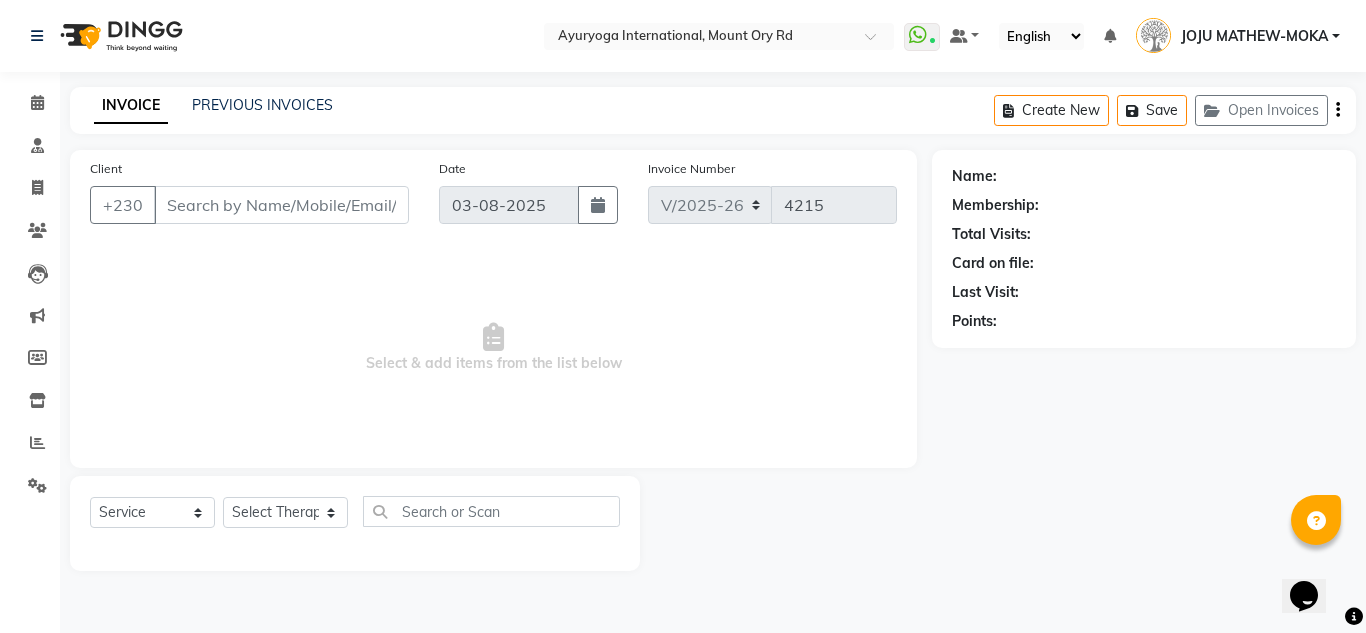 type on "52591958" 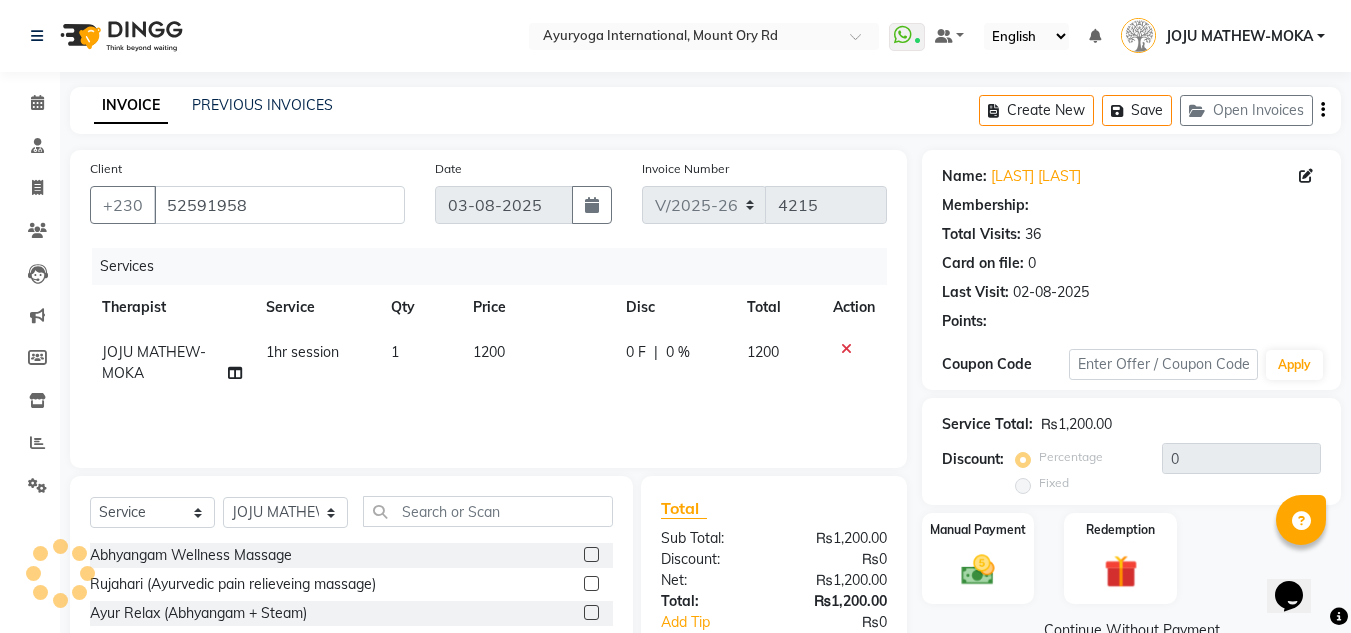 type on "15" 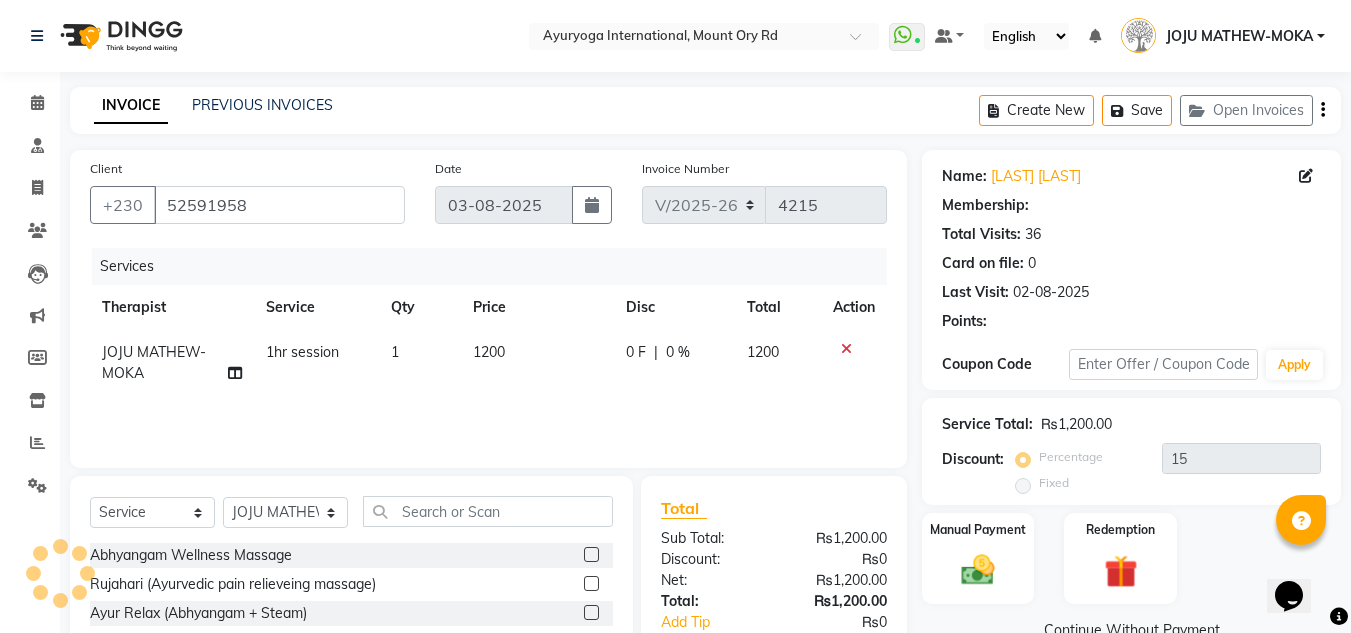 scroll, scrollTop: 168, scrollLeft: 0, axis: vertical 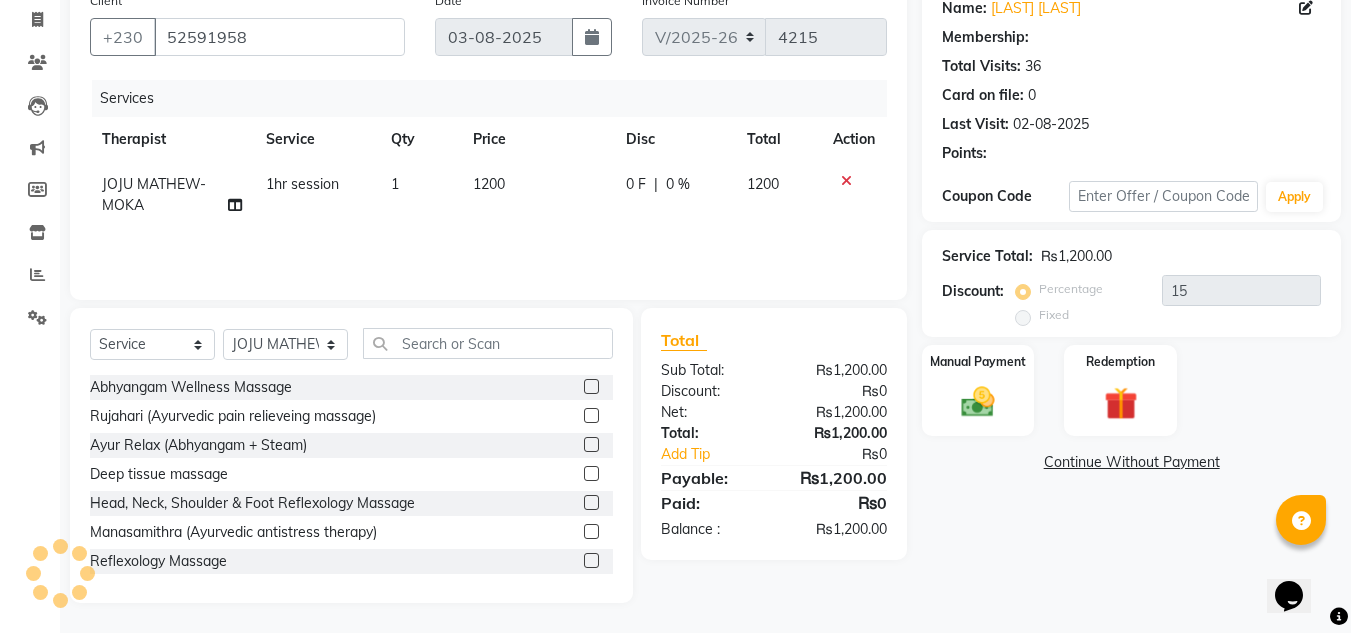 select on "1: Object" 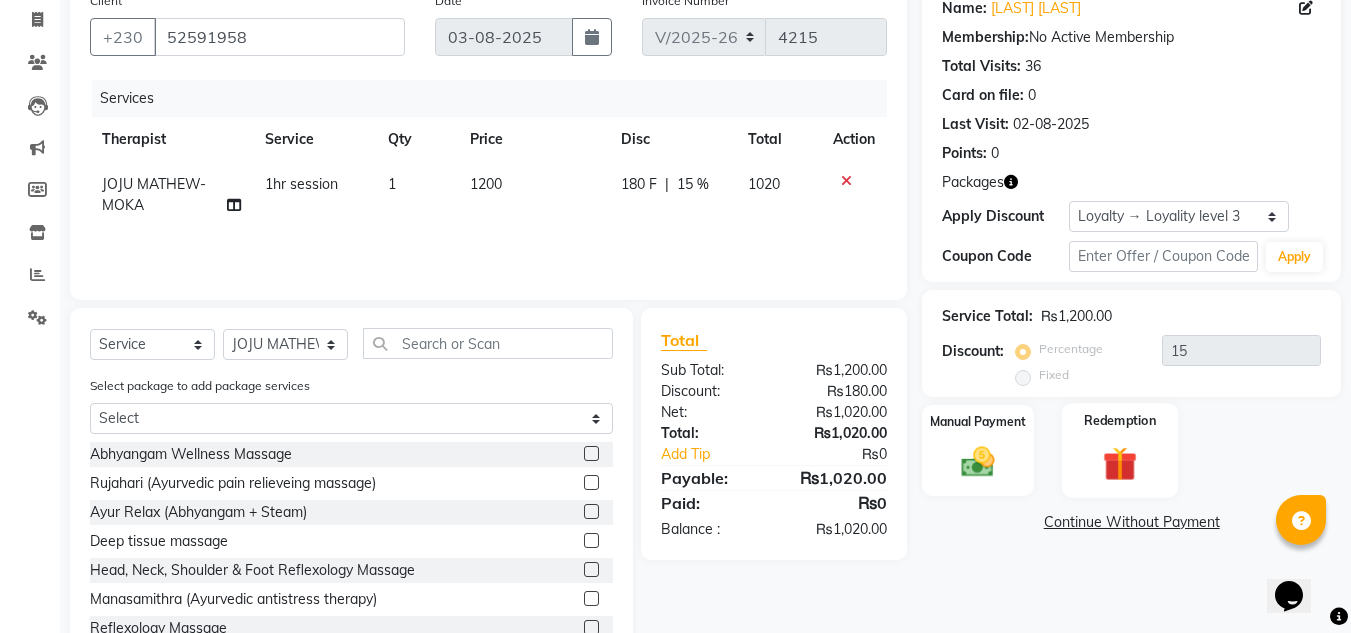 click on "Redemption" 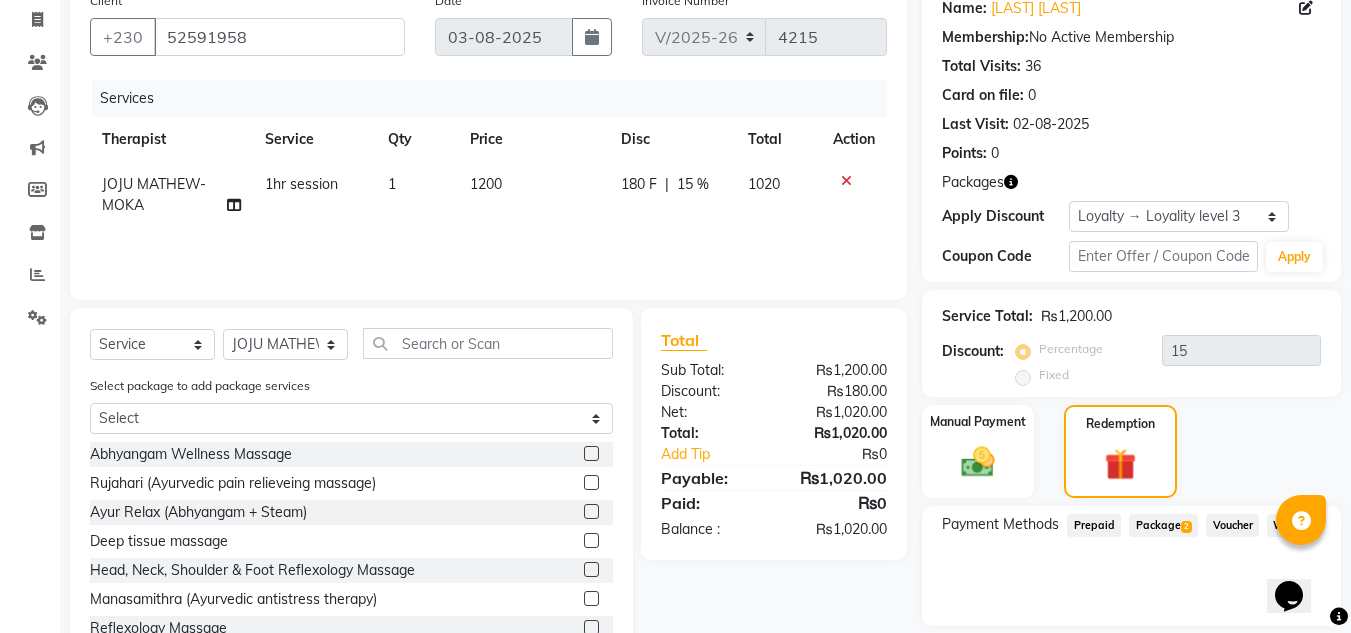 click on "Package  2" 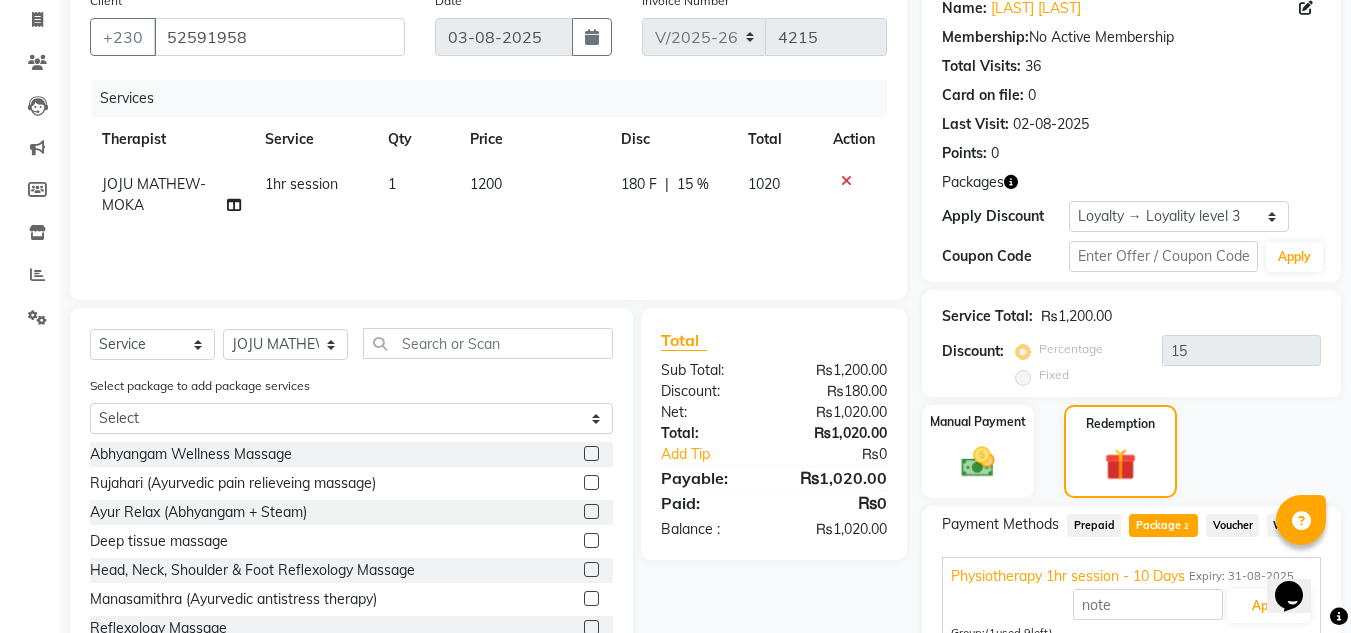 scroll, scrollTop: 345, scrollLeft: 0, axis: vertical 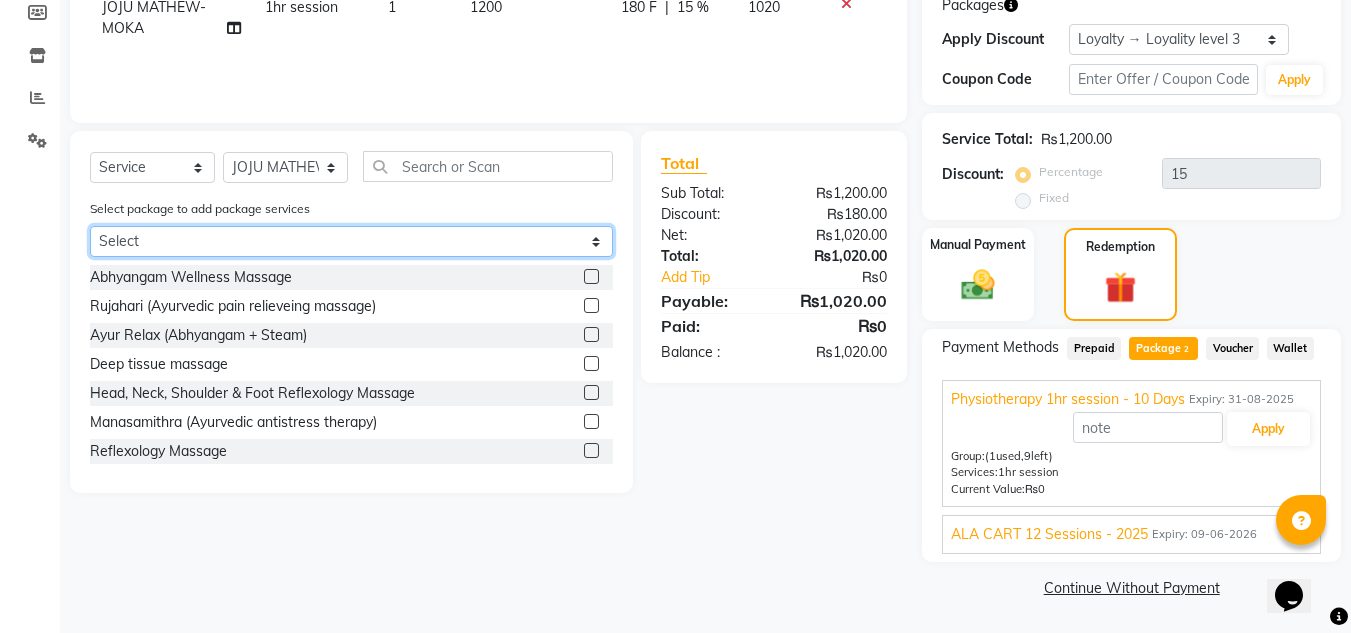click on "Select Physiotherapy 1hr session - 10 Days ALA CART 12 Sessions - 2025" 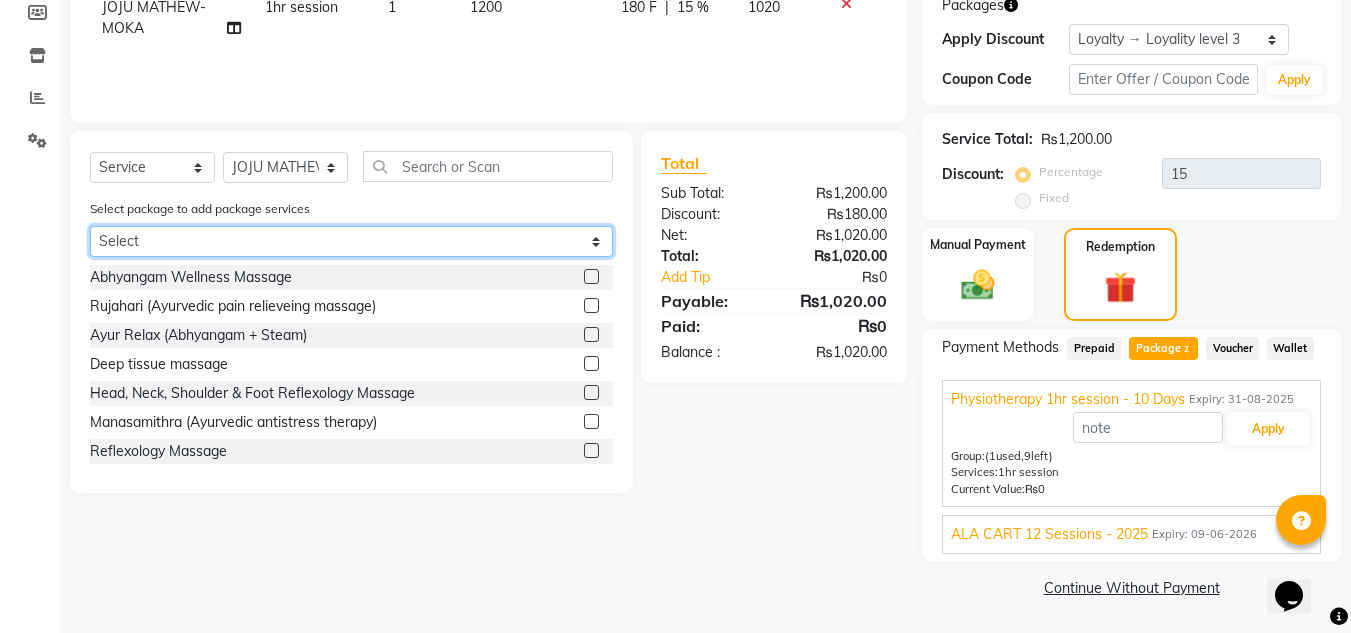 select on "1: Object" 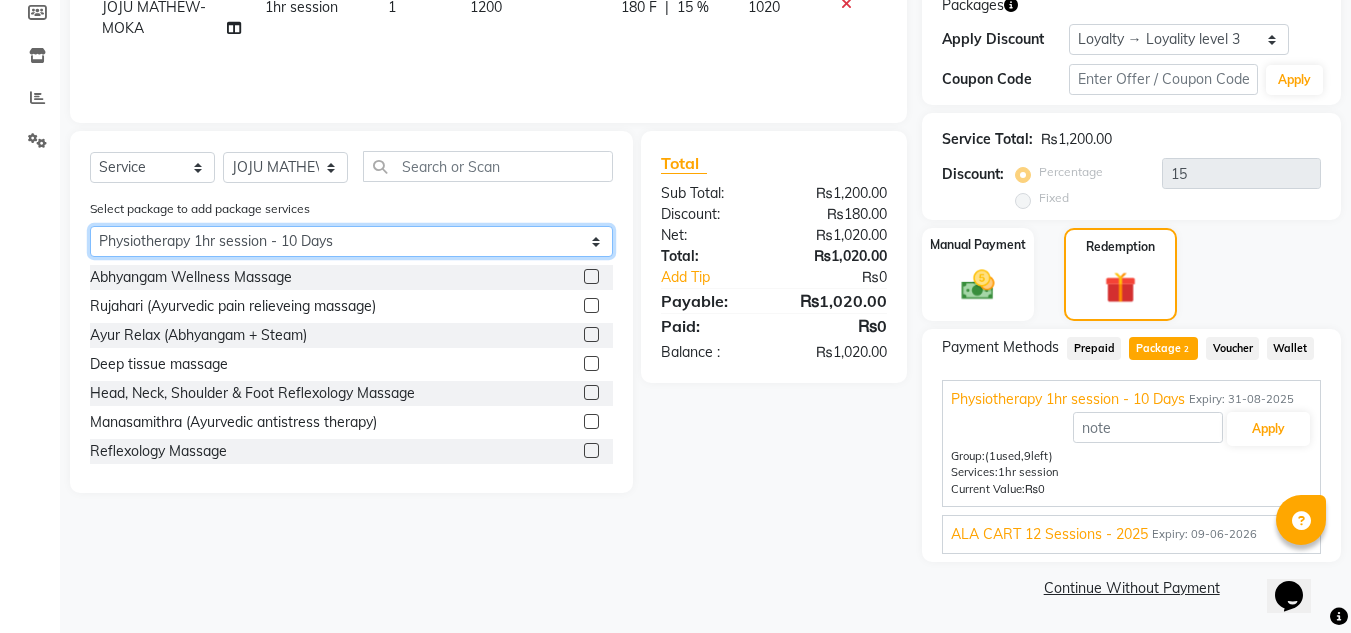 click on "Select Physiotherapy 1hr session - 10 Days ALA CART 12 Sessions - 2025" 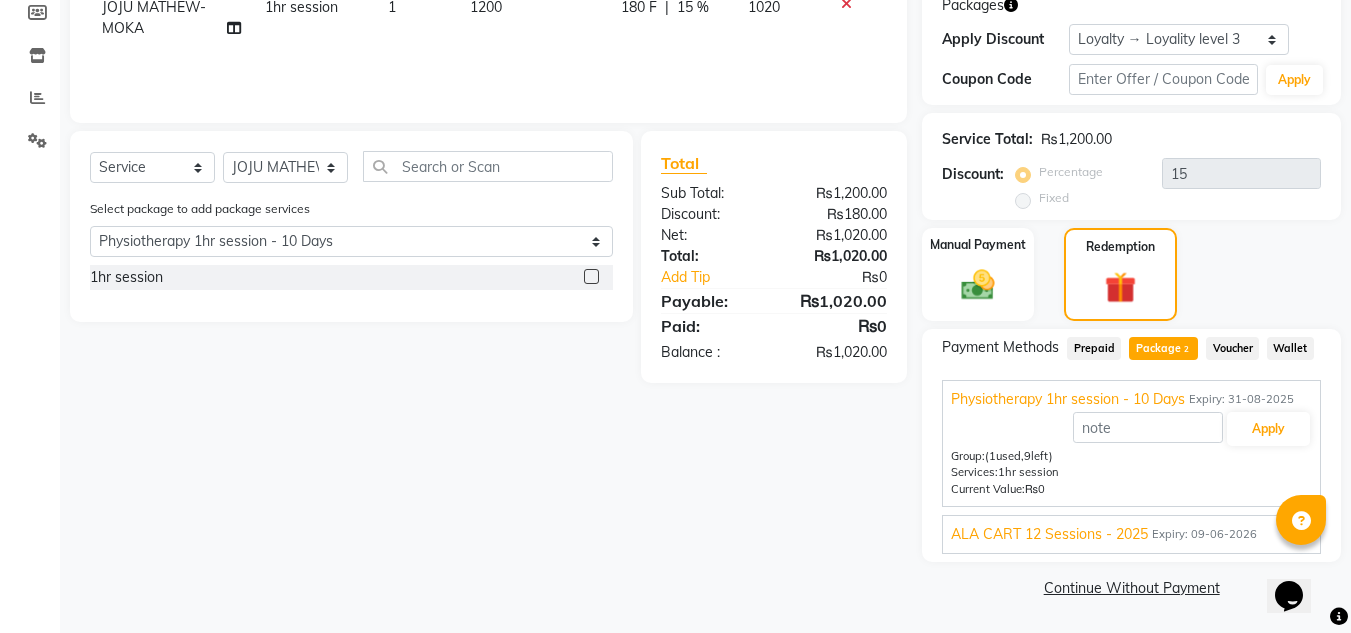 click 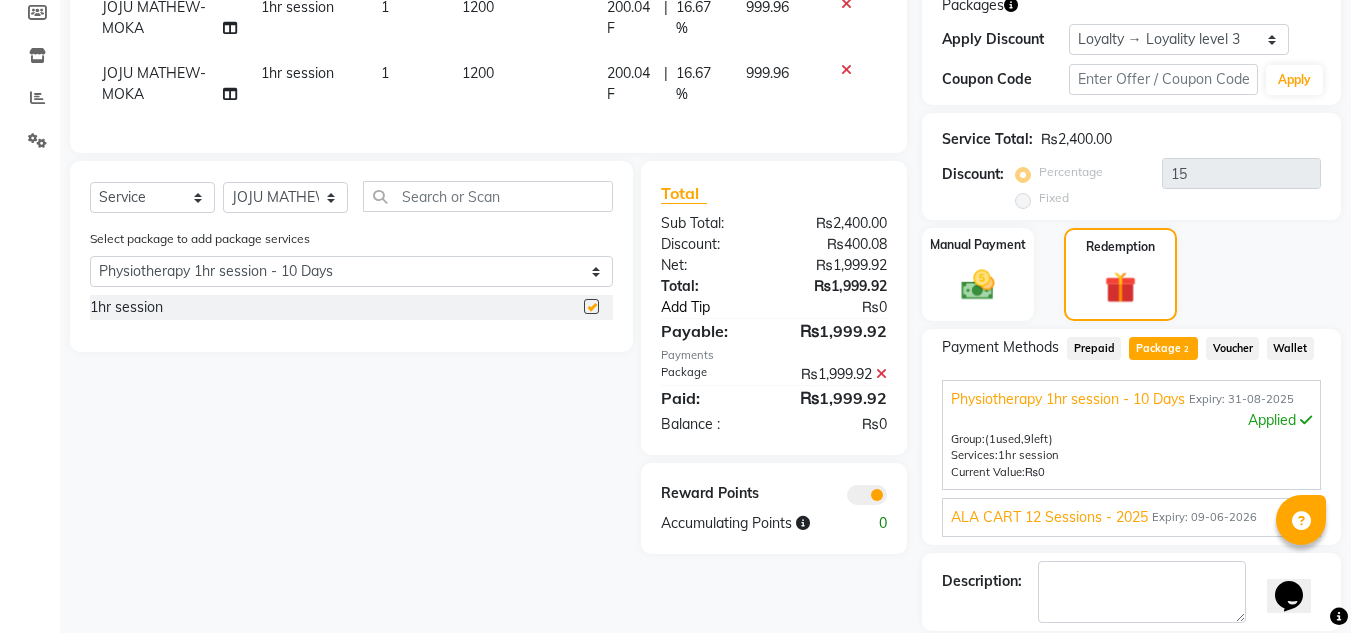 checkbox on "false" 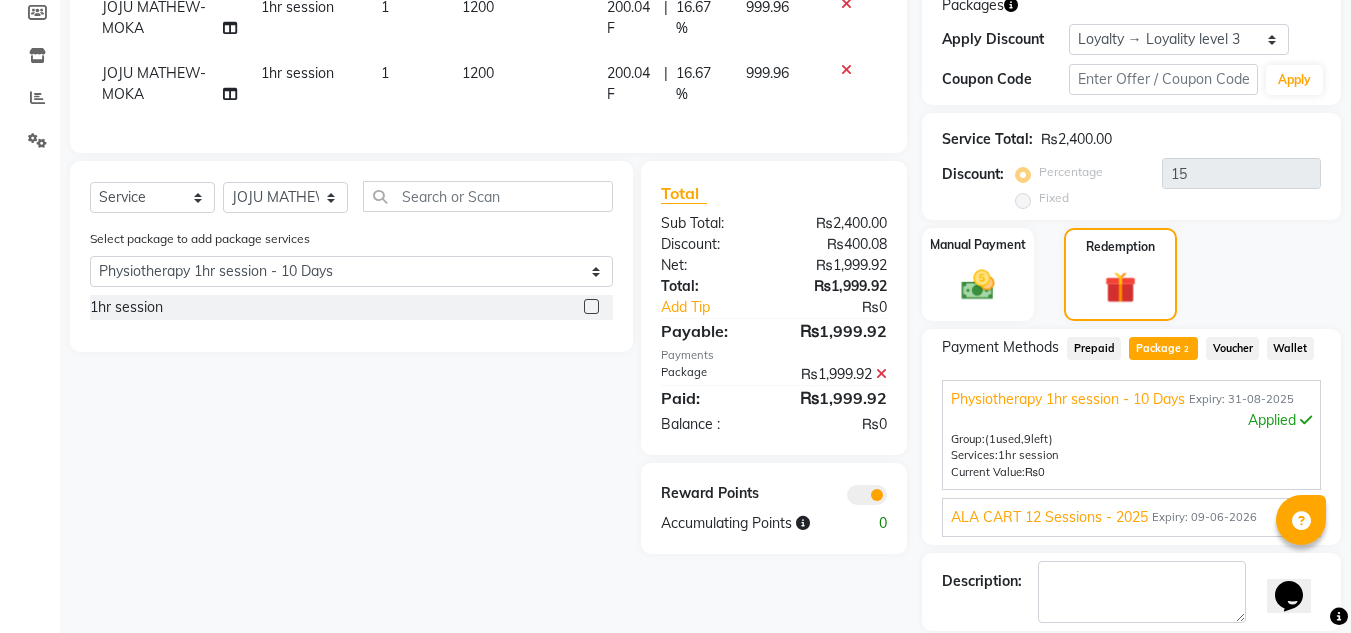scroll, scrollTop: 45, scrollLeft: 0, axis: vertical 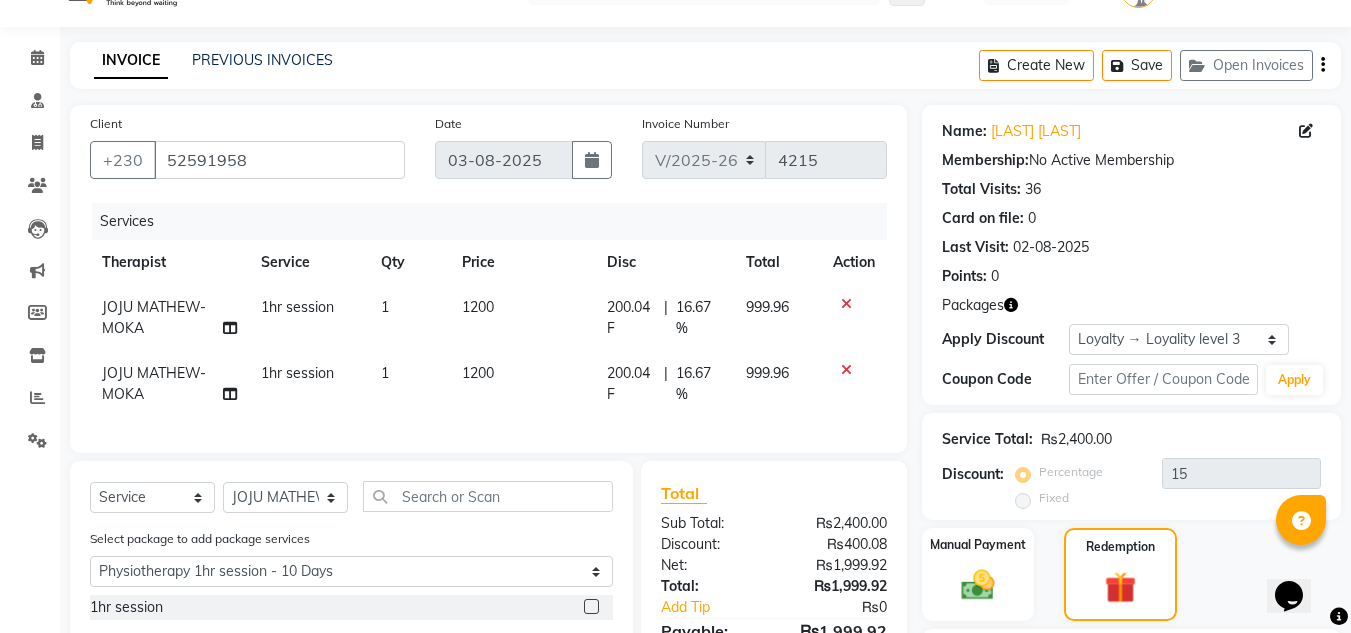 click 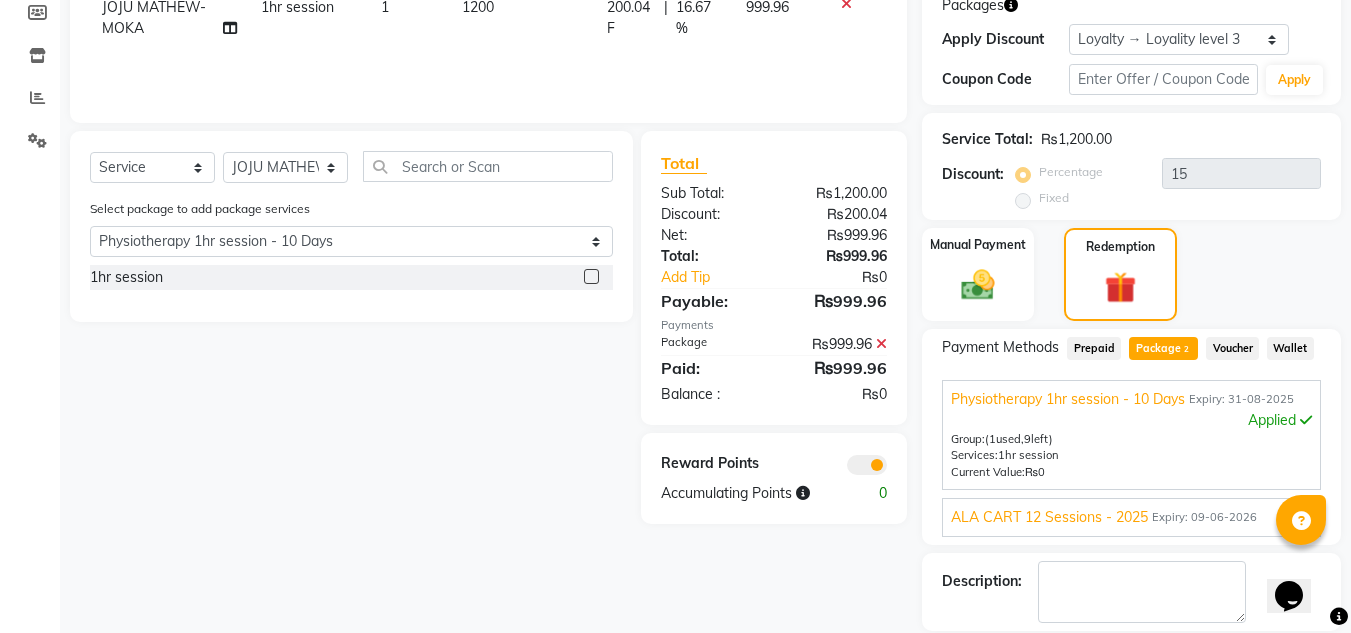 scroll, scrollTop: 441, scrollLeft: 0, axis: vertical 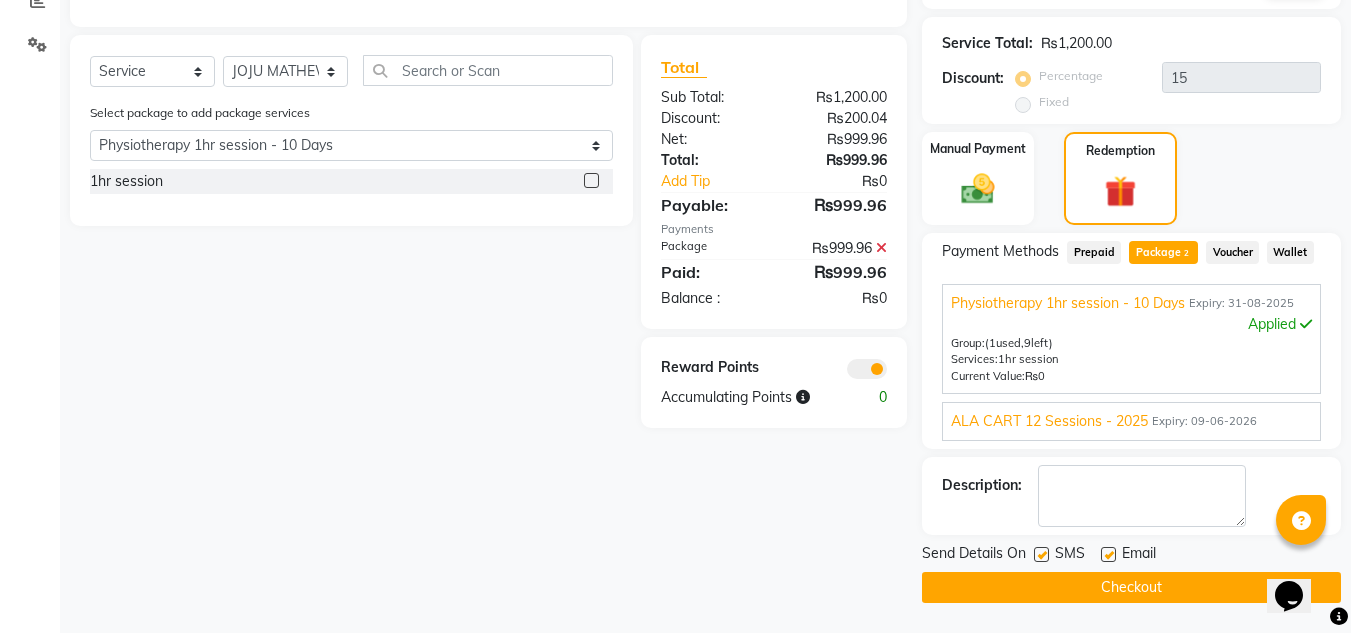 click on "Checkout" 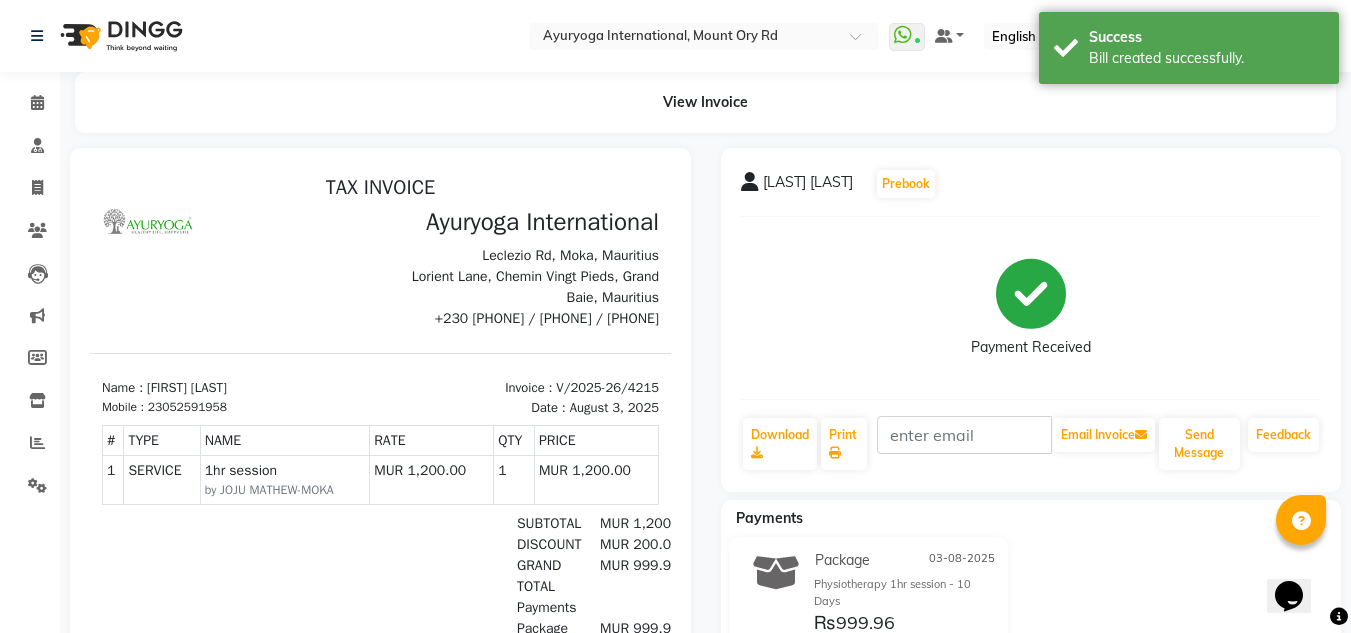 scroll, scrollTop: 0, scrollLeft: 0, axis: both 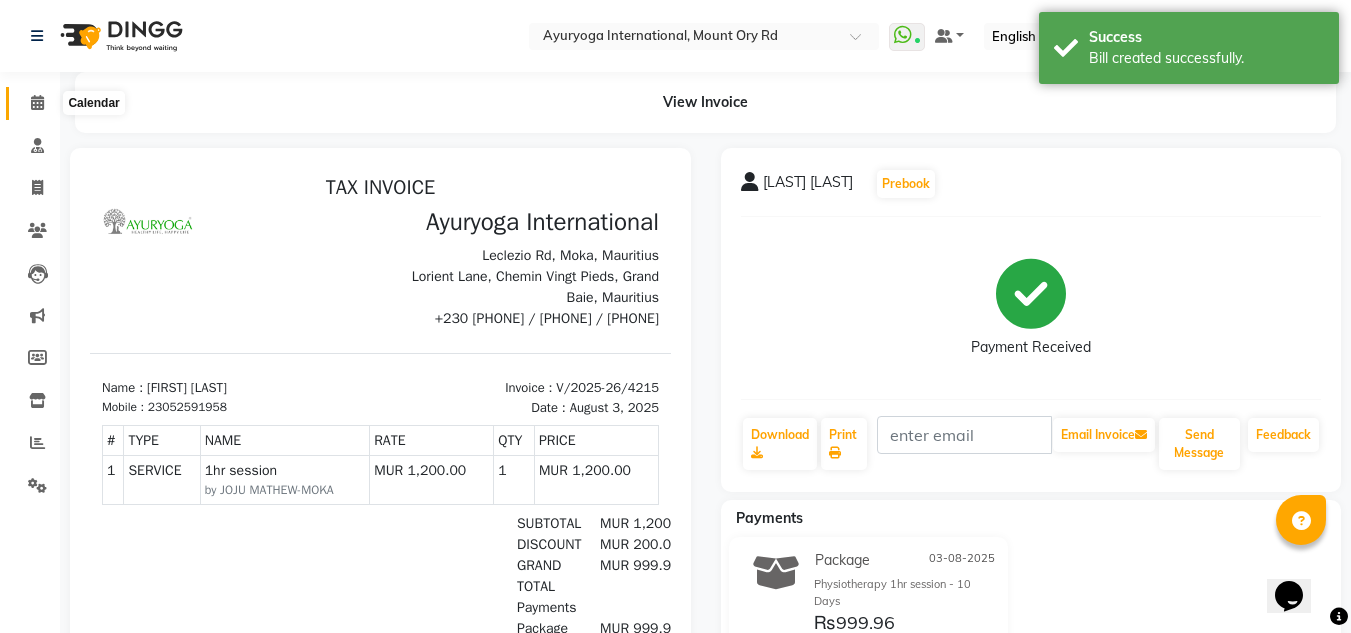click 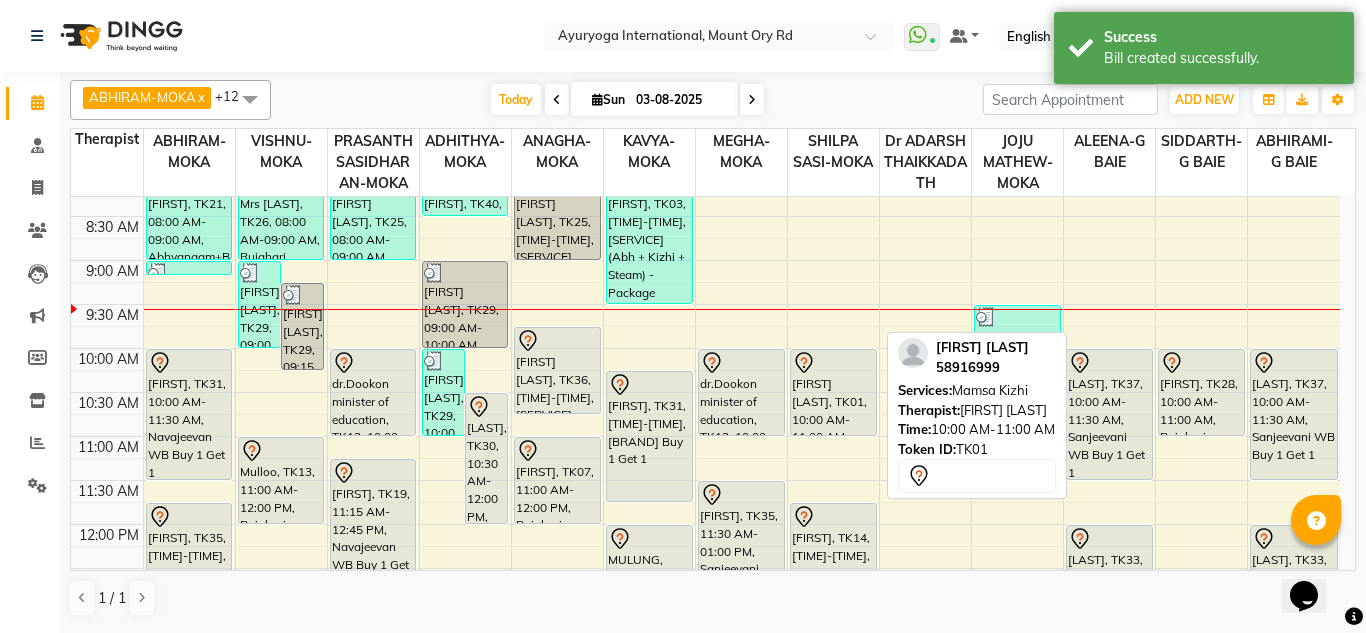 scroll, scrollTop: 158, scrollLeft: 0, axis: vertical 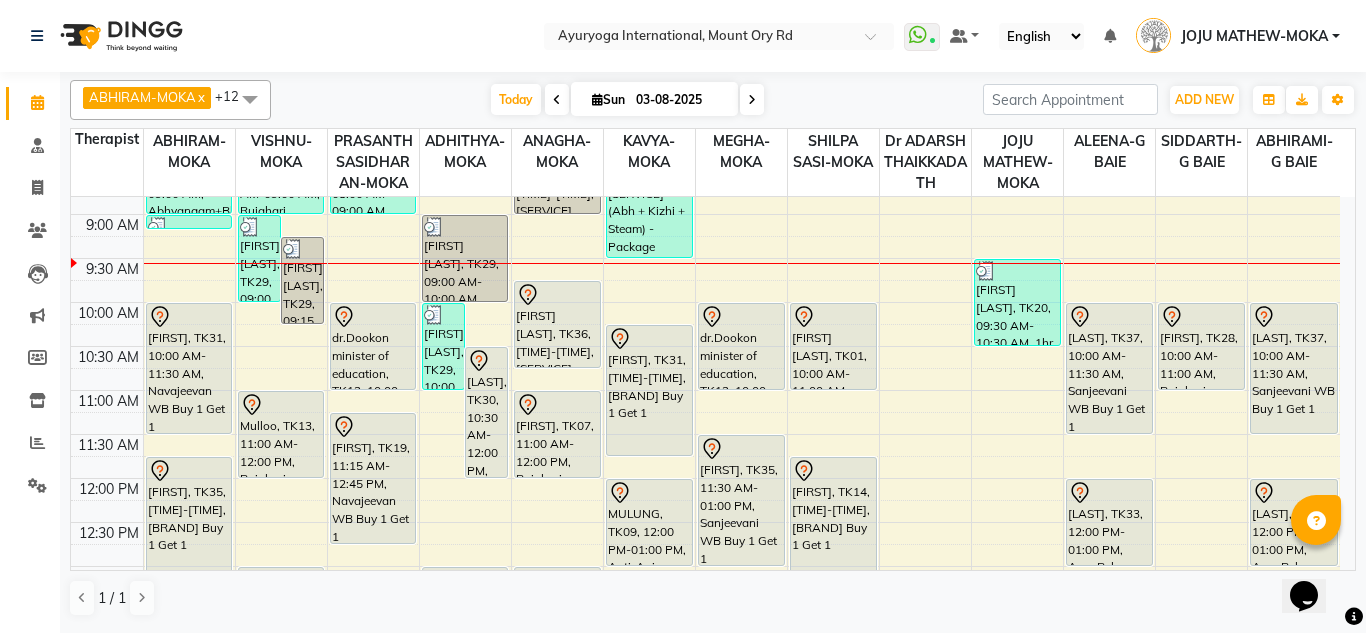 click at bounding box center (557, 99) 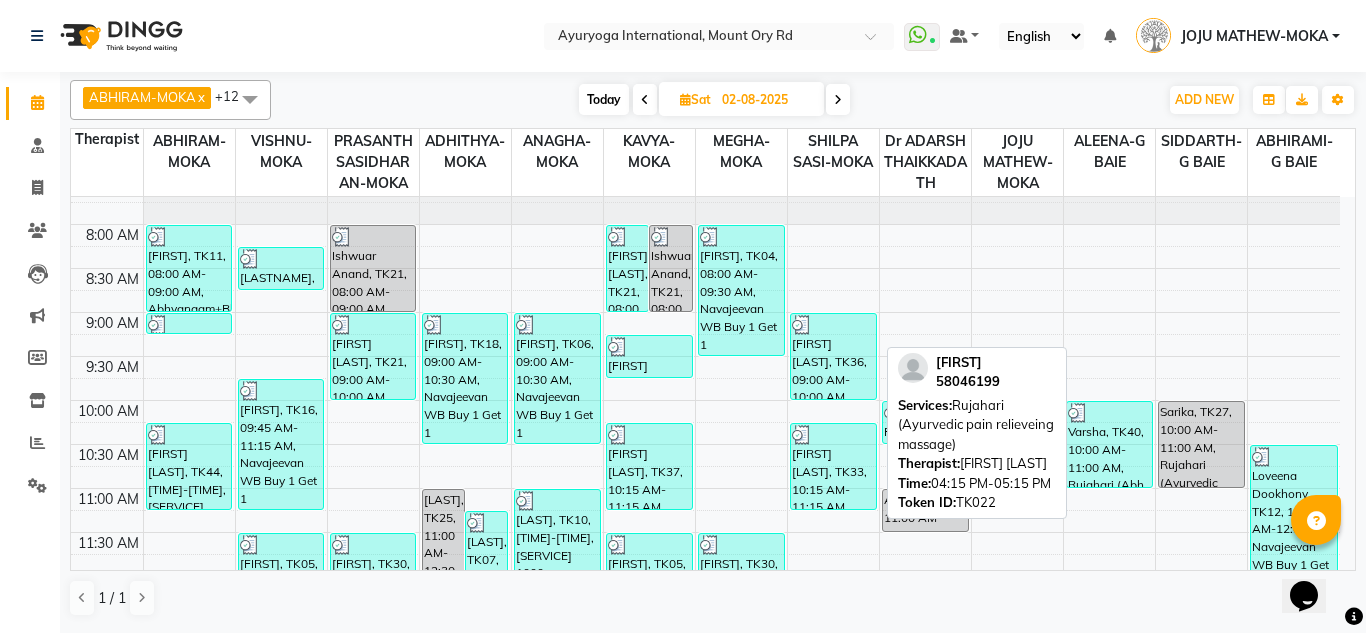 scroll, scrollTop: 0, scrollLeft: 0, axis: both 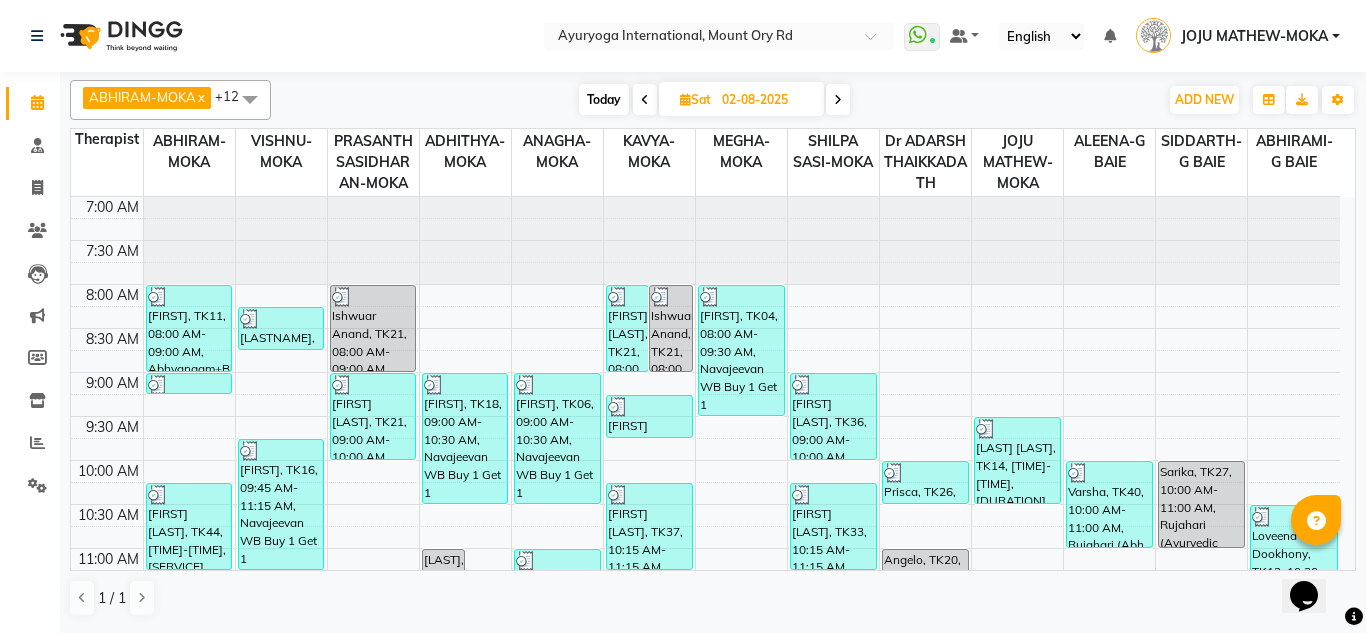 click at bounding box center [838, 100] 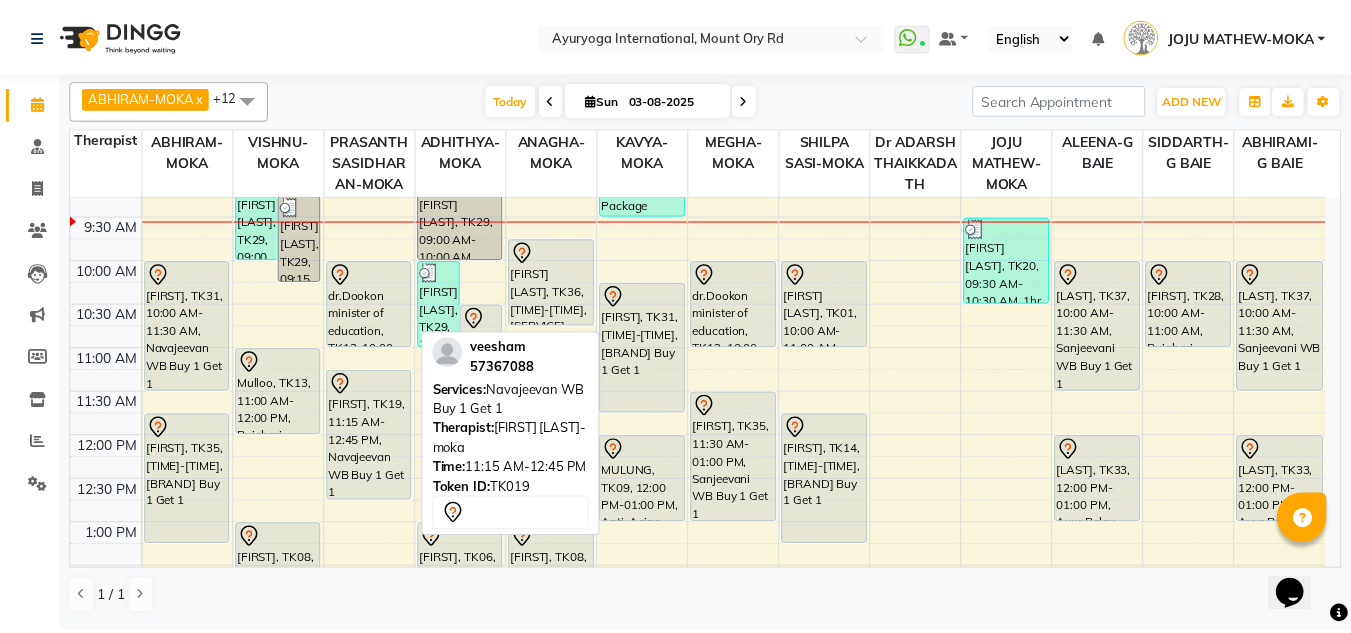 scroll, scrollTop: 100, scrollLeft: 0, axis: vertical 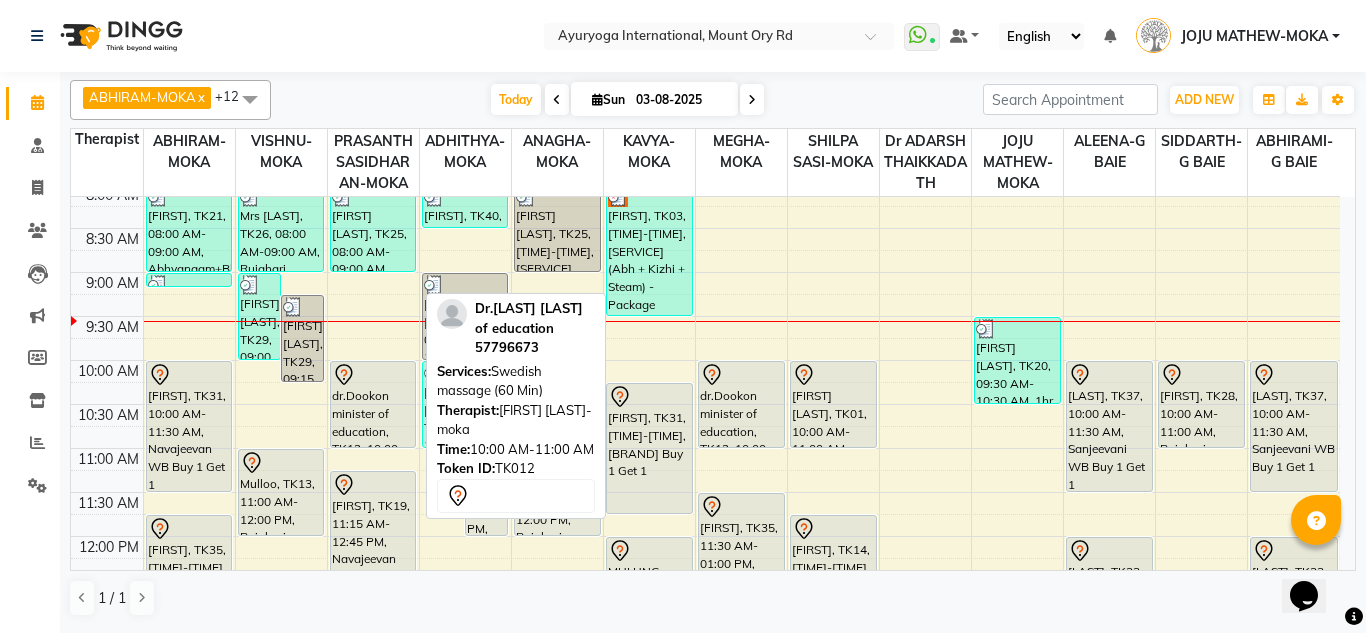 click on "dr.Dookon minister of education, TK12, 10:00 AM-11:00 AM, Swedish massage (60 Min)" at bounding box center (373, 404) 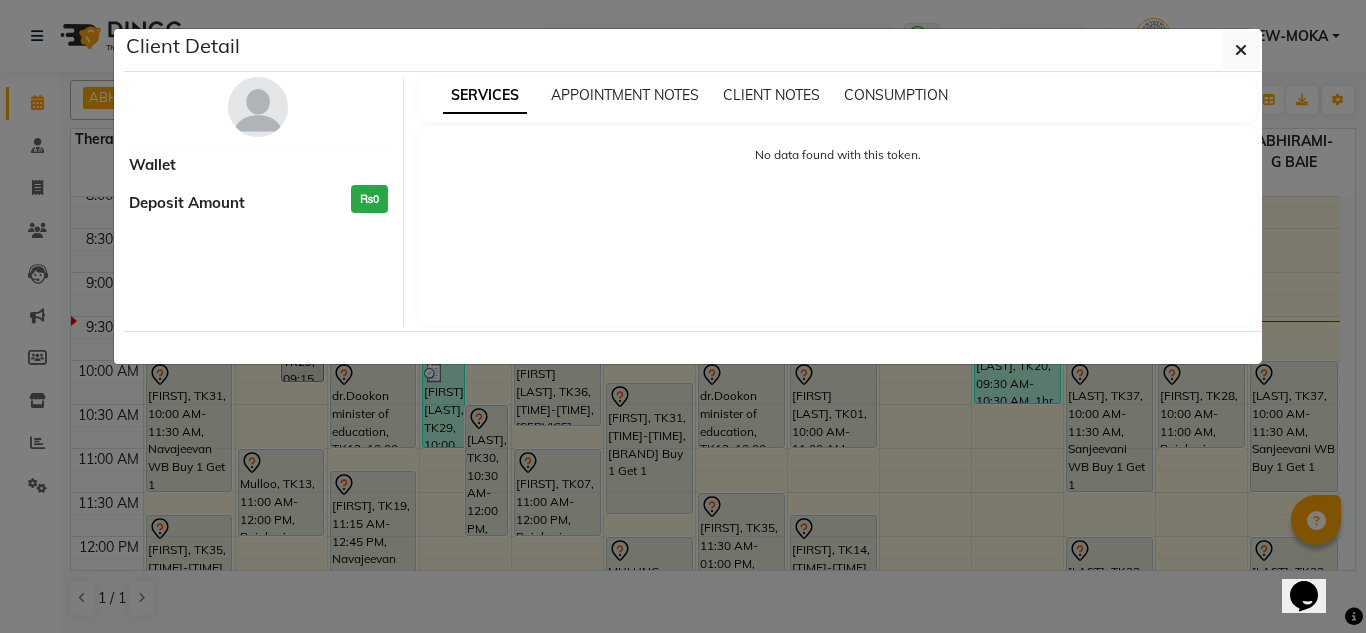 select on "7" 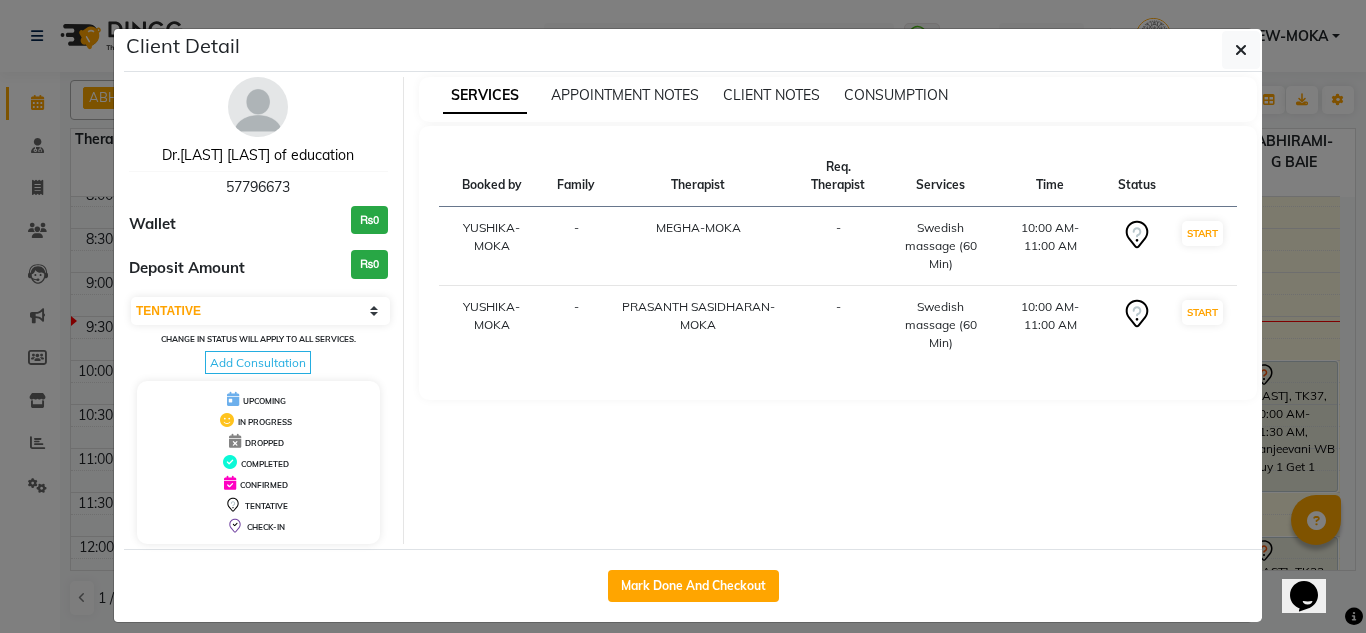 click on "Dr.[LAST] [LAST] of education" at bounding box center (258, 155) 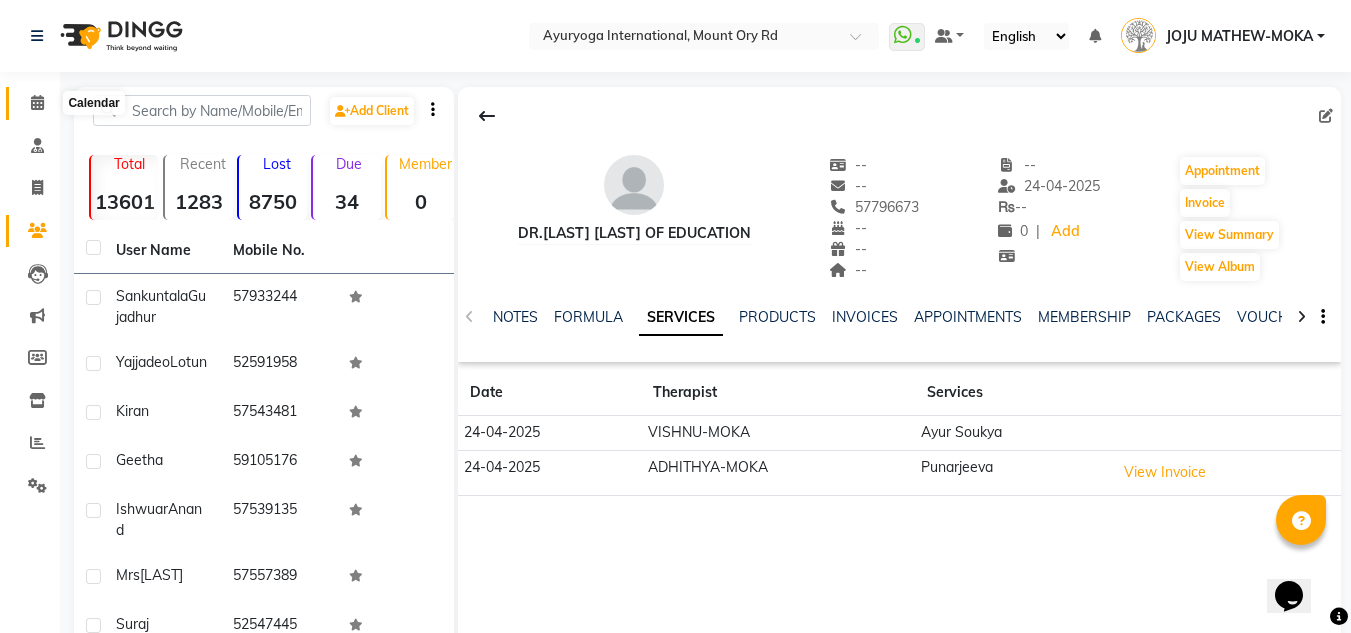 click 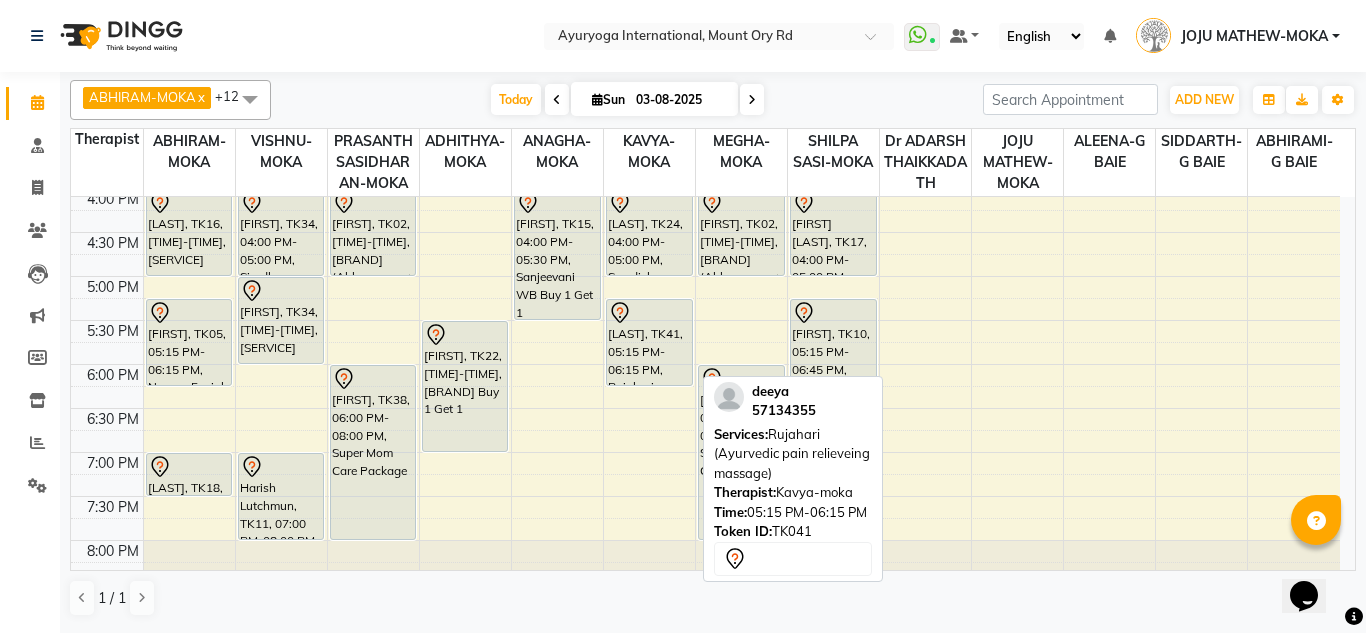 scroll, scrollTop: 700, scrollLeft: 0, axis: vertical 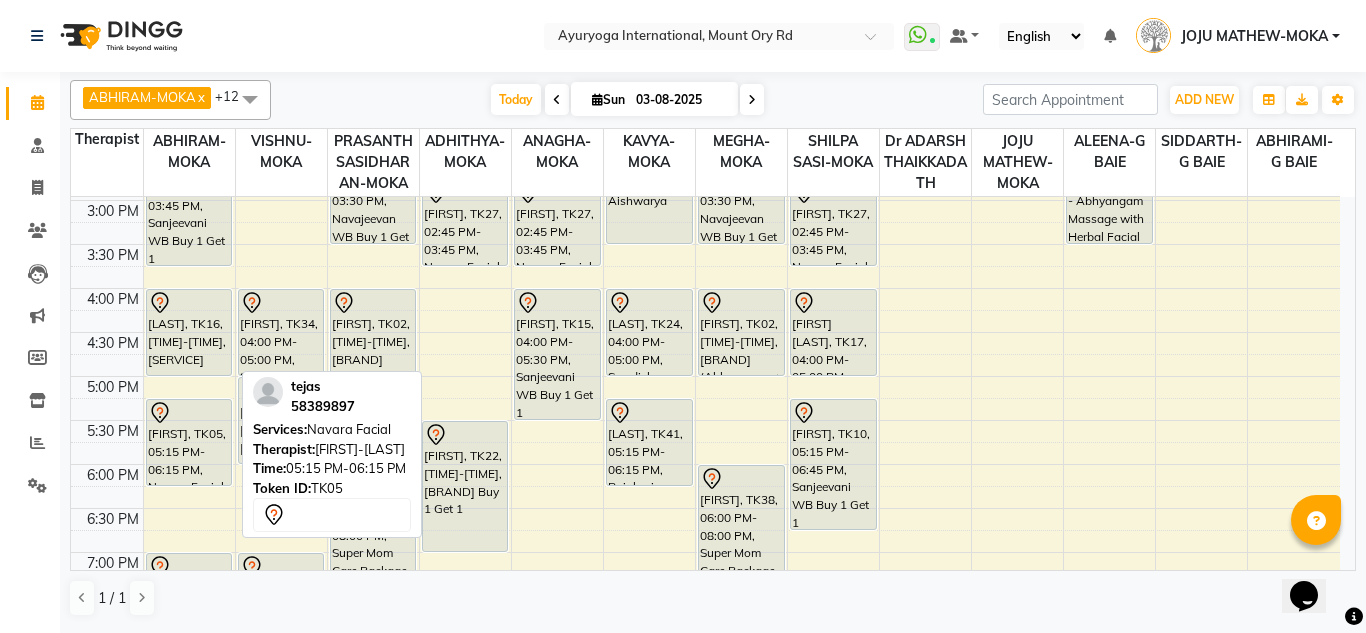 click 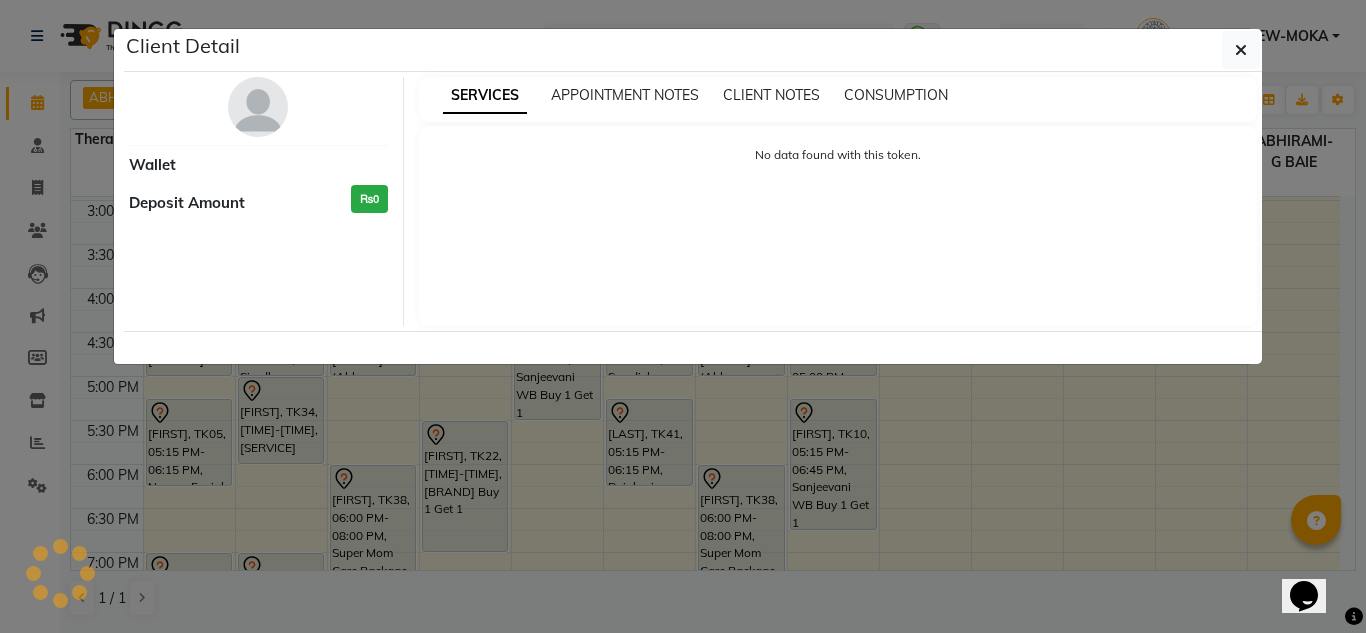 select on "7" 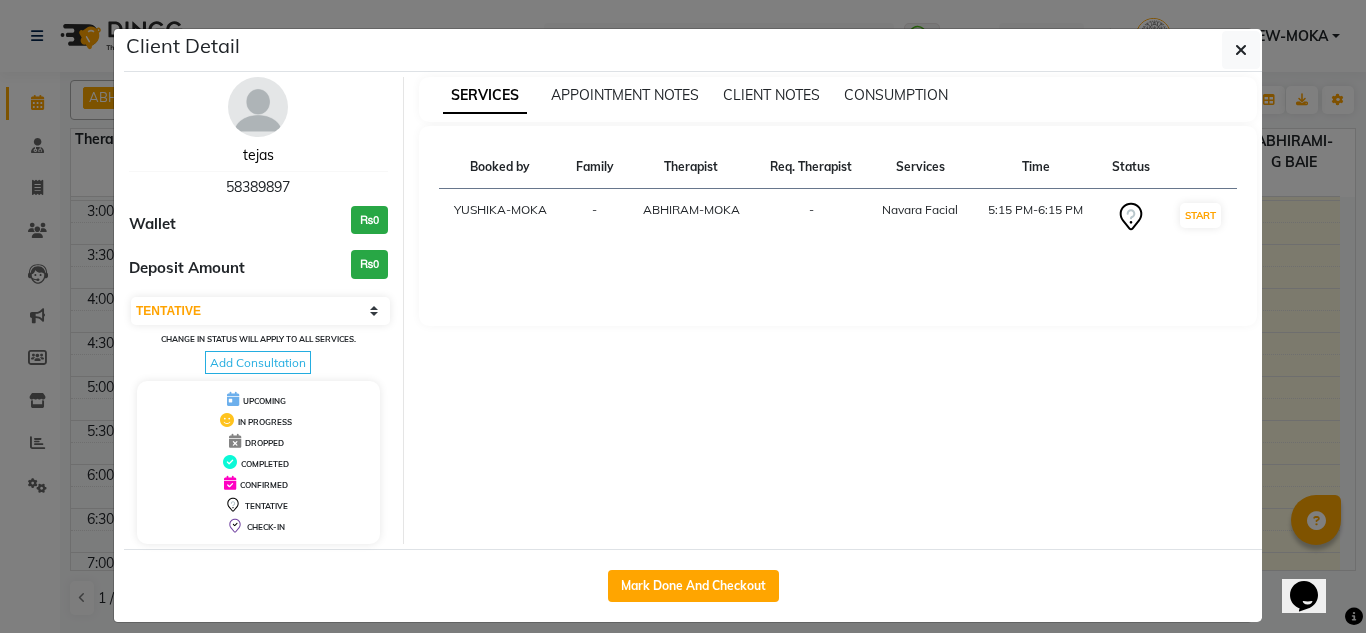 click on "tejas" at bounding box center (258, 155) 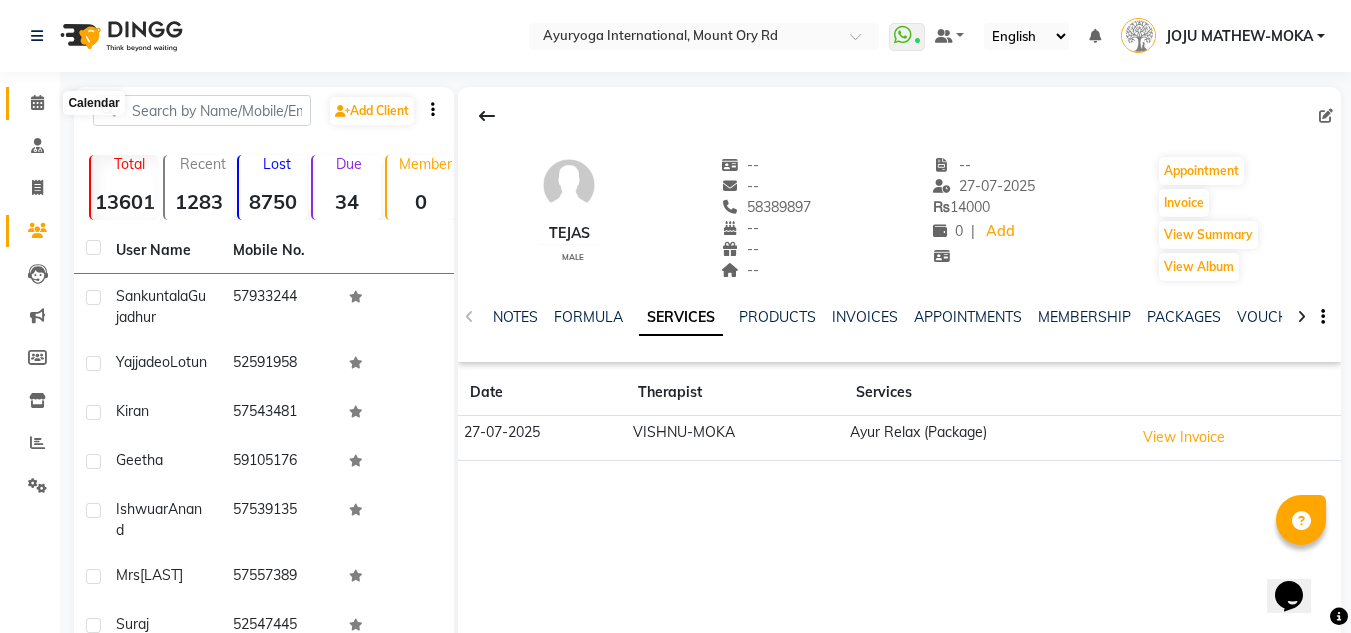 click 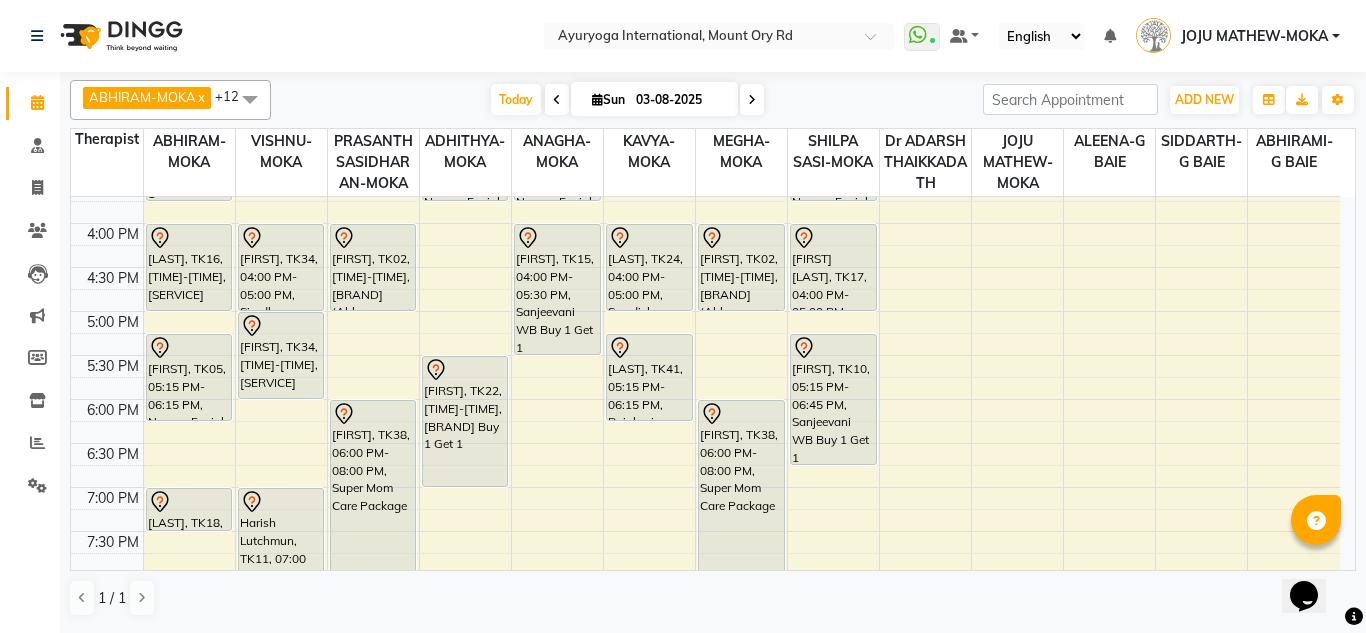 scroll, scrollTop: 800, scrollLeft: 0, axis: vertical 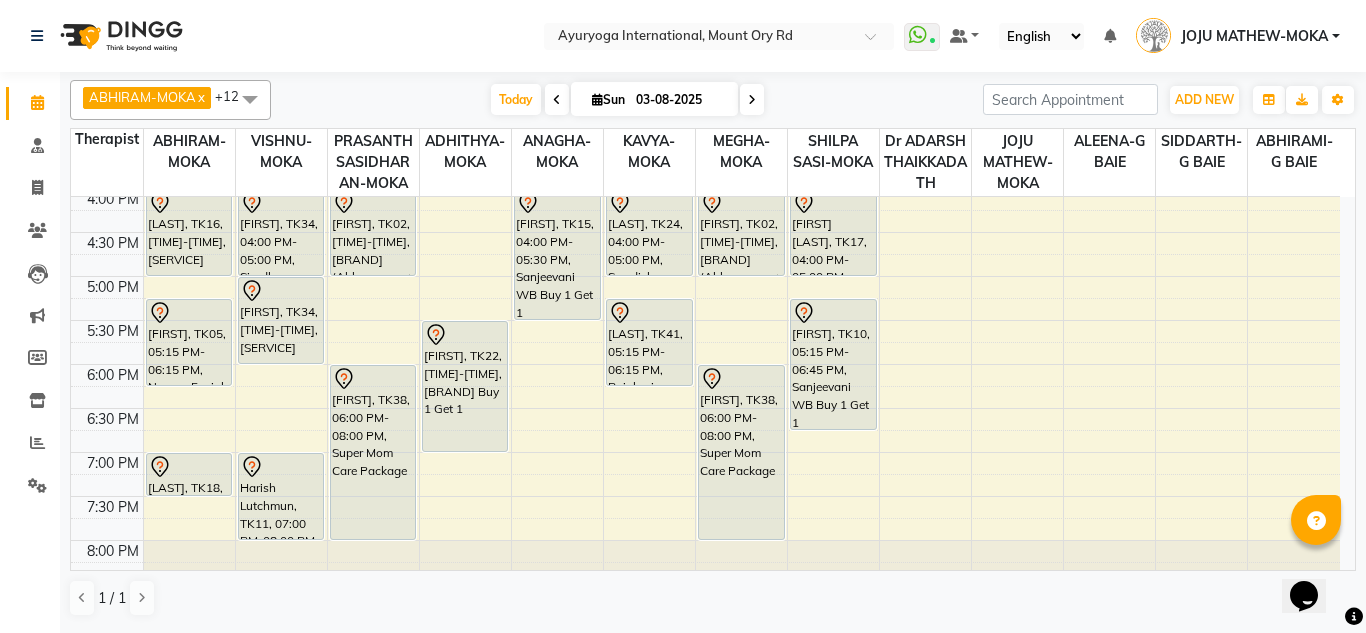 click at bounding box center [752, 99] 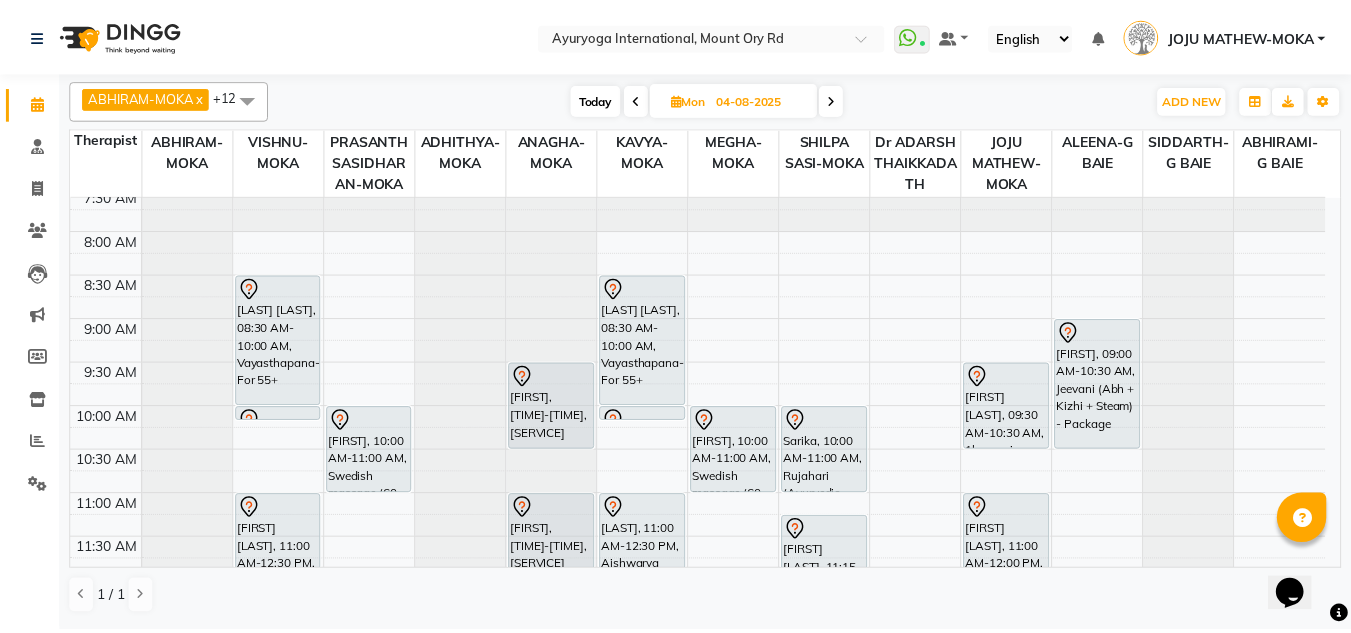 scroll, scrollTop: 100, scrollLeft: 0, axis: vertical 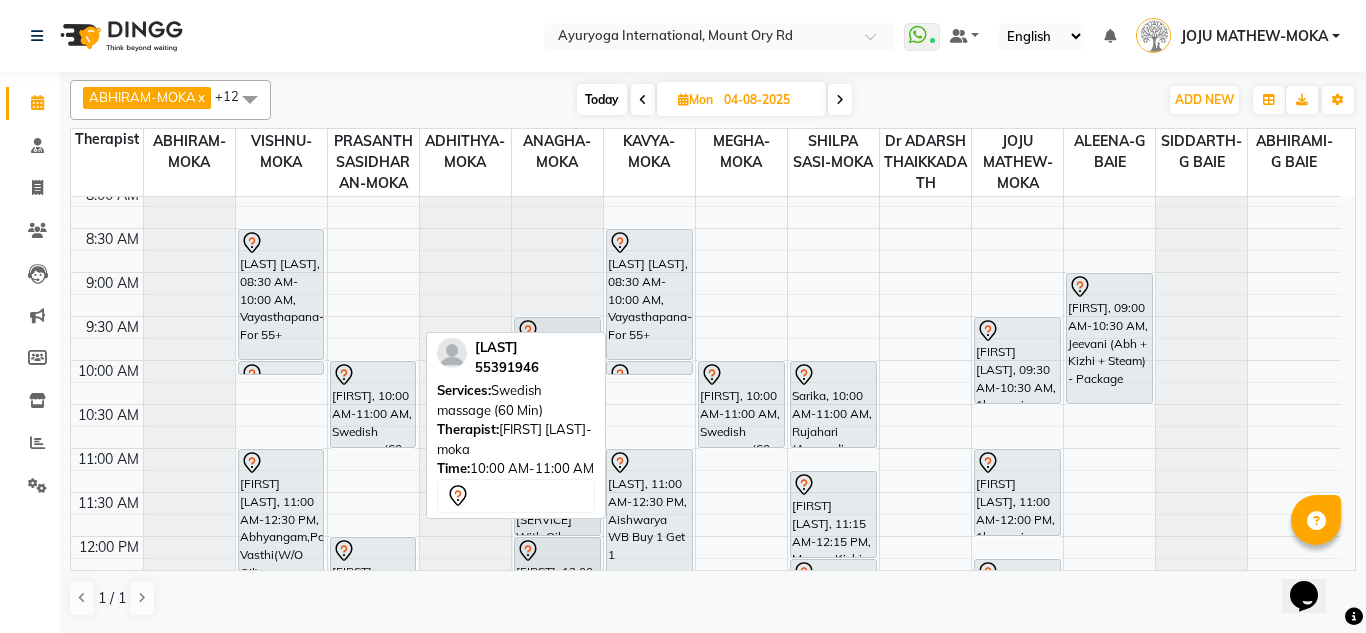 click 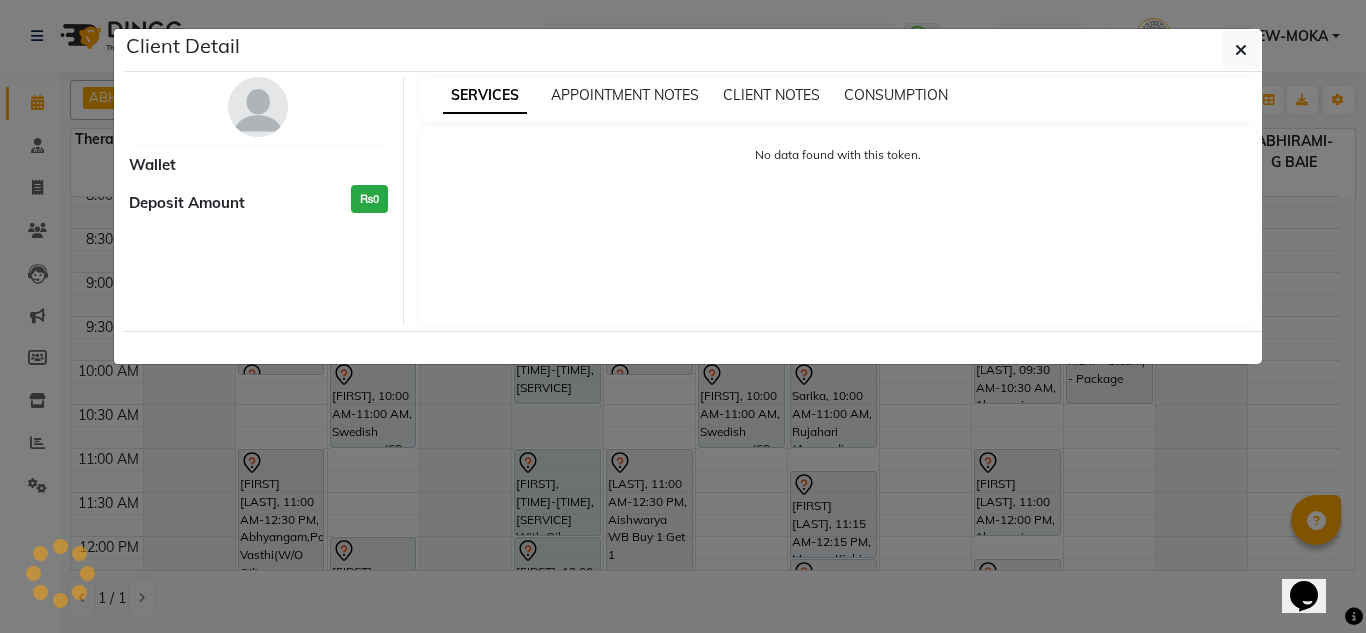 select on "7" 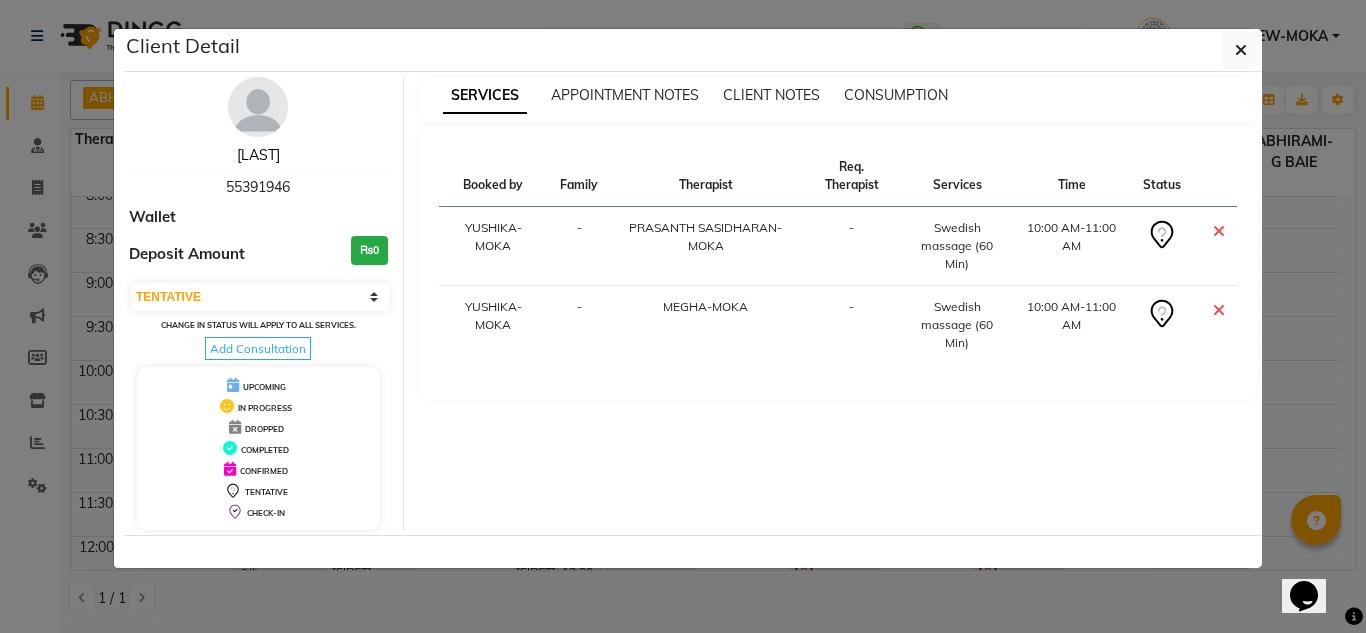 click on "[LAST]" at bounding box center [258, 155] 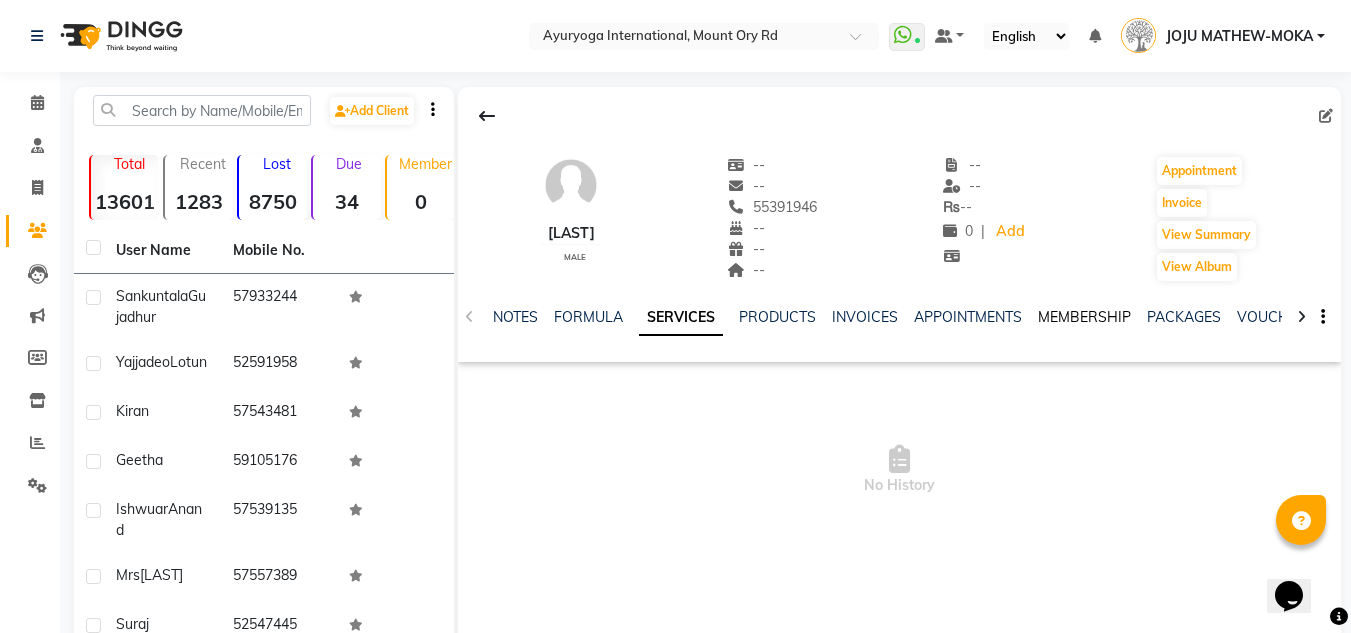 click on "MEMBERSHIP" 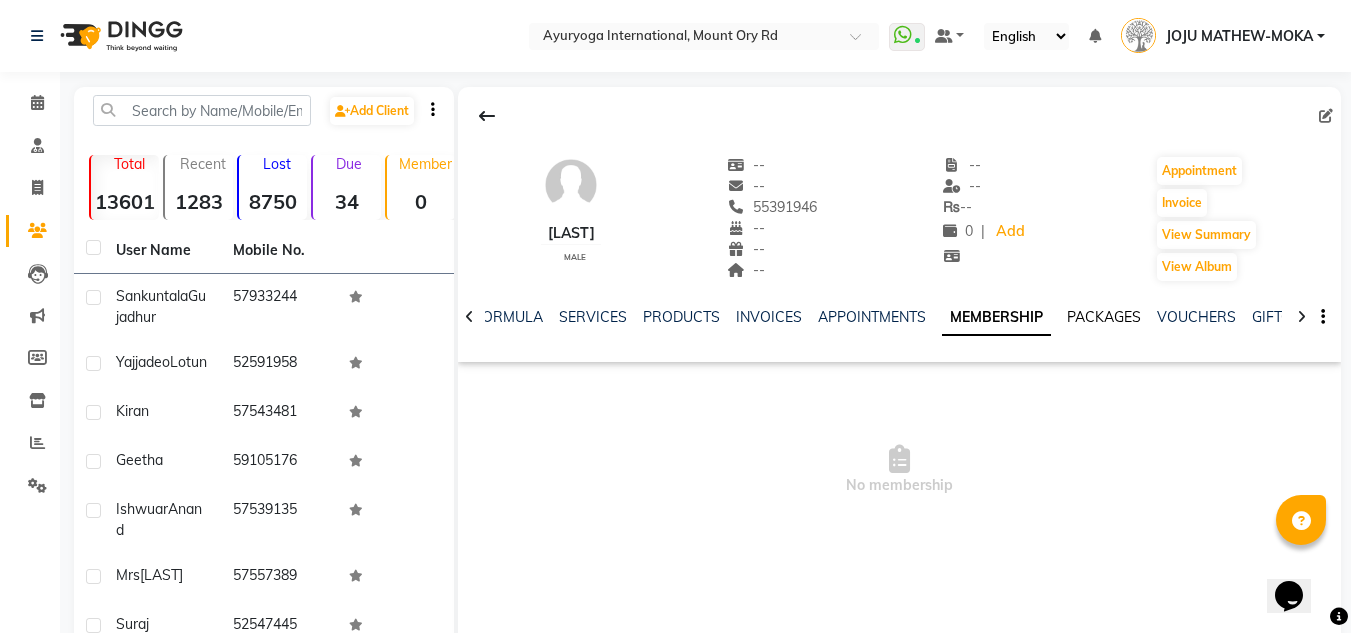 click on "PACKAGES" 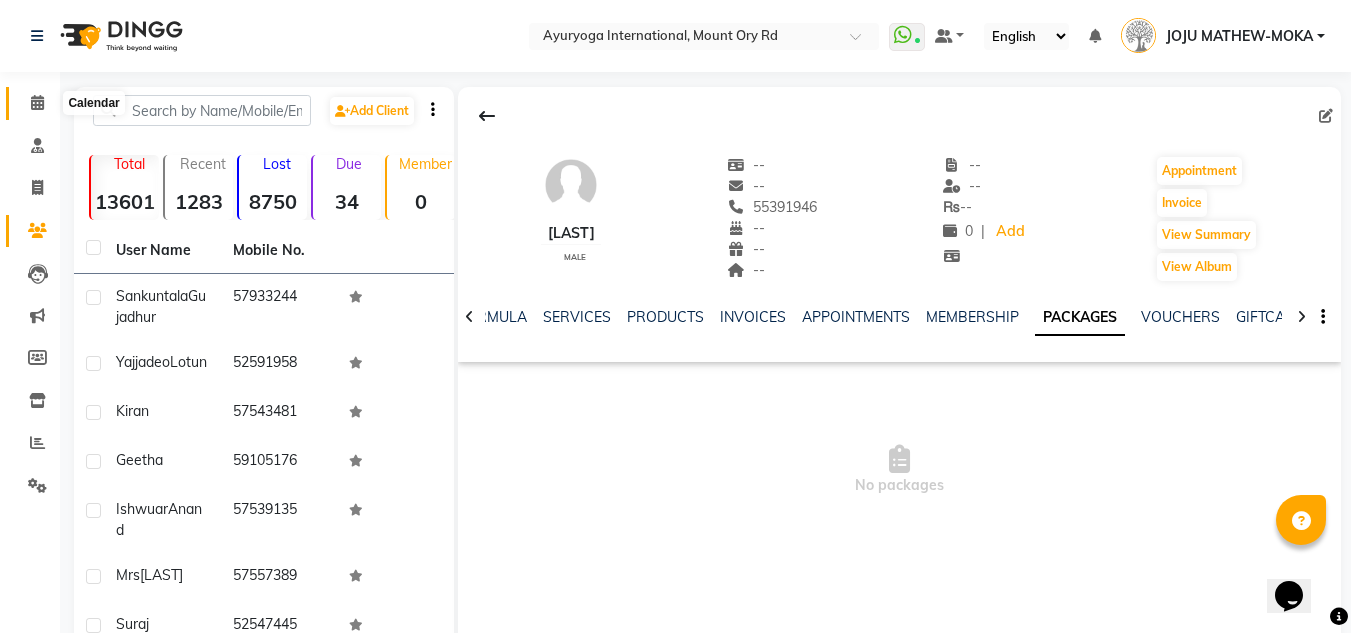 click 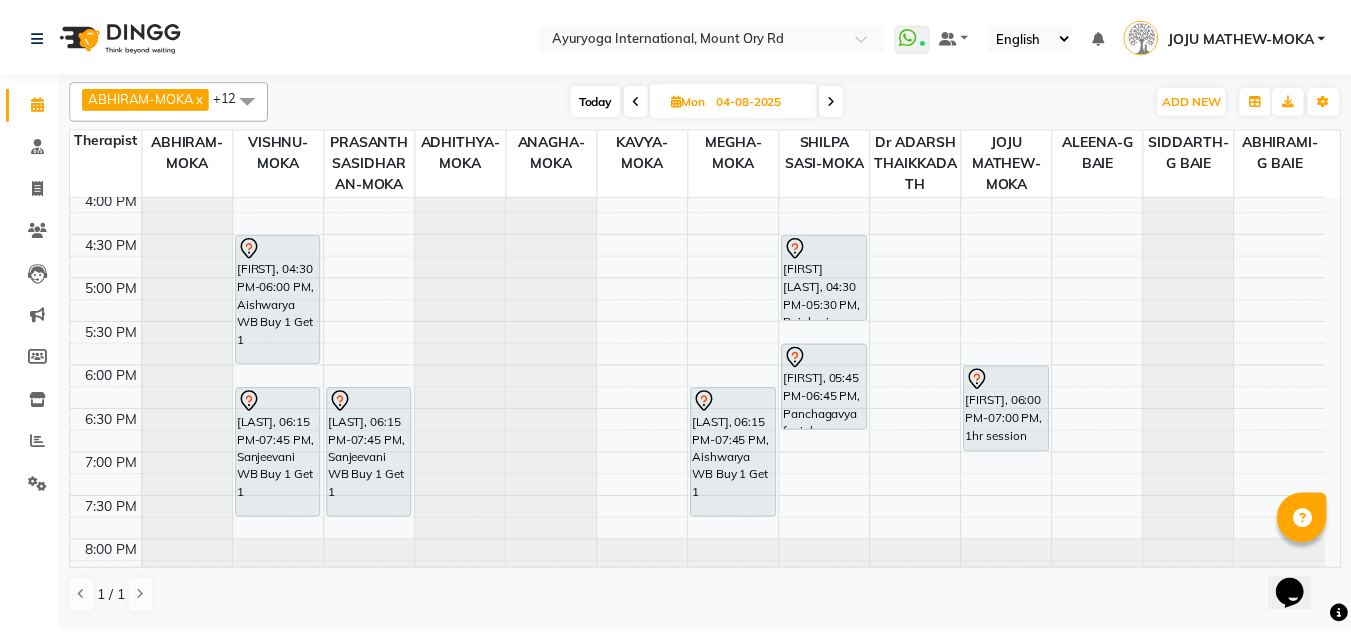 scroll, scrollTop: 800, scrollLeft: 0, axis: vertical 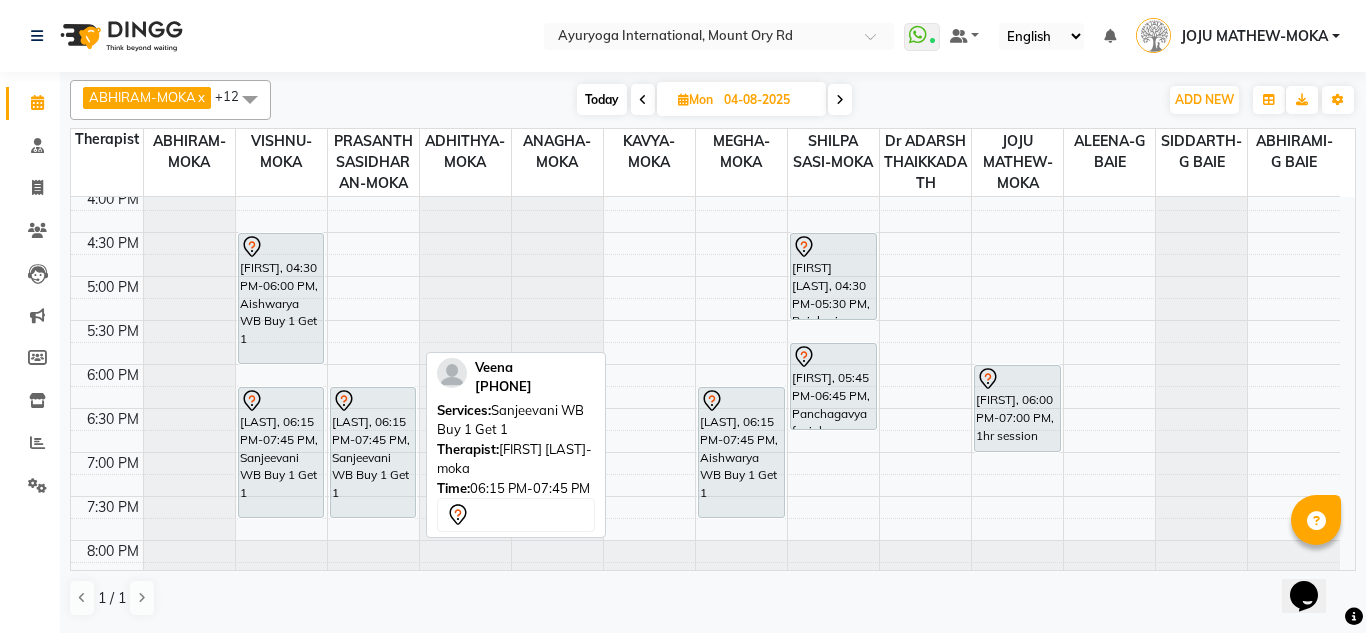 click on "[LAST], 06:15 PM-07:45 PM, Sanjeevani WB Buy 1 Get 1" at bounding box center [373, 452] 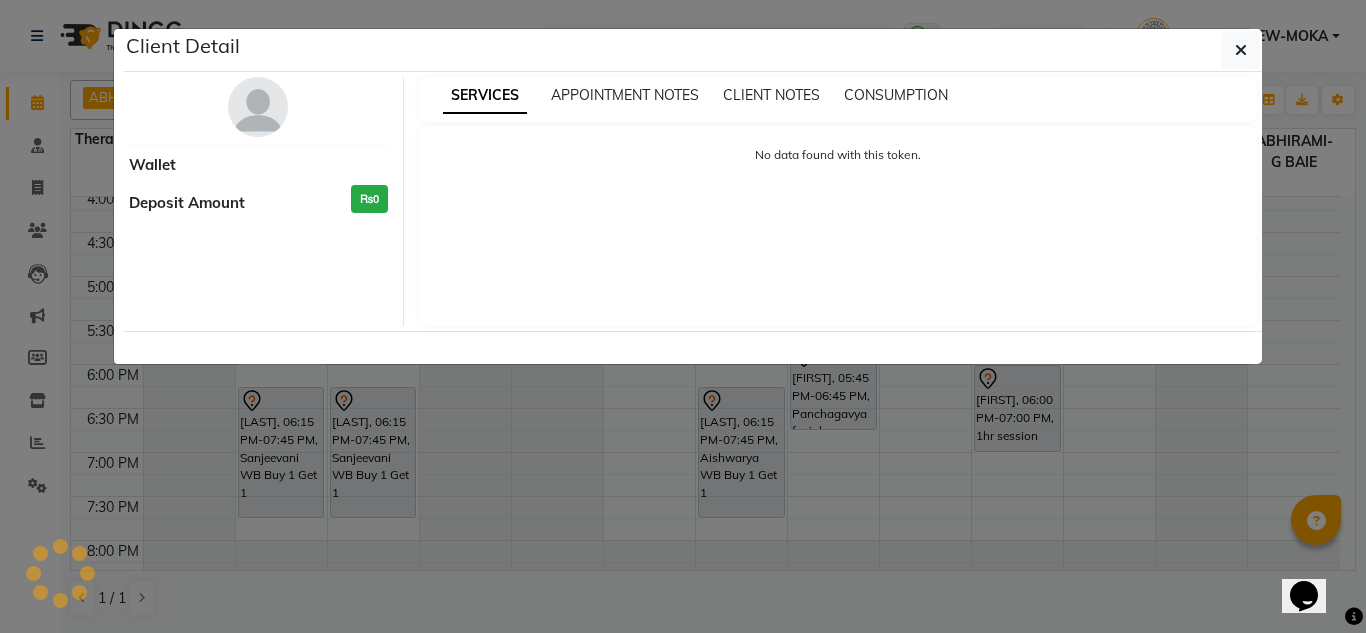 select on "7" 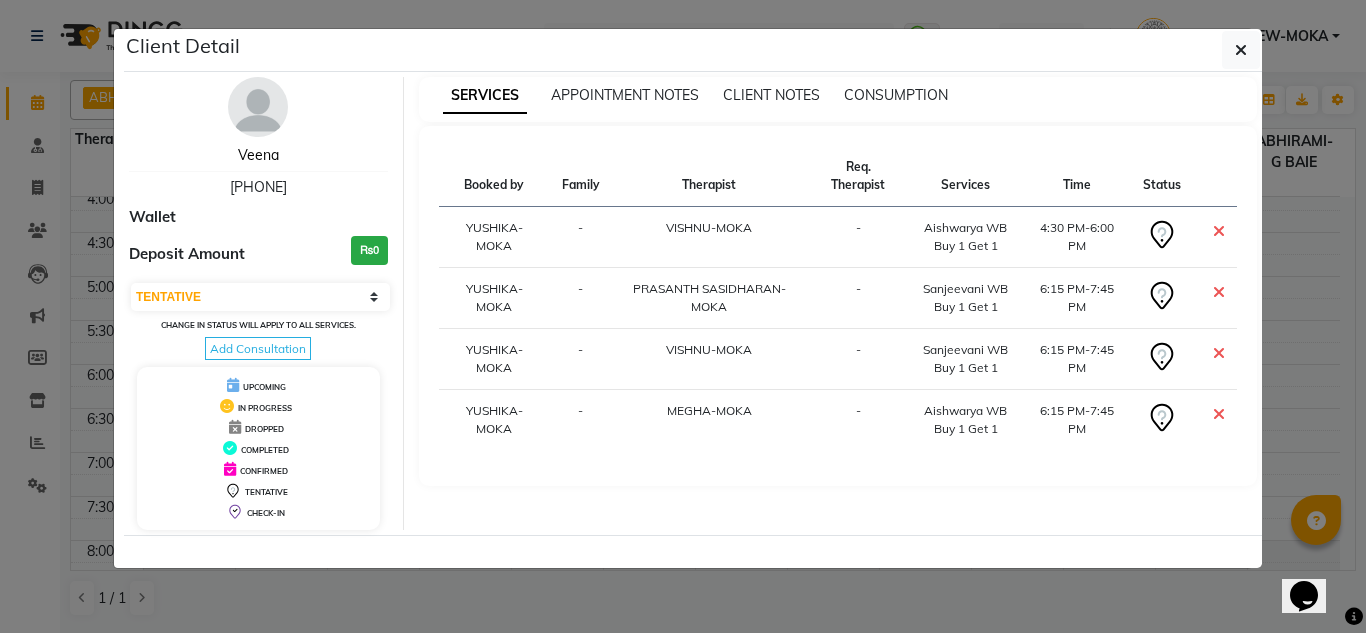 click on "Veena" at bounding box center (258, 155) 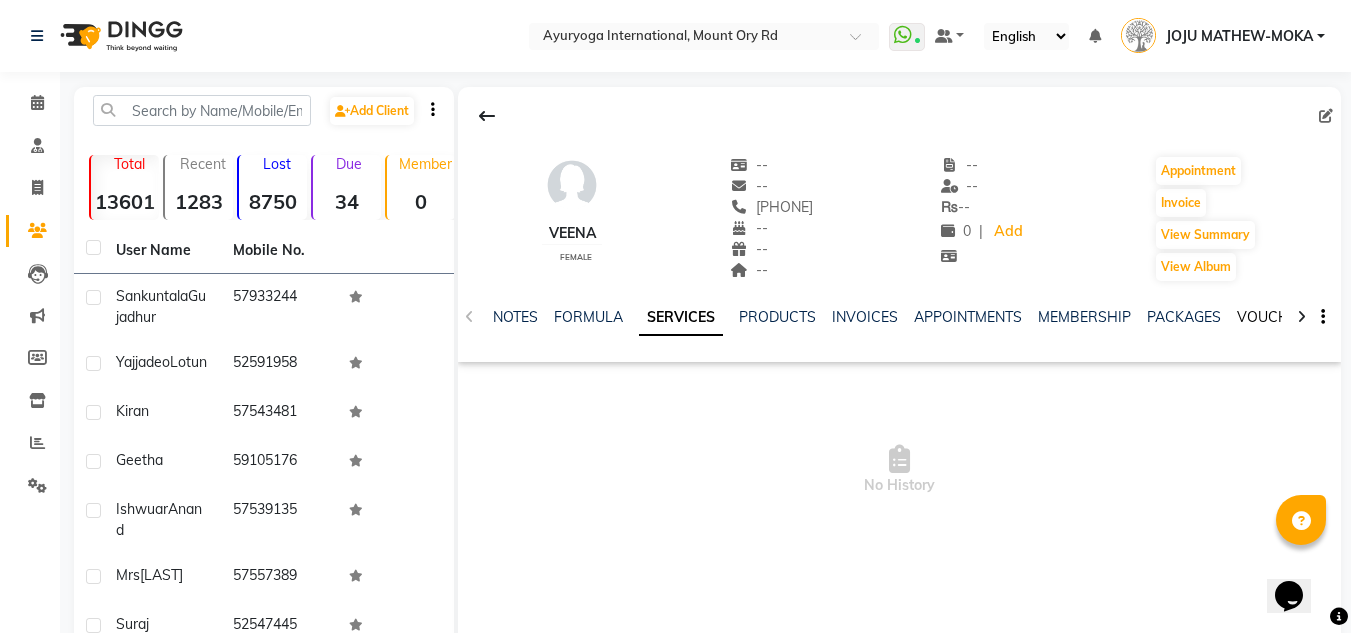 click on "VOUCHERS" 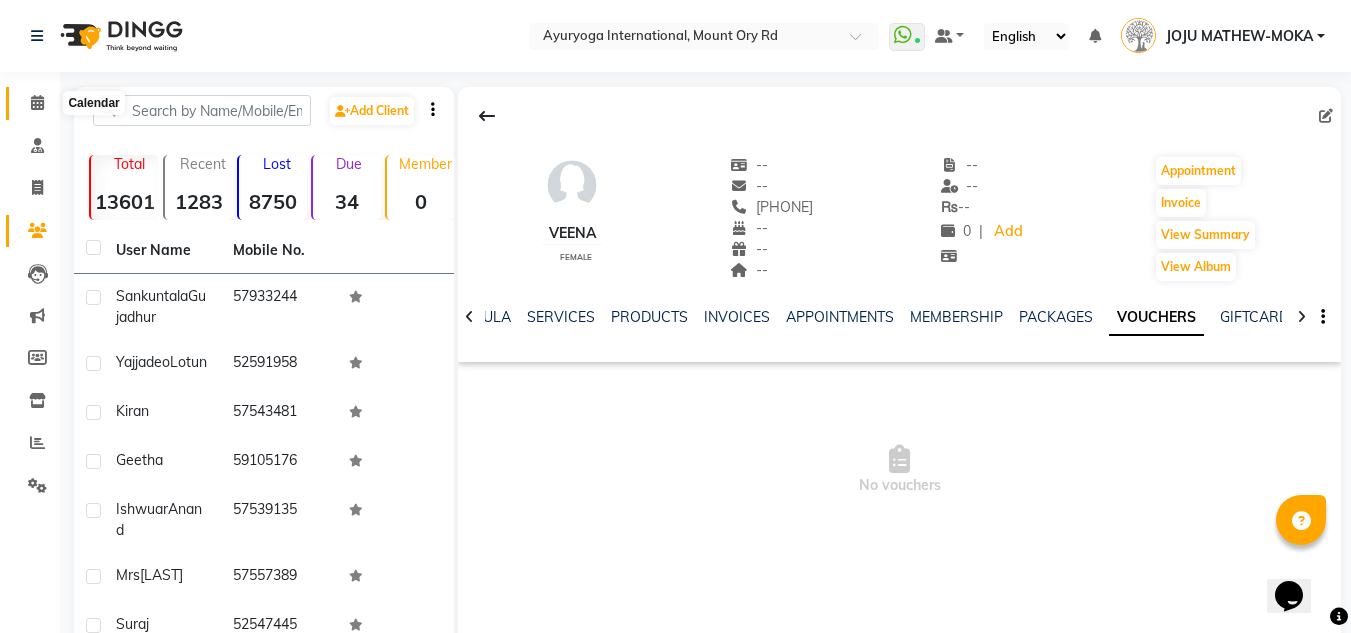 click 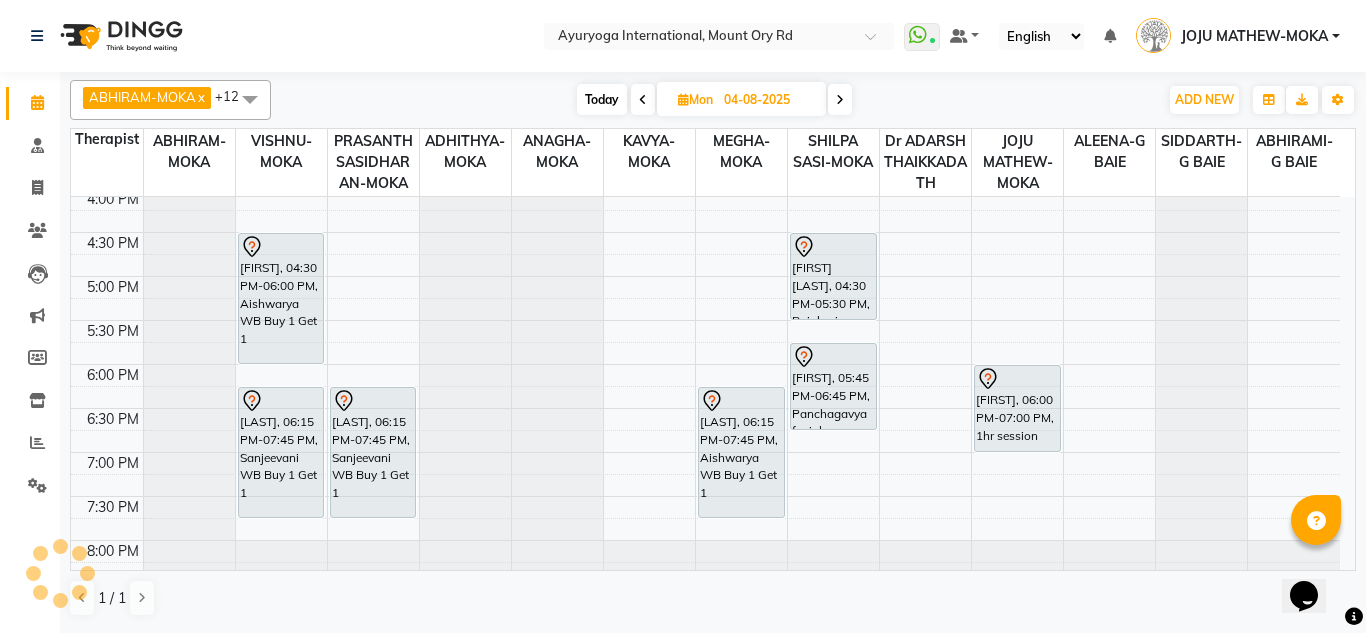 scroll, scrollTop: 858, scrollLeft: 0, axis: vertical 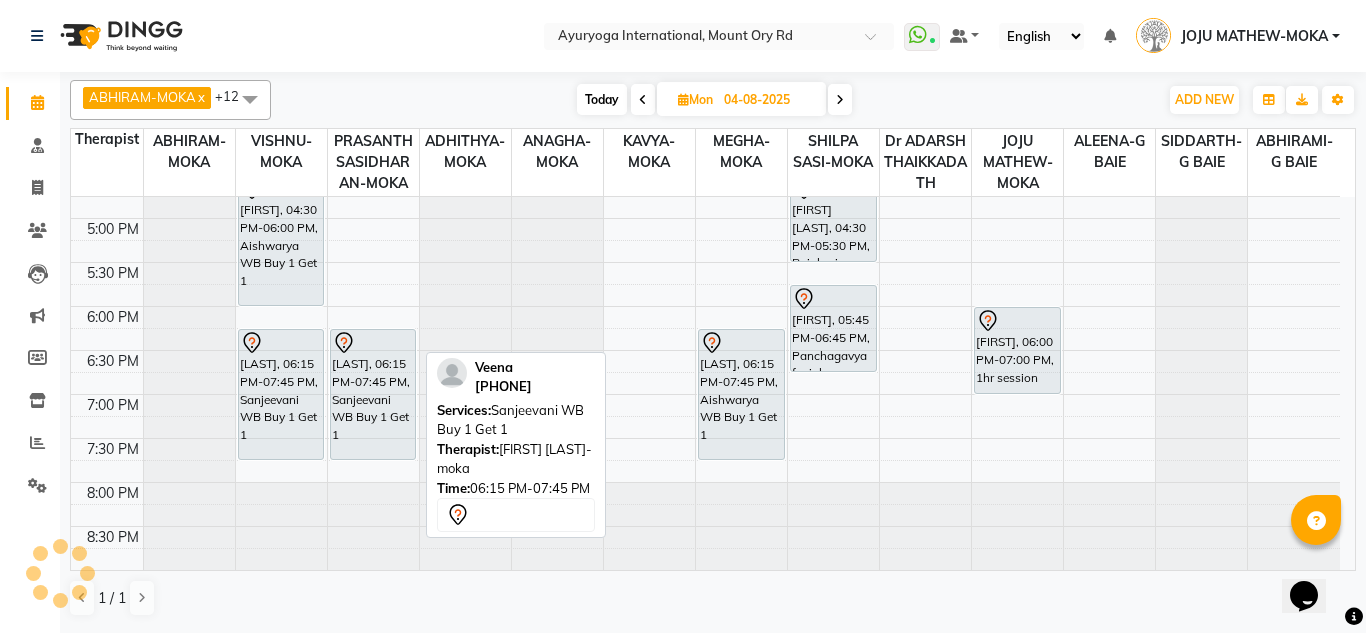 click on "[LAST], 06:15 PM-07:45 PM, Sanjeevani WB Buy 1 Get 1" at bounding box center [373, 394] 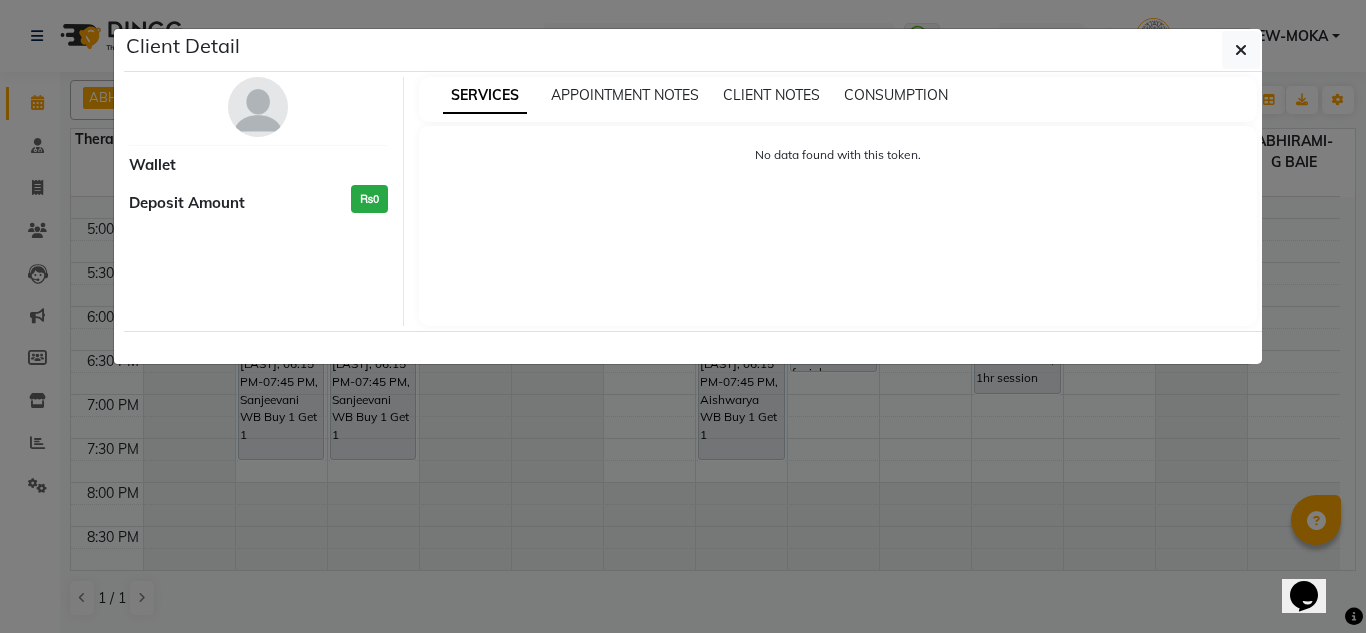 select on "7" 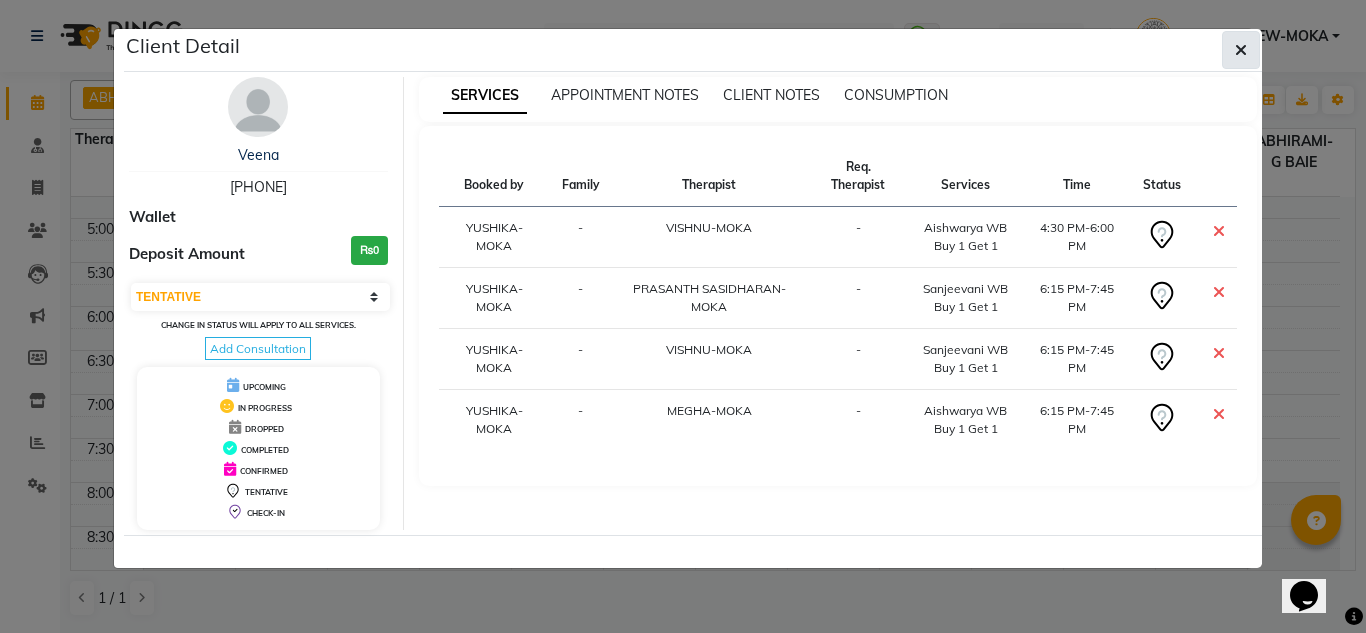 click 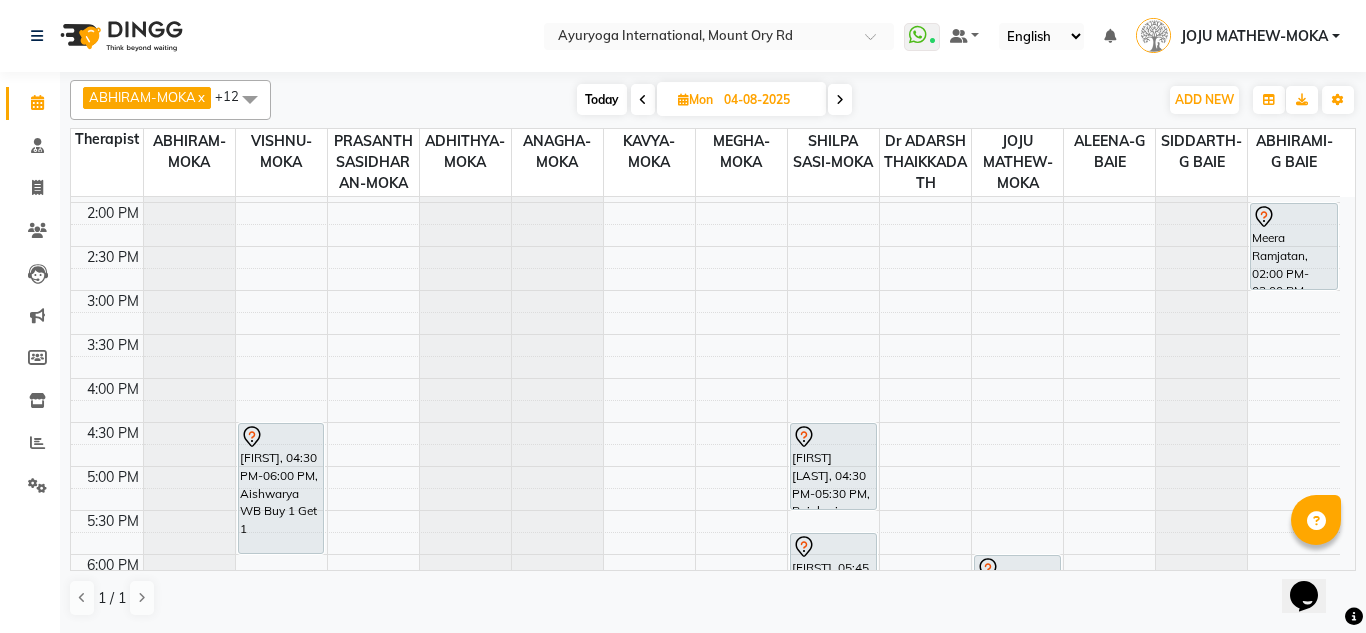 scroll, scrollTop: 658, scrollLeft: 0, axis: vertical 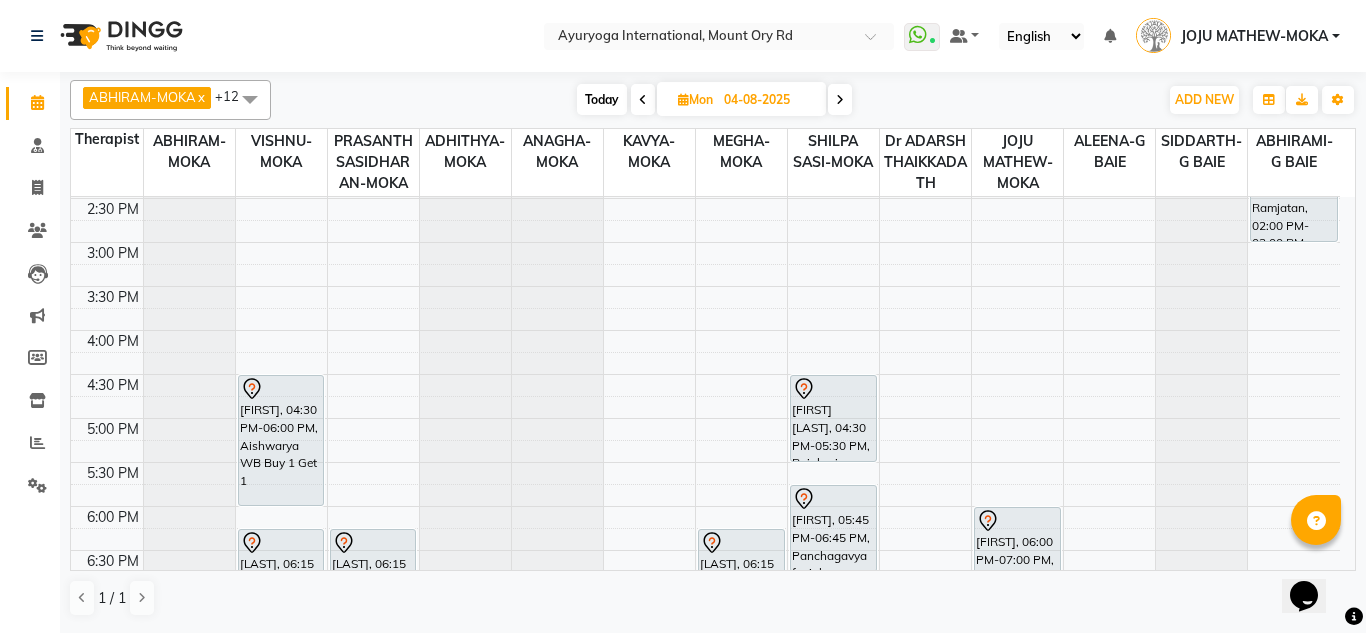 click at bounding box center [840, 99] 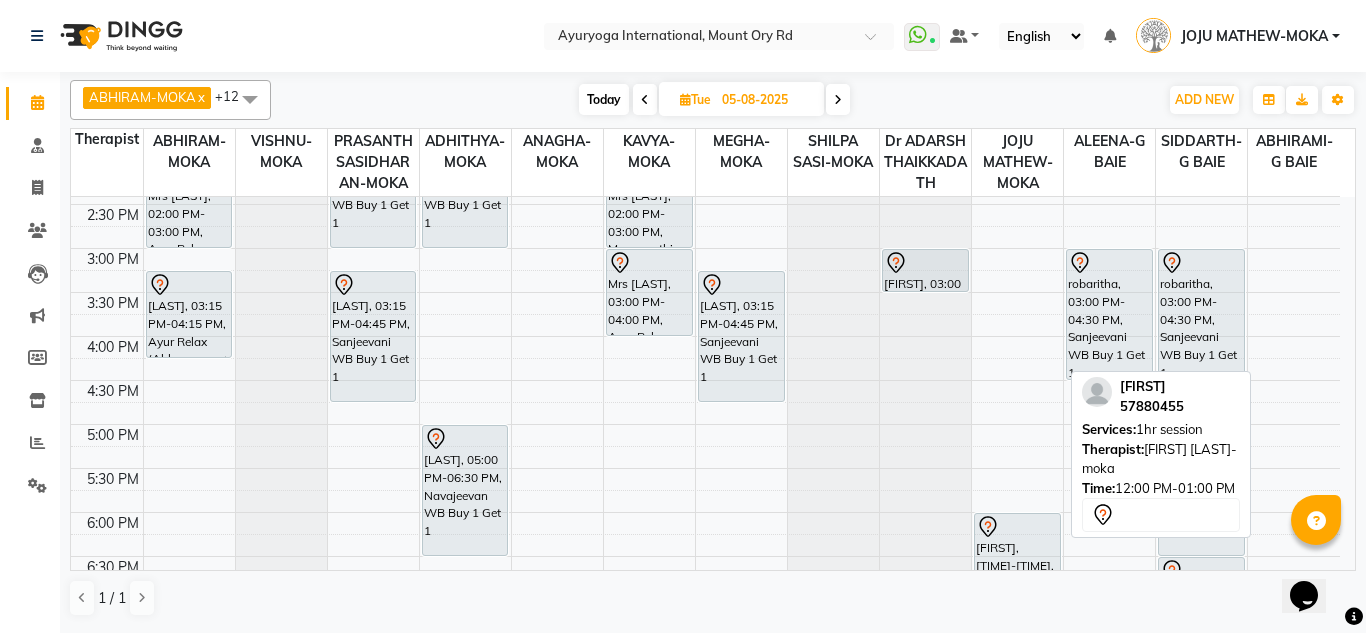 scroll, scrollTop: 700, scrollLeft: 0, axis: vertical 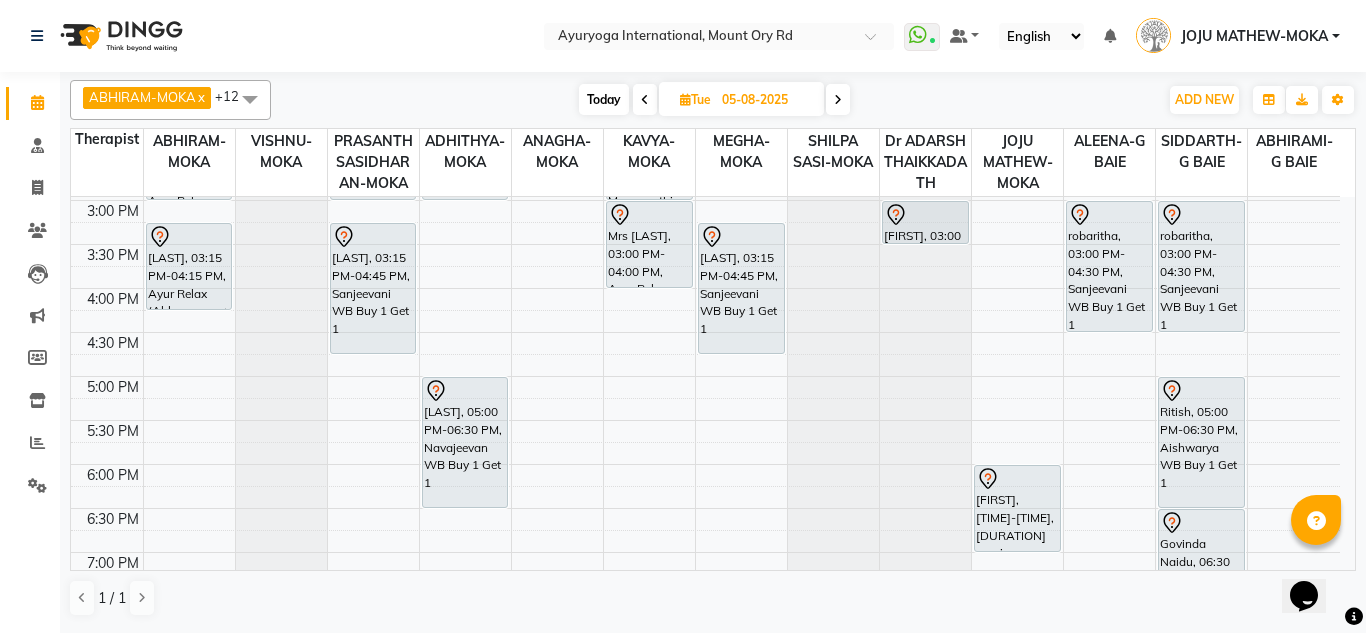 click on "Today" at bounding box center (604, 99) 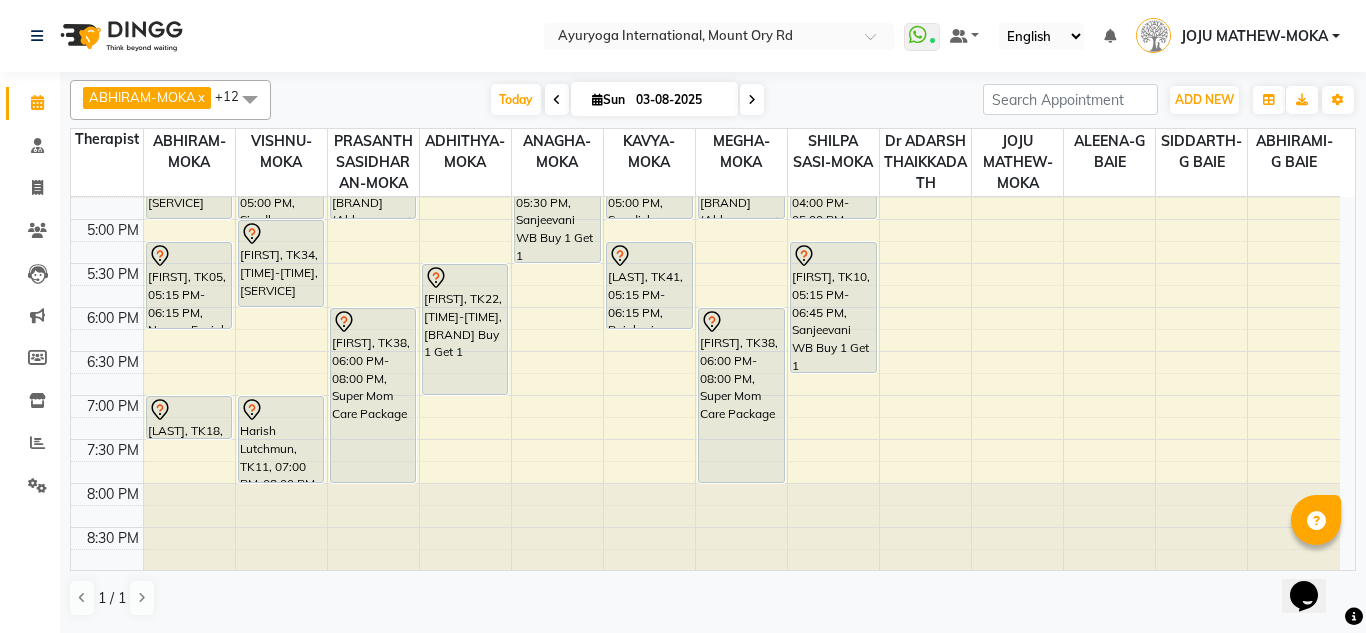 scroll, scrollTop: 858, scrollLeft: 0, axis: vertical 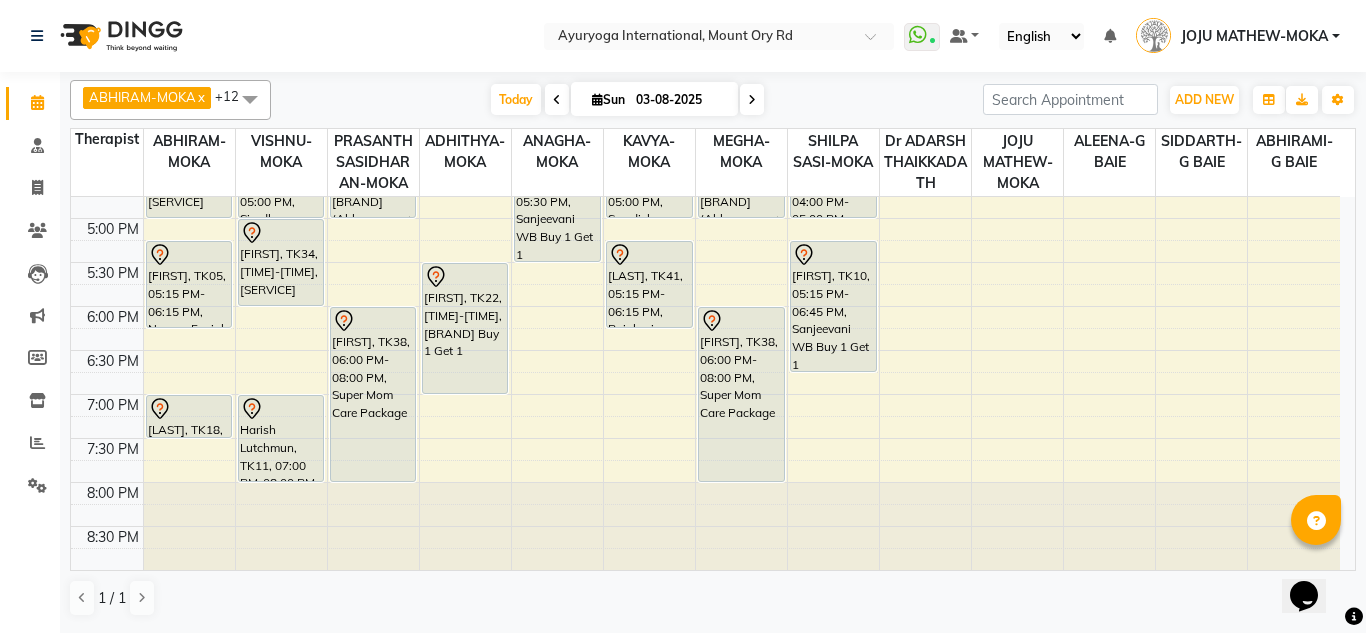 click at bounding box center (752, 100) 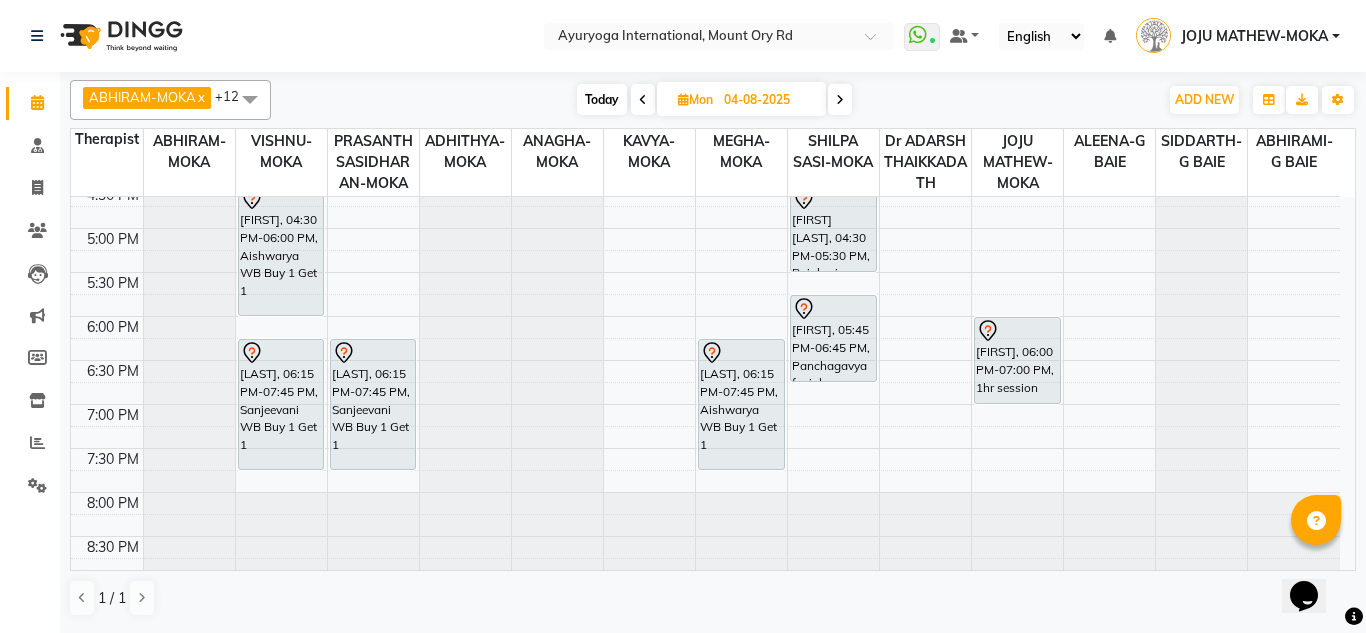 scroll, scrollTop: 858, scrollLeft: 0, axis: vertical 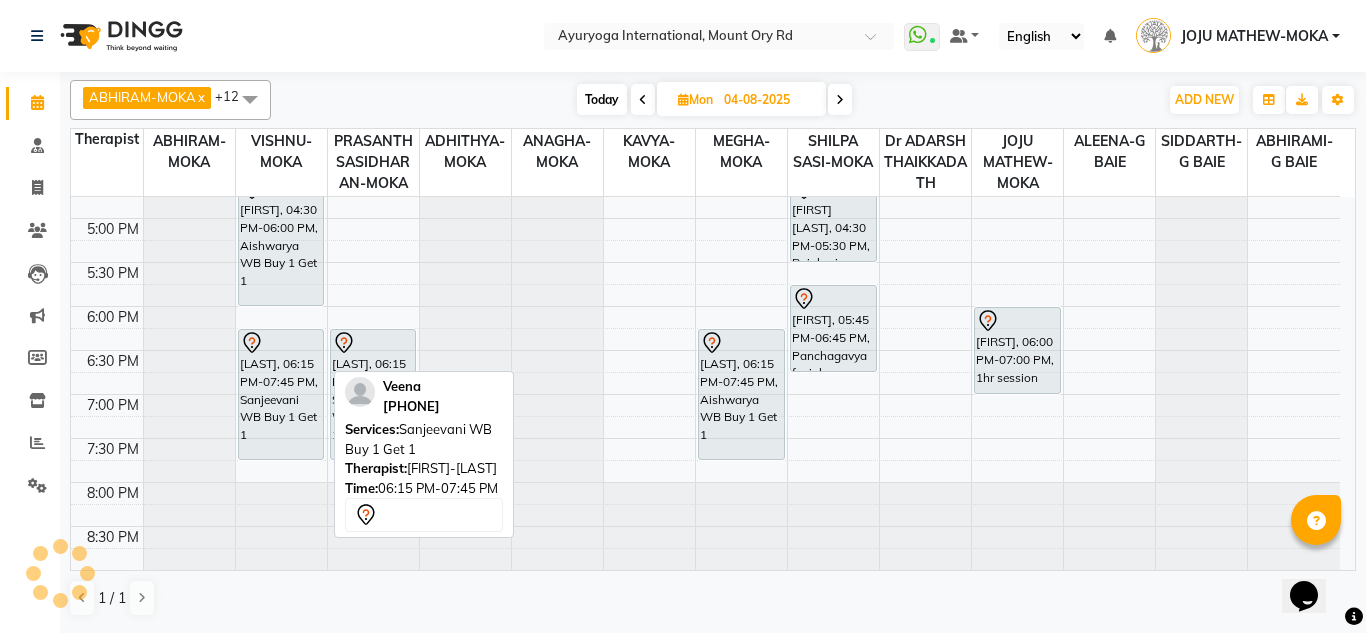 click on "[LAST], 06:15 PM-07:45 PM, Sanjeevani WB Buy 1 Get 1" at bounding box center (281, 394) 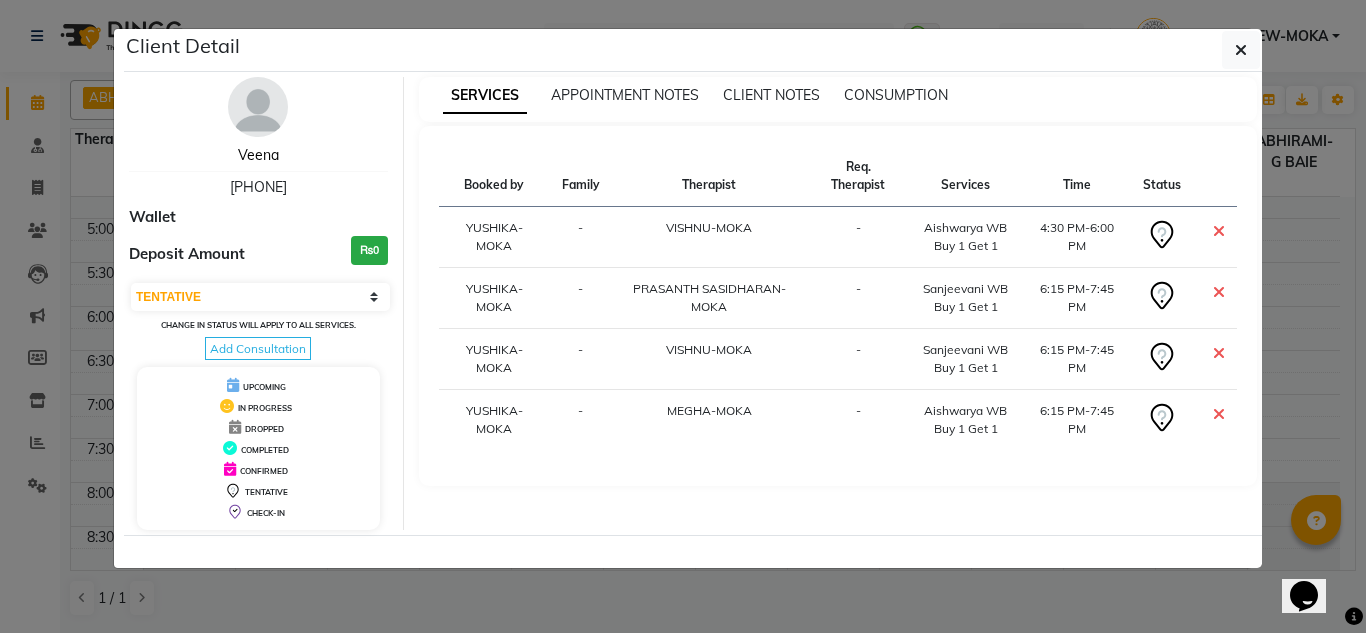click on "Veena" at bounding box center (258, 155) 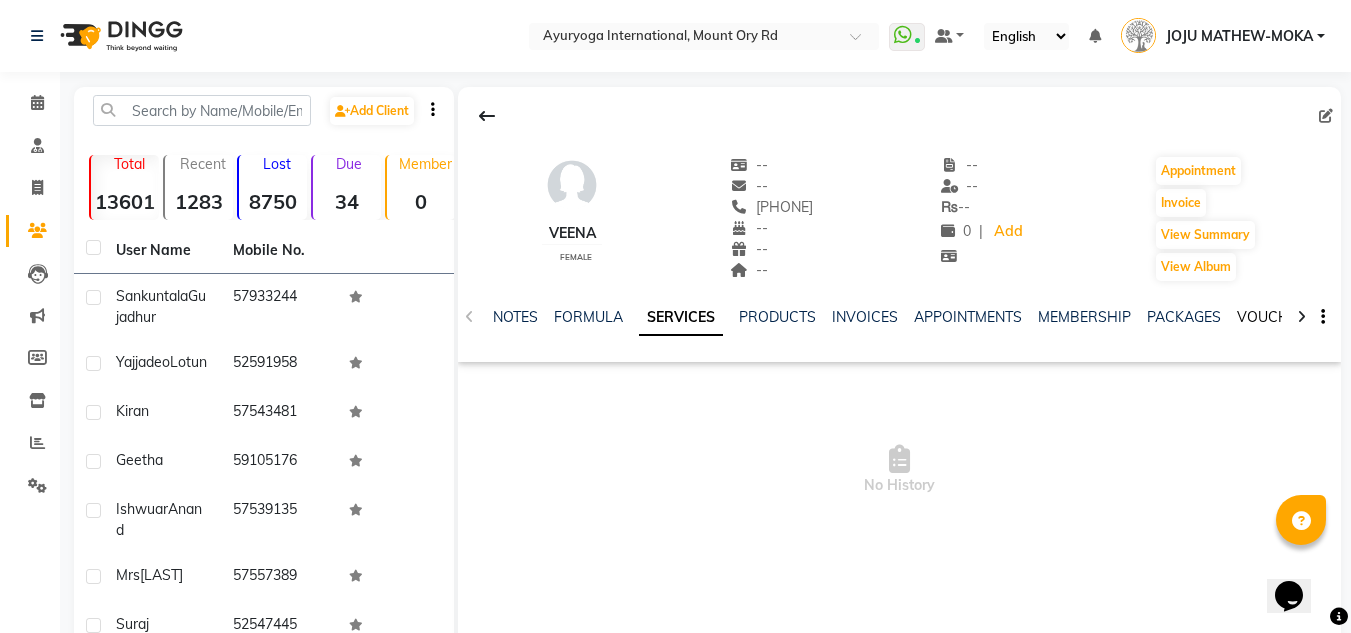 click on "VOUCHERS" 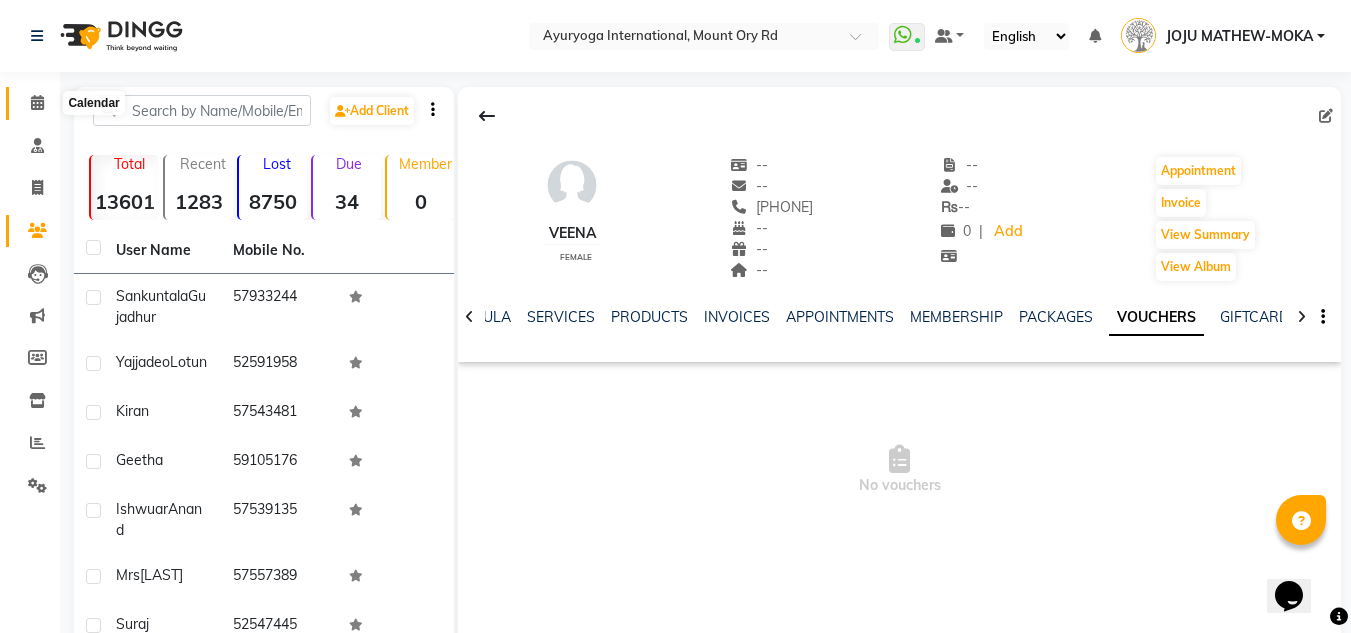click 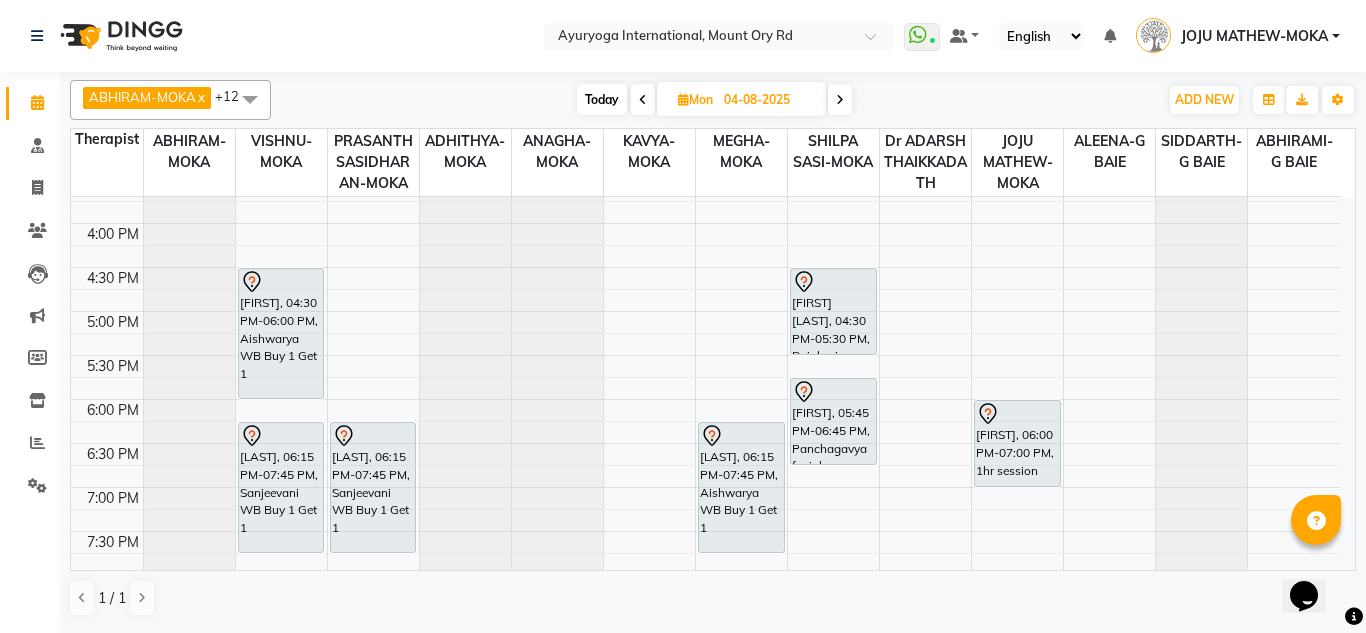 scroll, scrollTop: 858, scrollLeft: 0, axis: vertical 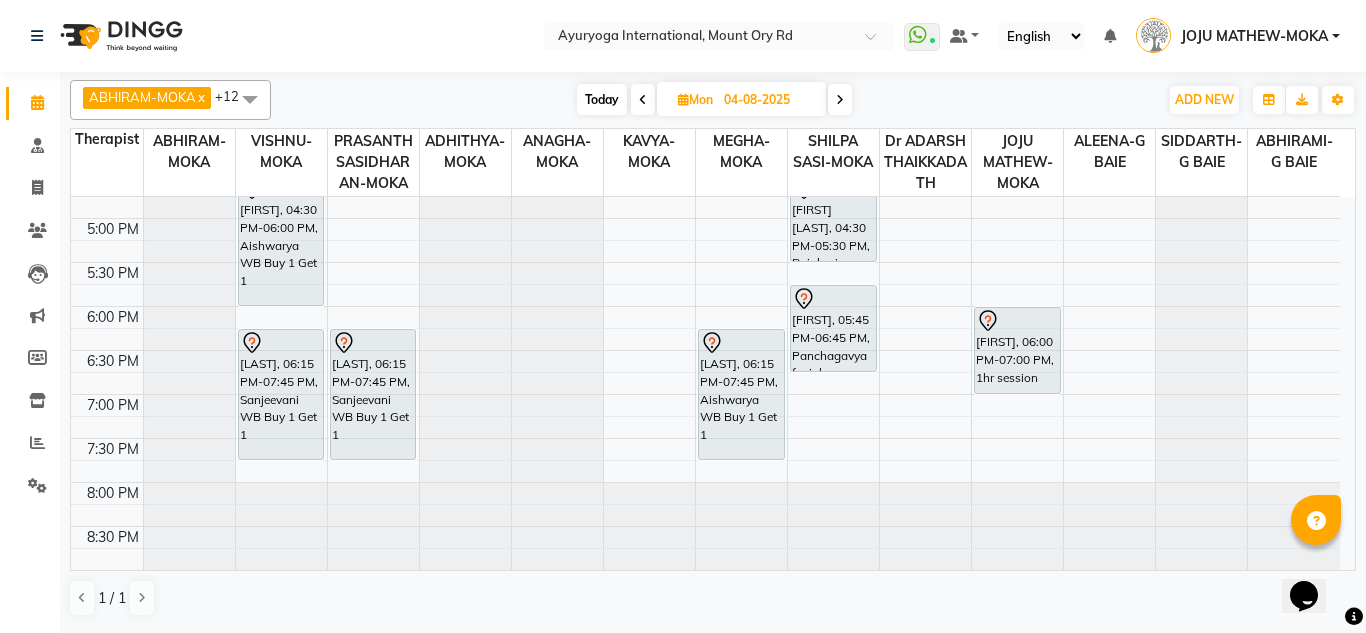 click at bounding box center (840, 100) 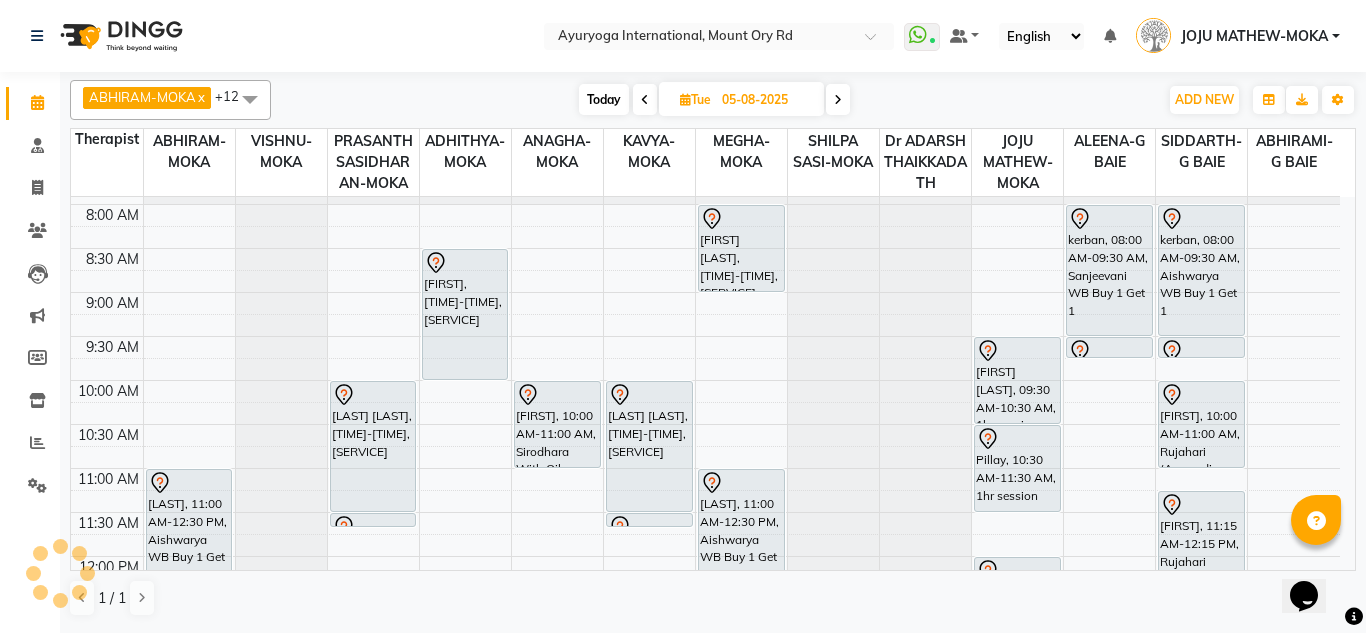 scroll, scrollTop: 0, scrollLeft: 0, axis: both 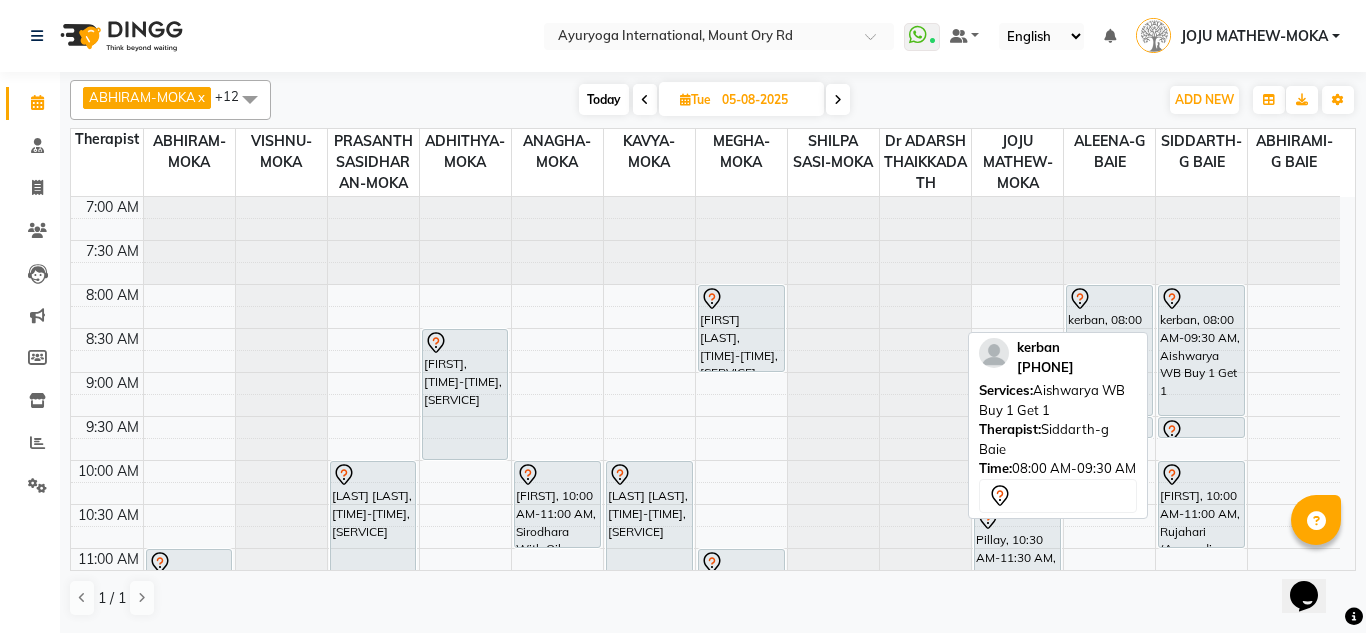 click on "kerban, 08:00 AM-09:30 AM, Aishwarya WB Buy 1 Get 1" at bounding box center (1201, 350) 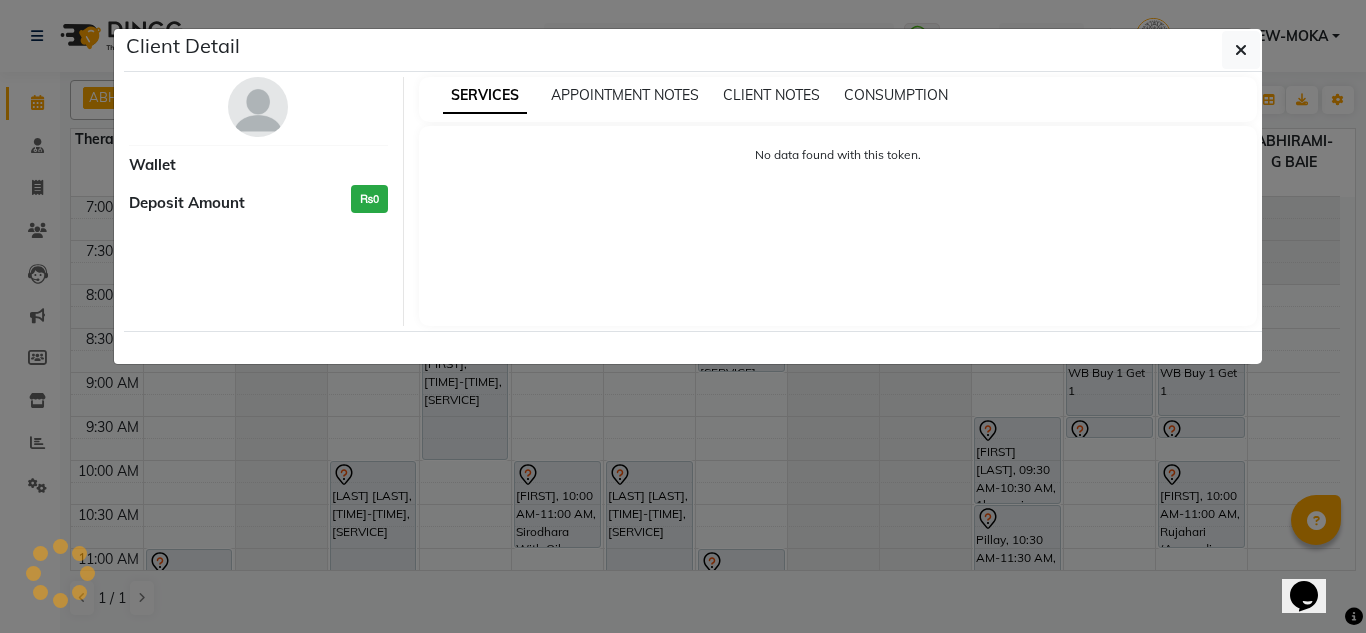 select on "7" 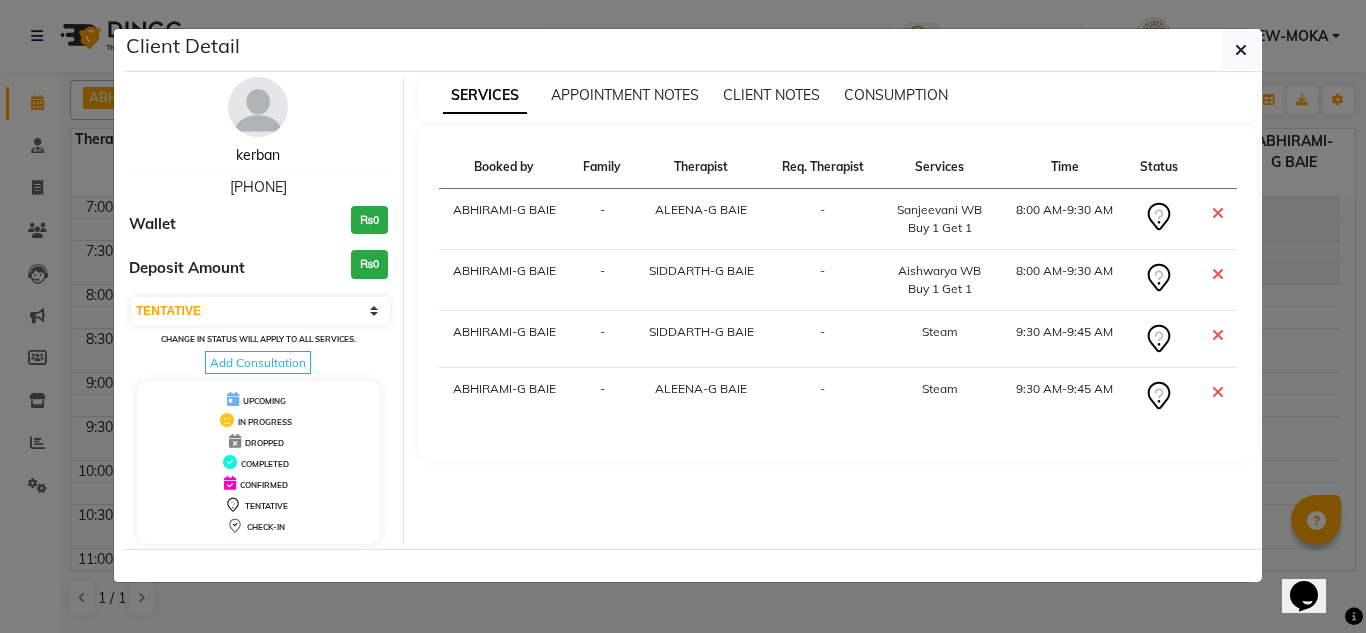 click on "kerban" at bounding box center [258, 155] 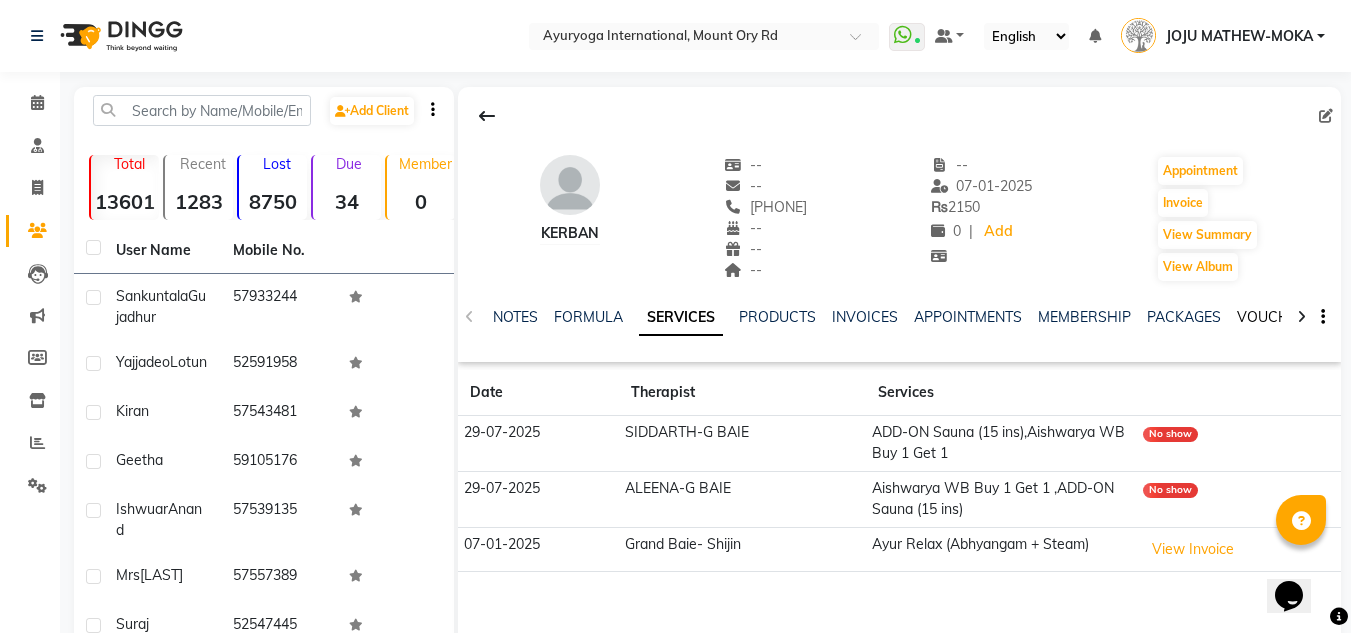 click on "VOUCHERS" 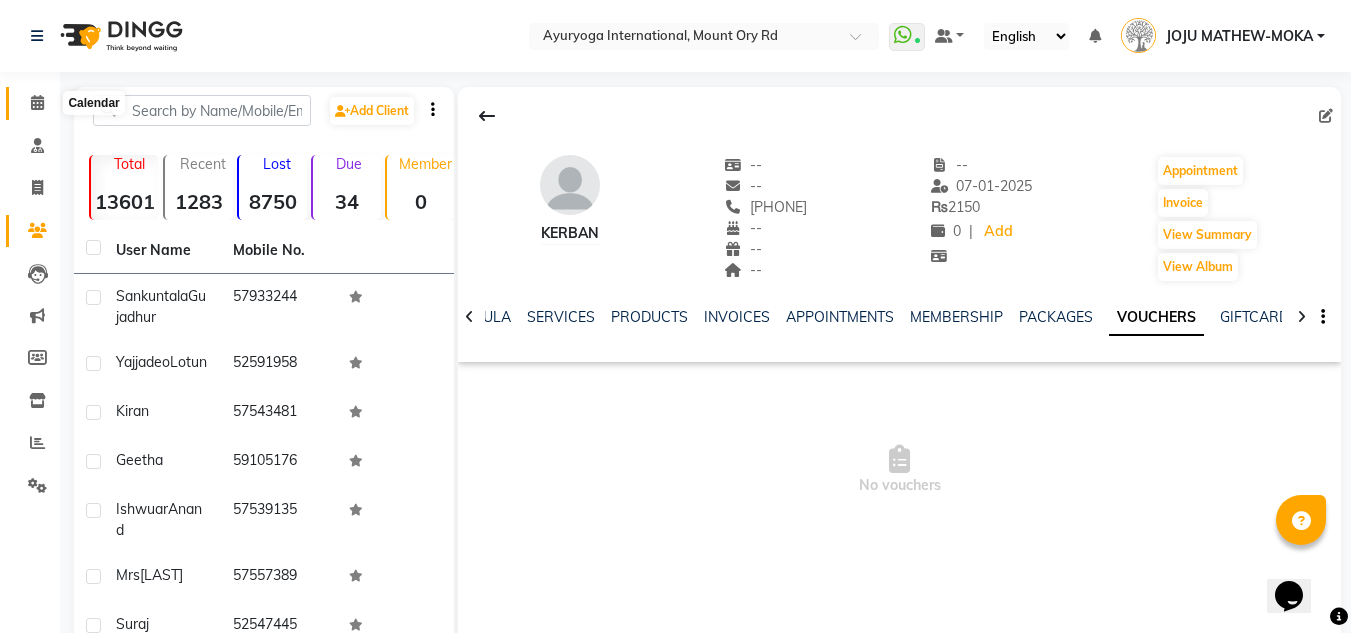 click 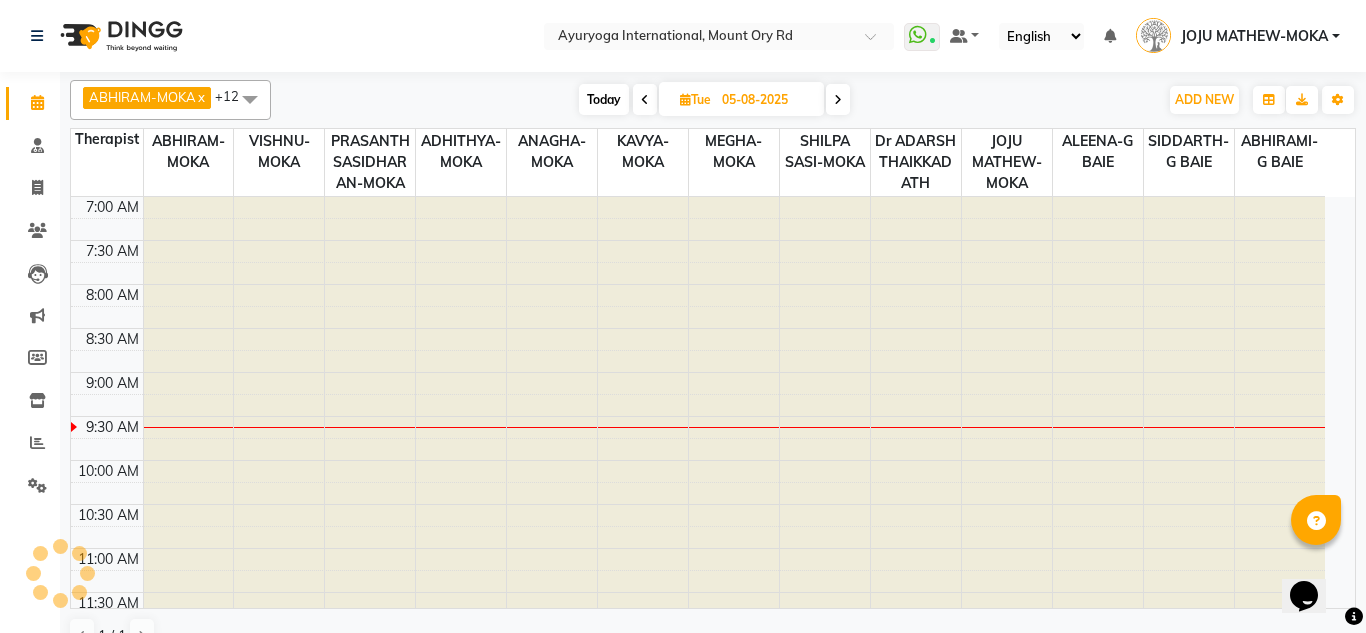 scroll, scrollTop: 0, scrollLeft: 0, axis: both 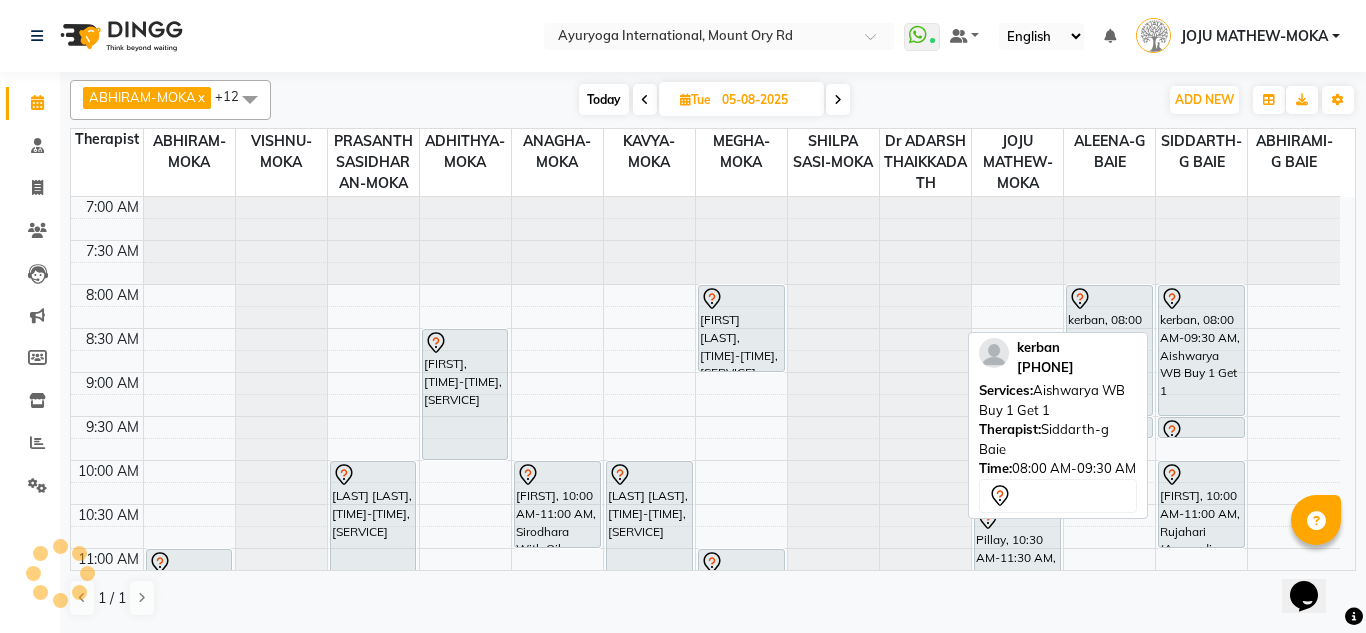 click on "kerban, 08:00 AM-09:30 AM, Aishwarya WB Buy 1 Get 1" at bounding box center [1201, 350] 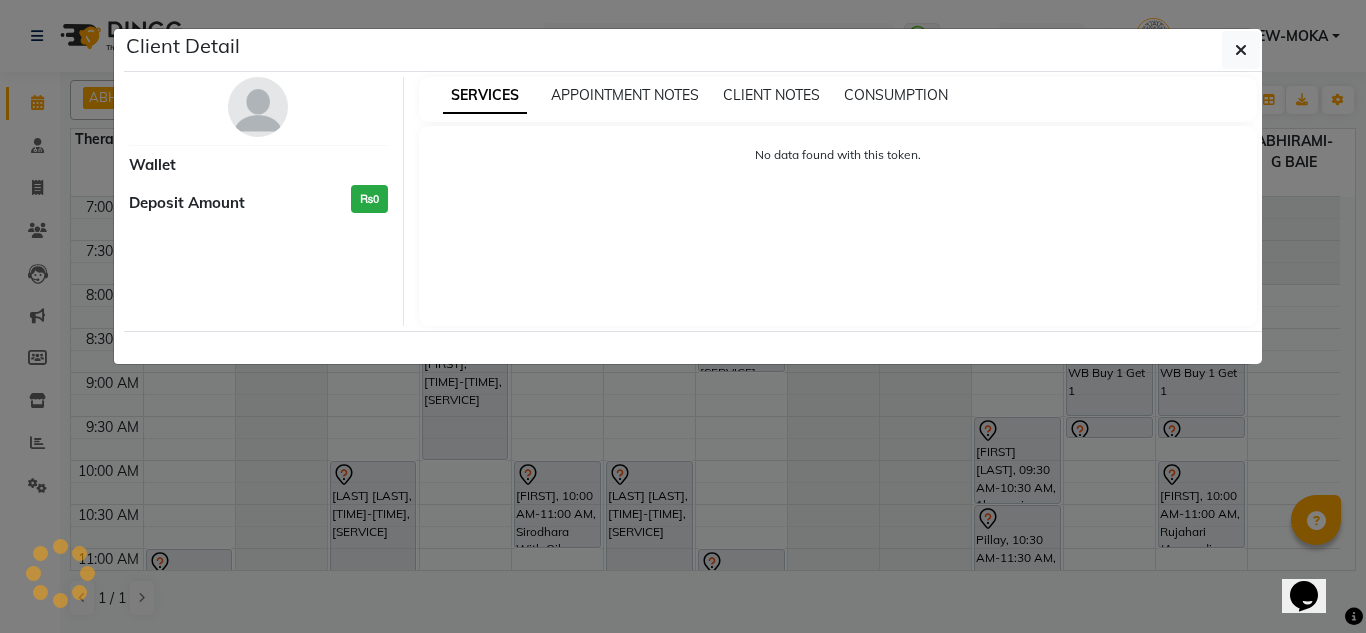 select on "7" 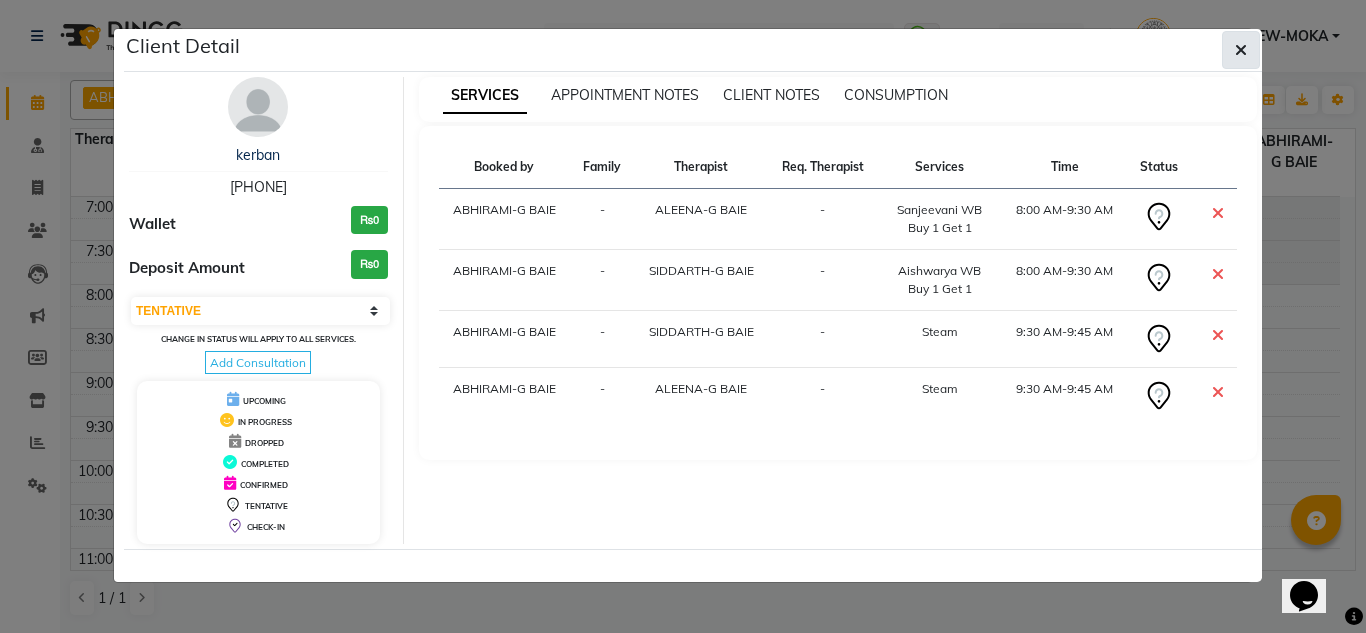 click 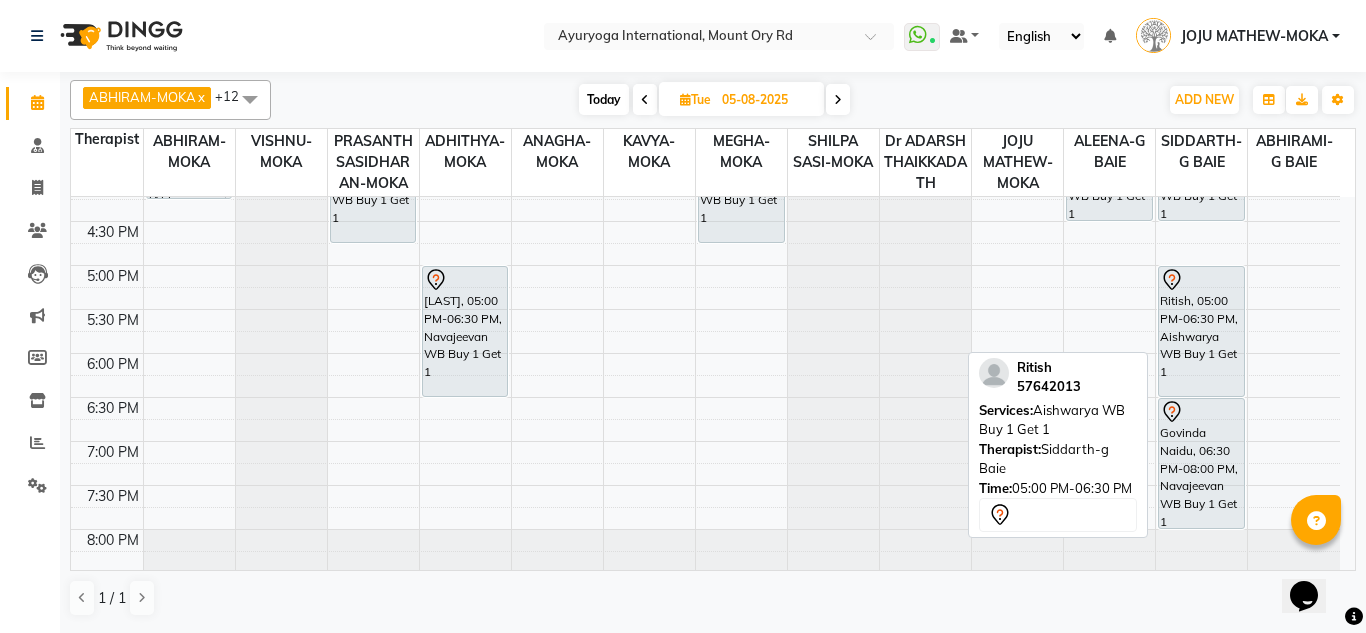 scroll, scrollTop: 858, scrollLeft: 0, axis: vertical 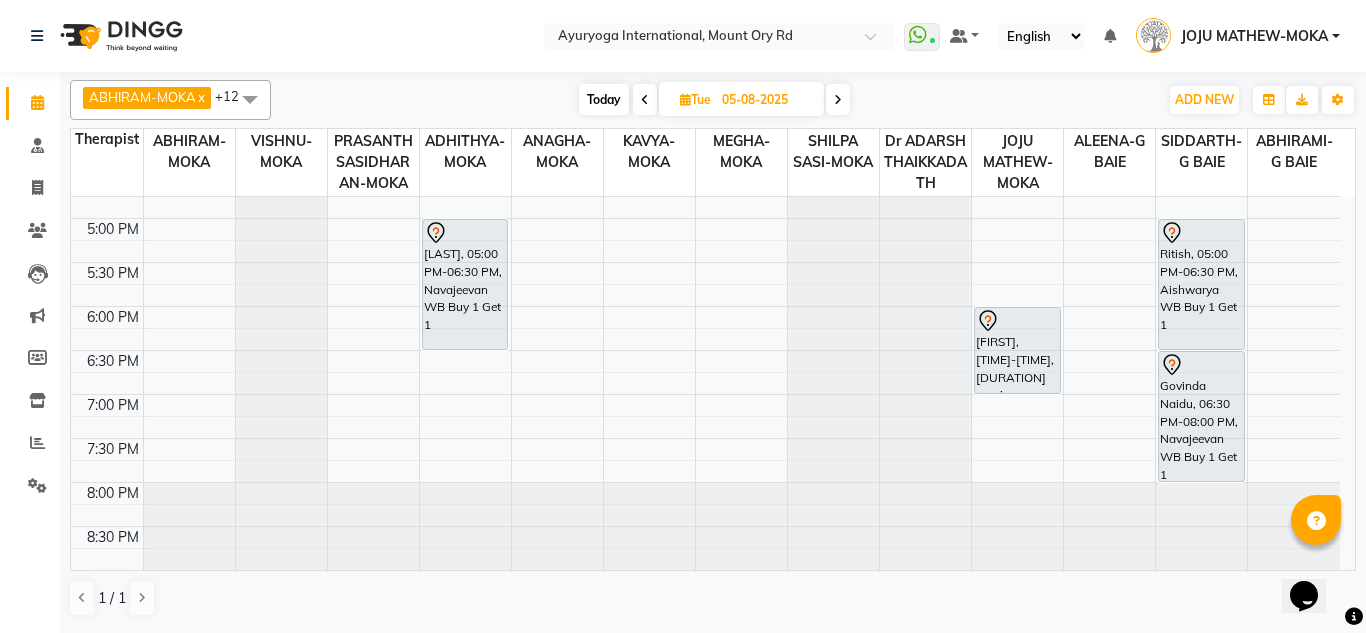 click on "Today" at bounding box center (604, 99) 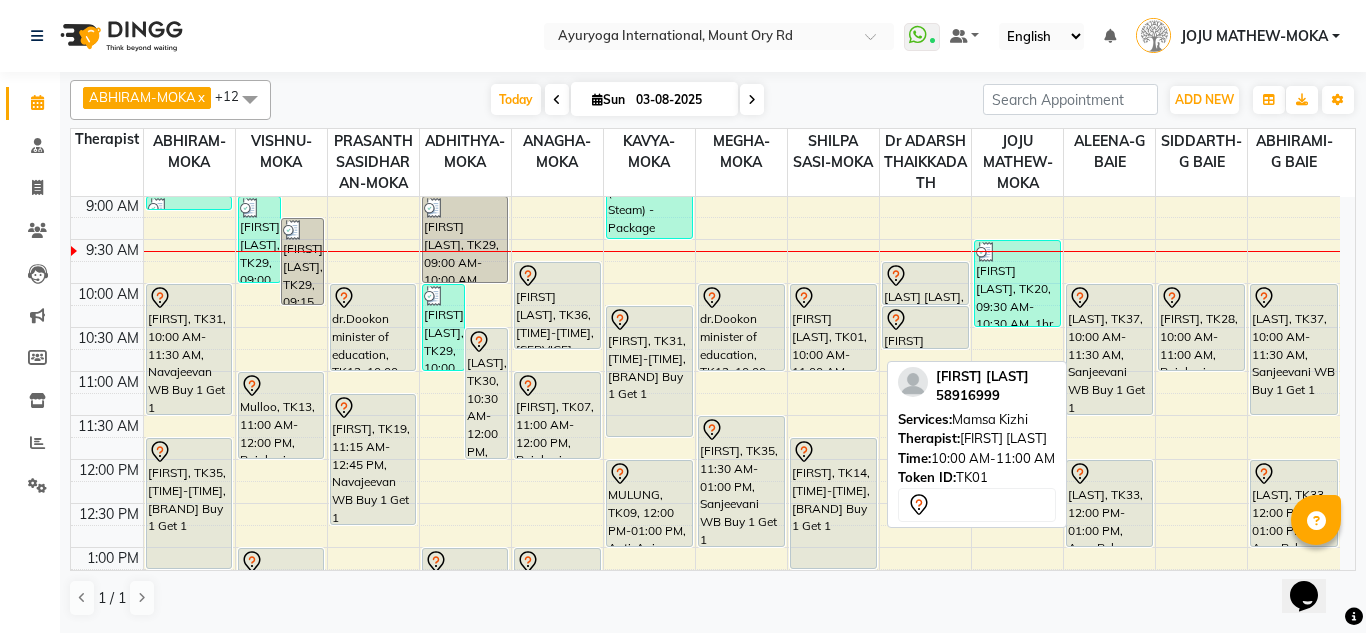 scroll, scrollTop: 77, scrollLeft: 0, axis: vertical 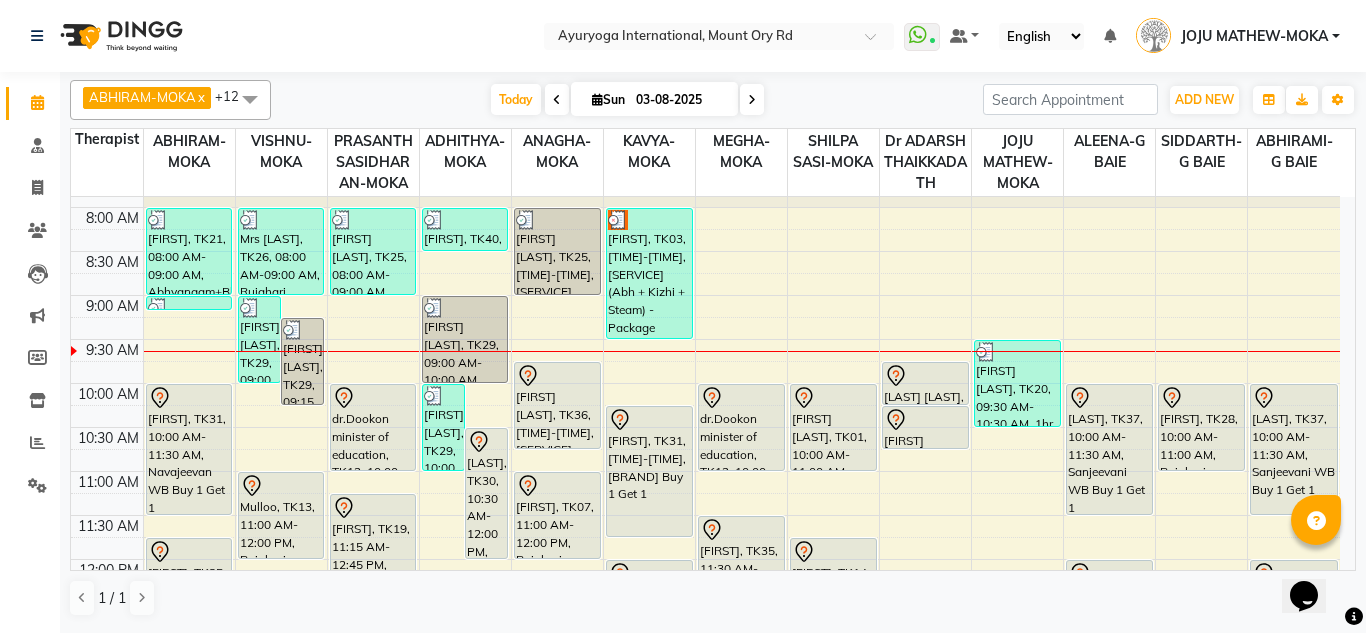 click at bounding box center (752, 99) 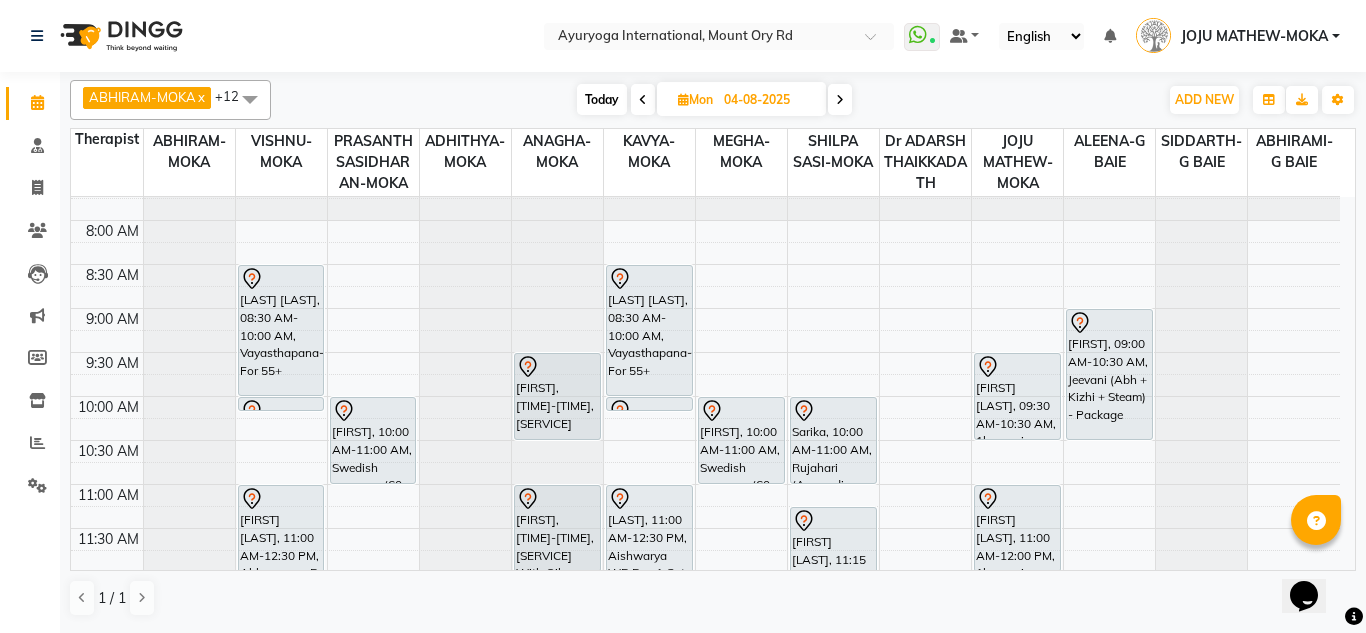 scroll, scrollTop: 100, scrollLeft: 0, axis: vertical 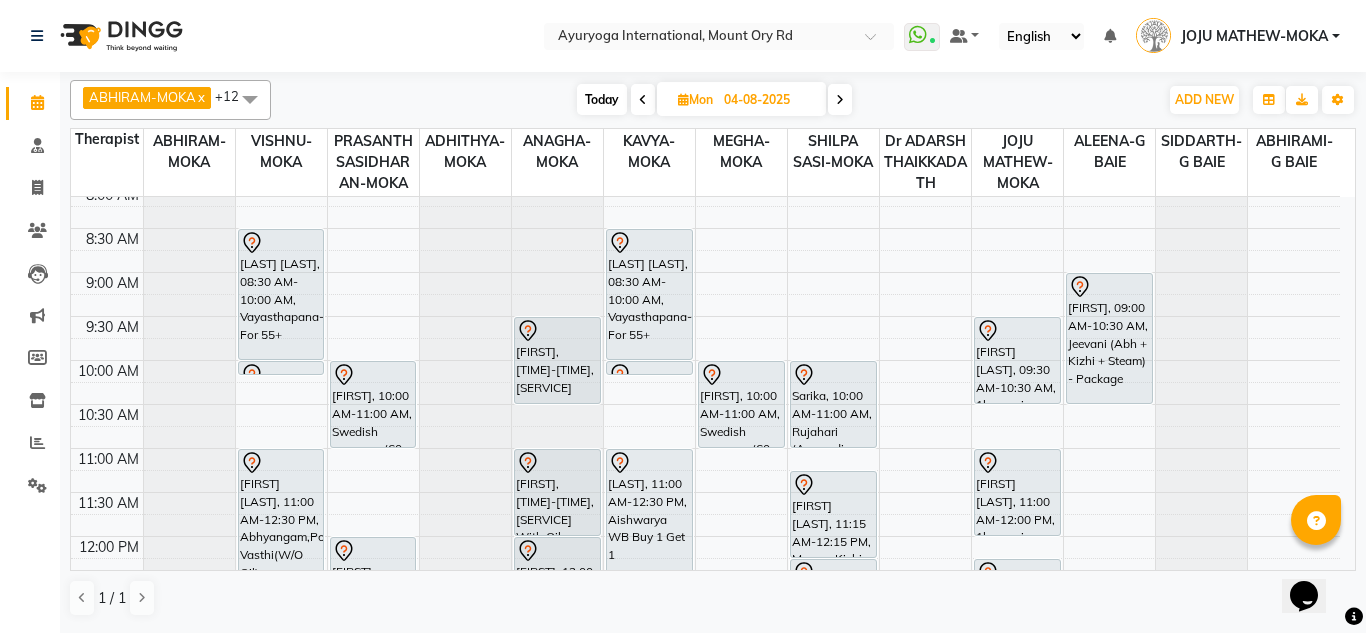 click at bounding box center (840, 100) 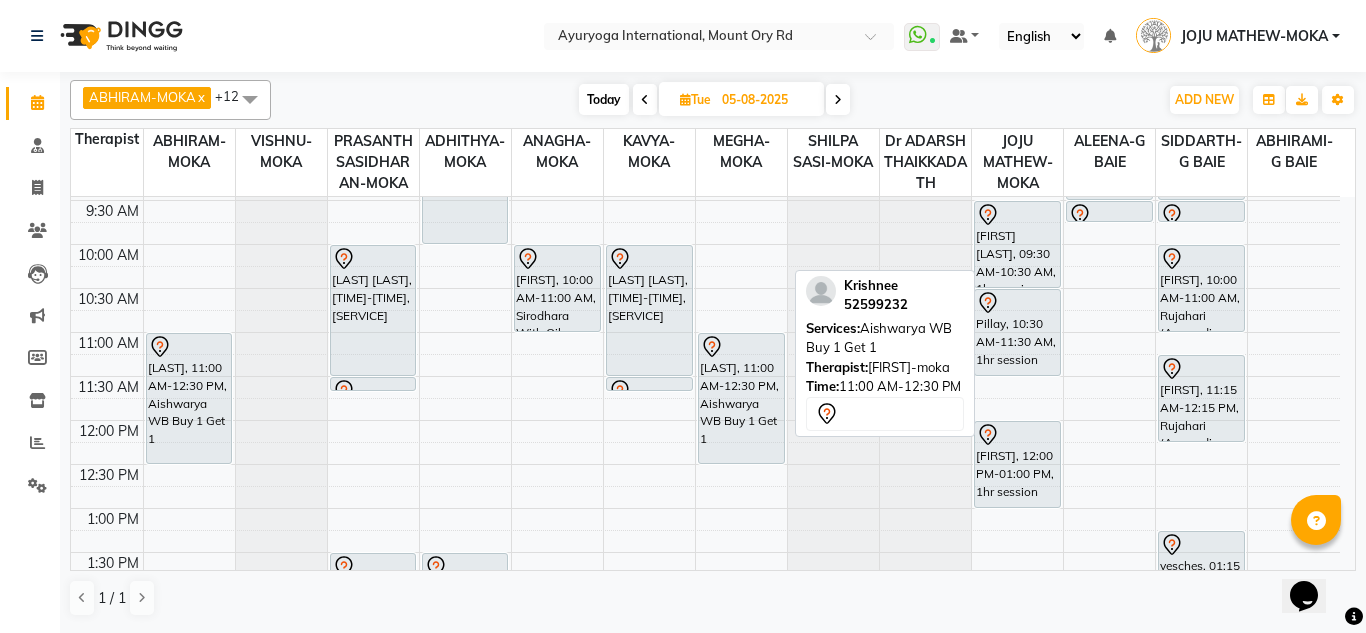 scroll, scrollTop: 200, scrollLeft: 0, axis: vertical 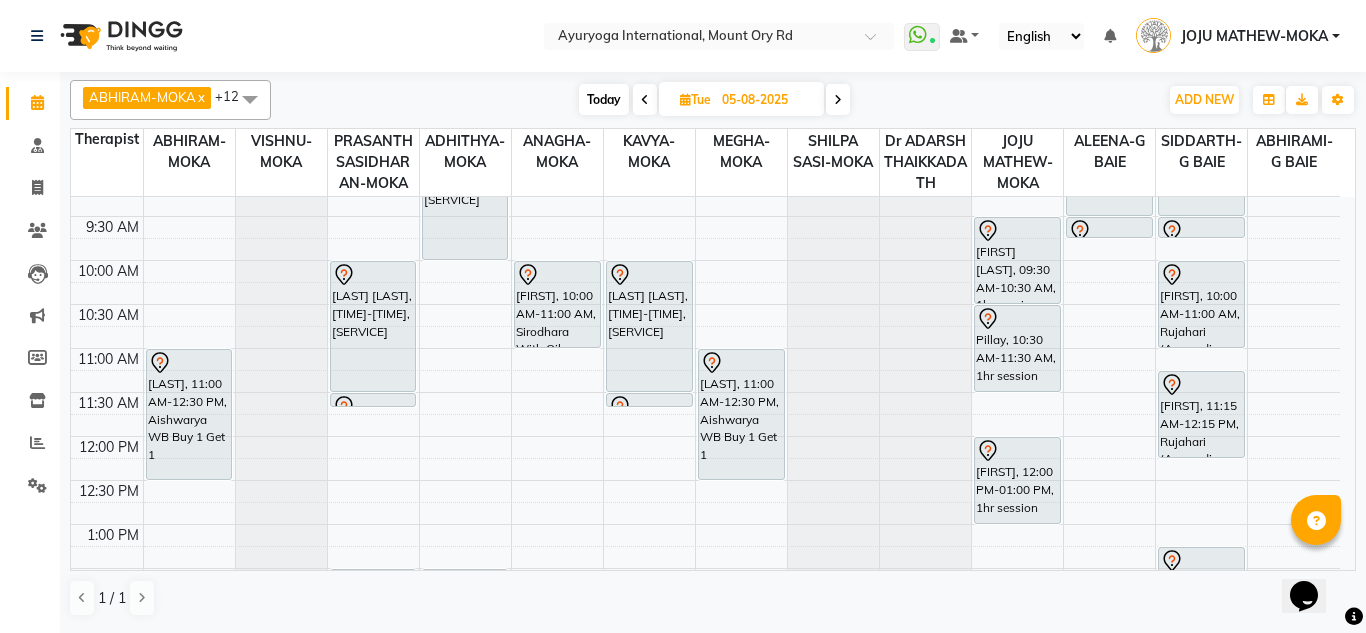 click at bounding box center (838, 99) 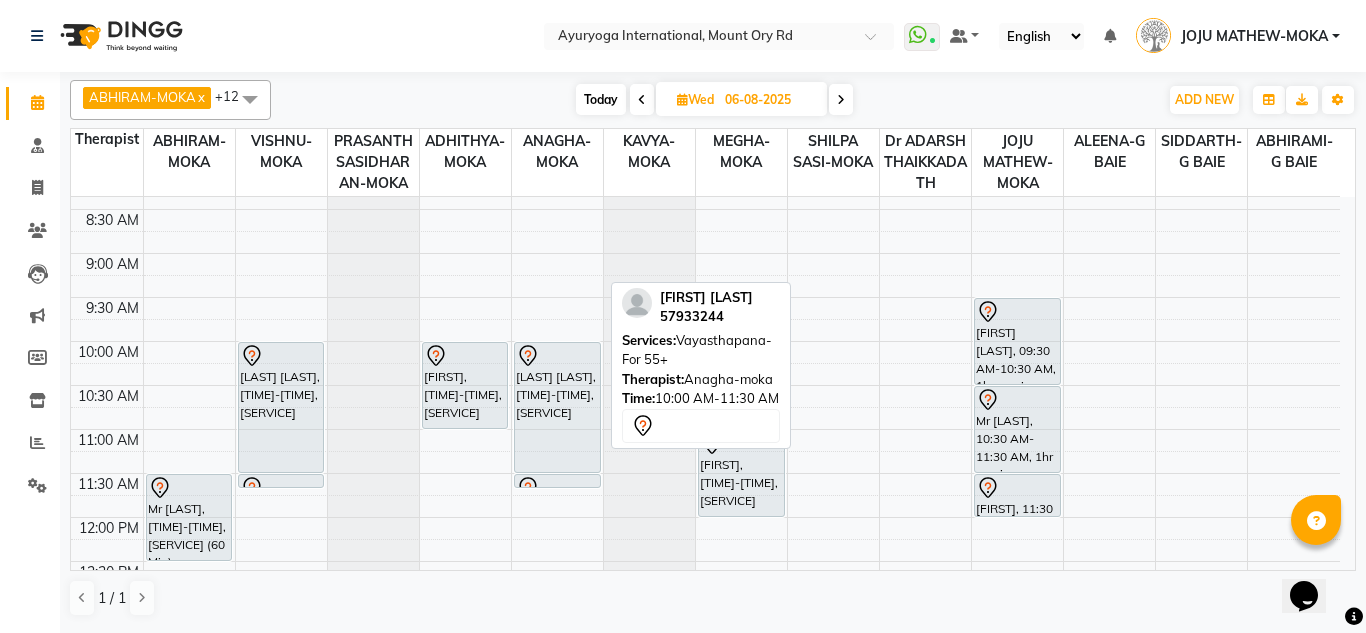 scroll, scrollTop: 100, scrollLeft: 0, axis: vertical 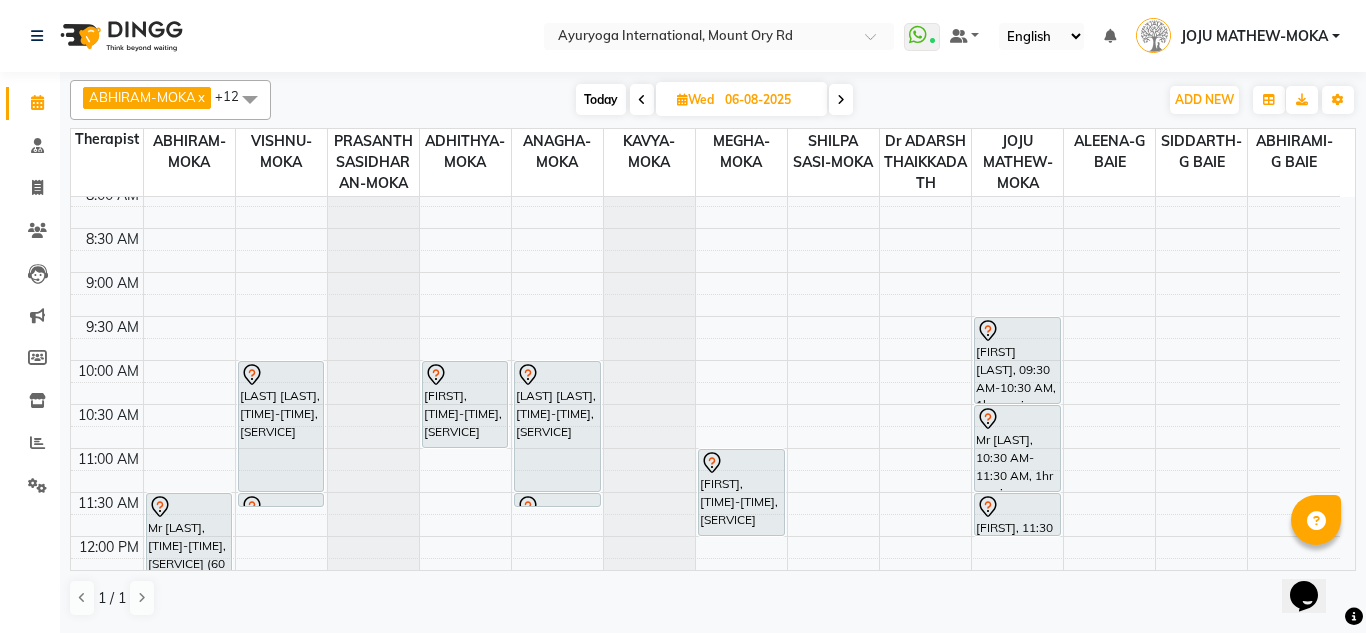 click at bounding box center (841, 99) 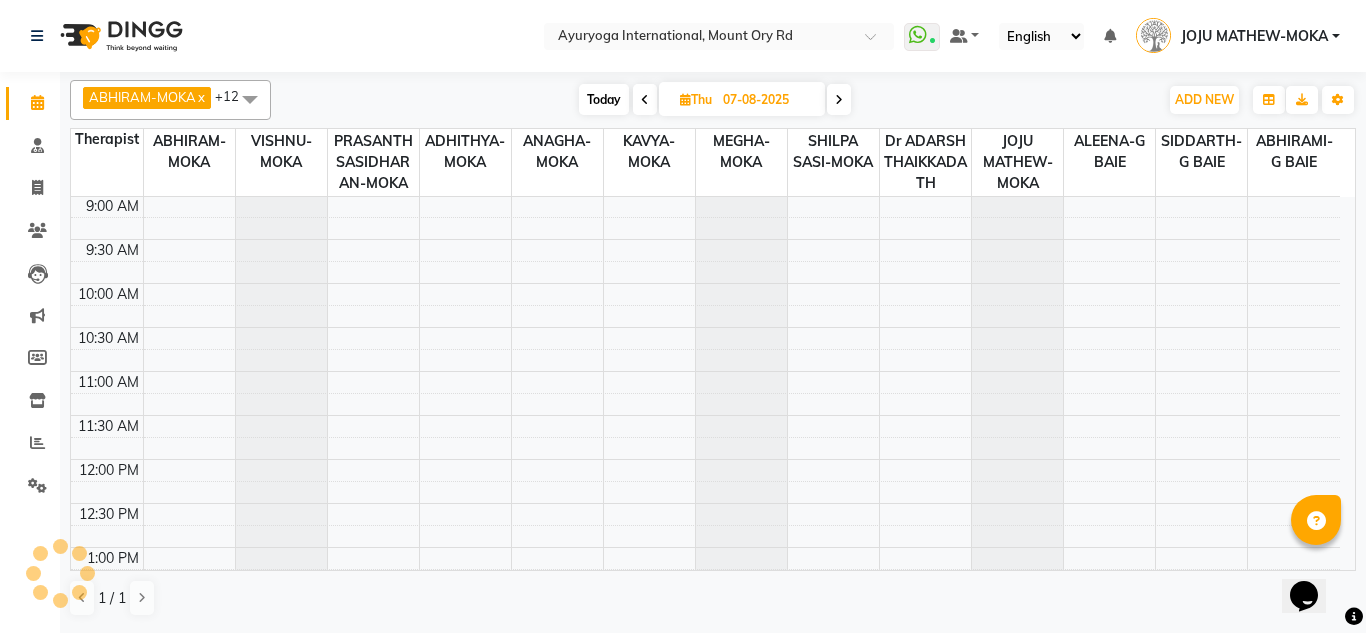 scroll, scrollTop: 77, scrollLeft: 0, axis: vertical 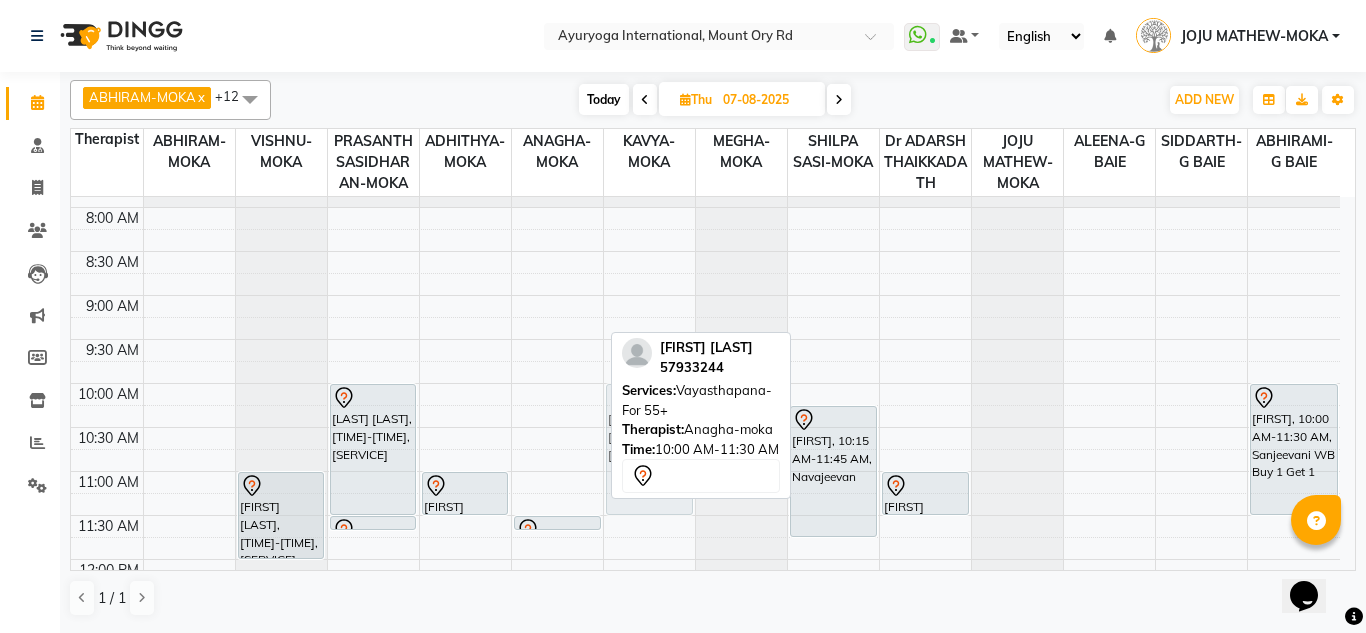 drag, startPoint x: 554, startPoint y: 417, endPoint x: 605, endPoint y: 422, distance: 51.24451 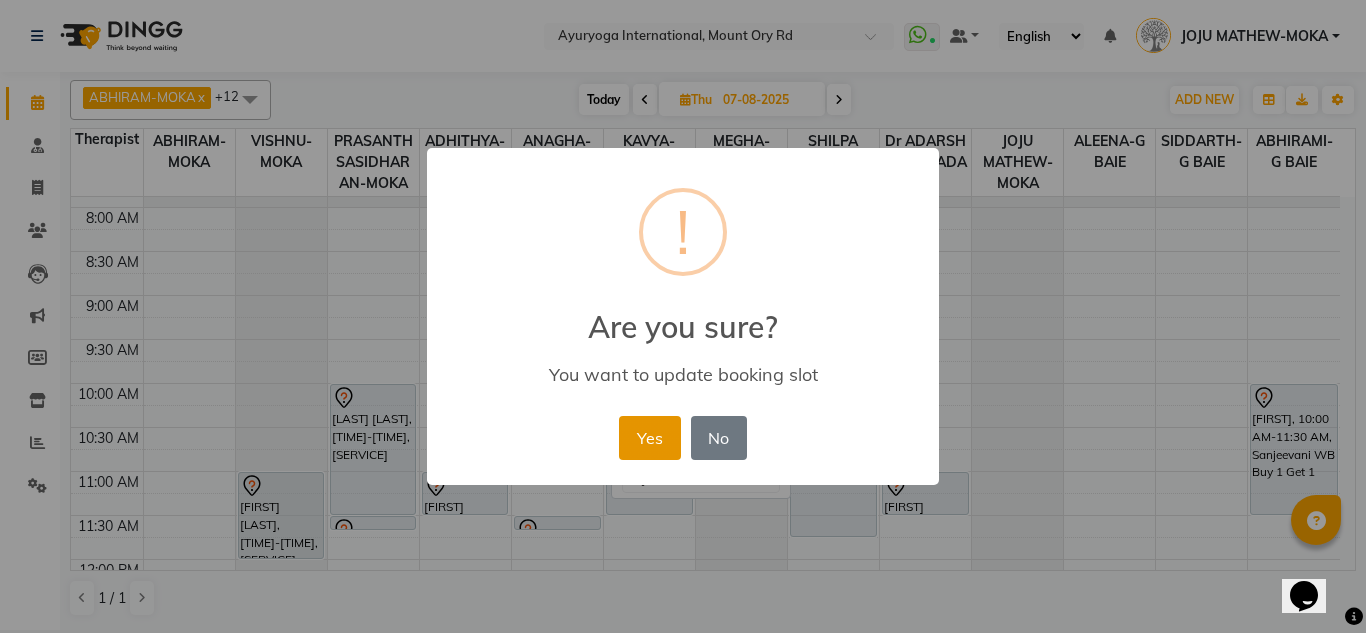 click on "Yes" at bounding box center [649, 438] 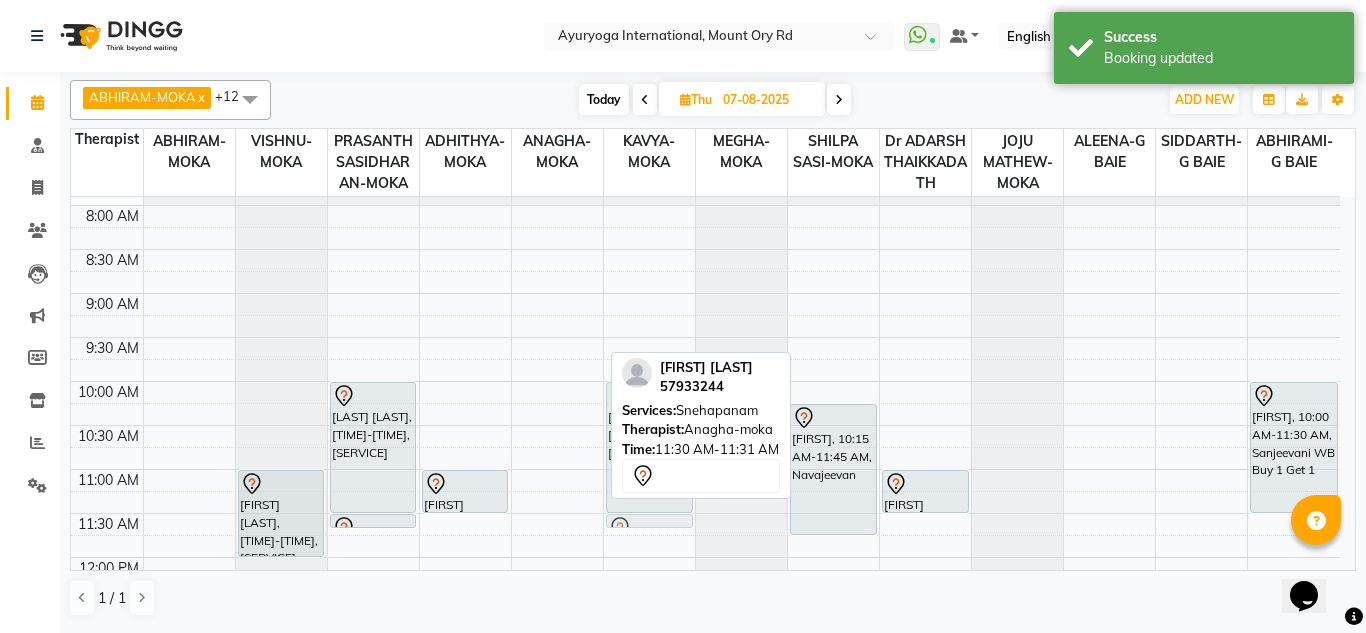 scroll, scrollTop: 81, scrollLeft: 0, axis: vertical 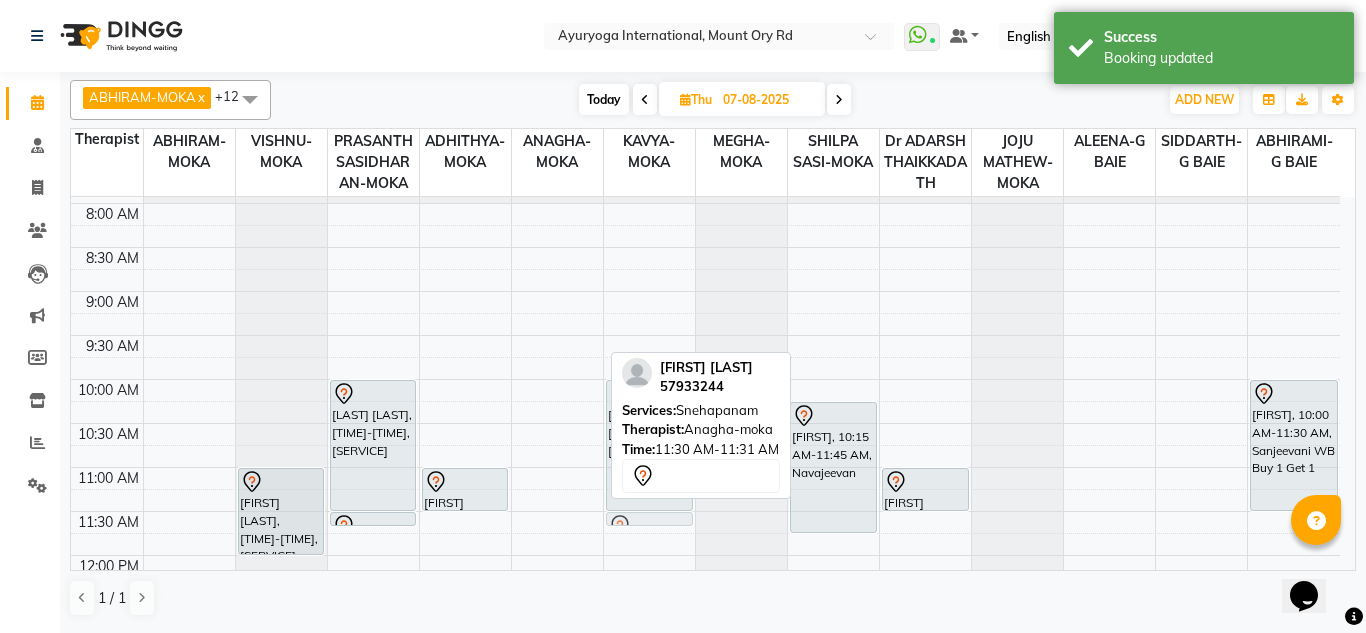 drag, startPoint x: 583, startPoint y: 518, endPoint x: 631, endPoint y: 524, distance: 48.373547 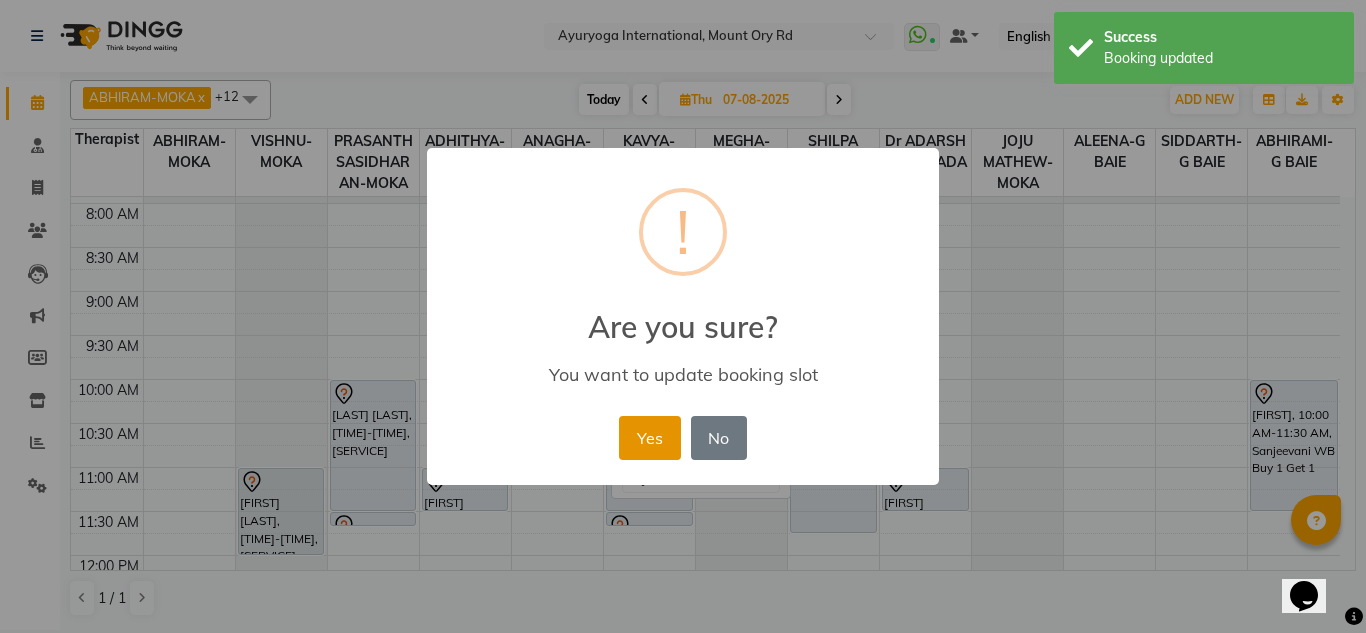 click on "Yes" at bounding box center (649, 438) 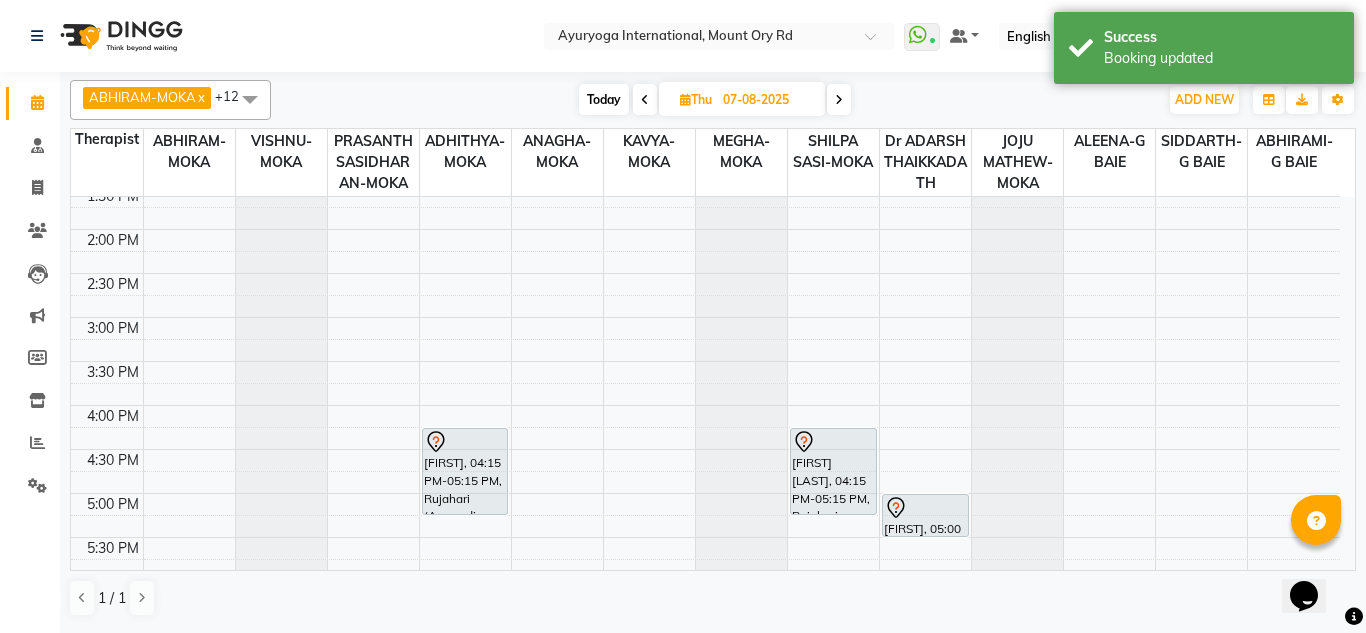 scroll, scrollTop: 358, scrollLeft: 0, axis: vertical 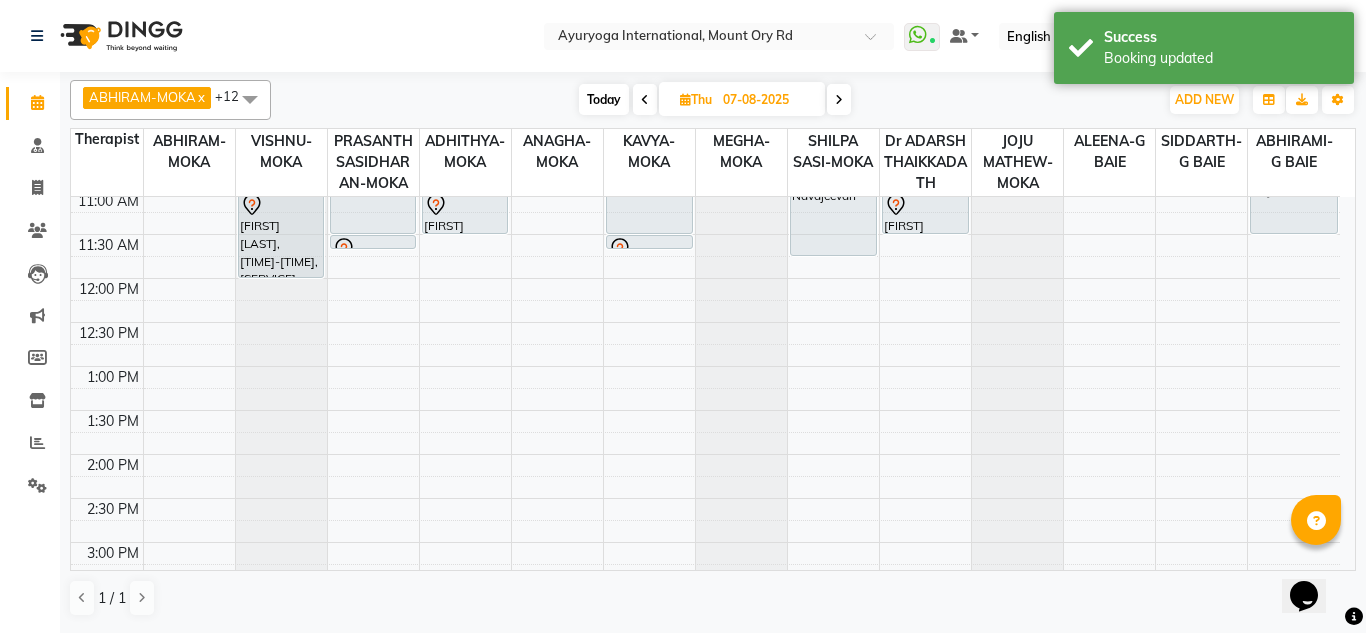 click at bounding box center (839, 99) 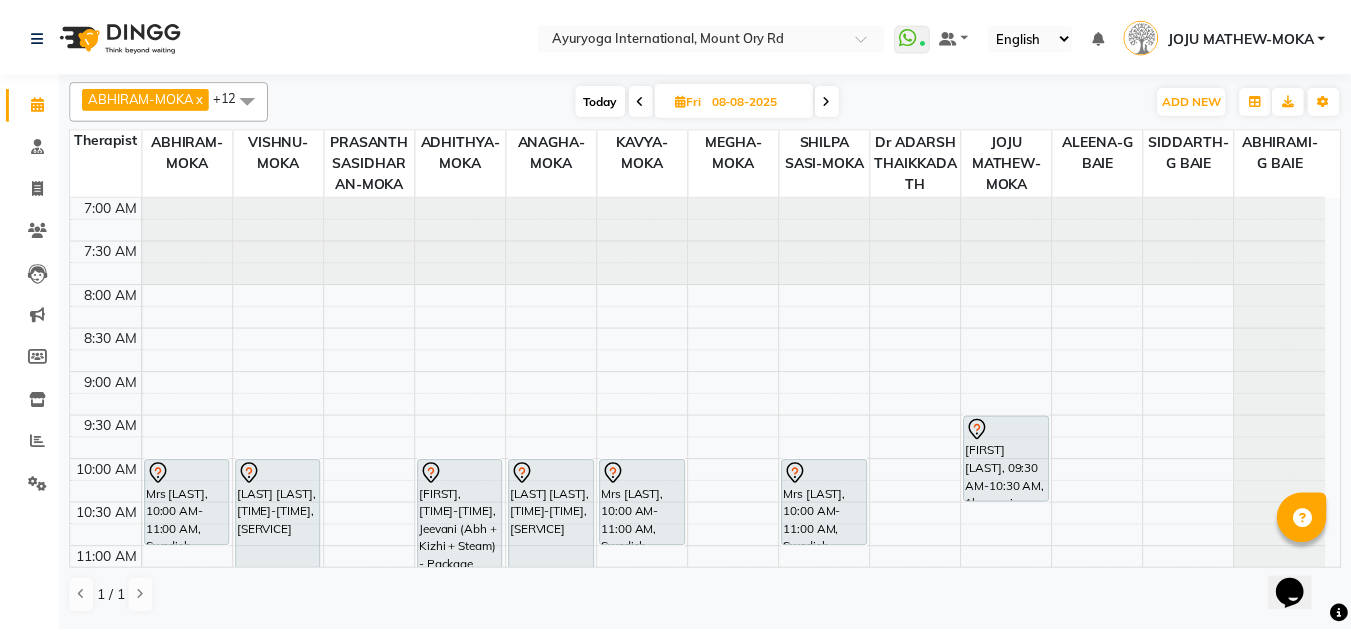 scroll, scrollTop: 100, scrollLeft: 0, axis: vertical 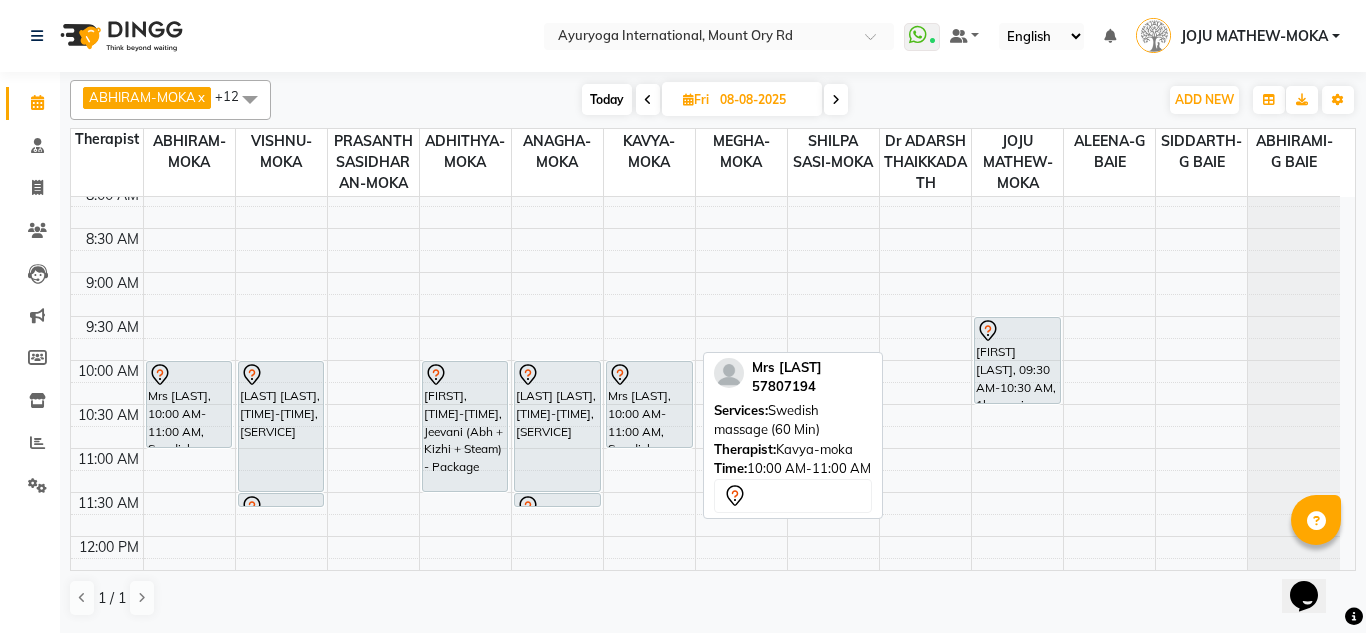 click on "Mrs [LAST], 10:00 AM-11:00 AM, Swedish massage (60 Min)" at bounding box center (649, 404) 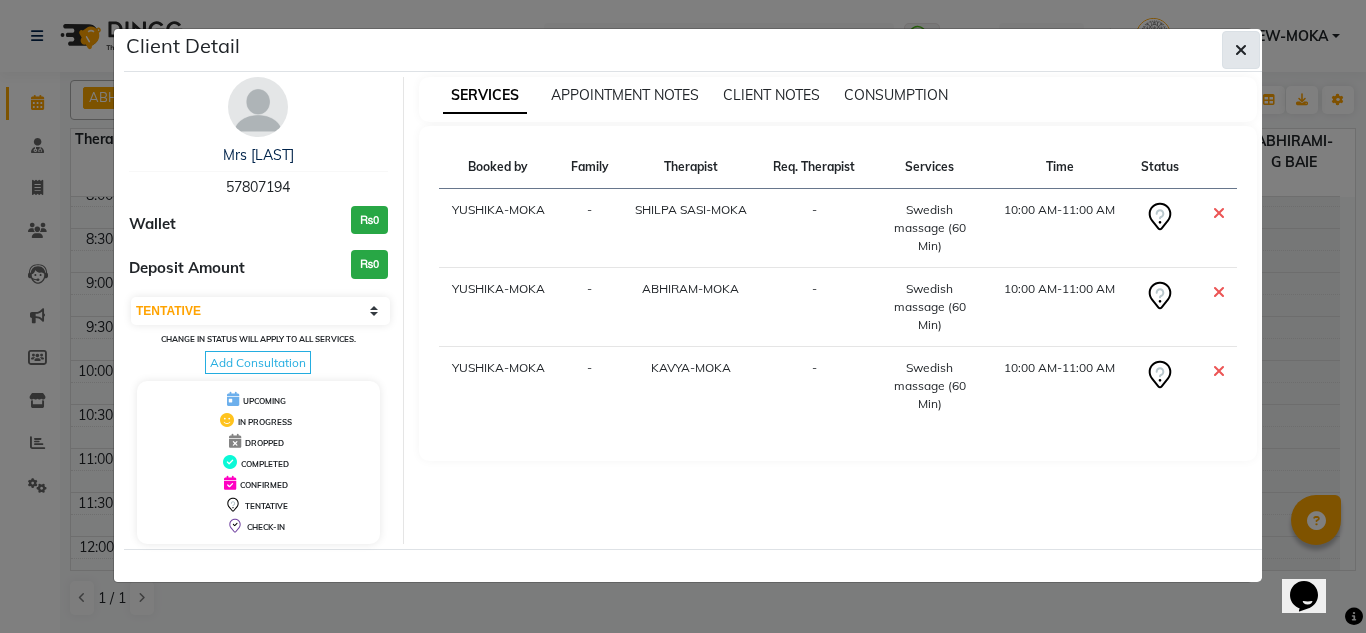 click 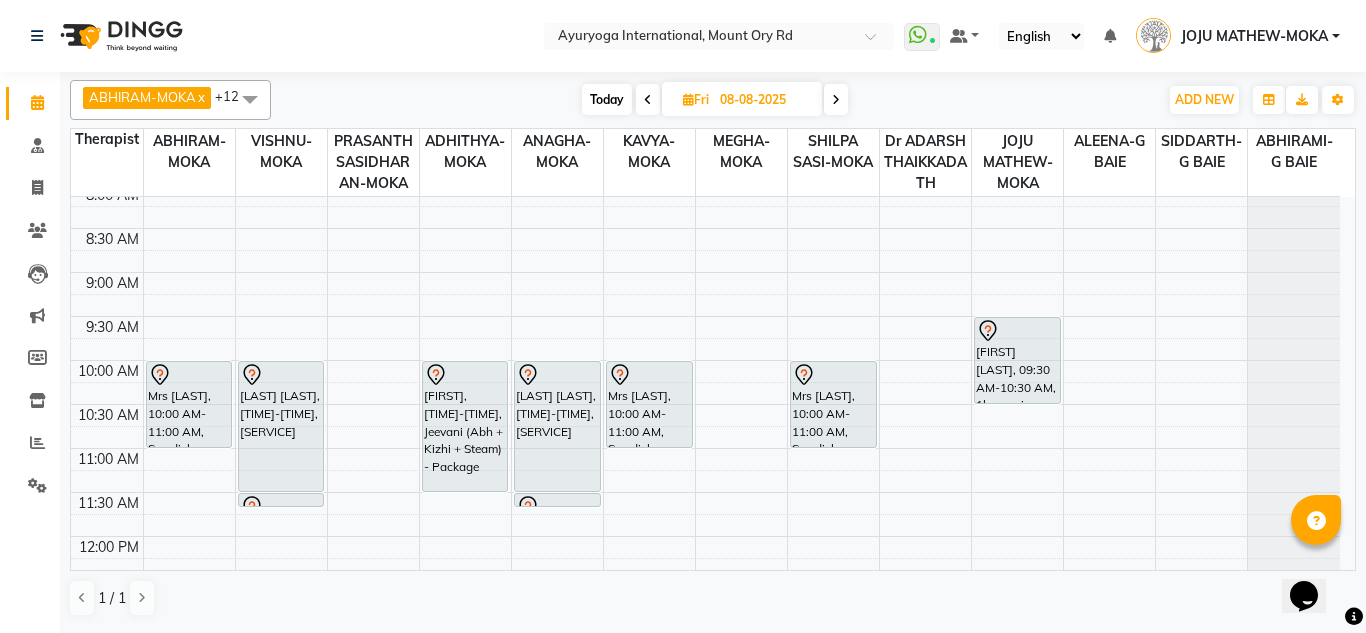 click on "7:00 AM 7:30 AM 8:00 AM 8:30 AM 9:00 AM 9:30 AM 10:00 AM 10:30 AM 11:00 AM 11:30 AM 12:00 PM 12:30 PM 1:00 PM 1:30 PM 2:00 PM 2:30 PM 3:00 PM 3:30 PM 4:00 PM 4:30 PM 5:00 PM 5:30 PM 6:00 PM 6:30 PM 7:00 PM 7:30 PM 8:00 PM 8:30 PM Mrs [LAST], 10:00 AM-11:00 AM, Swedish massage (60 Min) Sankuntala Gujadhur, 10:00 AM-11:30 AM, Vayasthapana-For 55+ Sankuntala Gujadhur, 11:30 AM-11:31 AM, Snehapanam Mr [LAST], 01:00 PM-02:00 PM, Ayur Relax (Abhyangam + Steam) rishi, 05:00 PM-07:00 PM, Ayur Soukya (Abh + Kizhi + Dhara + Steam) Jahal, 10:00 AM-11:30 AM, Jeevani (Abh + Kizhi + Steam) - Package Sankuntala Gujadhur, 10:00 AM-11:30 AM, Vayasthapana-For 55+ Sankuntala Gujadhur, 11:30 AM-11:31 AM, Snehapanam Mrs [LAST], 10:00 AM-11:00 AM, Swedish massage (60 Min) Mrs [LAST], 10:00 AM-11:00 AM, Swedish massage (60 Min) [FIRST] [LAST], 09:30 AM-10:30 AM, 1hr session" at bounding box center [705, 712] 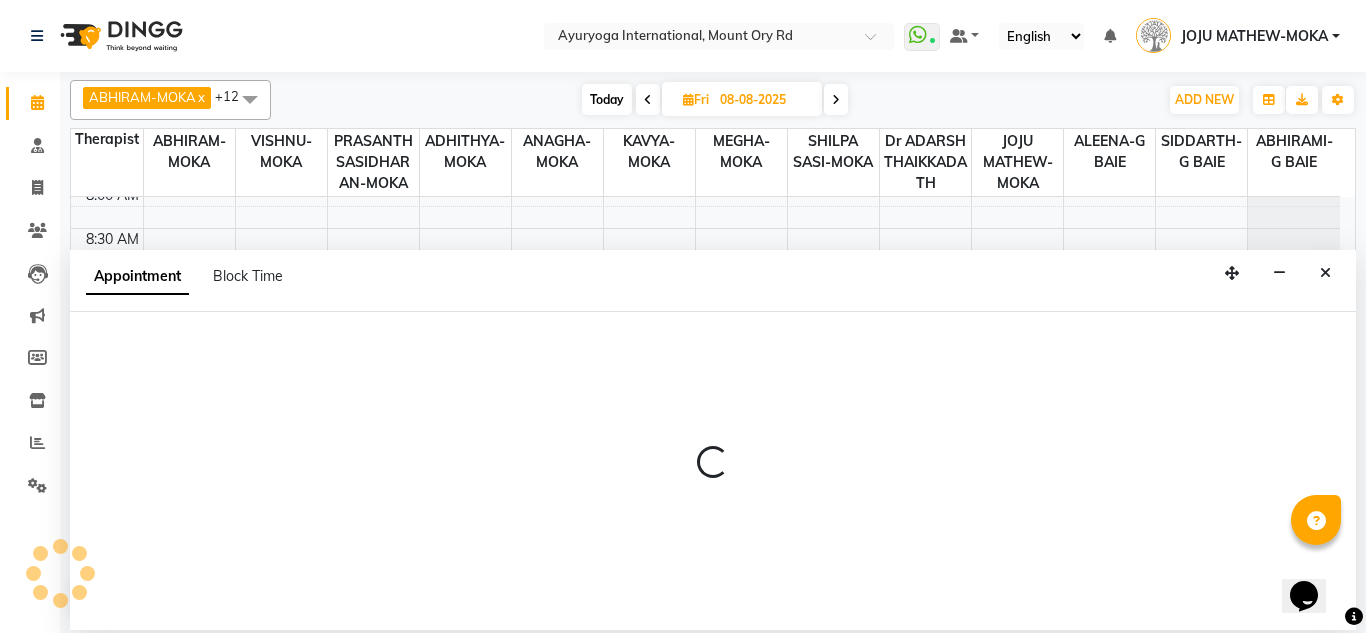 click at bounding box center (713, 471) 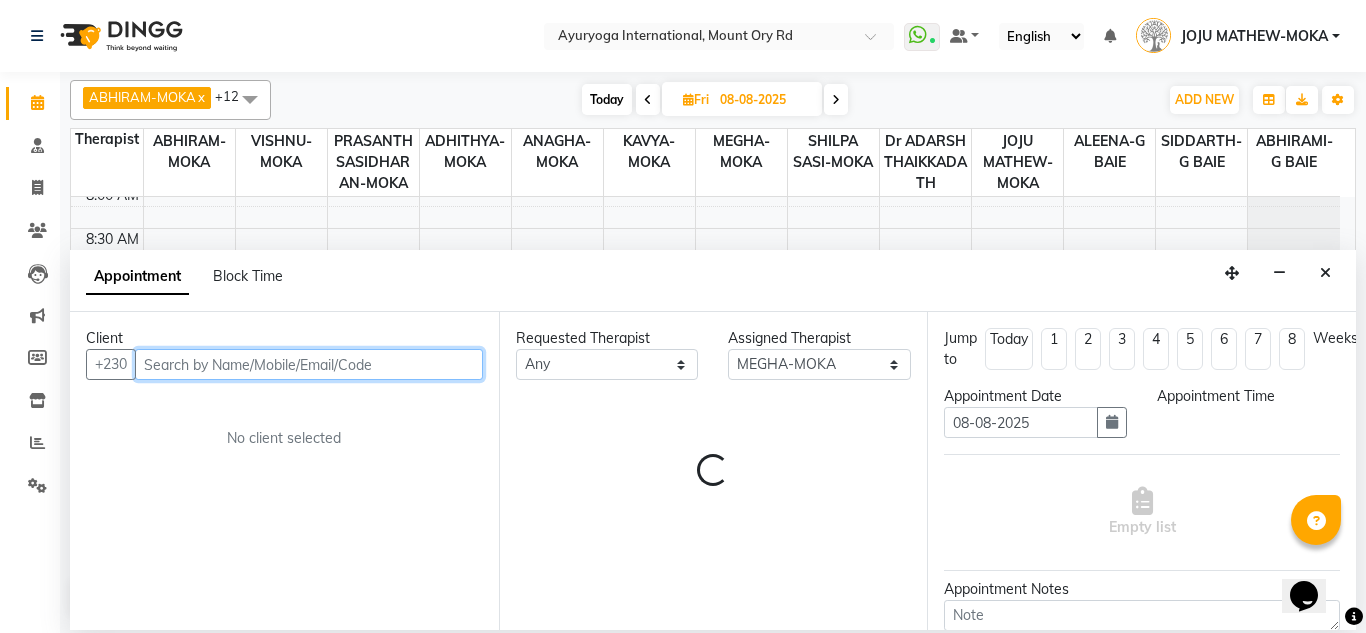 select on "600" 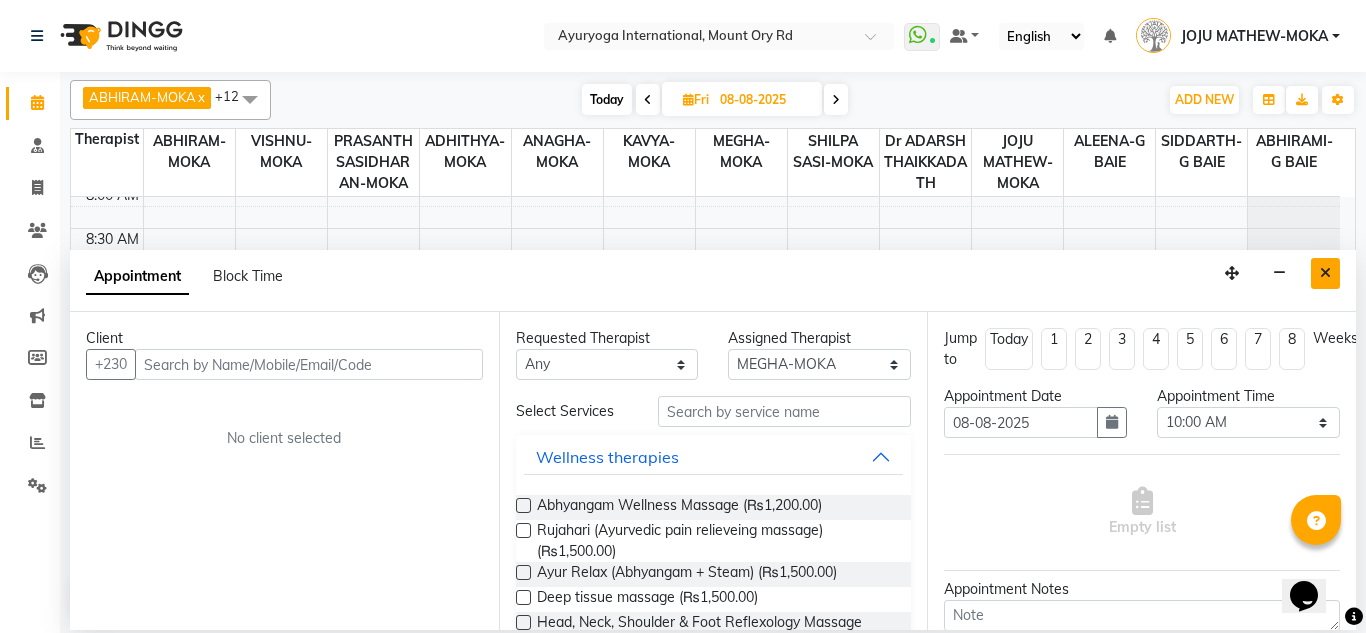 click at bounding box center (1325, 273) 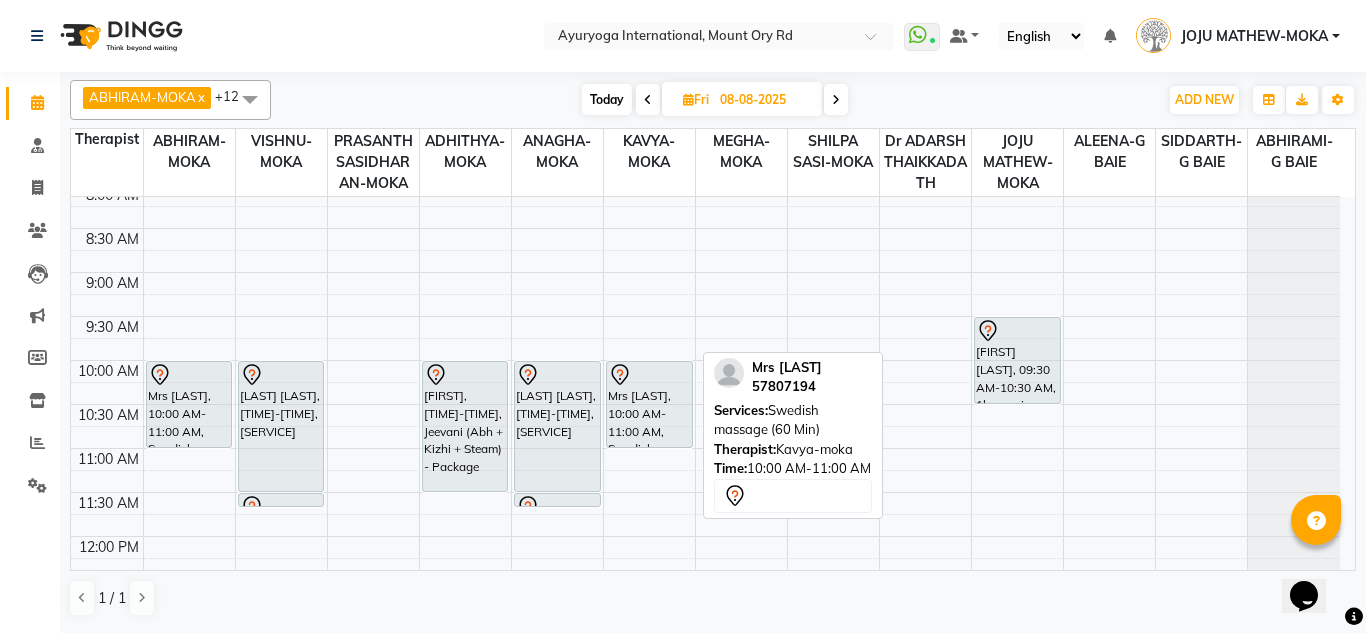 click on "Mrs [LAST], 10:00 AM-11:00 AM, Swedish massage (60 Min)" at bounding box center (649, 404) 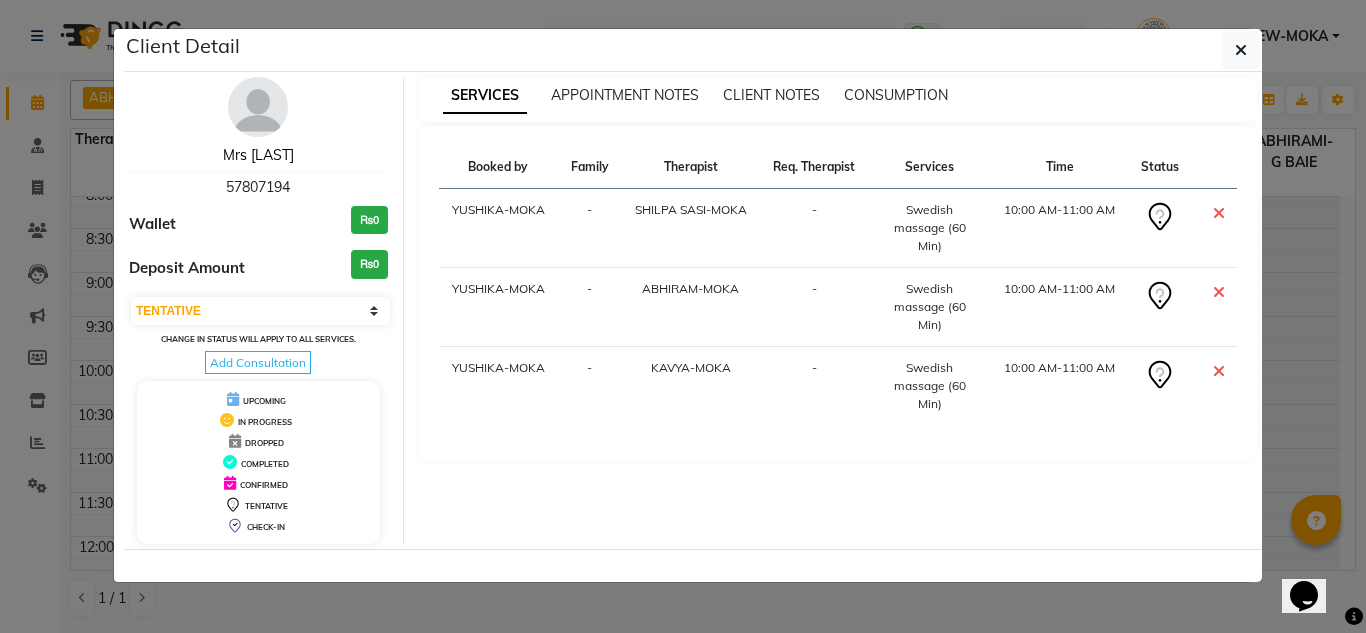 click on "Mrs [LAST]" at bounding box center (258, 155) 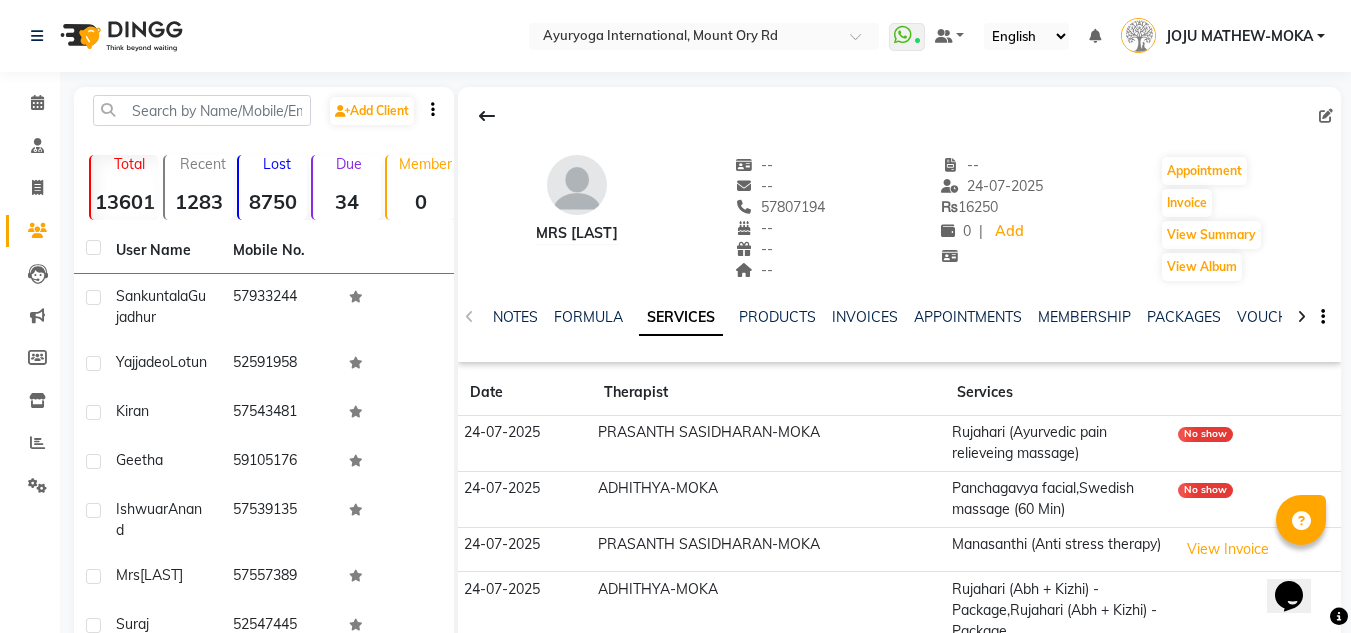 scroll, scrollTop: 268, scrollLeft: 0, axis: vertical 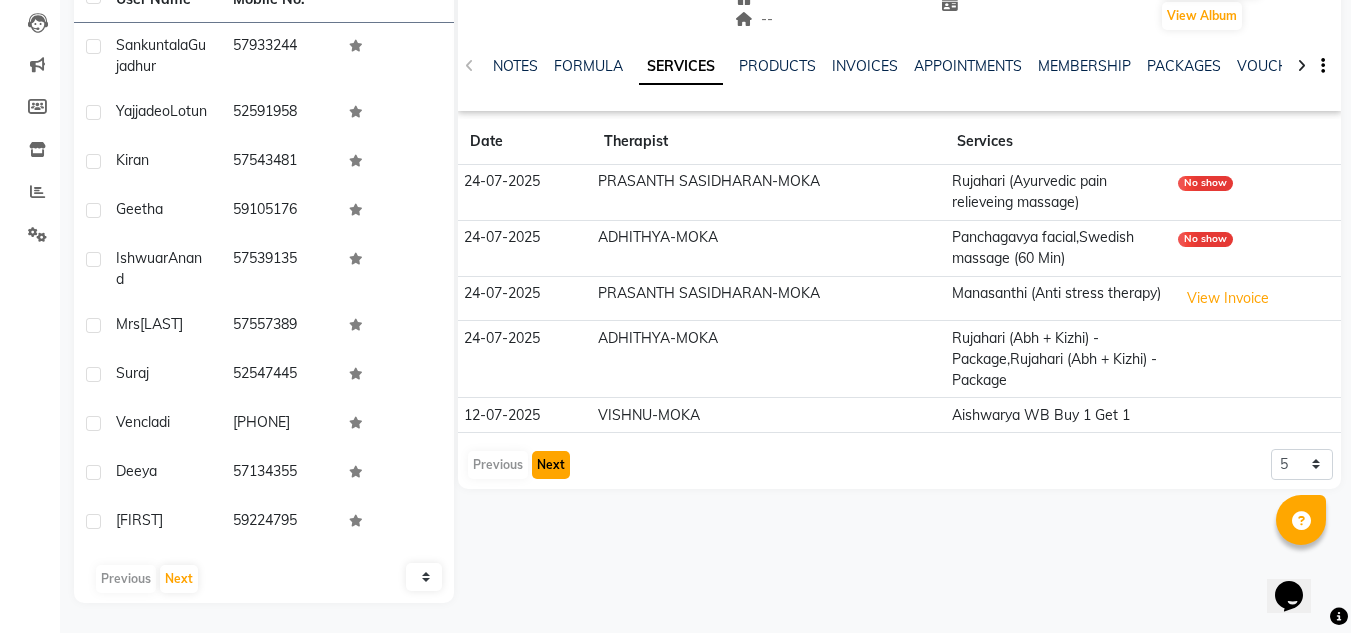 click on "Next" 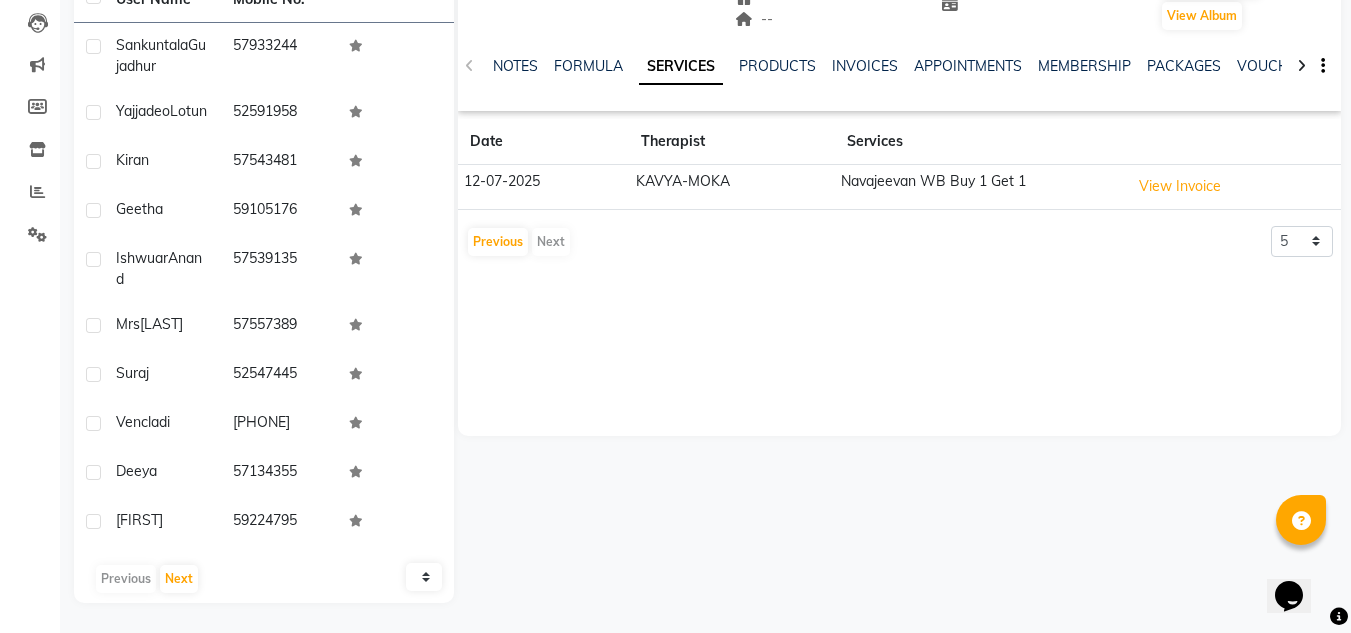 scroll, scrollTop: 68, scrollLeft: 0, axis: vertical 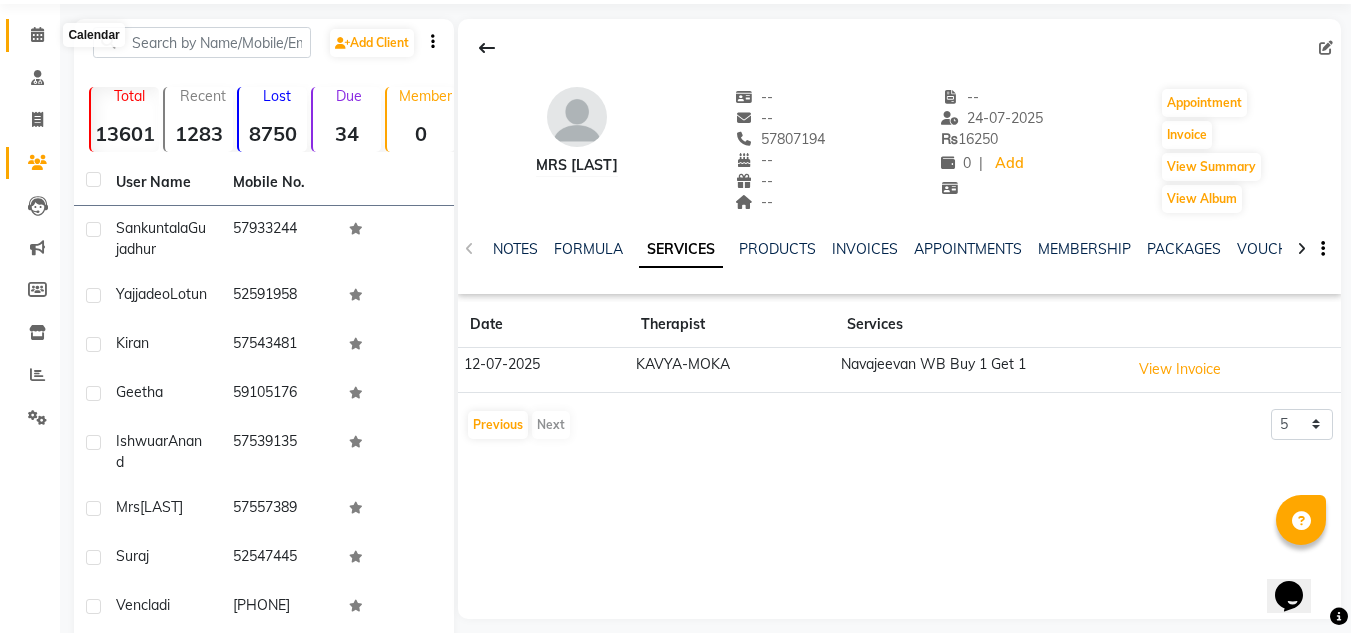 click 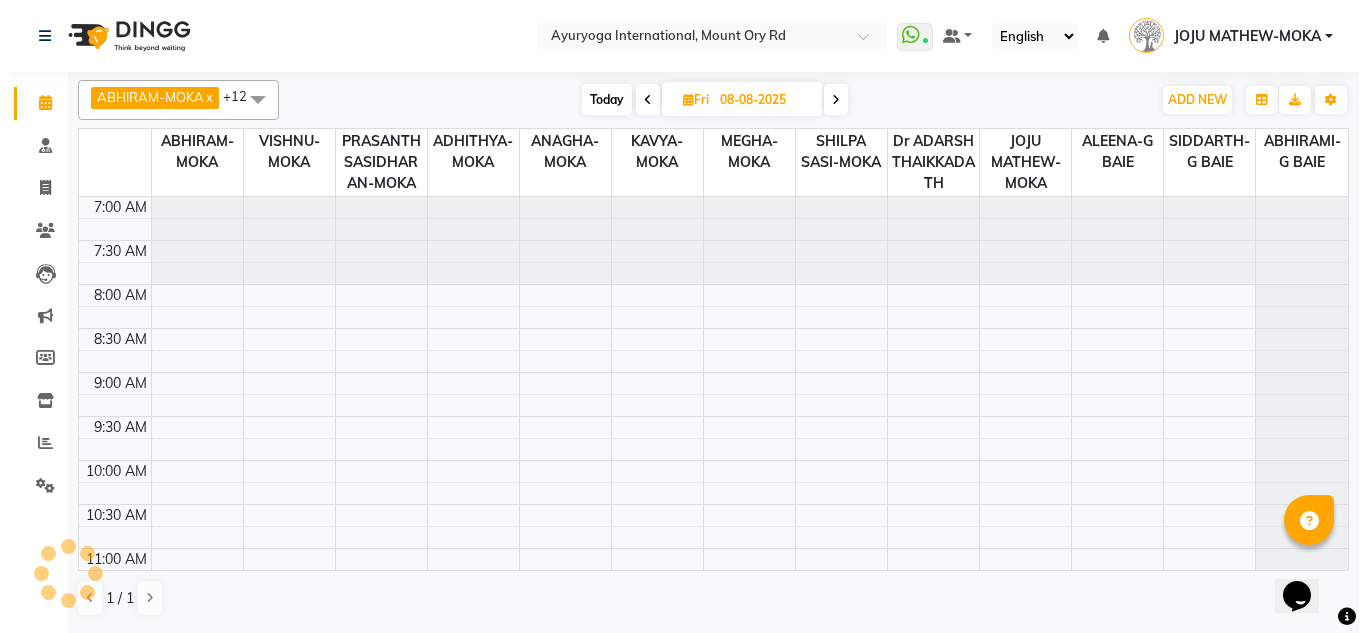 scroll, scrollTop: 0, scrollLeft: 0, axis: both 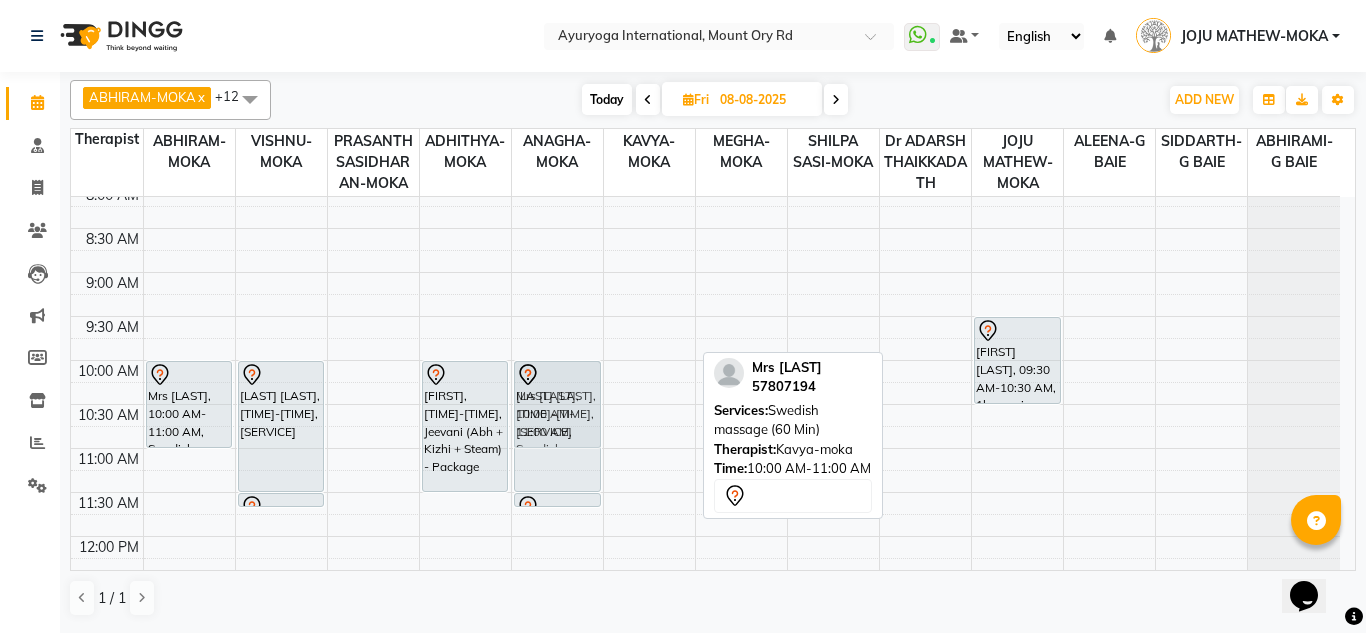 drag, startPoint x: 643, startPoint y: 383, endPoint x: 554, endPoint y: 380, distance: 89.050545 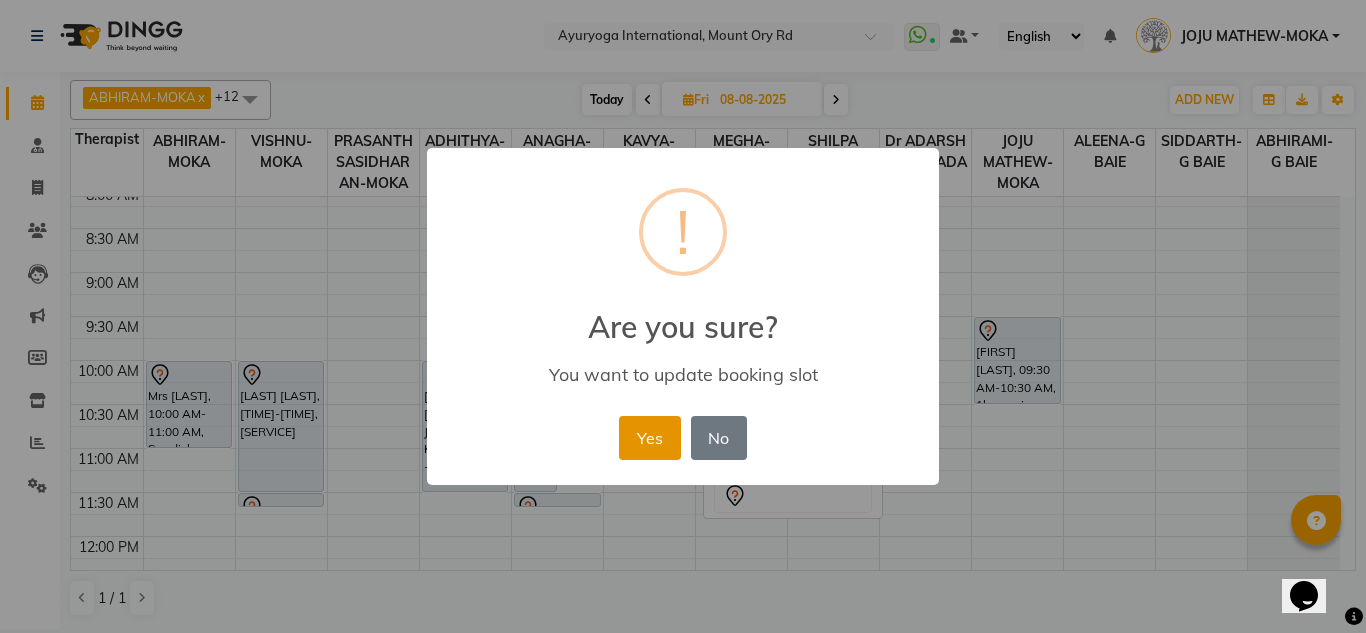 click on "Yes" at bounding box center [649, 438] 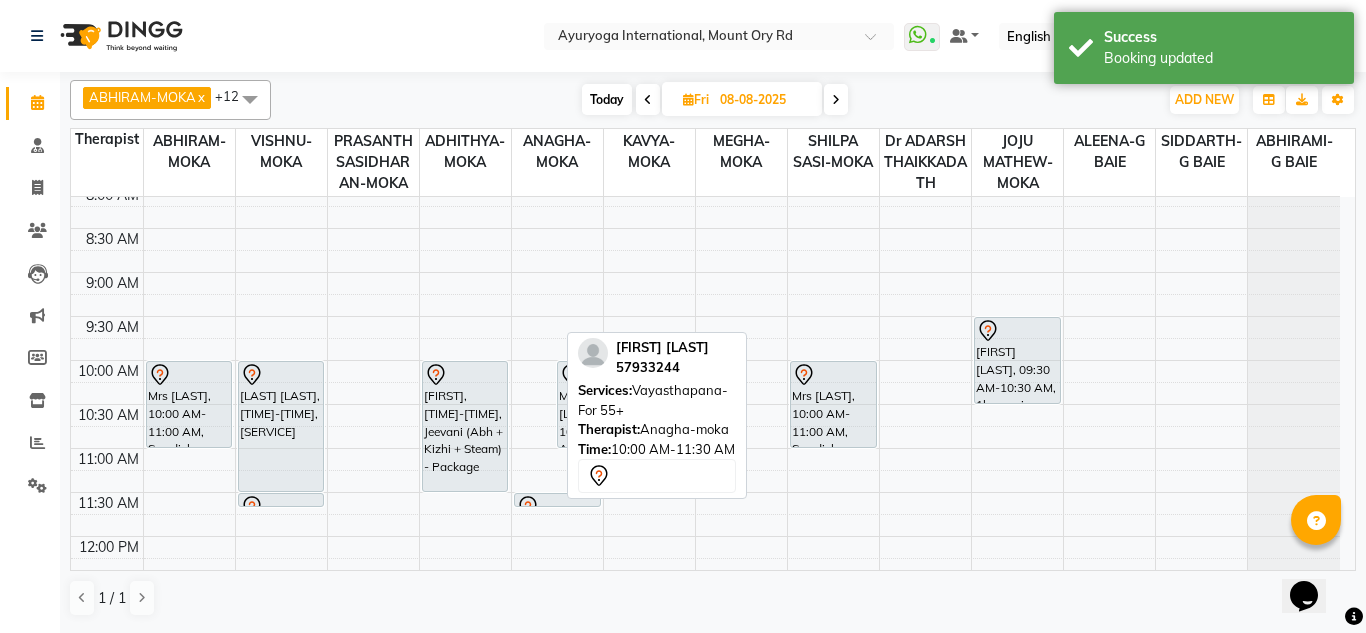 drag, startPoint x: 529, startPoint y: 398, endPoint x: 626, endPoint y: 402, distance: 97.082436 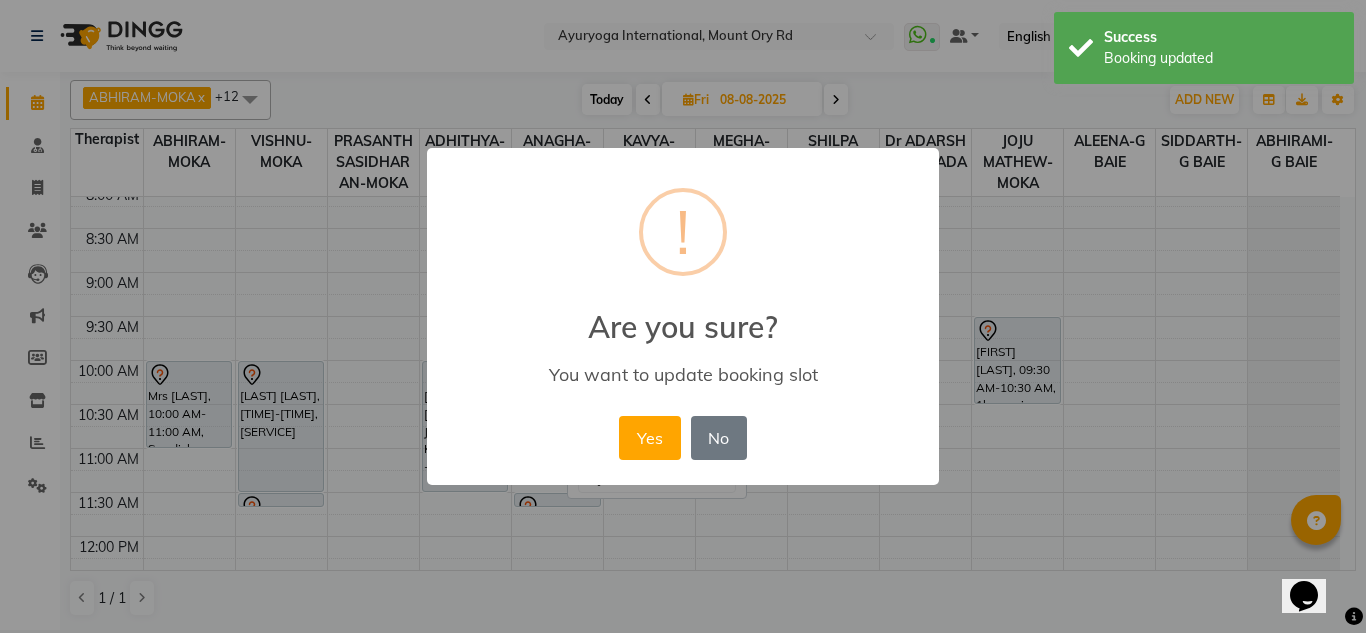 click on "Yes No No" at bounding box center [682, 438] 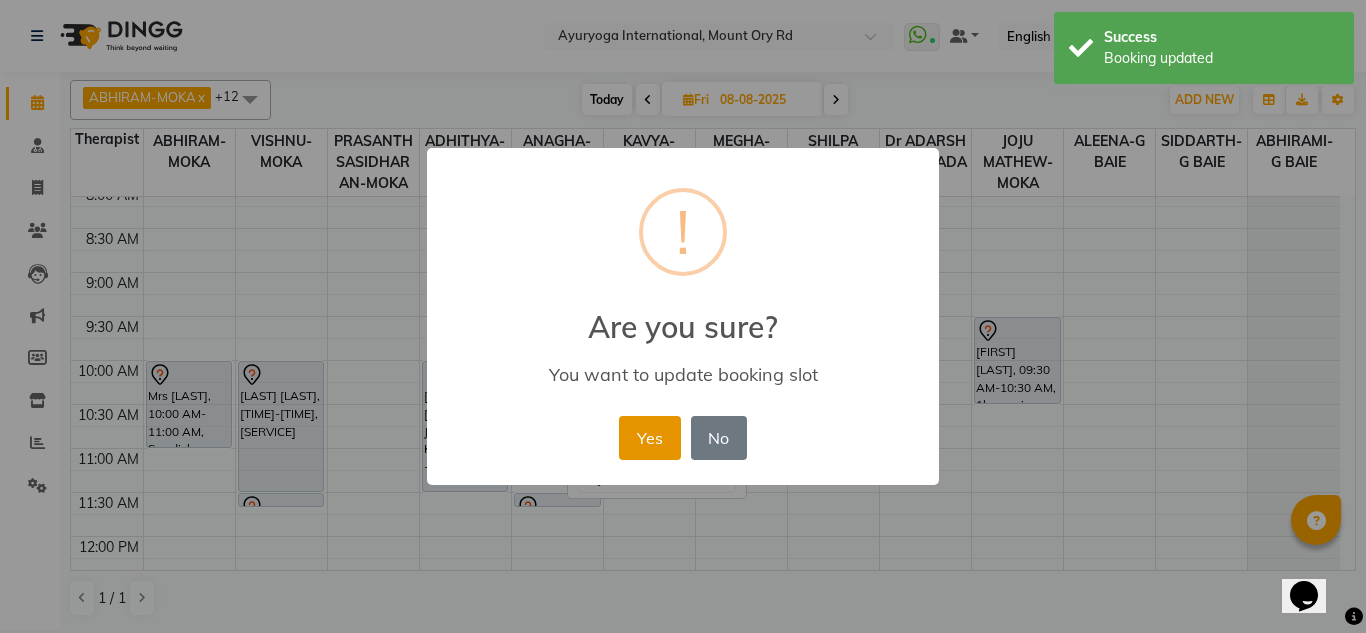click on "Yes" at bounding box center [649, 438] 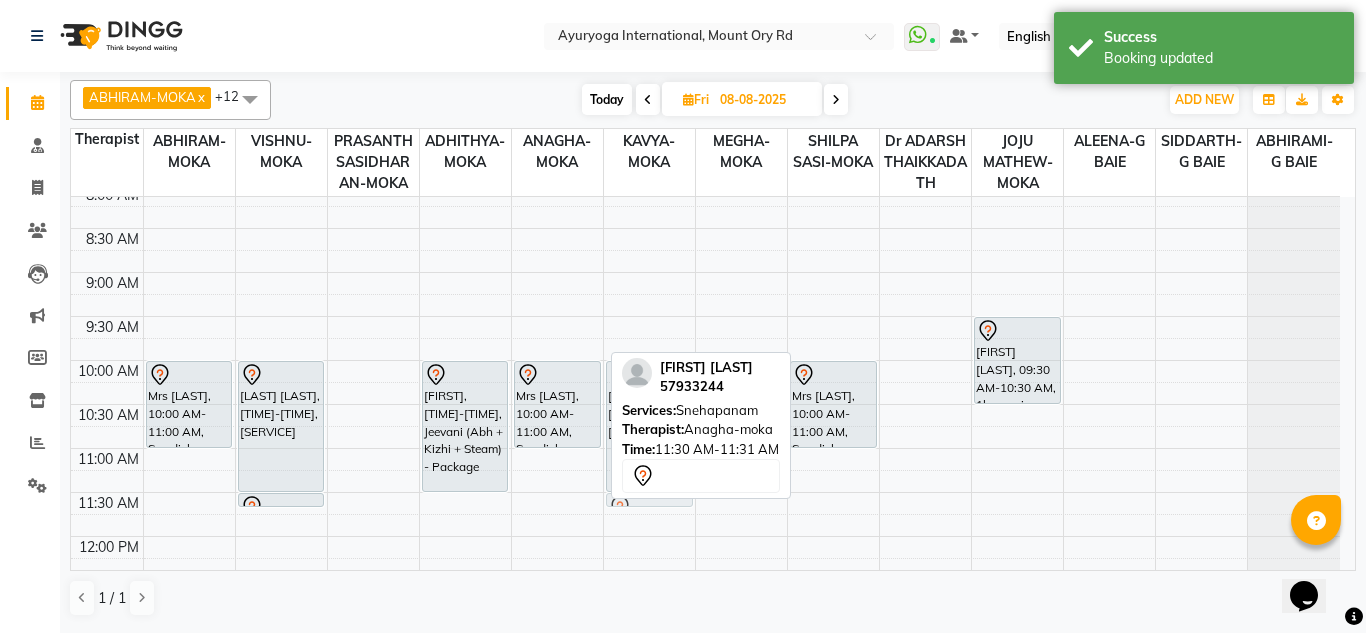 drag, startPoint x: 578, startPoint y: 496, endPoint x: 638, endPoint y: 491, distance: 60.207973 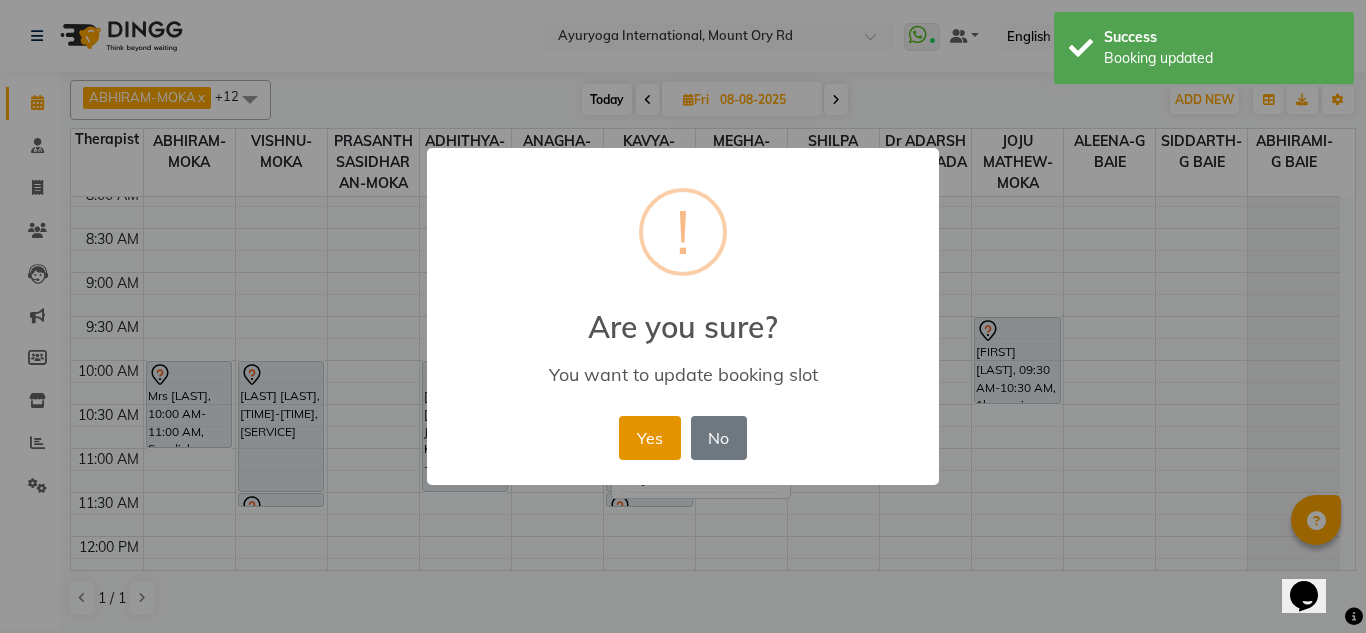 click on "Yes" at bounding box center (649, 438) 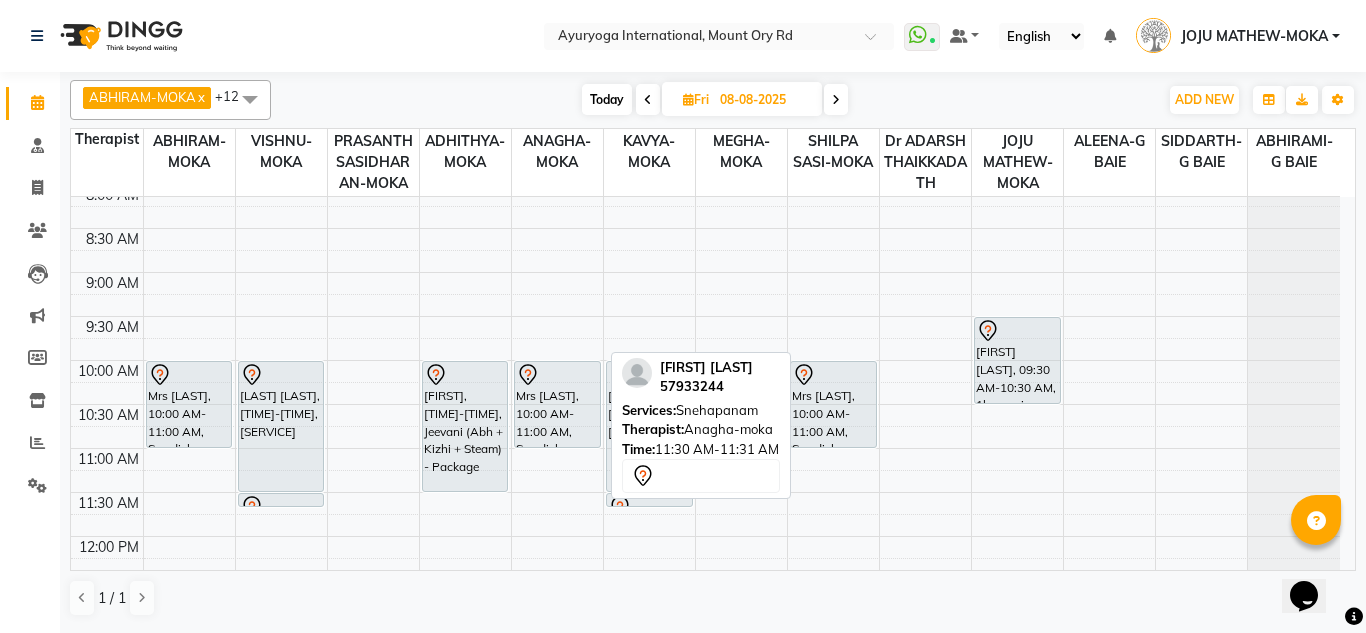 click at bounding box center (648, 100) 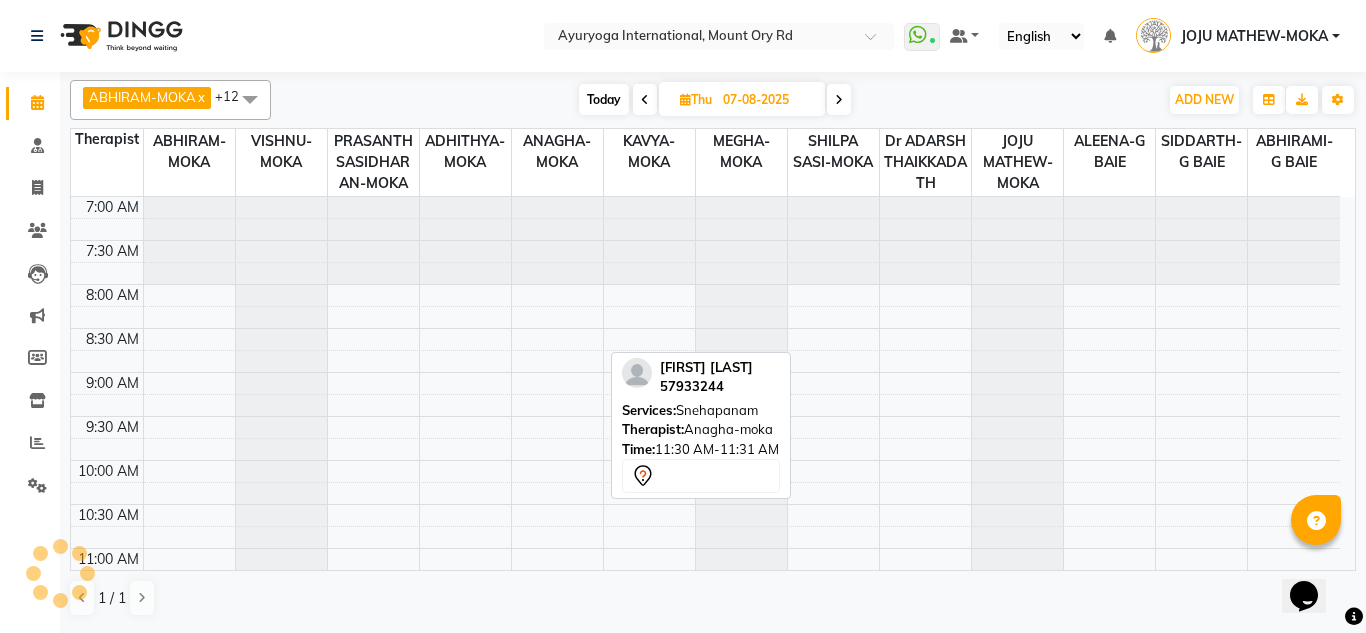 scroll, scrollTop: 177, scrollLeft: 0, axis: vertical 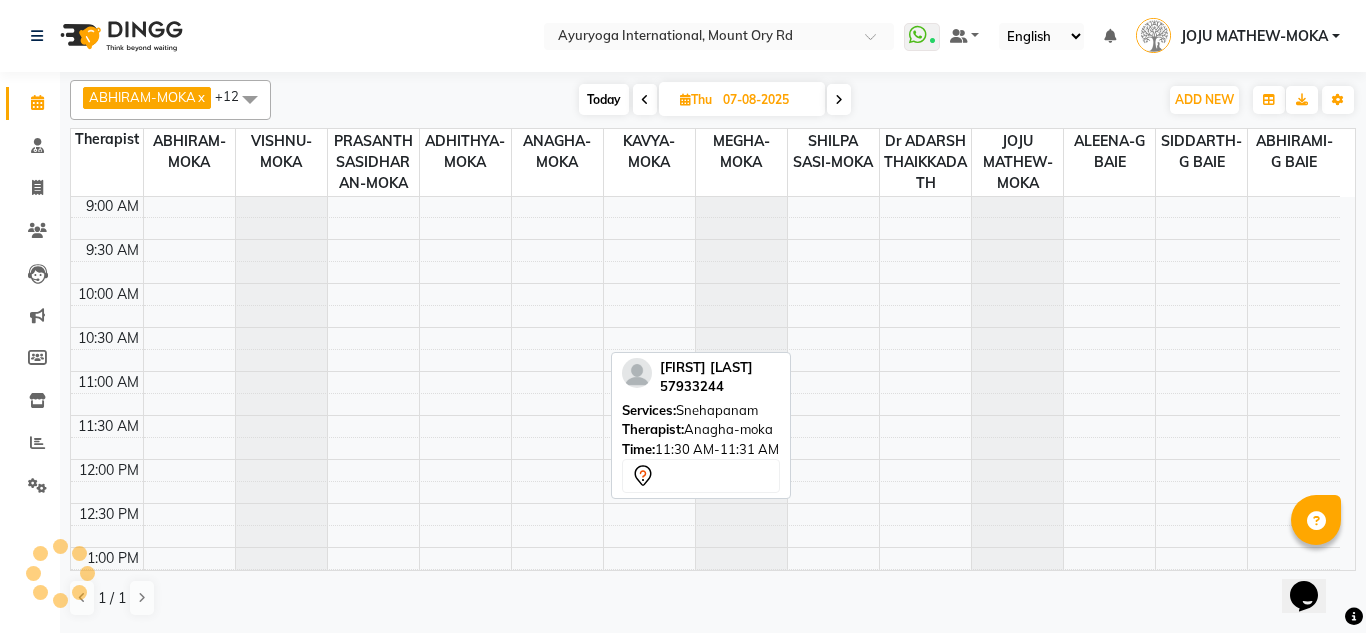 click at bounding box center (645, 100) 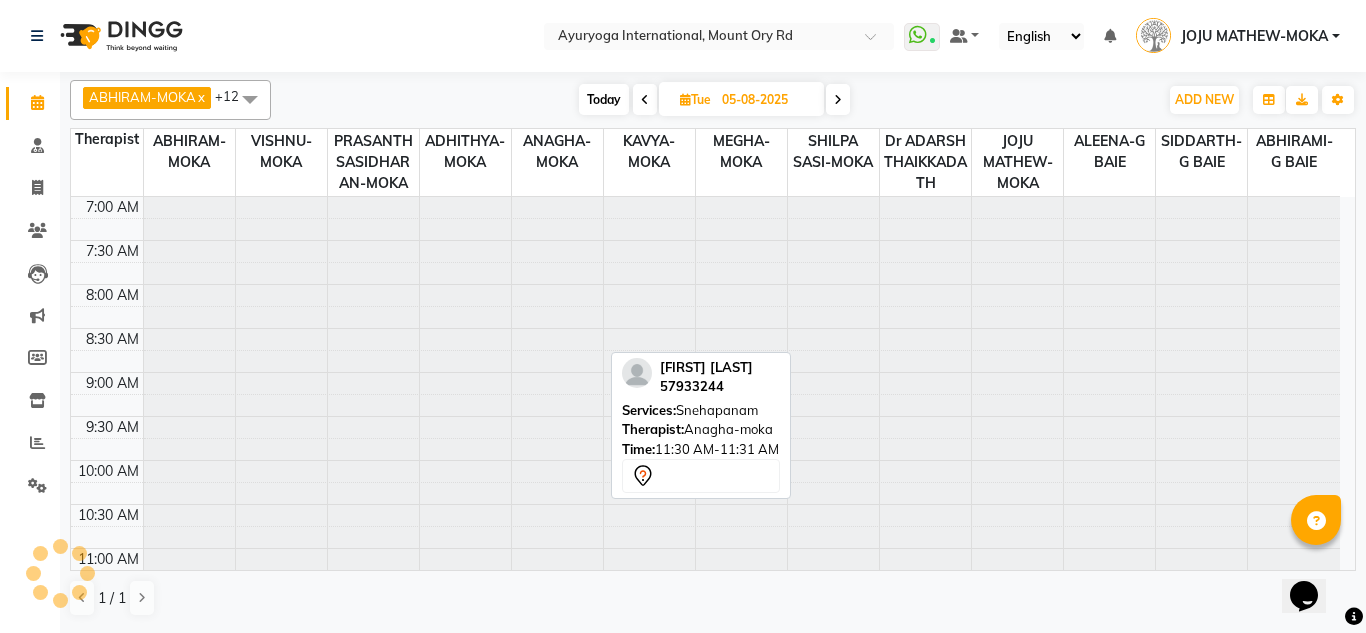 scroll, scrollTop: 177, scrollLeft: 0, axis: vertical 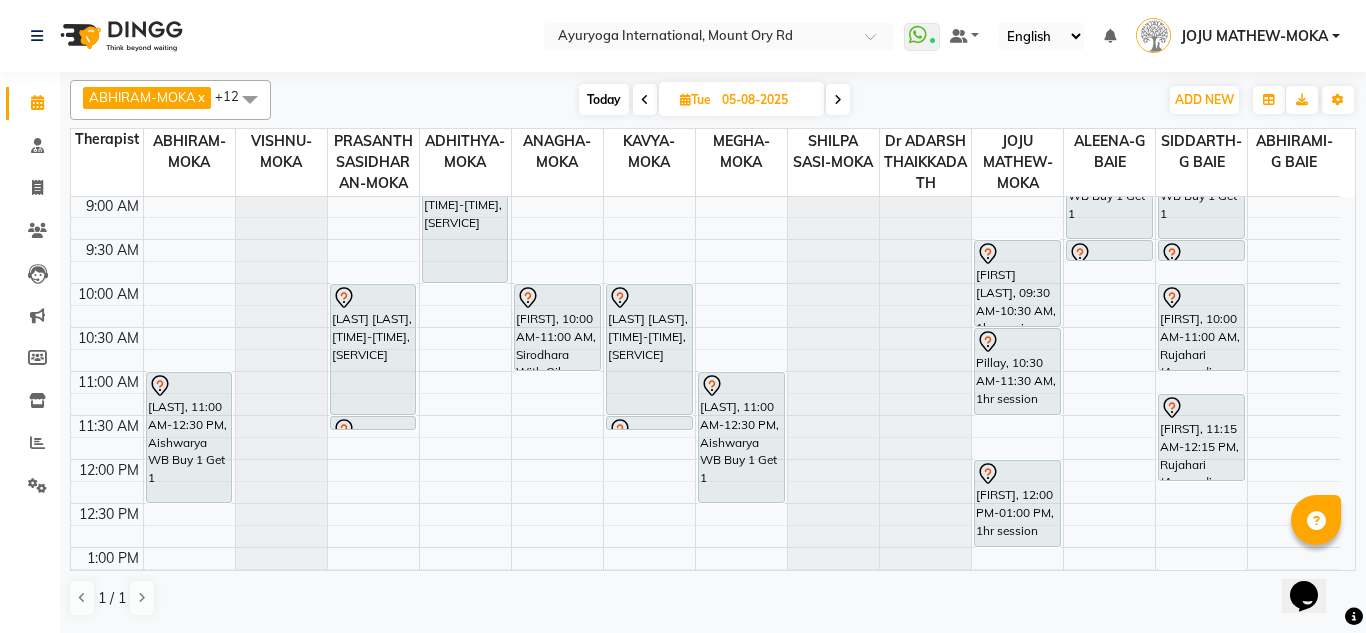 click at bounding box center (838, 100) 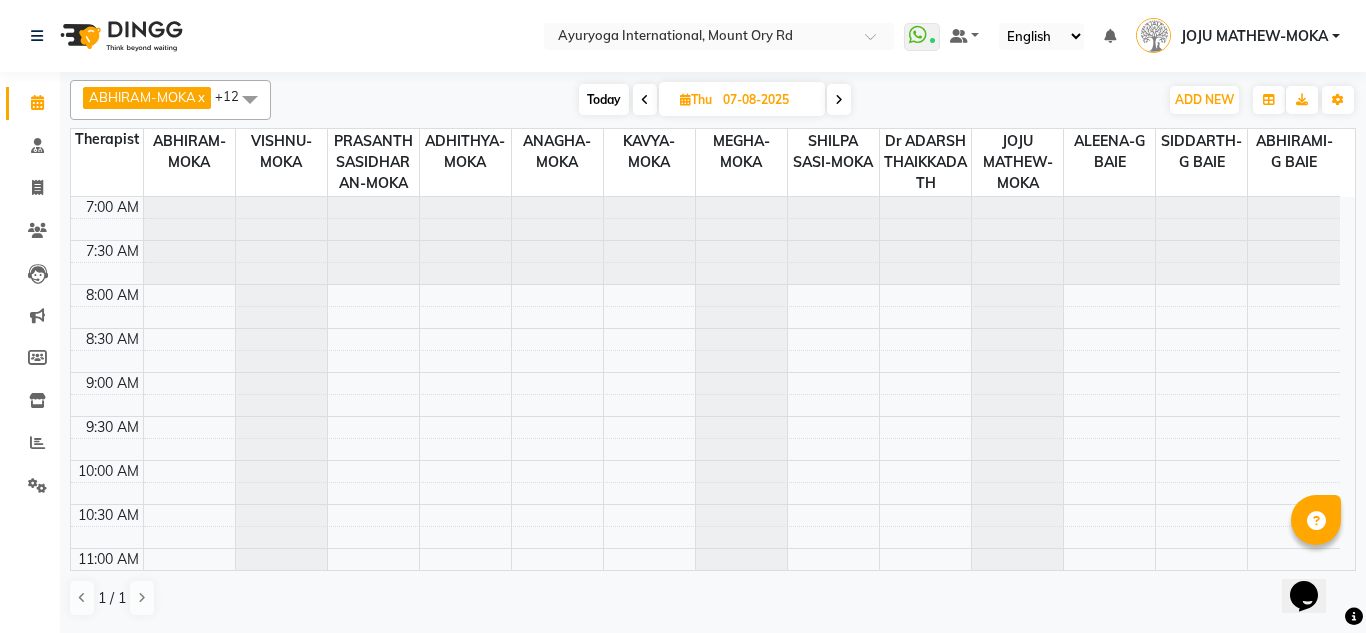 scroll, scrollTop: 177, scrollLeft: 0, axis: vertical 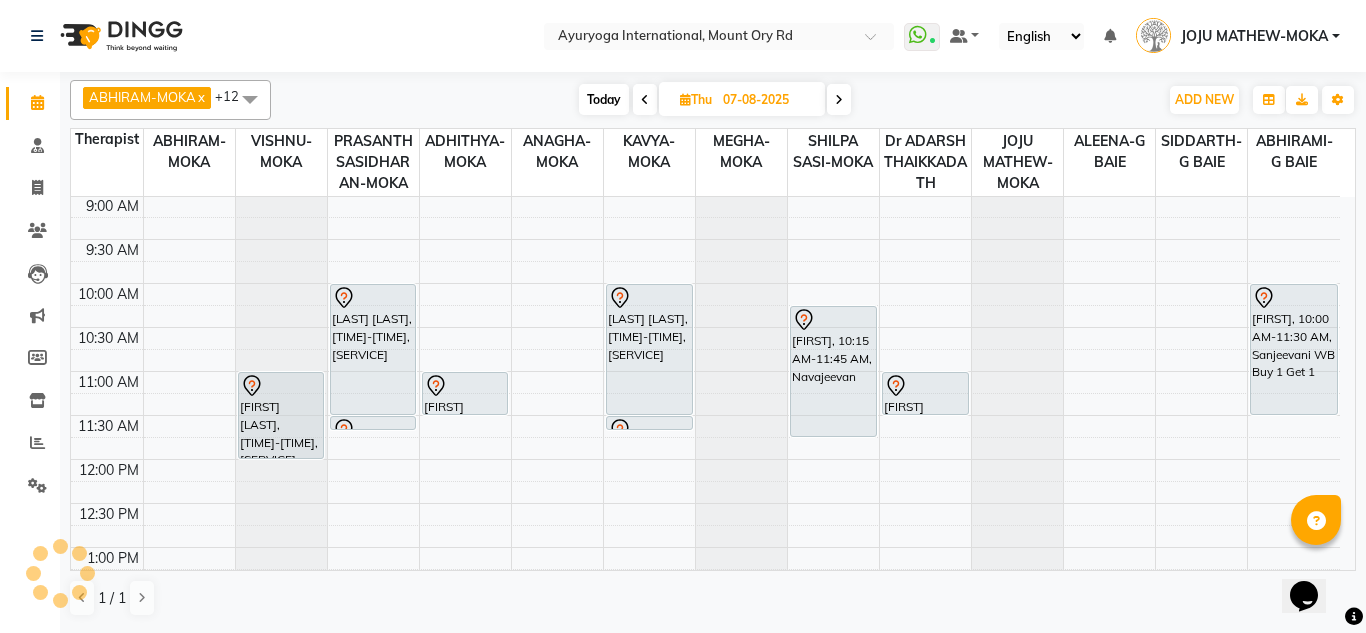 click at bounding box center (839, 100) 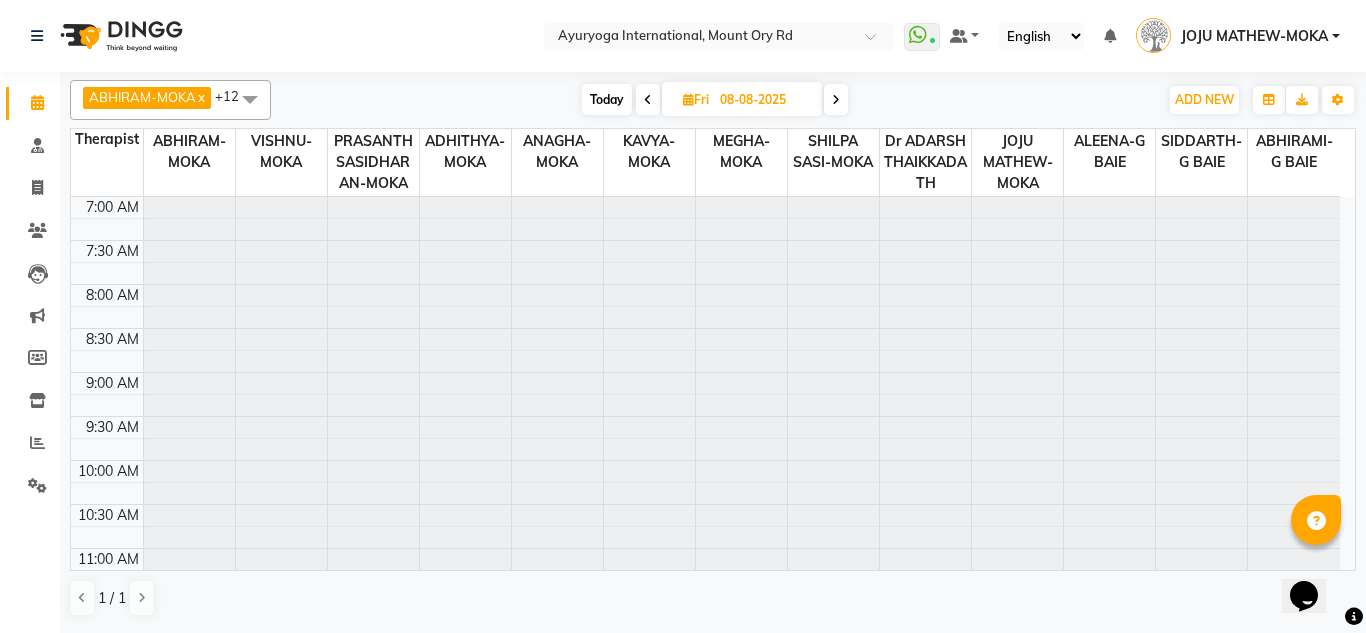 scroll, scrollTop: 177, scrollLeft: 0, axis: vertical 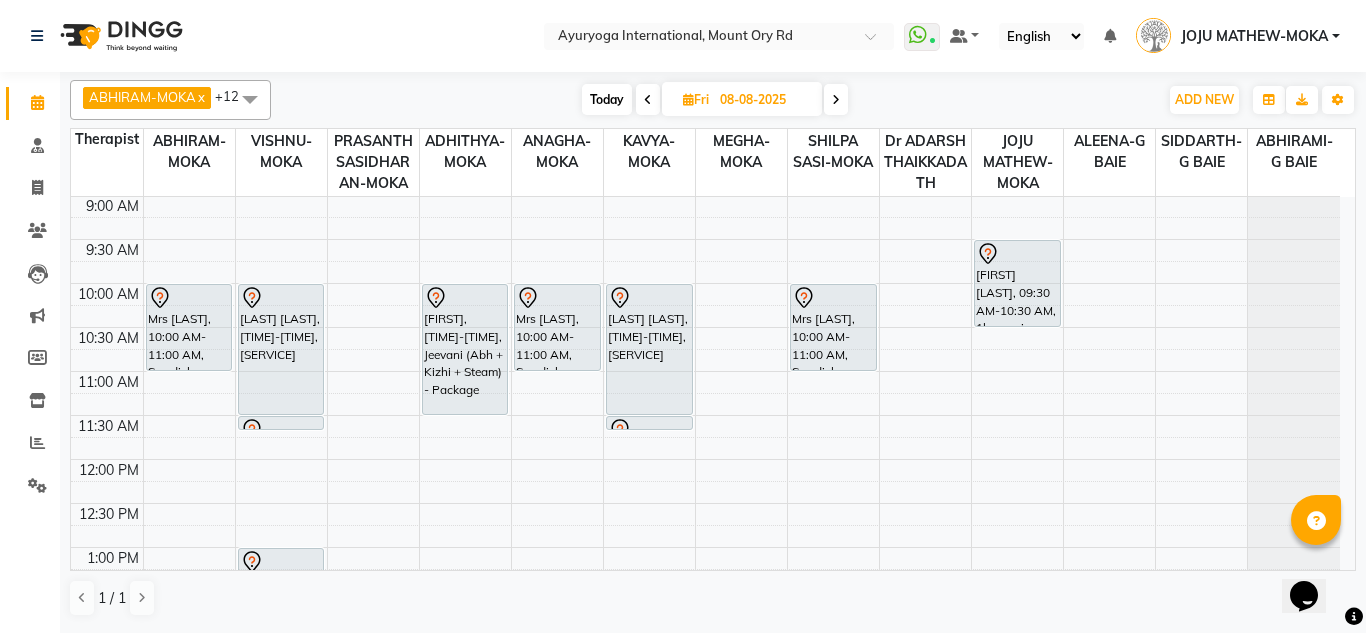 click at bounding box center [836, 100] 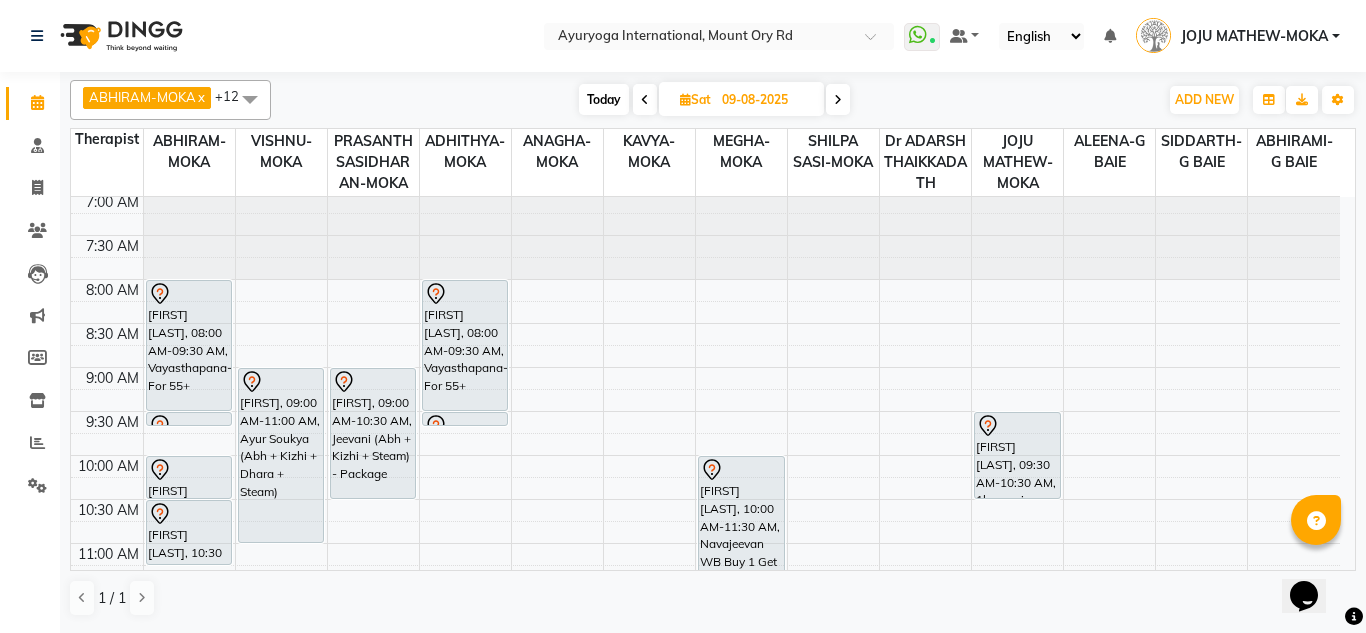 scroll, scrollTop: 0, scrollLeft: 0, axis: both 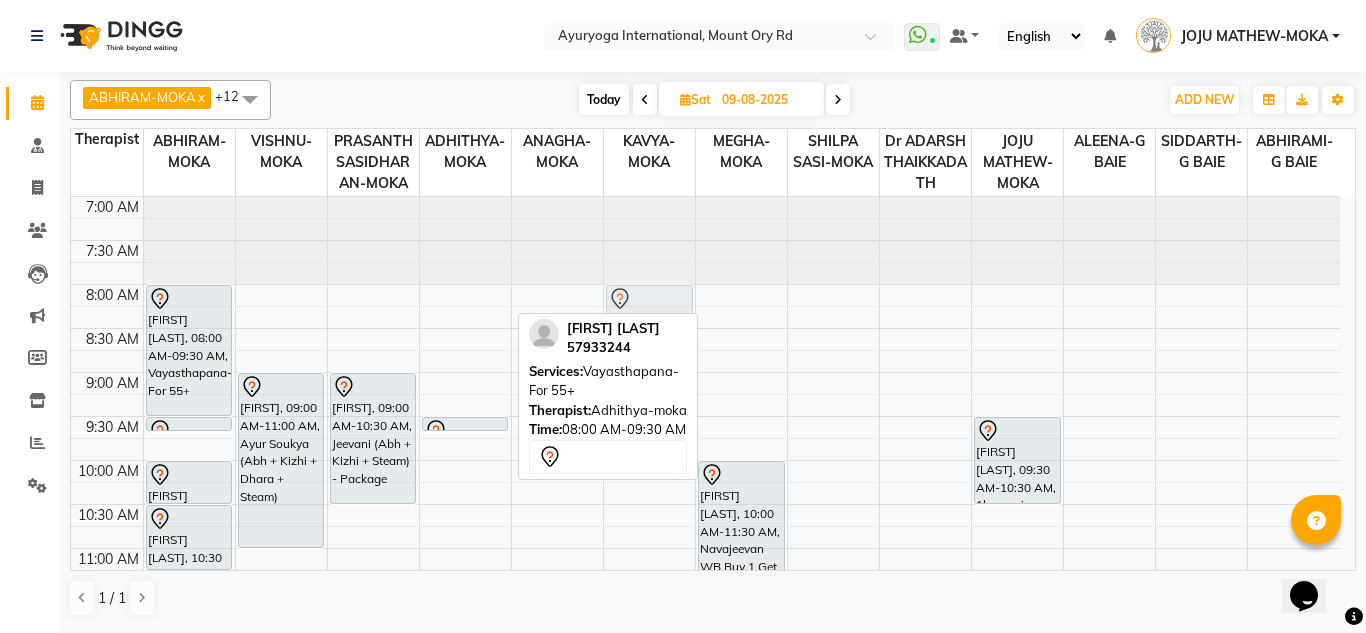 drag, startPoint x: 468, startPoint y: 305, endPoint x: 632, endPoint y: 306, distance: 164.00305 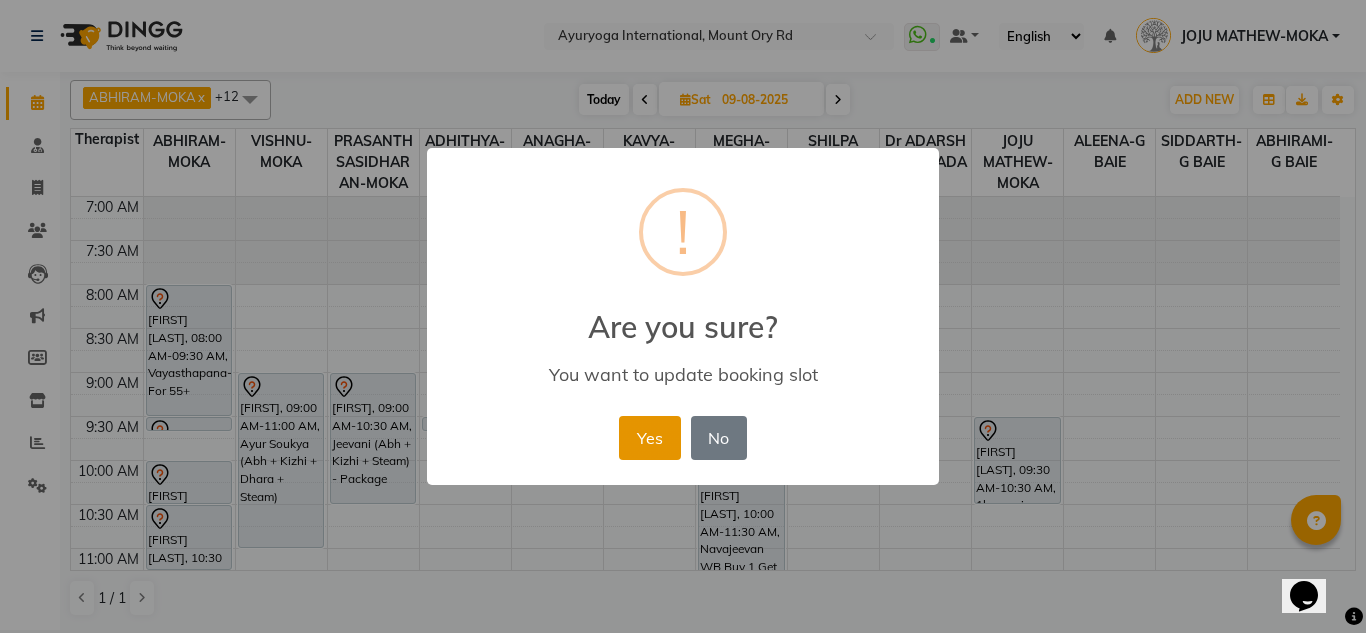click on "Yes" at bounding box center (649, 438) 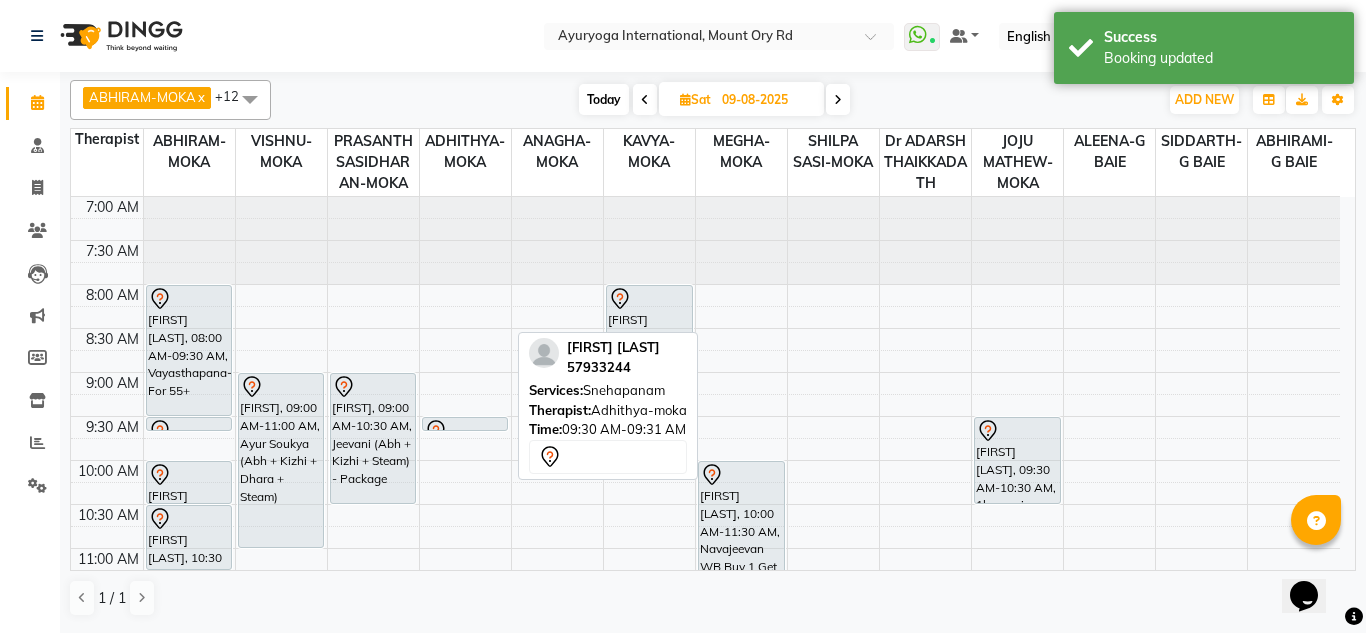 click at bounding box center (465, 430) 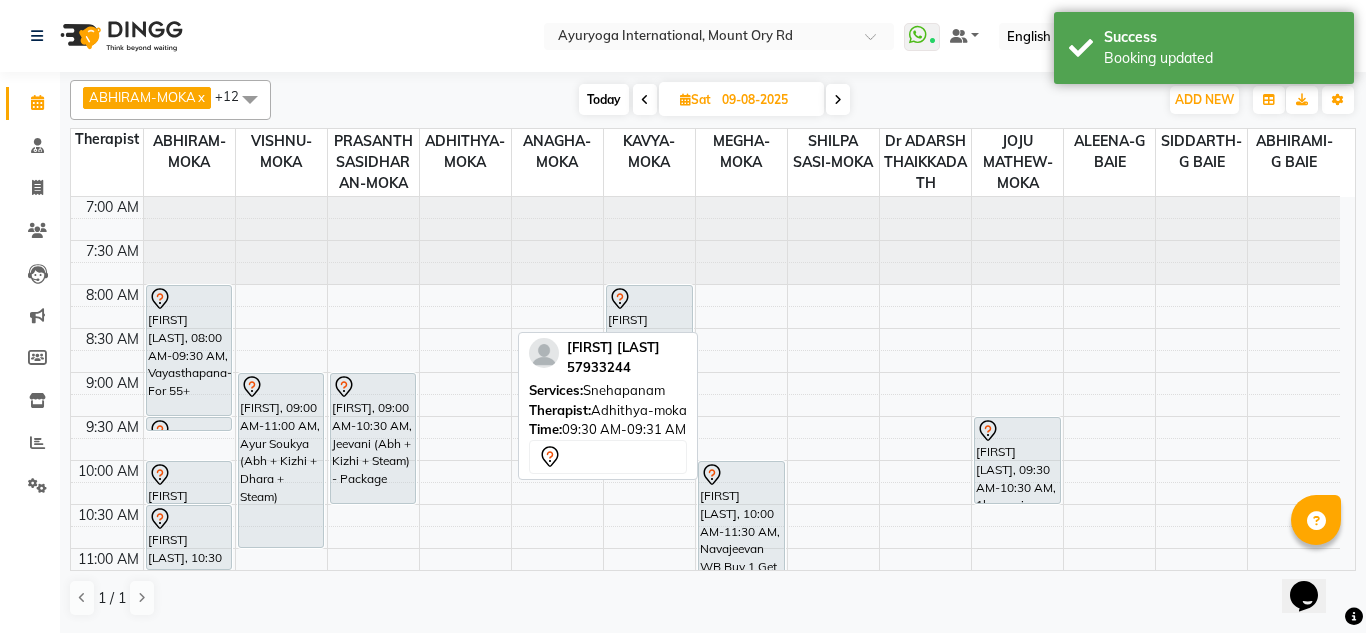 drag, startPoint x: 490, startPoint y: 423, endPoint x: 650, endPoint y: 438, distance: 160.70158 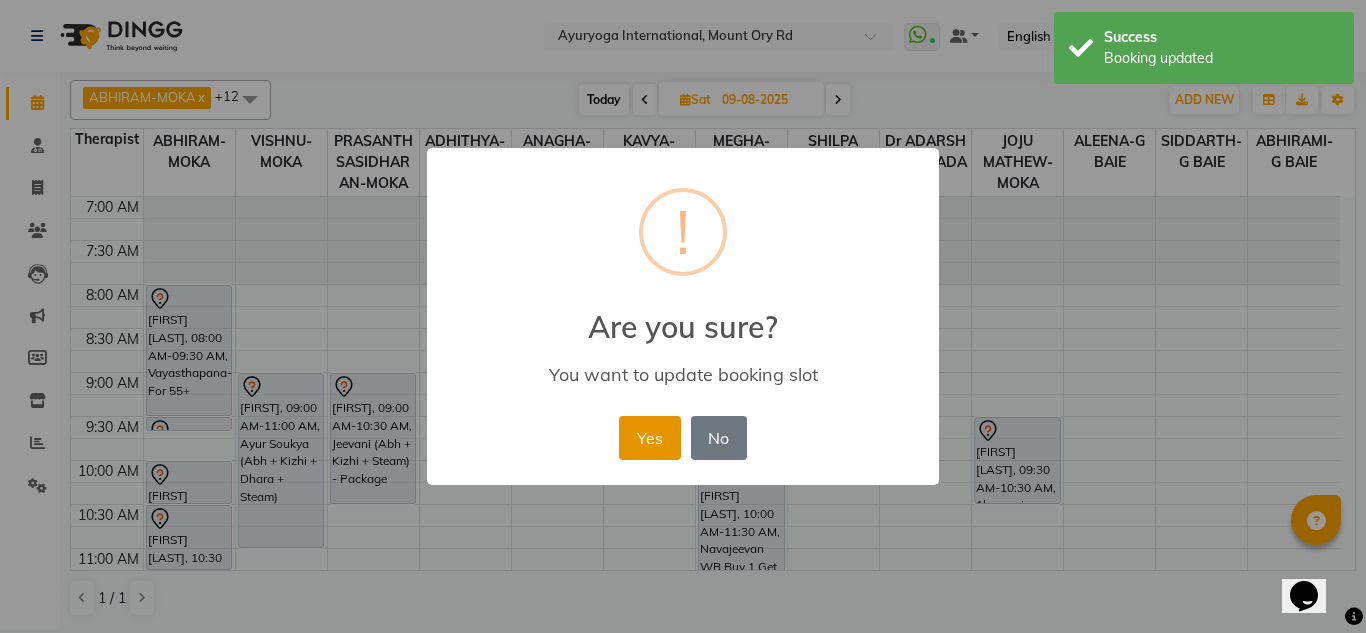 click on "Yes" at bounding box center [649, 438] 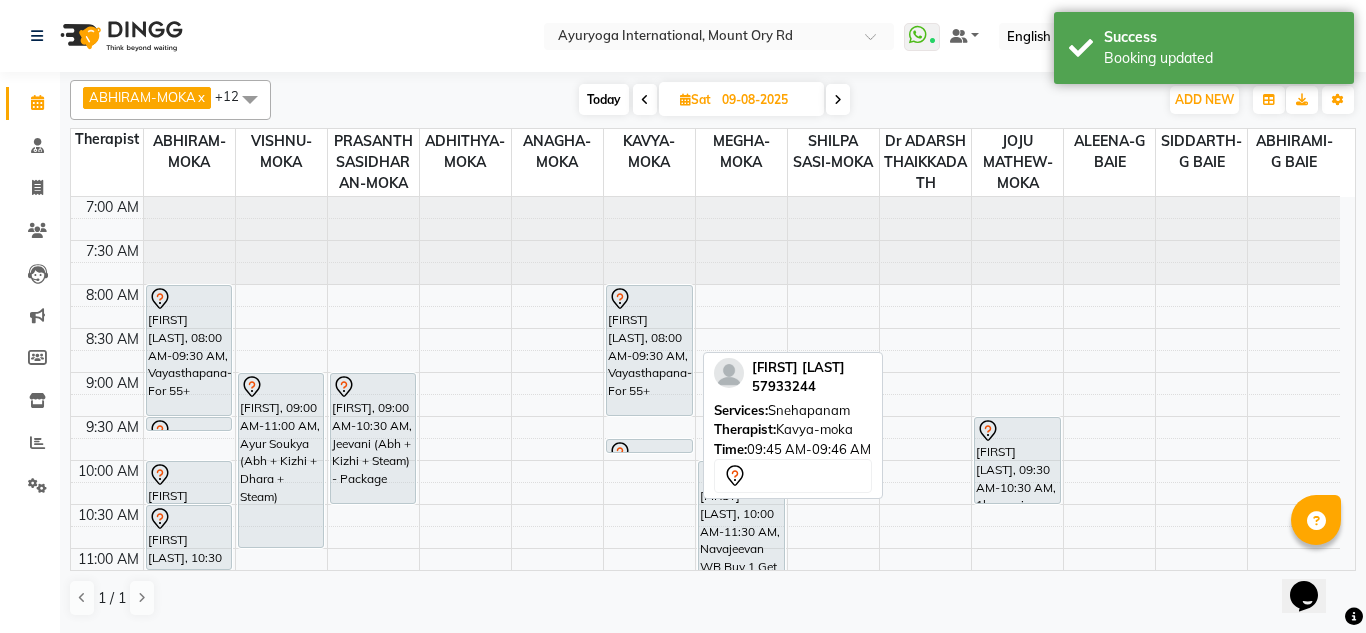 click at bounding box center (649, 452) 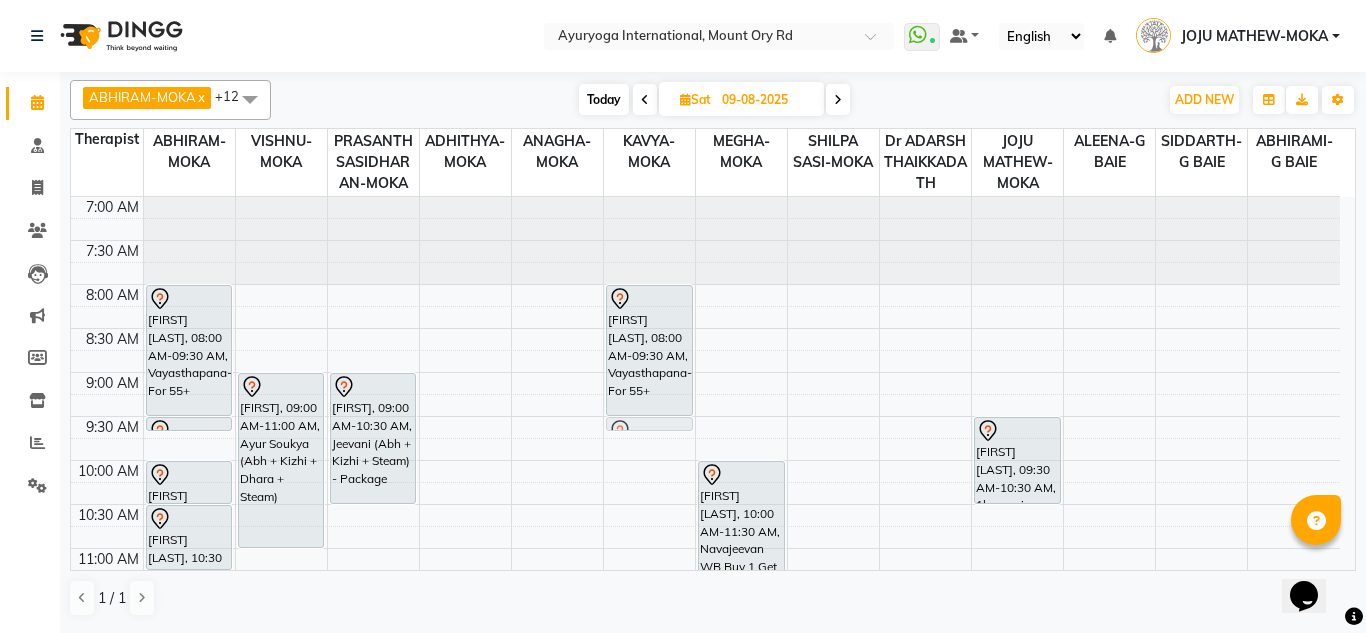 click on "[LAST] [LAST], [TIME]-[TIME], [SERVICE]             [LAST] [LAST], [TIME]-[TIME], [SERVICE]             [LAST] [LAST], [TIME]-[TIME], [SERVICE]" at bounding box center [649, 812] 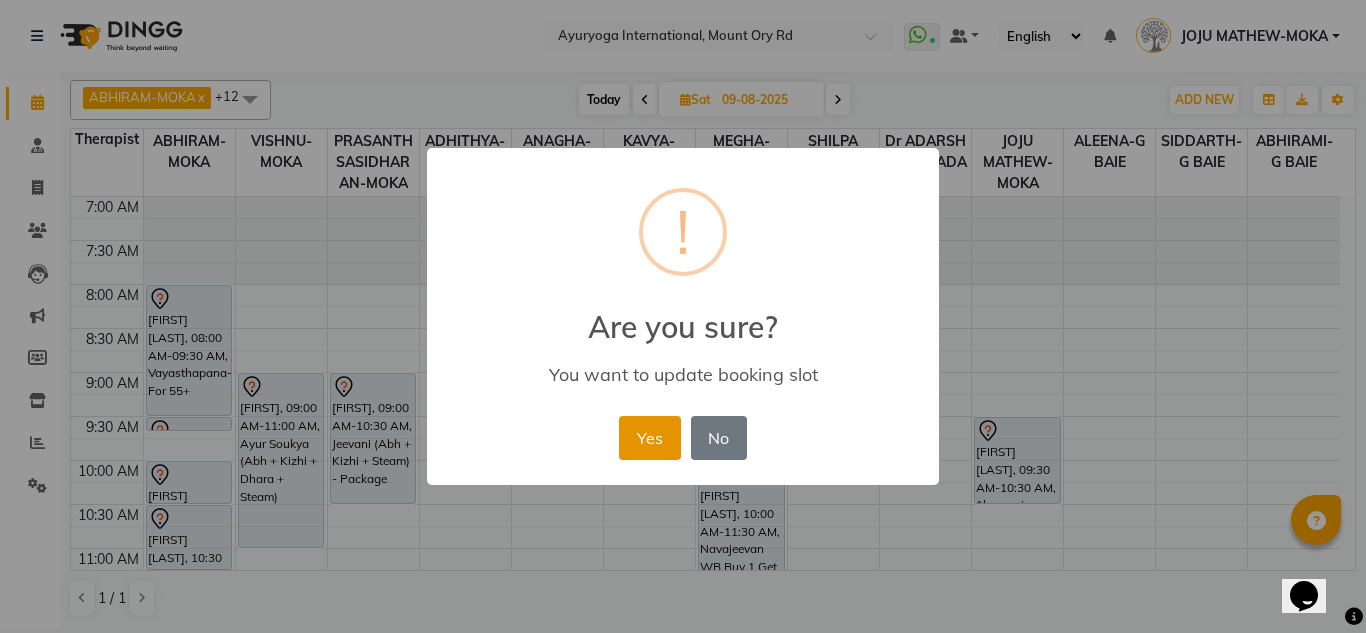 click on "Yes" at bounding box center (649, 438) 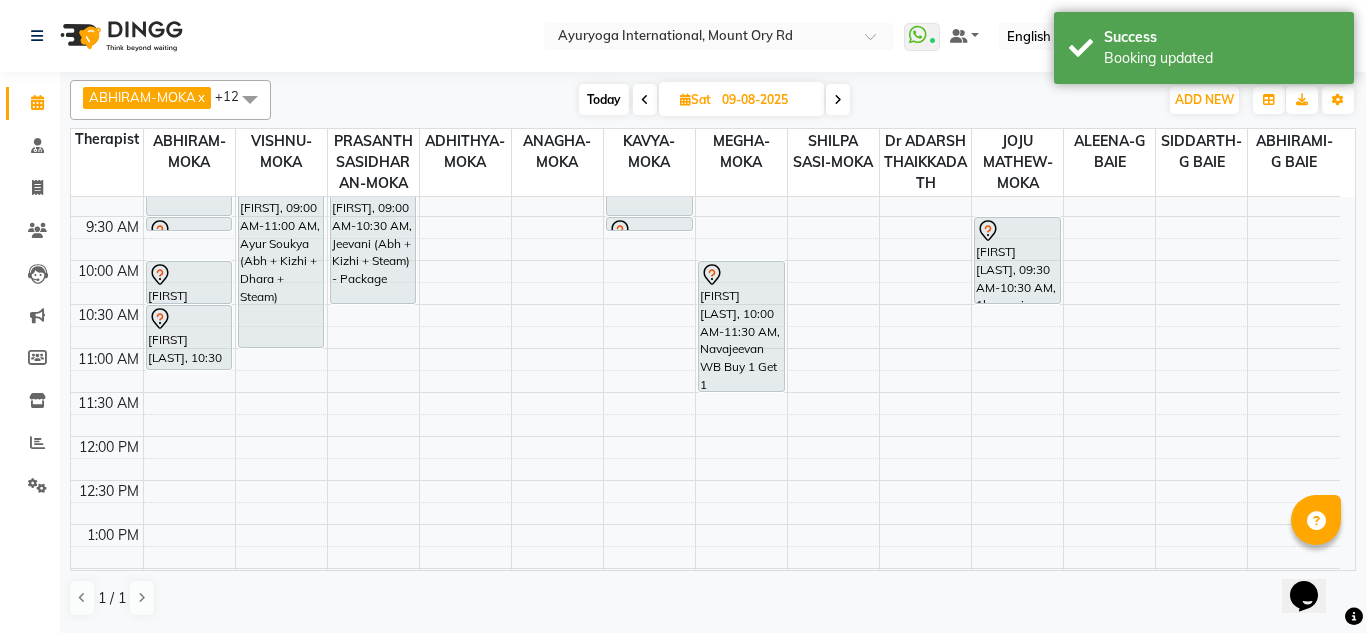 scroll, scrollTop: 100, scrollLeft: 0, axis: vertical 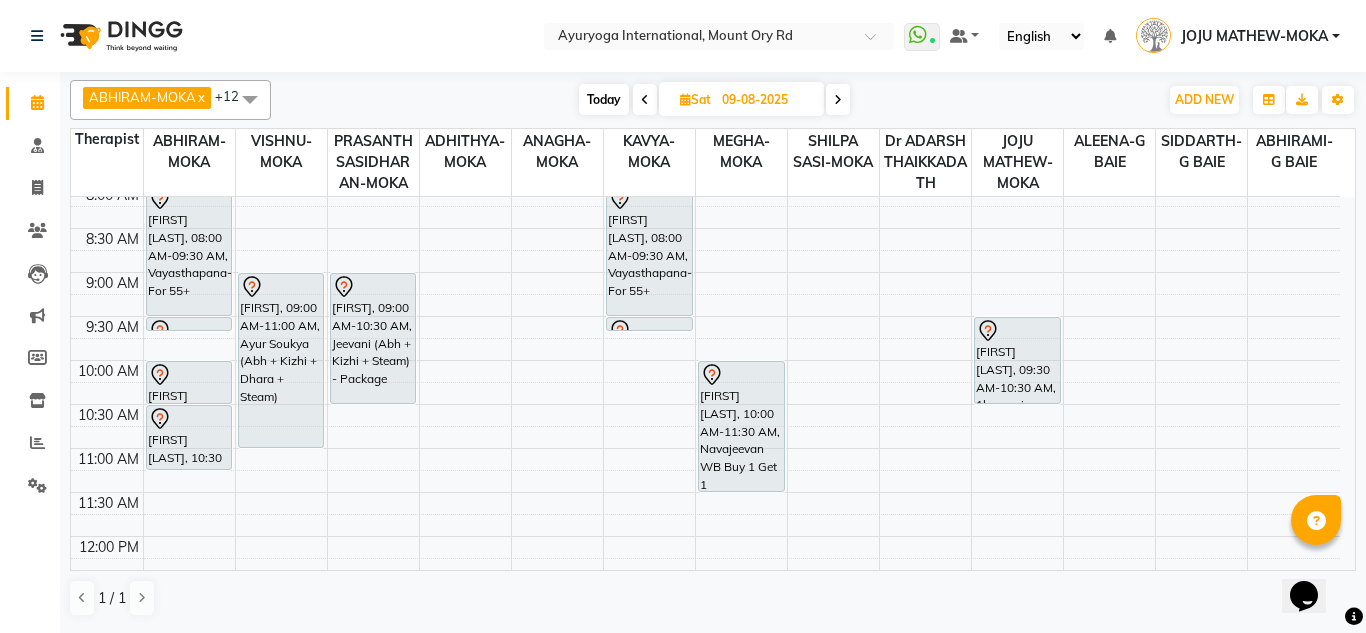 click at bounding box center [838, 99] 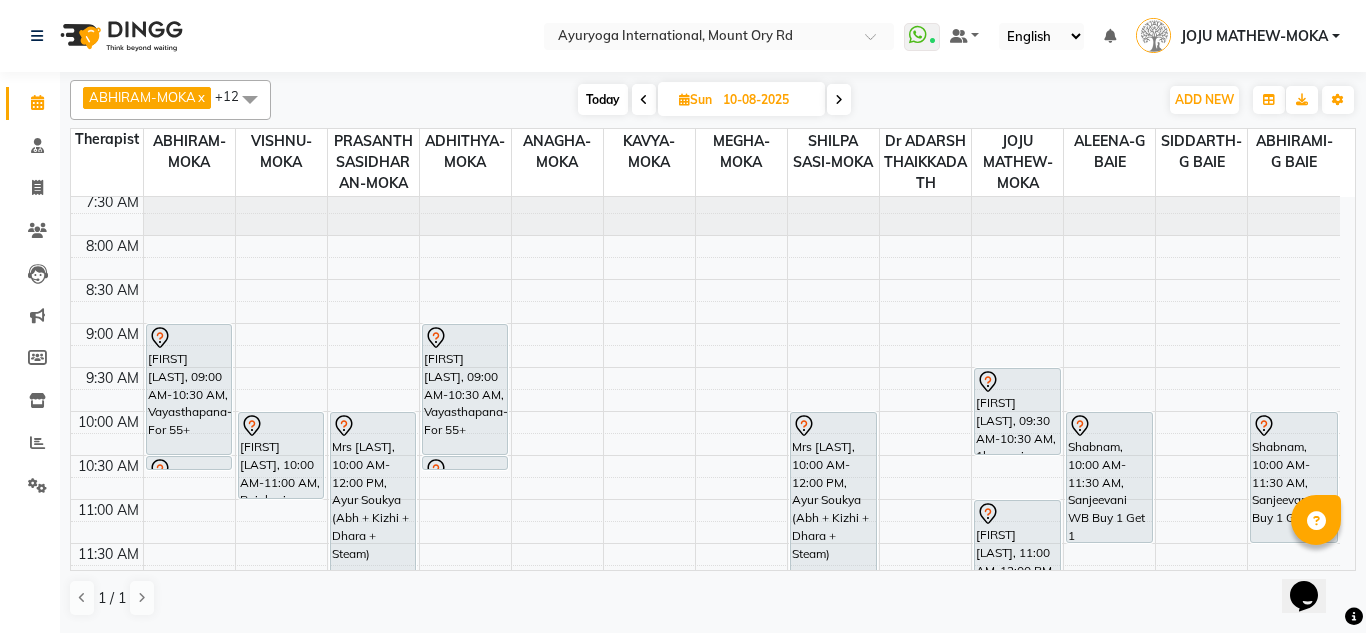 scroll, scrollTop: 0, scrollLeft: 0, axis: both 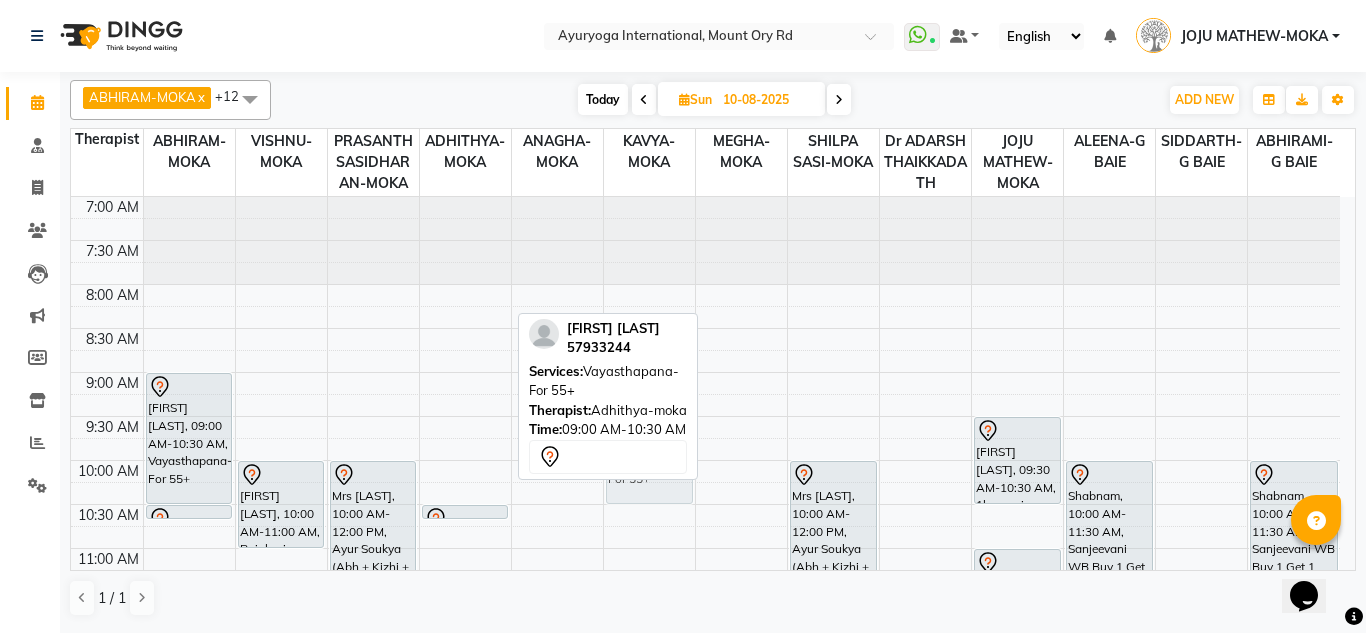 drag, startPoint x: 455, startPoint y: 379, endPoint x: 668, endPoint y: 387, distance: 213.15018 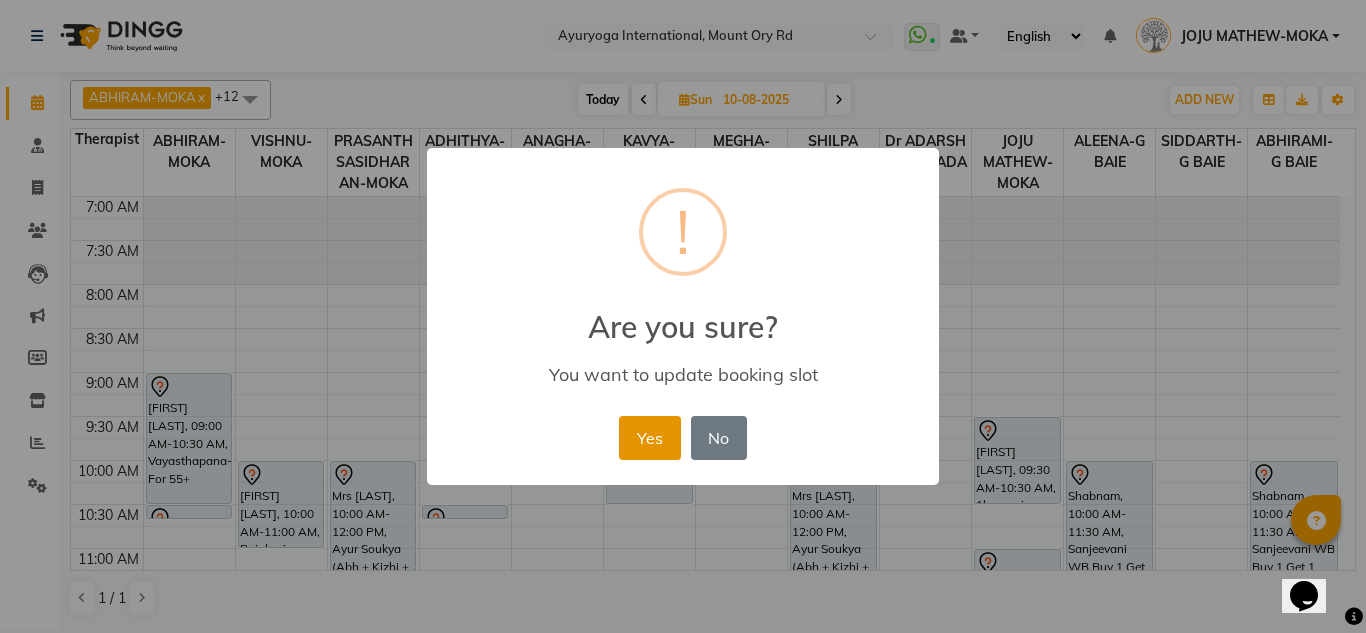 click on "Yes" at bounding box center (649, 438) 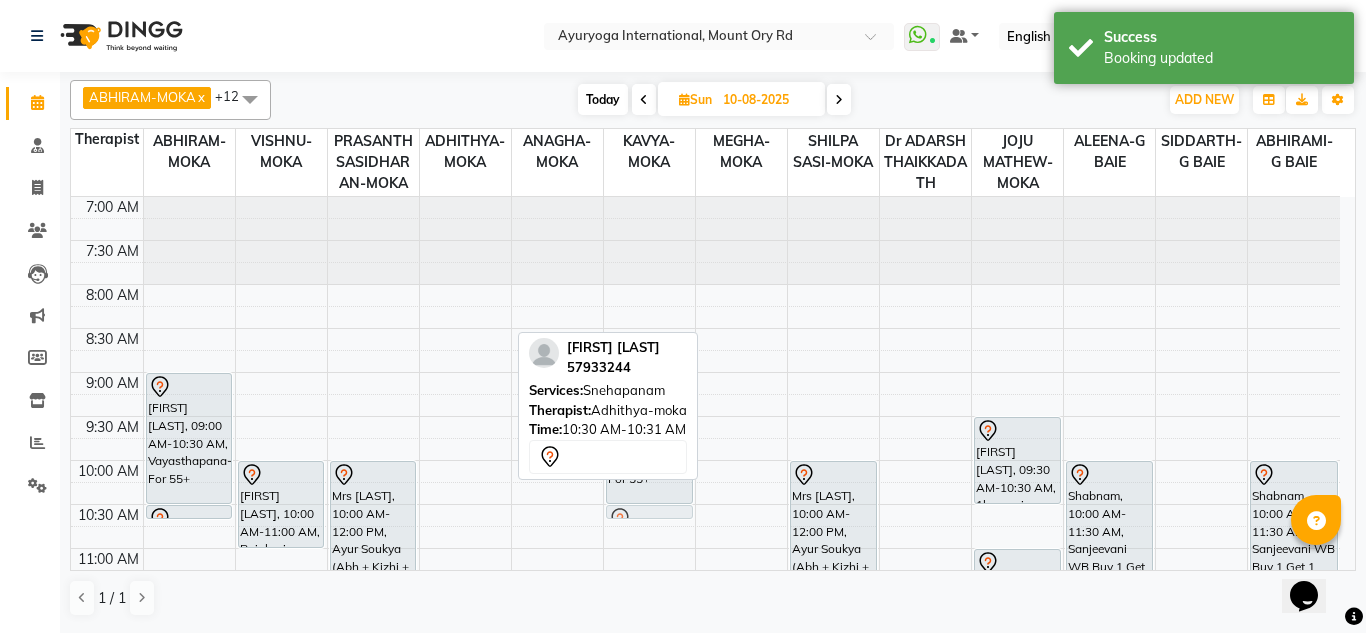 drag, startPoint x: 488, startPoint y: 506, endPoint x: 638, endPoint y: 509, distance: 150.03 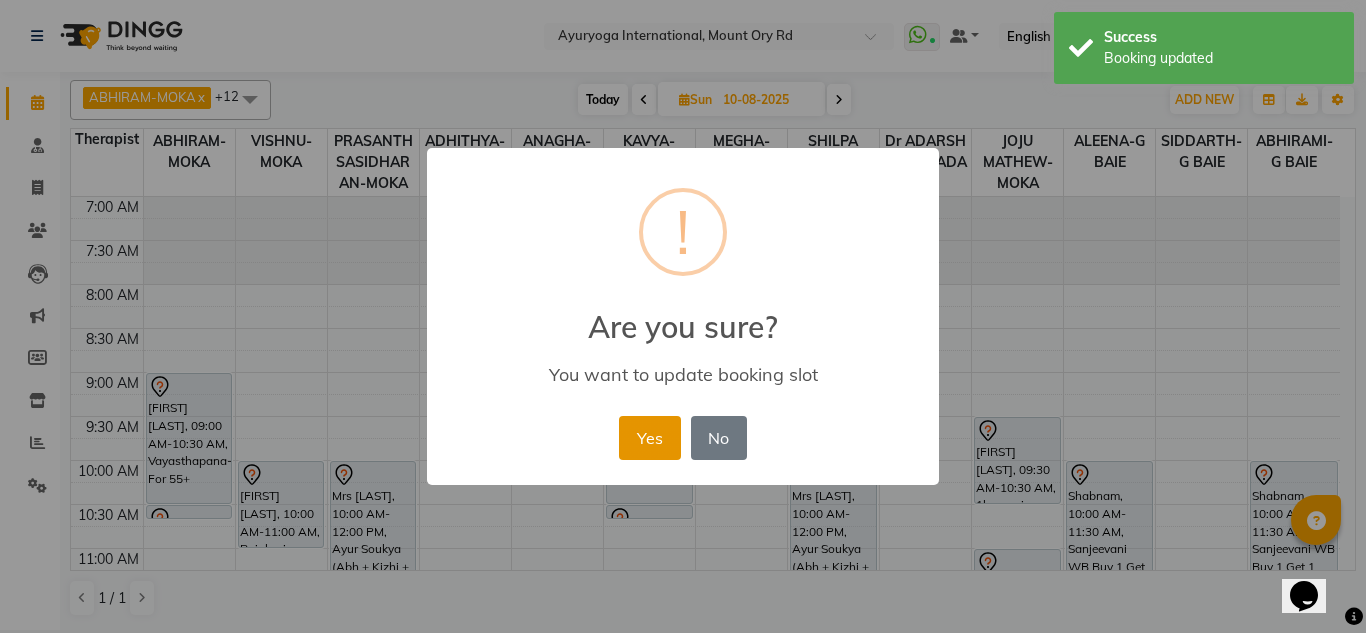 click on "Yes" at bounding box center (649, 438) 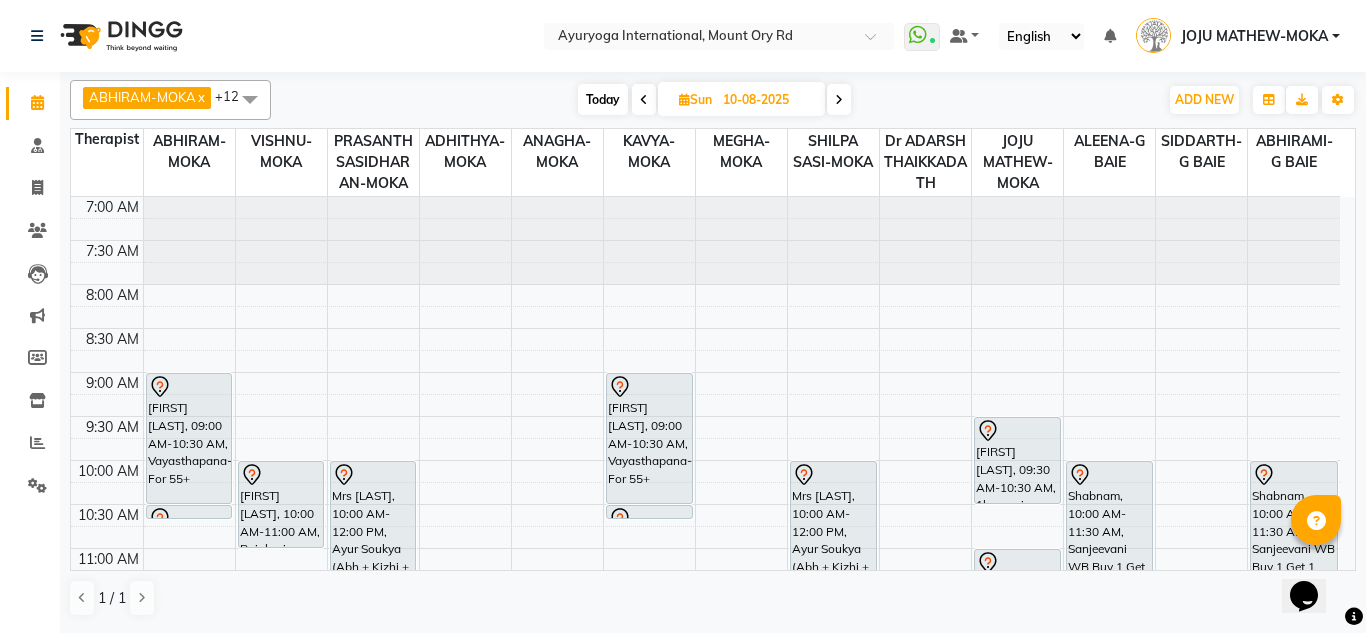 click at bounding box center [839, 99] 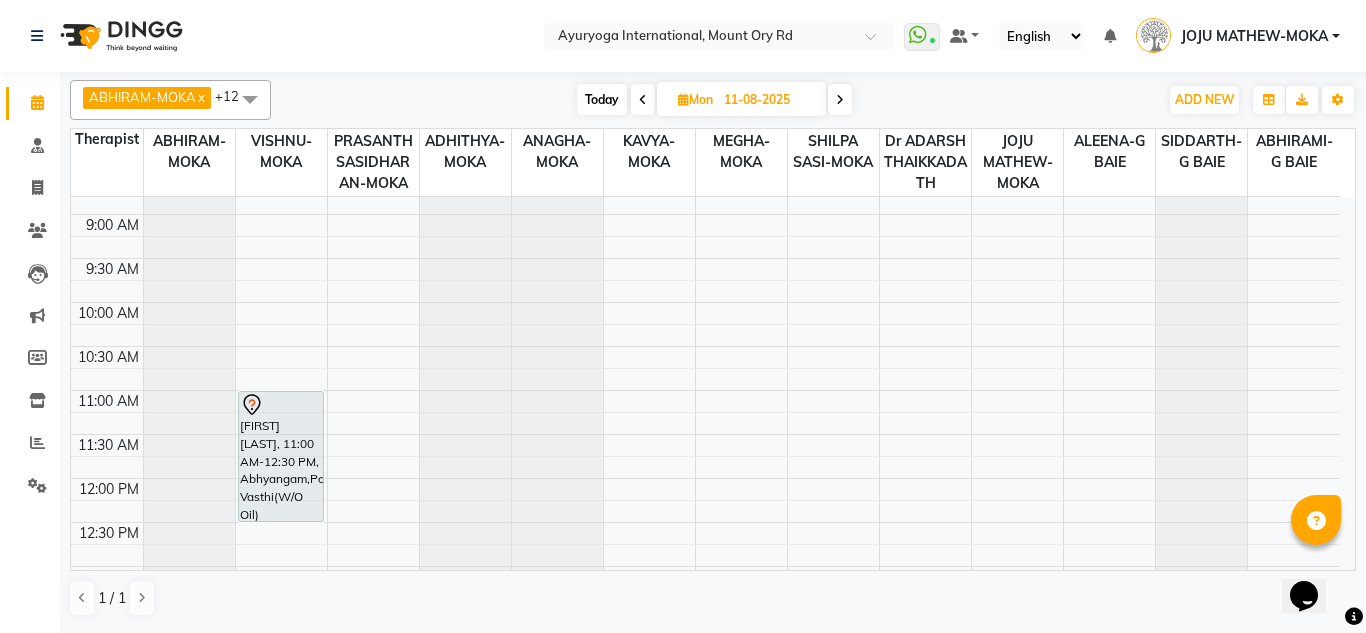 scroll, scrollTop: 58, scrollLeft: 0, axis: vertical 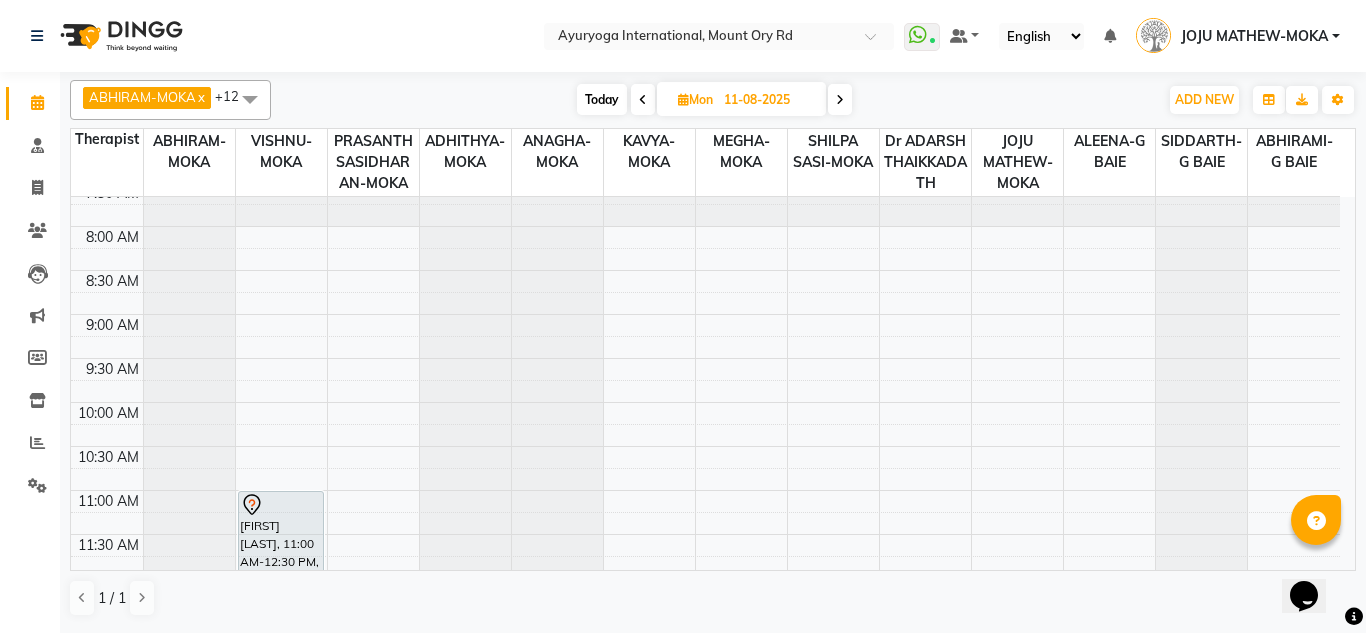 click at bounding box center (643, 100) 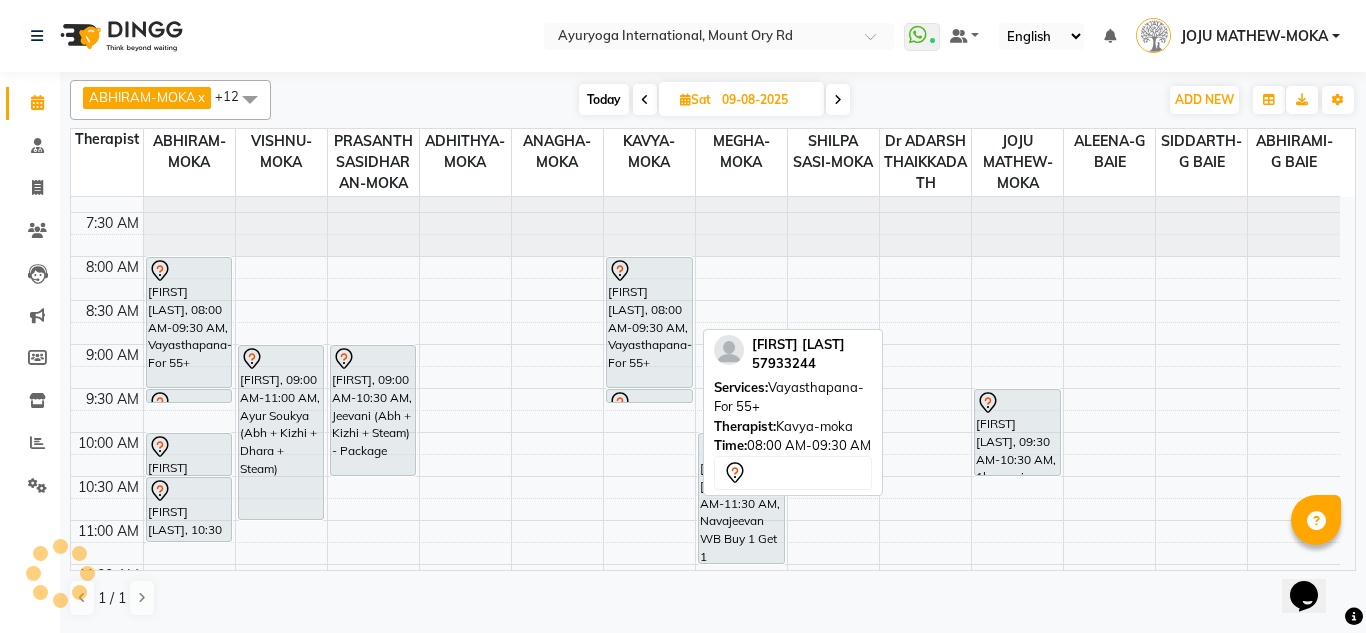 scroll, scrollTop: 0, scrollLeft: 0, axis: both 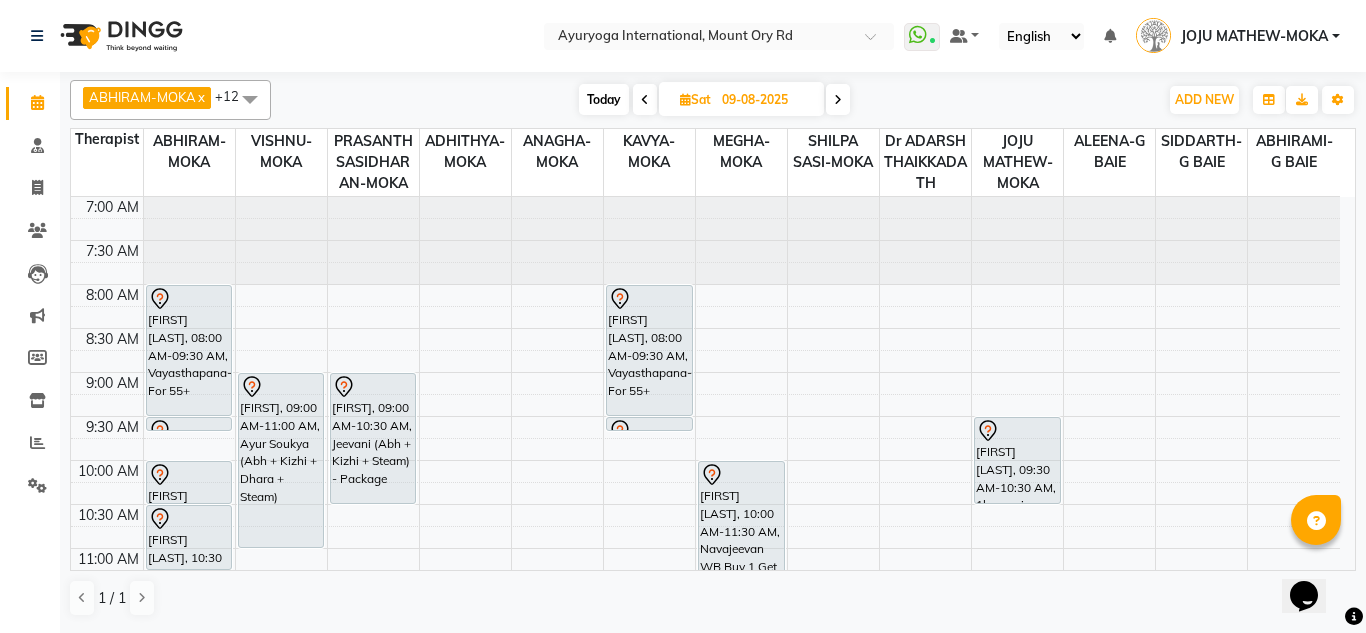 click on "Today" at bounding box center (604, 99) 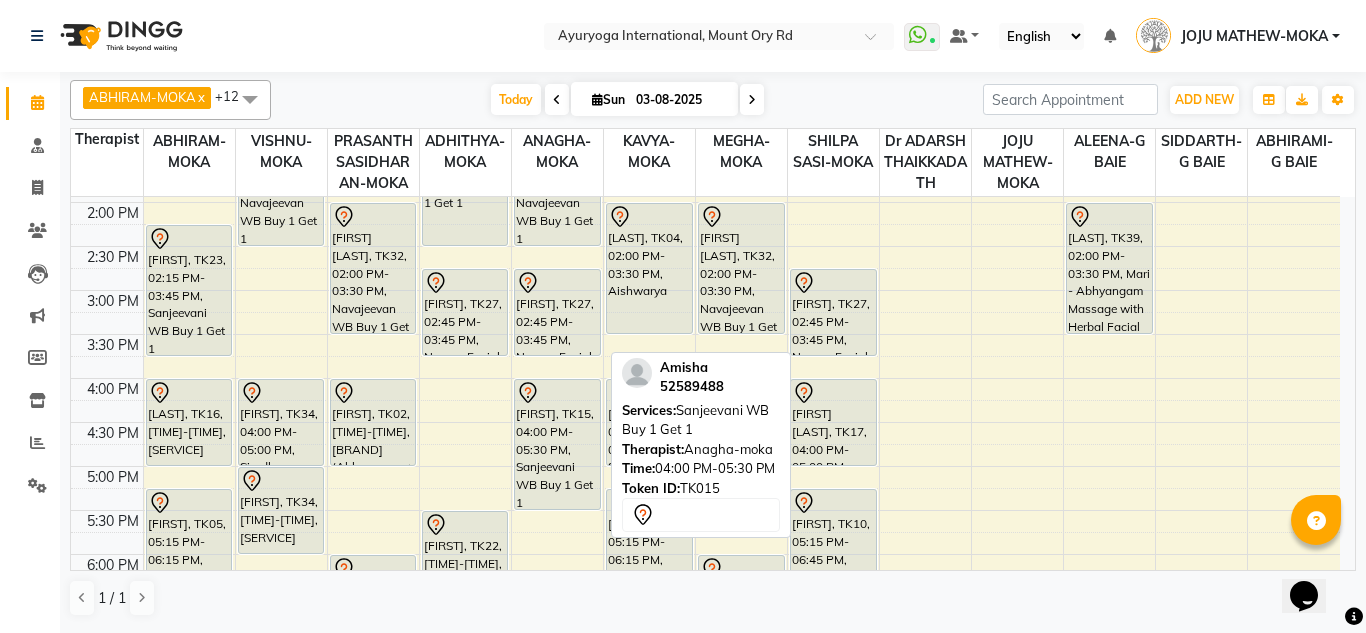 scroll, scrollTop: 658, scrollLeft: 0, axis: vertical 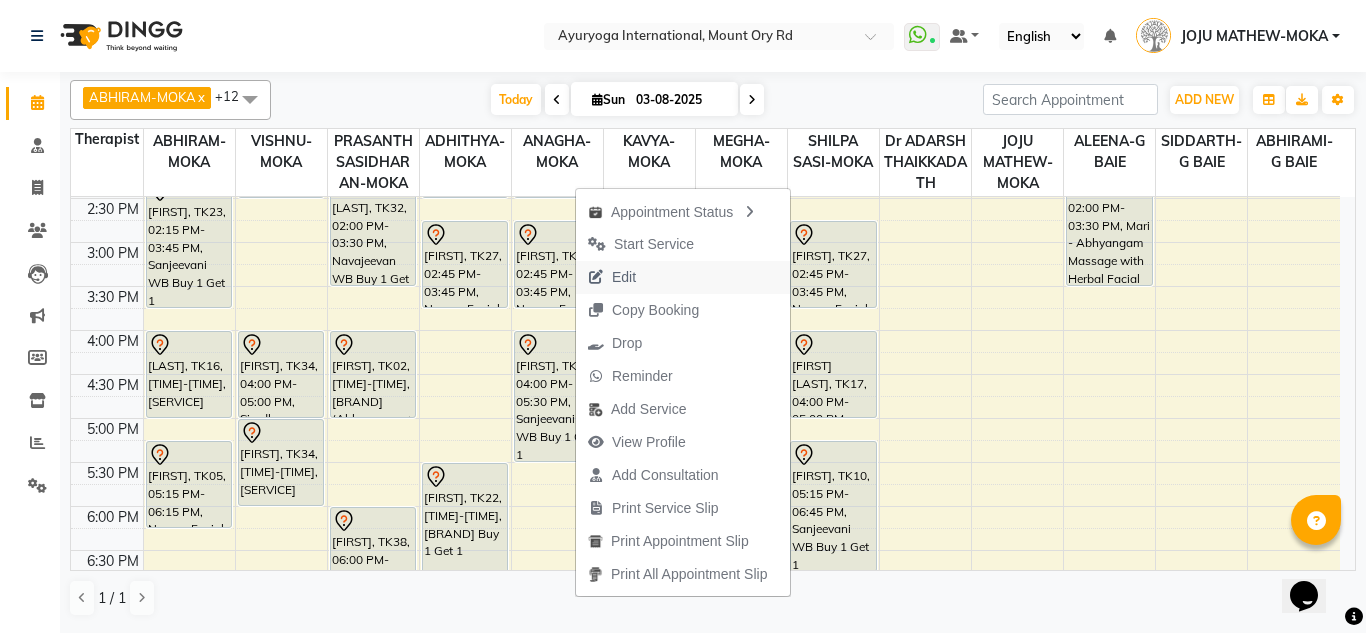 click at bounding box center (596, 277) 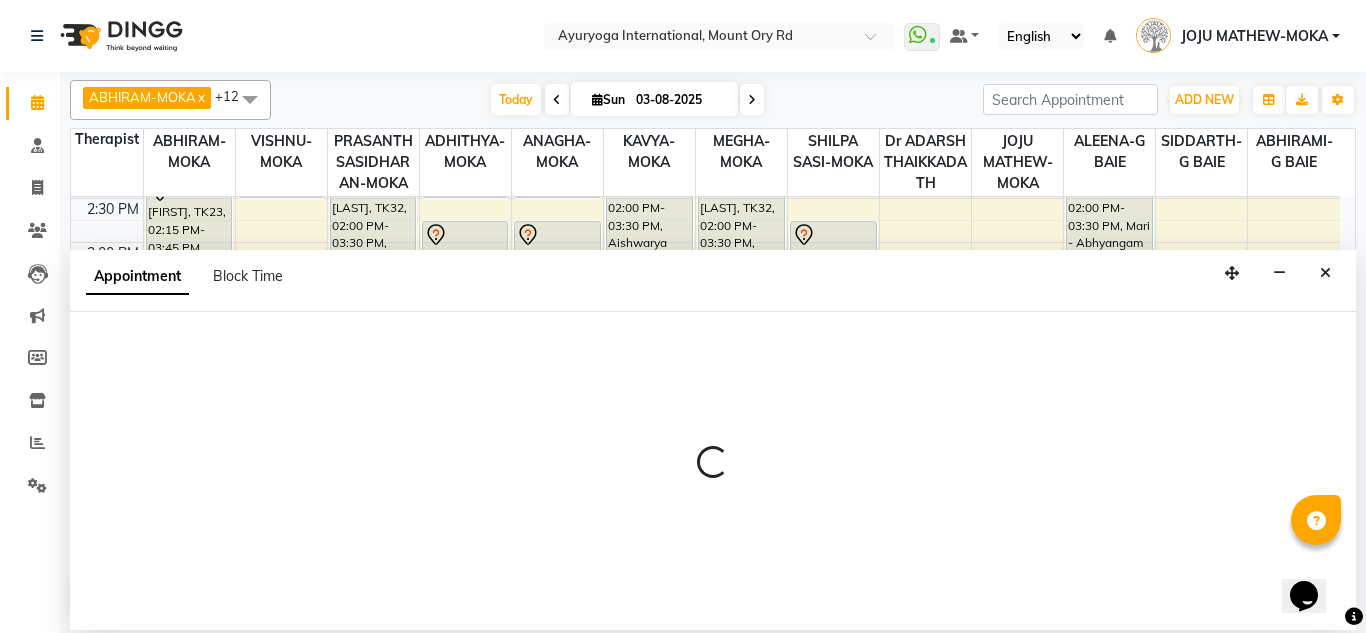 select on "tentative" 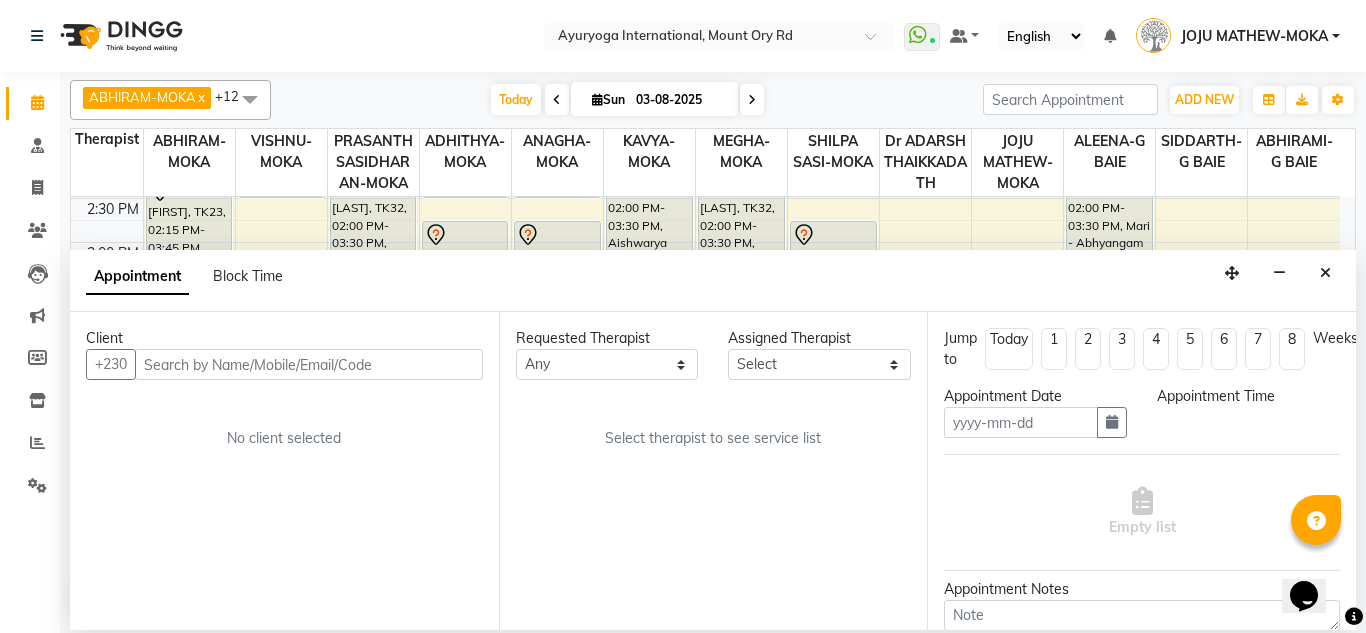type on "03-08-2025" 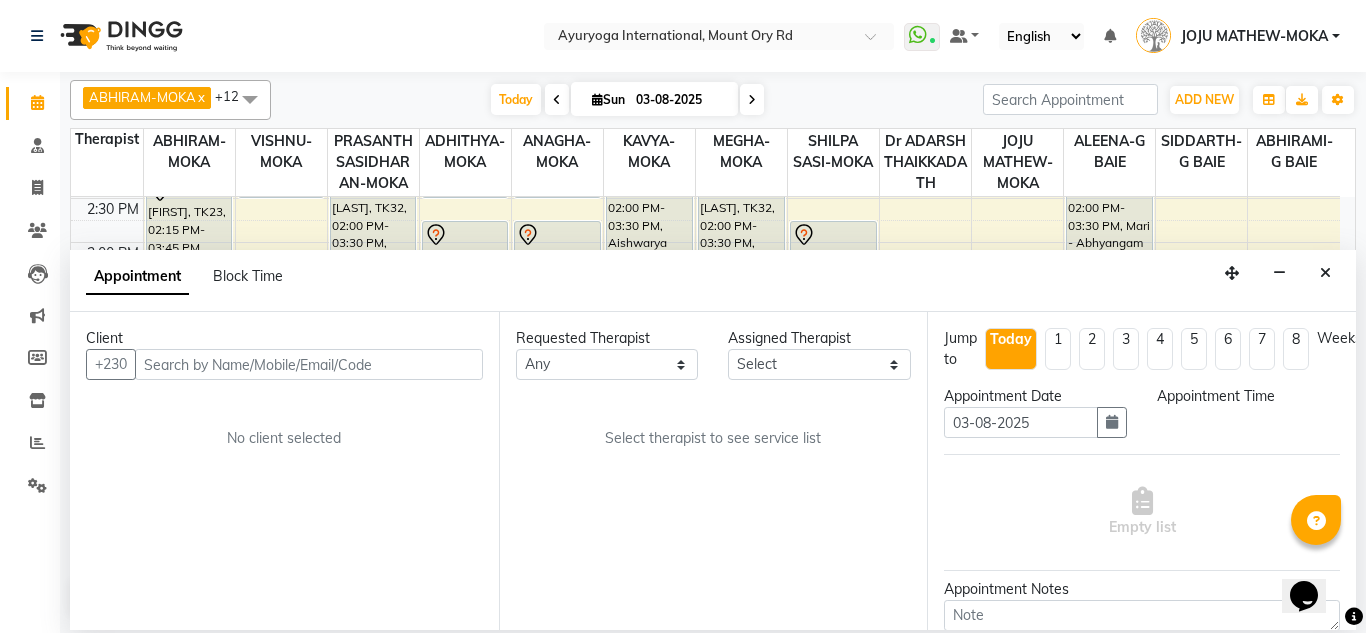 scroll, scrollTop: 0, scrollLeft: 0, axis: both 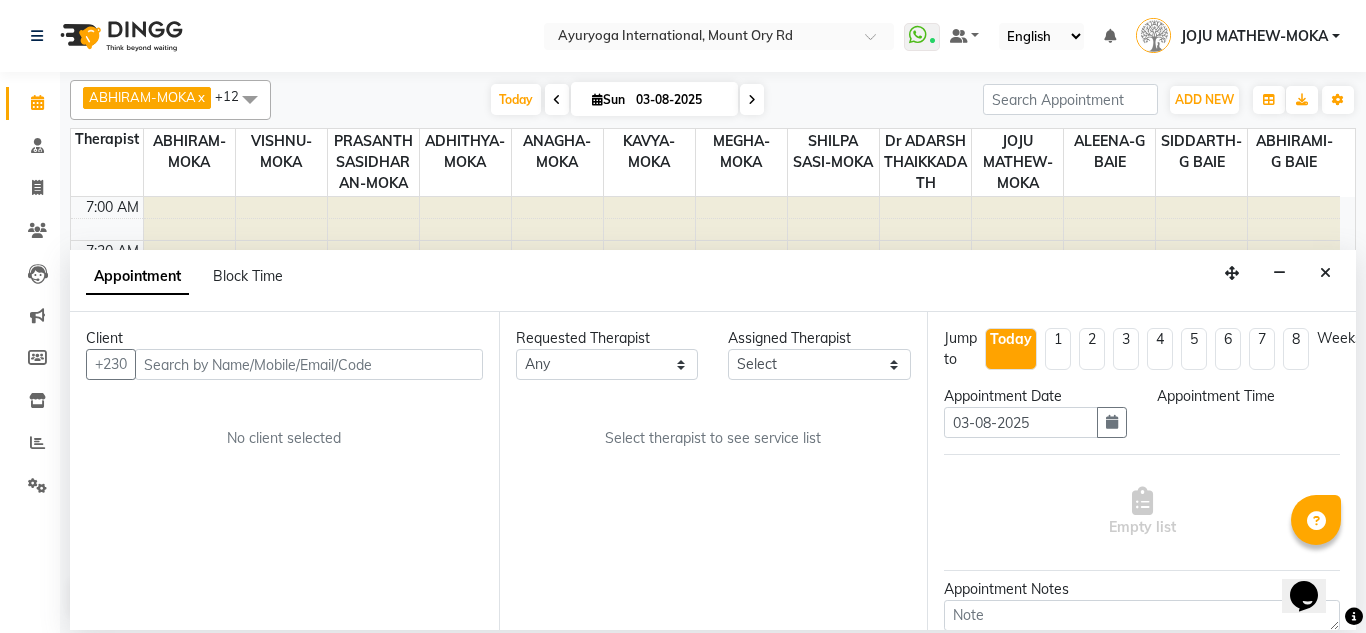 select on "960" 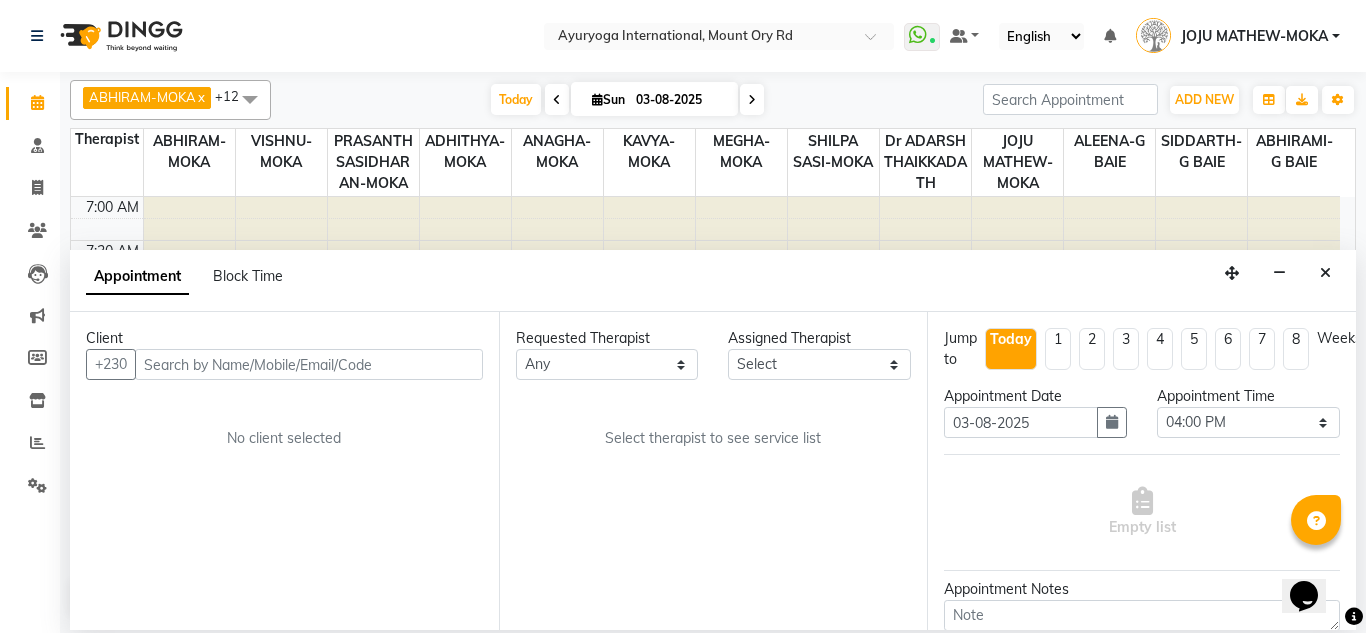 select on "77771" 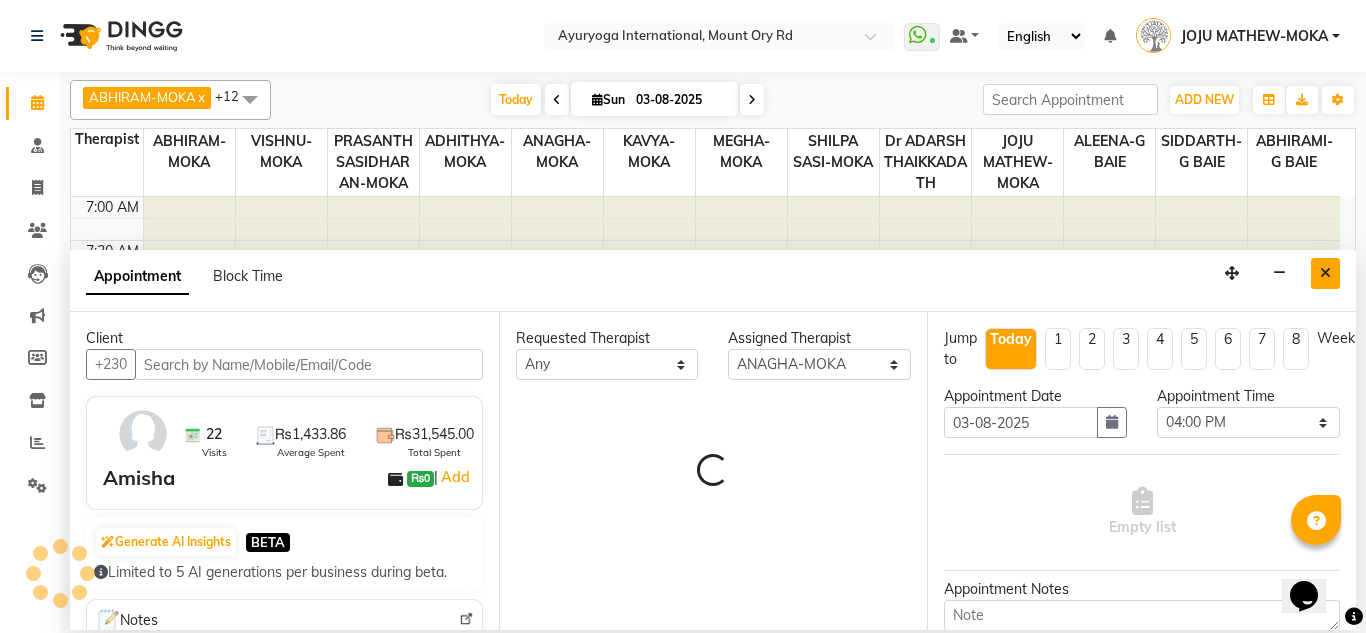 scroll, scrollTop: 177, scrollLeft: 0, axis: vertical 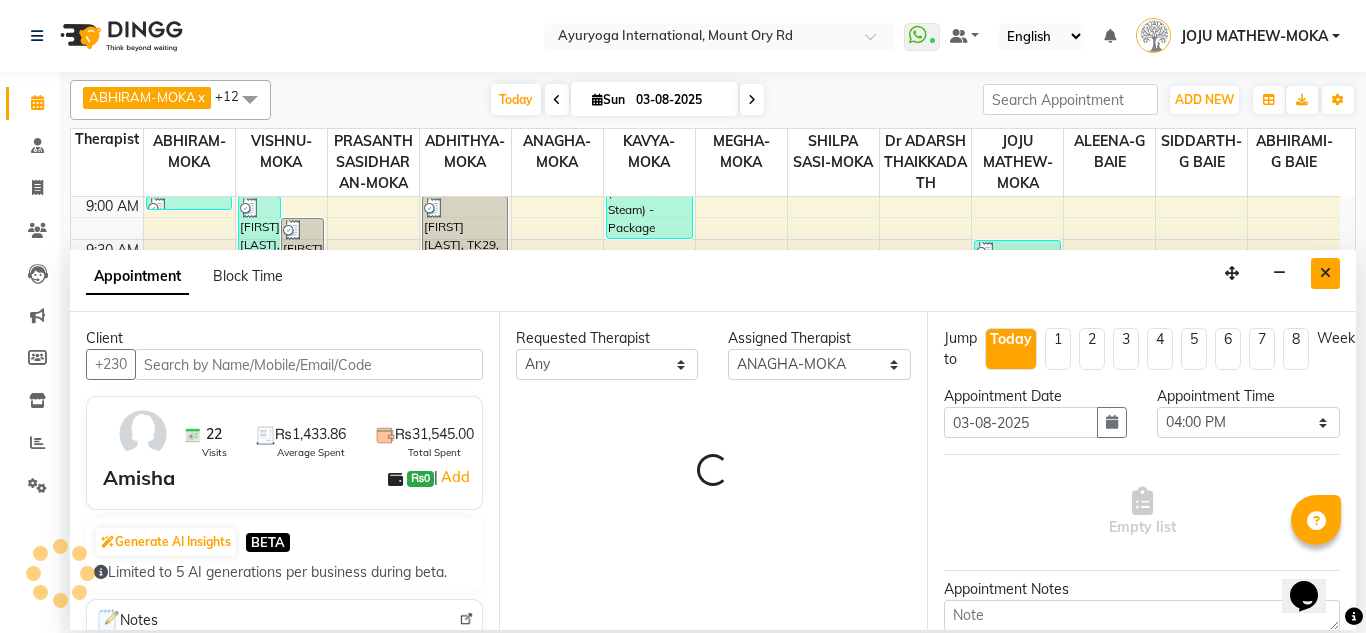 select on "1144" 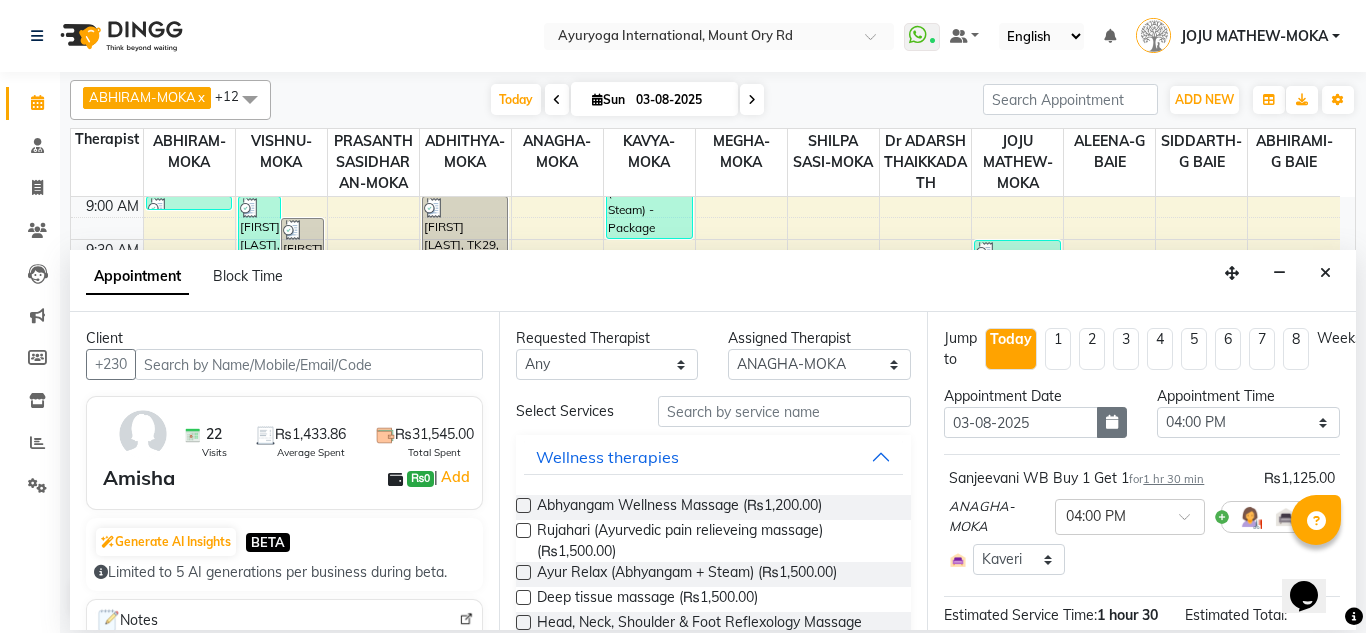 click at bounding box center (1112, 422) 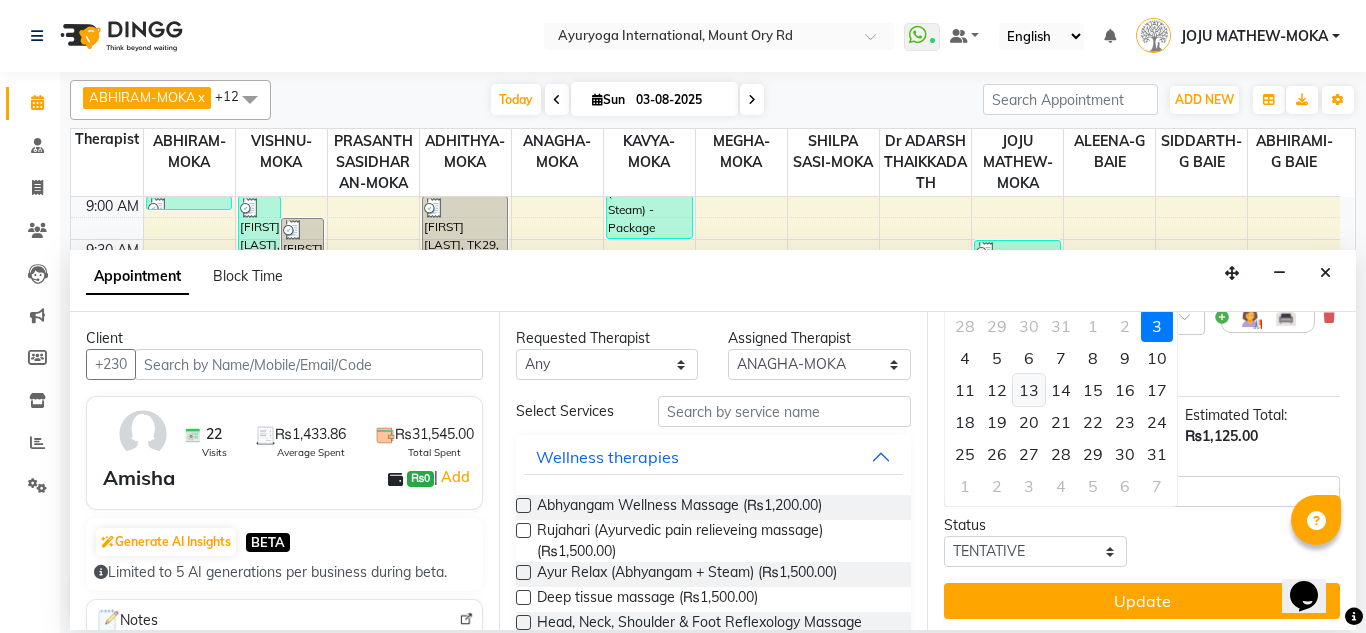 scroll, scrollTop: 100, scrollLeft: 0, axis: vertical 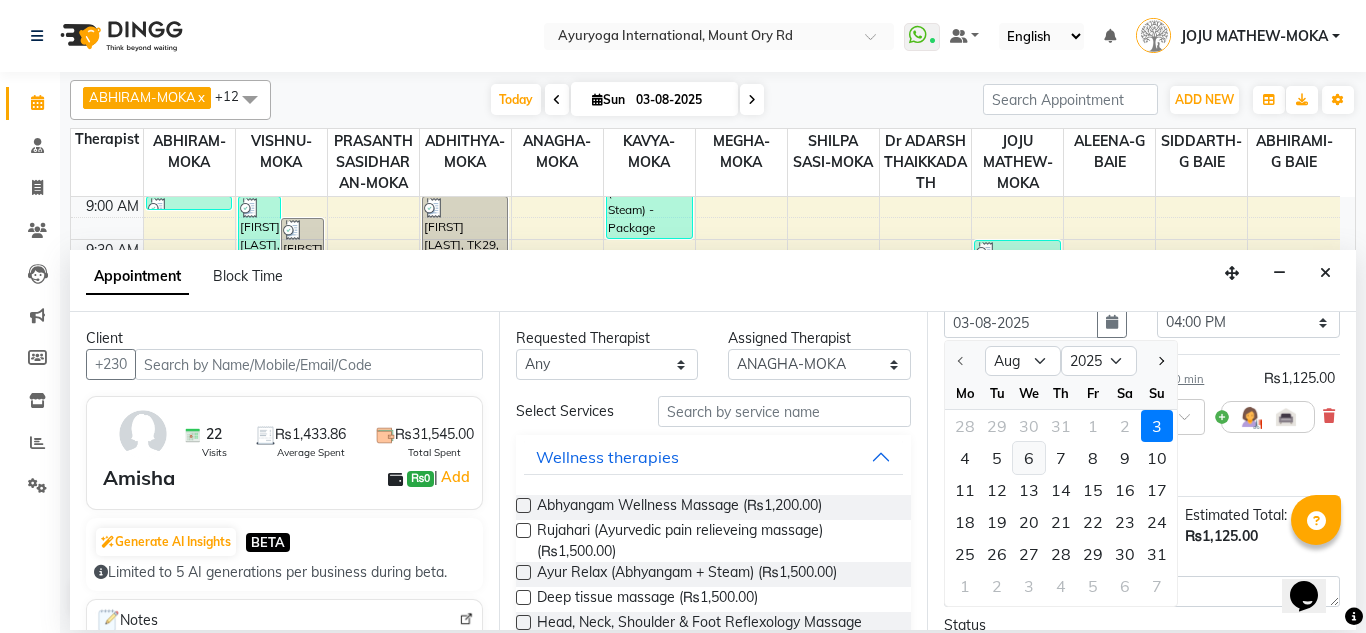 click on "6" at bounding box center (1029, 458) 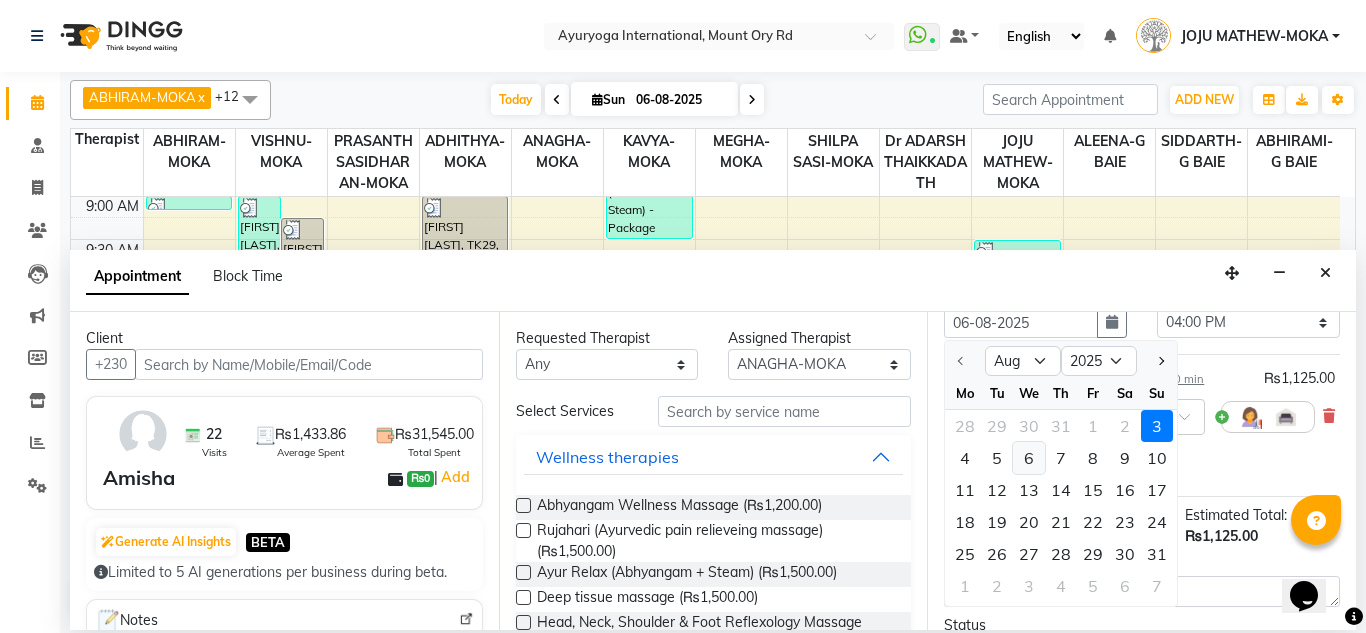 scroll, scrollTop: 0, scrollLeft: 0, axis: both 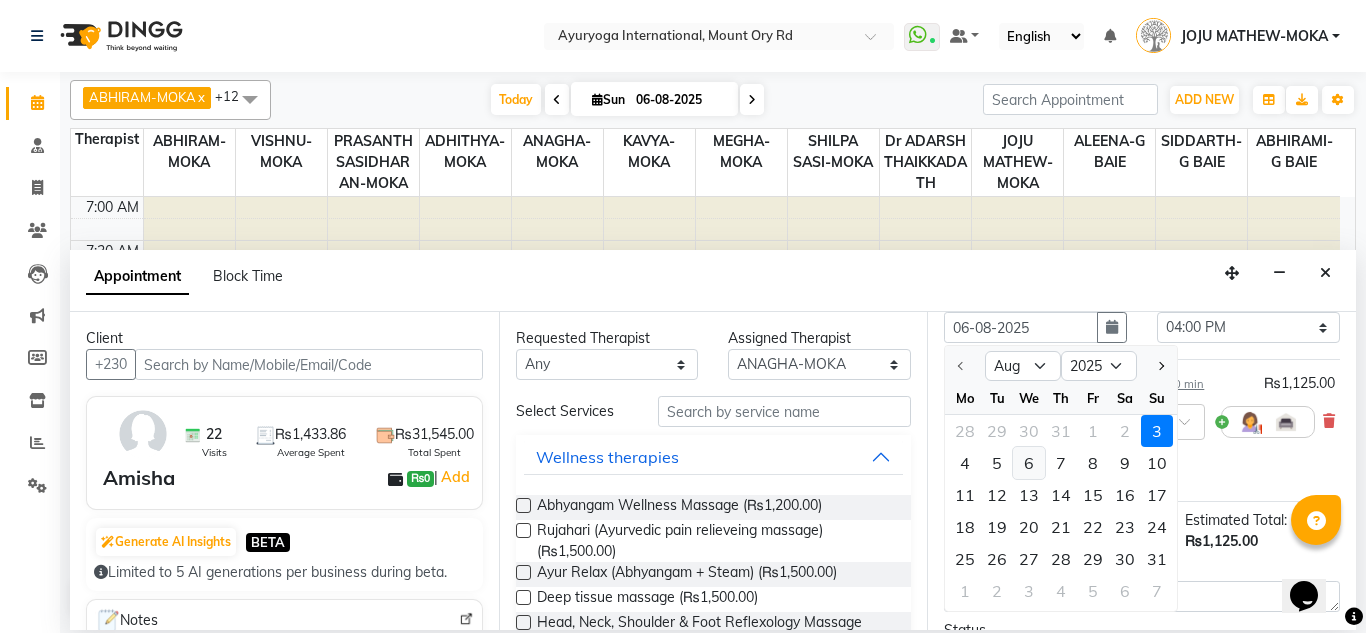 select on "960" 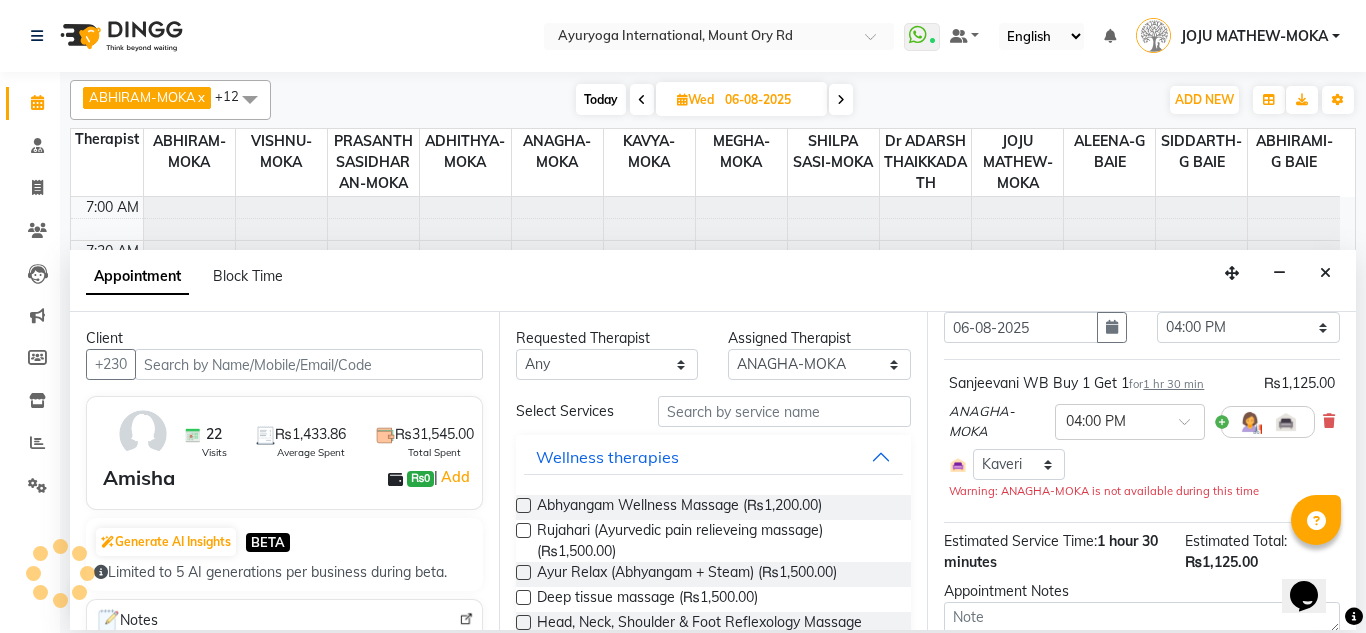 scroll, scrollTop: 177, scrollLeft: 0, axis: vertical 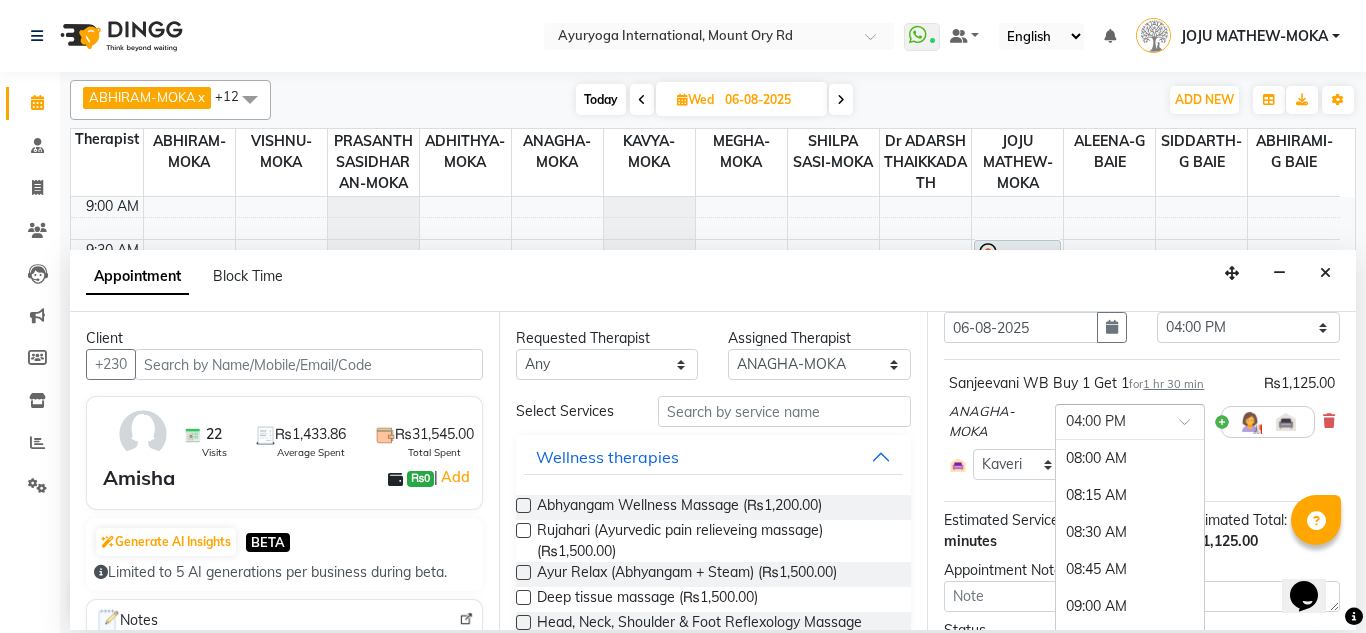 click at bounding box center (1191, 427) 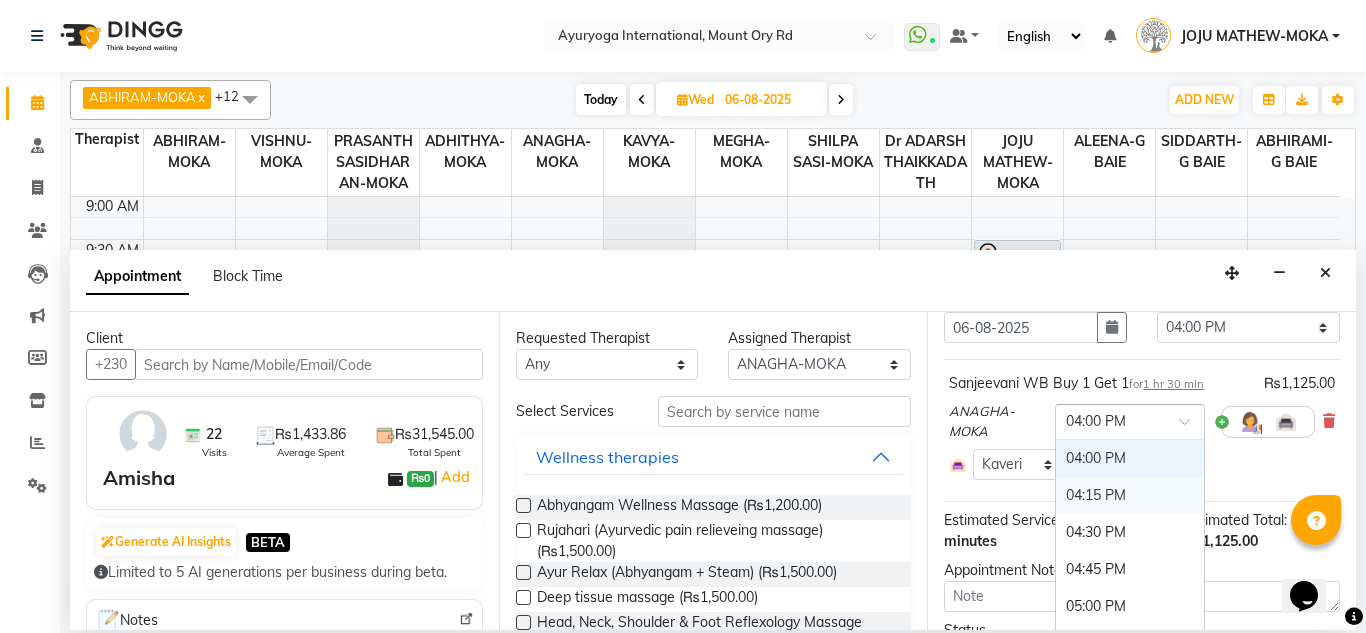click on "04:15 PM" at bounding box center [1130, 495] 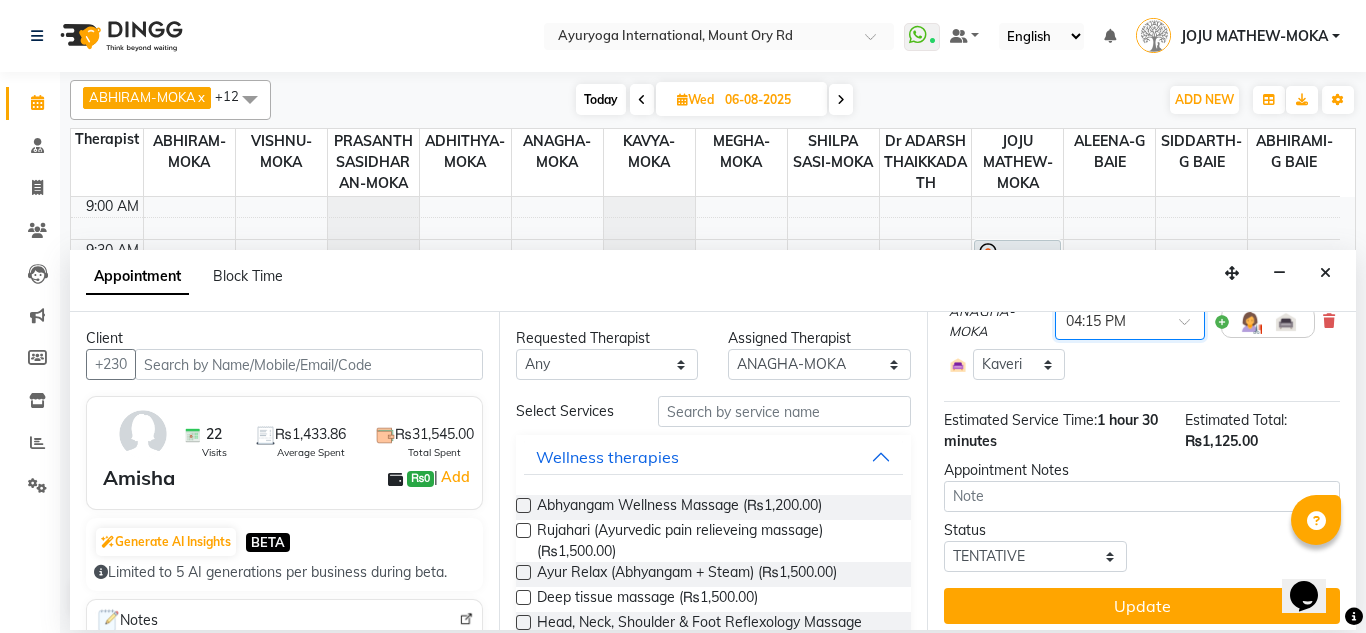 scroll, scrollTop: 220, scrollLeft: 0, axis: vertical 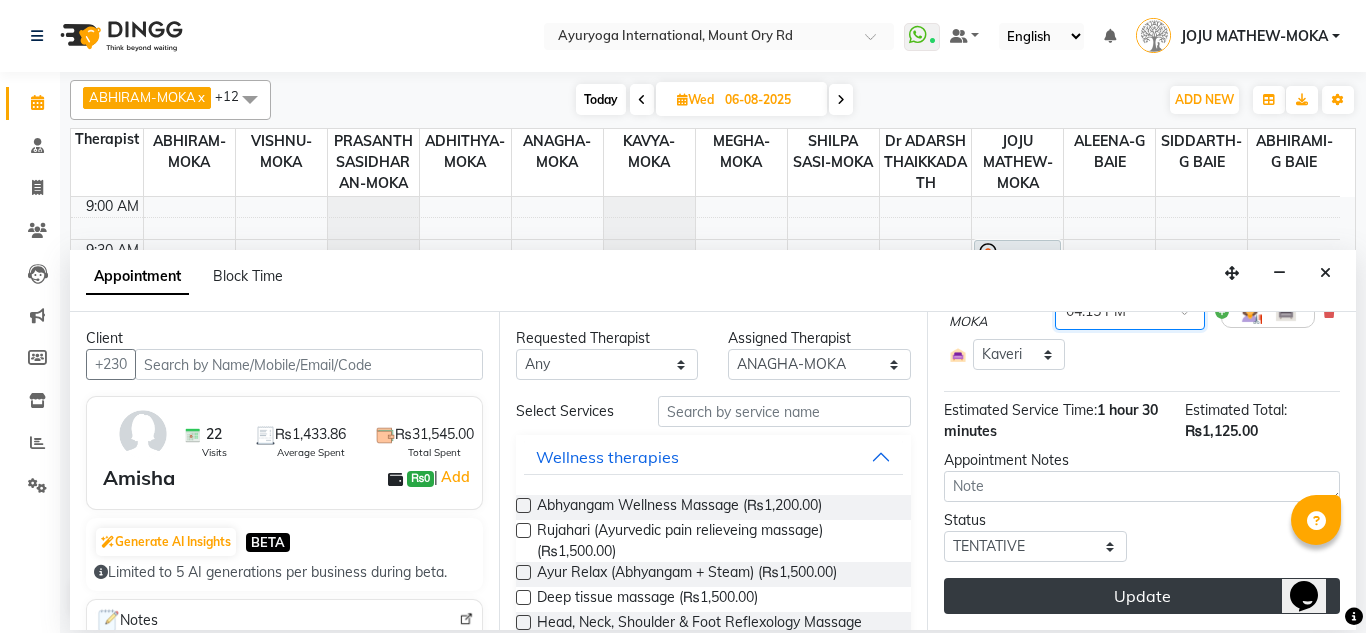 click on "Update" at bounding box center (1142, 596) 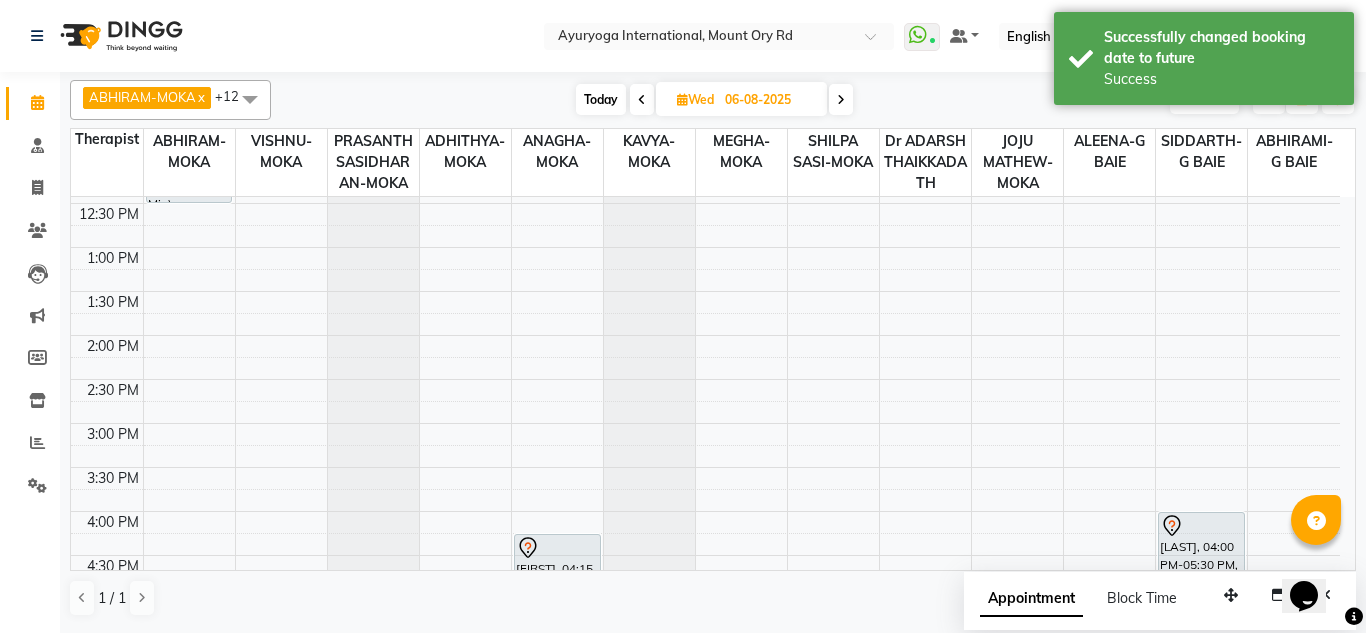 scroll, scrollTop: 777, scrollLeft: 0, axis: vertical 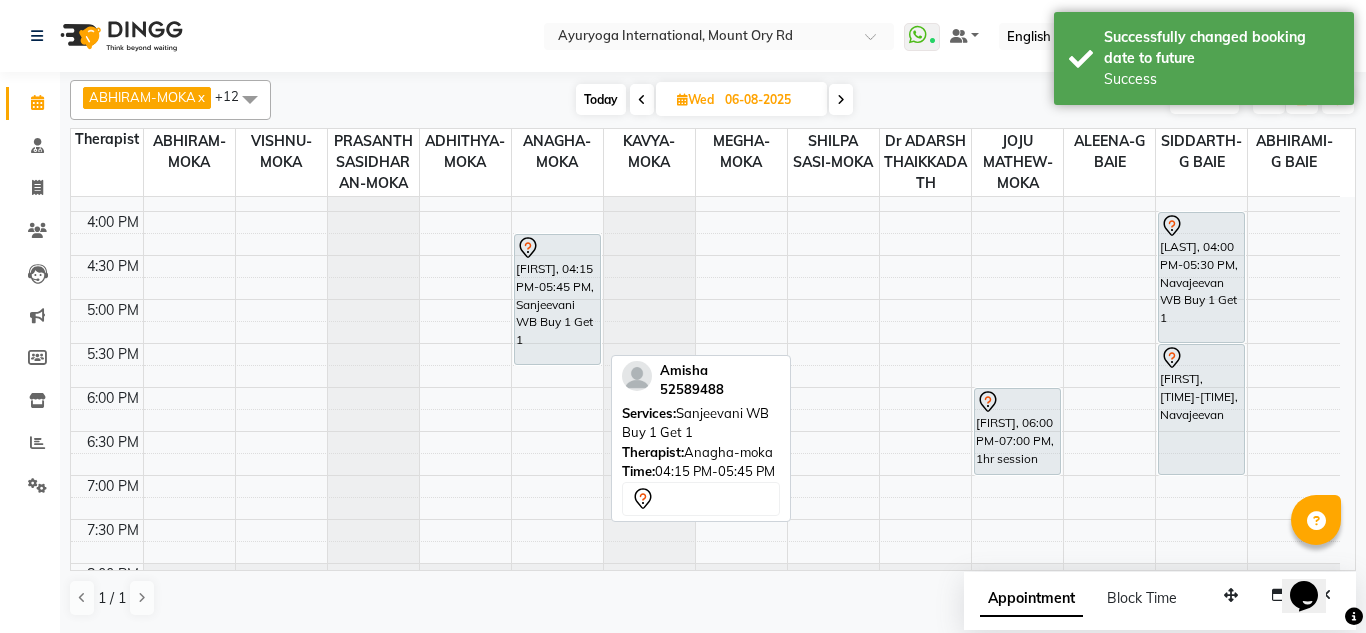 click on "[FIRST], 04:15 PM-05:45 PM, Sanjeevani WB Buy 1 Get 1" at bounding box center [557, 299] 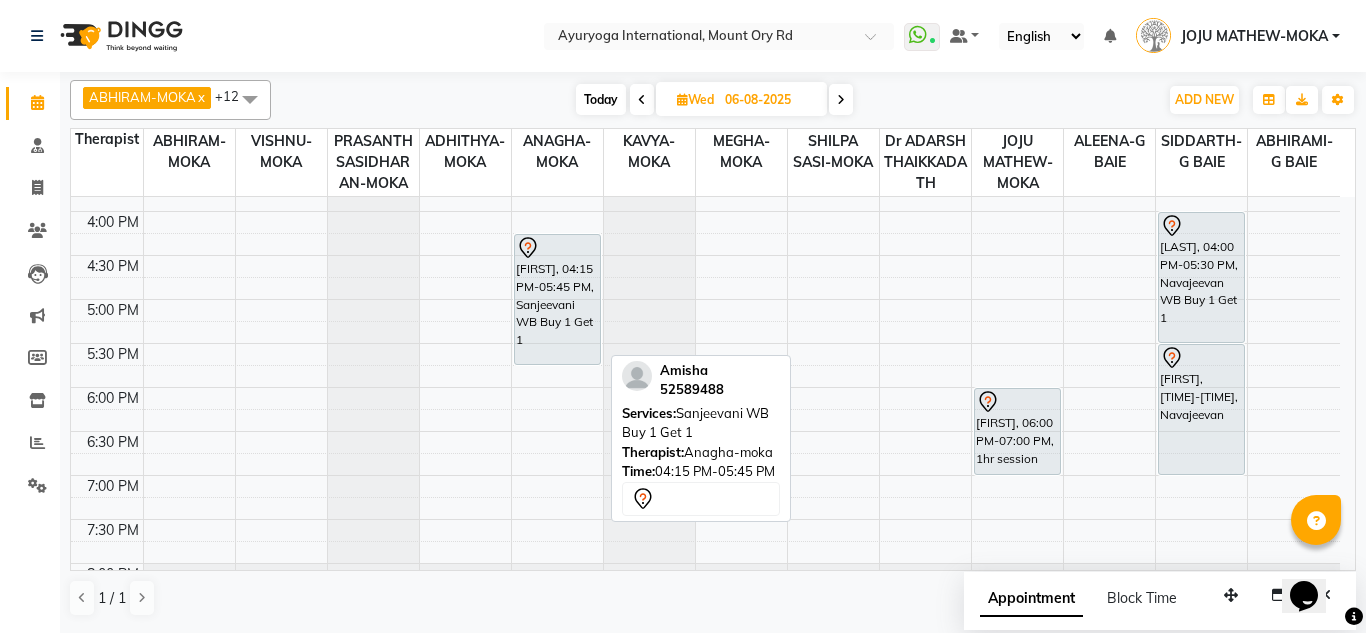 click on "[FIRST], 04:15 PM-05:45 PM, Sanjeevani WB Buy 1 Get 1" at bounding box center [557, 299] 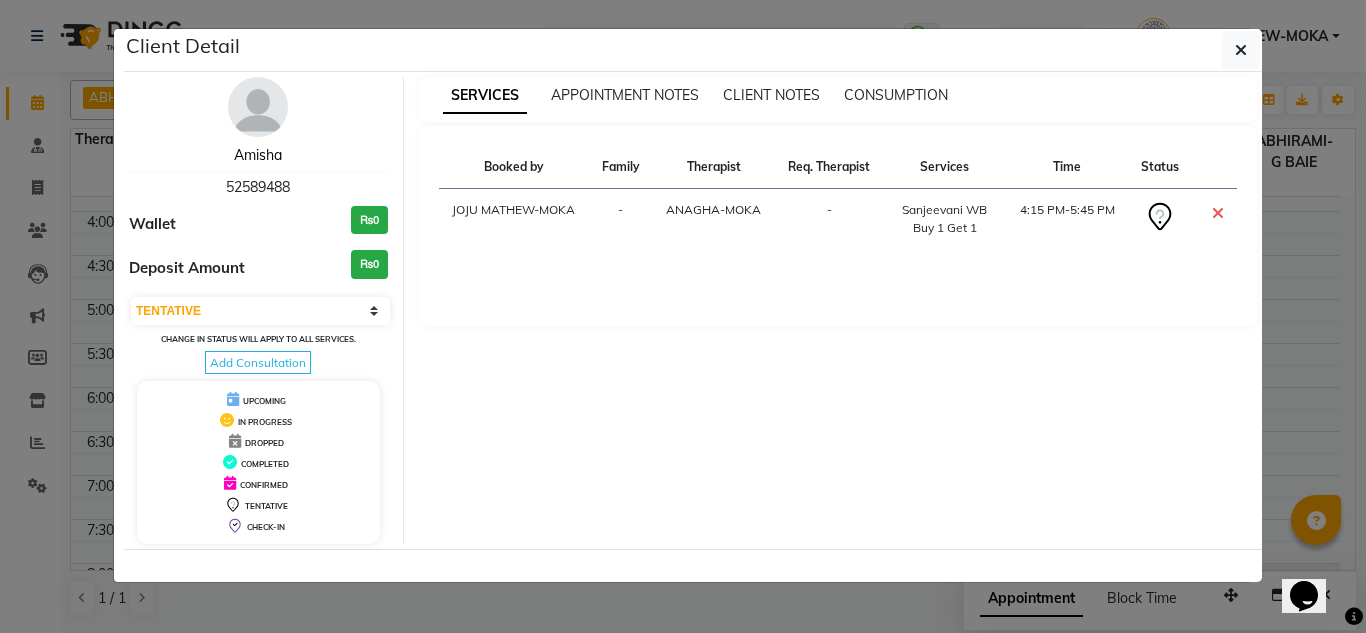 click on "Amisha" at bounding box center [258, 155] 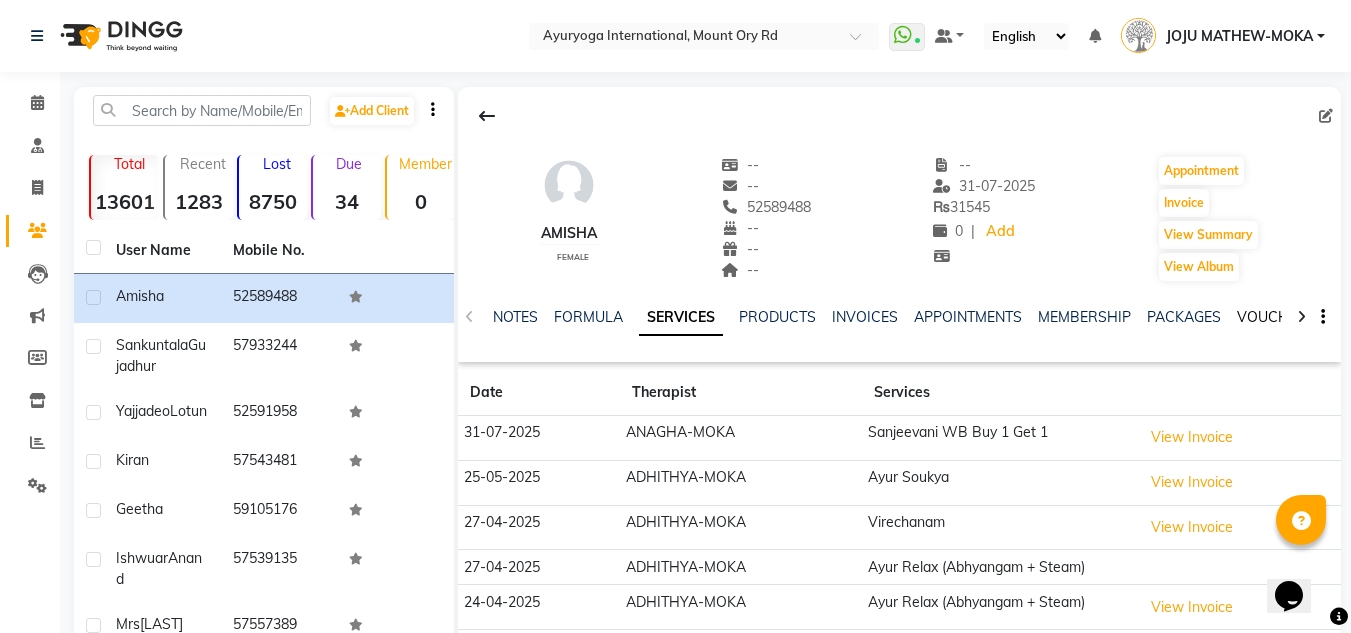 click on "VOUCHERS" 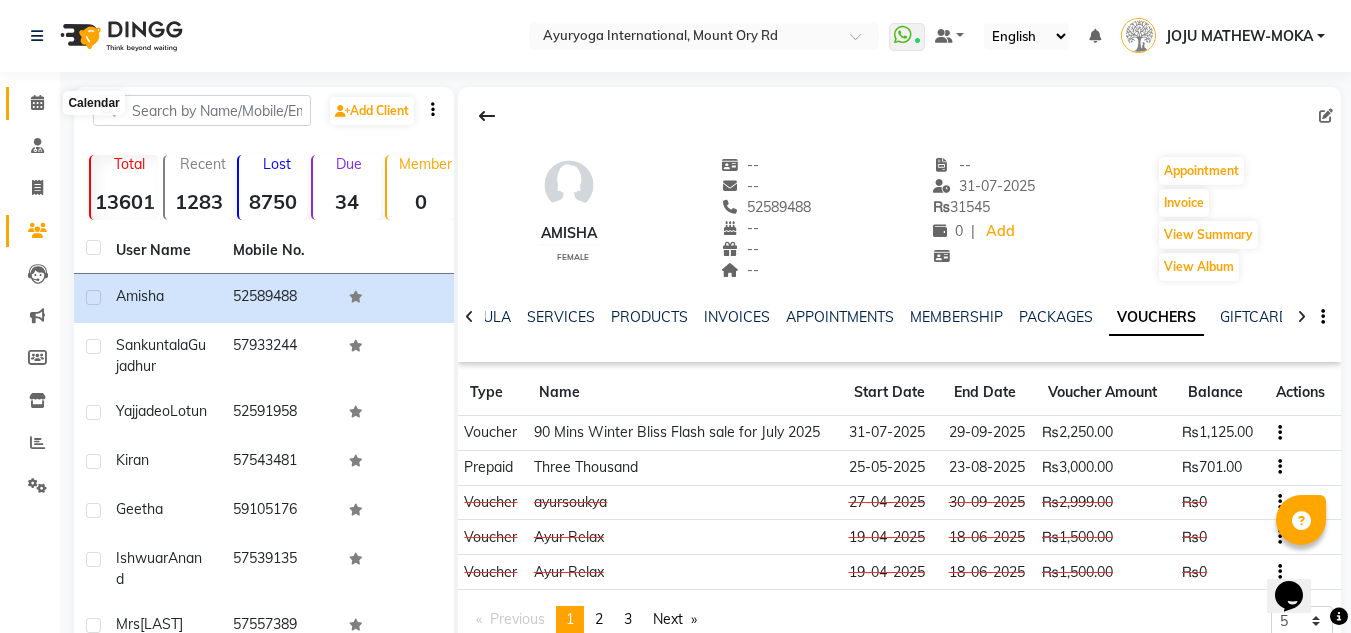 click 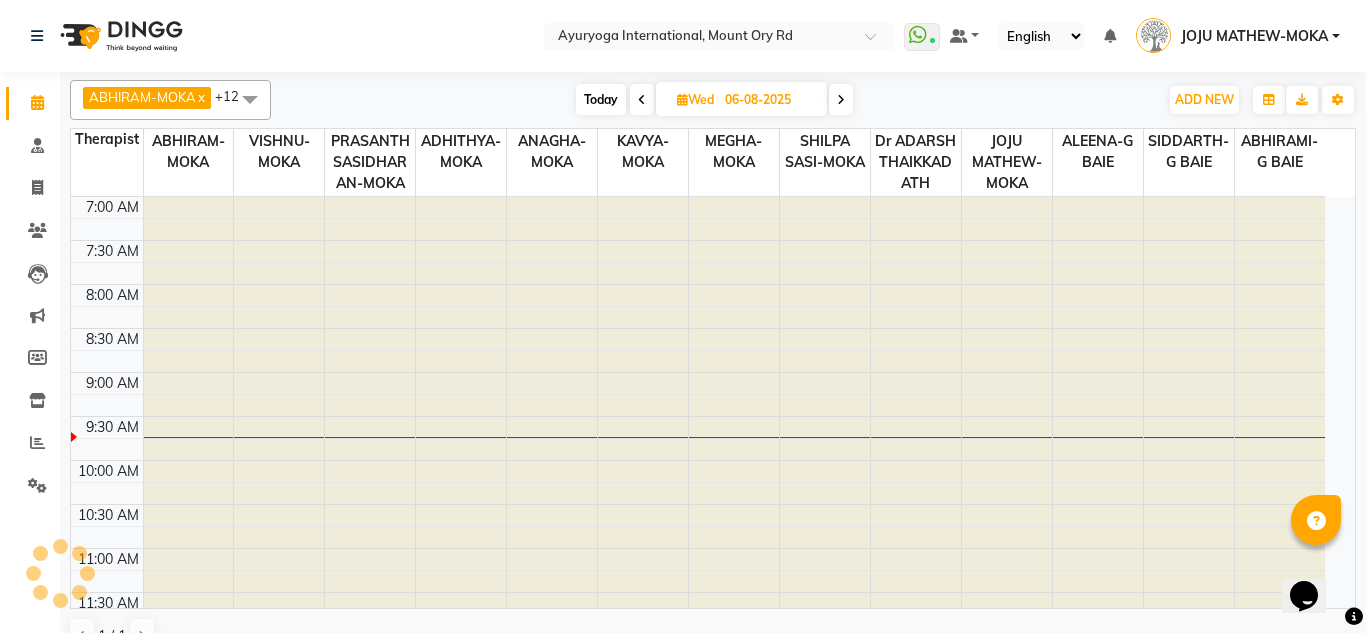 scroll, scrollTop: 0, scrollLeft: 0, axis: both 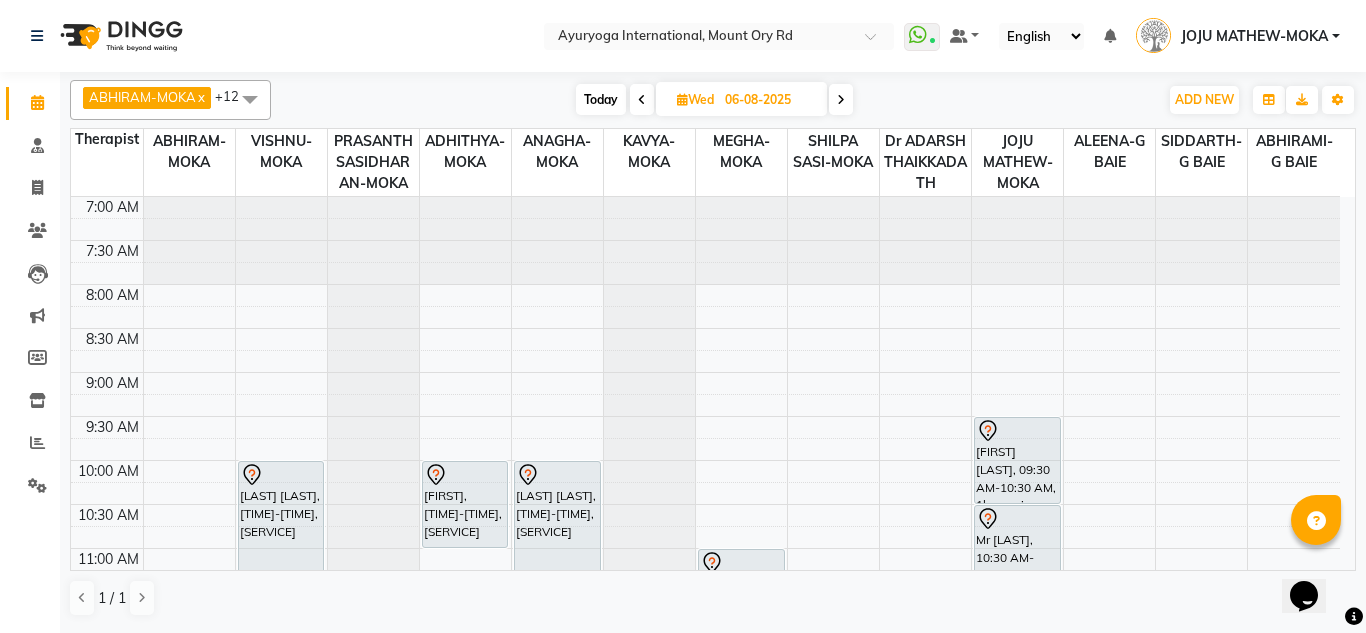 click on "Today" at bounding box center [601, 99] 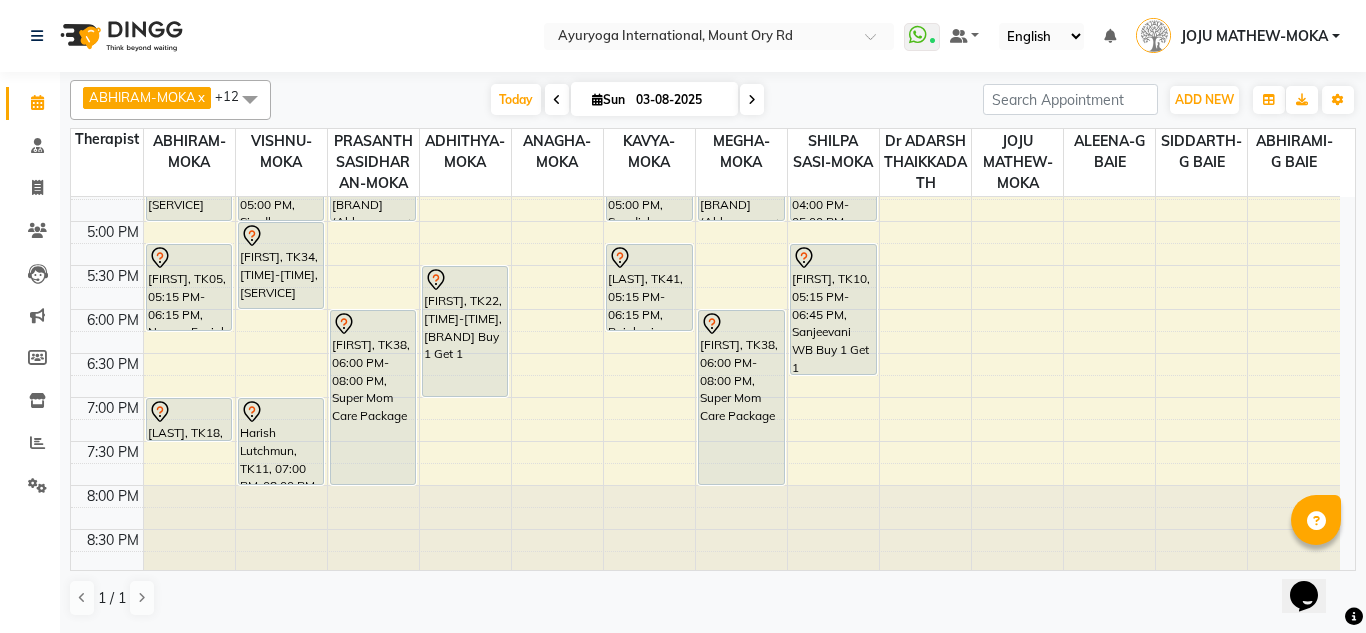 scroll, scrollTop: 858, scrollLeft: 0, axis: vertical 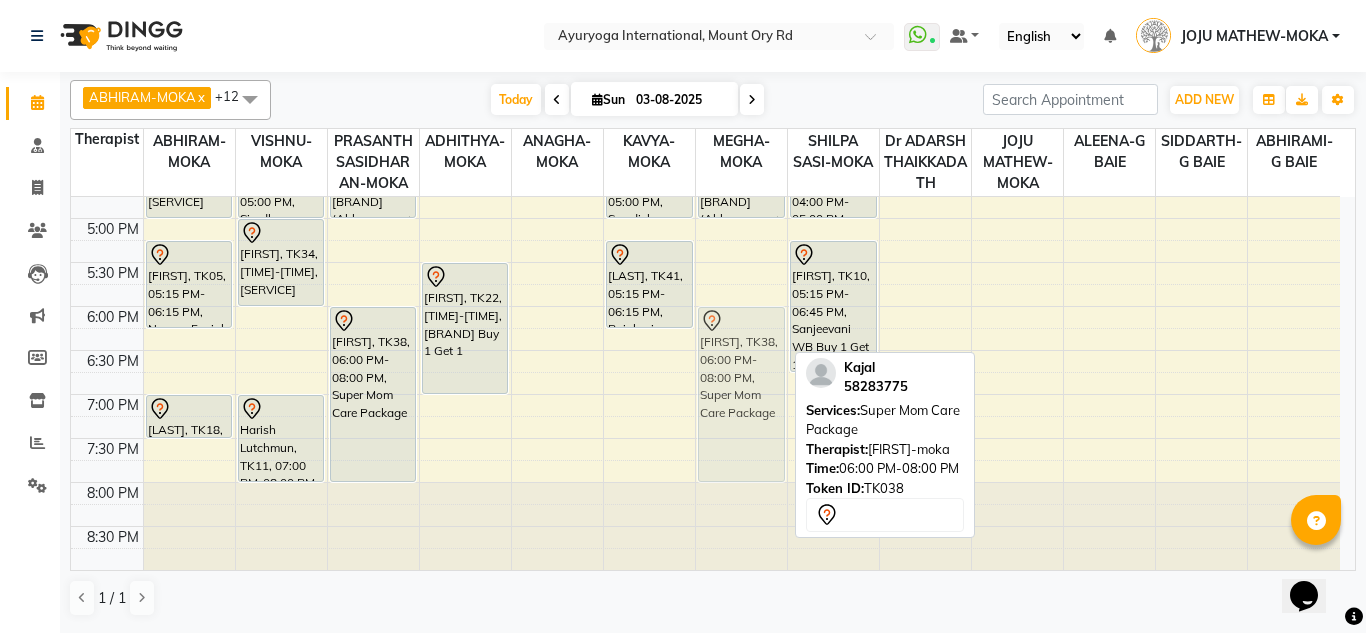 drag, startPoint x: 738, startPoint y: 342, endPoint x: 758, endPoint y: 343, distance: 20.024984 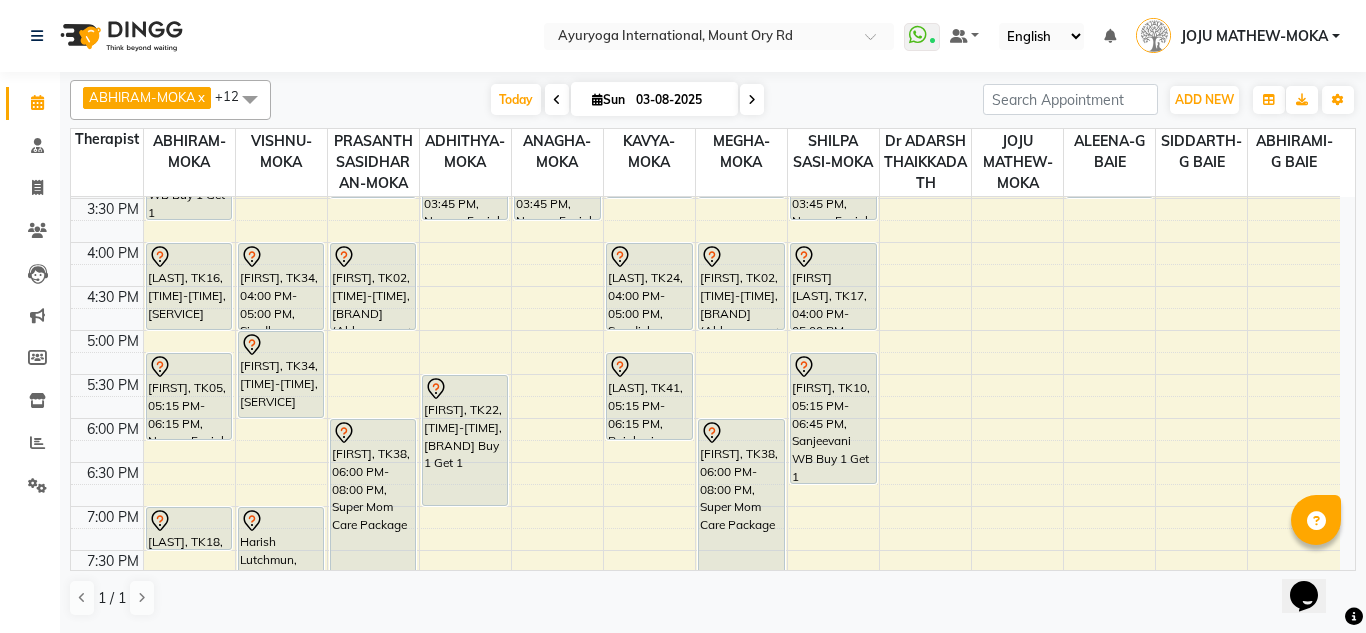 scroll, scrollTop: 758, scrollLeft: 0, axis: vertical 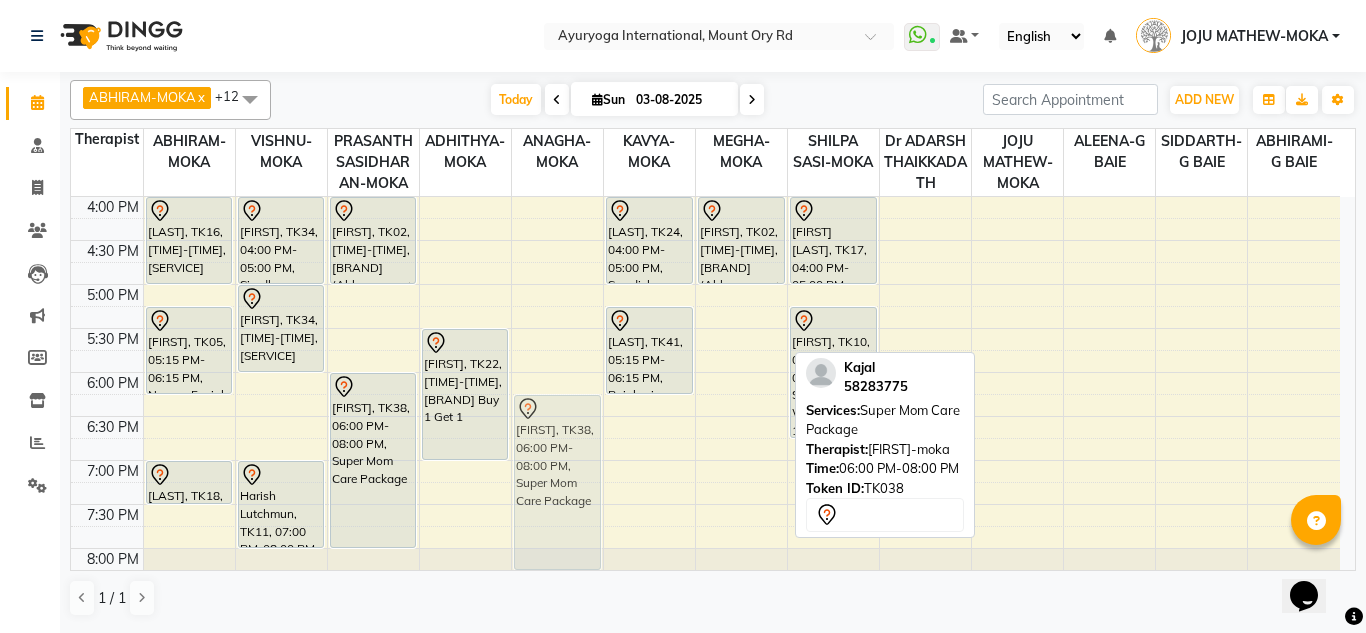 drag, startPoint x: 732, startPoint y: 396, endPoint x: 593, endPoint y: 404, distance: 139.23003 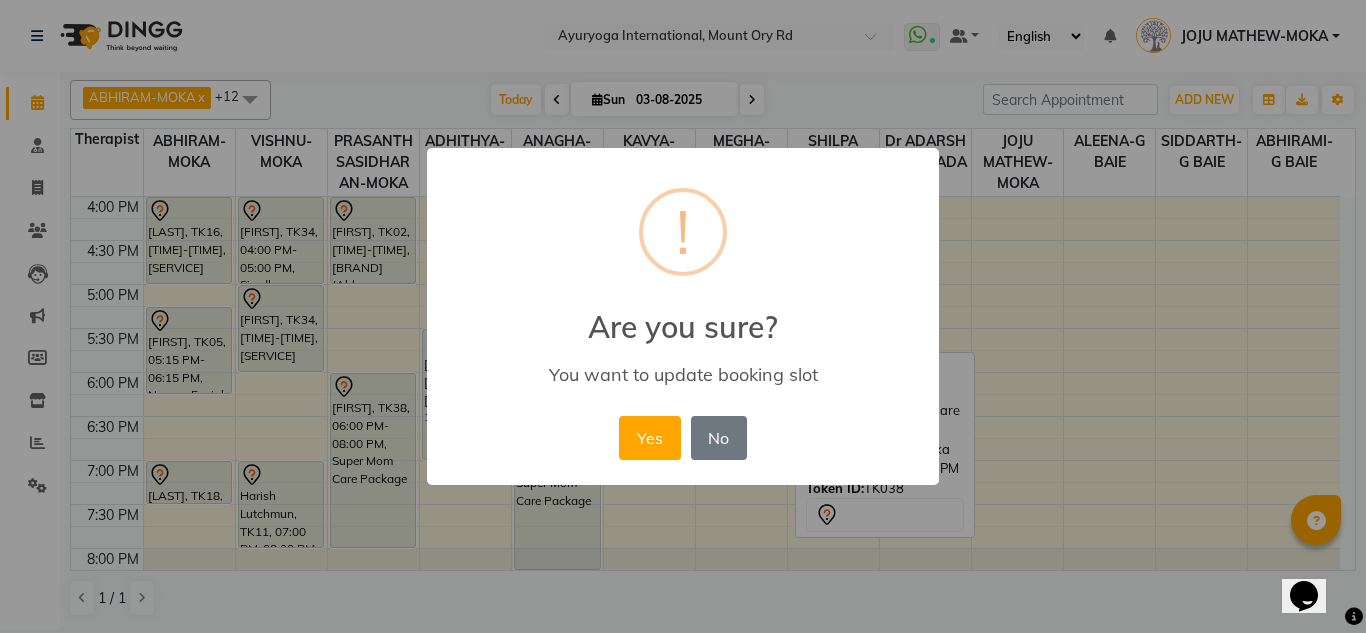 click on "× ! Are you sure? You want to update booking slot Yes No No" at bounding box center [683, 317] 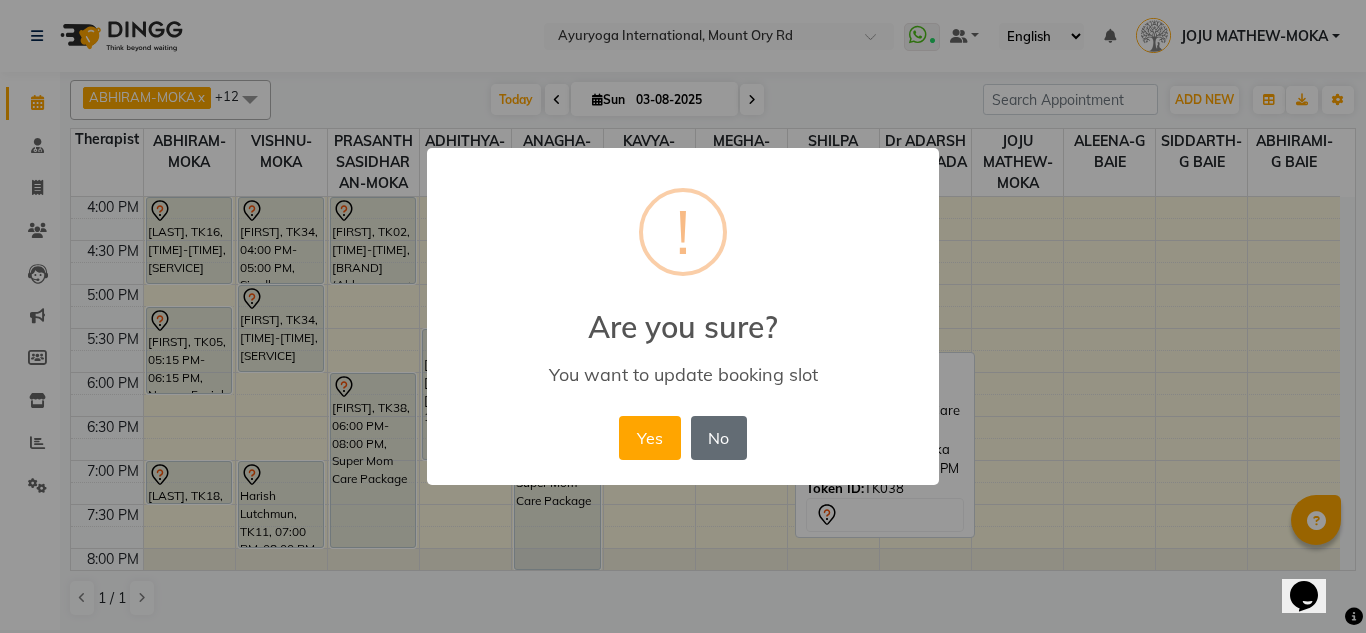 click on "No" at bounding box center [719, 438] 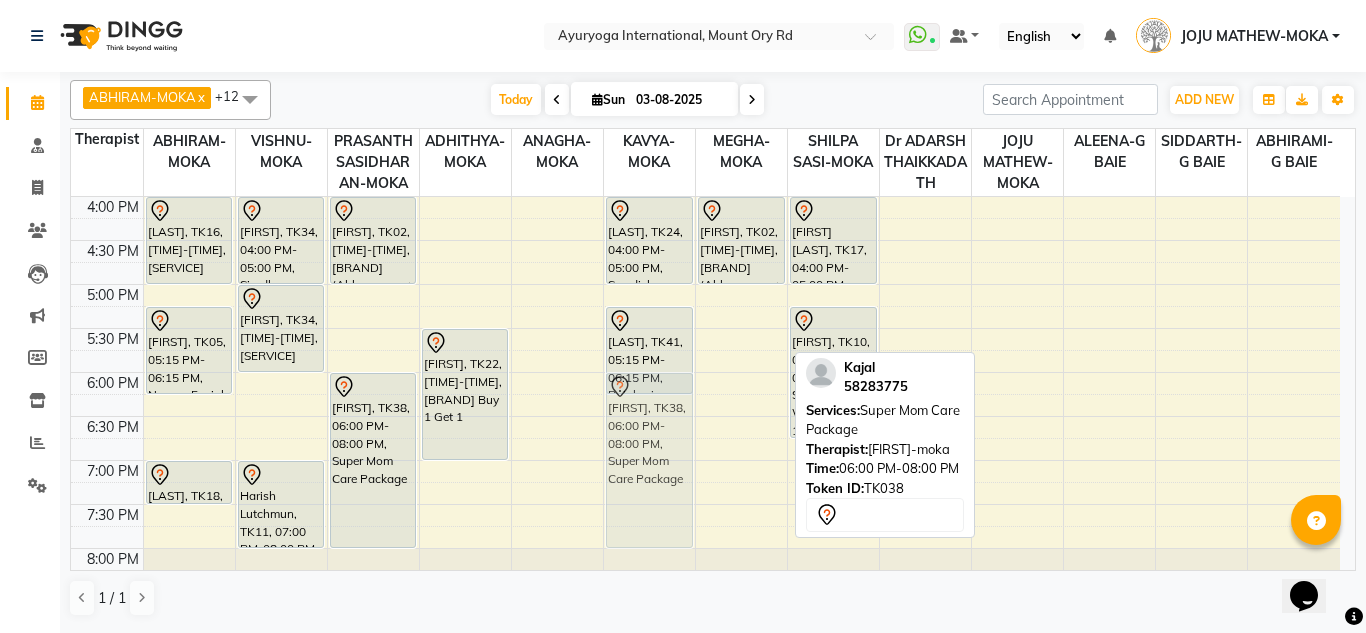 drag, startPoint x: 745, startPoint y: 420, endPoint x: 625, endPoint y: 414, distance: 120.14991 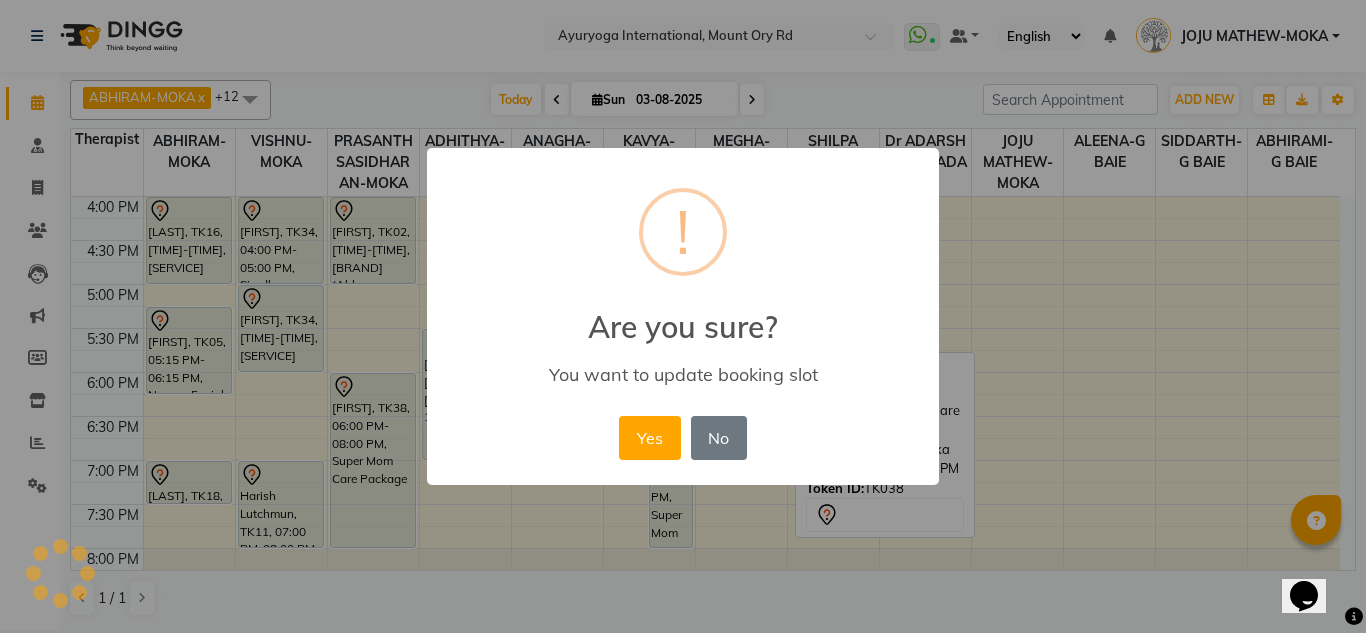 click on "× ! Are you sure? You want to update booking slot Yes No No" at bounding box center [683, 317] 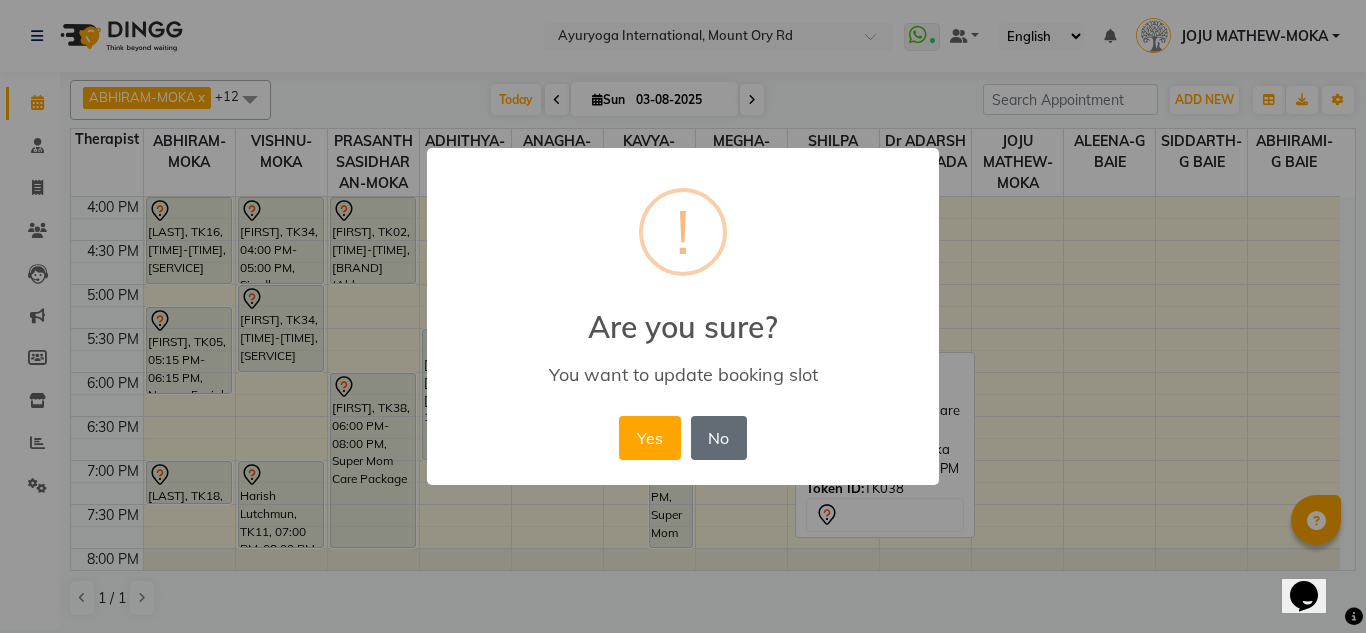 click on "No" at bounding box center (719, 438) 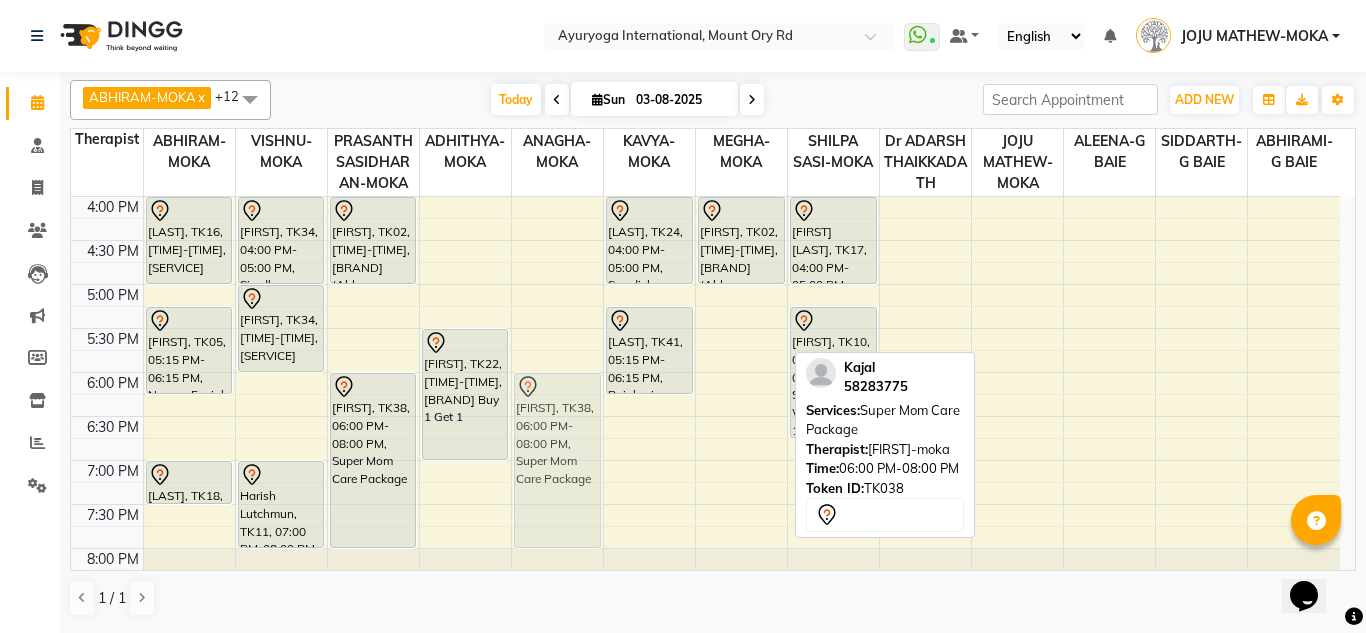 drag, startPoint x: 739, startPoint y: 422, endPoint x: 593, endPoint y: 424, distance: 146.0137 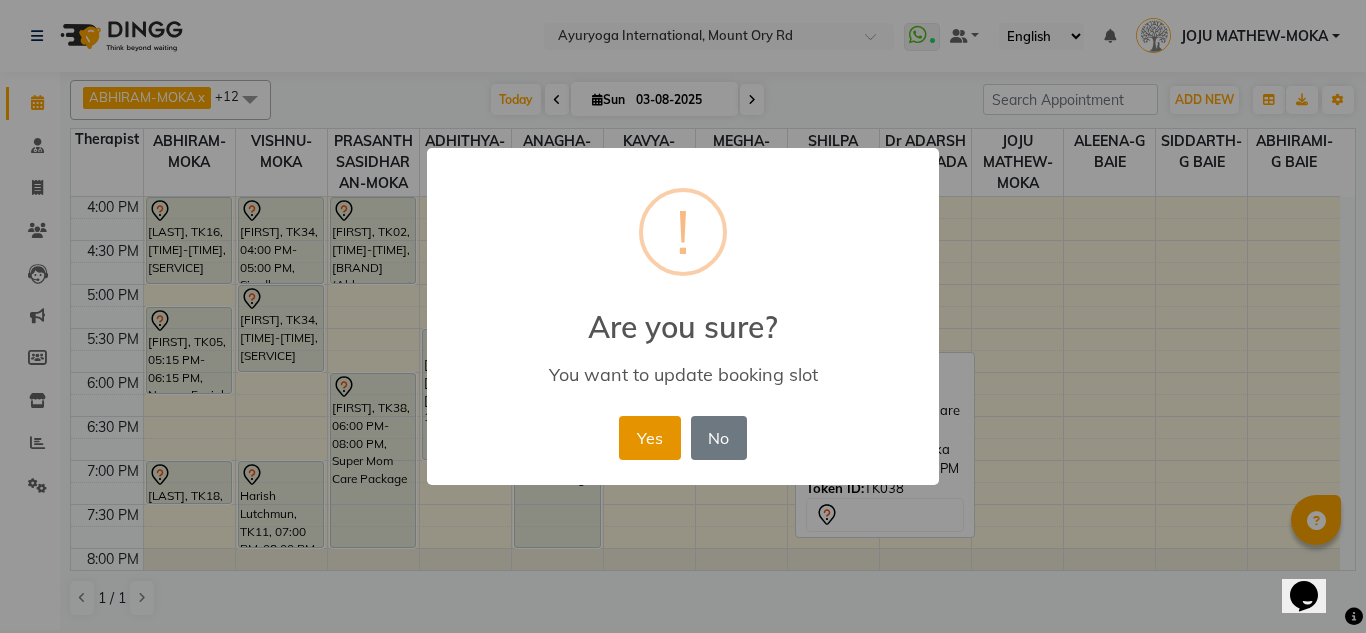 click on "Yes" at bounding box center [649, 438] 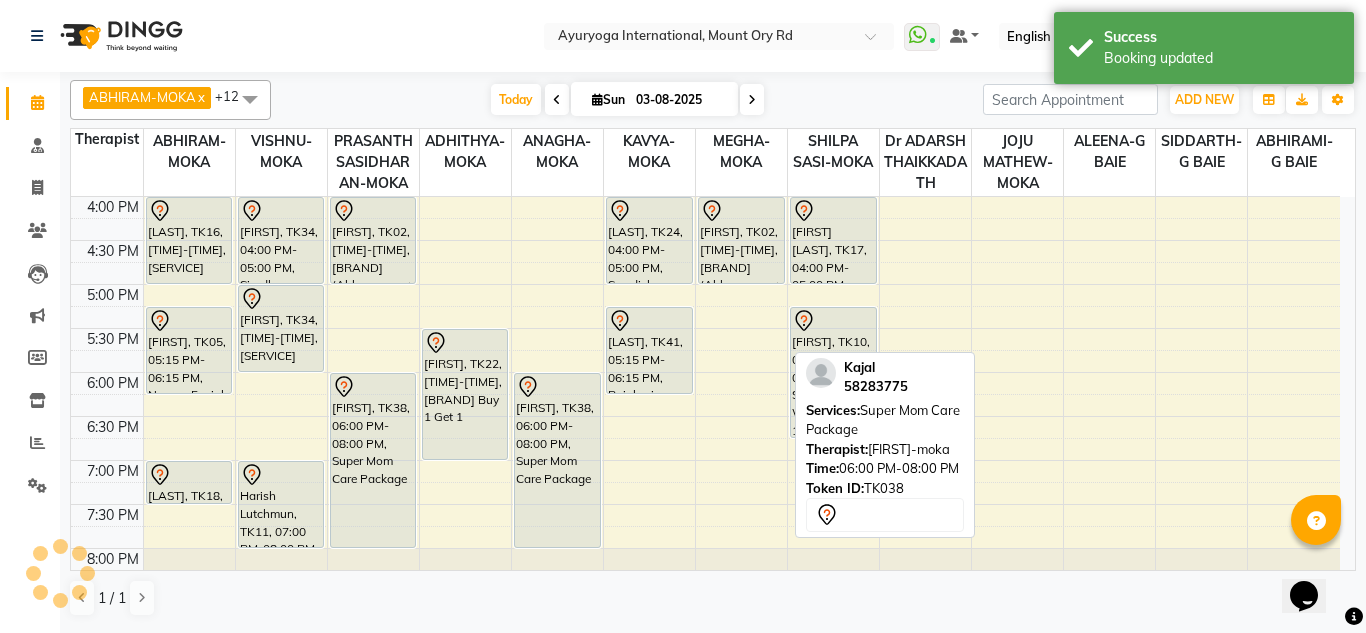 scroll, scrollTop: 692, scrollLeft: 0, axis: vertical 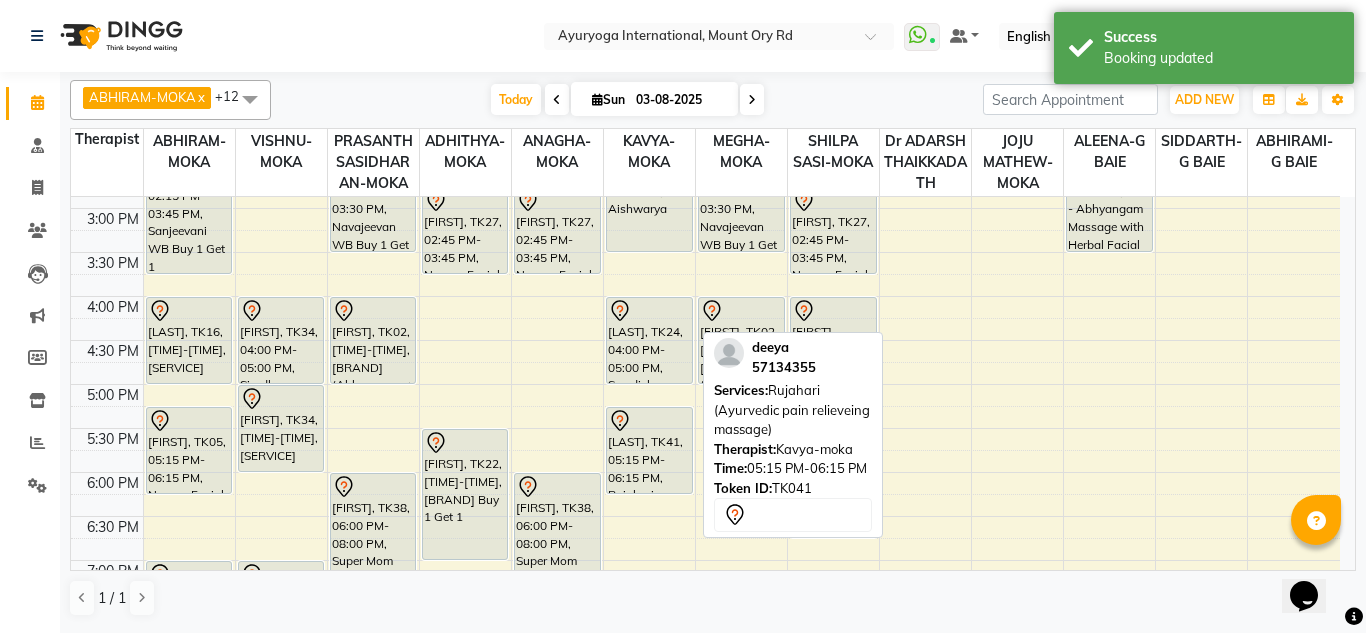 click on "[LAST], TK41, 05:15 PM-06:15 PM, Rujahari (Ayurvedic pain relieveing massage)" at bounding box center [649, 450] 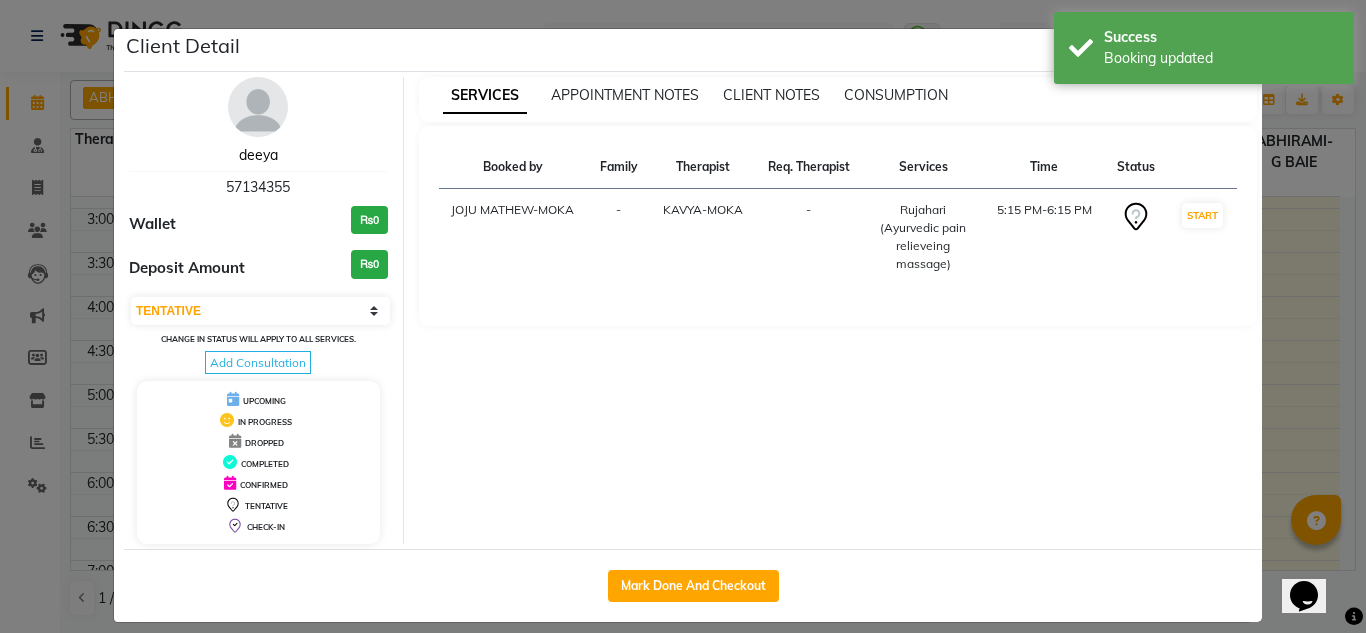 click on "deeya" at bounding box center [258, 155] 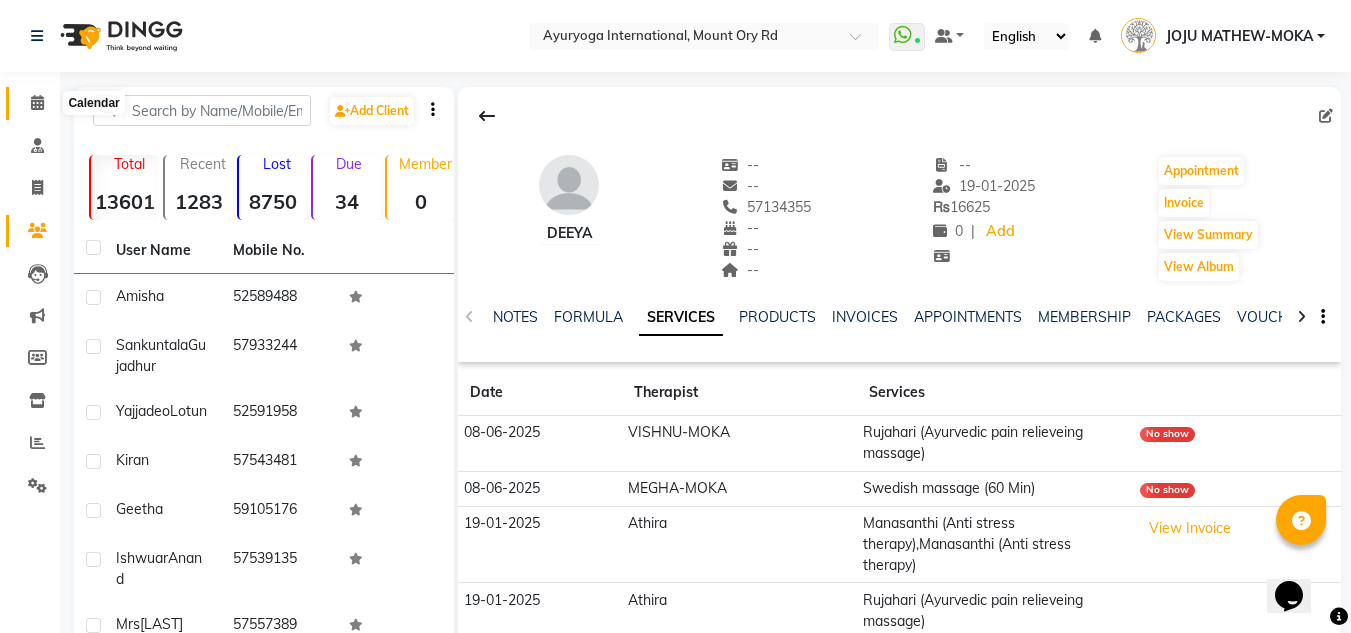 click 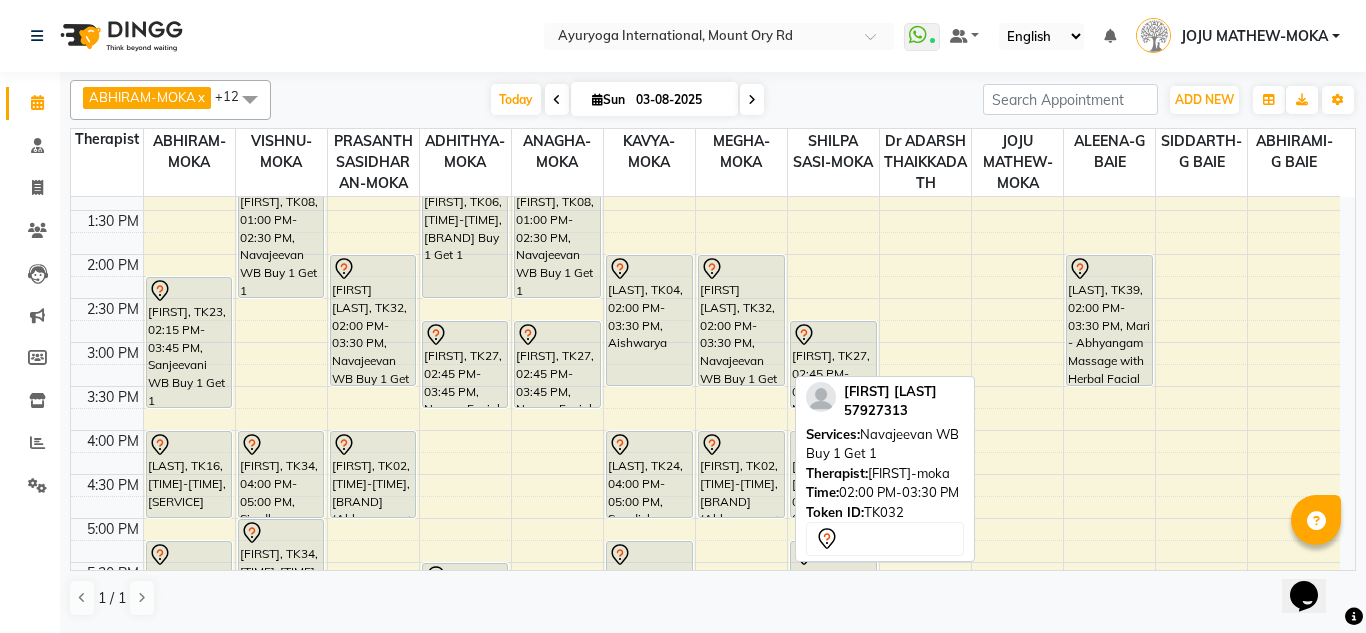scroll, scrollTop: 758, scrollLeft: 0, axis: vertical 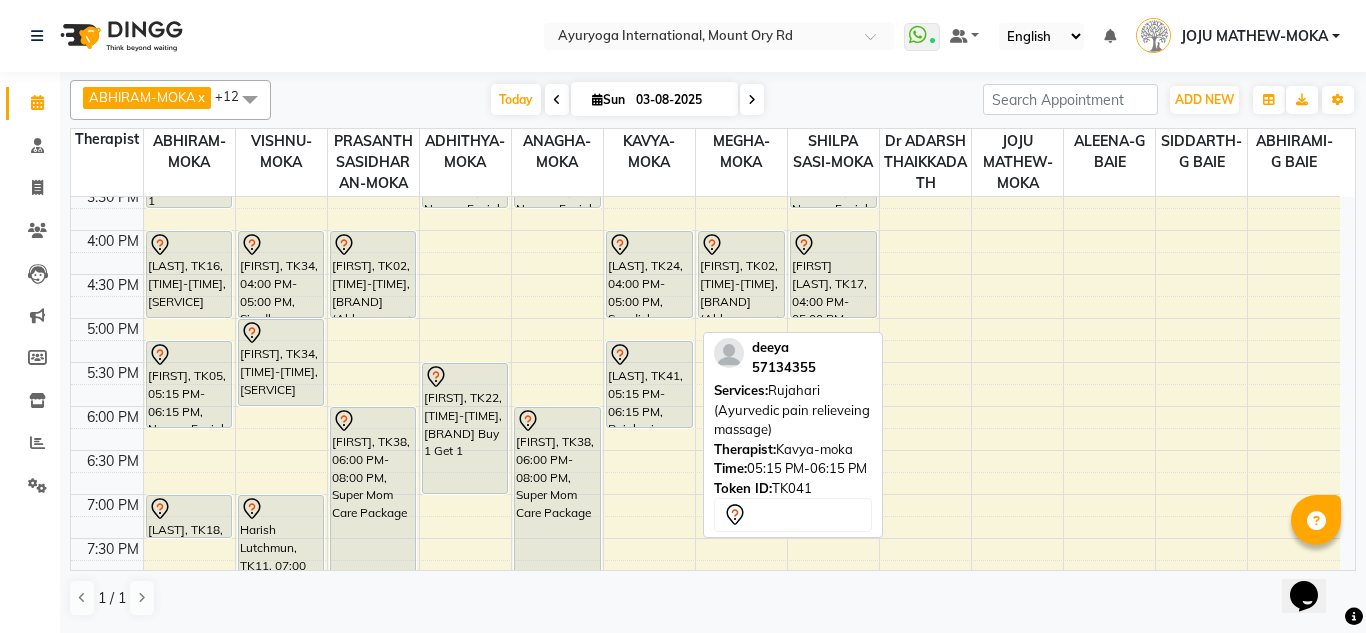 drag, startPoint x: 674, startPoint y: 352, endPoint x: 705, endPoint y: 348, distance: 31.257 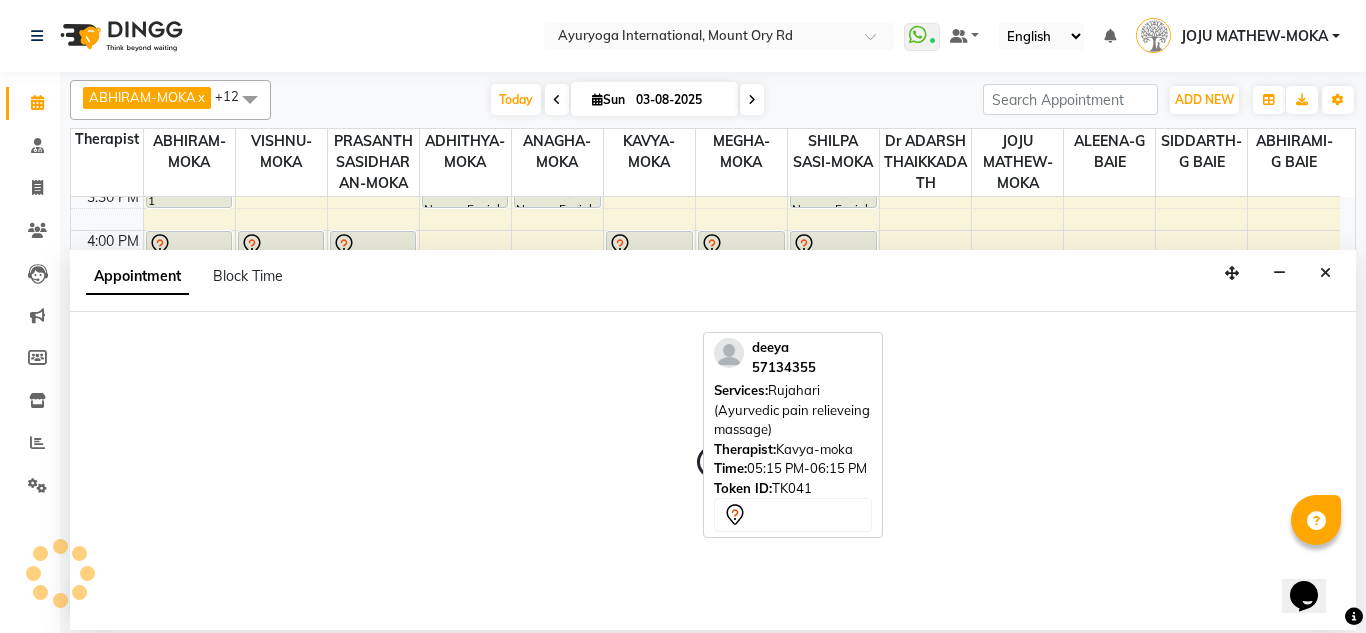 click on "[LAST] [PHONE] Services: [SERVICE] Therapist: [NAME]-moka Time: [TIME]-[TIME] Token ID: TK041" at bounding box center (793, 435) 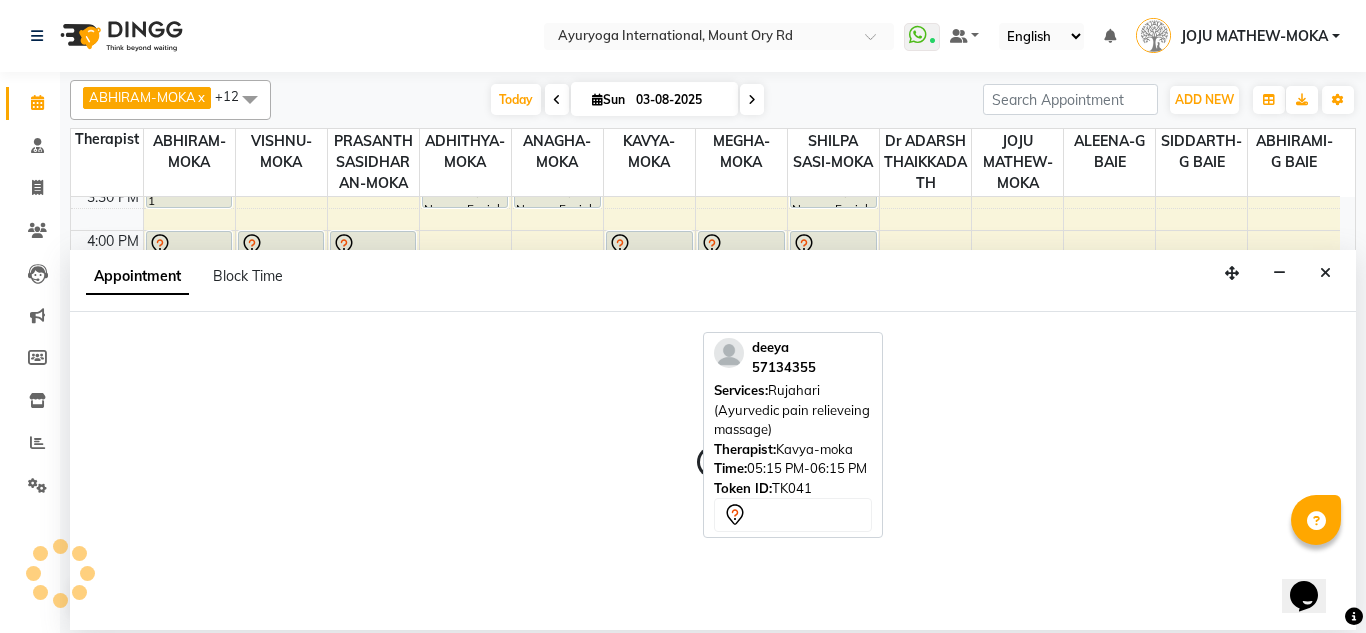 select on "36055" 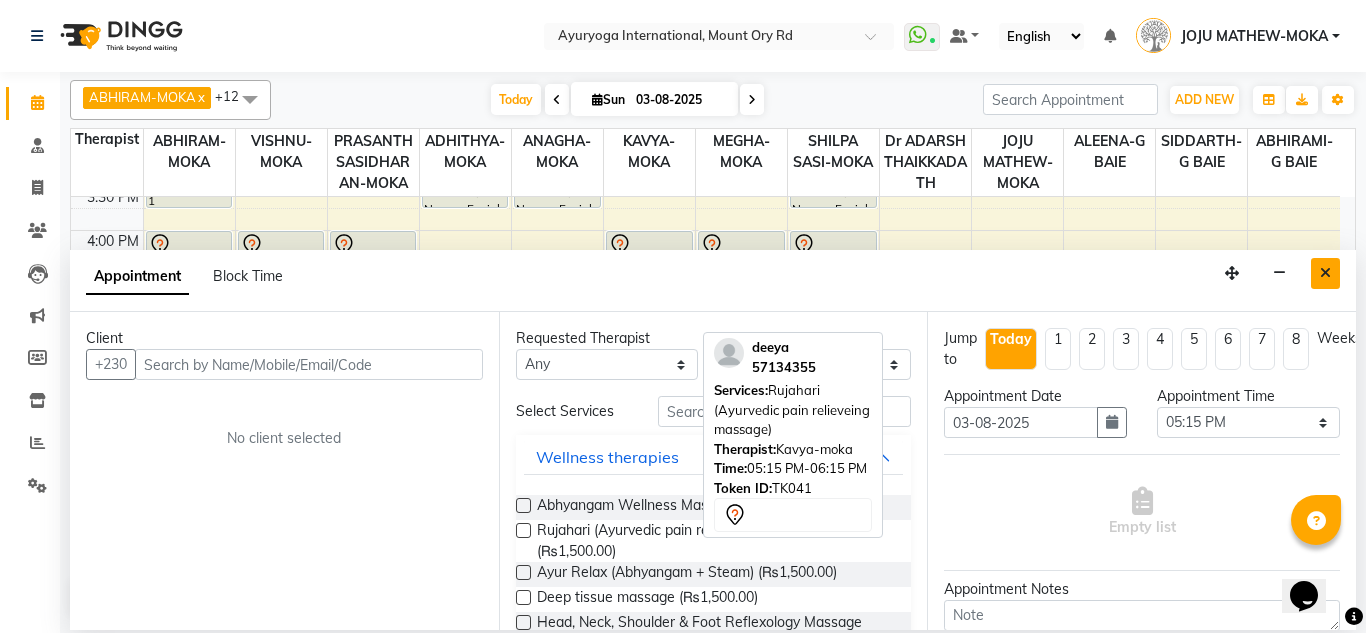 click at bounding box center [1325, 273] 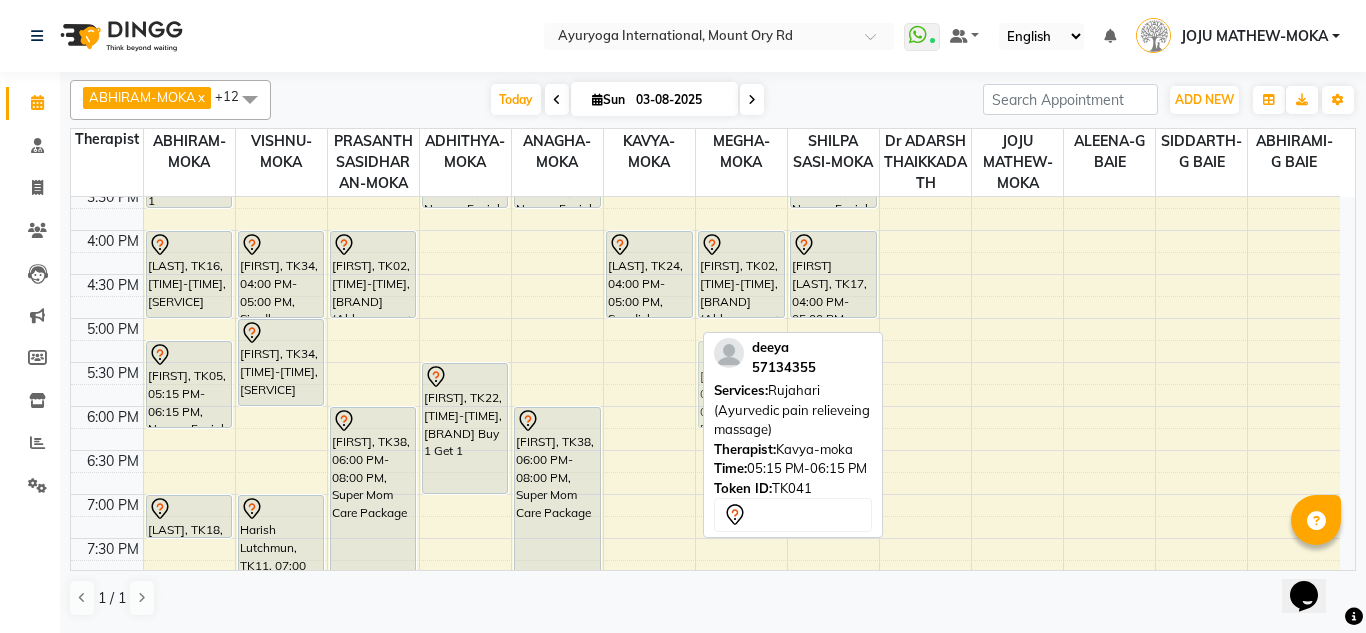 drag, startPoint x: 668, startPoint y: 376, endPoint x: 717, endPoint y: 372, distance: 49.162994 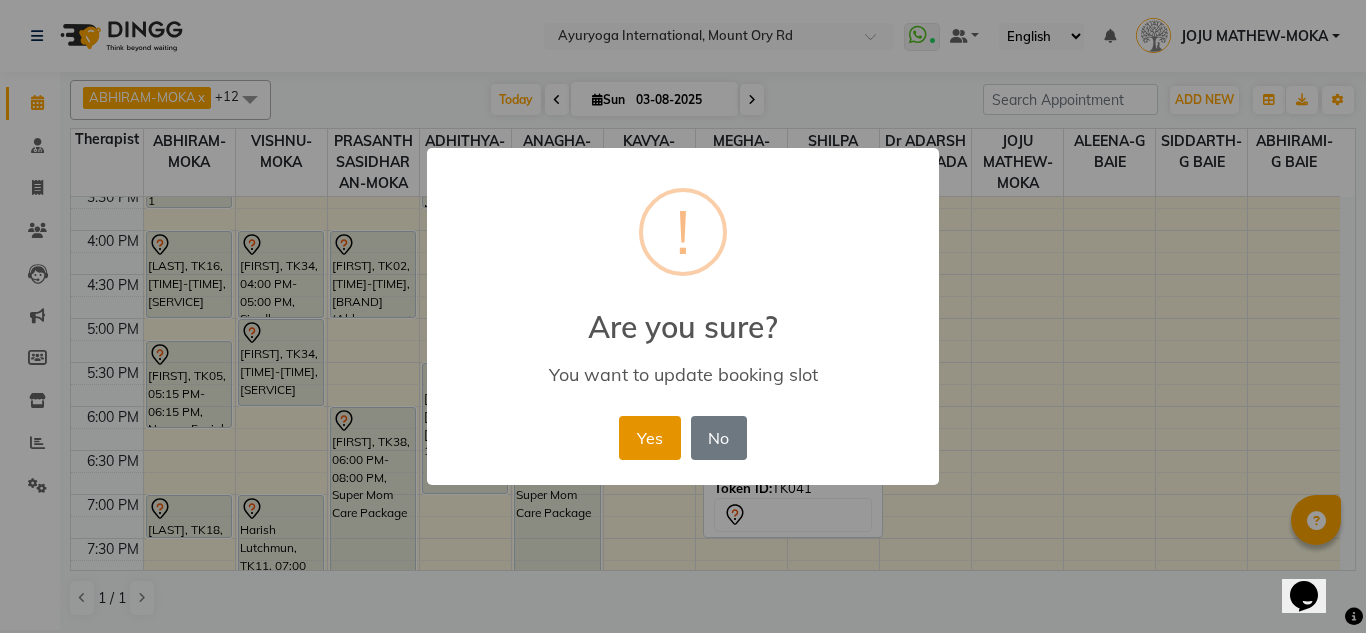click on "Yes" at bounding box center (649, 438) 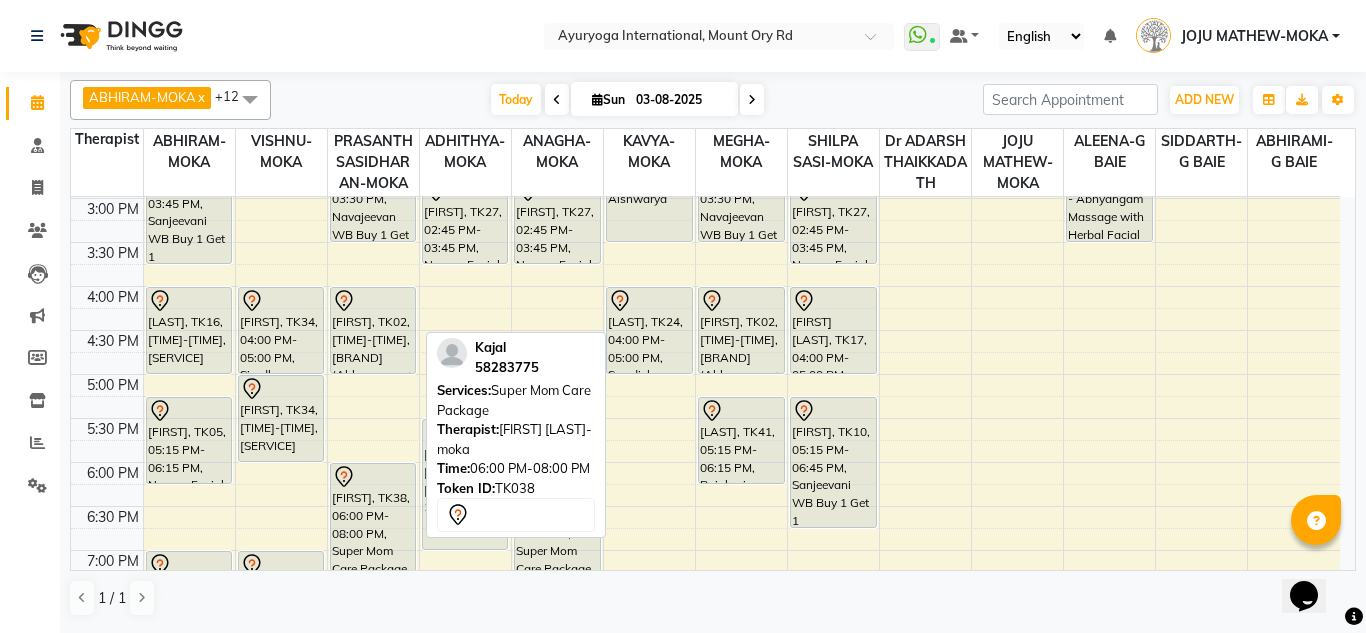 scroll, scrollTop: 658, scrollLeft: 0, axis: vertical 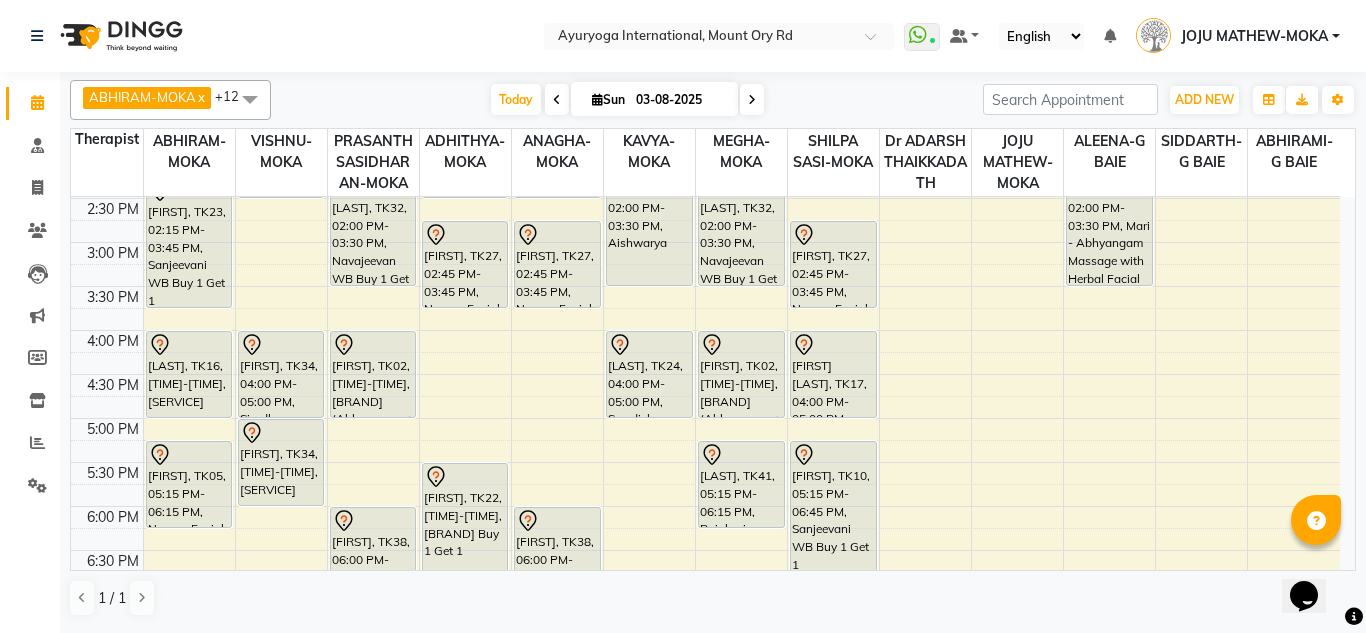 click on "03-08-2025" at bounding box center (680, 100) 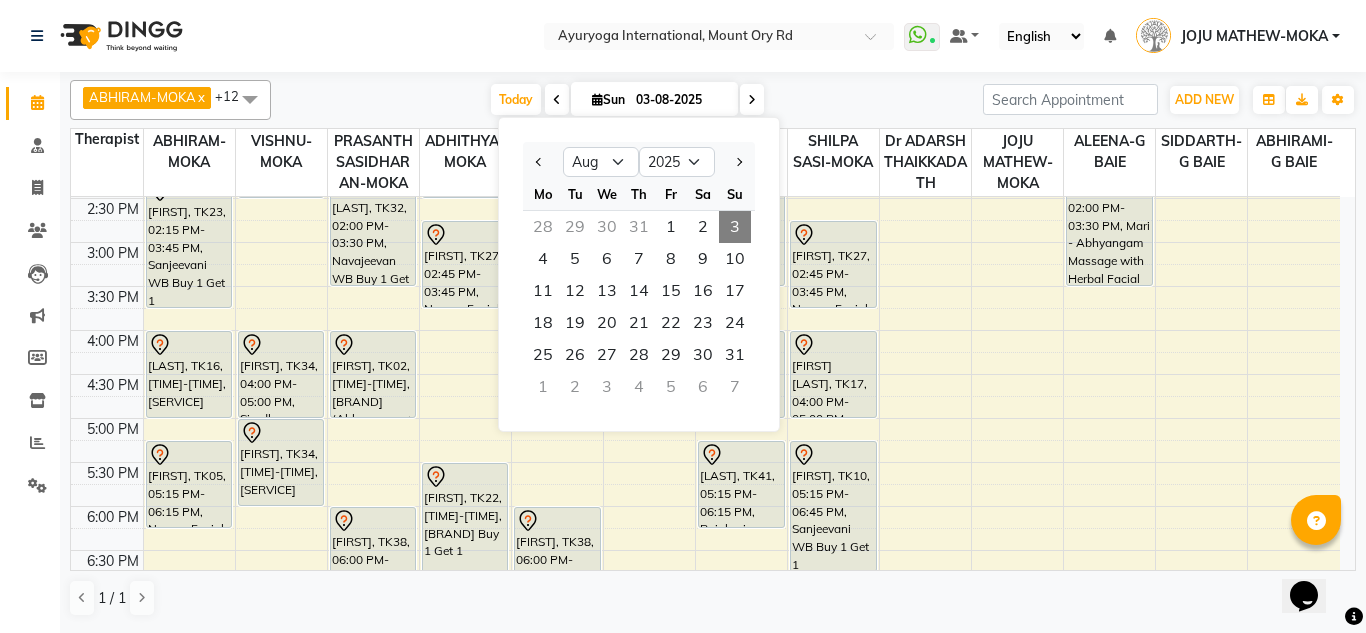 scroll, scrollTop: 558, scrollLeft: 0, axis: vertical 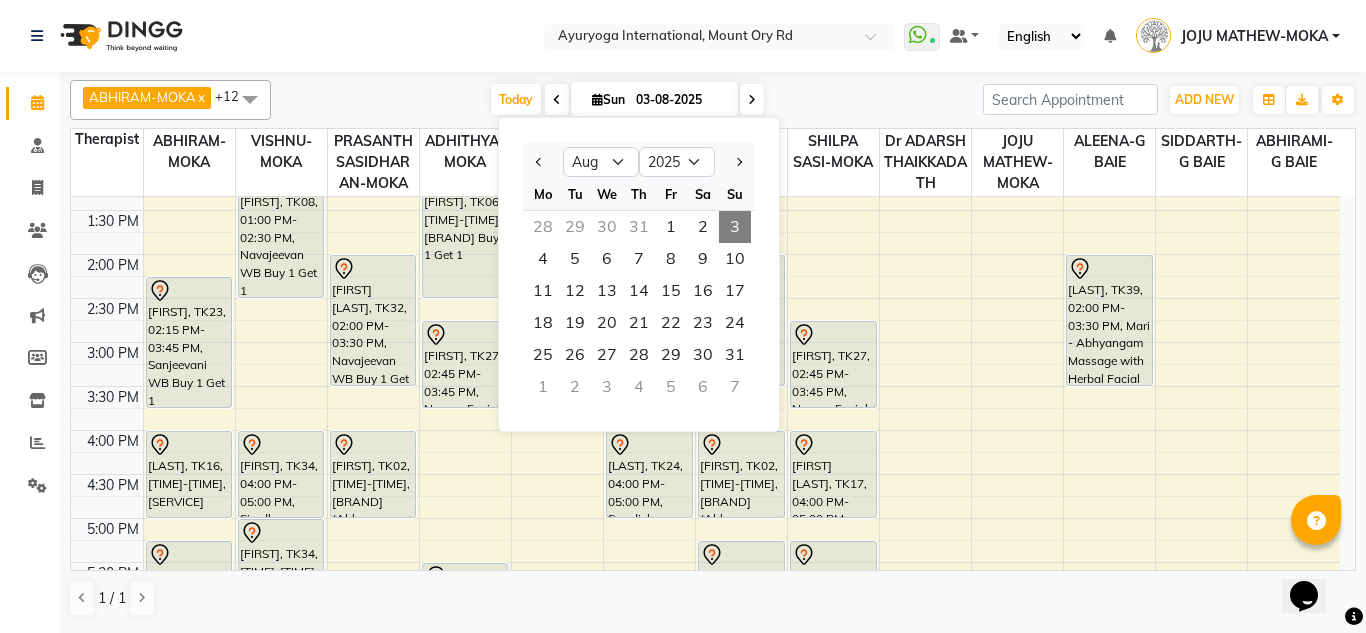 click on "3" at bounding box center [735, 227] 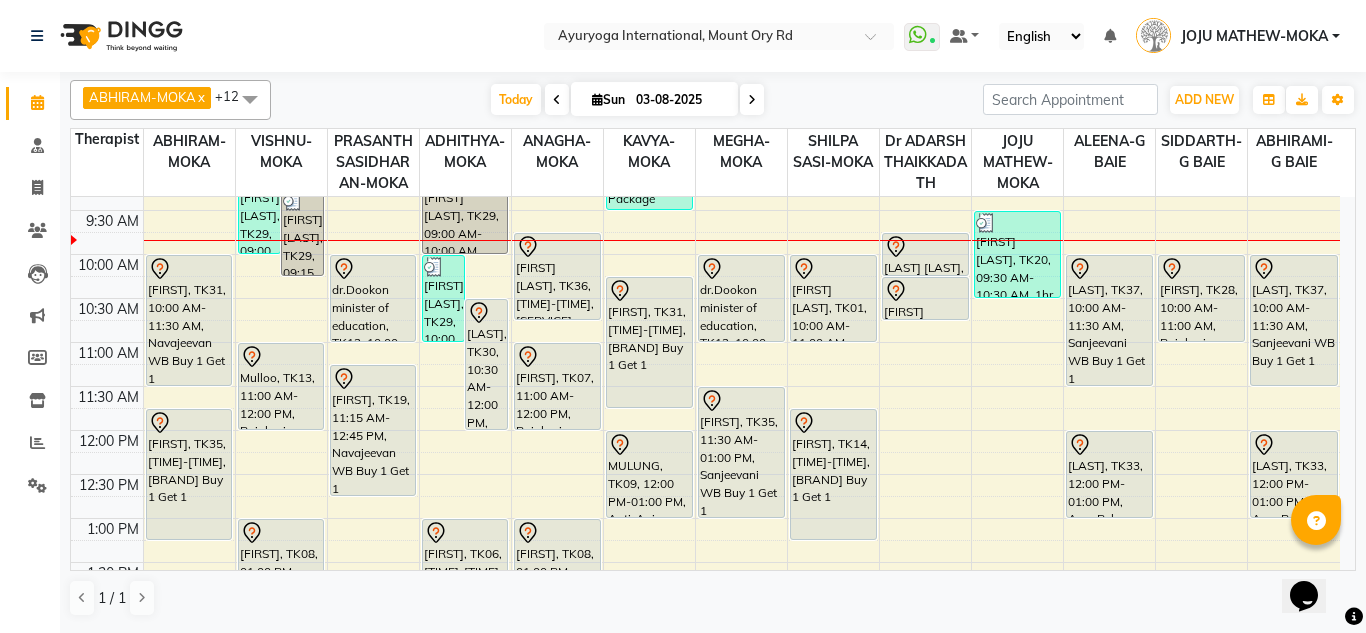 scroll, scrollTop: 158, scrollLeft: 0, axis: vertical 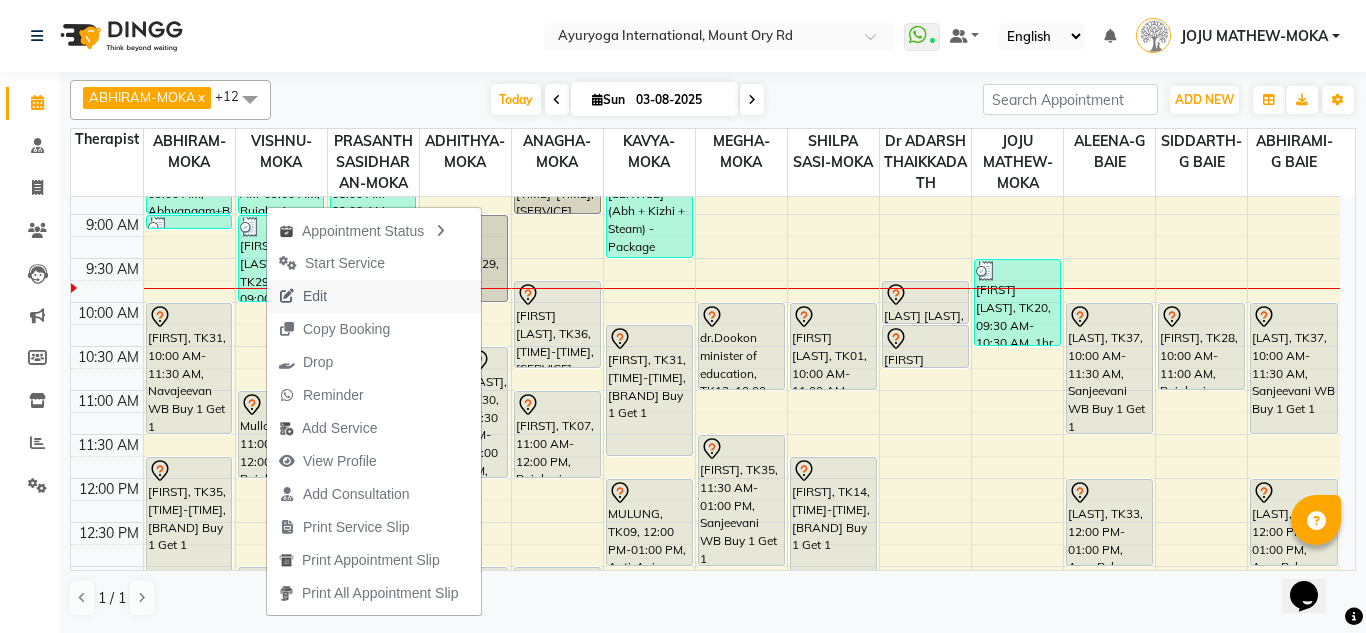 click on "Edit" at bounding box center [303, 296] 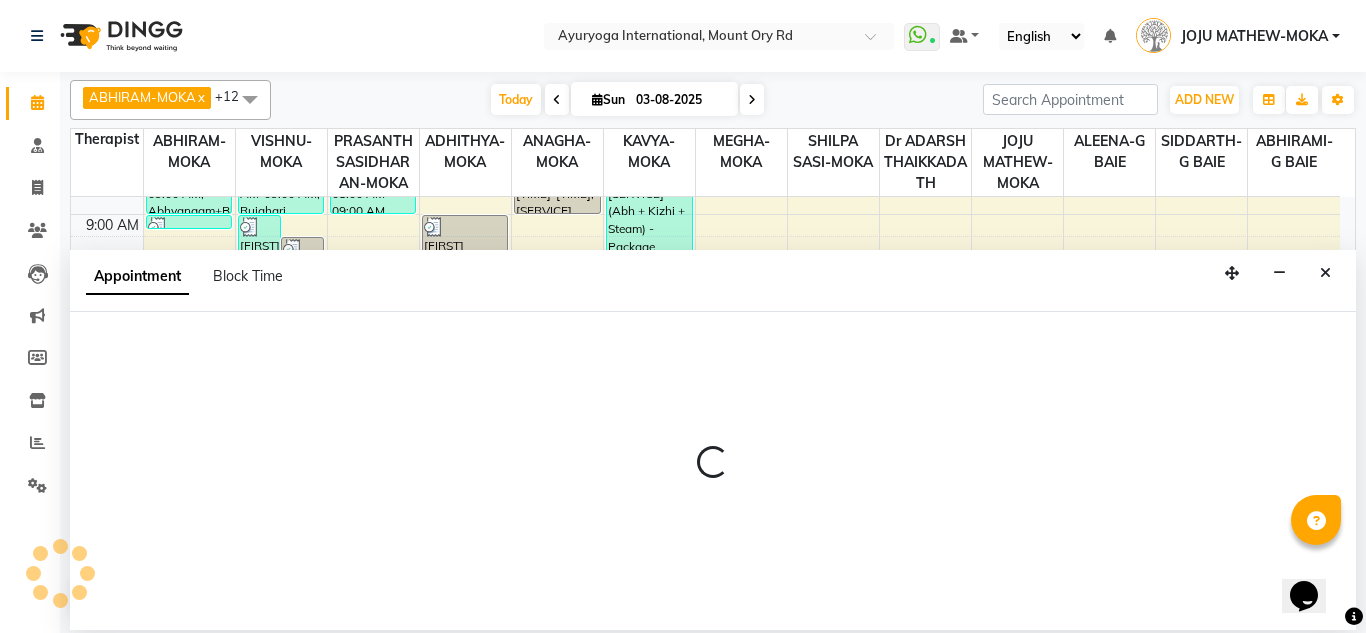 select on "tentative" 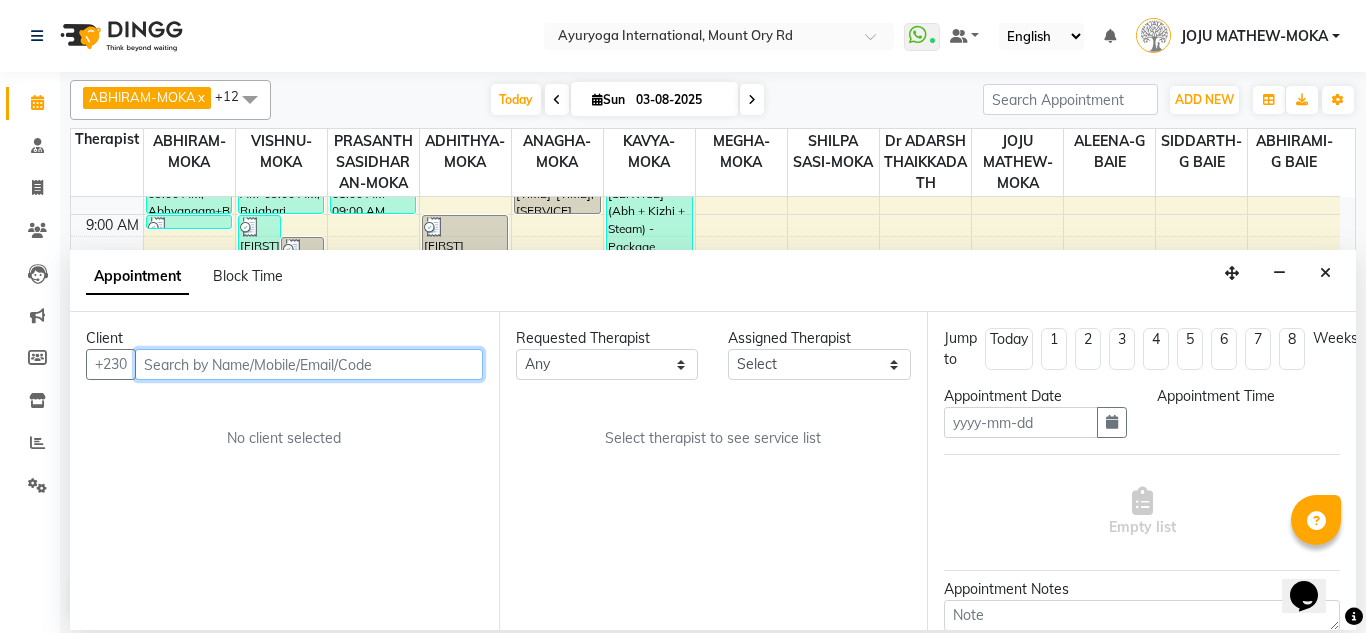 type on "03-08-2025" 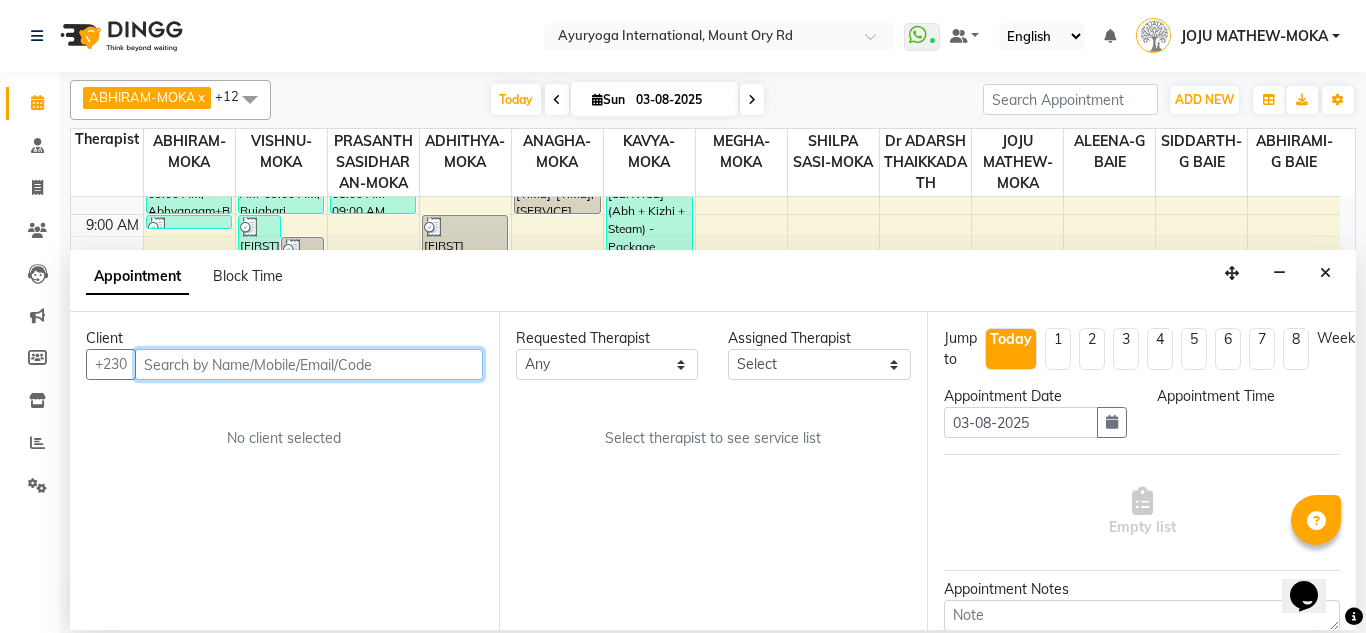 scroll, scrollTop: 0, scrollLeft: 0, axis: both 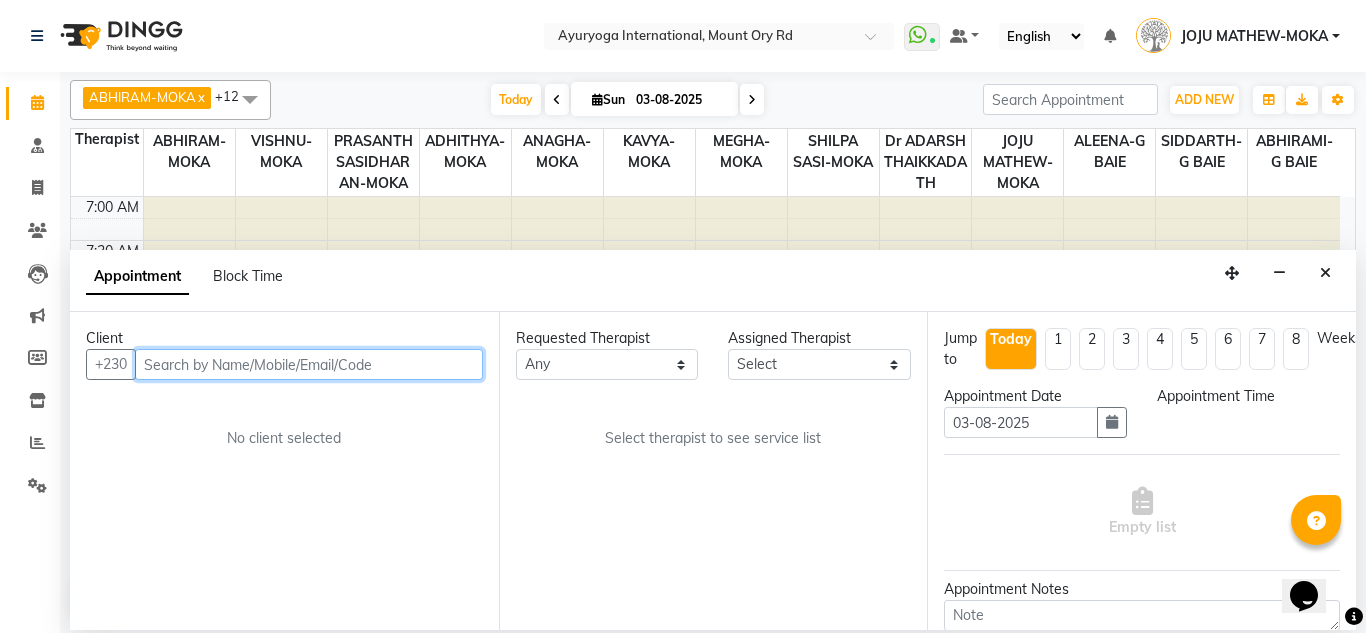 select on "660" 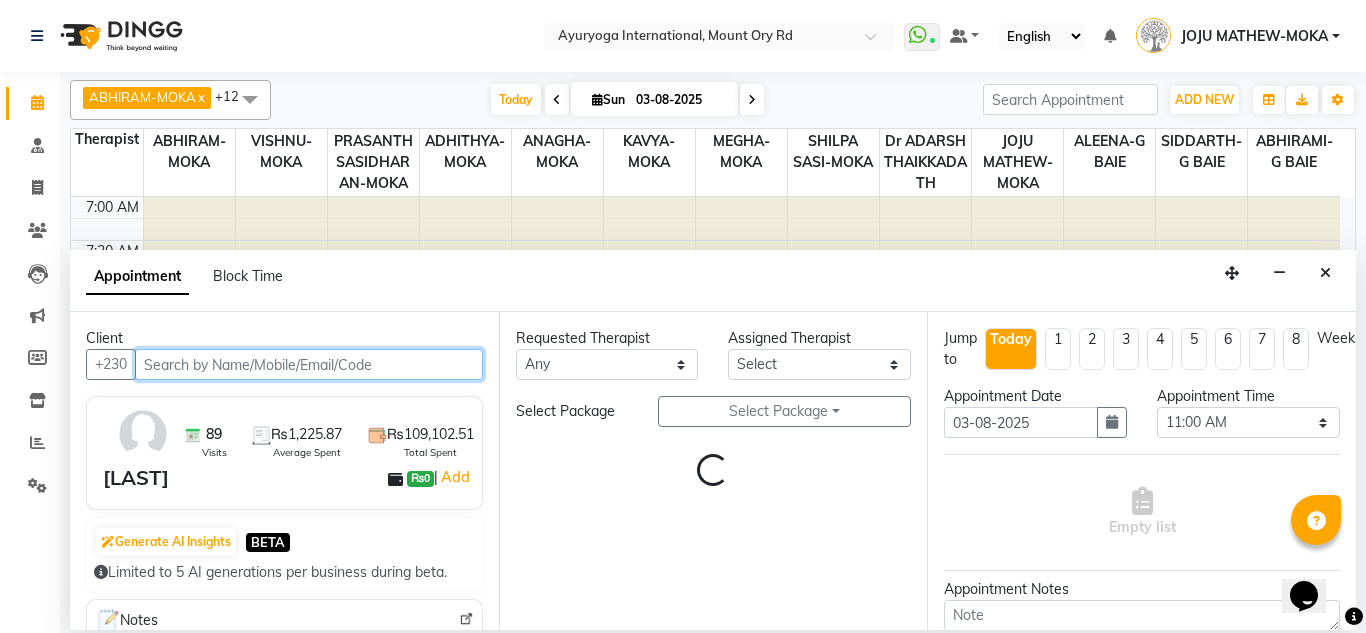 select on "36053" 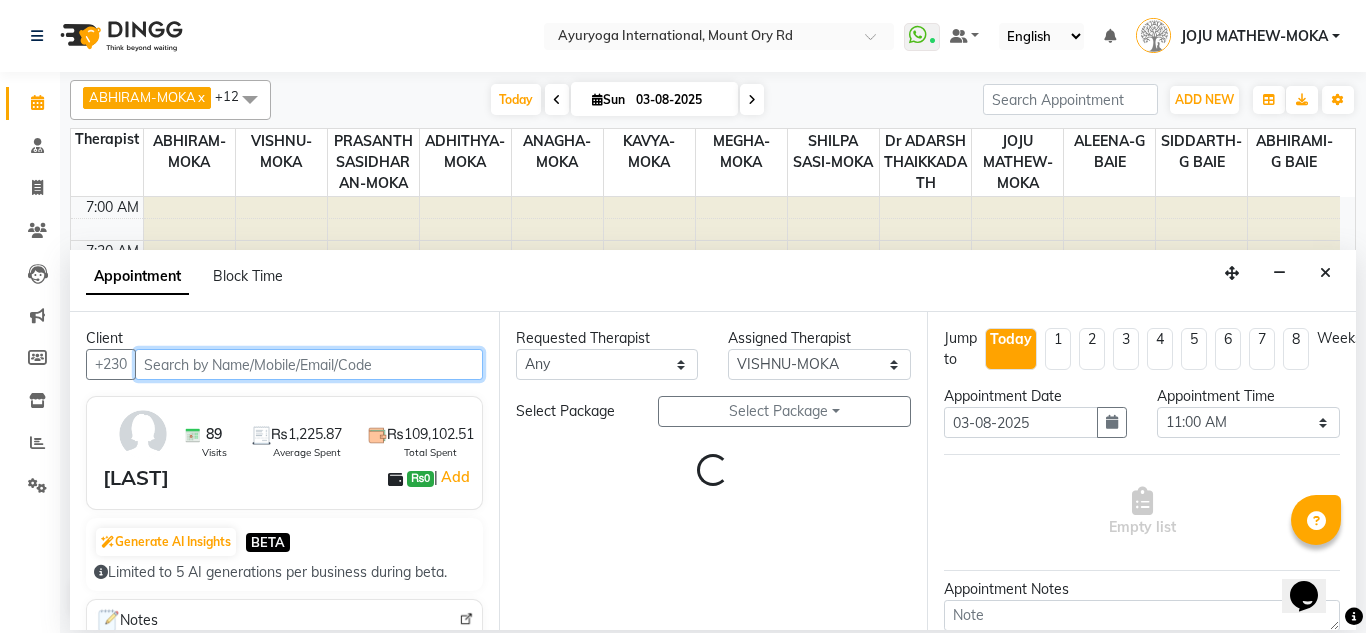 scroll, scrollTop: 177, scrollLeft: 0, axis: vertical 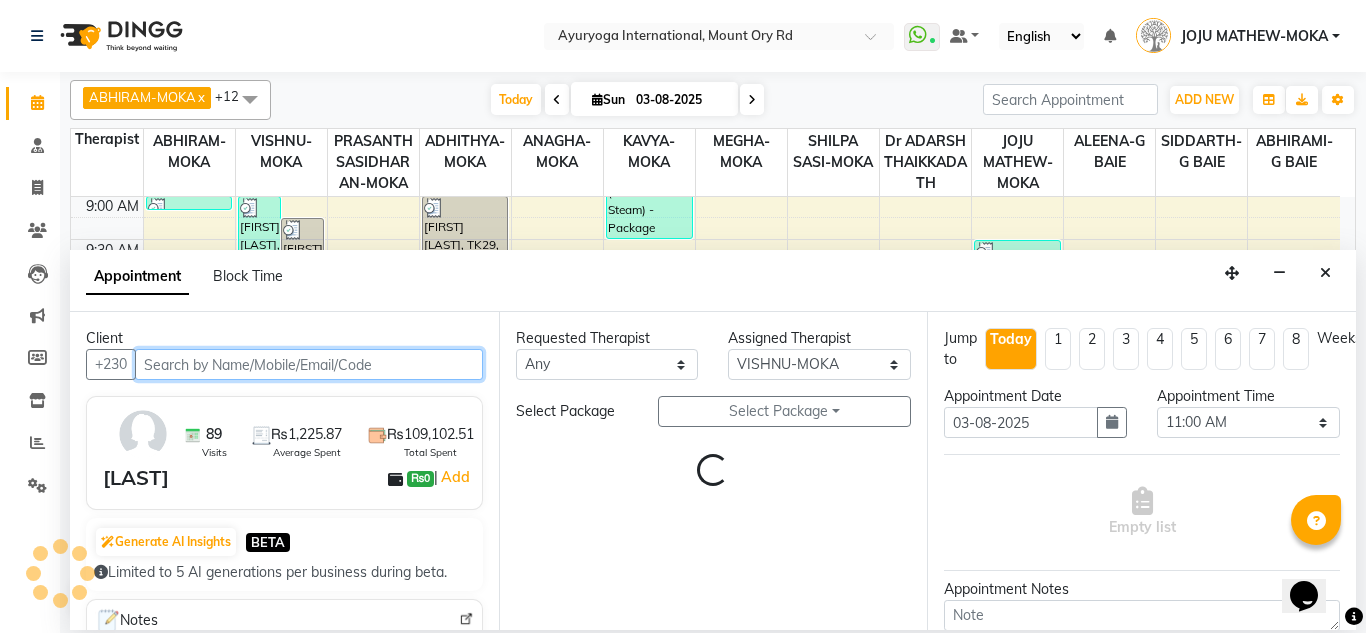 select on "1141" 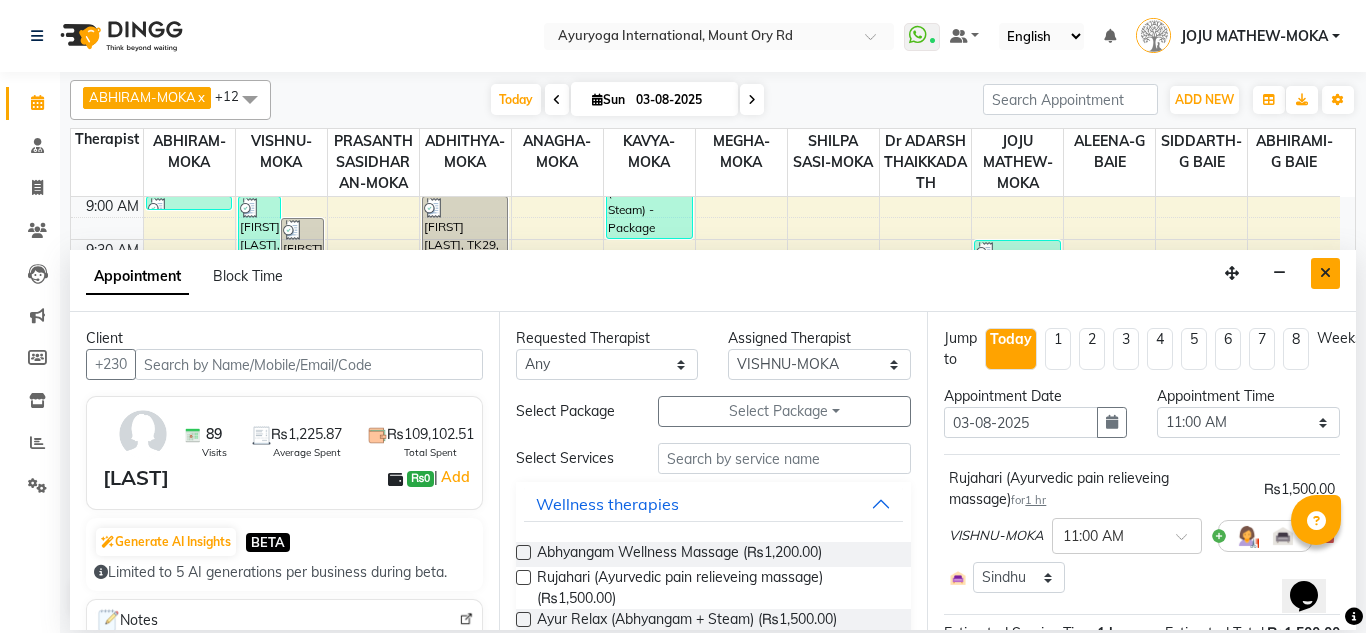 click at bounding box center [1325, 273] 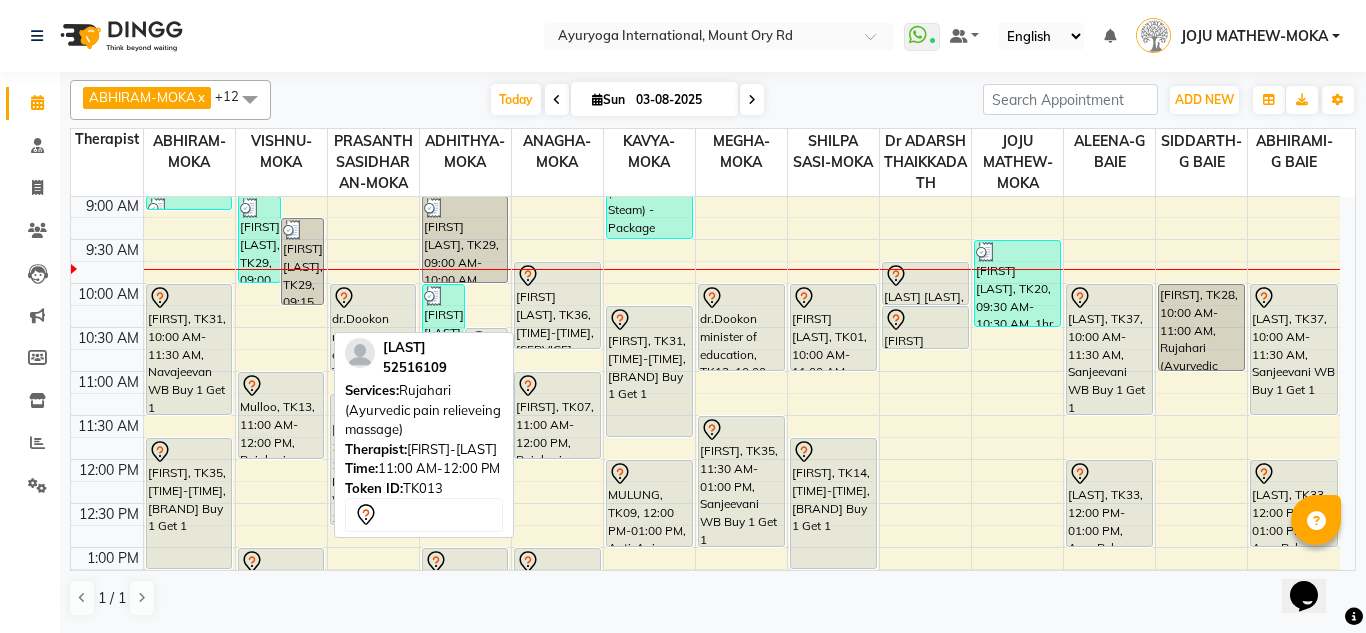 click on "Mulloo, TK13, 11:00 AM-12:00 PM, Rujahari (Ayurvedic pain relieveing massage)" at bounding box center (281, 415) 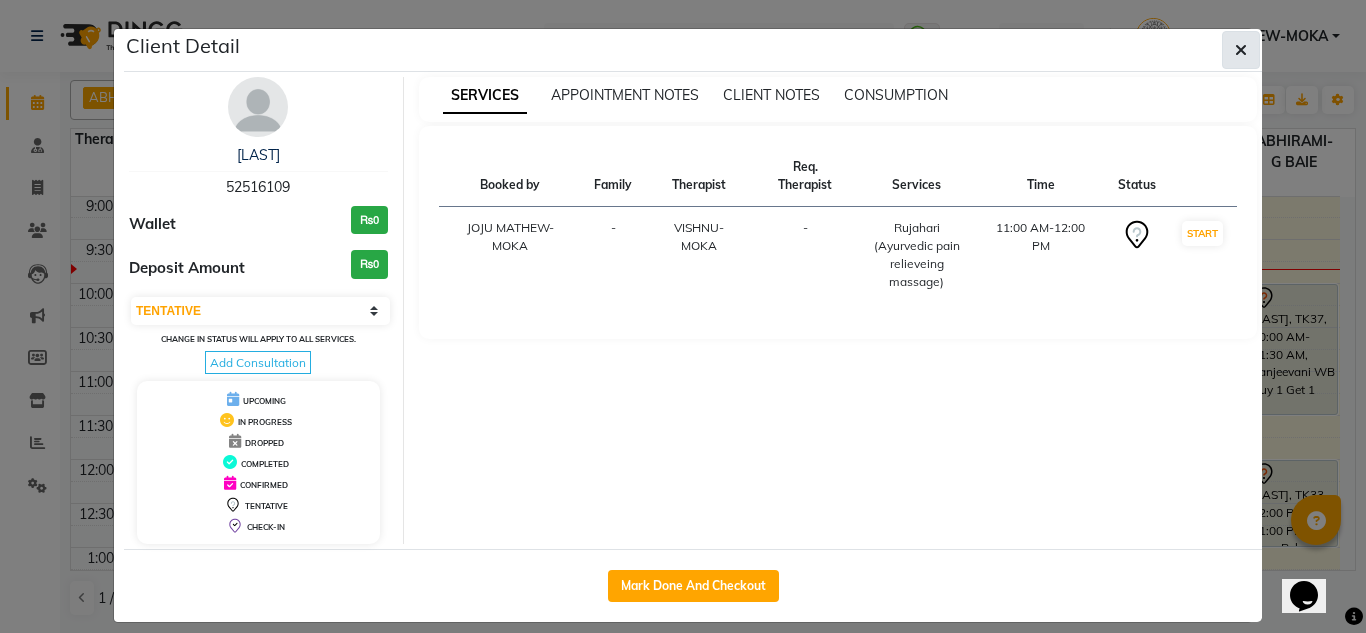 click 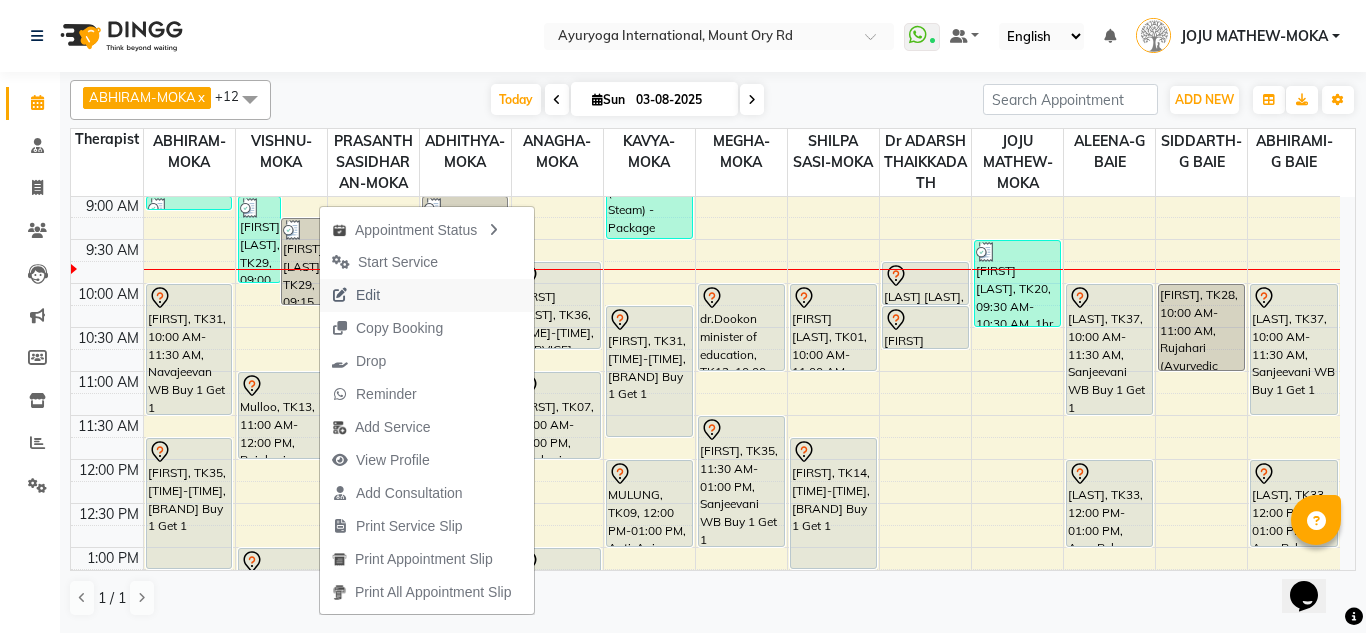 click on "Edit" at bounding box center (368, 295) 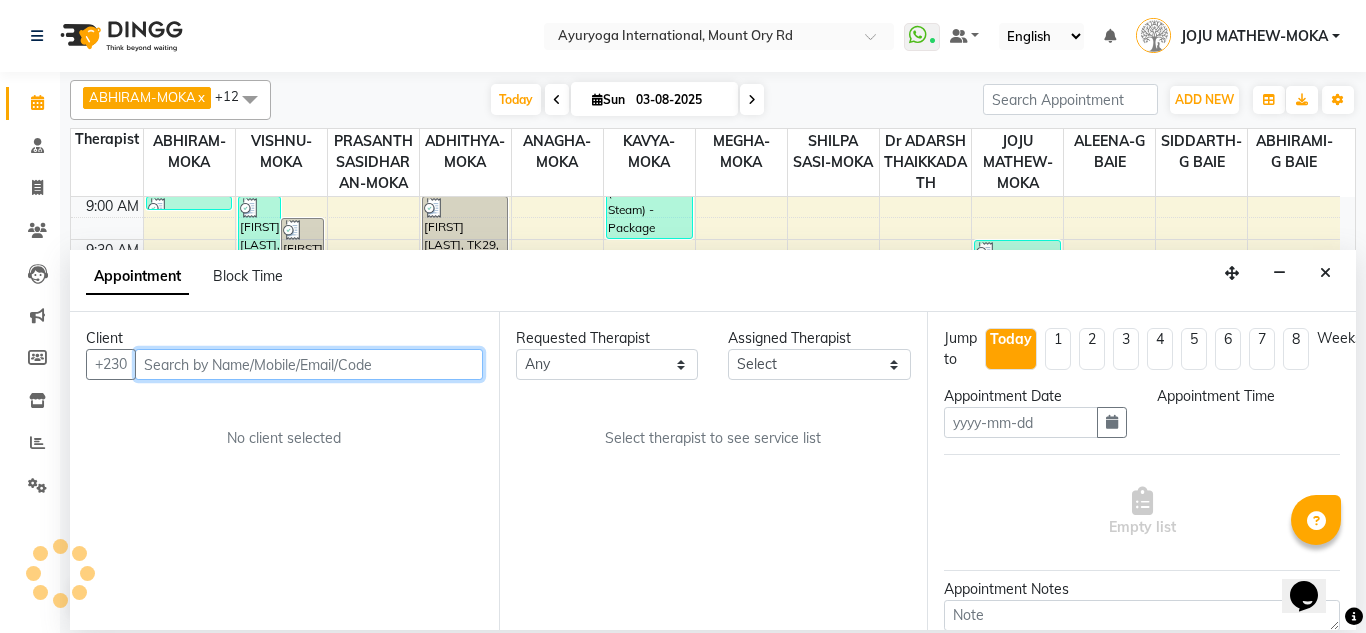 type on "03-08-2025" 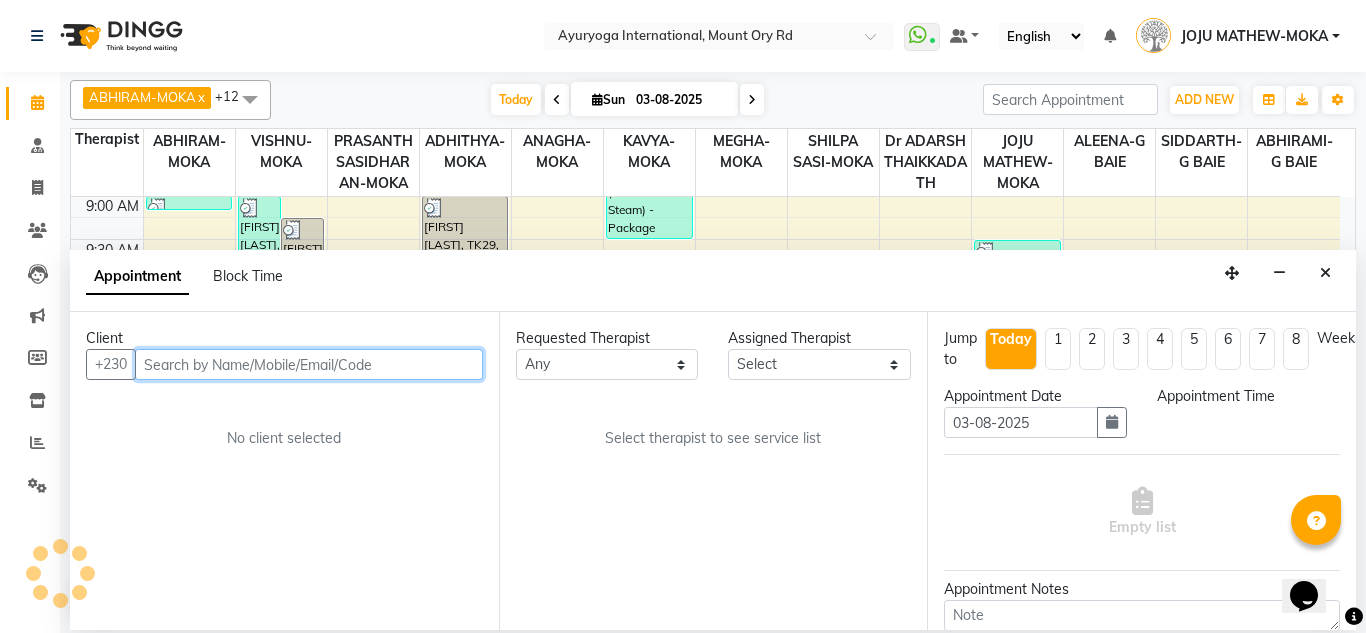 scroll, scrollTop: 0, scrollLeft: 0, axis: both 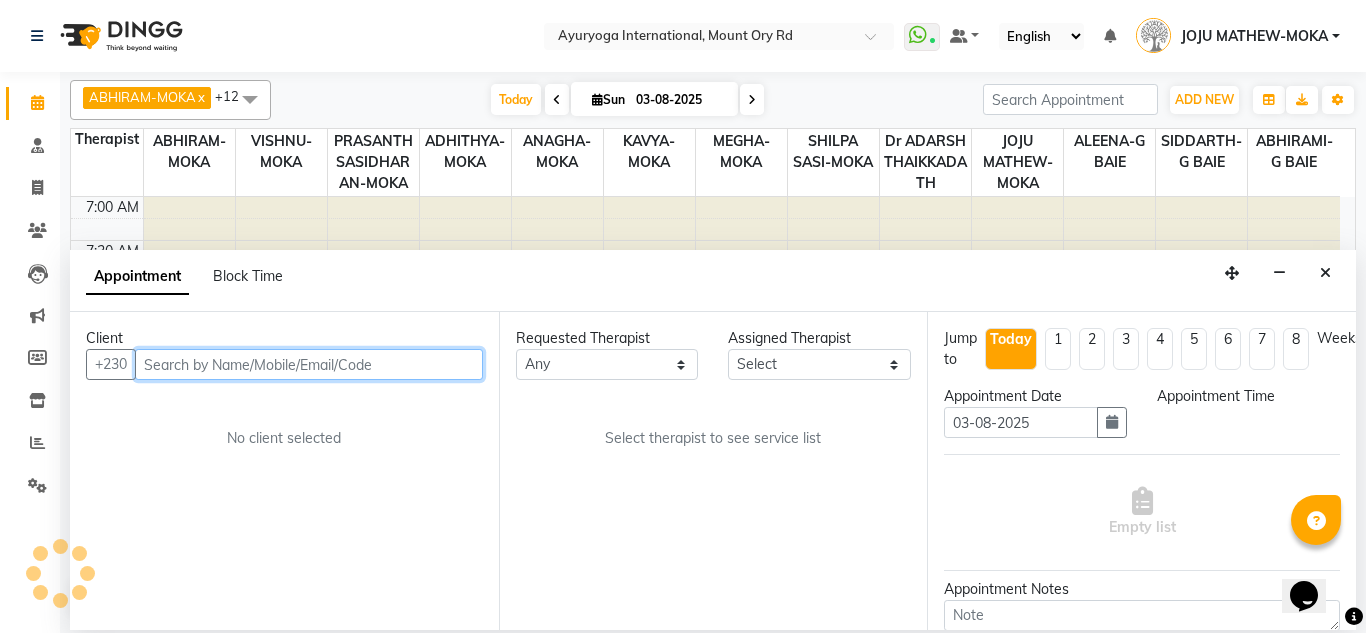 select on "660" 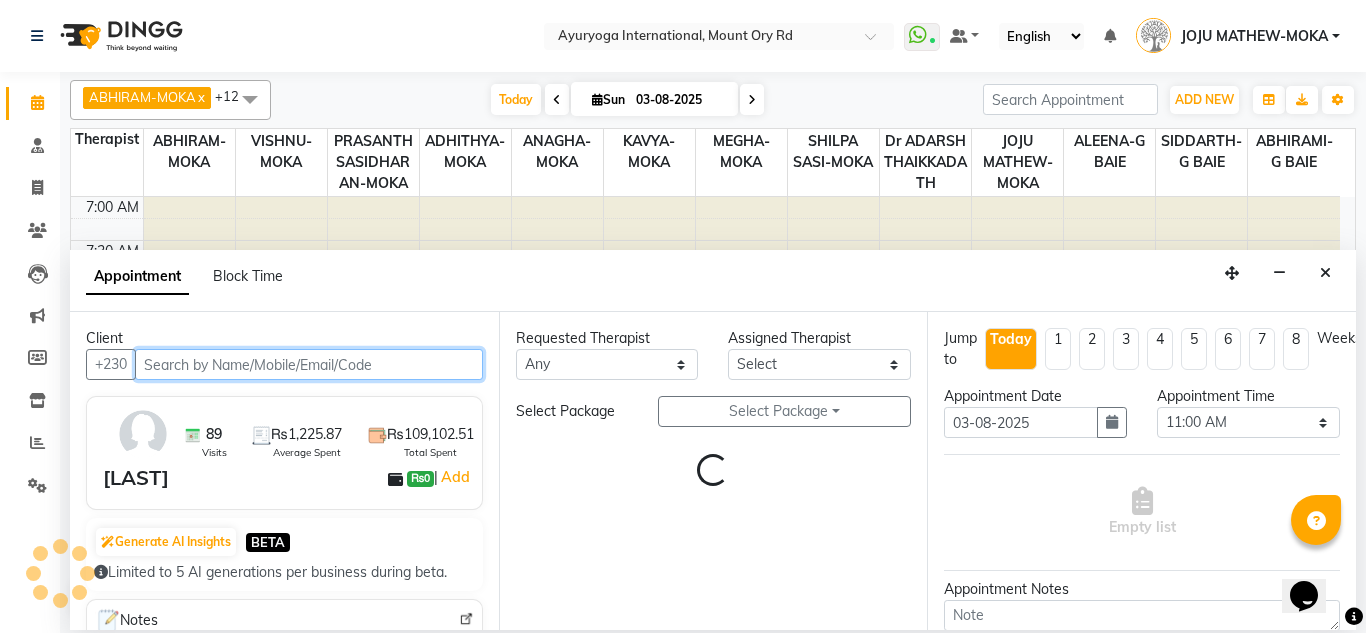 select on "36053" 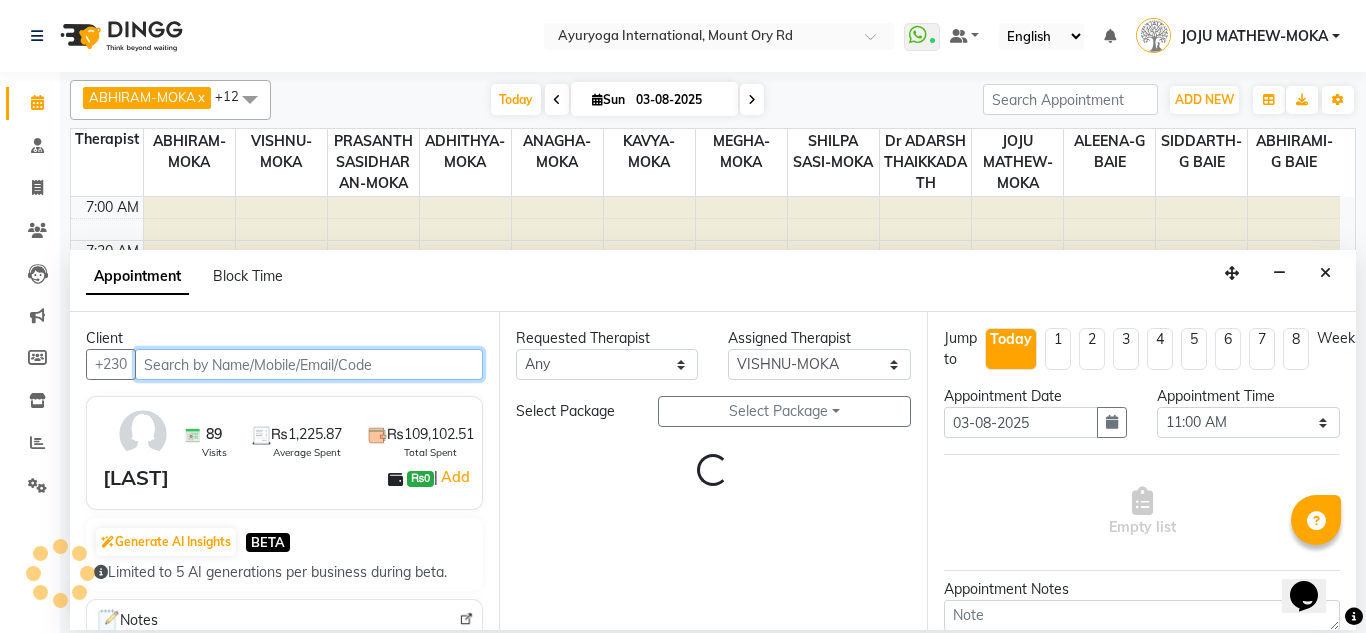 scroll, scrollTop: 177, scrollLeft: 0, axis: vertical 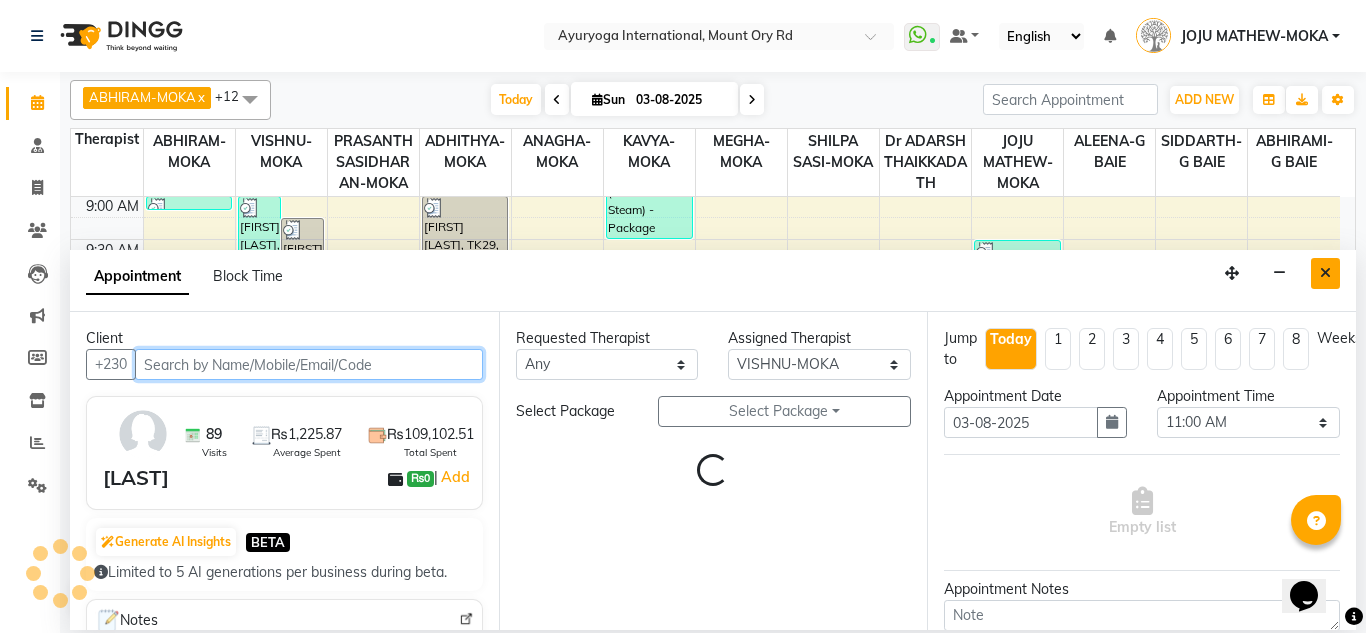 select on "1141" 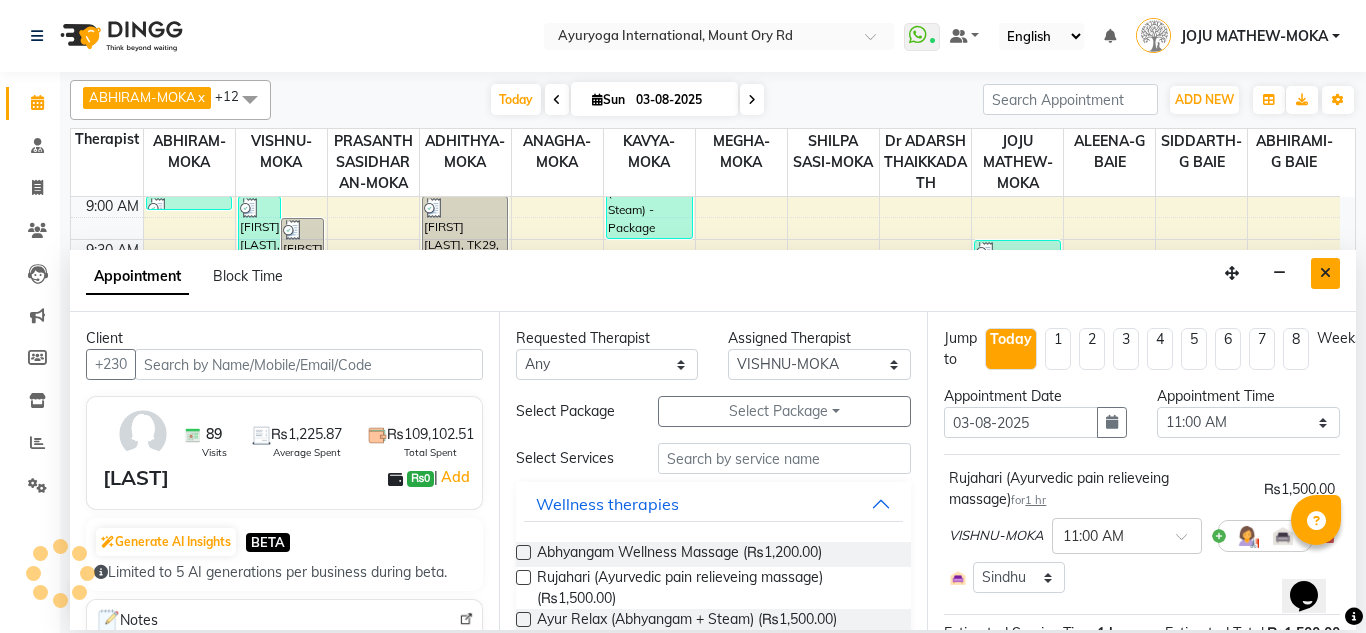 click at bounding box center (1325, 273) 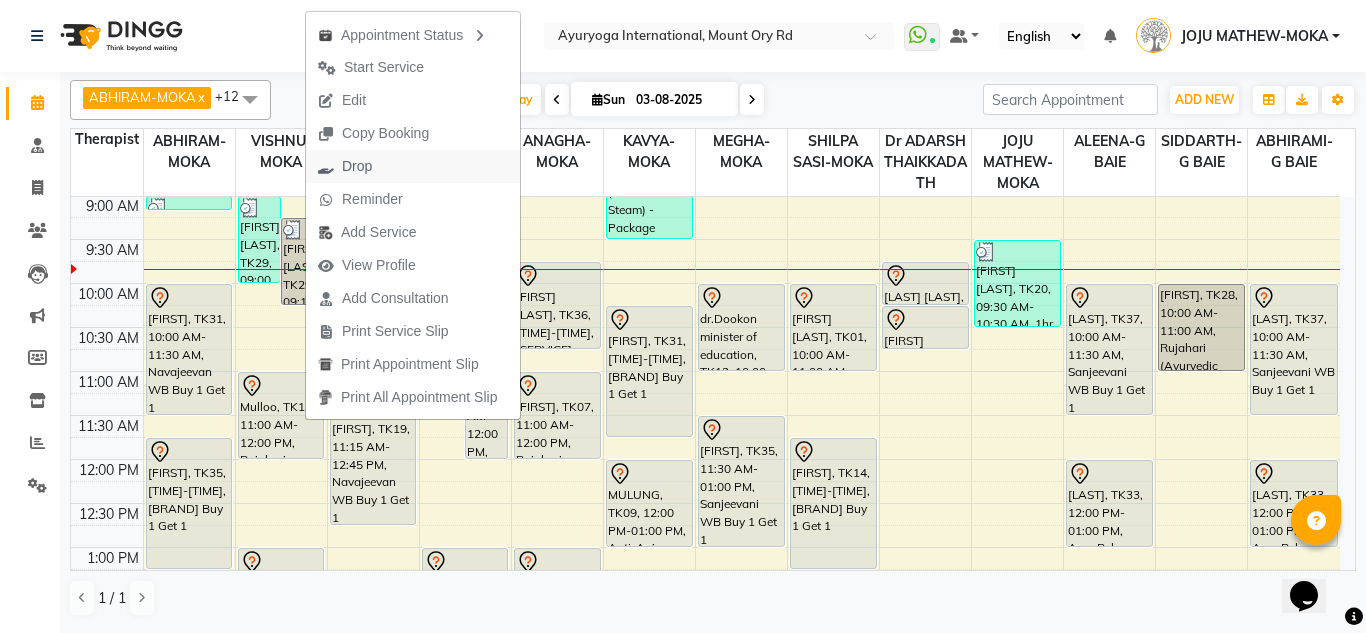 click on "Drop" at bounding box center [413, 166] 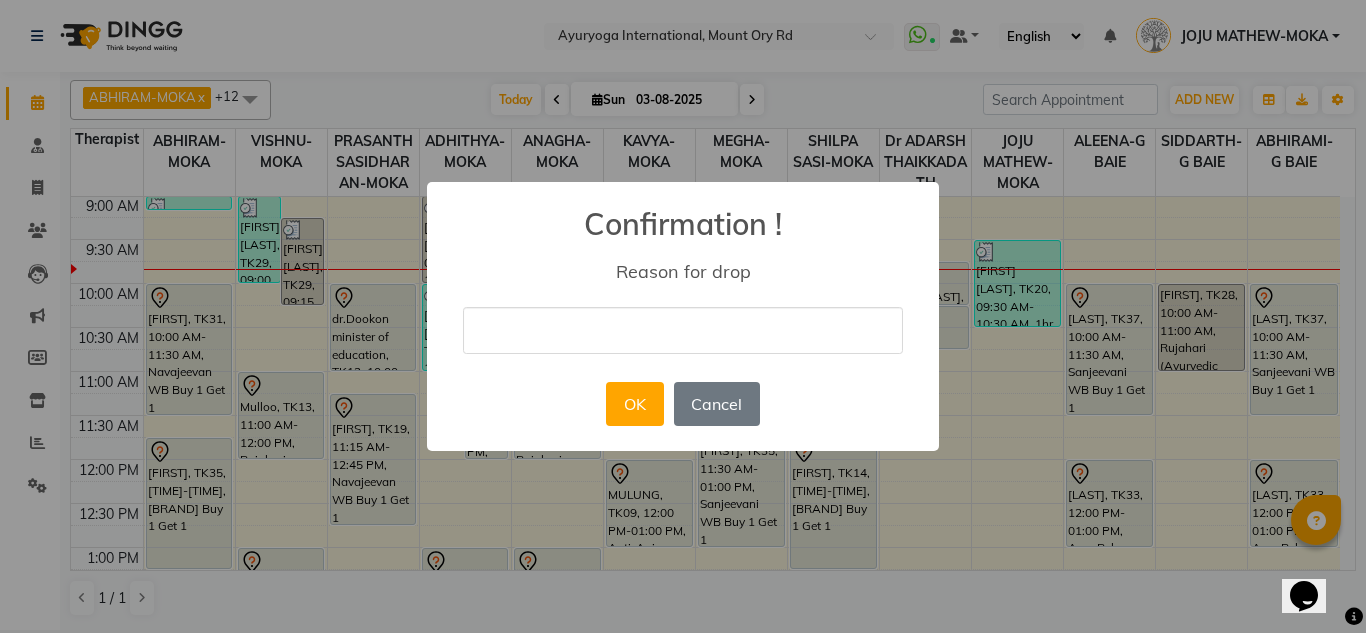 click on "× Confirmation ! Reason for drop OK No Cancel" at bounding box center [683, 316] 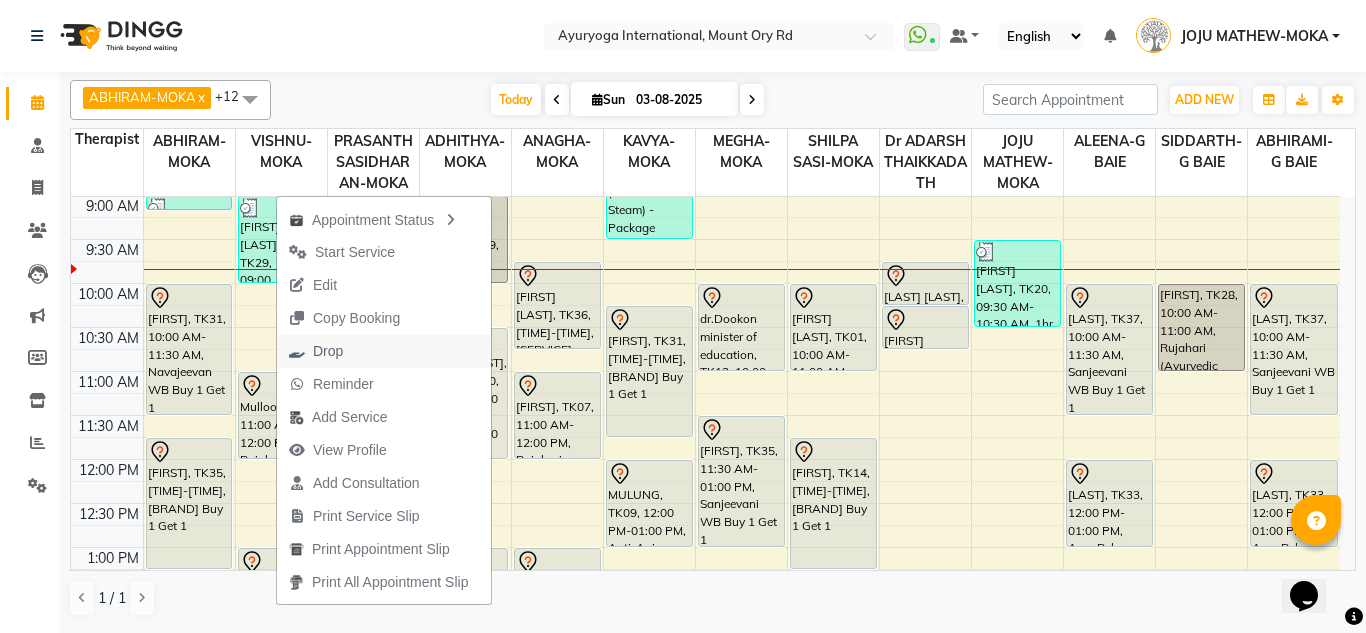 click on "Drop" at bounding box center [328, 351] 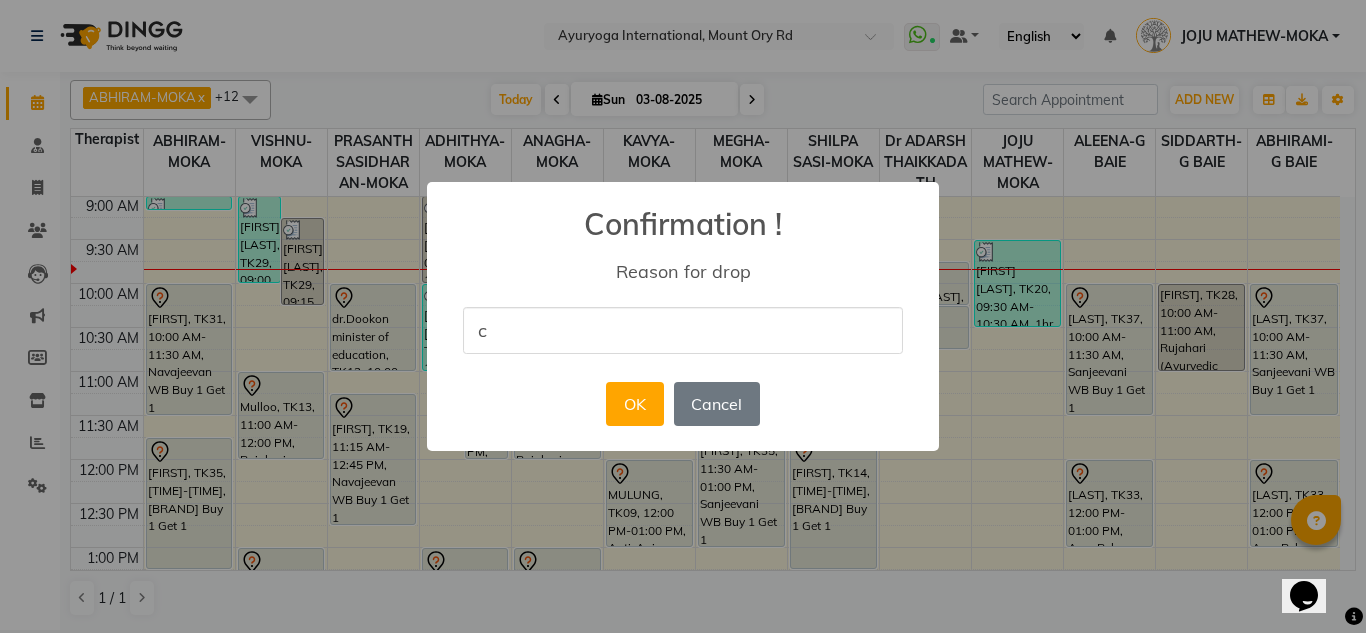 type on "cancel" 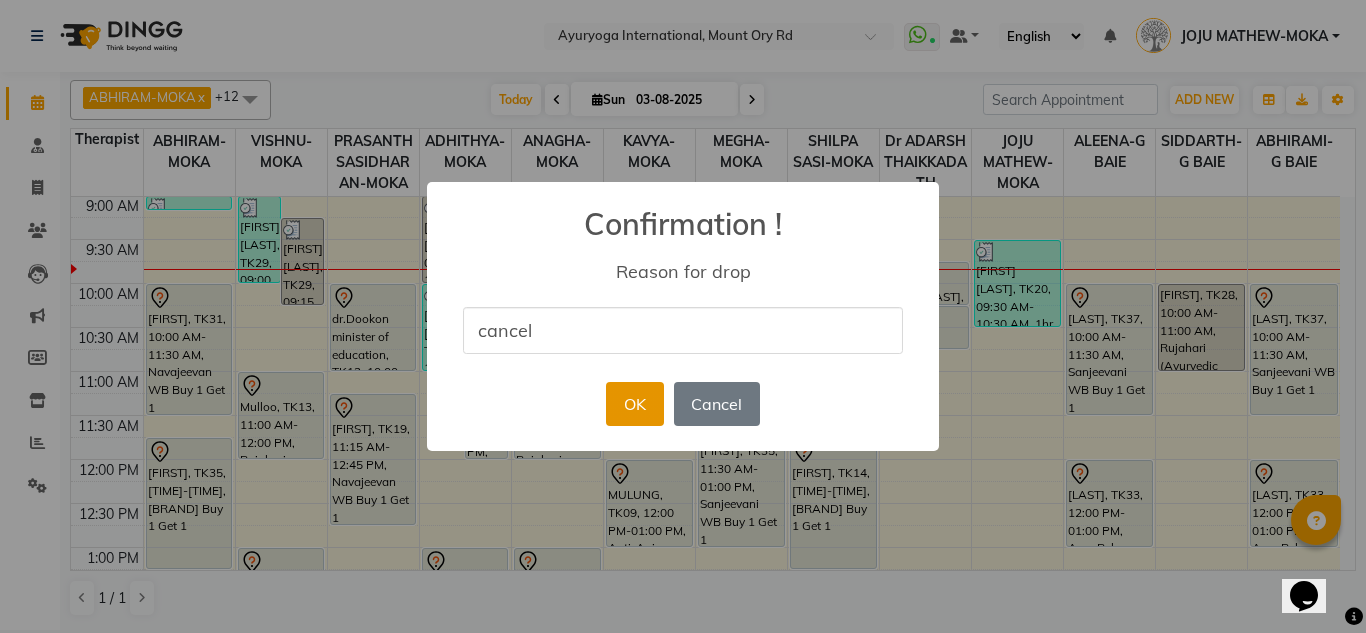click on "OK" at bounding box center (634, 404) 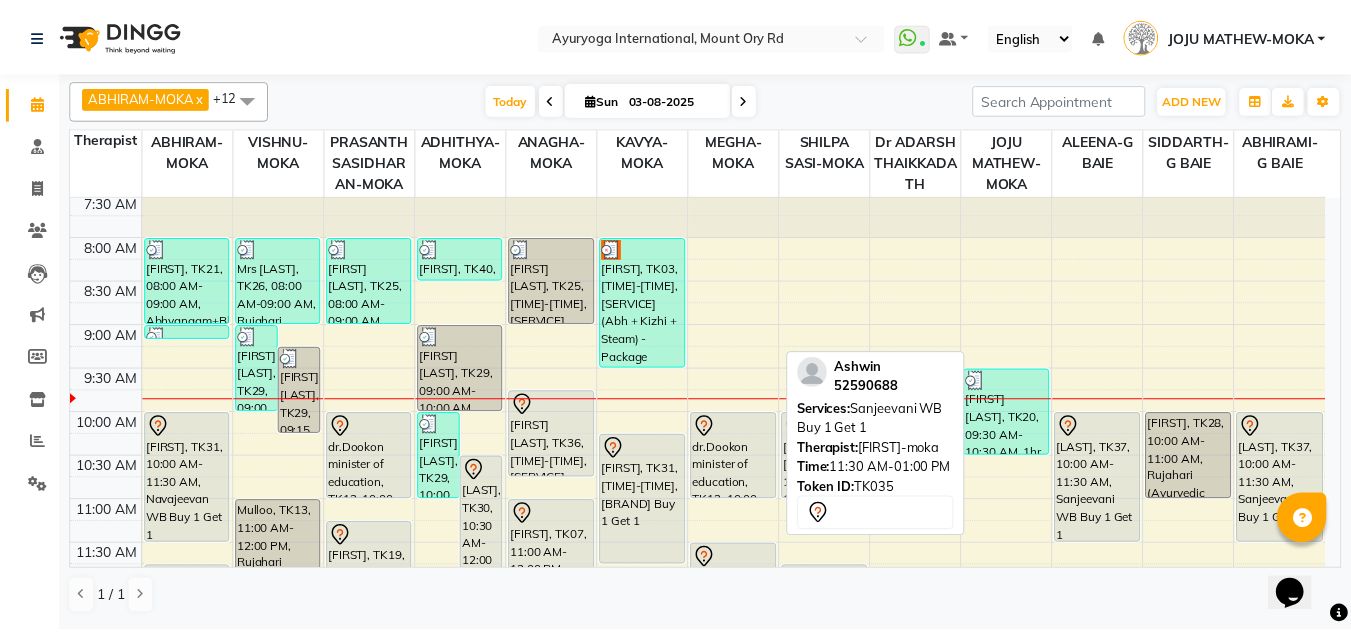scroll, scrollTop: 0, scrollLeft: 0, axis: both 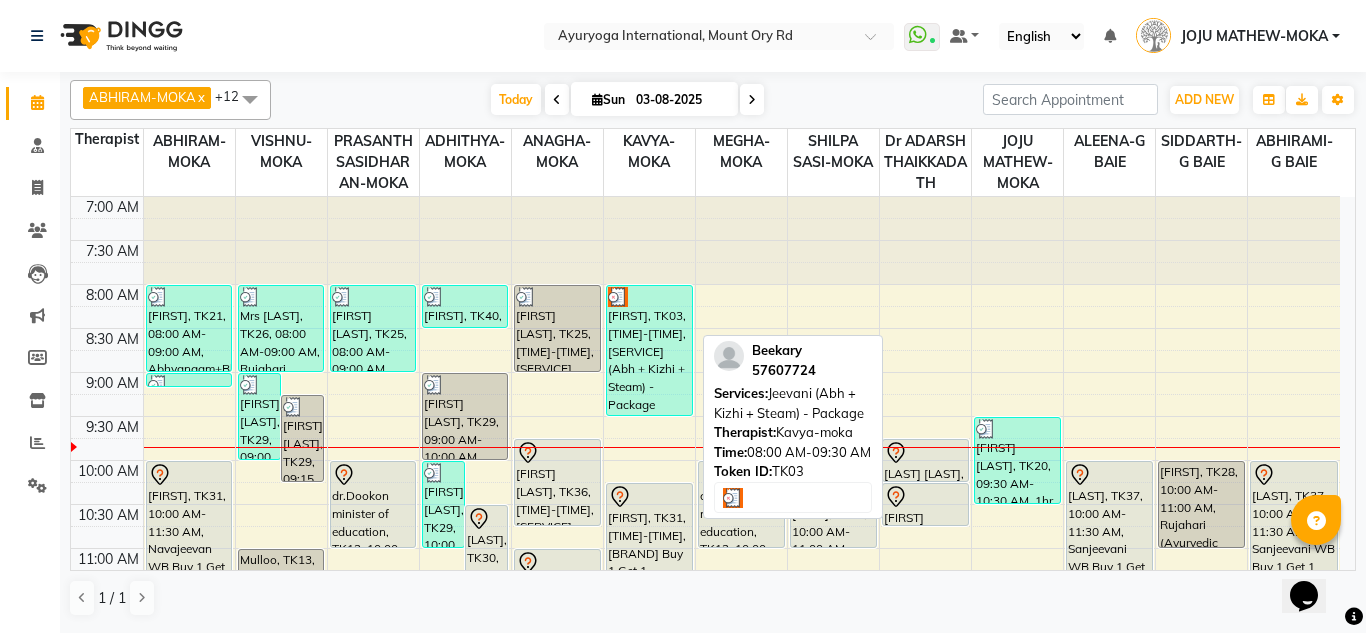 click on "[FIRST], TK03, [TIME]-[TIME], [SERVICE] (Abh + Kizhi + Steam) - Package" at bounding box center [649, 350] 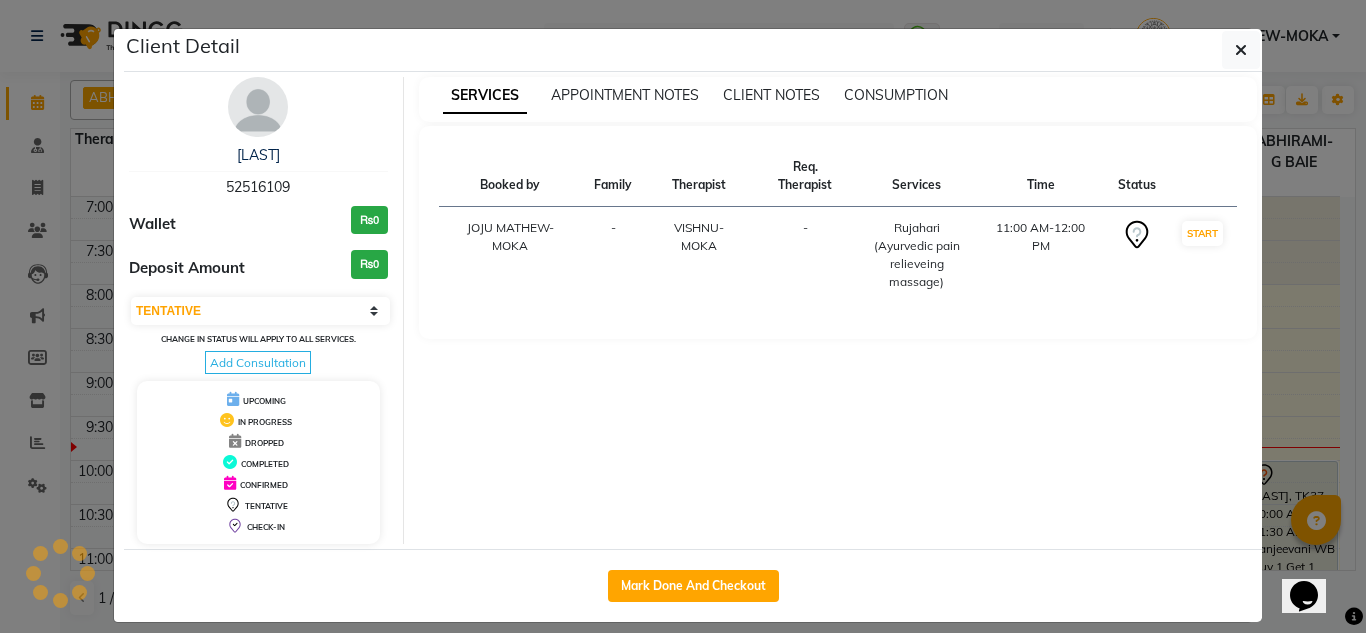 select on "3" 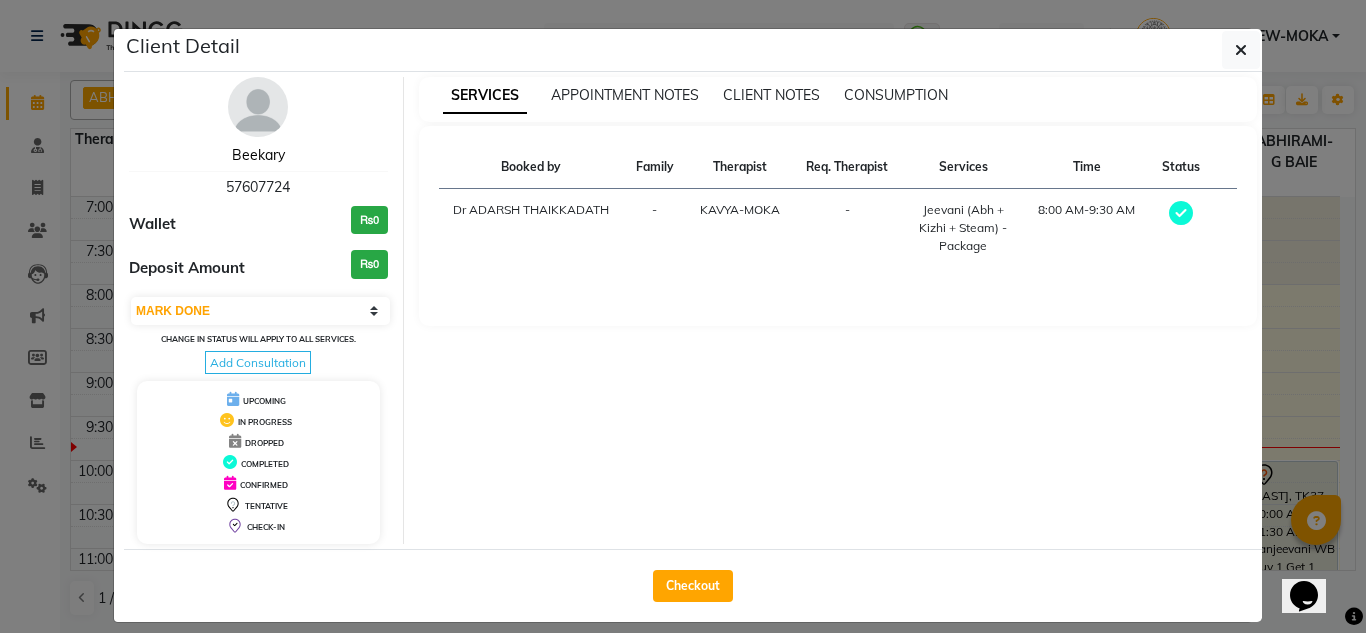click on "Beekary" at bounding box center (258, 155) 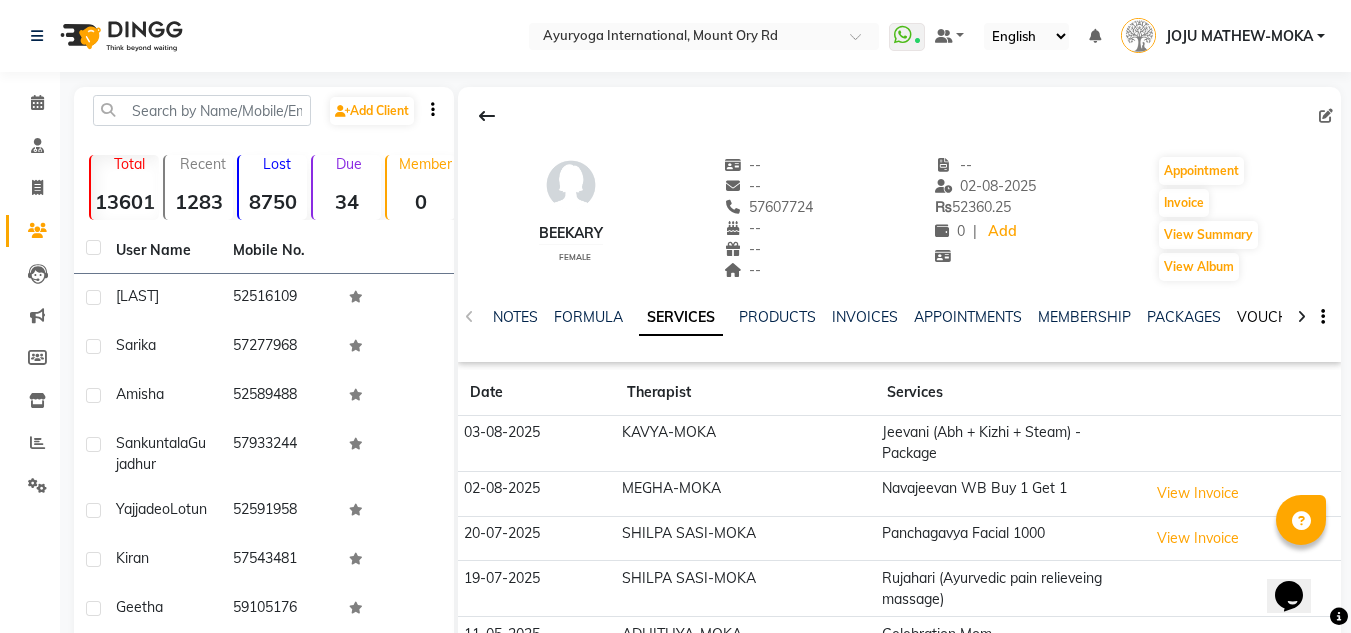 click on "VOUCHERS" 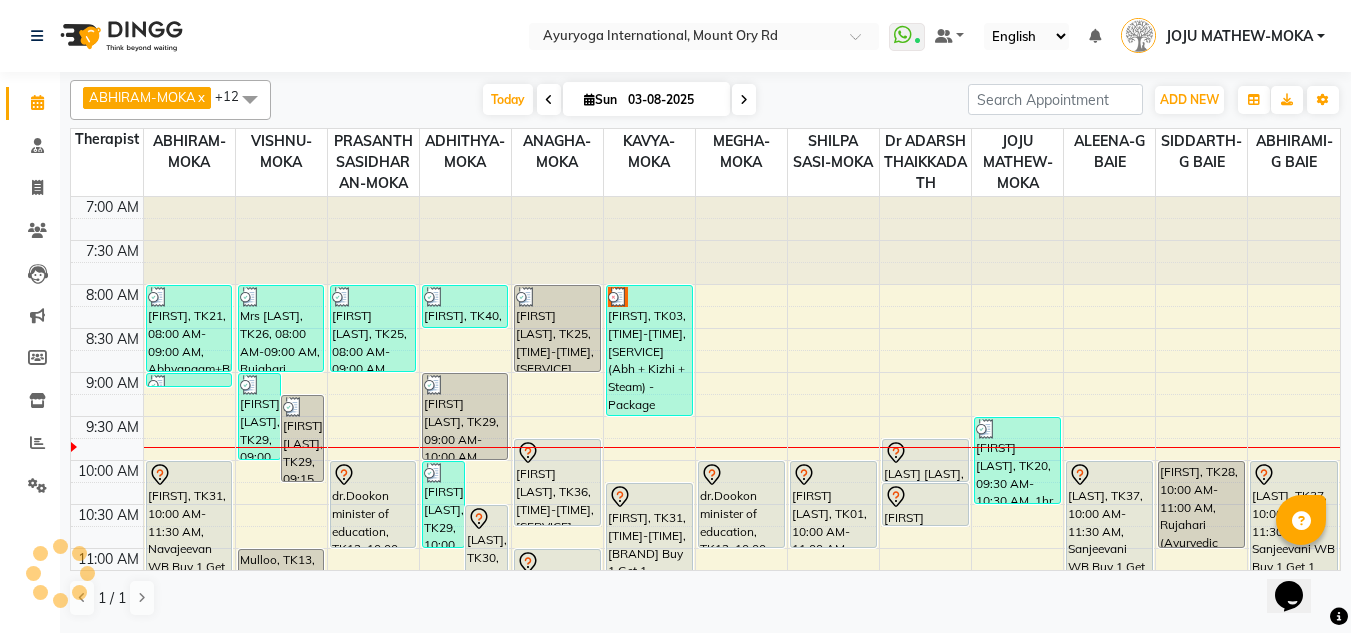 scroll, scrollTop: 0, scrollLeft: 0, axis: both 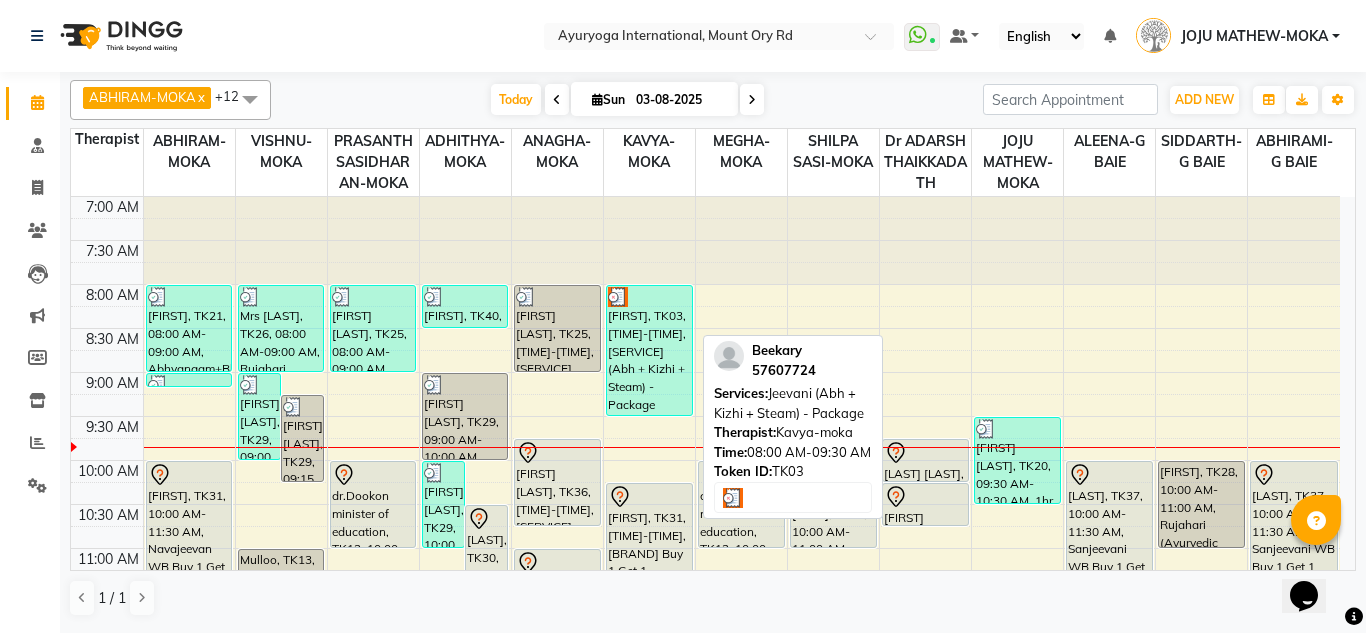 click on "[FIRST], TK03, [TIME]-[TIME], [SERVICE] (Abh + Kizhi + Steam) - Package" at bounding box center (649, 350) 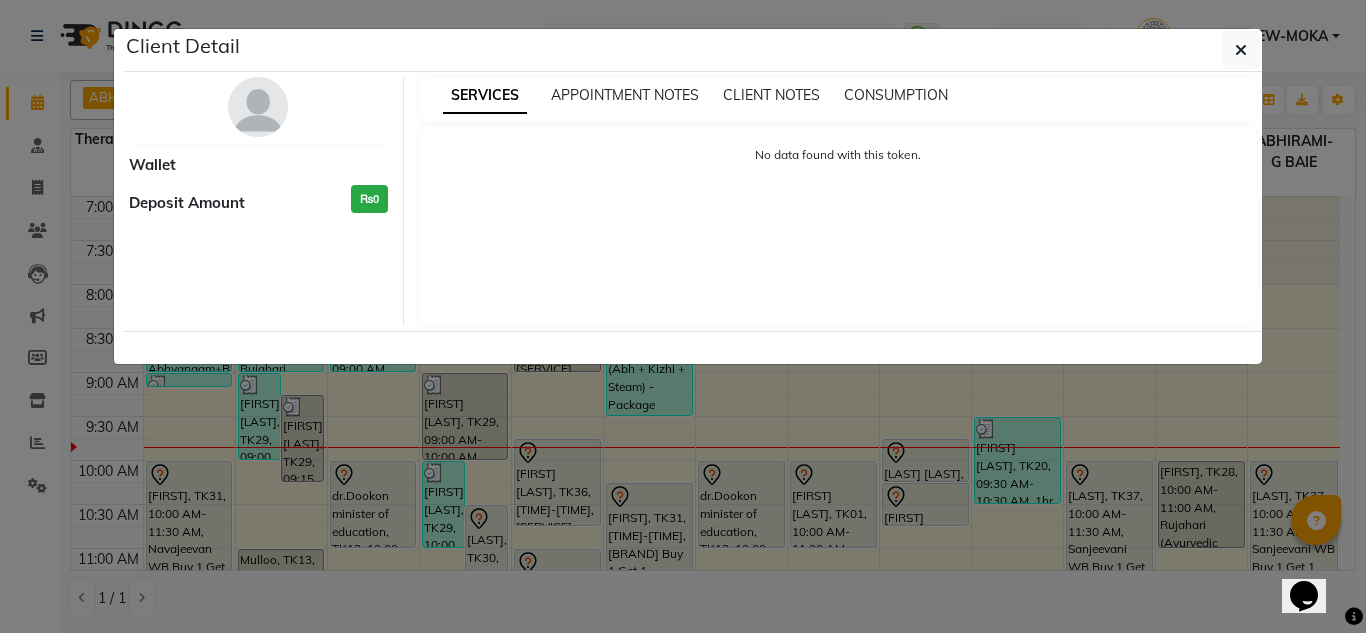 select on "3" 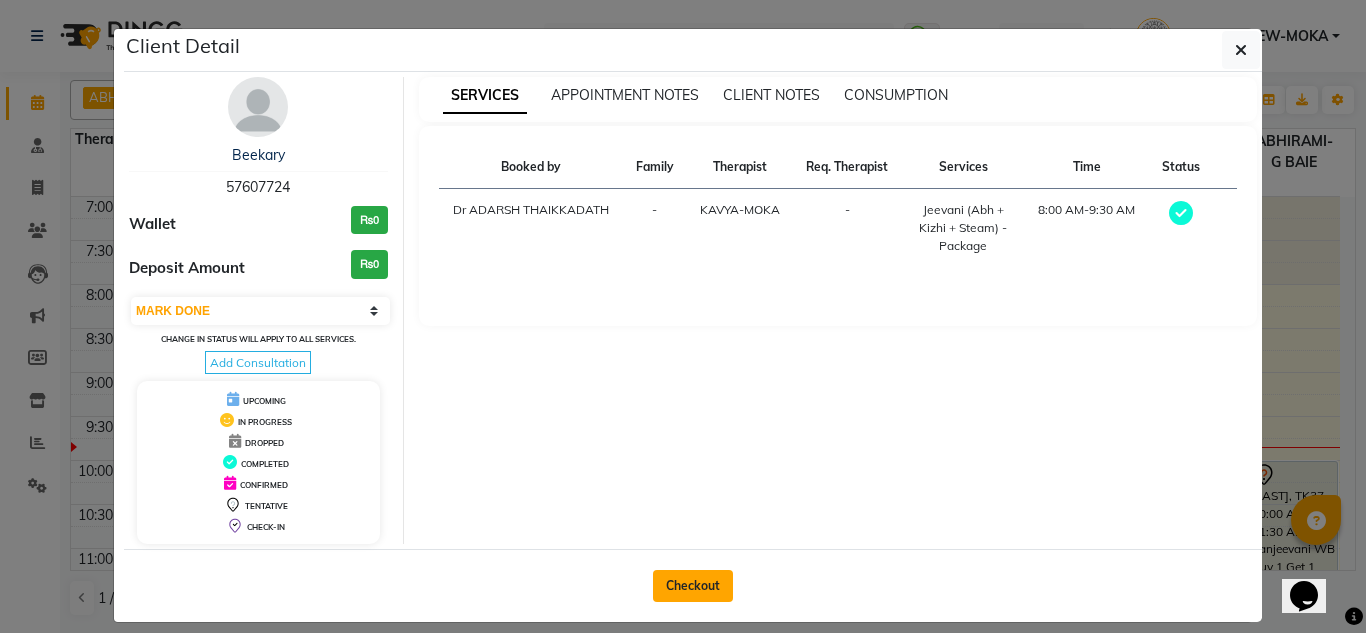 click on "Checkout" 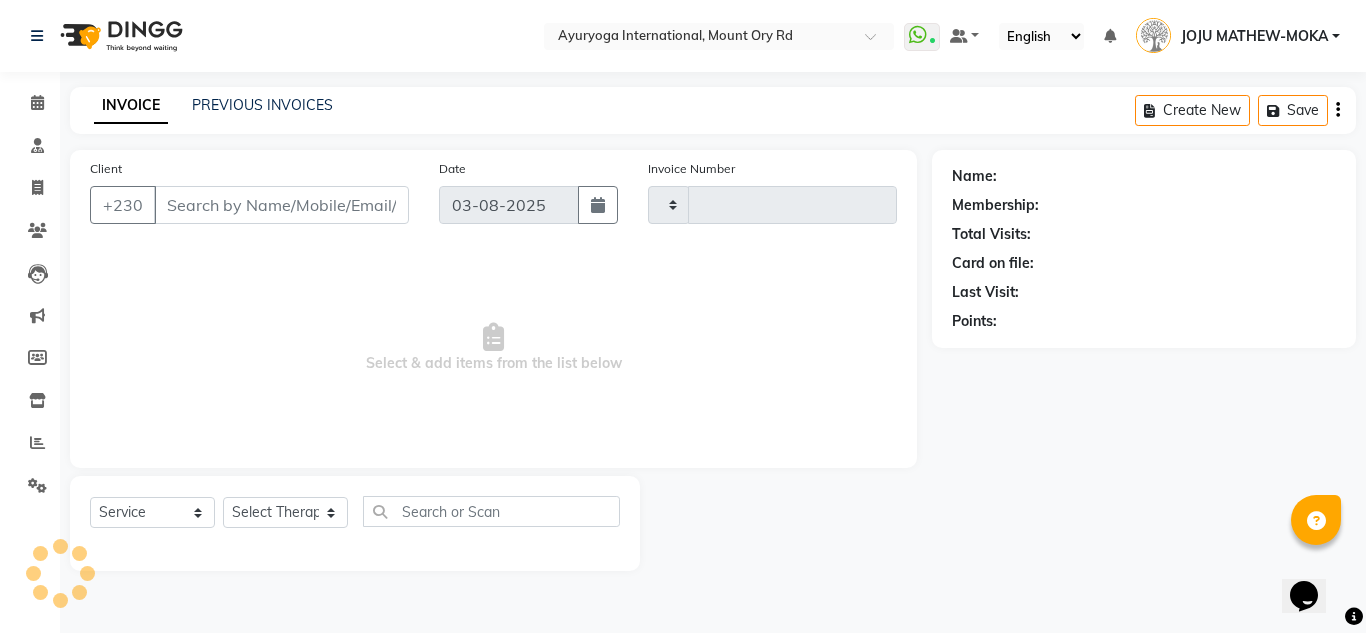 type on "4216" 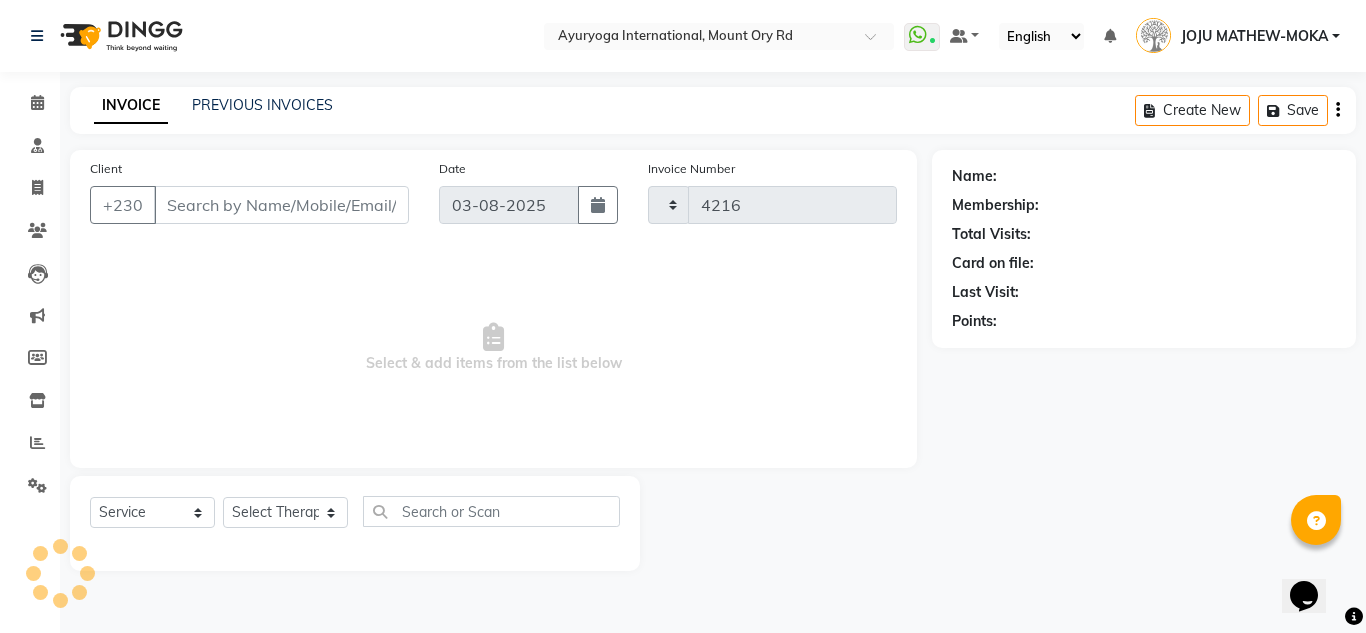 select on "730" 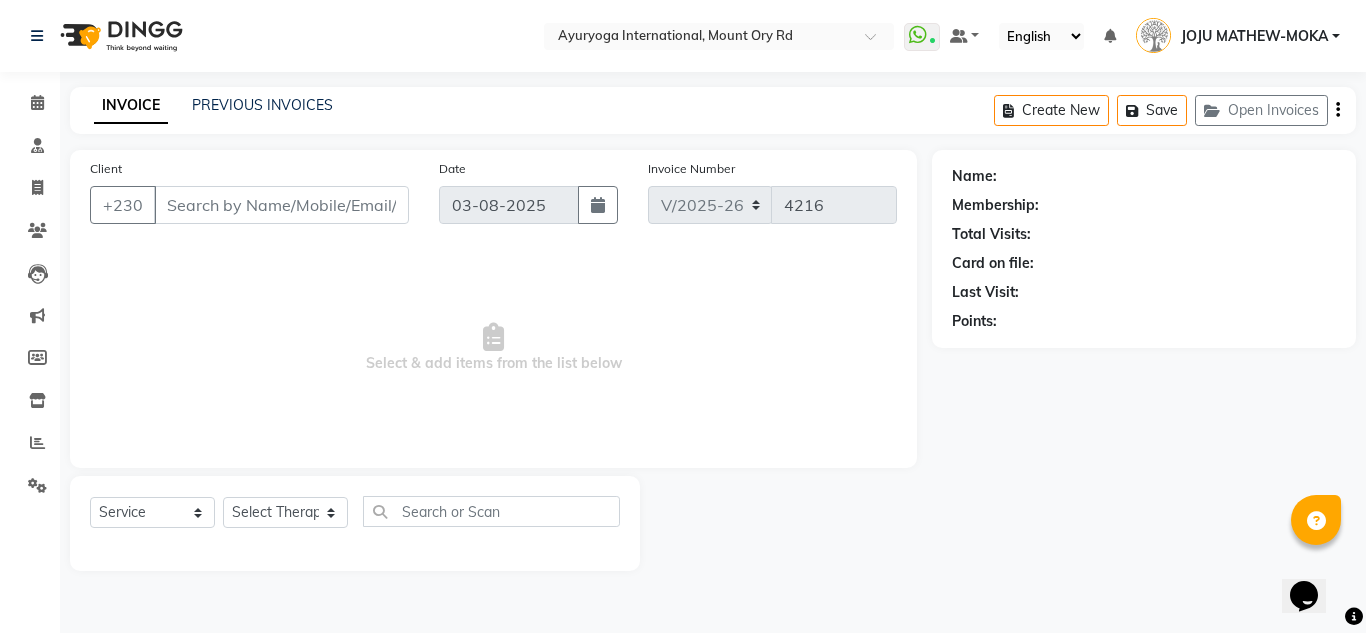 type on "57607724" 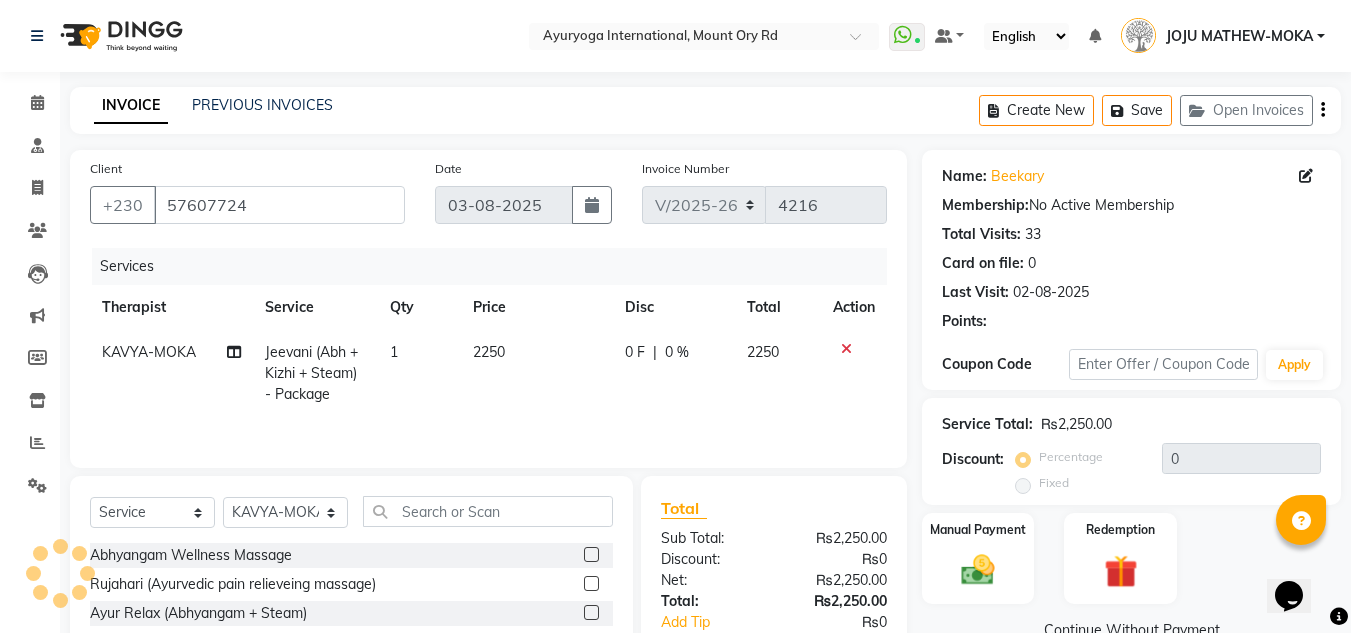 scroll, scrollTop: 168, scrollLeft: 0, axis: vertical 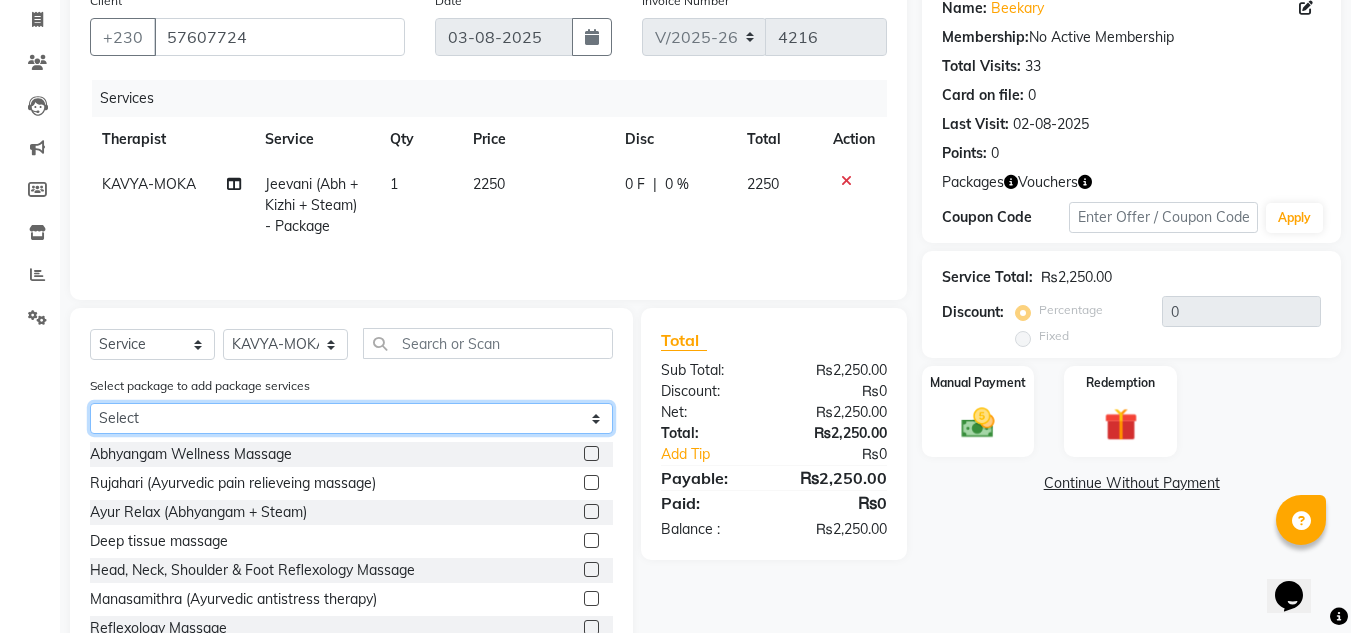 click on "Select Ala Cart - 13 Sessions" 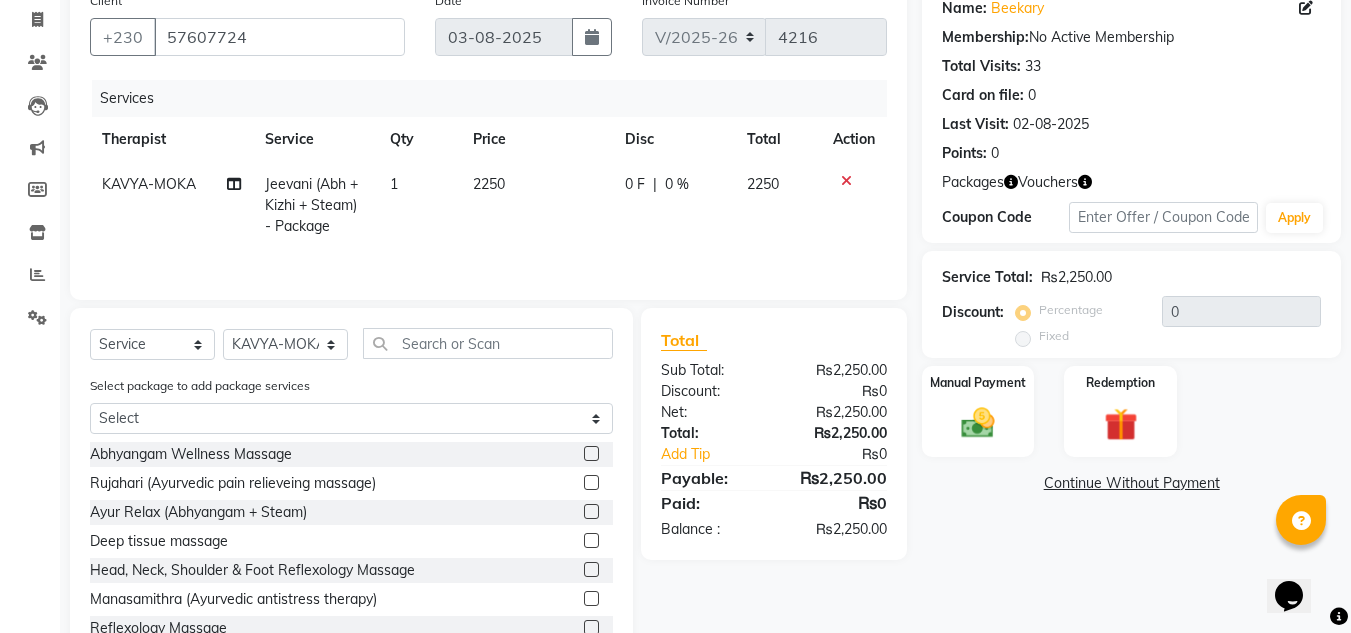 click 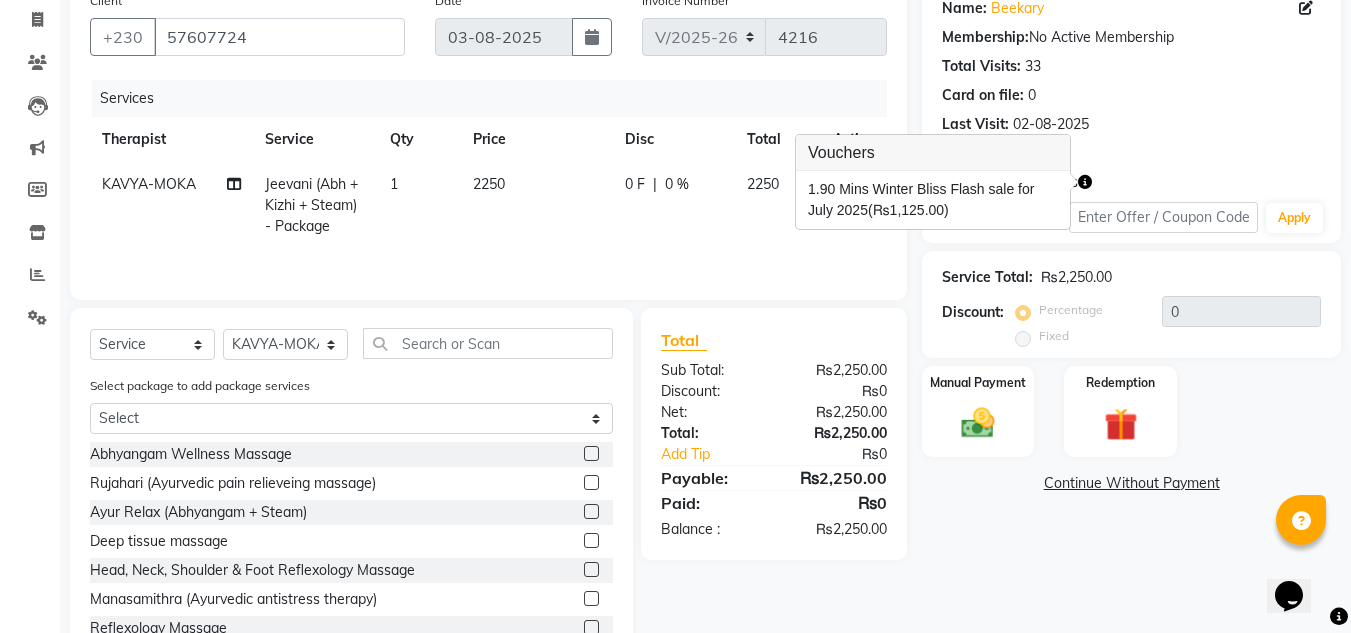 click on "1.   90 Mins Winter Bliss Flash sale for July 2025  (₨1,125.00)" at bounding box center (933, 200) 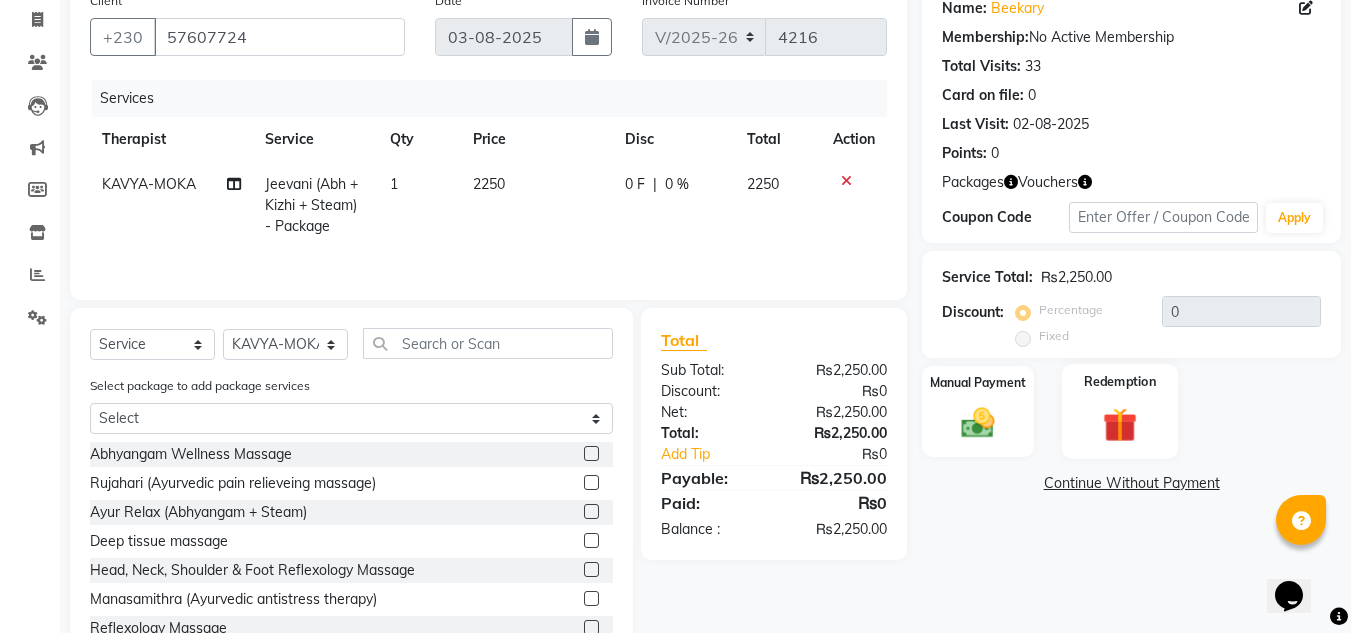 click on "Redemption" 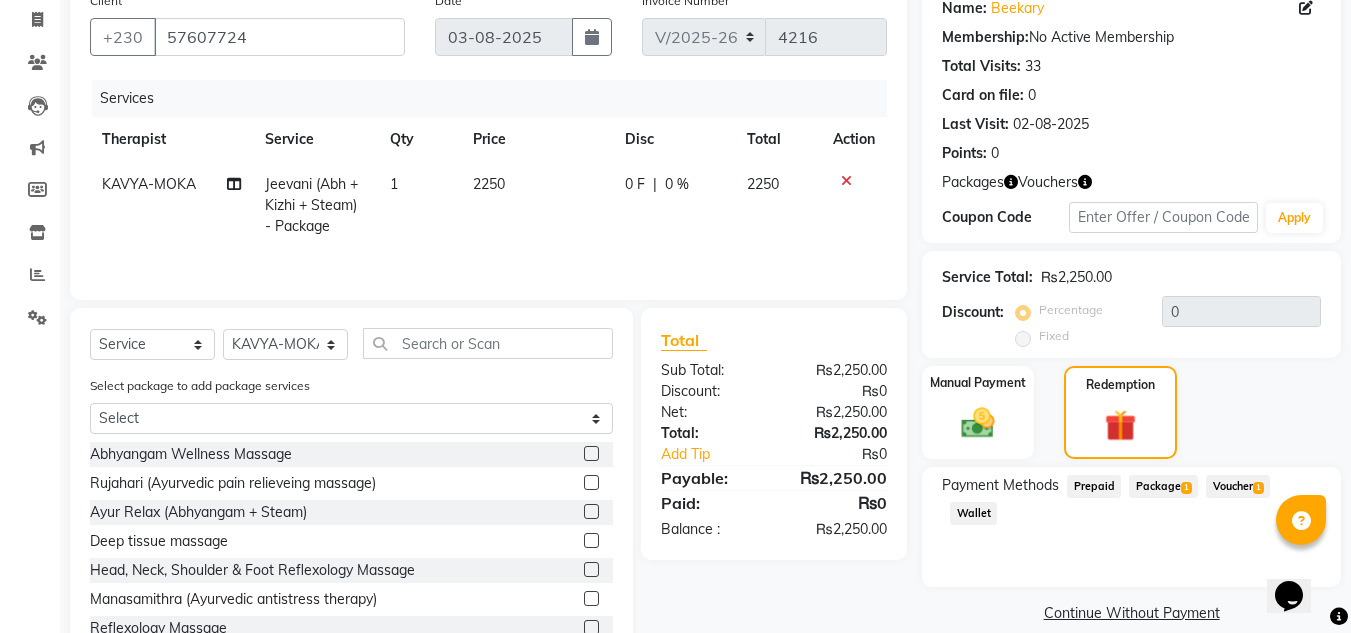 click on "Voucher  1" 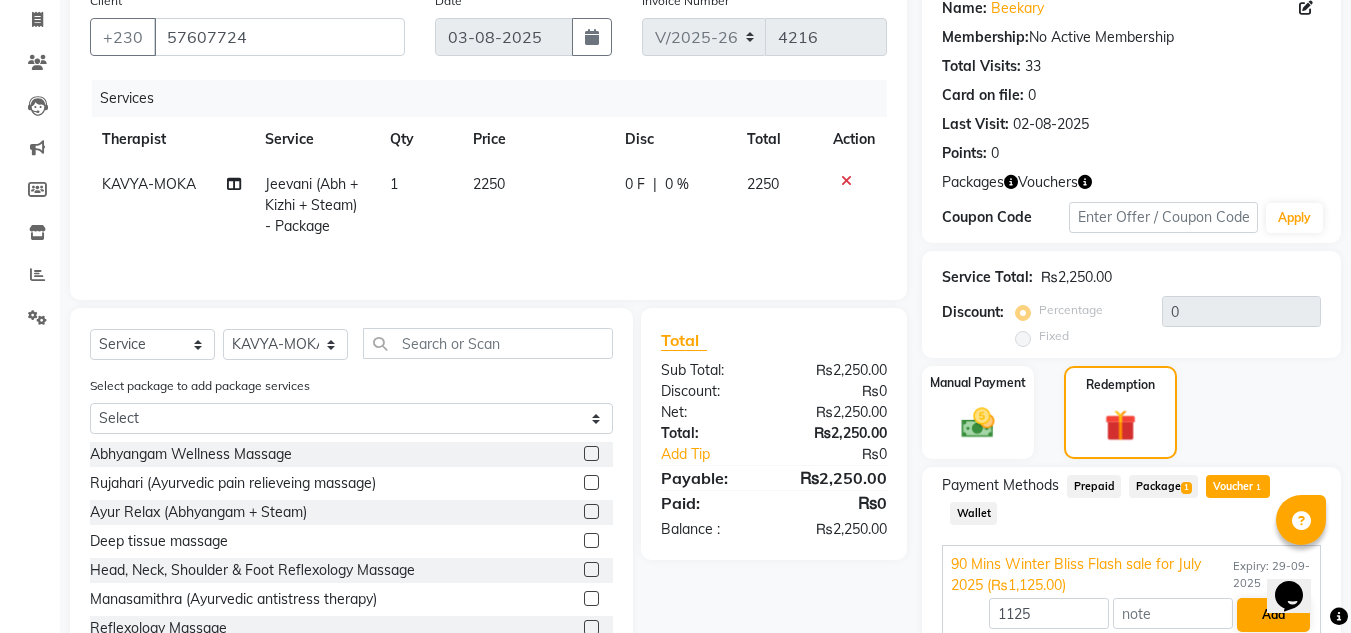 scroll, scrollTop: 257, scrollLeft: 0, axis: vertical 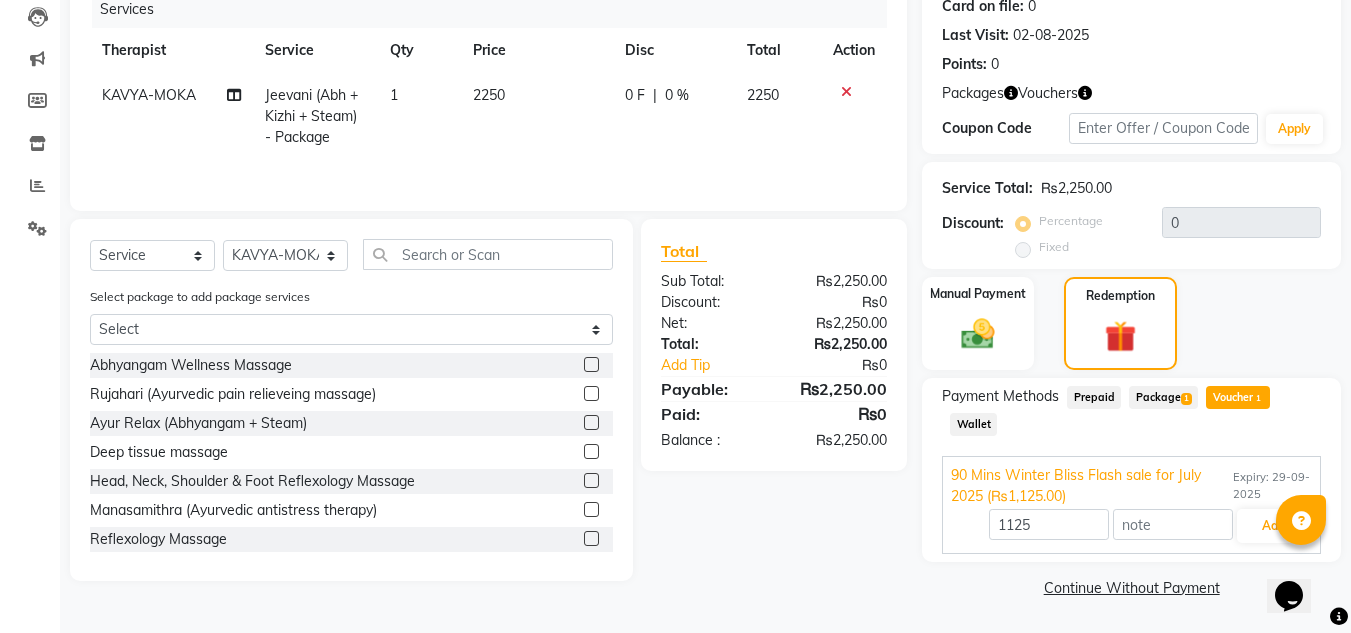 click on "Jeevani (Abh + Kizhi + Steam) - Package" 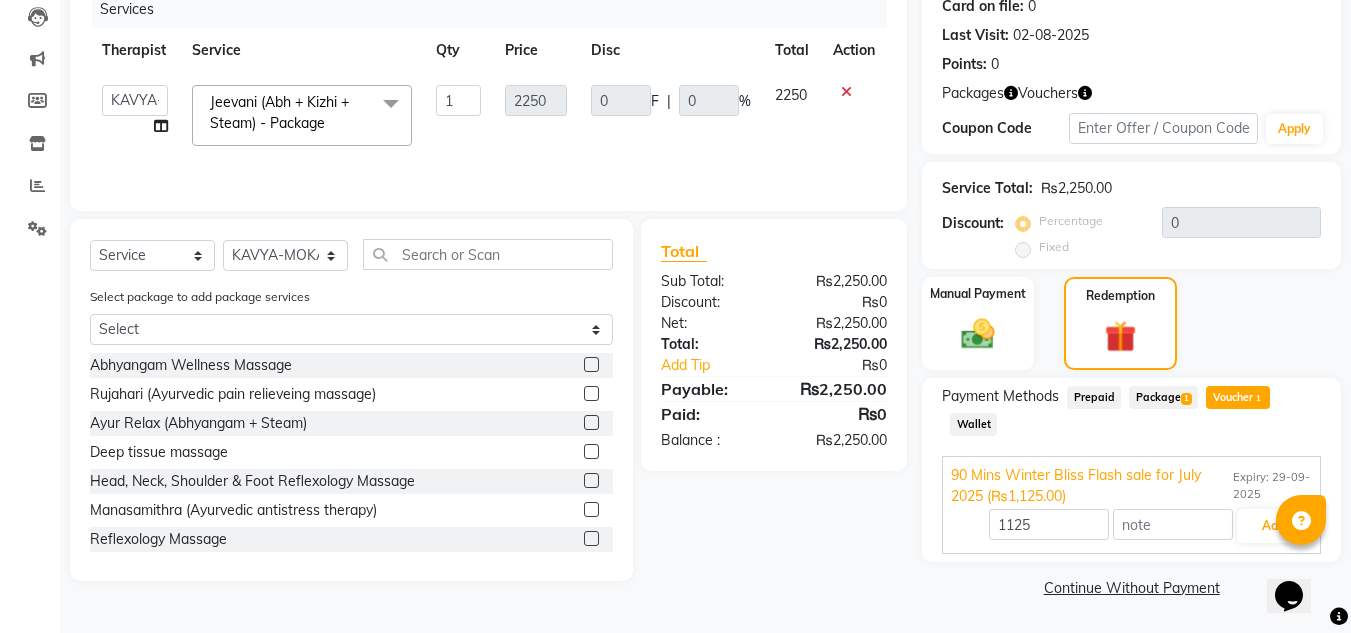 click 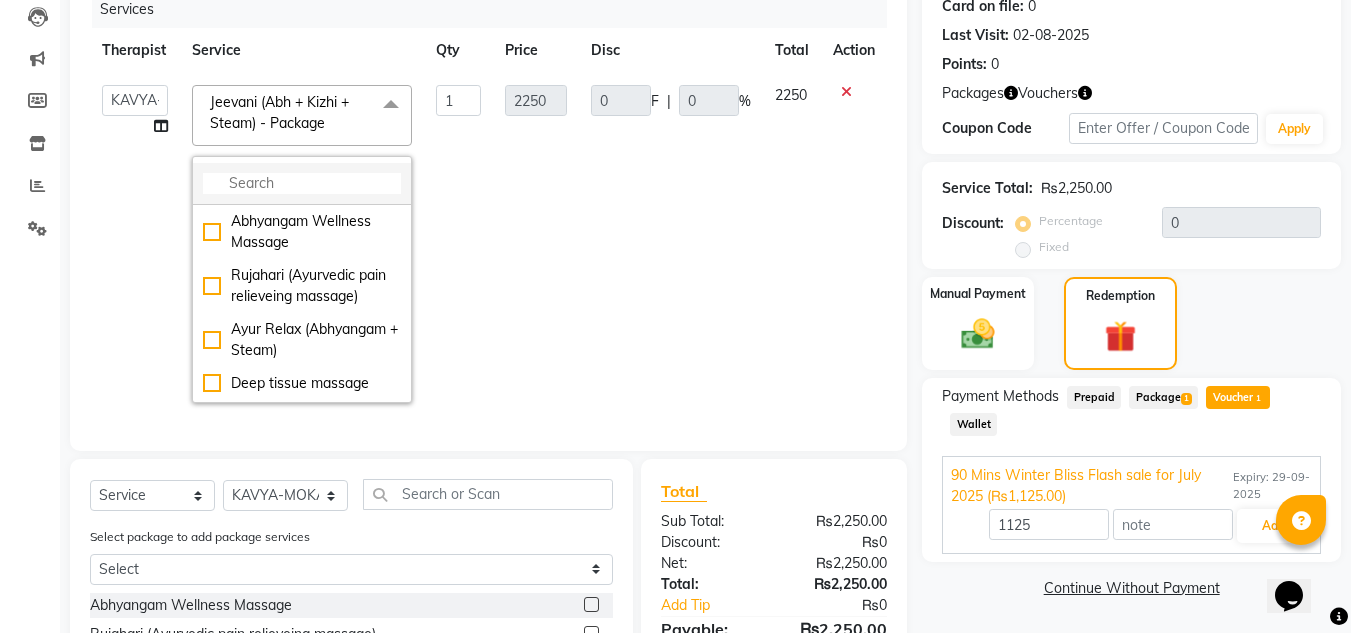 click 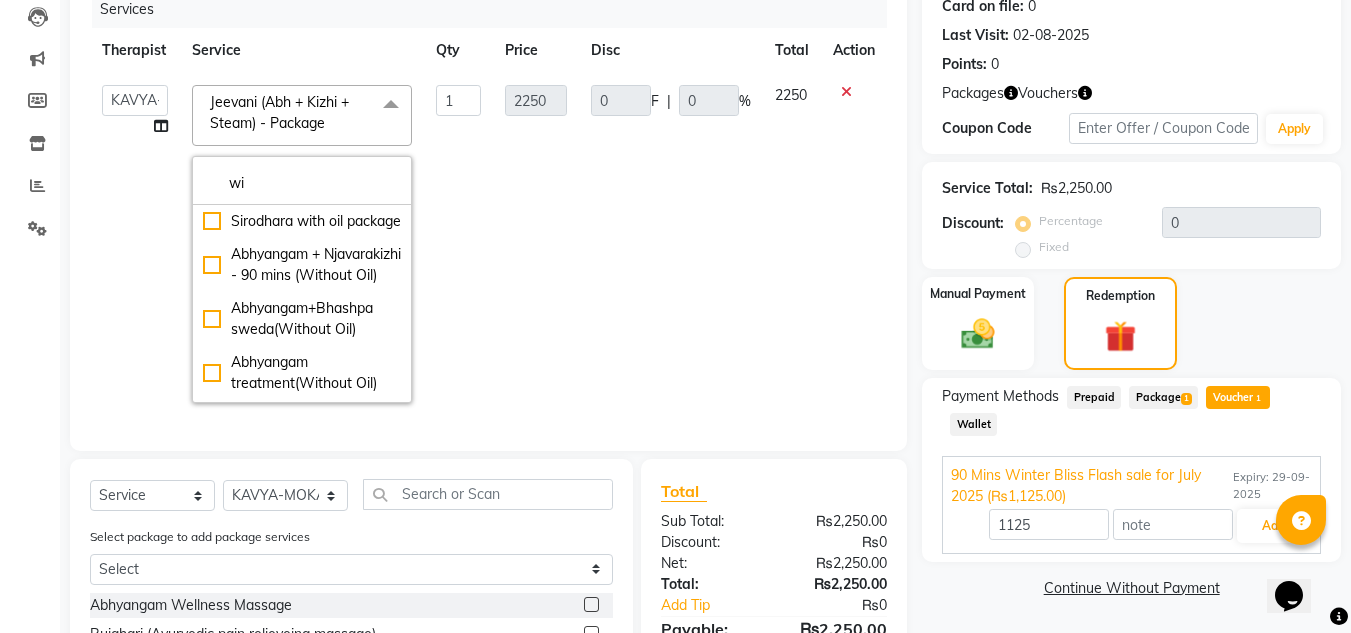 type on "w" 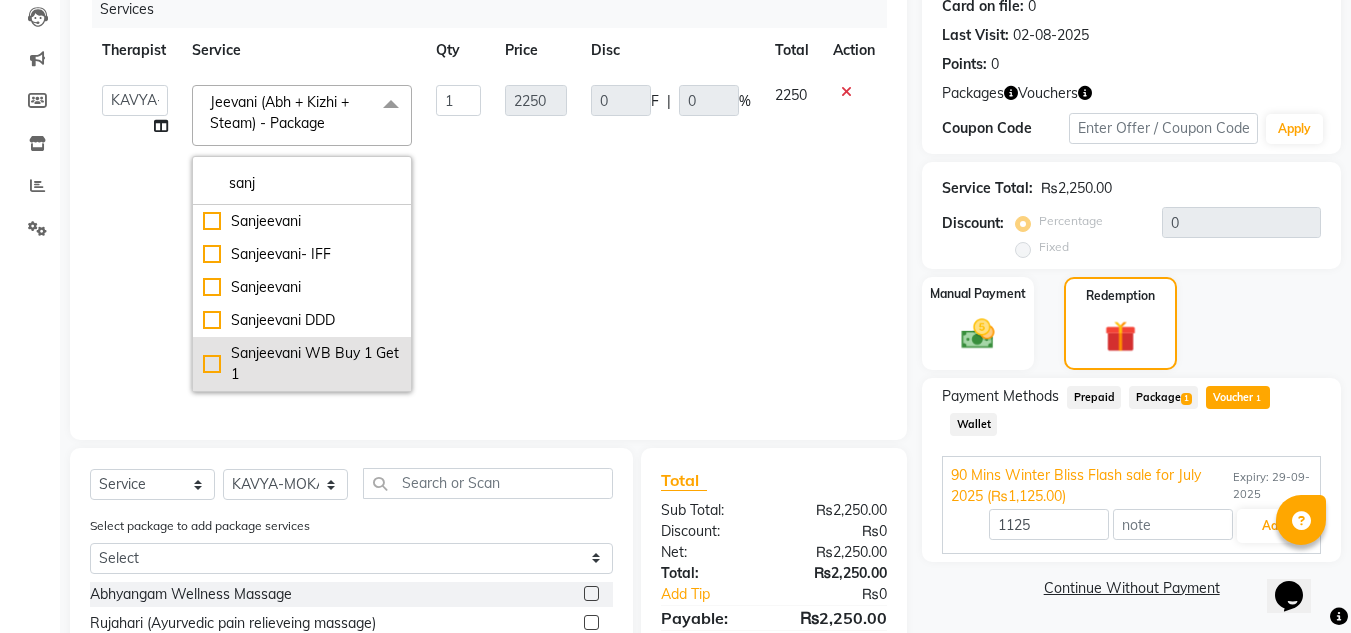 type on "sanj" 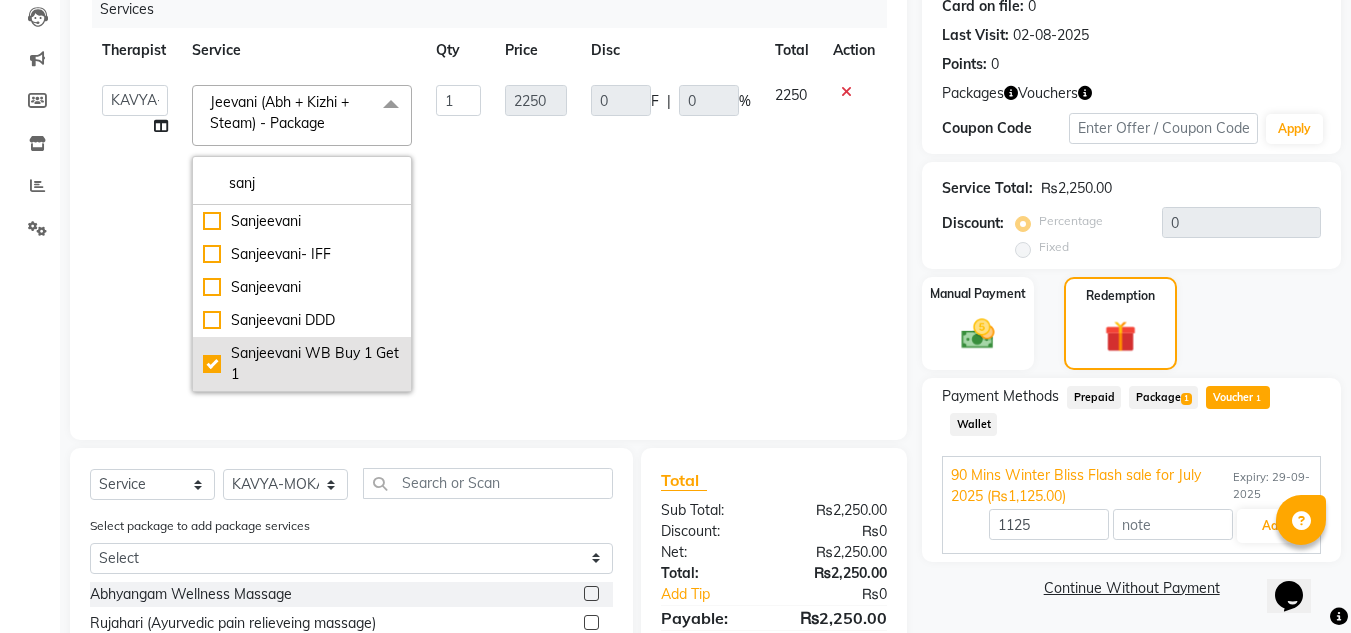 type on "1125" 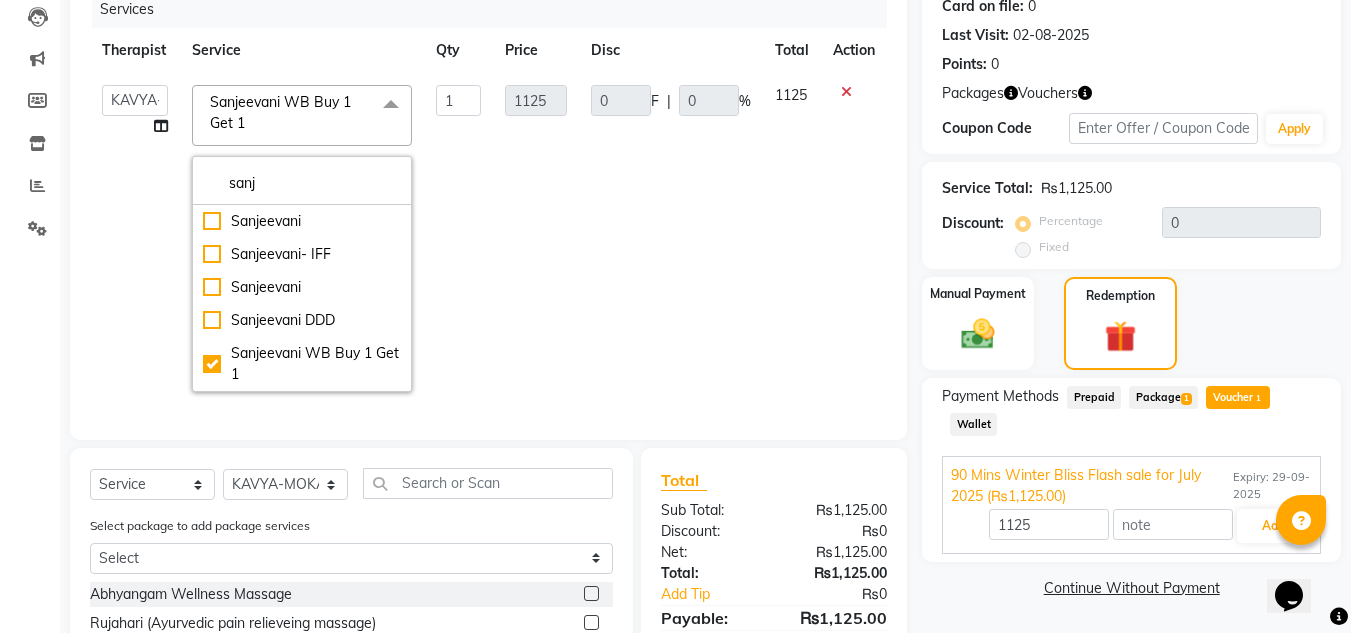 click on "1125 Add" at bounding box center (1131, 526) 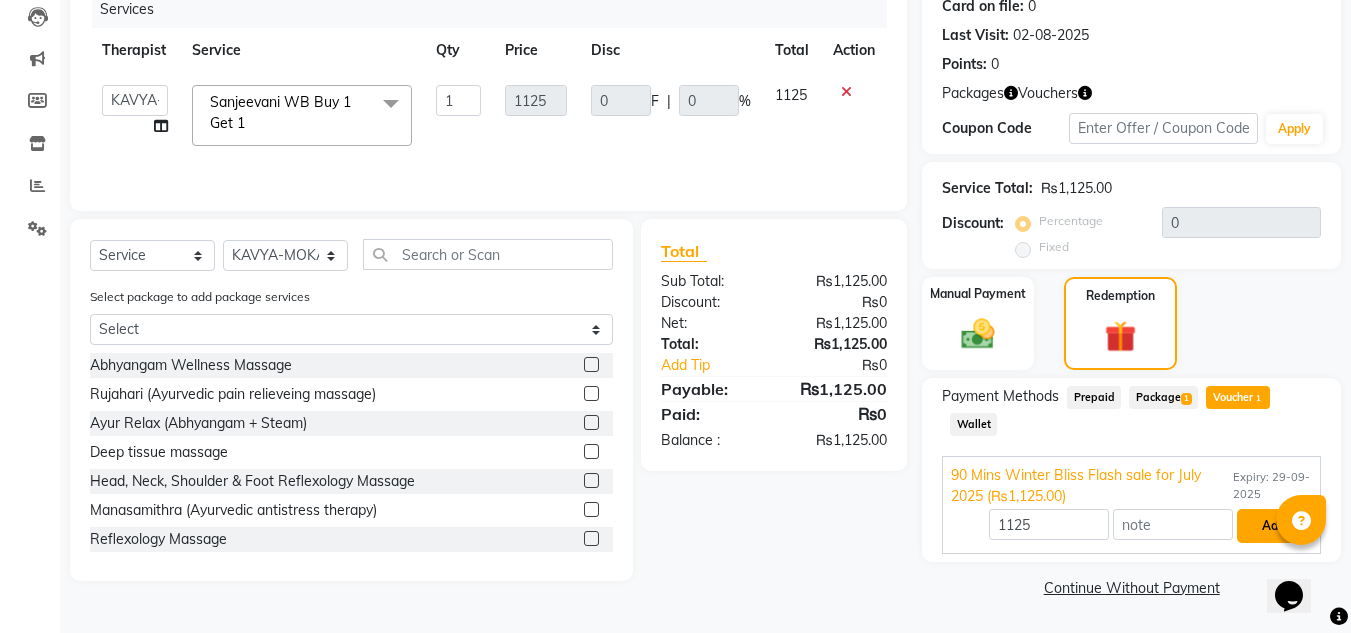 click on "Add" at bounding box center (1273, 526) 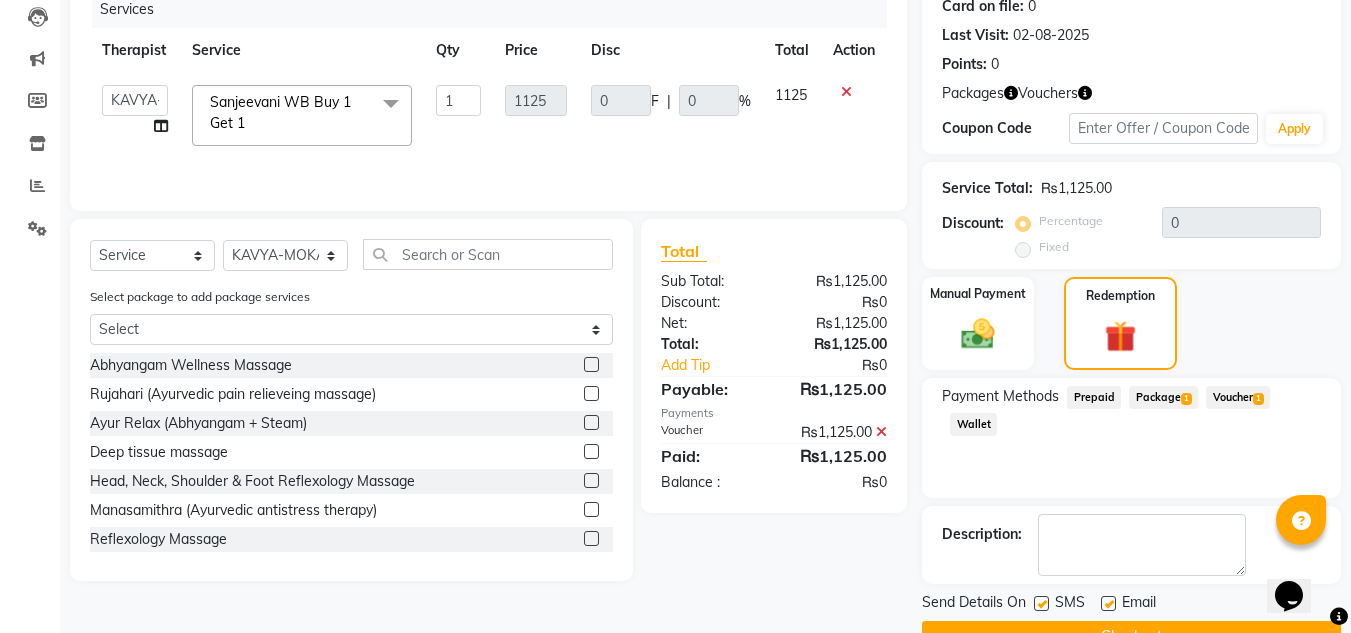 scroll, scrollTop: 306, scrollLeft: 0, axis: vertical 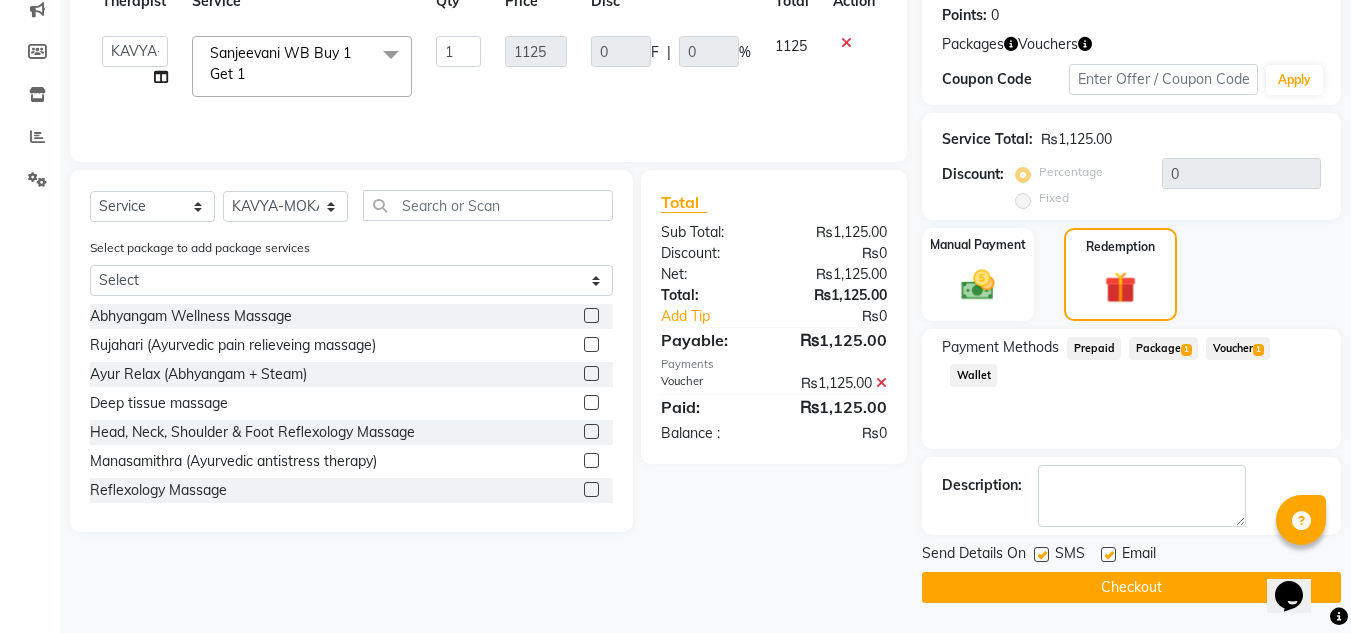 click 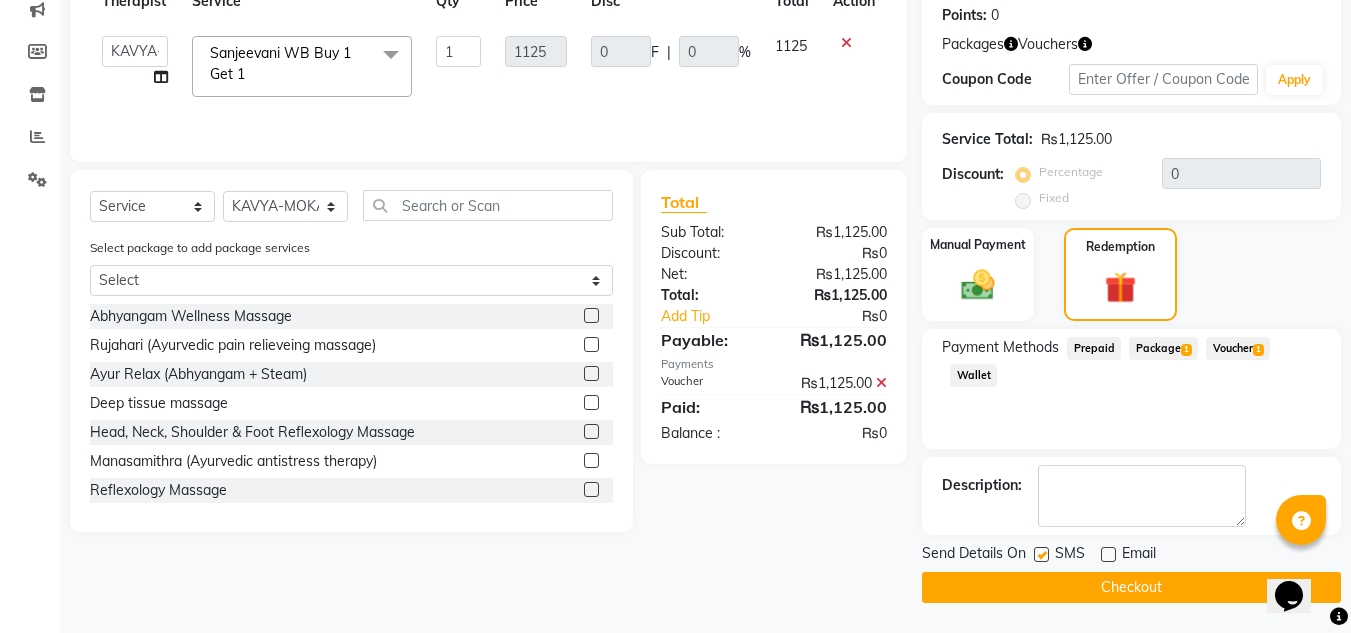 click 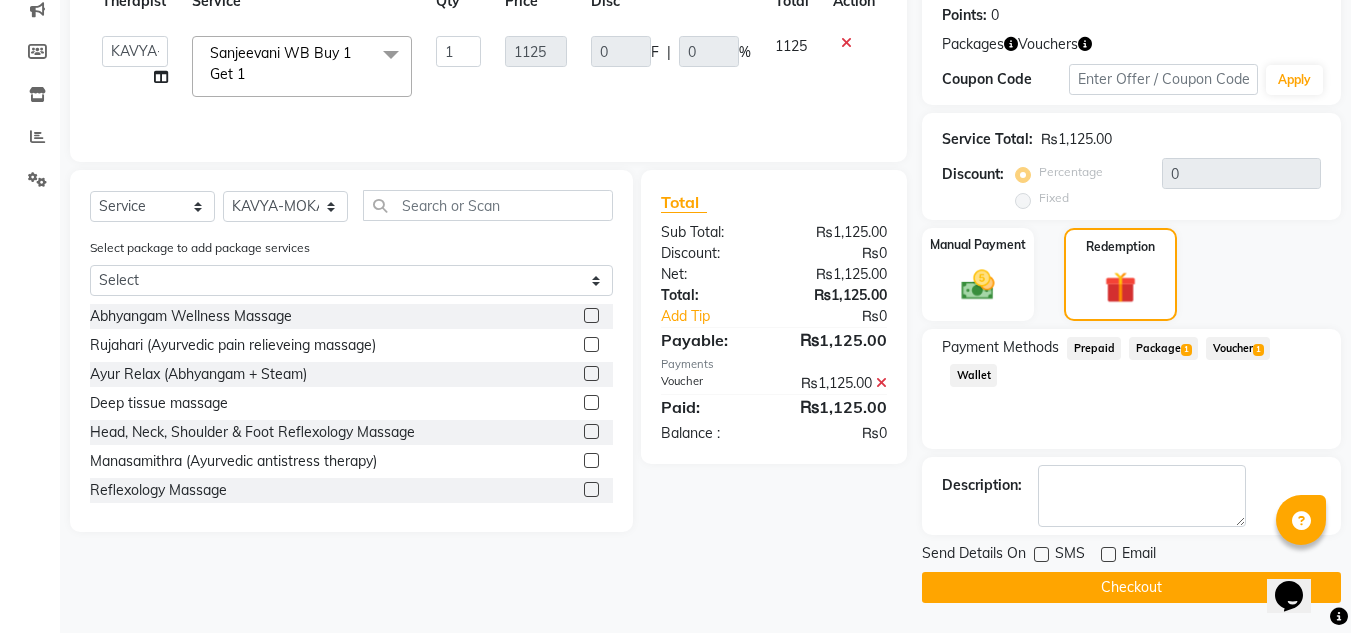 click 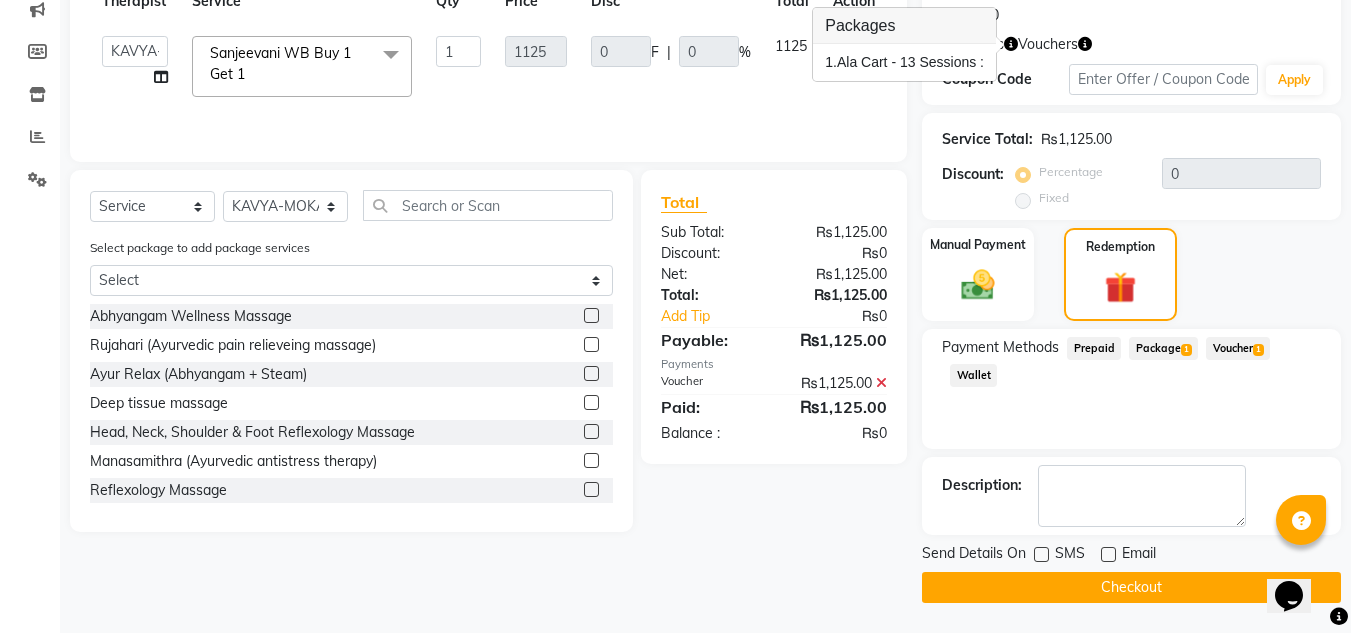 click on "Checkout" 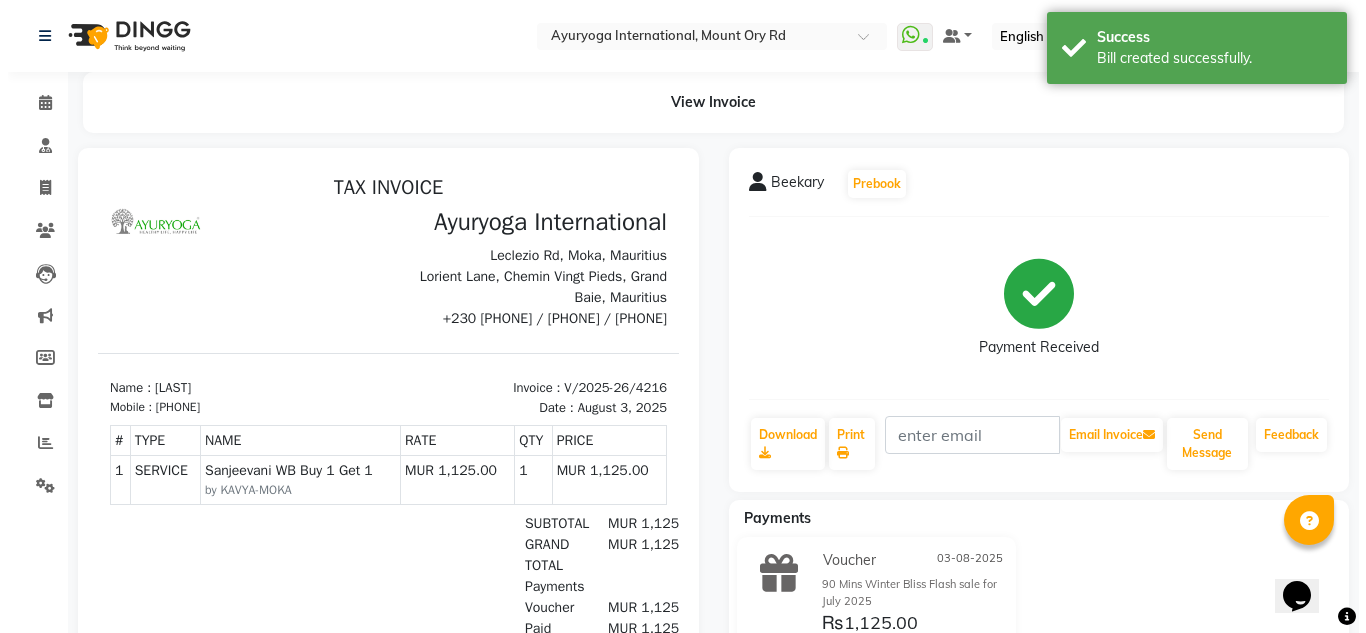 scroll, scrollTop: 0, scrollLeft: 0, axis: both 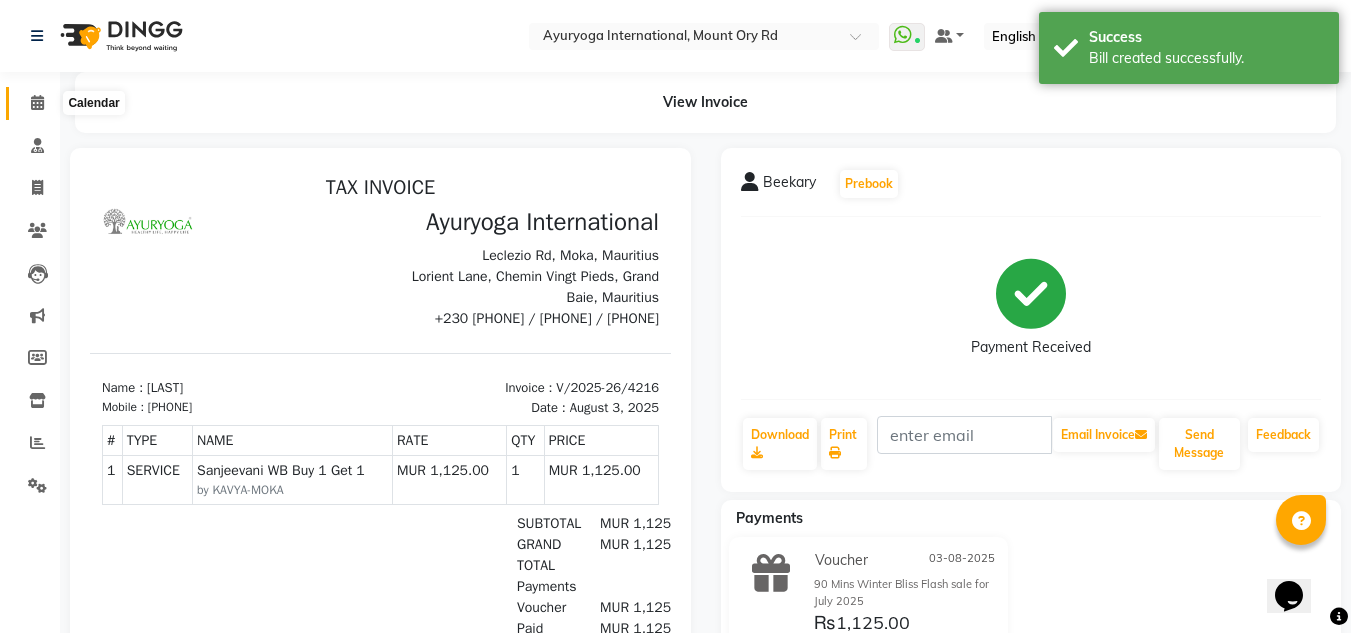 click 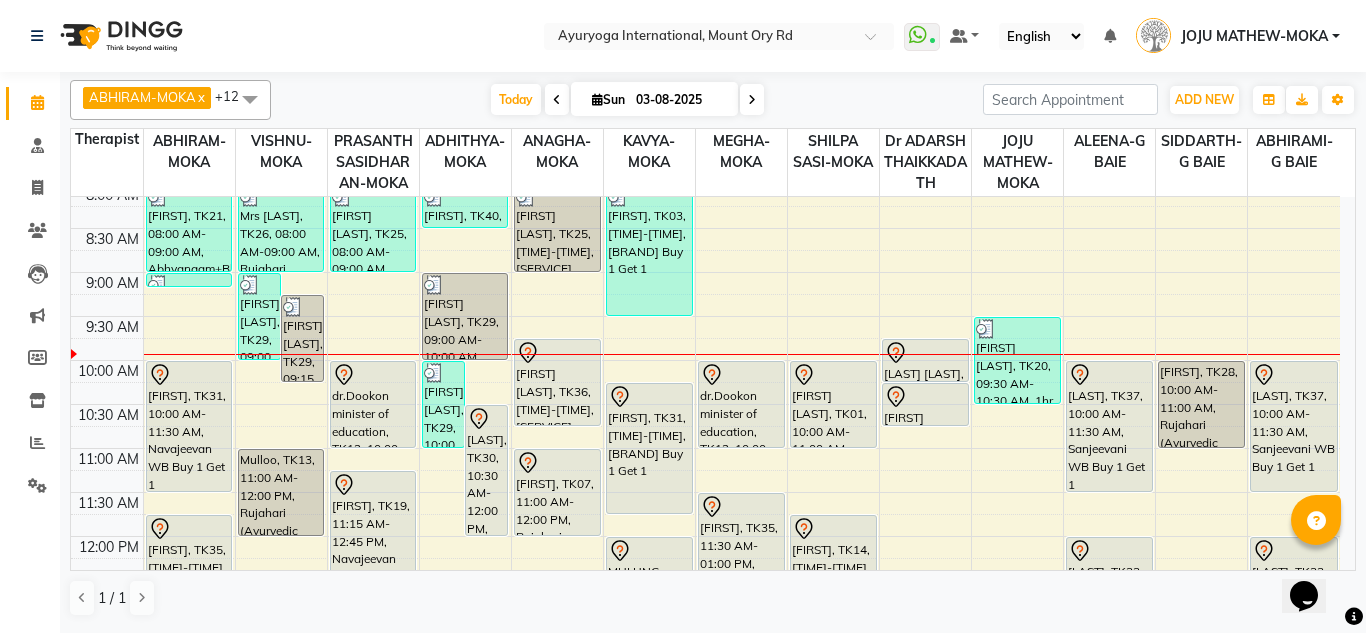 scroll, scrollTop: 200, scrollLeft: 0, axis: vertical 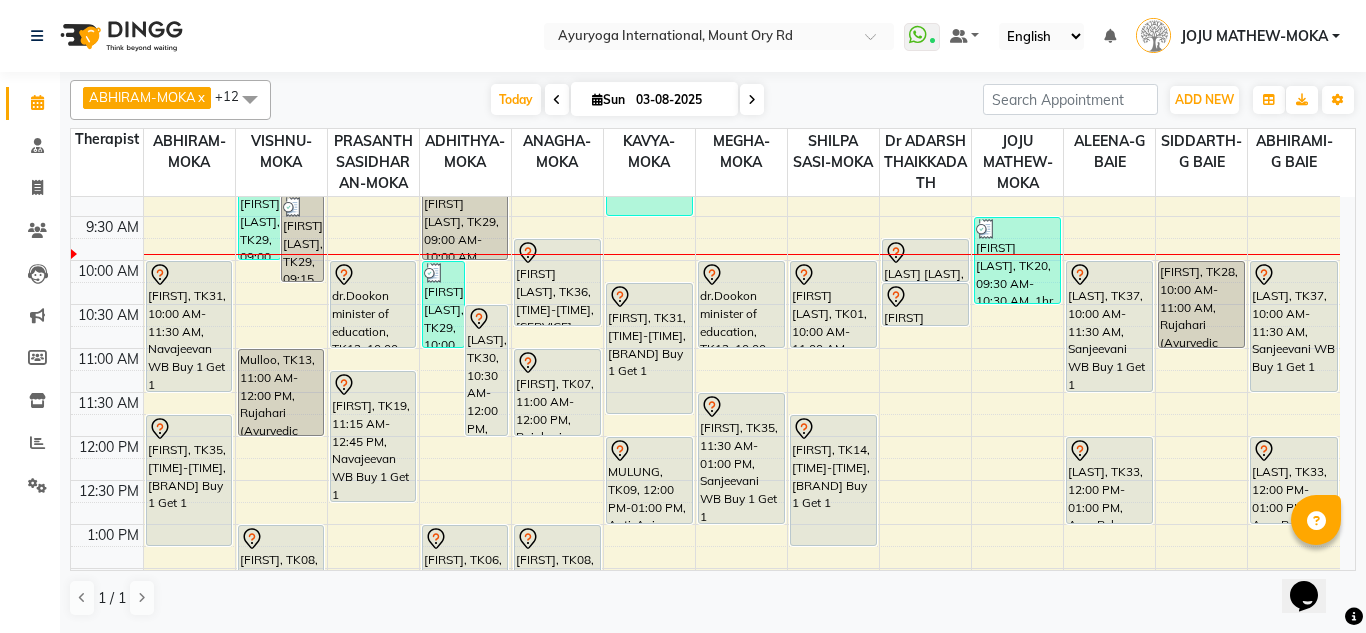 click at bounding box center (752, 99) 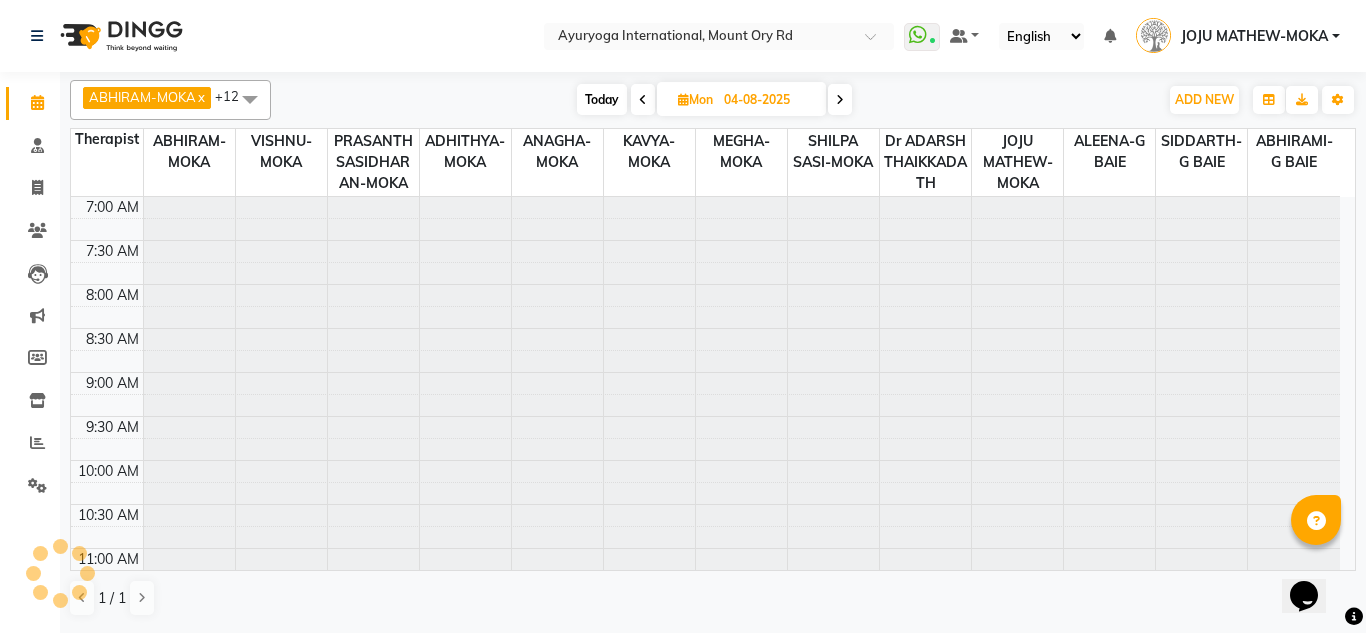 scroll, scrollTop: 177, scrollLeft: 0, axis: vertical 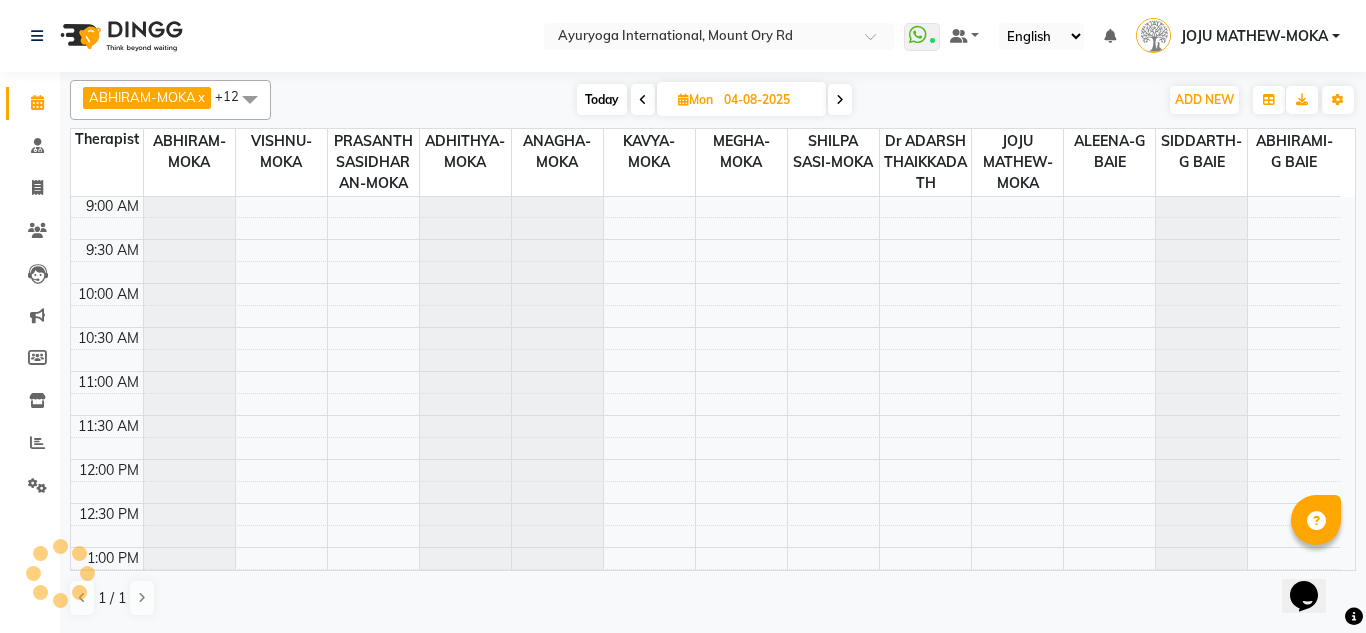 click at bounding box center (840, 100) 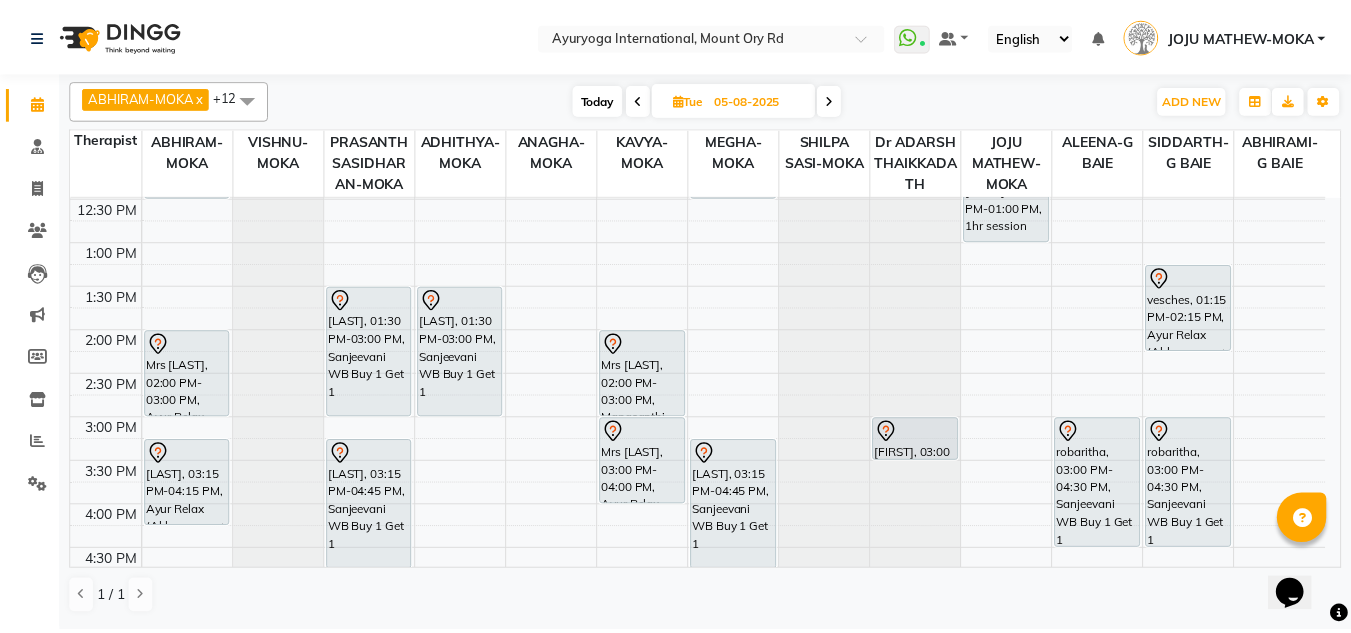 scroll, scrollTop: 500, scrollLeft: 0, axis: vertical 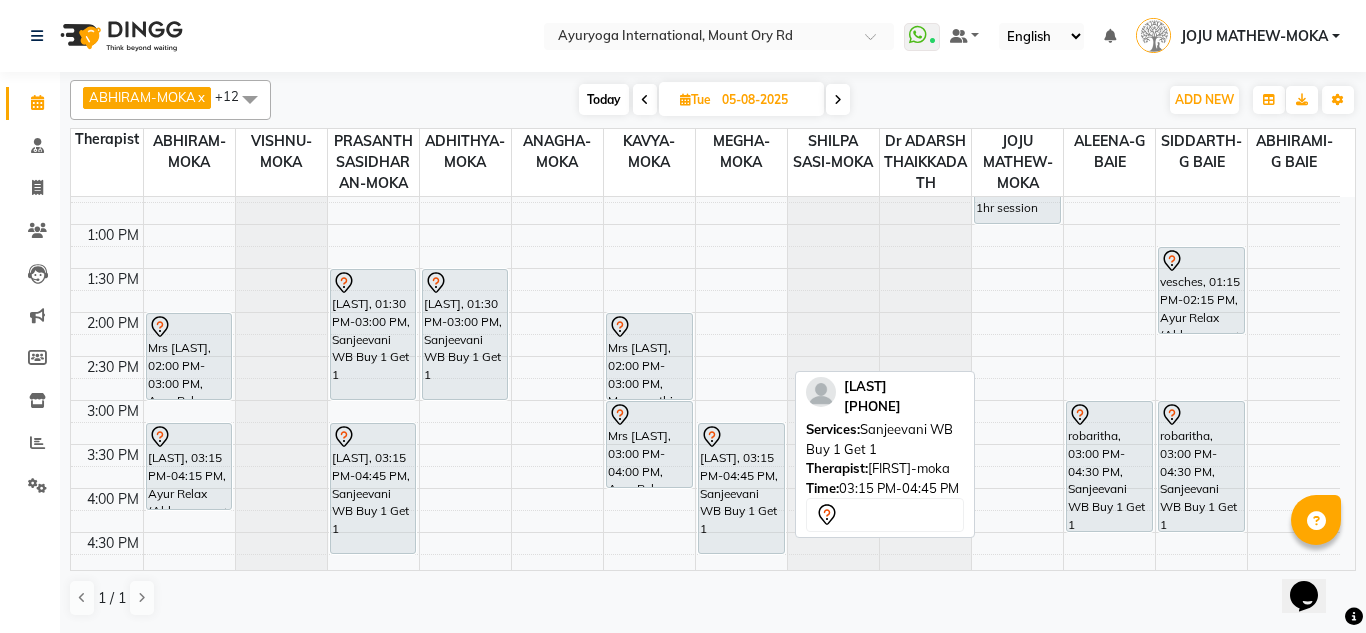 click on "[LAST], 03:15 PM-04:45 PM, Sanjeevani WB Buy 1 Get 1" at bounding box center [741, 488] 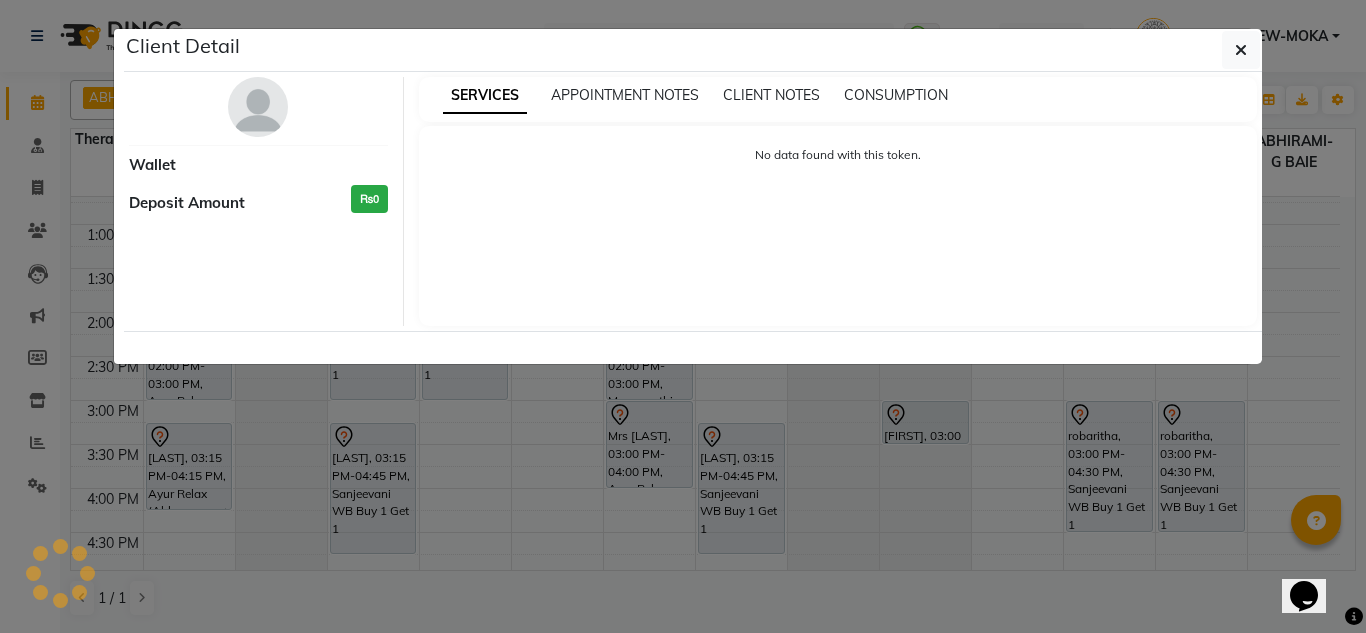 select on "7" 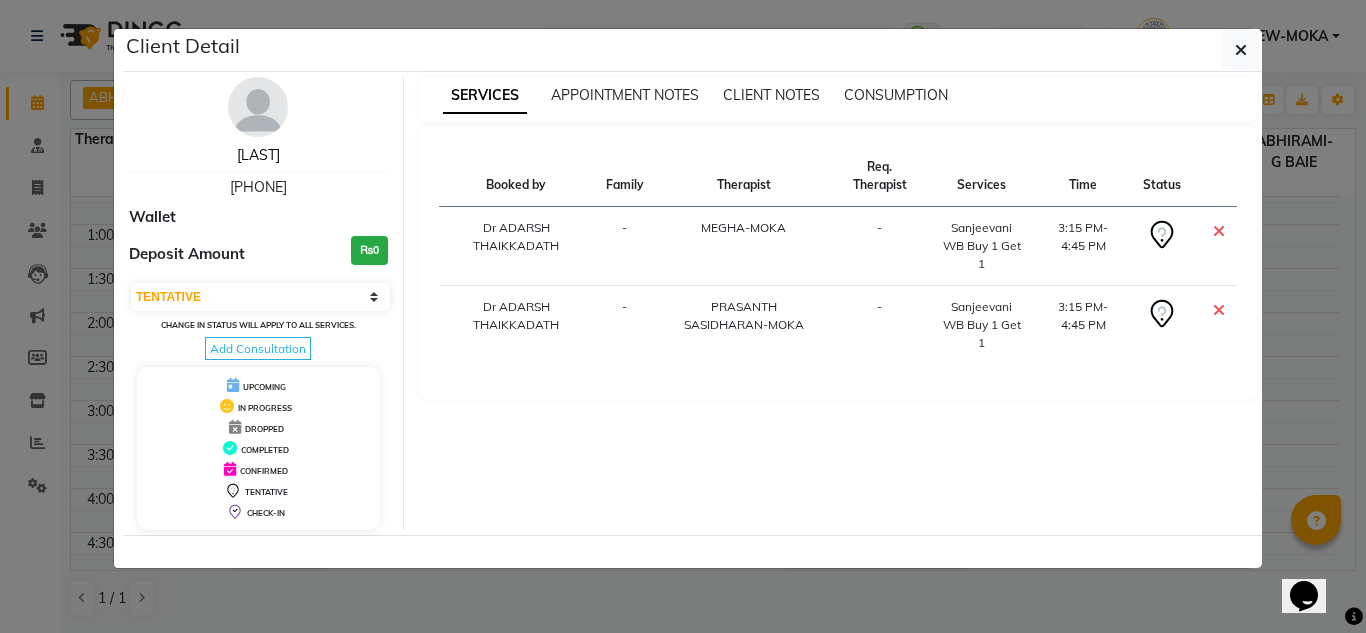 click on "[LAST]" at bounding box center (258, 155) 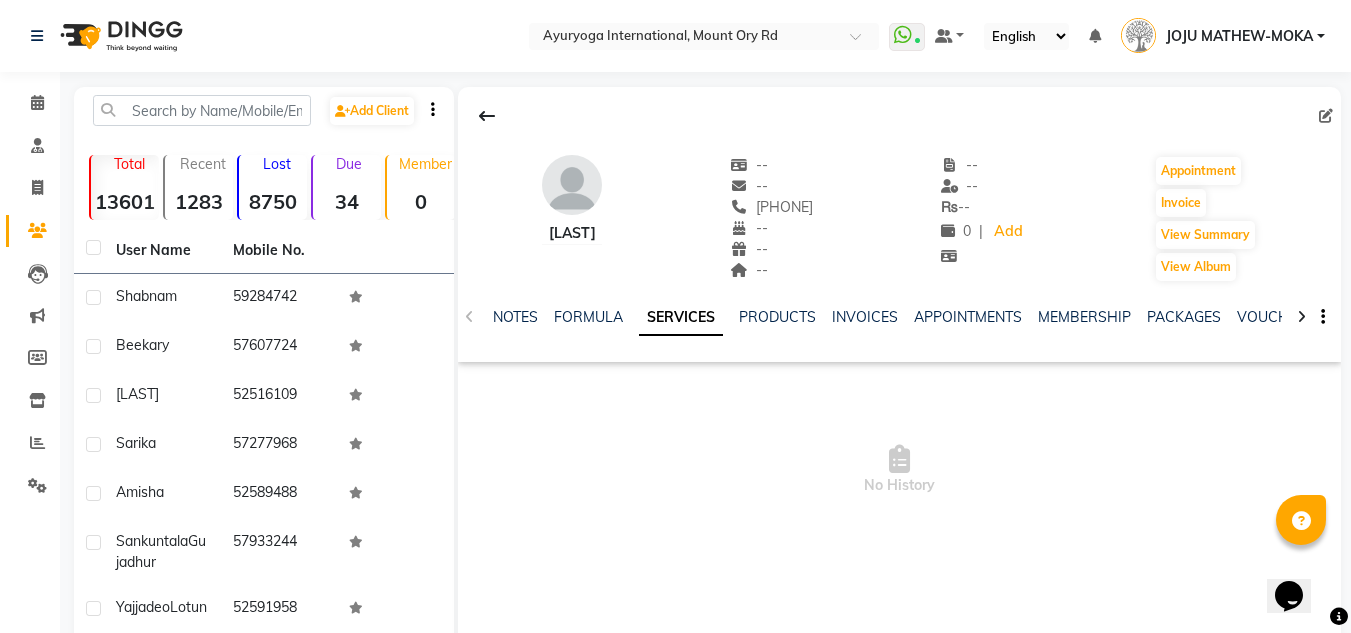click on "NOTES FORMULA SERVICES PRODUCTS INVOICES APPOINTMENTS MEMBERSHIP PACKAGES VOUCHERS GIFTCARDS POINTS FORMS FAMILY CARDS WALLET" 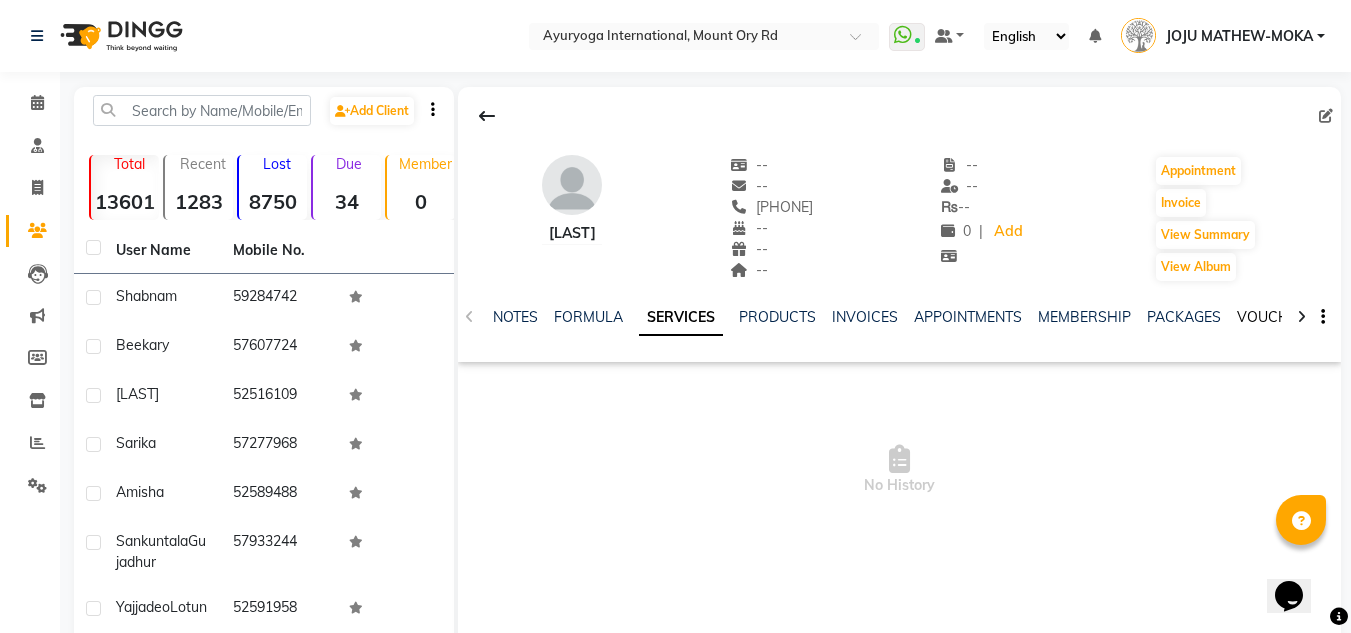click on "VOUCHERS" 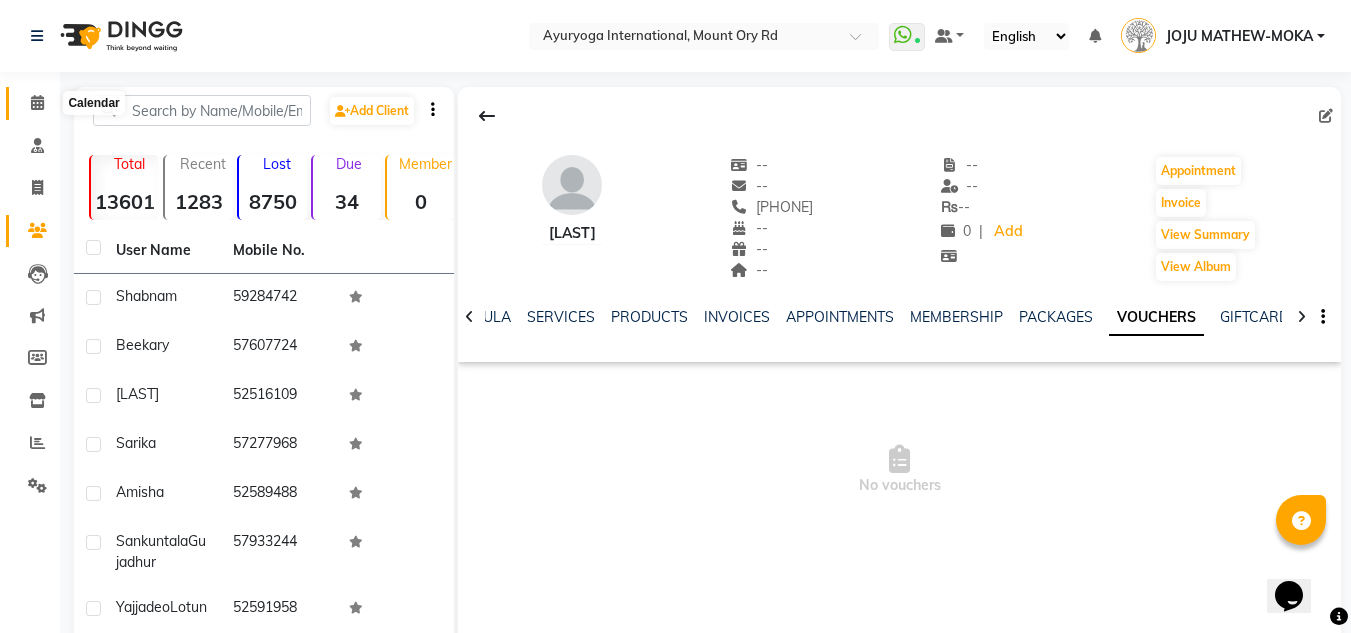 click 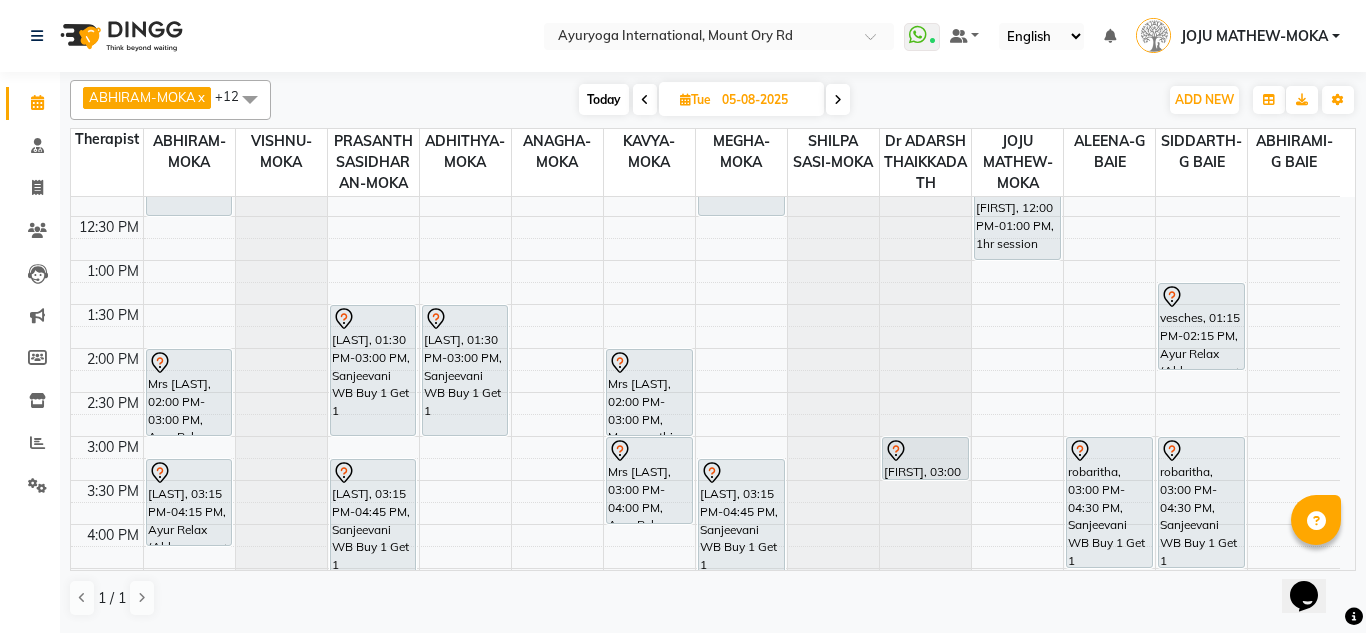scroll, scrollTop: 500, scrollLeft: 0, axis: vertical 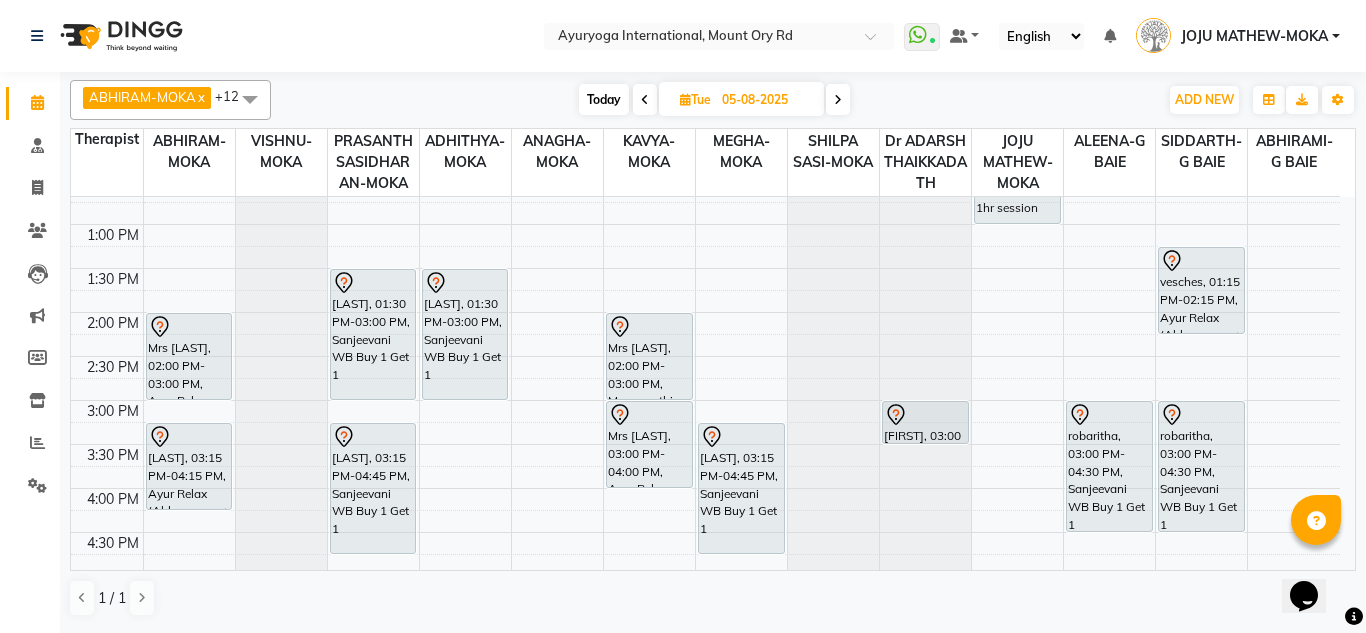 click on "05-08-2025" at bounding box center [766, 100] 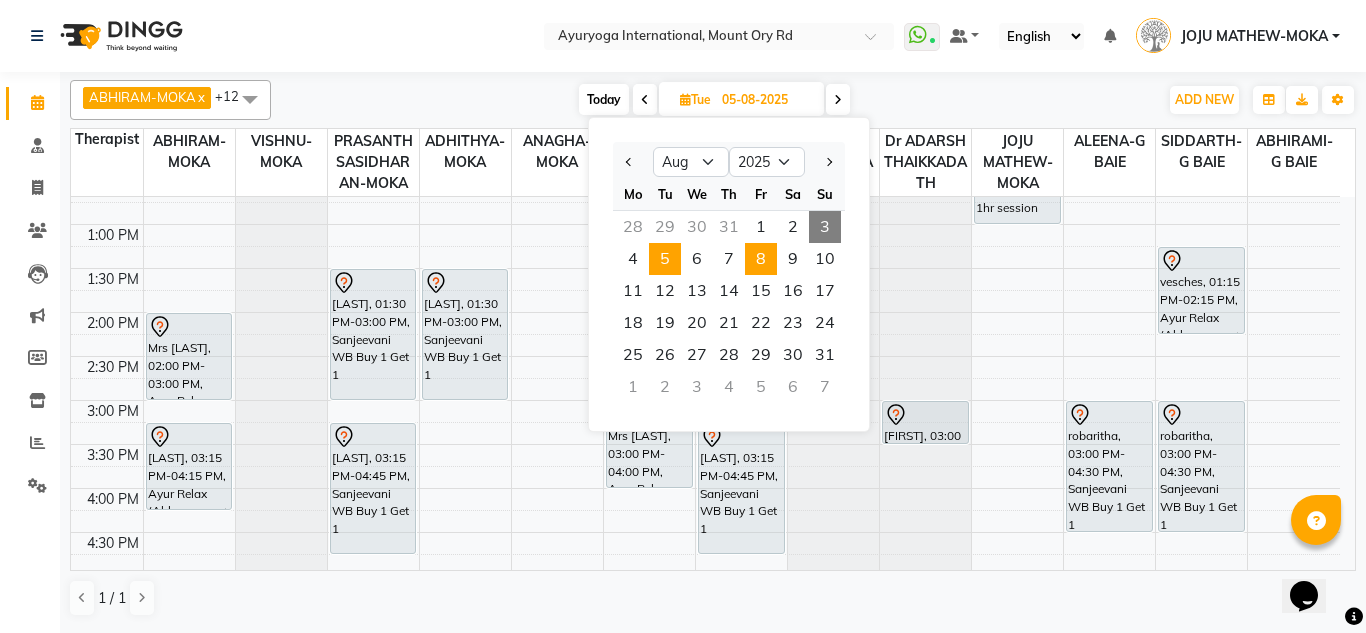 click on "8" at bounding box center [761, 259] 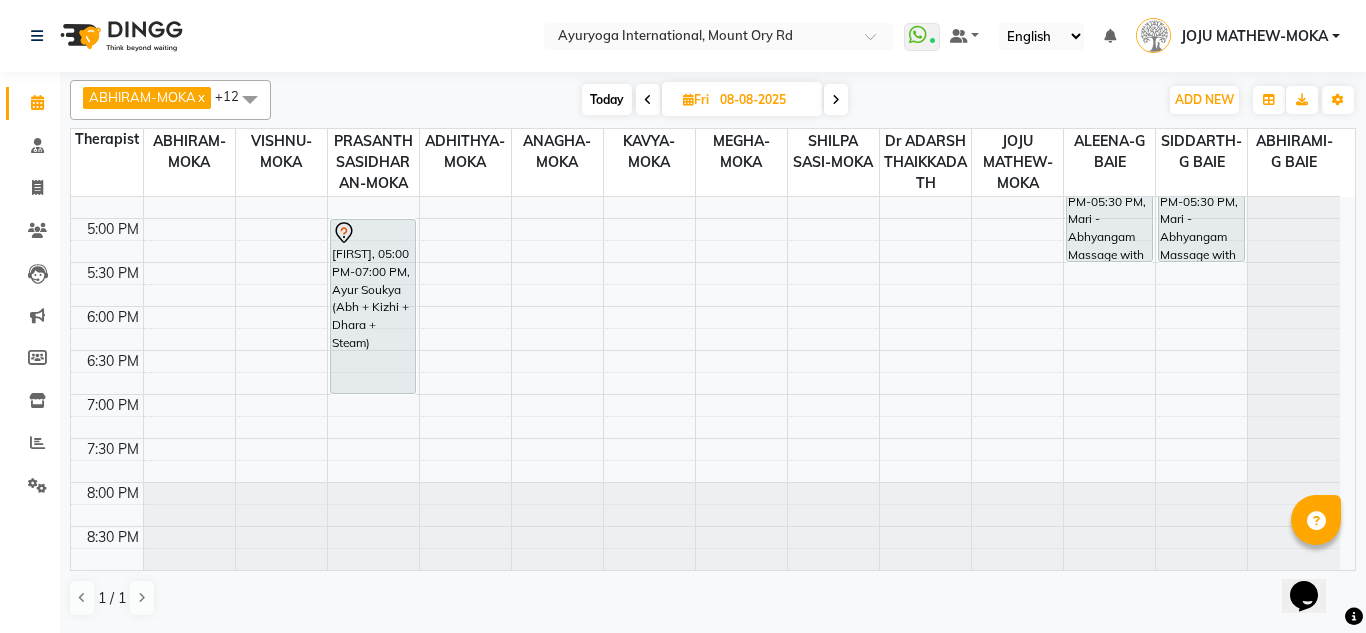 scroll, scrollTop: 158, scrollLeft: 0, axis: vertical 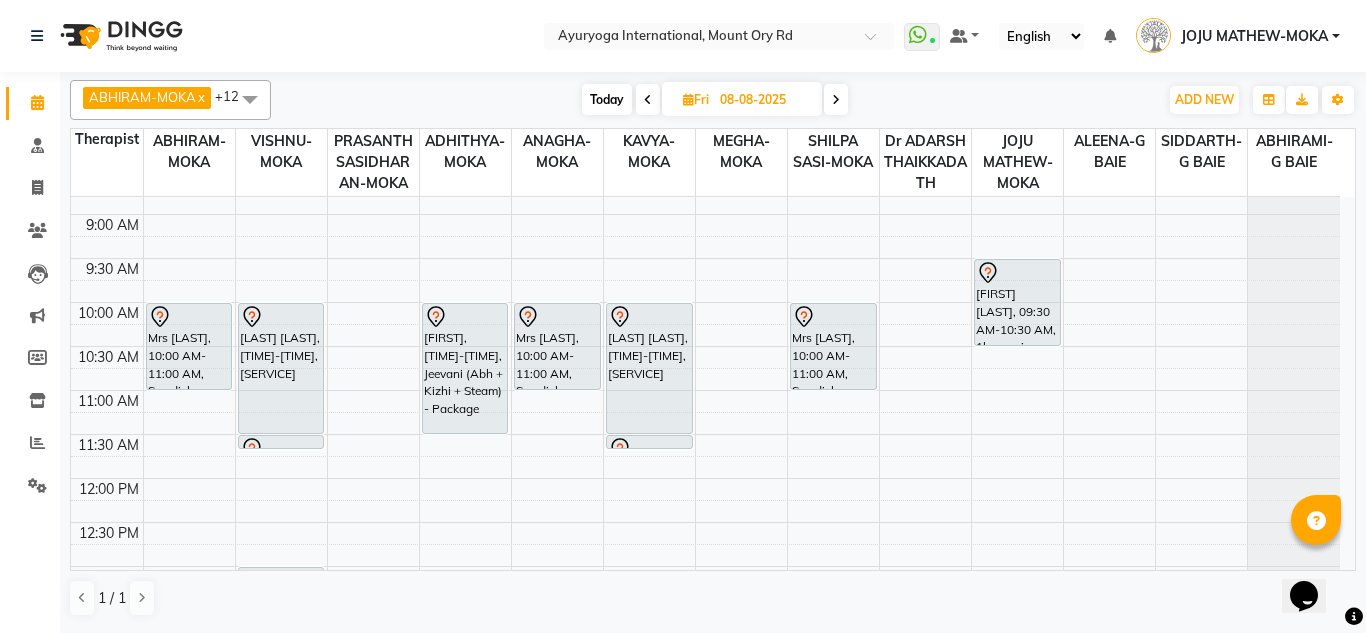 click on "08-08-2025" at bounding box center (764, 100) 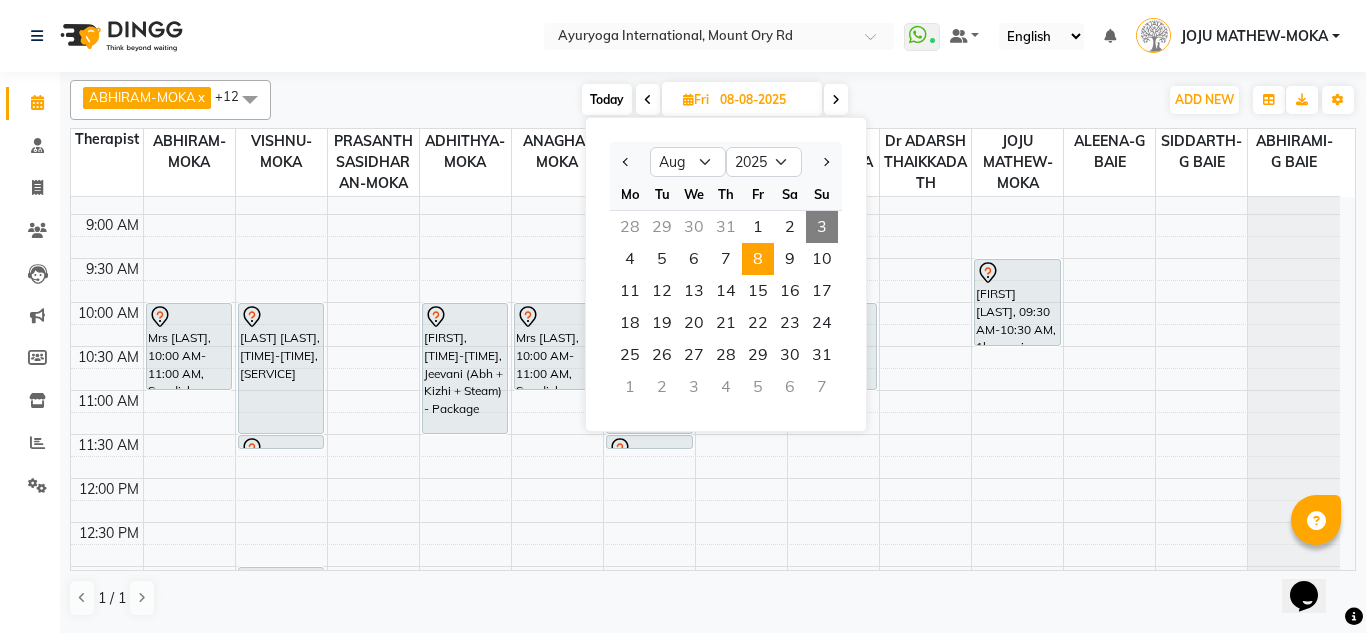 click on "8" at bounding box center (758, 259) 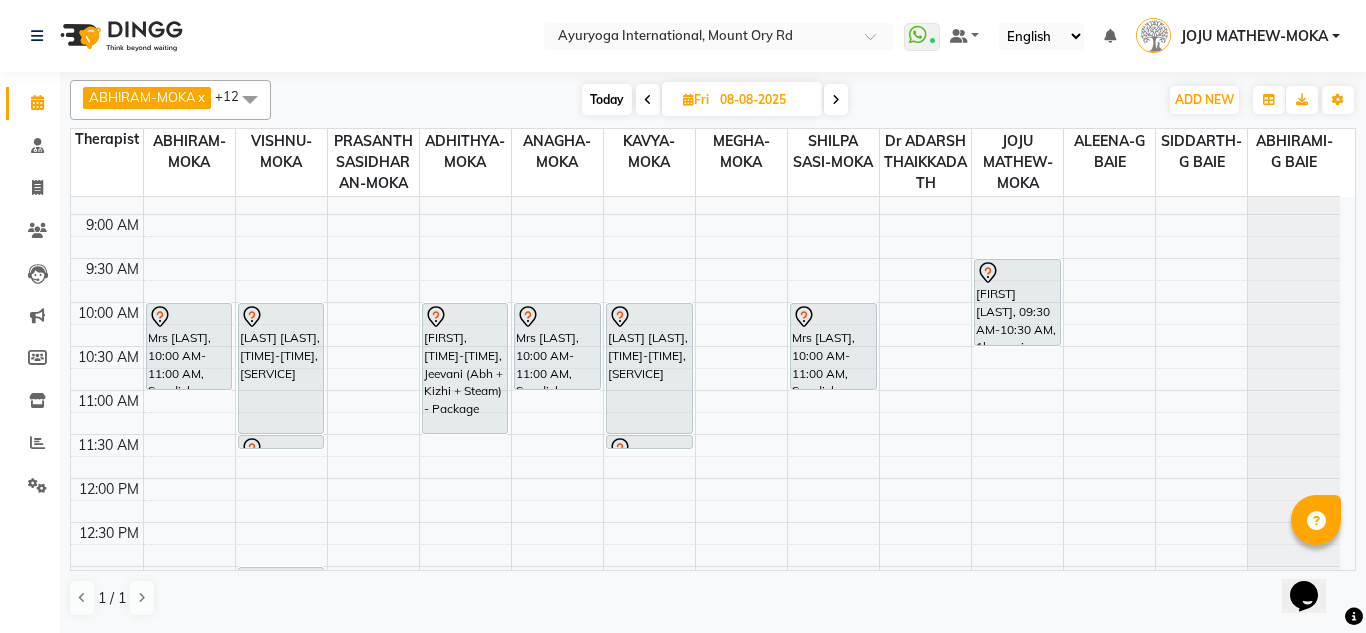click at bounding box center [688, 99] 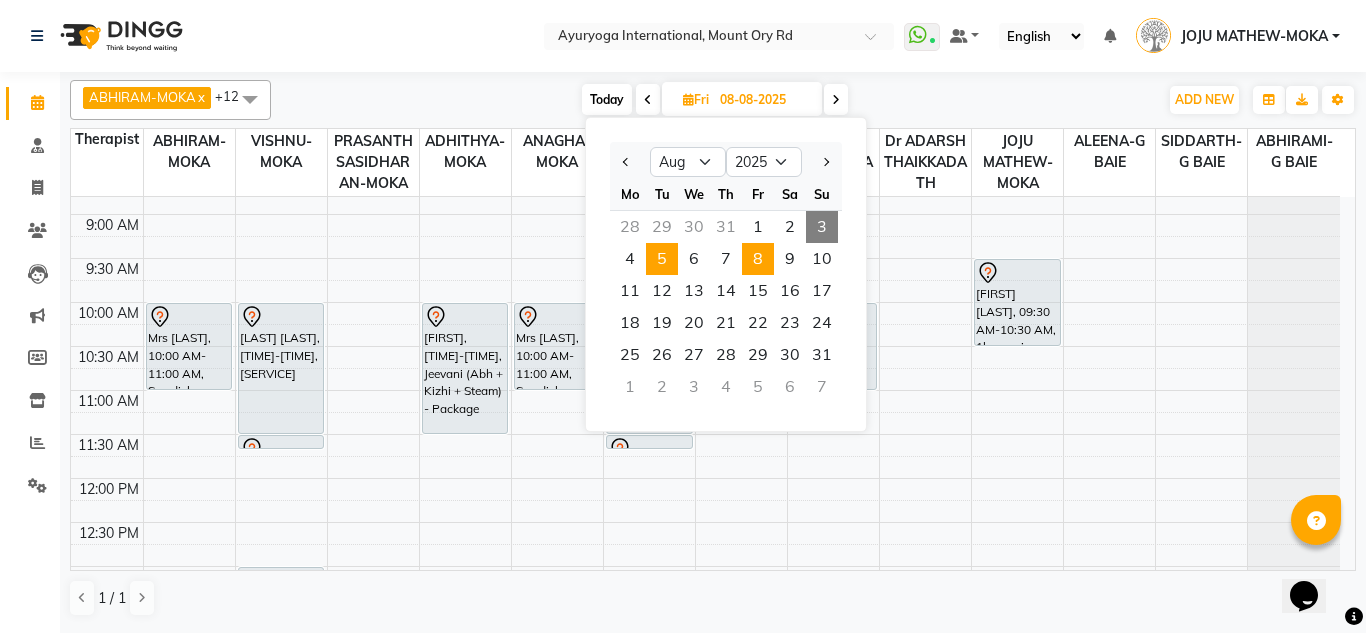 click on "5" at bounding box center (662, 259) 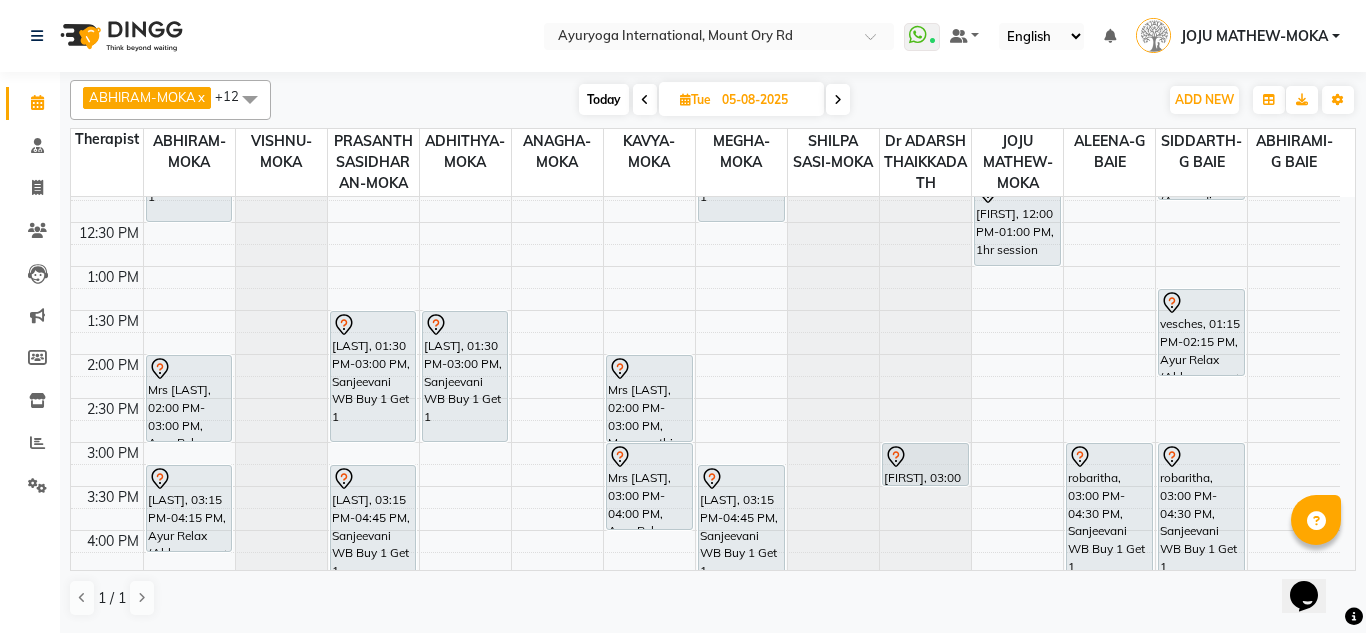 scroll, scrollTop: 558, scrollLeft: 0, axis: vertical 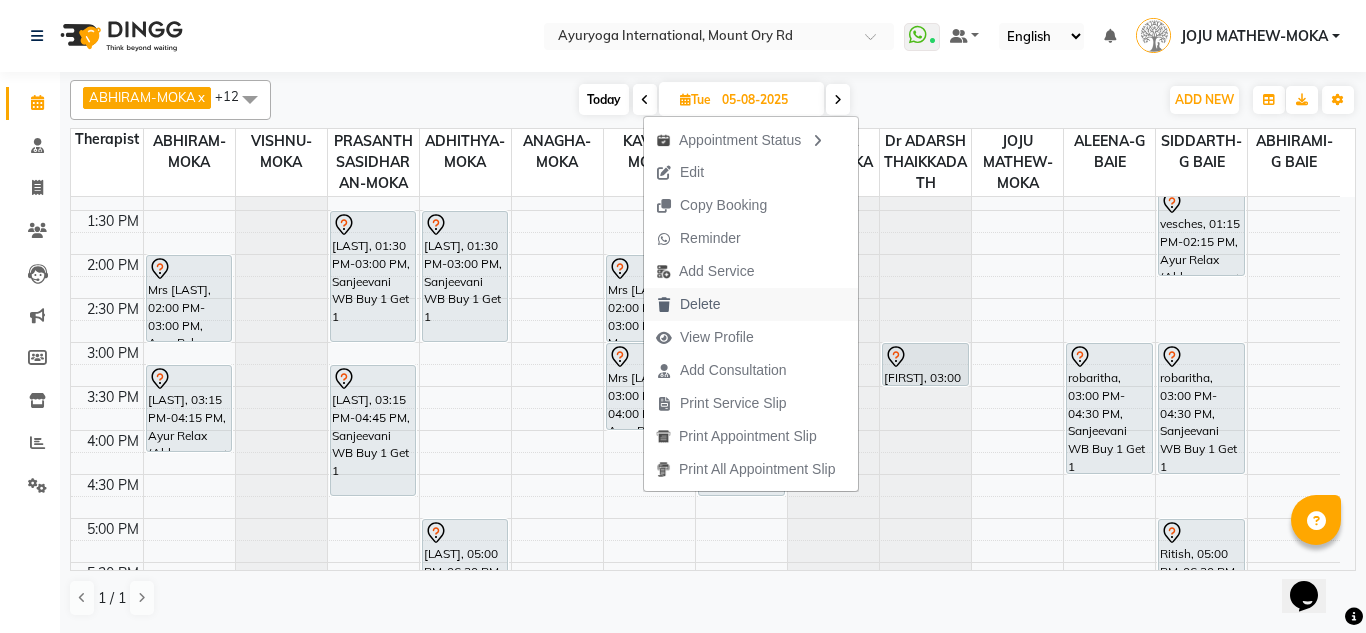 click on "Delete" at bounding box center (751, 304) 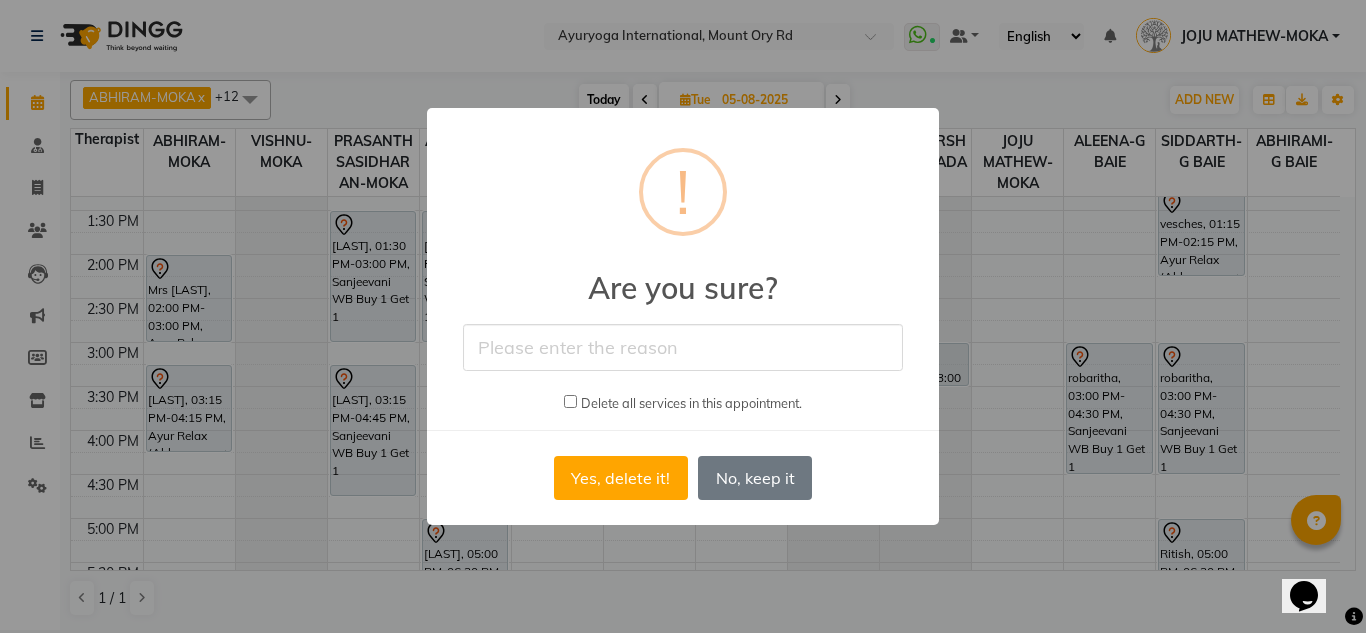 click at bounding box center [683, 347] 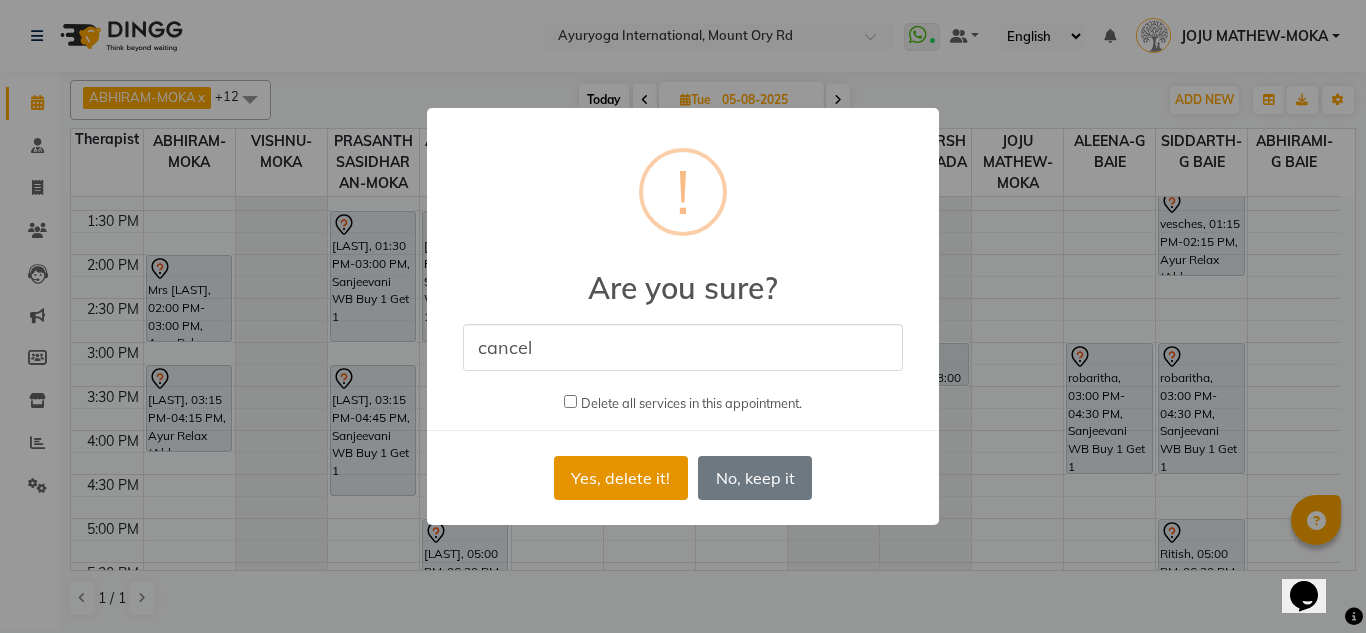 click on "Yes, delete it!" at bounding box center (621, 478) 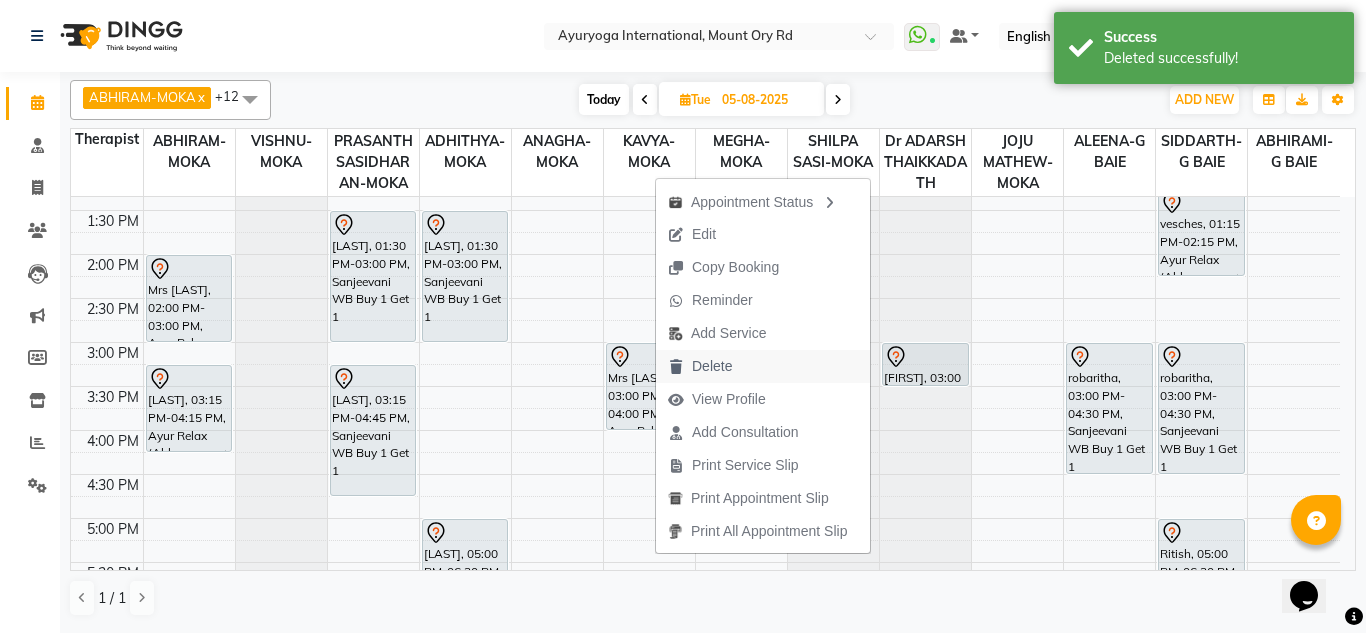 click on "Delete" at bounding box center (712, 366) 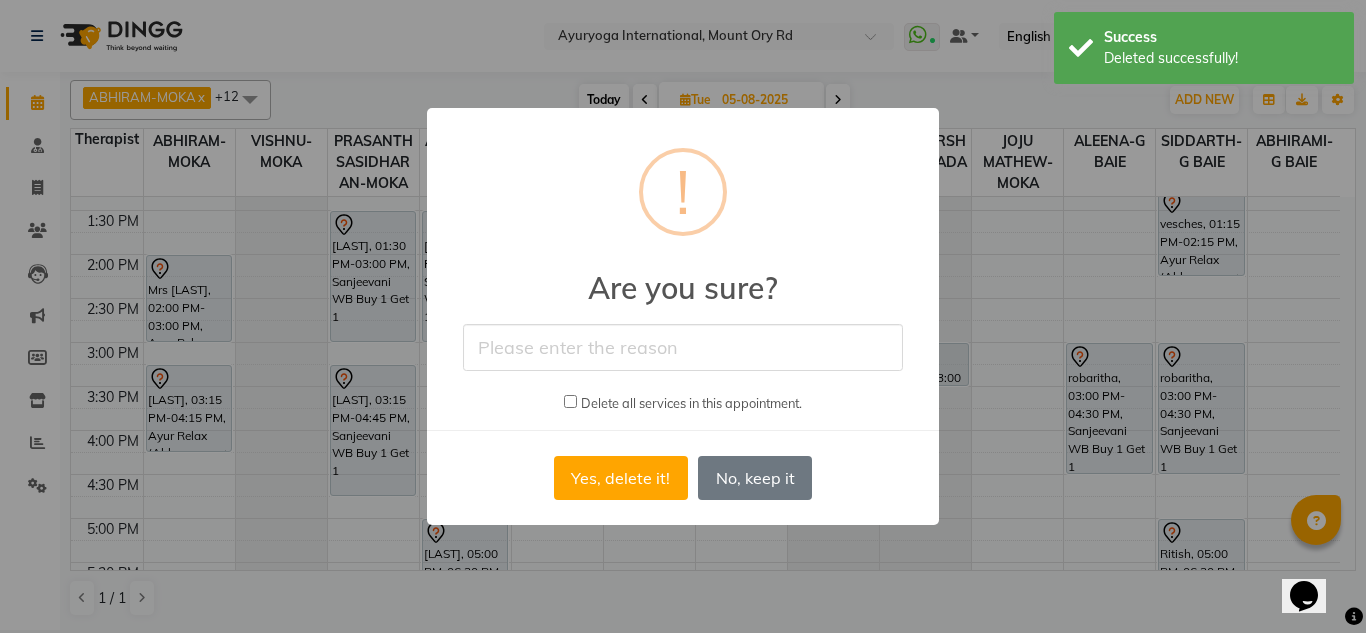 click at bounding box center (683, 347) 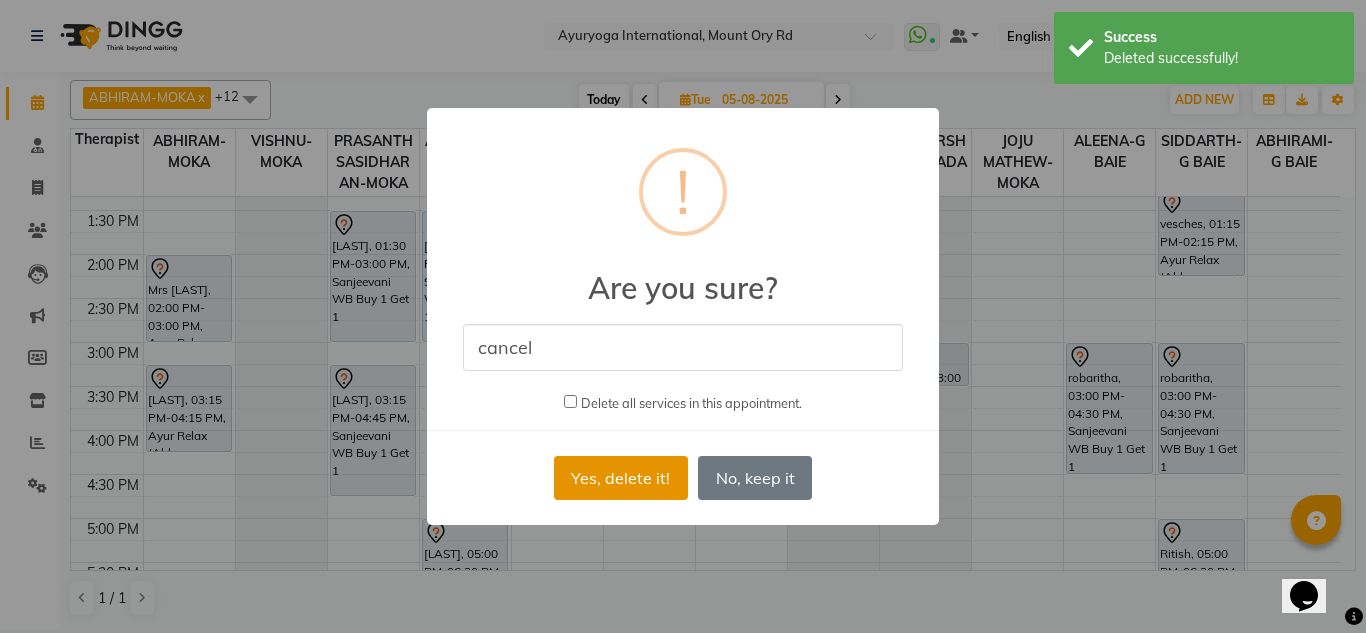 click on "Yes, delete it!" at bounding box center [621, 478] 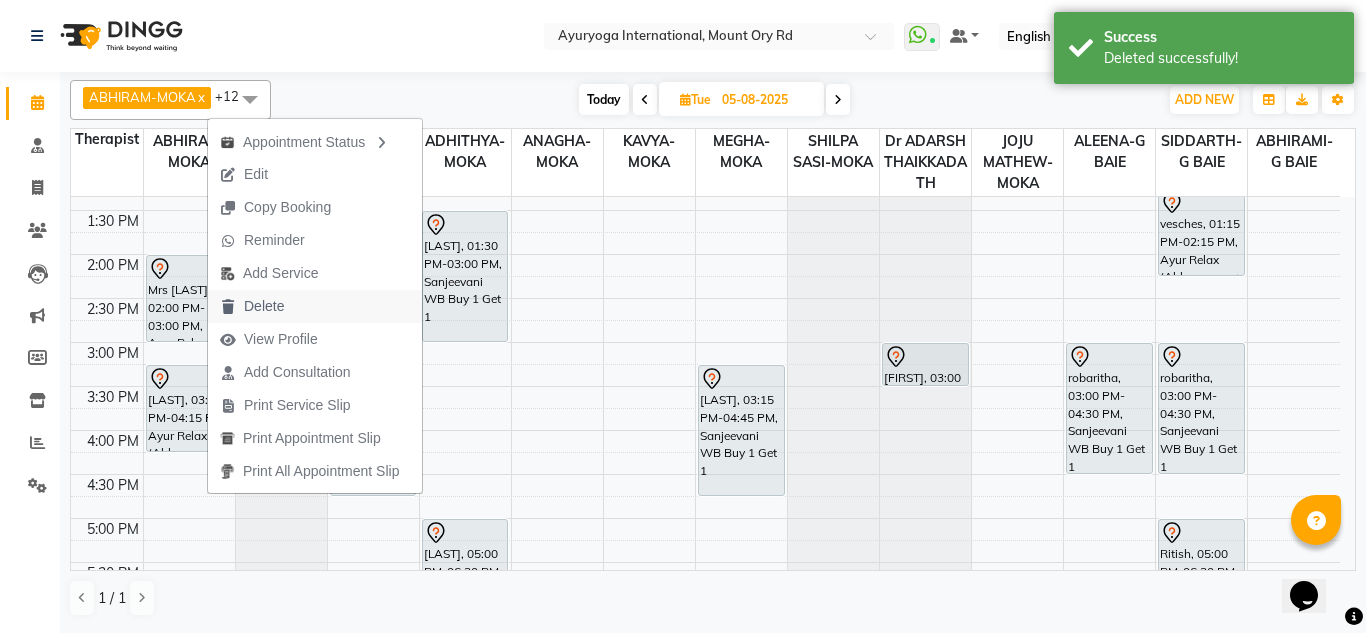 click on "Delete" at bounding box center (315, 306) 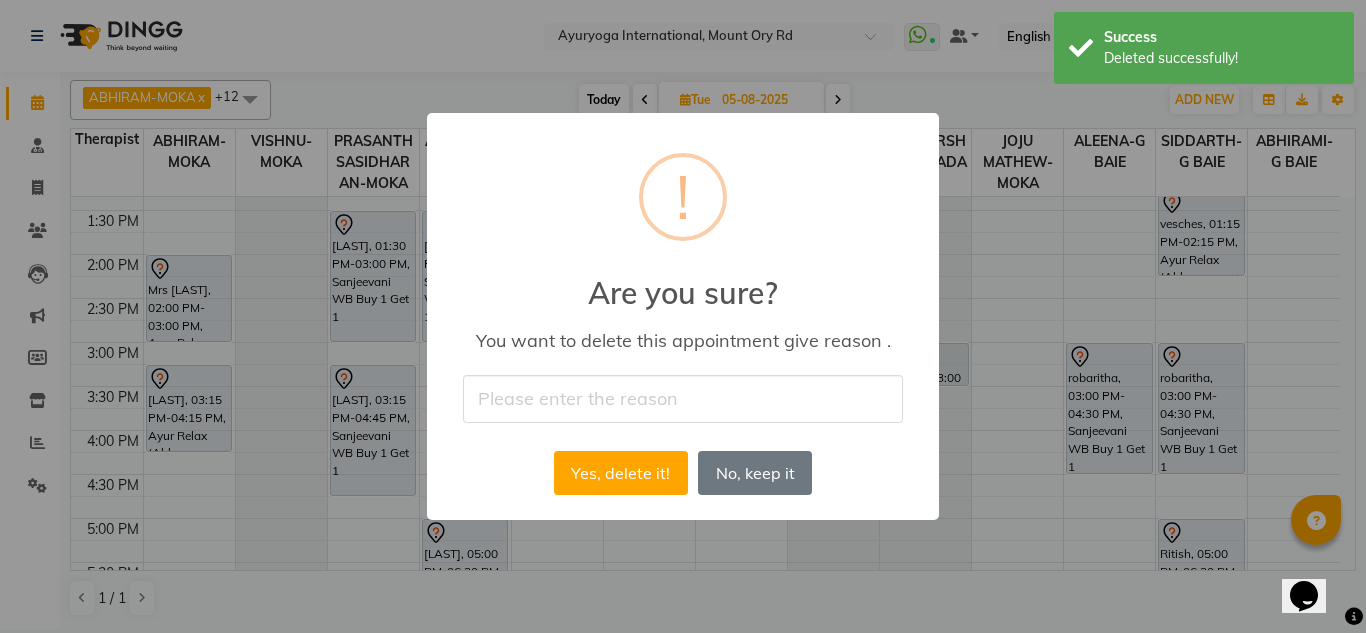 click at bounding box center (683, 398) 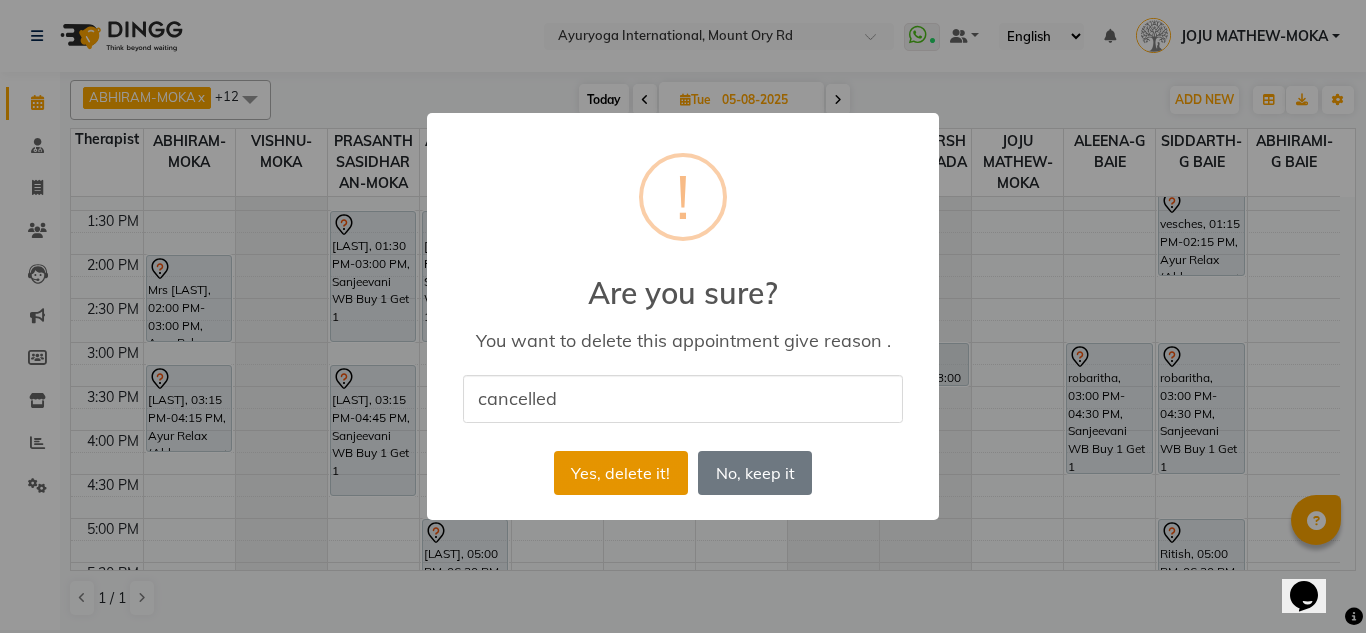 click on "Yes, delete it!" at bounding box center (621, 473) 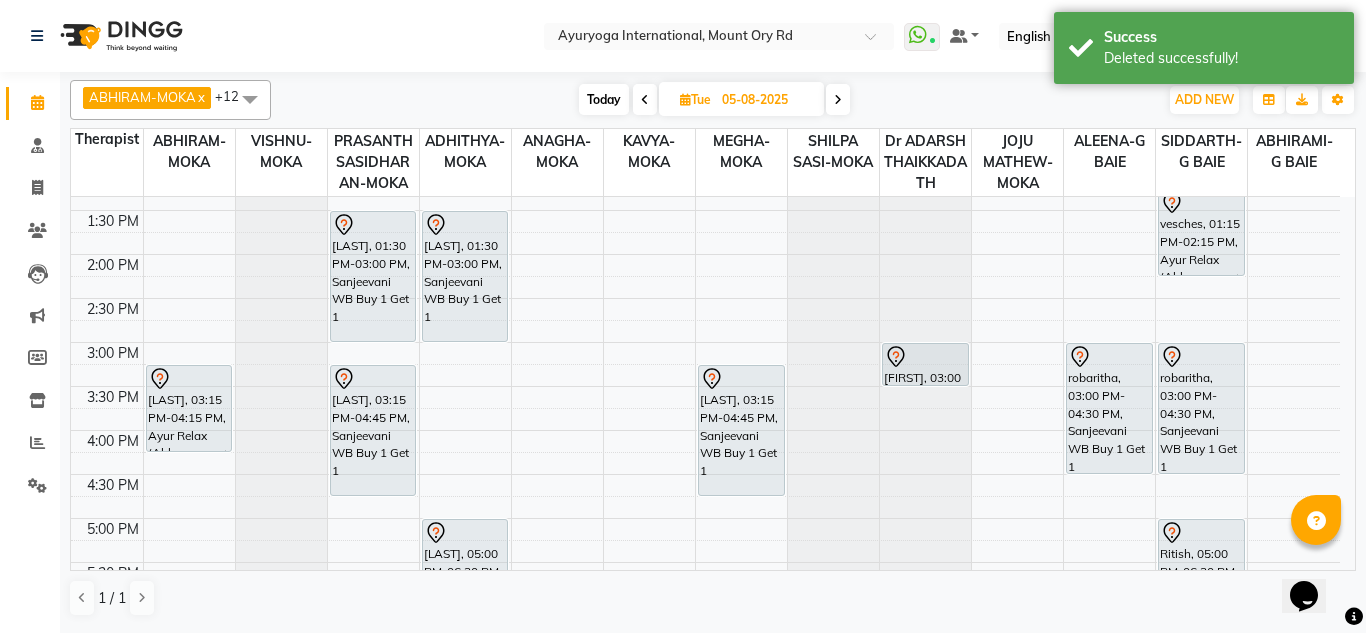 click on "05-08-2025" at bounding box center (766, 100) 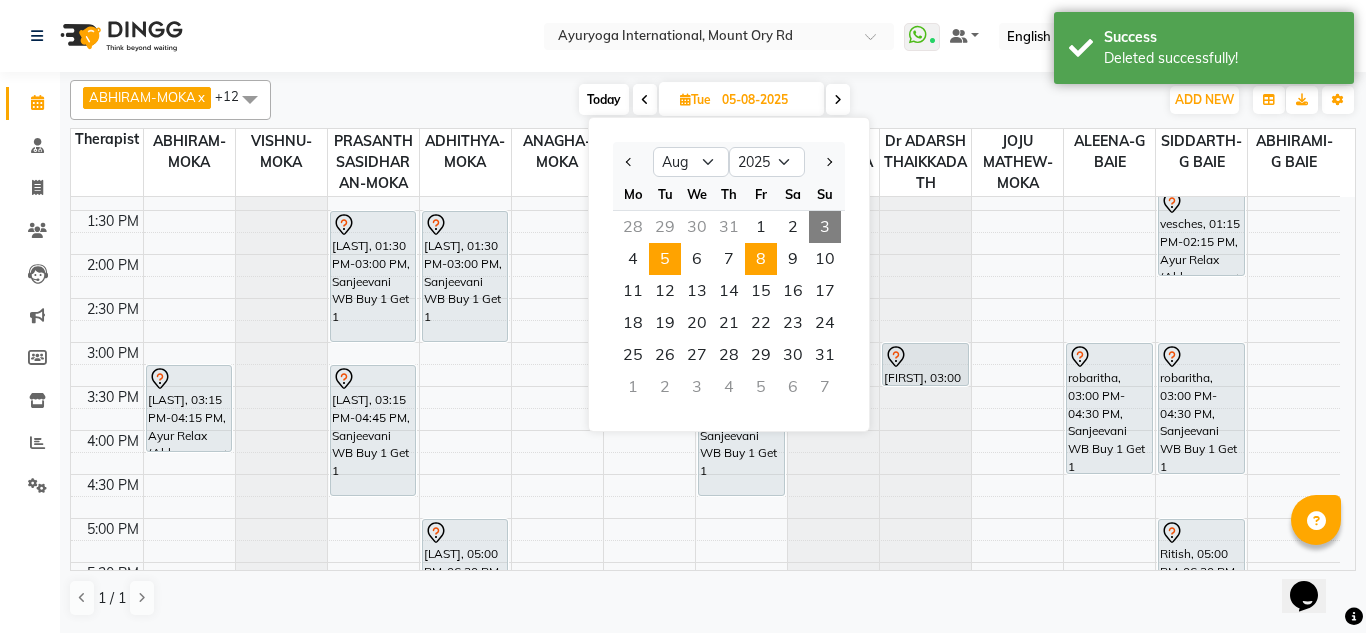 click on "8" at bounding box center (761, 259) 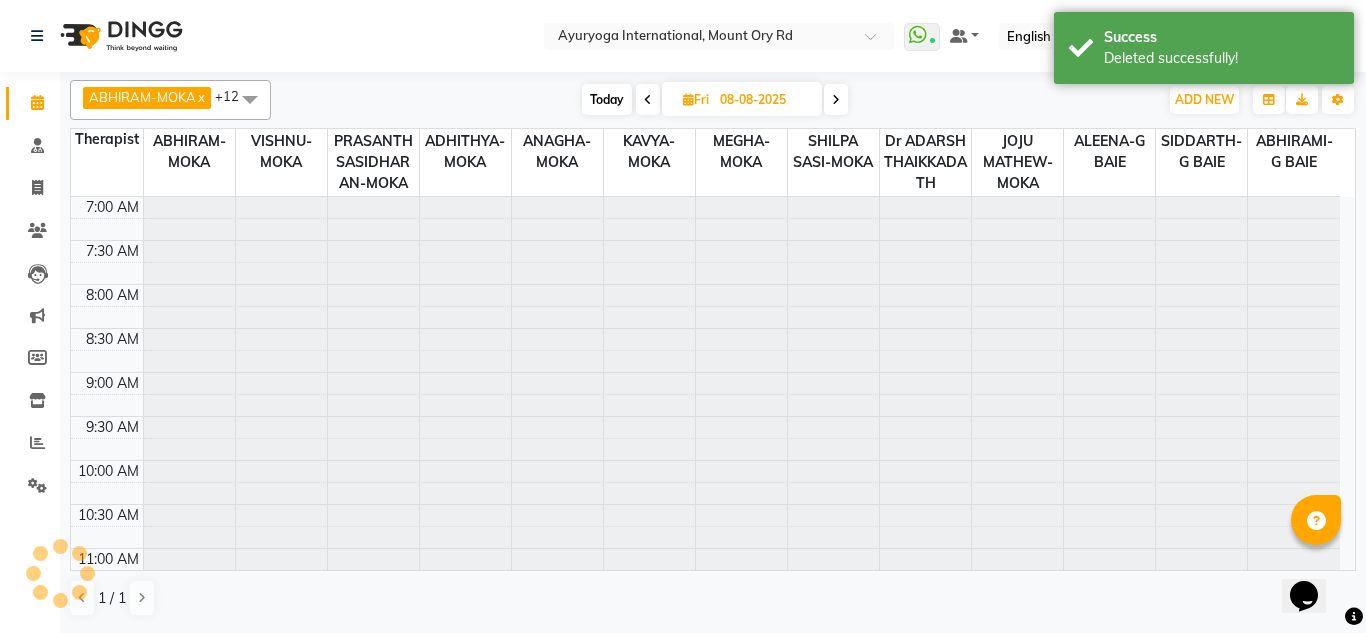 scroll, scrollTop: 177, scrollLeft: 0, axis: vertical 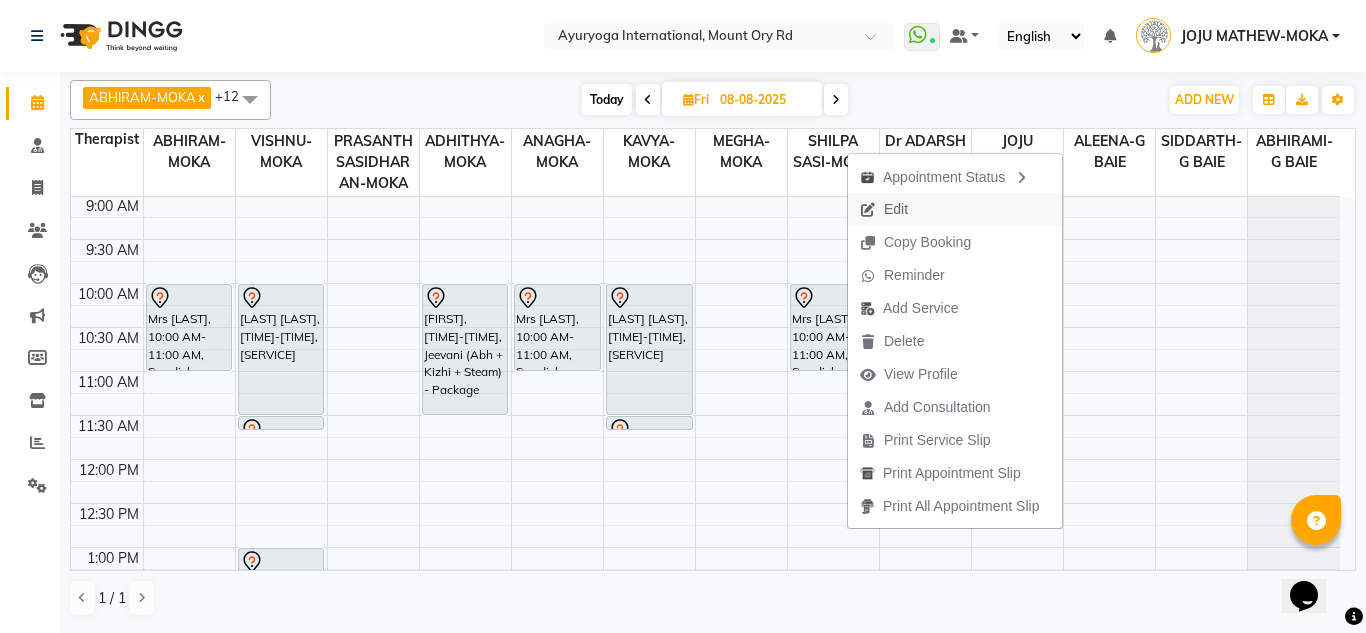click on "Edit" at bounding box center [955, 209] 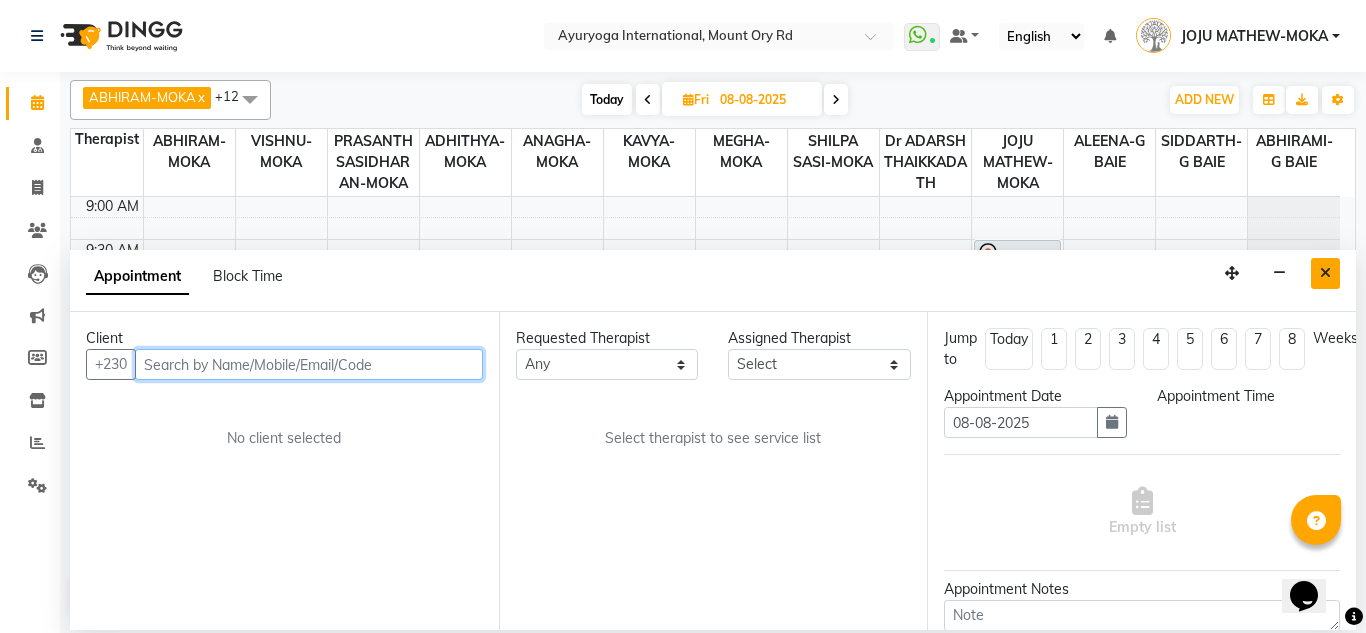 scroll, scrollTop: 0, scrollLeft: 0, axis: both 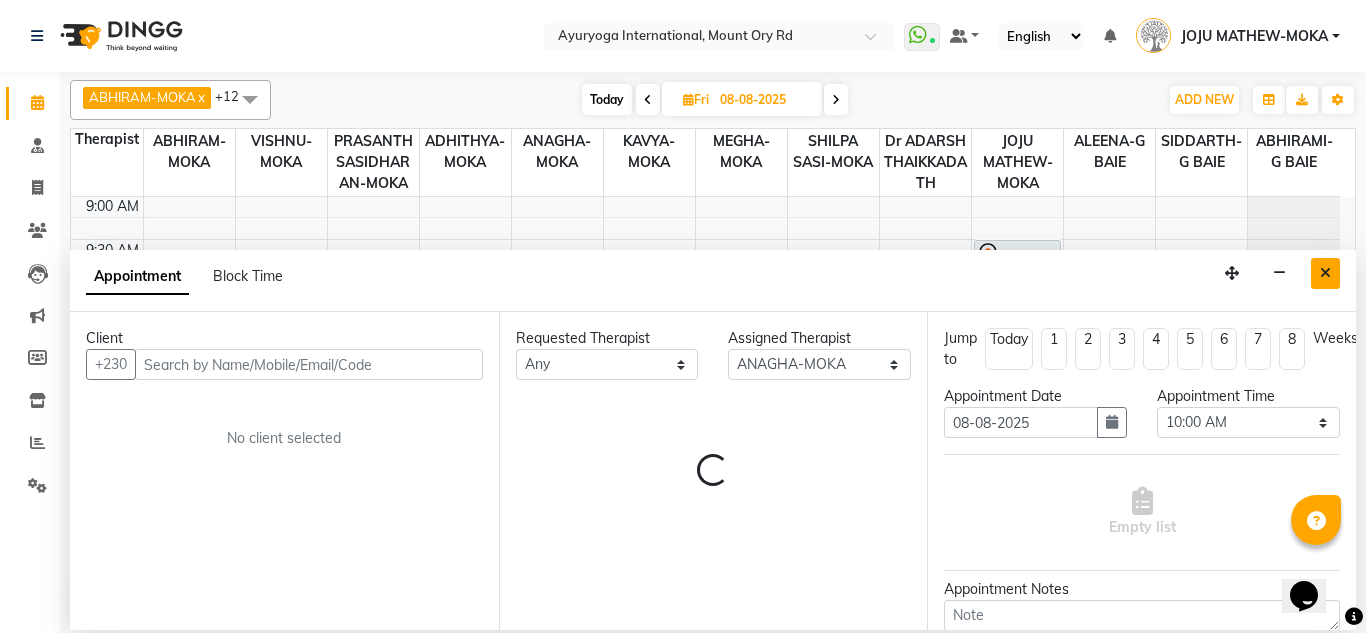 click at bounding box center [1325, 273] 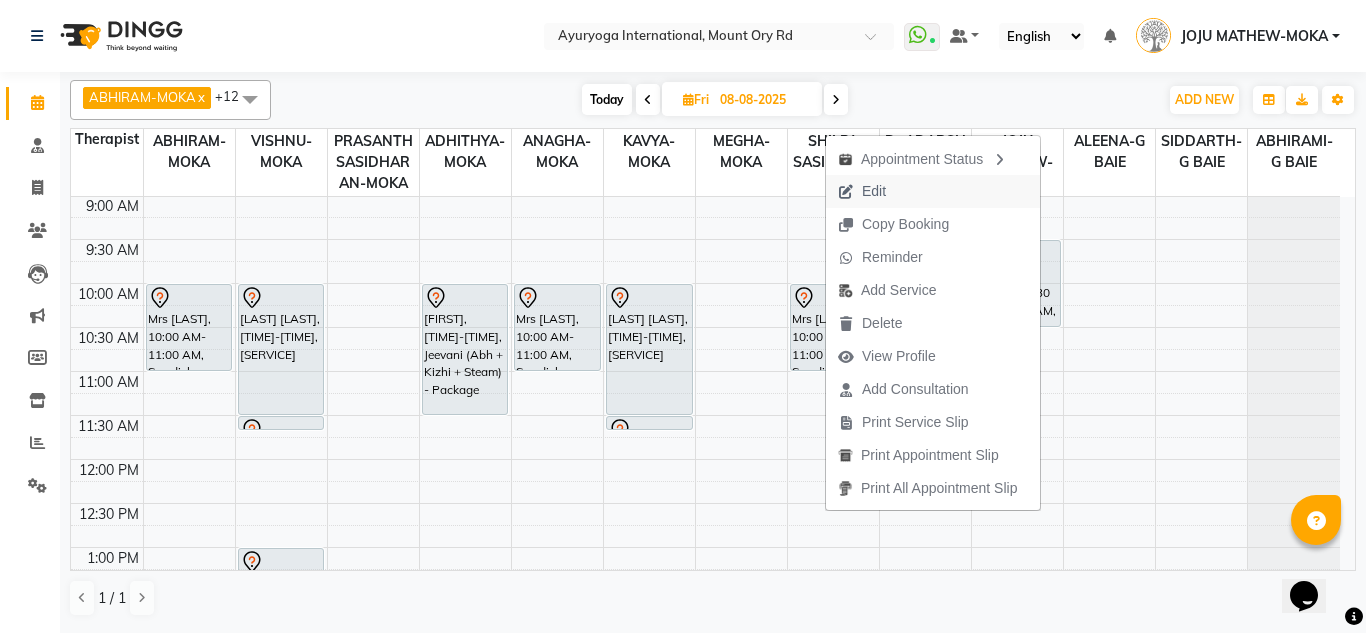 click on "Edit" at bounding box center (862, 191) 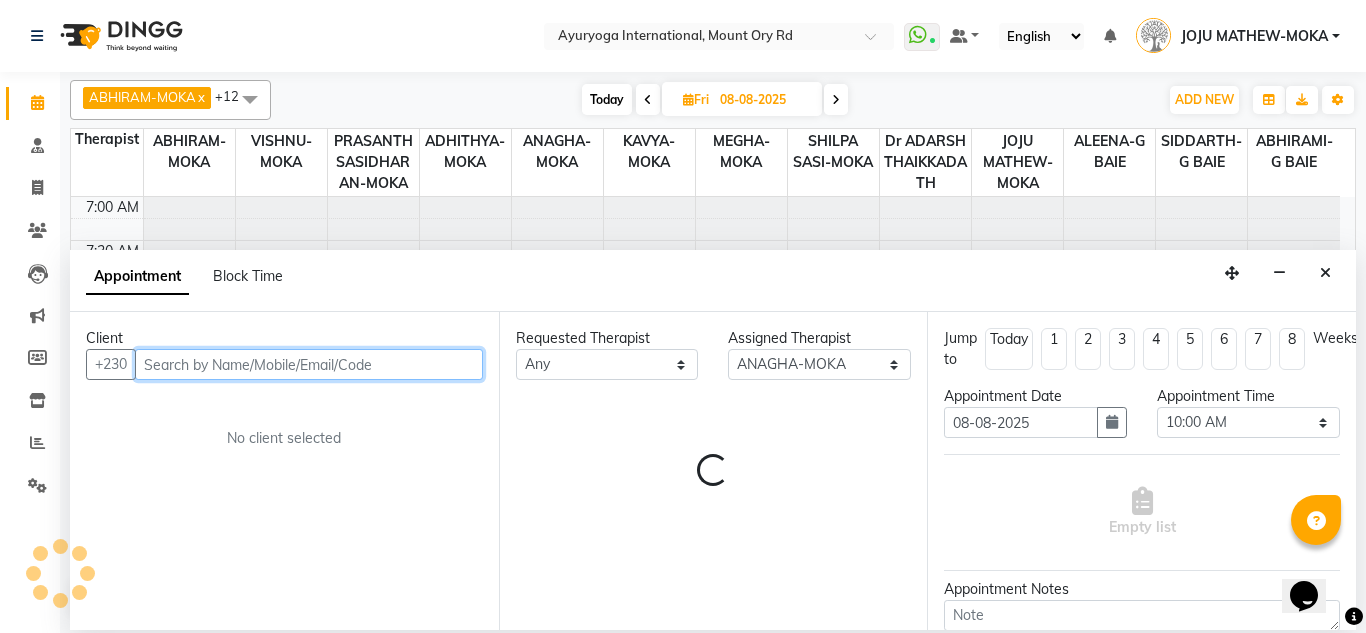 scroll, scrollTop: 177, scrollLeft: 0, axis: vertical 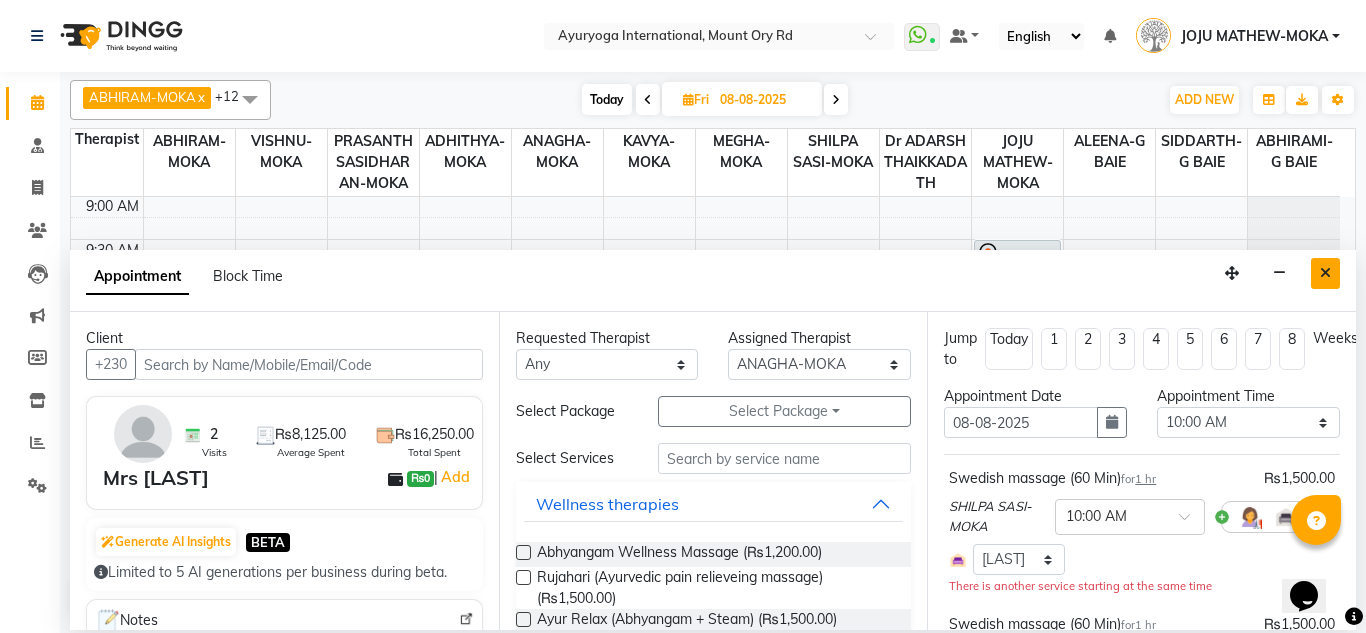 click at bounding box center [1325, 273] 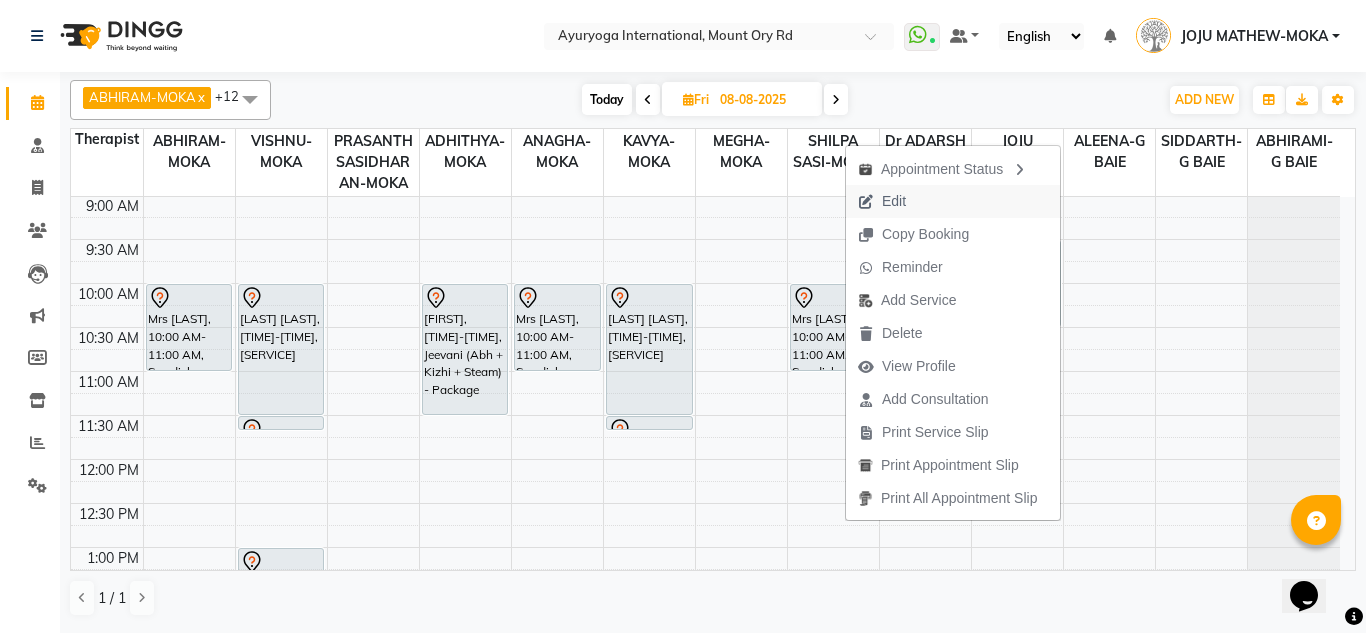 click on "Edit" at bounding box center (953, 201) 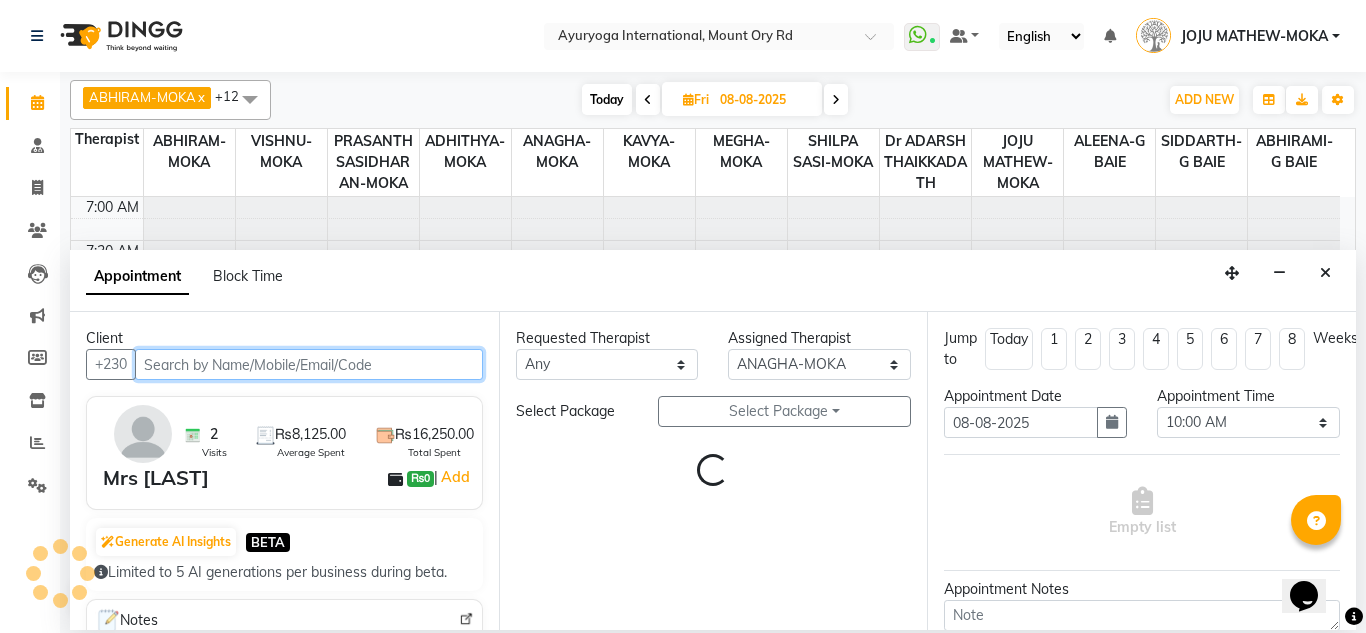 scroll, scrollTop: 177, scrollLeft: 0, axis: vertical 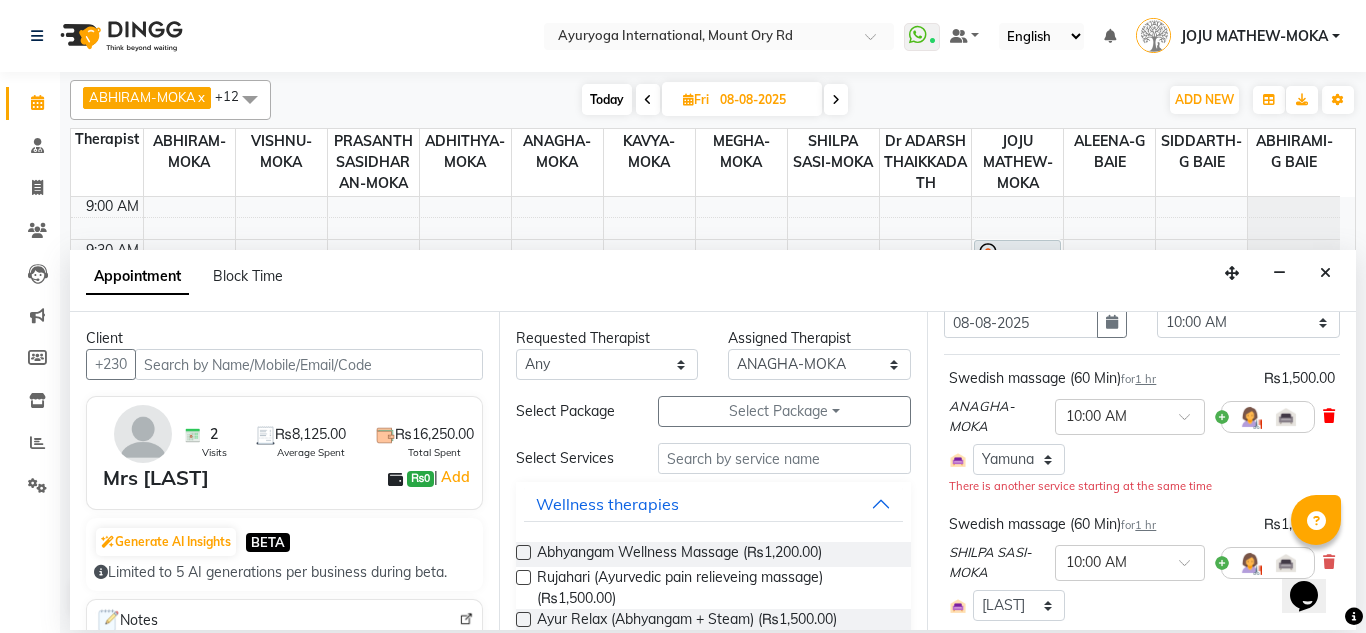 click at bounding box center [1329, 416] 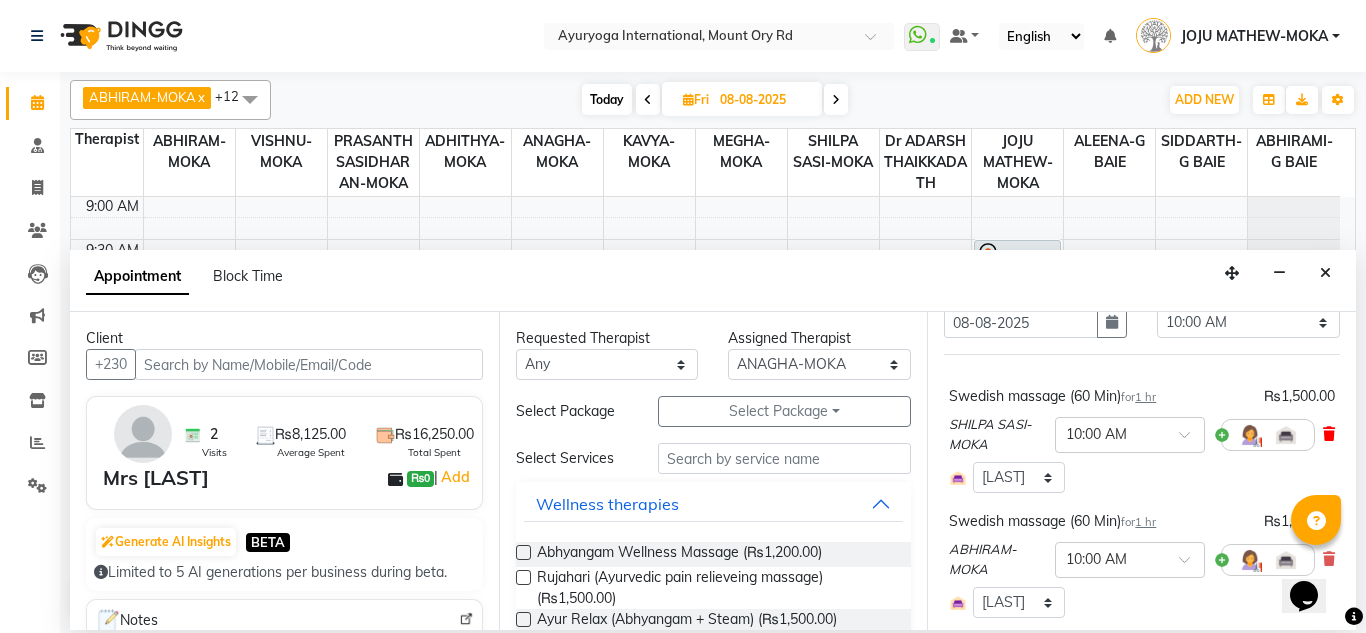 click at bounding box center [1329, 434] 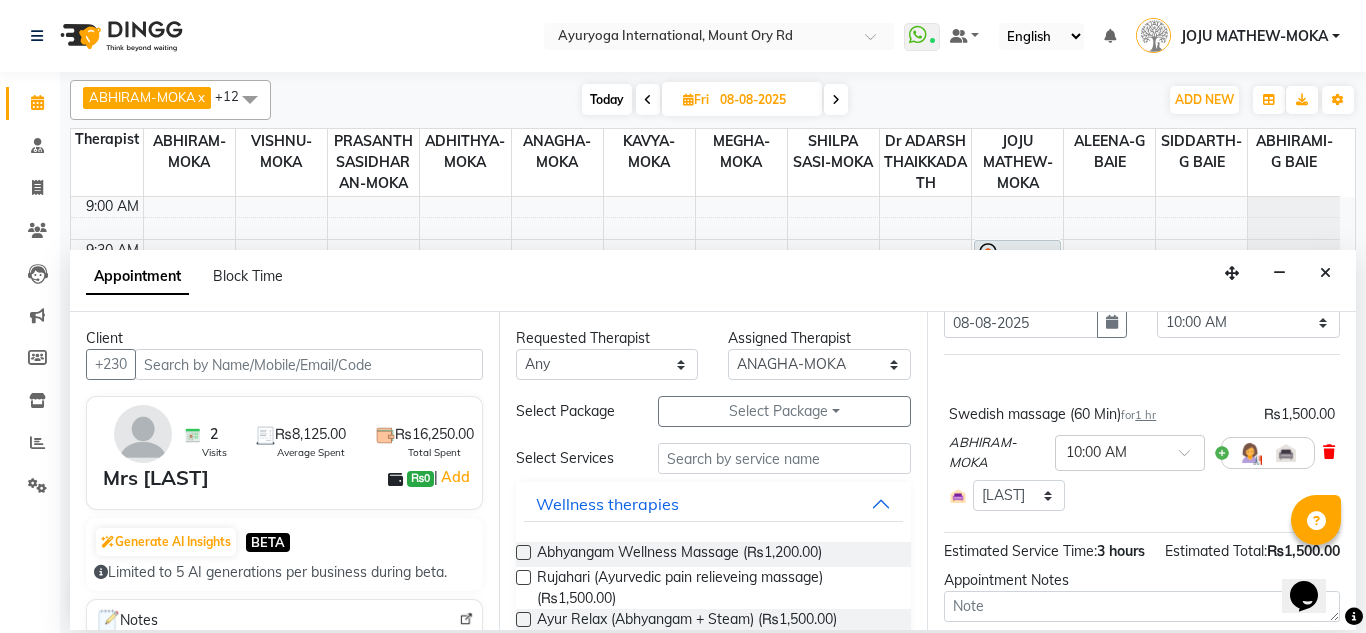 click at bounding box center (1329, 452) 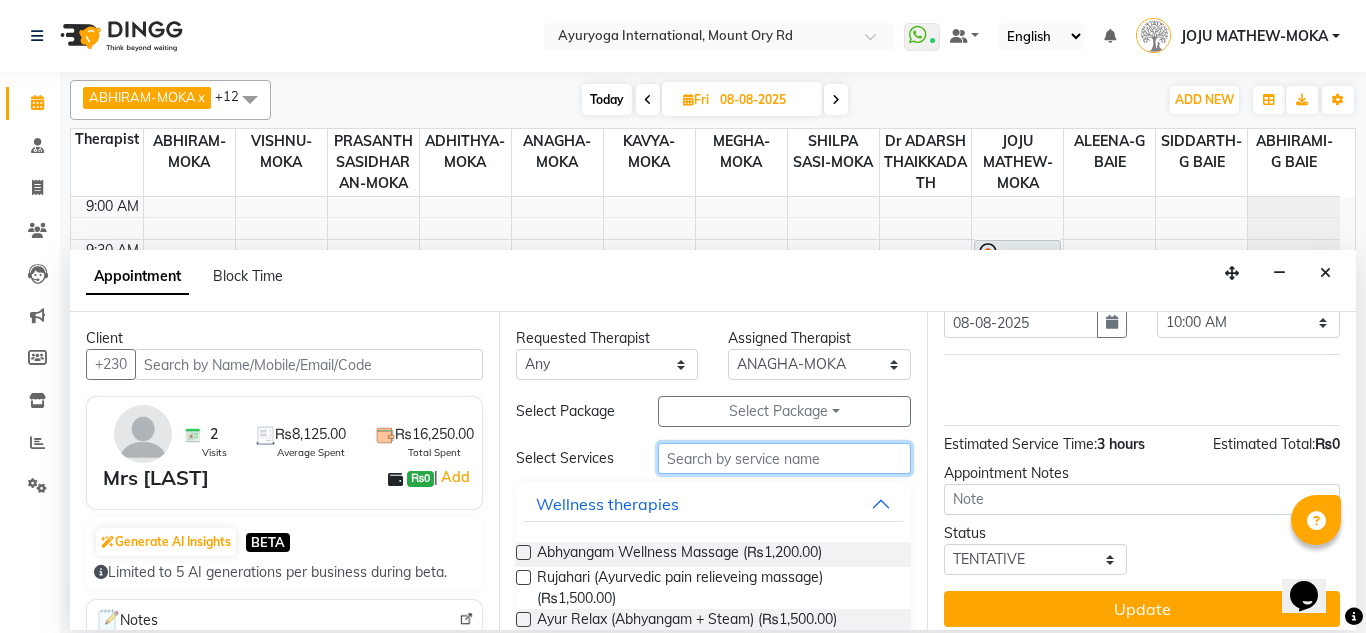 click at bounding box center (785, 458) 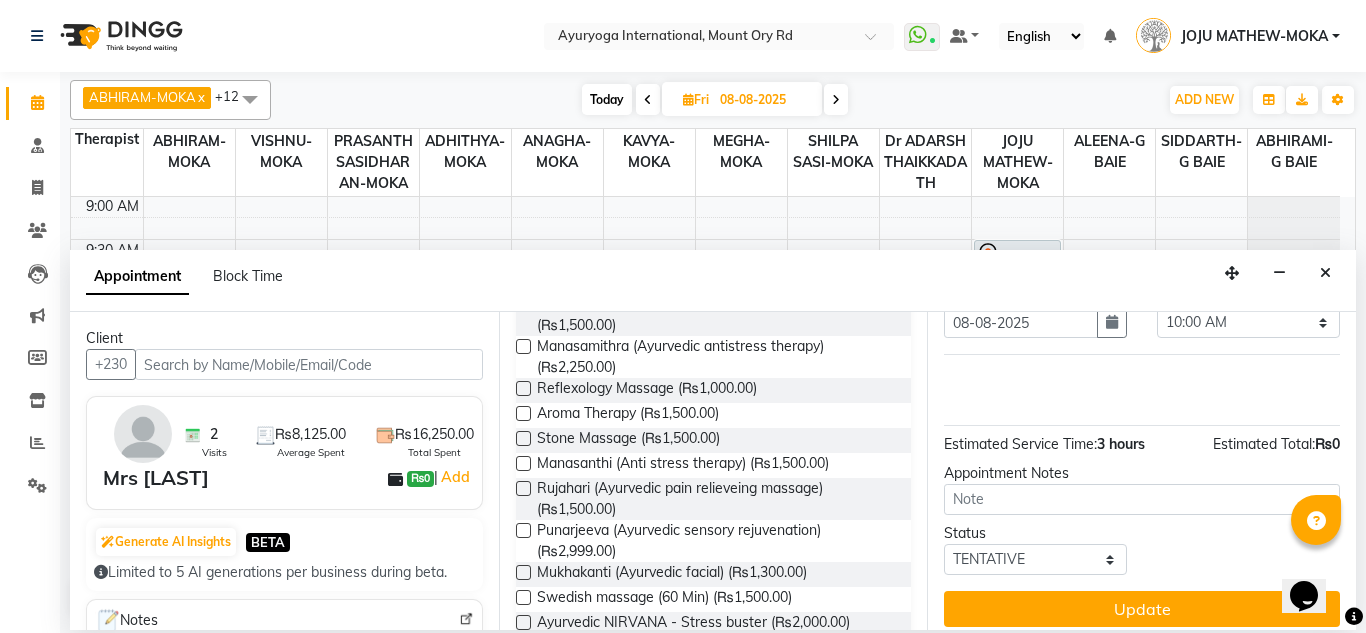 scroll, scrollTop: 269, scrollLeft: 0, axis: vertical 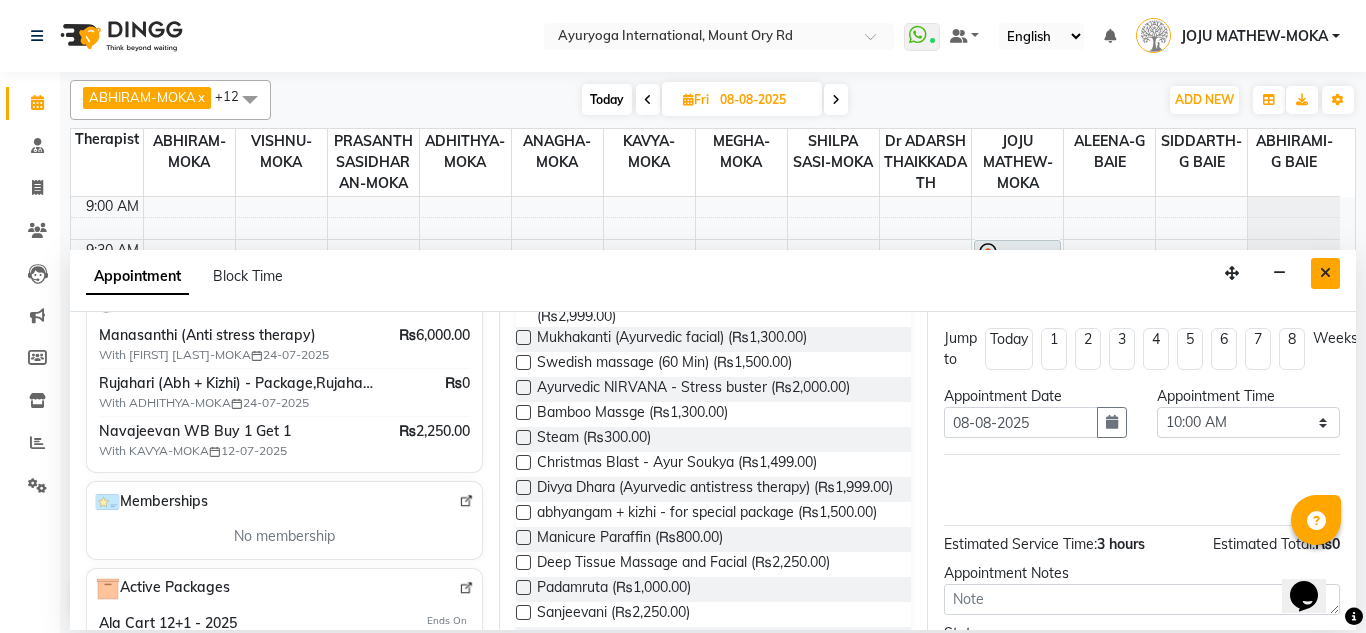 click at bounding box center [1325, 273] 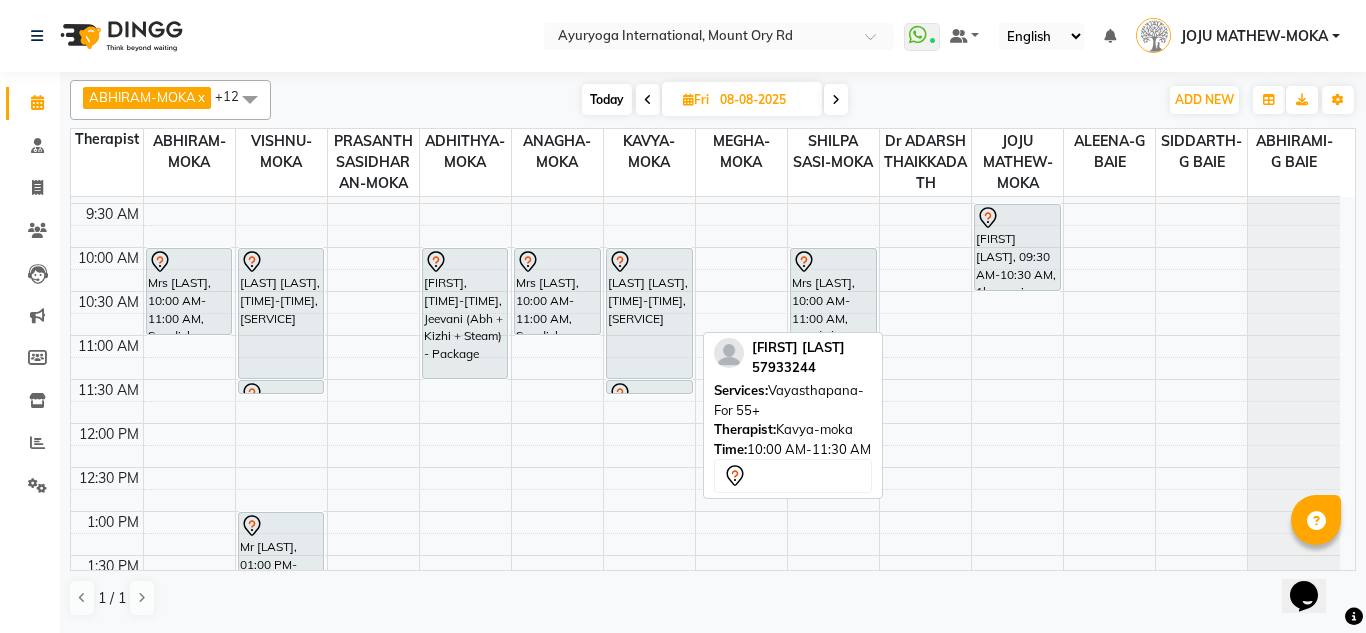 scroll, scrollTop: 177, scrollLeft: 0, axis: vertical 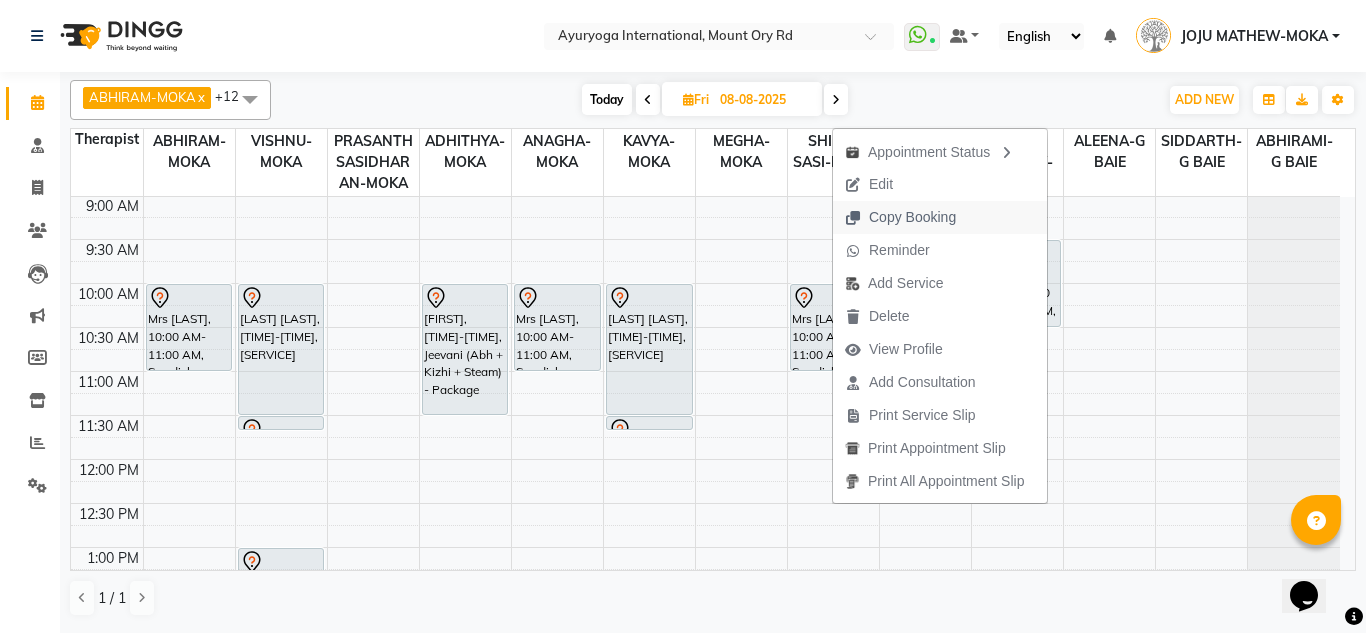 click on "Copy Booking" at bounding box center [912, 217] 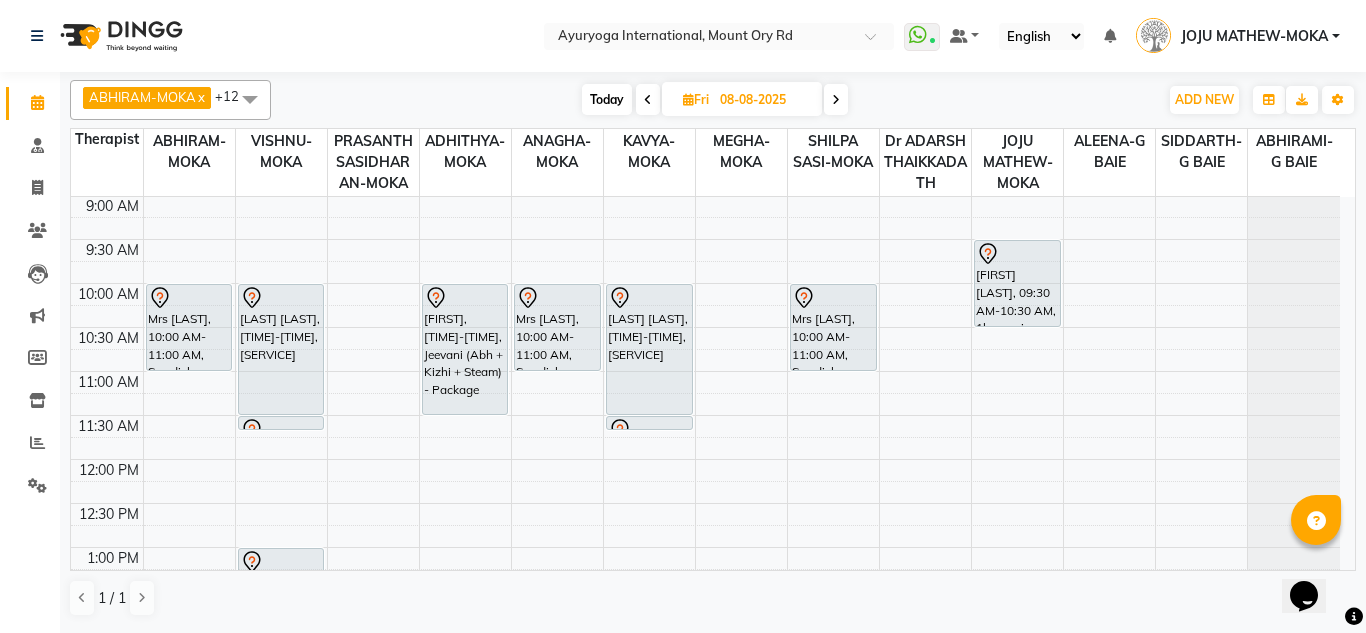 click on "Today" at bounding box center [607, 99] 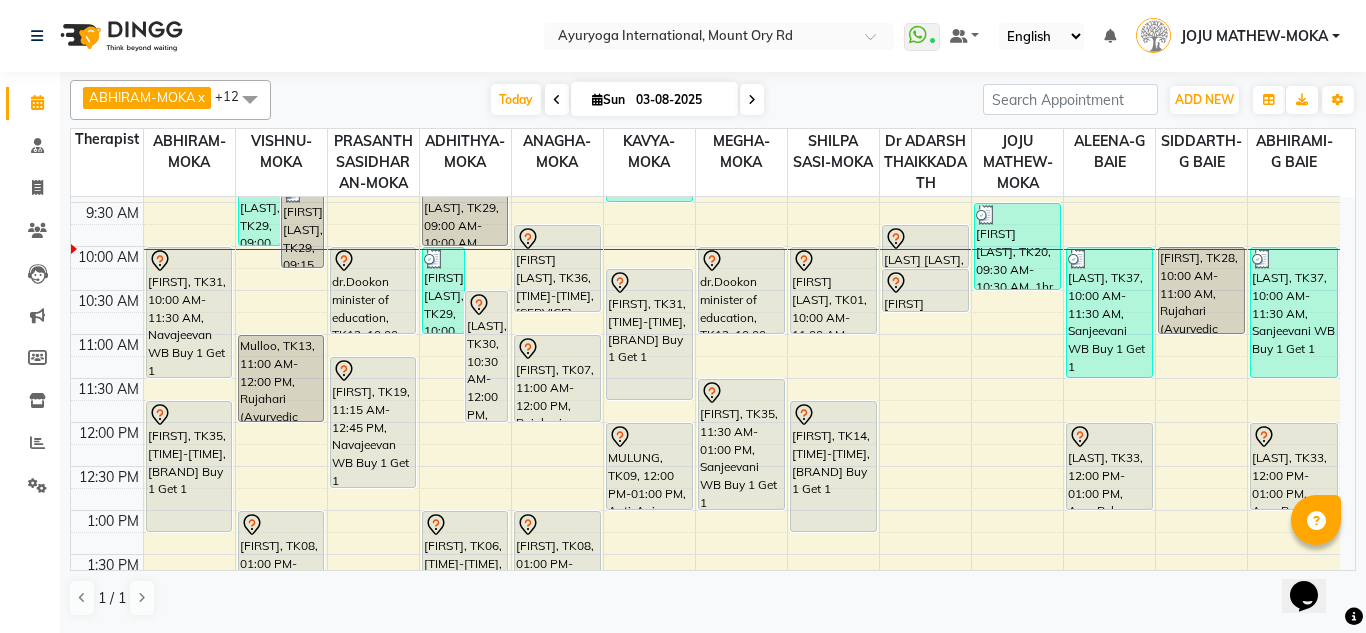 scroll, scrollTop: 165, scrollLeft: 0, axis: vertical 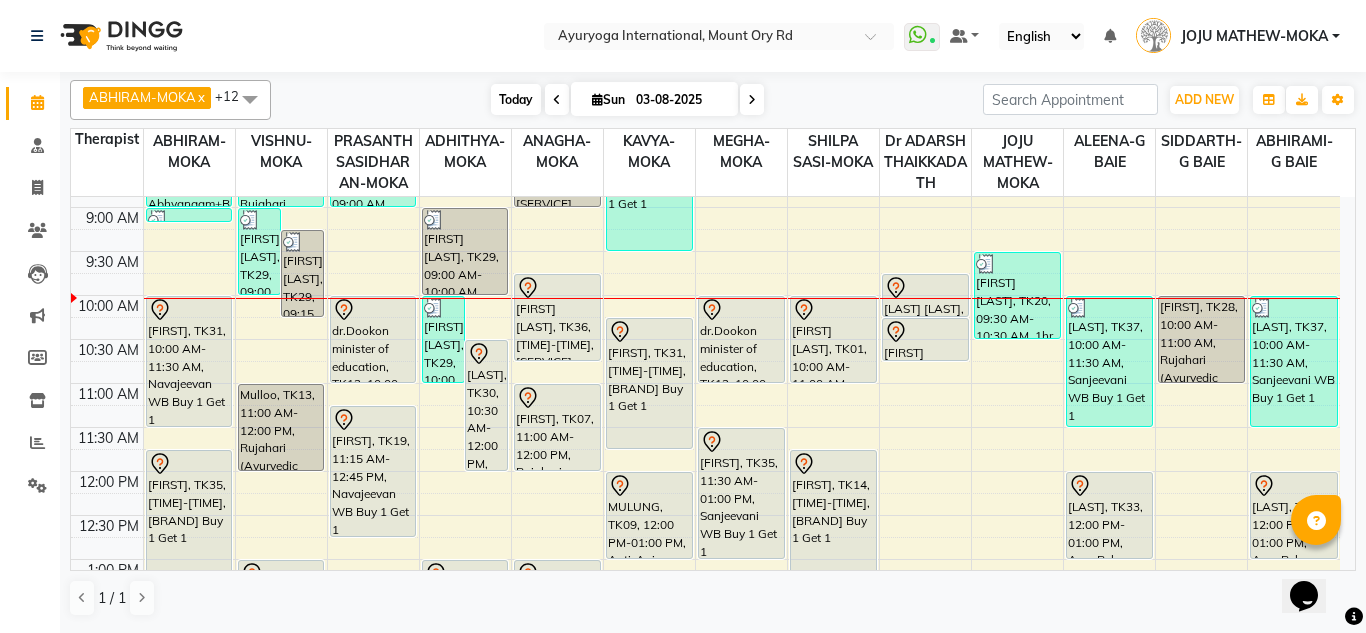 click on "Today" at bounding box center [516, 99] 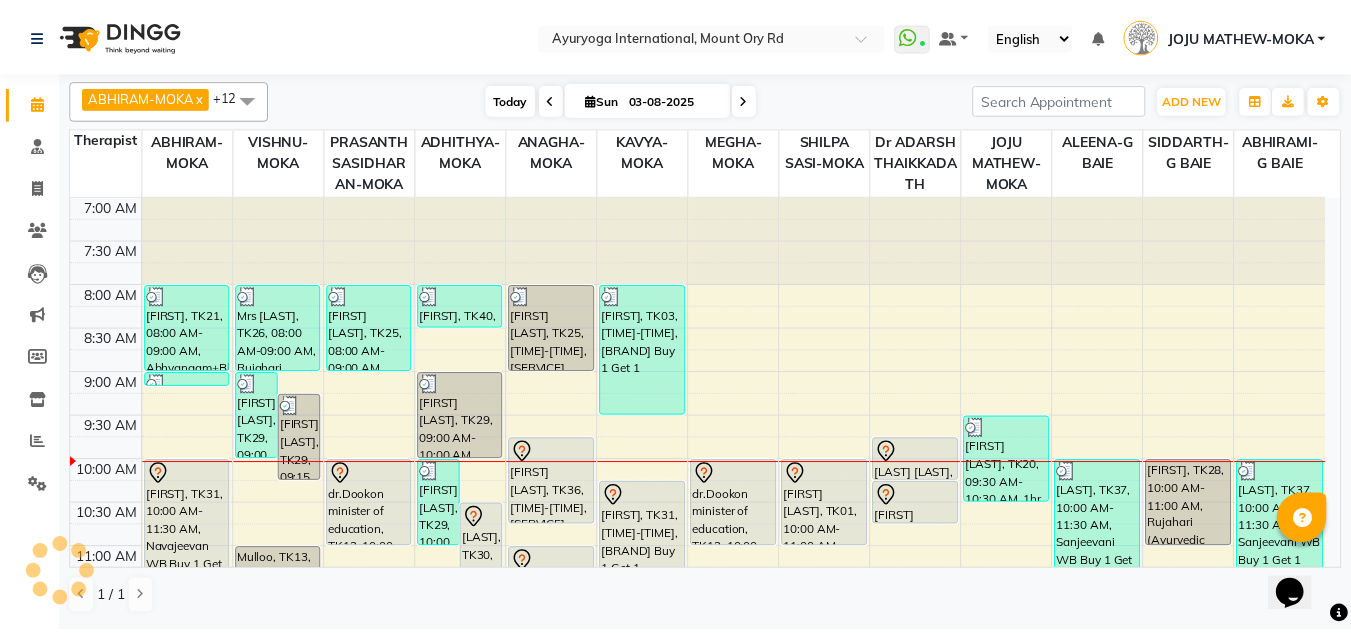 scroll, scrollTop: 265, scrollLeft: 0, axis: vertical 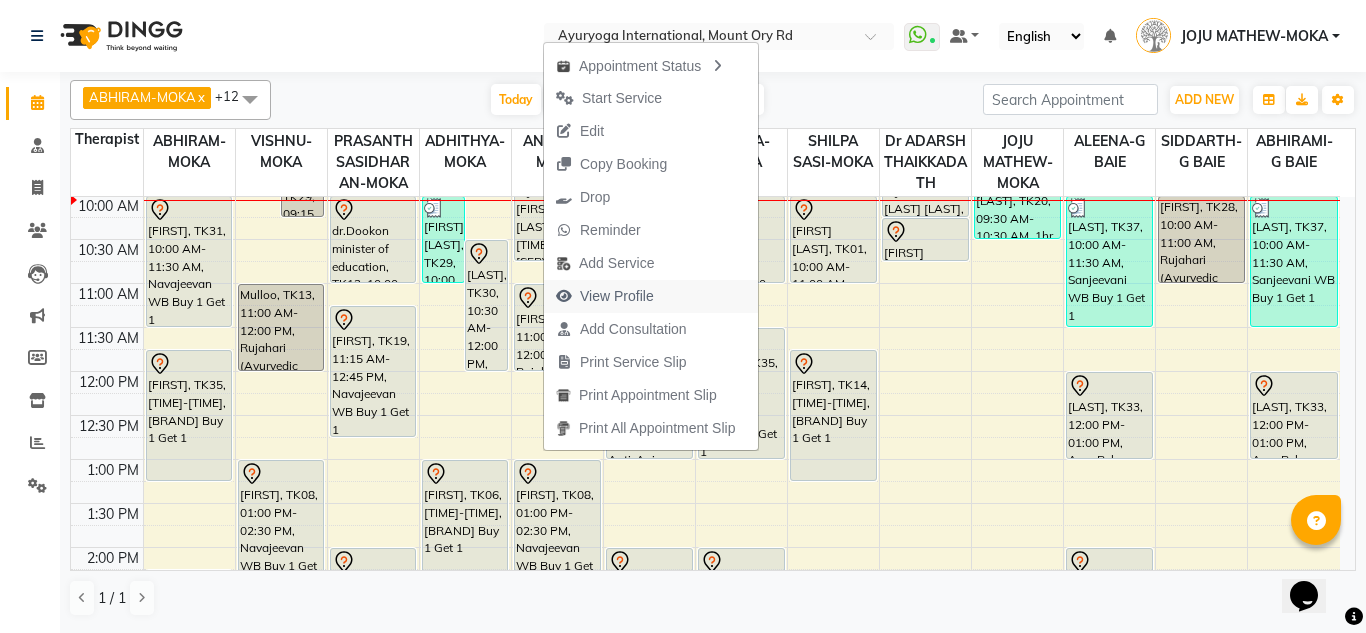 click on "View Profile" at bounding box center (617, 296) 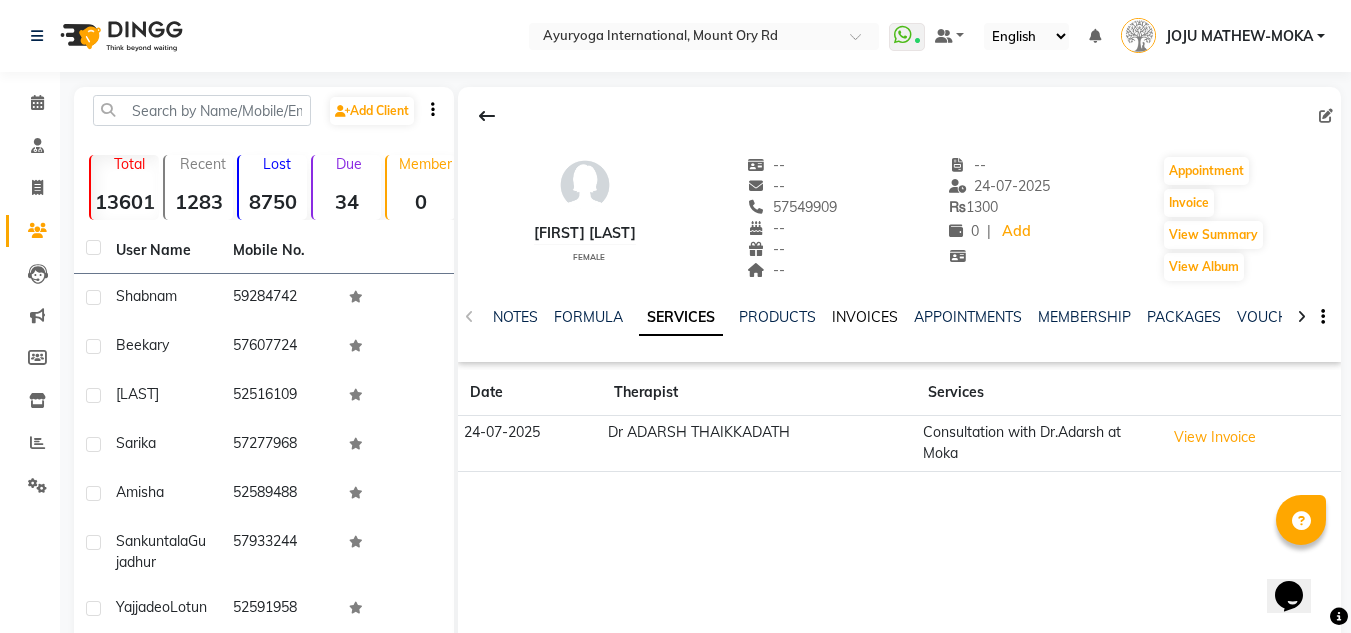 click on "INVOICES" 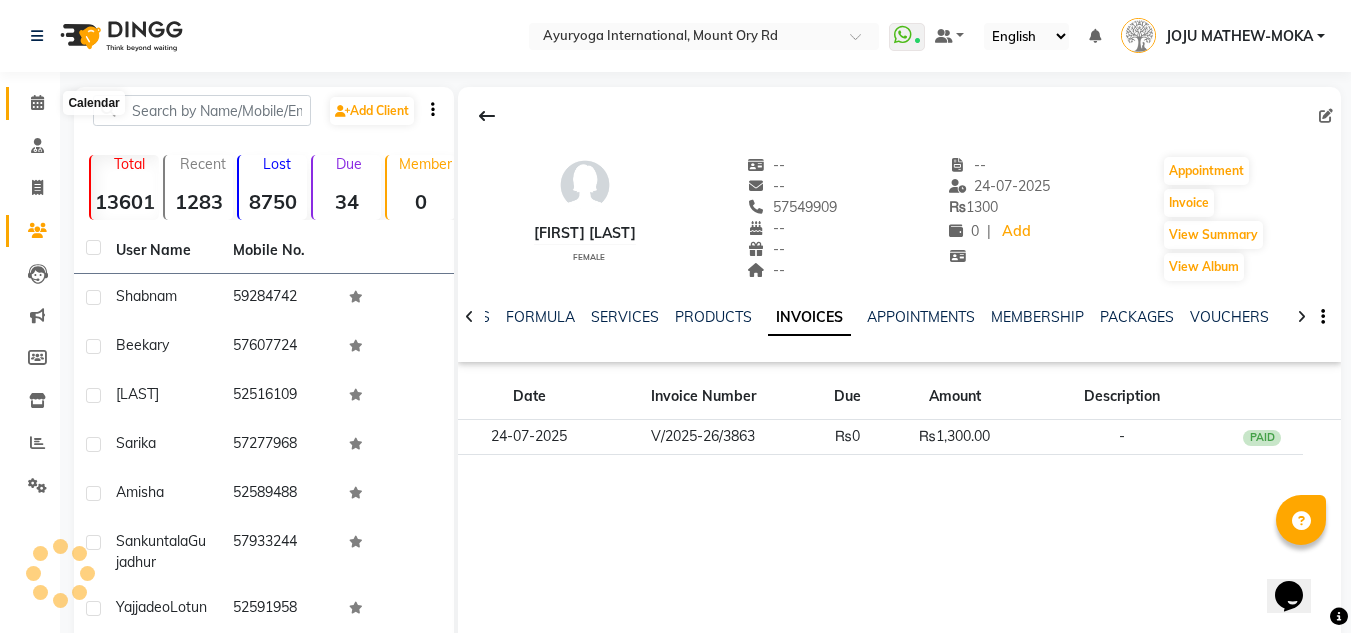 click 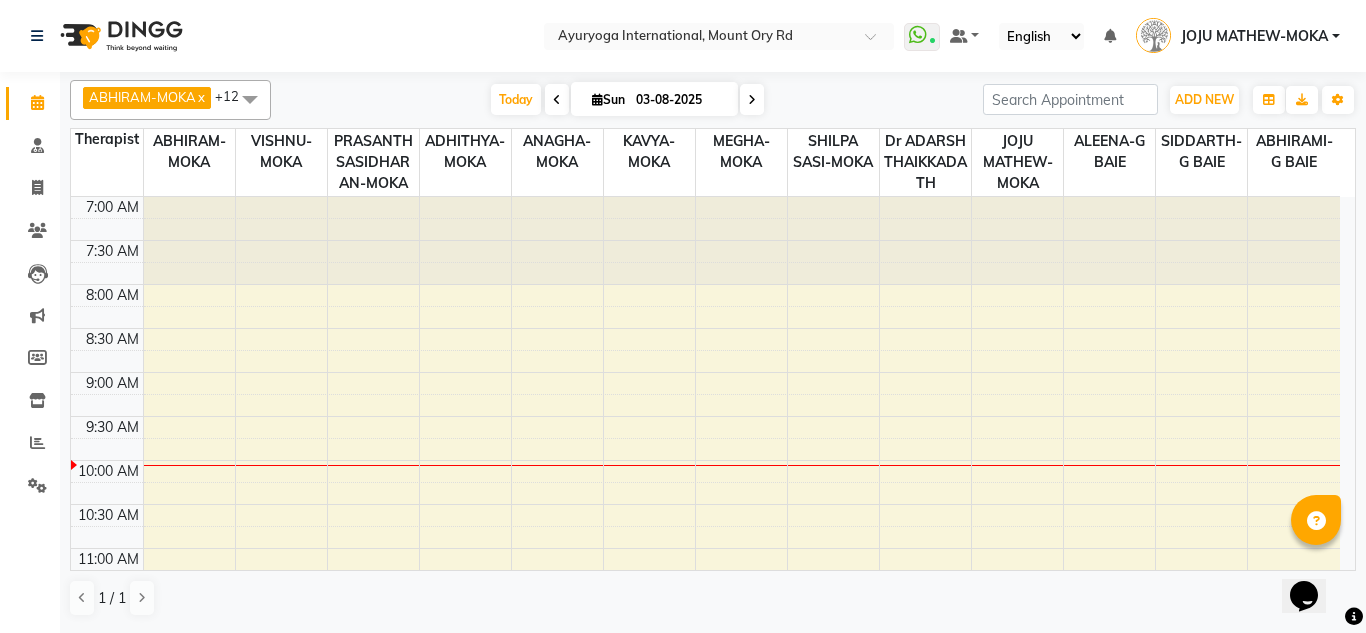 scroll, scrollTop: 0, scrollLeft: 0, axis: both 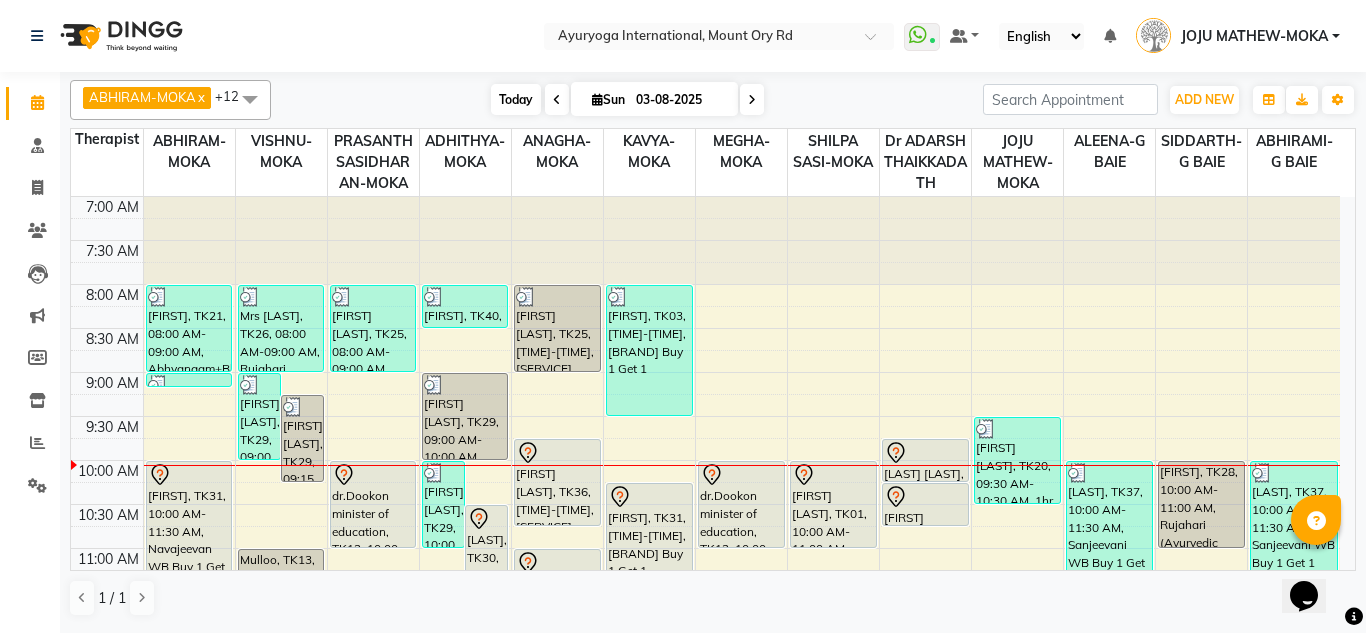 click on "Today" at bounding box center [516, 99] 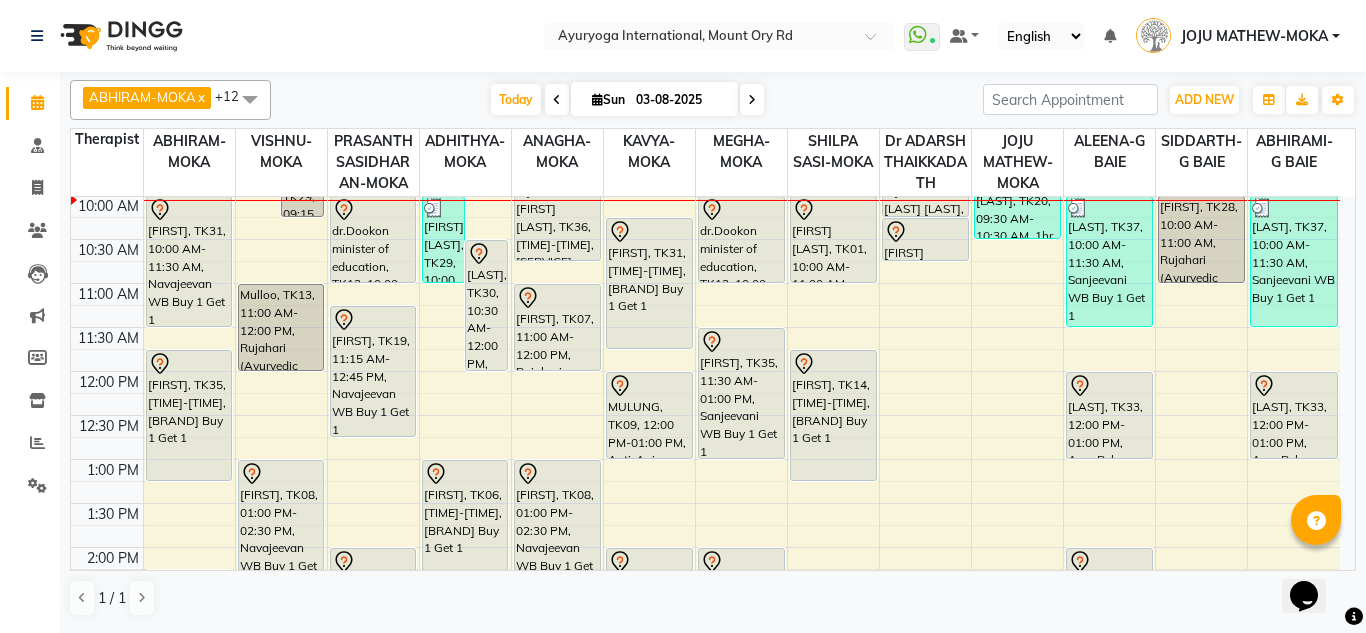 scroll, scrollTop: 165, scrollLeft: 0, axis: vertical 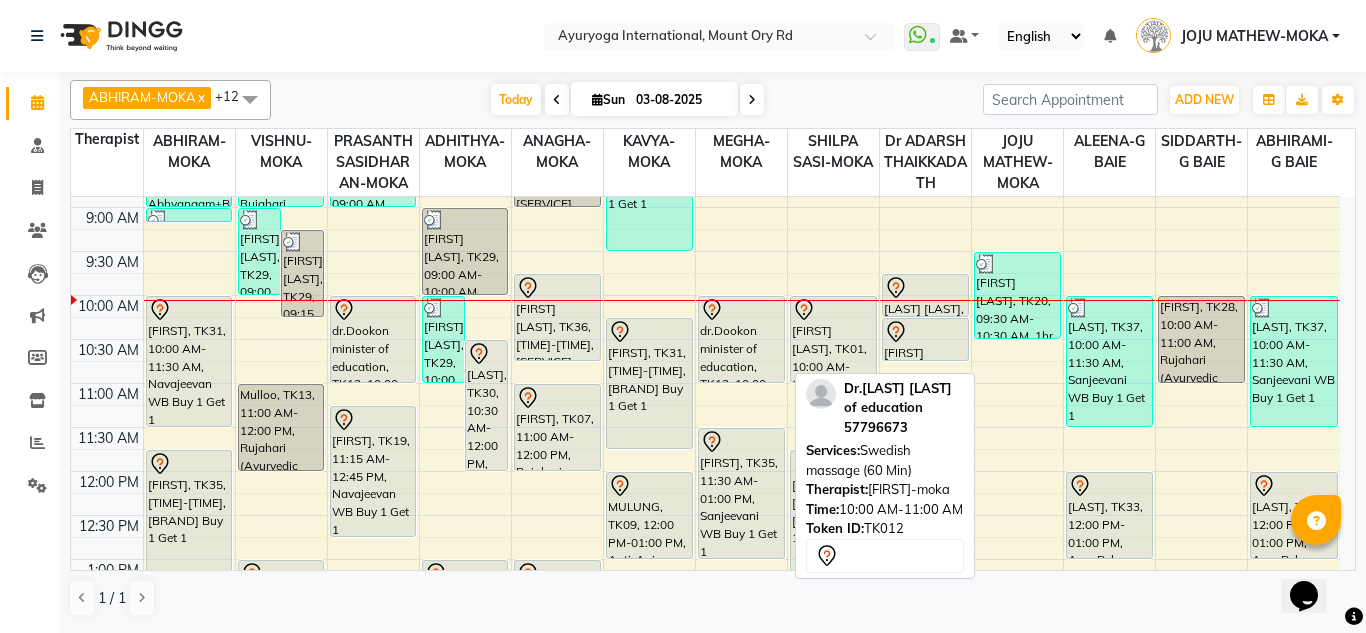 click on "dr.Dookon minister of education, TK12, 10:00 AM-11:00 AM, Swedish massage (60 Min)" at bounding box center (741, 339) 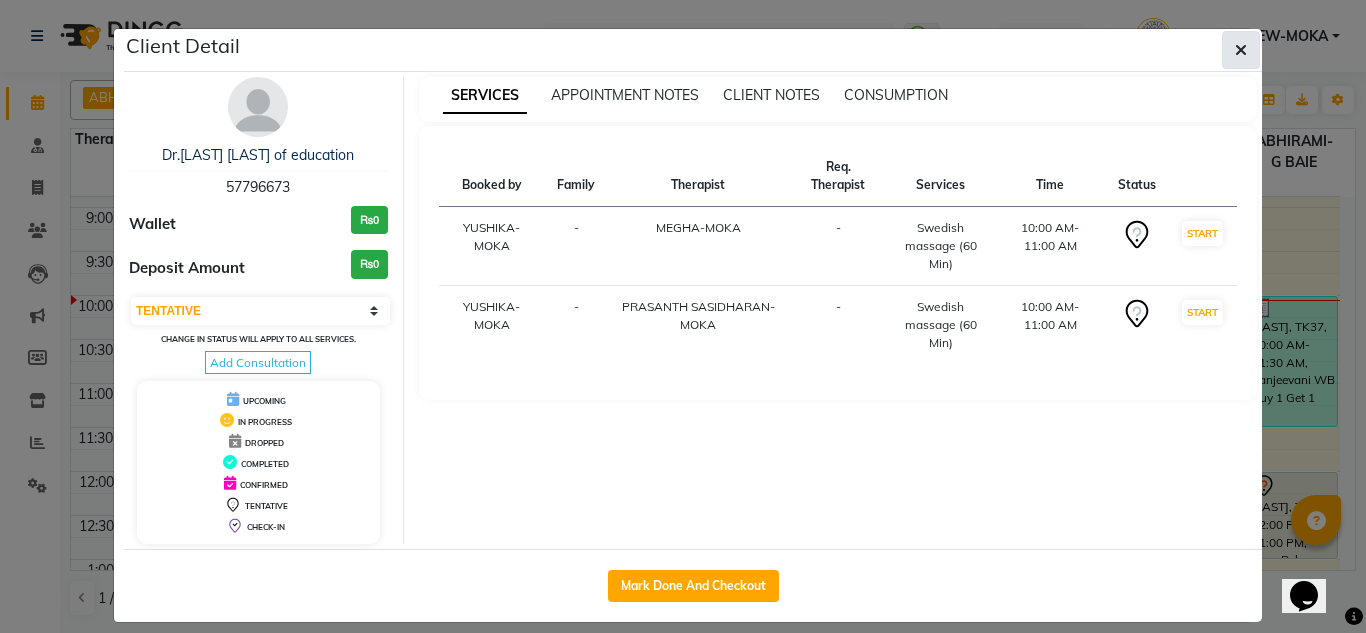 click 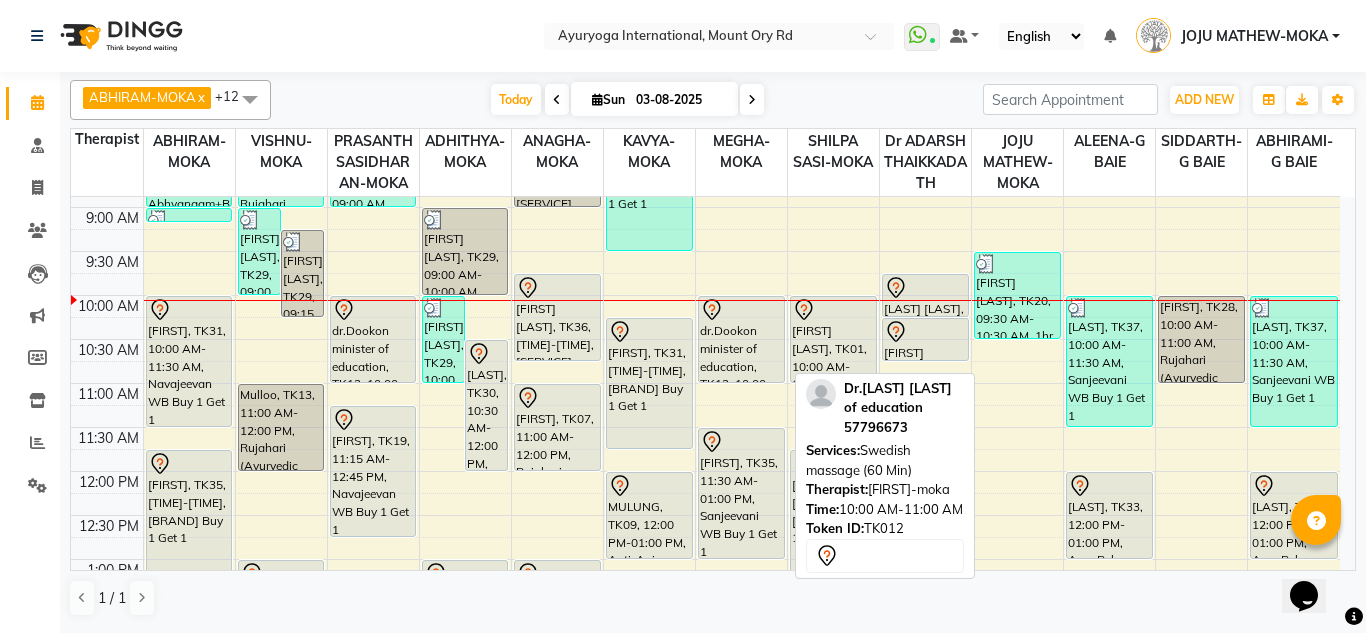 click on "dr.Dookon minister of education, TK12, 10:00 AM-11:00 AM, Swedish massage (60 Min)" at bounding box center (741, 339) 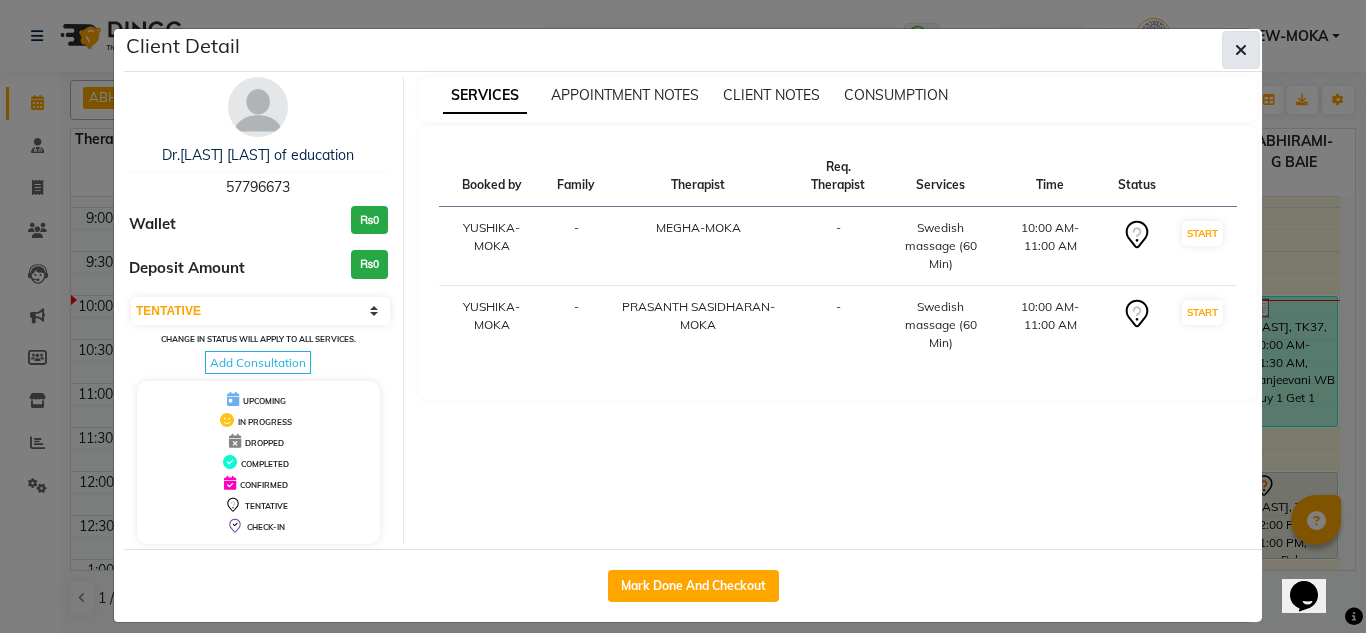 click 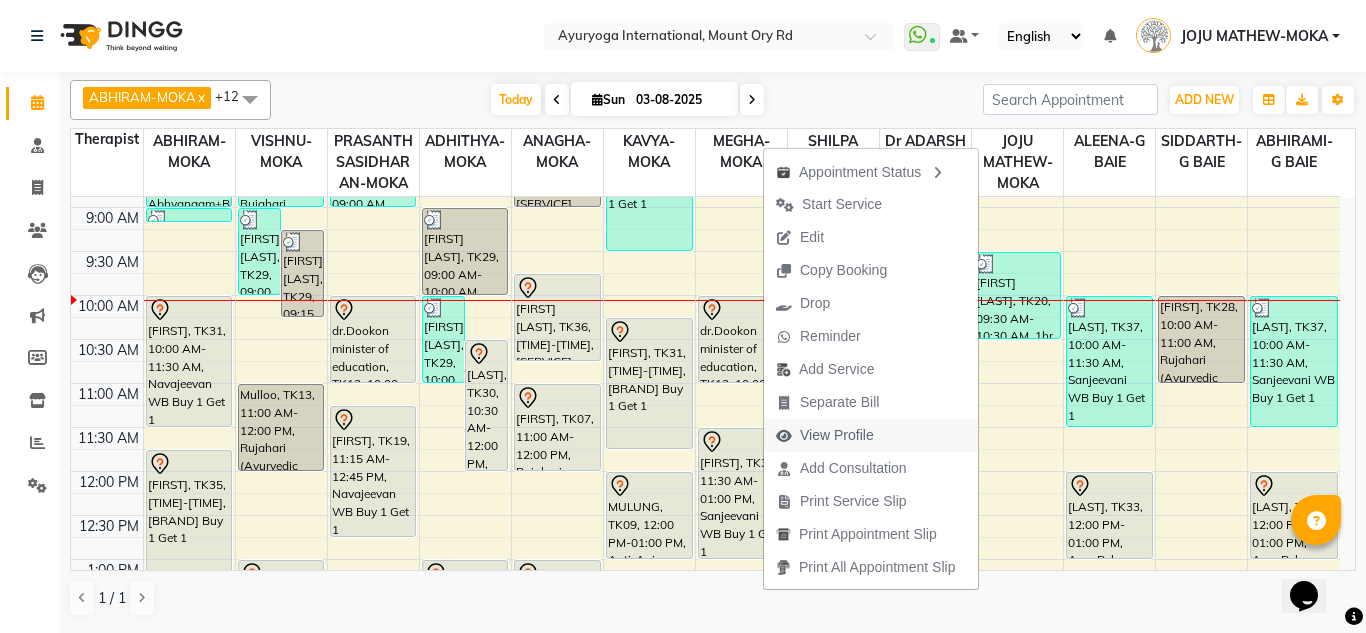 click on "View Profile" at bounding box center (837, 435) 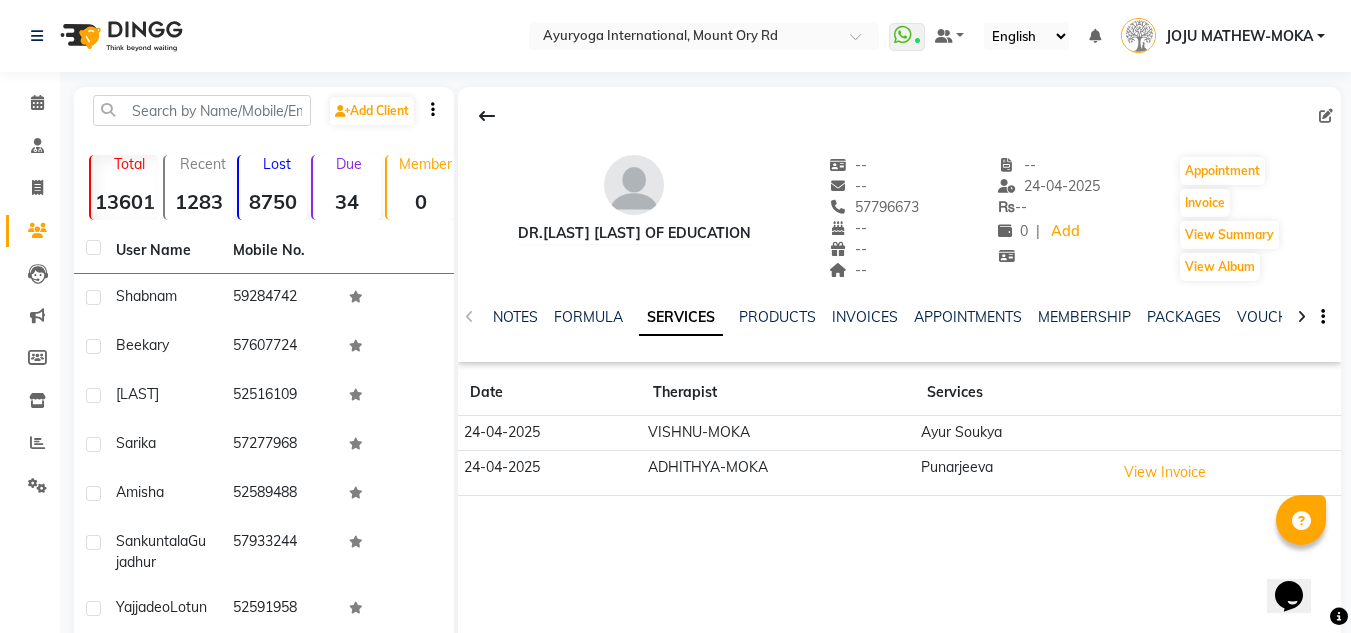 click 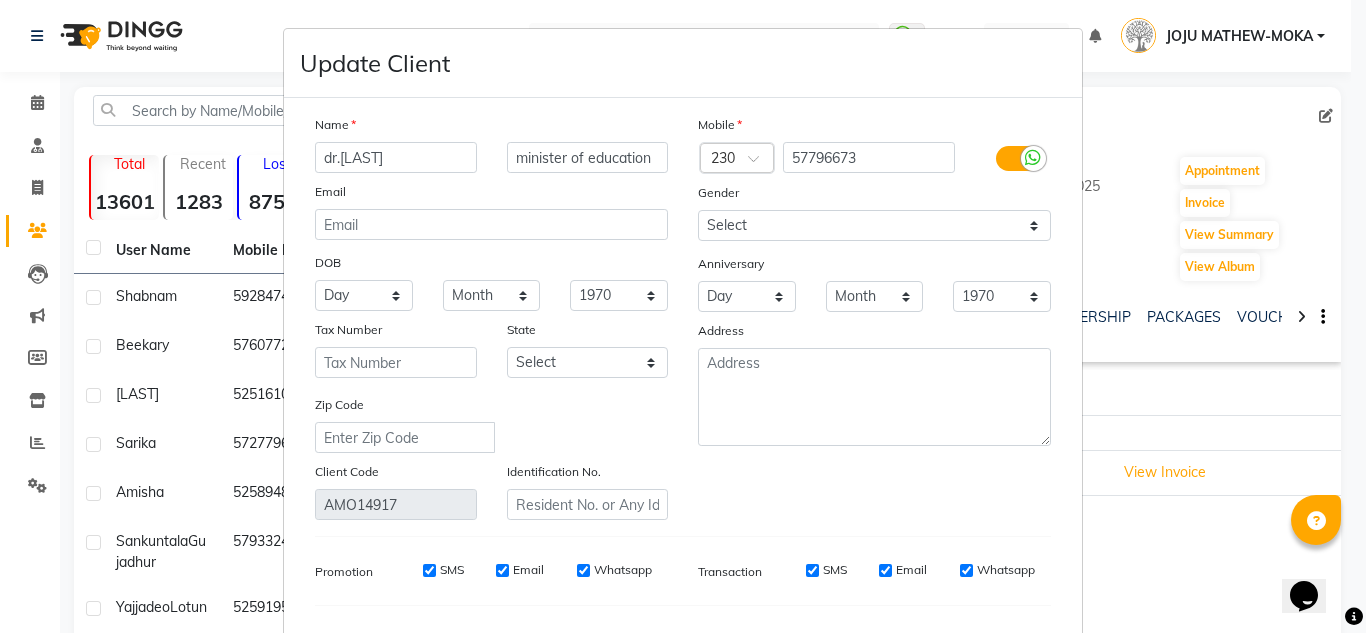 click on "dr.[LAST]" at bounding box center [396, 157] 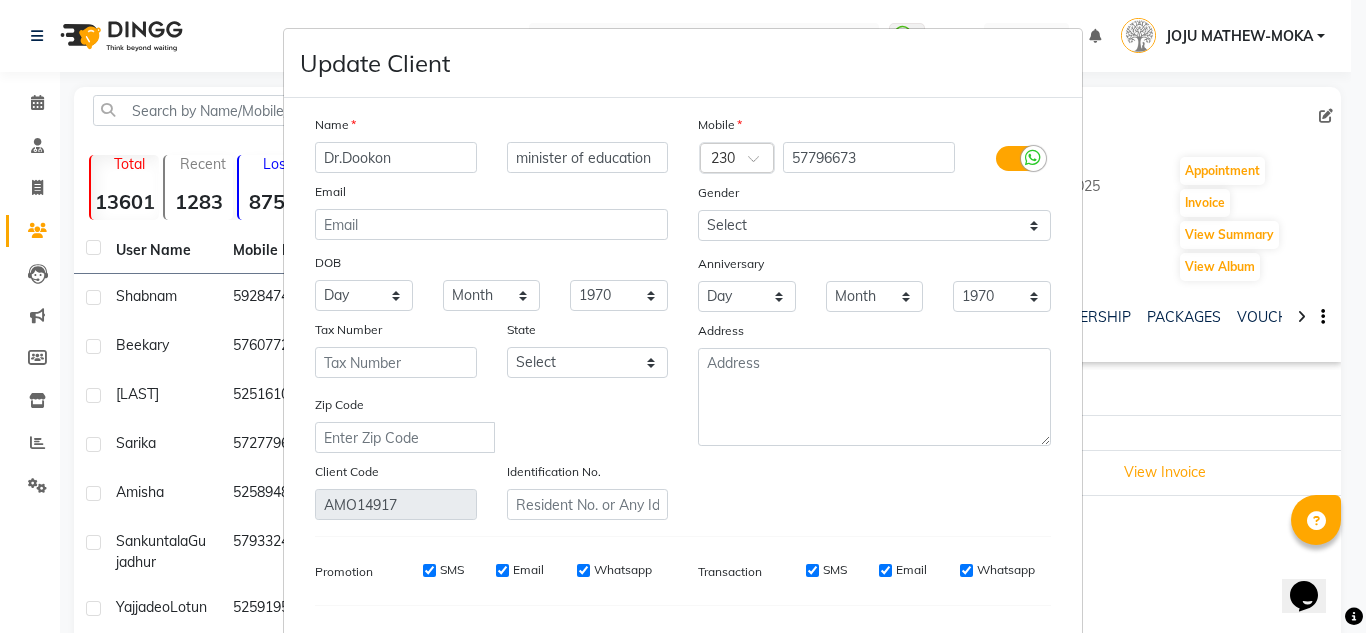 click on "Dr.Dookon" at bounding box center (396, 157) 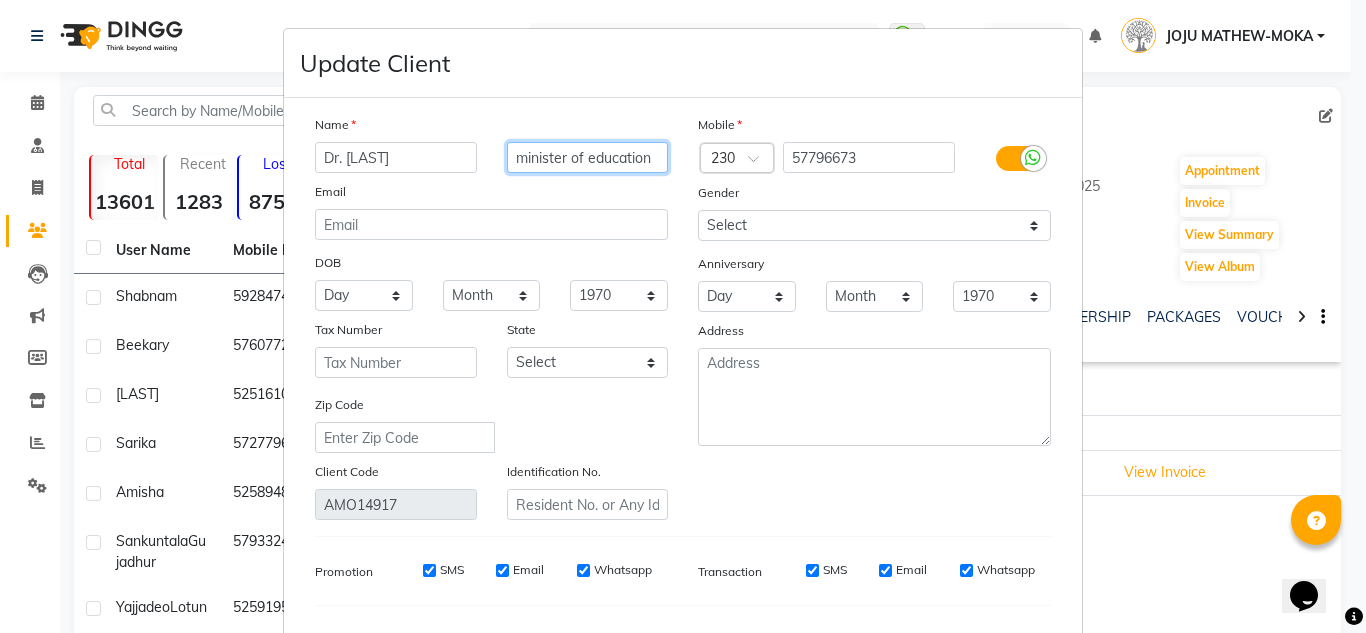 click on "minister of education" at bounding box center (588, 157) 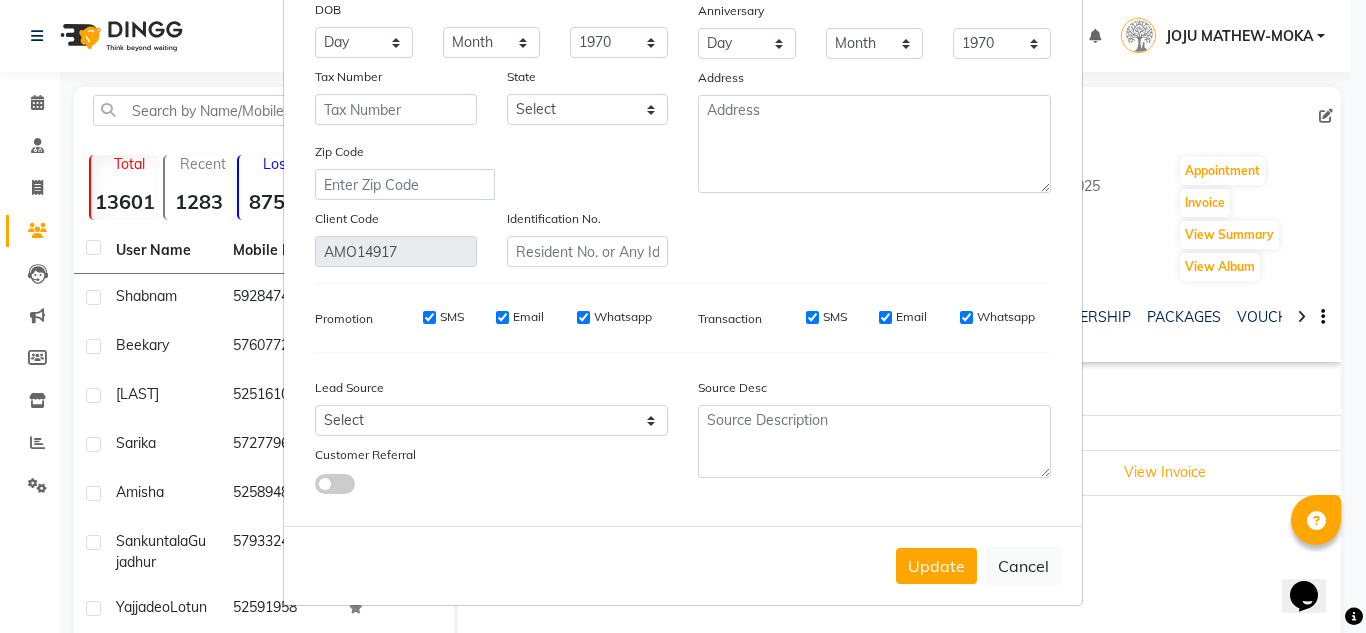 scroll, scrollTop: 254, scrollLeft: 0, axis: vertical 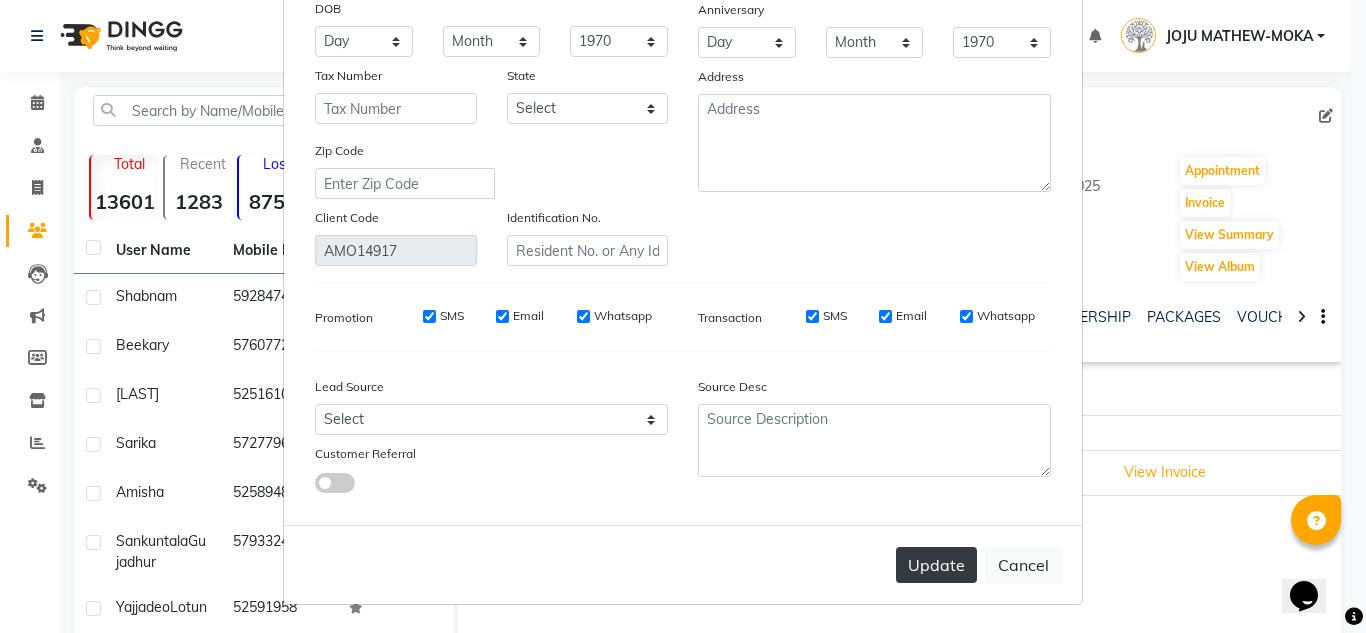 click on "Update" at bounding box center [936, 565] 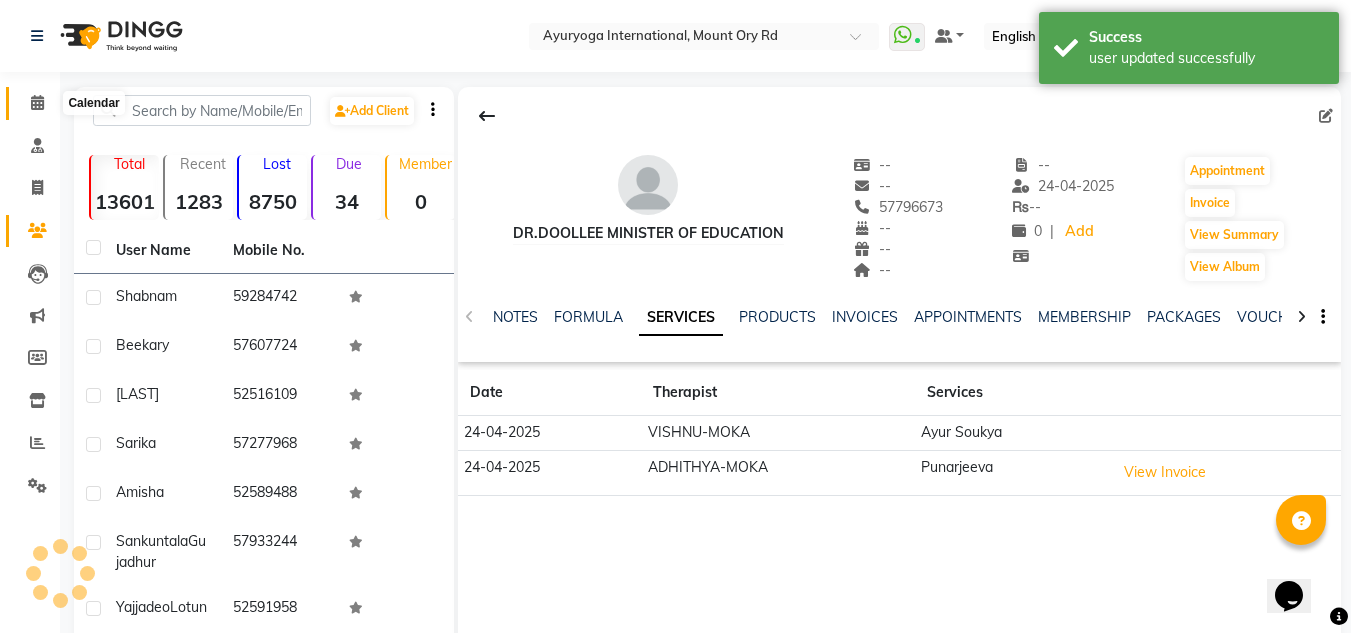 click 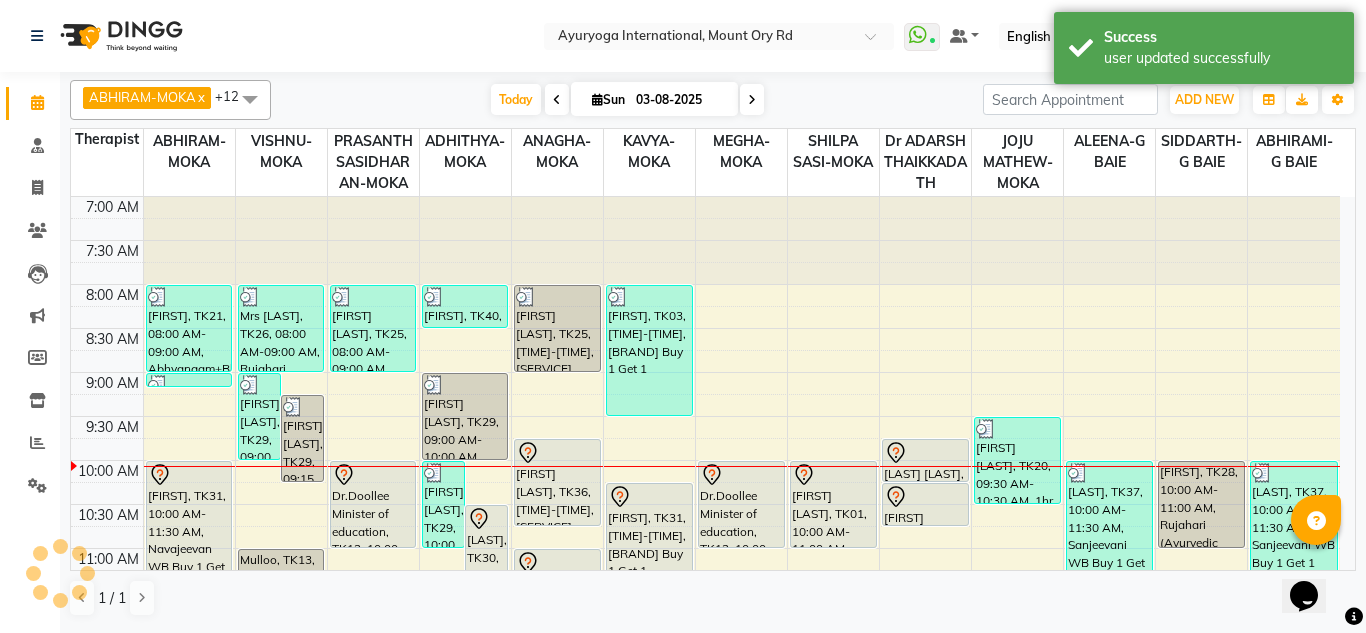 scroll, scrollTop: 200, scrollLeft: 0, axis: vertical 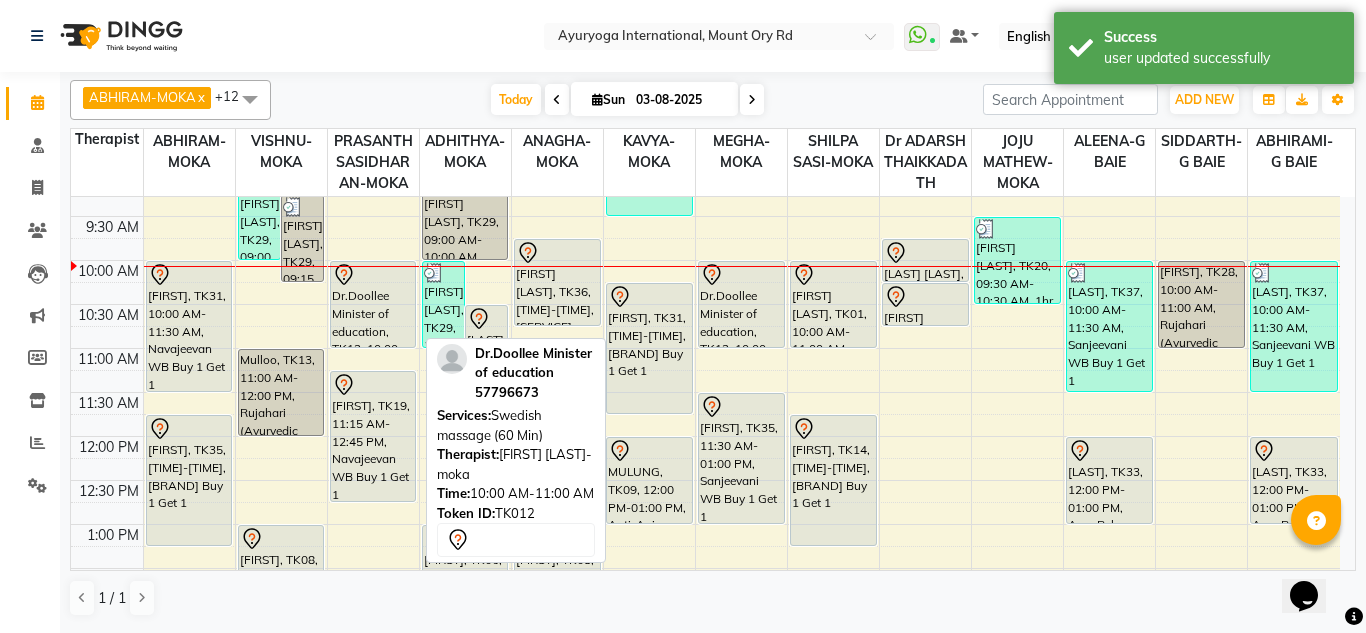 click on "Dr.Doollee Minister of education, TK12, 10:00 AM-11:00 AM, Swedish massage (60 Min)" at bounding box center (373, 304) 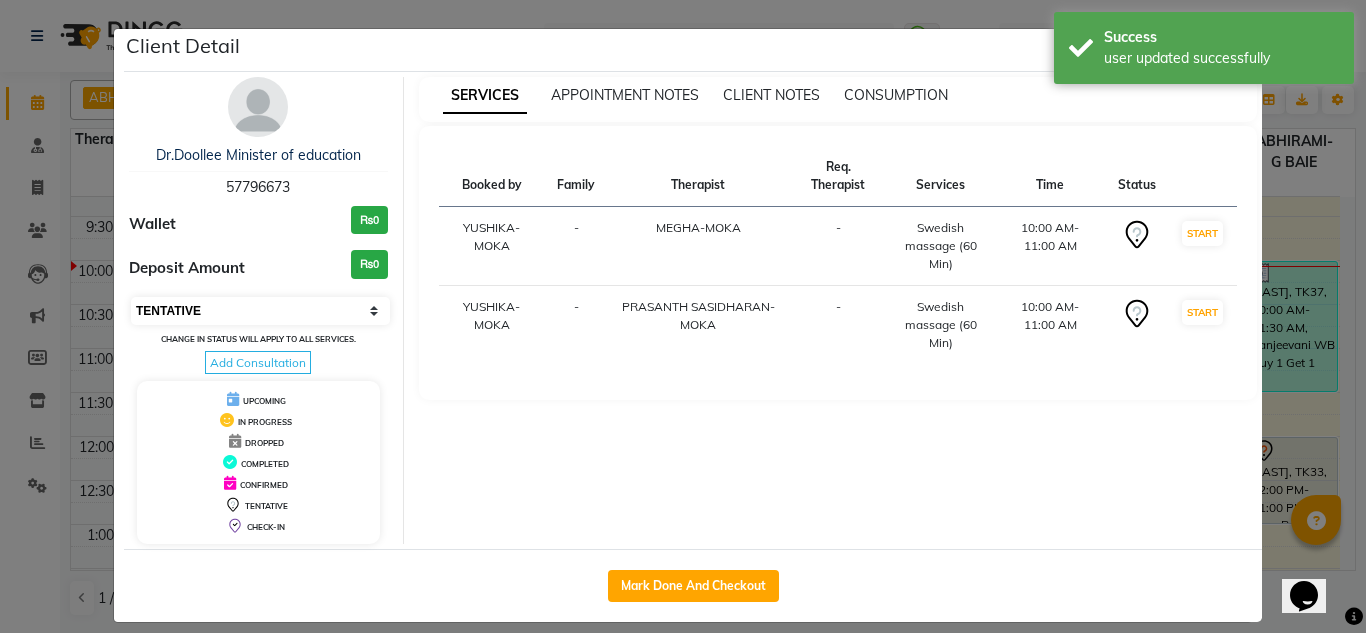 click on "Select IN SERVICE CONFIRMED TENTATIVE CHECK IN MARK DONE DROPPED UPCOMING" at bounding box center [260, 311] 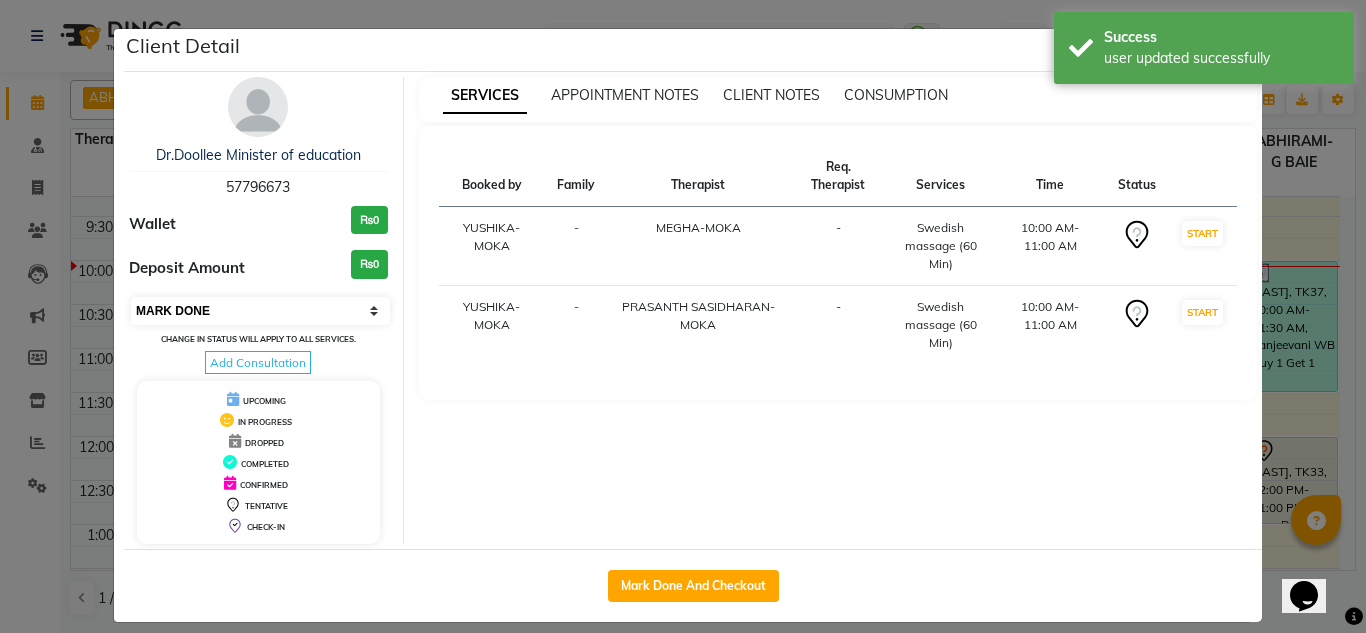 click on "Select IN SERVICE CONFIRMED TENTATIVE CHECK IN MARK DONE DROPPED UPCOMING" at bounding box center (260, 311) 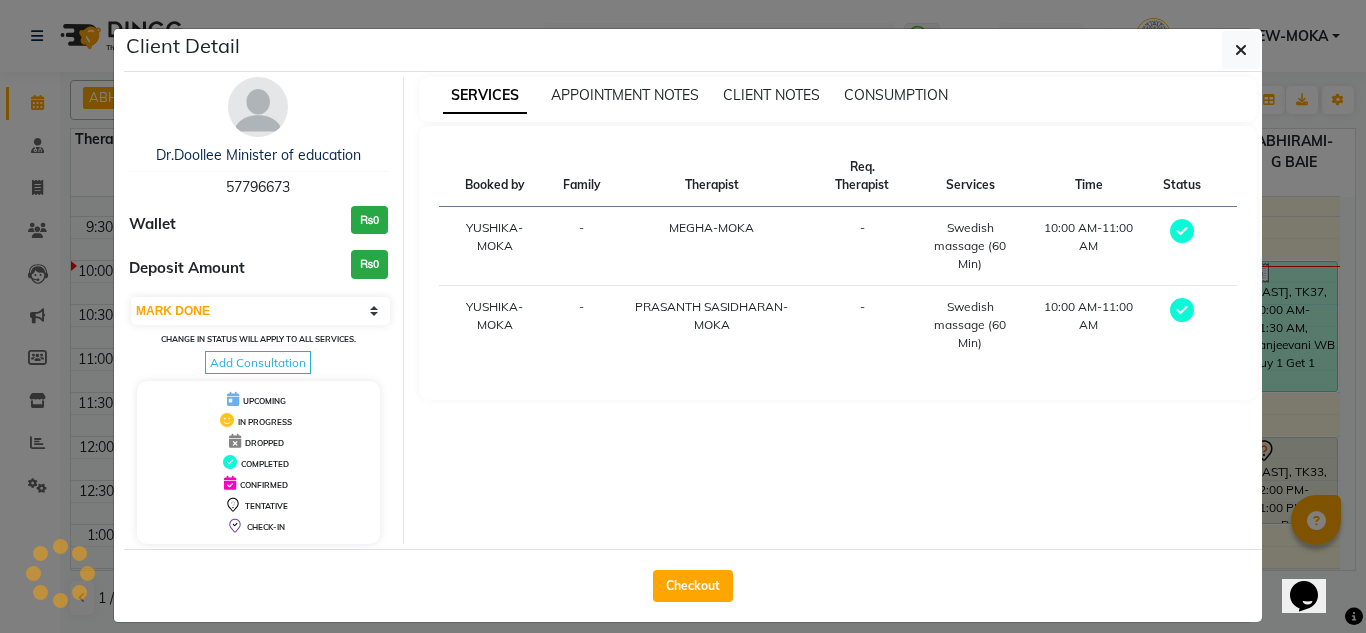 click on "Client Detail" 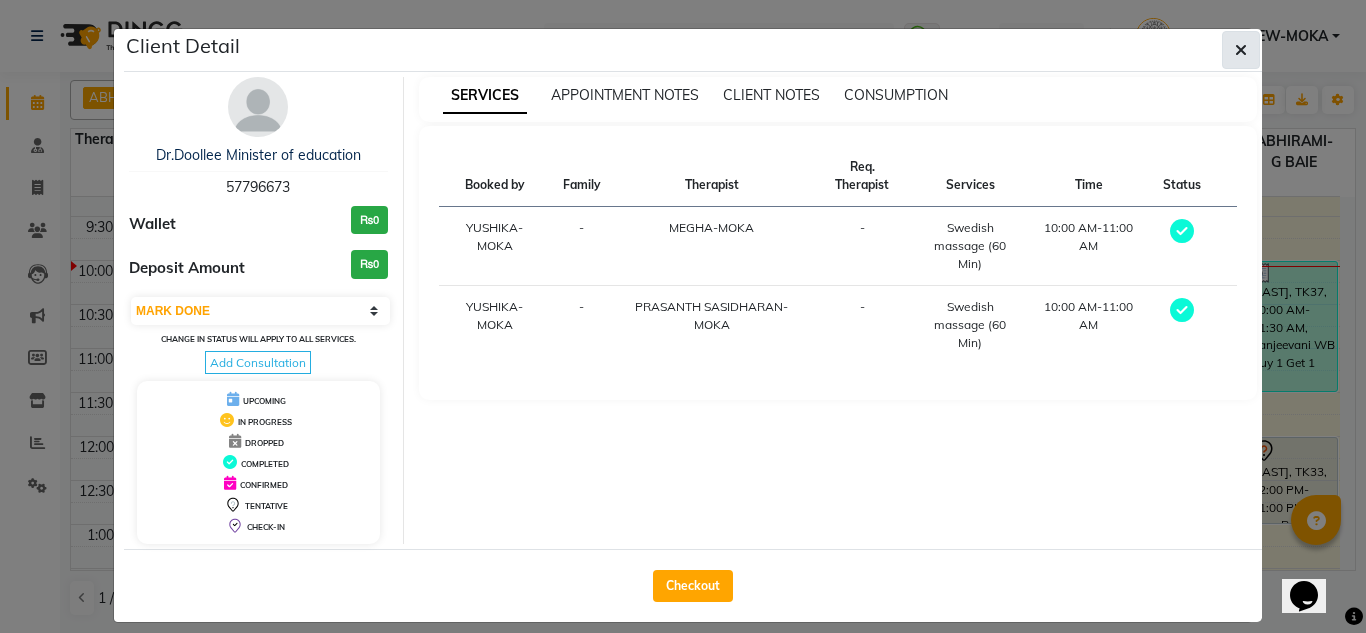 click 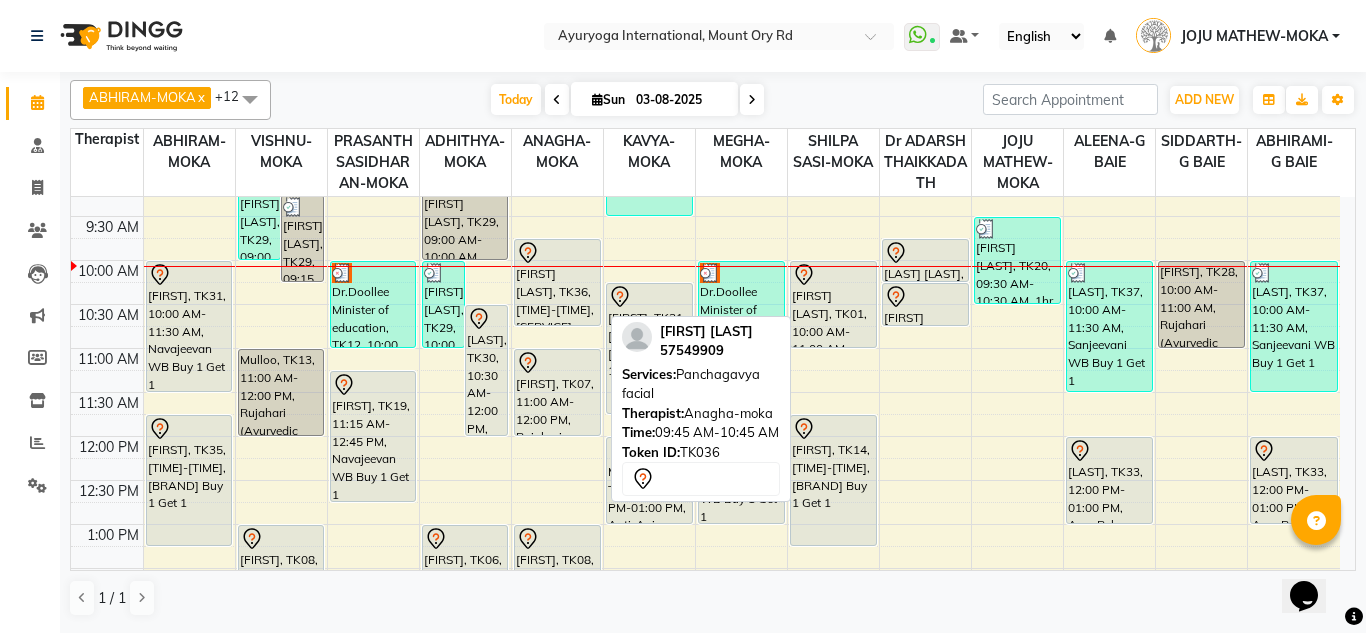 click on "[FIRST] [LAST], TK36, [TIME]-[TIME], [SERVICE]" at bounding box center [557, 282] 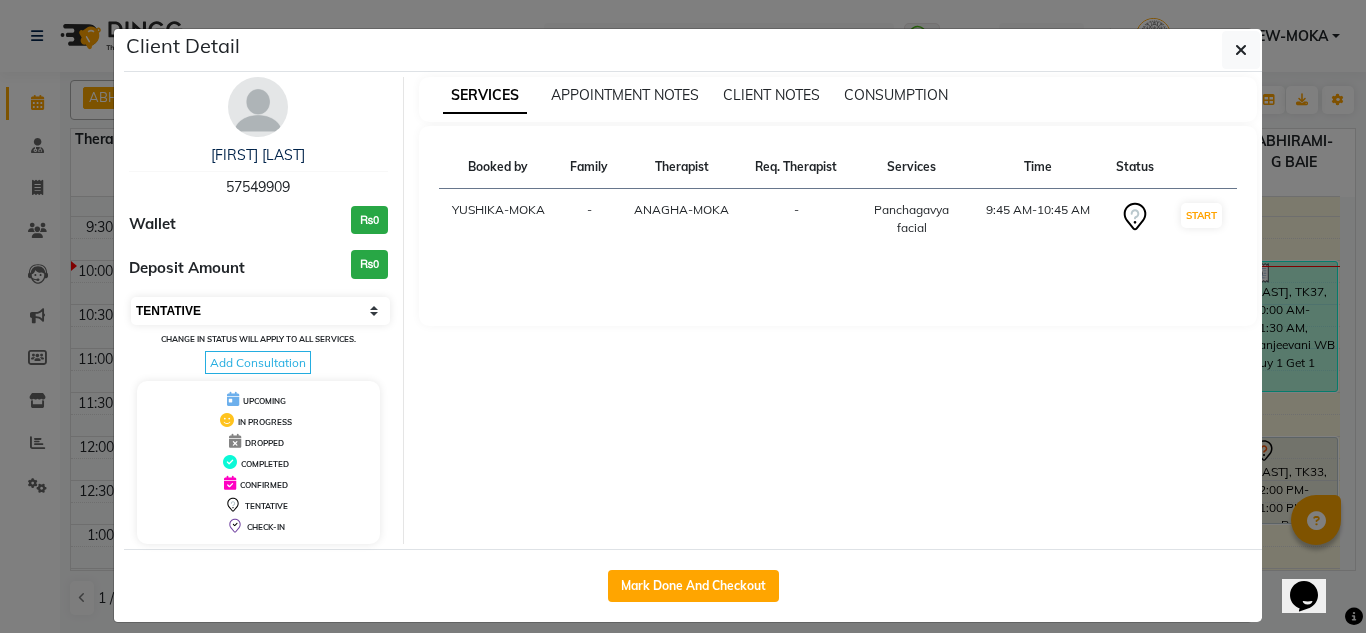 click on "Select IN SERVICE CONFIRMED TENTATIVE CHECK IN MARK DONE DROPPED UPCOMING" at bounding box center (260, 311) 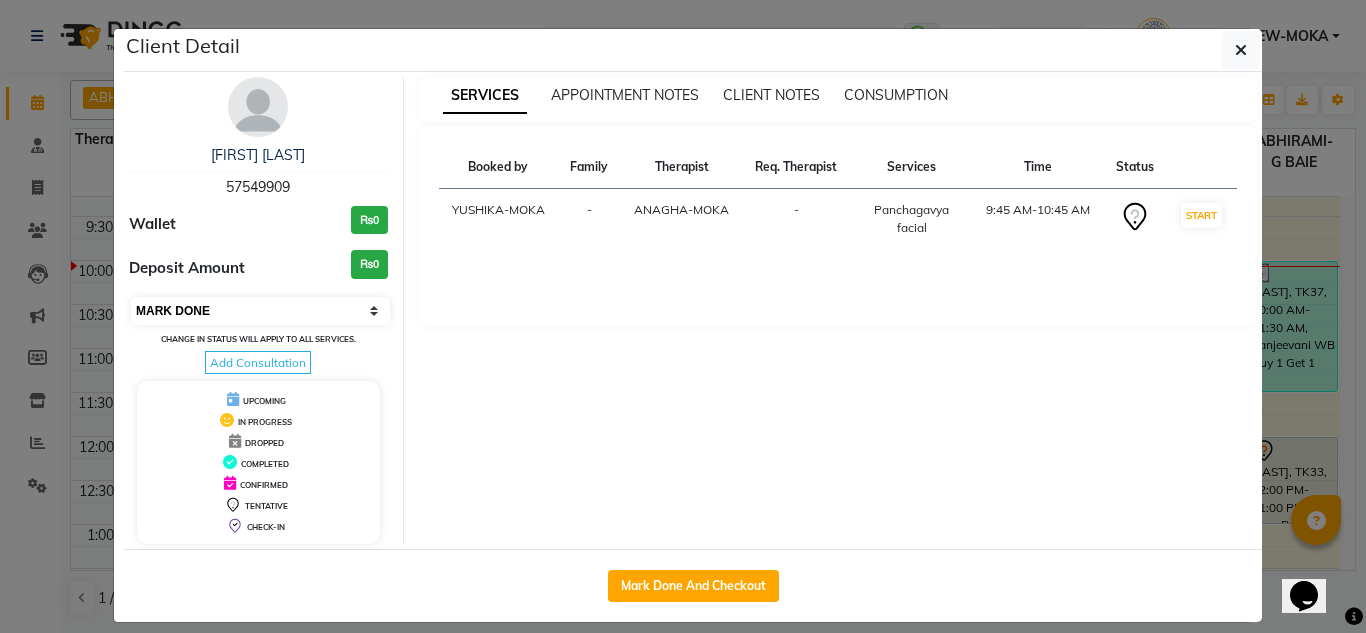 click on "Select IN SERVICE CONFIRMED TENTATIVE CHECK IN MARK DONE DROPPED UPCOMING" at bounding box center [260, 311] 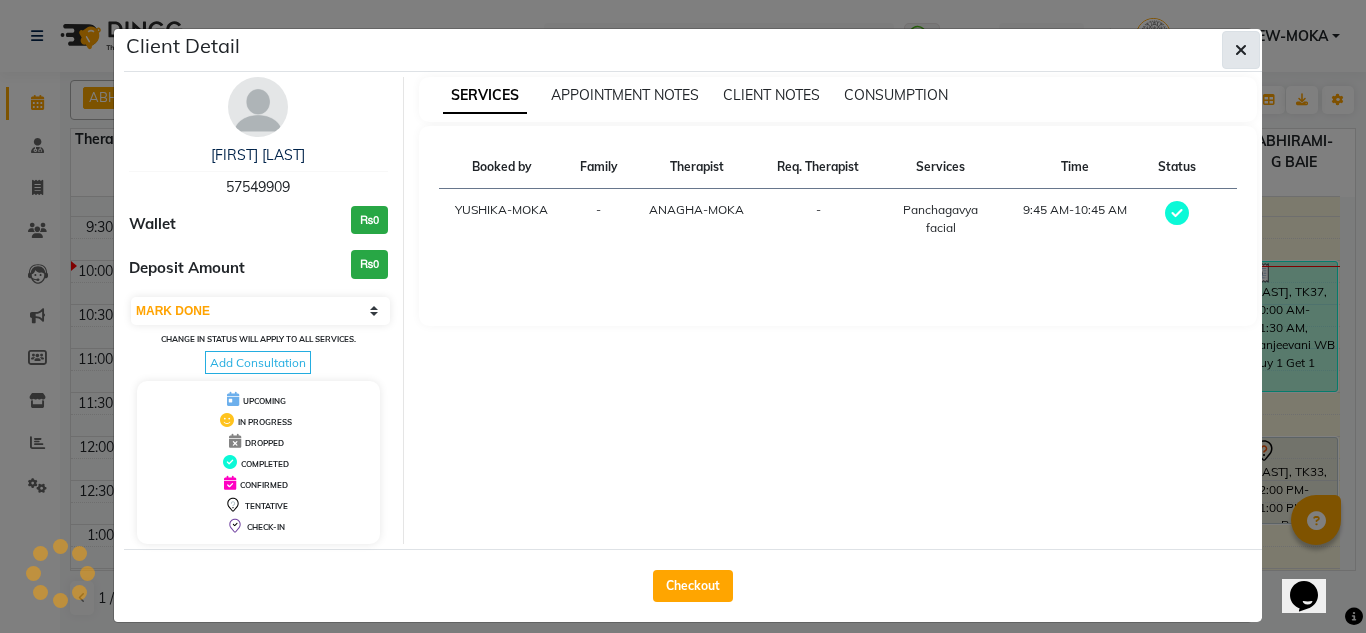 click 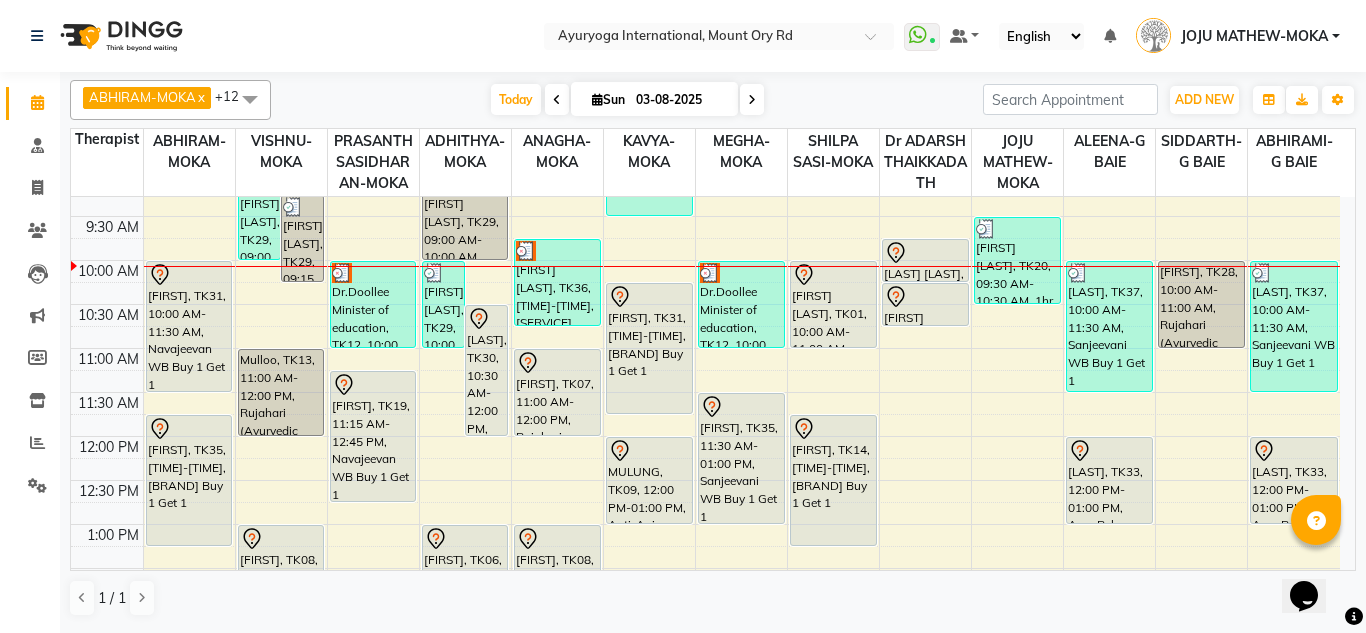 click on "Sun" at bounding box center [608, 99] 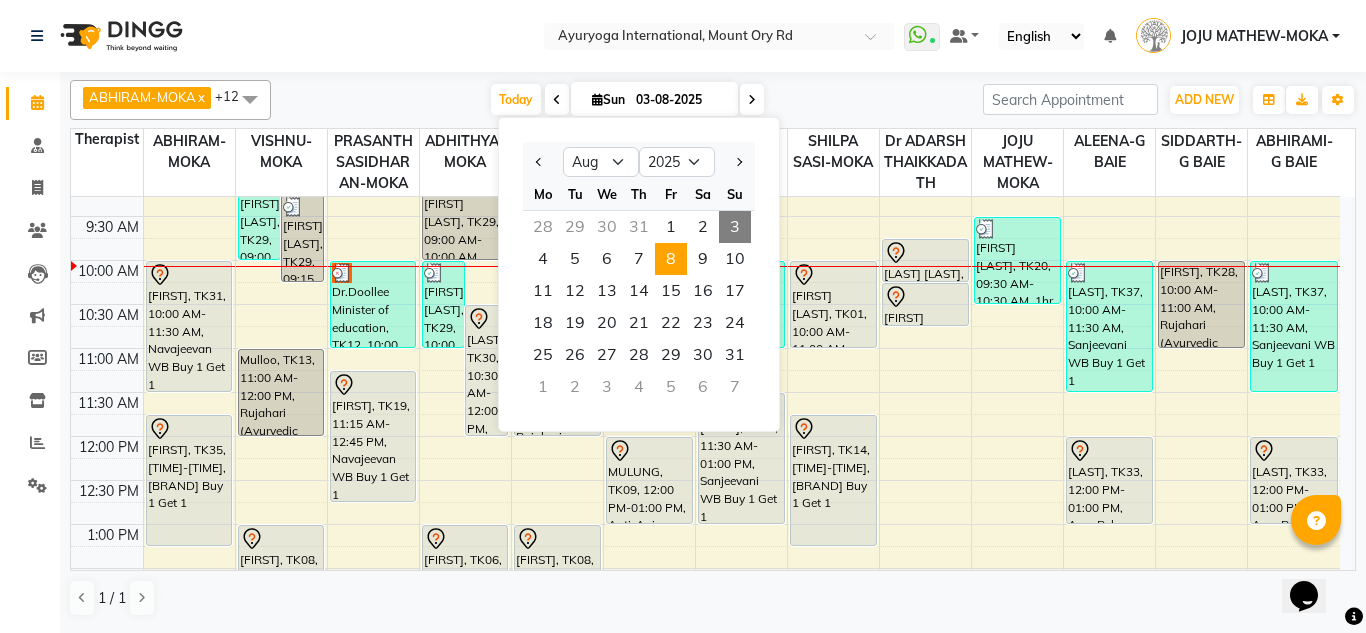 click on "8" at bounding box center [671, 259] 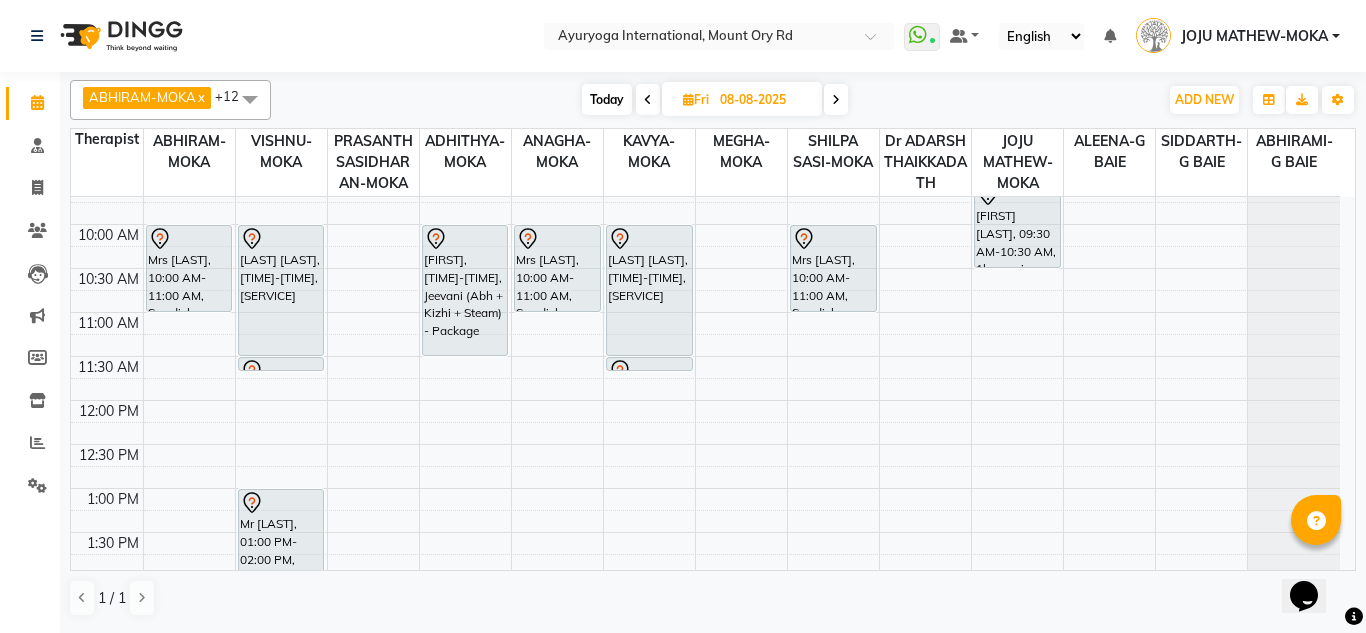 scroll, scrollTop: 200, scrollLeft: 0, axis: vertical 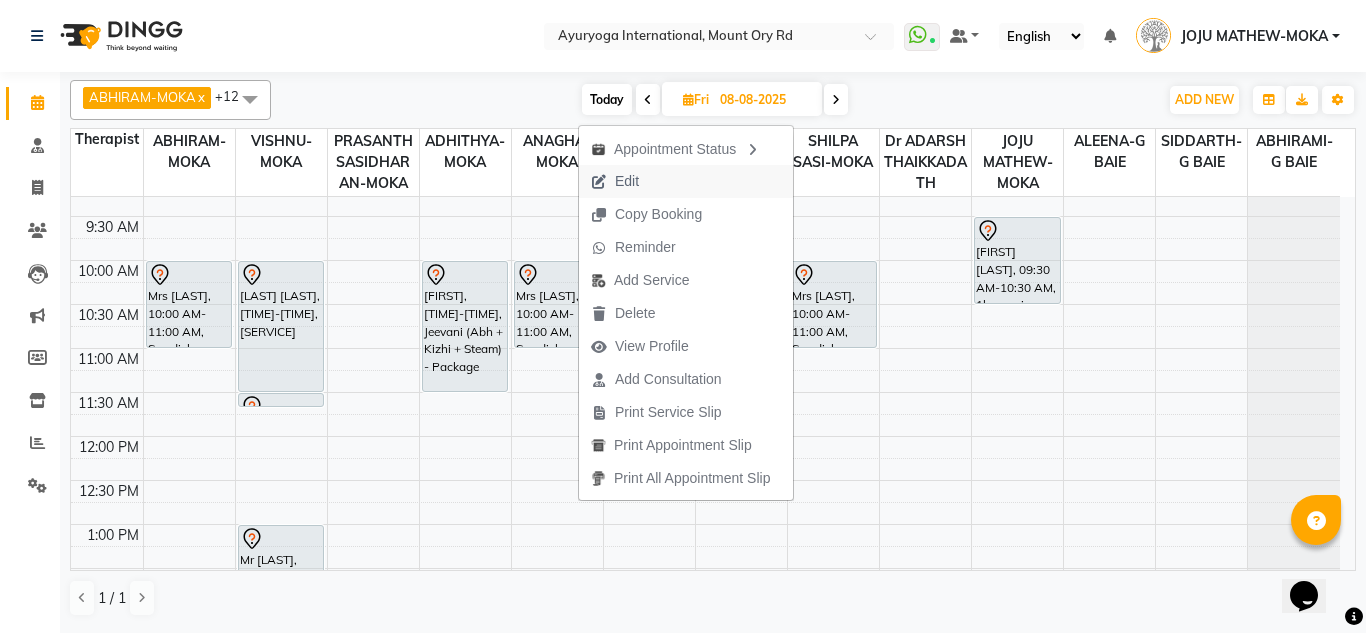 click on "Edit" at bounding box center (686, 181) 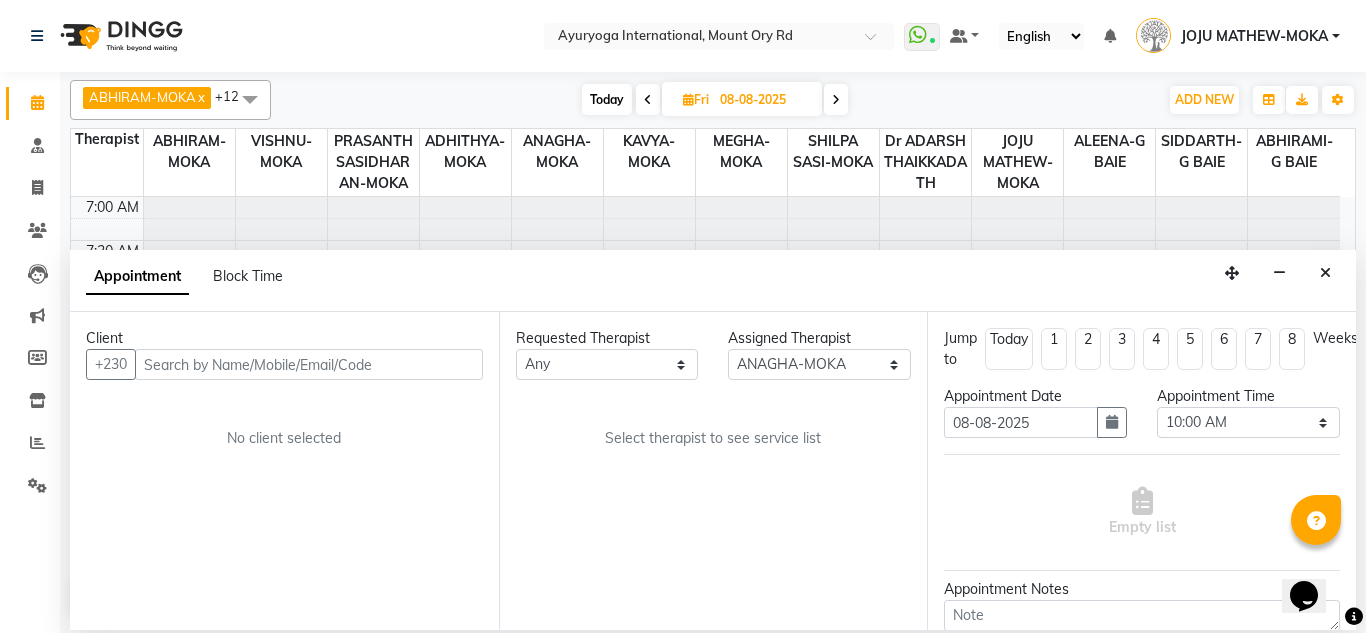 scroll, scrollTop: 265, scrollLeft: 0, axis: vertical 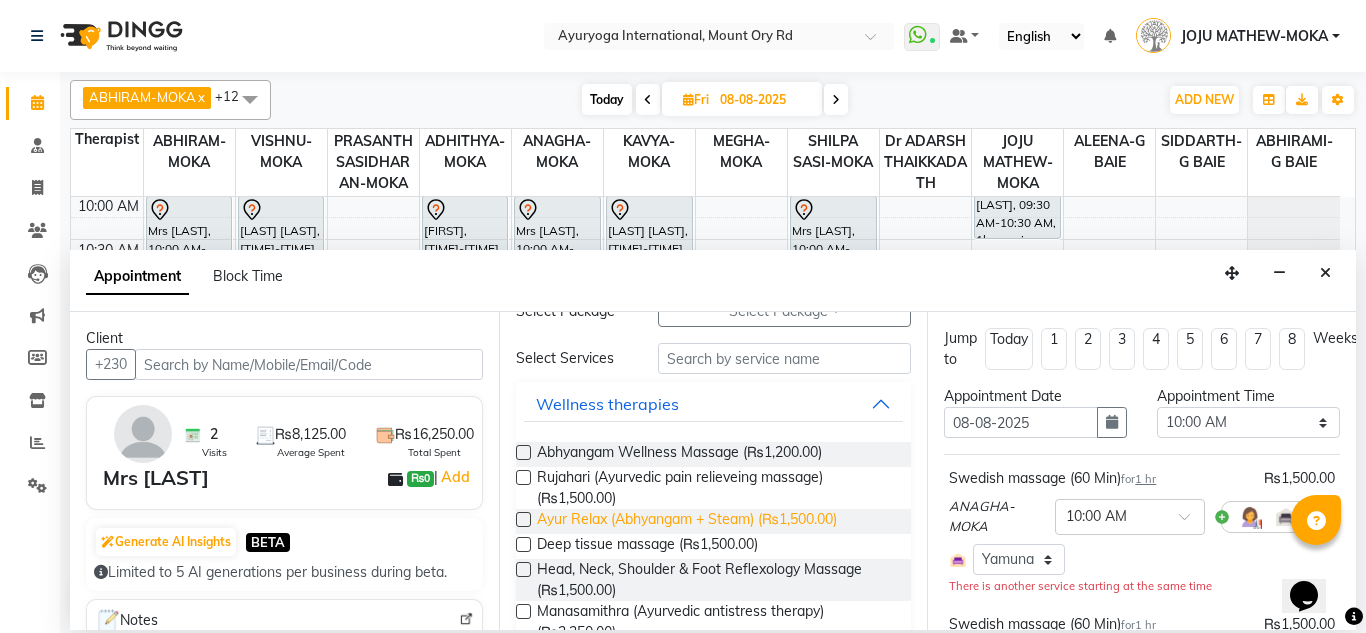 click on "Ayur Relax (Abhyangam + Steam) (₨1,500.00)" at bounding box center [687, 521] 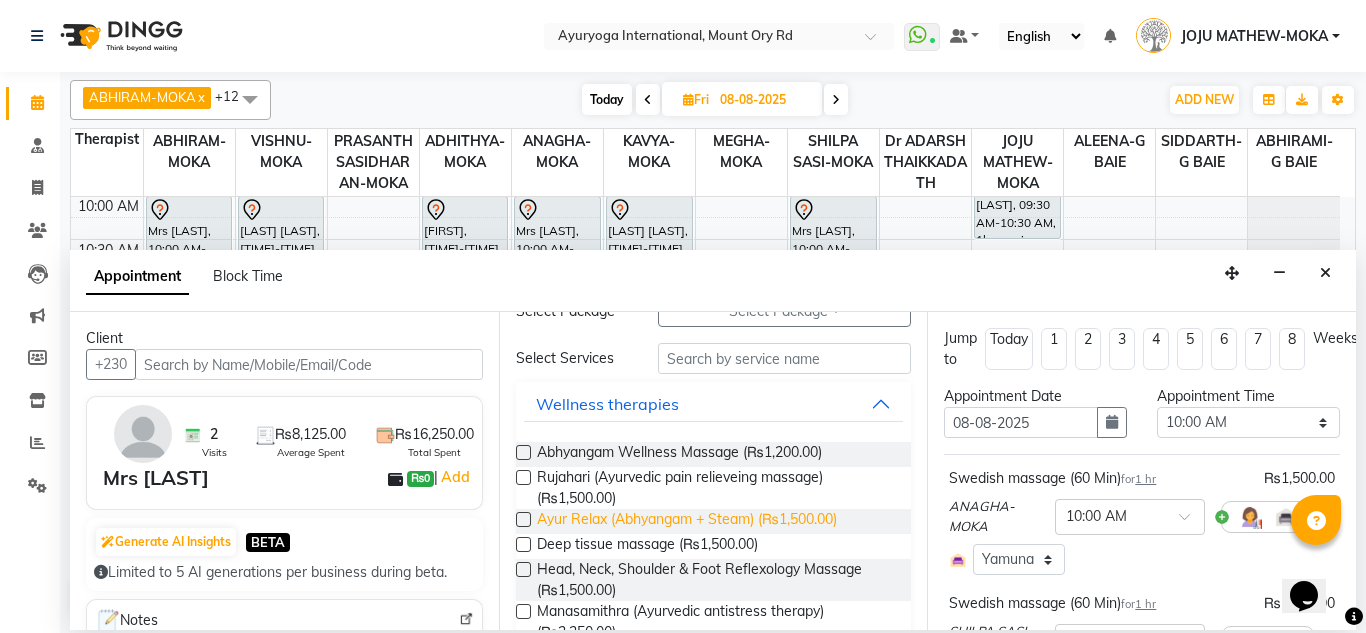 click on "Ayur Relax (Abhyangam + Steam) (₨1,500.00)" at bounding box center (687, 521) 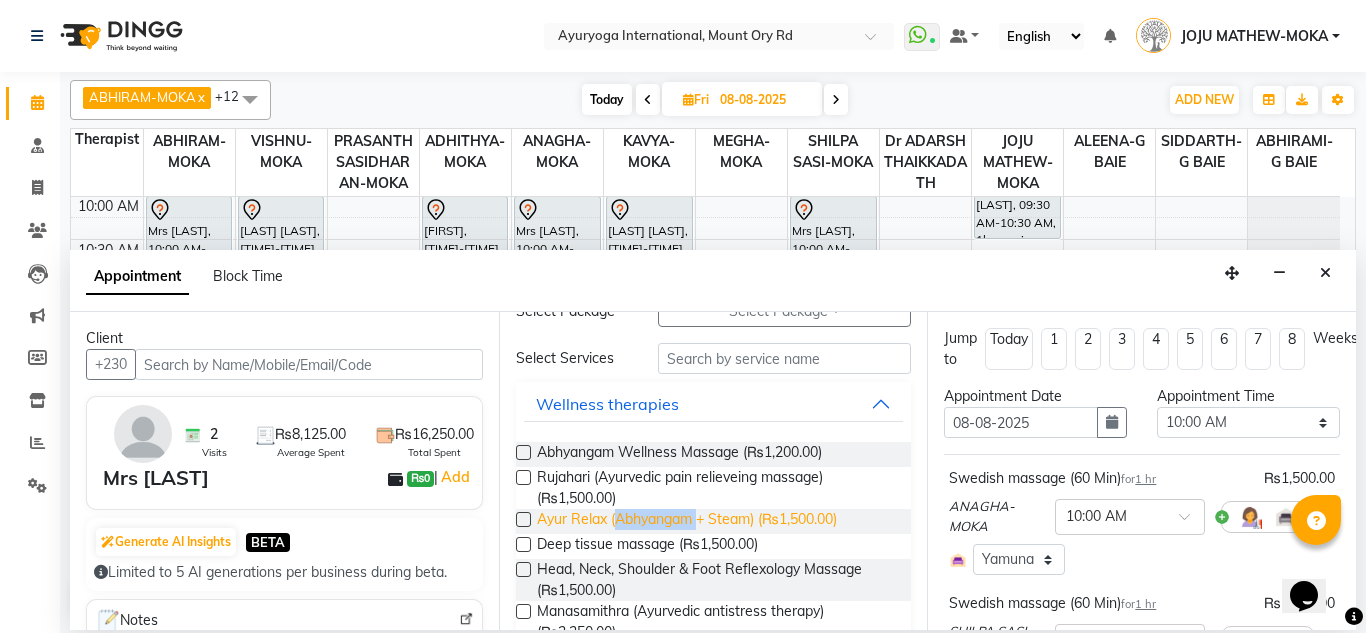 click on "Ayur Relax (Abhyangam + Steam) (₨1,500.00)" at bounding box center (687, 521) 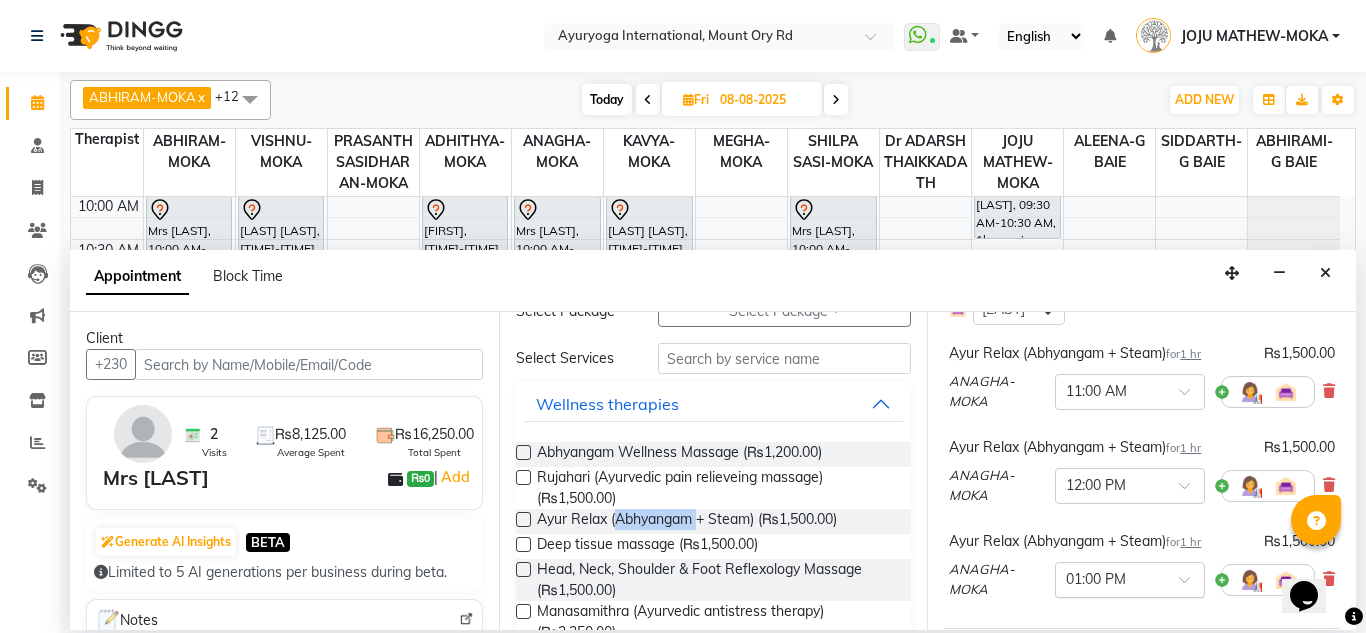 scroll, scrollTop: 752, scrollLeft: 0, axis: vertical 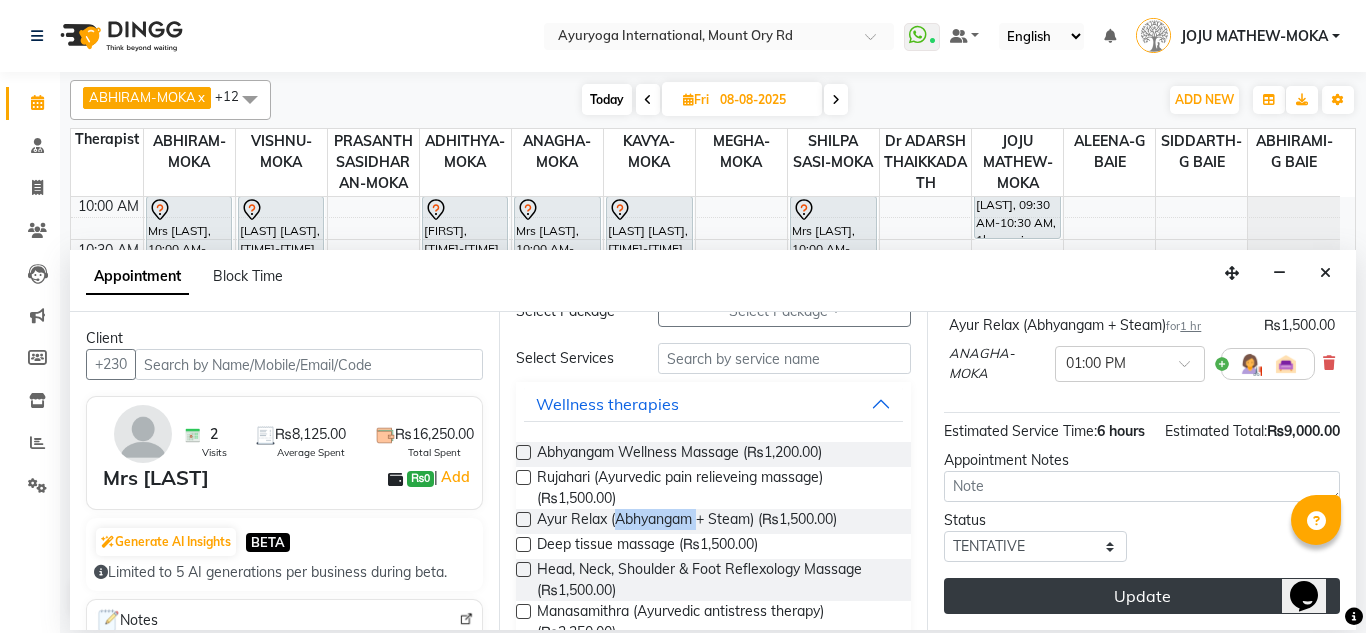 click on "Update" at bounding box center (1142, 596) 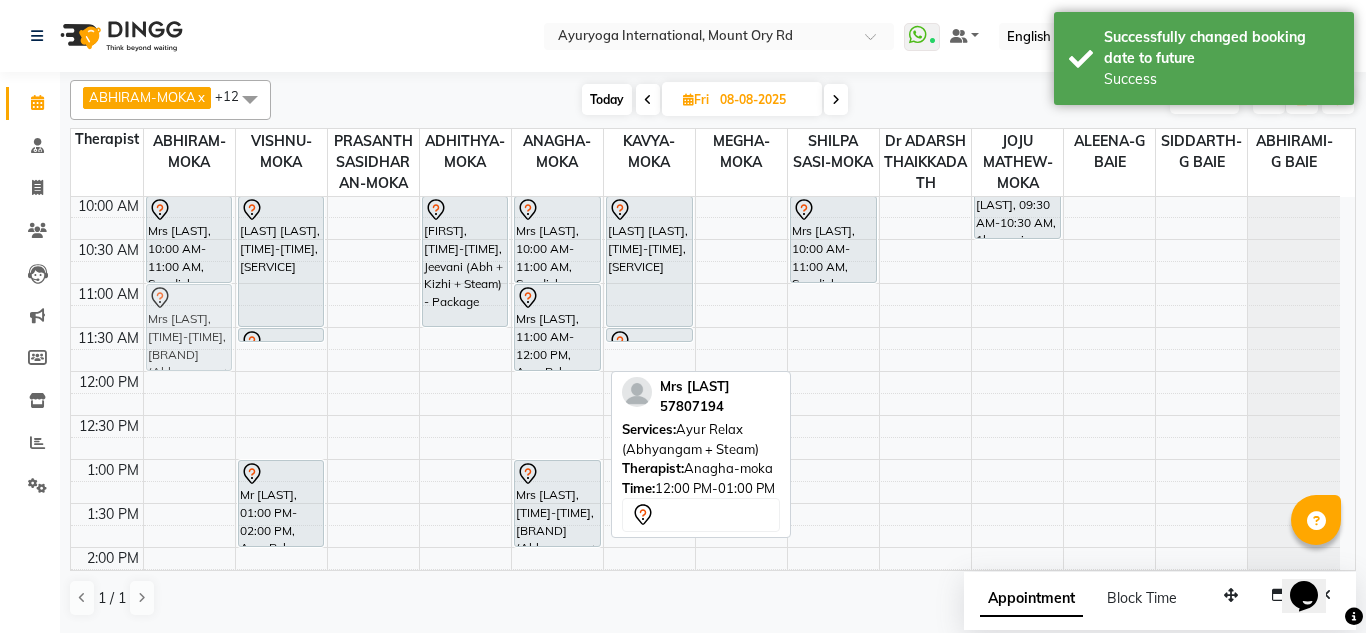 drag, startPoint x: 549, startPoint y: 400, endPoint x: 204, endPoint y: 319, distance: 354.38116 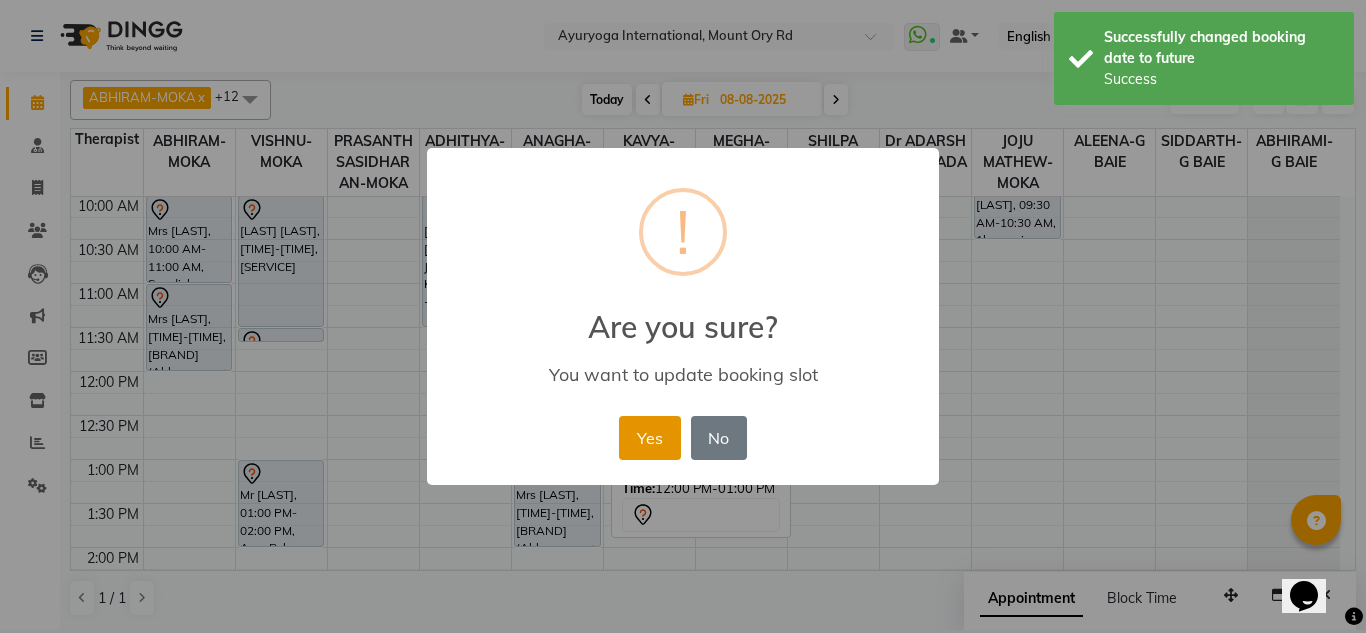 click on "Yes" at bounding box center [649, 438] 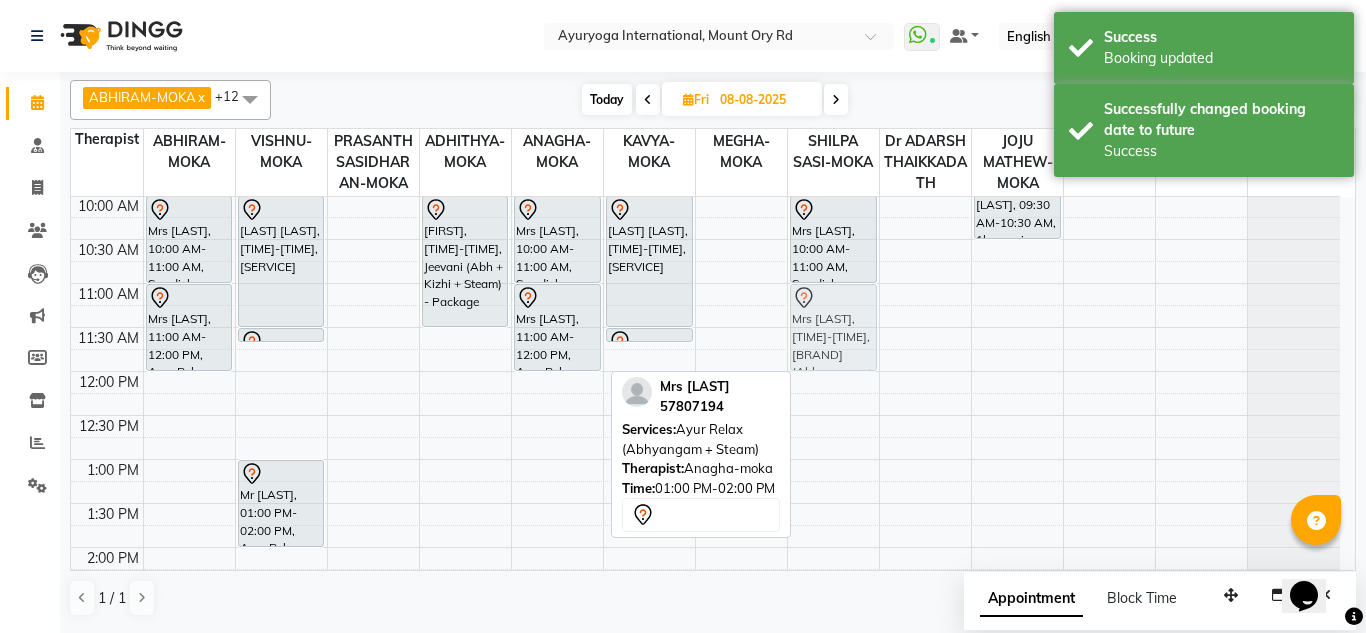 drag, startPoint x: 539, startPoint y: 496, endPoint x: 840, endPoint y: 323, distance: 347.17432 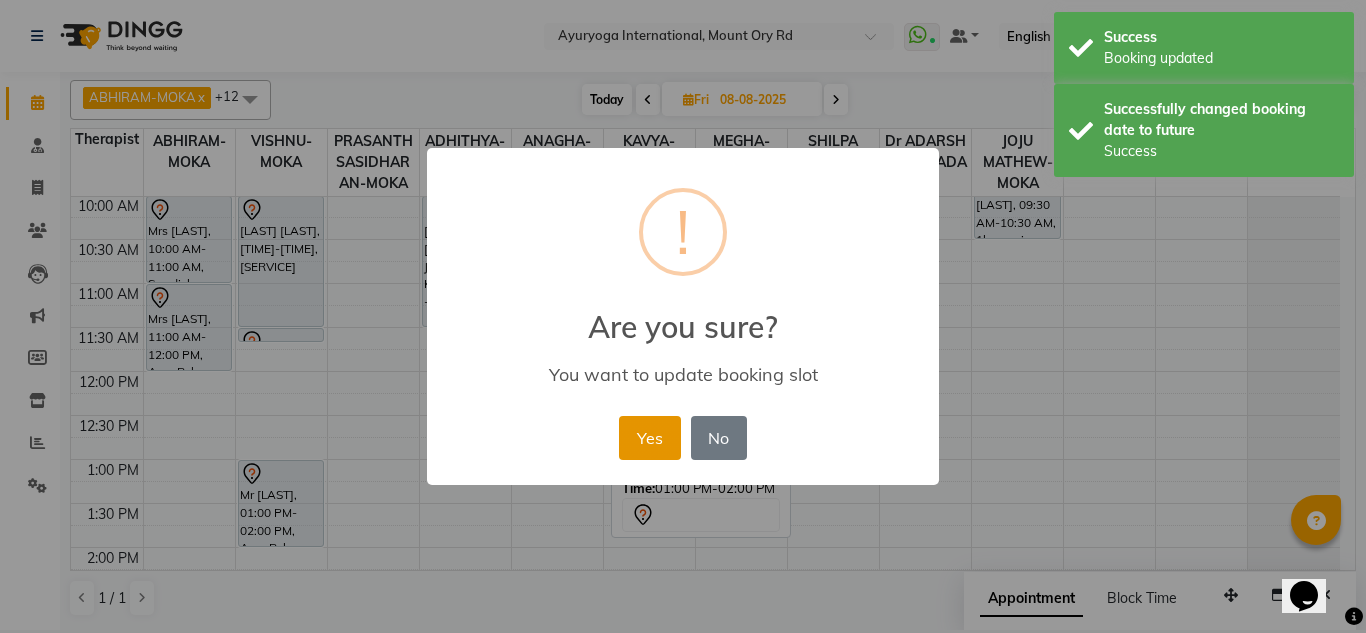 click on "Yes" at bounding box center [649, 438] 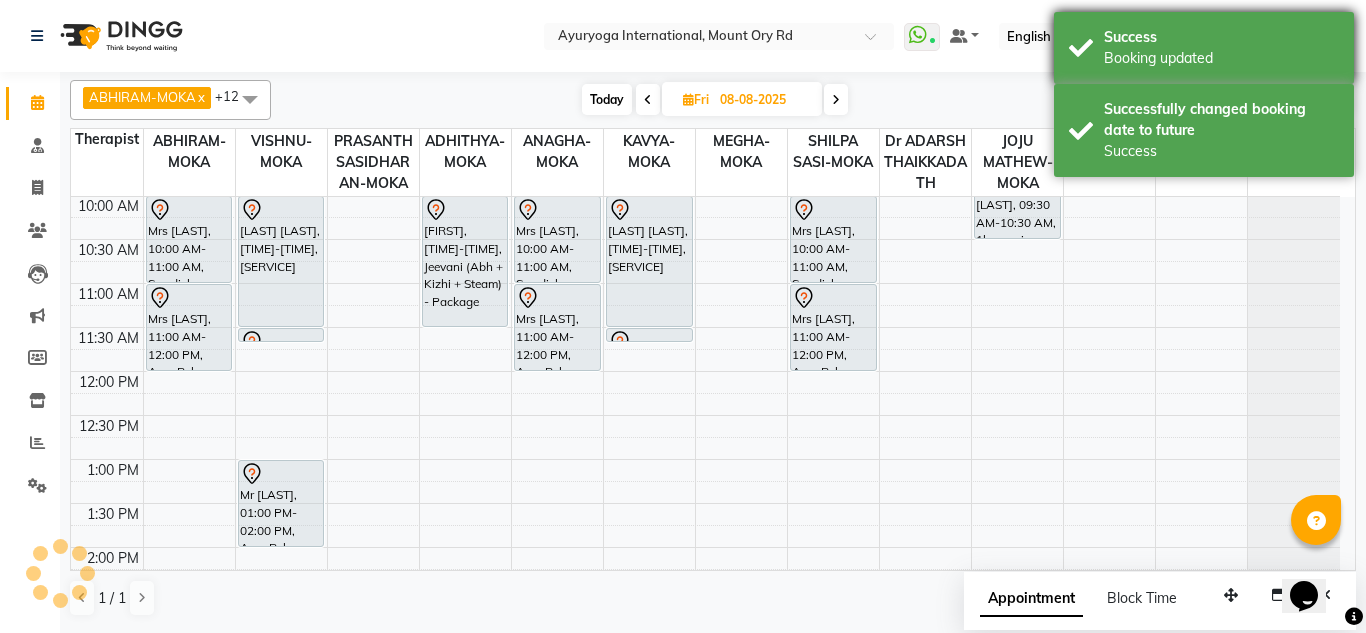 click on "Success" at bounding box center [1221, 37] 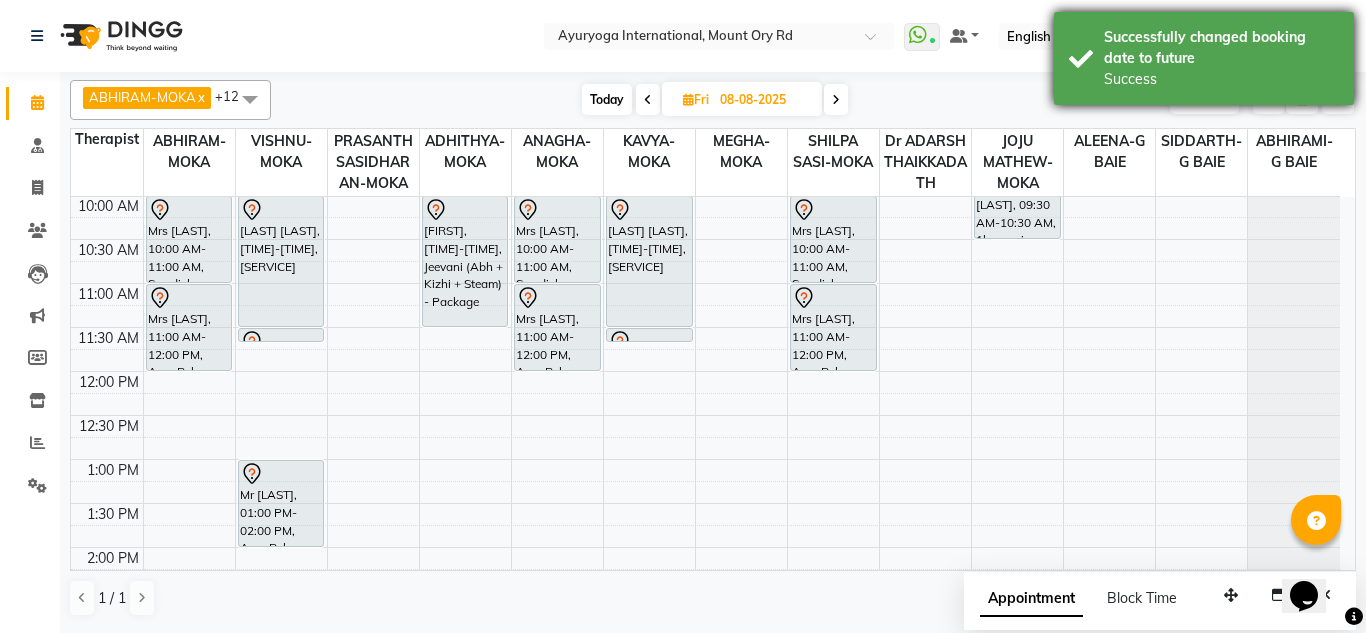 click on "Successfully changed booking date to future" at bounding box center [1221, 48] 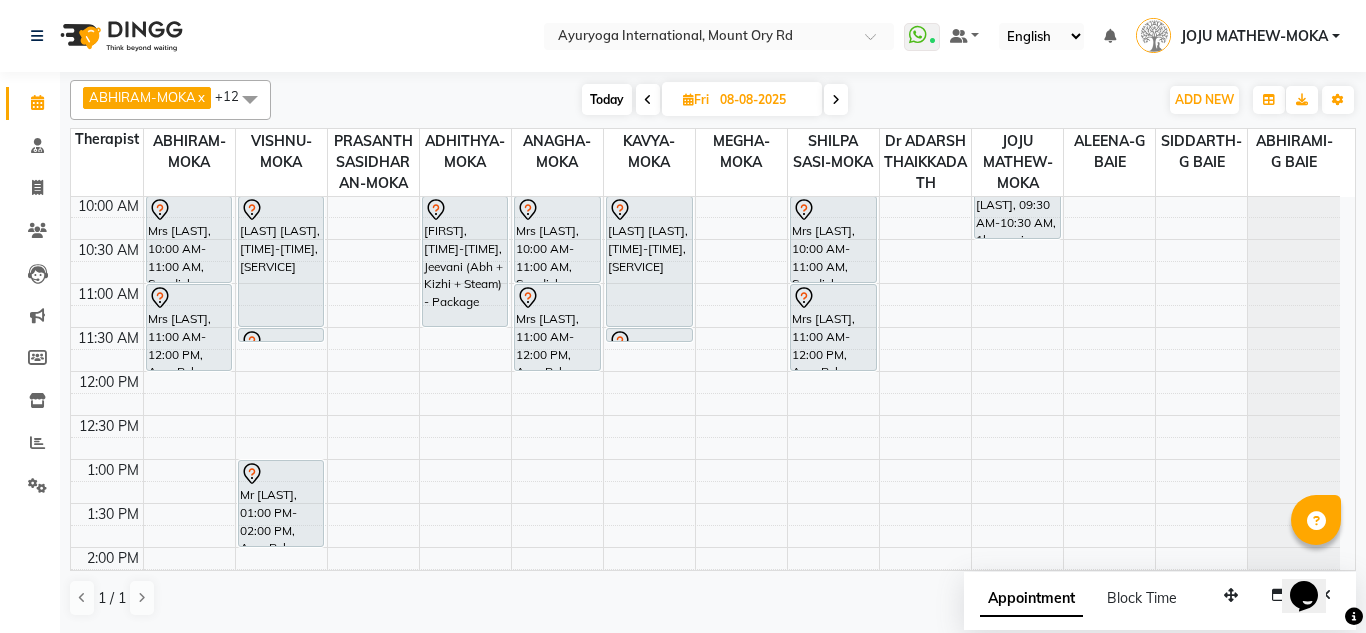 click on "Today" at bounding box center [607, 99] 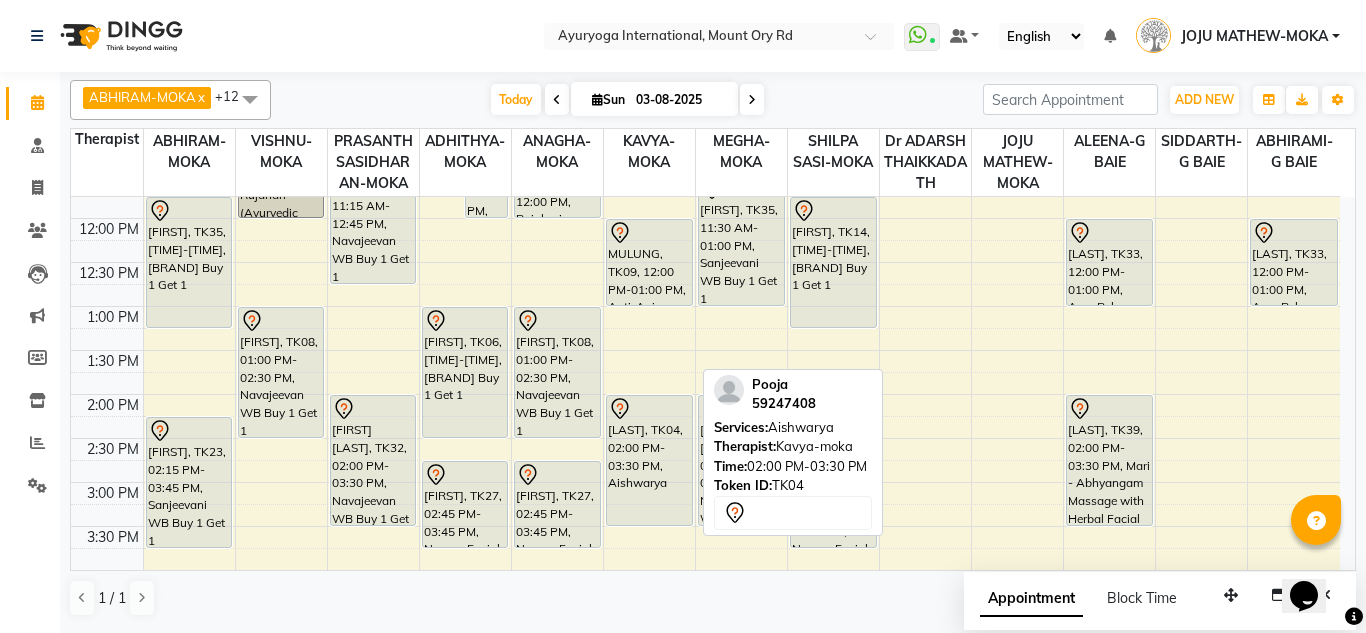 scroll, scrollTop: 365, scrollLeft: 0, axis: vertical 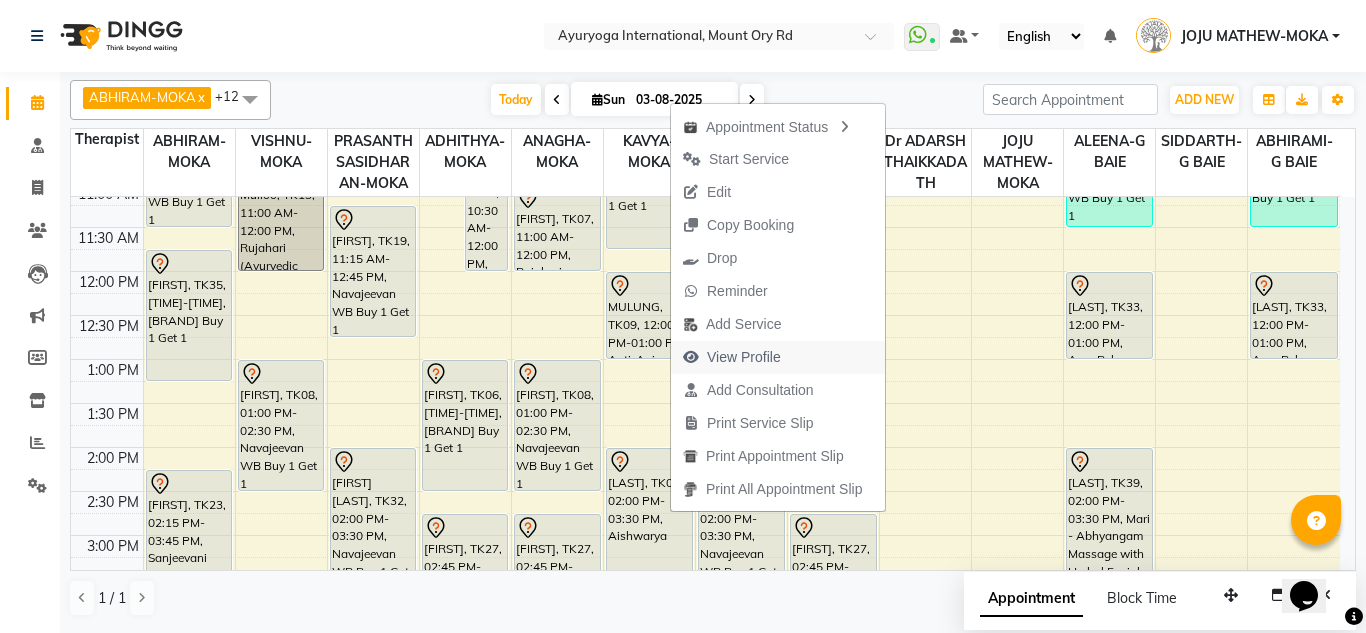 click on "View Profile" at bounding box center (744, 357) 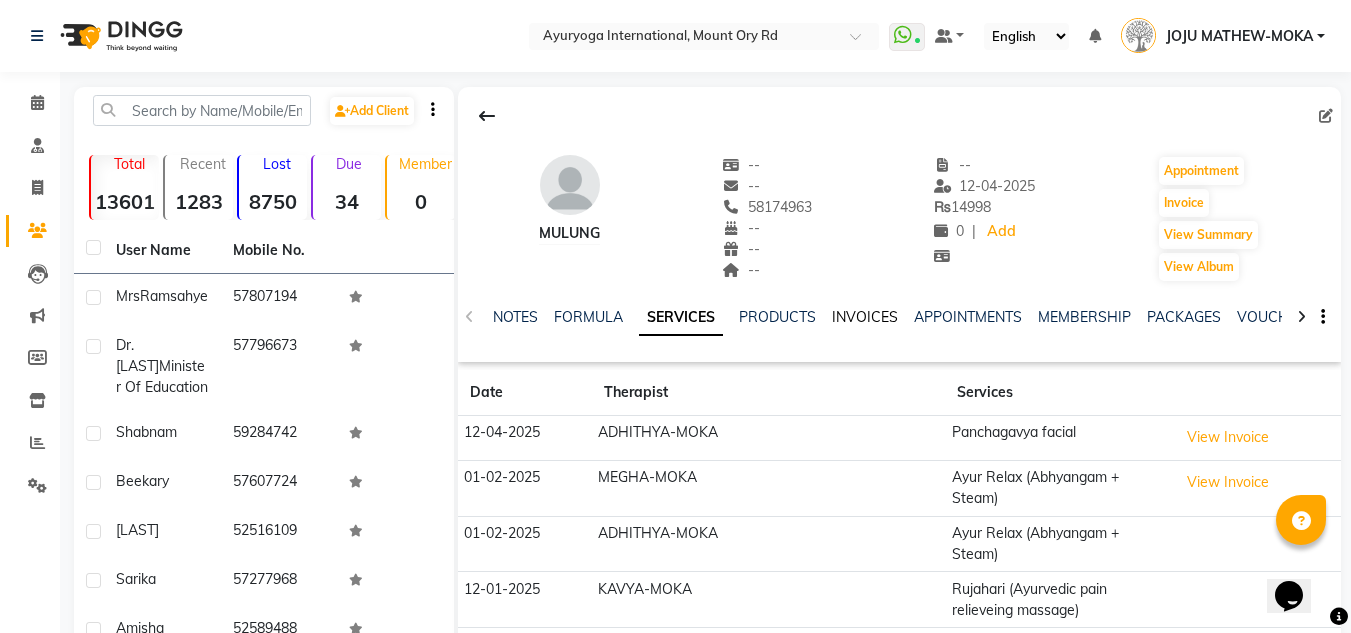 click on "INVOICES" 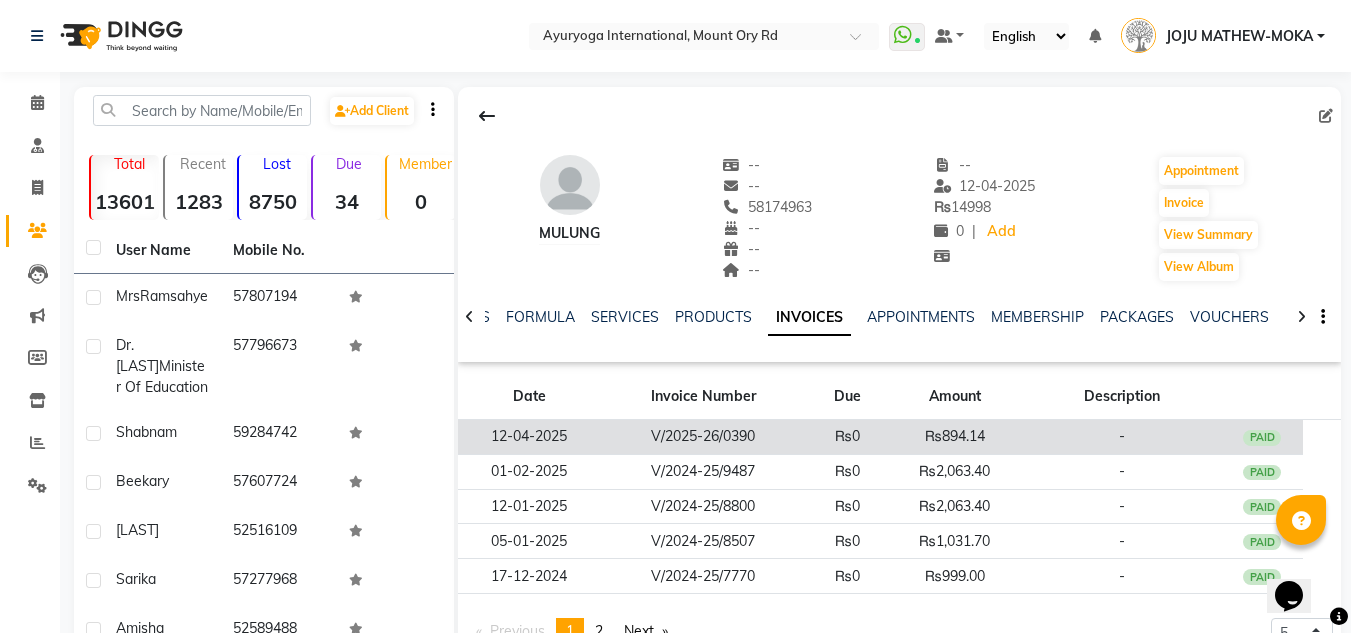 click on "V/2025-26/0390" 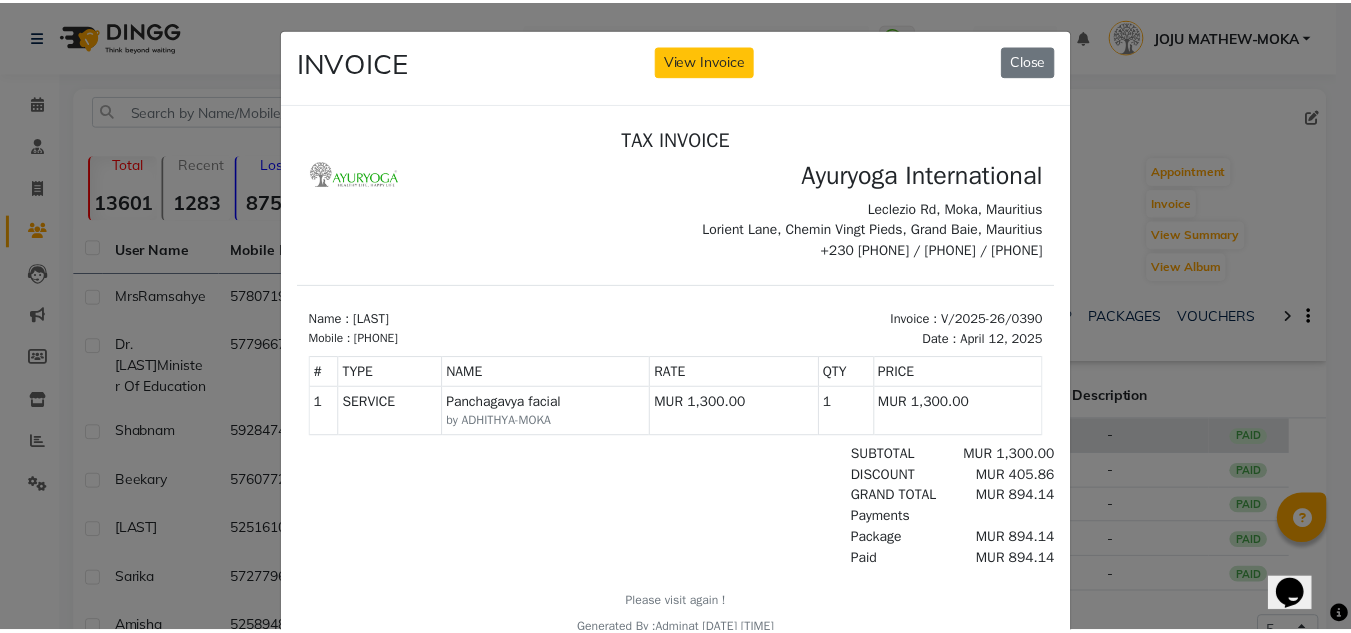scroll, scrollTop: 0, scrollLeft: 0, axis: both 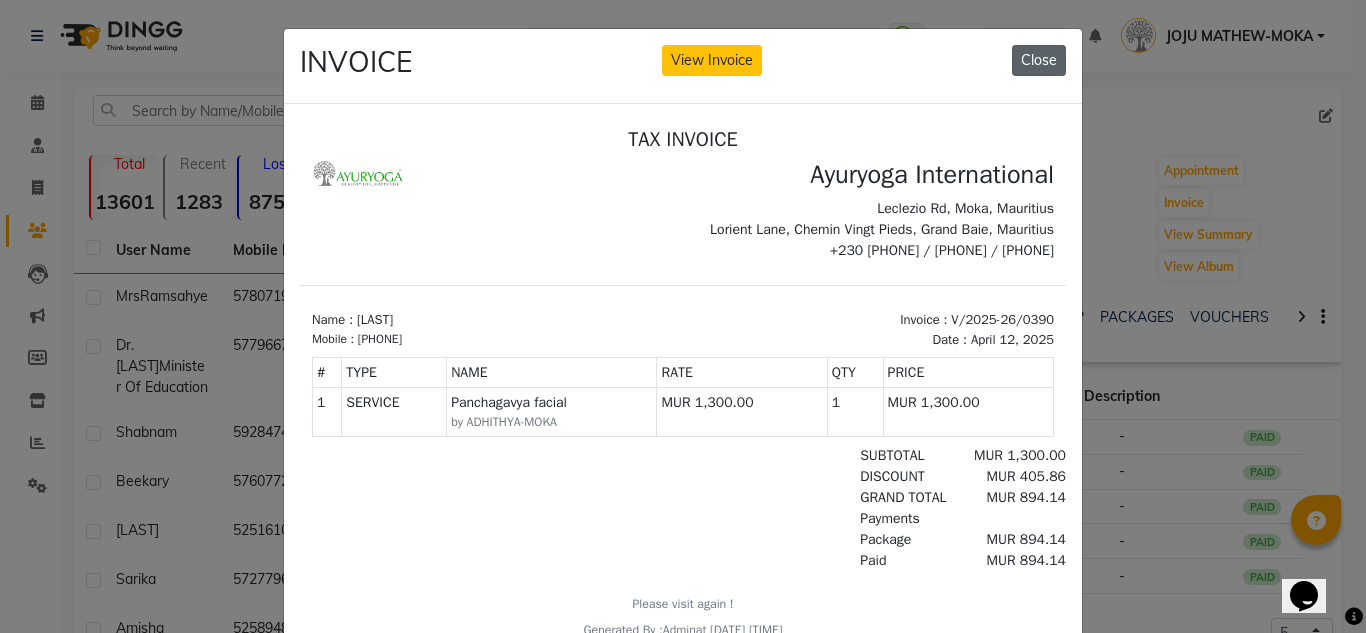 click on "Close" 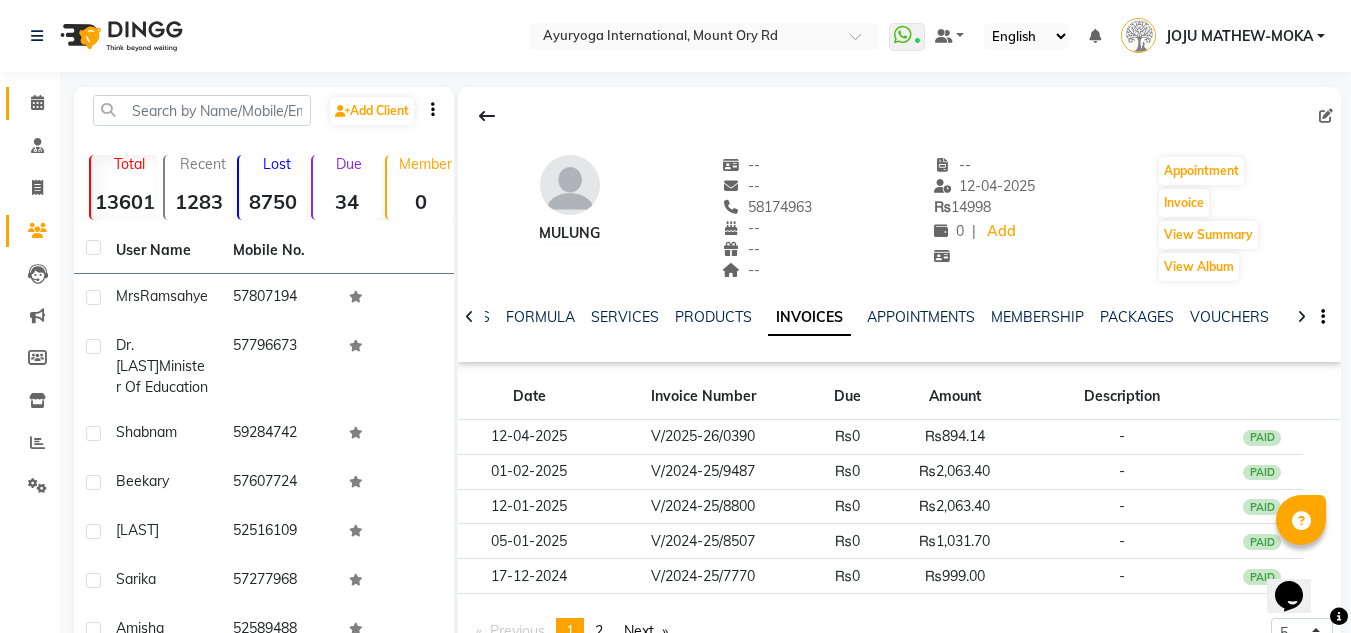 click on "Calendar" 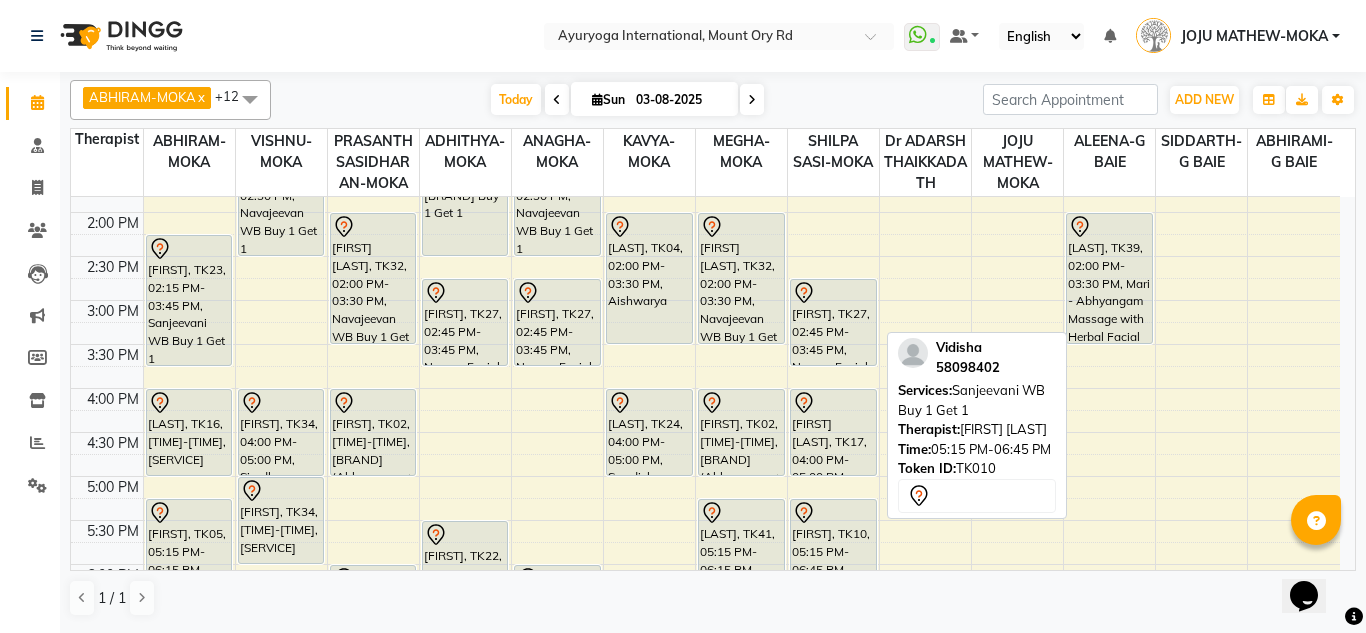 scroll, scrollTop: 500, scrollLeft: 0, axis: vertical 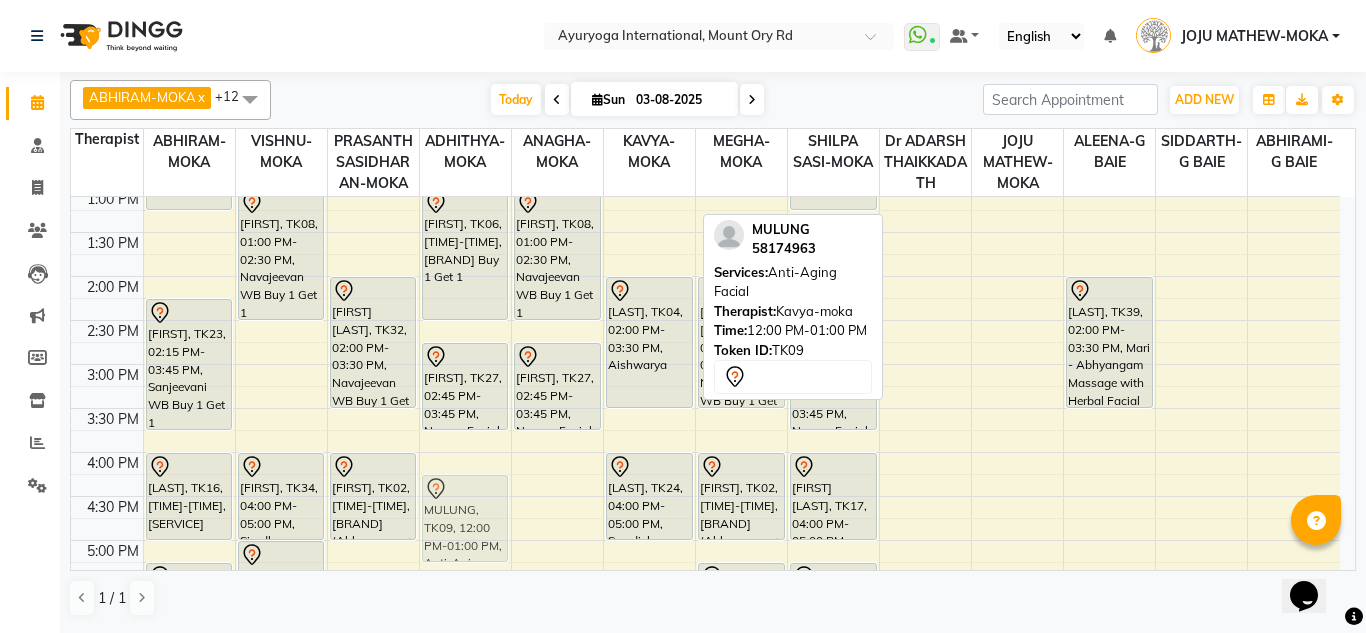 drag, startPoint x: 652, startPoint y: 211, endPoint x: 458, endPoint y: 544, distance: 385.3894 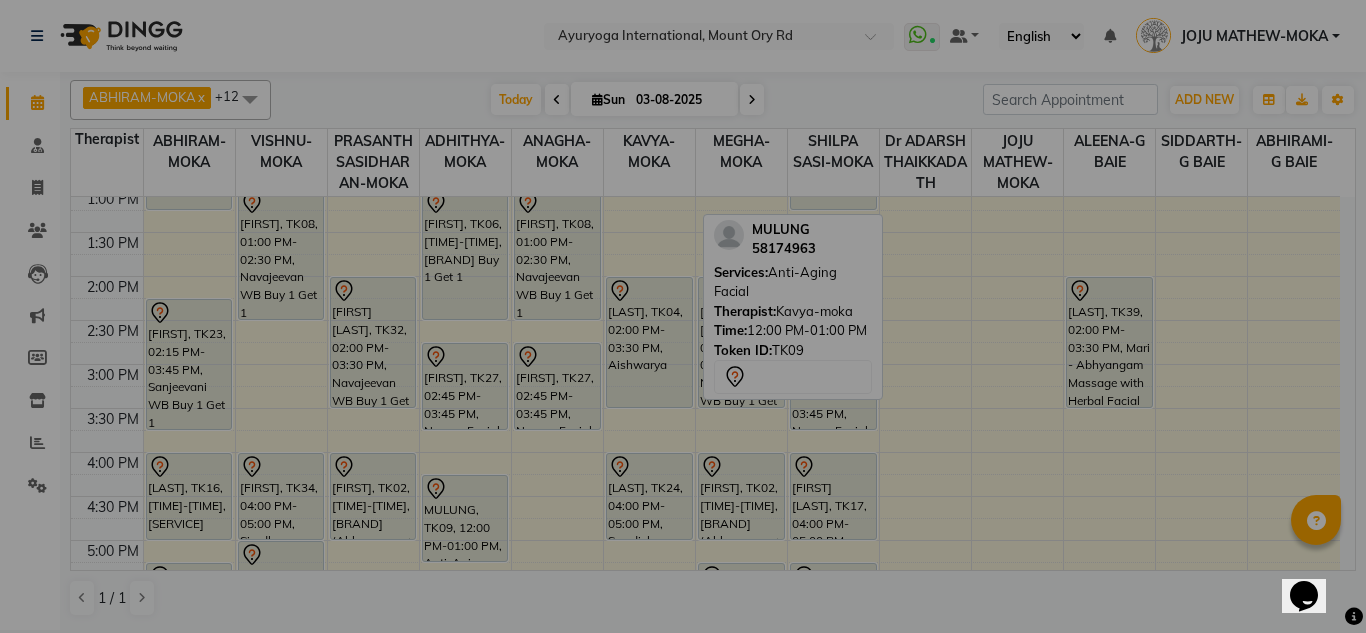 scroll, scrollTop: 545, scrollLeft: 0, axis: vertical 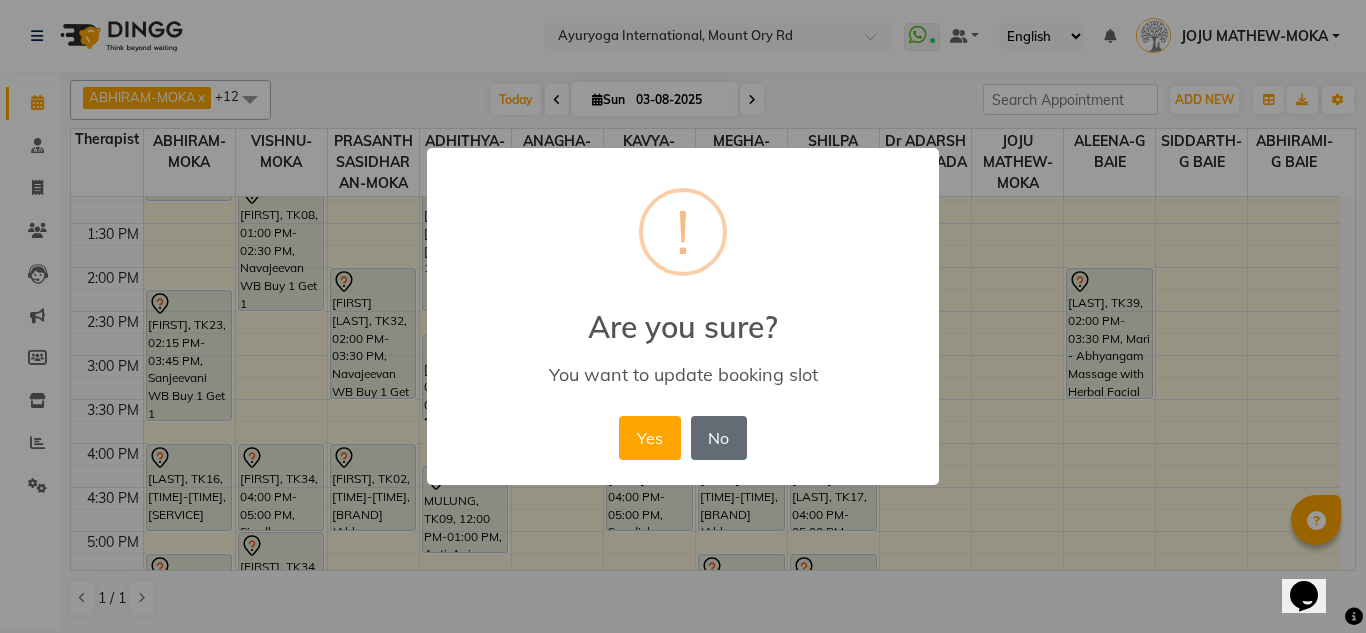 click on "No" at bounding box center [719, 438] 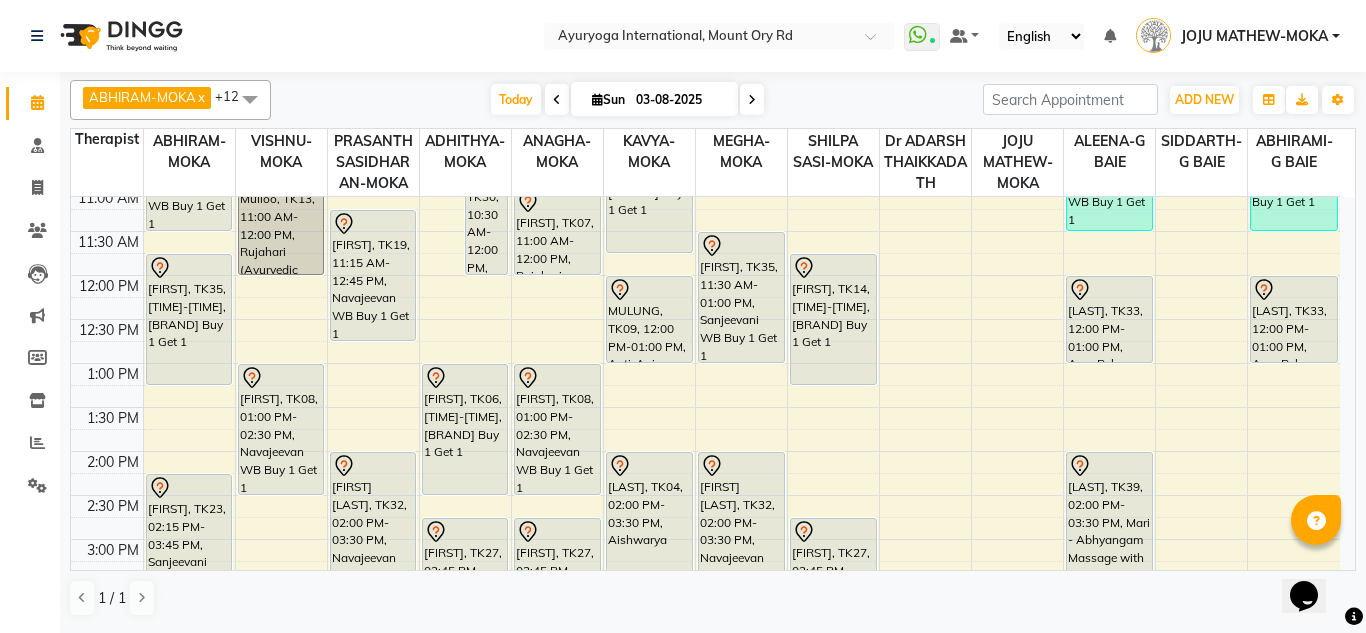 scroll, scrollTop: 345, scrollLeft: 0, axis: vertical 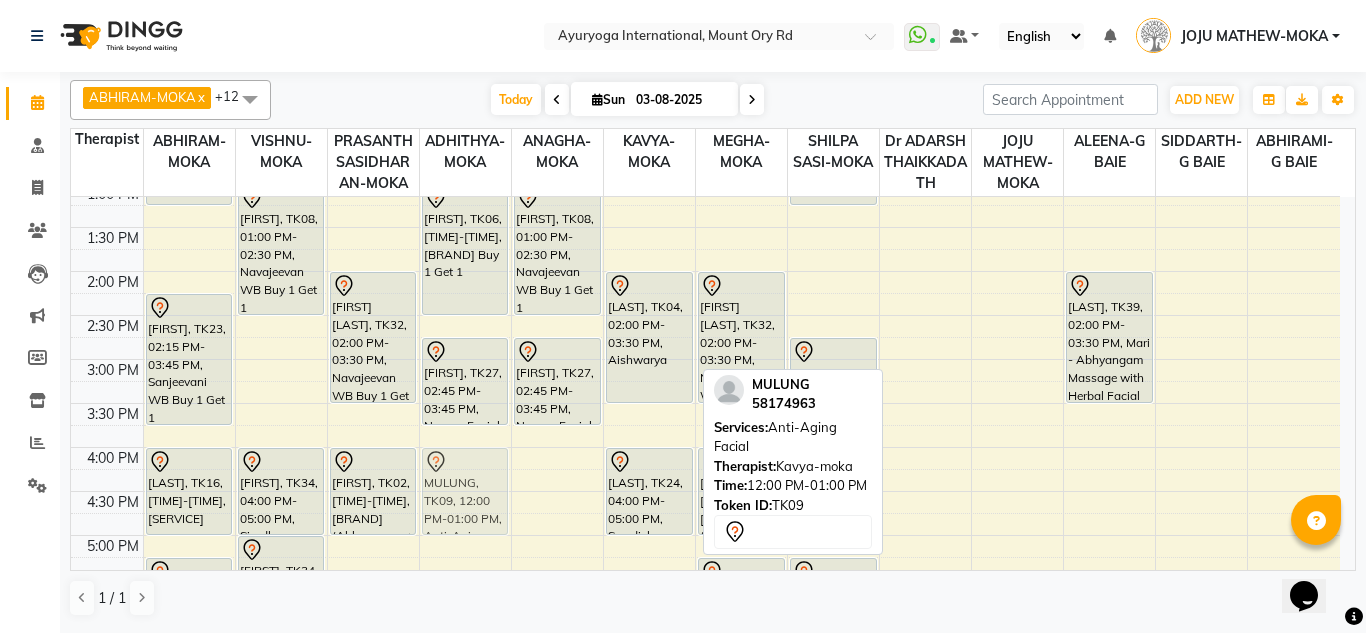 drag, startPoint x: 656, startPoint y: 323, endPoint x: 464, endPoint y: 478, distance: 246.75696 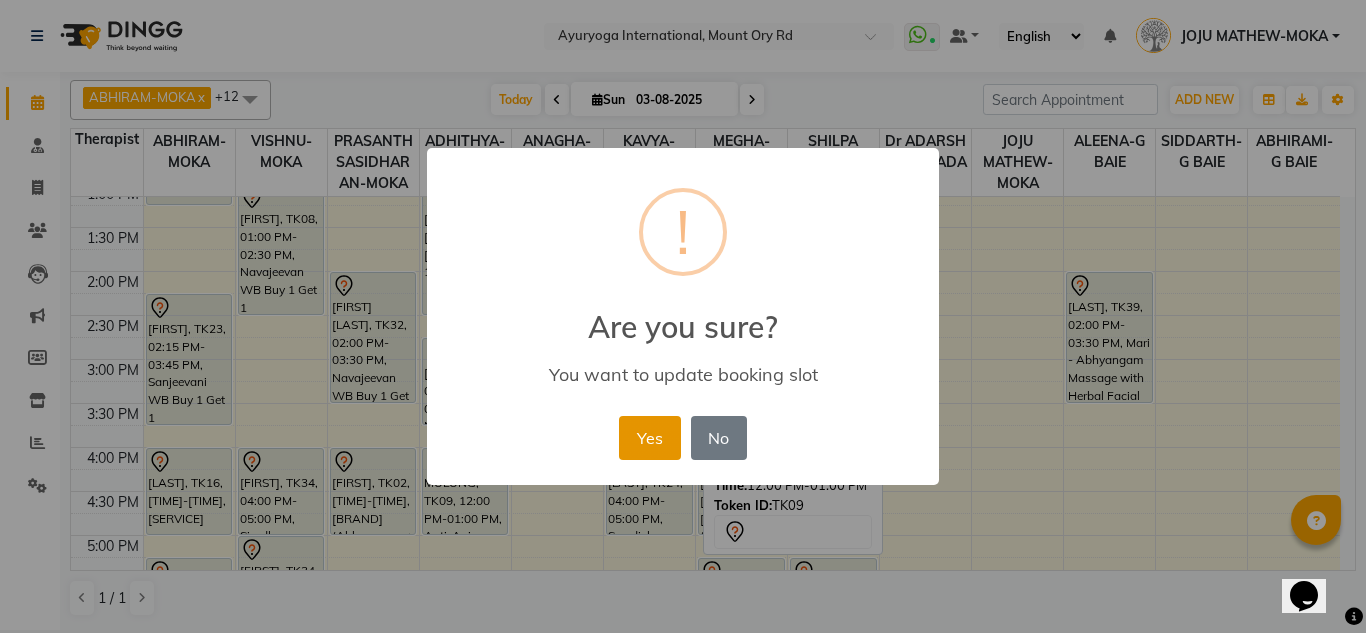 click on "Yes" at bounding box center [649, 438] 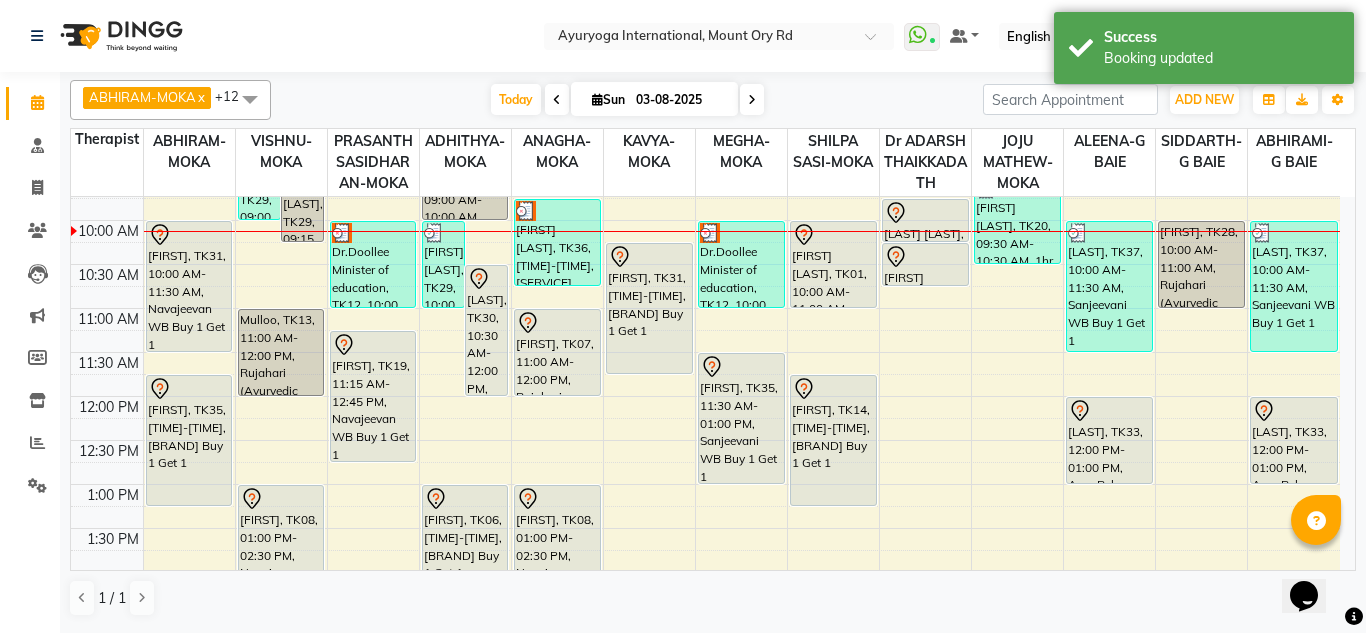 scroll, scrollTop: 141, scrollLeft: 0, axis: vertical 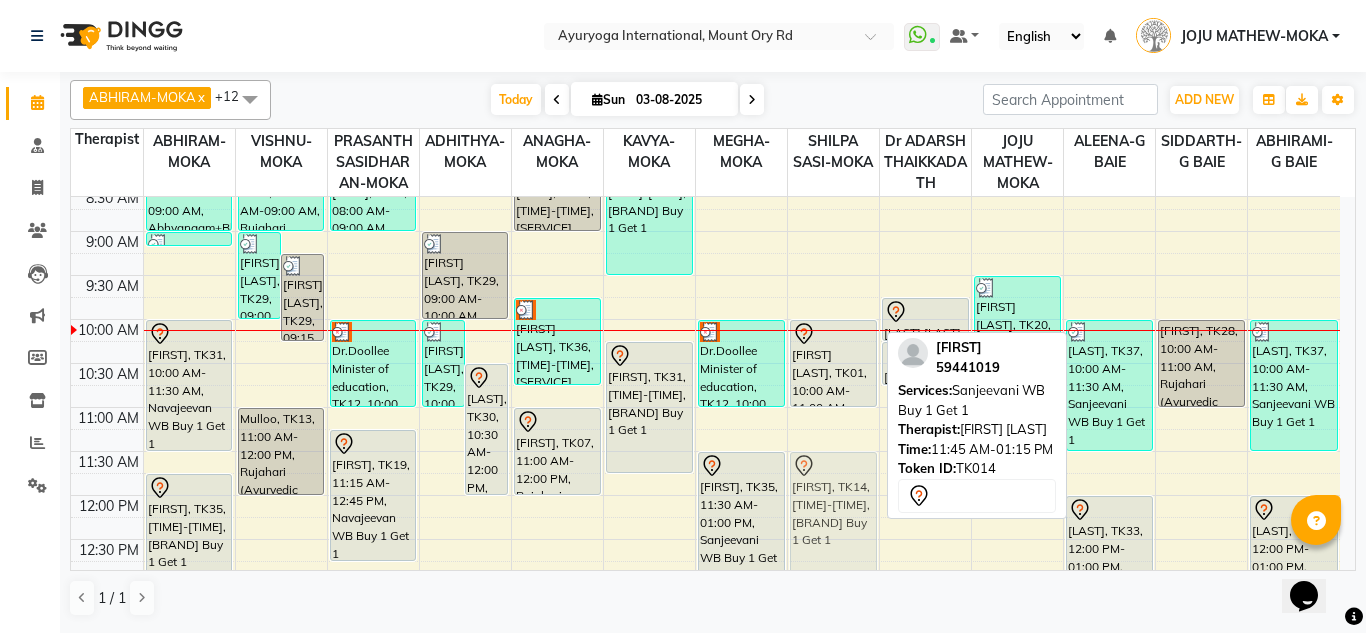 drag, startPoint x: 847, startPoint y: 516, endPoint x: 858, endPoint y: 496, distance: 22.825424 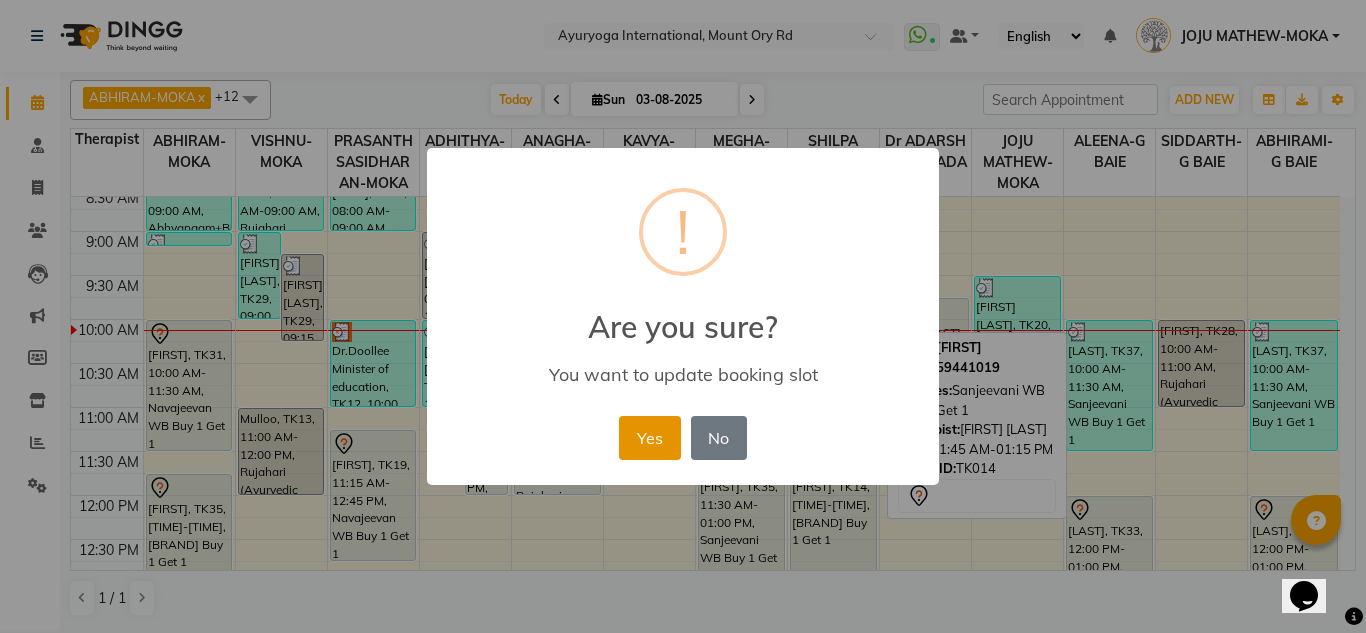 click on "Yes" at bounding box center [649, 438] 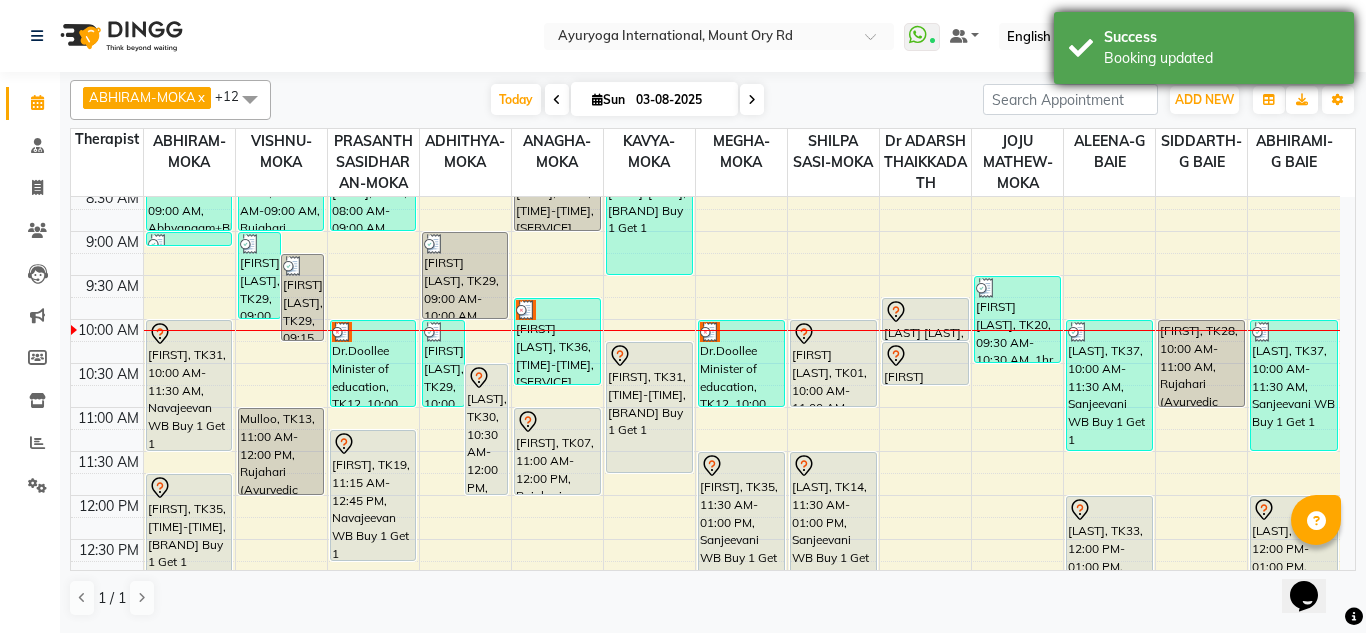 click on "Booking updated" at bounding box center [1221, 58] 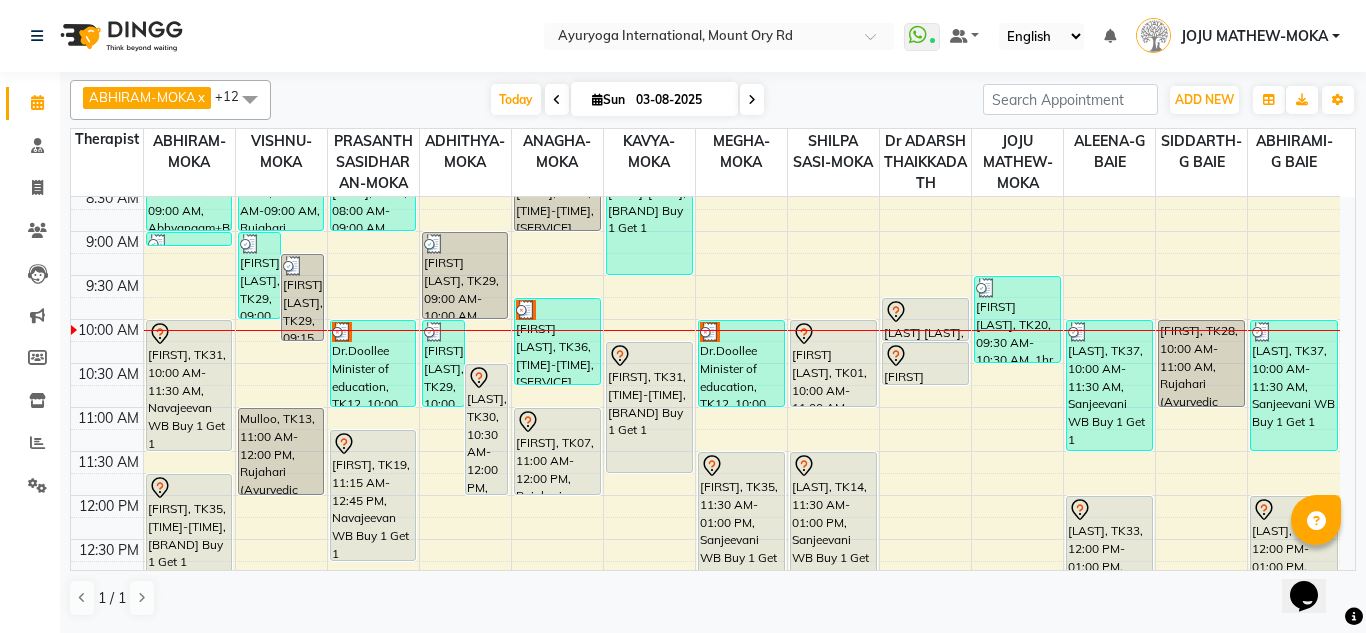 click on "JOJU MATHEW-MOKA" at bounding box center (1254, 36) 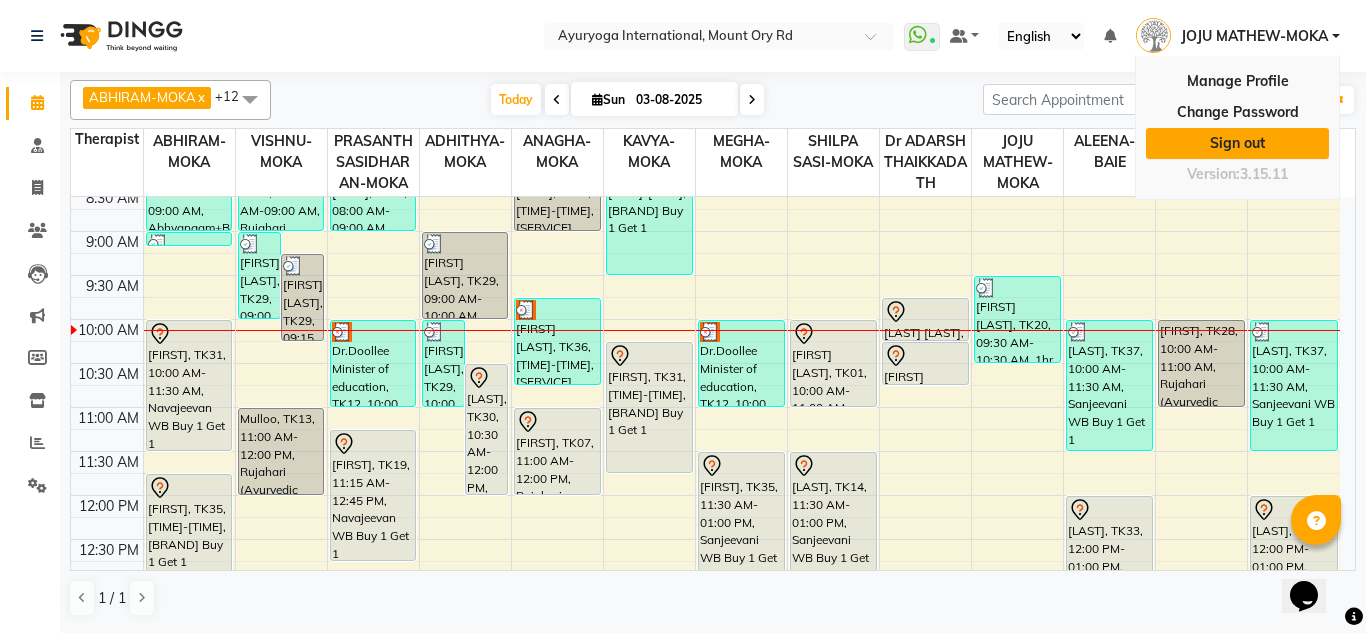click on "Sign out" at bounding box center (1237, 143) 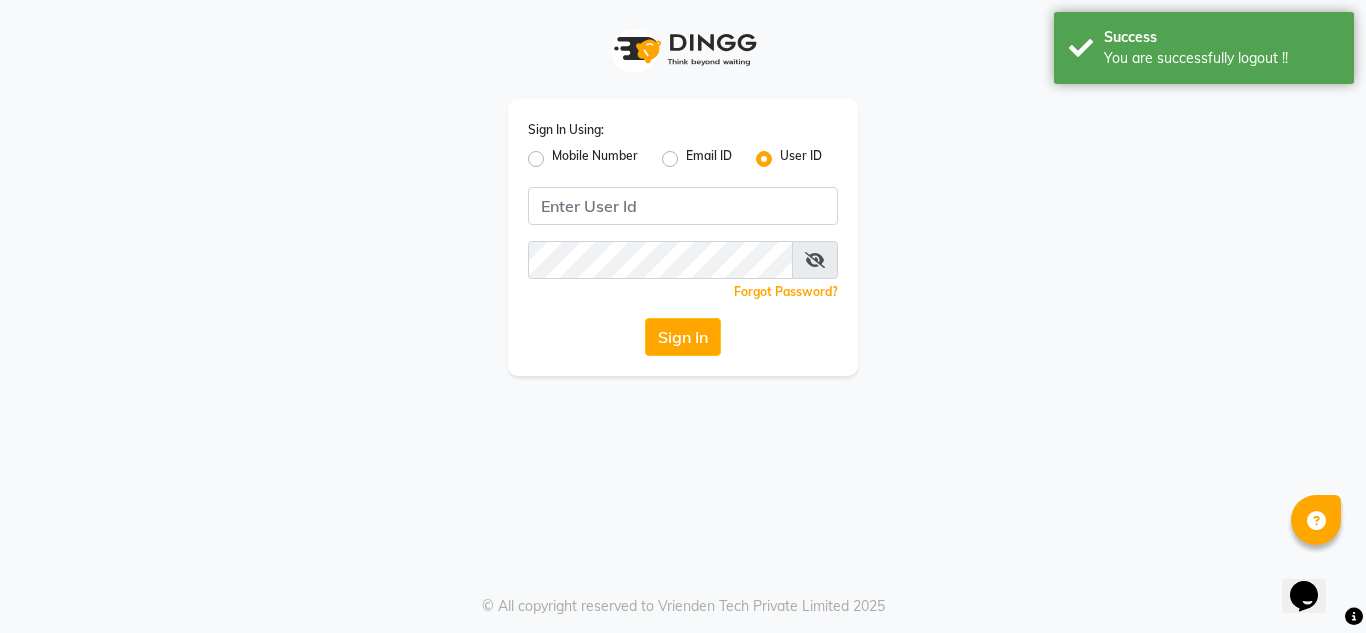 click on "Mobile Number" 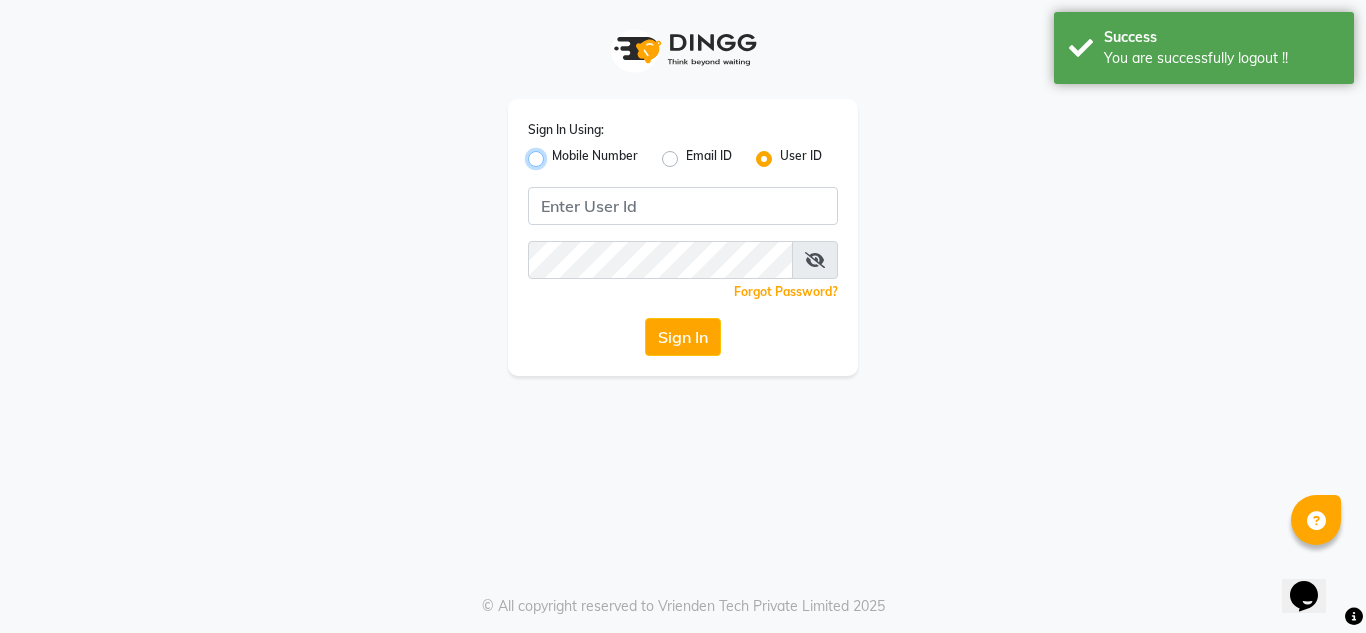 click on "Mobile Number" at bounding box center [558, 153] 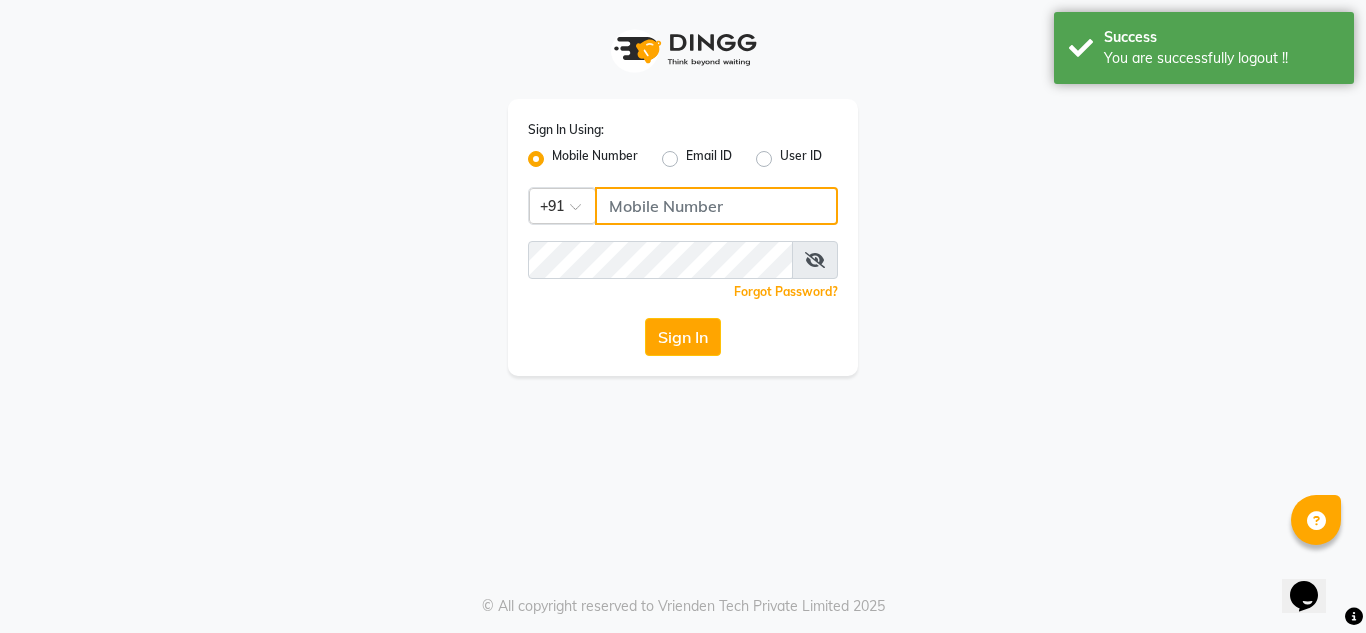 click 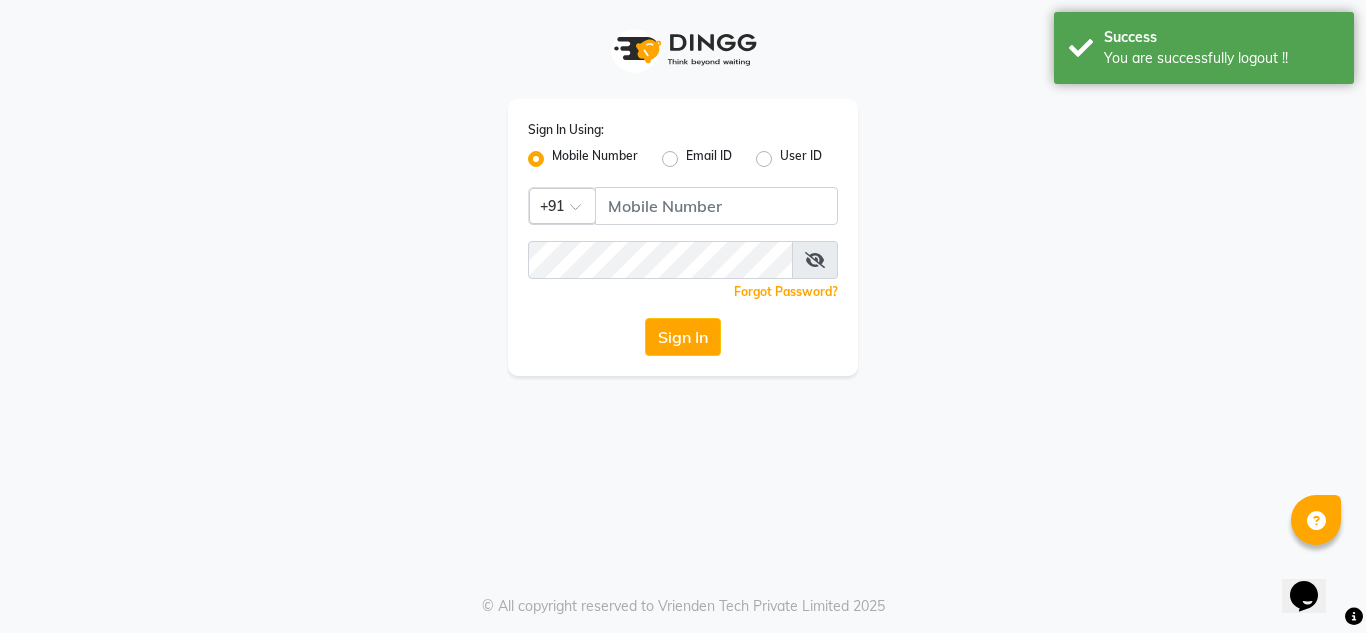 click 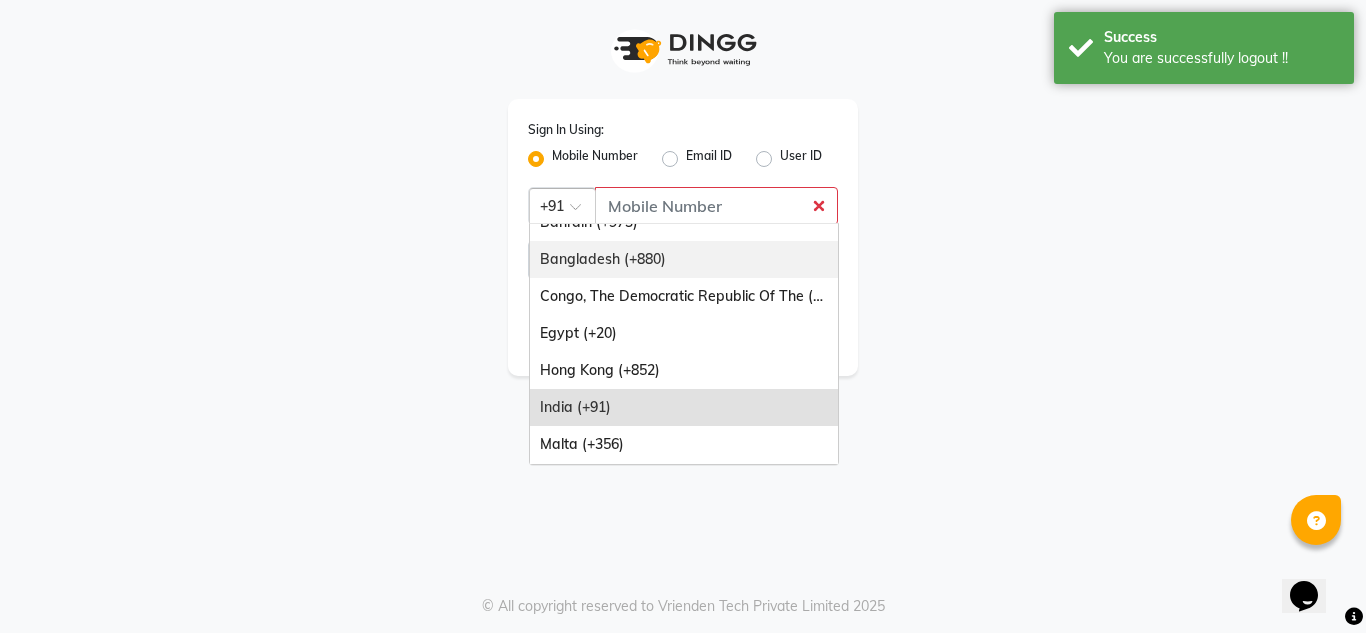 scroll, scrollTop: 100, scrollLeft: 0, axis: vertical 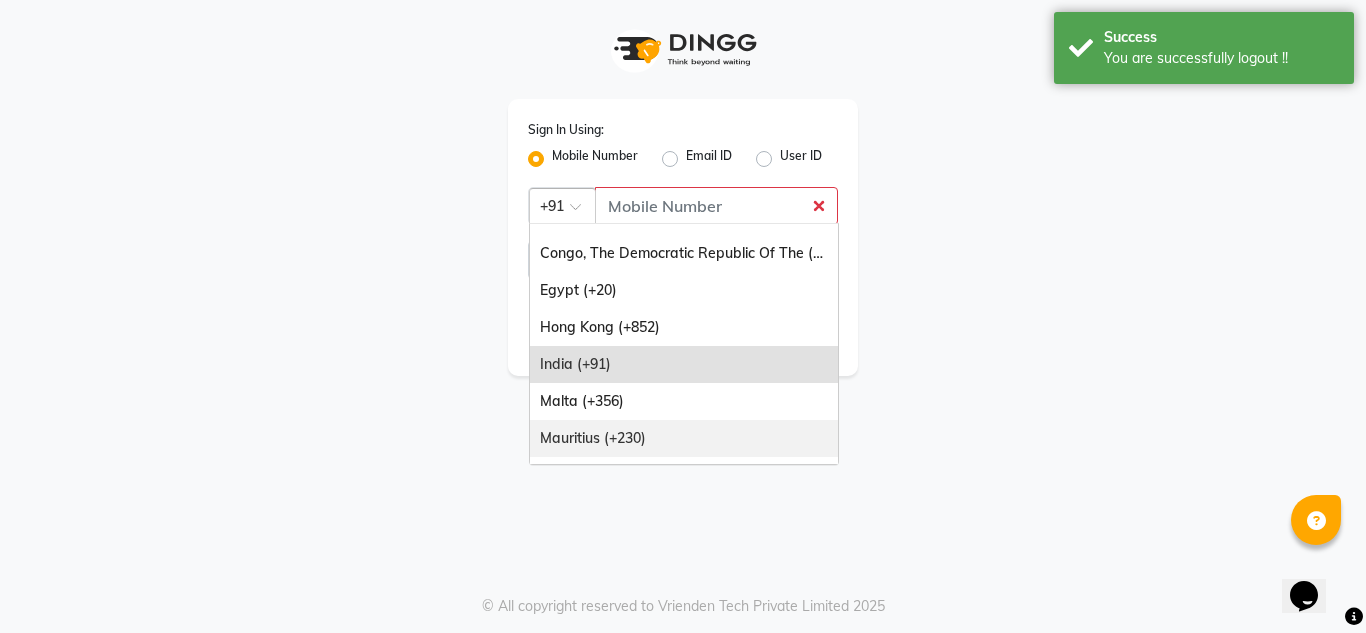 click on "Mauritius (+230)" at bounding box center [684, 438] 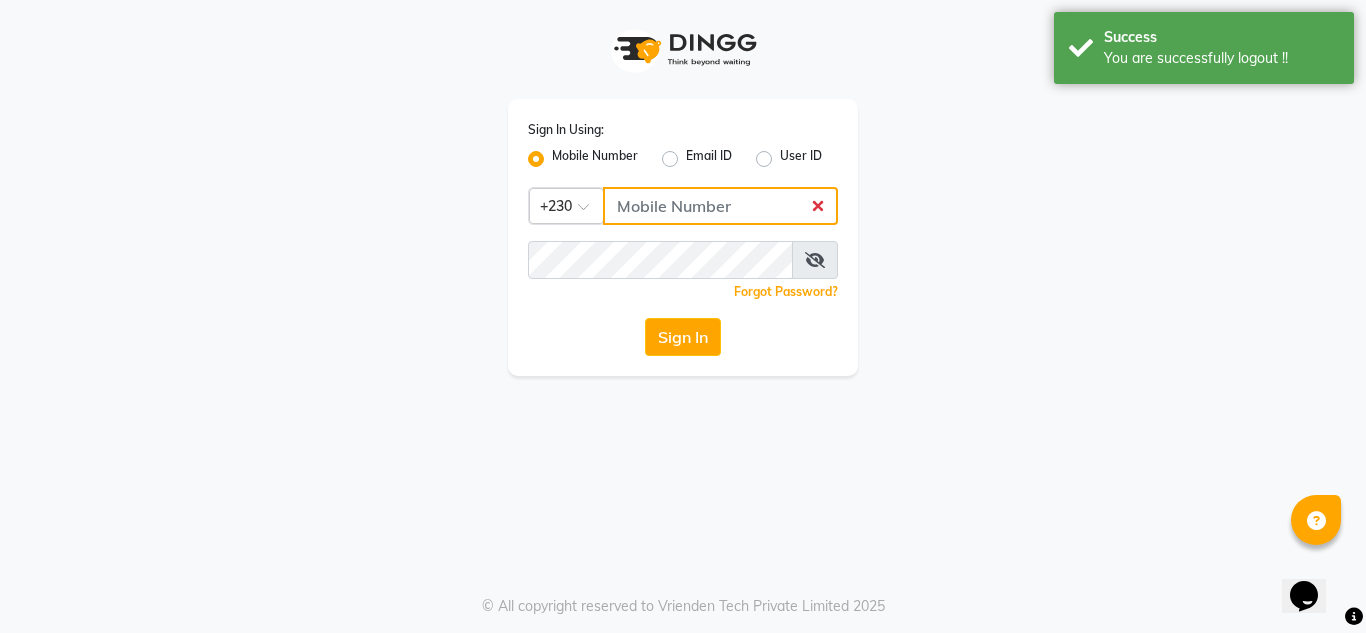 click 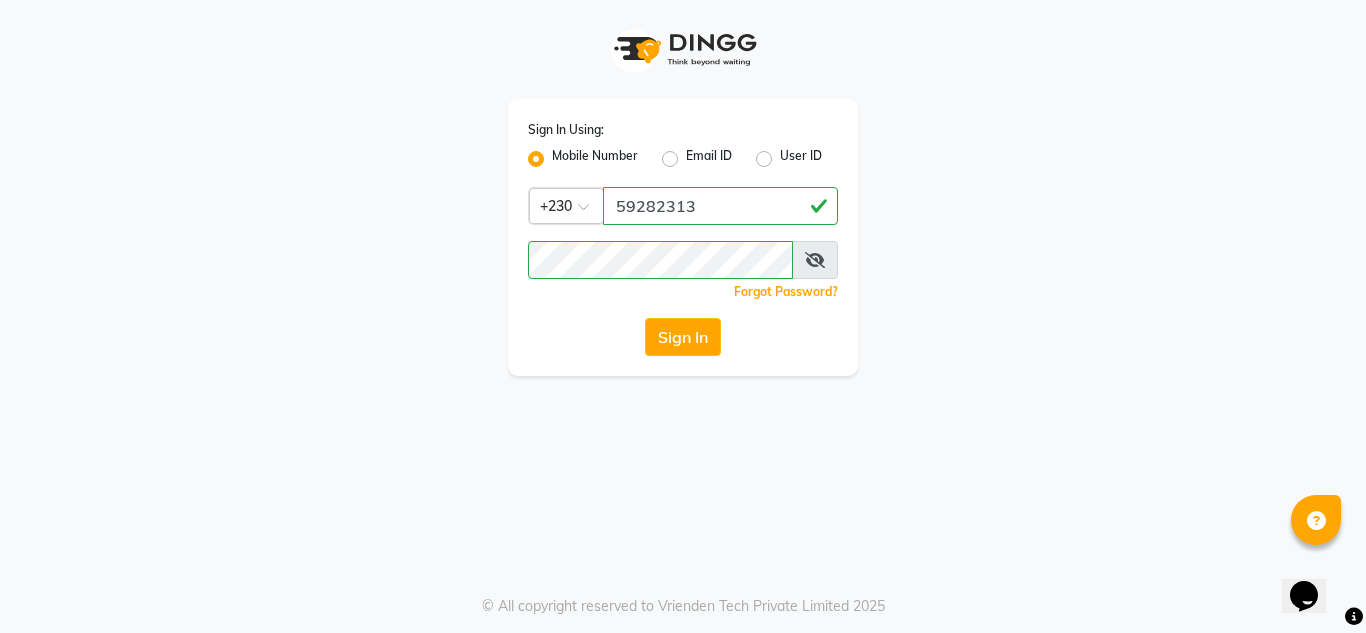 click at bounding box center (815, 260) 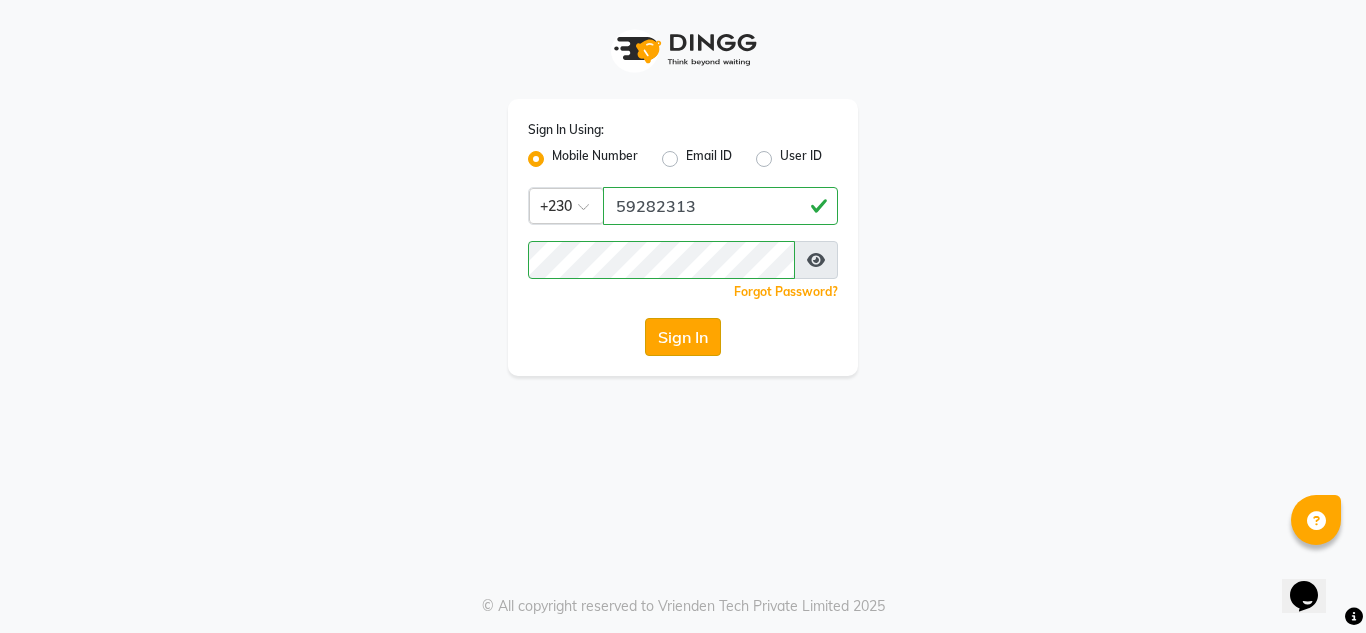 click on "Sign In" 